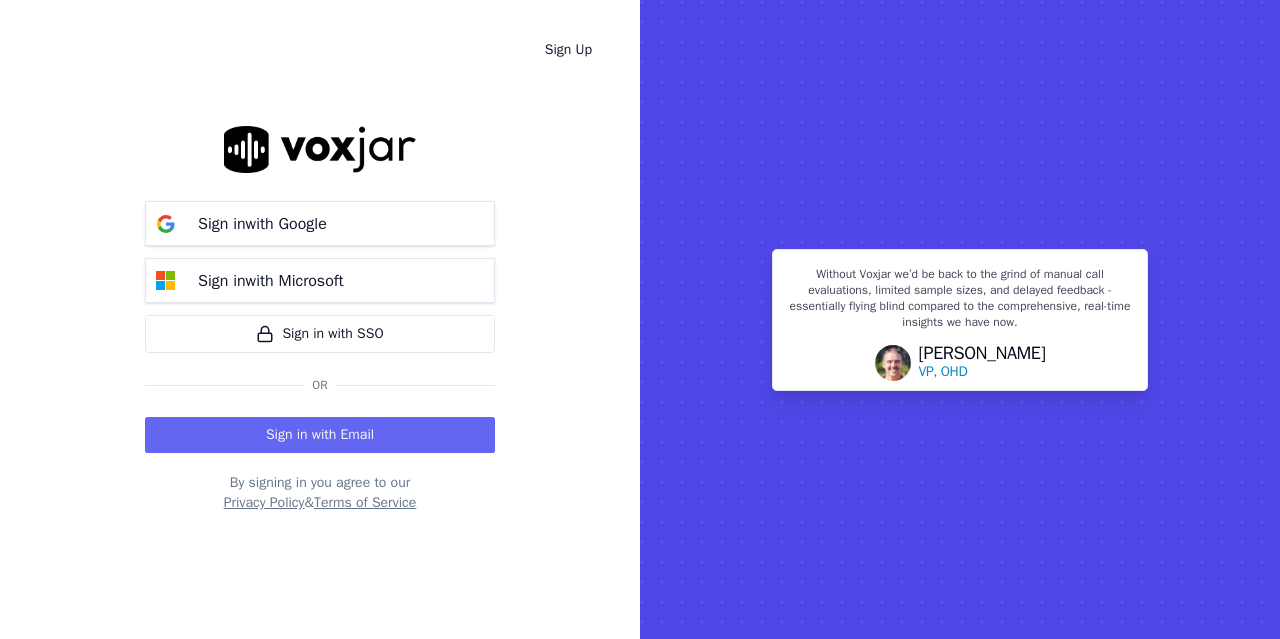scroll, scrollTop: 0, scrollLeft: 0, axis: both 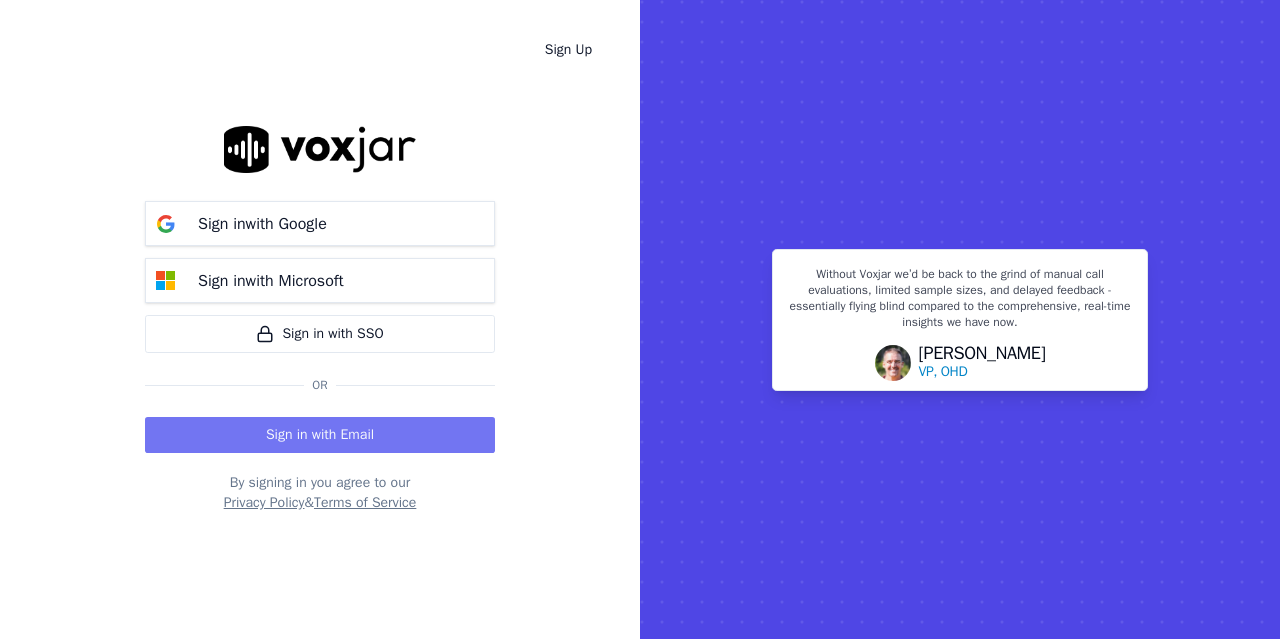 click on "Sign in with Email" at bounding box center (320, 435) 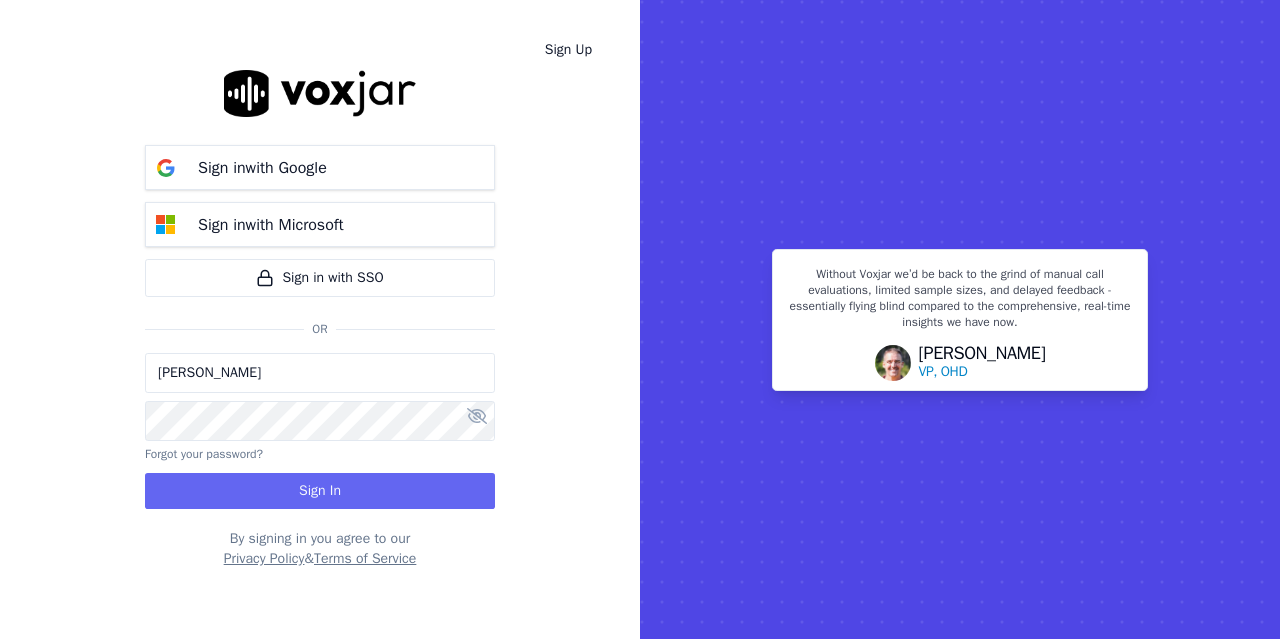click on "[PERSON_NAME]" at bounding box center (320, 373) 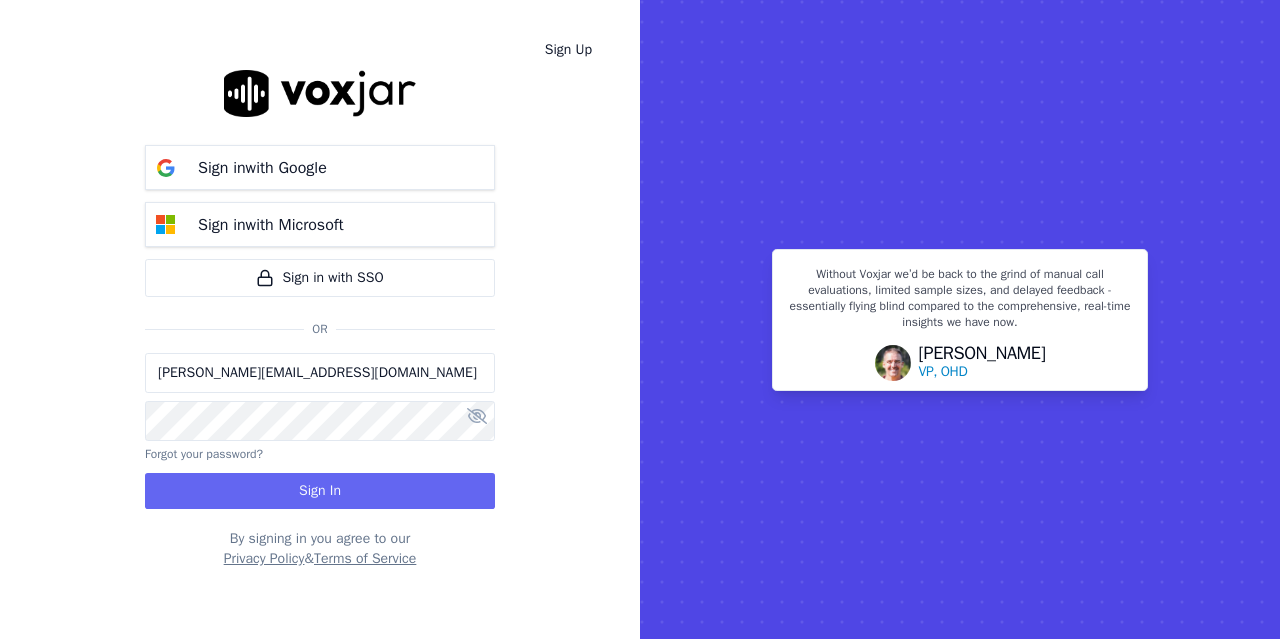 drag, startPoint x: 233, startPoint y: 376, endPoint x: 271, endPoint y: 385, distance: 39.051247 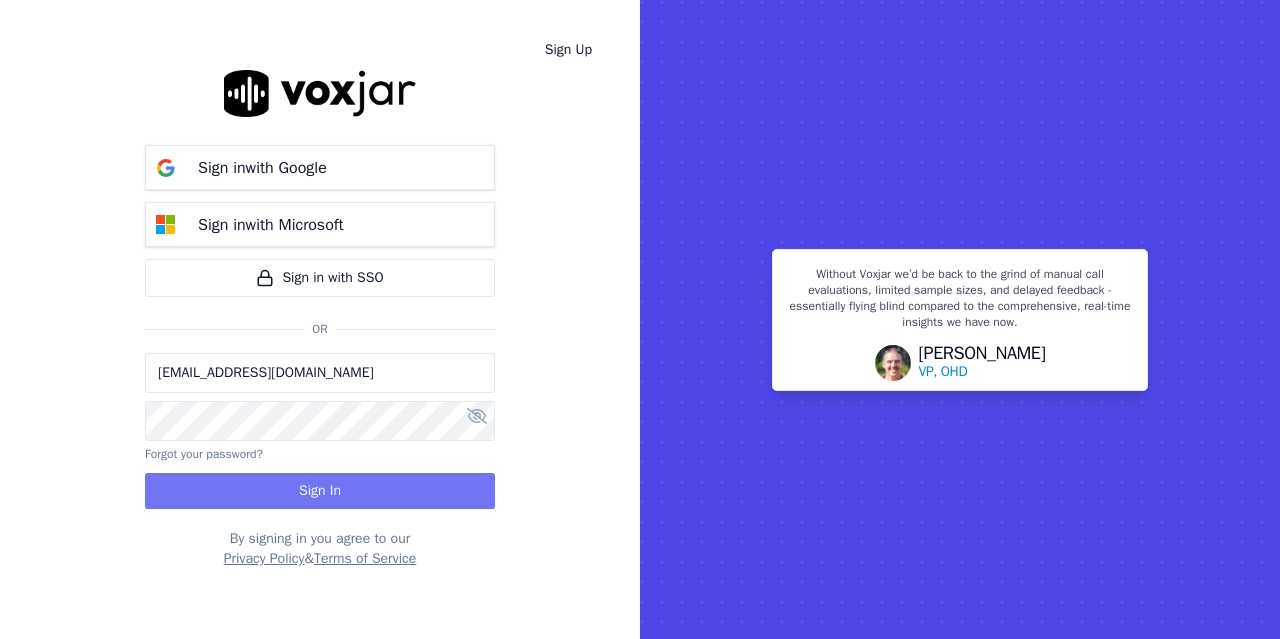 type on "[EMAIL_ADDRESS][DOMAIN_NAME]" 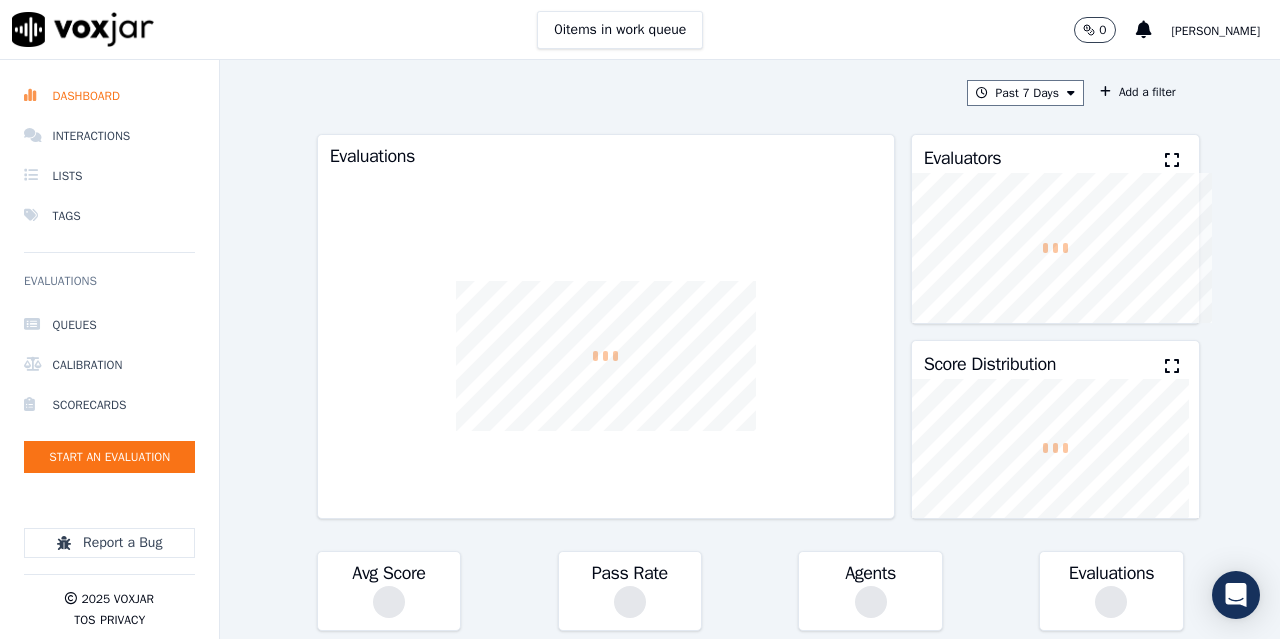 scroll, scrollTop: 0, scrollLeft: 0, axis: both 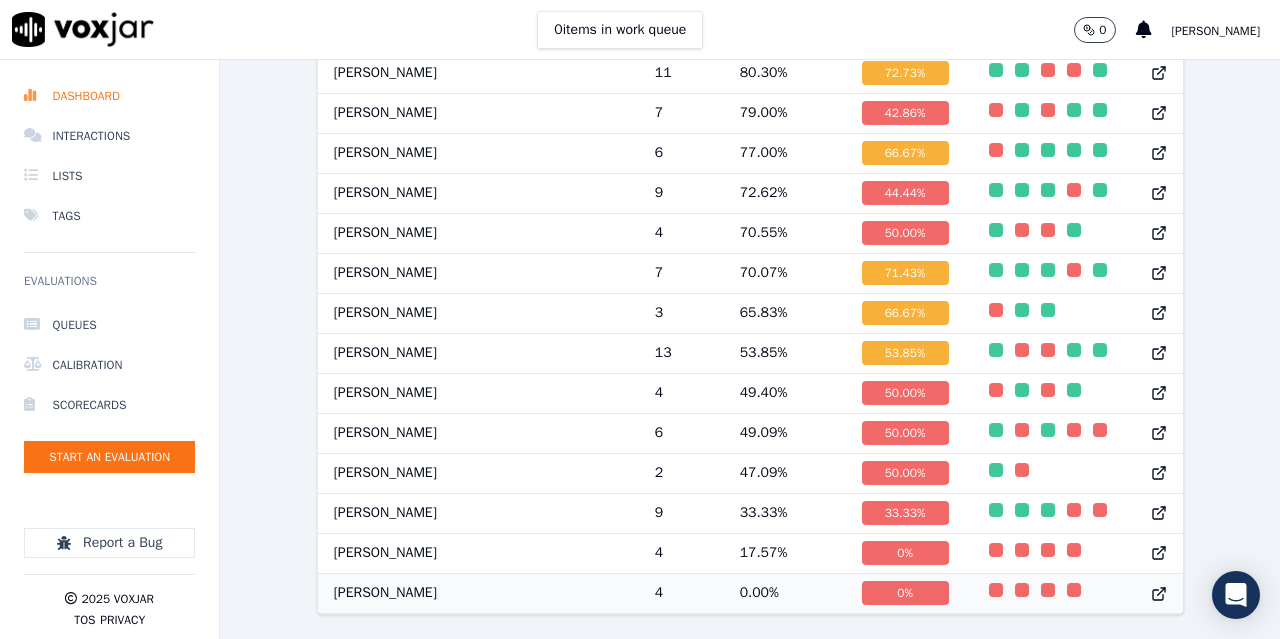 click at bounding box center [996, 590] 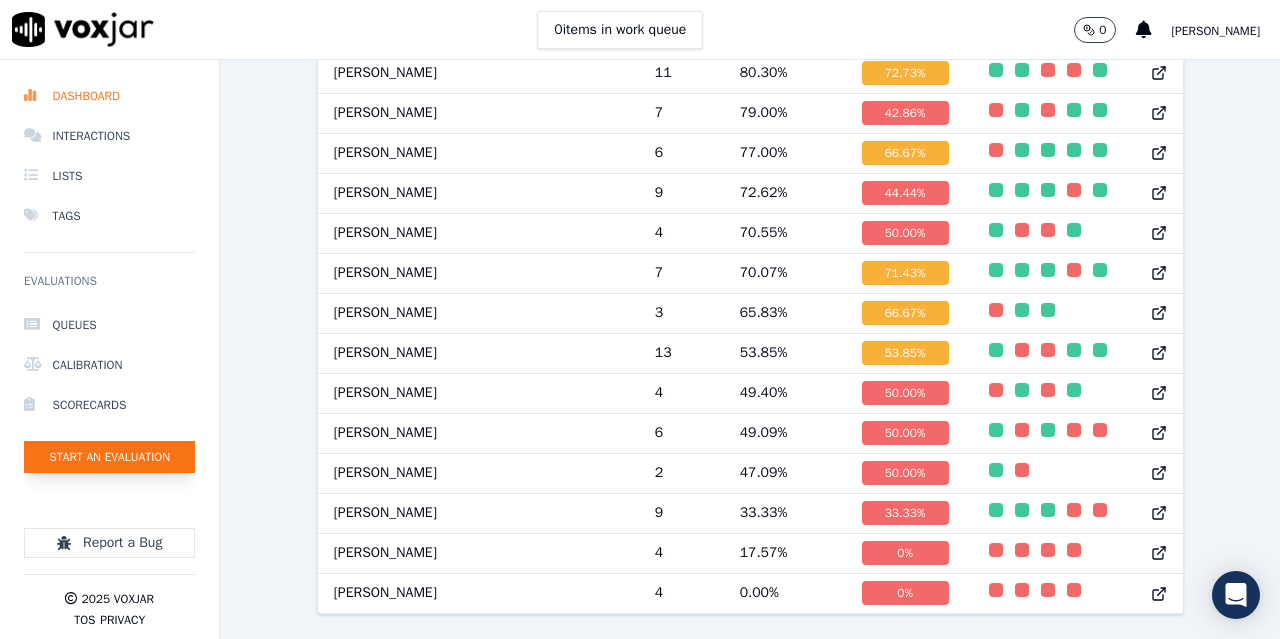click on "Start an Evaluation" 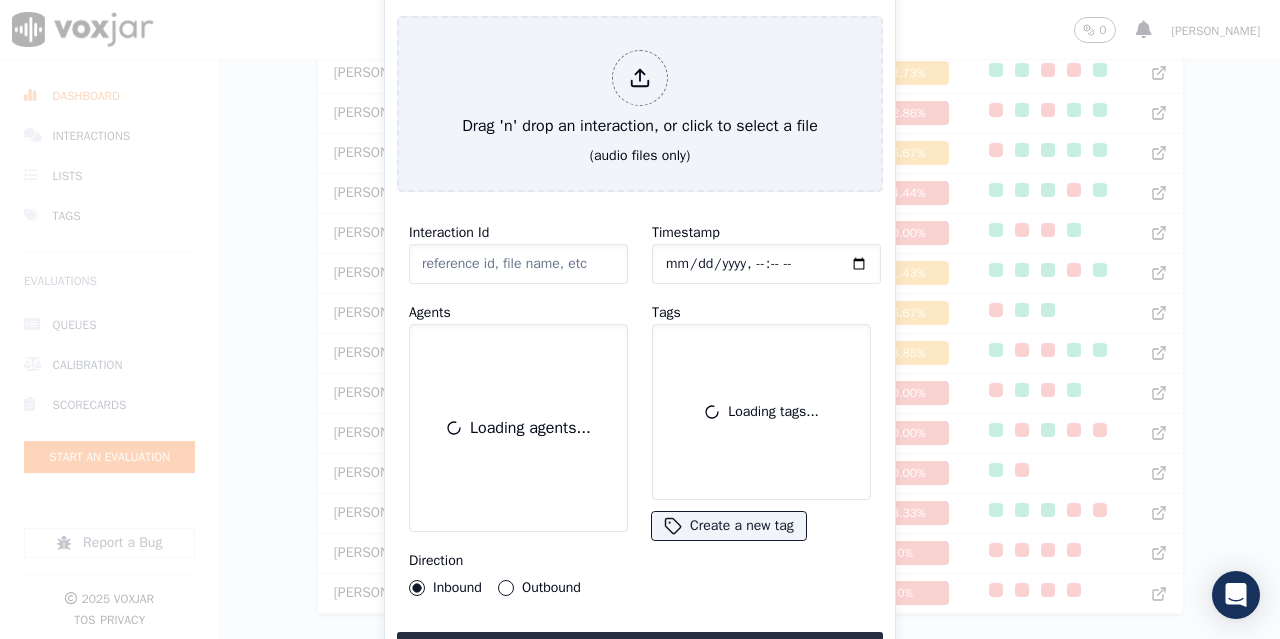 scroll, scrollTop: 122, scrollLeft: 0, axis: vertical 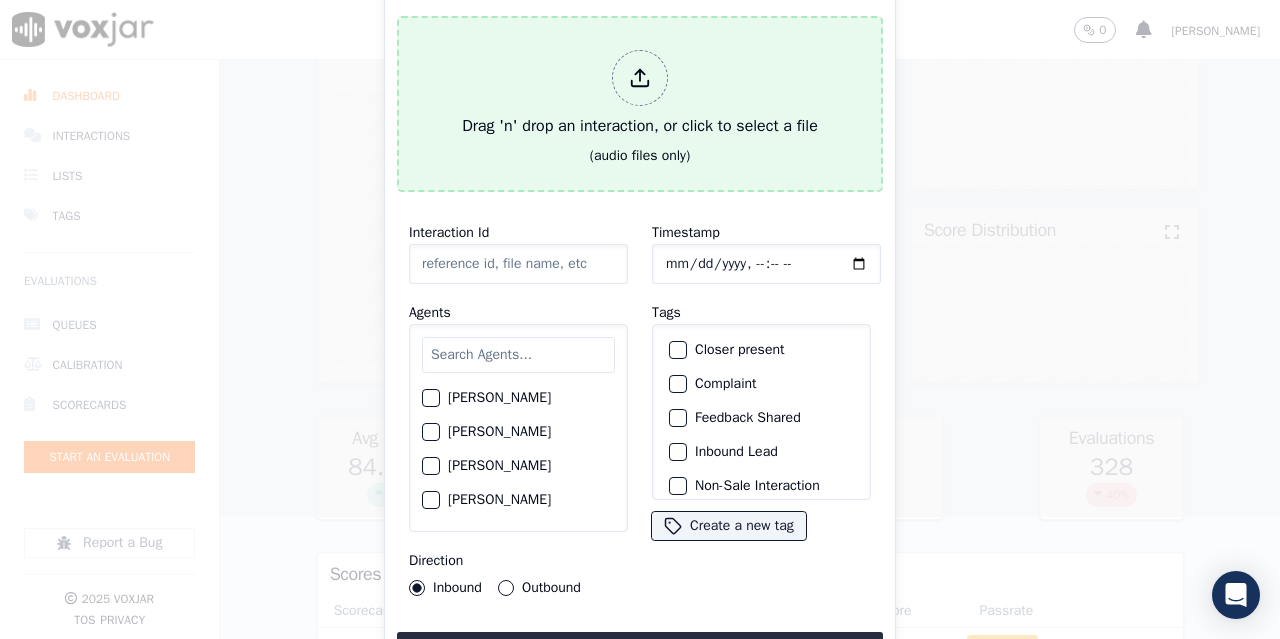 click on "Drag 'n' drop an interaction, or click to select a file" at bounding box center (640, 94) 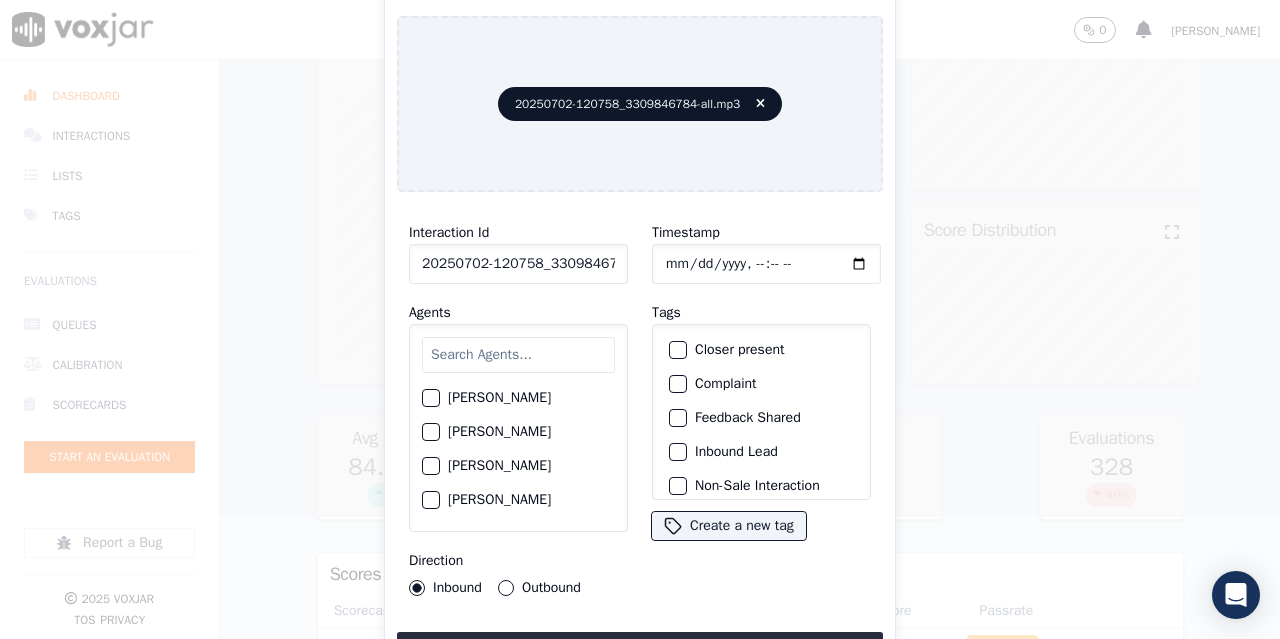 click at bounding box center (518, 355) 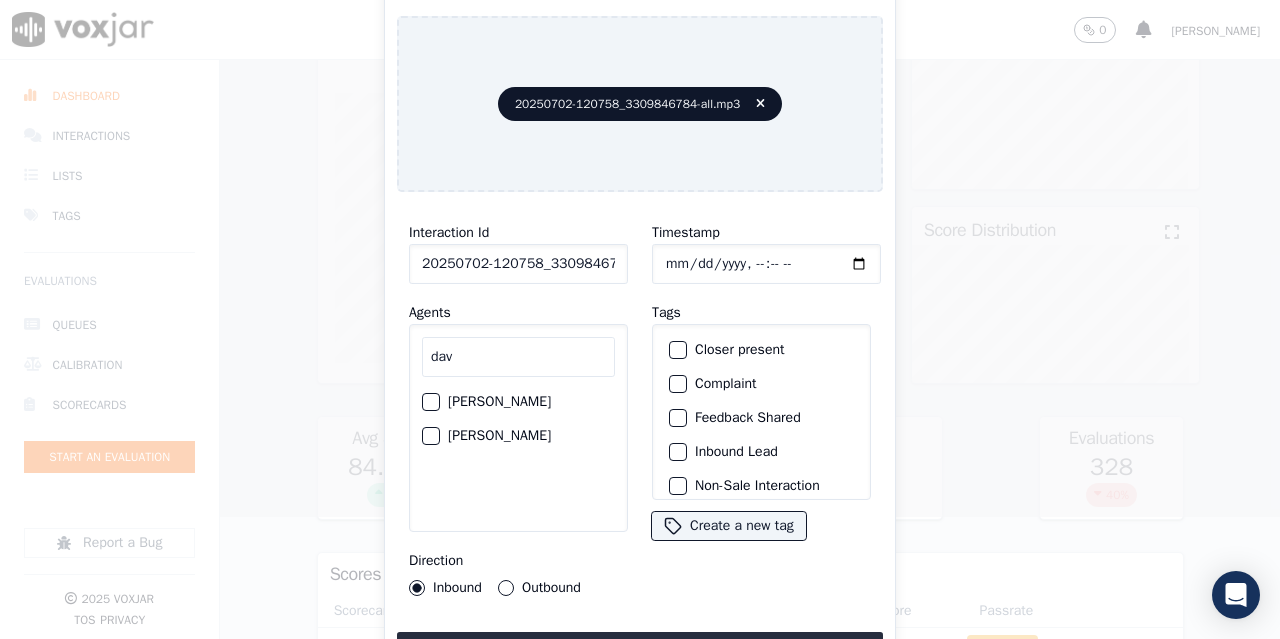 type on "dav" 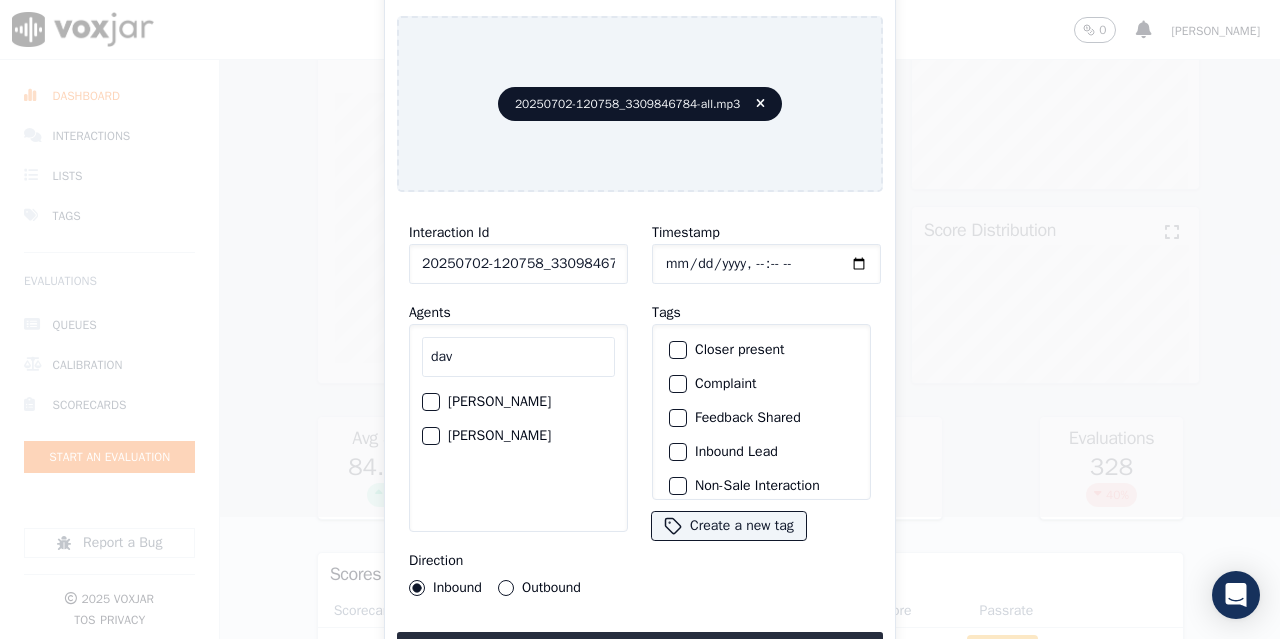 click on "Timestamp" 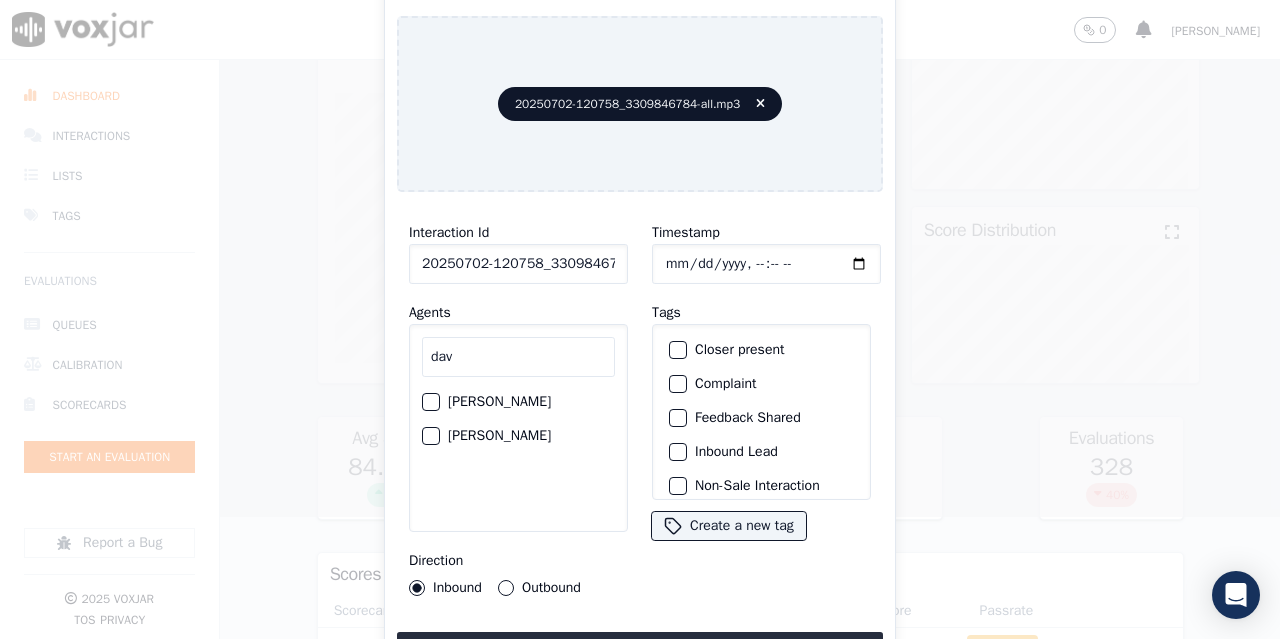 type on "[DATE]T11:15" 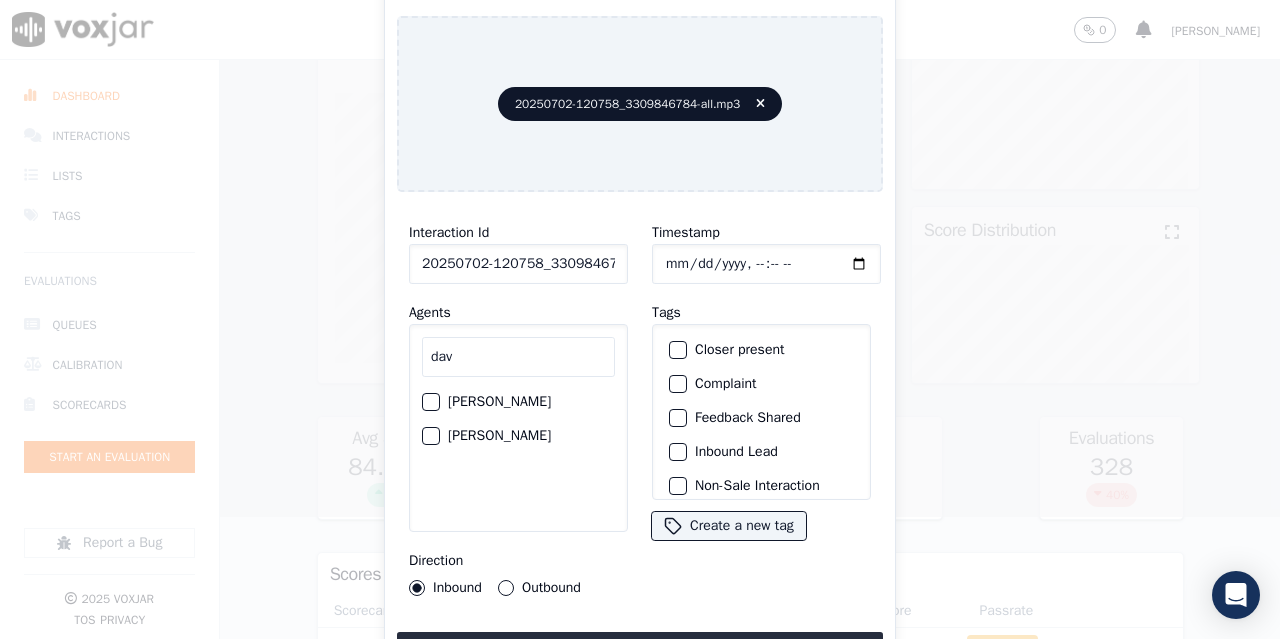 scroll, scrollTop: 189, scrollLeft: 0, axis: vertical 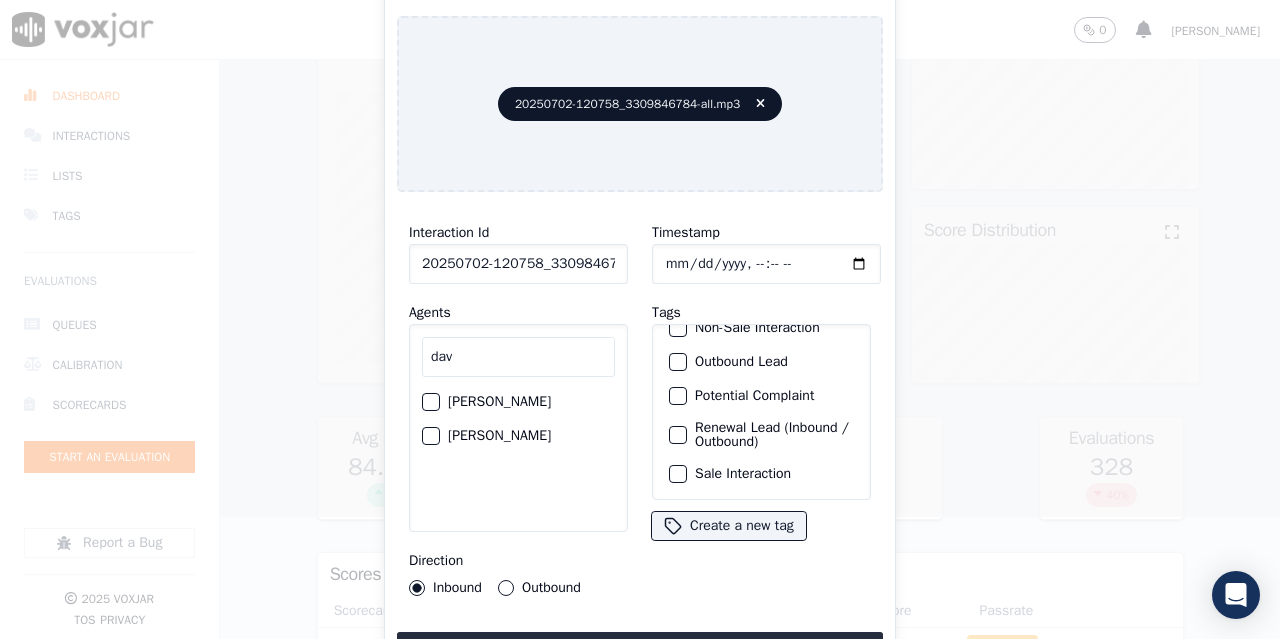 click on "Sale Interaction" 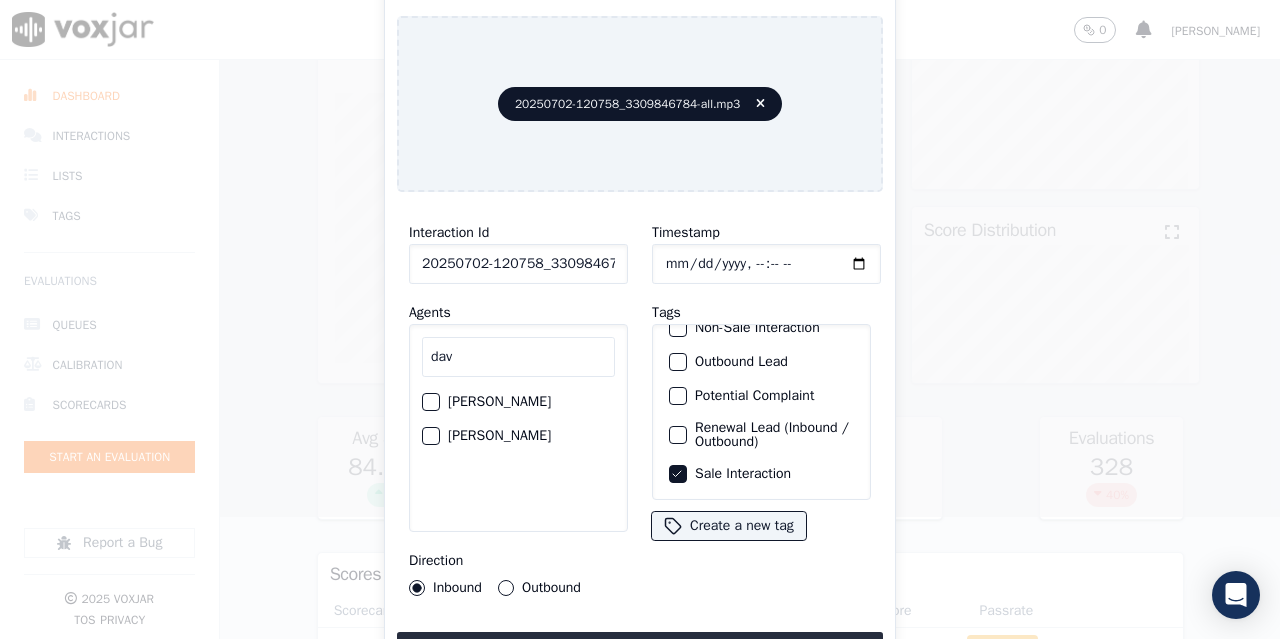 click at bounding box center [430, 402] 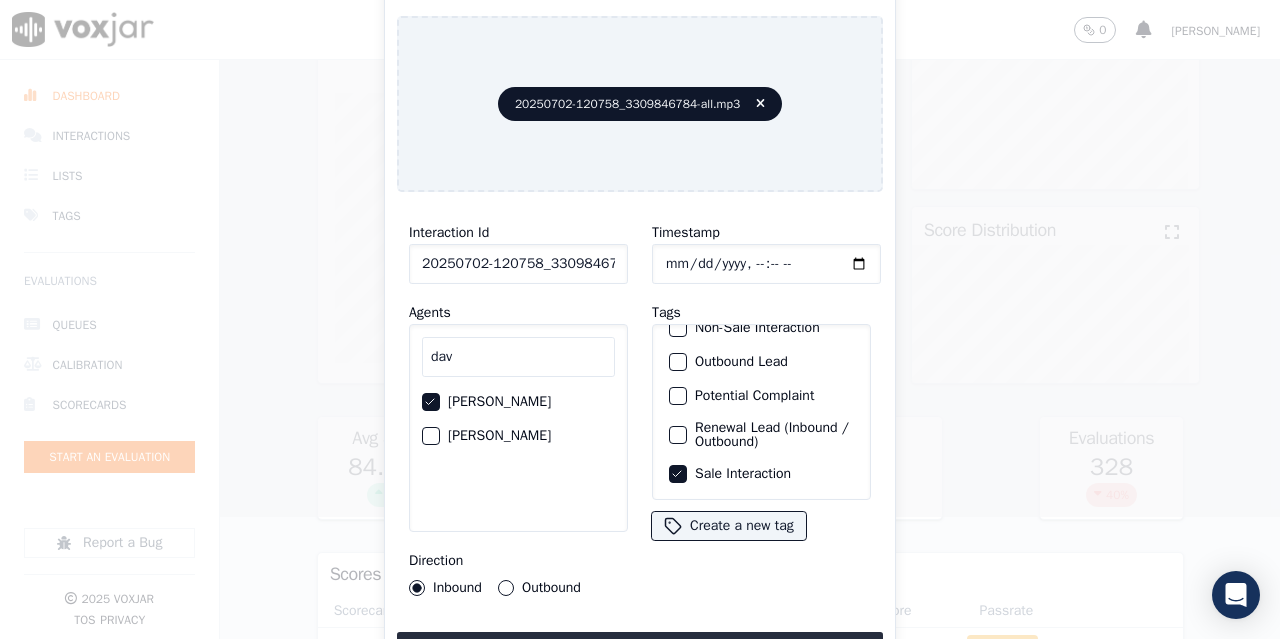 type 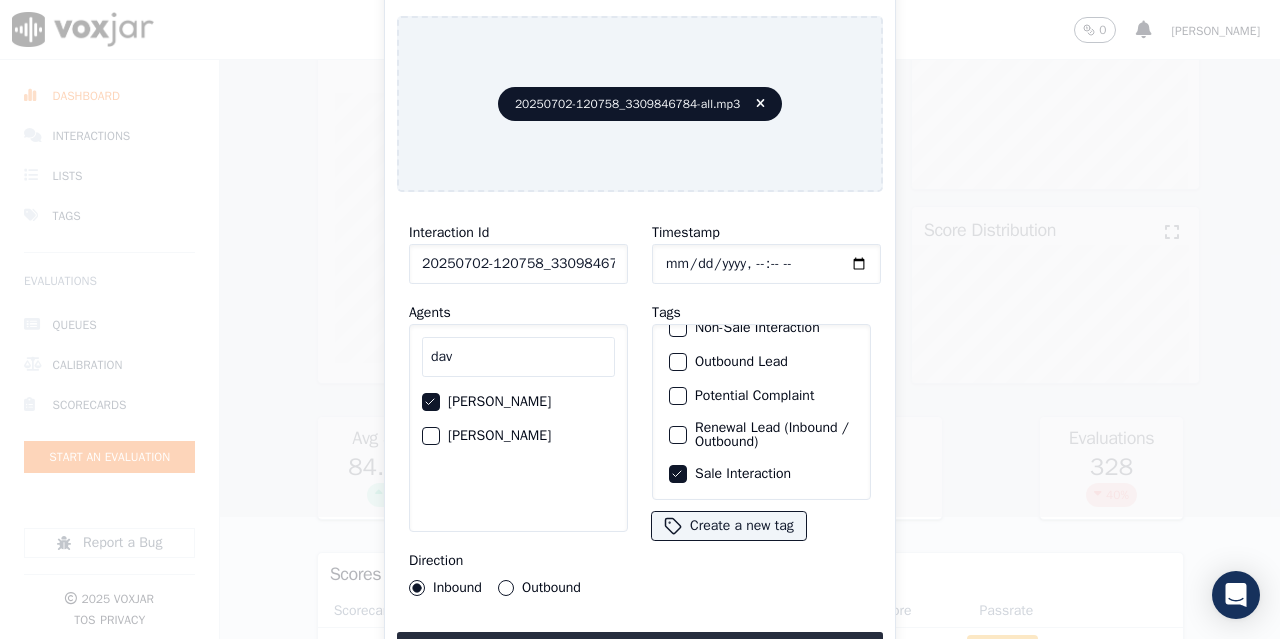 click on "Outbound" 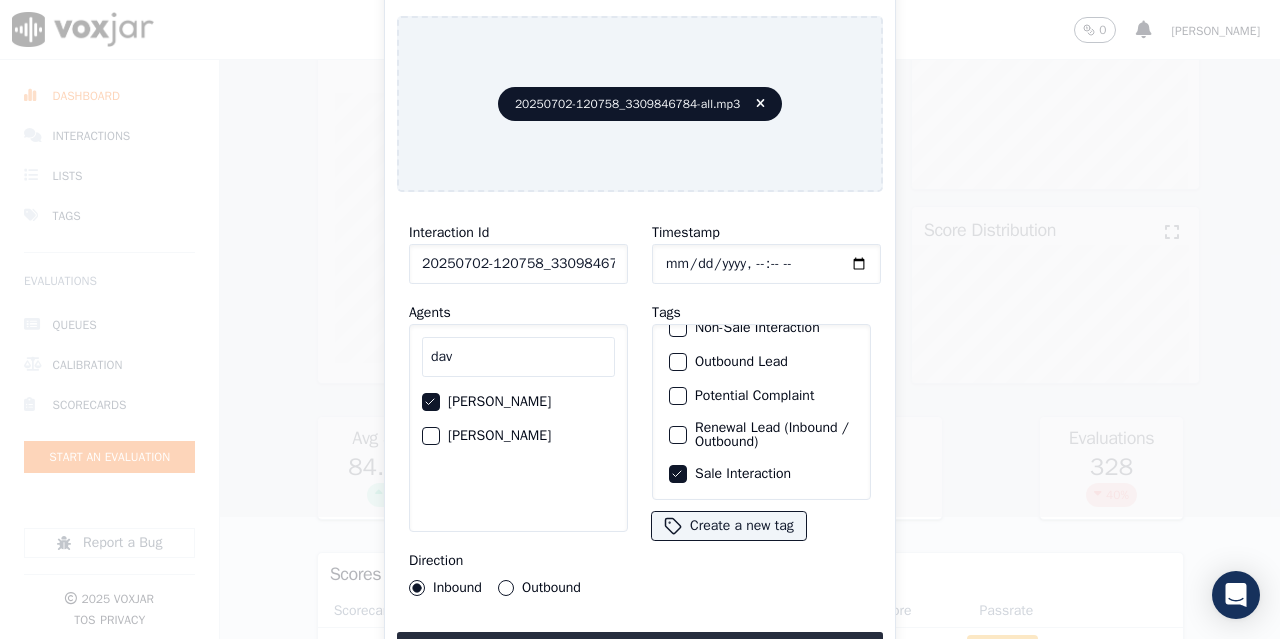 click on "Outbound" at bounding box center [506, 588] 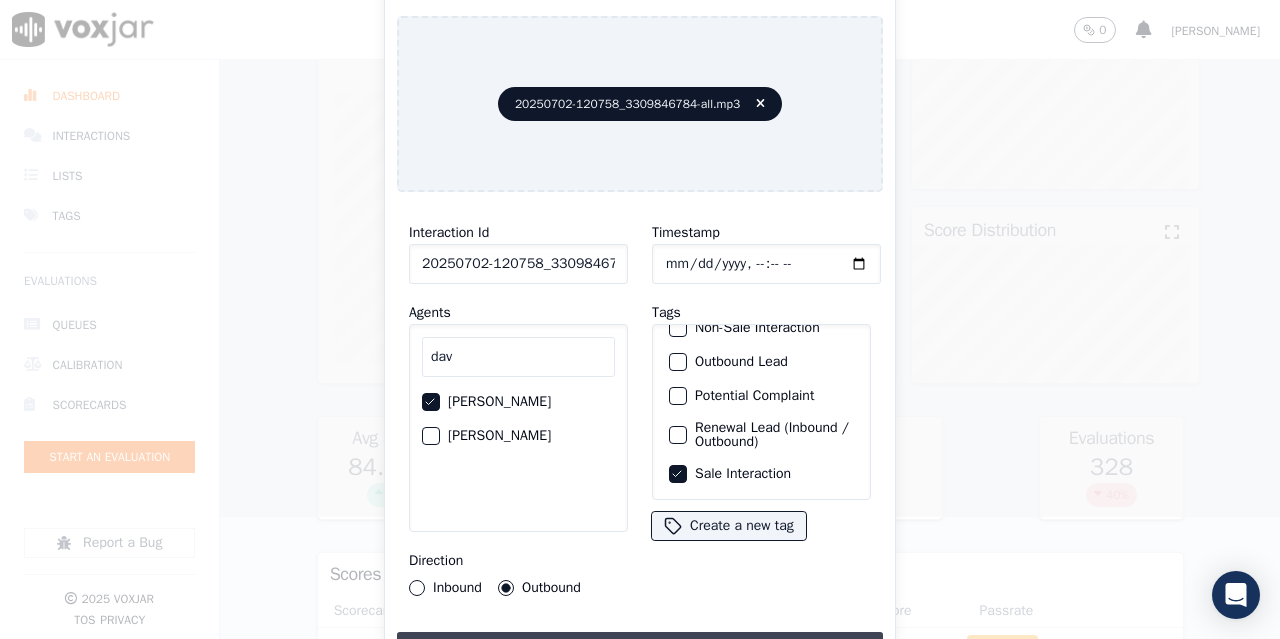 click on "Upload interaction to start evaluation" at bounding box center [640, 650] 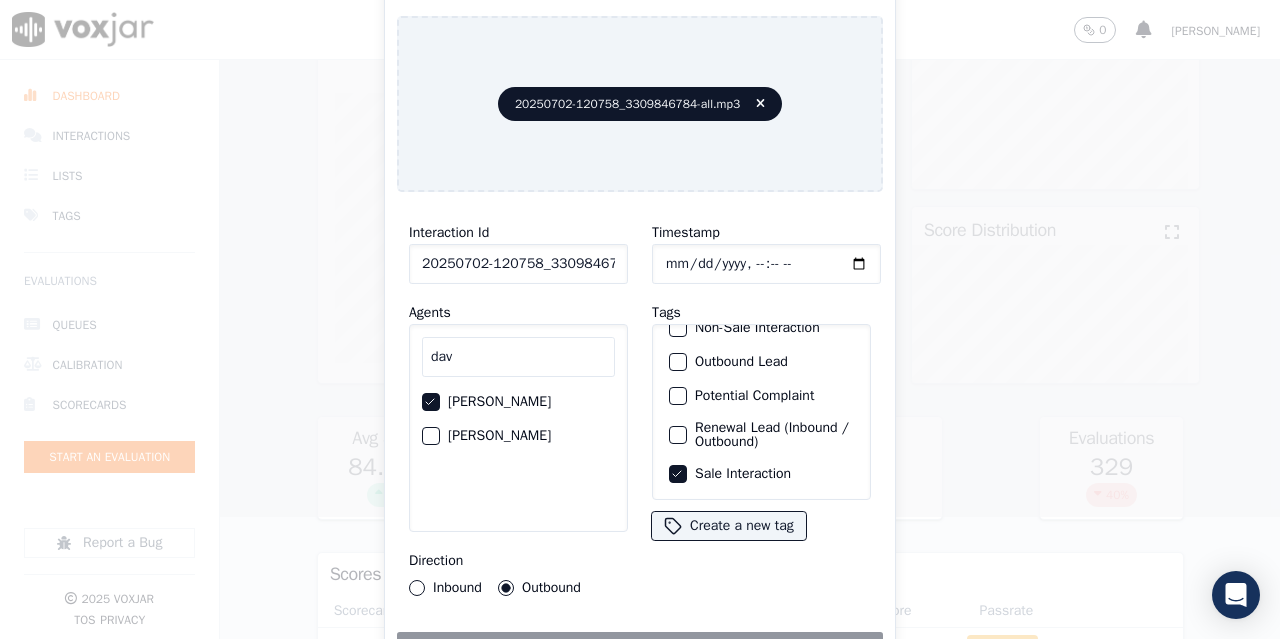 scroll, scrollTop: 0, scrollLeft: 0, axis: both 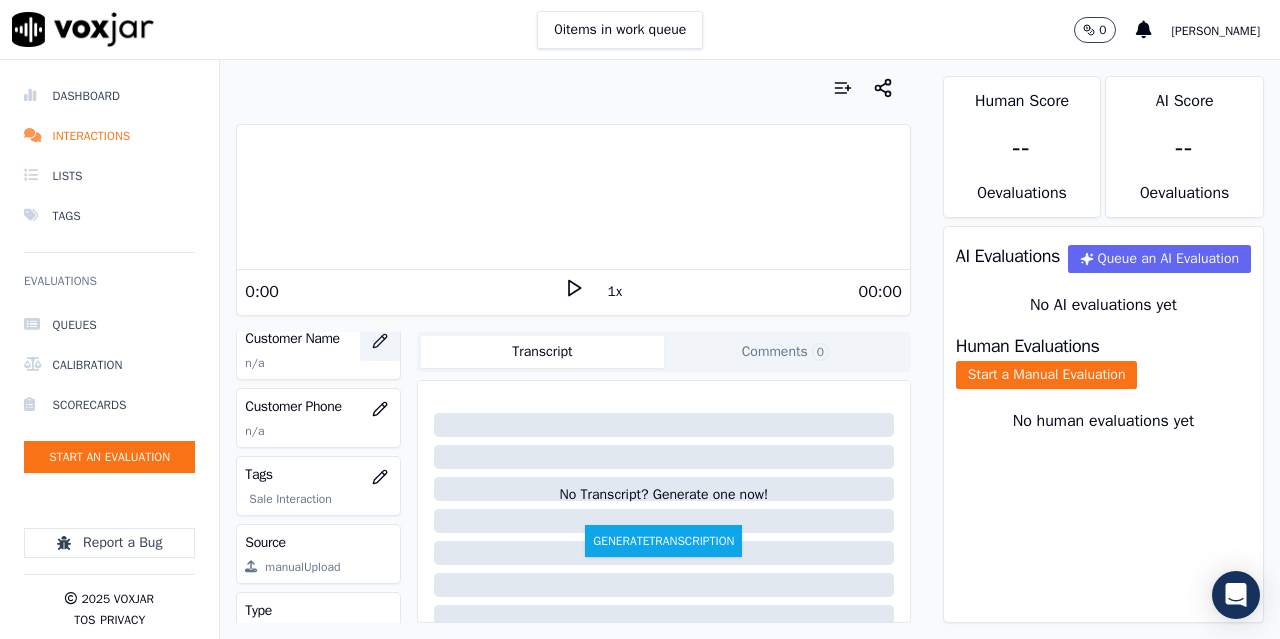 click 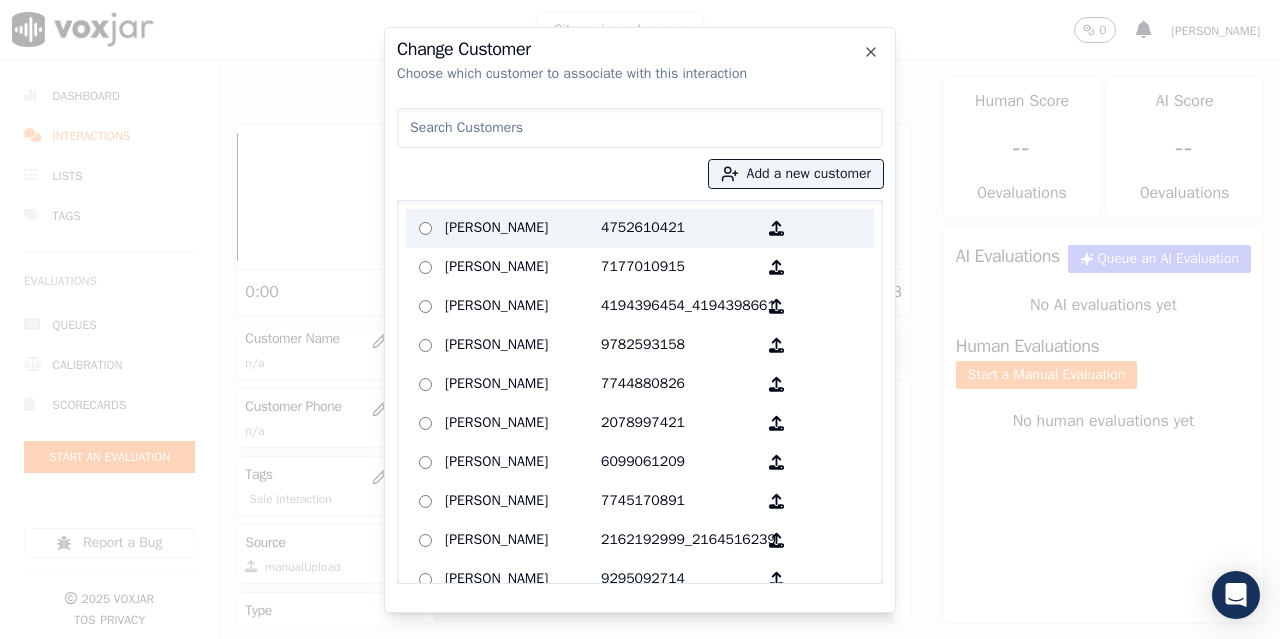 paste on "[PERSON_NAME]" 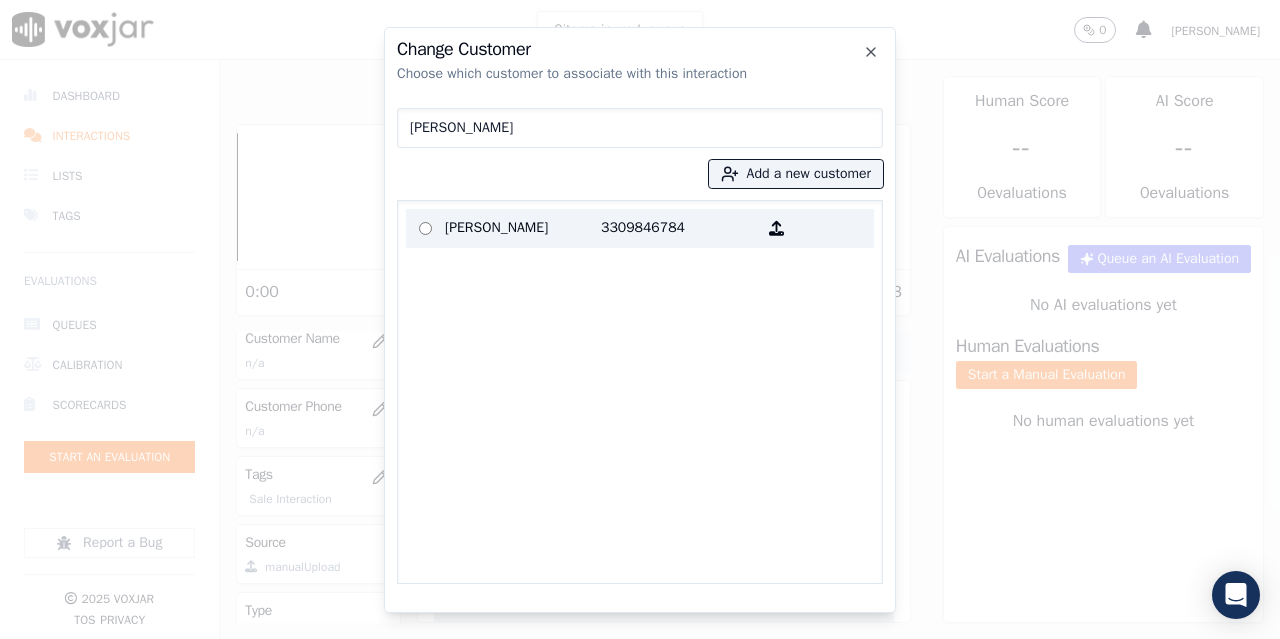 type on "[PERSON_NAME]" 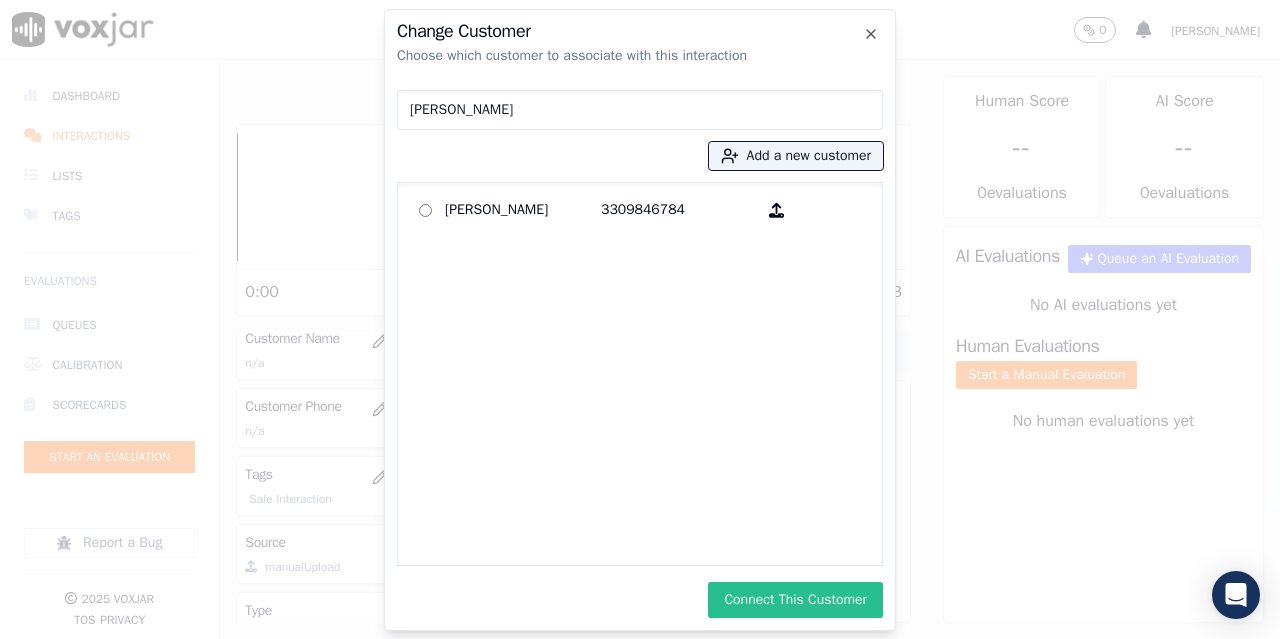 click on "Connect This Customer" at bounding box center (795, 600) 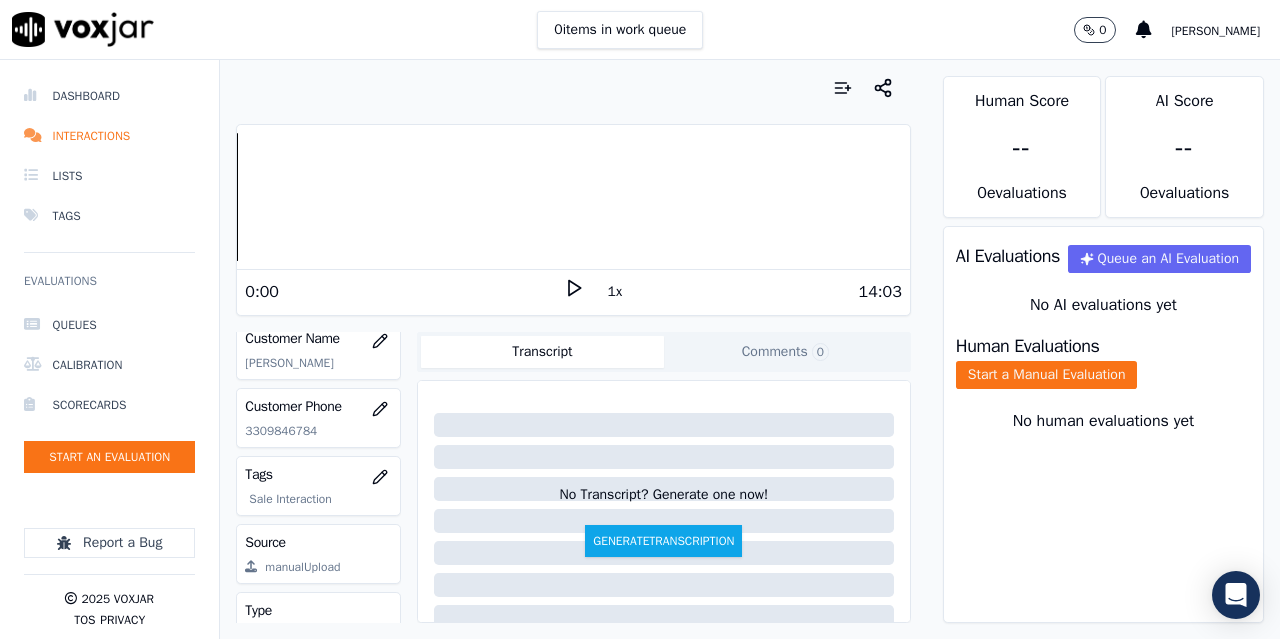 scroll, scrollTop: 380, scrollLeft: 0, axis: vertical 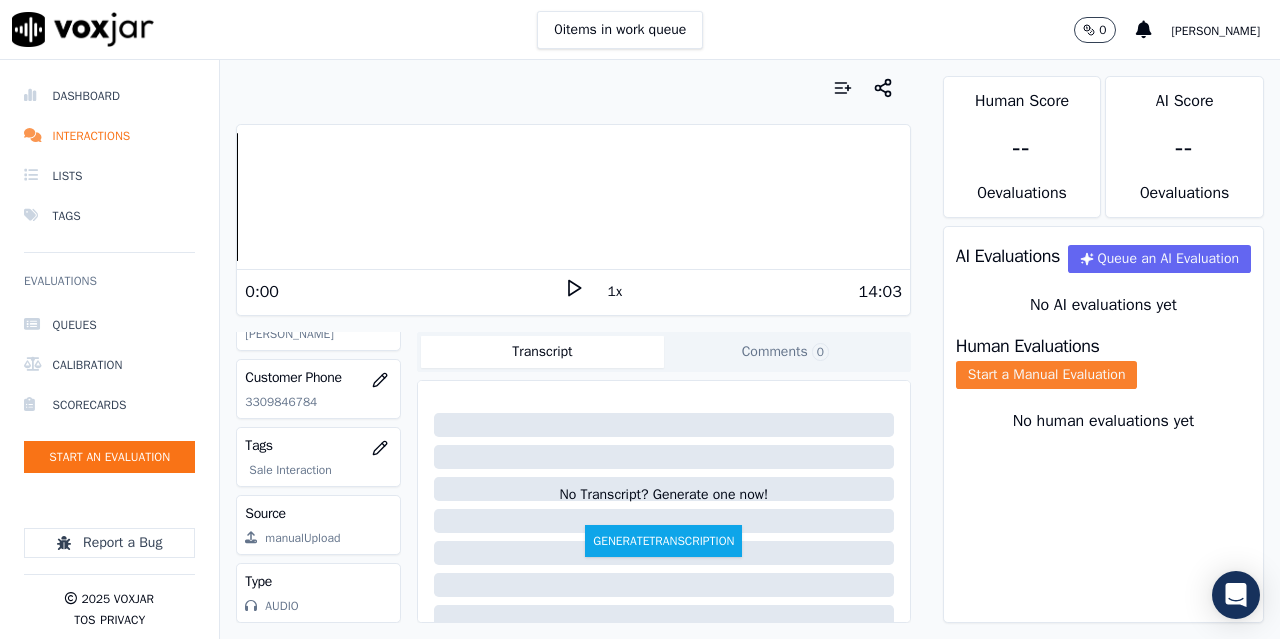 click on "Start a Manual Evaluation" 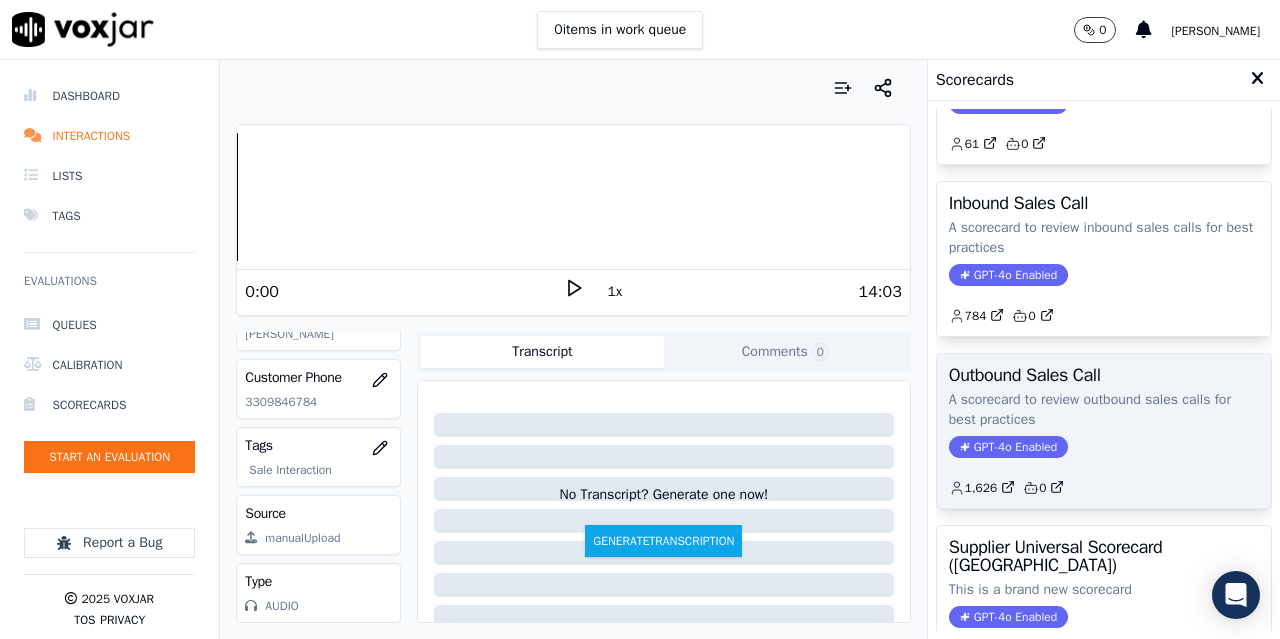 scroll, scrollTop: 200, scrollLeft: 0, axis: vertical 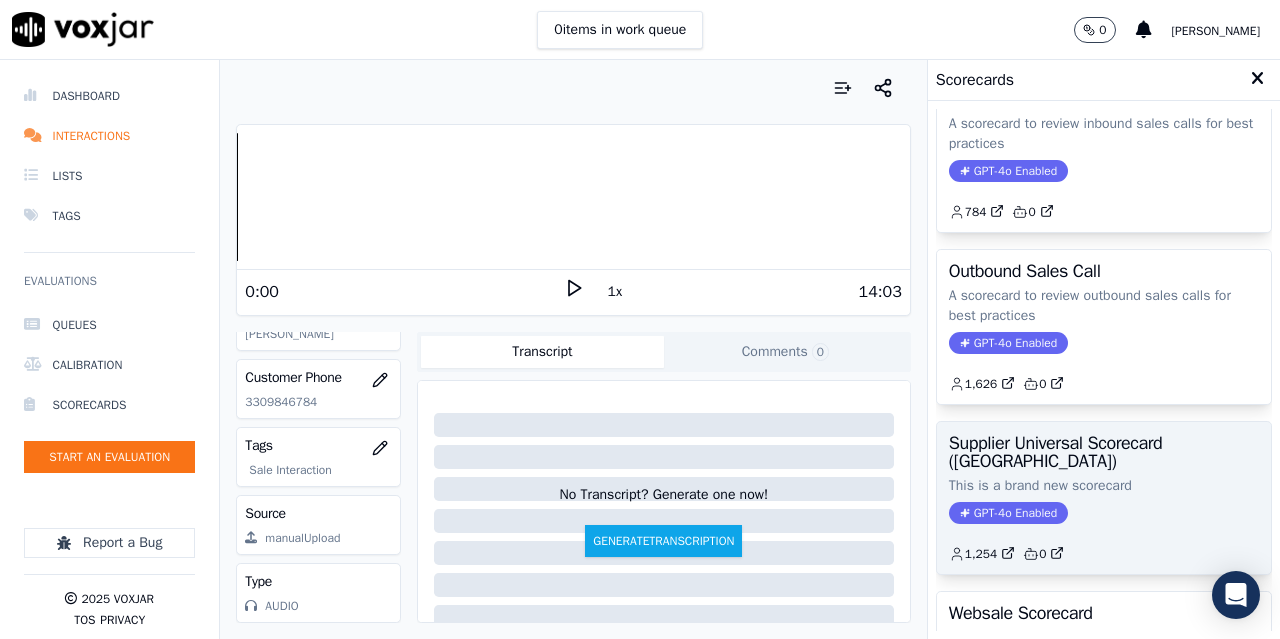 click on "Supplier Universal Scorecard ([GEOGRAPHIC_DATA])" at bounding box center [1104, 452] 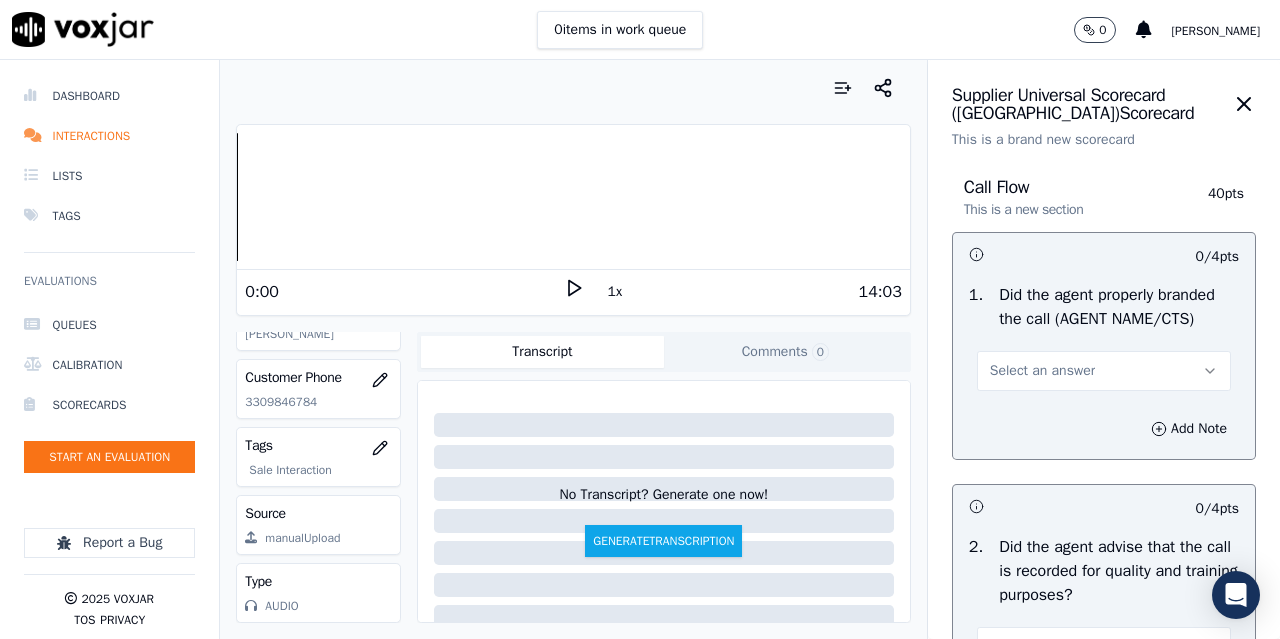 click on "Select an answer" at bounding box center (1104, 371) 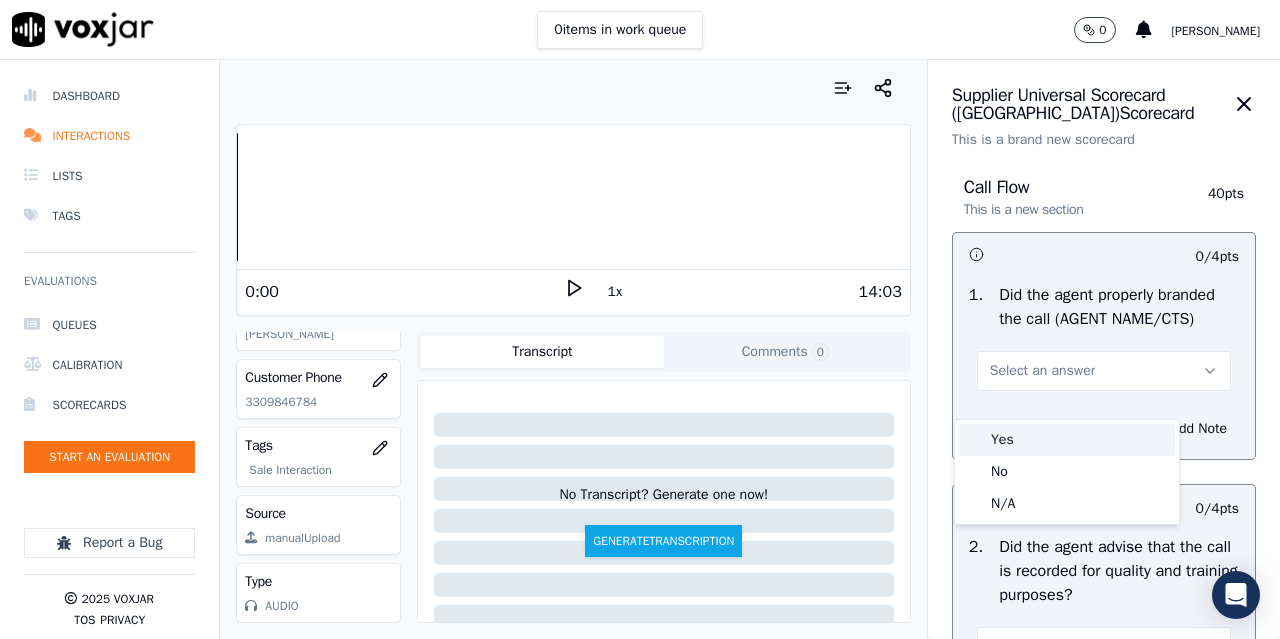 click on "Yes" at bounding box center (1067, 440) 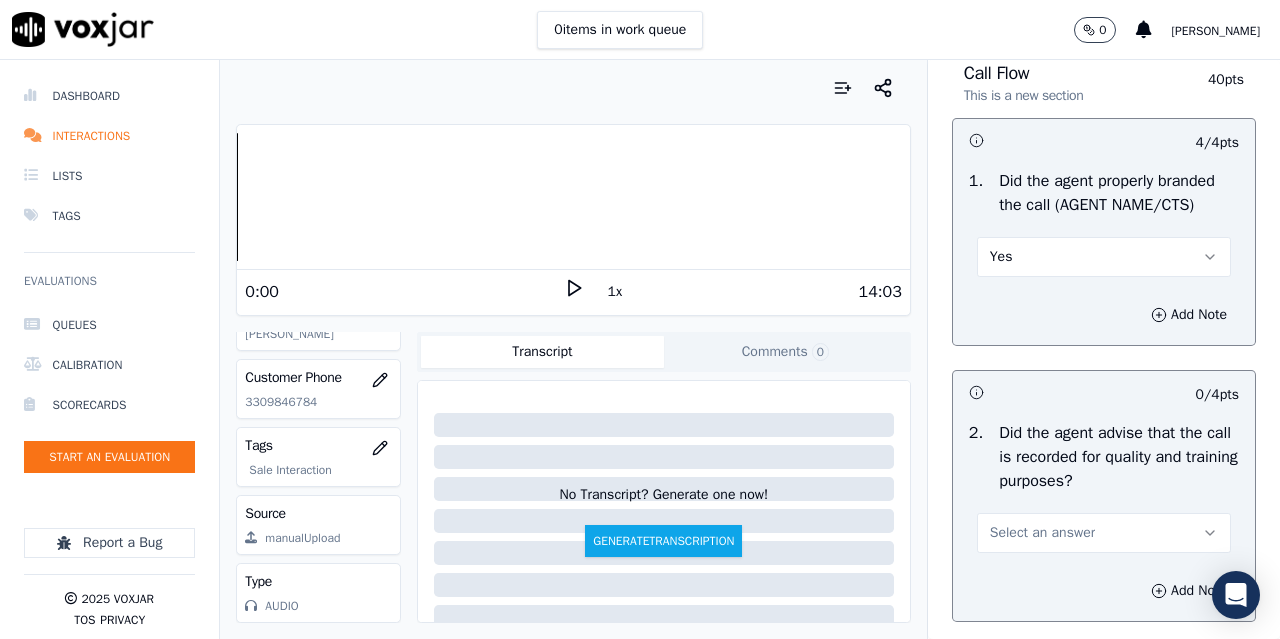 scroll, scrollTop: 400, scrollLeft: 0, axis: vertical 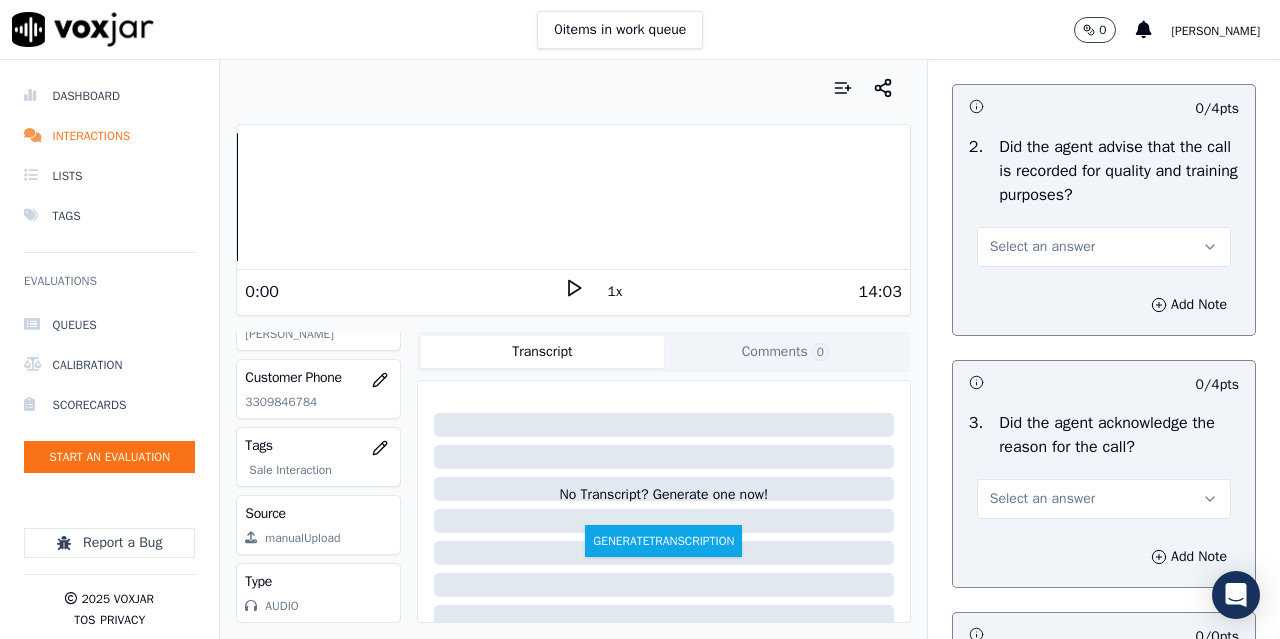 click on "Select an answer" at bounding box center (1042, 247) 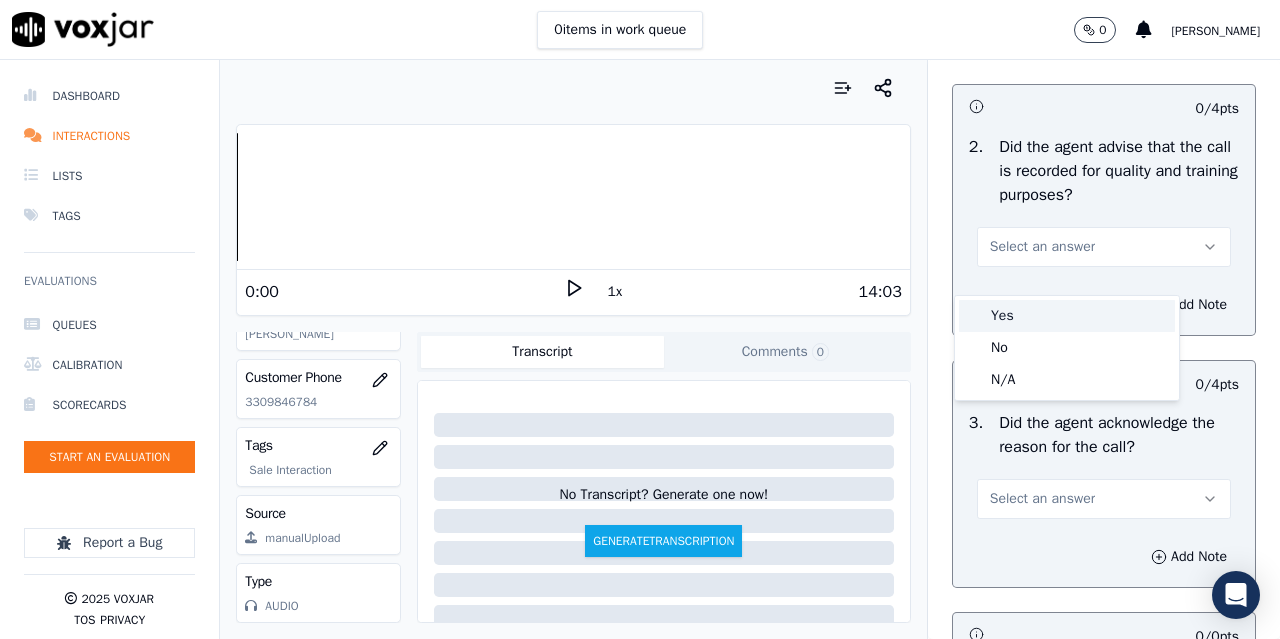 click on "Yes" at bounding box center [1067, 316] 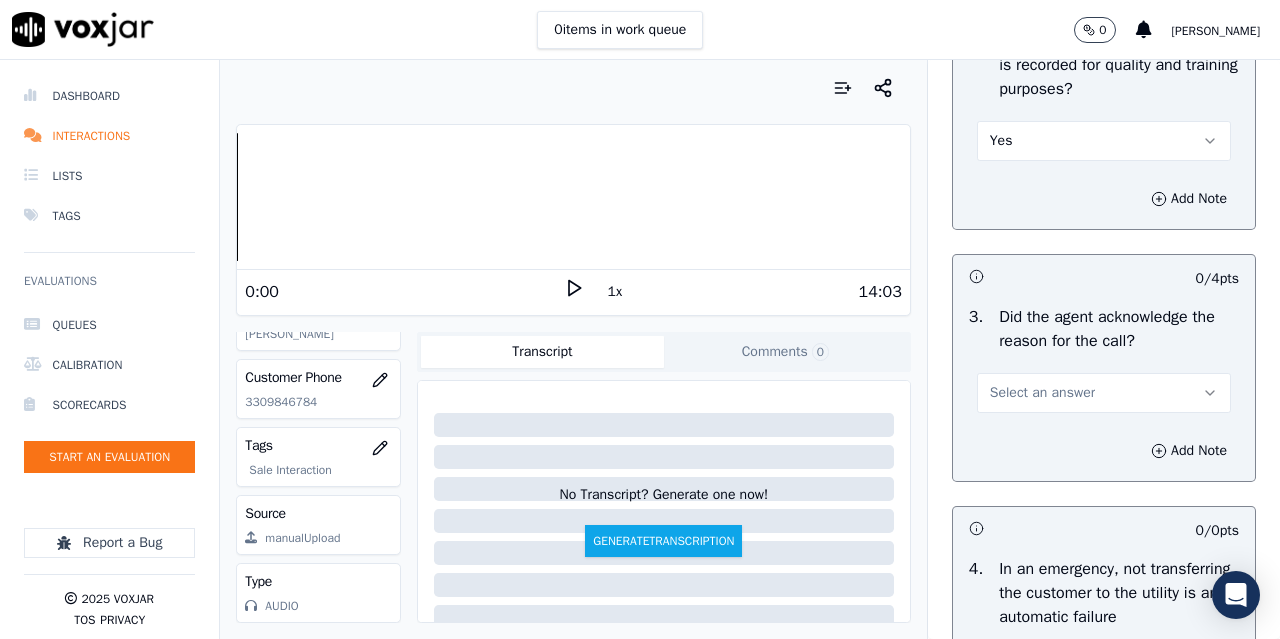 scroll, scrollTop: 700, scrollLeft: 0, axis: vertical 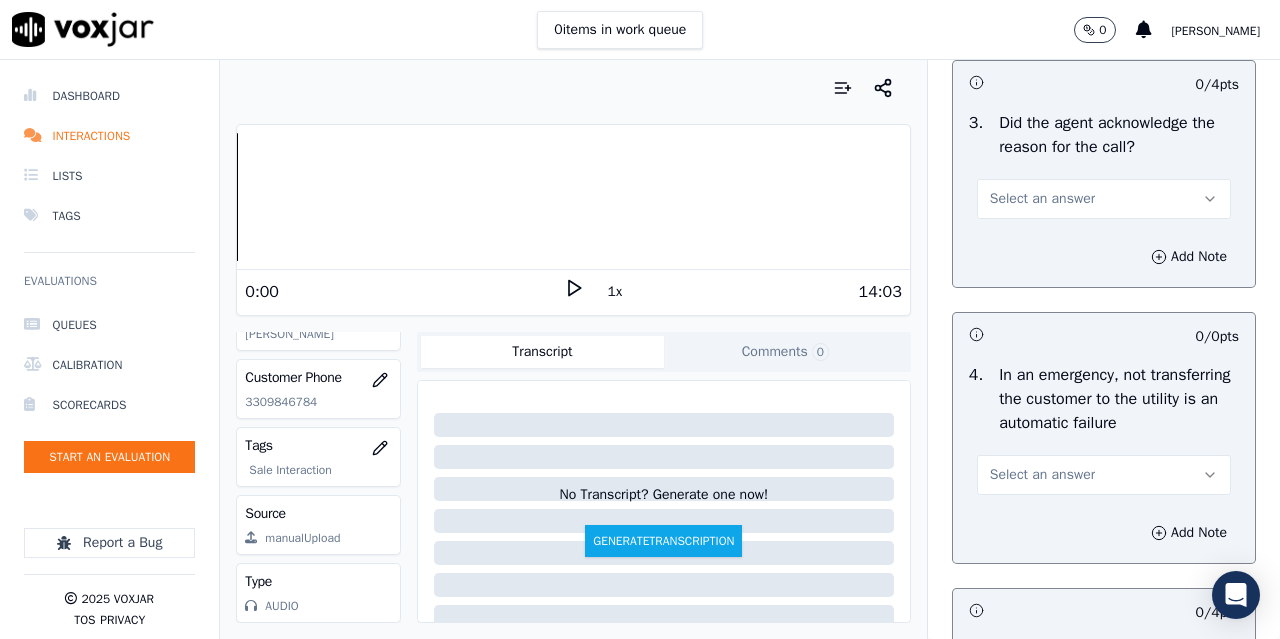 click on "Select an answer" at bounding box center (1104, 199) 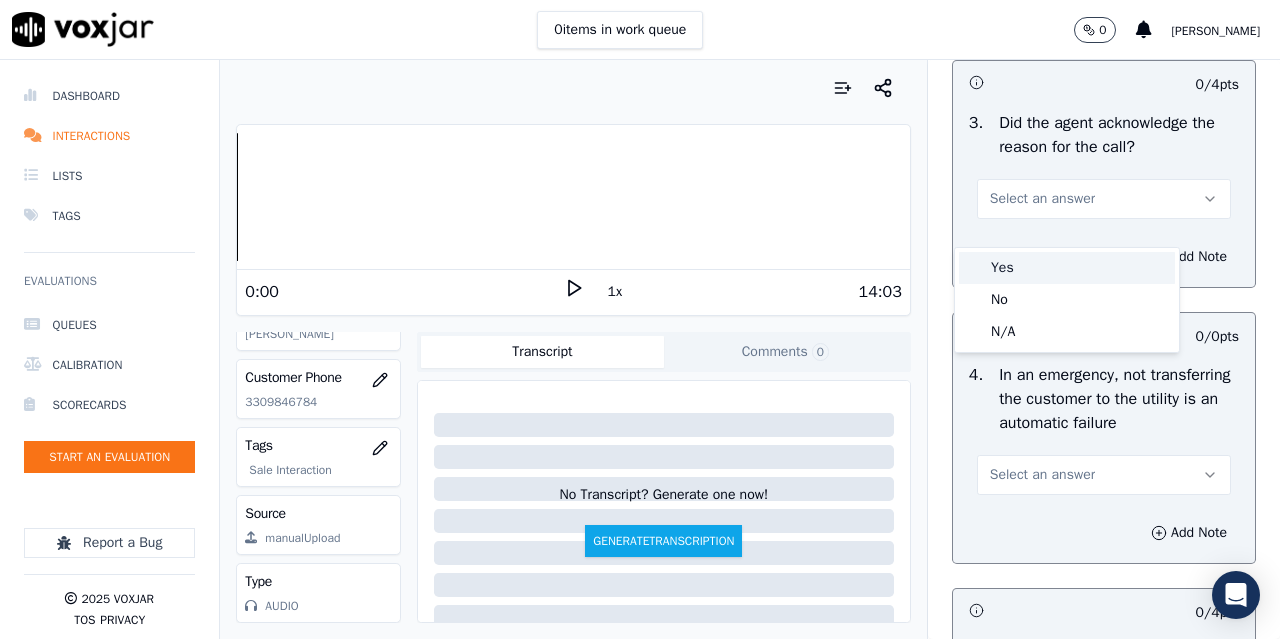 click on "Yes" at bounding box center (1067, 268) 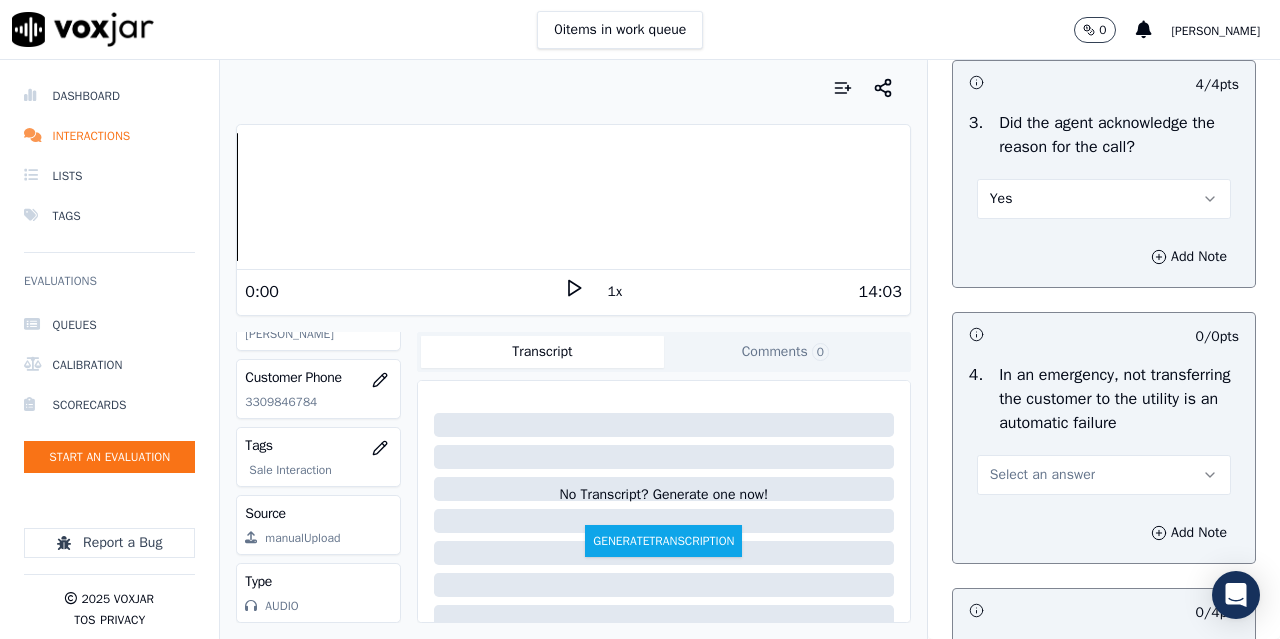 click on "Select an answer" at bounding box center (1042, 475) 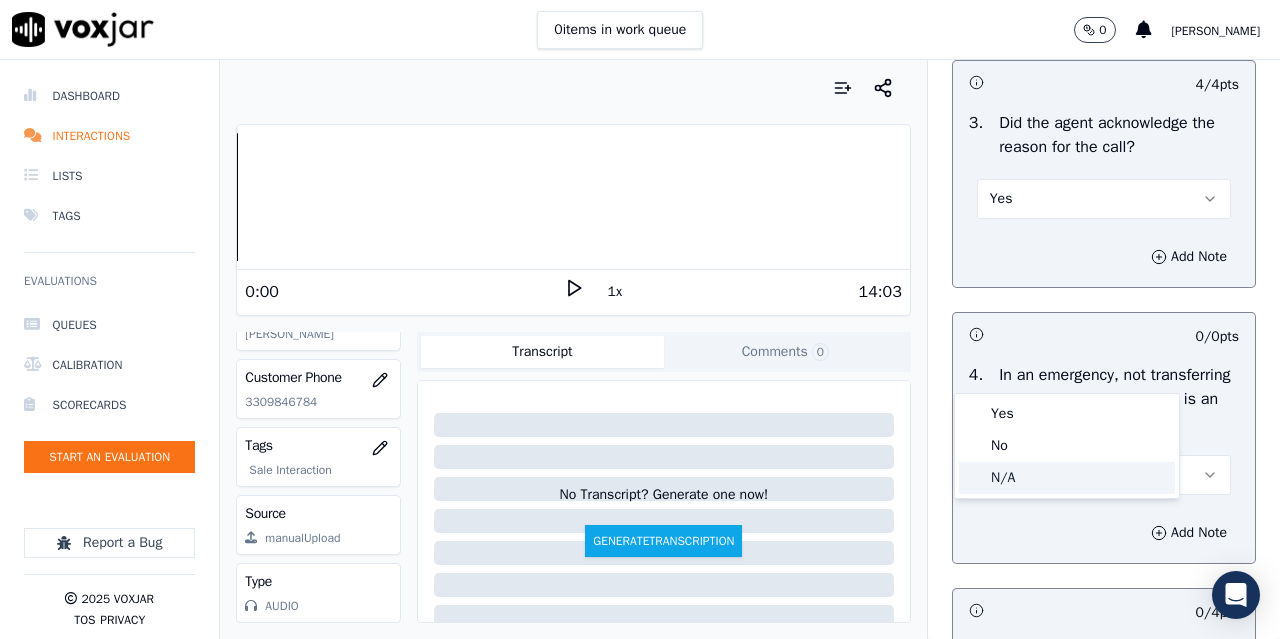 click on "N/A" 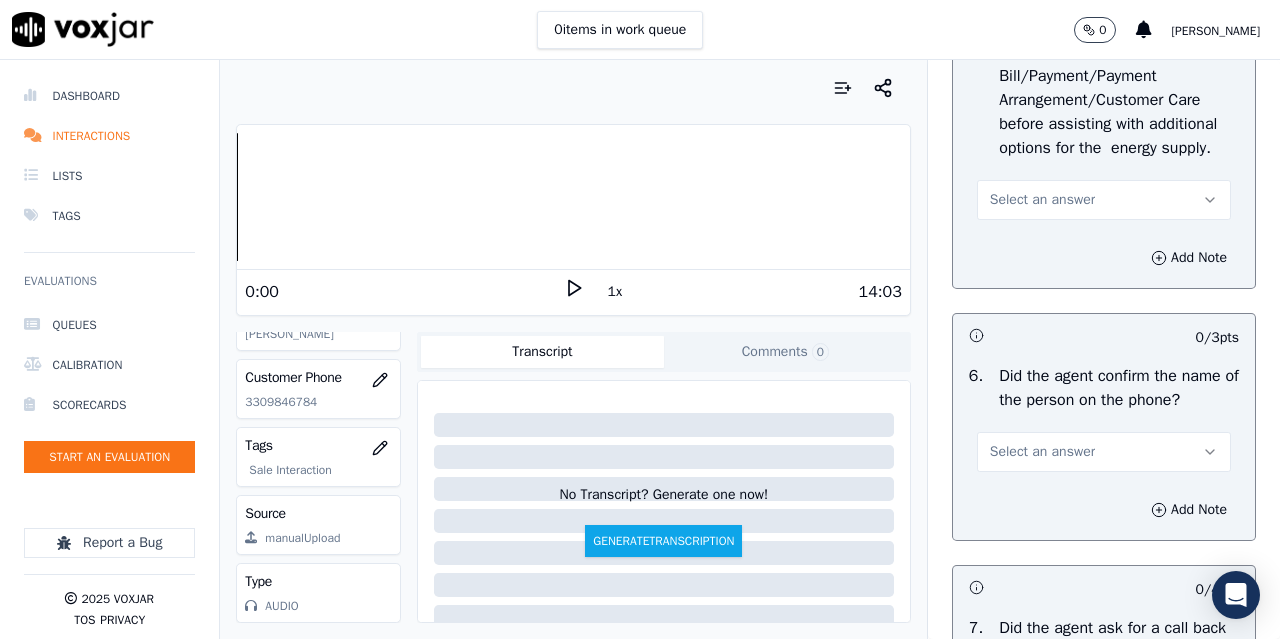 scroll, scrollTop: 1300, scrollLeft: 0, axis: vertical 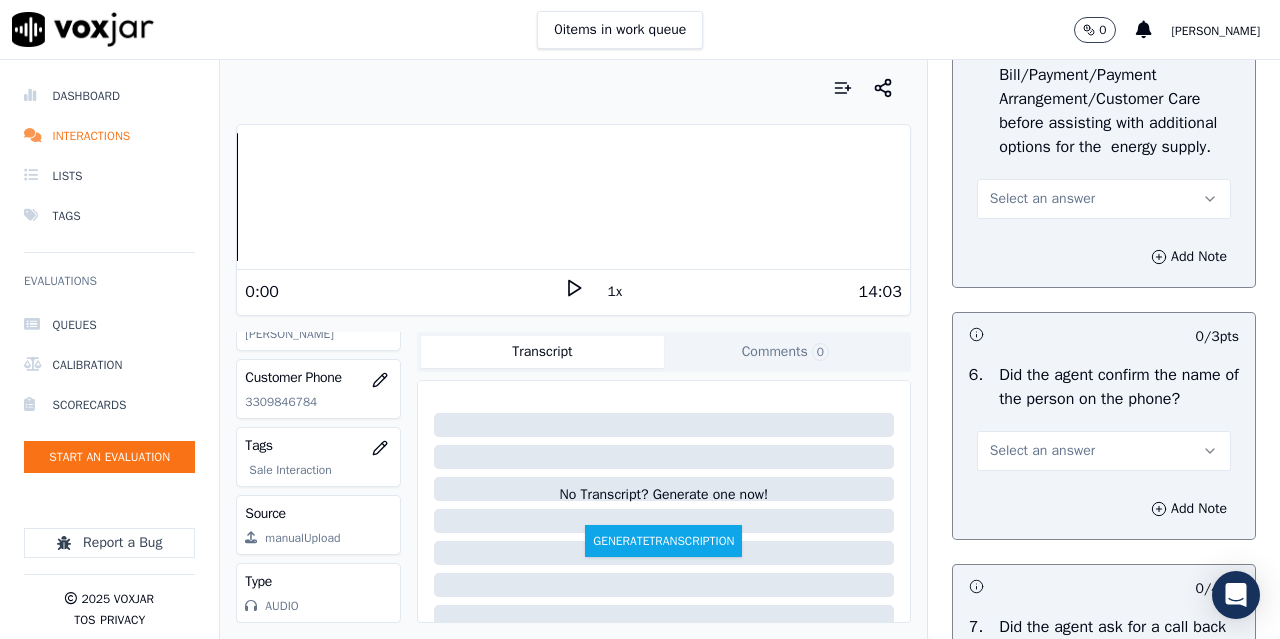 click on "Select an answer" at bounding box center (1042, 199) 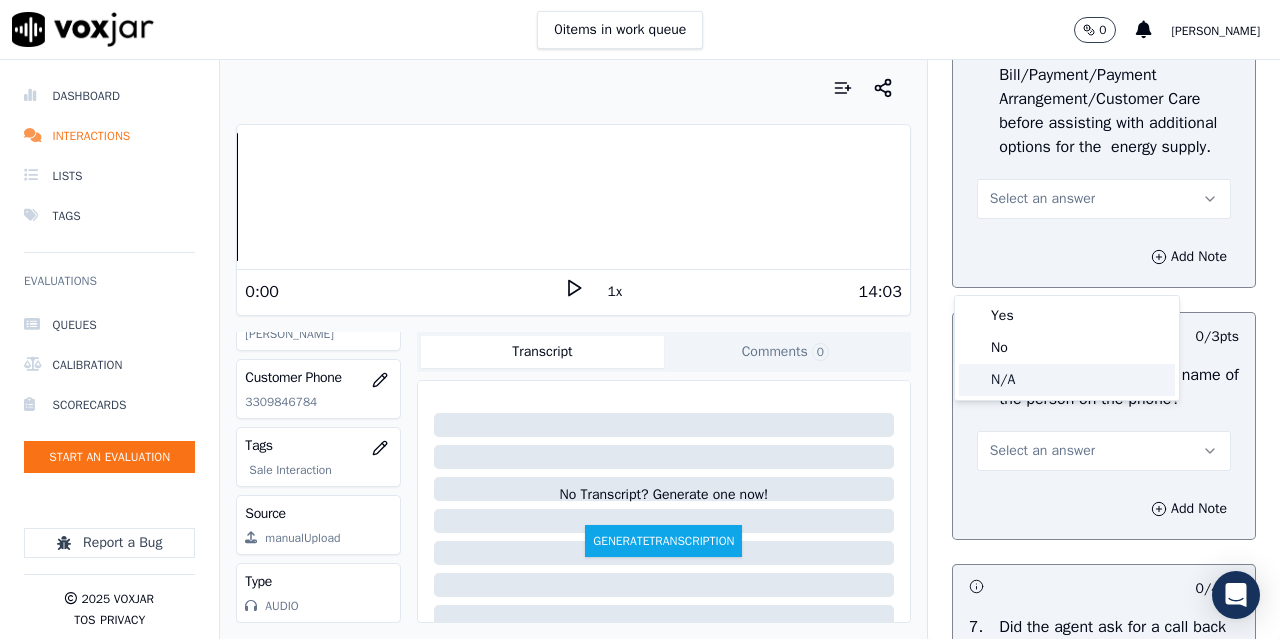 click on "N/A" 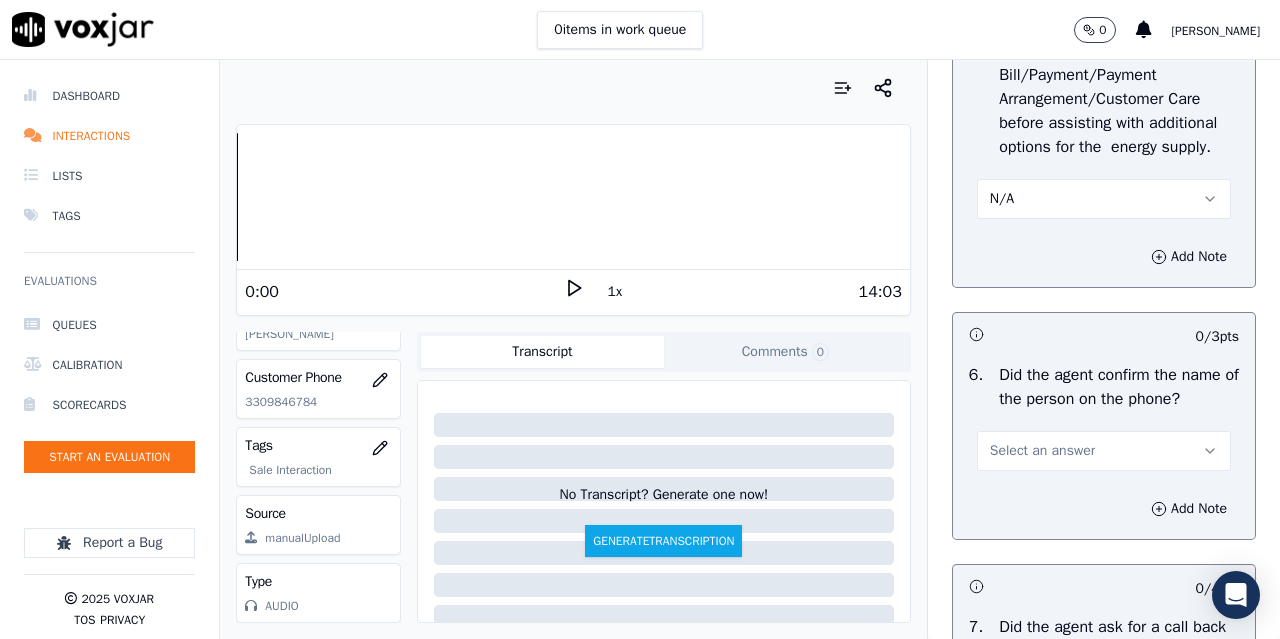 drag, startPoint x: 1022, startPoint y: 547, endPoint x: 1023, endPoint y: 557, distance: 10.049875 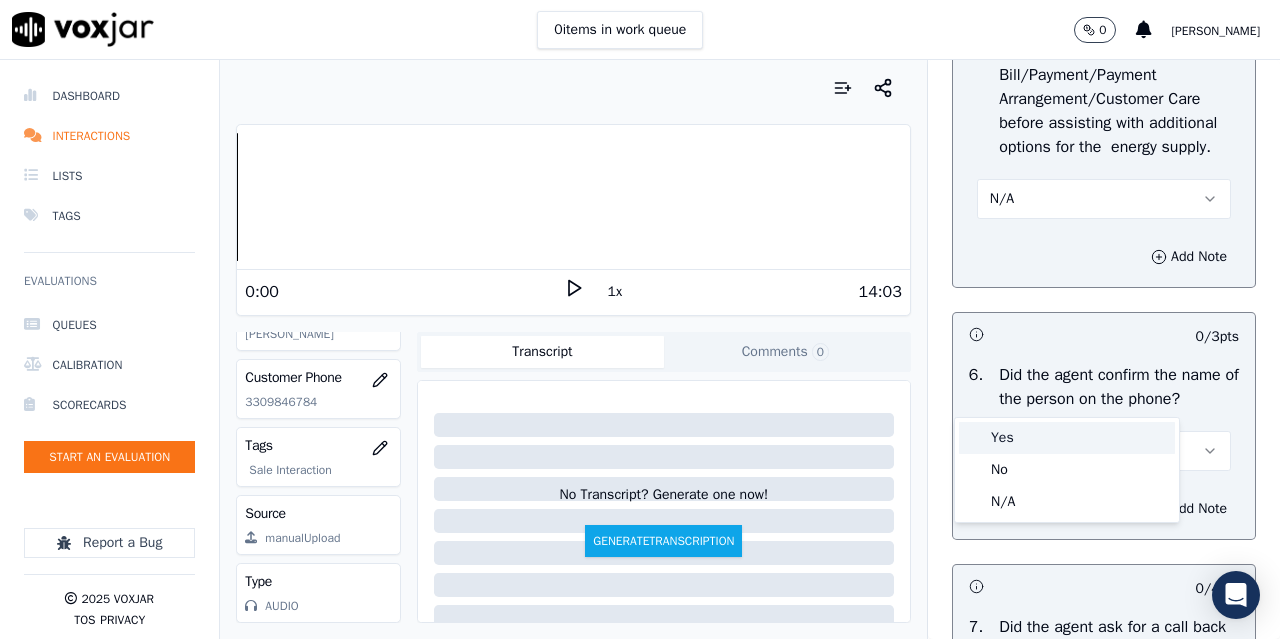click on "Yes" at bounding box center [1067, 438] 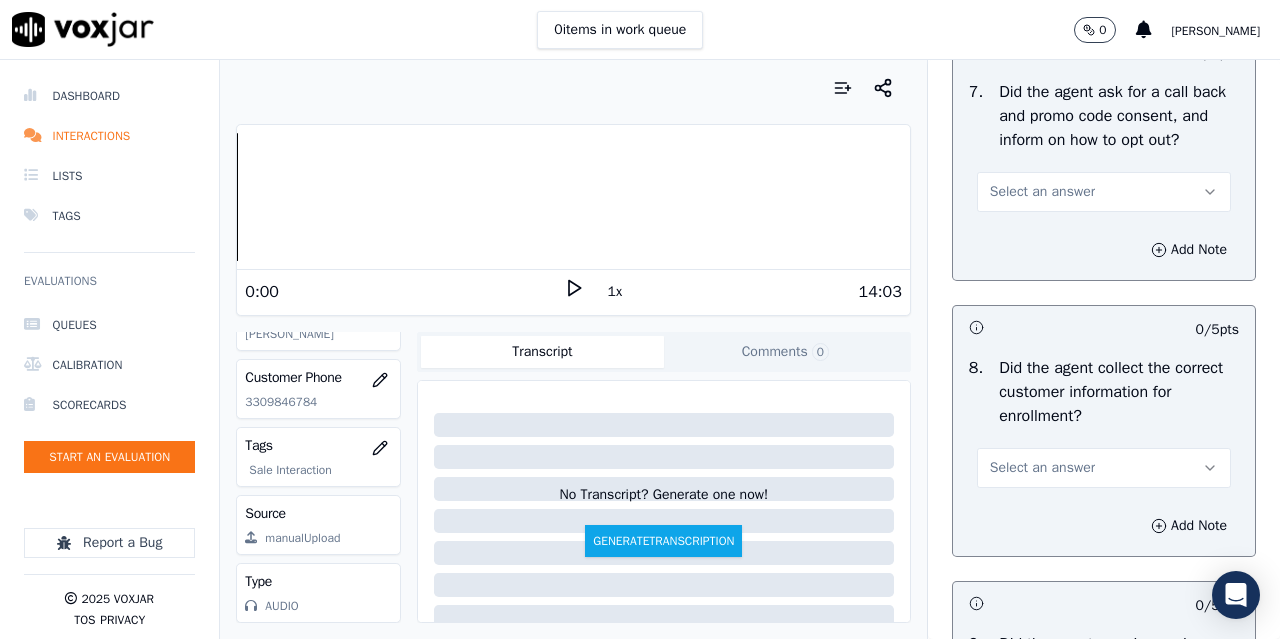 scroll, scrollTop: 1900, scrollLeft: 0, axis: vertical 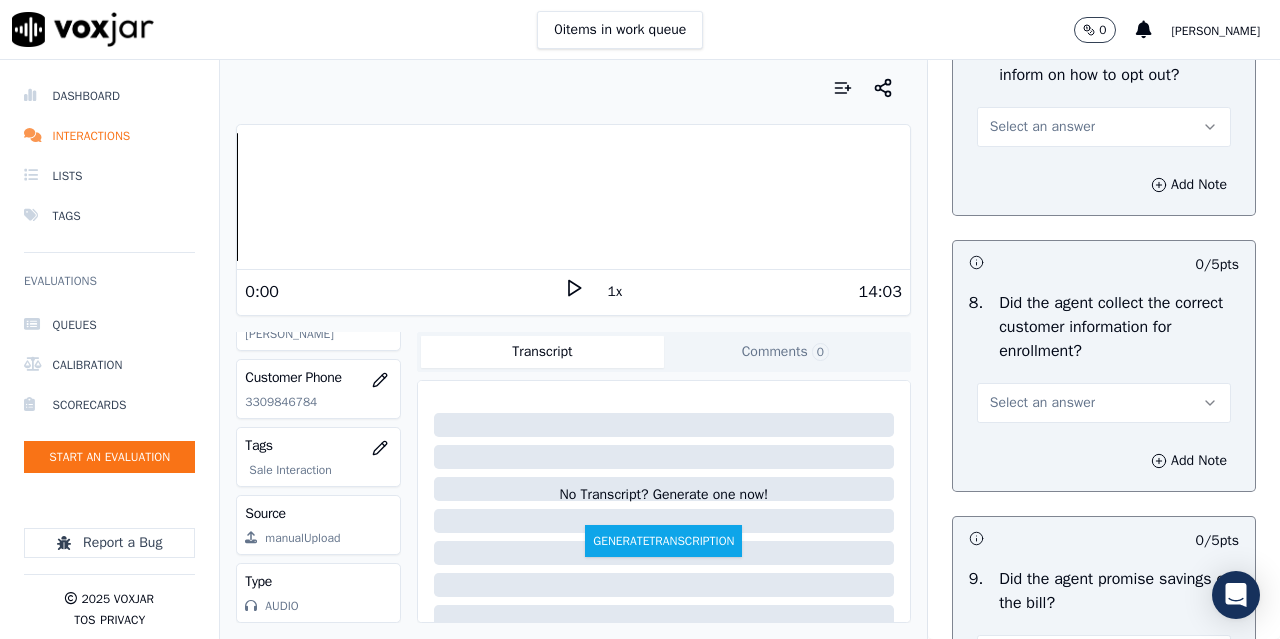 click on "Select an answer" at bounding box center [1042, 127] 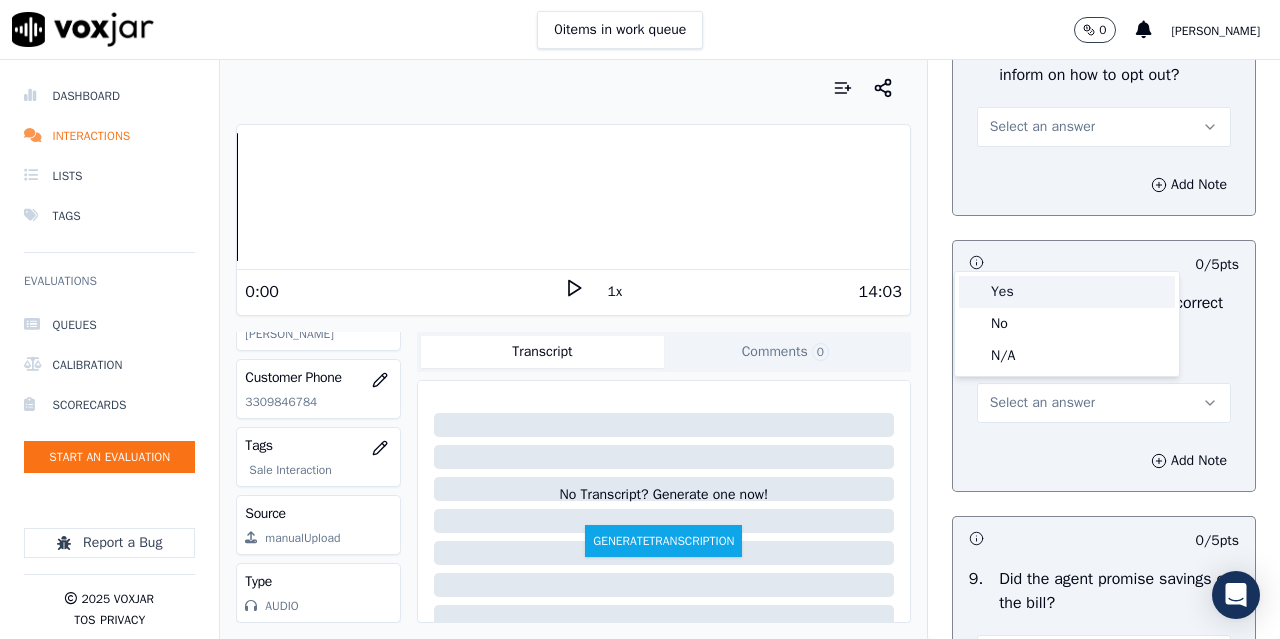 click on "Yes" at bounding box center [1067, 292] 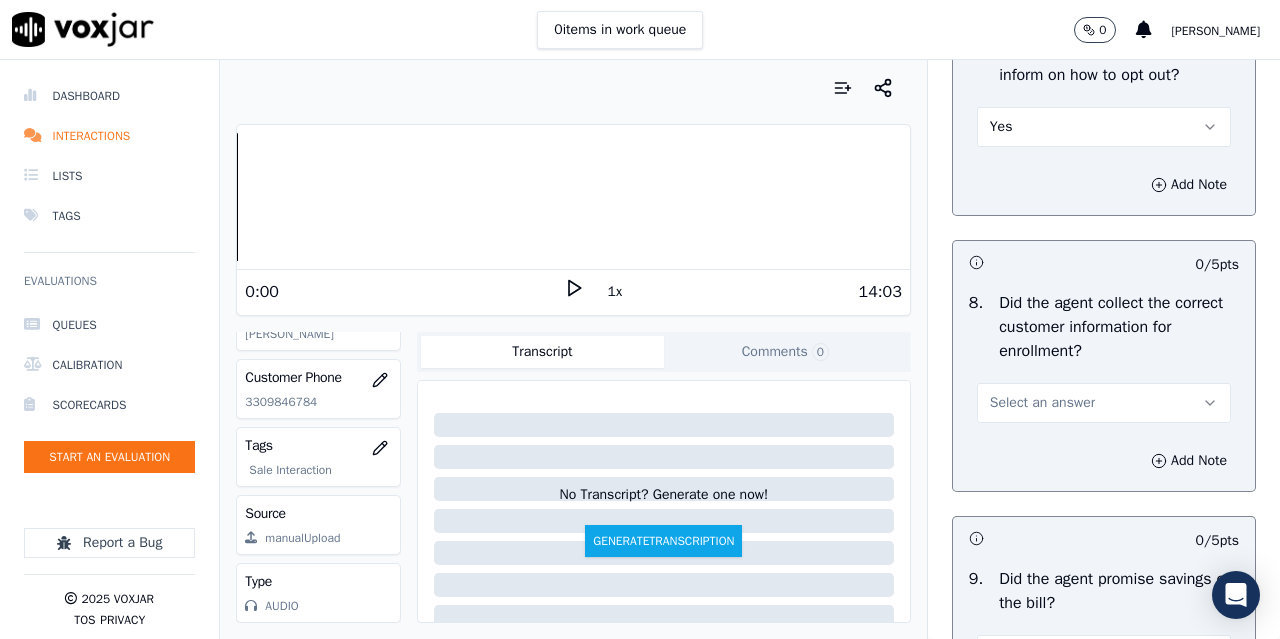click on "Select an answer" at bounding box center (1042, 403) 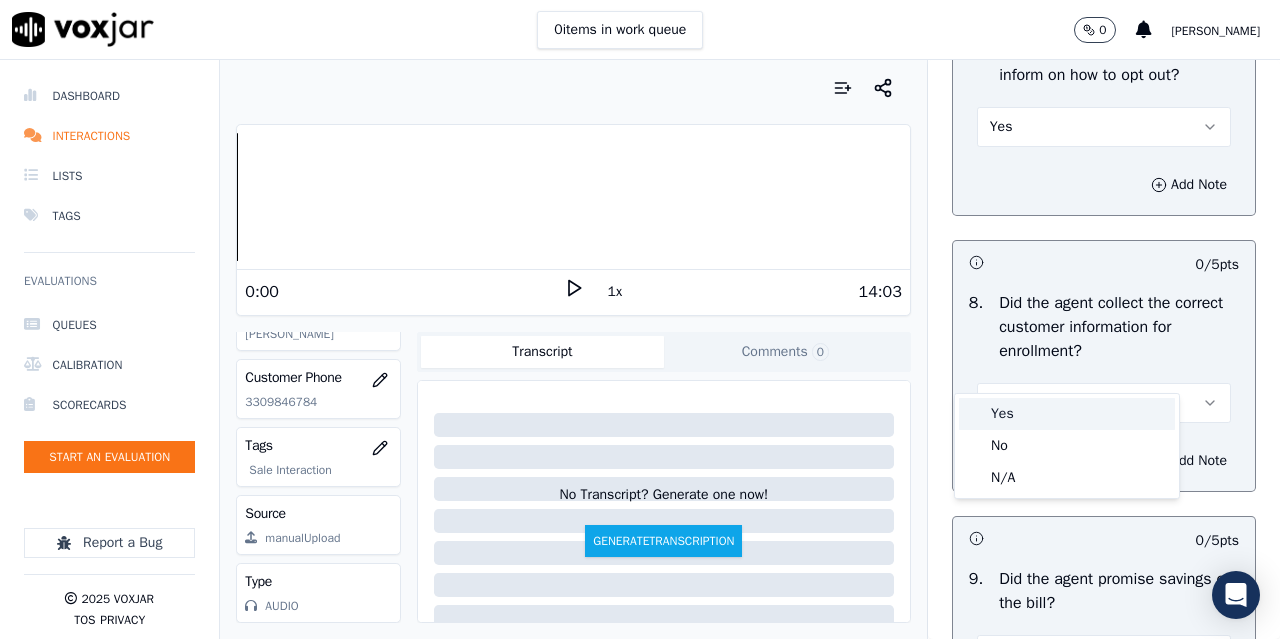 click on "Yes" at bounding box center (1067, 414) 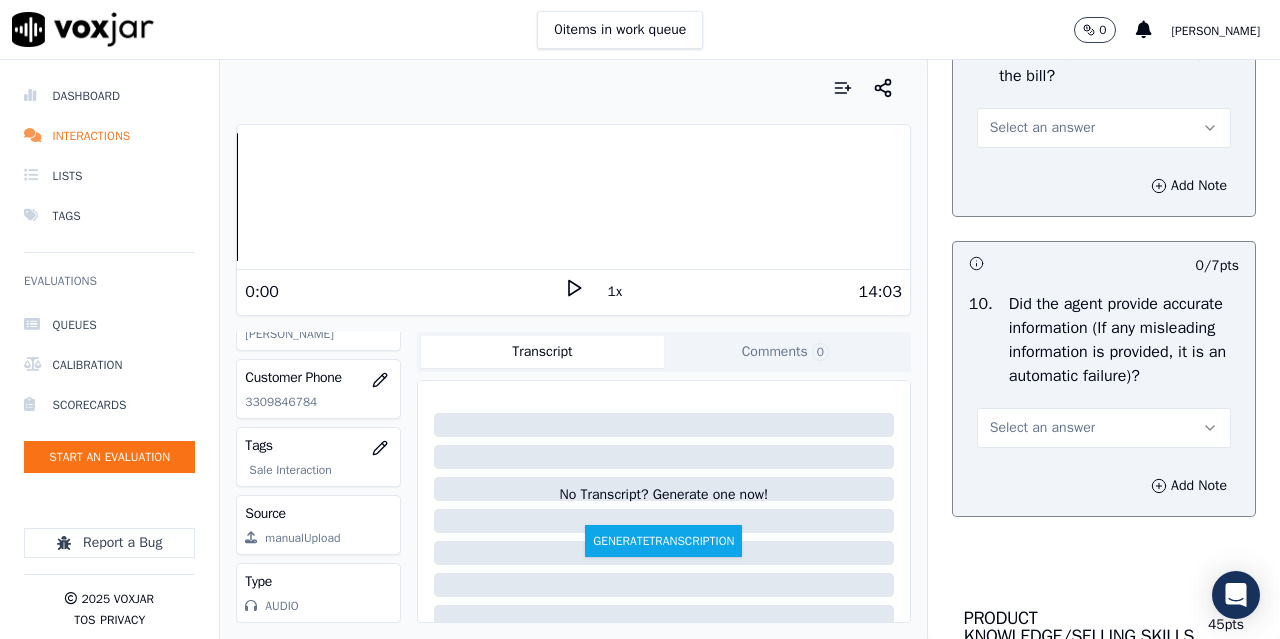 scroll, scrollTop: 2500, scrollLeft: 0, axis: vertical 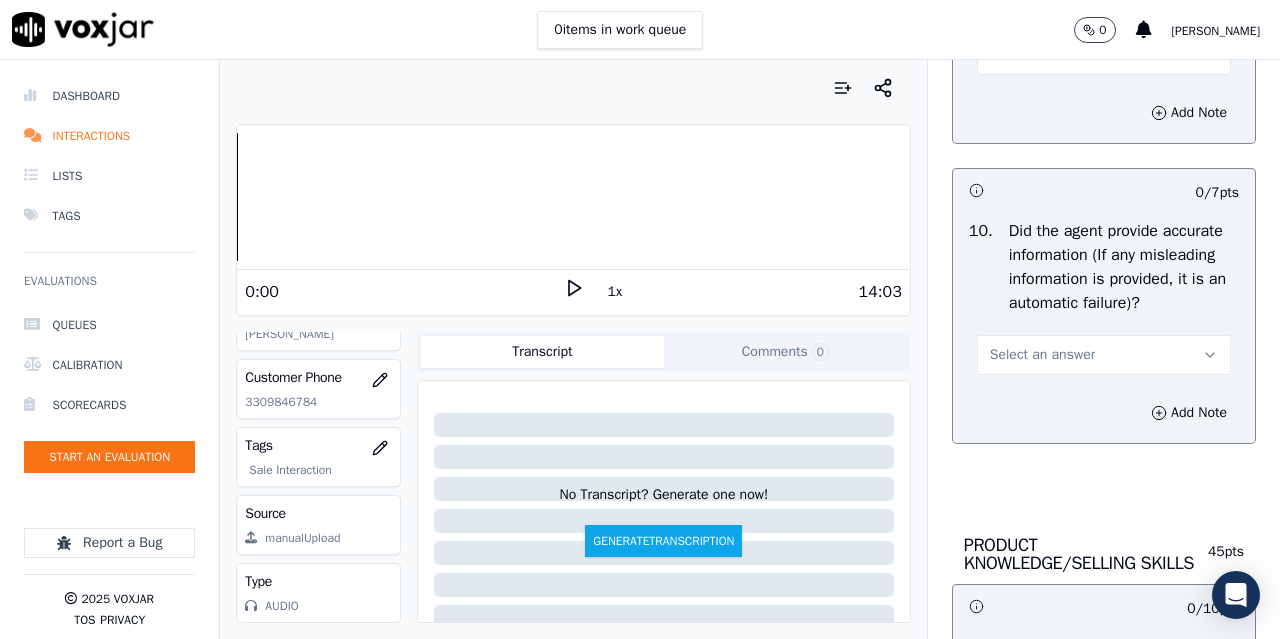 click on "Select an answer" at bounding box center (1042, 55) 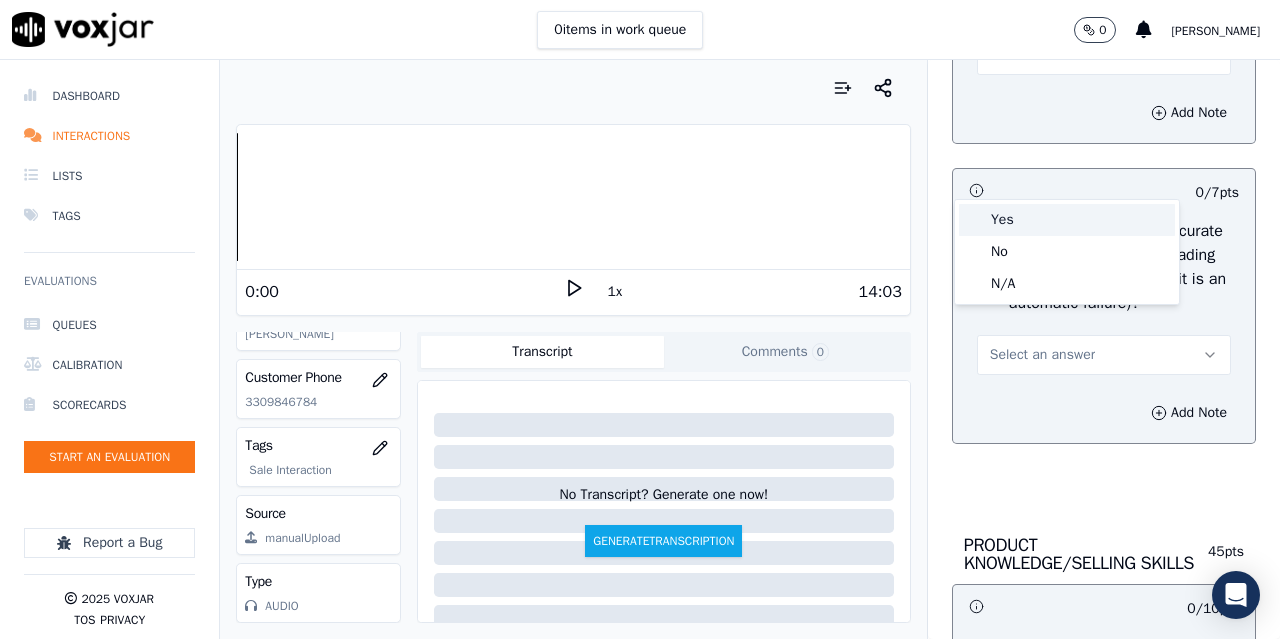 click on "Yes" at bounding box center [1067, 220] 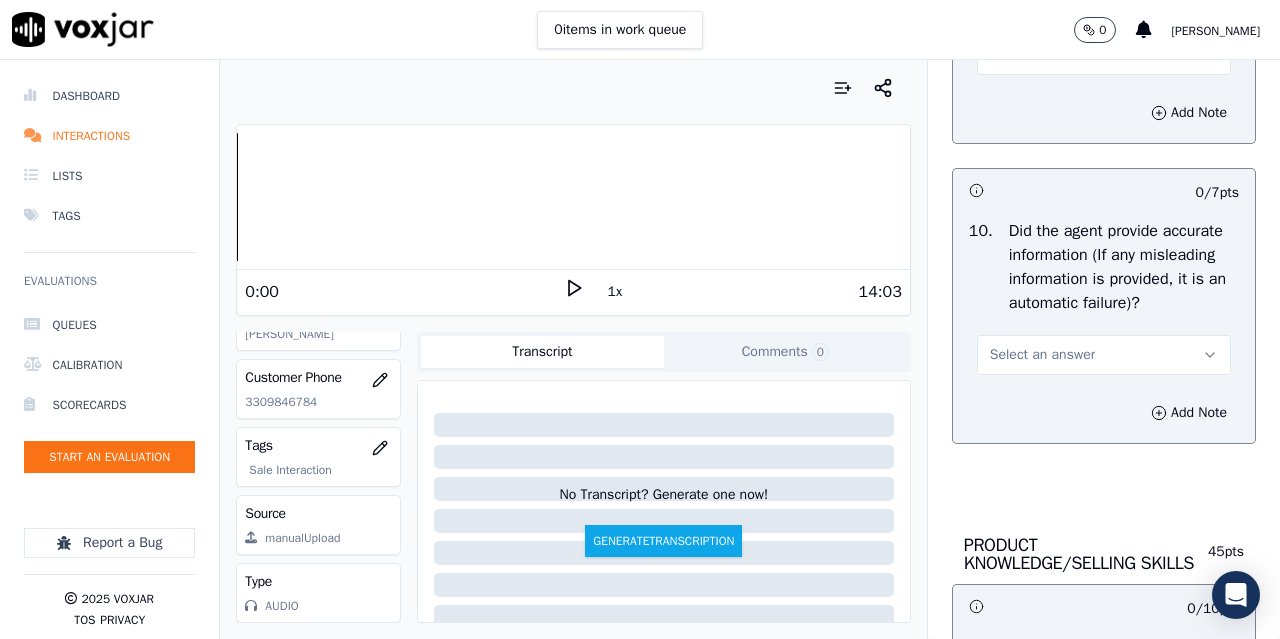 drag, startPoint x: 1031, startPoint y: 495, endPoint x: 1028, endPoint y: 515, distance: 20.22375 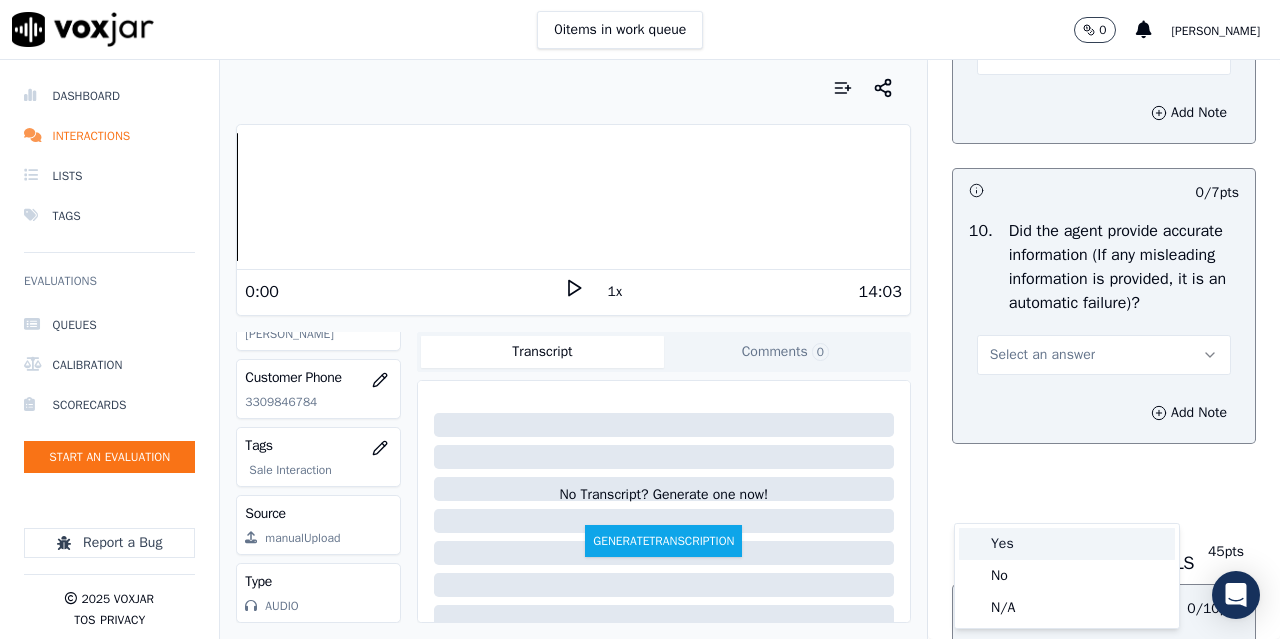 click on "Yes" at bounding box center [1067, 544] 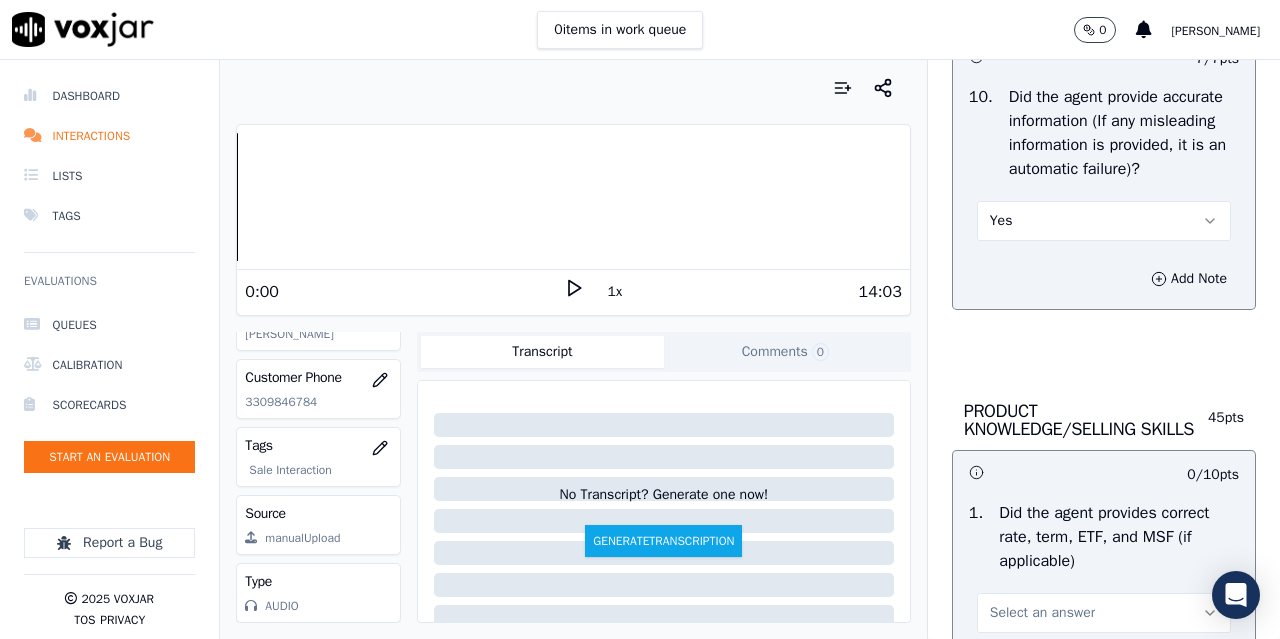 scroll, scrollTop: 3100, scrollLeft: 0, axis: vertical 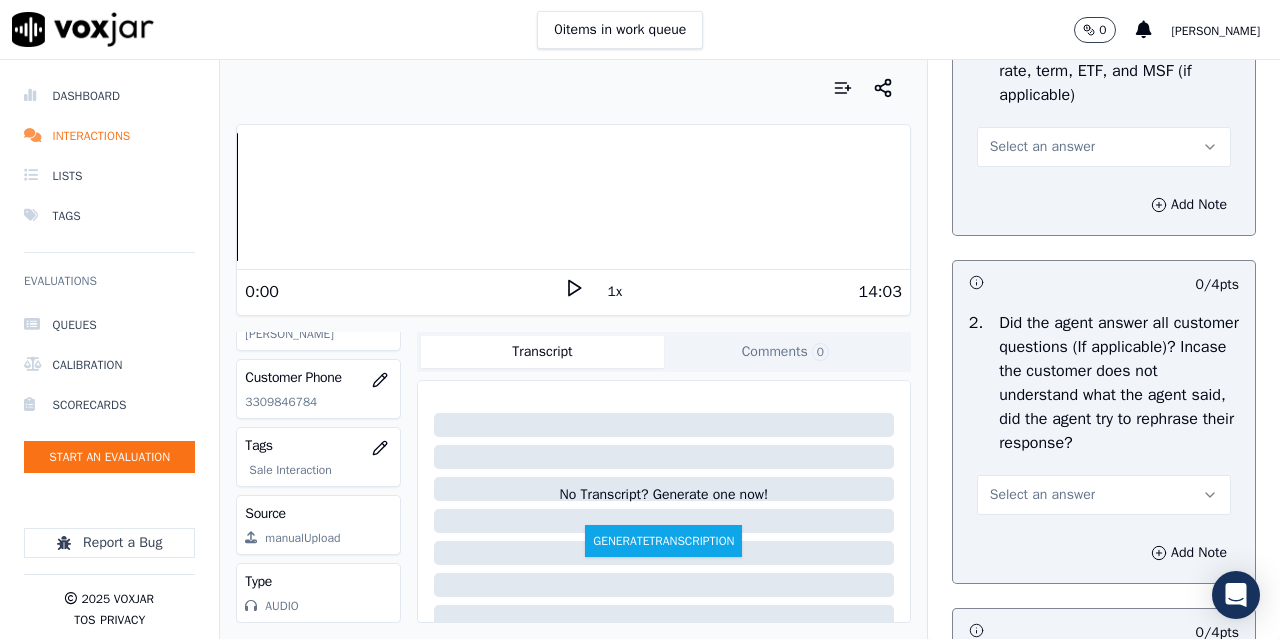 click on "Select an answer" at bounding box center (1042, 147) 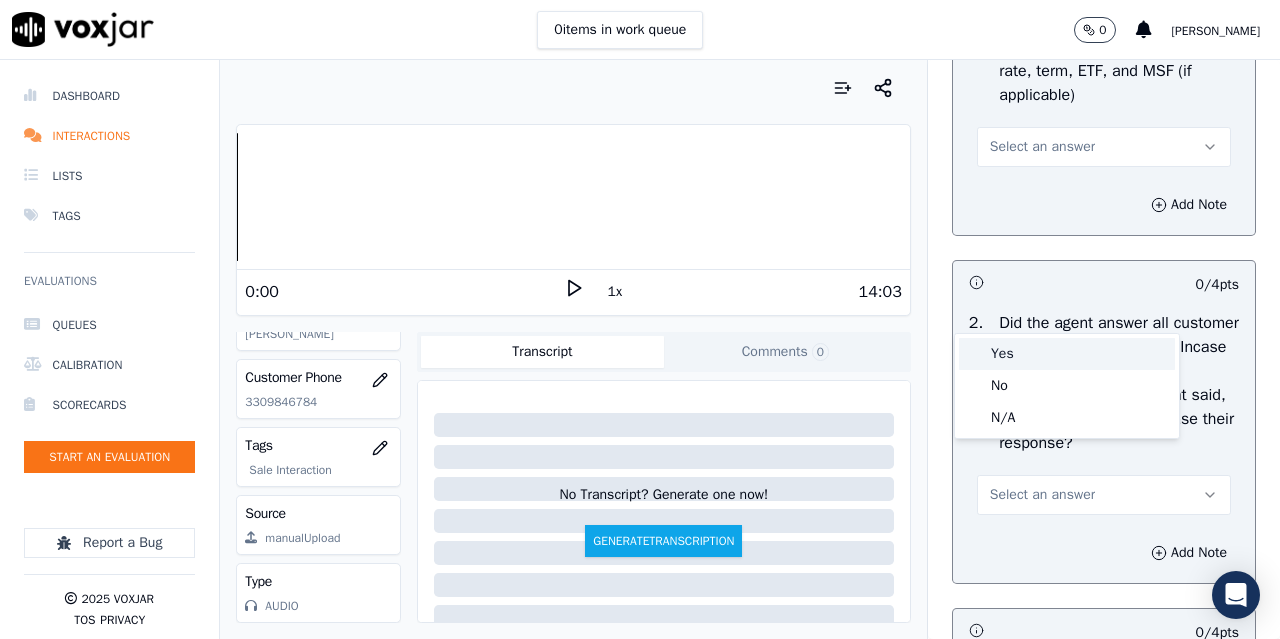 click on "Yes" at bounding box center (1067, 354) 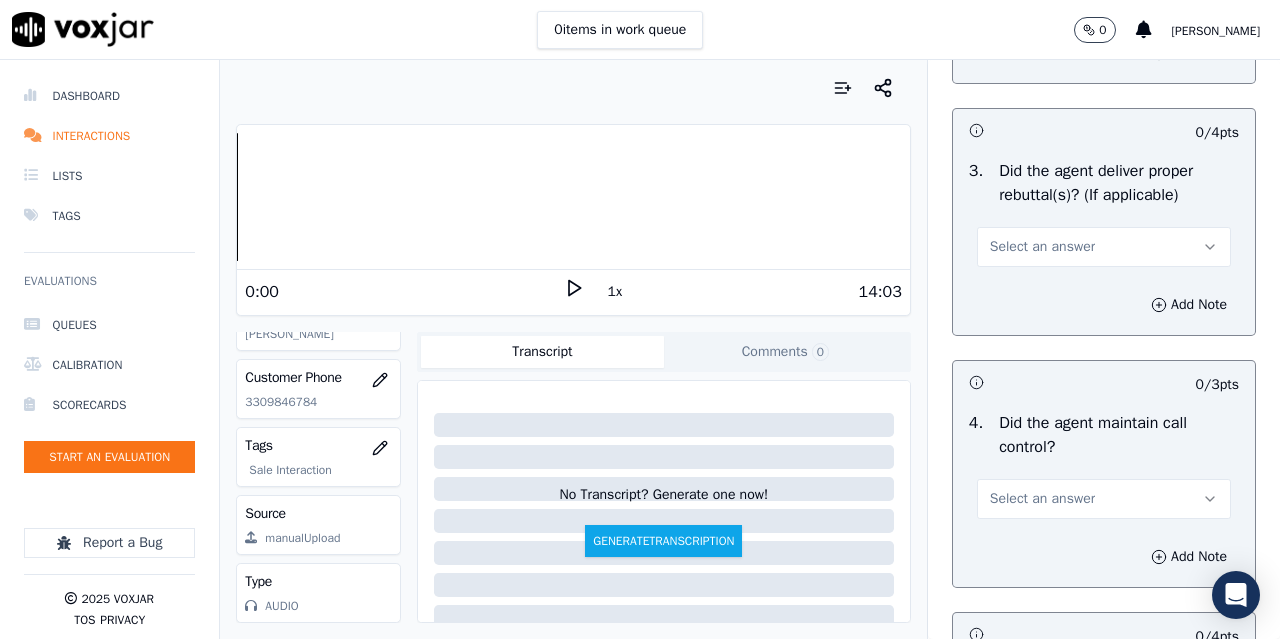 scroll, scrollTop: 3500, scrollLeft: 0, axis: vertical 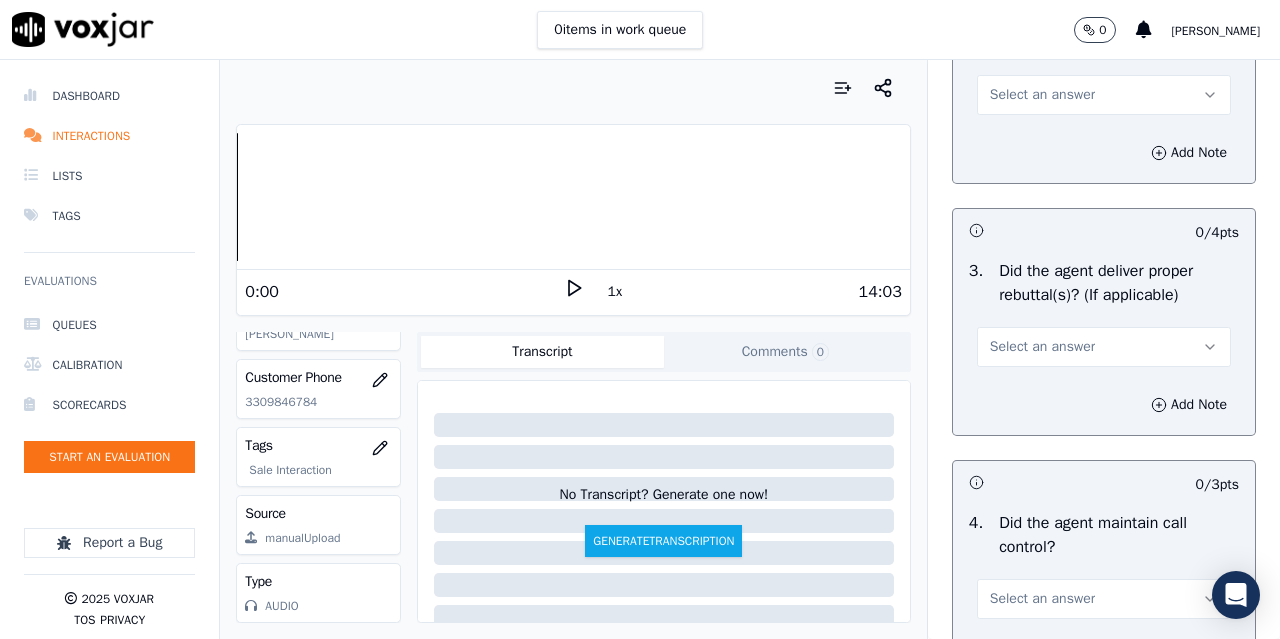 click on "Select an answer" at bounding box center [1104, 95] 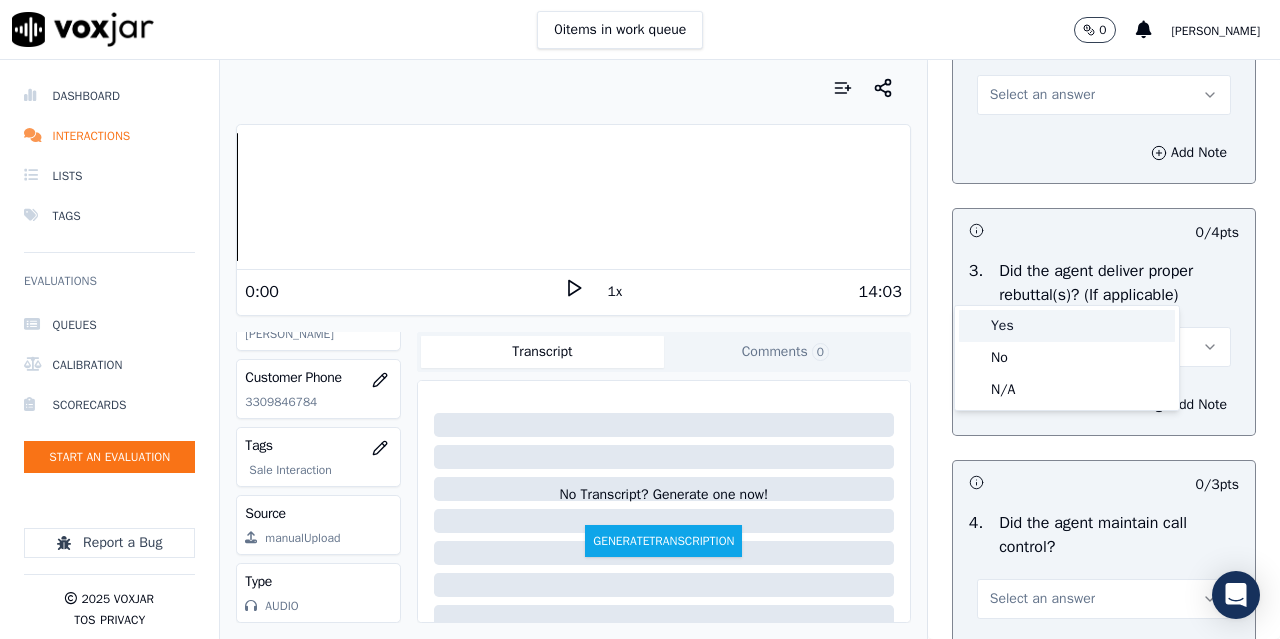 click on "Yes" at bounding box center [1067, 326] 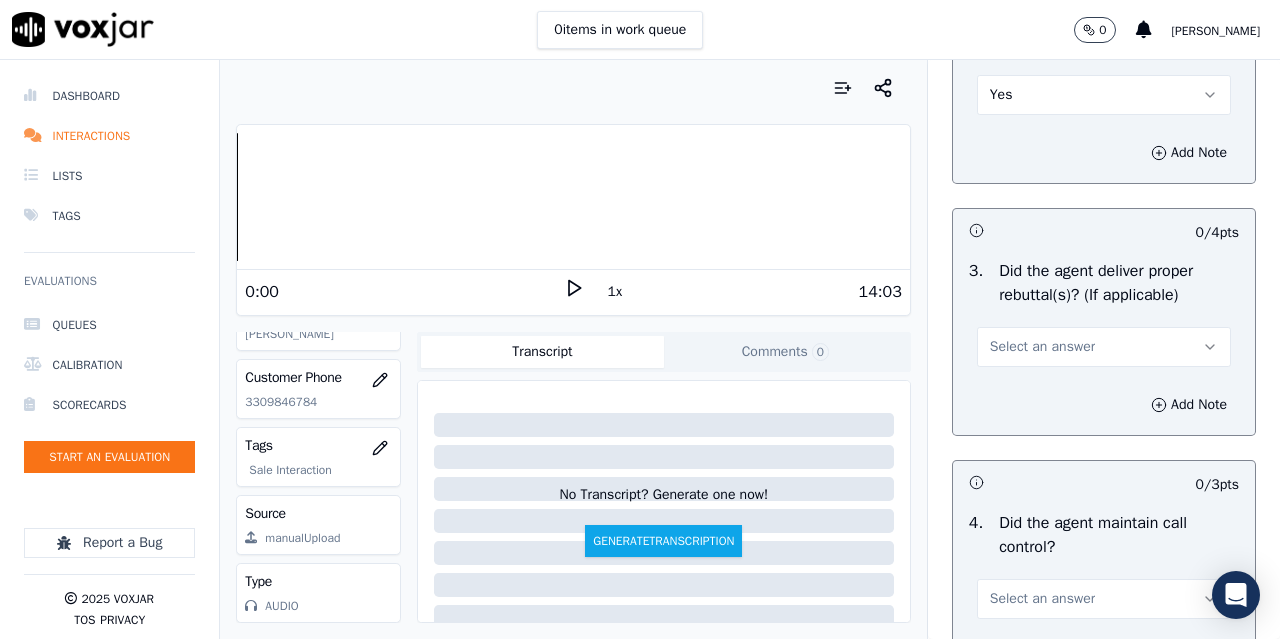 scroll, scrollTop: 3900, scrollLeft: 0, axis: vertical 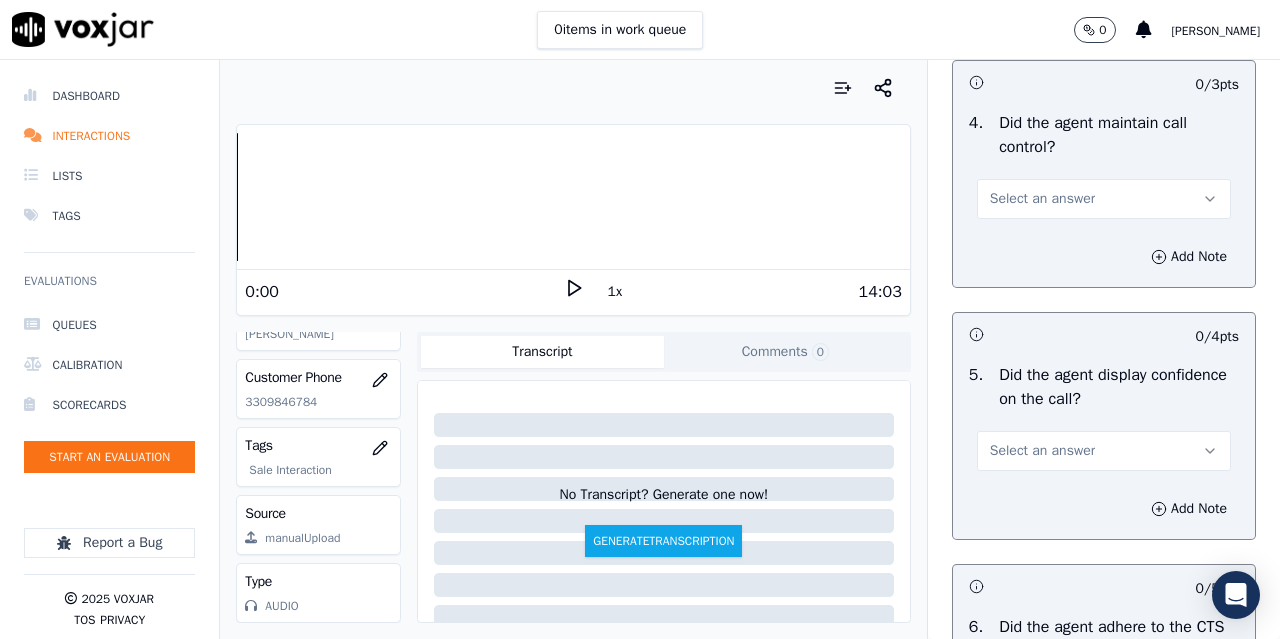 click on "Select an answer" at bounding box center [1042, -53] 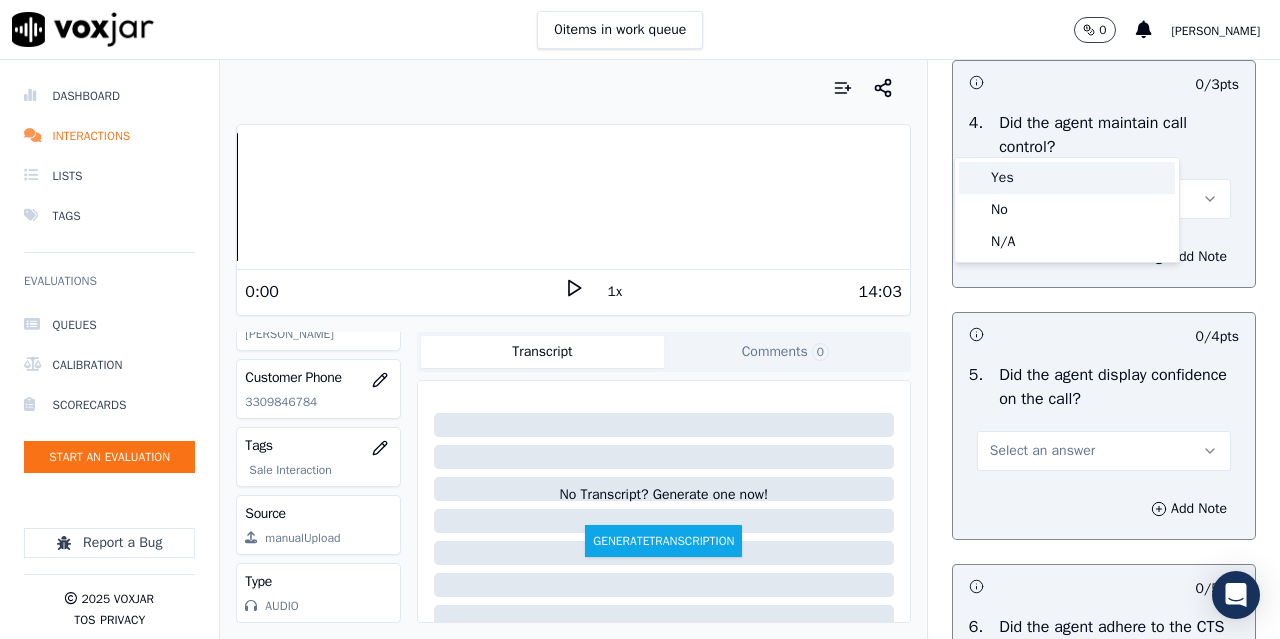click on "Yes" at bounding box center (1067, 178) 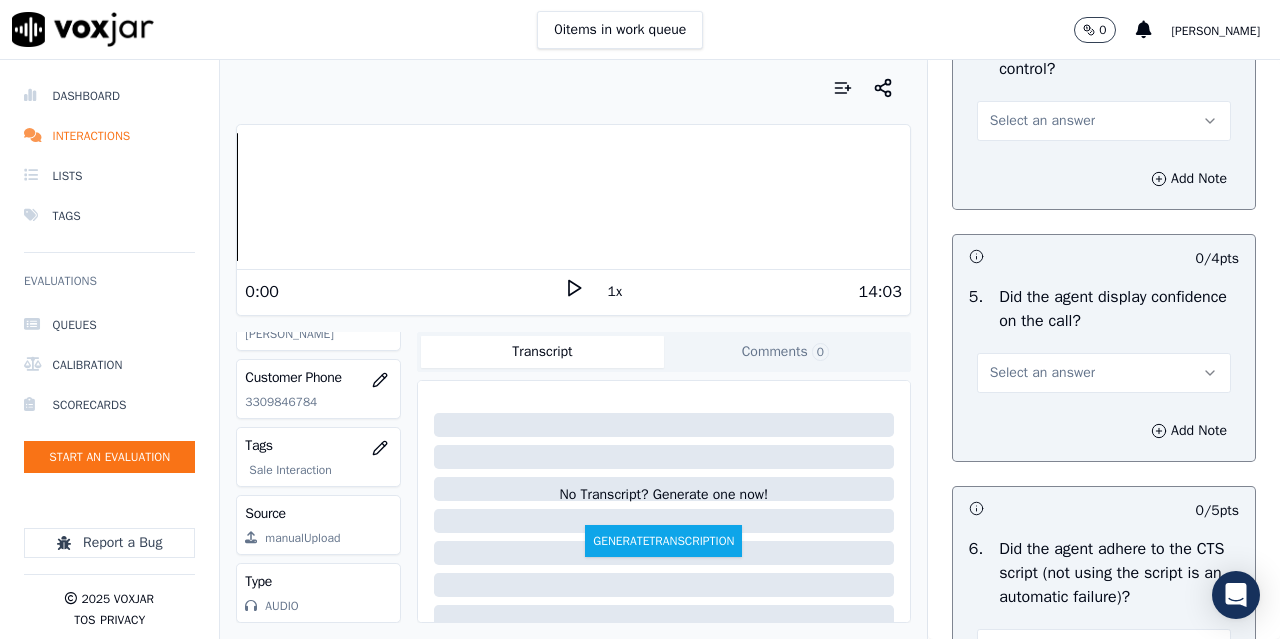 scroll, scrollTop: 4200, scrollLeft: 0, axis: vertical 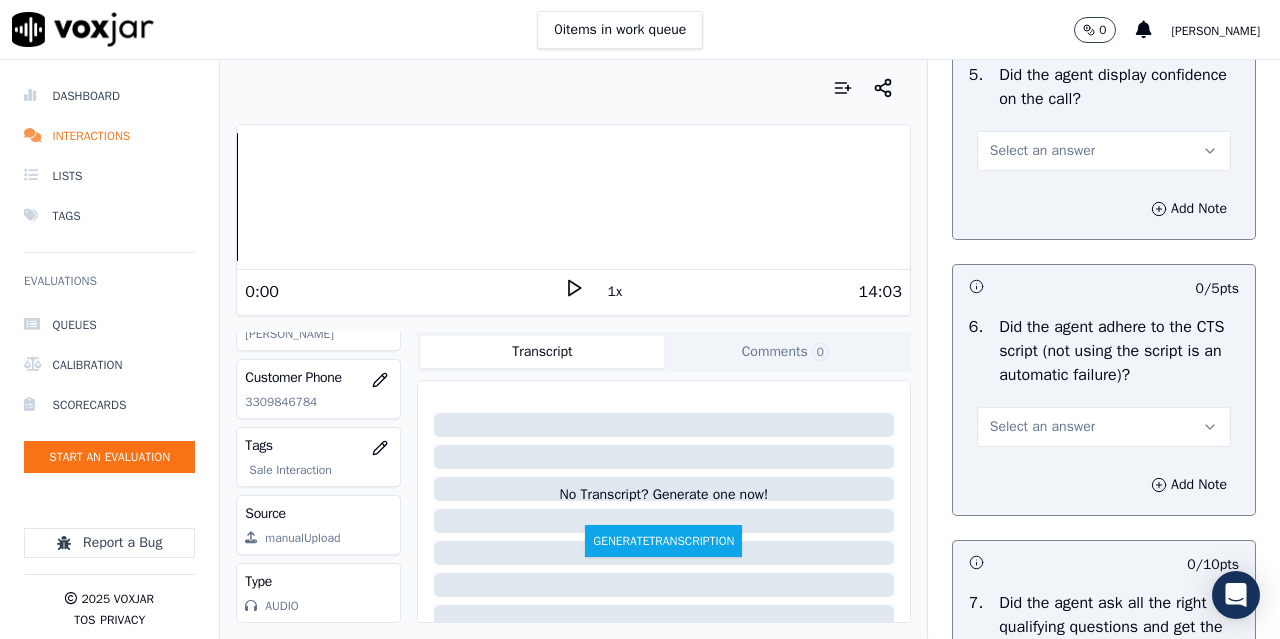 click on "Select an answer" at bounding box center [1042, -101] 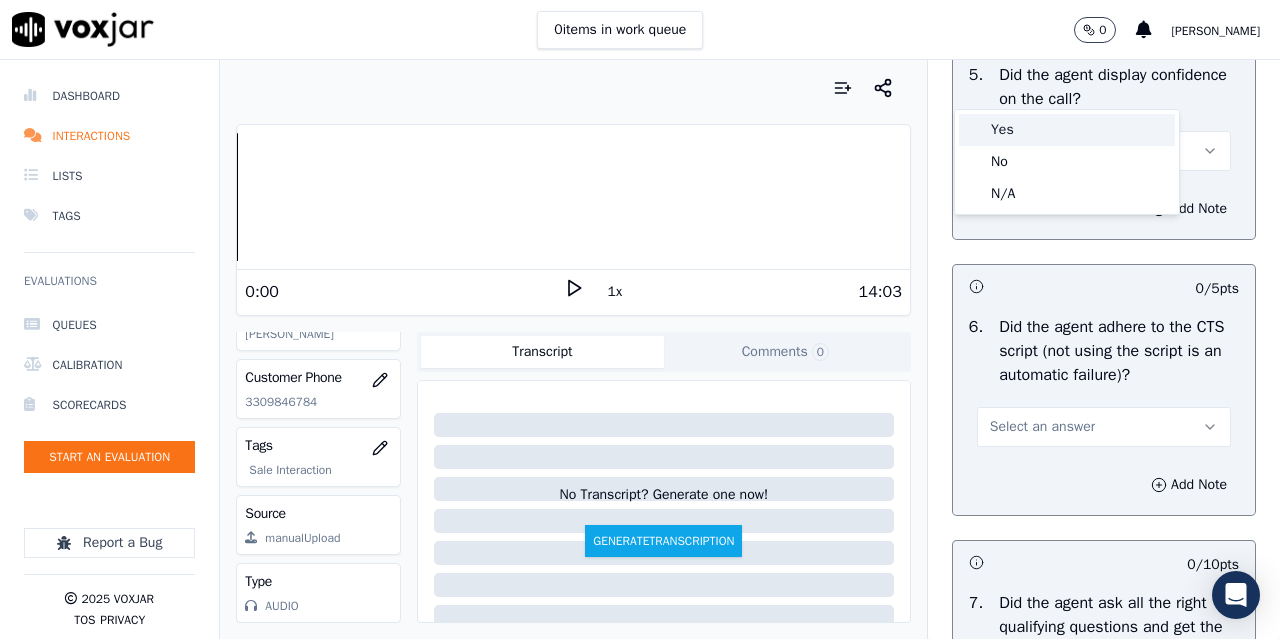 click on "Yes" at bounding box center [1067, 130] 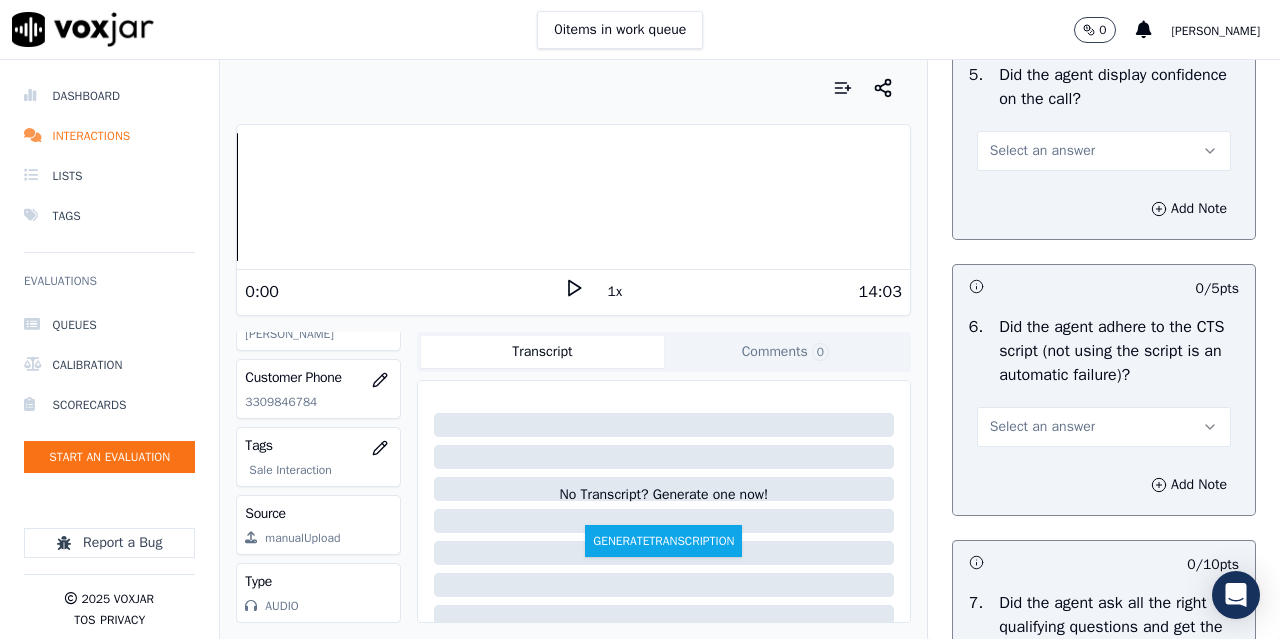 click on "Select an answer" at bounding box center [1042, 151] 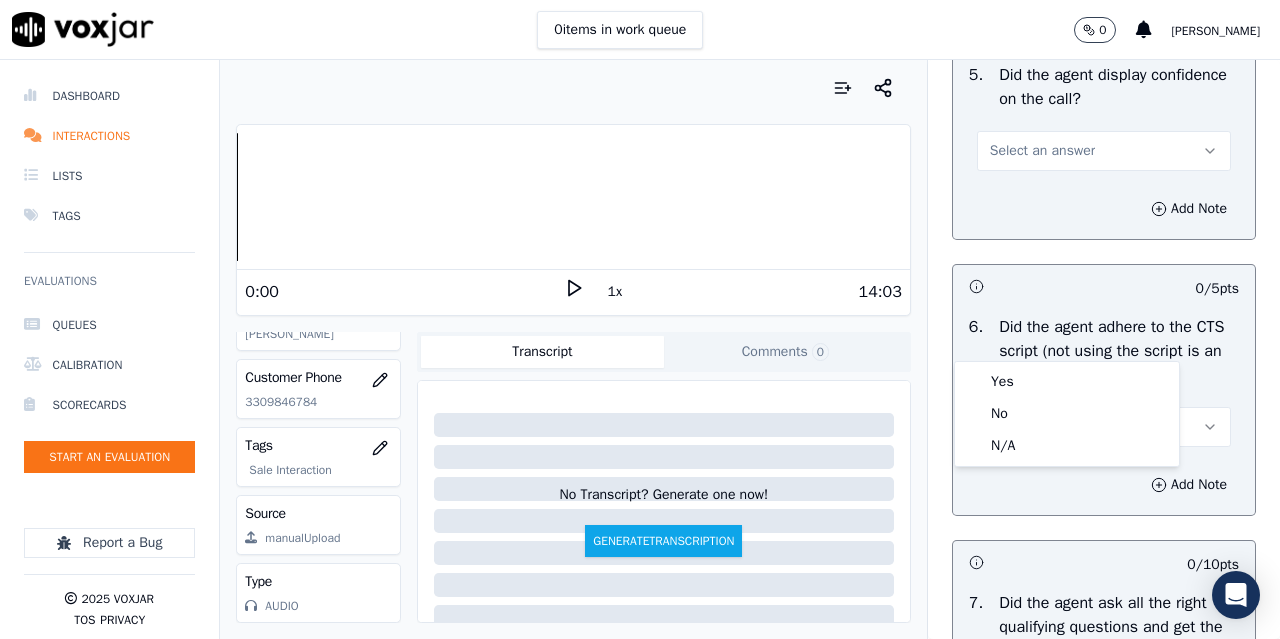 click on "Yes   No     N/A" at bounding box center [1067, 414] 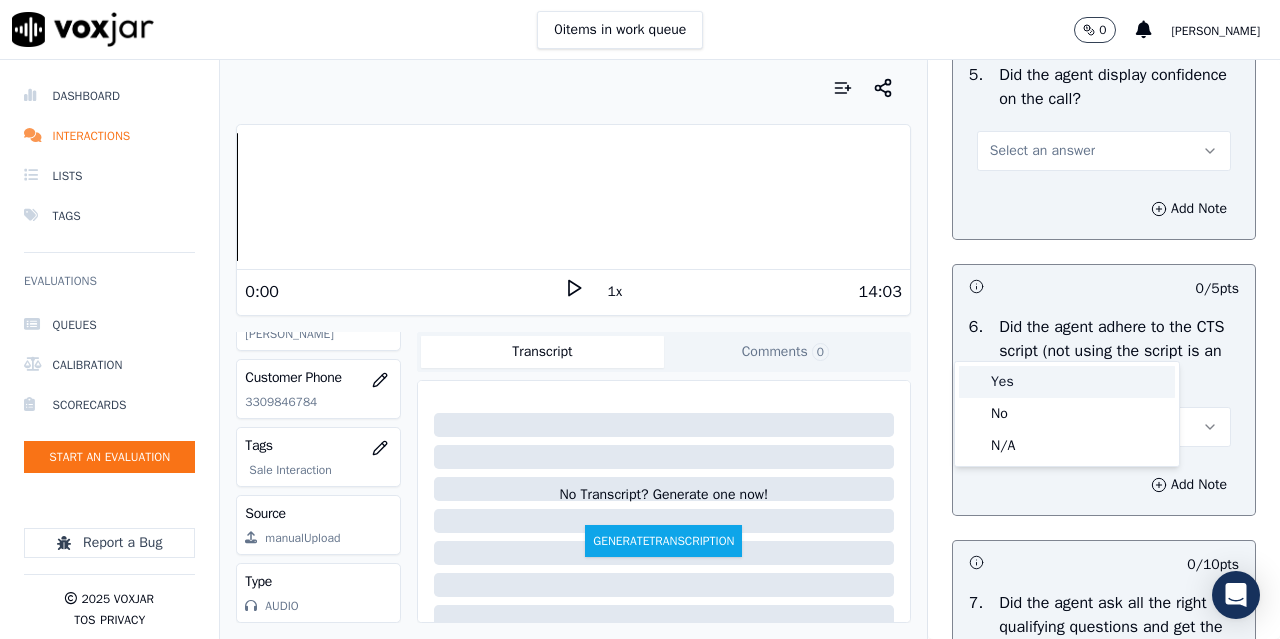 click on "Yes" at bounding box center [1067, 382] 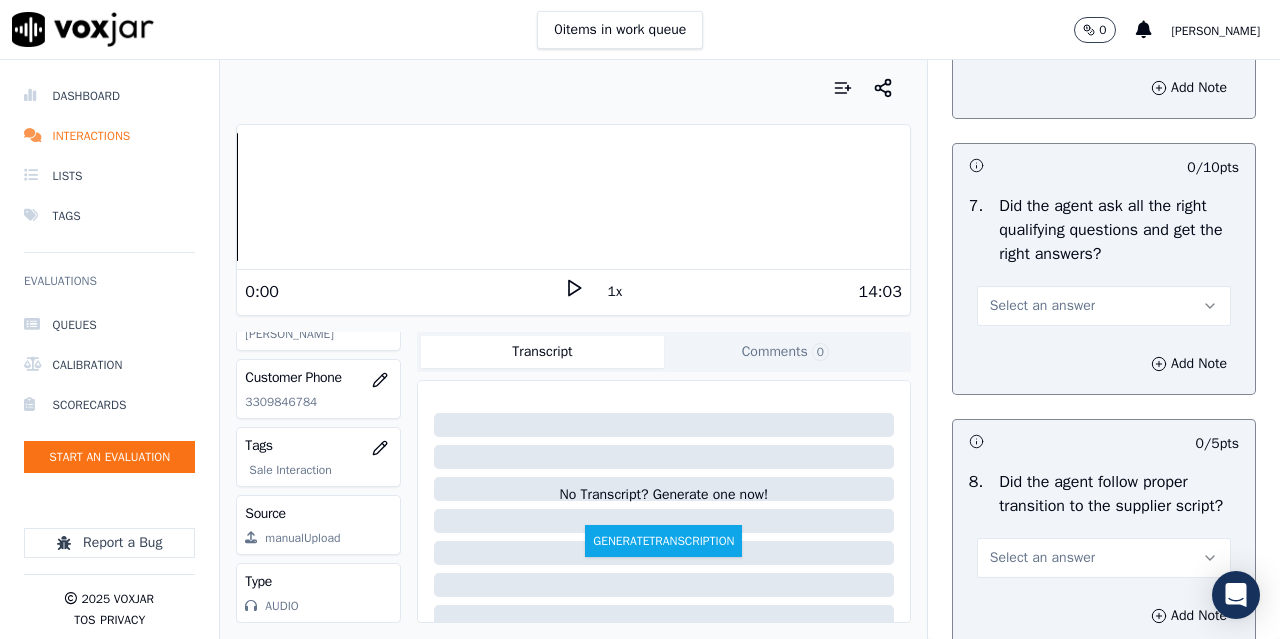 scroll, scrollTop: 4600, scrollLeft: 0, axis: vertical 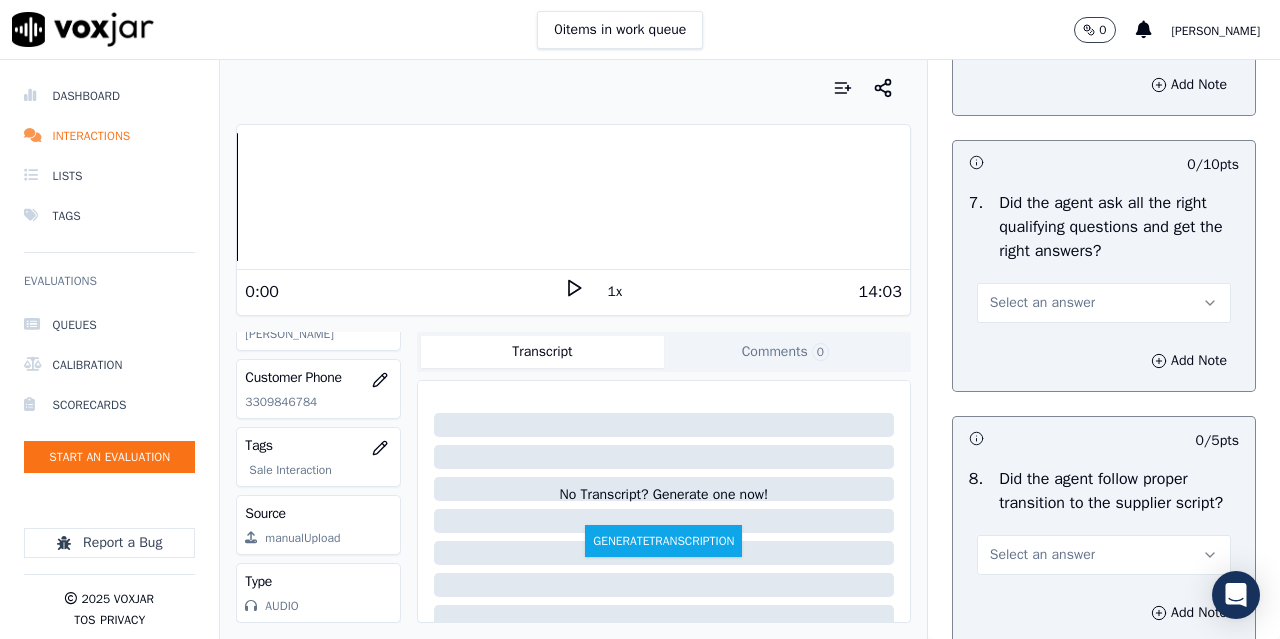 click on "Select an answer" at bounding box center (1042, 27) 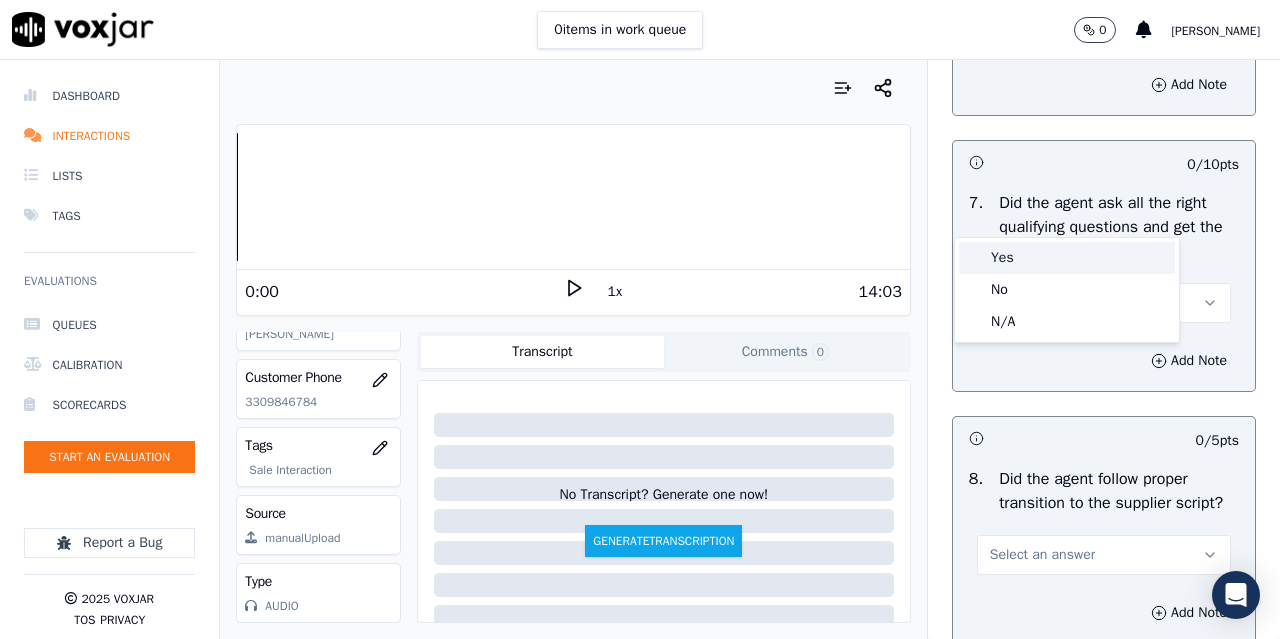 click on "Yes" at bounding box center (1067, 258) 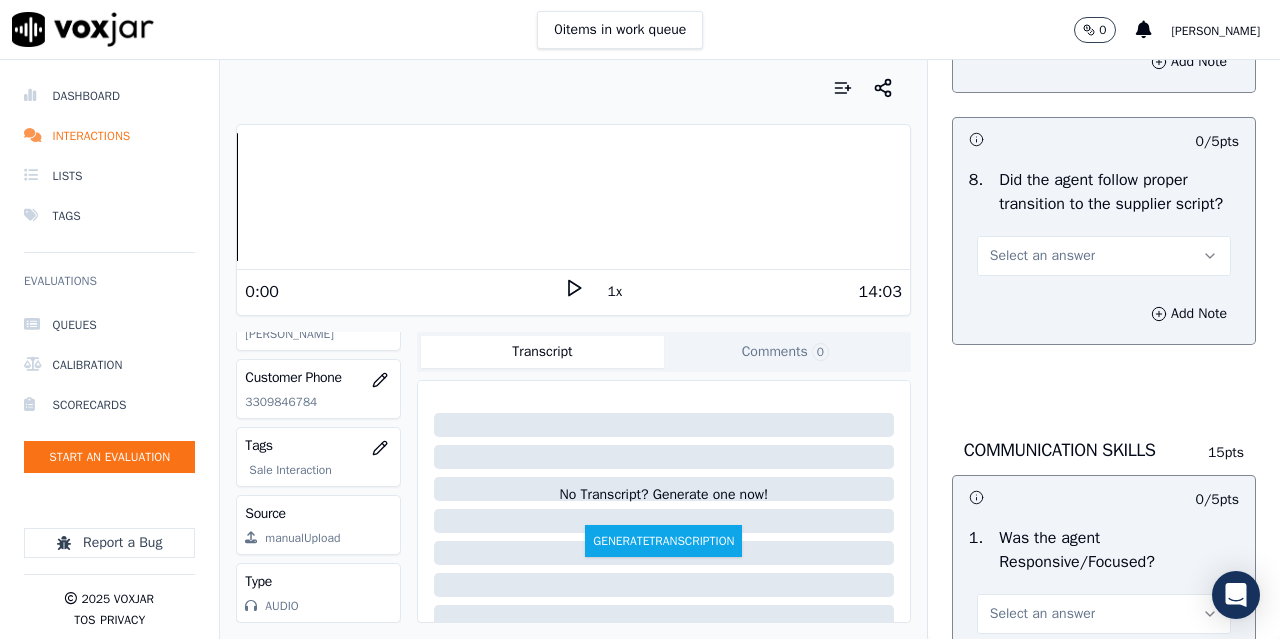 scroll, scrollTop: 4900, scrollLeft: 0, axis: vertical 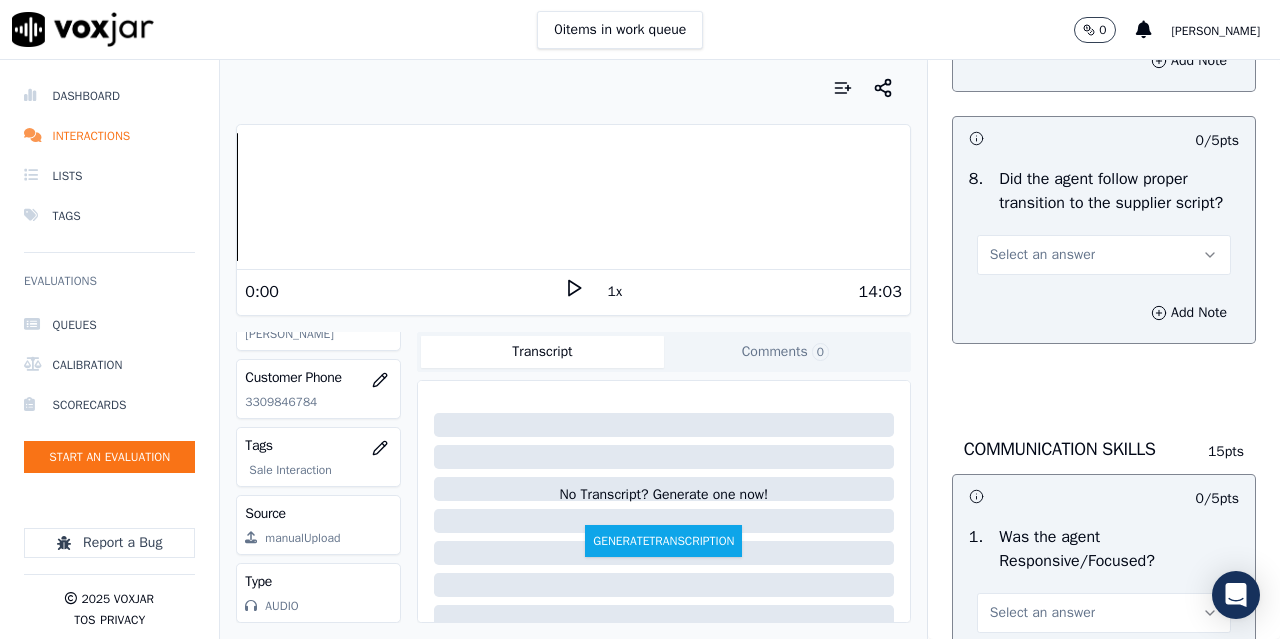 click on "Select an answer" at bounding box center (1042, 3) 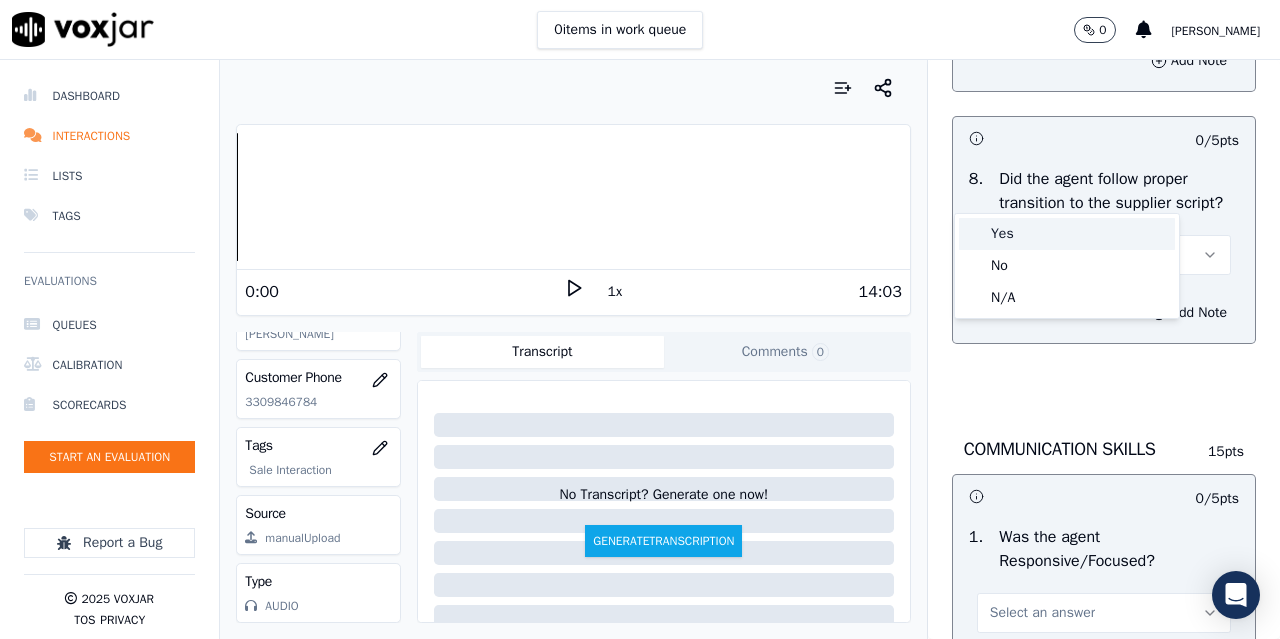 drag, startPoint x: 1017, startPoint y: 229, endPoint x: 1020, endPoint y: 265, distance: 36.124783 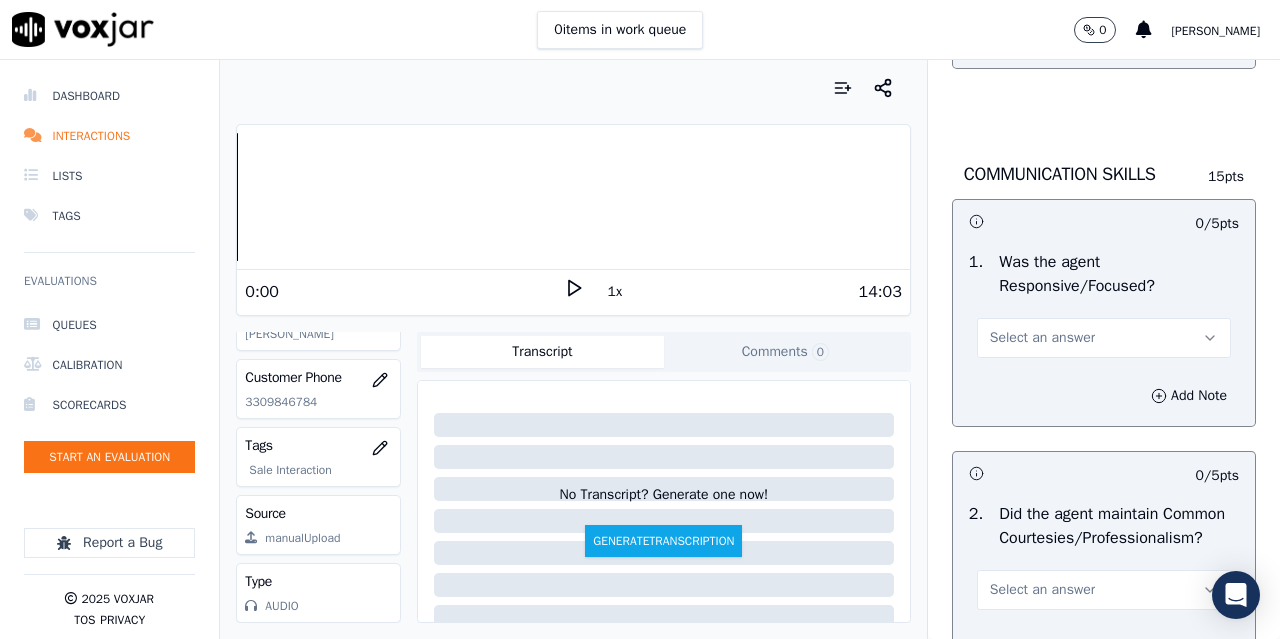 scroll, scrollTop: 5200, scrollLeft: 0, axis: vertical 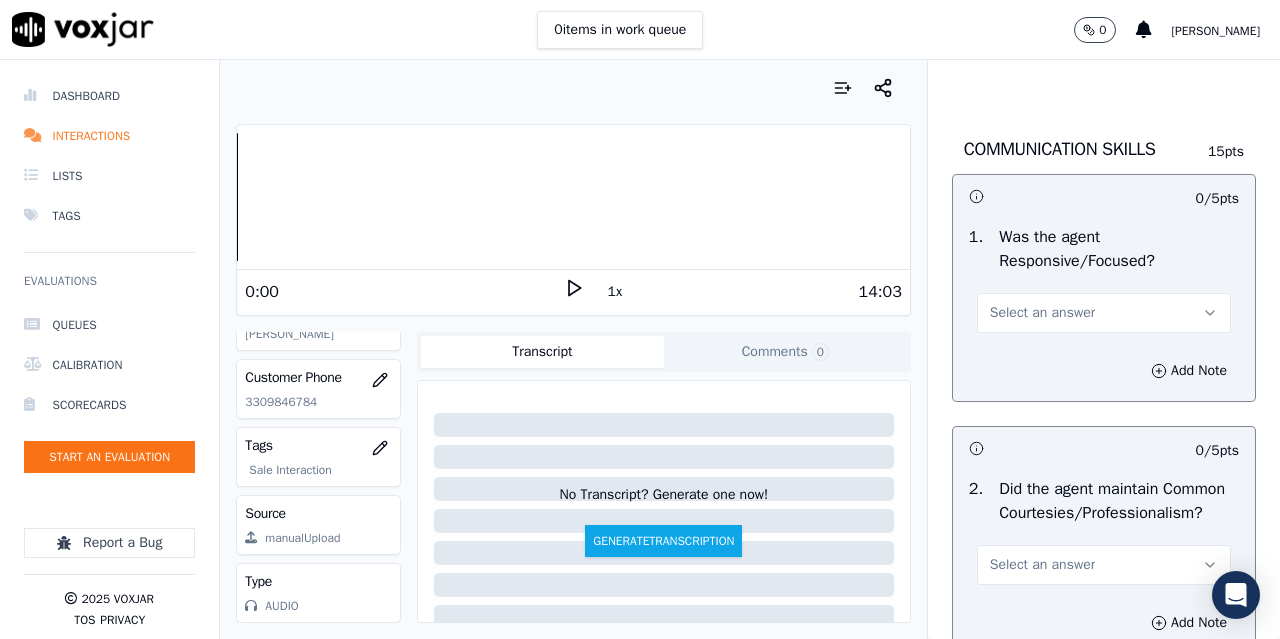 click on "Select an answer" at bounding box center (1042, -45) 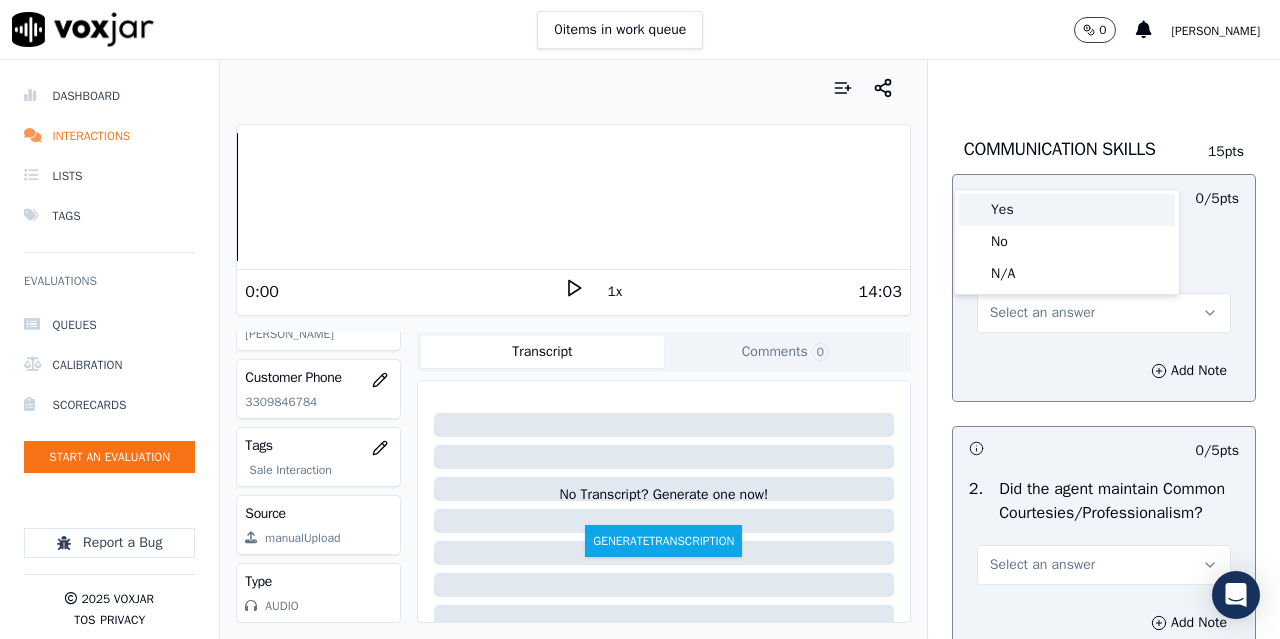 click on "Yes" at bounding box center [1067, 210] 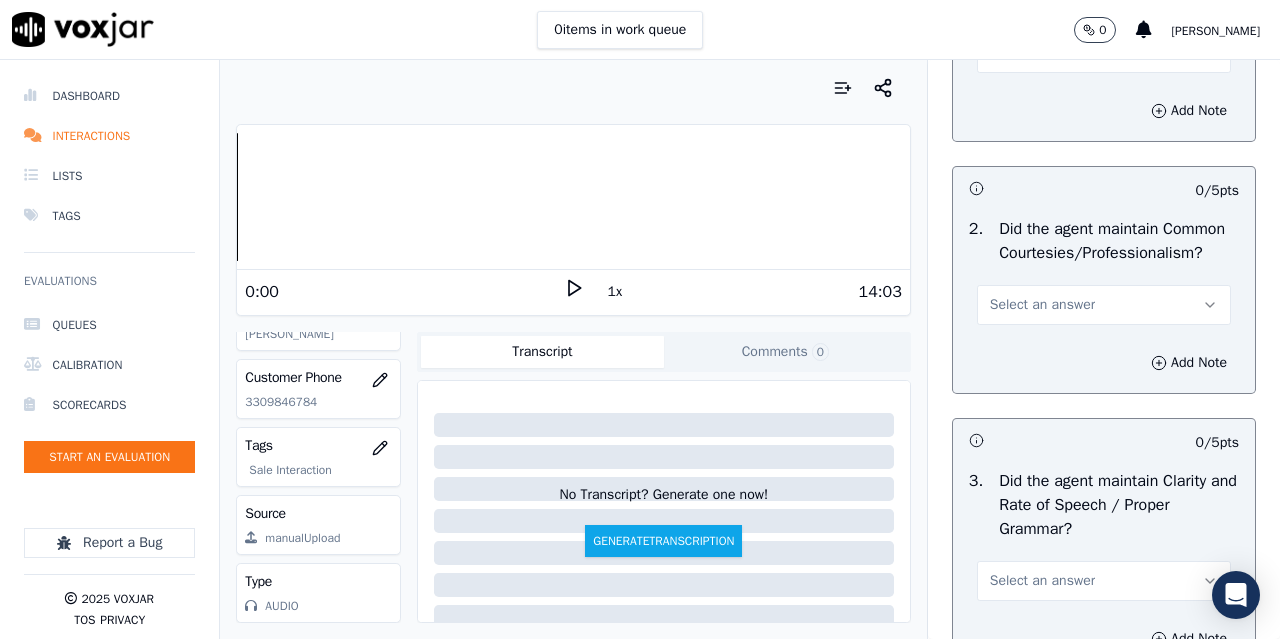 scroll, scrollTop: 5500, scrollLeft: 0, axis: vertical 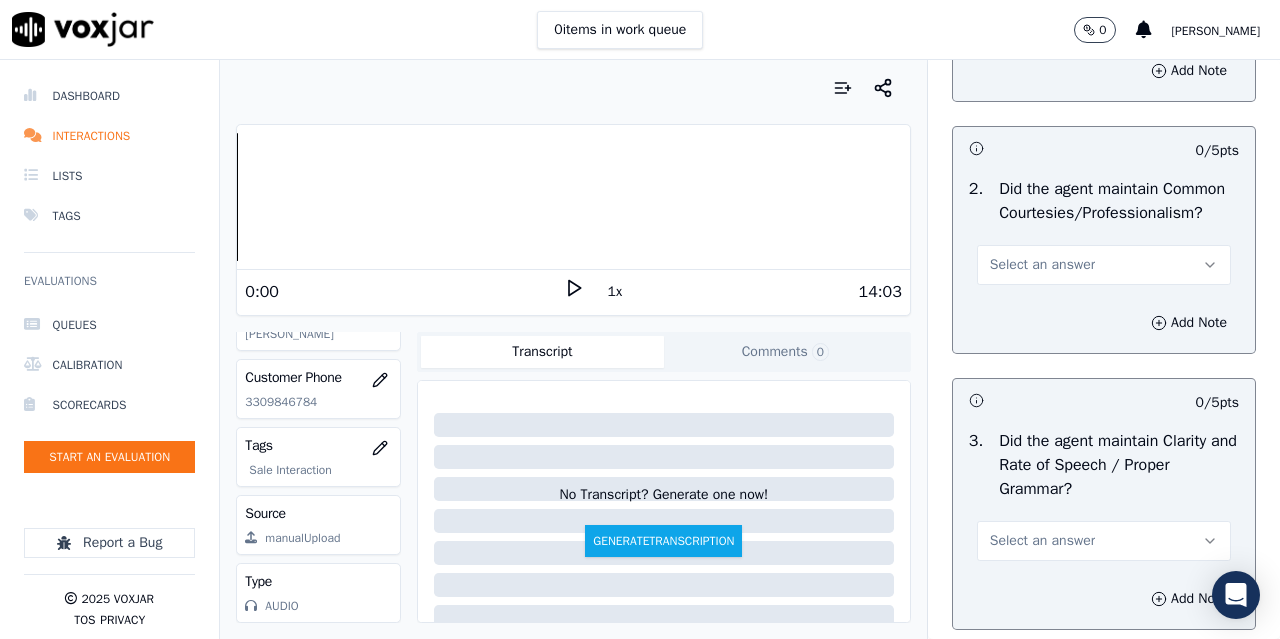 click on "Select an answer" at bounding box center (1042, 13) 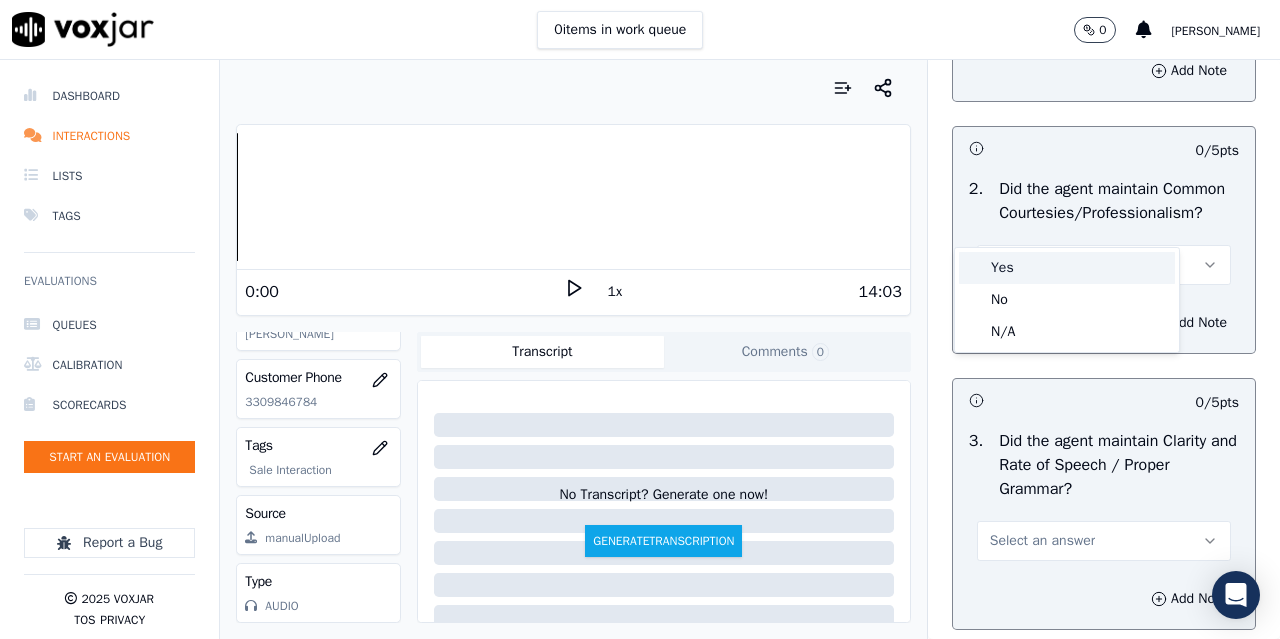 click on "Yes" at bounding box center (1067, 268) 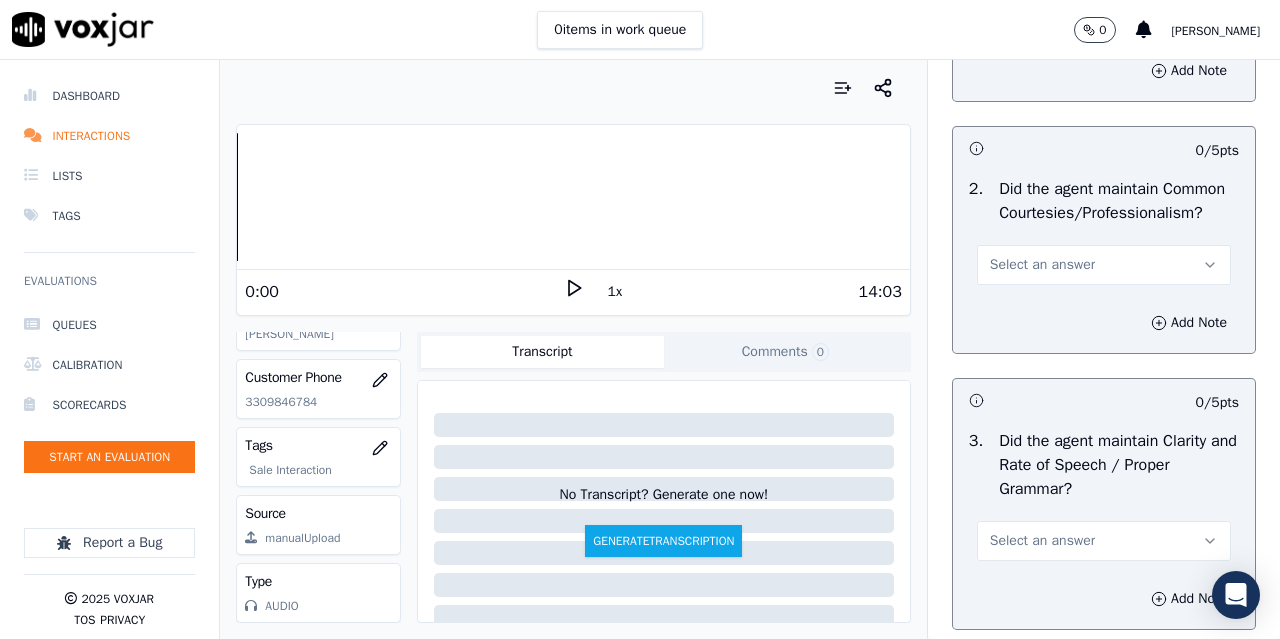 click on "Select an answer" at bounding box center (1042, 265) 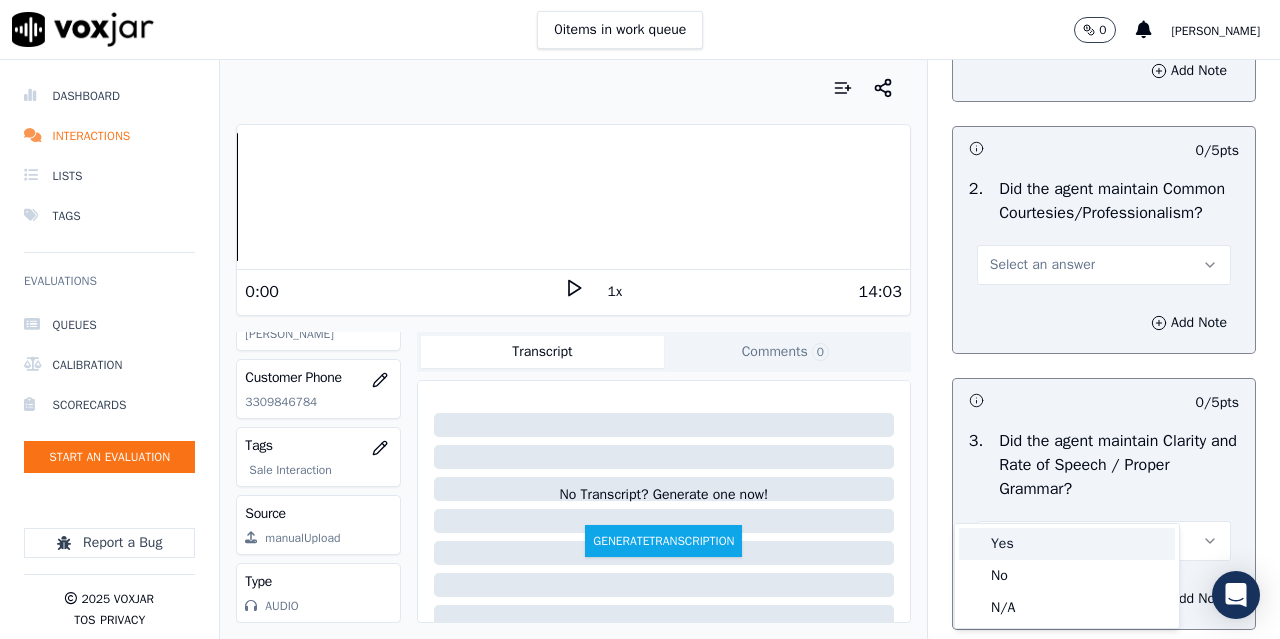 click on "Yes" at bounding box center [1067, 544] 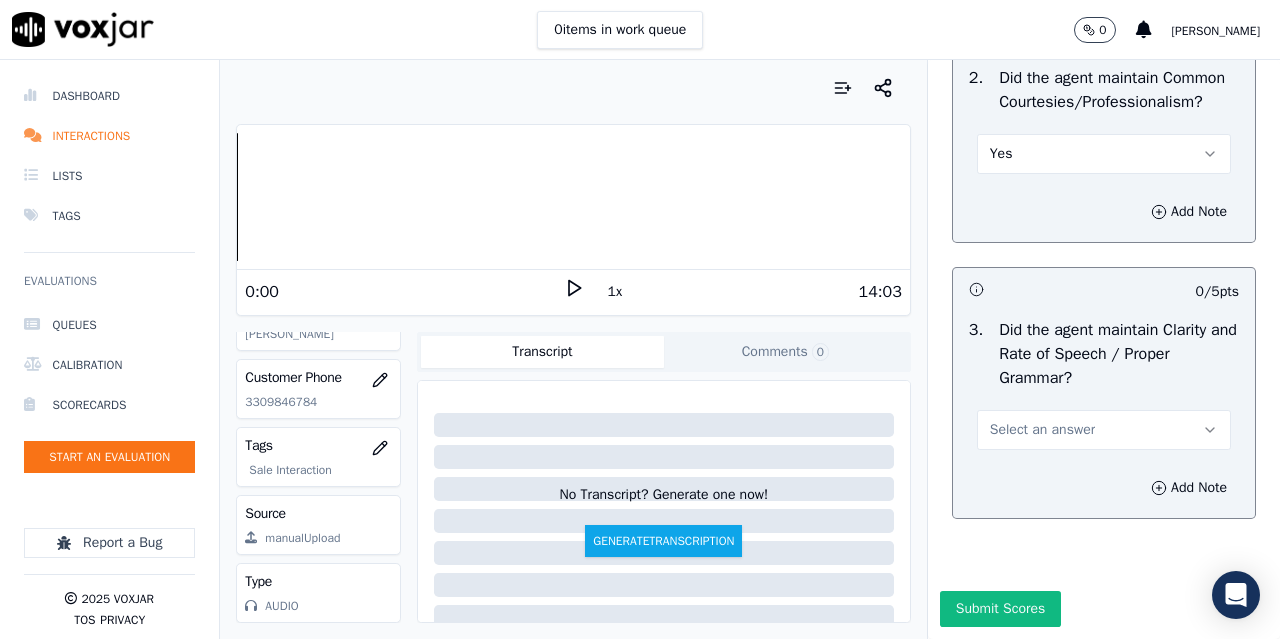 scroll, scrollTop: 5896, scrollLeft: 0, axis: vertical 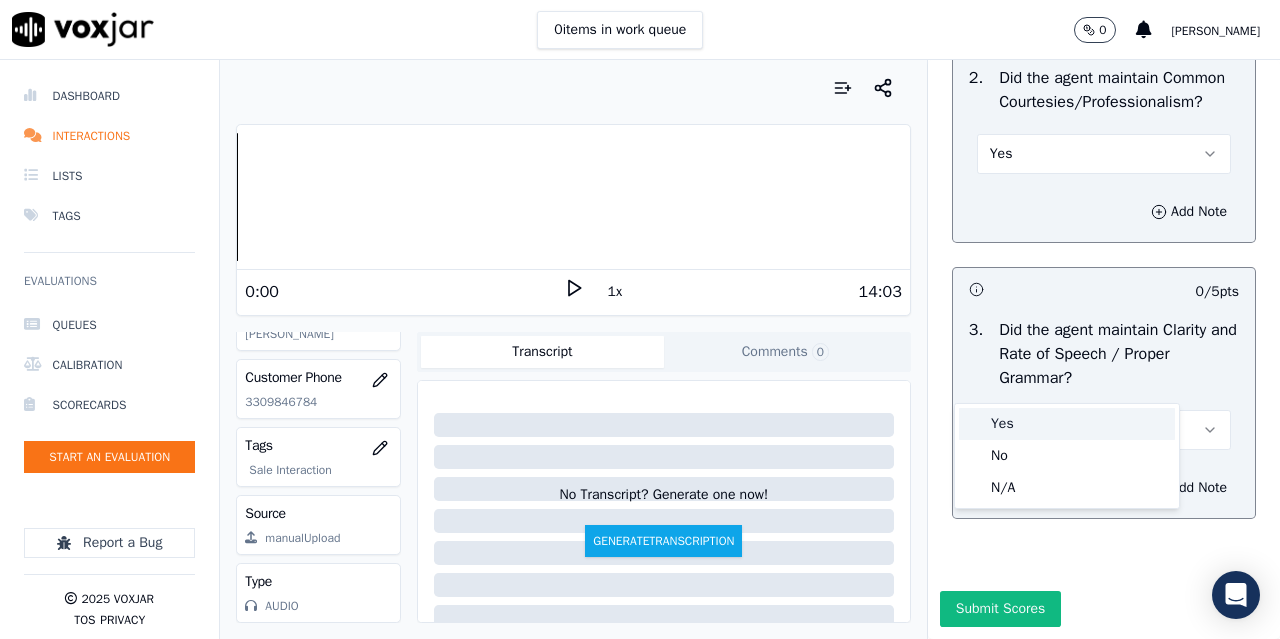 click on "Yes" at bounding box center (1067, 424) 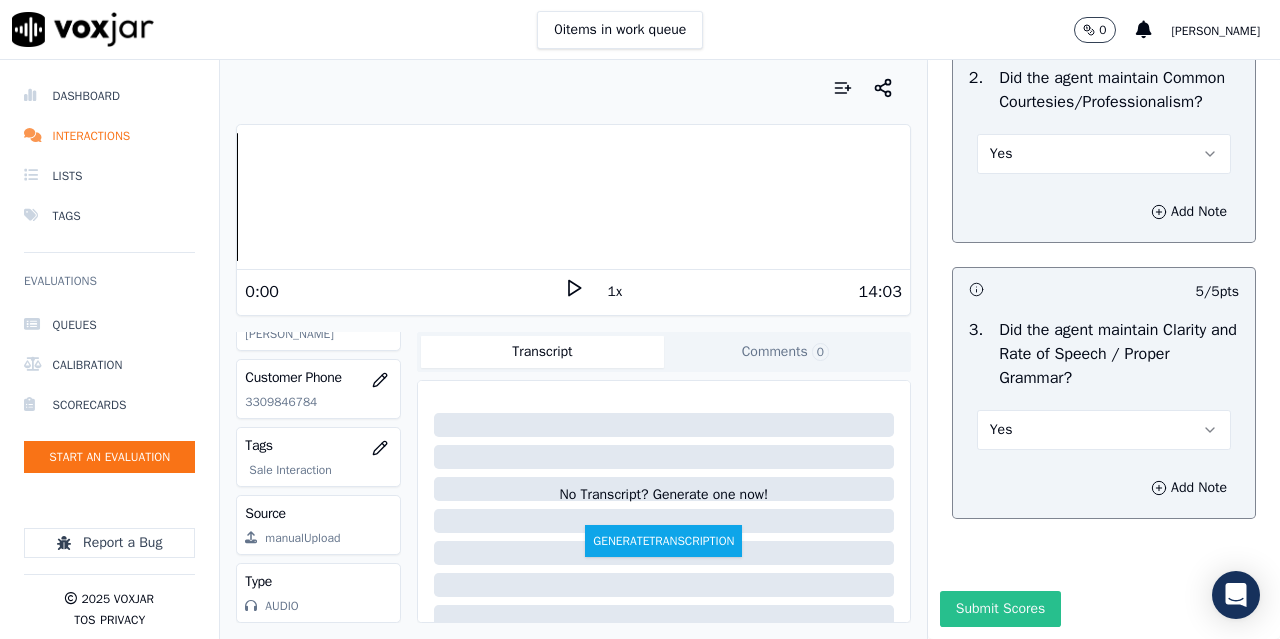 click on "Submit Scores" at bounding box center (1000, 609) 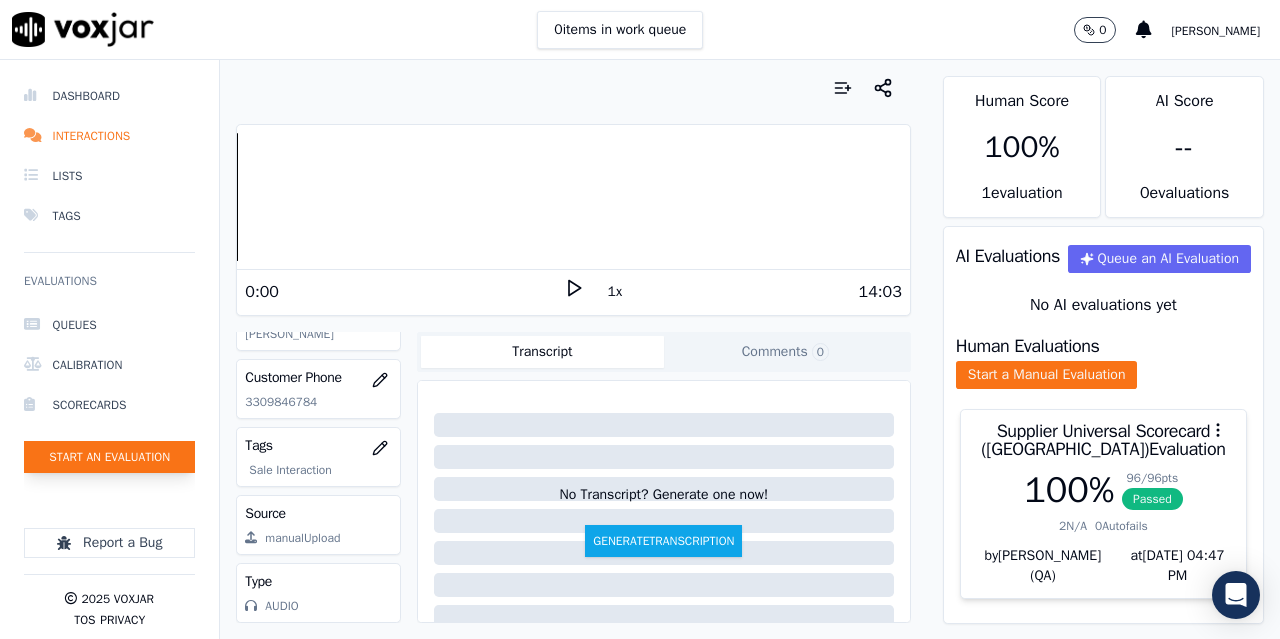 click on "Start an Evaluation" 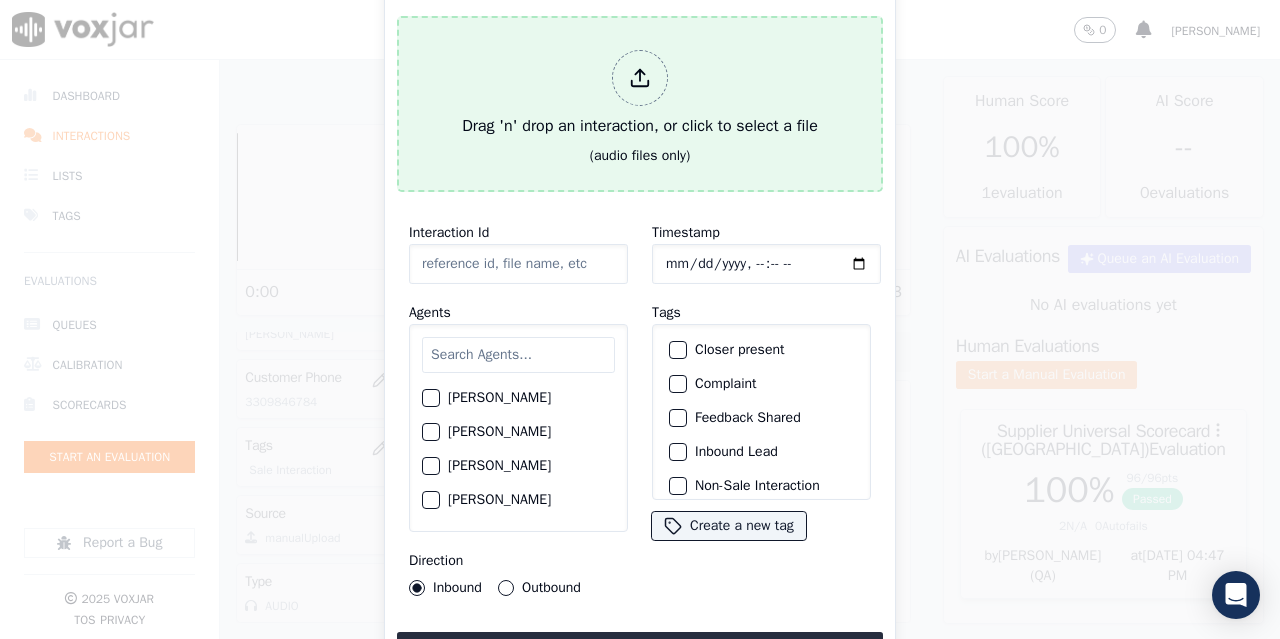 click on "Drag 'n' drop an interaction, or click to select a file" at bounding box center (640, 94) 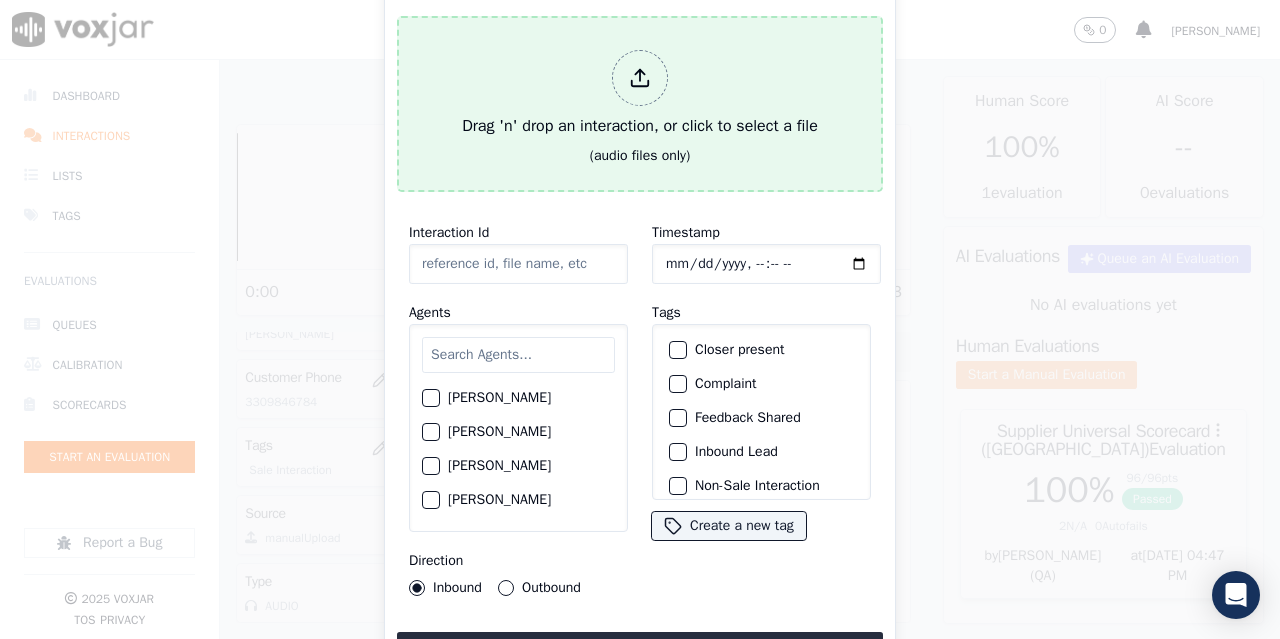 type on "20250702-161407_7404383206-all.mp3" 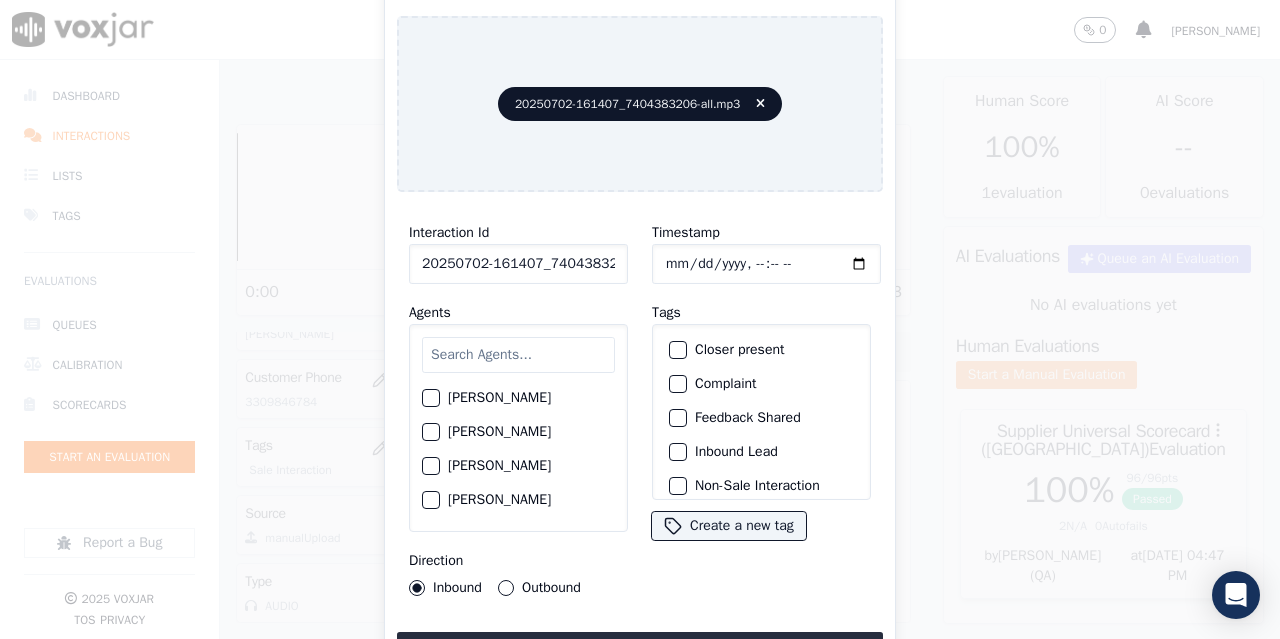 click at bounding box center [518, 355] 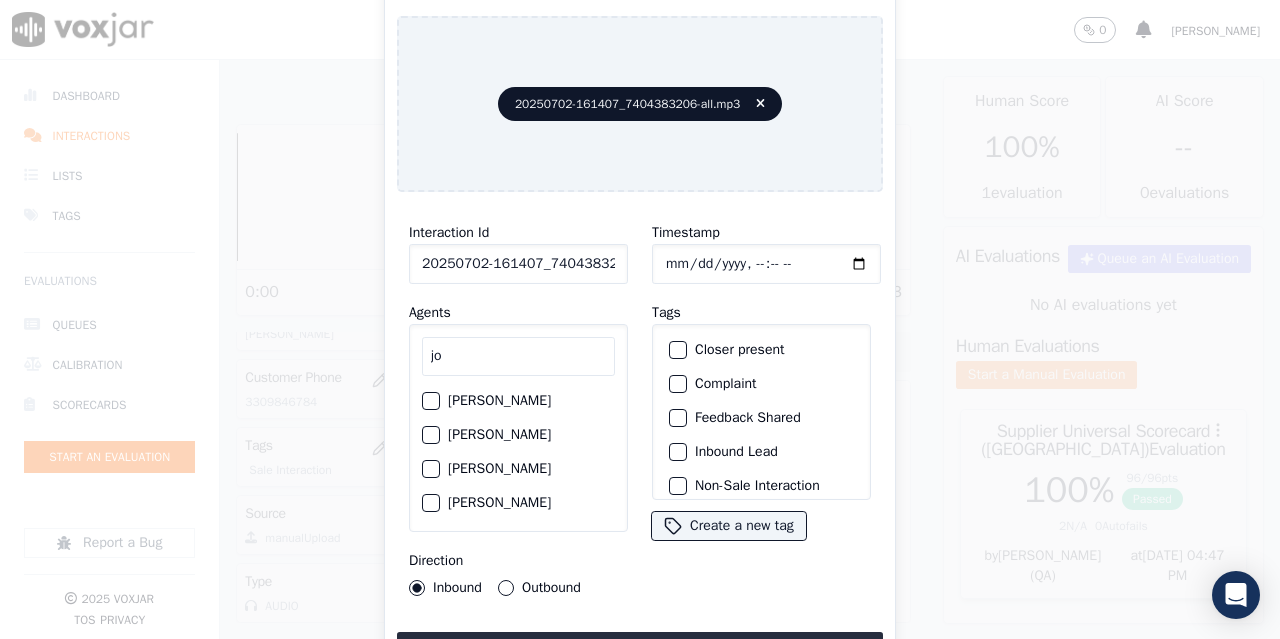 type on "jo" 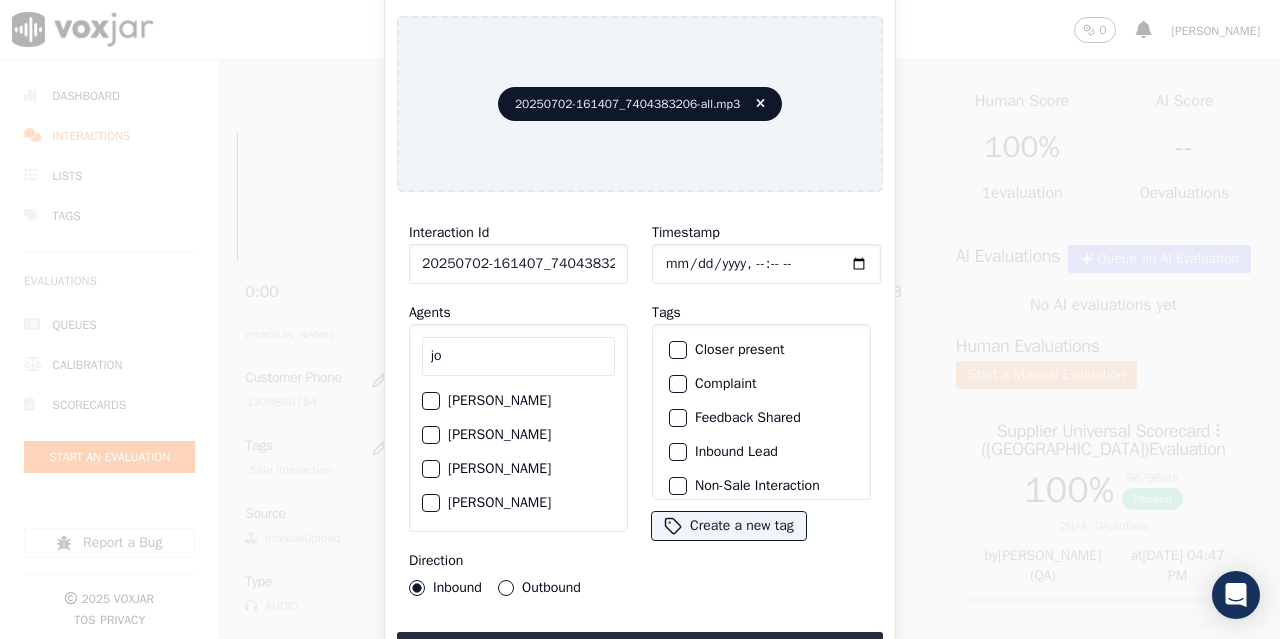 click on "[PERSON_NAME]" 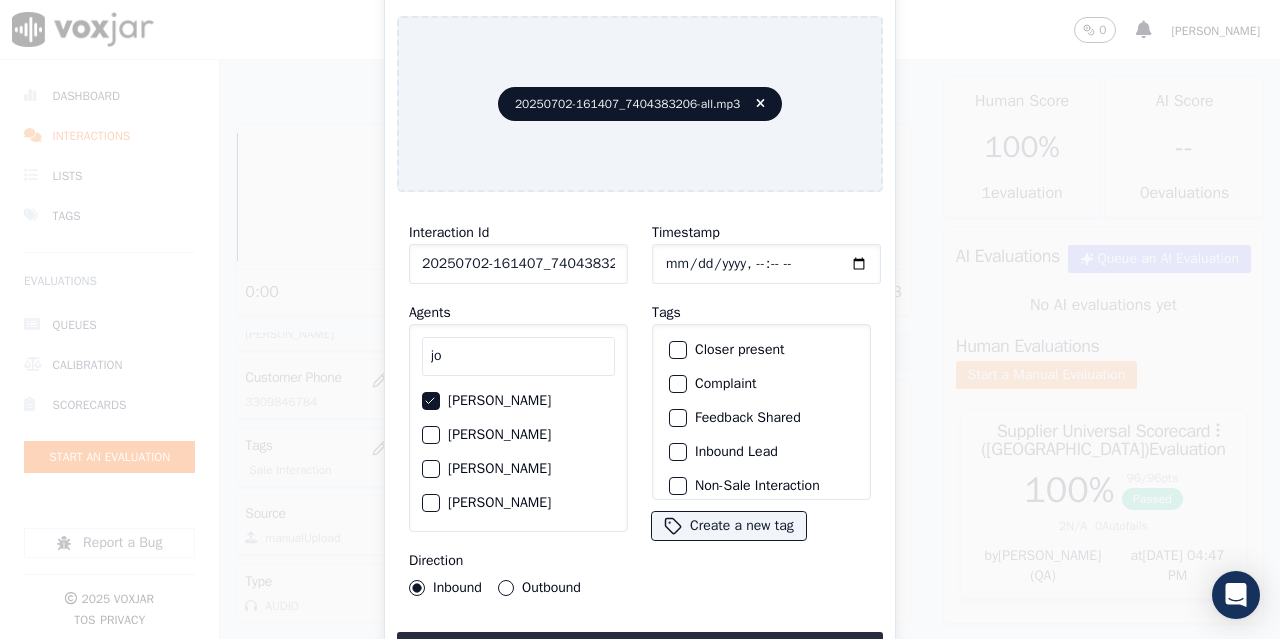 click on "Timestamp" 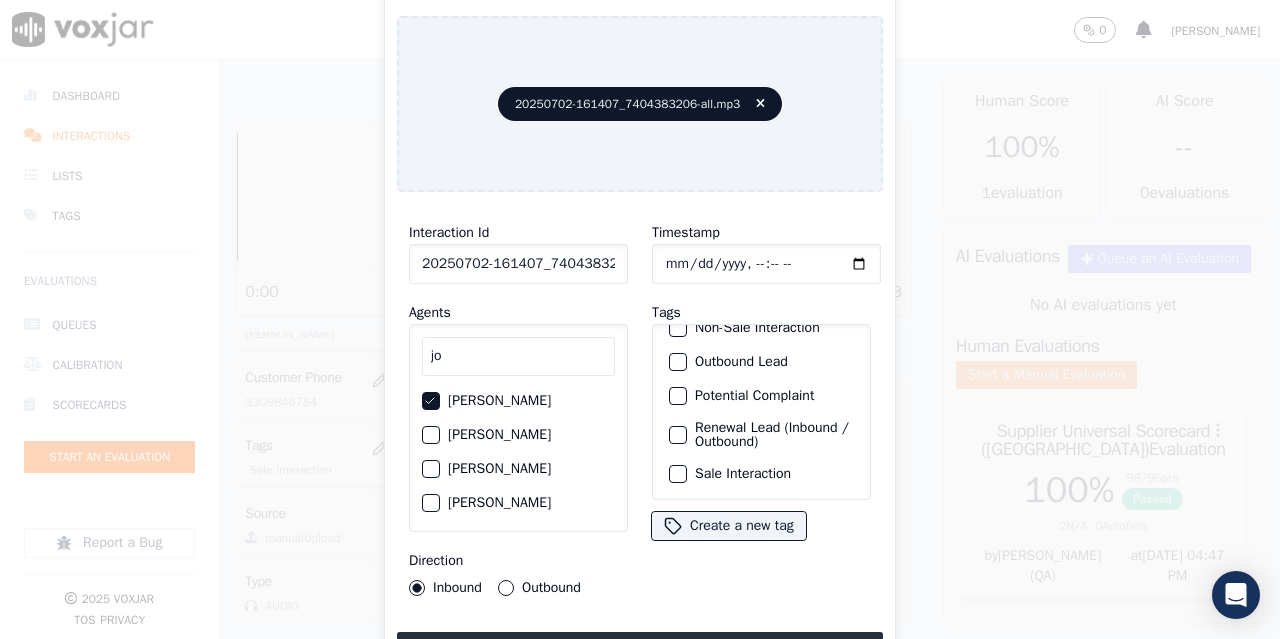 click on "Sale Interaction" 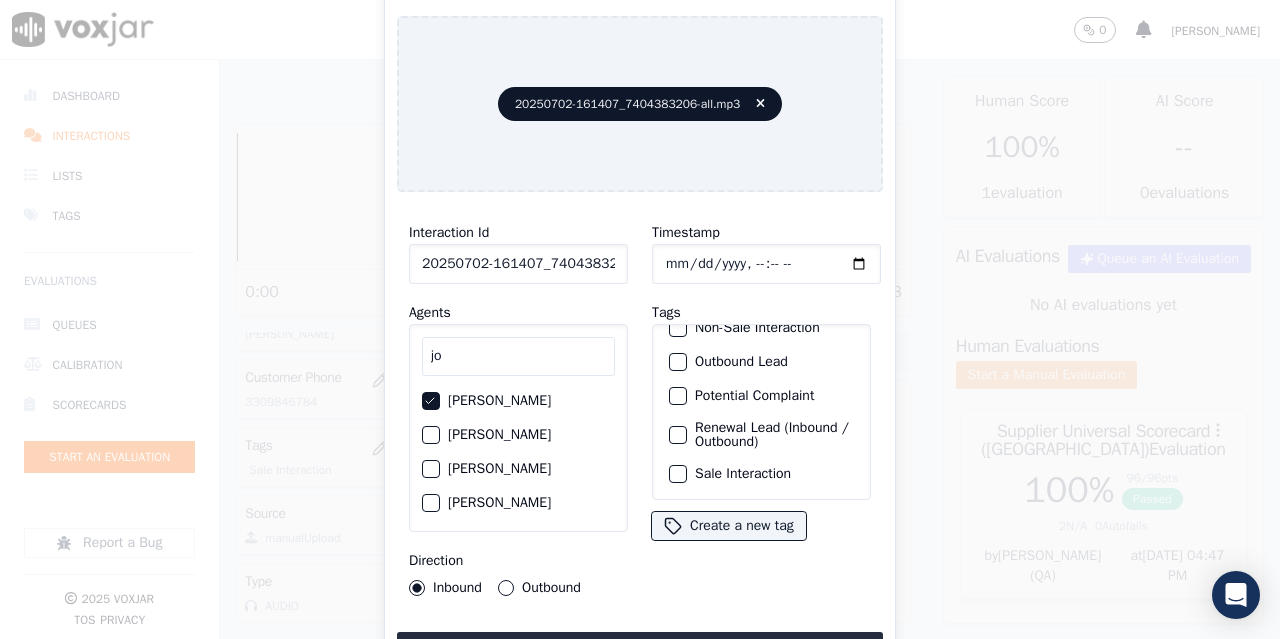 click on "Sale Interaction" at bounding box center (678, 474) 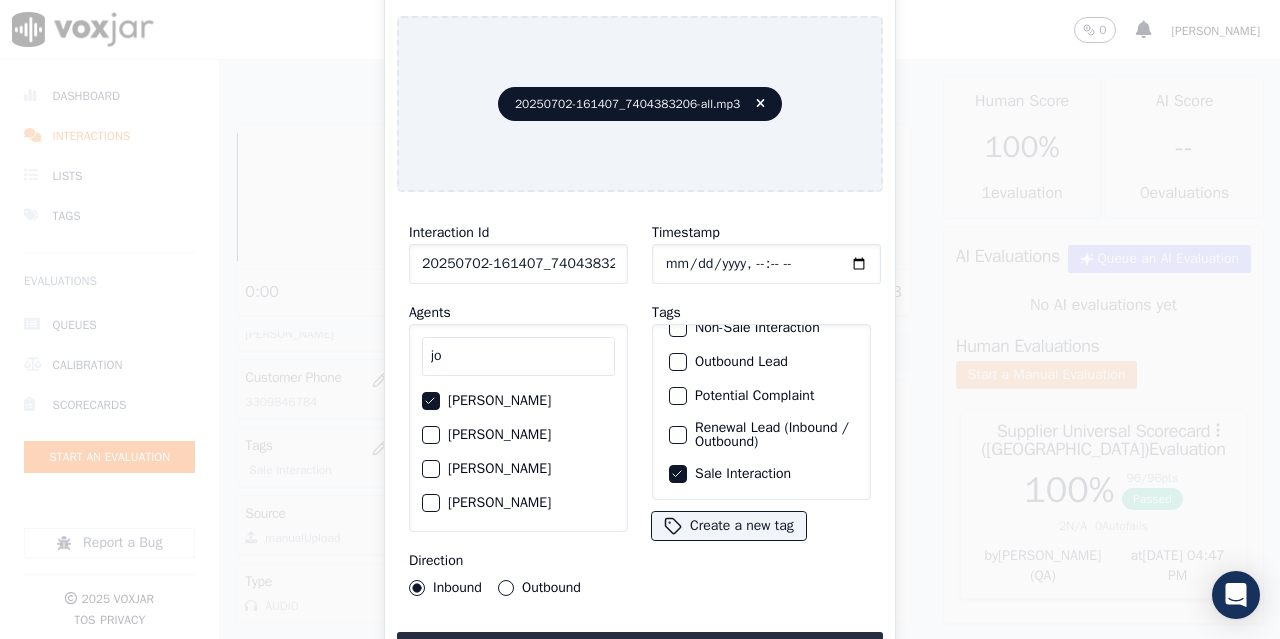 type 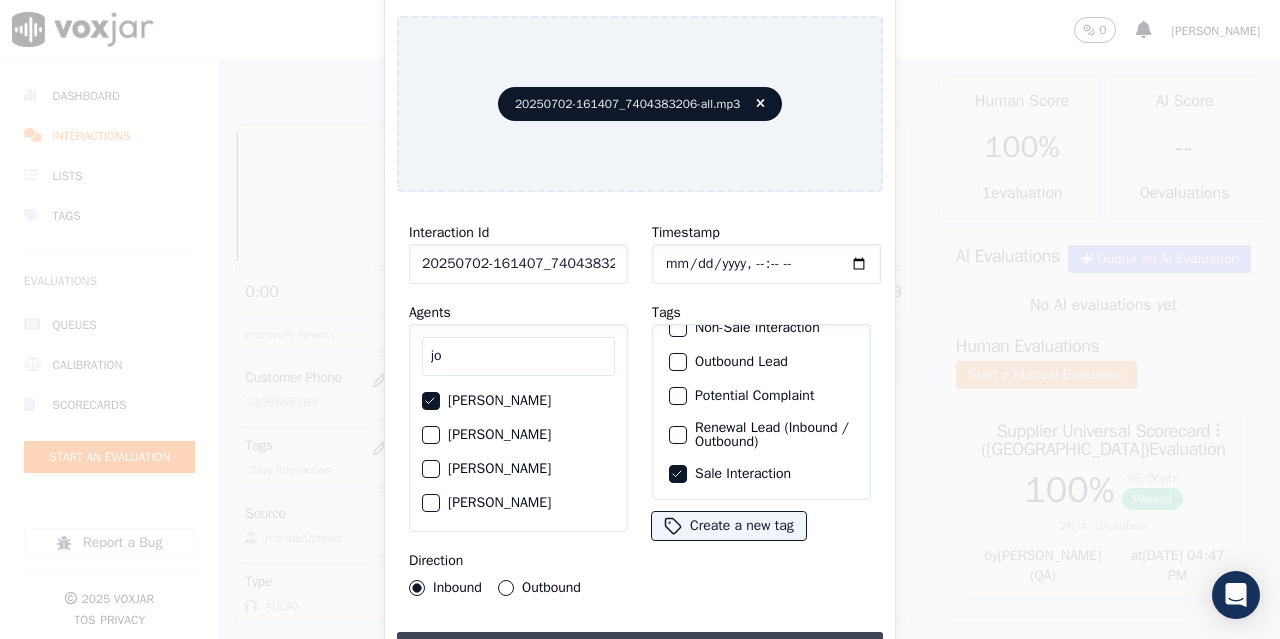 click on "Upload interaction to start evaluation" at bounding box center (640, 650) 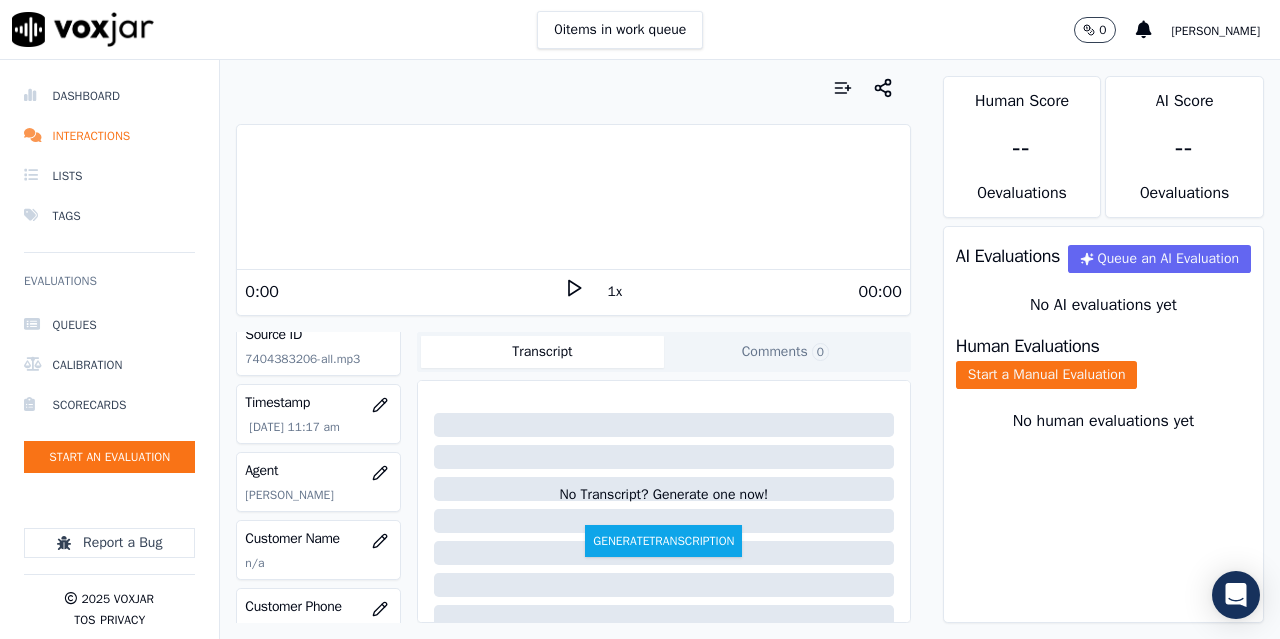 scroll, scrollTop: 200, scrollLeft: 0, axis: vertical 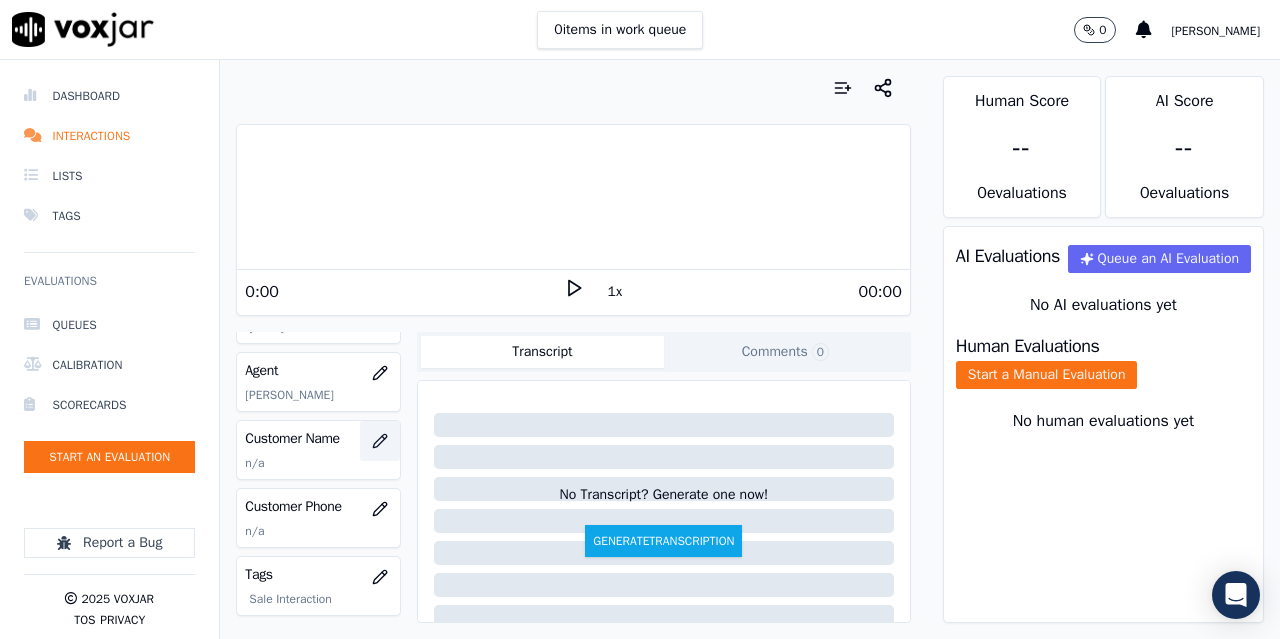 click 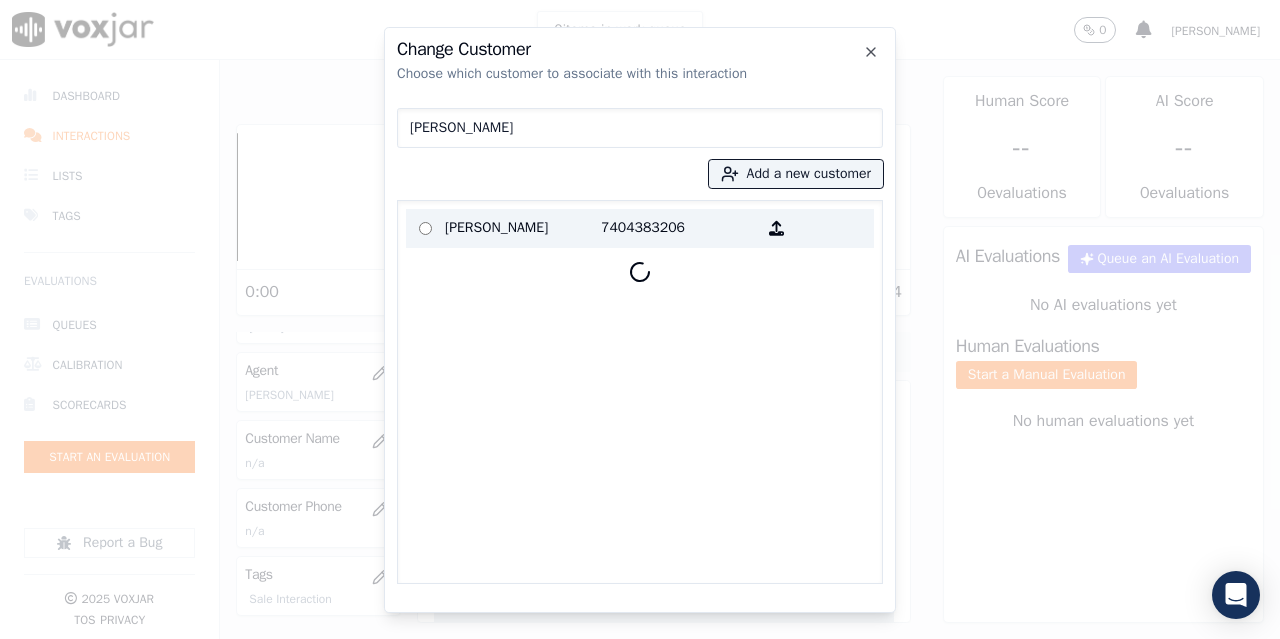 type on "[PERSON_NAME]" 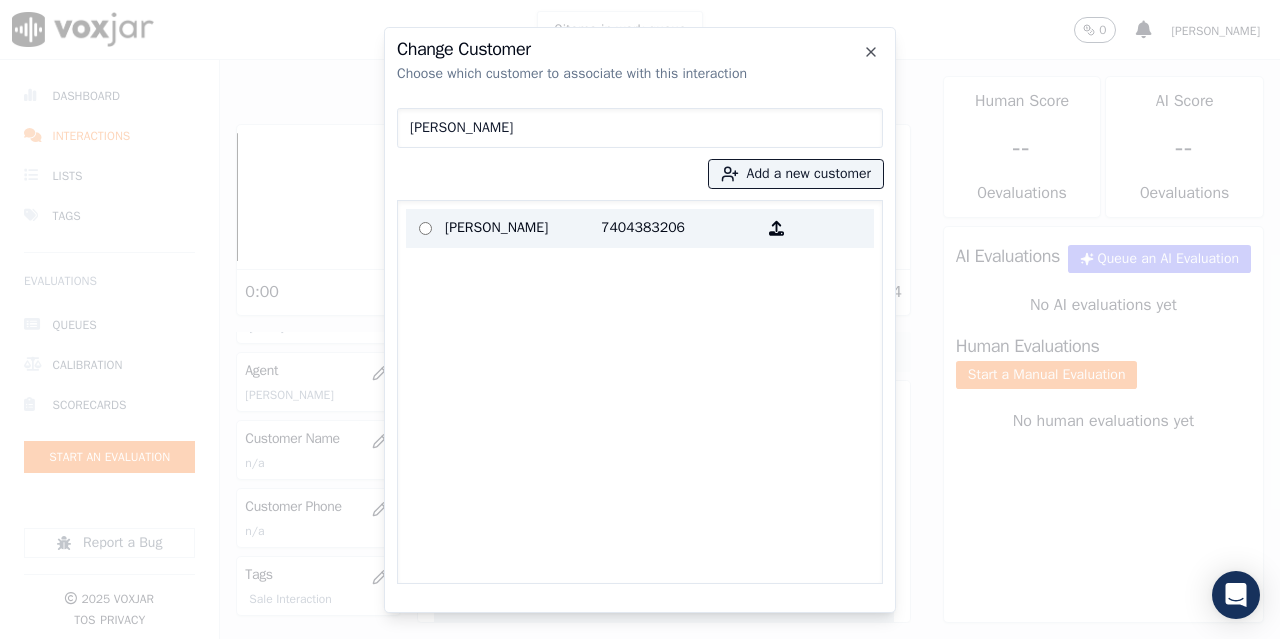click on "[PERSON_NAME]" at bounding box center [523, 228] 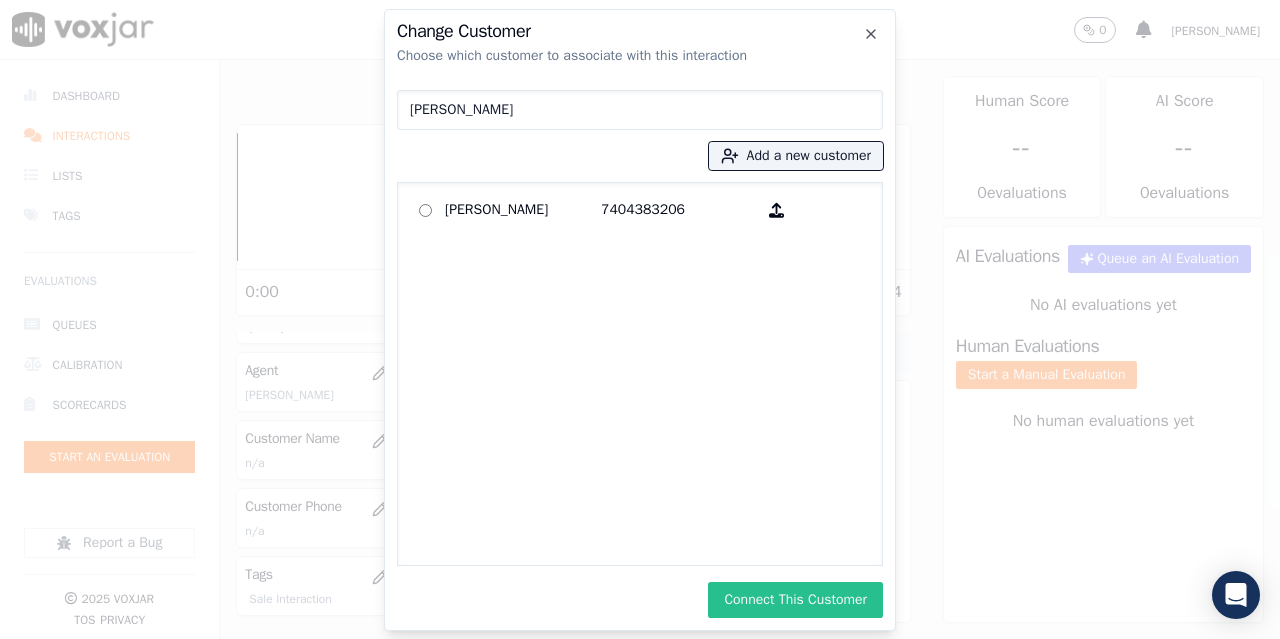 click on "Connect This Customer" at bounding box center [795, 600] 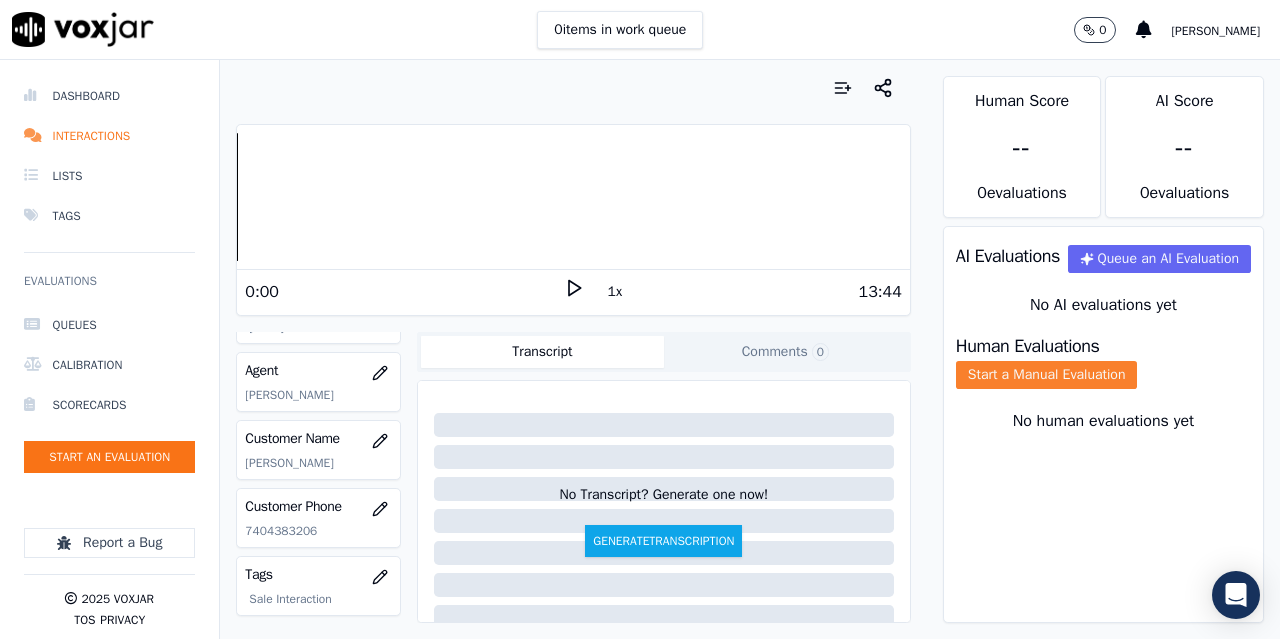 click on "Start a Manual Evaluation" 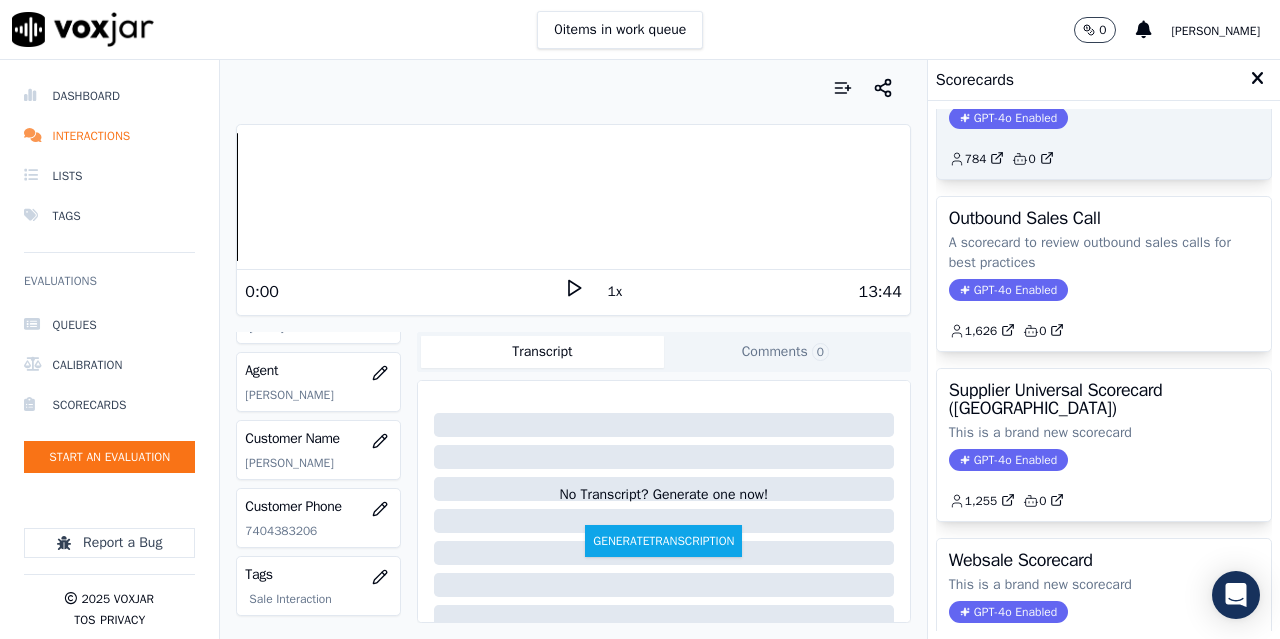 scroll, scrollTop: 300, scrollLeft: 0, axis: vertical 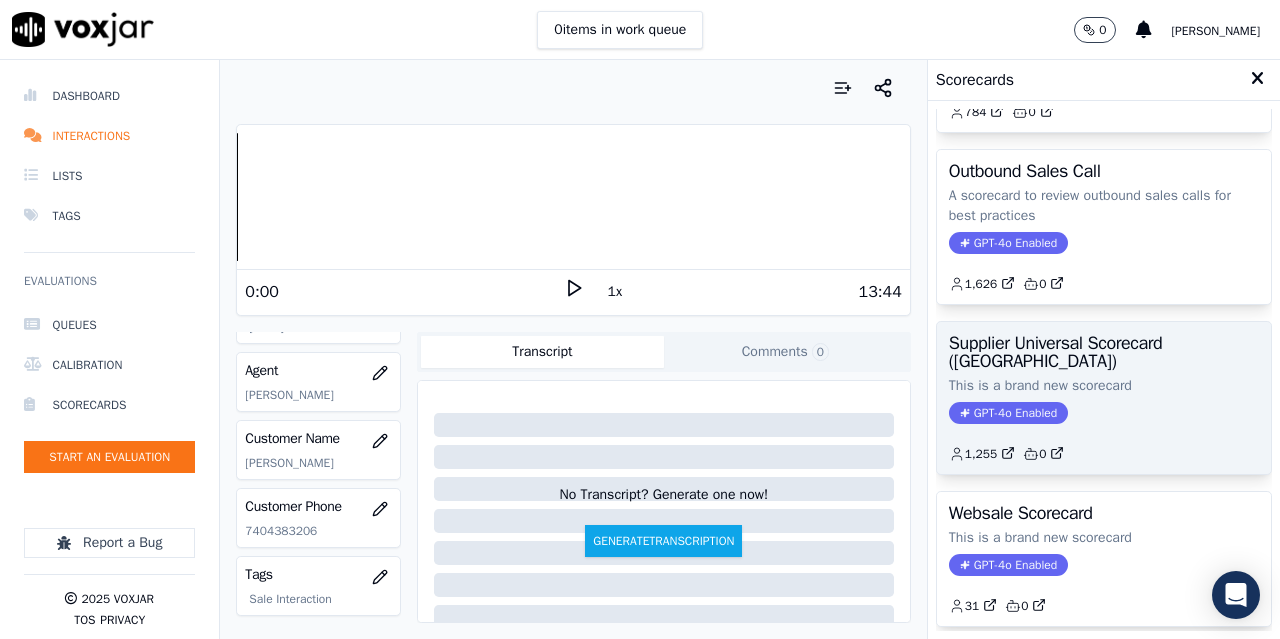 click on "This is a brand new scorecard" 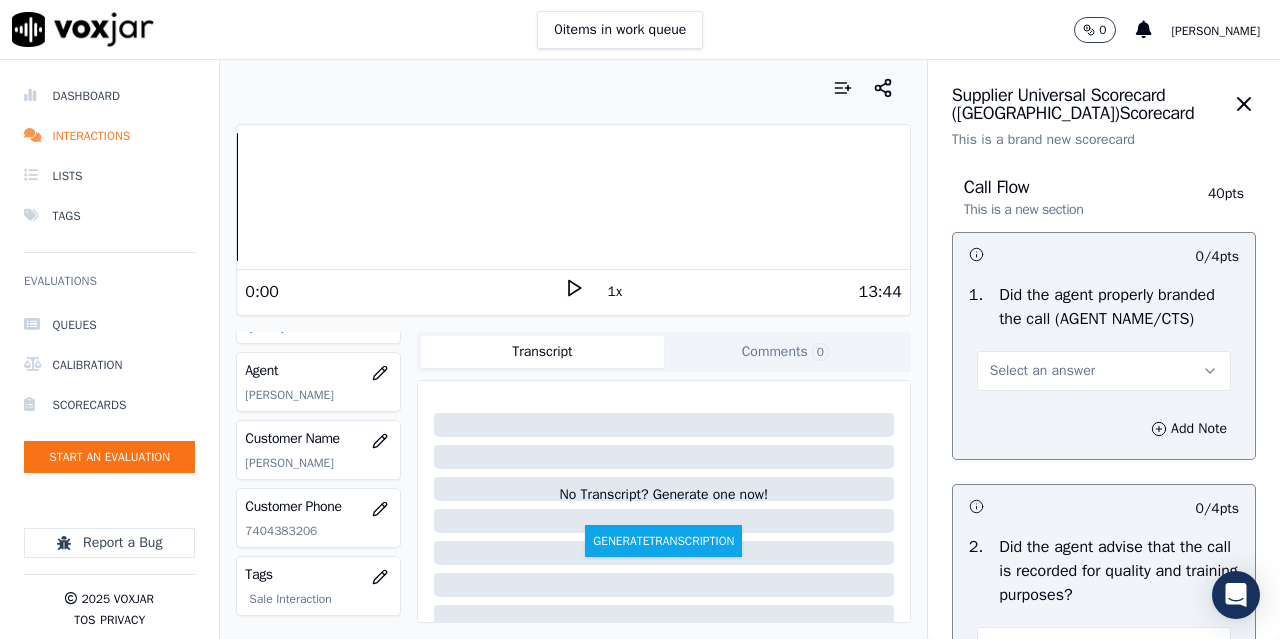 click on "Select an answer" at bounding box center [1042, 371] 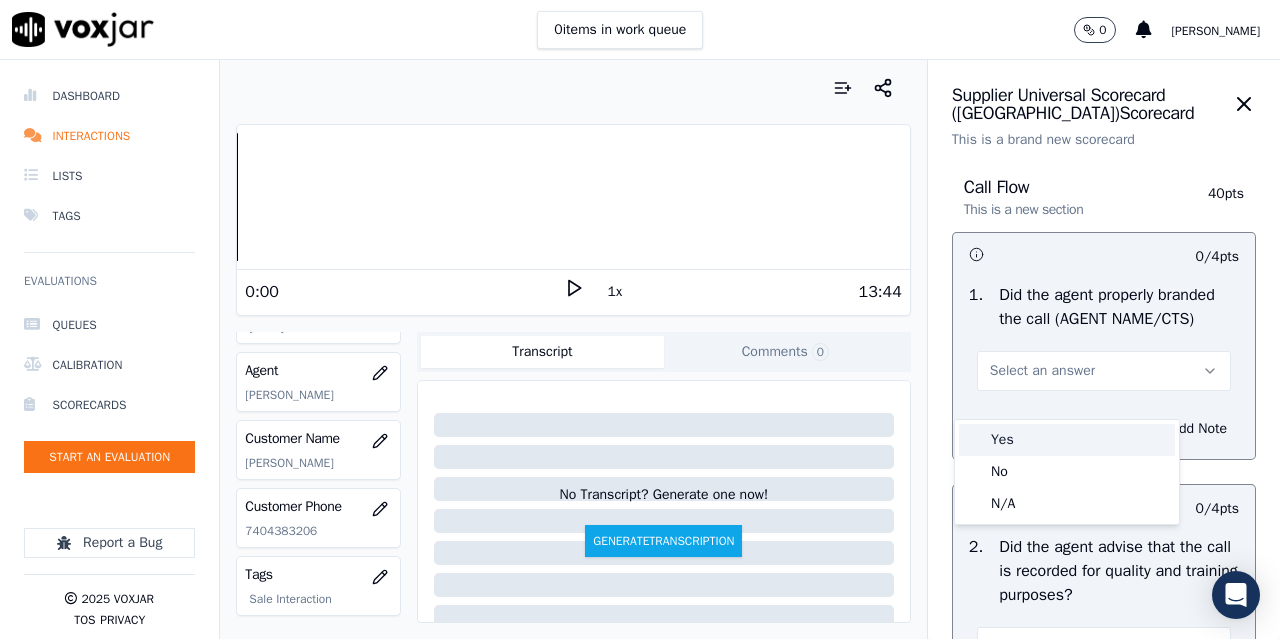 click on "Yes" at bounding box center [1067, 440] 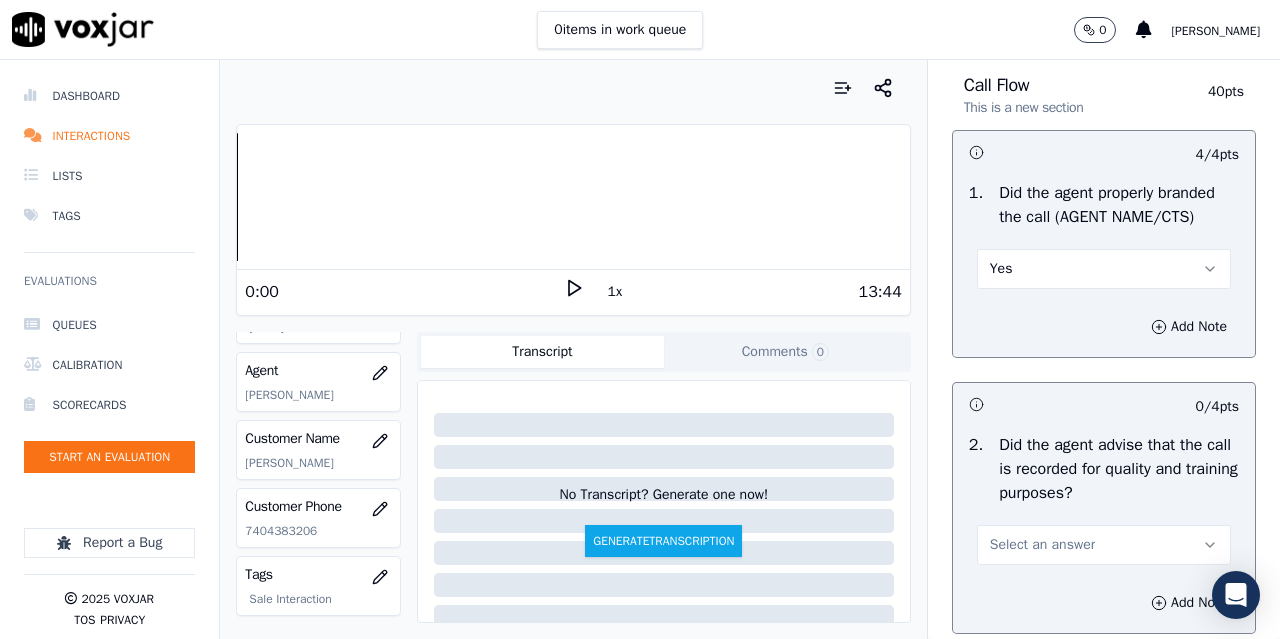 scroll, scrollTop: 400, scrollLeft: 0, axis: vertical 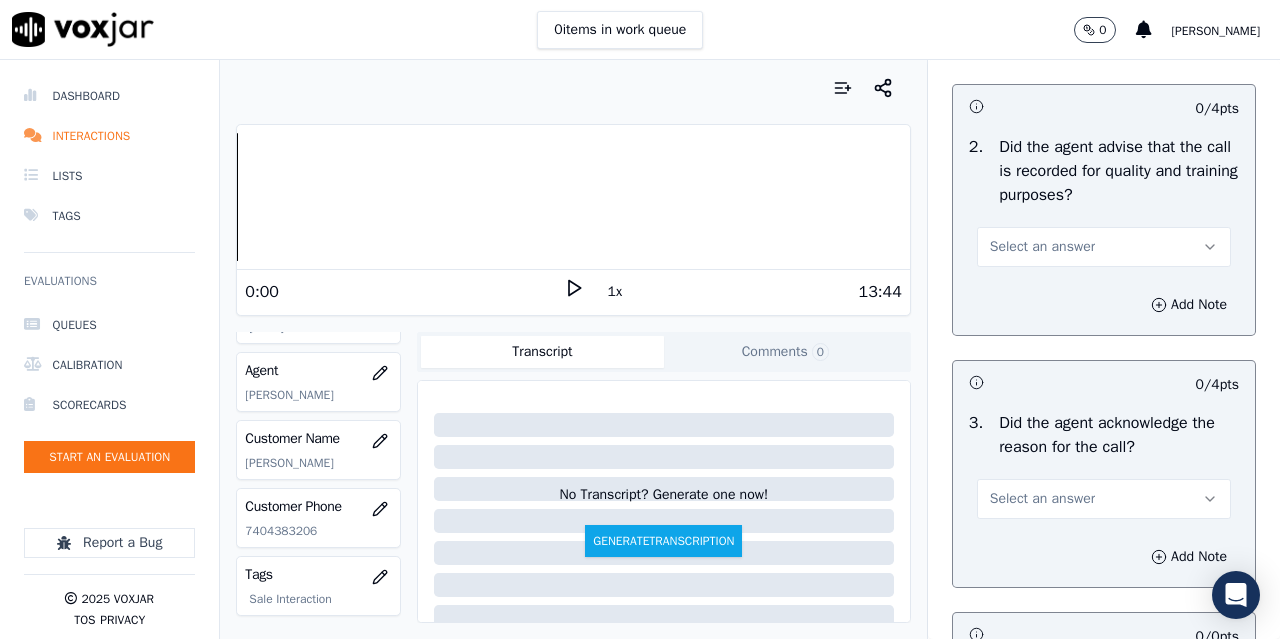 click on "Select an answer" at bounding box center (1042, 247) 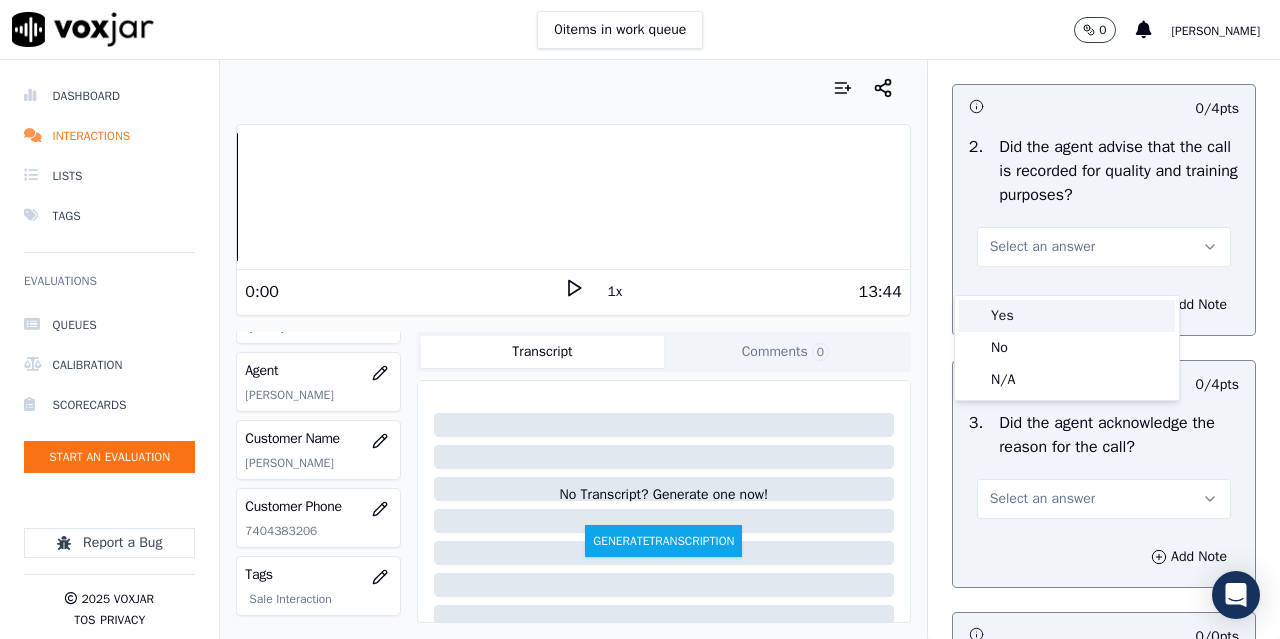click on "Yes" at bounding box center (1067, 316) 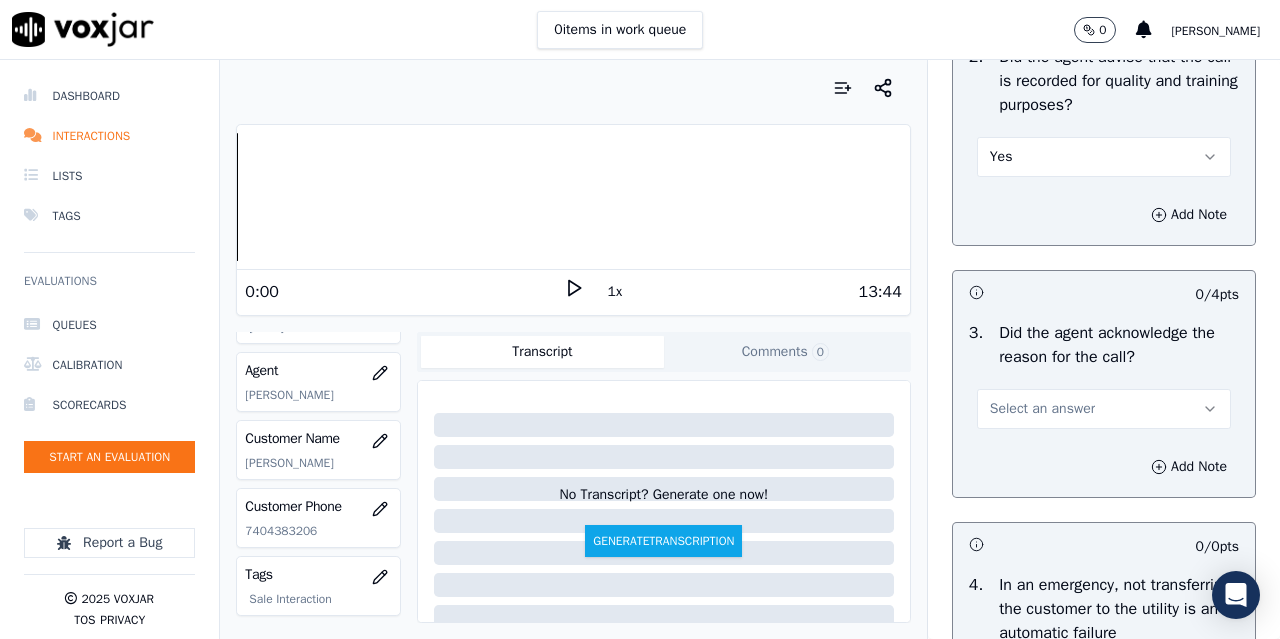scroll, scrollTop: 600, scrollLeft: 0, axis: vertical 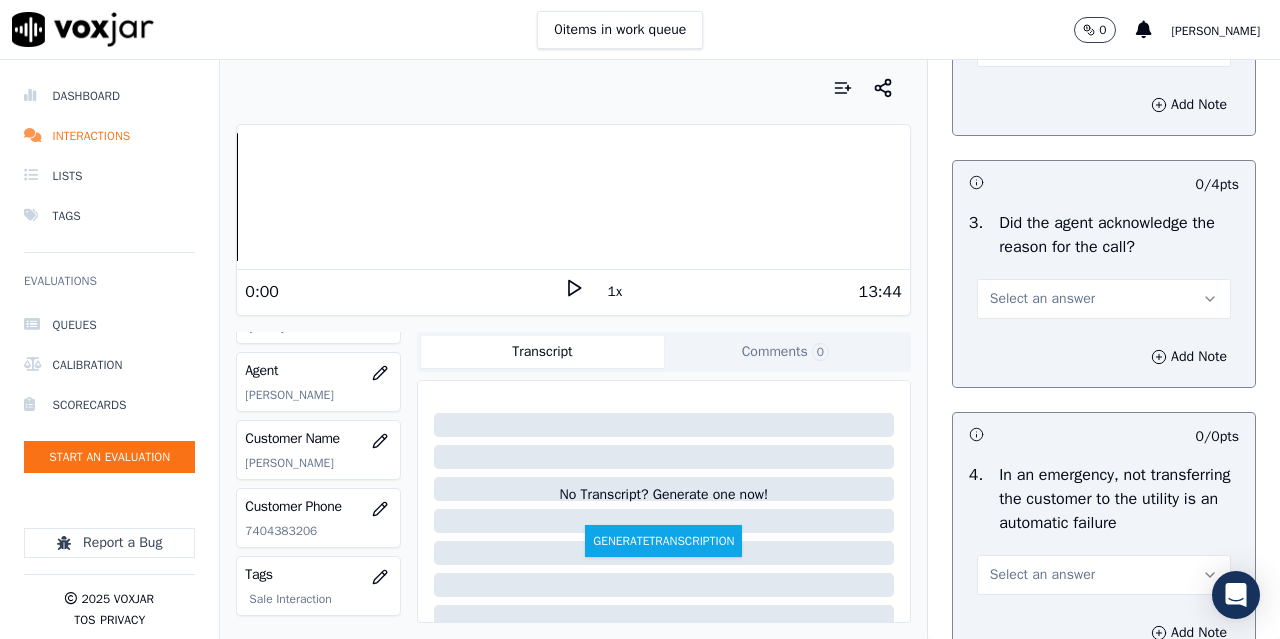 click on "Select an answer" at bounding box center (1042, 299) 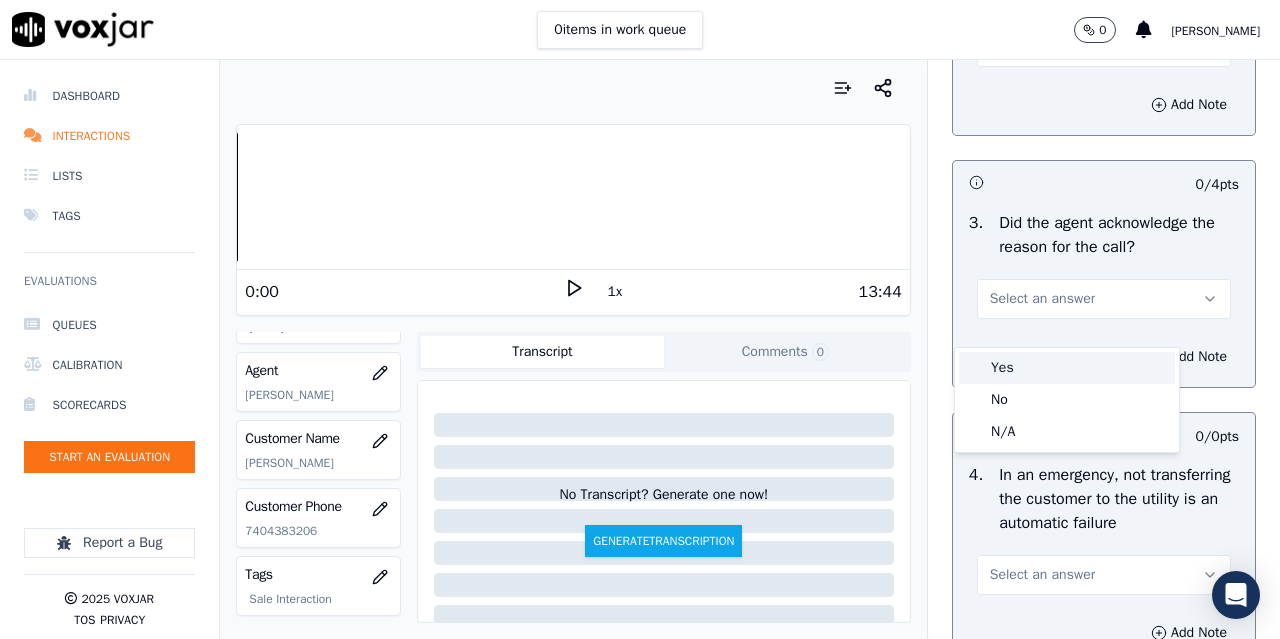 click on "Yes" at bounding box center [1067, 368] 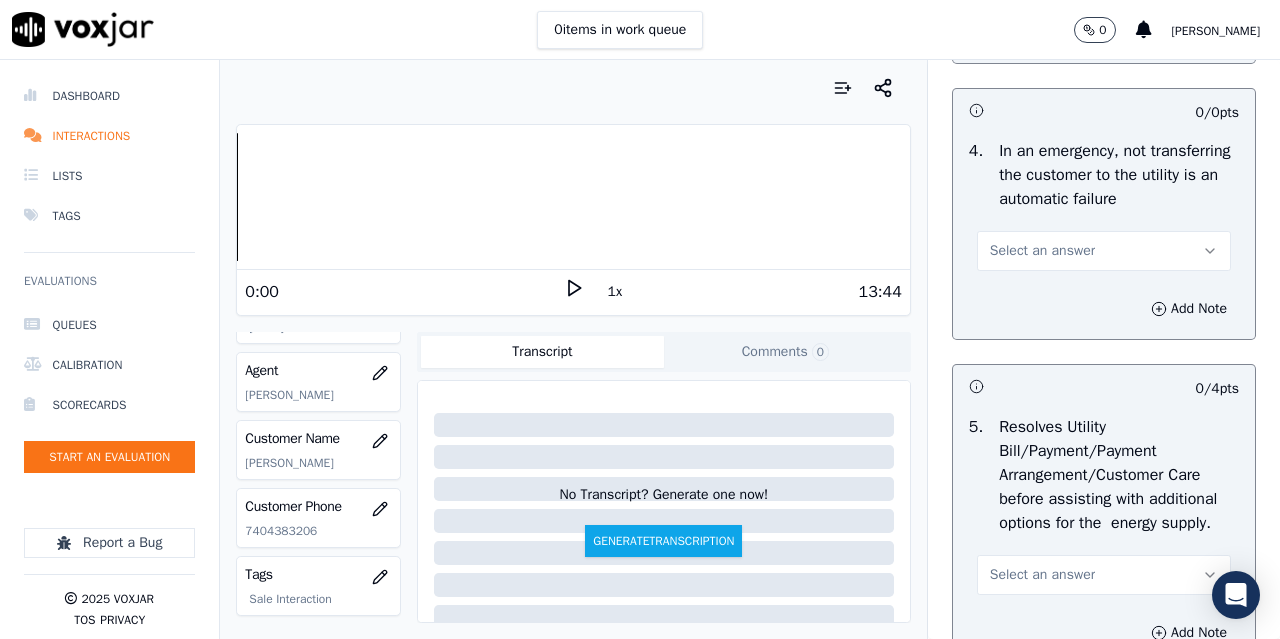 scroll, scrollTop: 1000, scrollLeft: 0, axis: vertical 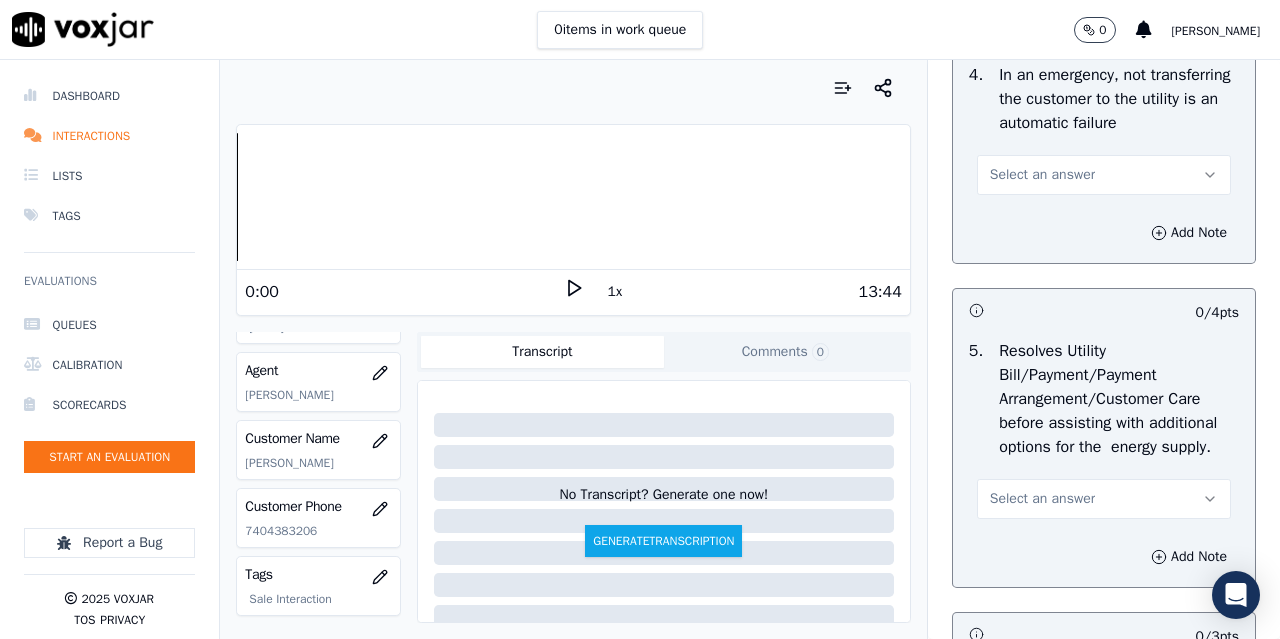 click on "Select an answer" at bounding box center [1042, 175] 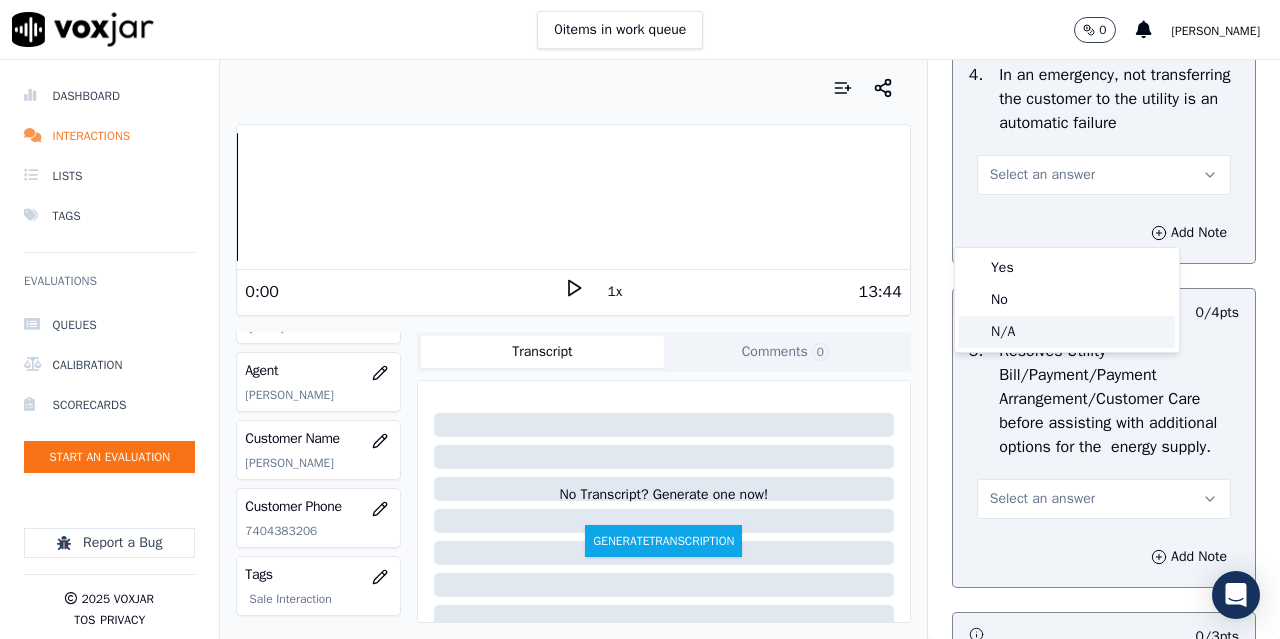 click on "N/A" 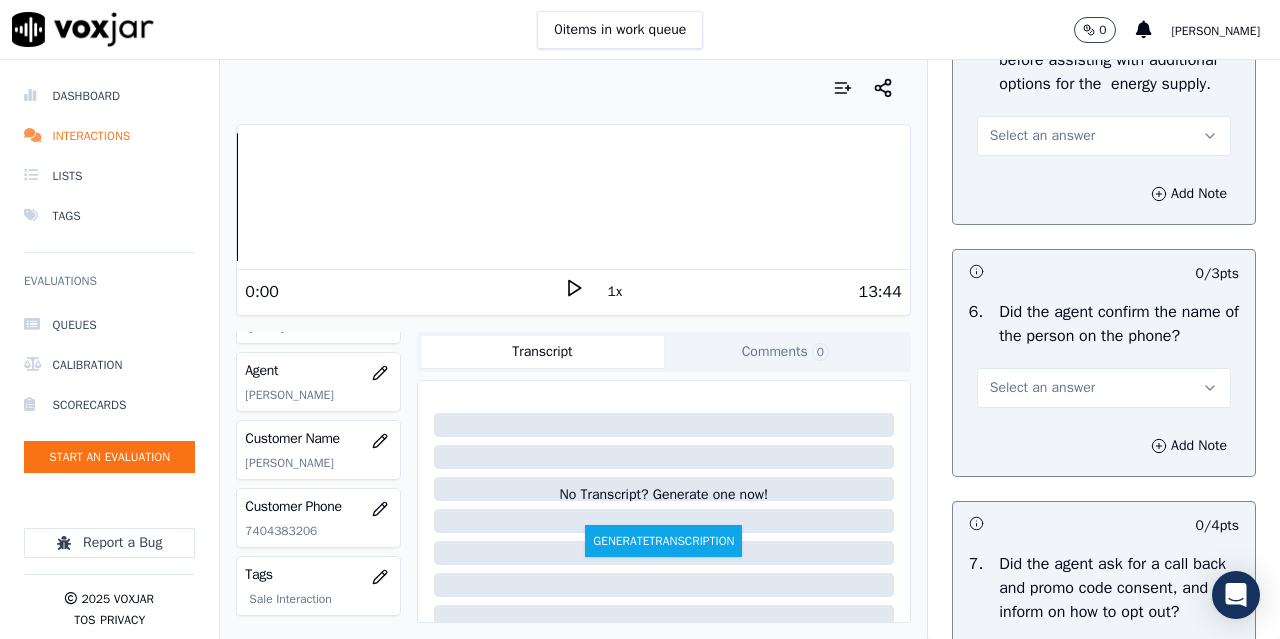 scroll, scrollTop: 1400, scrollLeft: 0, axis: vertical 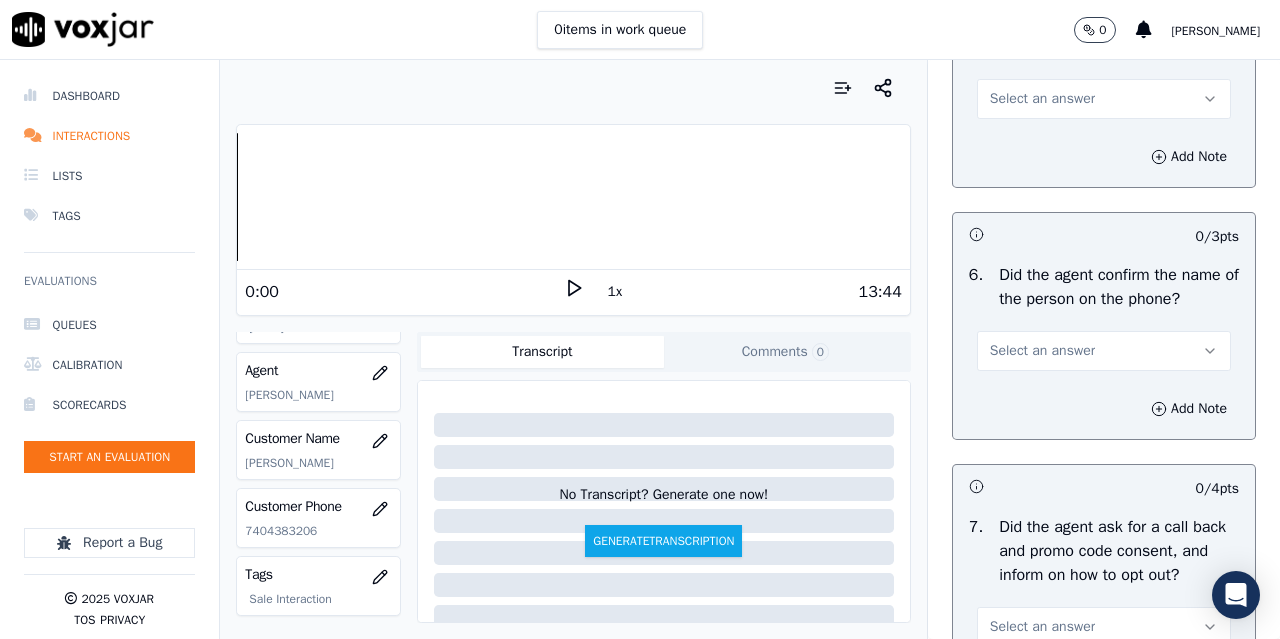 click on "Select an answer" at bounding box center [1042, 99] 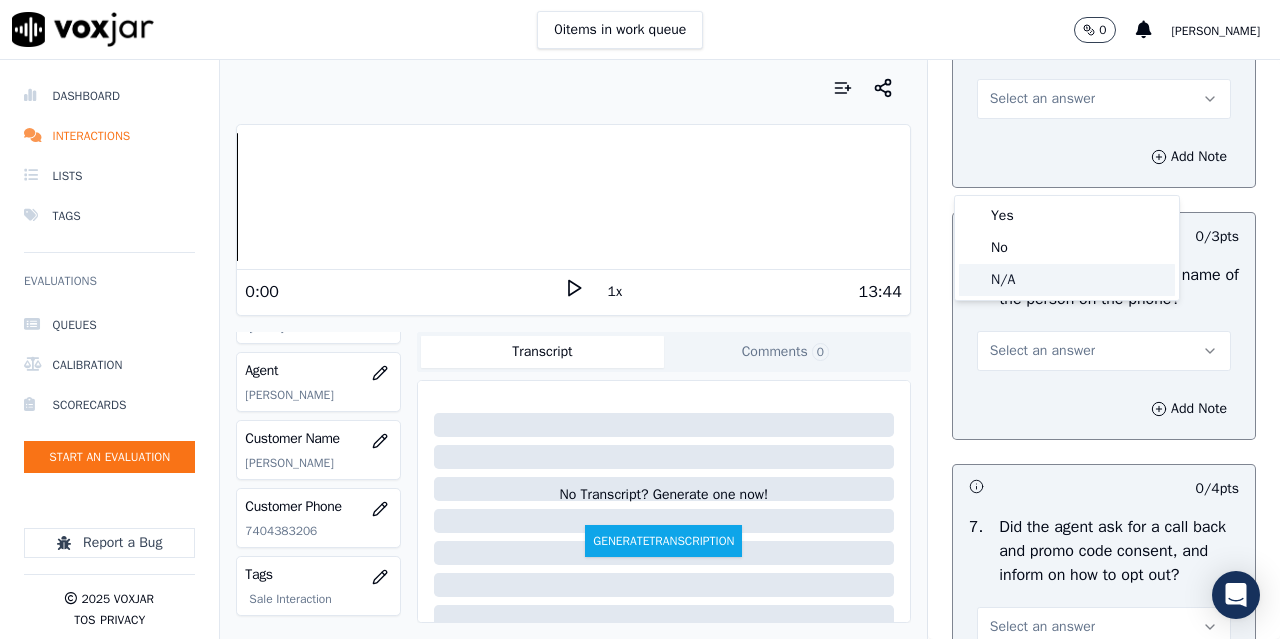 click on "N/A" 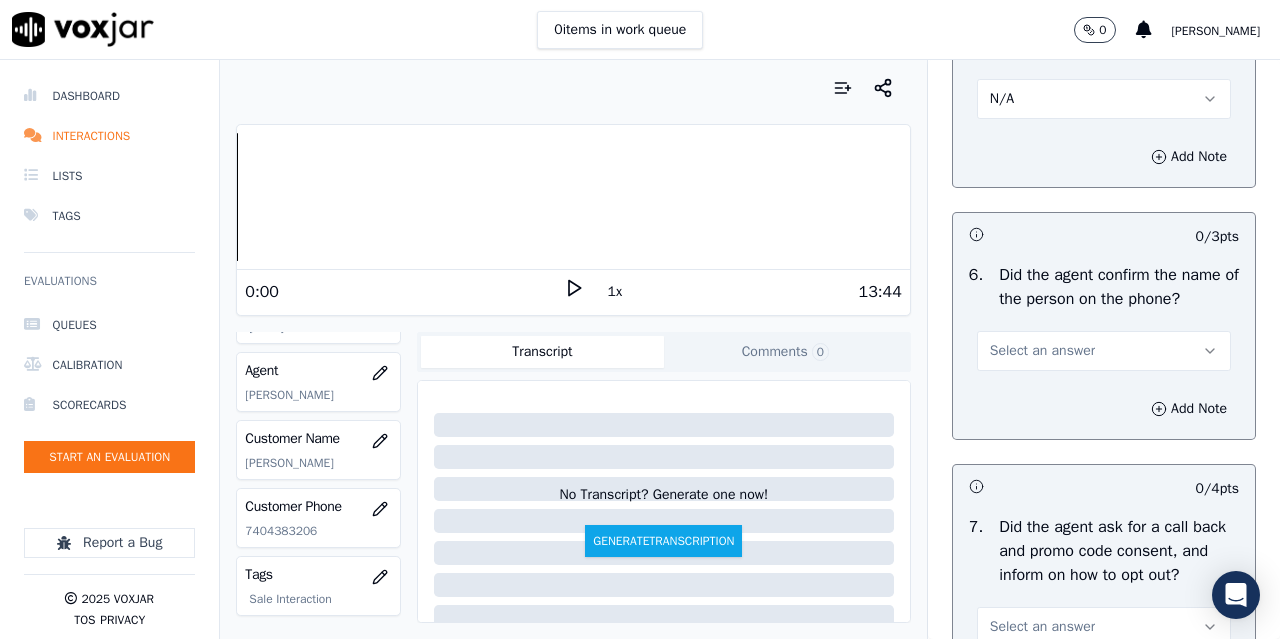 click on "Select an answer" at bounding box center [1042, 351] 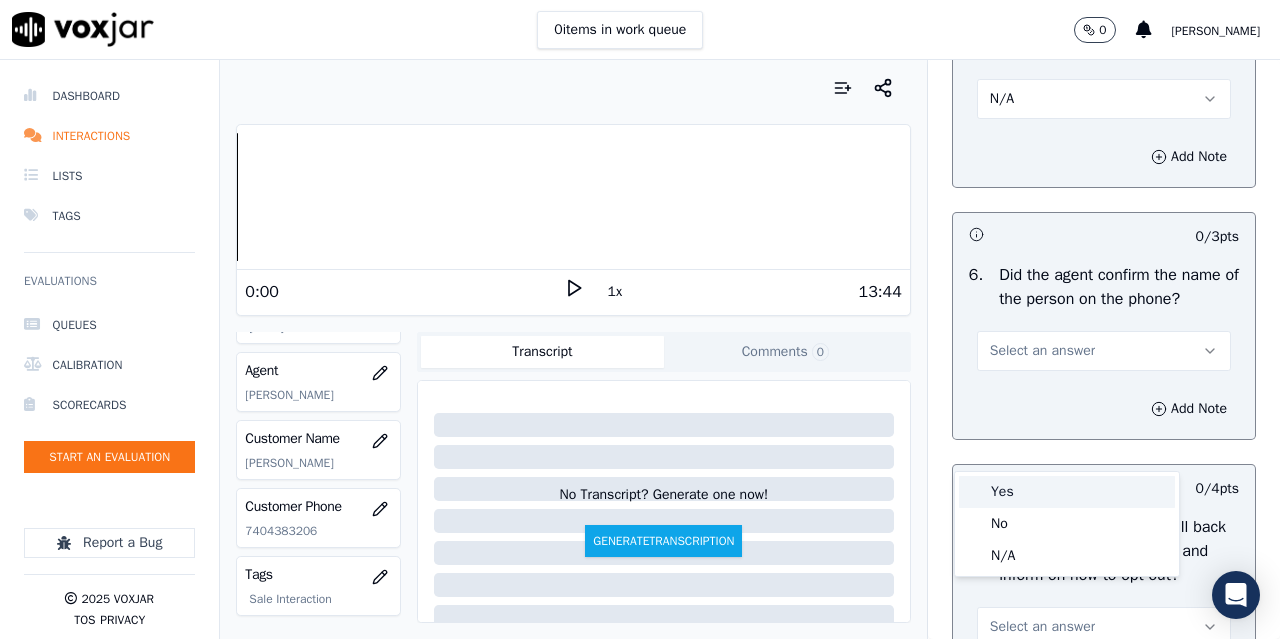 click on "Yes" at bounding box center [1067, 492] 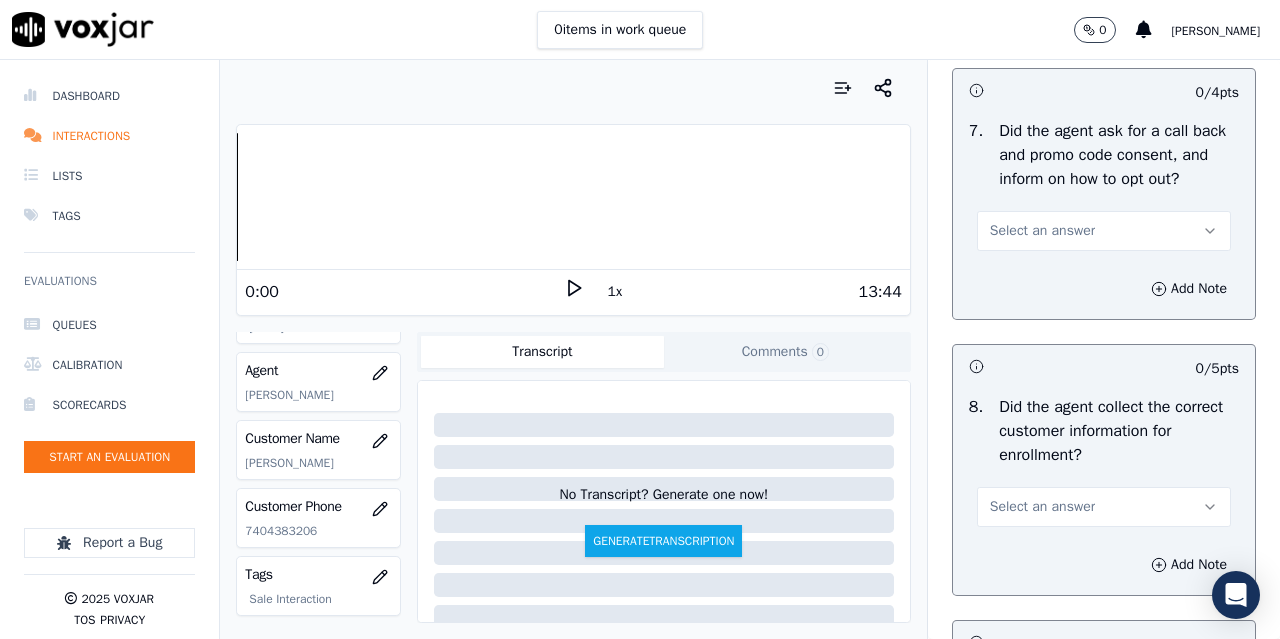 scroll, scrollTop: 1800, scrollLeft: 0, axis: vertical 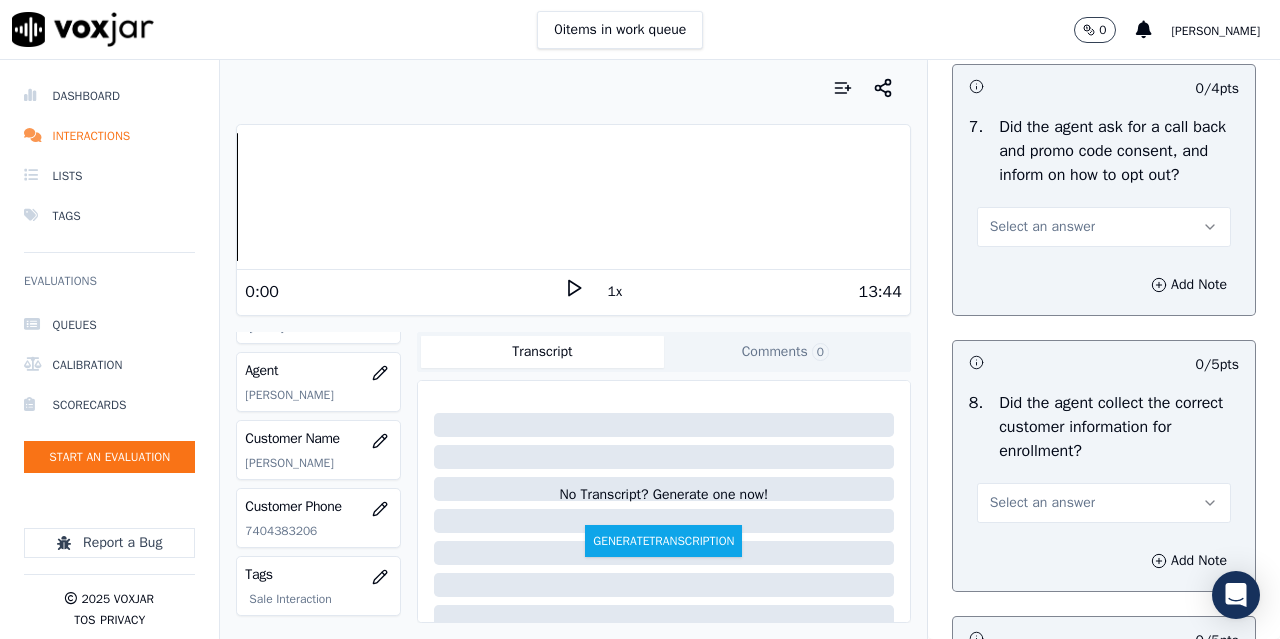 click on "Select an answer" at bounding box center (1042, 227) 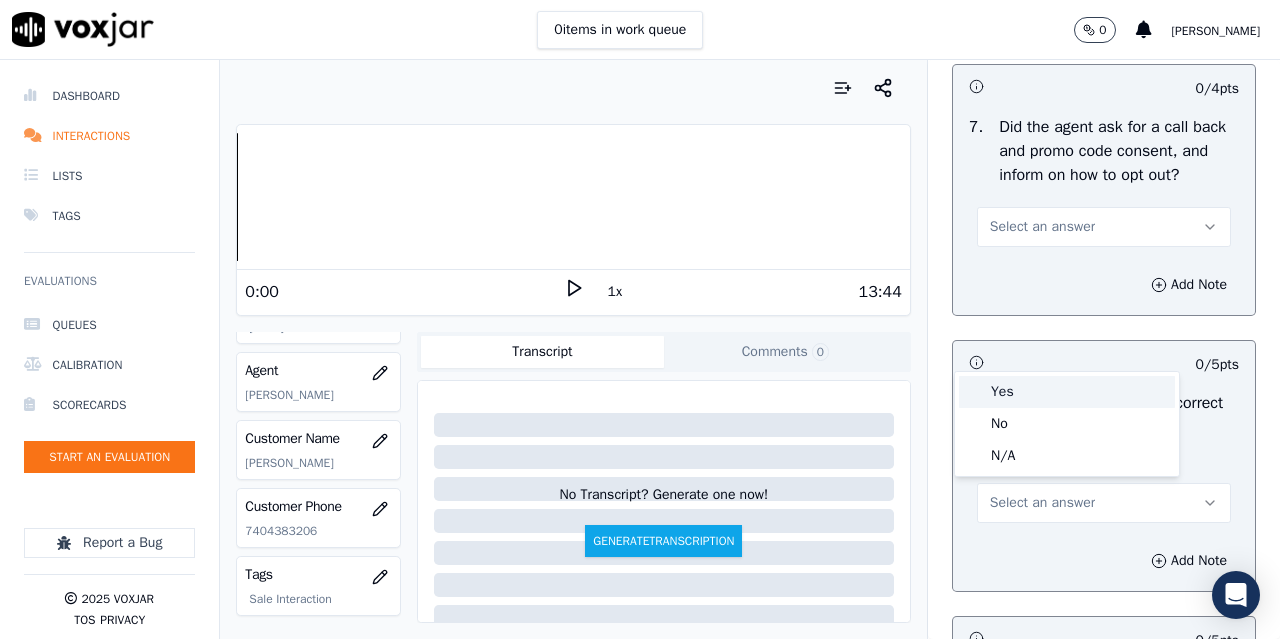 click on "Yes" at bounding box center (1067, 392) 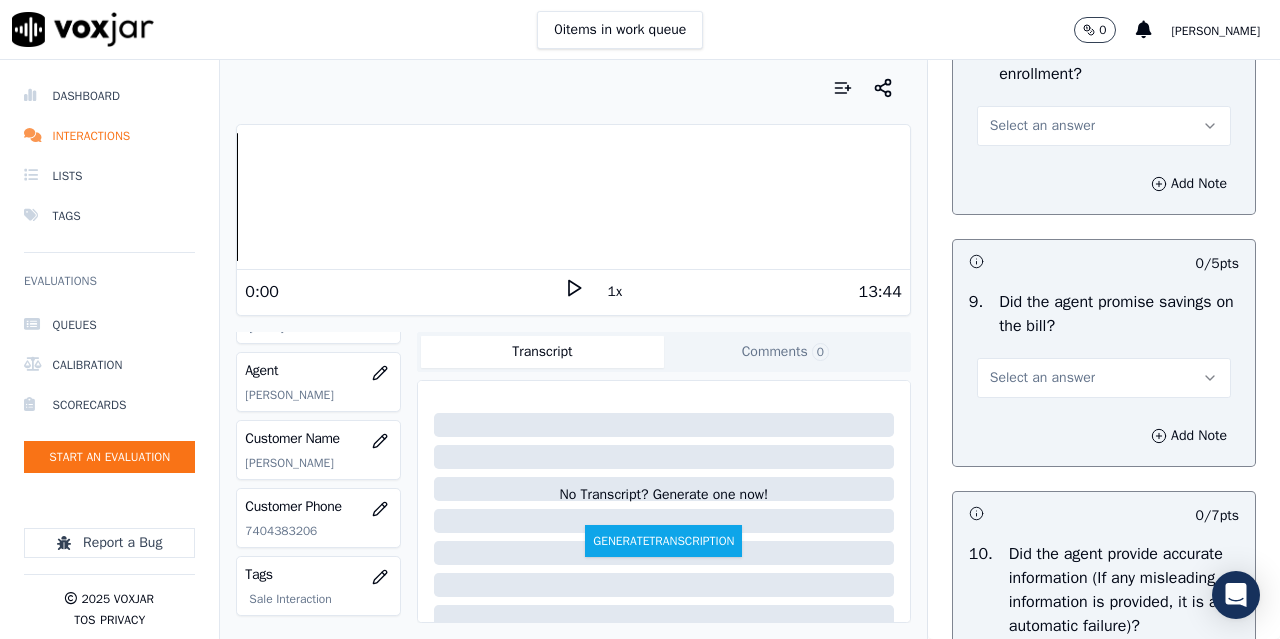 scroll, scrollTop: 2200, scrollLeft: 0, axis: vertical 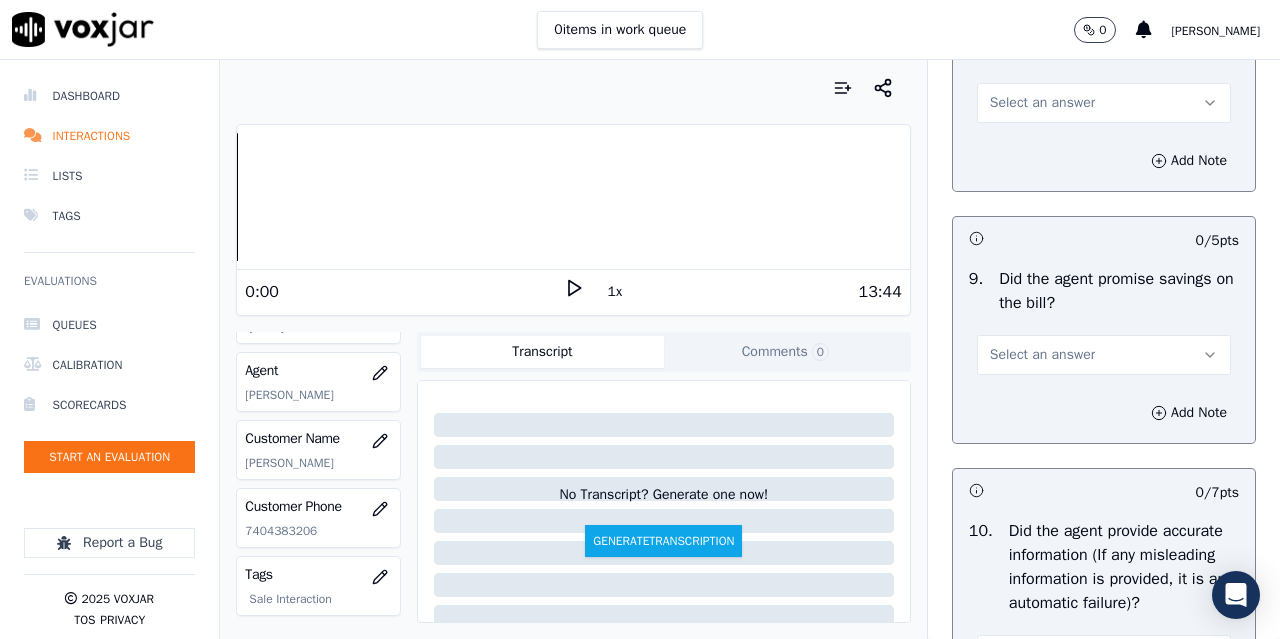 drag, startPoint x: 1035, startPoint y: 225, endPoint x: 1037, endPoint y: 242, distance: 17.117243 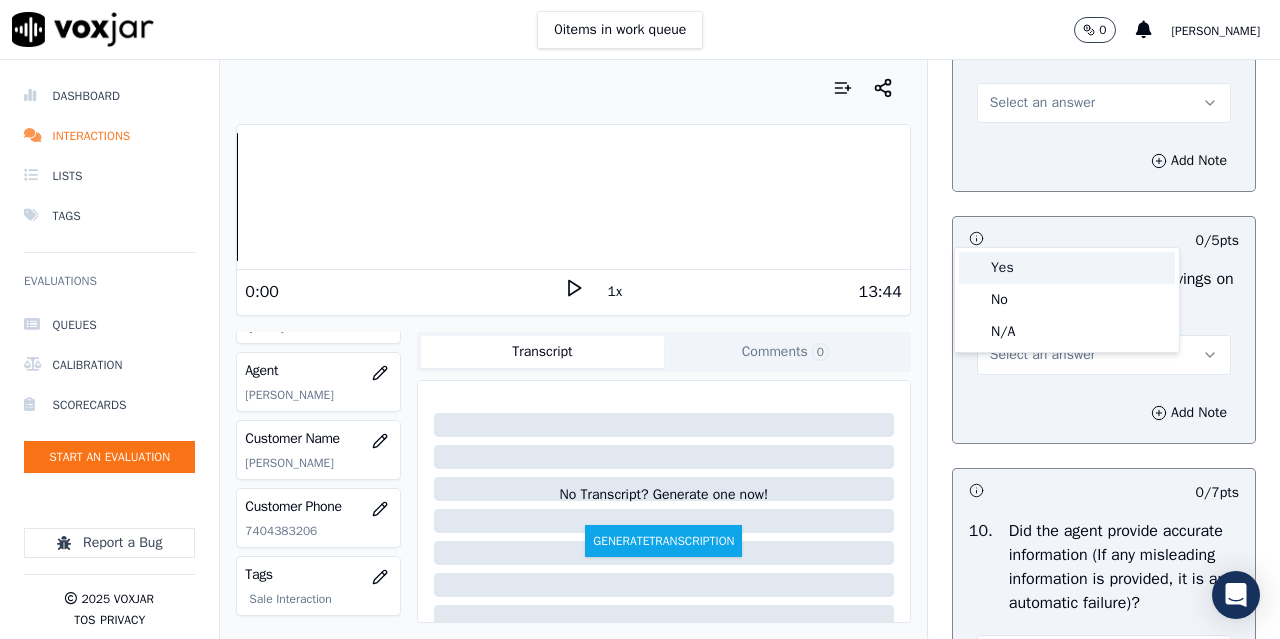 click on "Yes" at bounding box center [1067, 268] 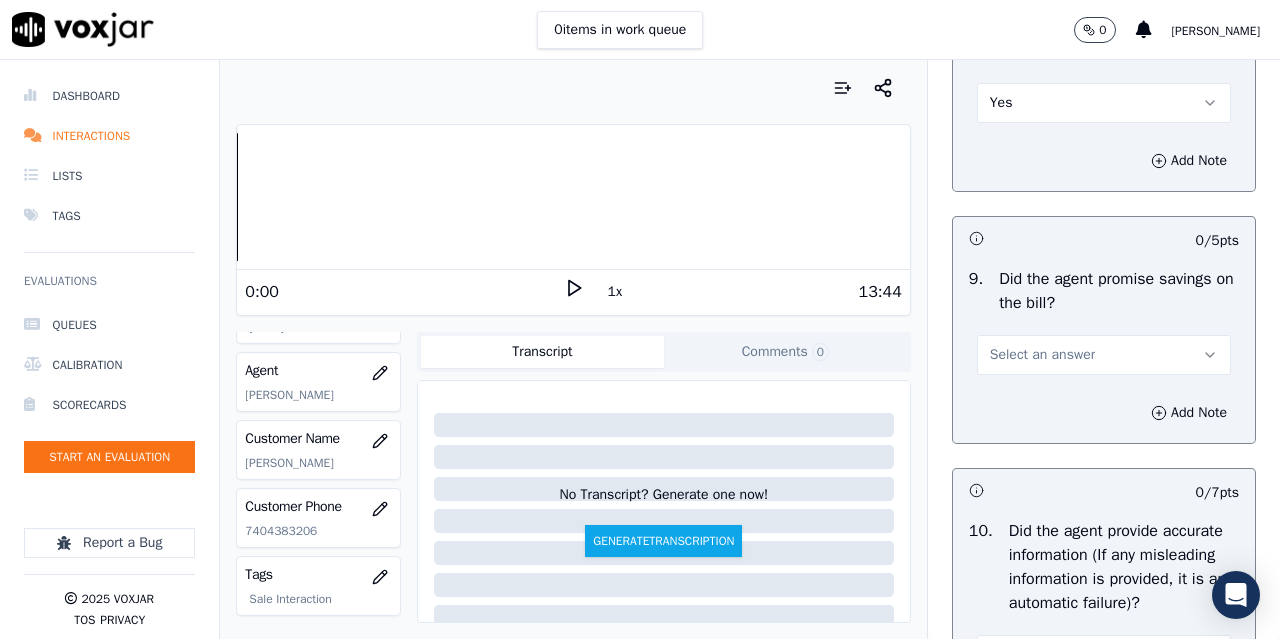 click on "Select an answer" at bounding box center [1042, 355] 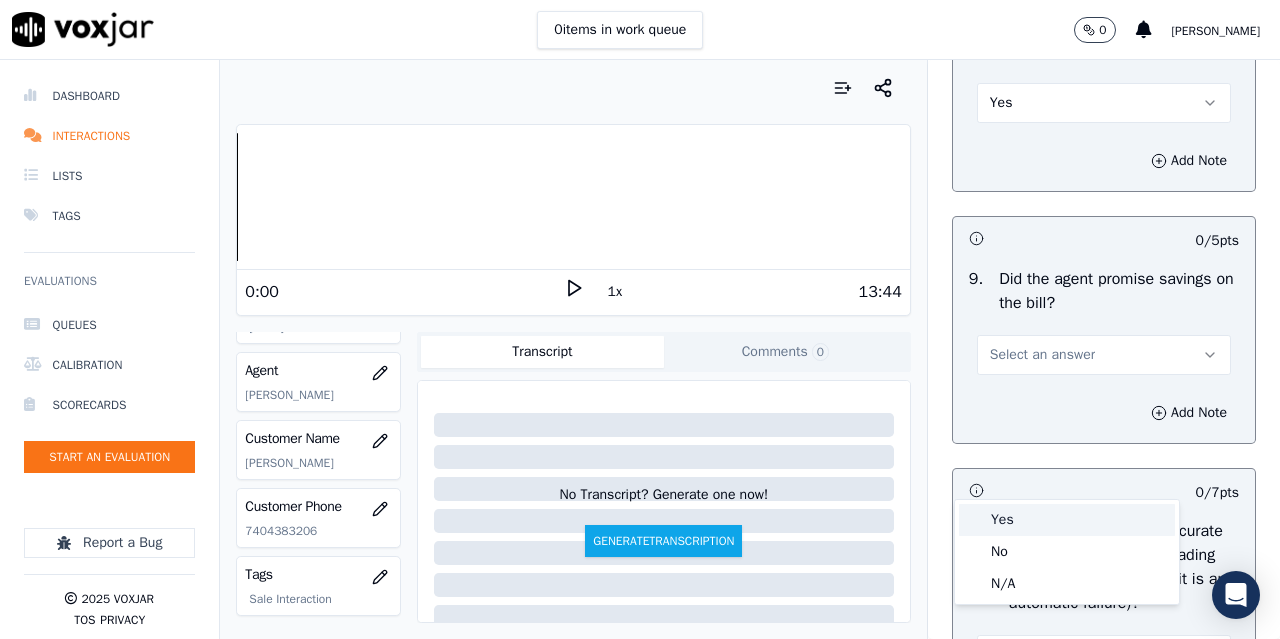 click on "Yes" at bounding box center (1067, 520) 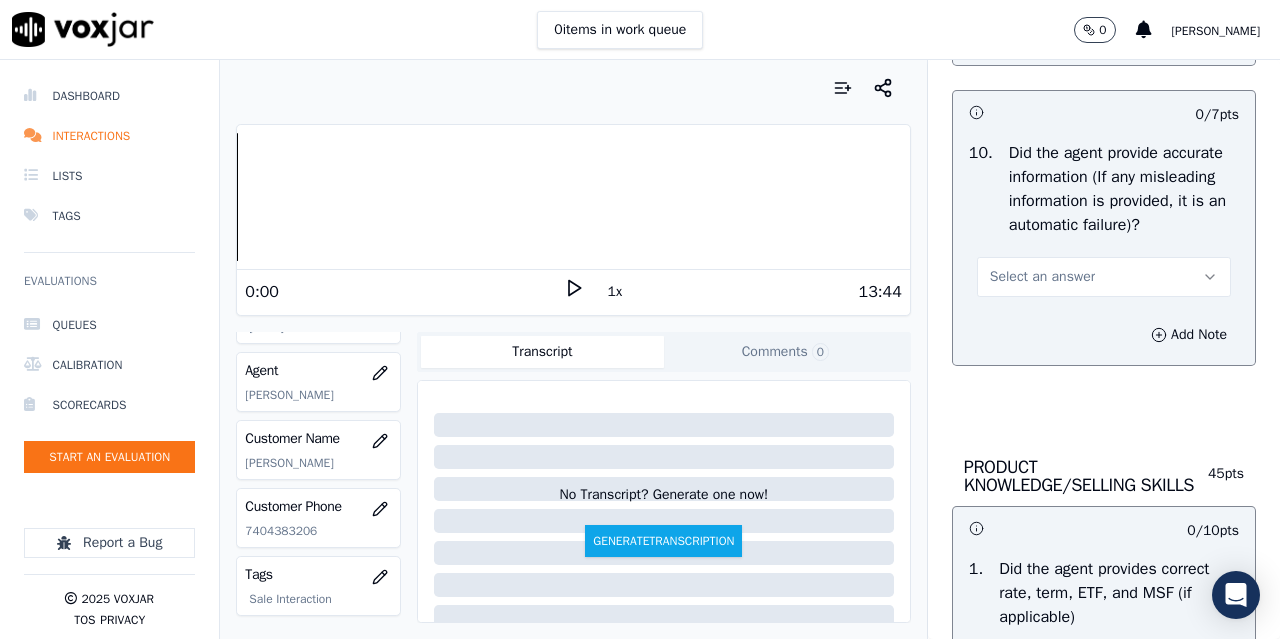scroll, scrollTop: 2600, scrollLeft: 0, axis: vertical 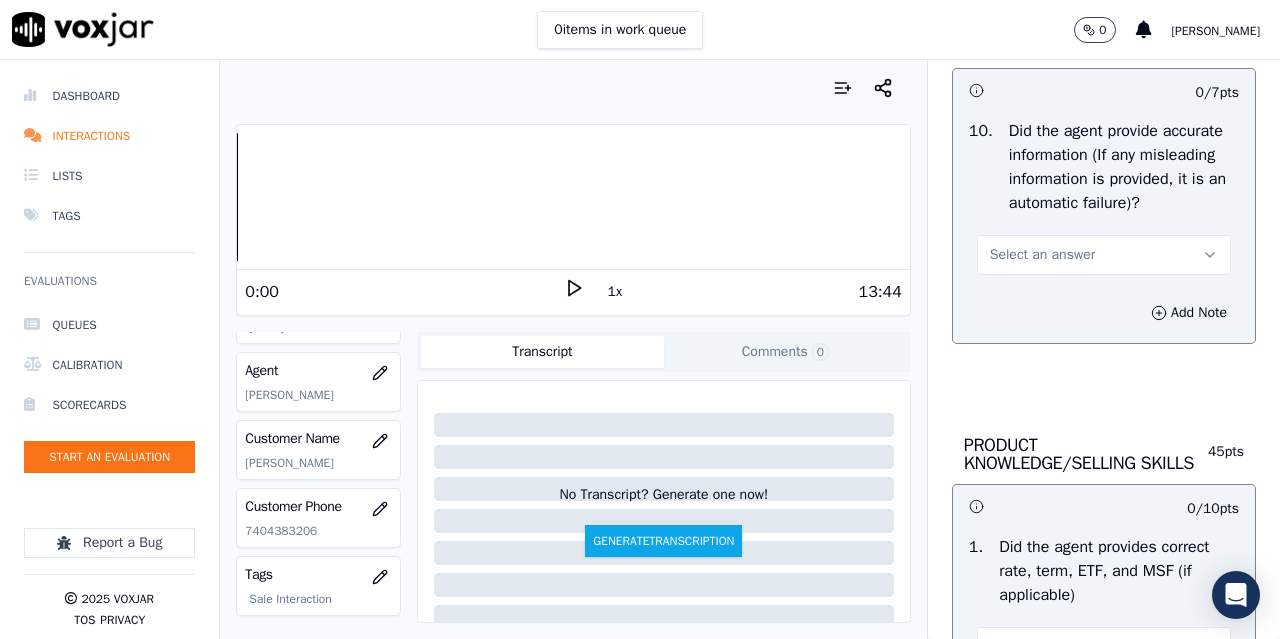 click on "Select an answer" at bounding box center [1042, 255] 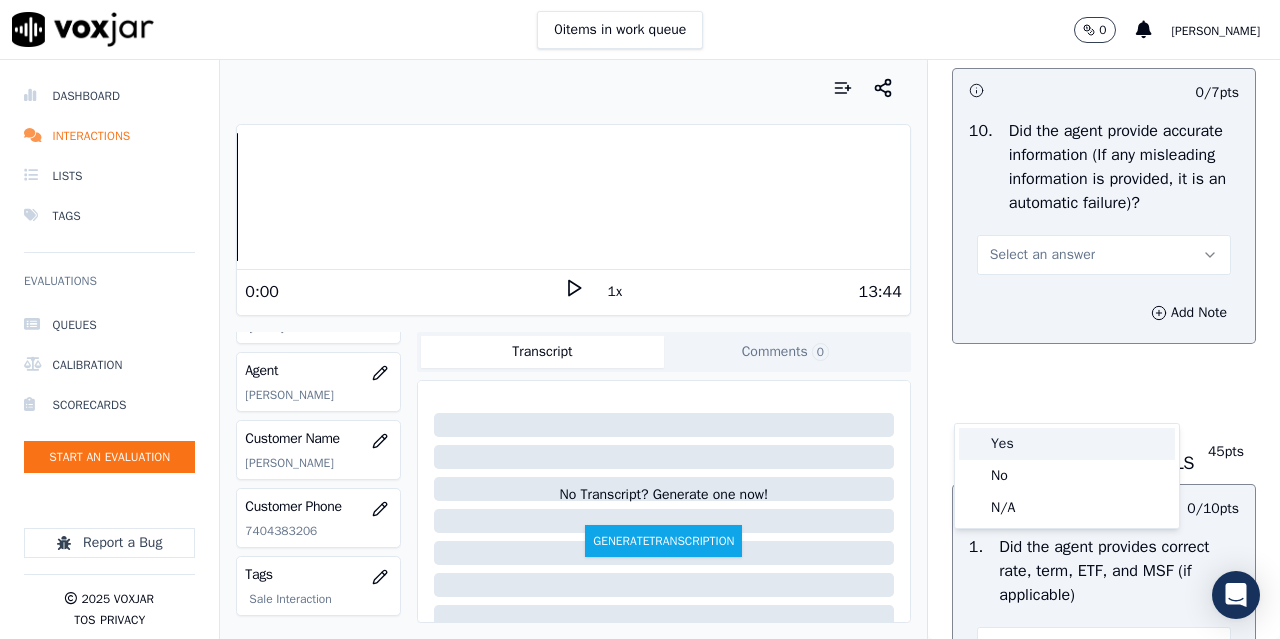 click on "Yes" at bounding box center (1067, 444) 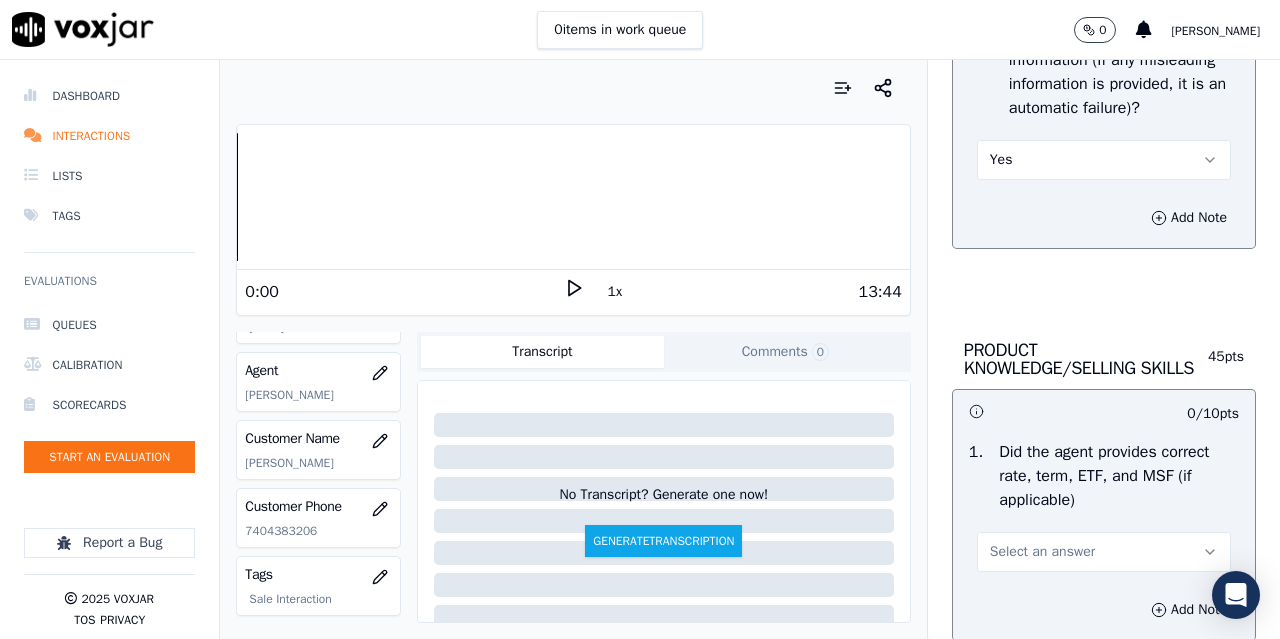 scroll, scrollTop: 3000, scrollLeft: 0, axis: vertical 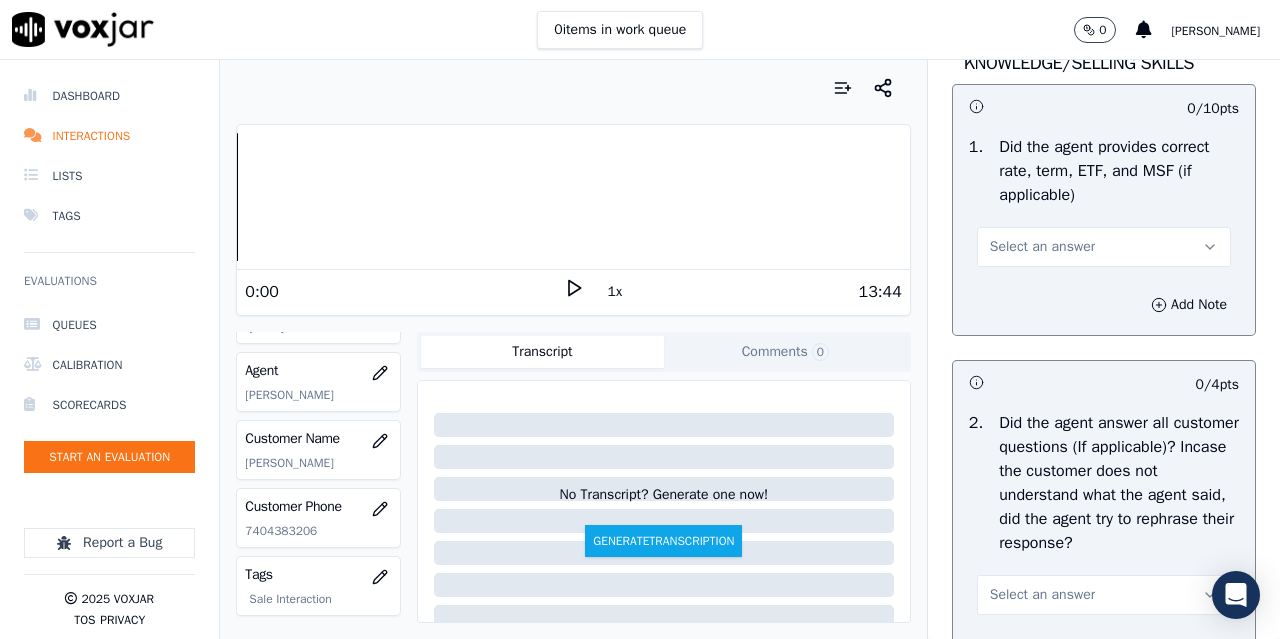 click on "Select an answer" at bounding box center [1042, 247] 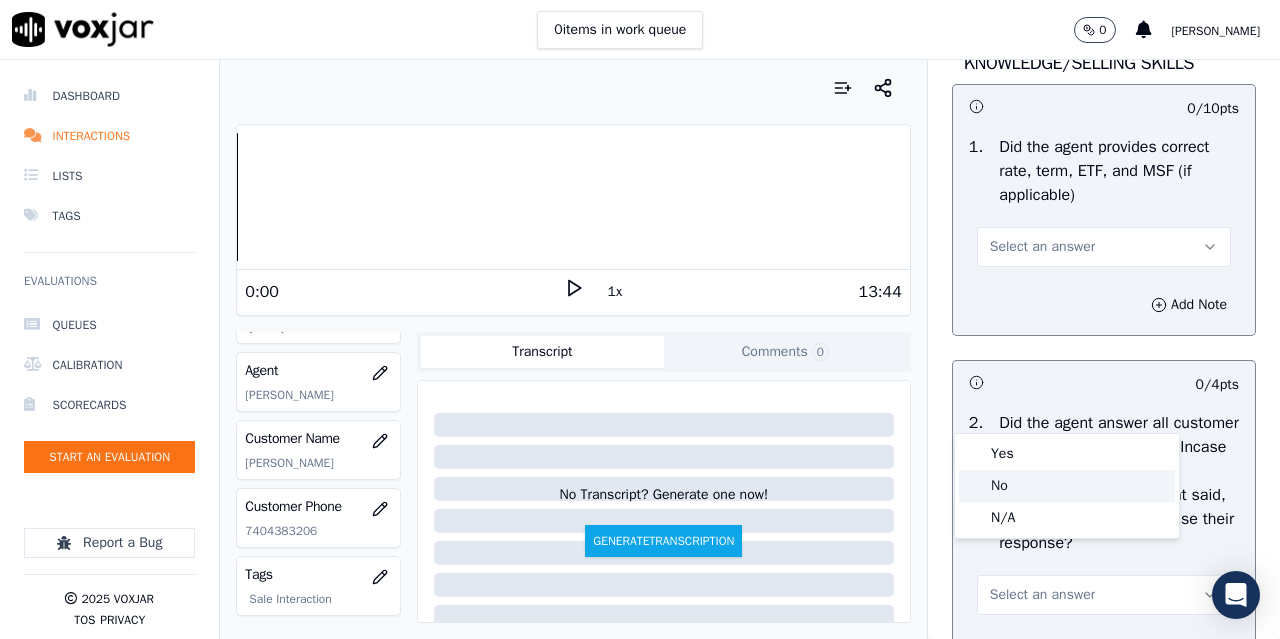 click on "No" 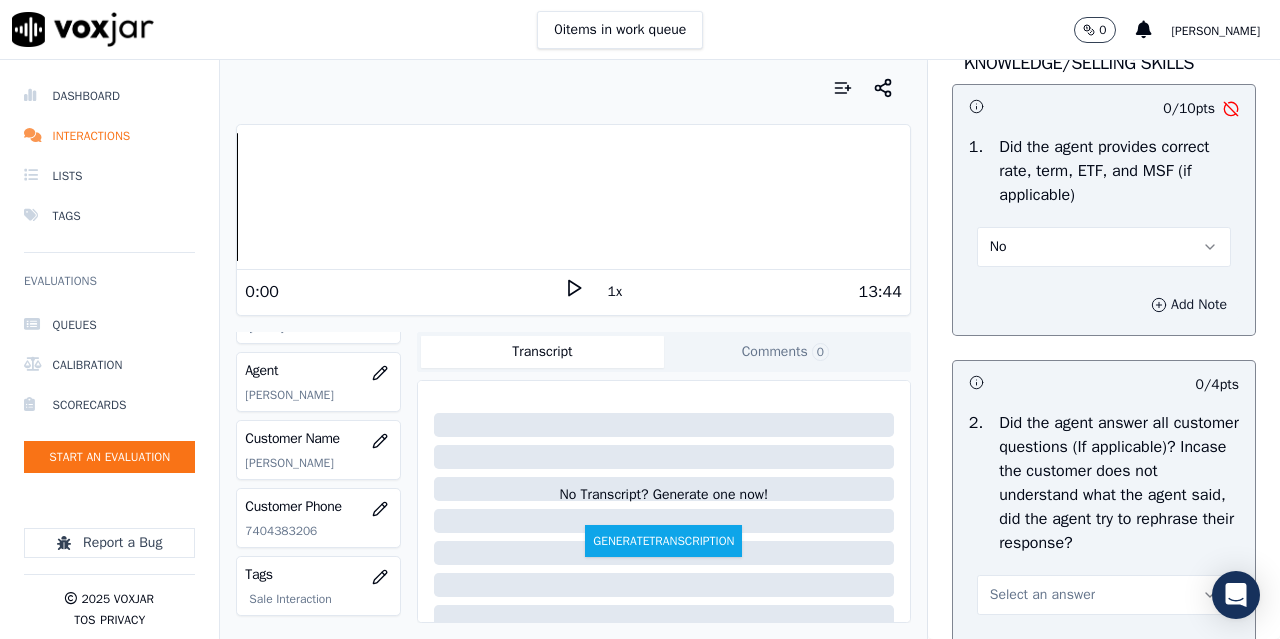 click on "Add Note" at bounding box center (1189, 305) 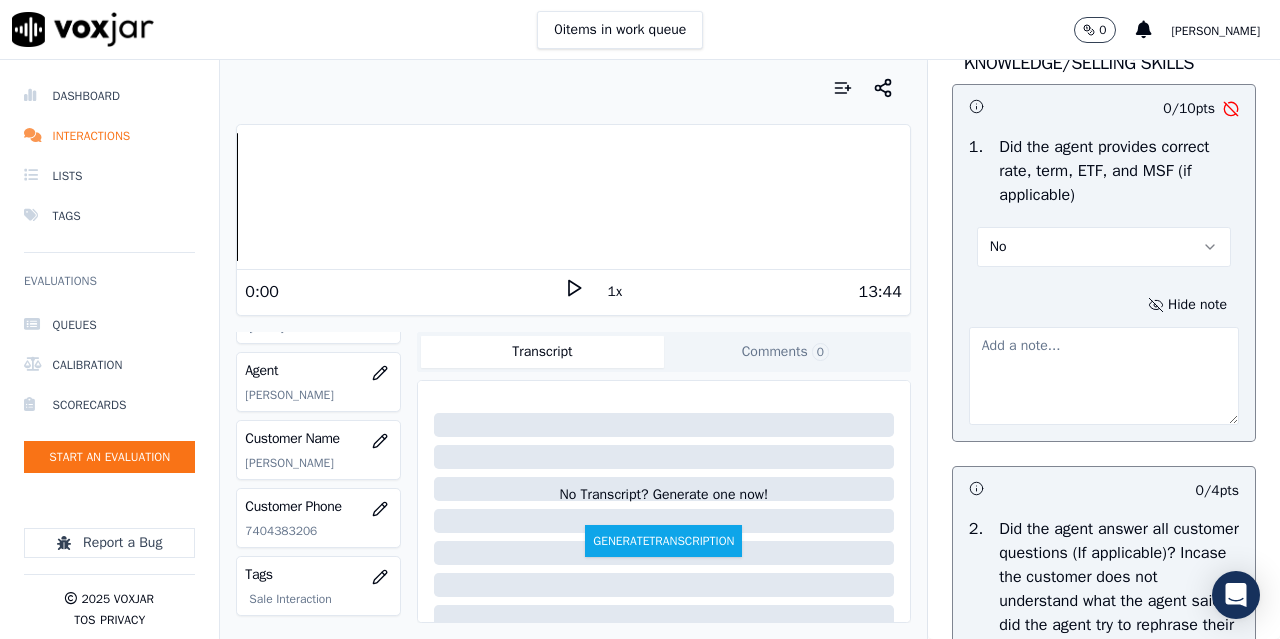 click at bounding box center (1104, 376) 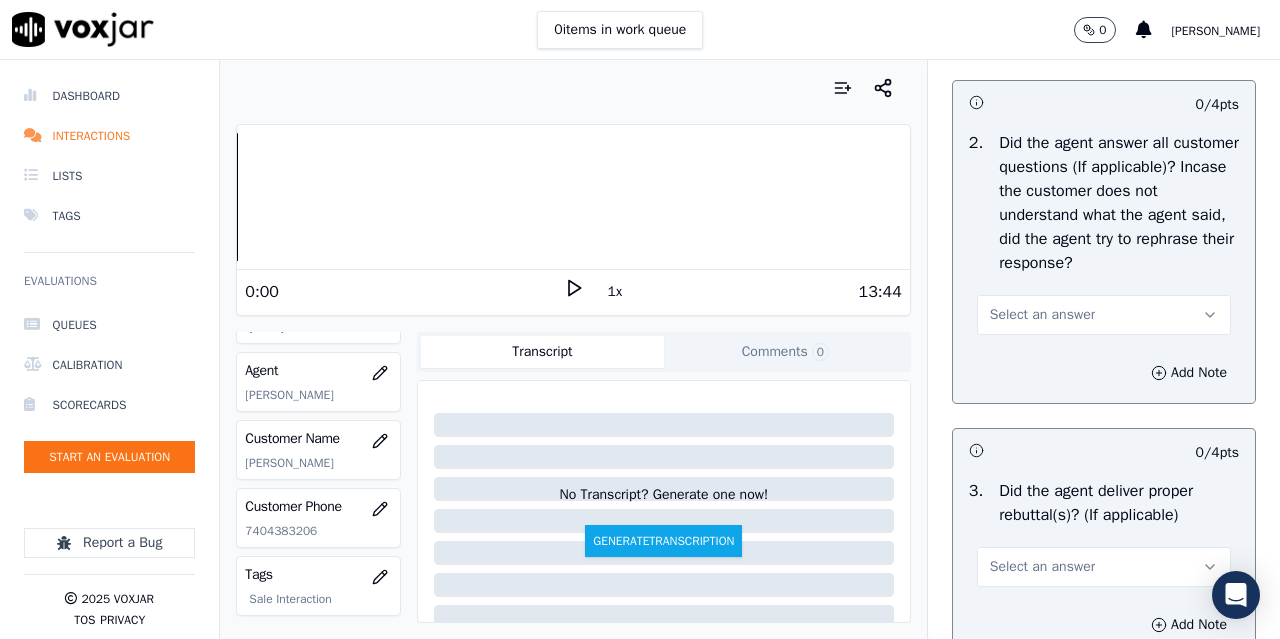 scroll, scrollTop: 3500, scrollLeft: 0, axis: vertical 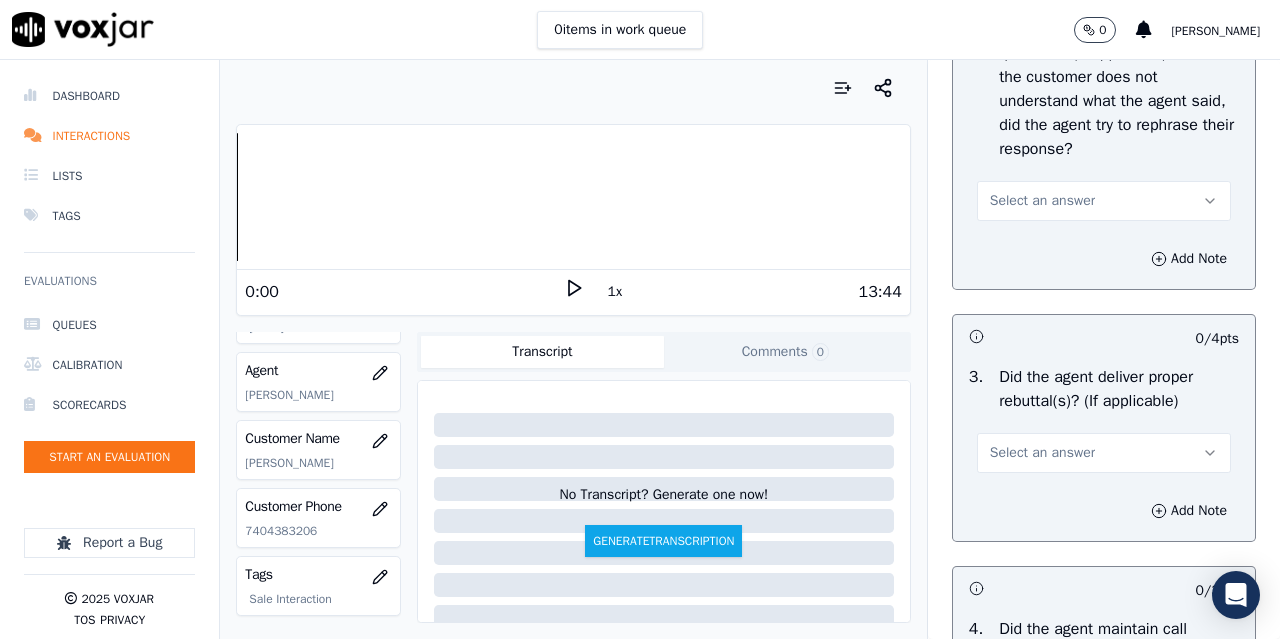 type on "8.58sec Gave the rate of 13.99c to Cx whereas the correct rate is 13.49c" 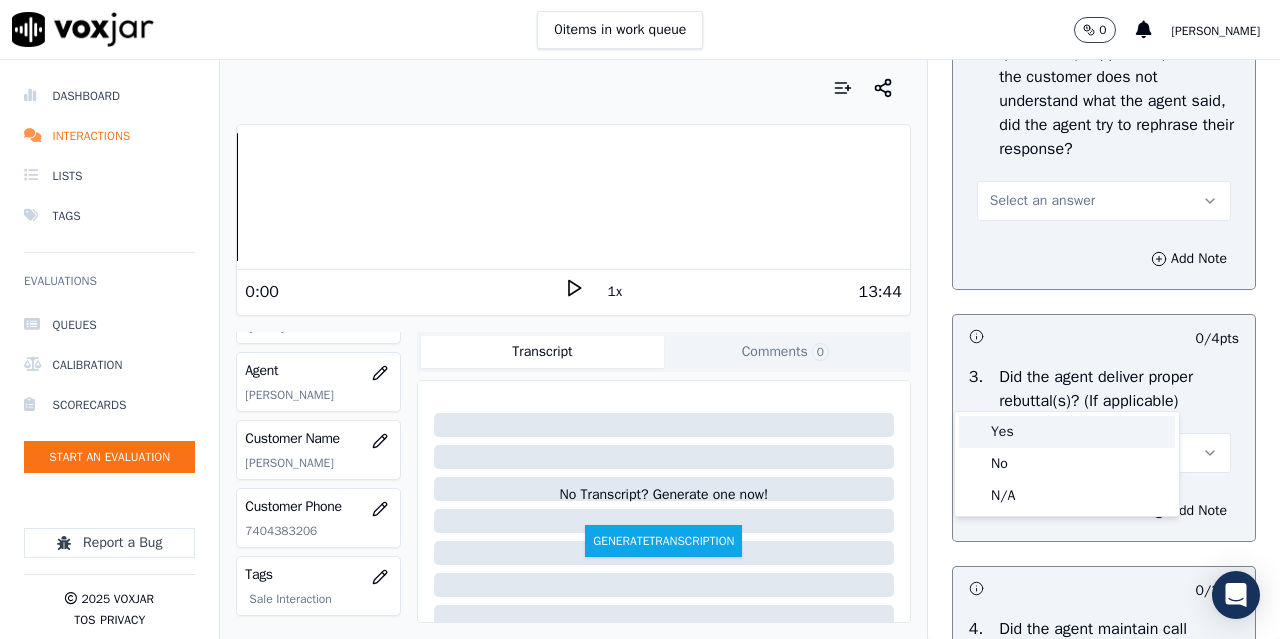 click on "Yes" at bounding box center (1067, 432) 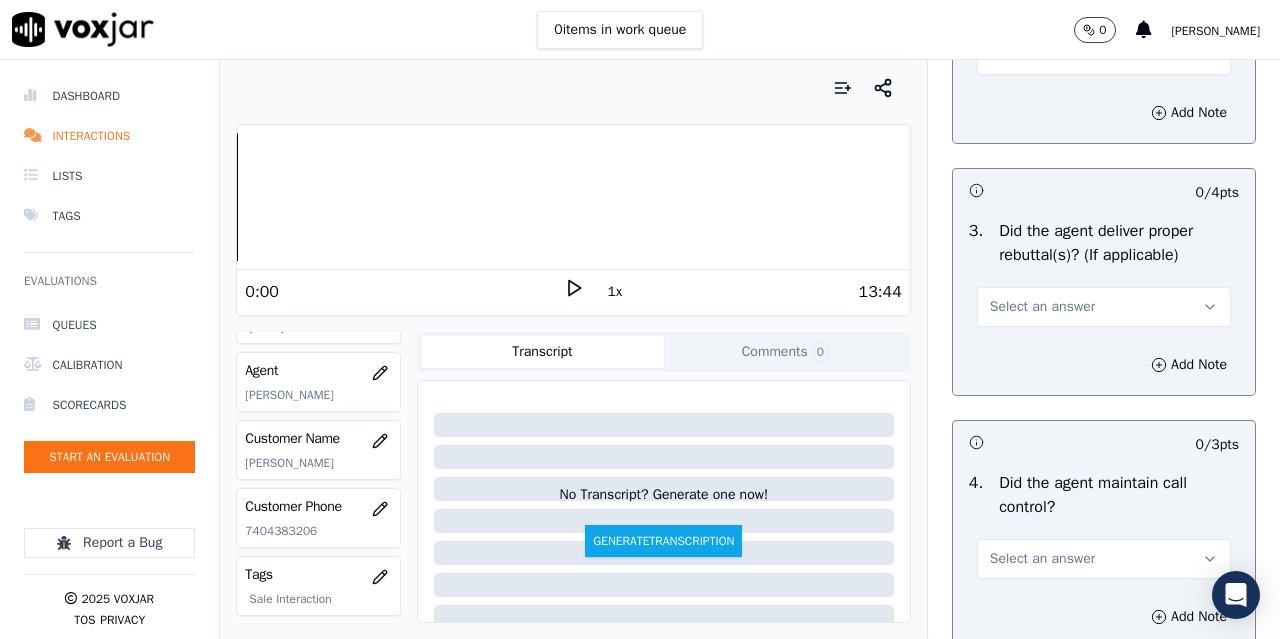 scroll, scrollTop: 4000, scrollLeft: 0, axis: vertical 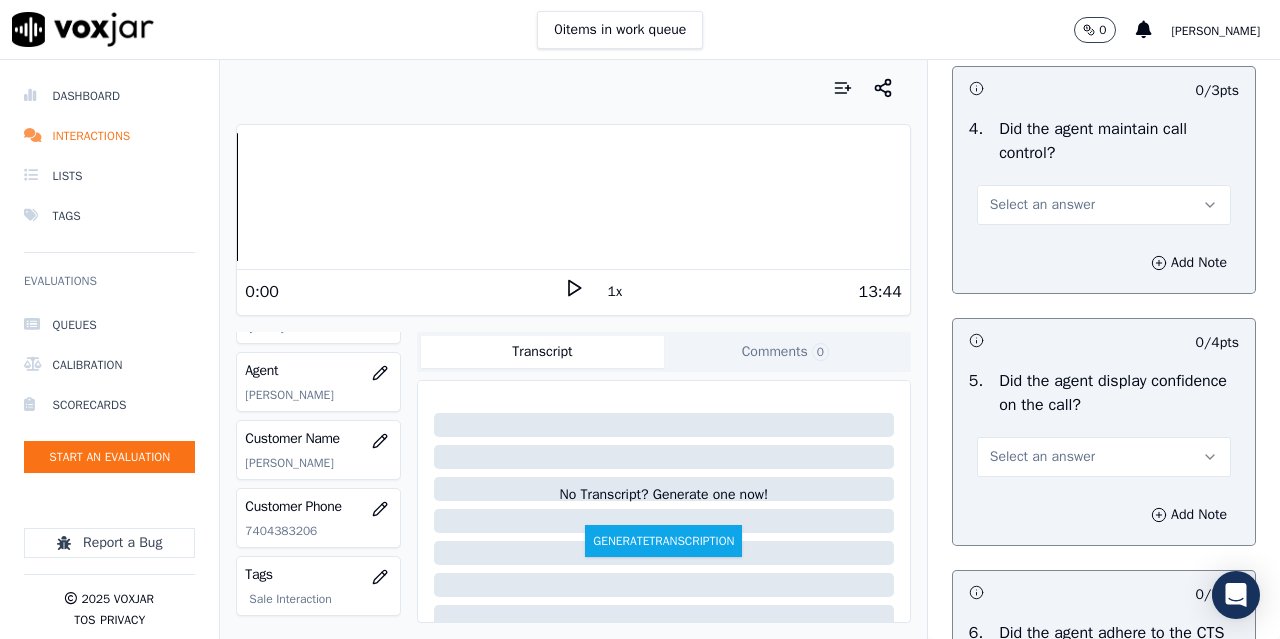 click on "Select an answer" at bounding box center [1042, -47] 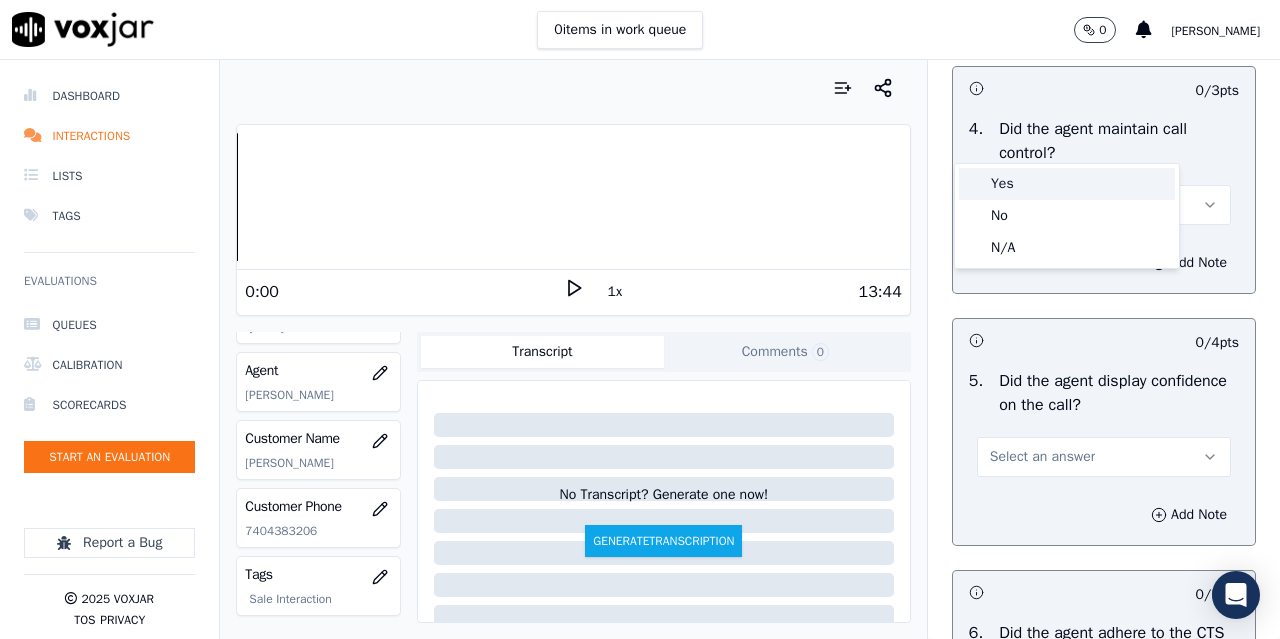 click on "Yes" at bounding box center (1067, 184) 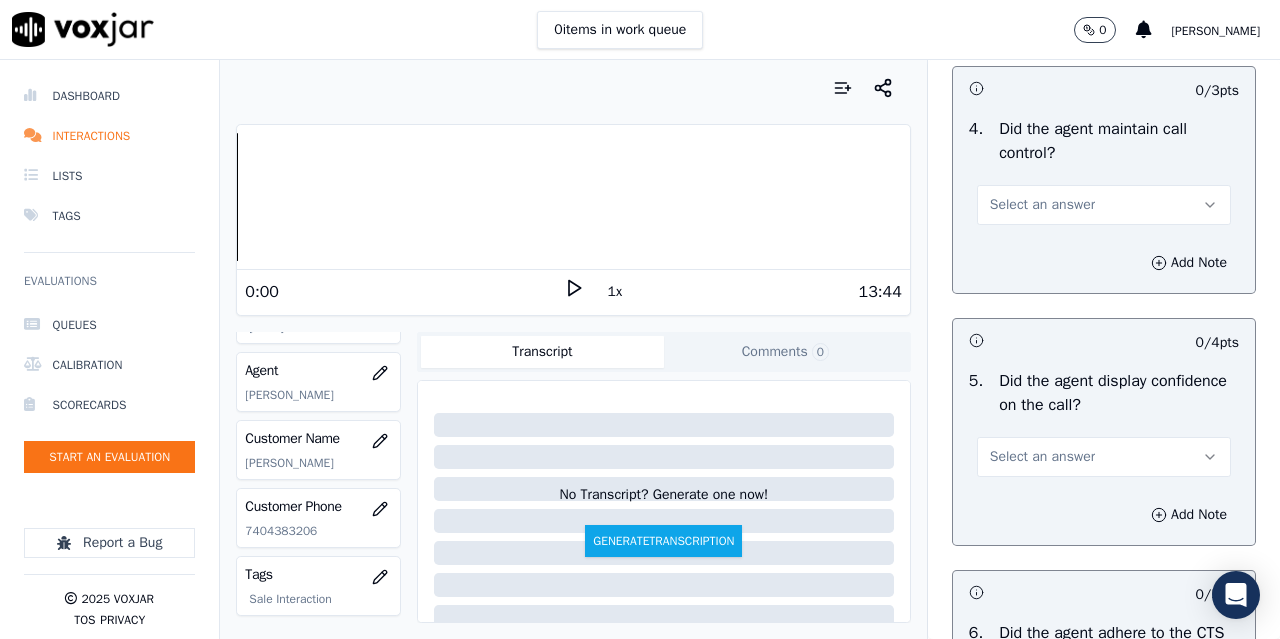 click on "Select an answer" at bounding box center (1042, 205) 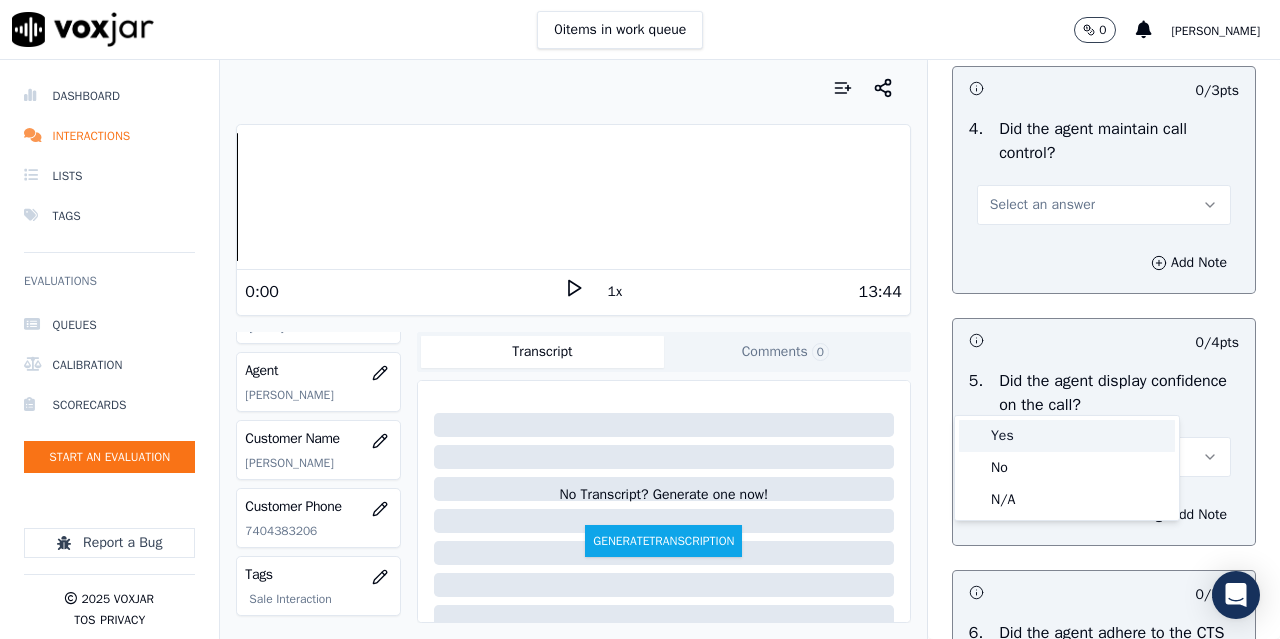 click on "Yes" at bounding box center (1067, 436) 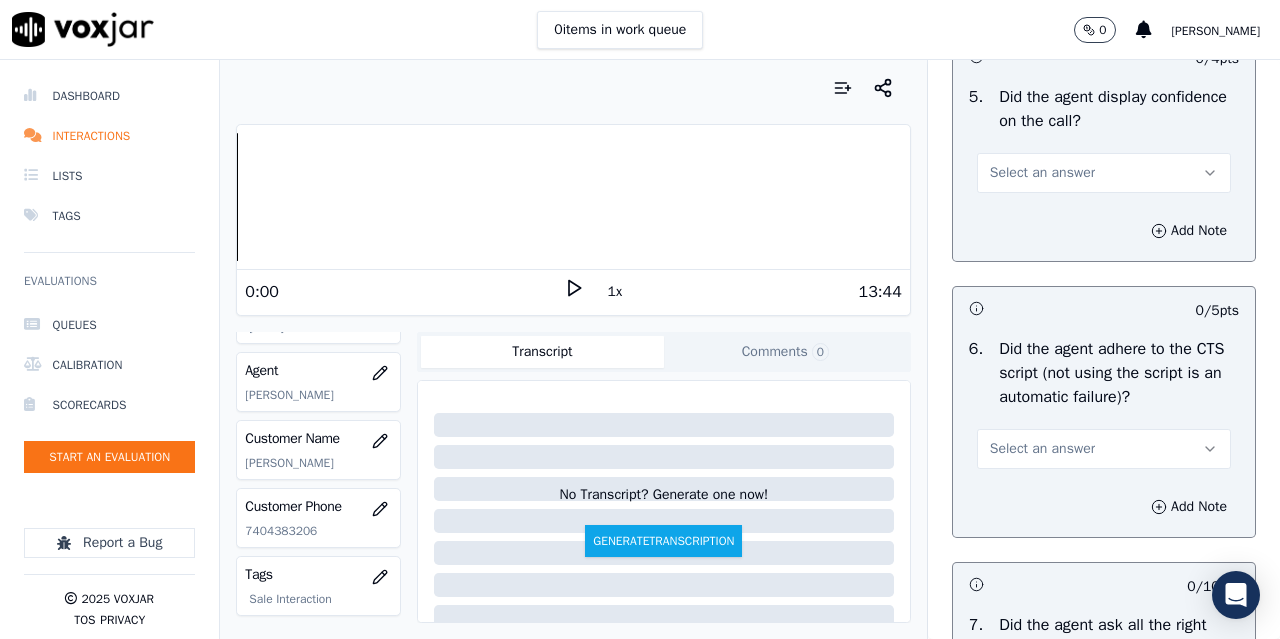 scroll, scrollTop: 4300, scrollLeft: 0, axis: vertical 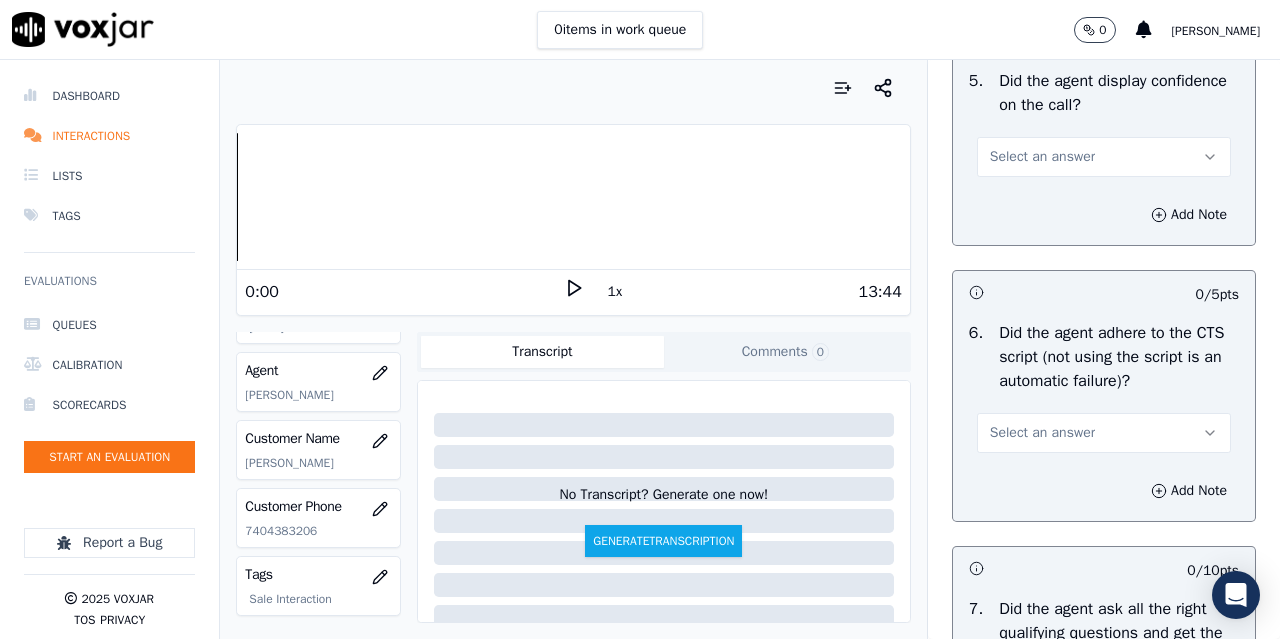 click on "Select an answer" at bounding box center (1042, 157) 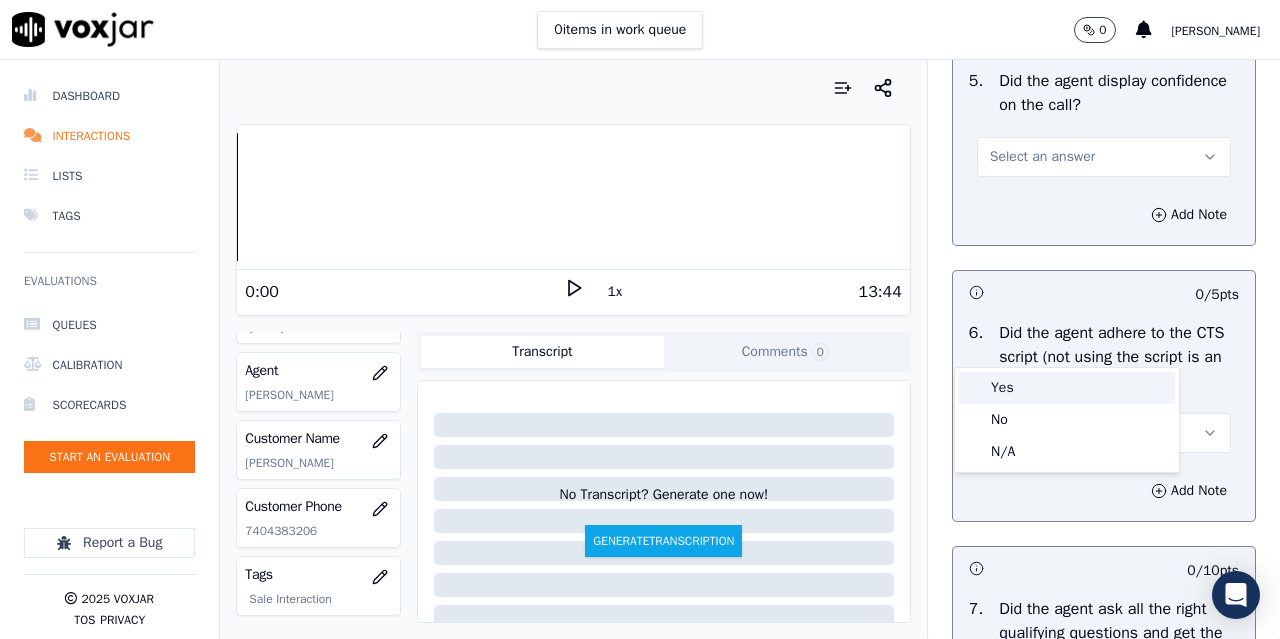 click on "Yes" at bounding box center (1067, 388) 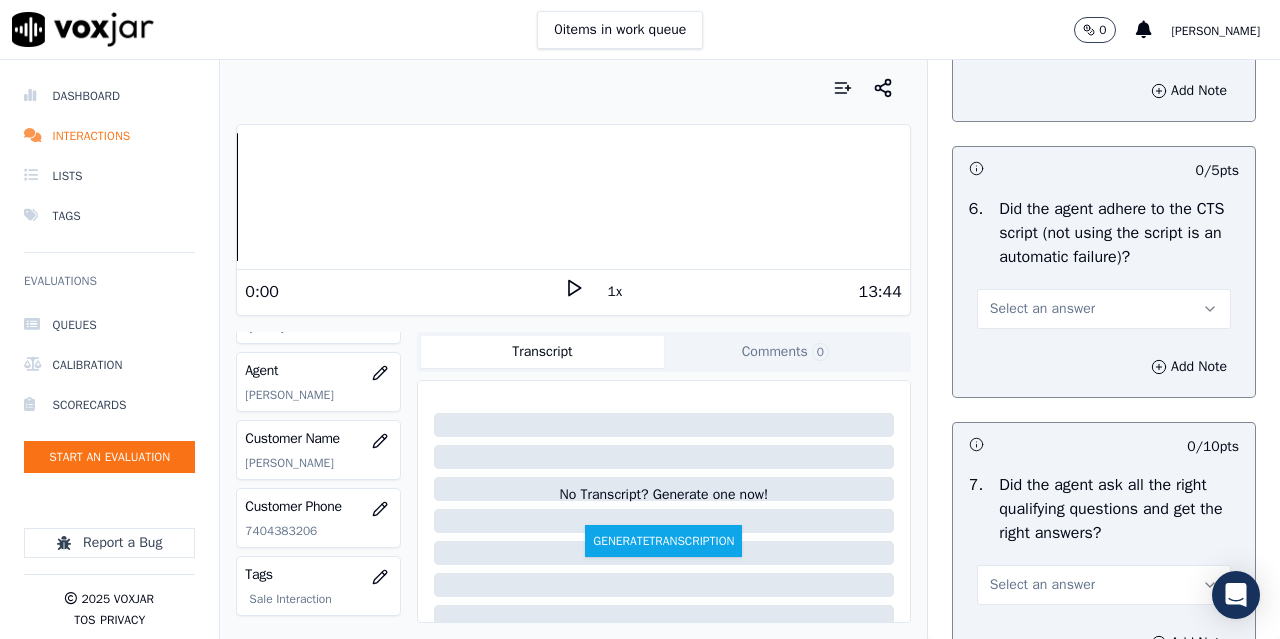 scroll, scrollTop: 4700, scrollLeft: 0, axis: vertical 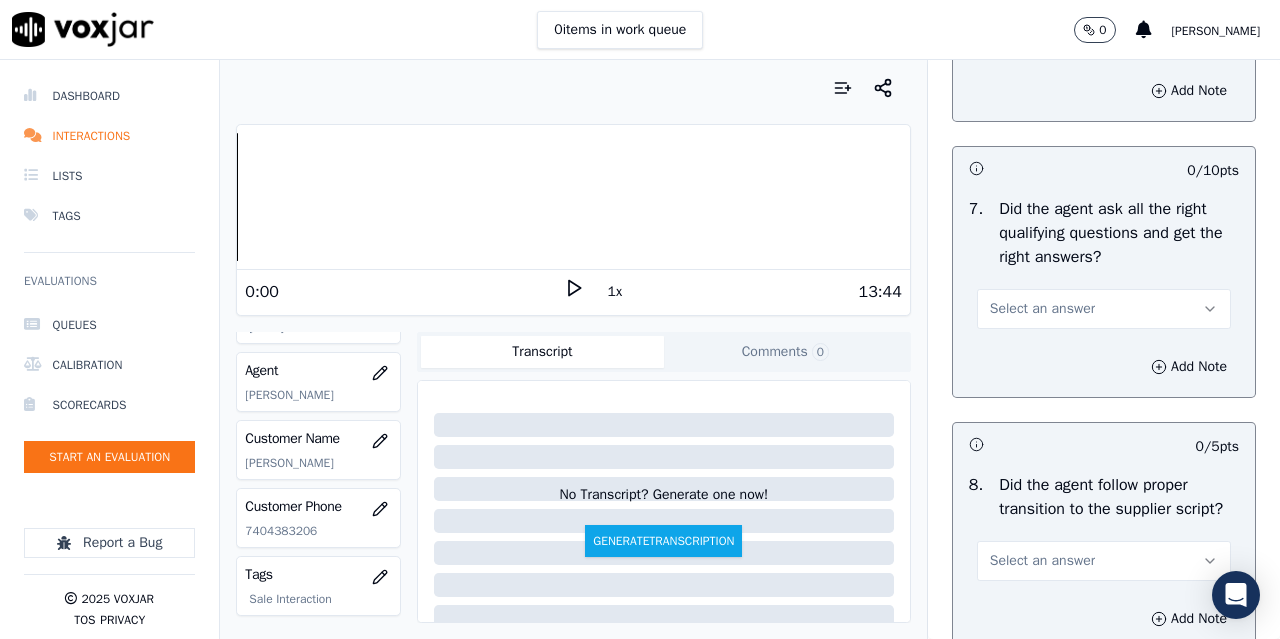 click on "Select an answer" at bounding box center [1042, 33] 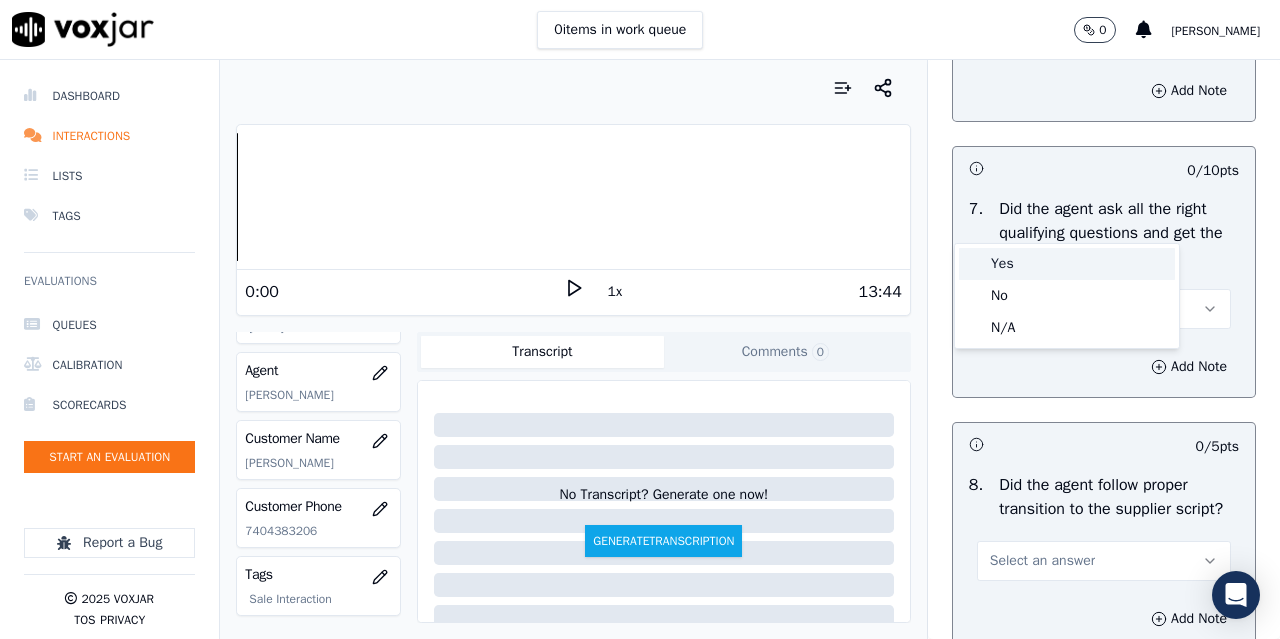 click on "Yes" at bounding box center (1067, 264) 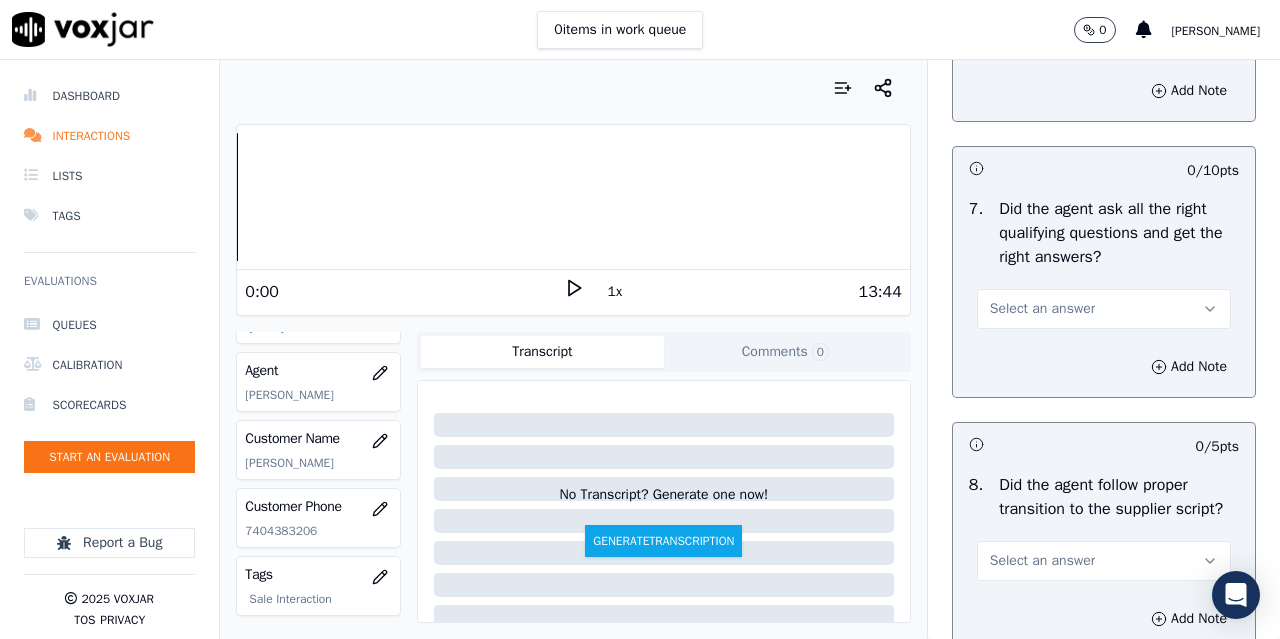 click on "Select an answer" at bounding box center (1042, 309) 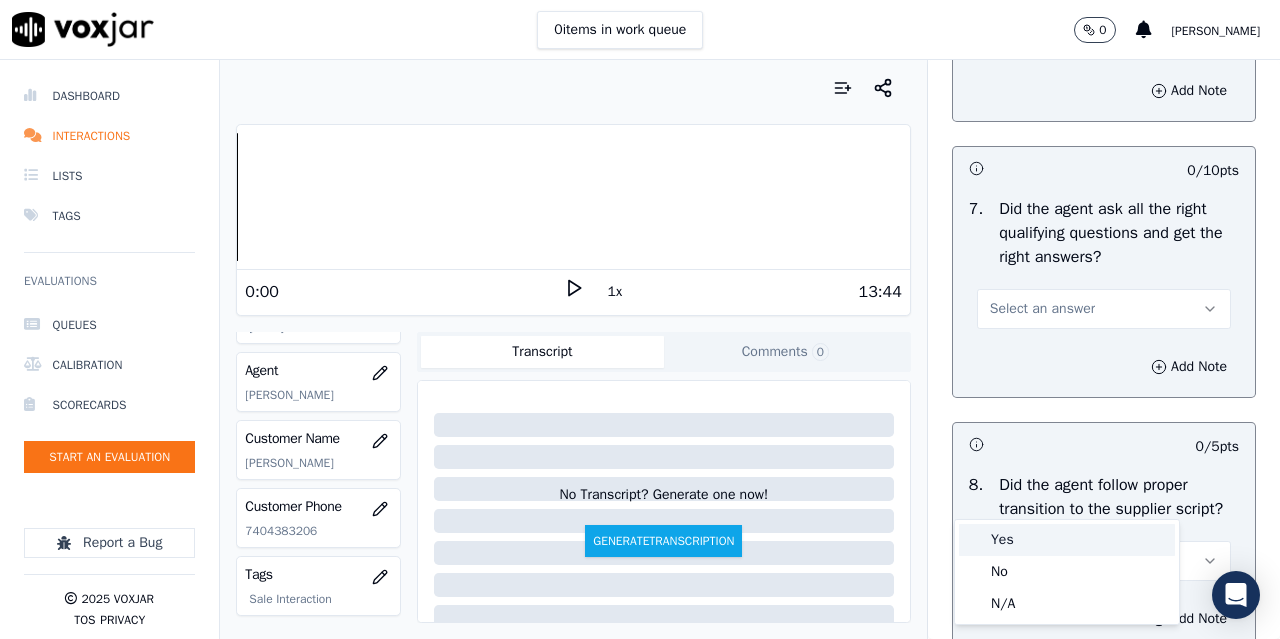 click on "Yes" at bounding box center [1067, 540] 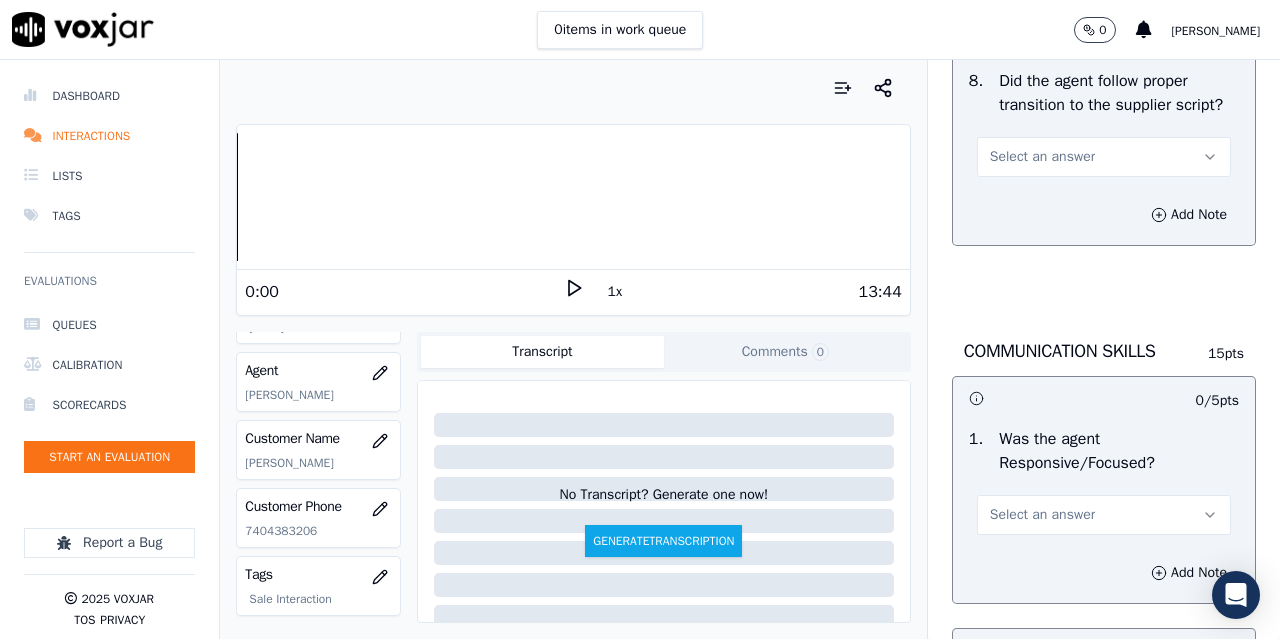 scroll, scrollTop: 5200, scrollLeft: 0, axis: vertical 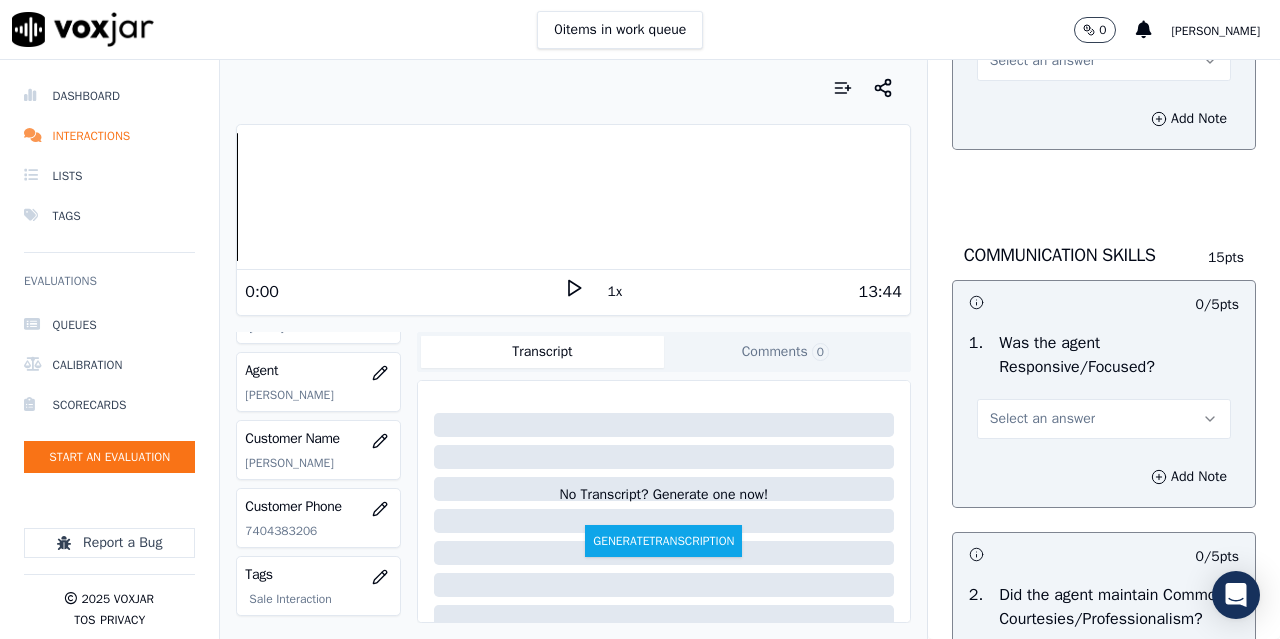 click on "Select an answer" at bounding box center [1042, 61] 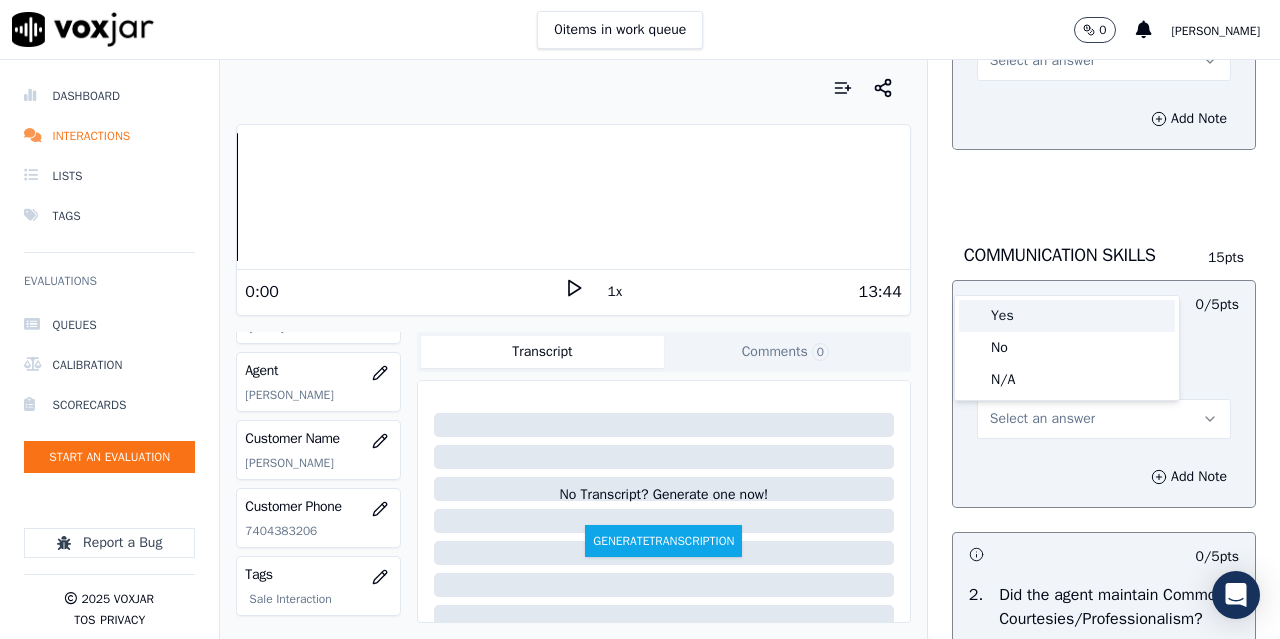 click on "Yes" at bounding box center (1067, 316) 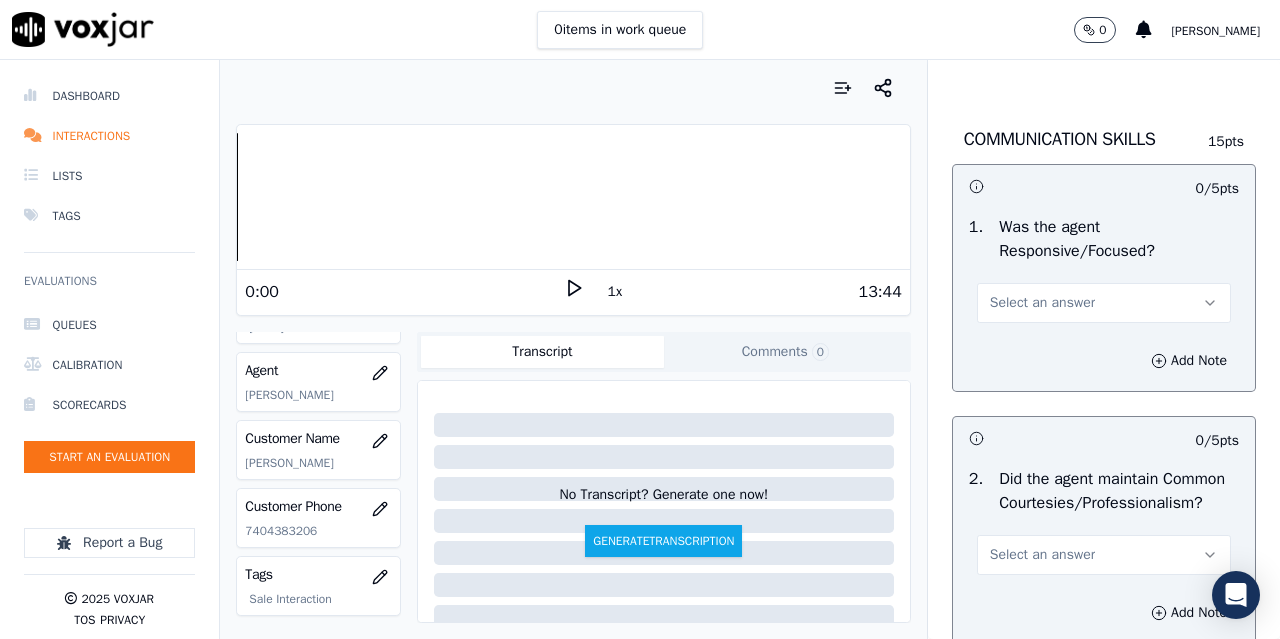 scroll, scrollTop: 5600, scrollLeft: 0, axis: vertical 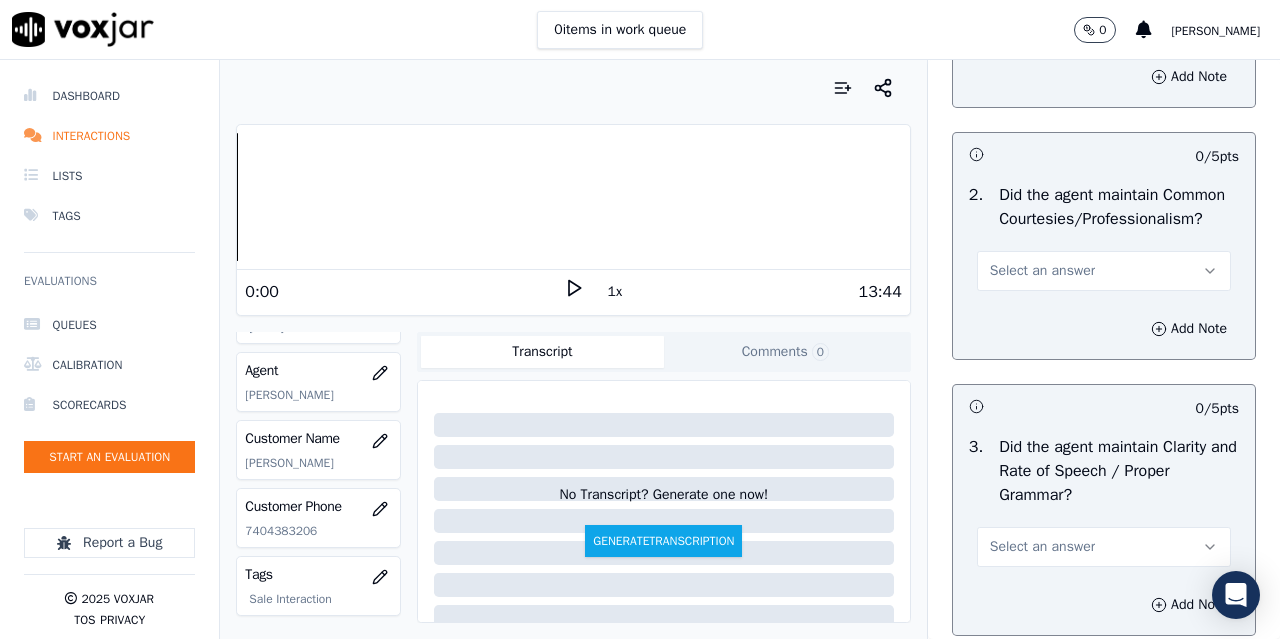 click on "Select an answer" at bounding box center (1042, 19) 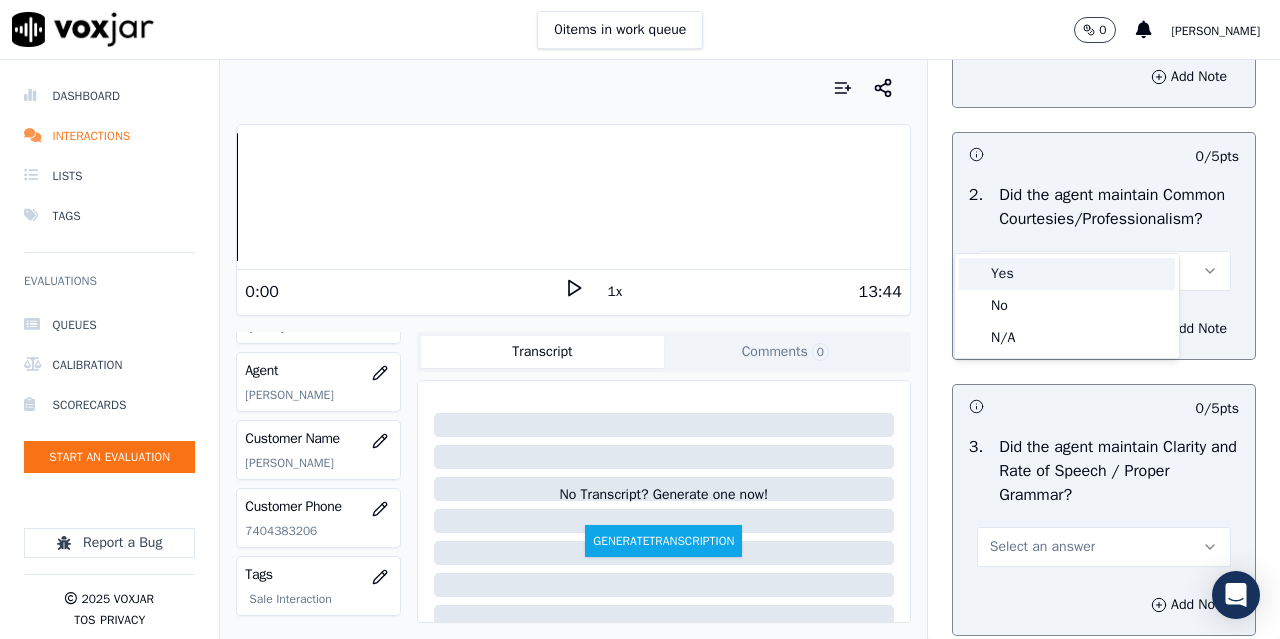 click on "Yes" at bounding box center [1067, 274] 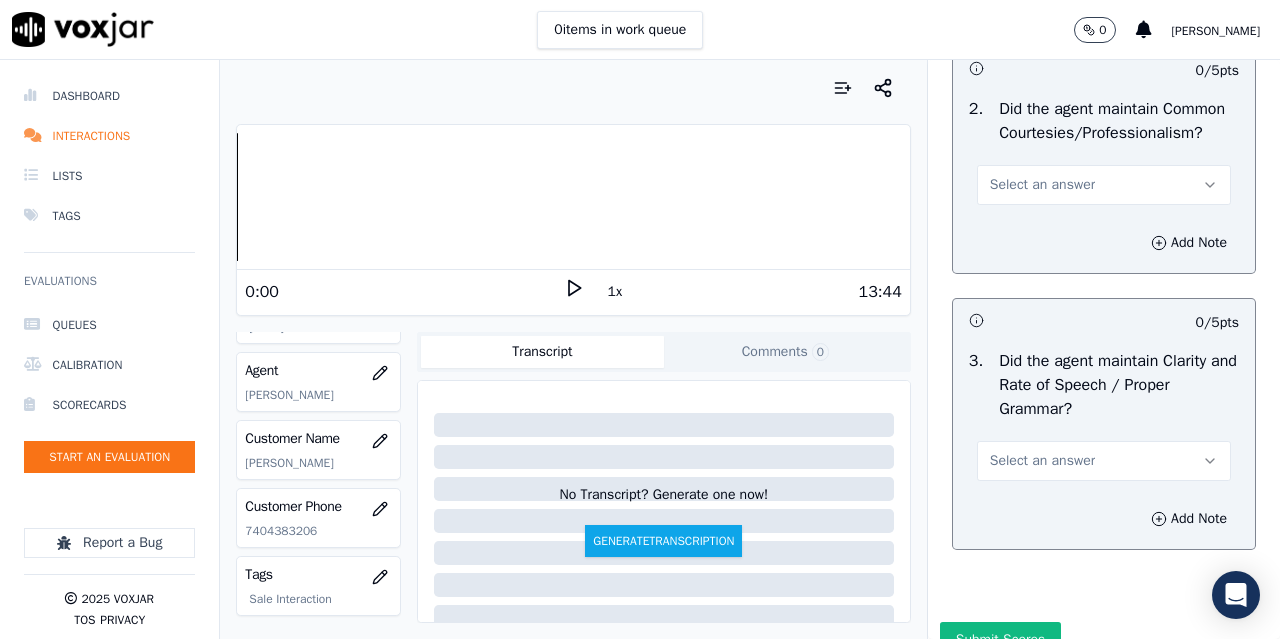 scroll, scrollTop: 5900, scrollLeft: 0, axis: vertical 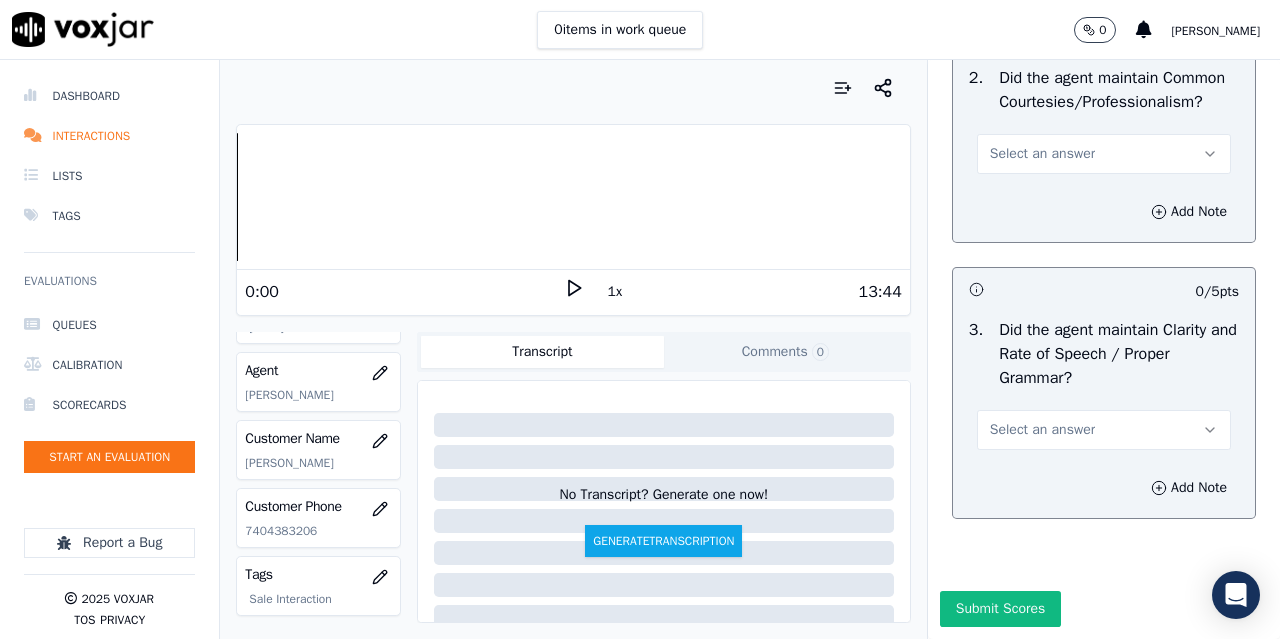 click on "Select an answer" at bounding box center (1104, 154) 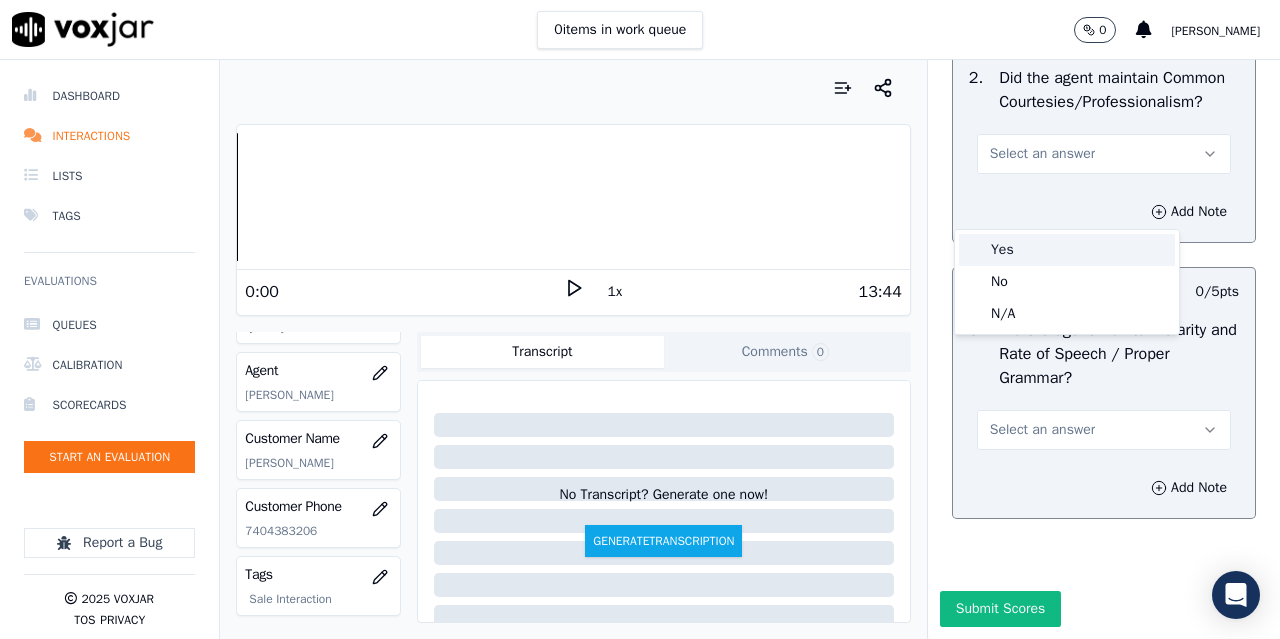 click on "Yes" at bounding box center [1067, 250] 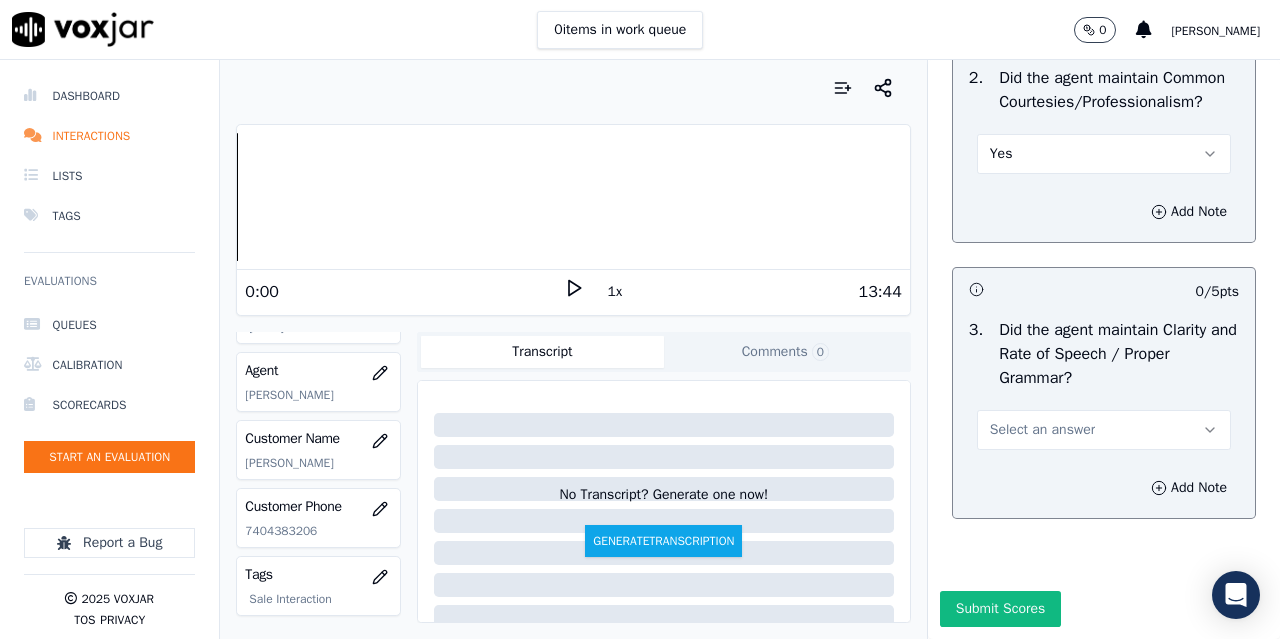 click on "Select an answer" at bounding box center (1042, 430) 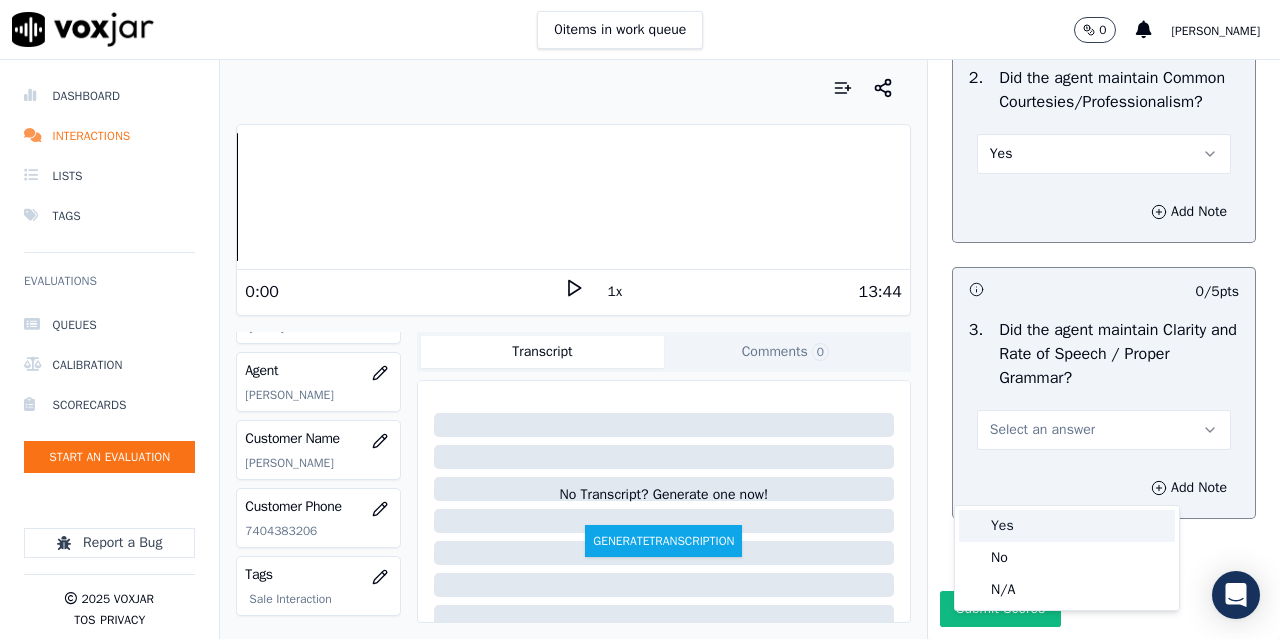 click on "Yes" at bounding box center [1067, 526] 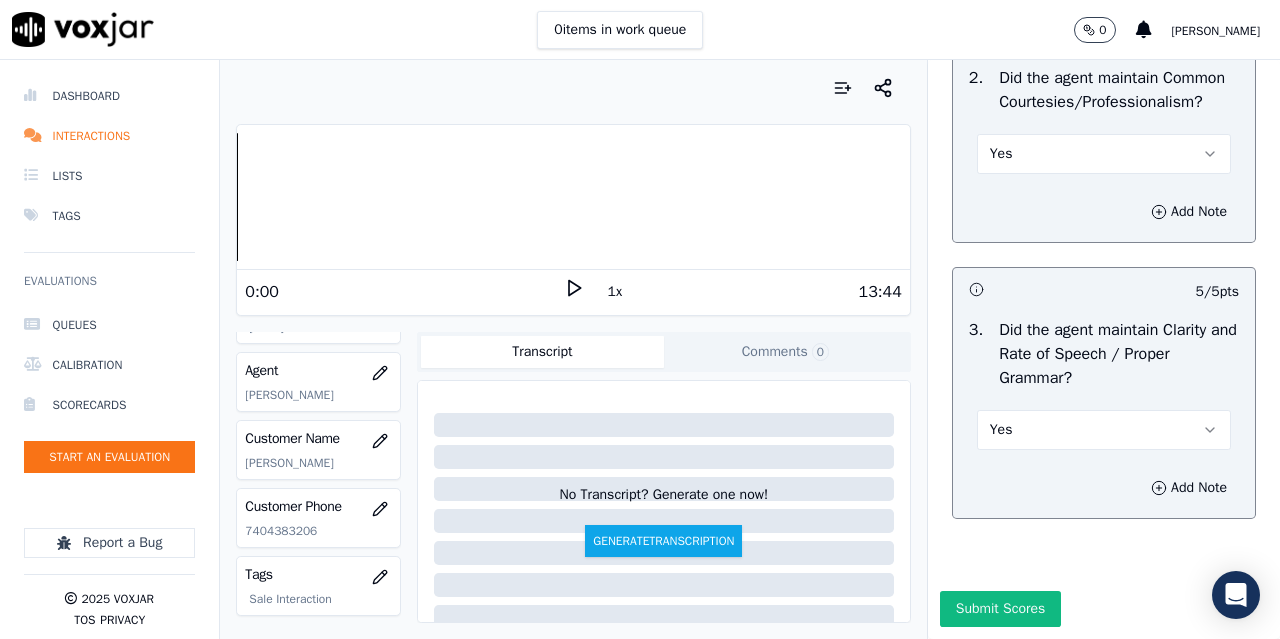 scroll, scrollTop: 6002, scrollLeft: 0, axis: vertical 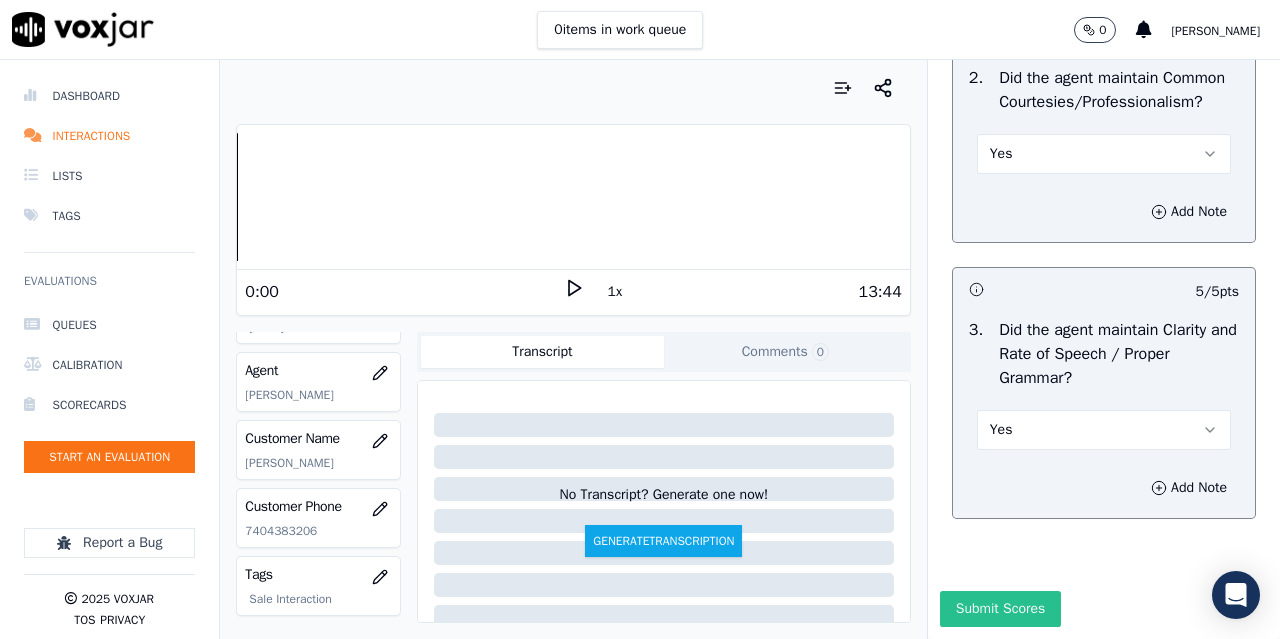 click on "Submit Scores" at bounding box center (1000, 609) 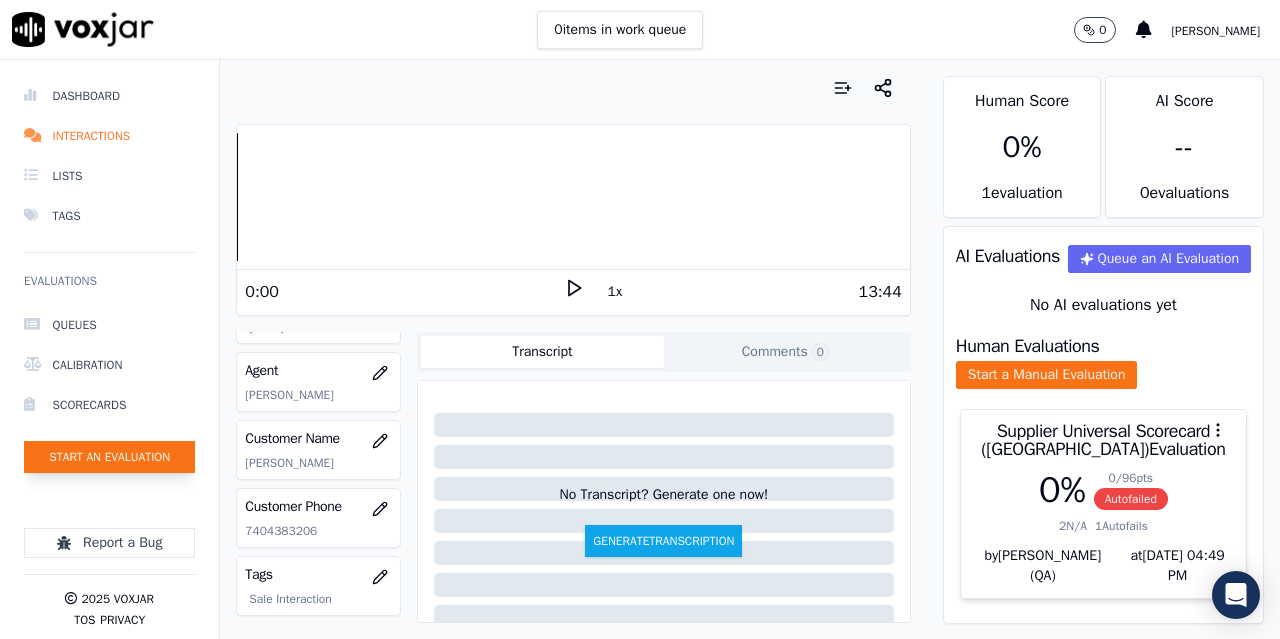 click on "Start an Evaluation" 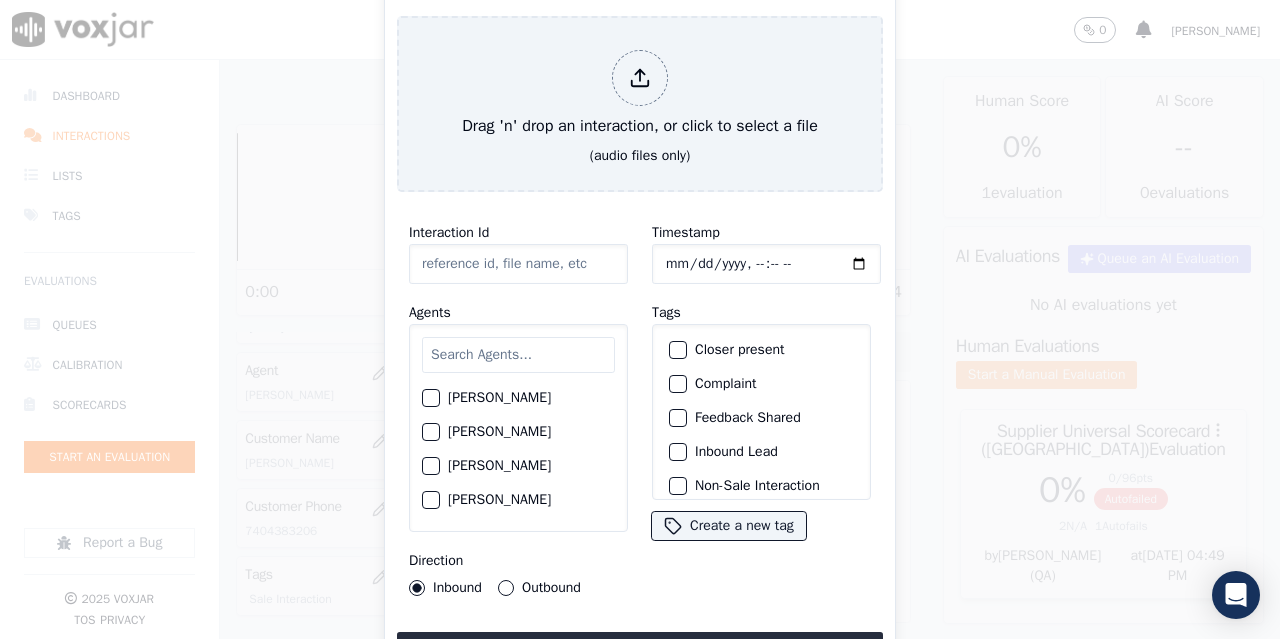 type 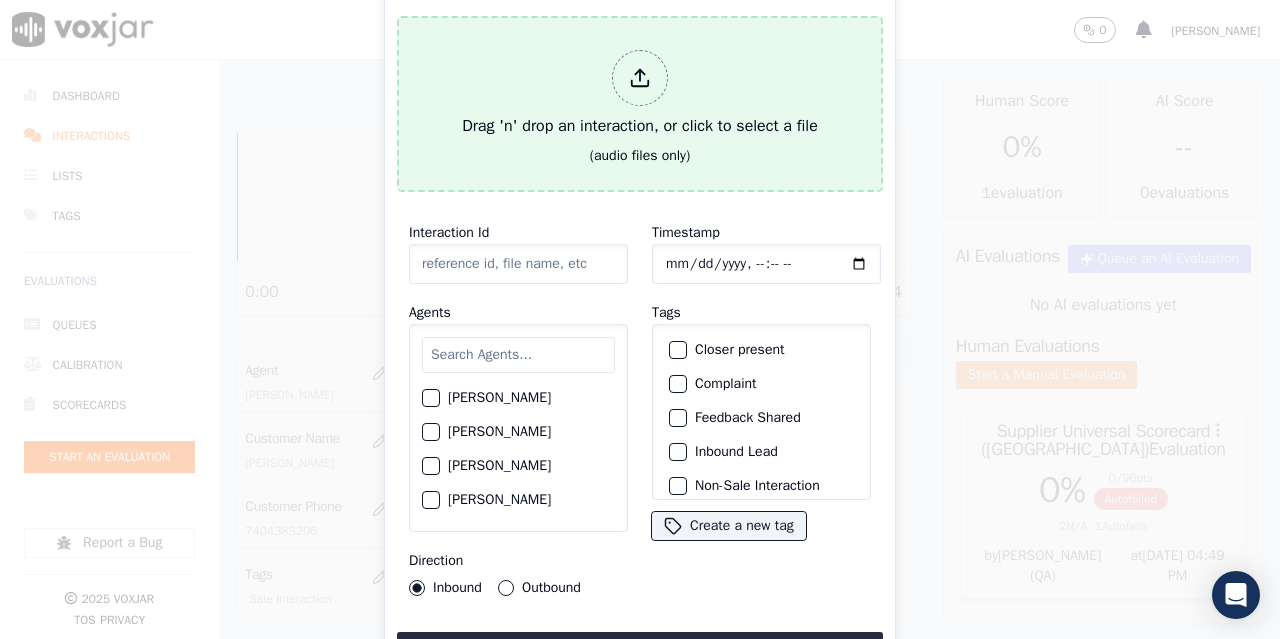 click on "Drag 'n' drop an interaction, or click to select a file" at bounding box center (640, 94) 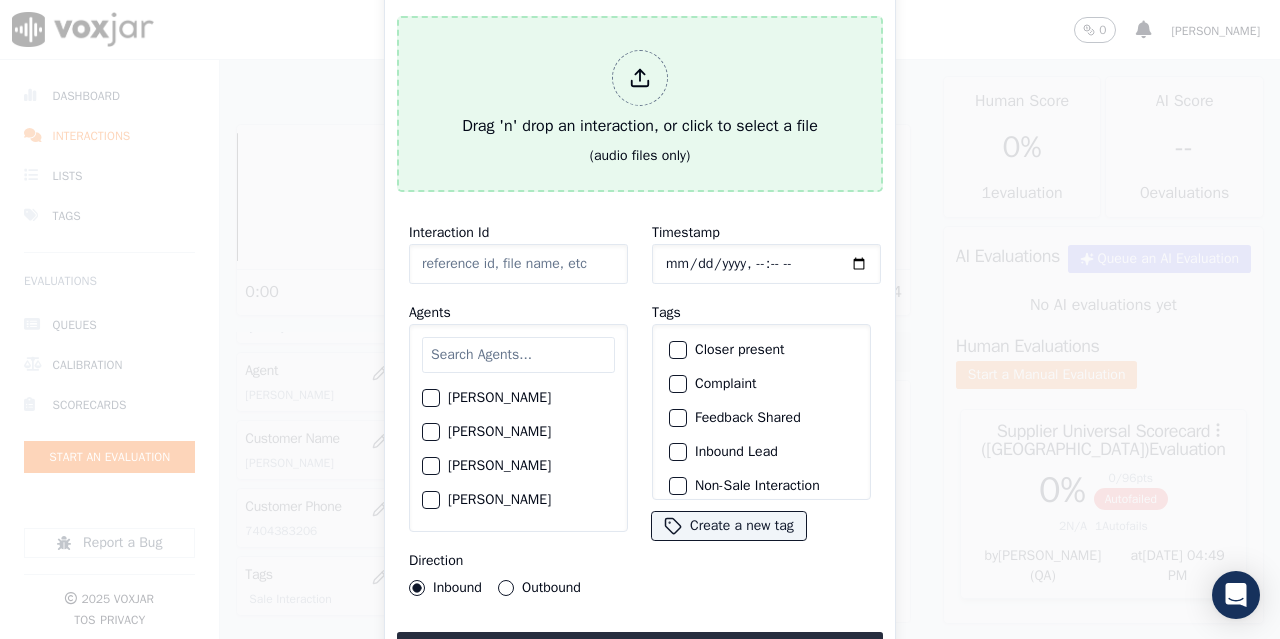 type on "20250620-110907_8562667912-all.mp3" 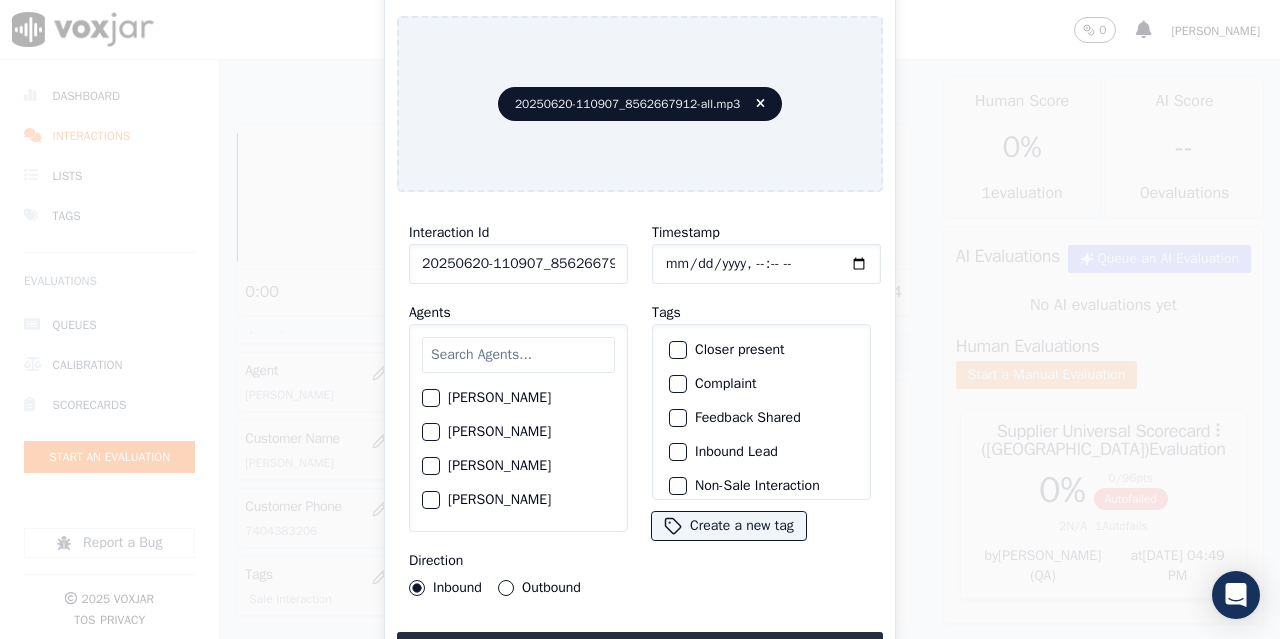 click at bounding box center [518, 355] 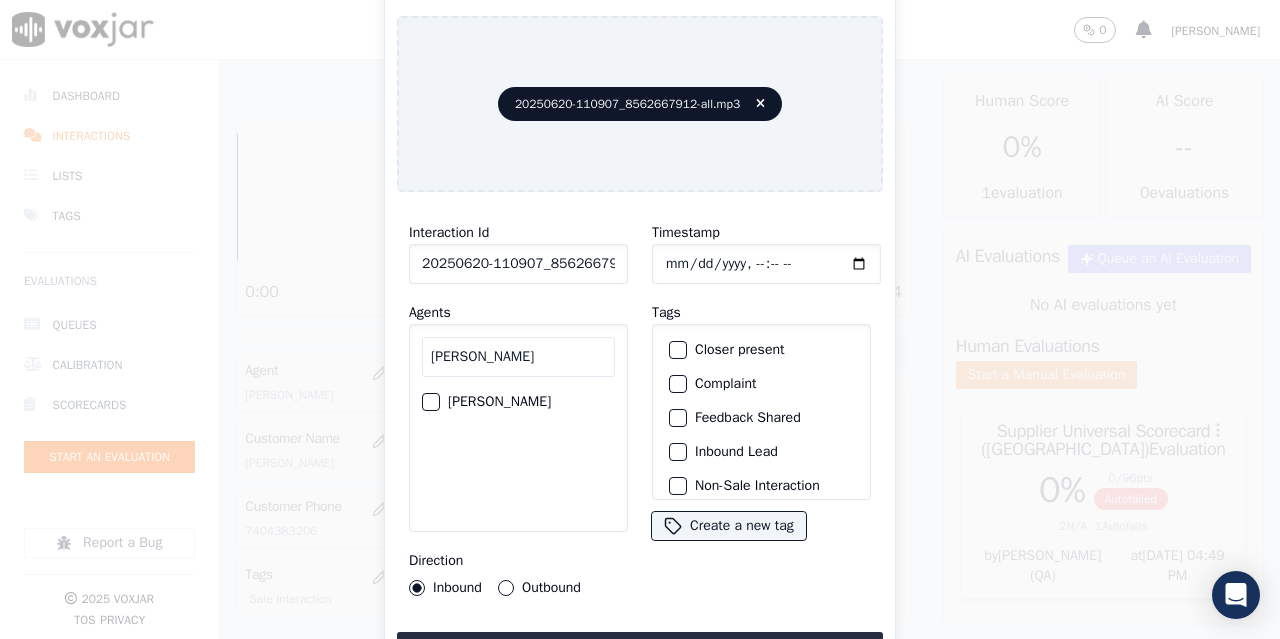 type on "[PERSON_NAME]" 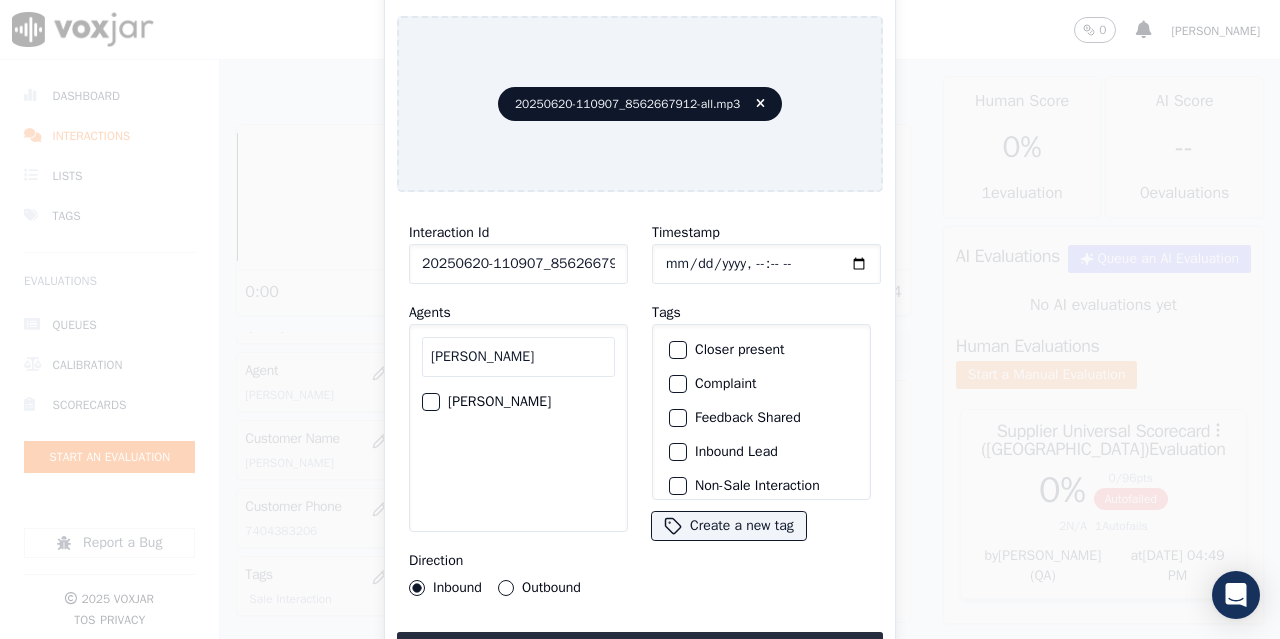 drag, startPoint x: 509, startPoint y: 394, endPoint x: 544, endPoint y: 619, distance: 227.70595 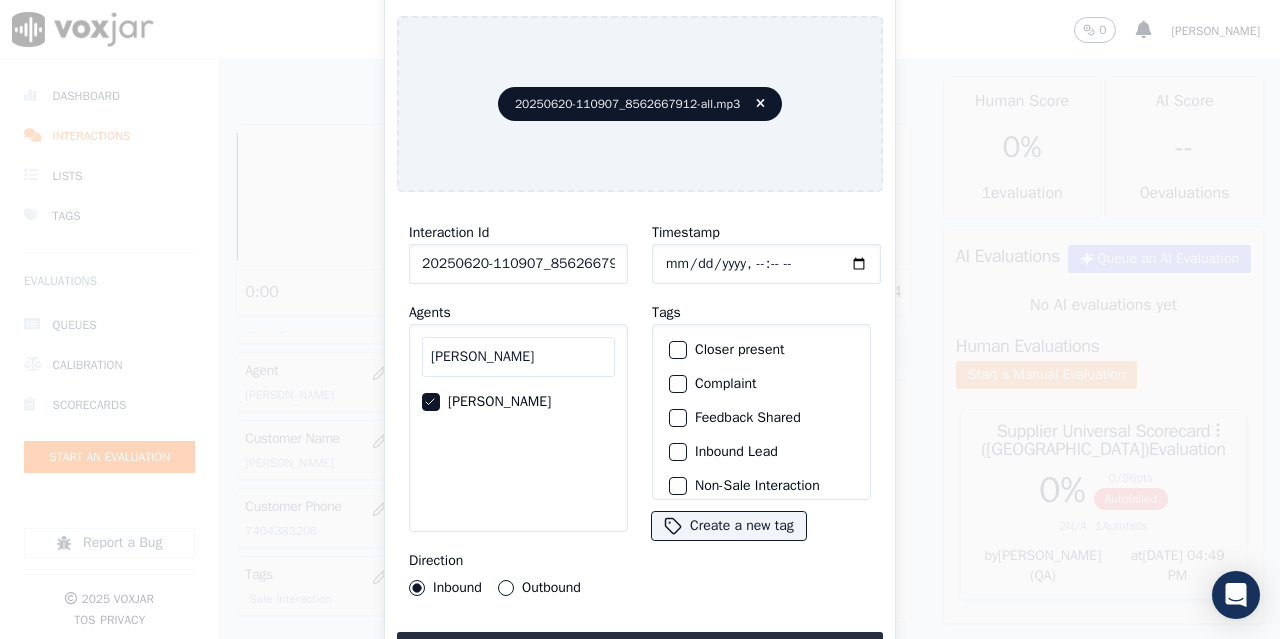 click on "Timestamp" 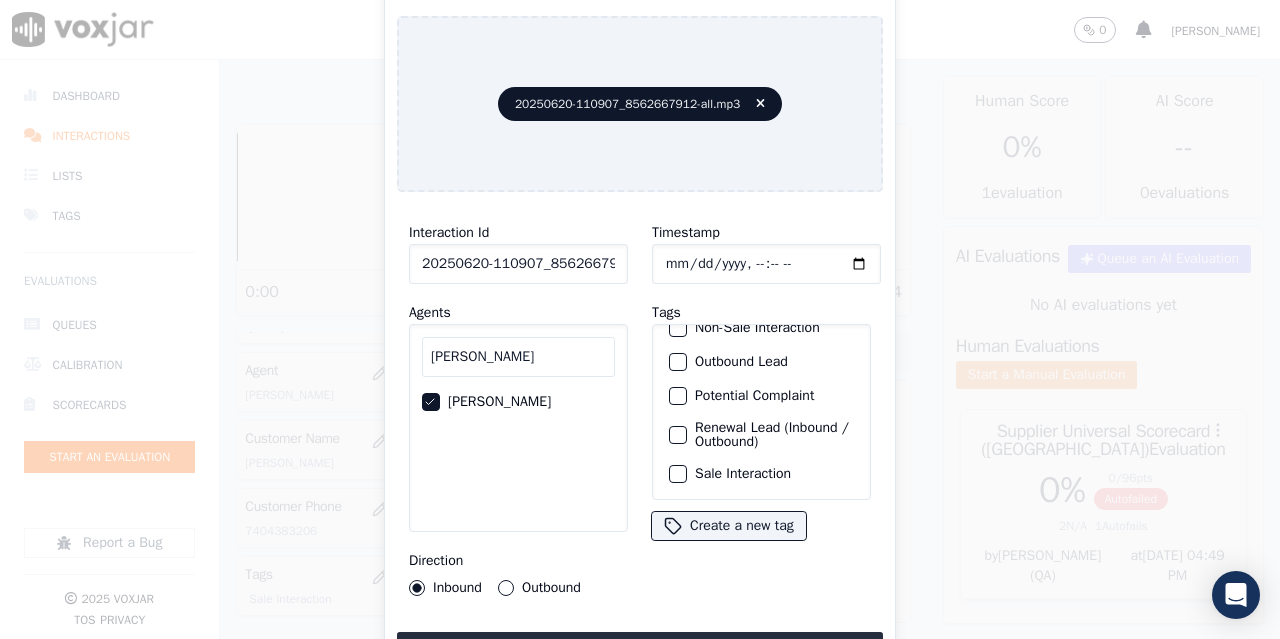 click on "Sale Interaction" 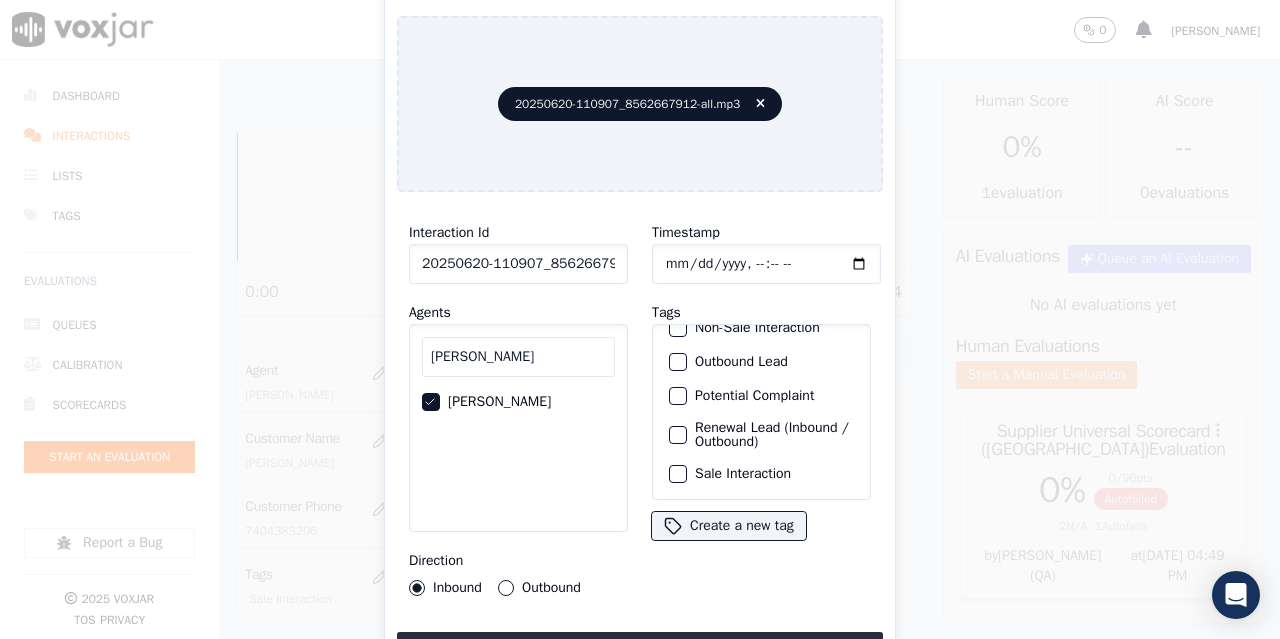 click on "Sale Interaction" at bounding box center (678, 474) 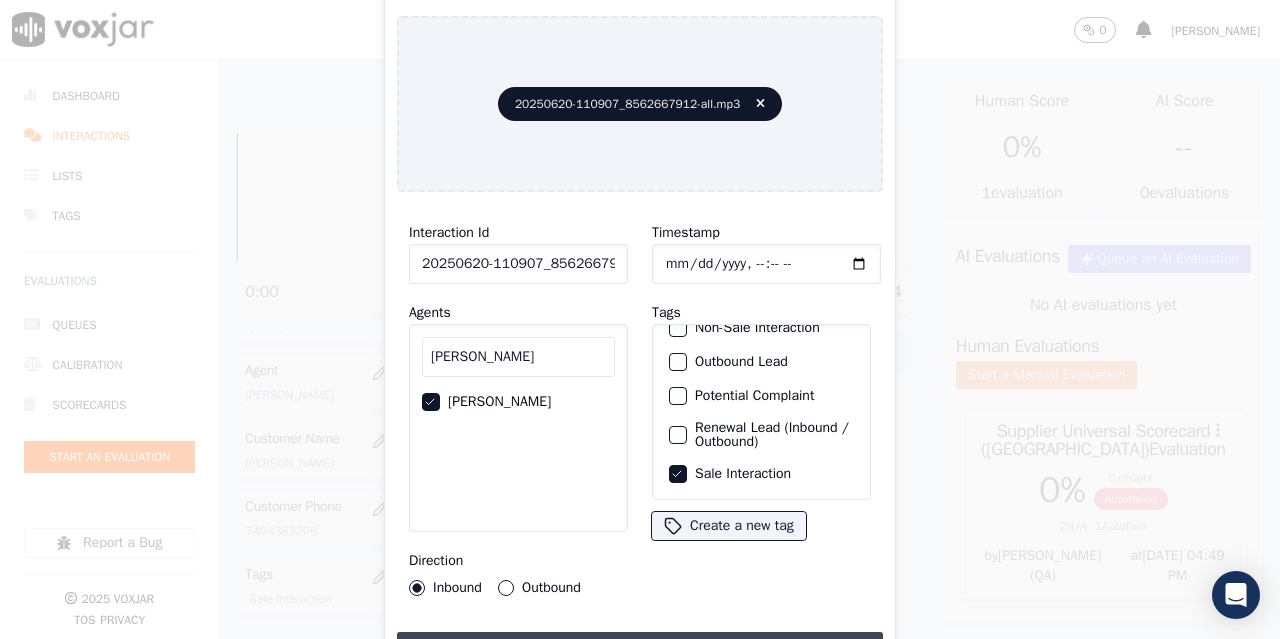 click on "Upload interaction to start evaluation" at bounding box center [640, 650] 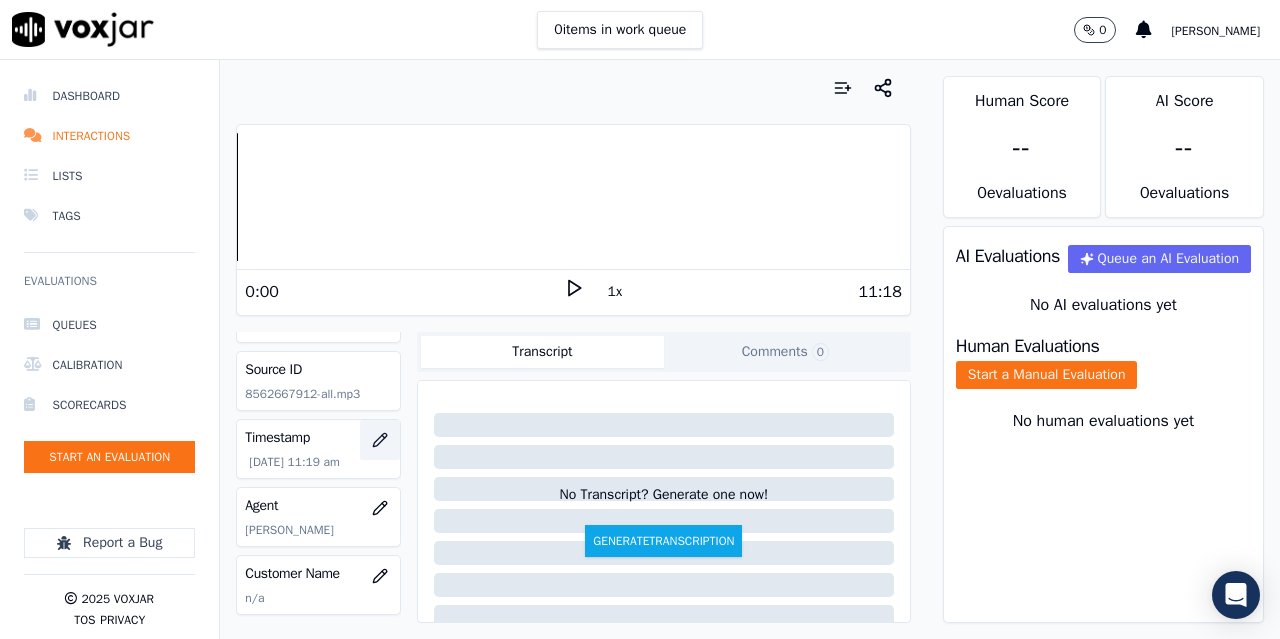 scroll, scrollTop: 100, scrollLeft: 0, axis: vertical 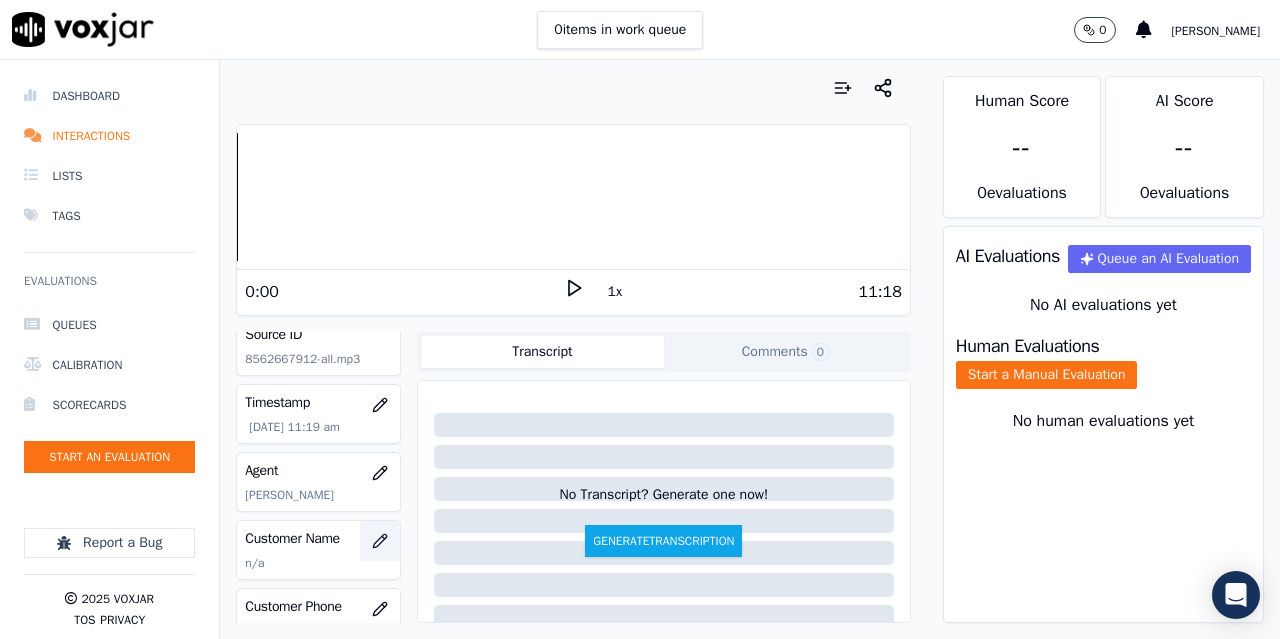 click 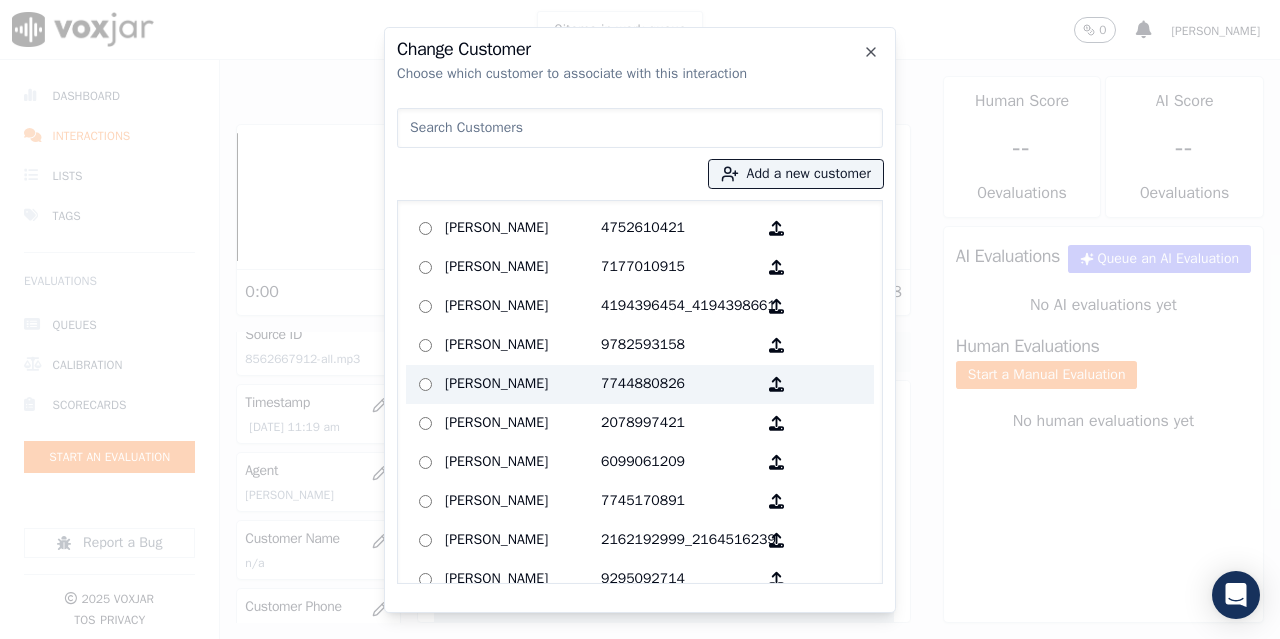 paste on "[PERSON_NAME]" 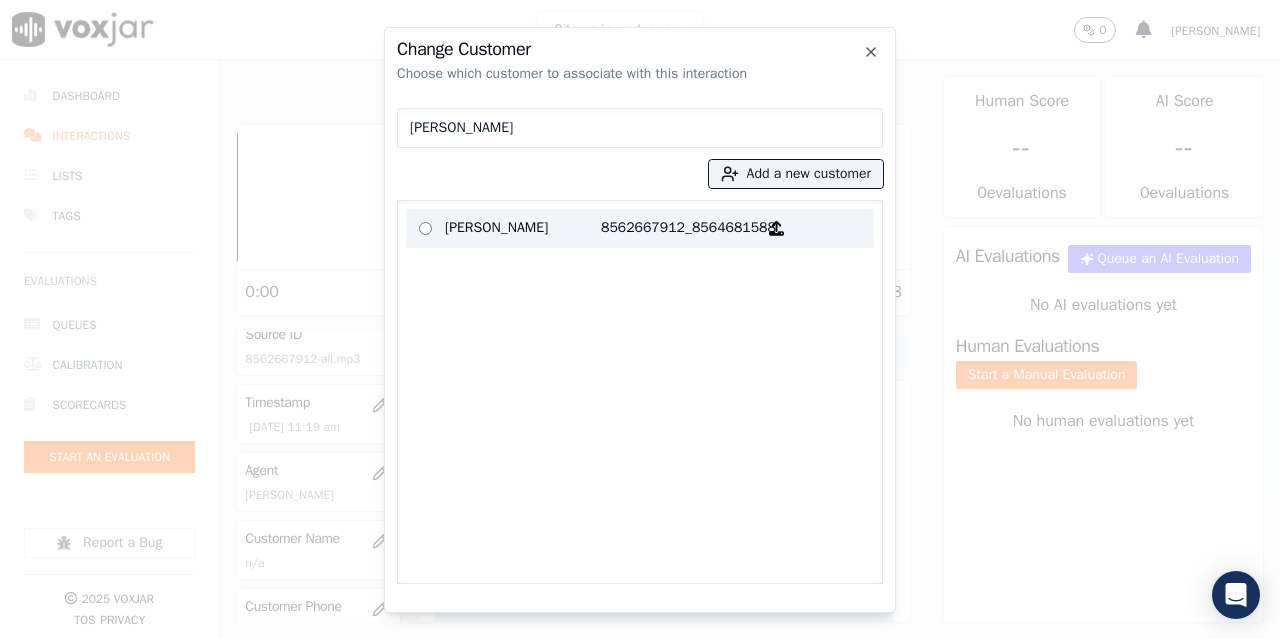 type on "[PERSON_NAME]" 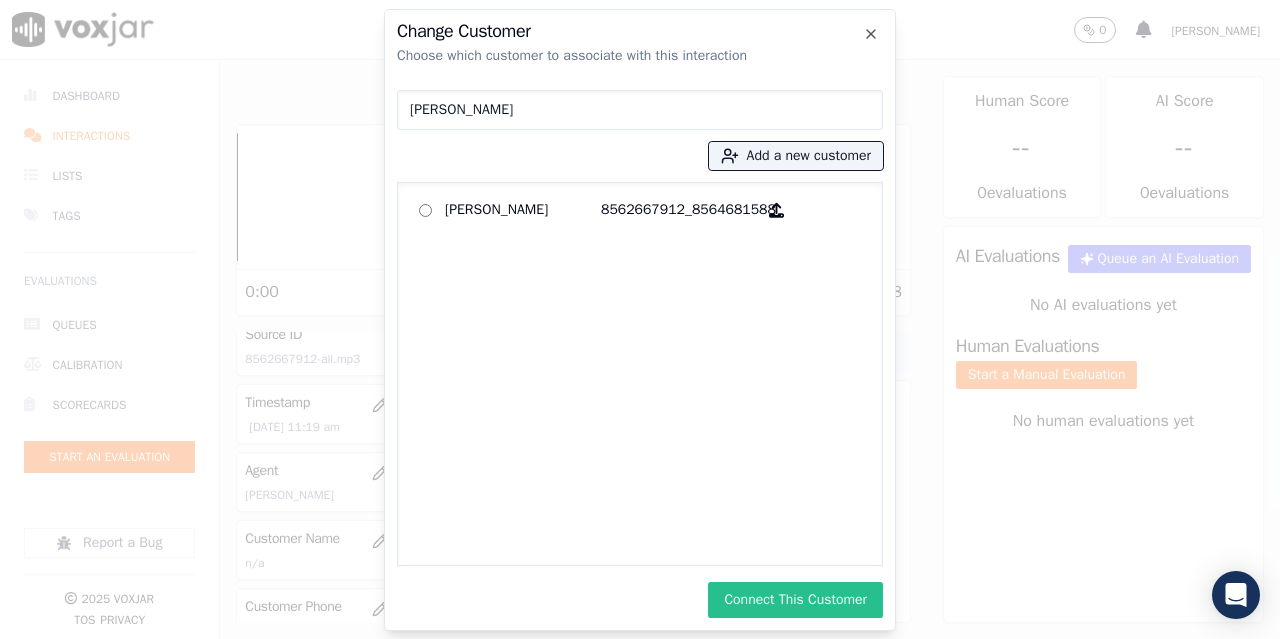 click on "Connect This Customer" at bounding box center (795, 600) 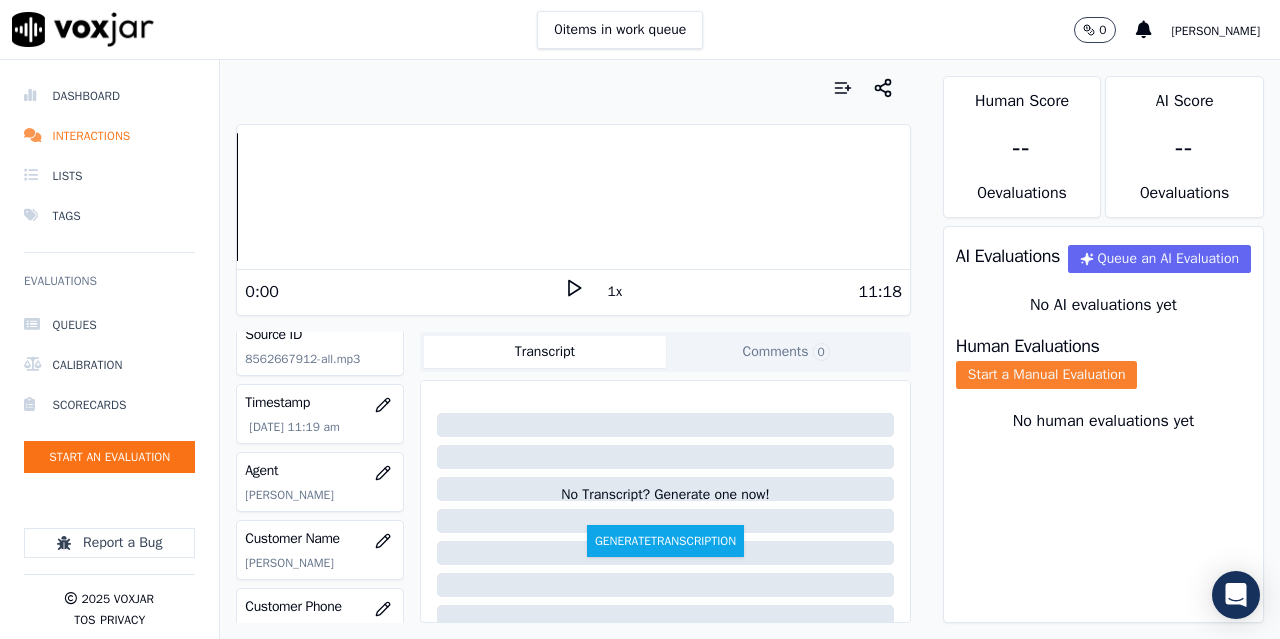 click on "Start a Manual Evaluation" 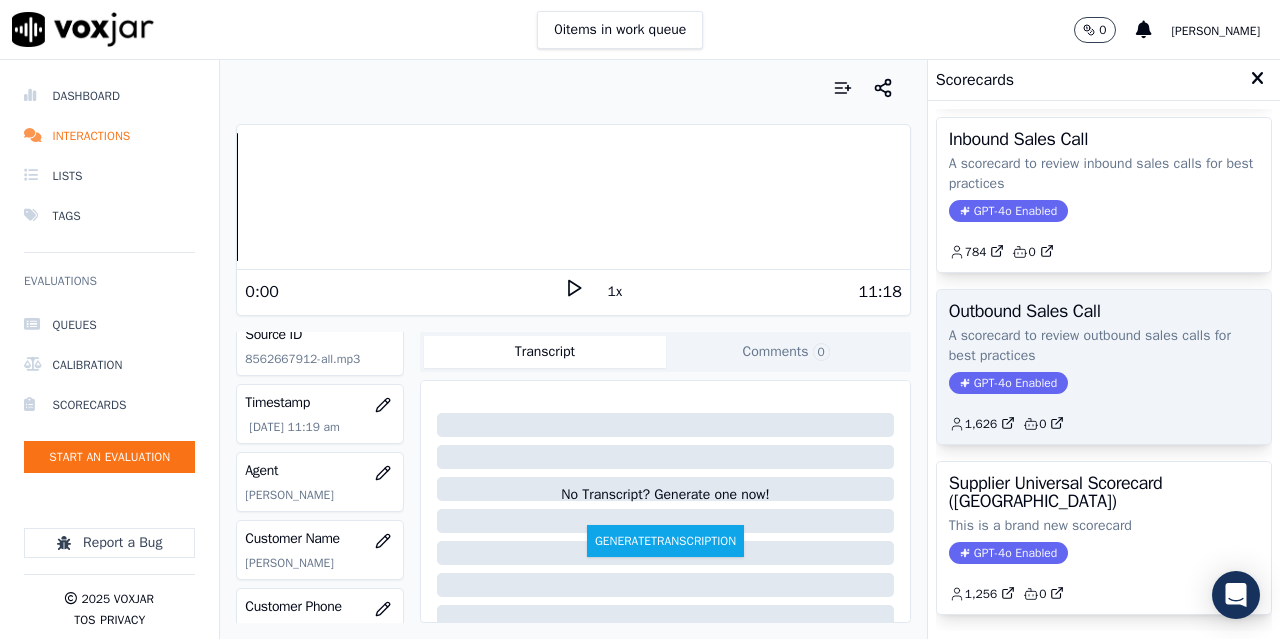 scroll, scrollTop: 200, scrollLeft: 0, axis: vertical 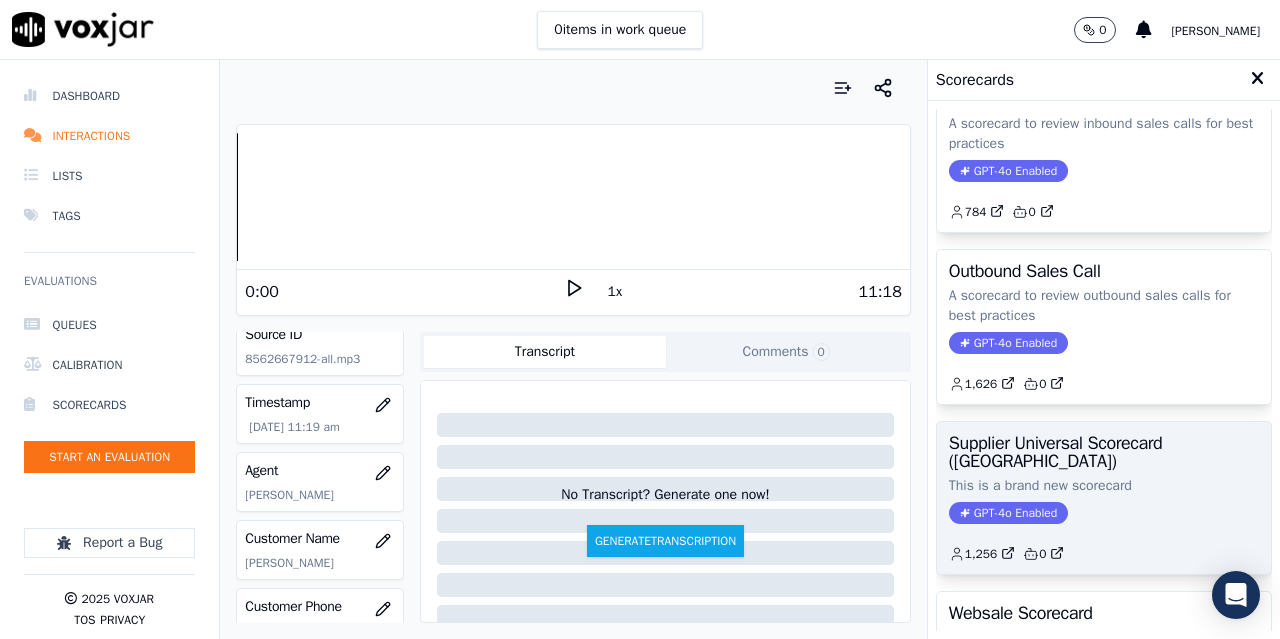 click on "Supplier Universal Scorecard ([GEOGRAPHIC_DATA])" at bounding box center [1104, 452] 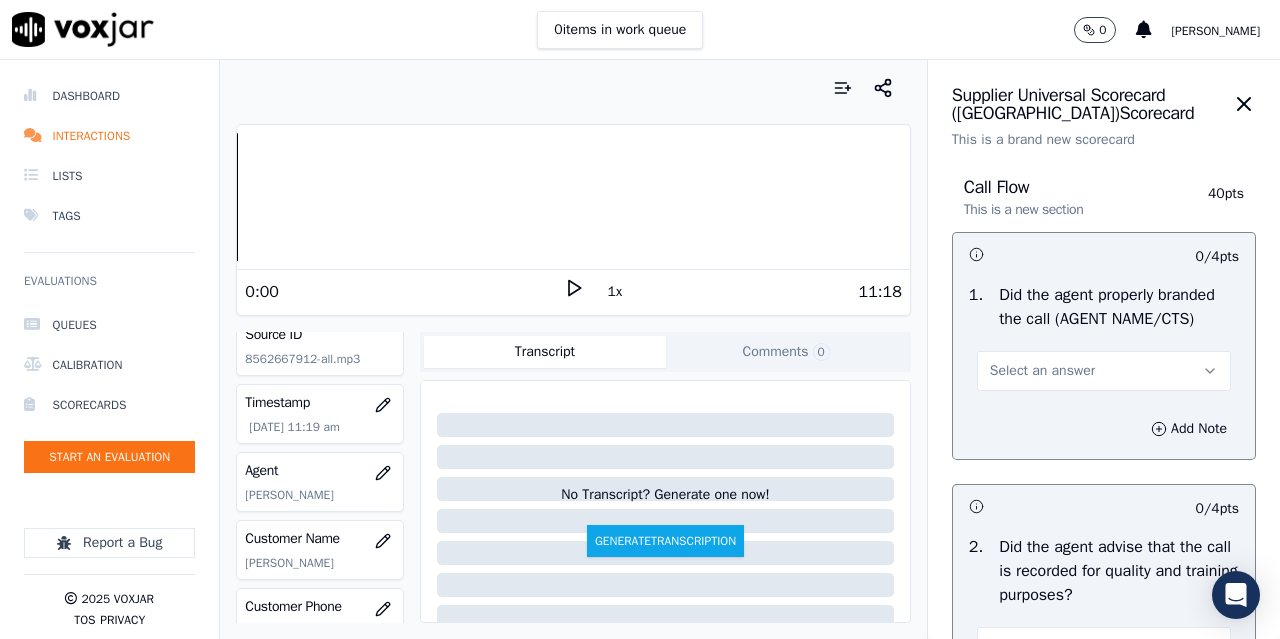 click on "Select an answer" at bounding box center [1042, 371] 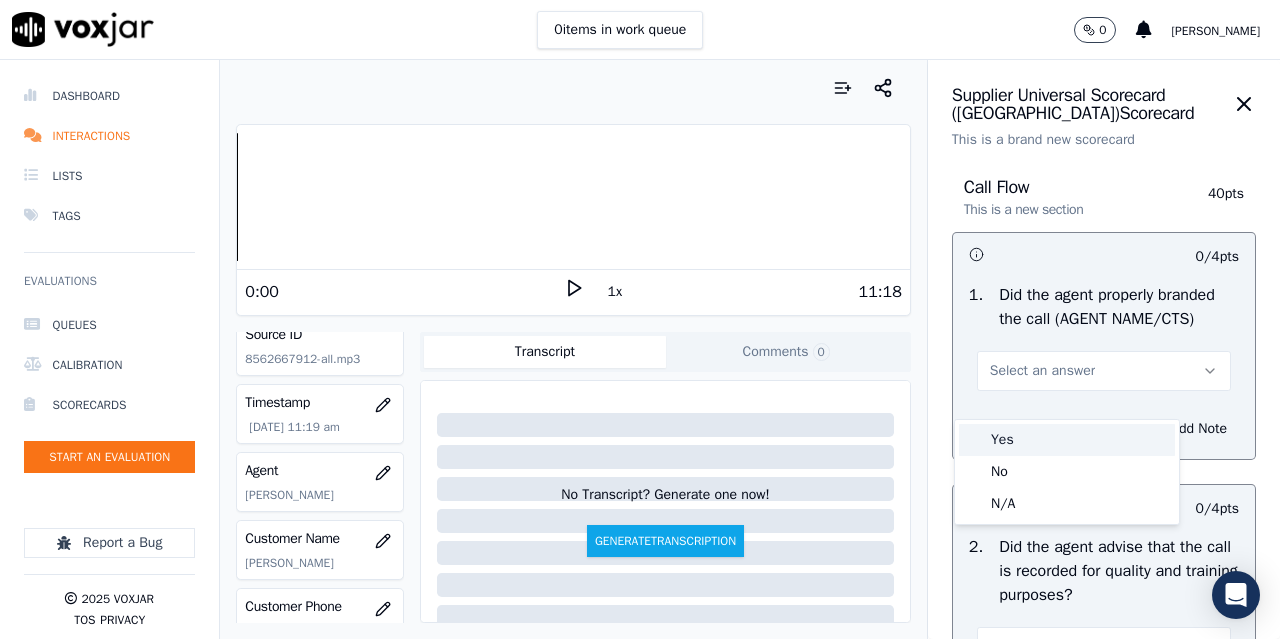 click on "Yes" at bounding box center (1067, 440) 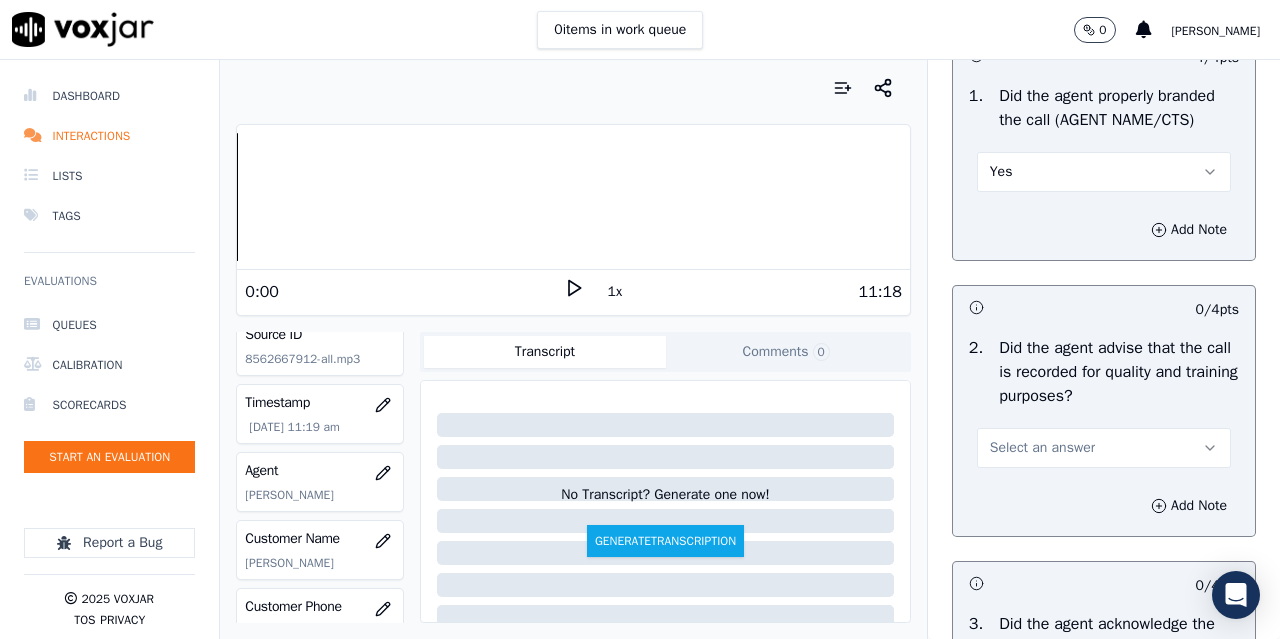 scroll, scrollTop: 200, scrollLeft: 0, axis: vertical 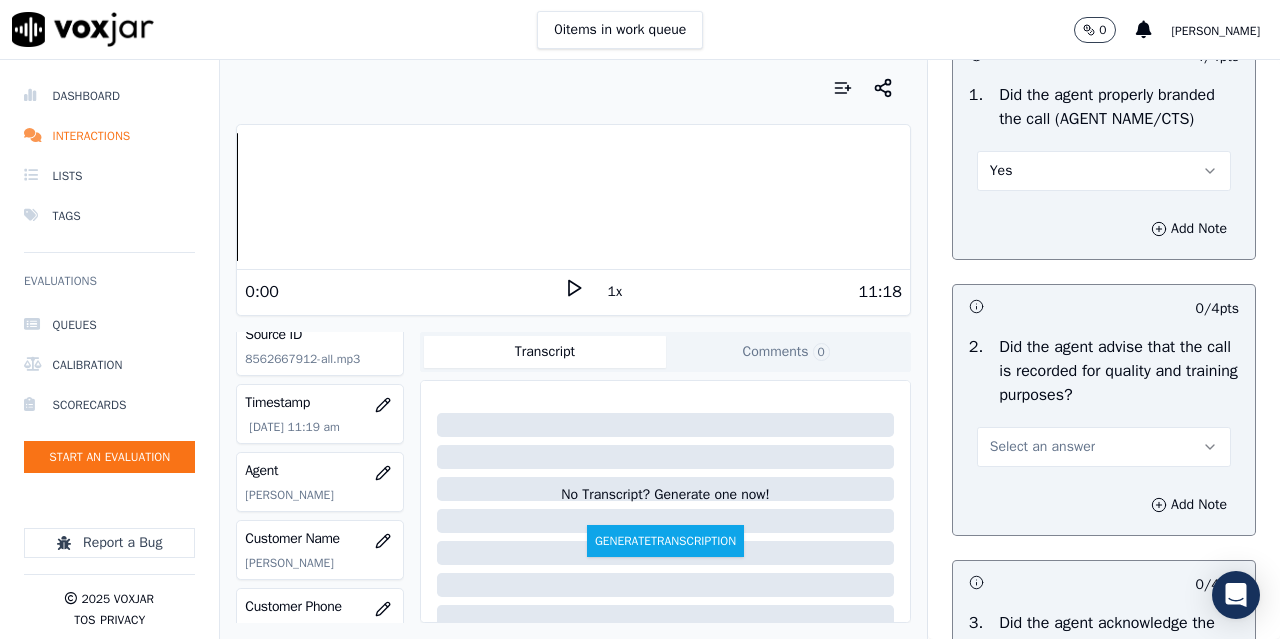 drag, startPoint x: 1020, startPoint y: 468, endPoint x: 1016, endPoint y: 481, distance: 13.601471 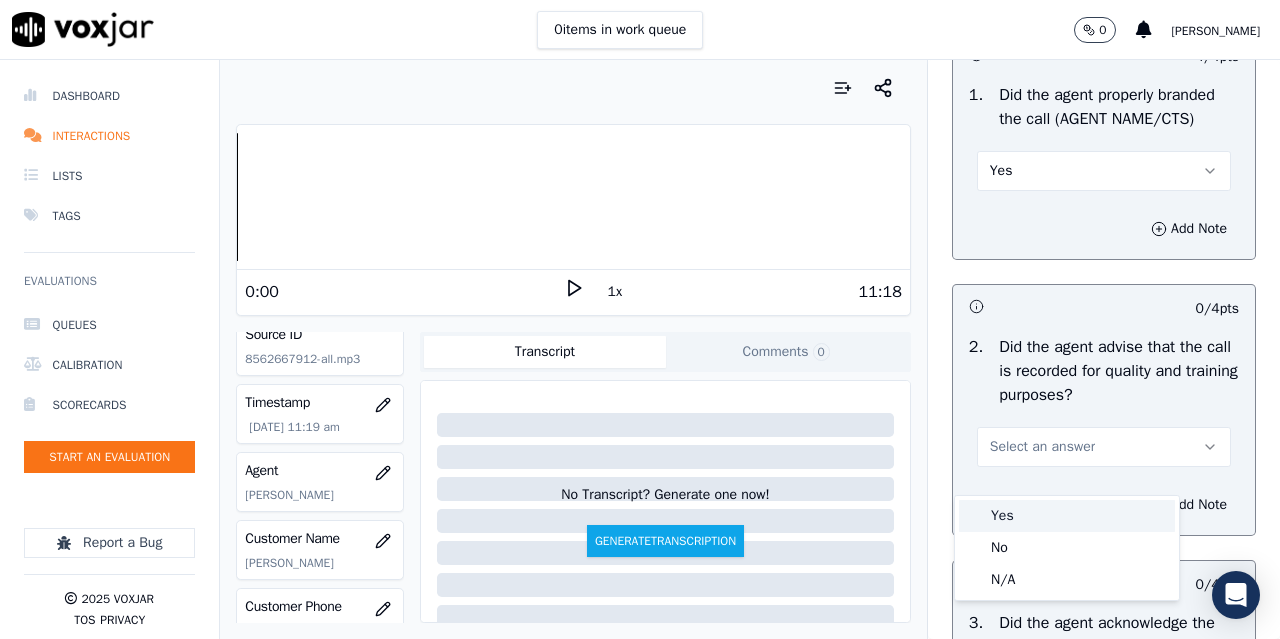 click on "Yes" at bounding box center (1067, 516) 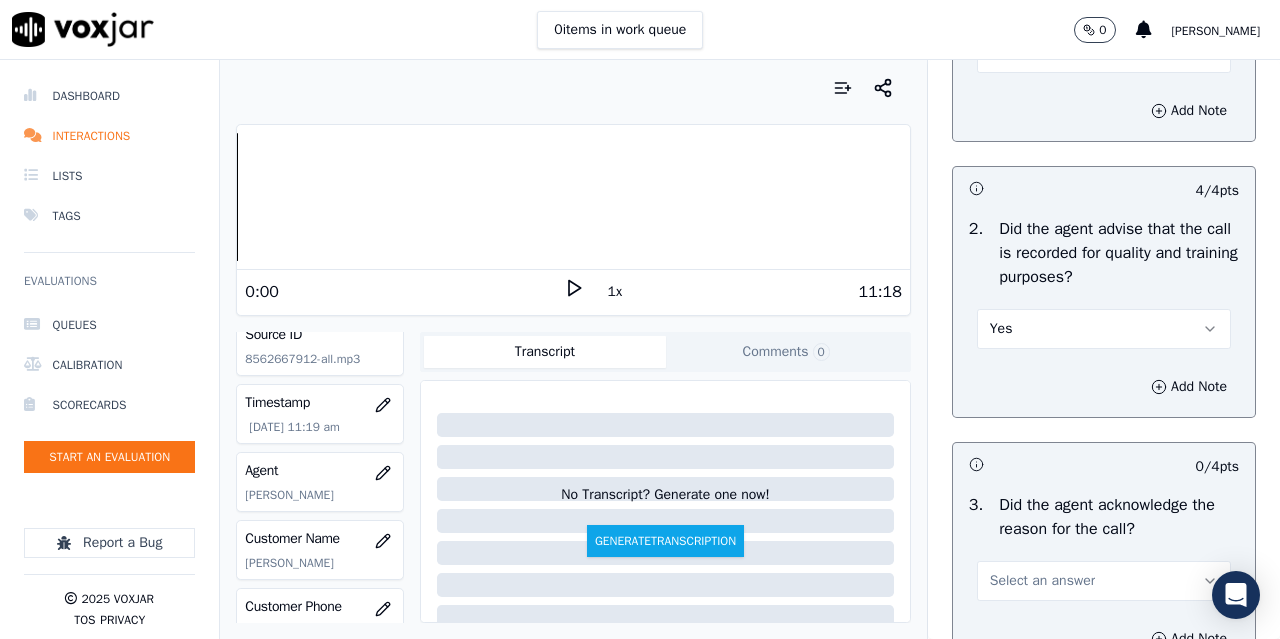 scroll, scrollTop: 600, scrollLeft: 0, axis: vertical 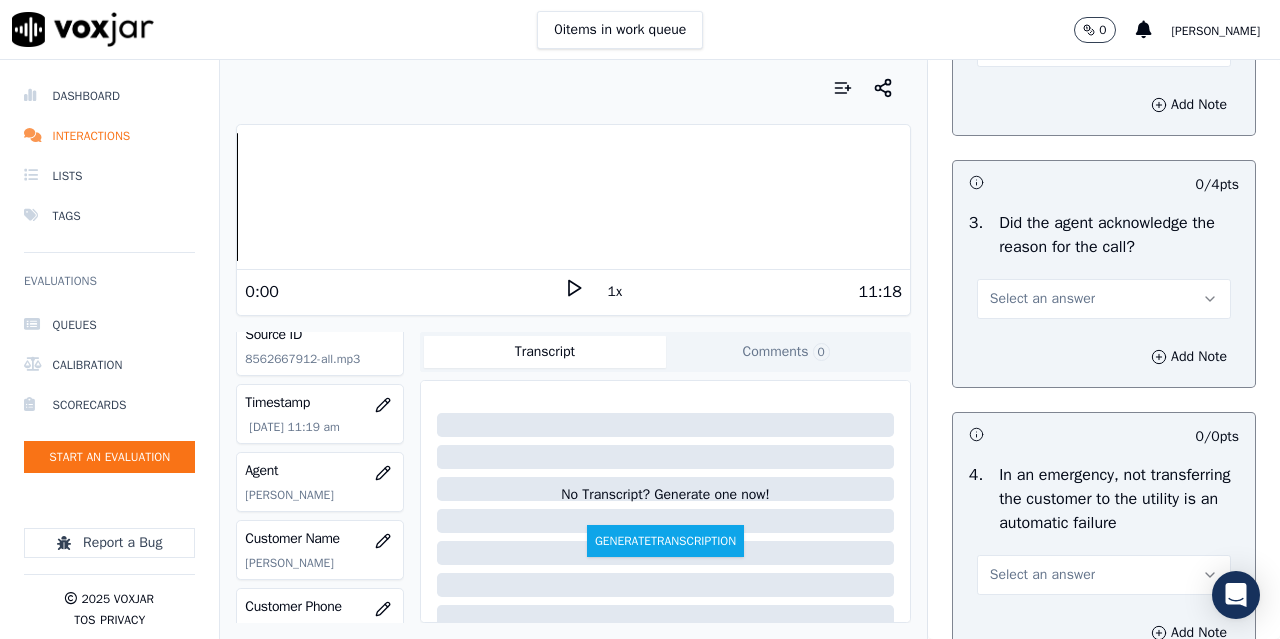 click on "Select an answer" at bounding box center [1042, 299] 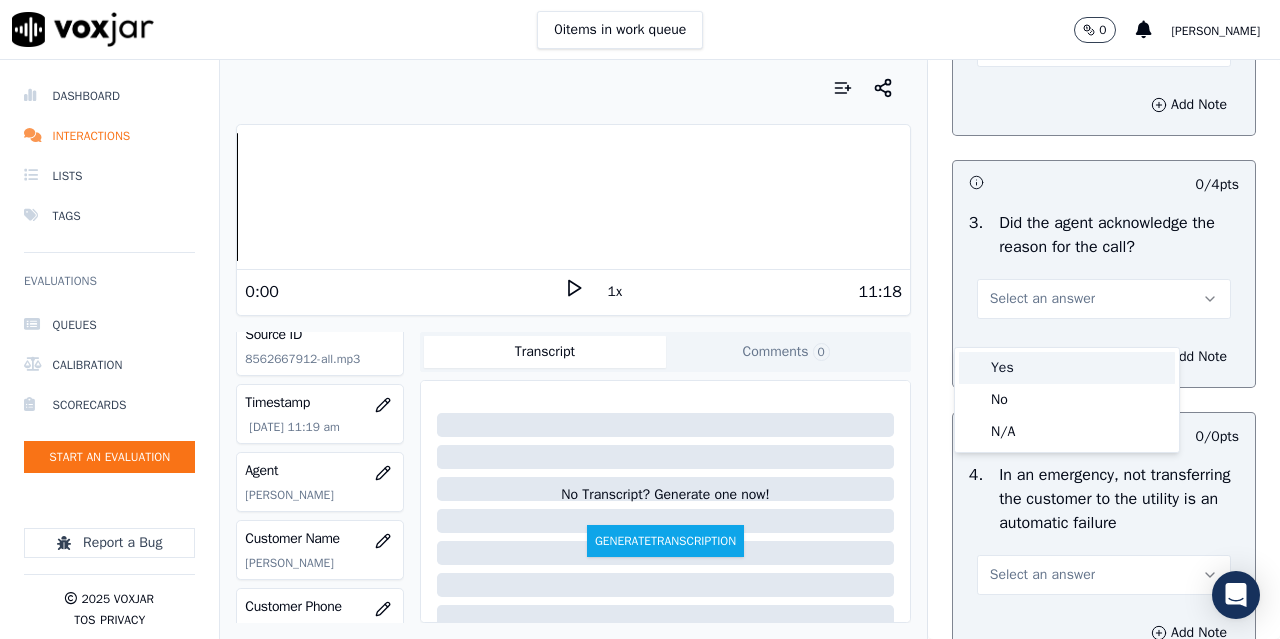 click on "Yes" at bounding box center (1067, 368) 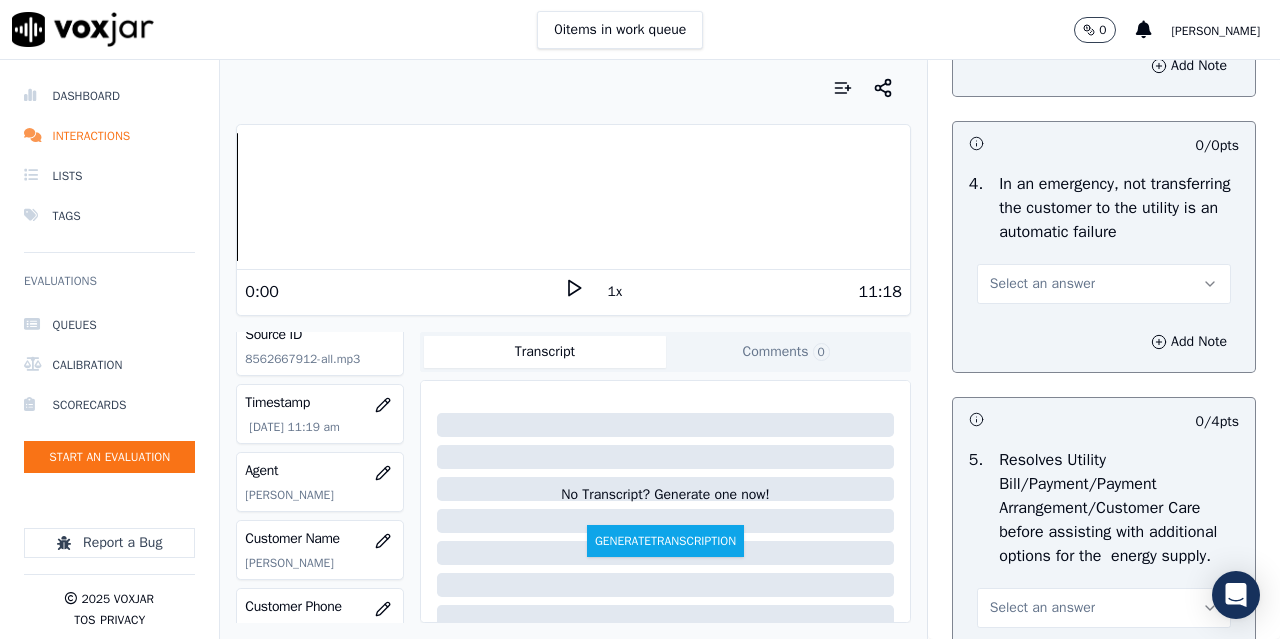 scroll, scrollTop: 900, scrollLeft: 0, axis: vertical 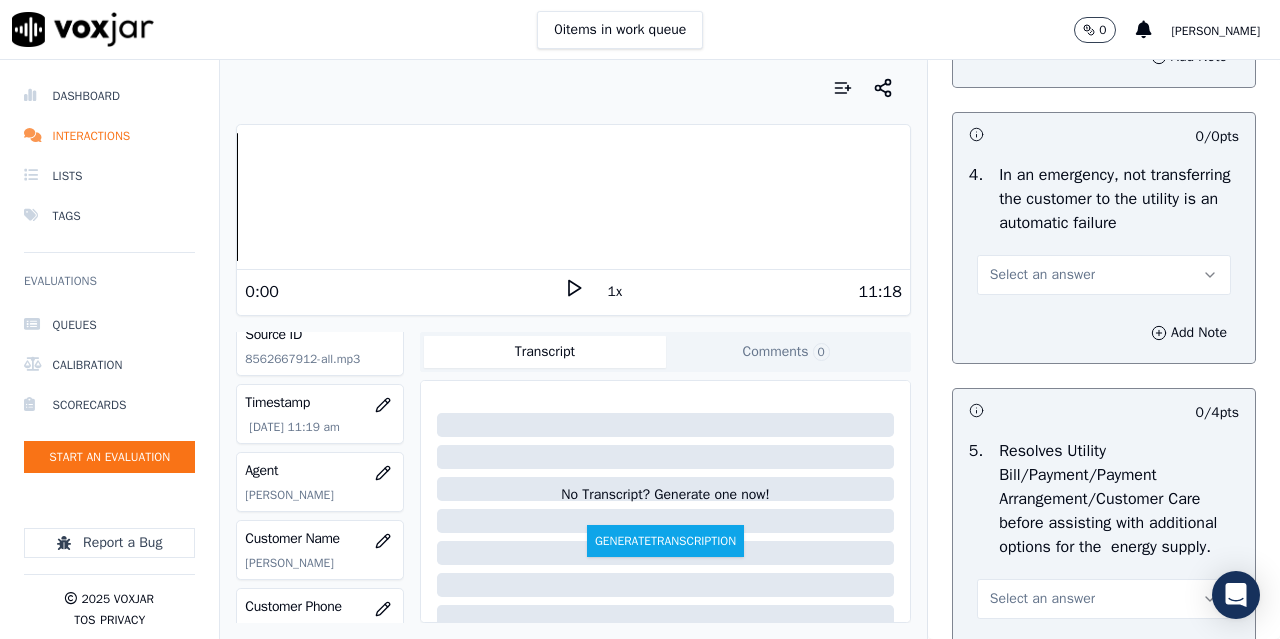 click on "Select an answer" at bounding box center (1042, 275) 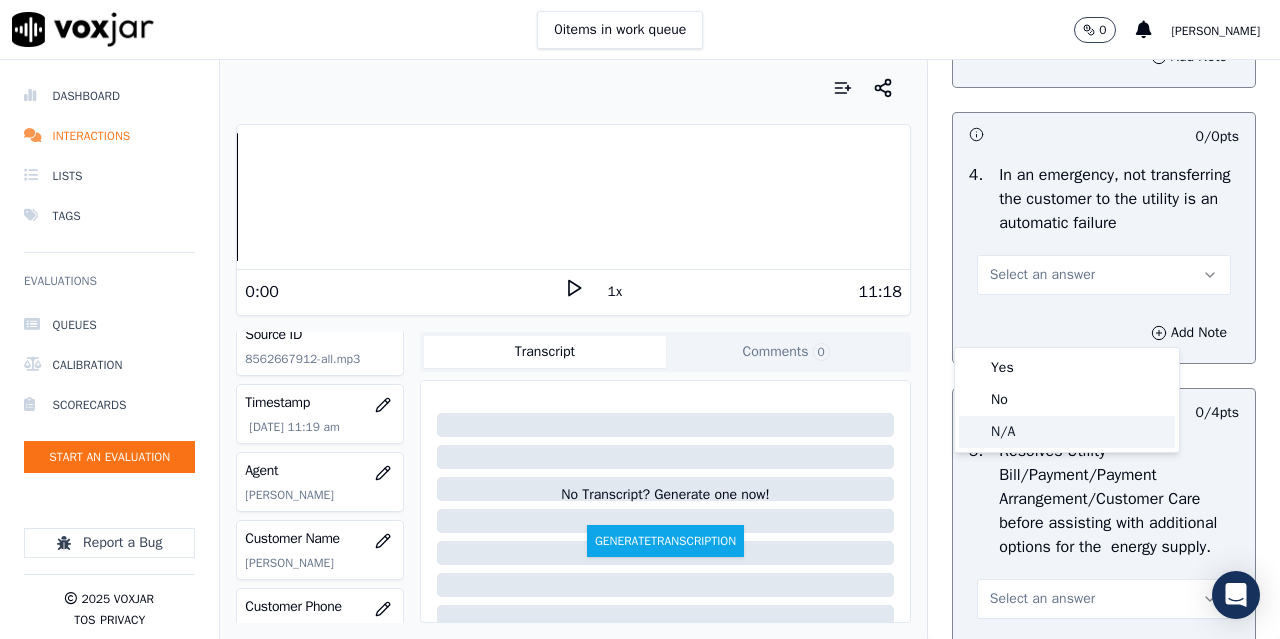 click on "N/A" 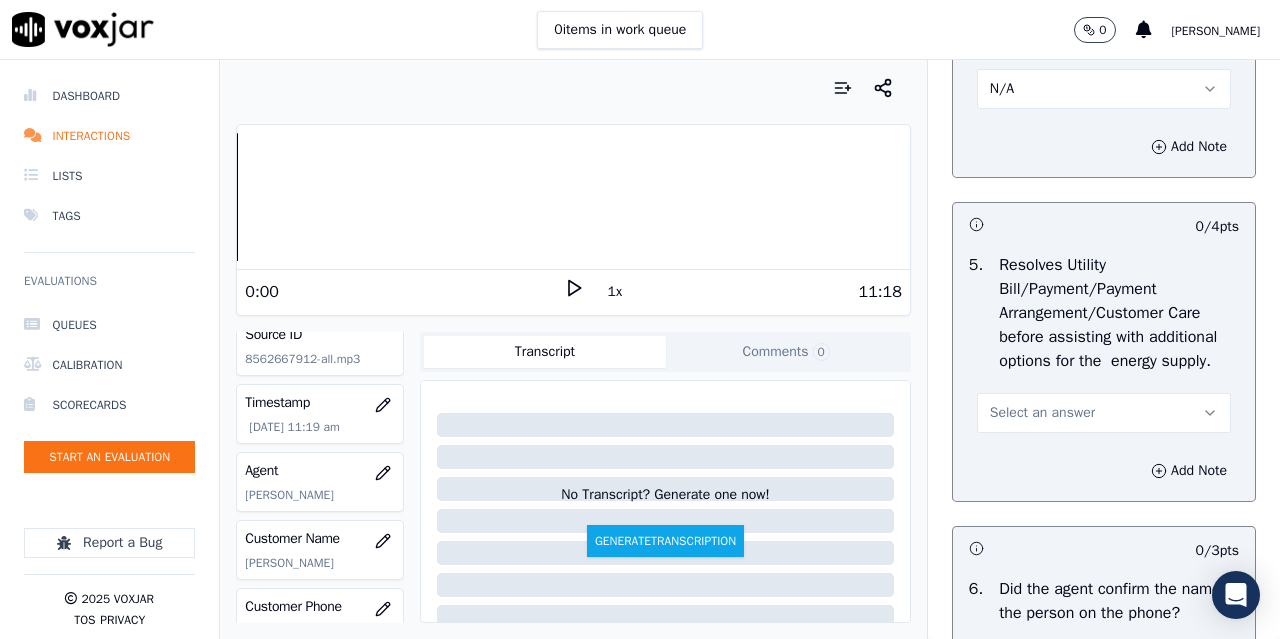 scroll, scrollTop: 1100, scrollLeft: 0, axis: vertical 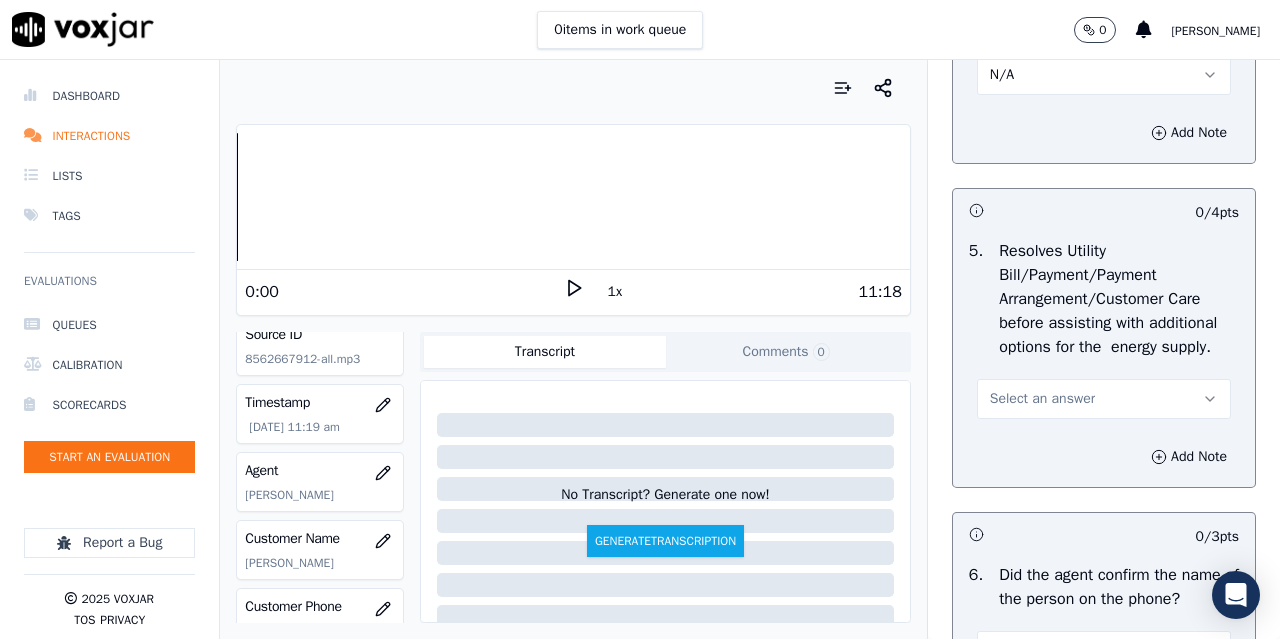 click on "Select an answer" at bounding box center (1042, 399) 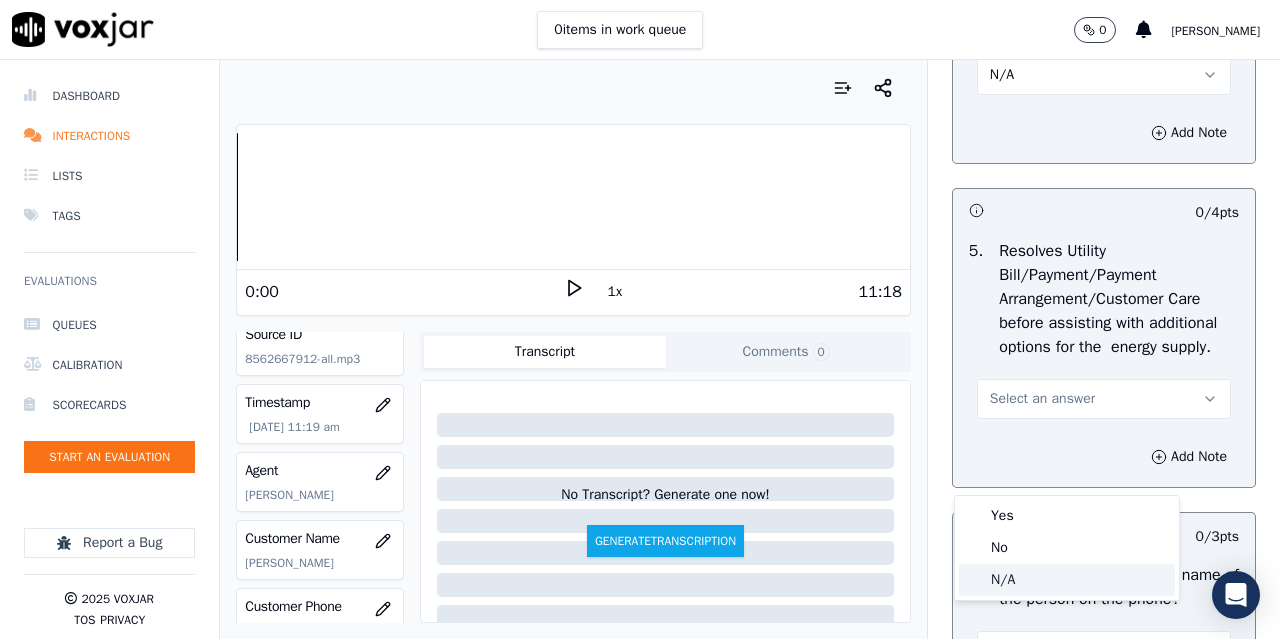 click on "N/A" 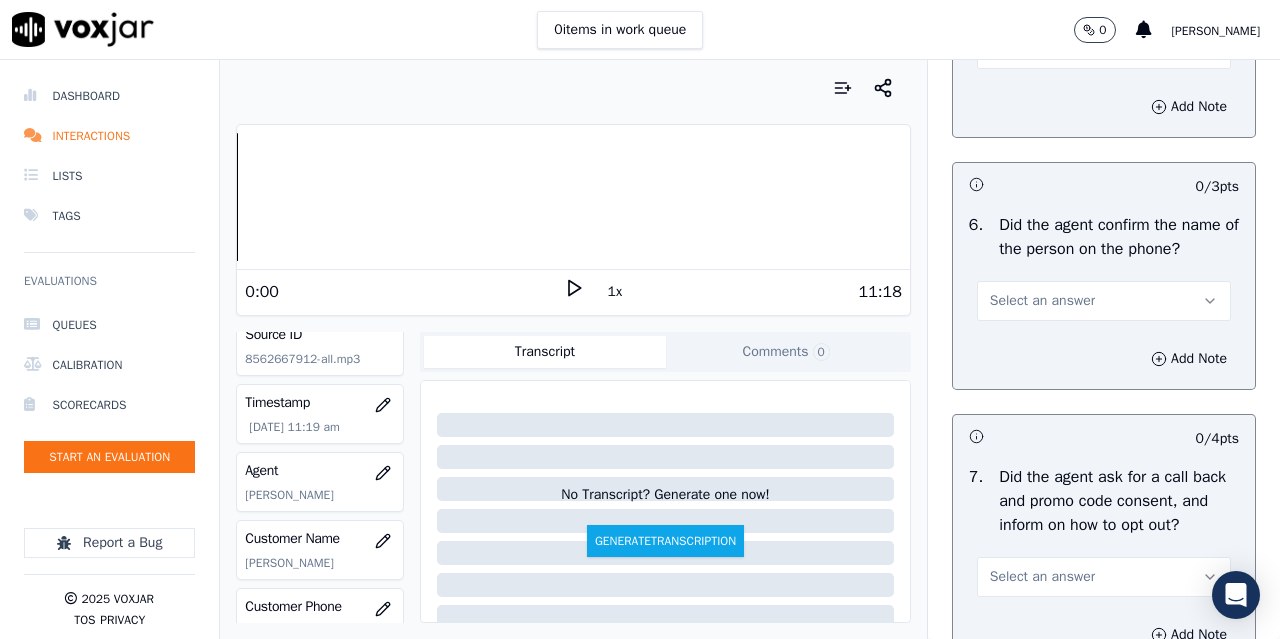 scroll, scrollTop: 1500, scrollLeft: 0, axis: vertical 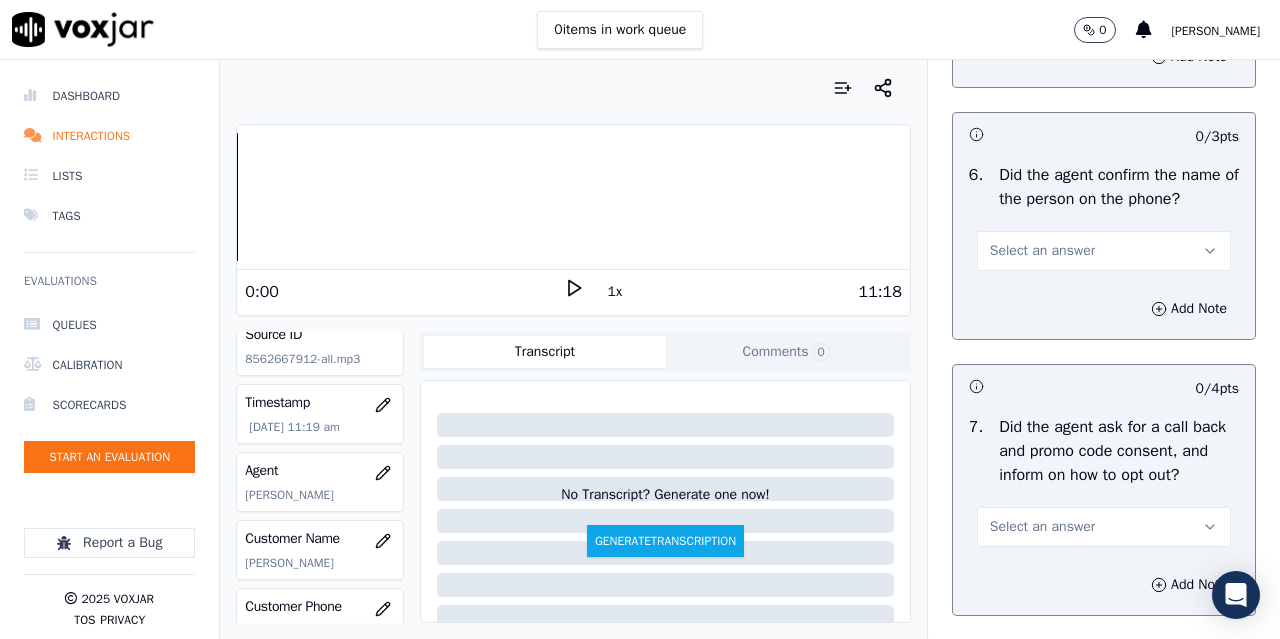 click on "Select an answer" at bounding box center [1042, 251] 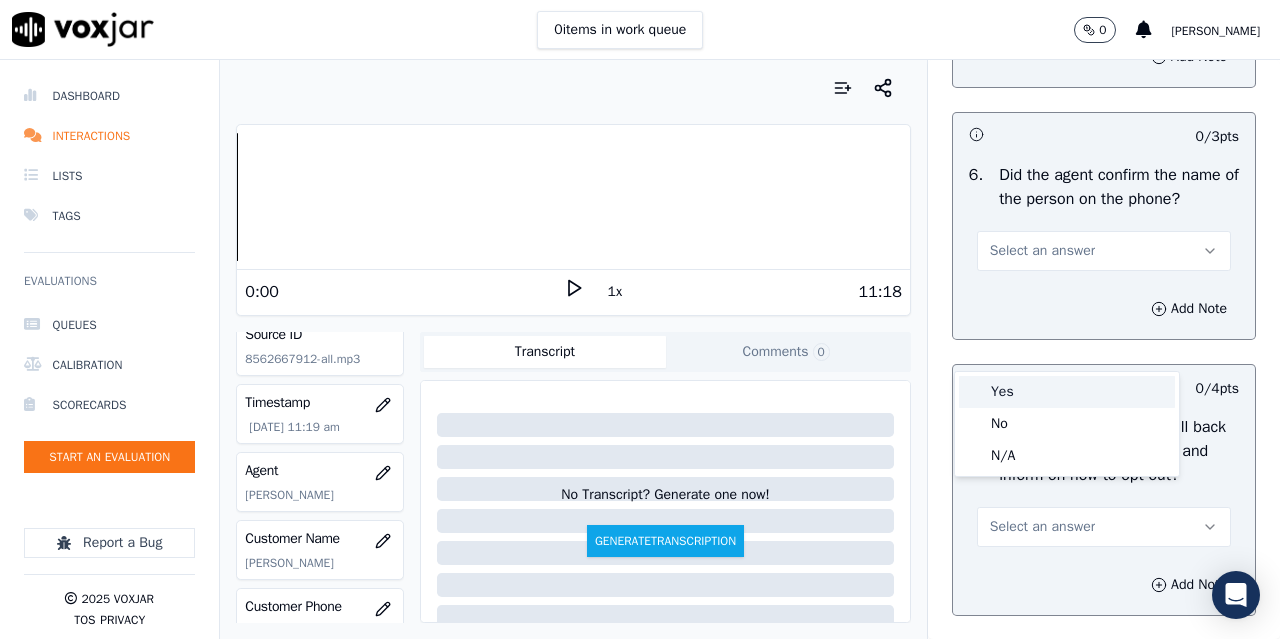 click on "Yes" at bounding box center [1067, 392] 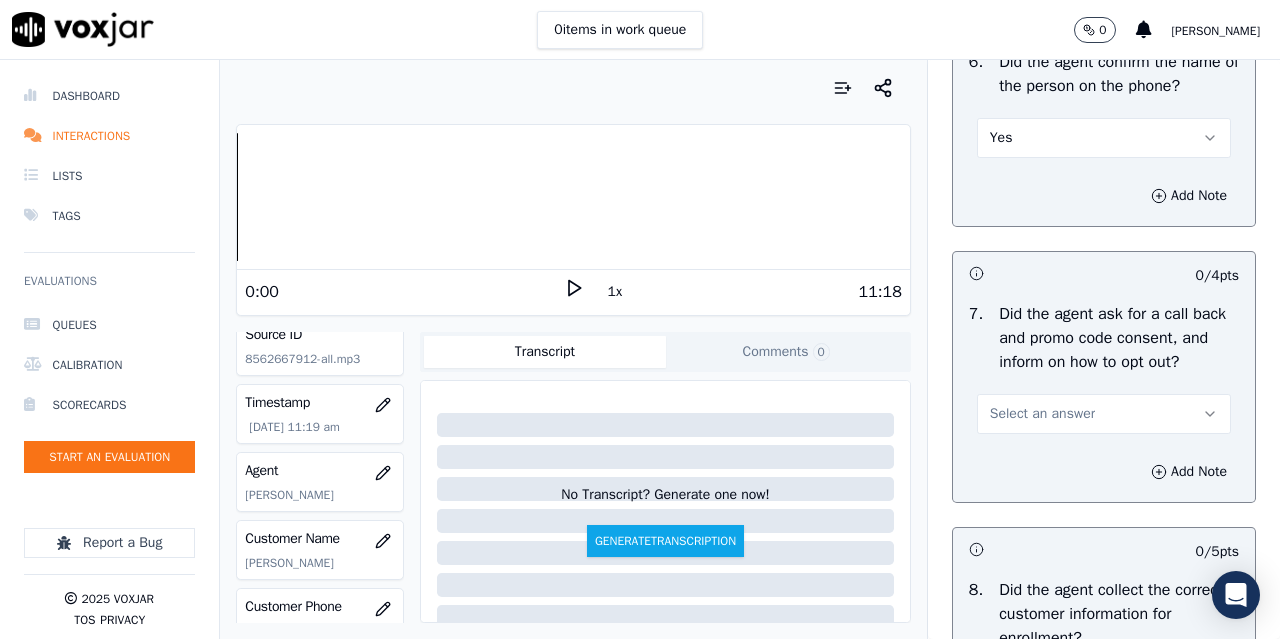 scroll, scrollTop: 1900, scrollLeft: 0, axis: vertical 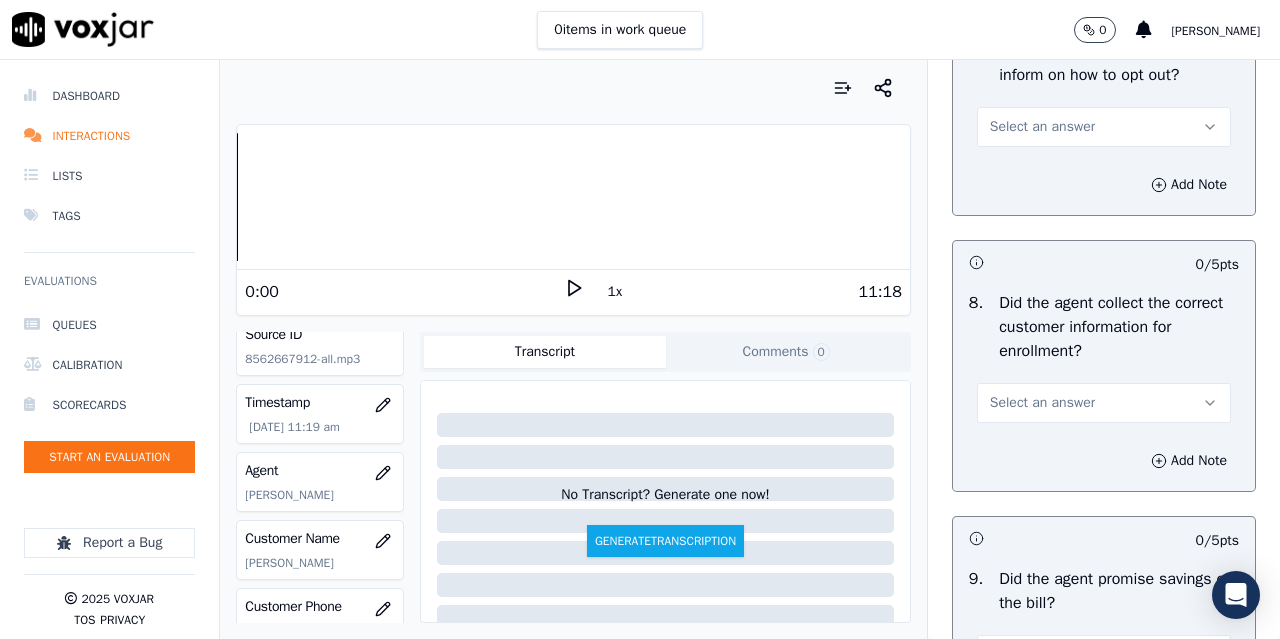 click on "Select an answer" at bounding box center (1042, 127) 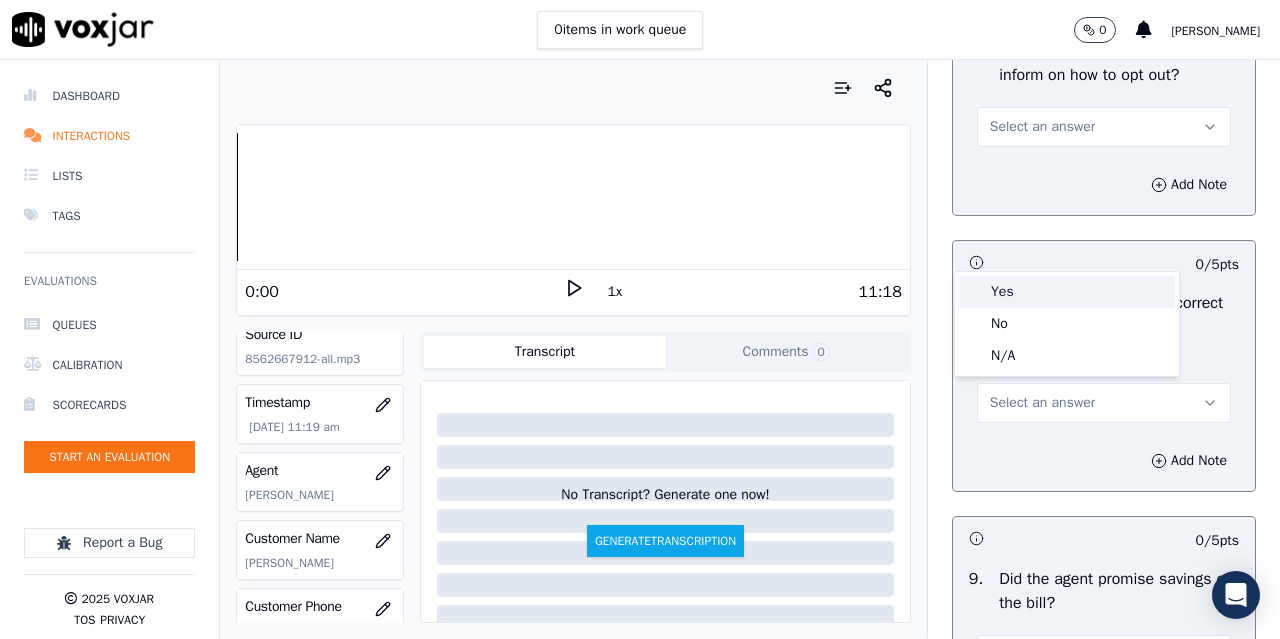 click on "Yes" at bounding box center [1067, 292] 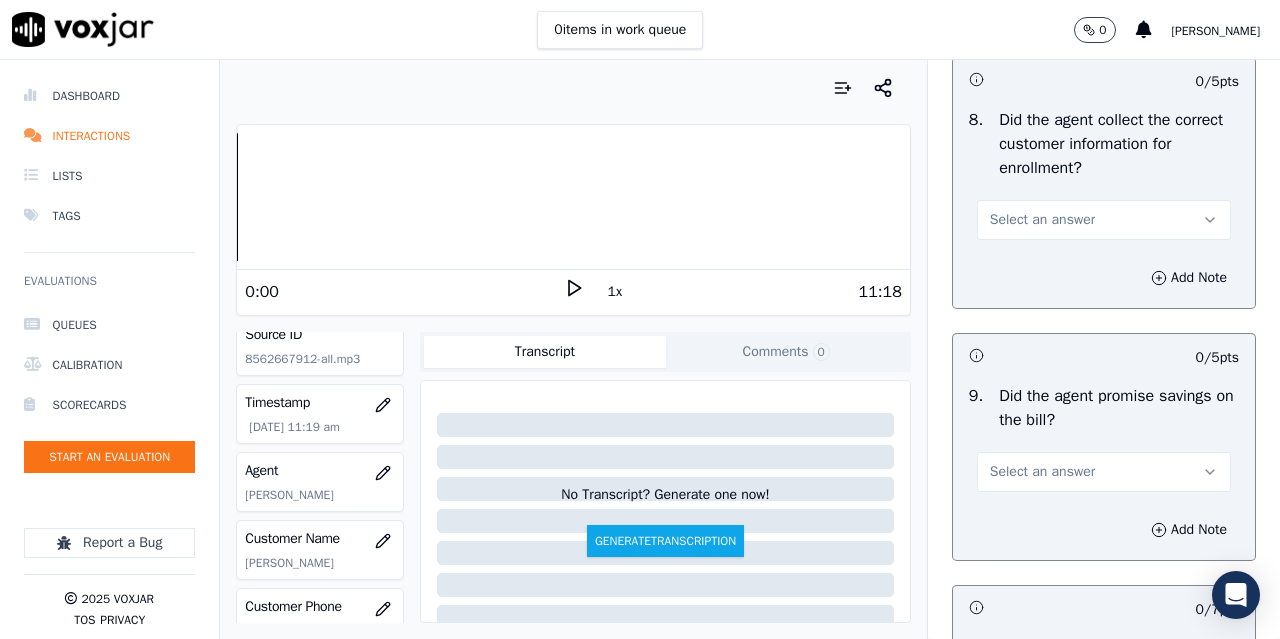 scroll, scrollTop: 2100, scrollLeft: 0, axis: vertical 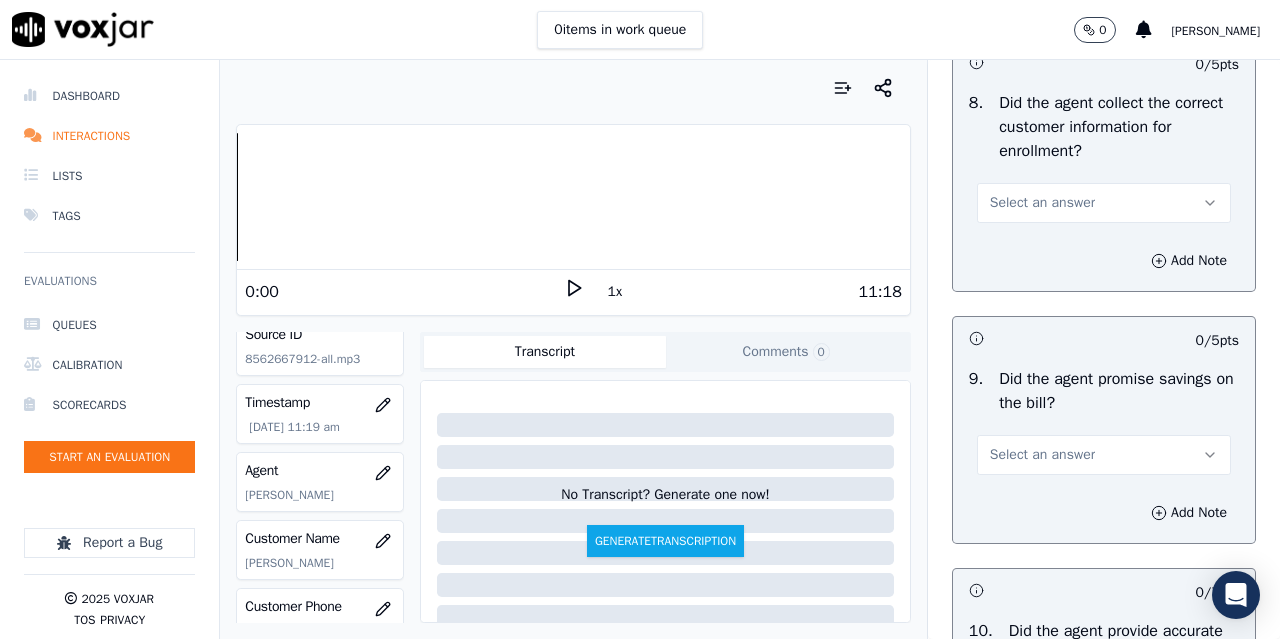 click on "Select an answer" at bounding box center [1042, 203] 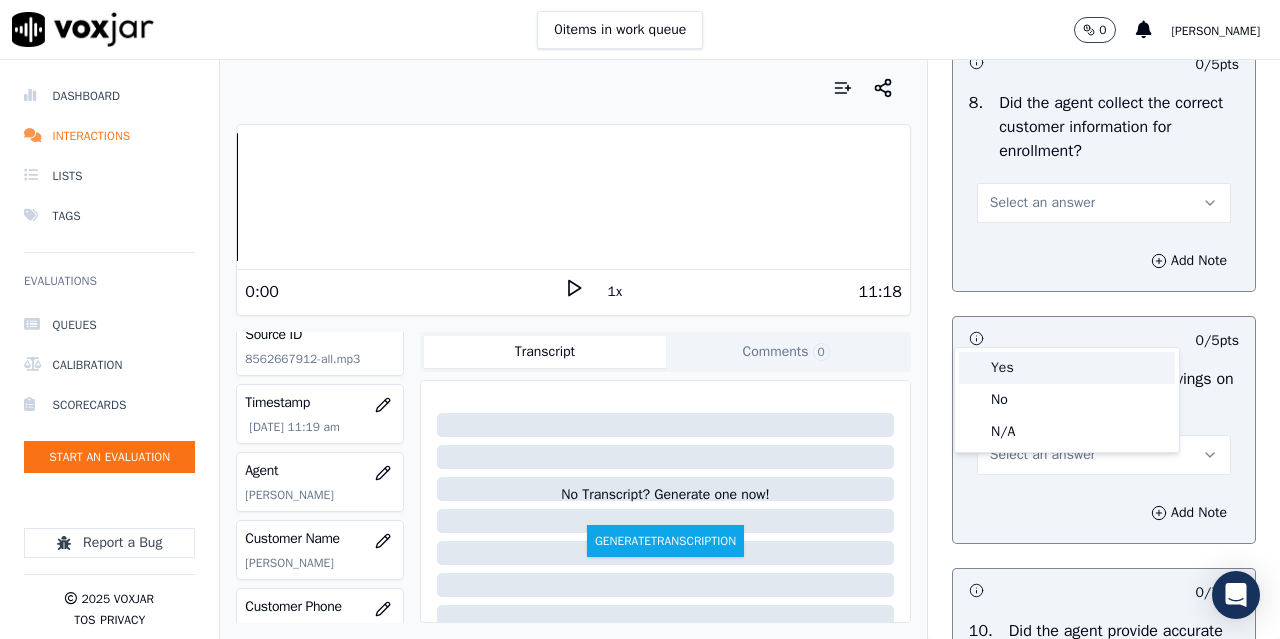 click on "Yes" at bounding box center [1067, 368] 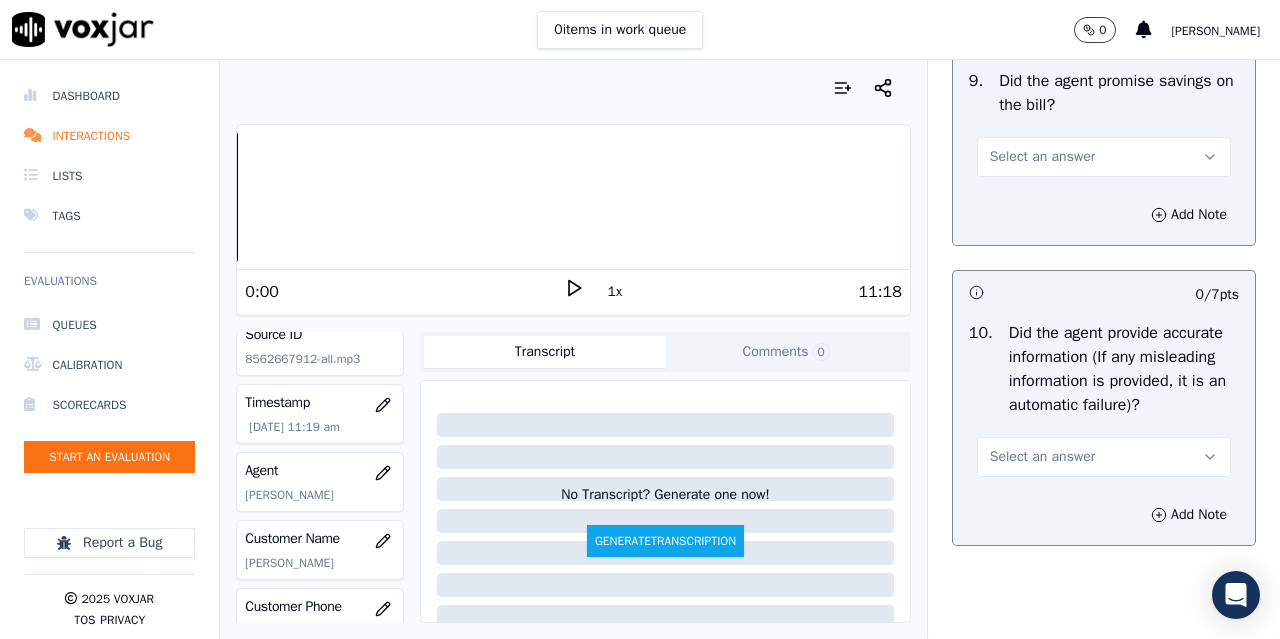 scroll, scrollTop: 2400, scrollLeft: 0, axis: vertical 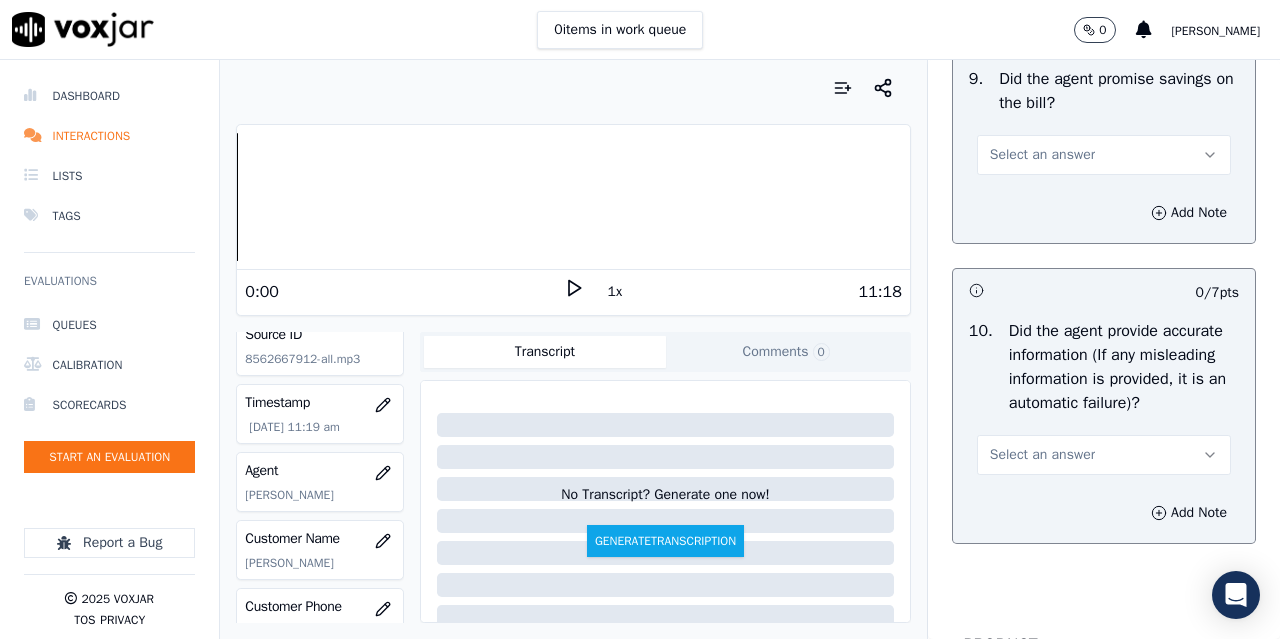 click on "Select an answer" at bounding box center (1042, 155) 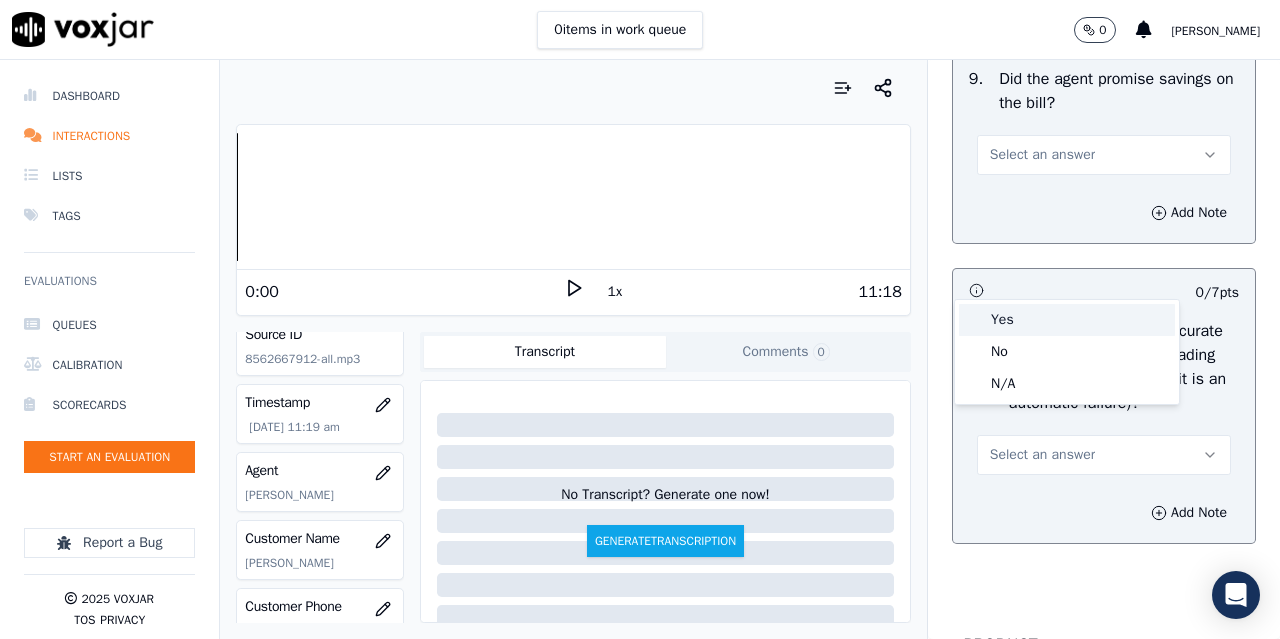 click on "Yes" at bounding box center (1067, 320) 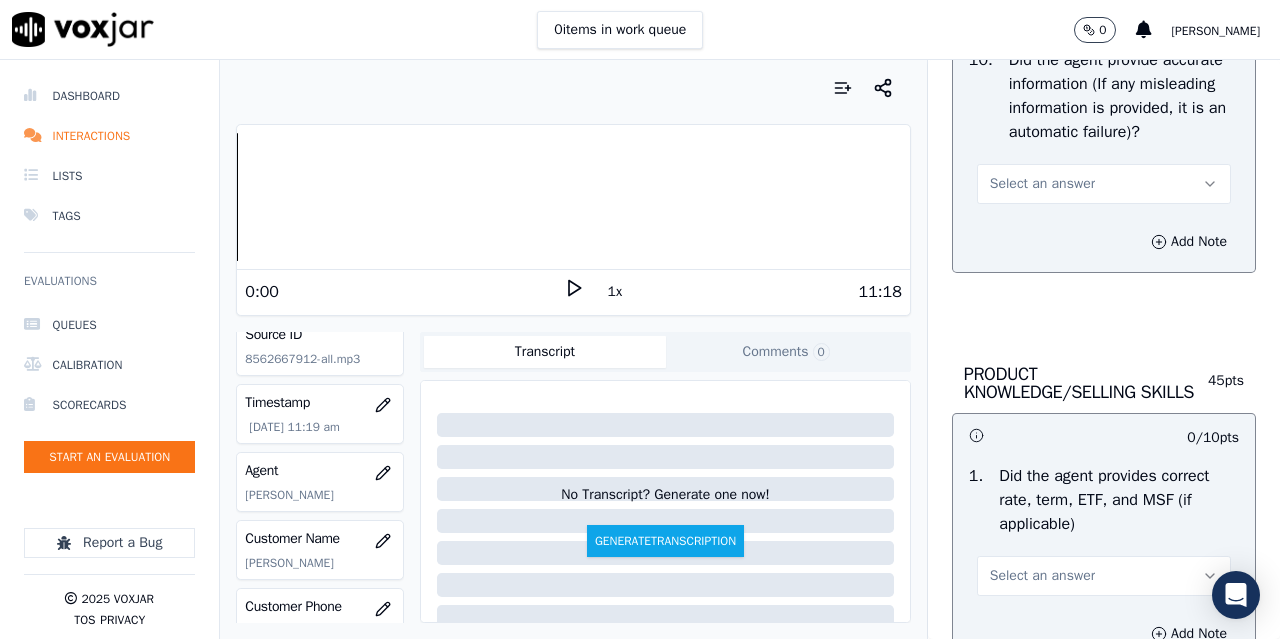scroll, scrollTop: 2700, scrollLeft: 0, axis: vertical 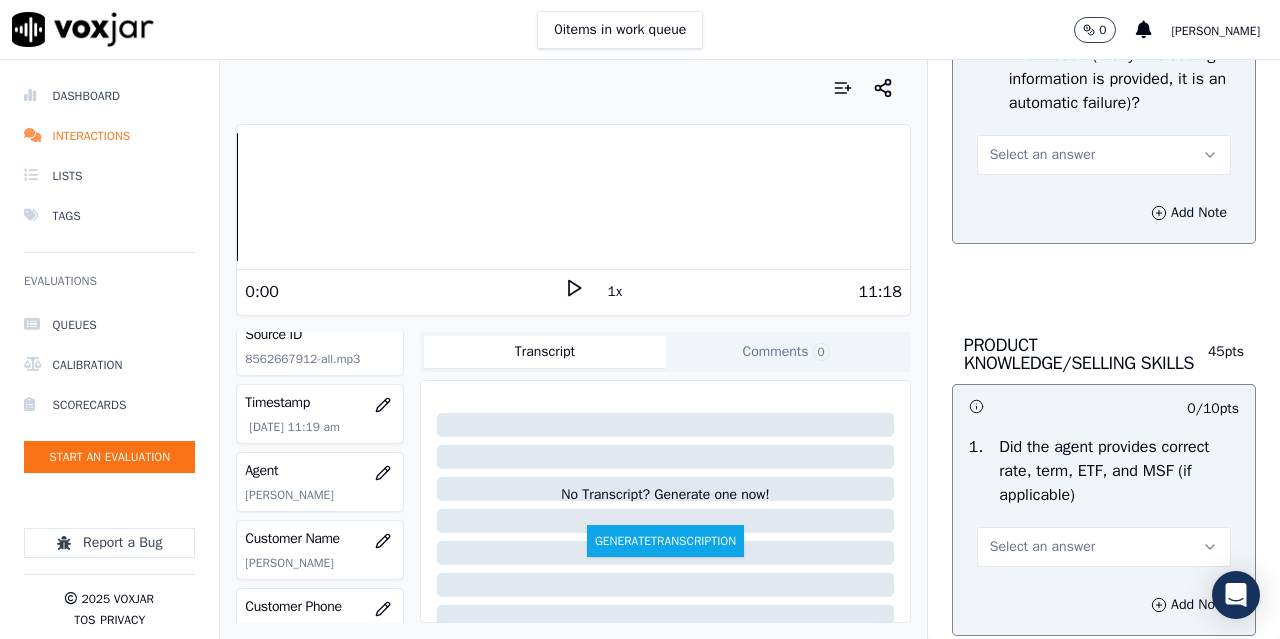 click on "Select an answer" at bounding box center [1042, 155] 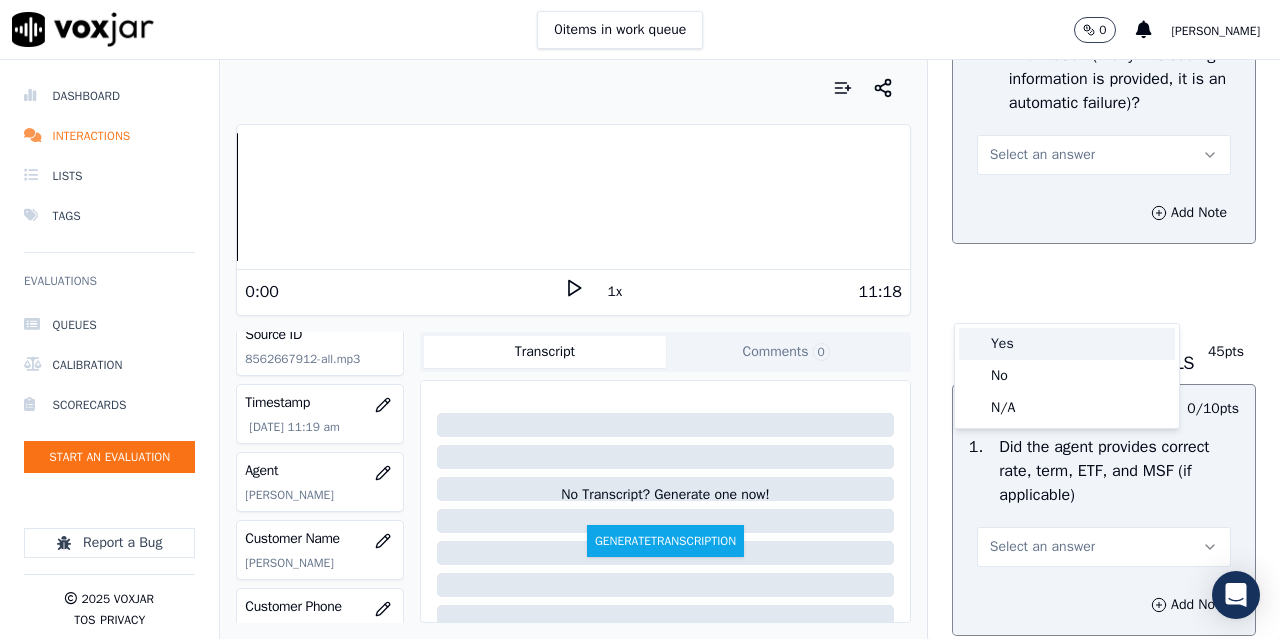 click on "Yes" at bounding box center [1067, 344] 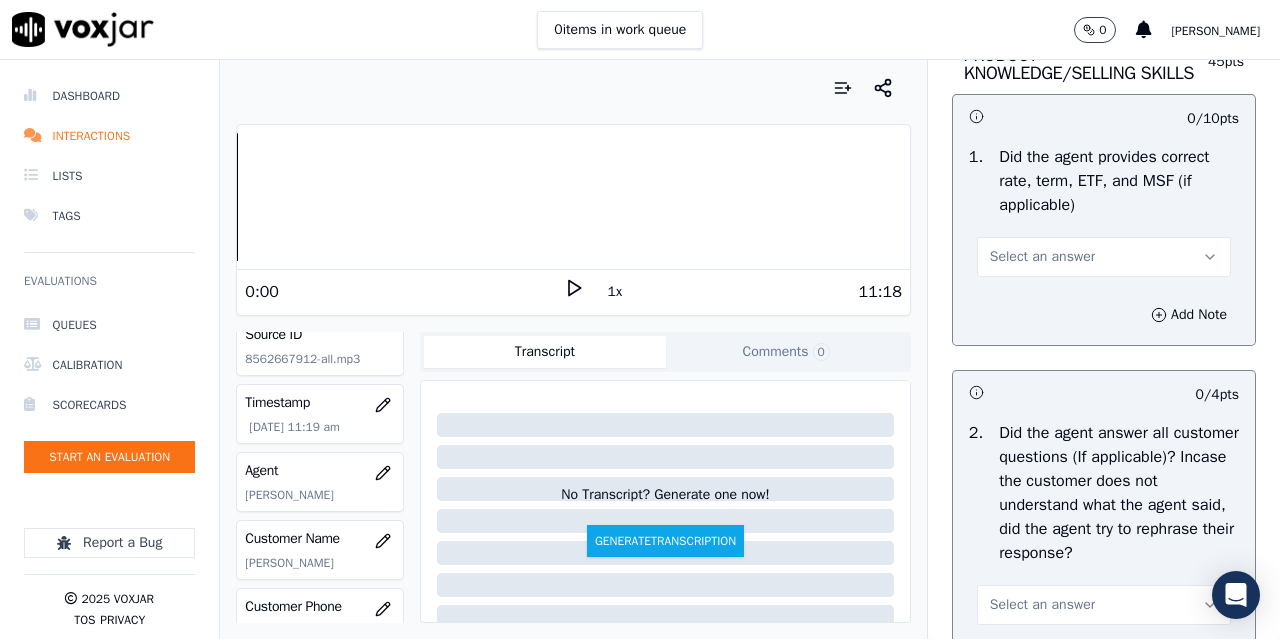 scroll, scrollTop: 3000, scrollLeft: 0, axis: vertical 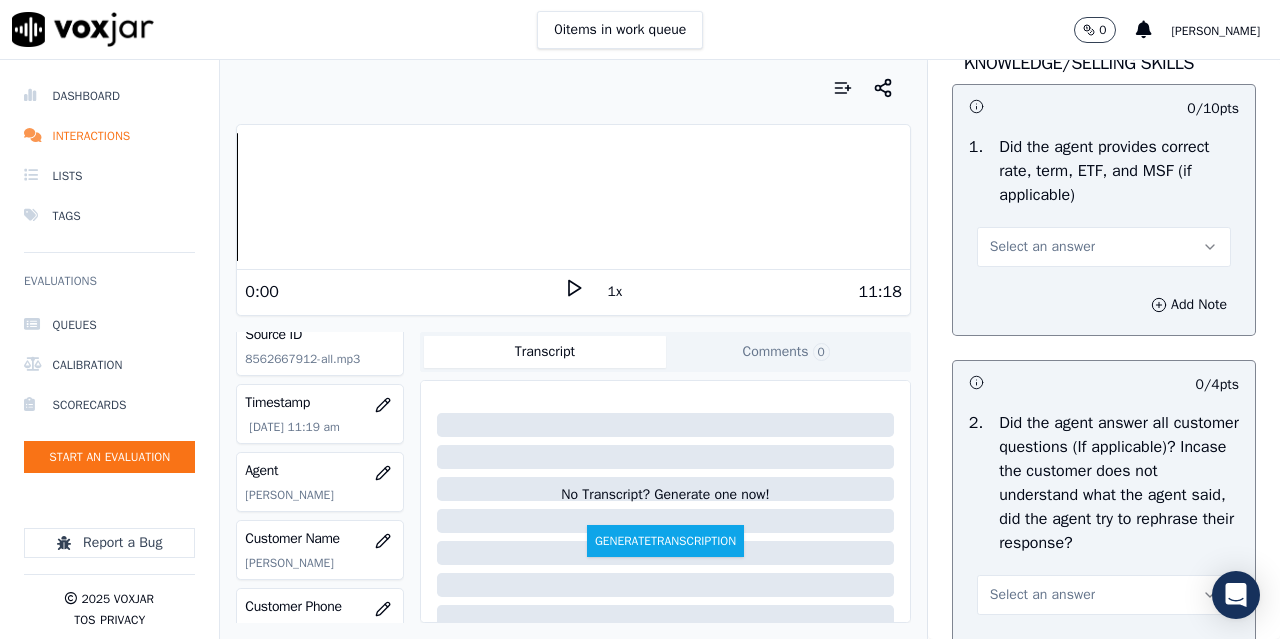 click on "Select an answer" at bounding box center [1042, 247] 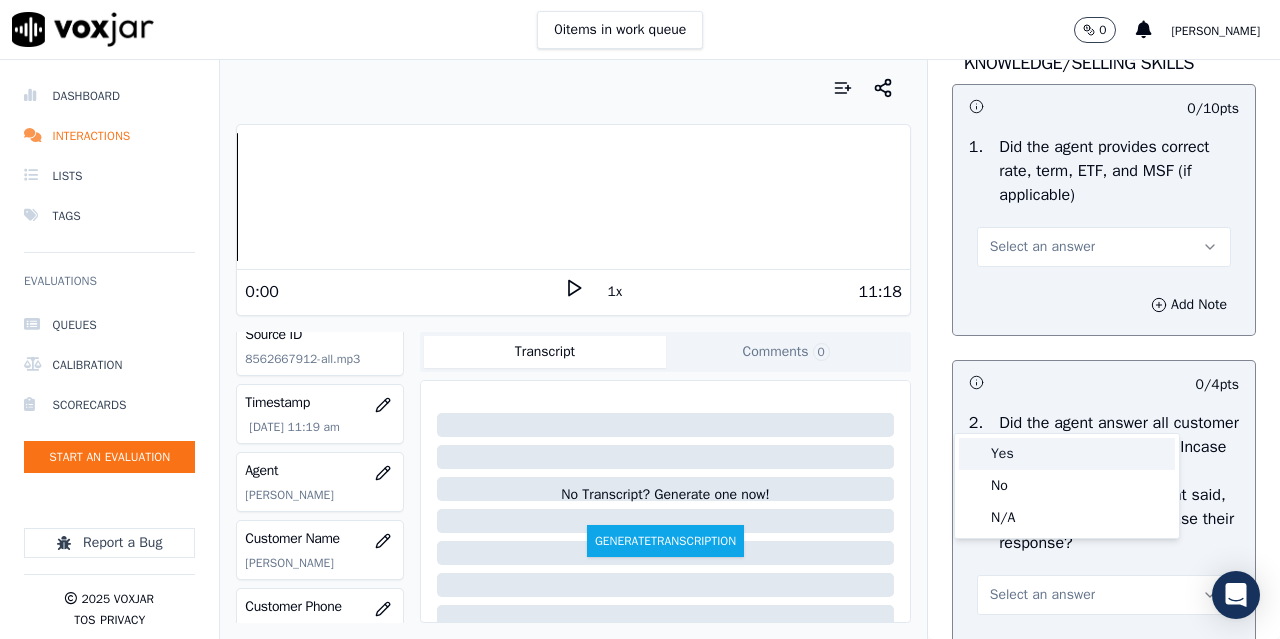 click on "Yes" at bounding box center (1067, 454) 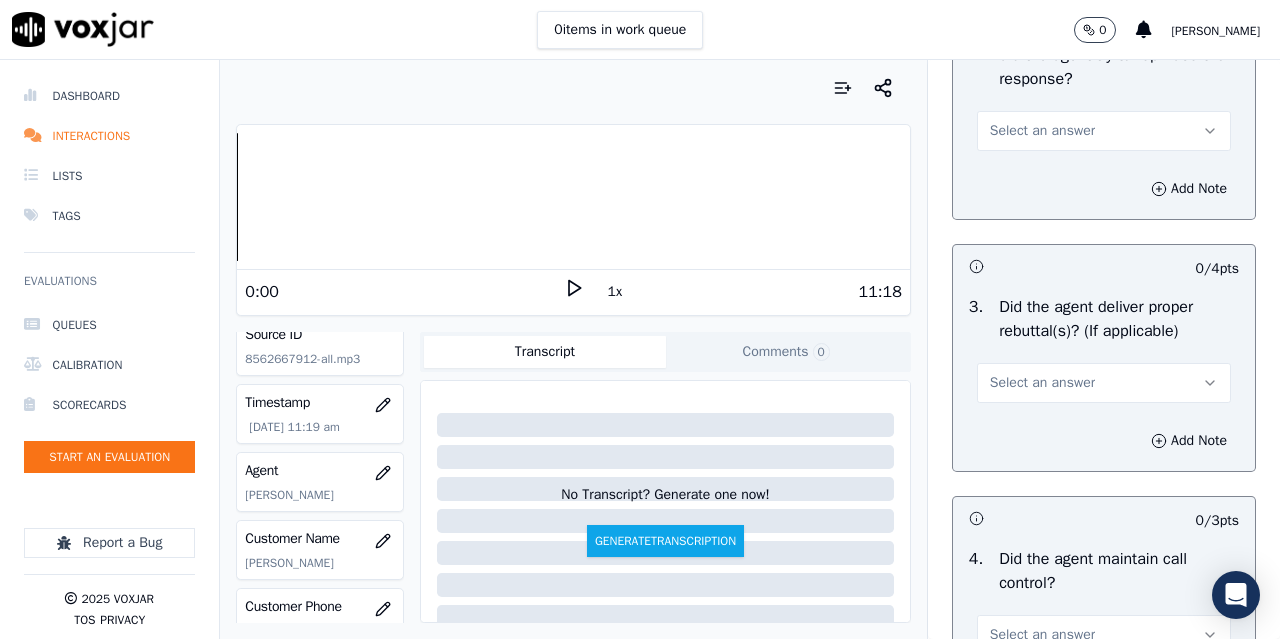 scroll, scrollTop: 3500, scrollLeft: 0, axis: vertical 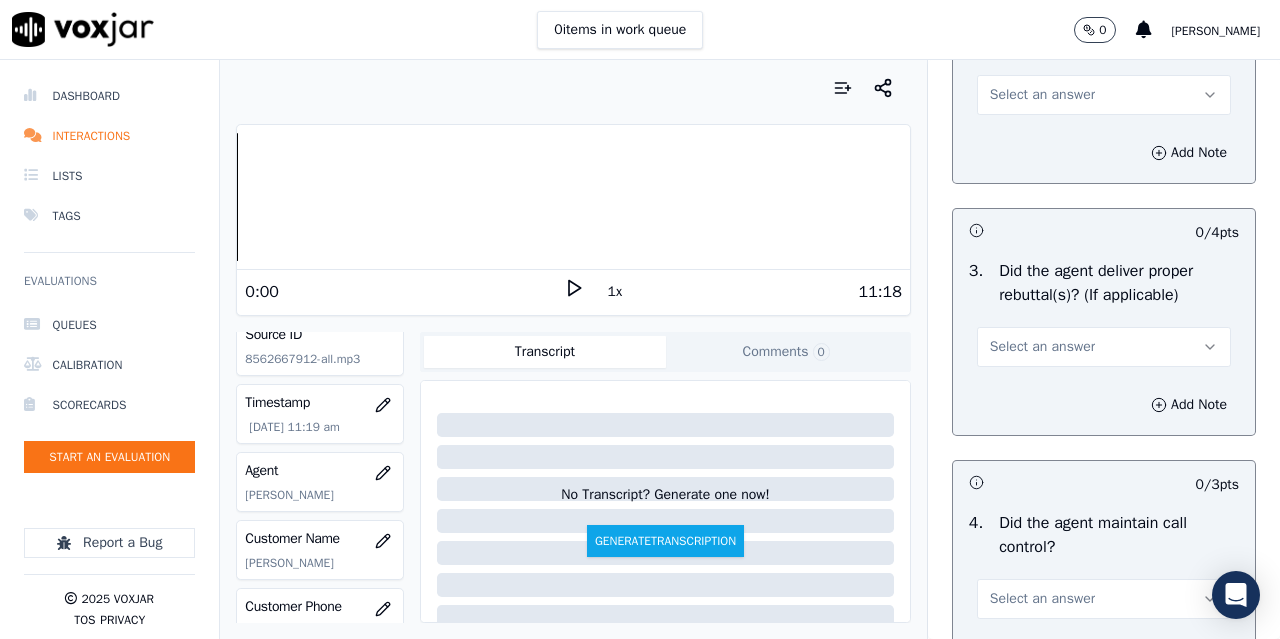 click on "Select an answer" at bounding box center [1042, 95] 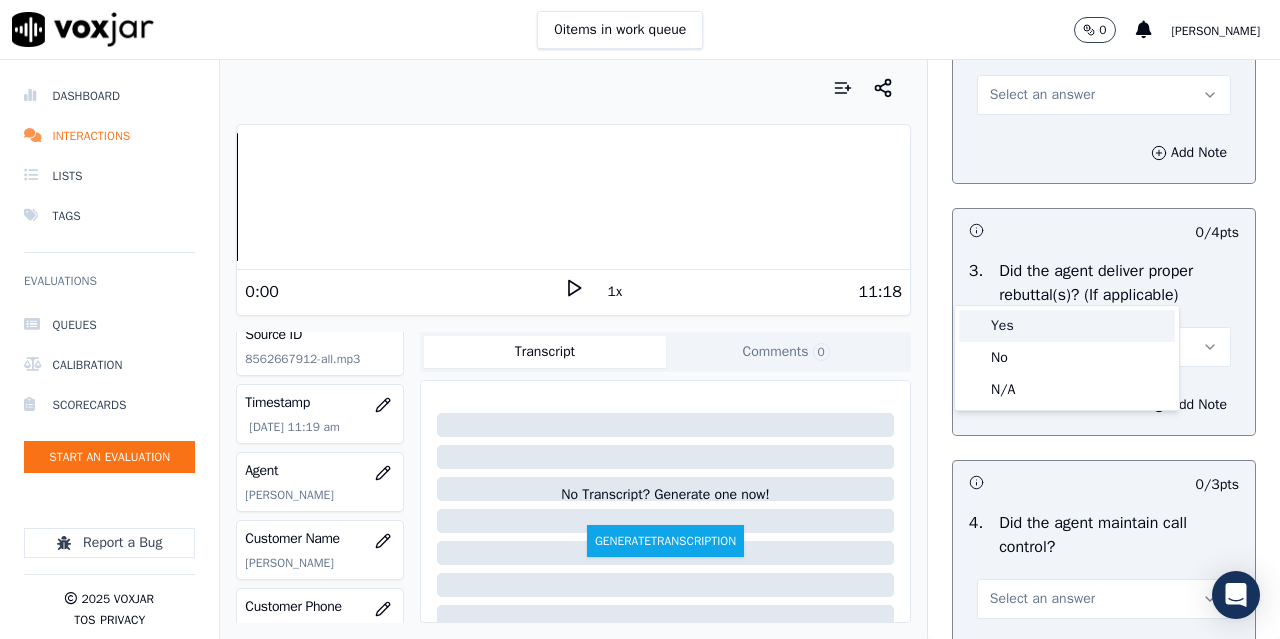 click on "Yes" at bounding box center [1067, 326] 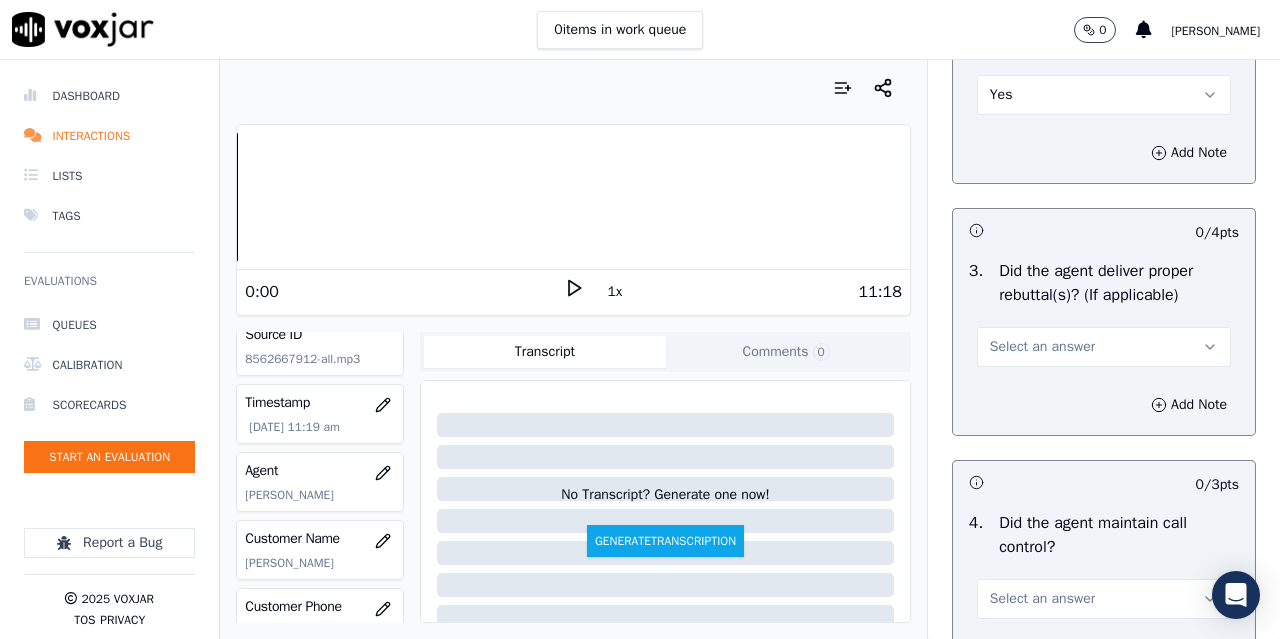 click on "Select an answer" at bounding box center [1042, 347] 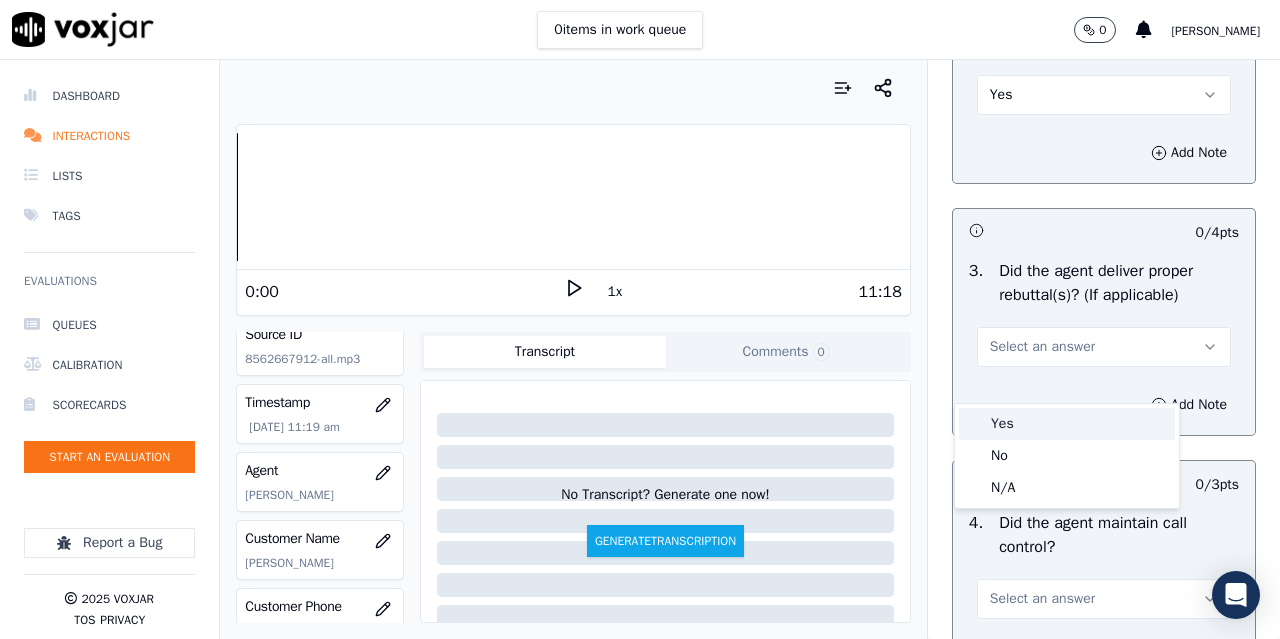 drag, startPoint x: 1010, startPoint y: 418, endPoint x: 1011, endPoint y: 473, distance: 55.00909 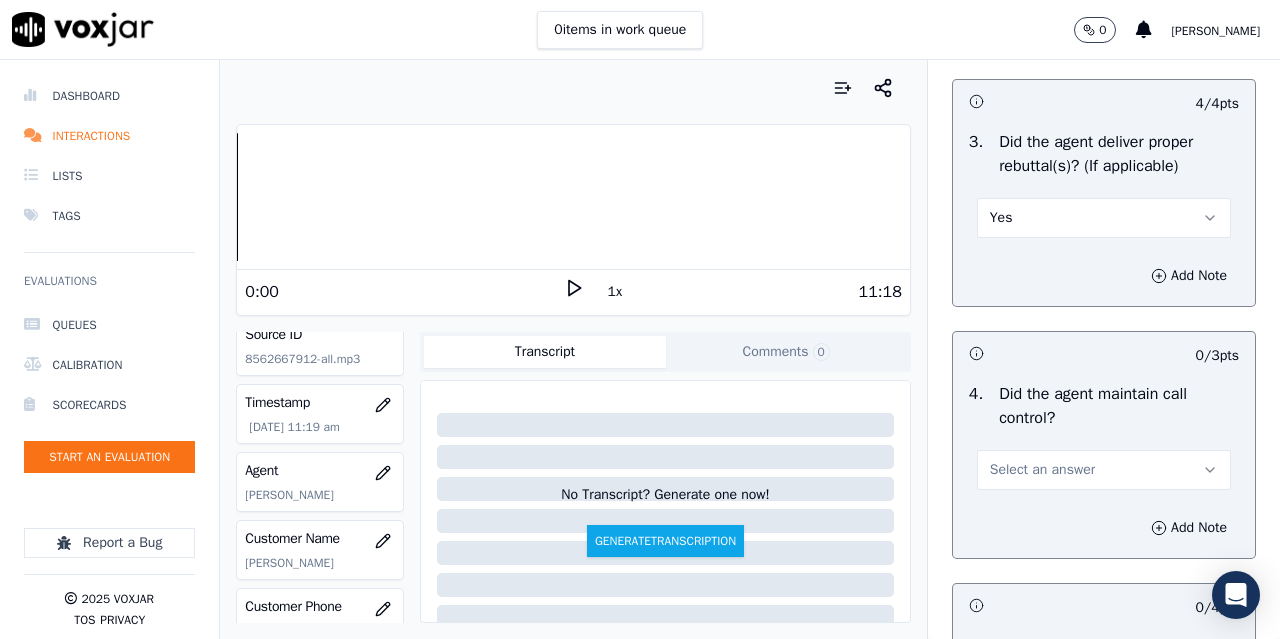 scroll, scrollTop: 4000, scrollLeft: 0, axis: vertical 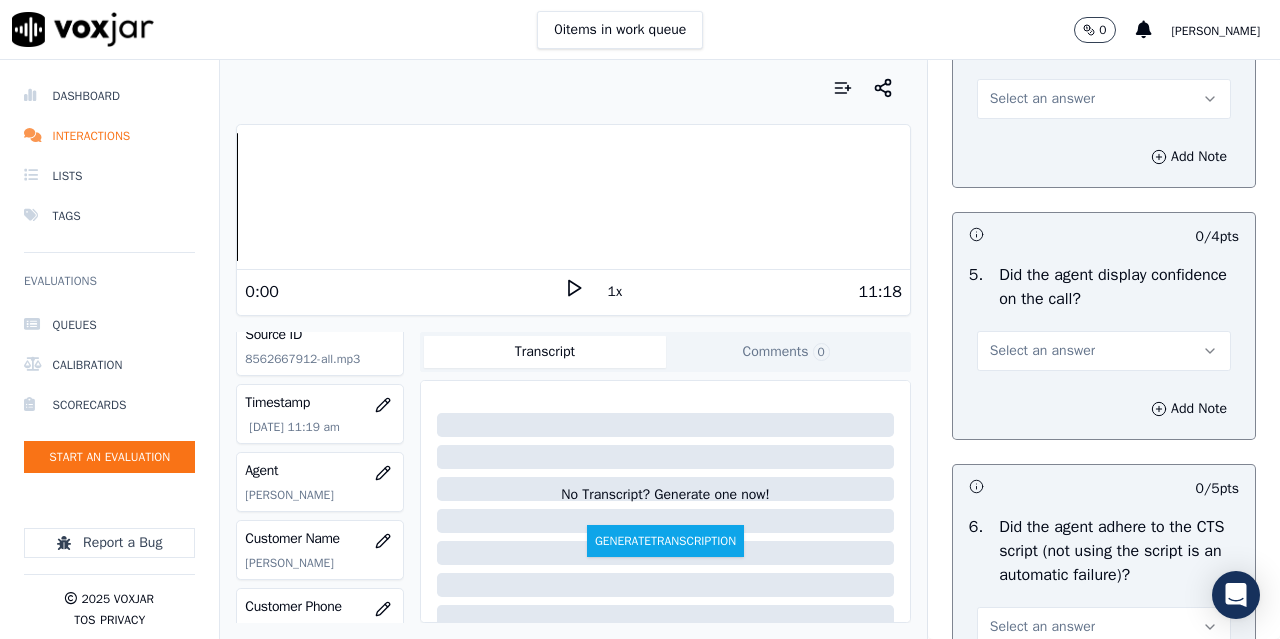 click on "Select an answer" at bounding box center [1042, 99] 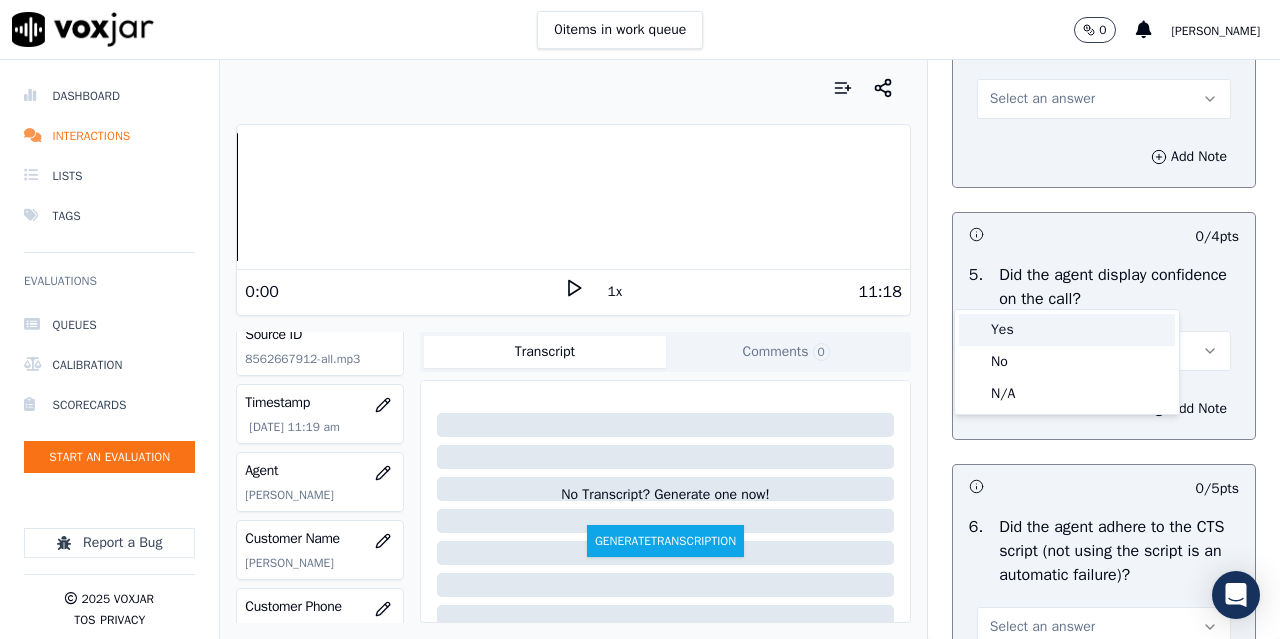 click on "Yes" at bounding box center [1067, 330] 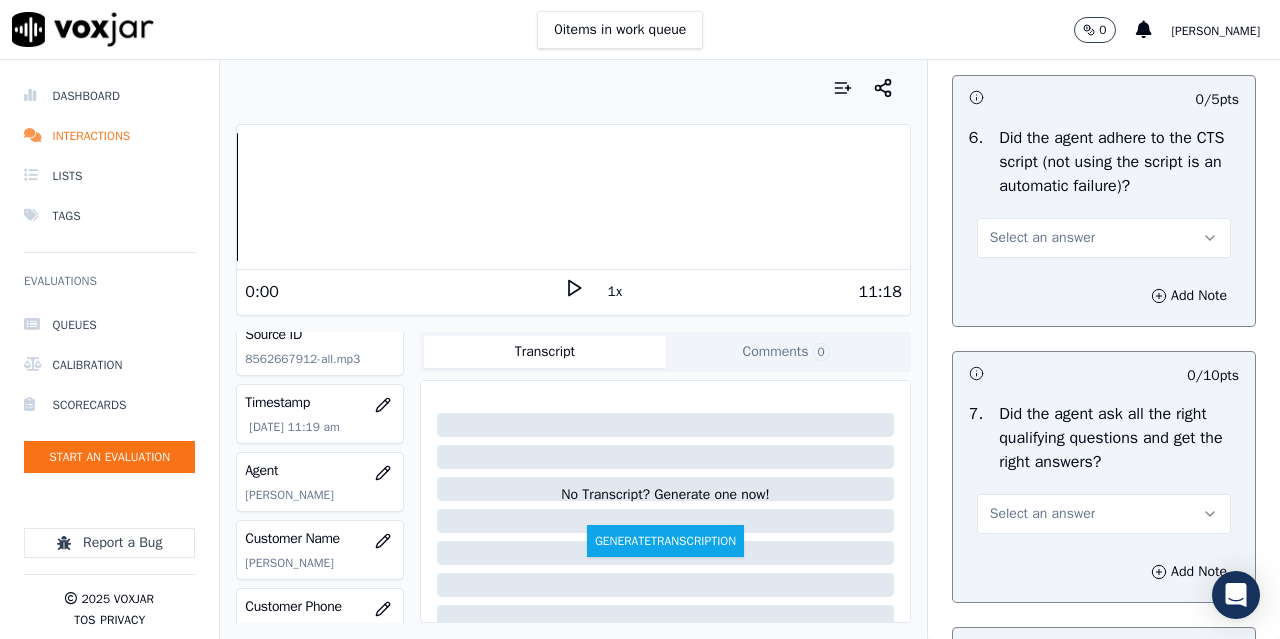 scroll, scrollTop: 4400, scrollLeft: 0, axis: vertical 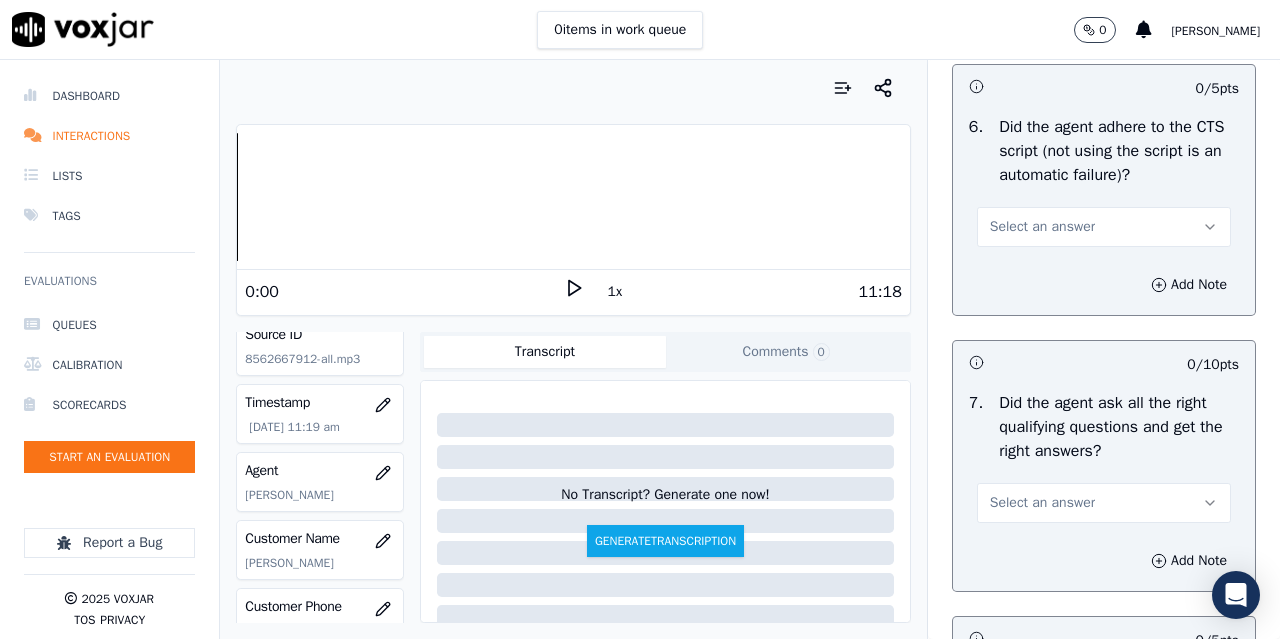 click on "Select an answer" at bounding box center [1042, -49] 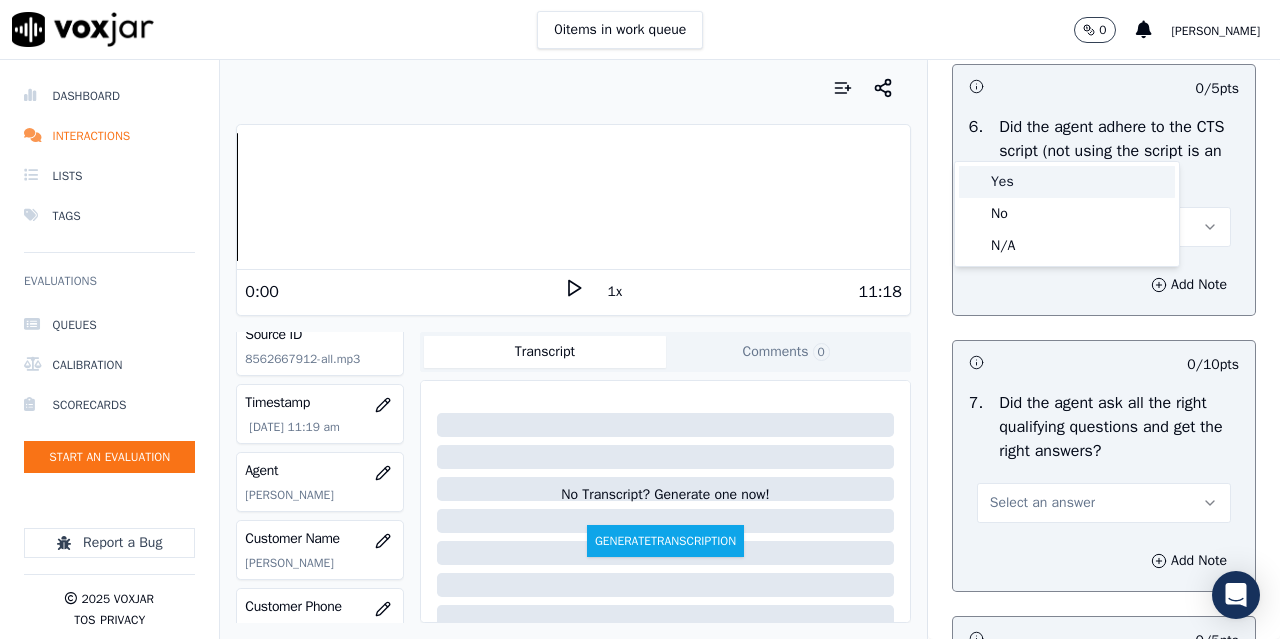 click on "Yes" at bounding box center [1067, 182] 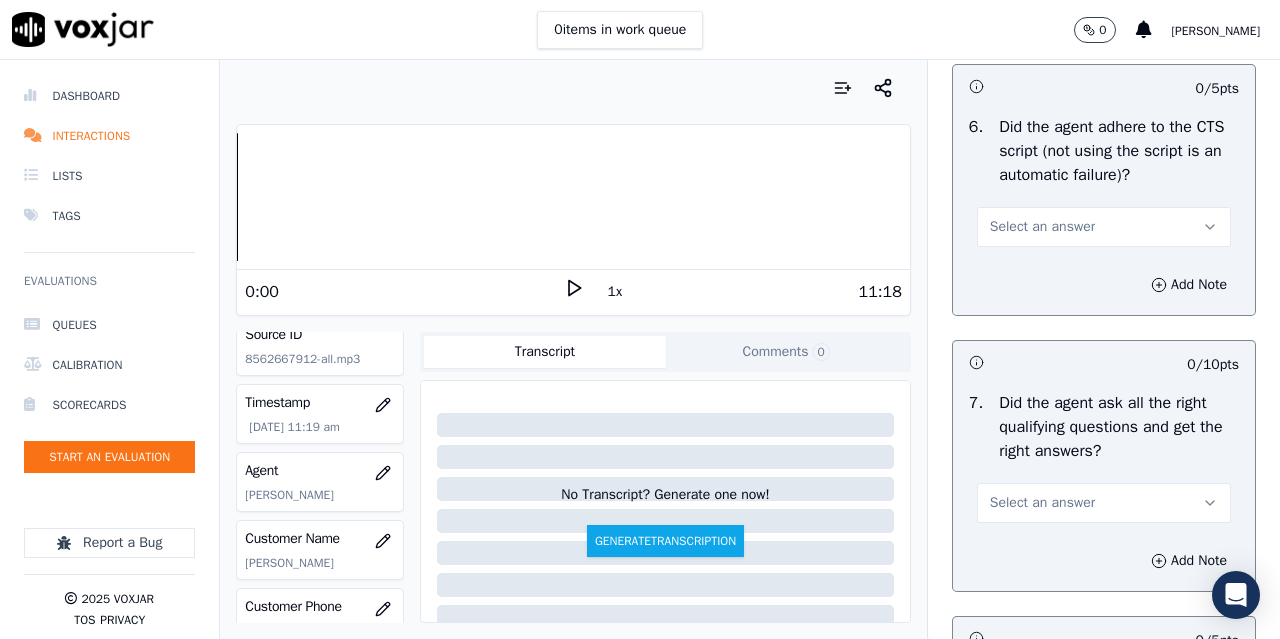 click on "Select an answer" at bounding box center [1042, 227] 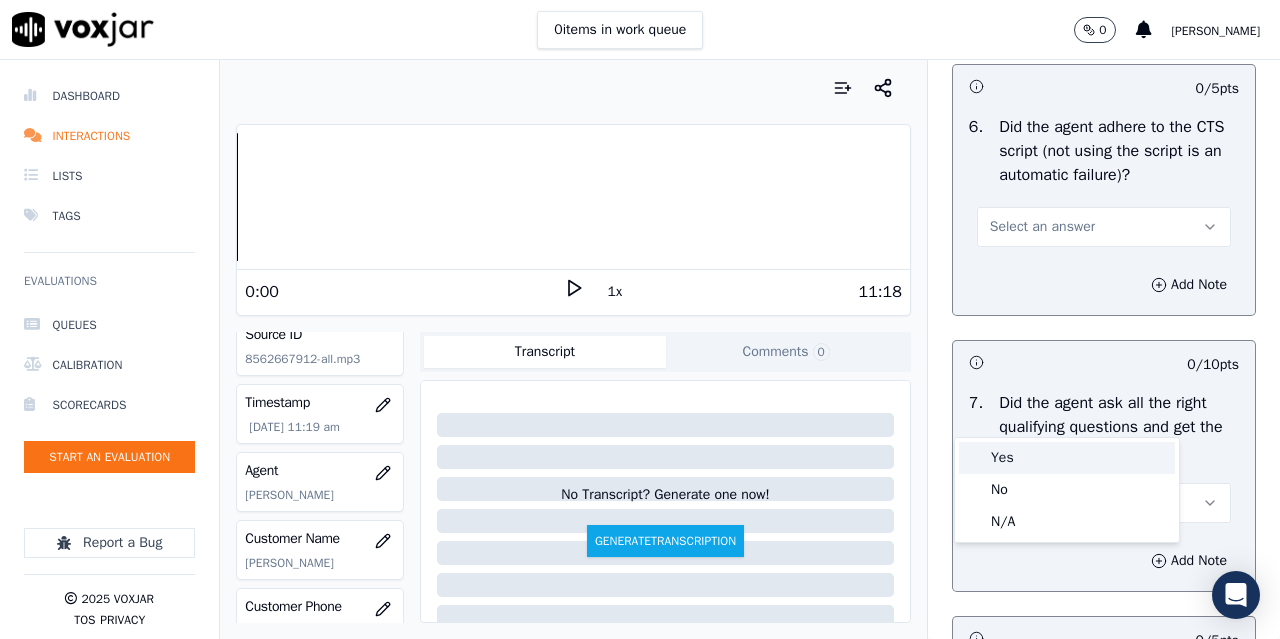 click on "Yes" at bounding box center (1067, 458) 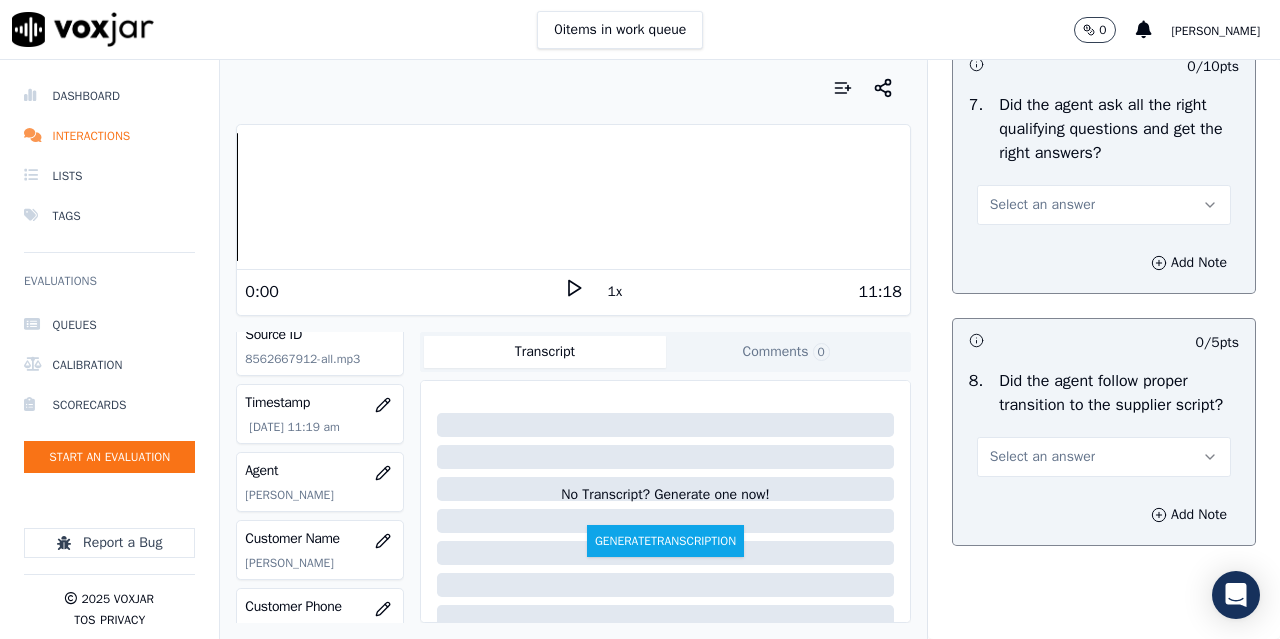 scroll, scrollTop: 4800, scrollLeft: 0, axis: vertical 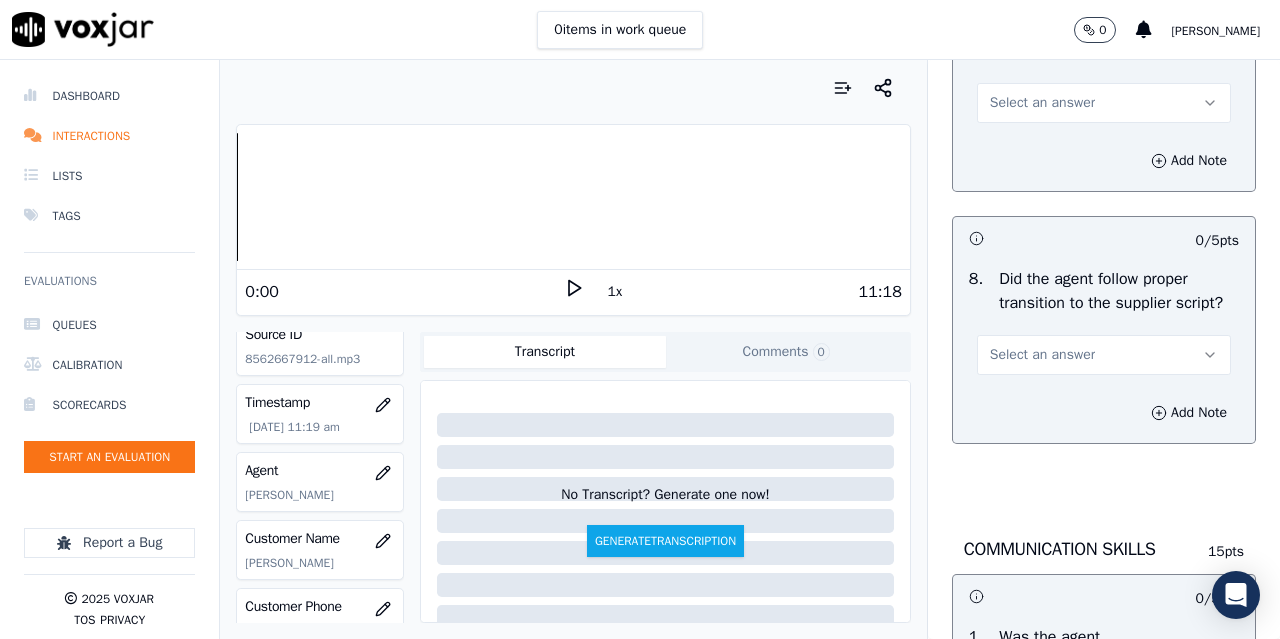 click on "Select an answer" at bounding box center (1042, 103) 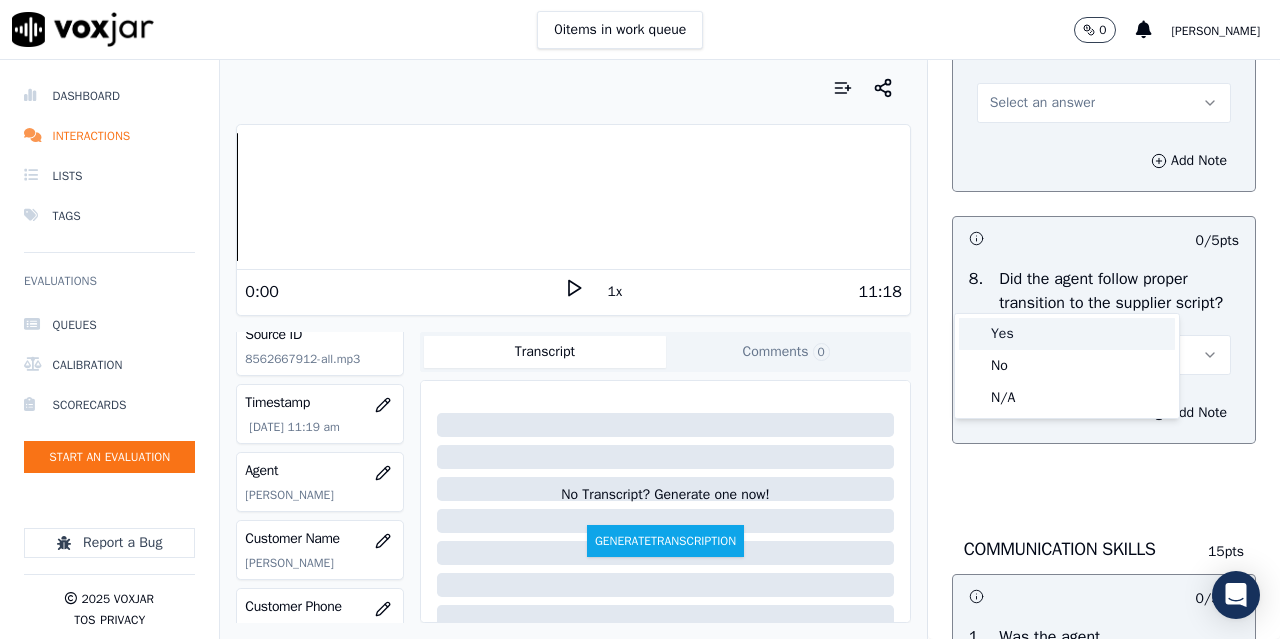 click on "Yes" at bounding box center (1067, 334) 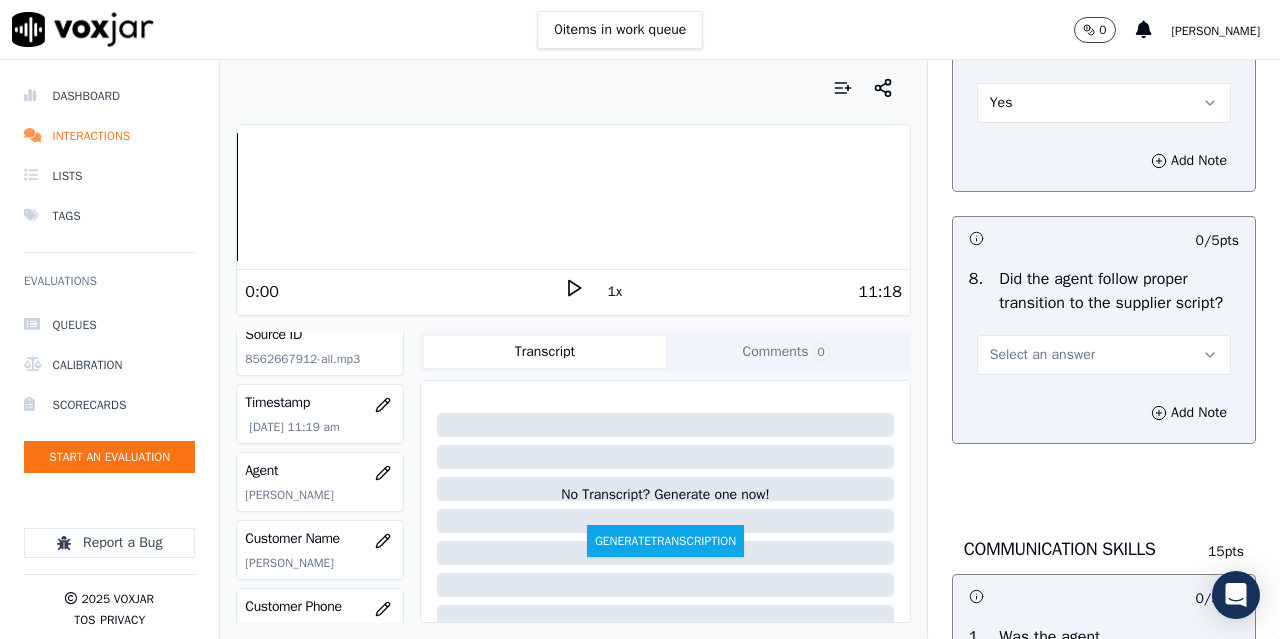 click on "Select an answer" at bounding box center [1042, 355] 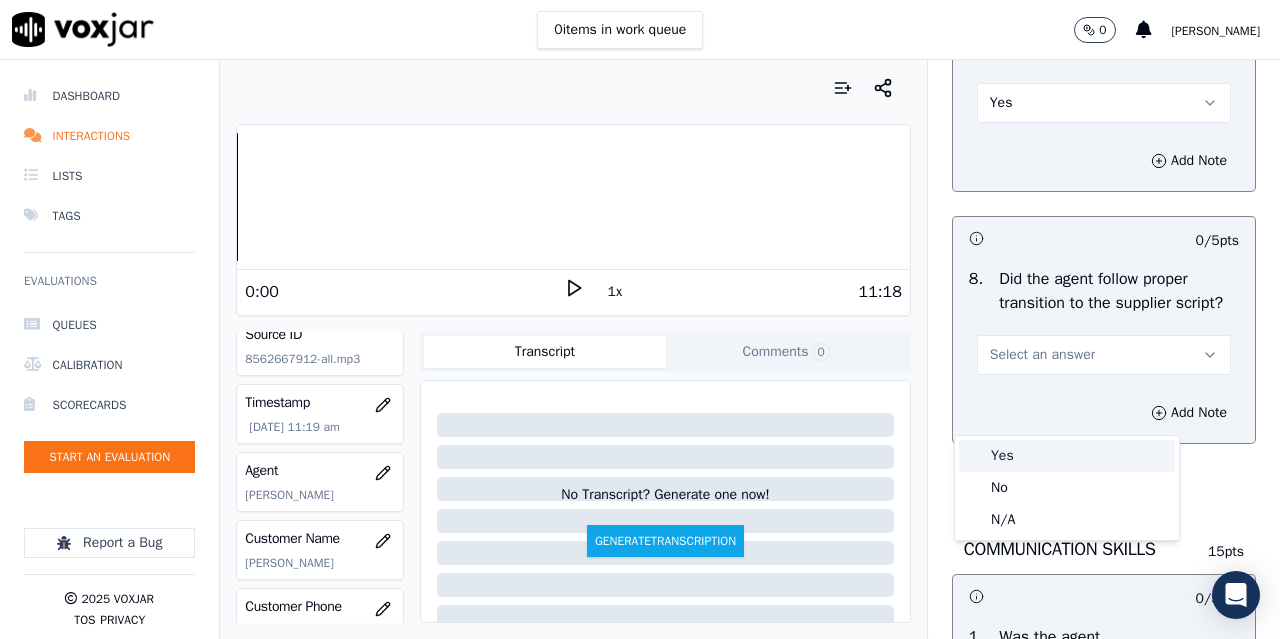 click on "Yes" at bounding box center (1067, 456) 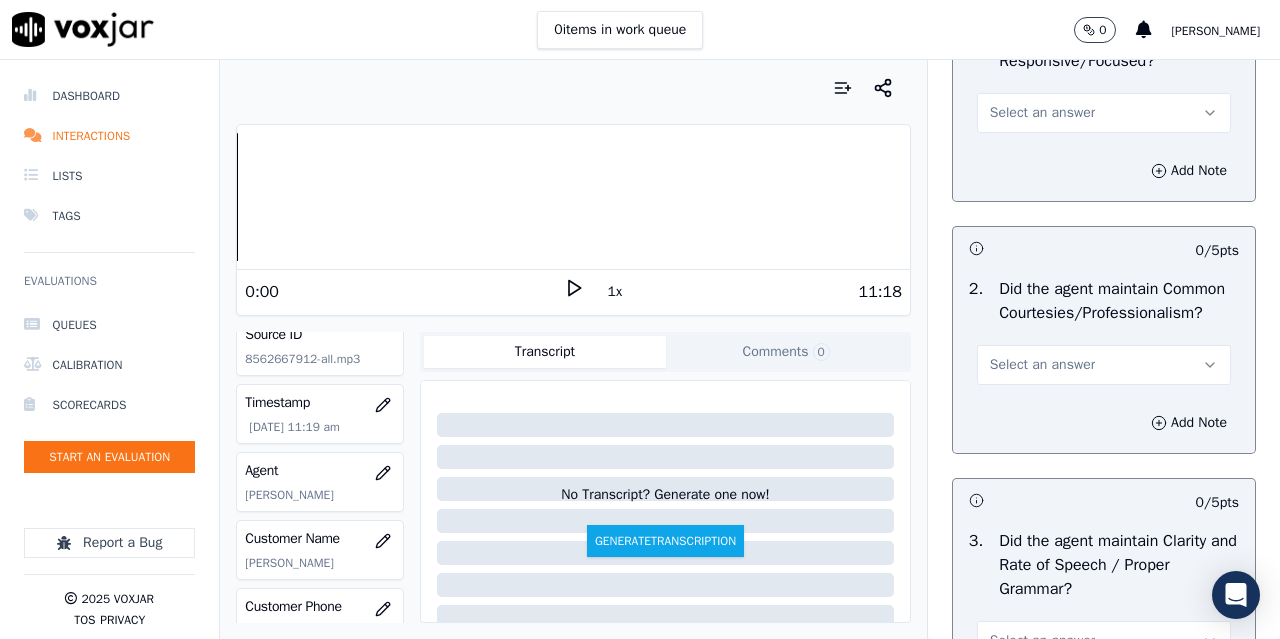 scroll, scrollTop: 5500, scrollLeft: 0, axis: vertical 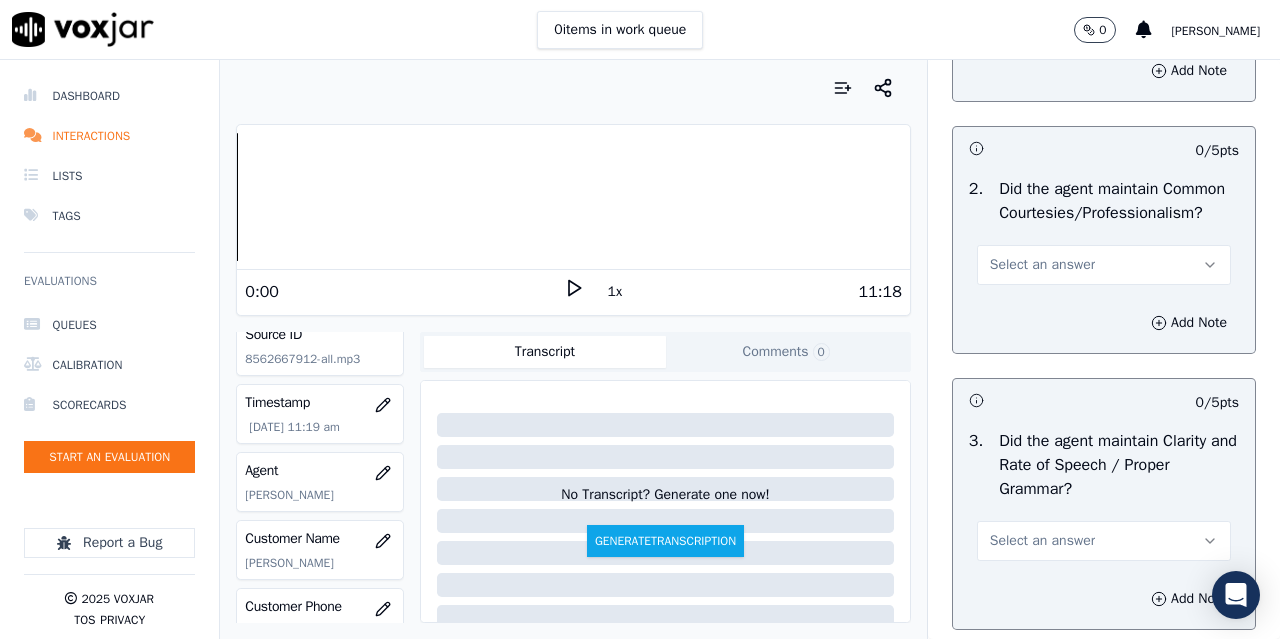 click on "Select an answer" at bounding box center (1042, 13) 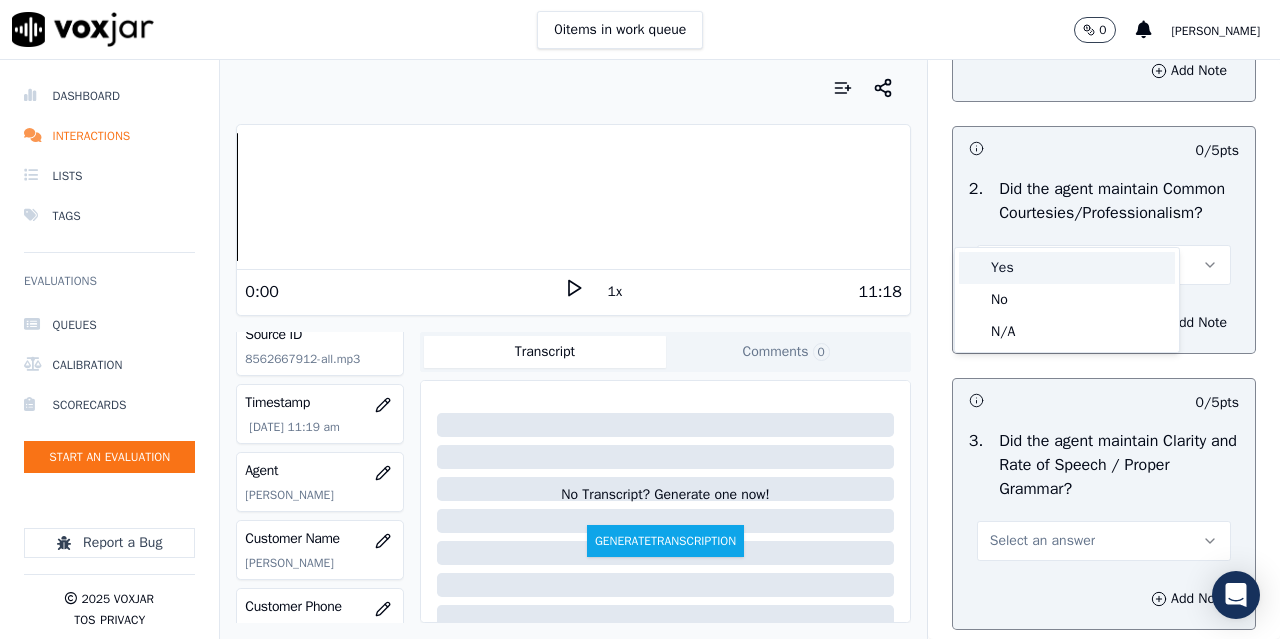 click on "Yes" at bounding box center (1067, 268) 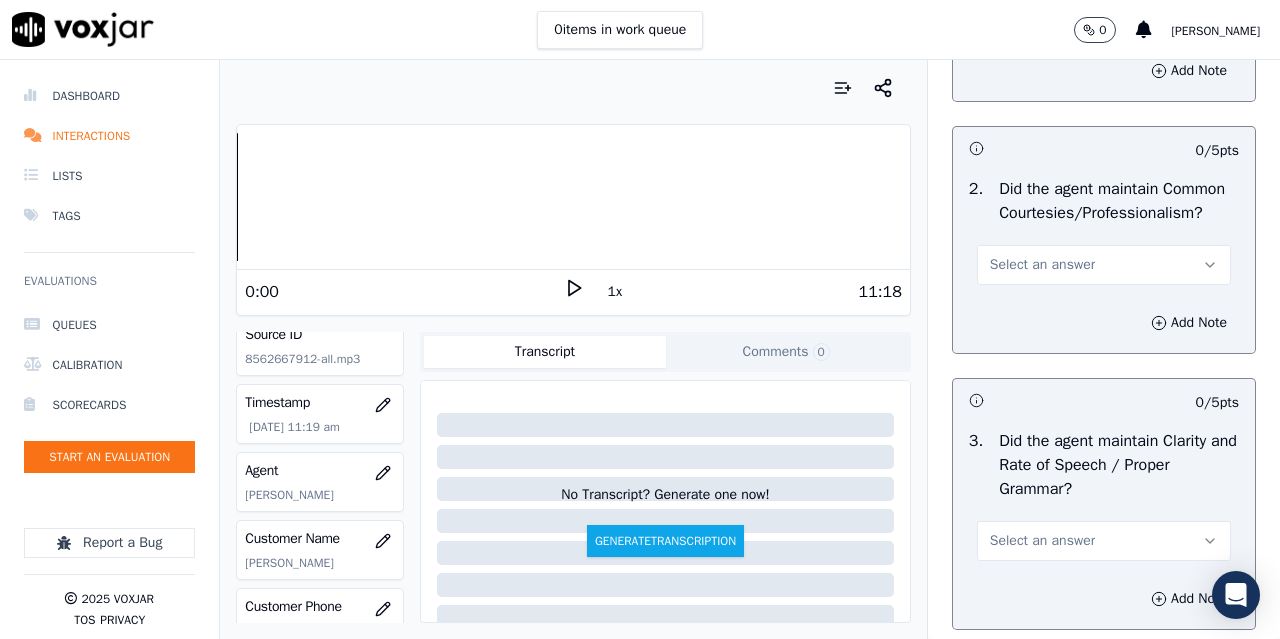 click on "Select an answer" at bounding box center (1042, 265) 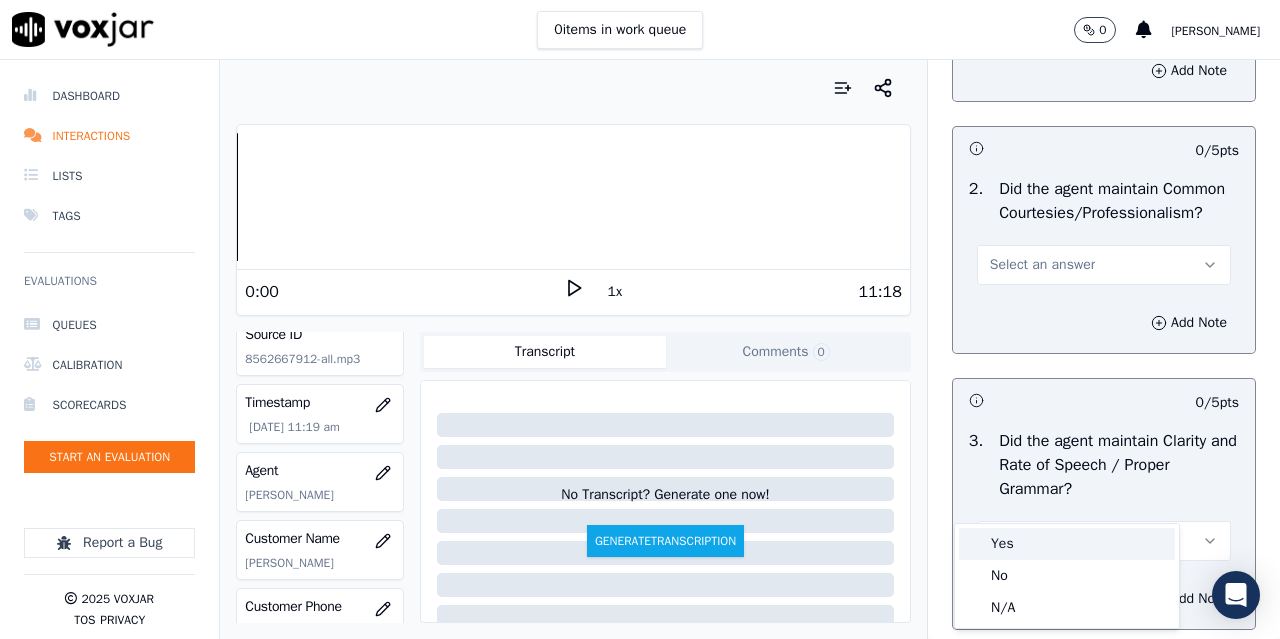 click on "Yes" at bounding box center (1067, 544) 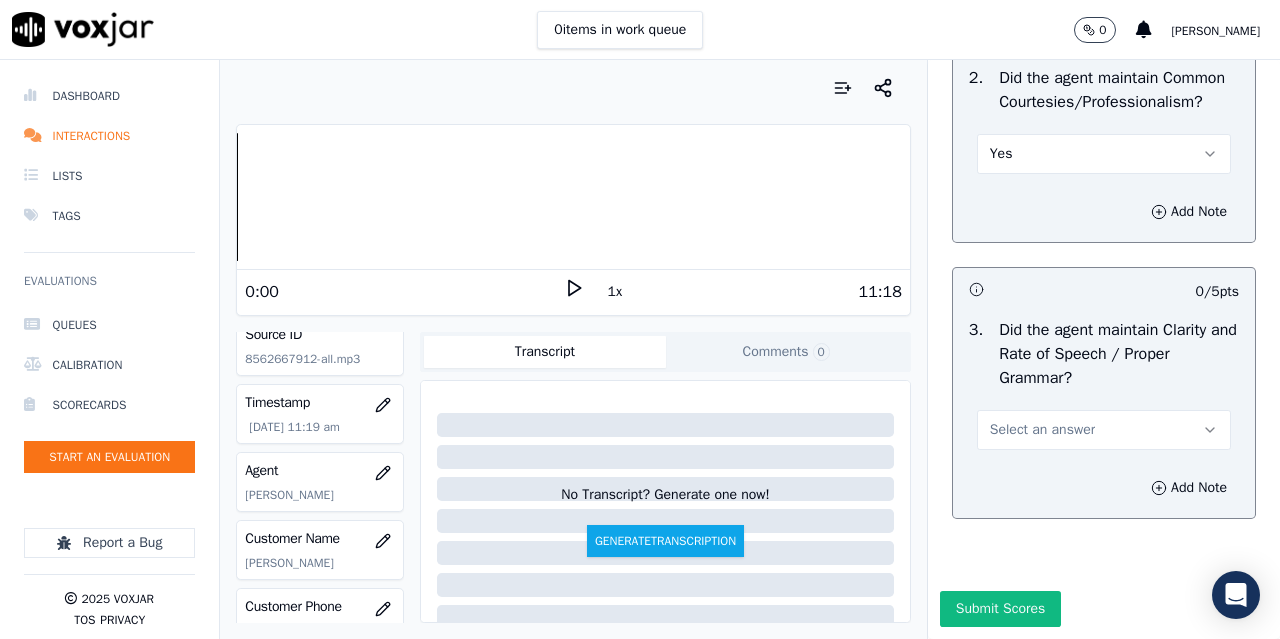 scroll, scrollTop: 5896, scrollLeft: 0, axis: vertical 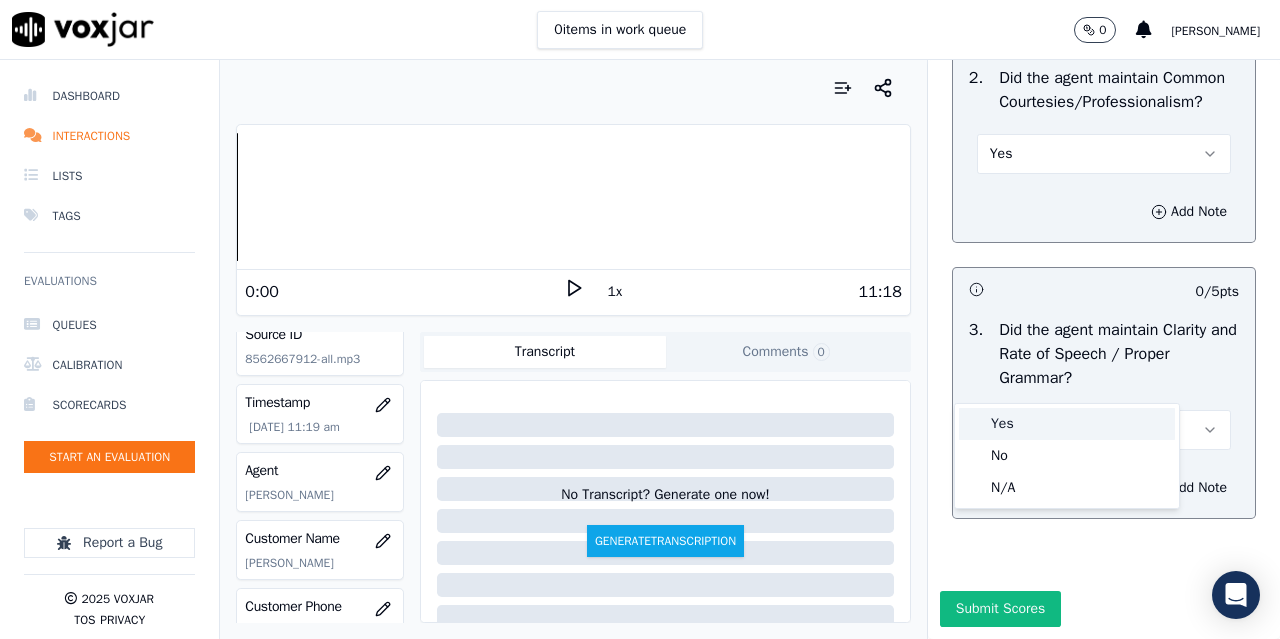 click on "Yes" at bounding box center (1067, 424) 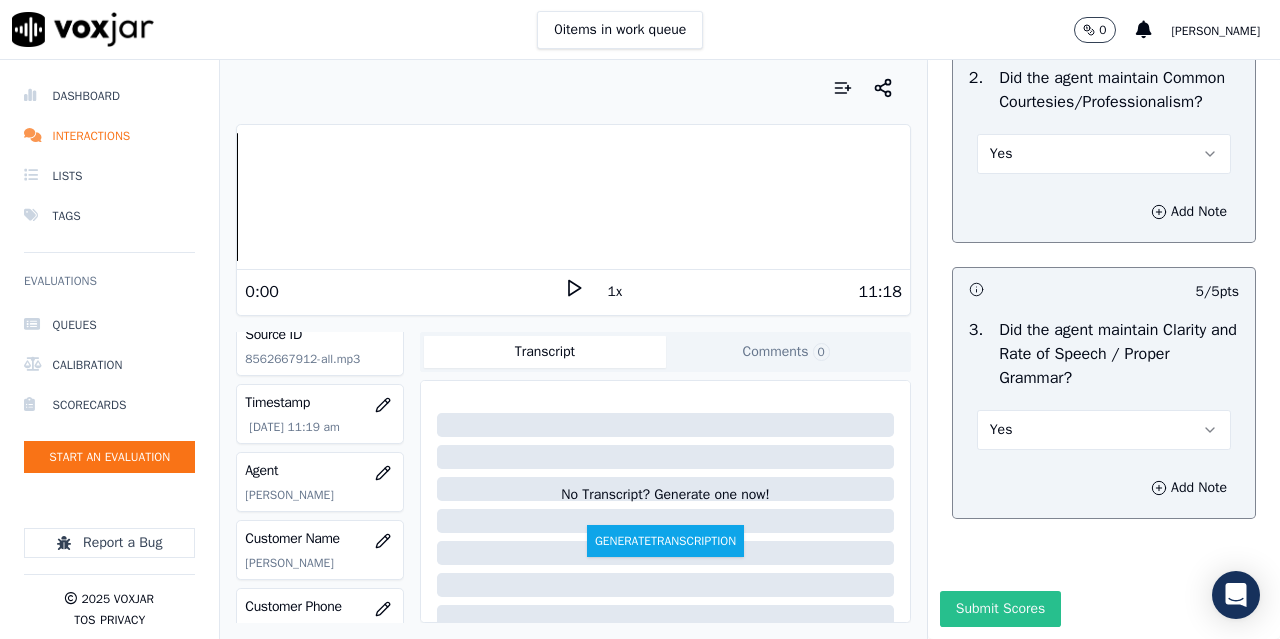 click on "Submit Scores" at bounding box center [1000, 609] 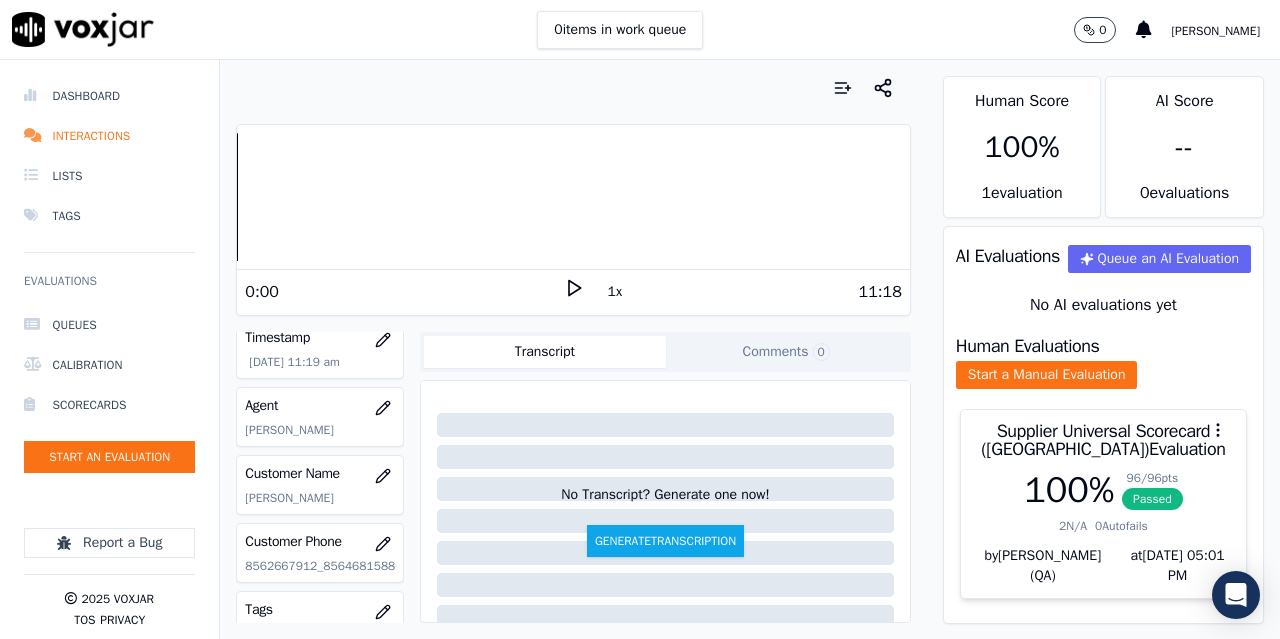 scroll, scrollTop: 200, scrollLeft: 0, axis: vertical 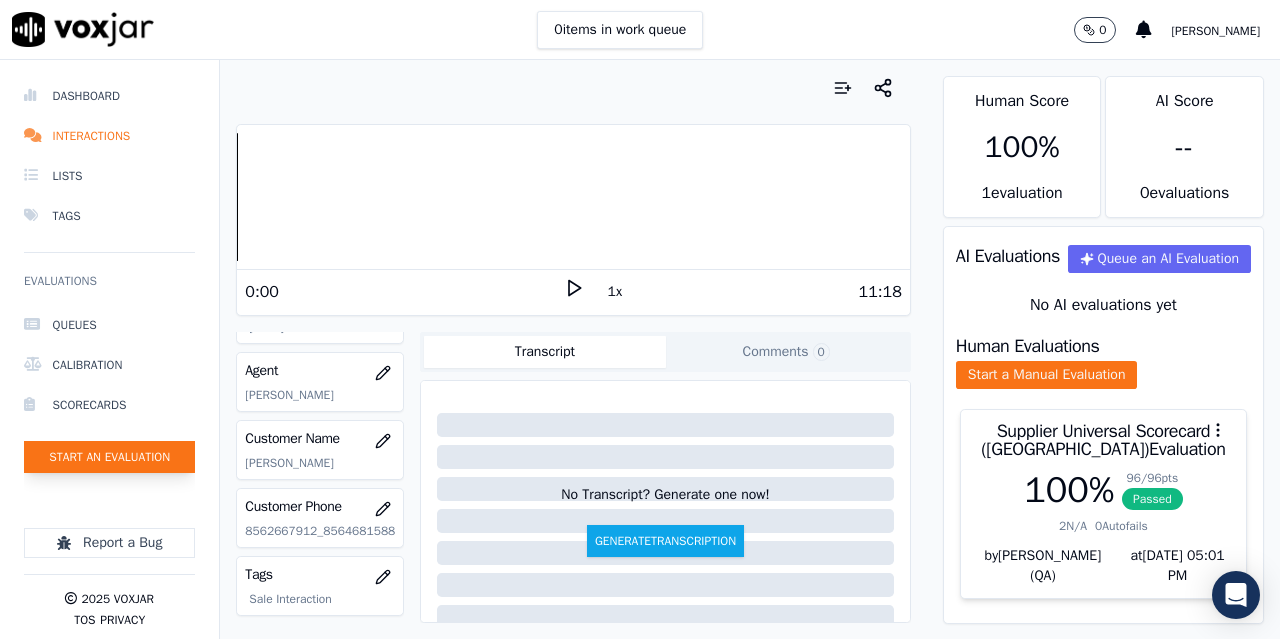 click on "Start an Evaluation" 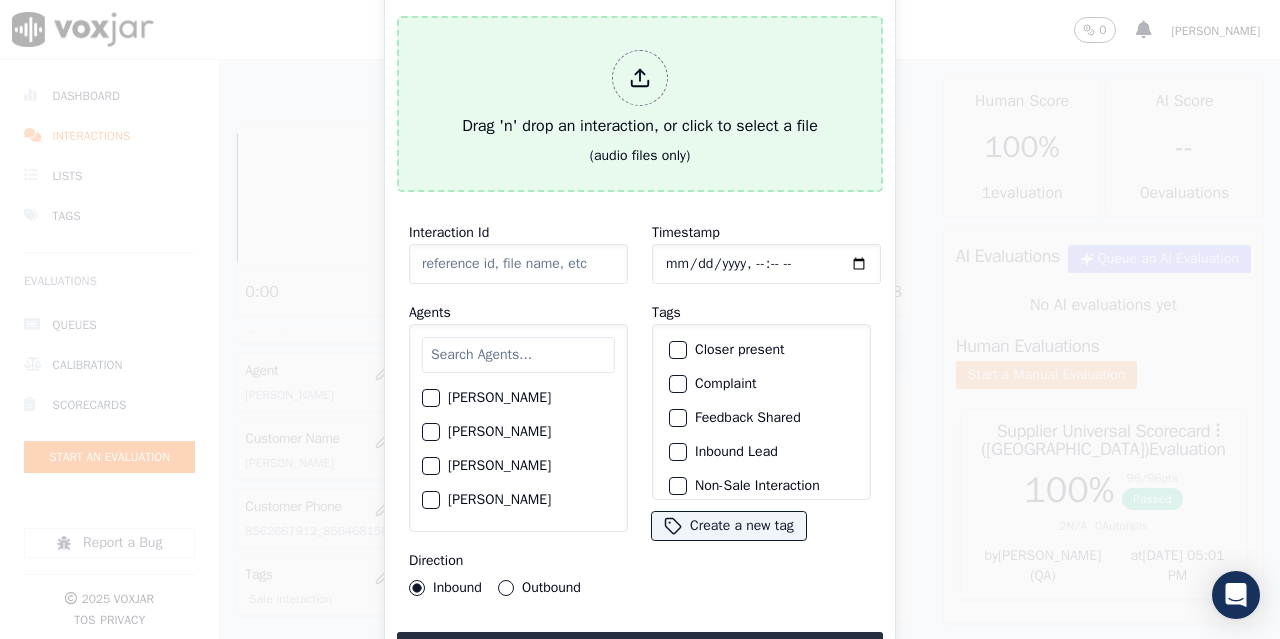 type 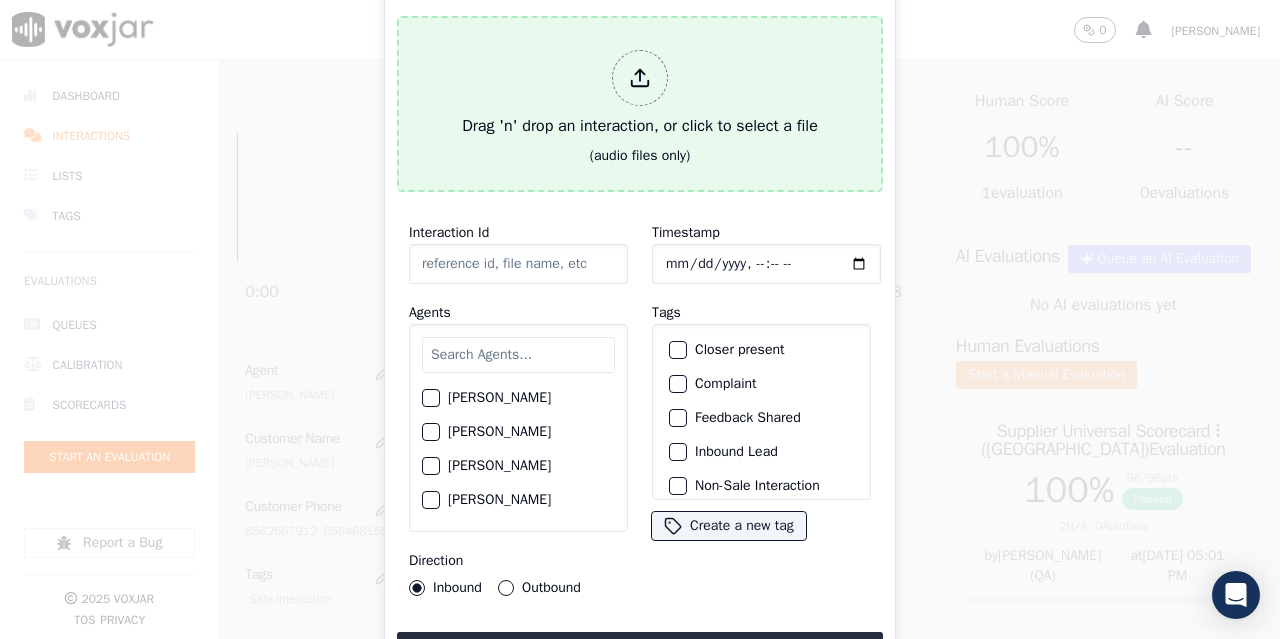 click on "Drag 'n' drop an interaction, or click to select a file" at bounding box center (640, 94) 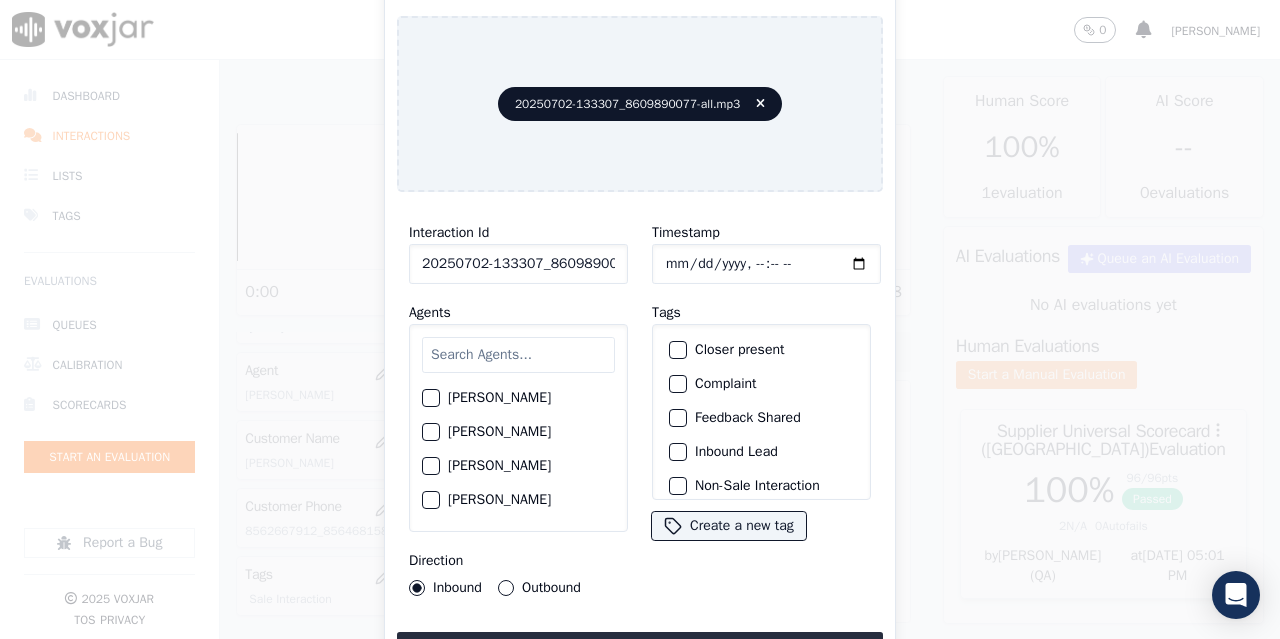 click at bounding box center [518, 355] 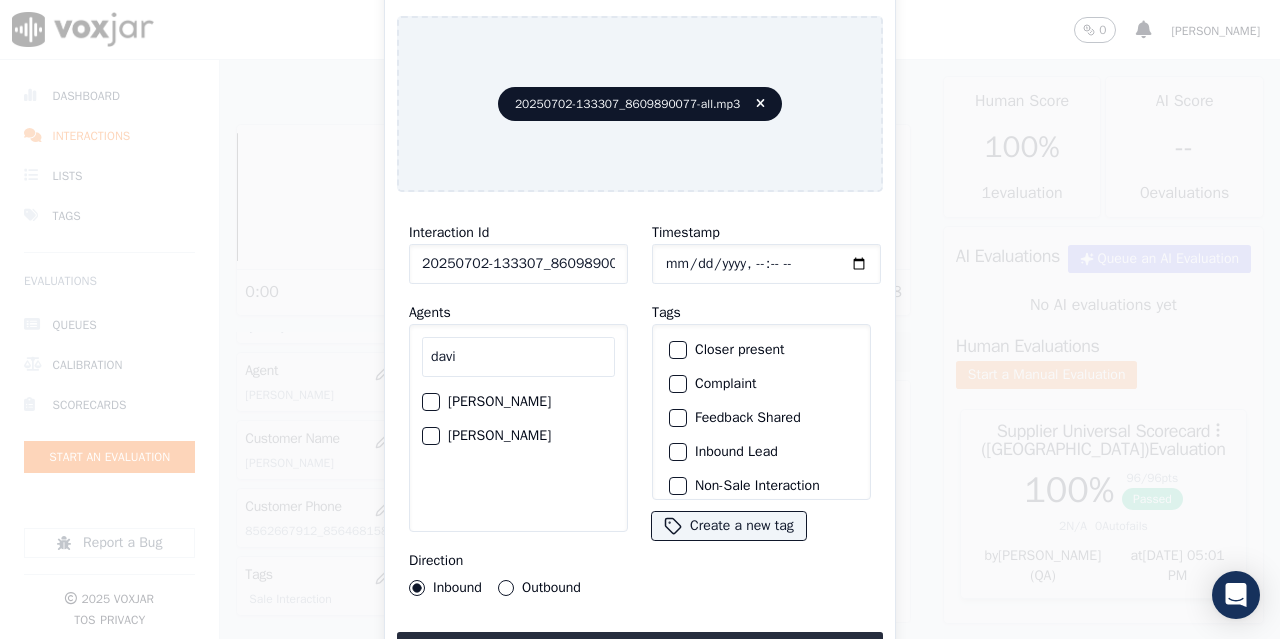 type on "davi" 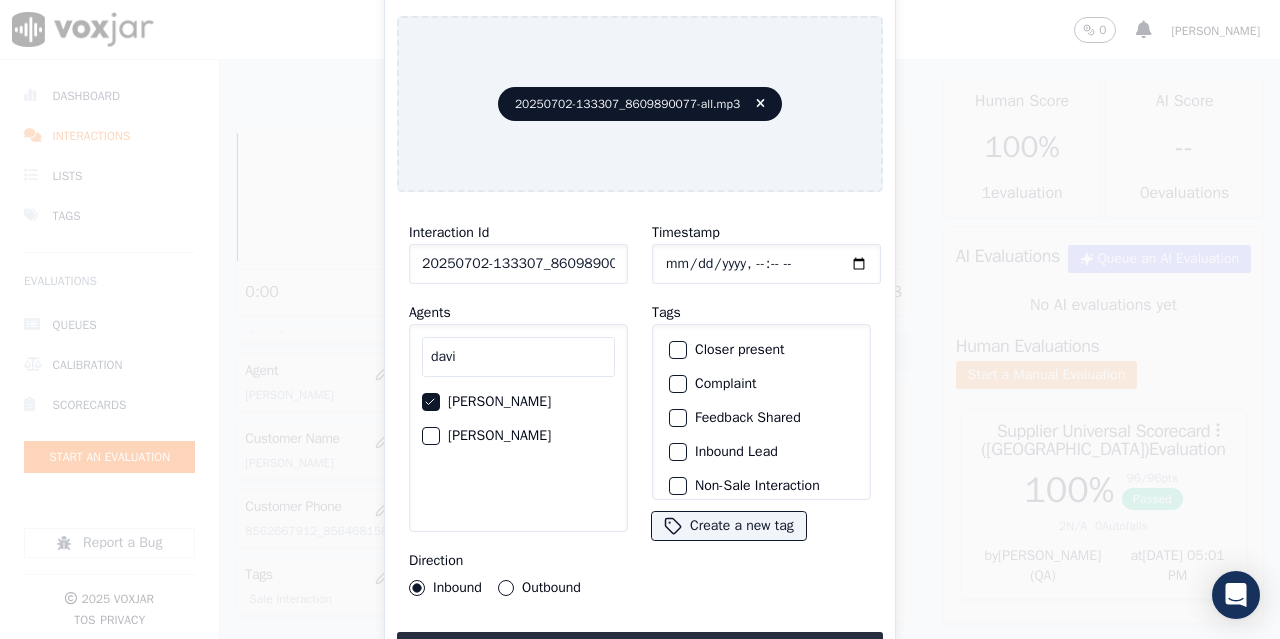 click on "Timestamp" 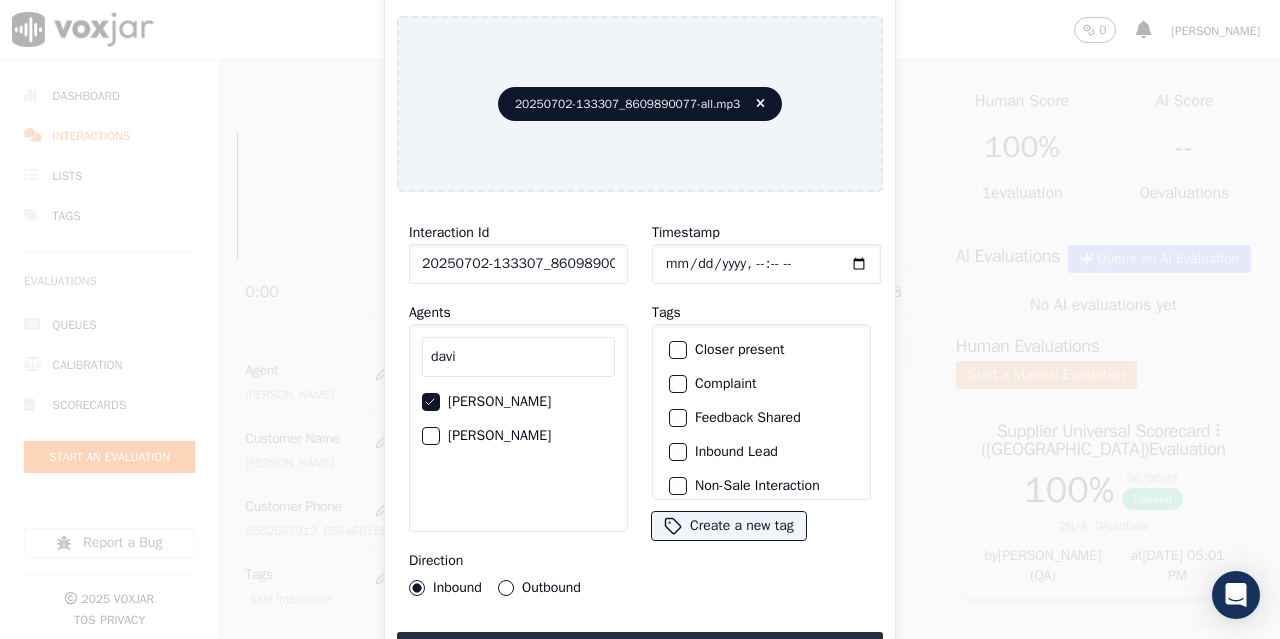 scroll, scrollTop: 189, scrollLeft: 0, axis: vertical 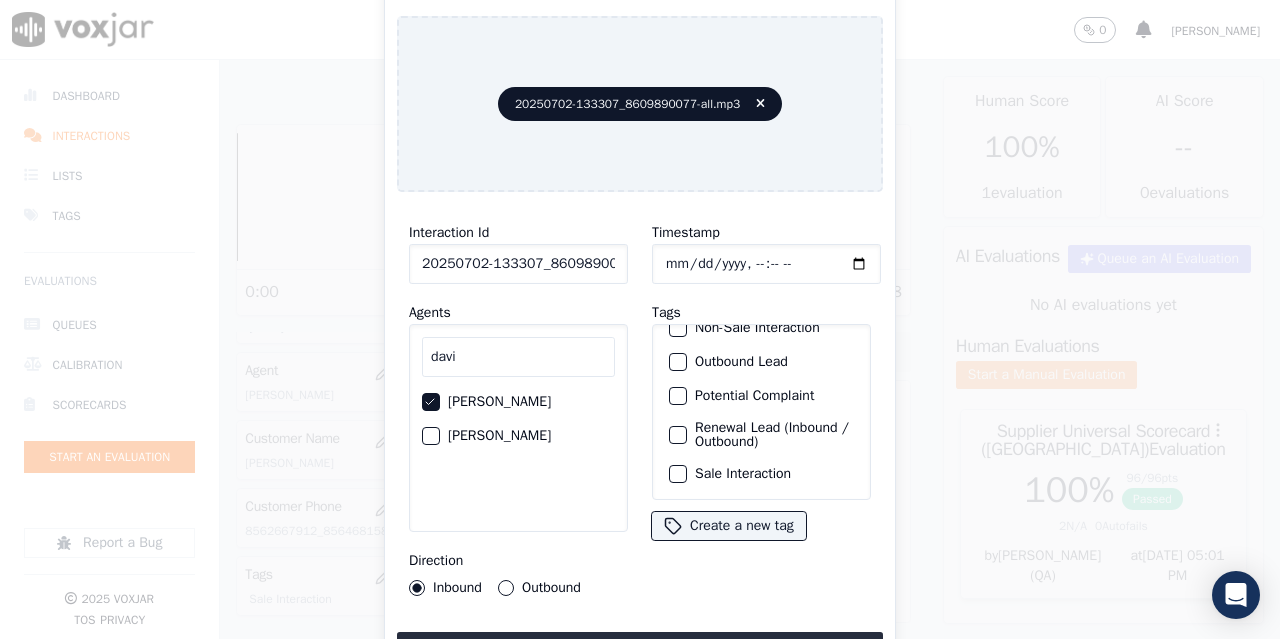 click on "Sale Interaction" 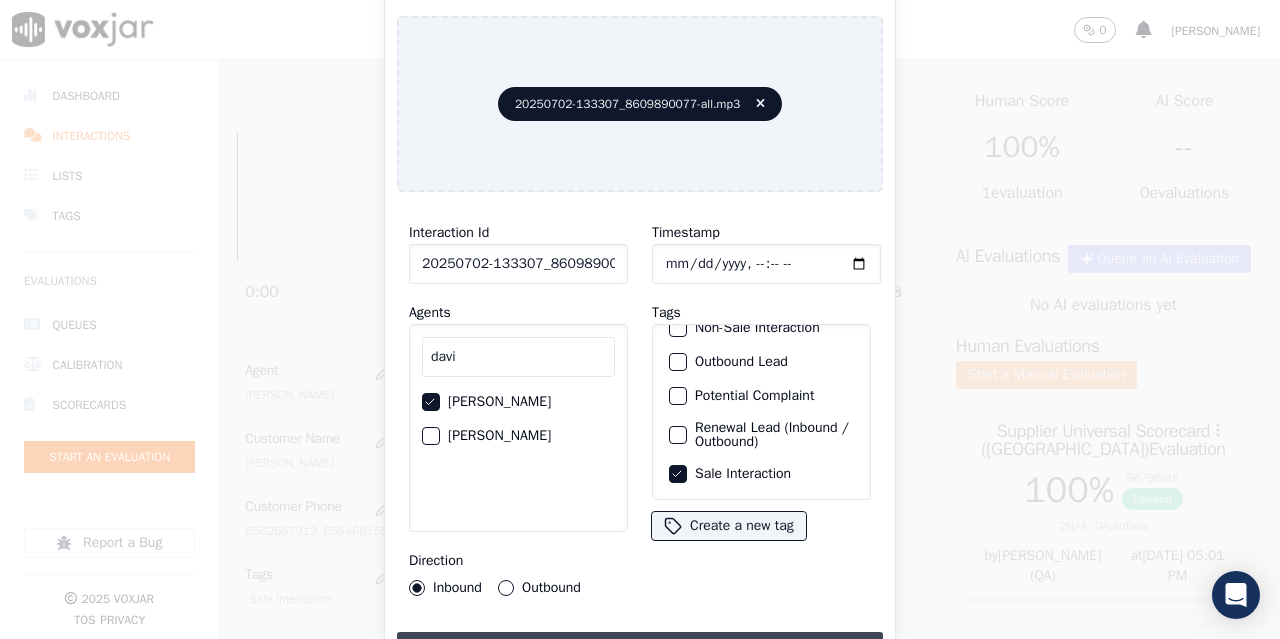 click on "Upload interaction to start evaluation" at bounding box center (640, 650) 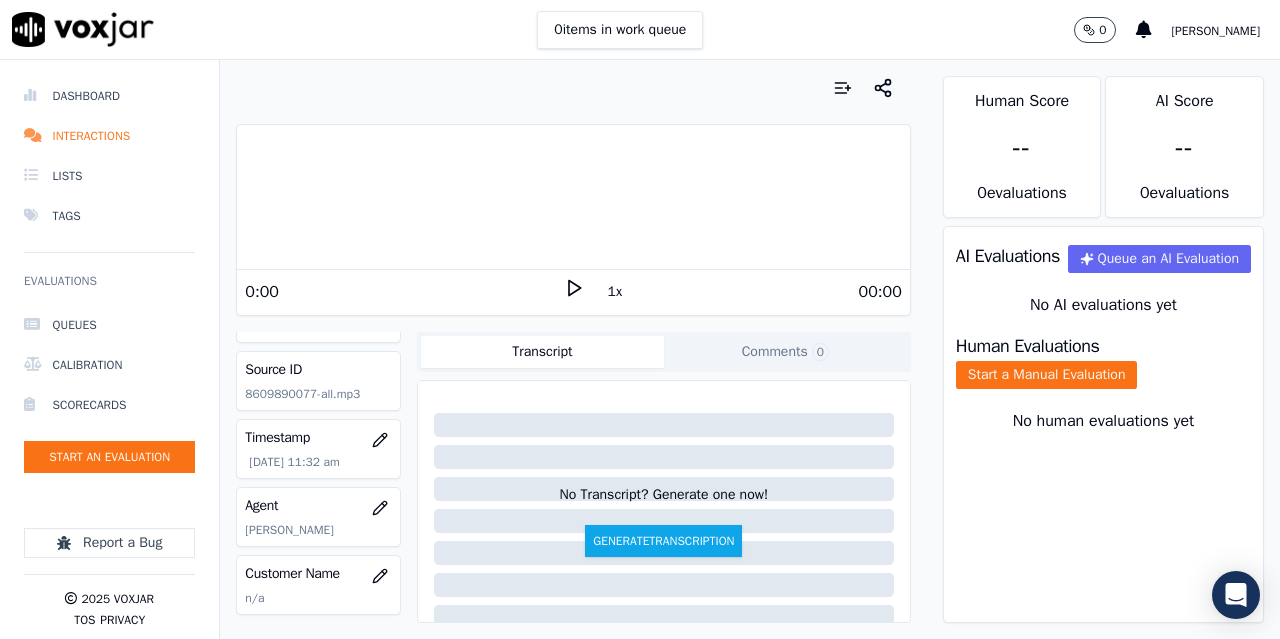 scroll, scrollTop: 100, scrollLeft: 0, axis: vertical 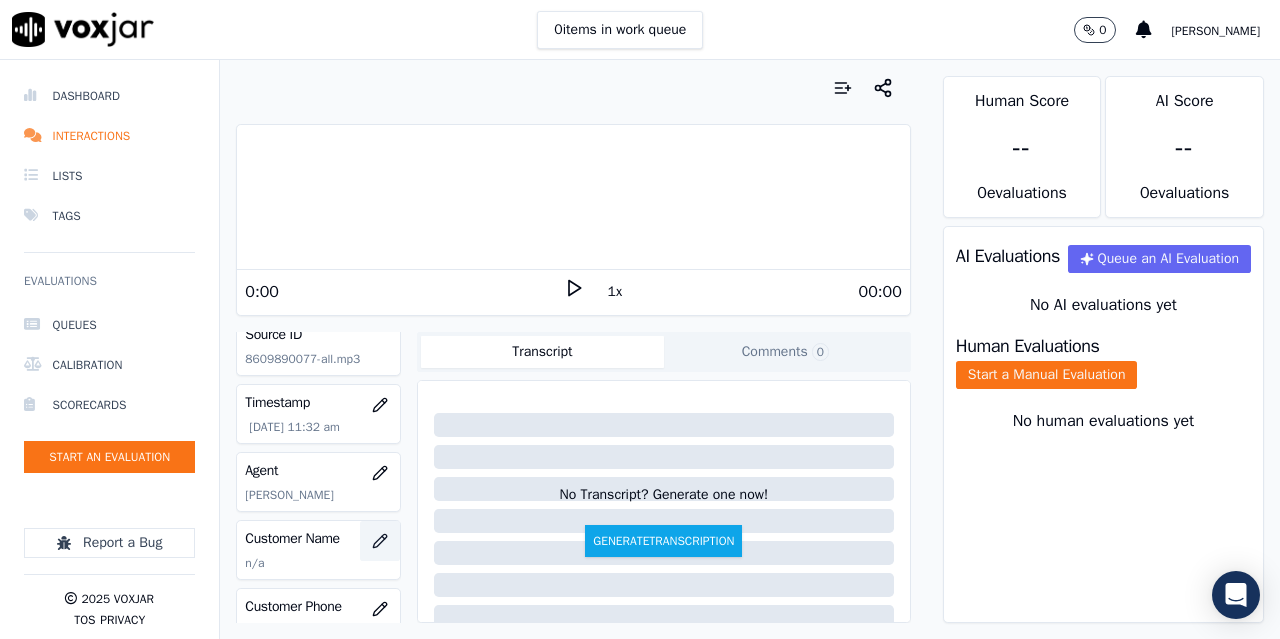 click 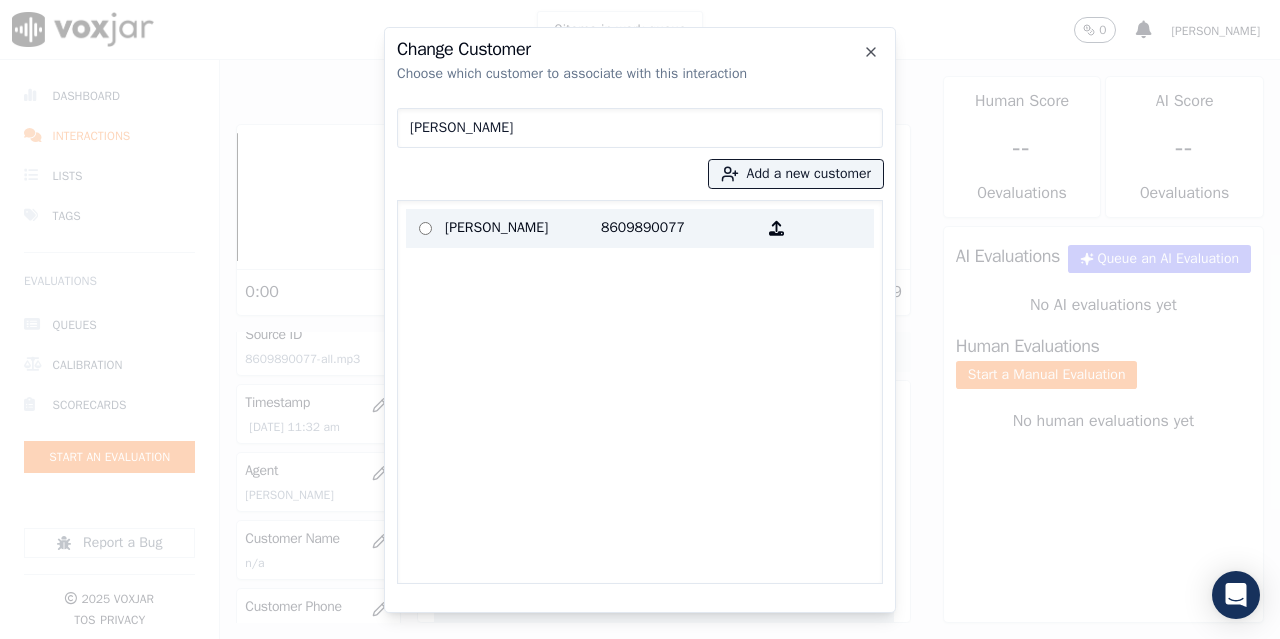 type on "[PERSON_NAME]" 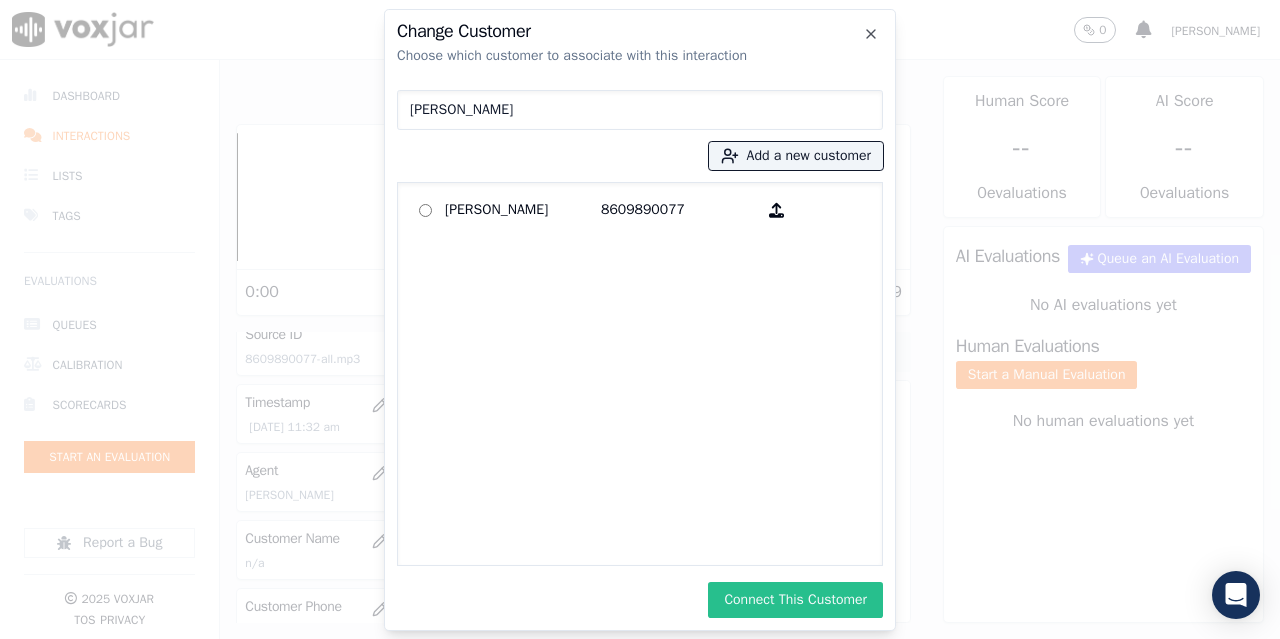 click on "Connect This Customer" at bounding box center [795, 600] 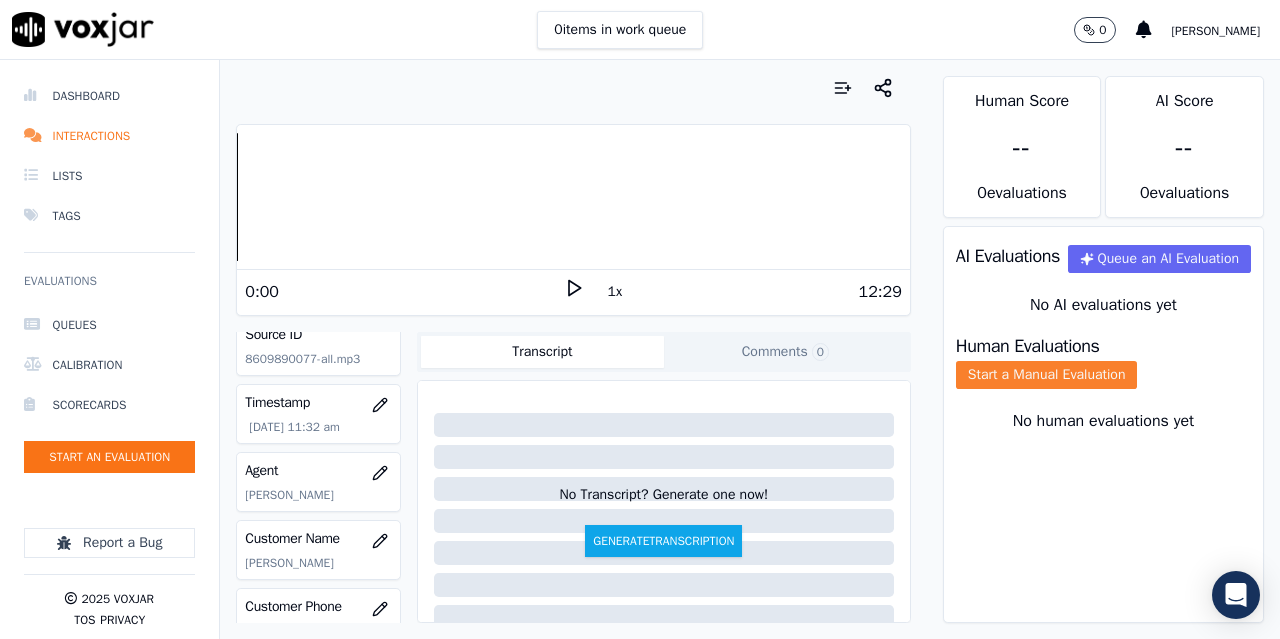 click on "Start a Manual Evaluation" 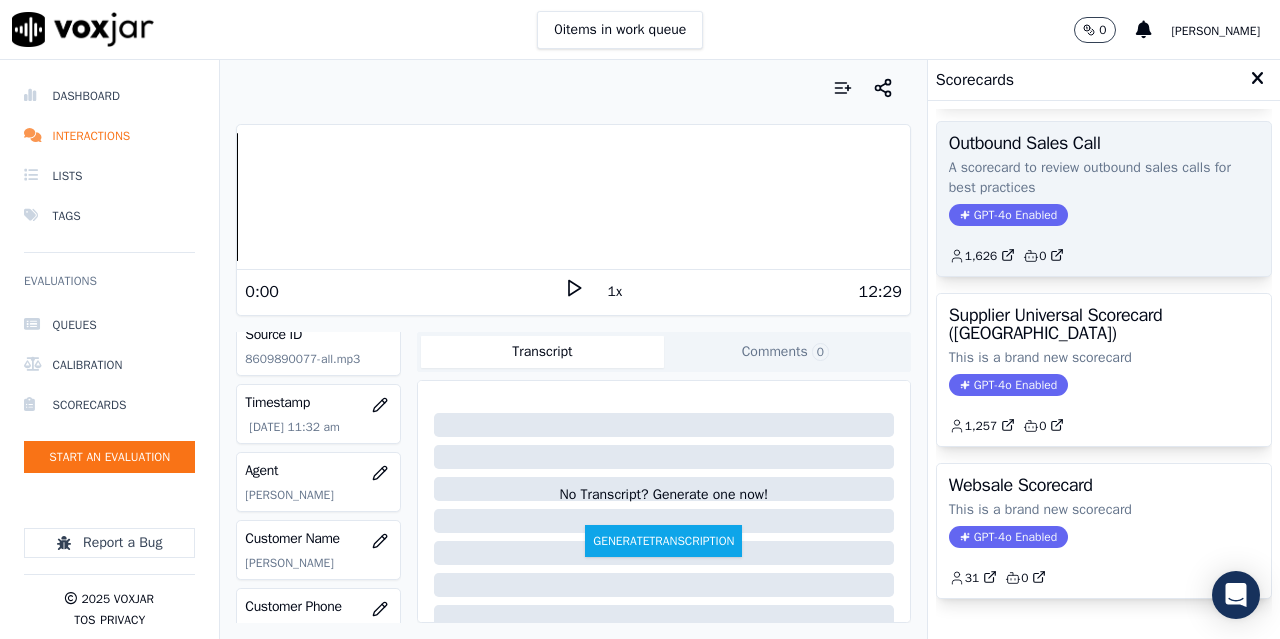 scroll, scrollTop: 411, scrollLeft: 0, axis: vertical 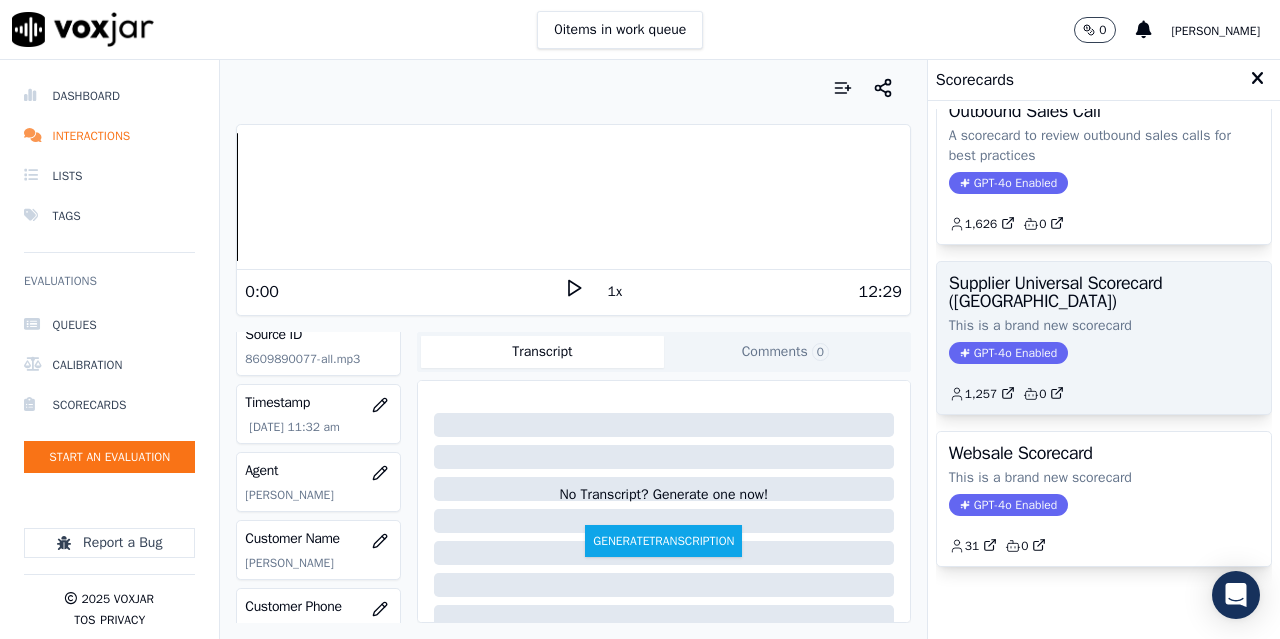 click on "This is a brand new scorecard" 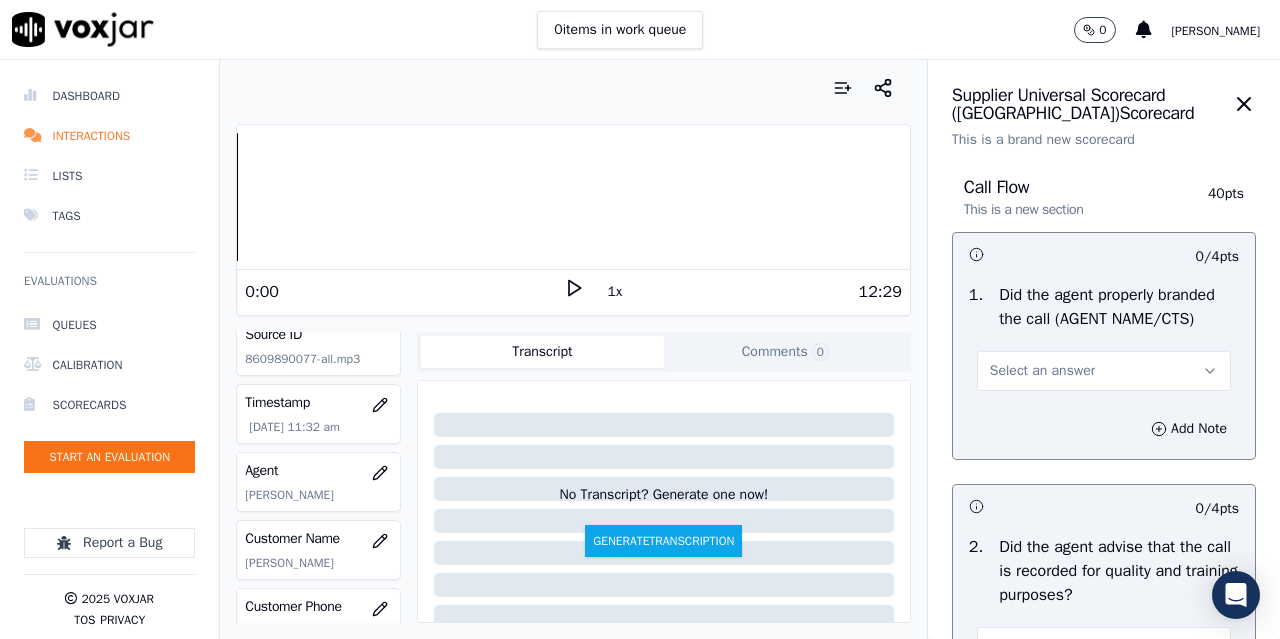 click on "Select an answer" at bounding box center [1104, 371] 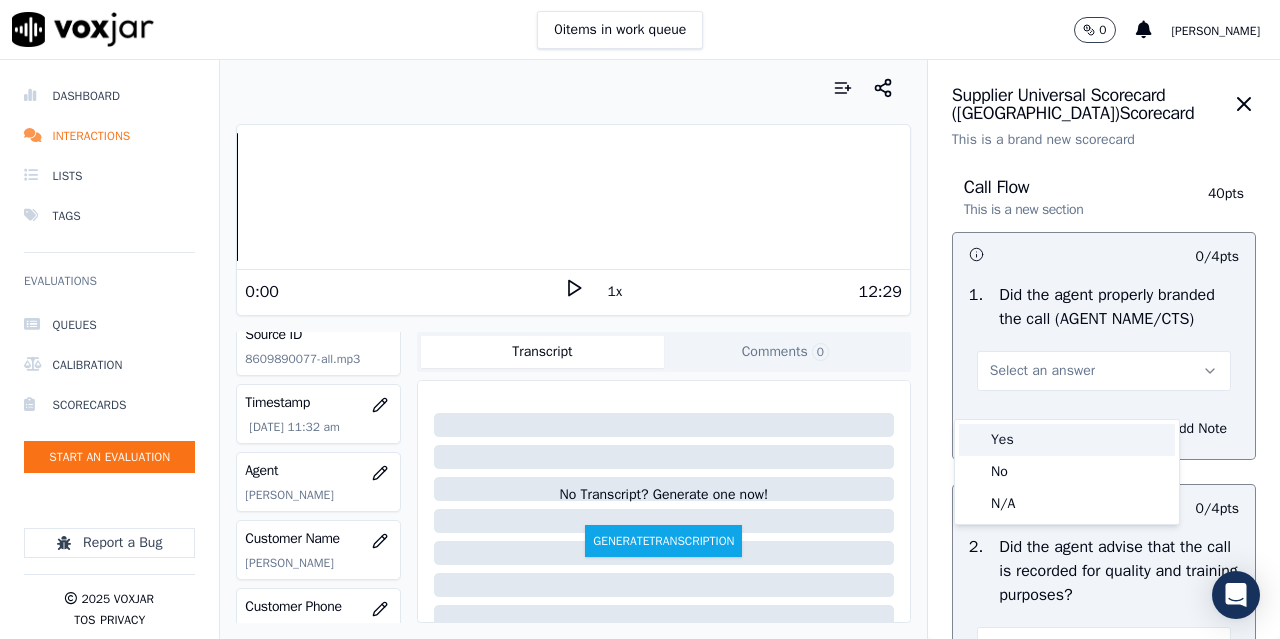 click on "Yes" at bounding box center (1067, 440) 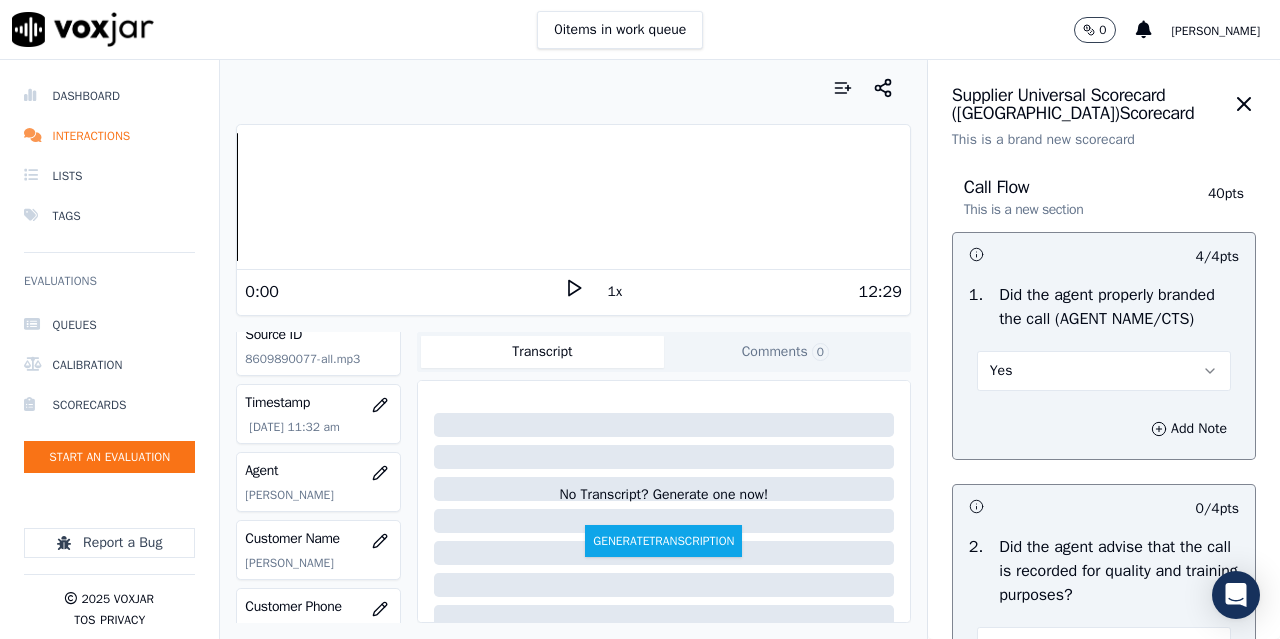 scroll, scrollTop: 500, scrollLeft: 0, axis: vertical 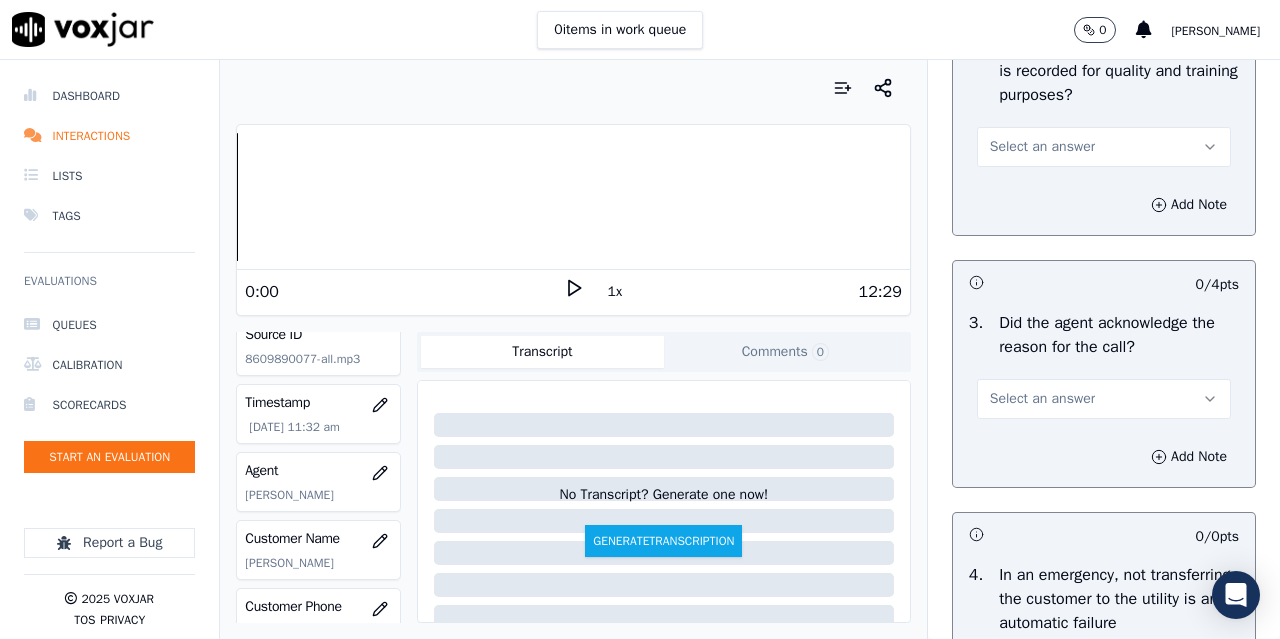 click on "Select an answer" at bounding box center (1042, 147) 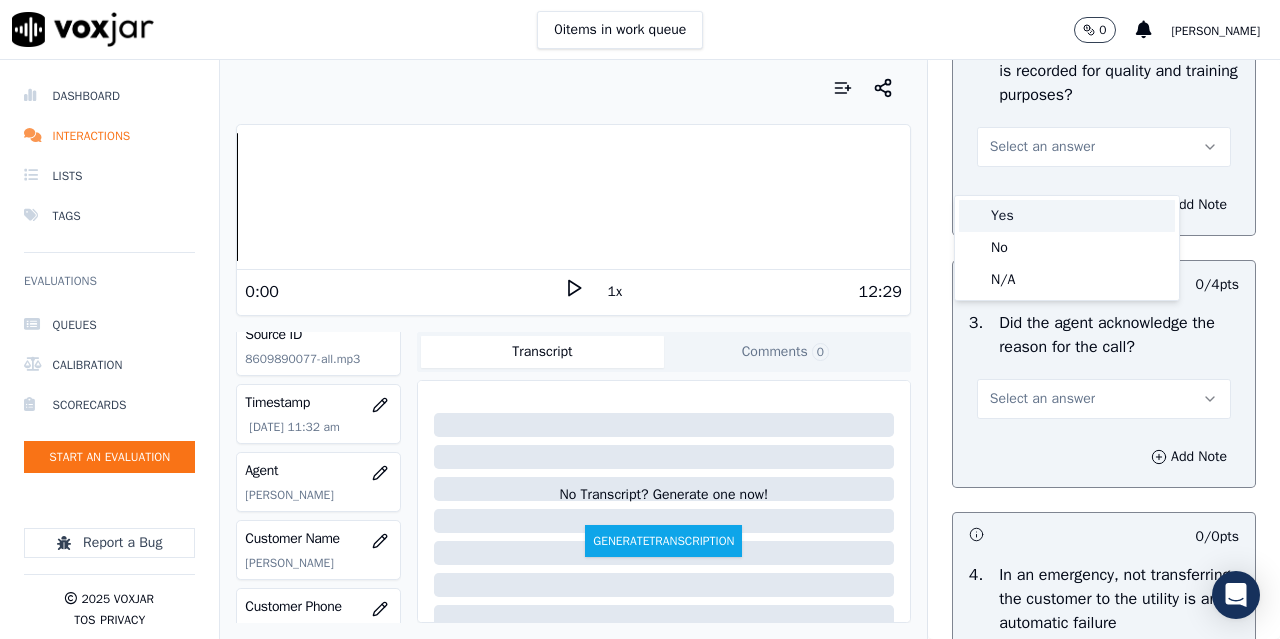click on "Yes" at bounding box center (1067, 216) 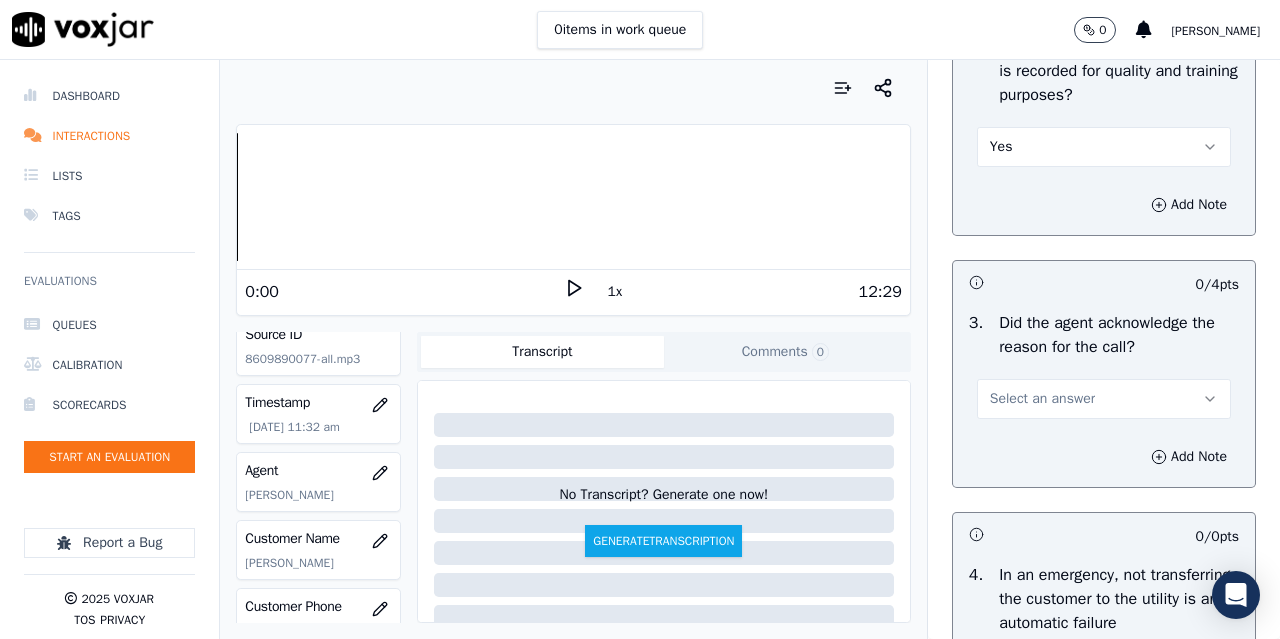 click on "Select an answer" at bounding box center (1042, 399) 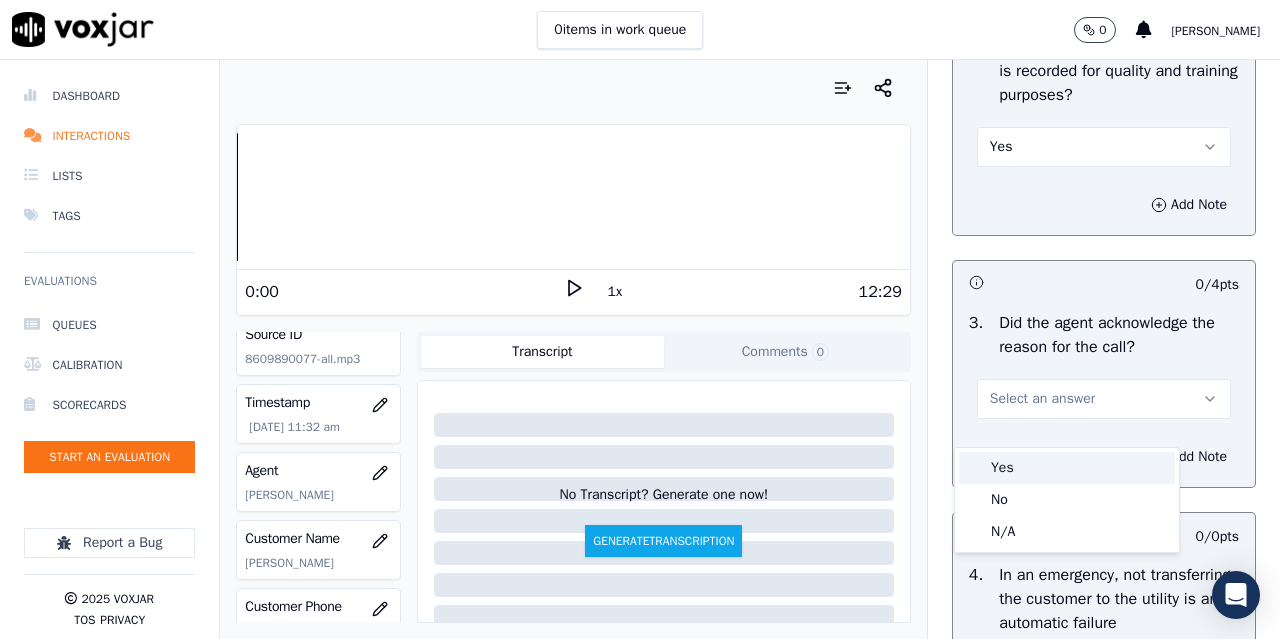 click on "Yes" at bounding box center (1067, 468) 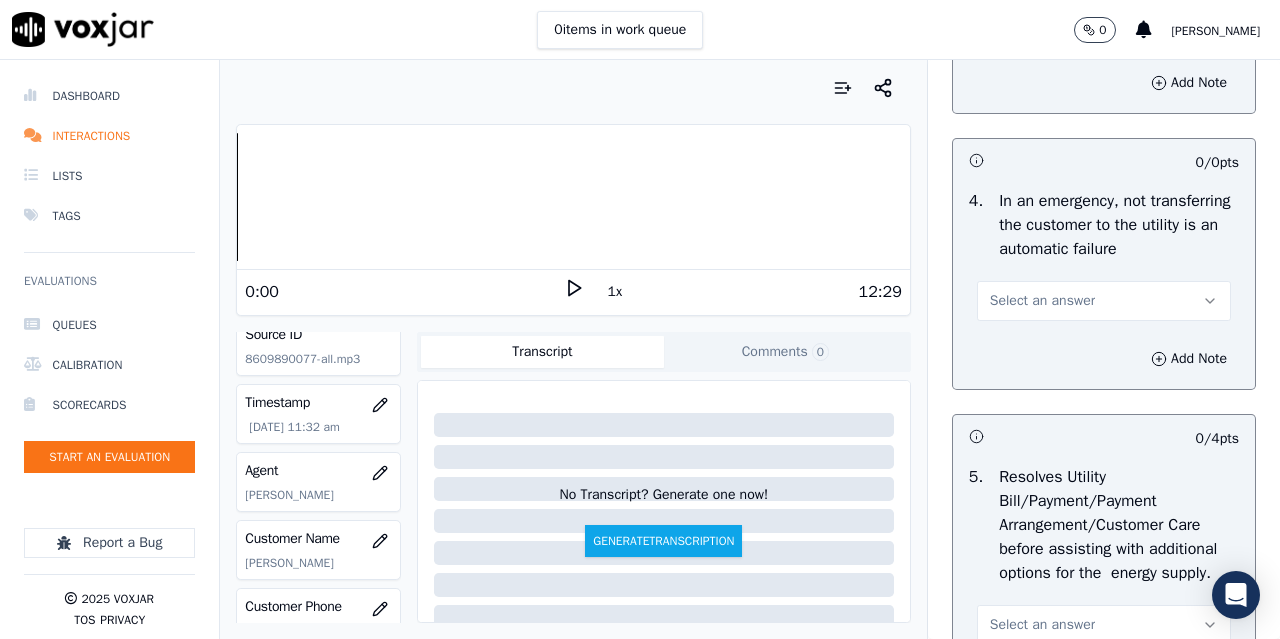 scroll, scrollTop: 1000, scrollLeft: 0, axis: vertical 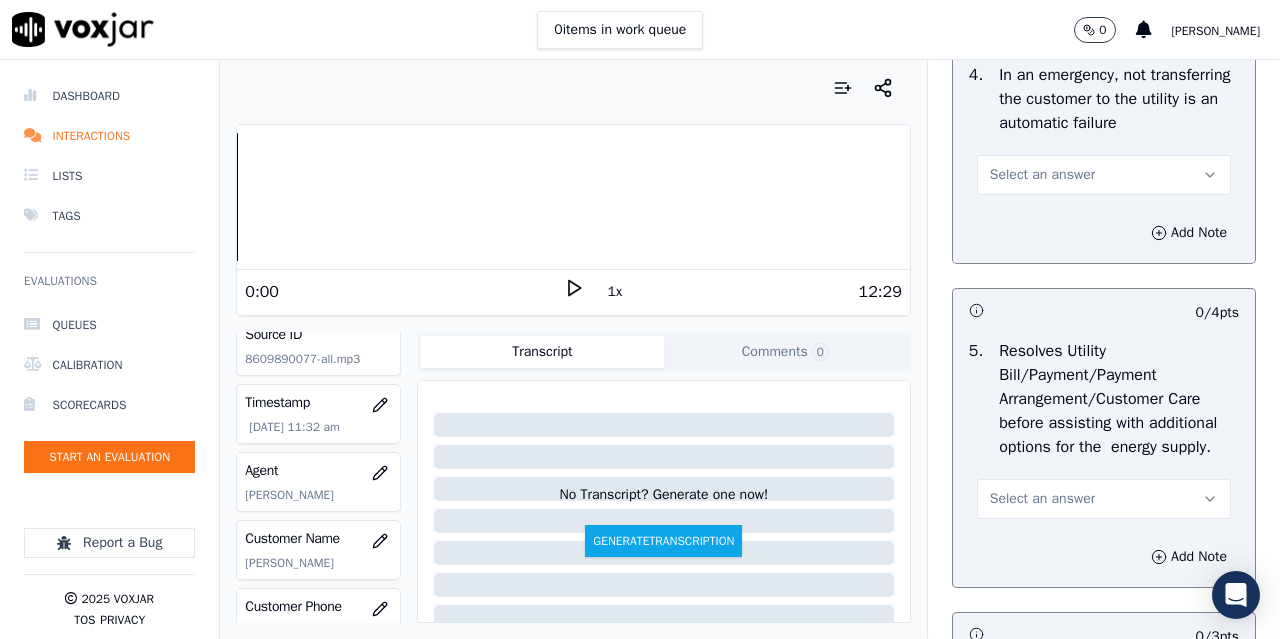 click on "Select an answer" at bounding box center [1042, 175] 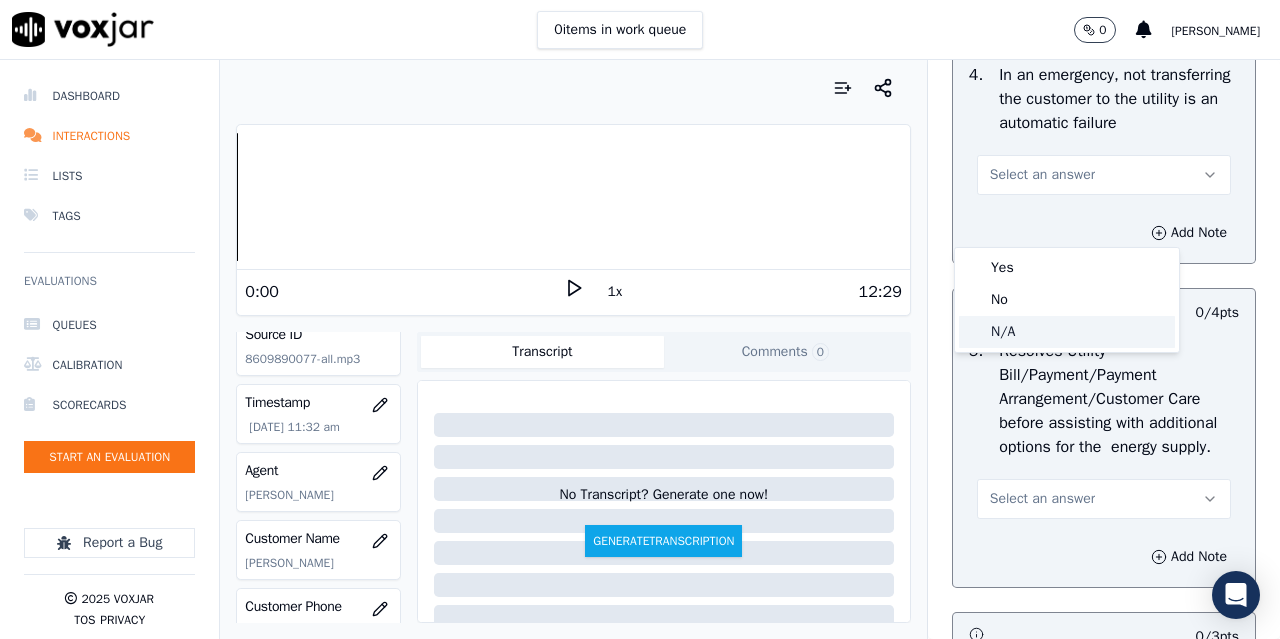click on "N/A" 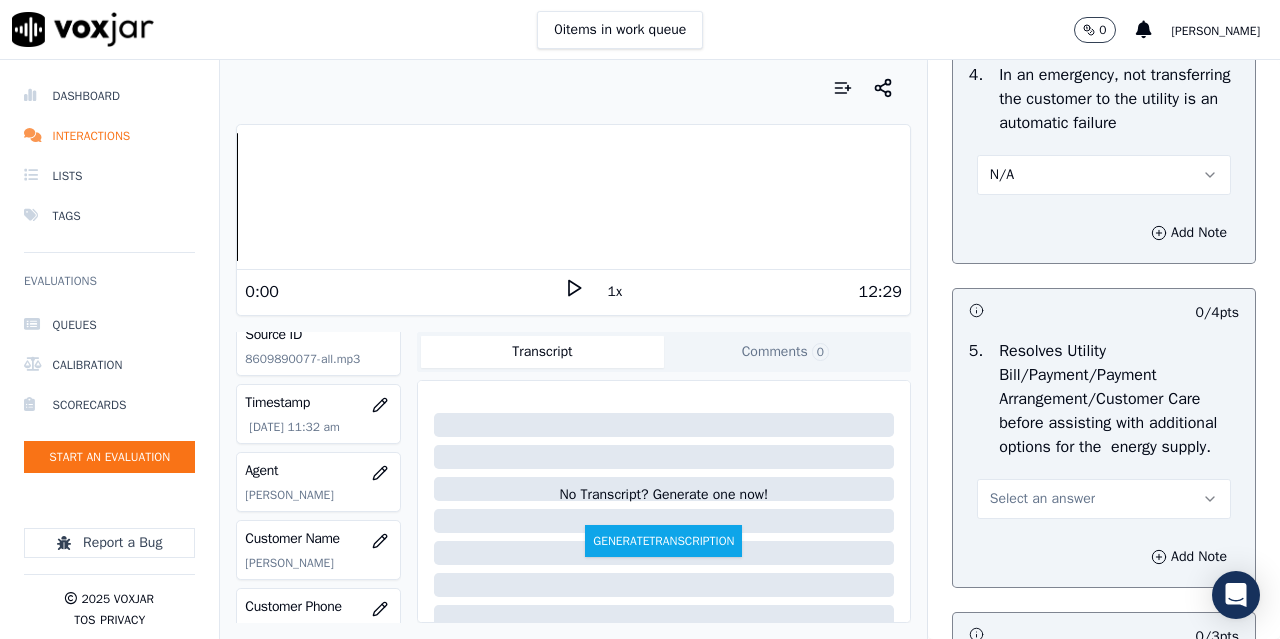 click on "Select an answer" at bounding box center [1042, 499] 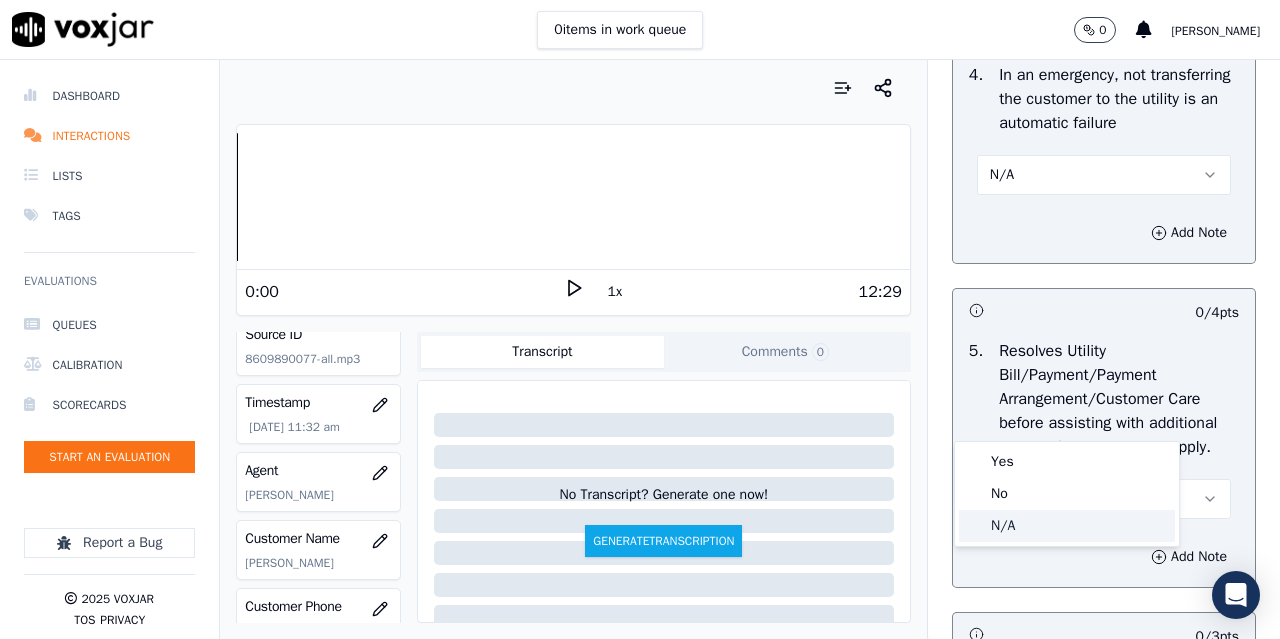 click on "N/A" 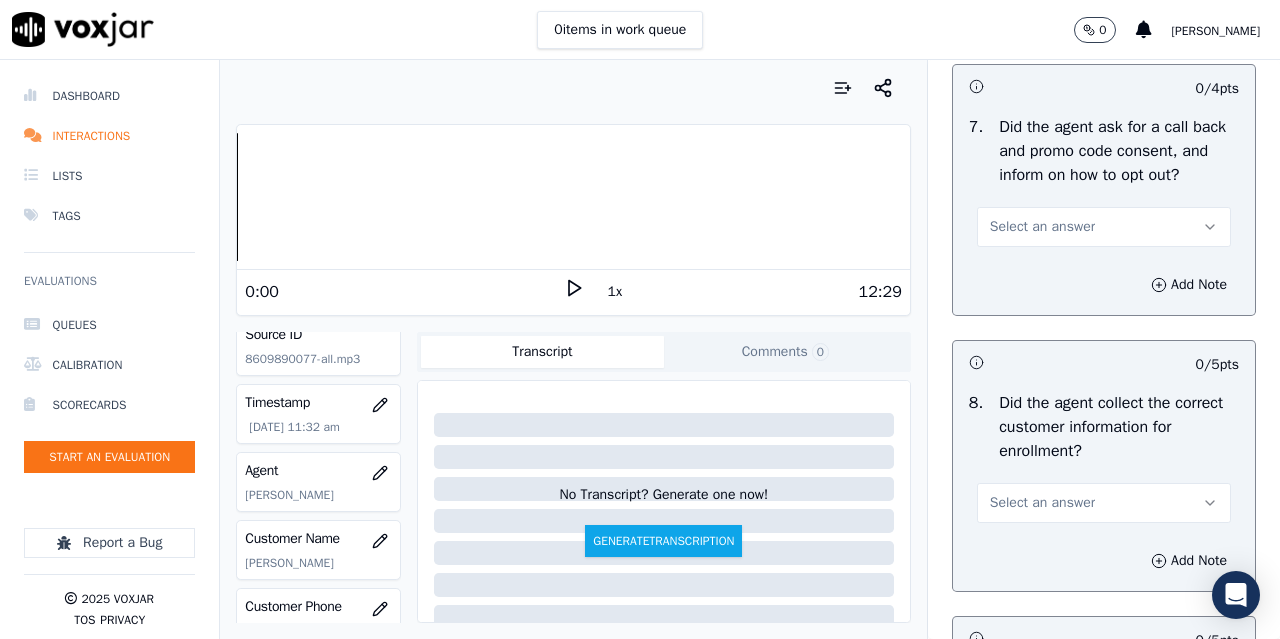 scroll, scrollTop: 1700, scrollLeft: 0, axis: vertical 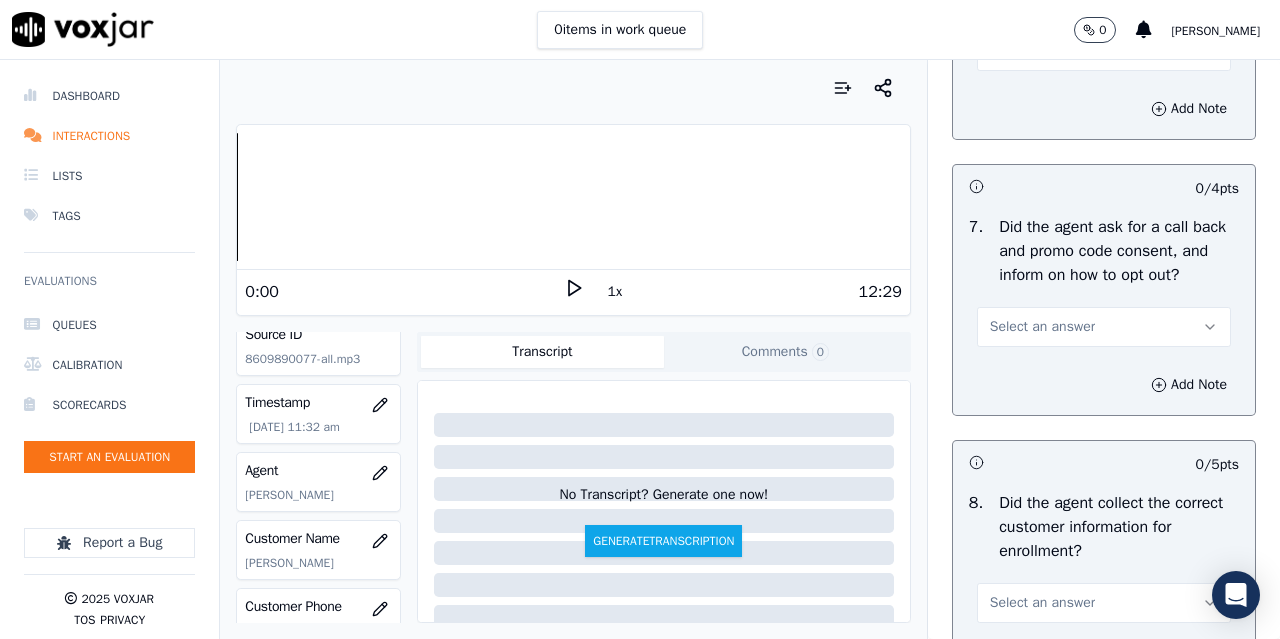 click on "Select an answer" at bounding box center [1042, 51] 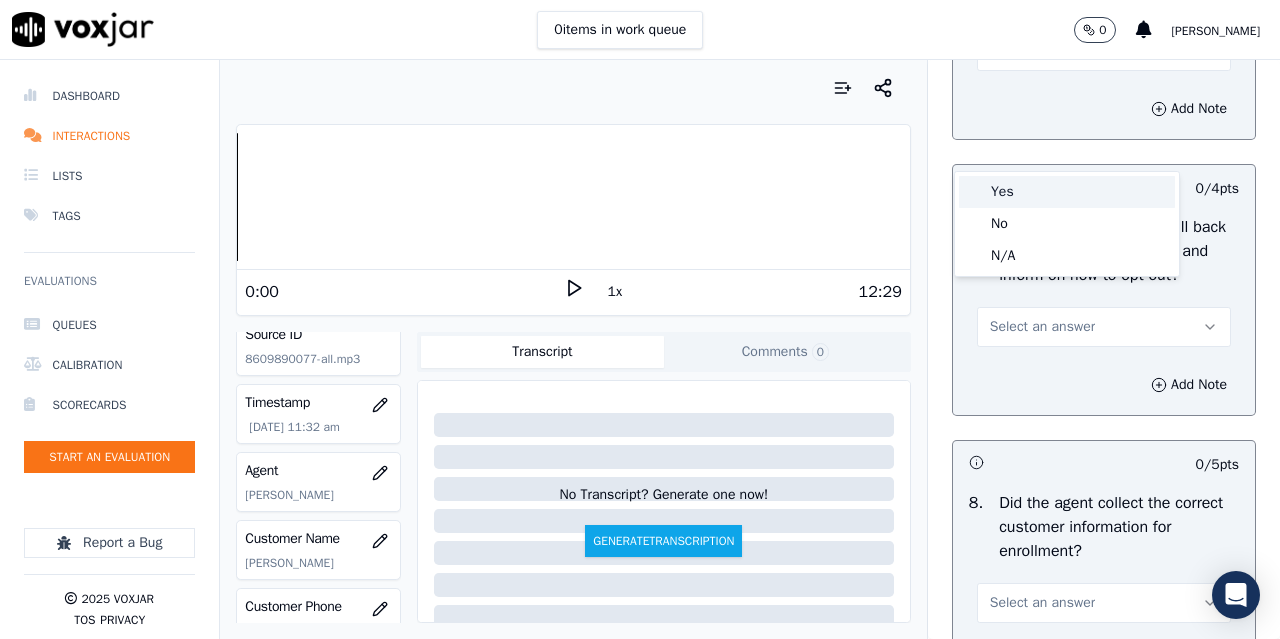 click on "Yes" at bounding box center [1067, 192] 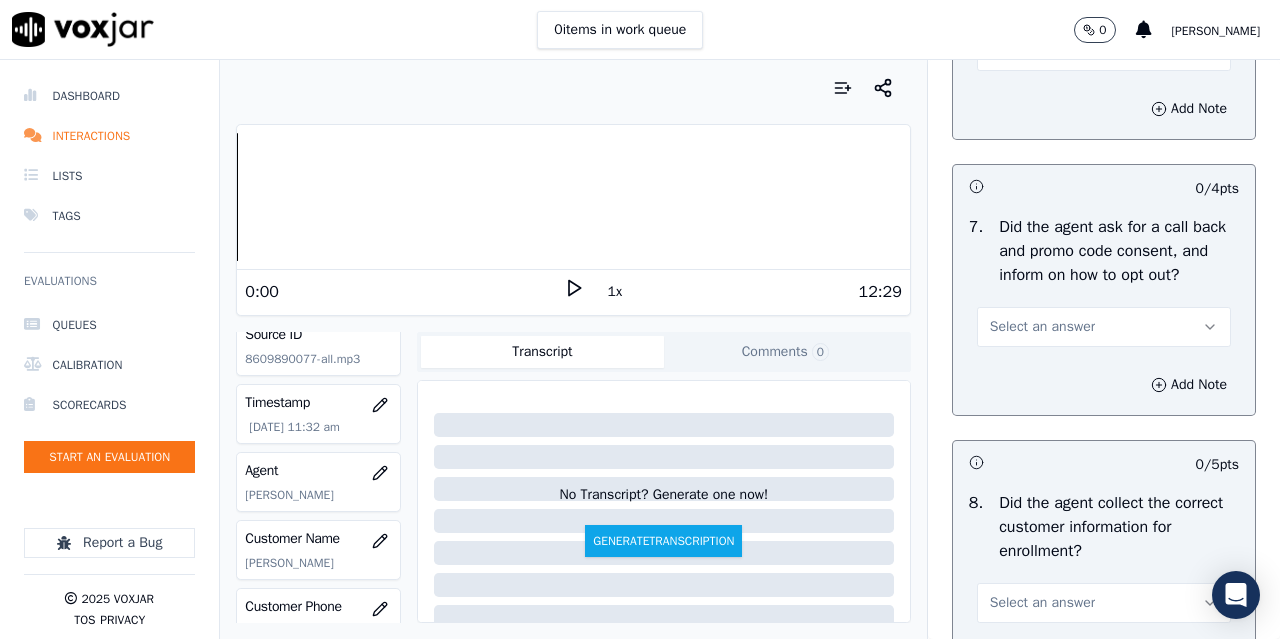 click on "Select an answer" at bounding box center [1042, 327] 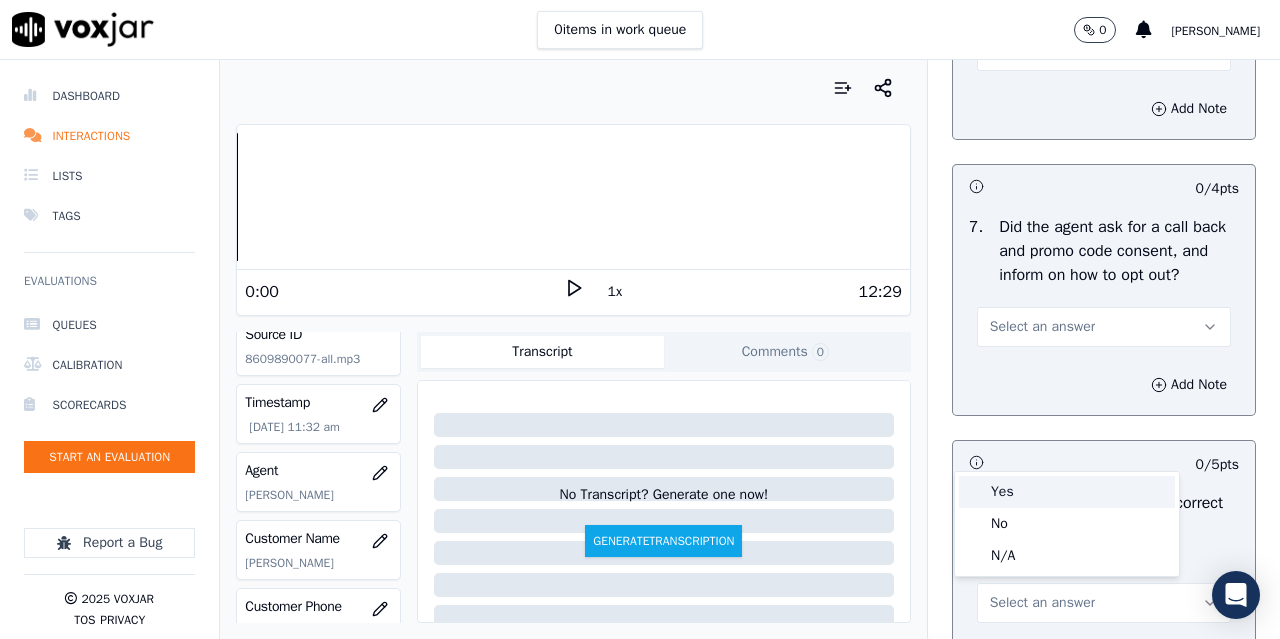 click on "Yes" at bounding box center [1067, 492] 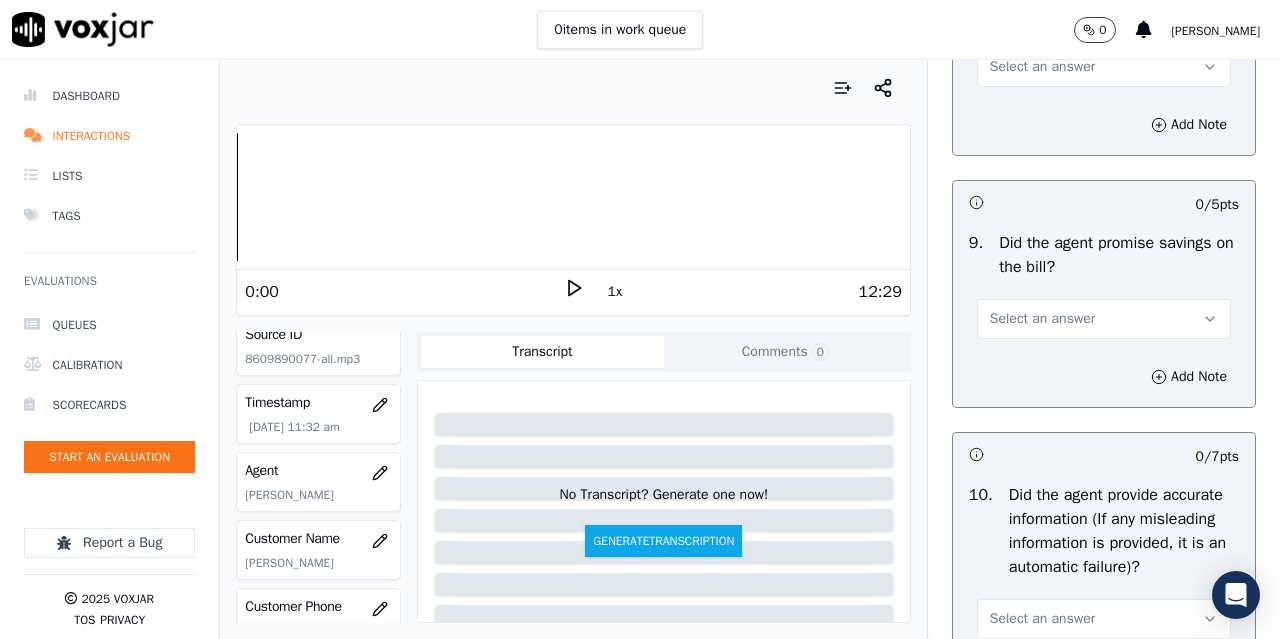 scroll, scrollTop: 2200, scrollLeft: 0, axis: vertical 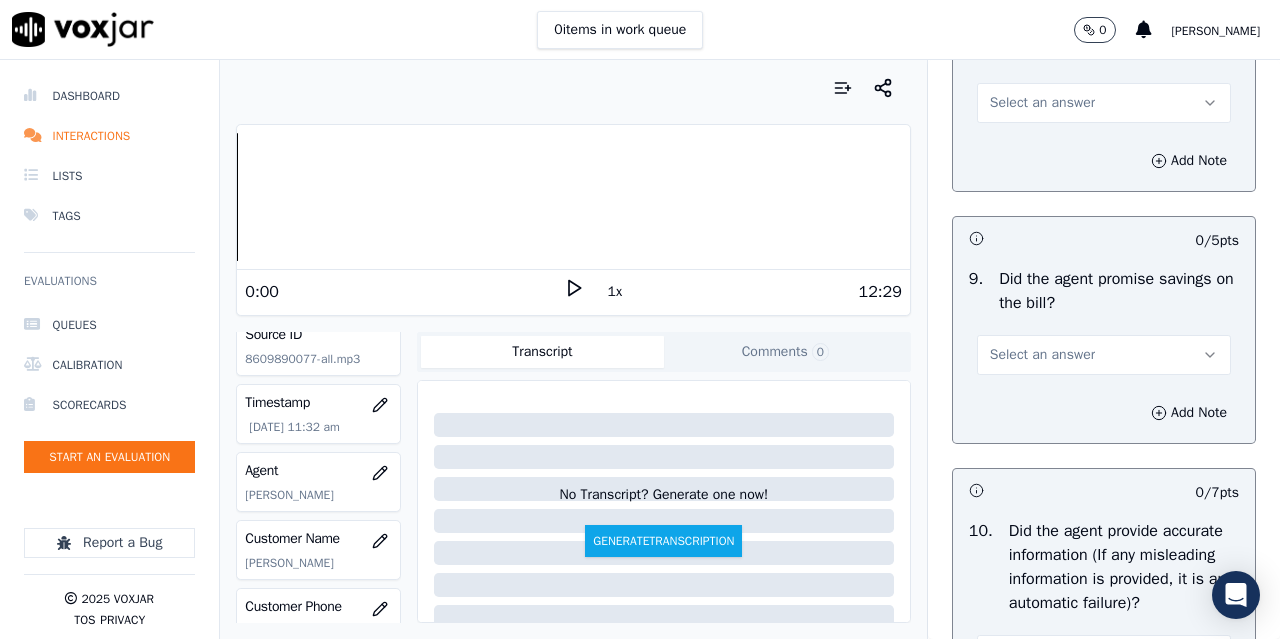 click on "Select an answer" at bounding box center (1042, 103) 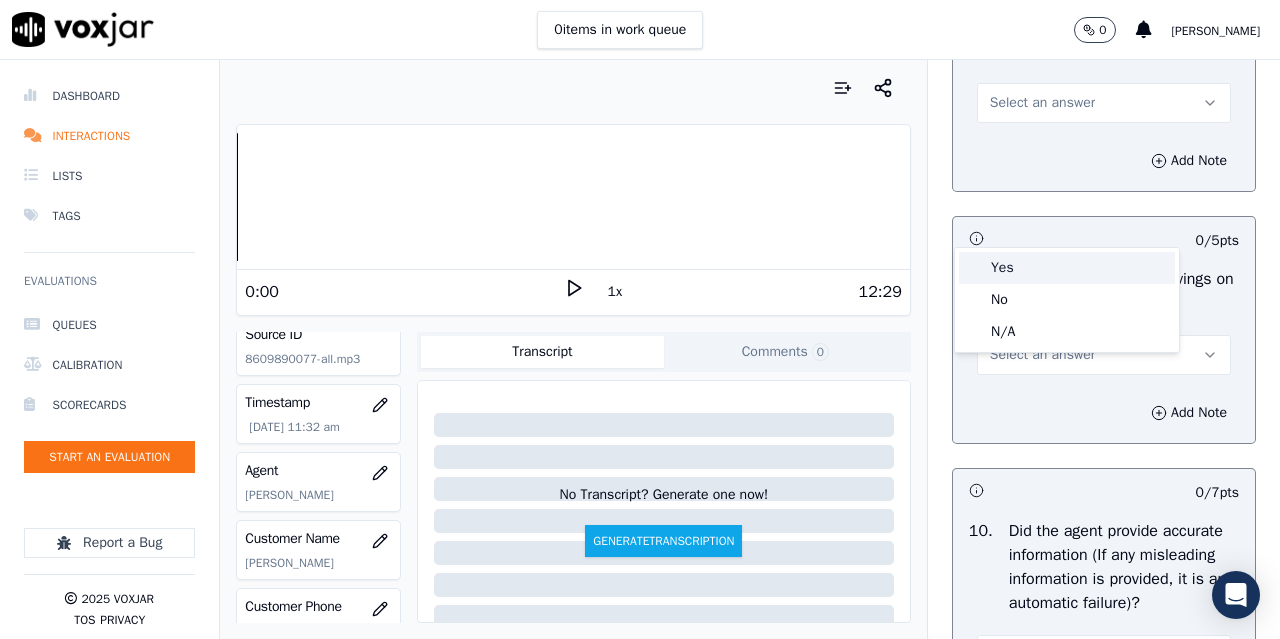 click on "Yes" at bounding box center [1067, 268] 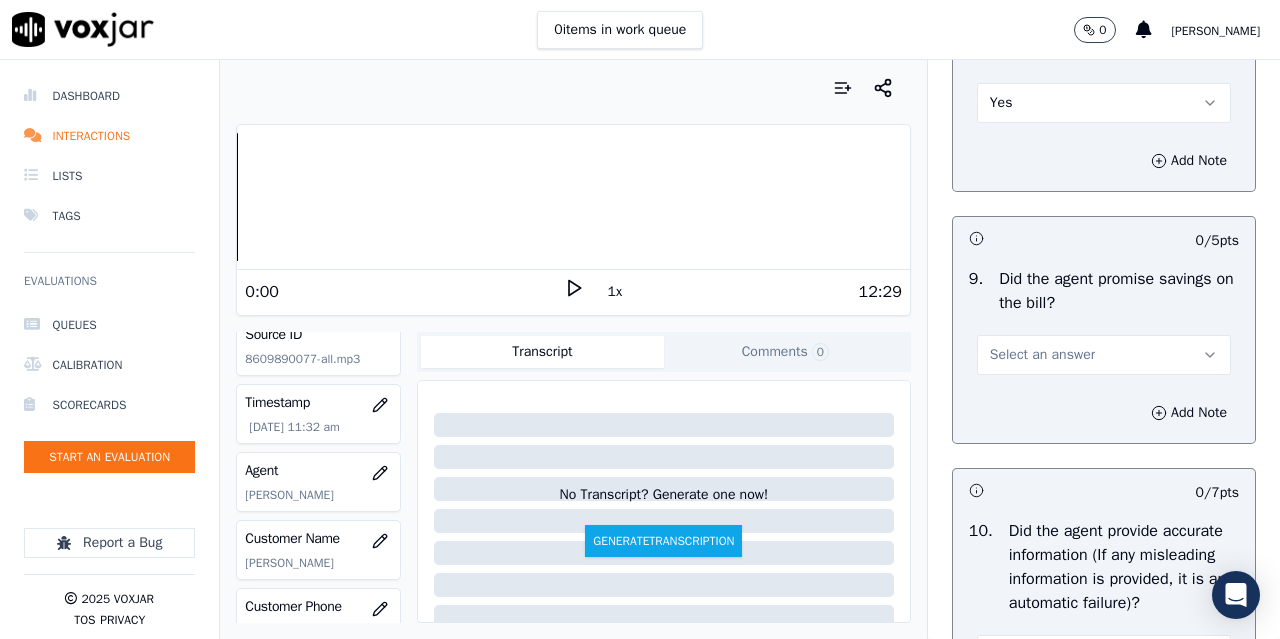 click on "Select an answer" at bounding box center [1042, 355] 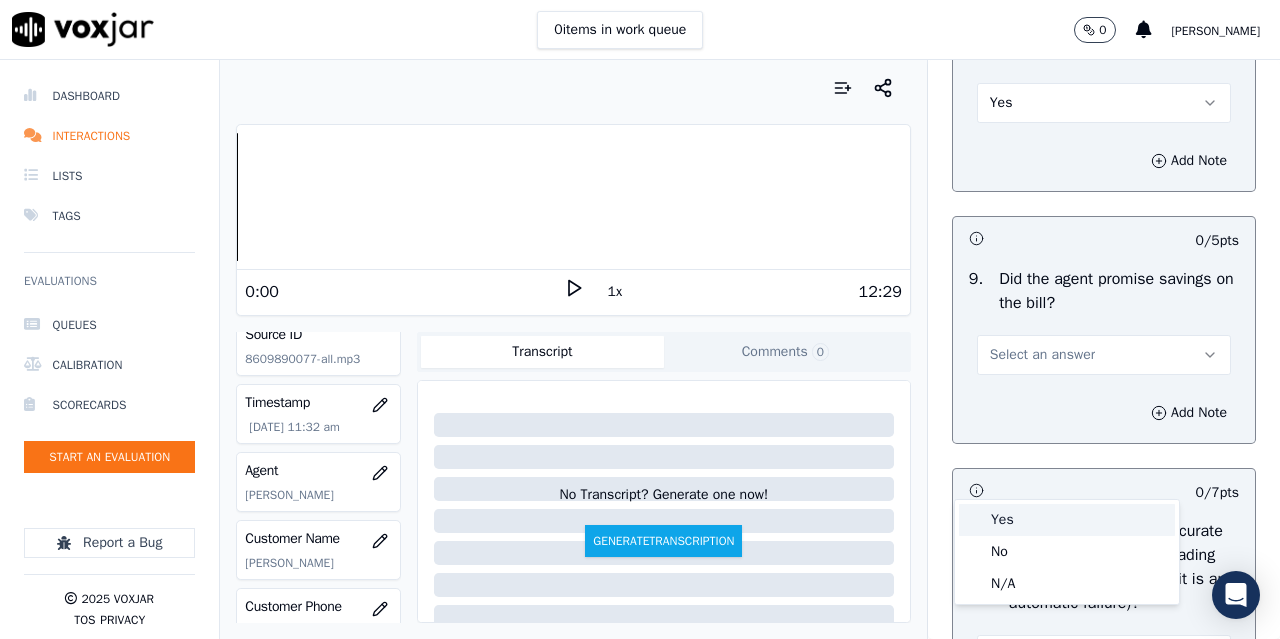click on "Yes" at bounding box center [1067, 520] 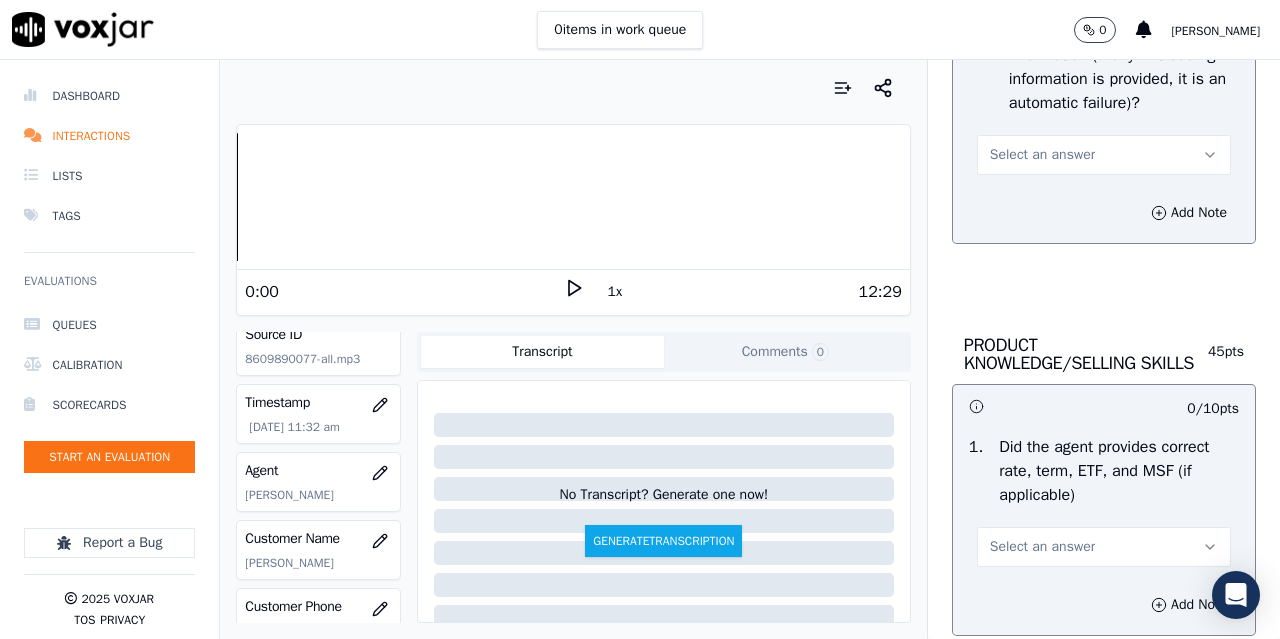 scroll, scrollTop: 2800, scrollLeft: 0, axis: vertical 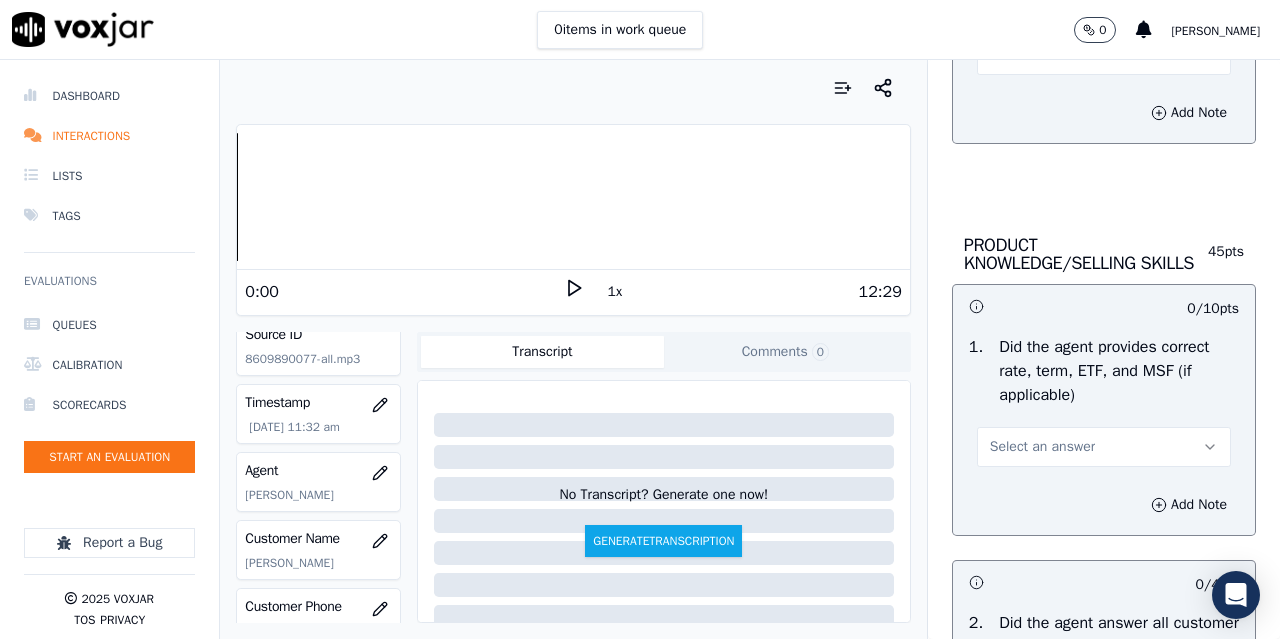 click on "Select an answer" at bounding box center [1042, 55] 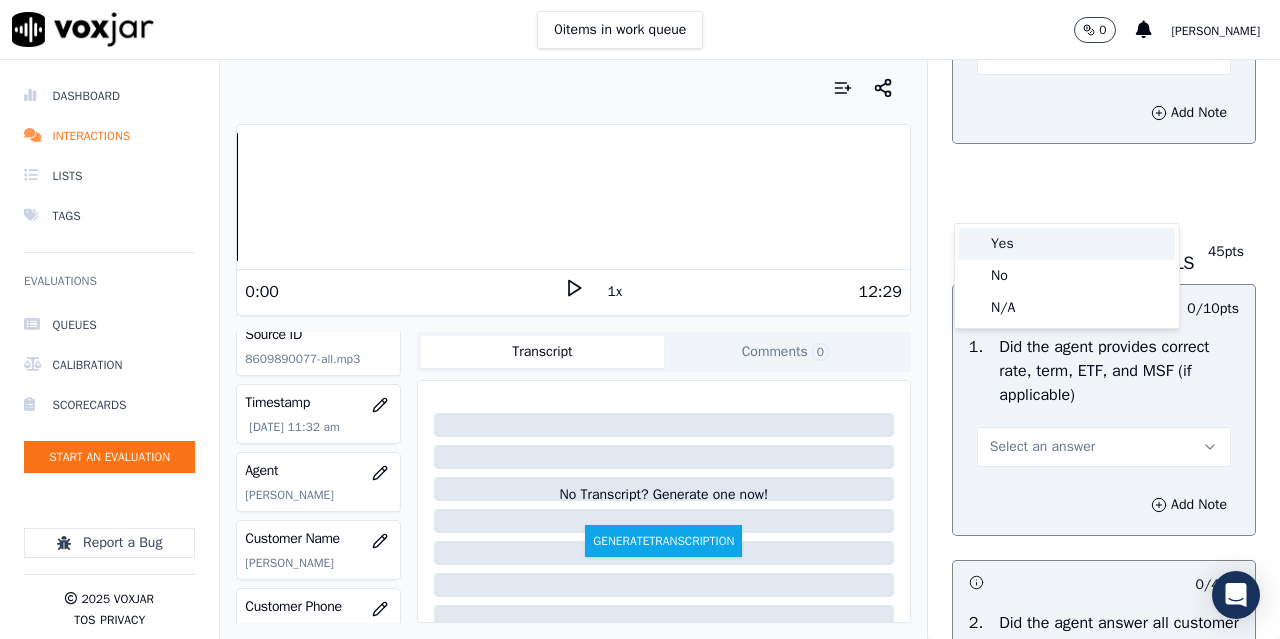 click on "Yes" at bounding box center [1067, 244] 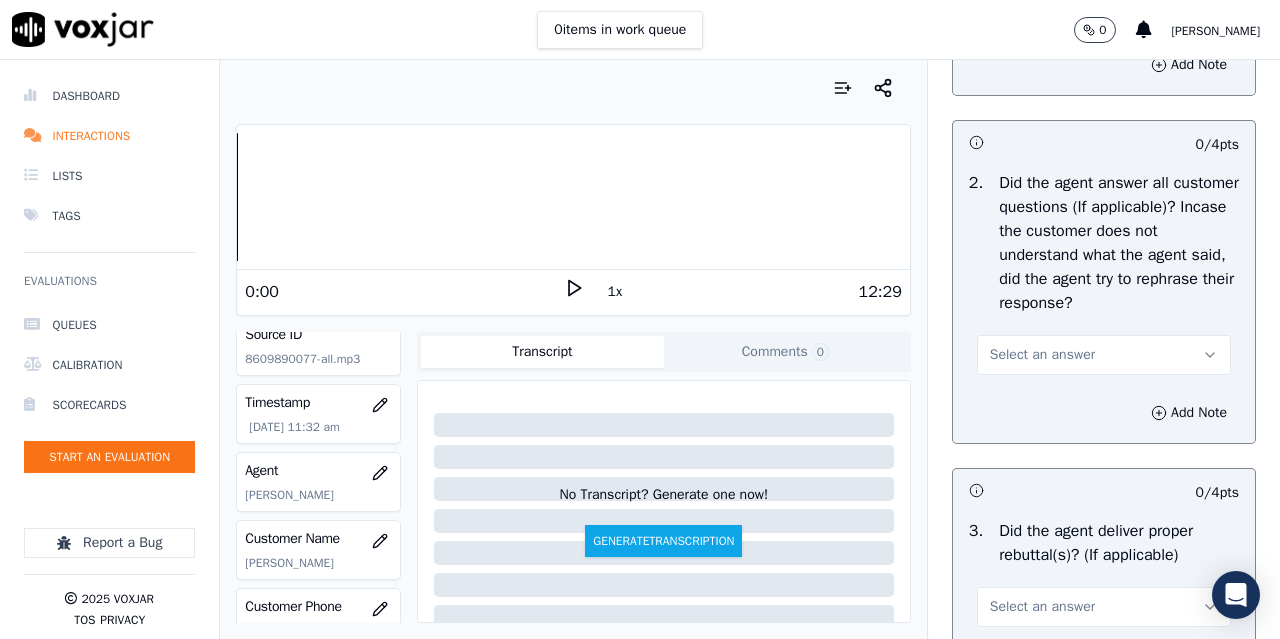 scroll, scrollTop: 3300, scrollLeft: 0, axis: vertical 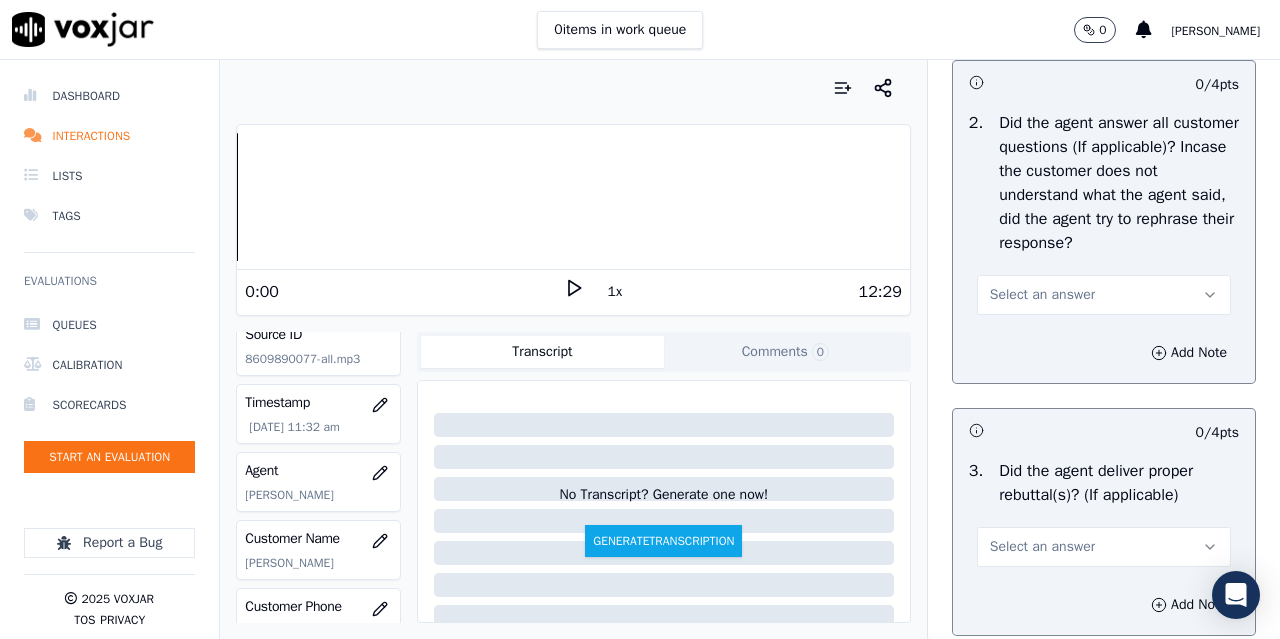 click on "Select an answer" at bounding box center (1104, -53) 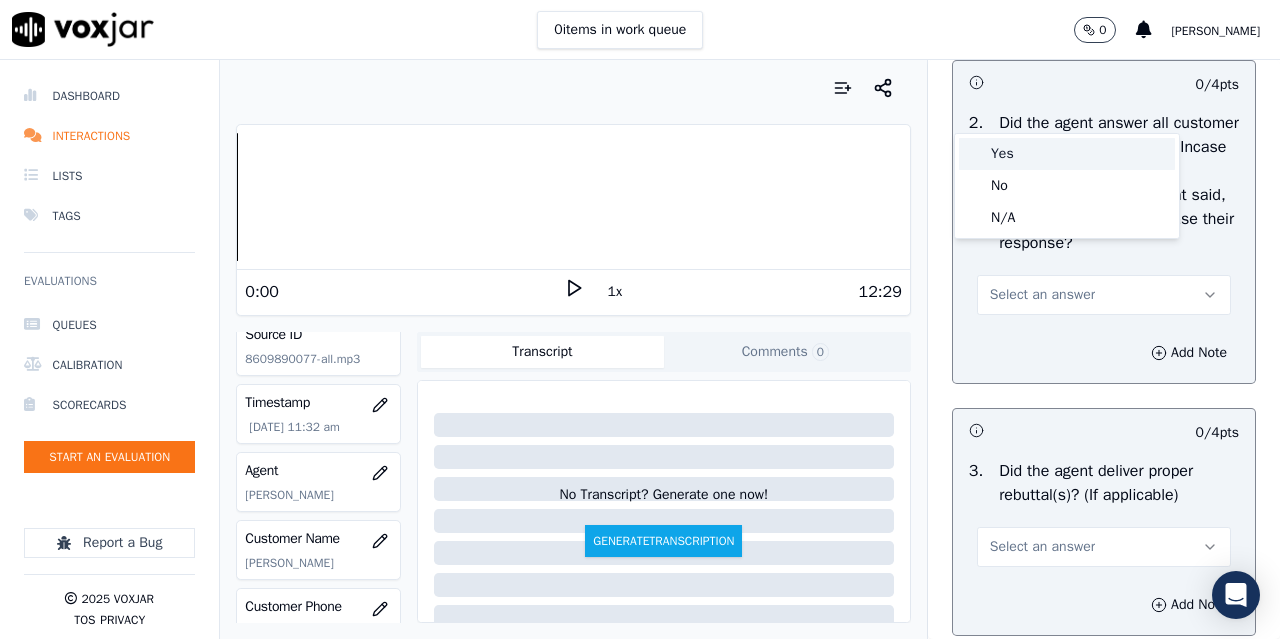 click on "Yes" at bounding box center [1067, 154] 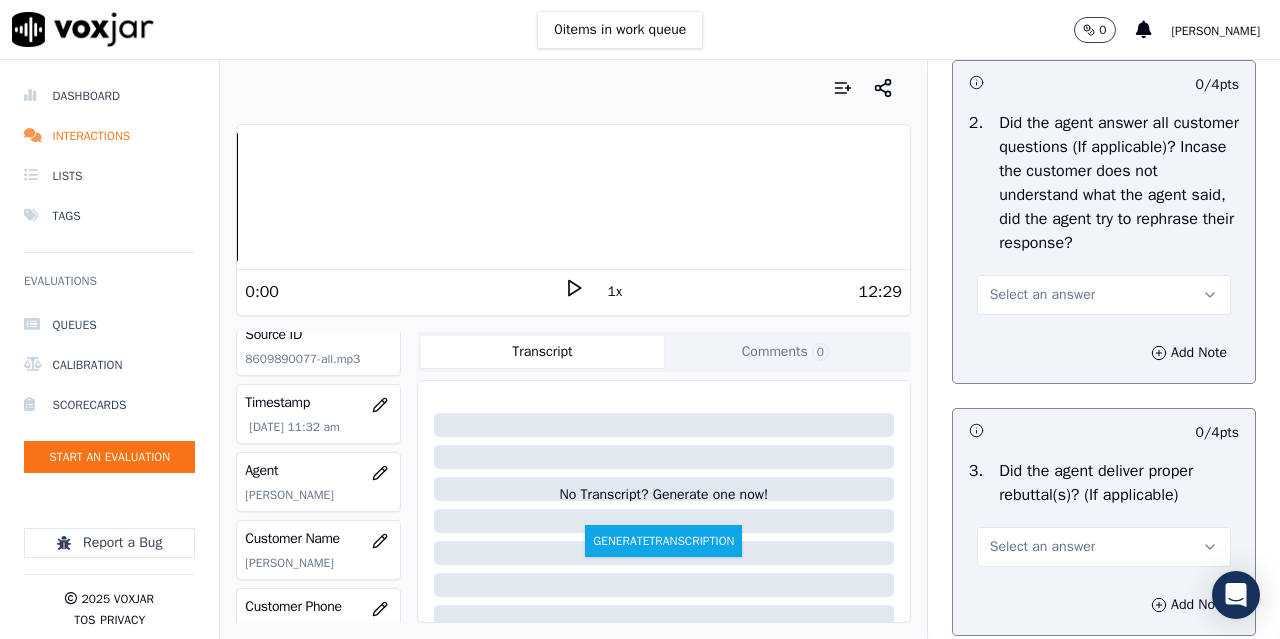 click on "Select an answer" at bounding box center (1042, 295) 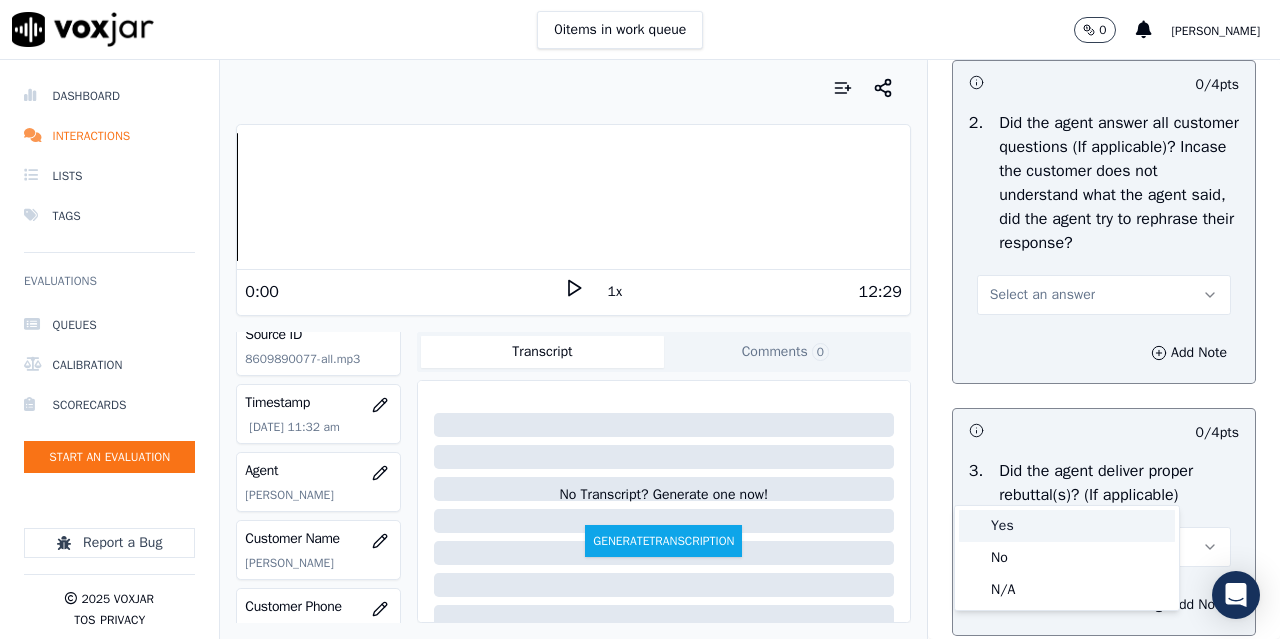 click on "Yes" at bounding box center [1067, 526] 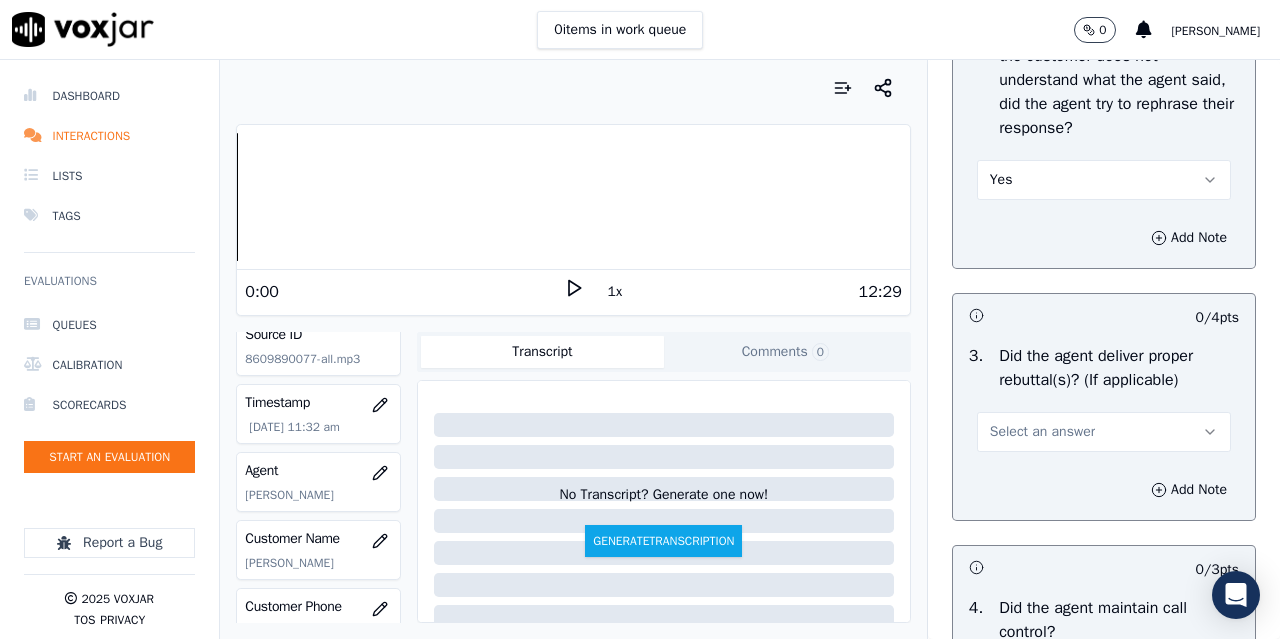 scroll, scrollTop: 3800, scrollLeft: 0, axis: vertical 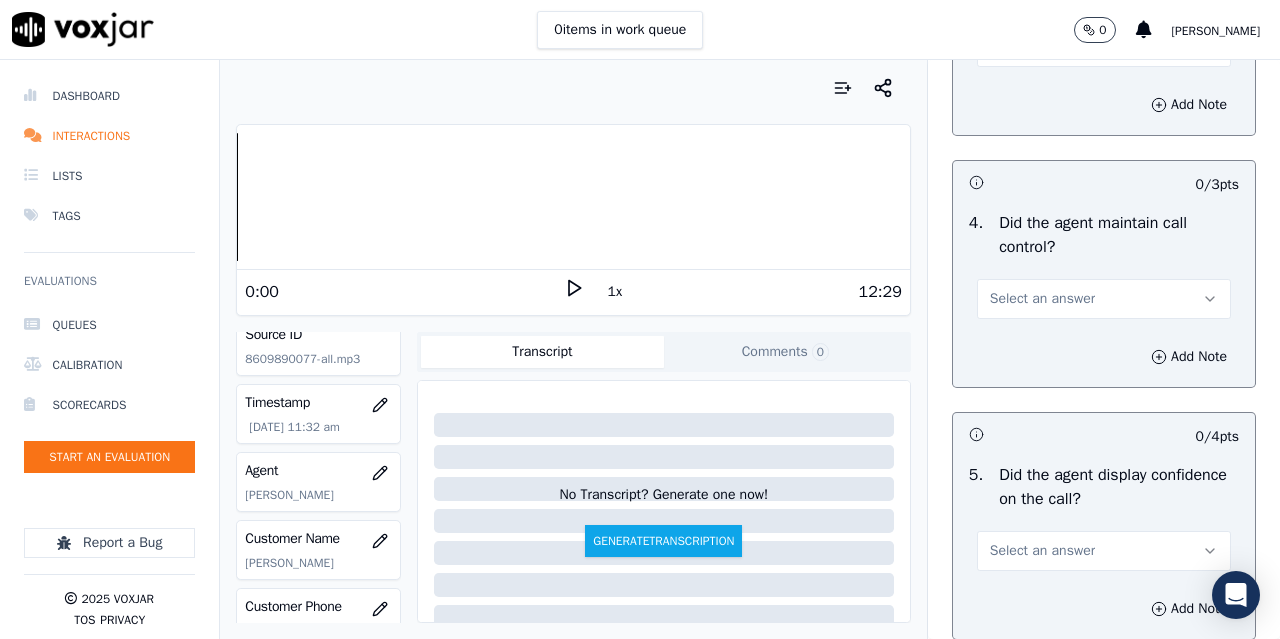 click on "Select an answer" at bounding box center (1042, 47) 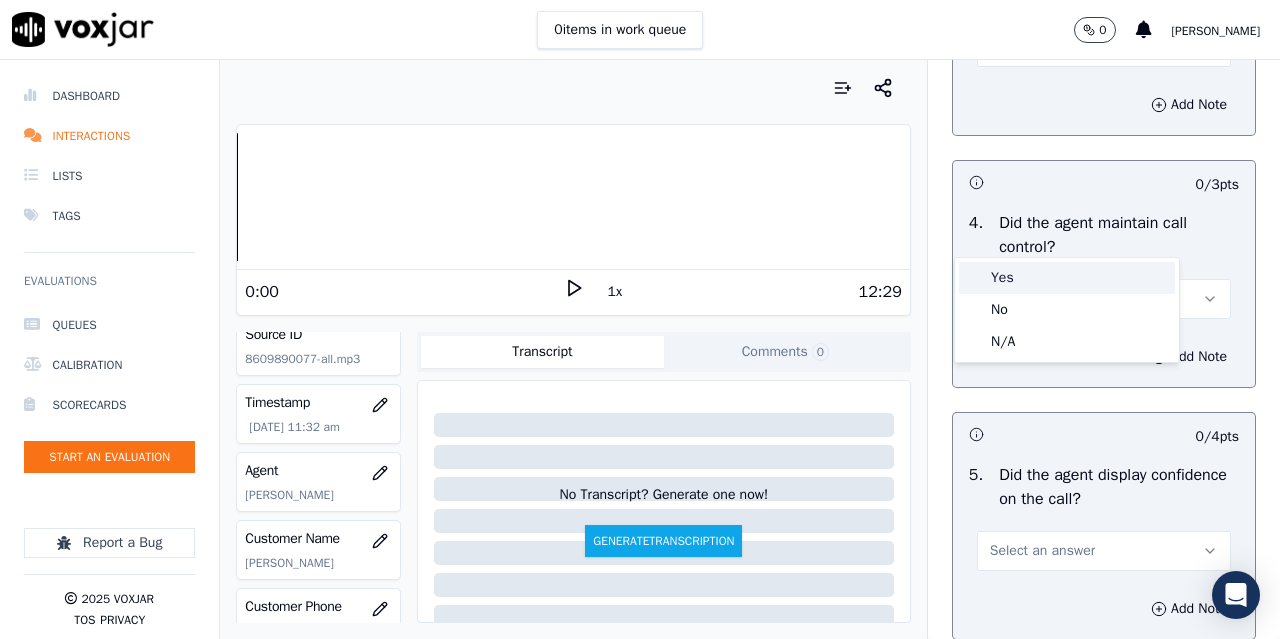 click on "Yes" at bounding box center [1067, 278] 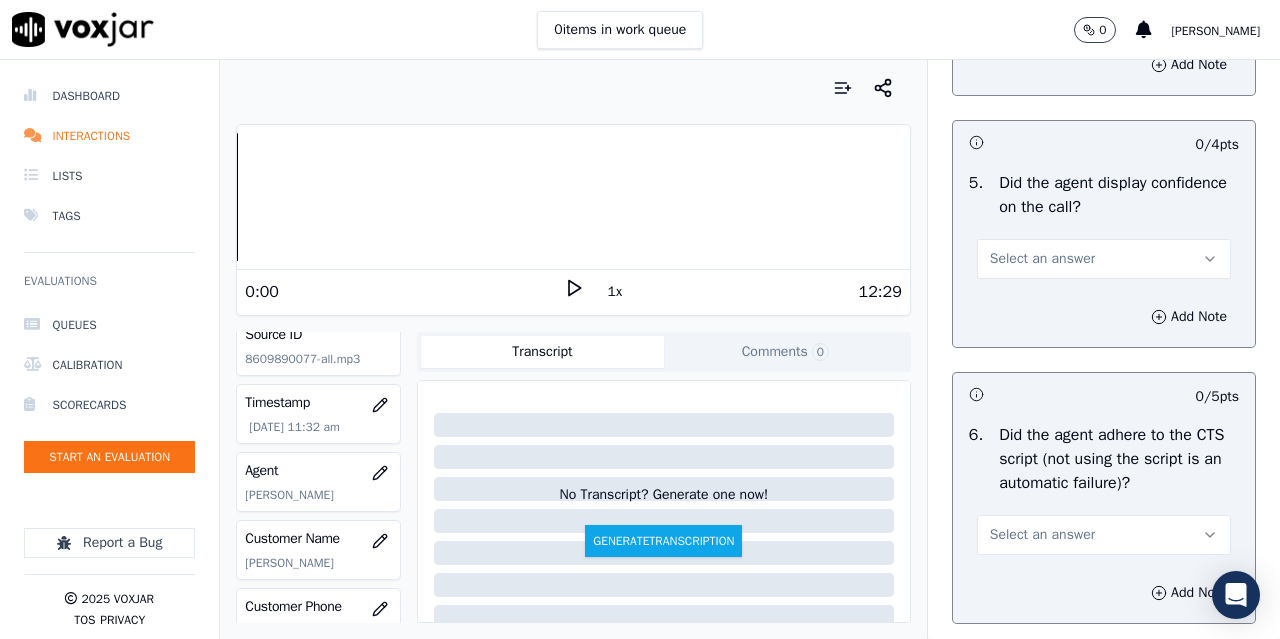 scroll, scrollTop: 4100, scrollLeft: 0, axis: vertical 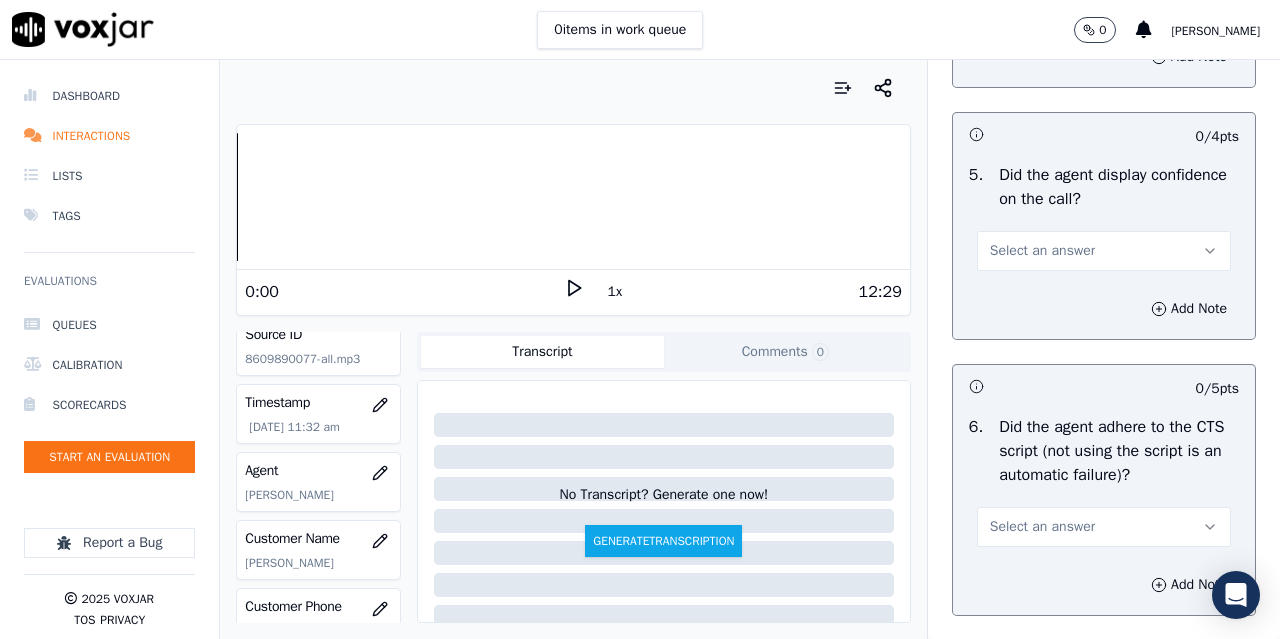 click on "Select an answer" at bounding box center [1042, -1] 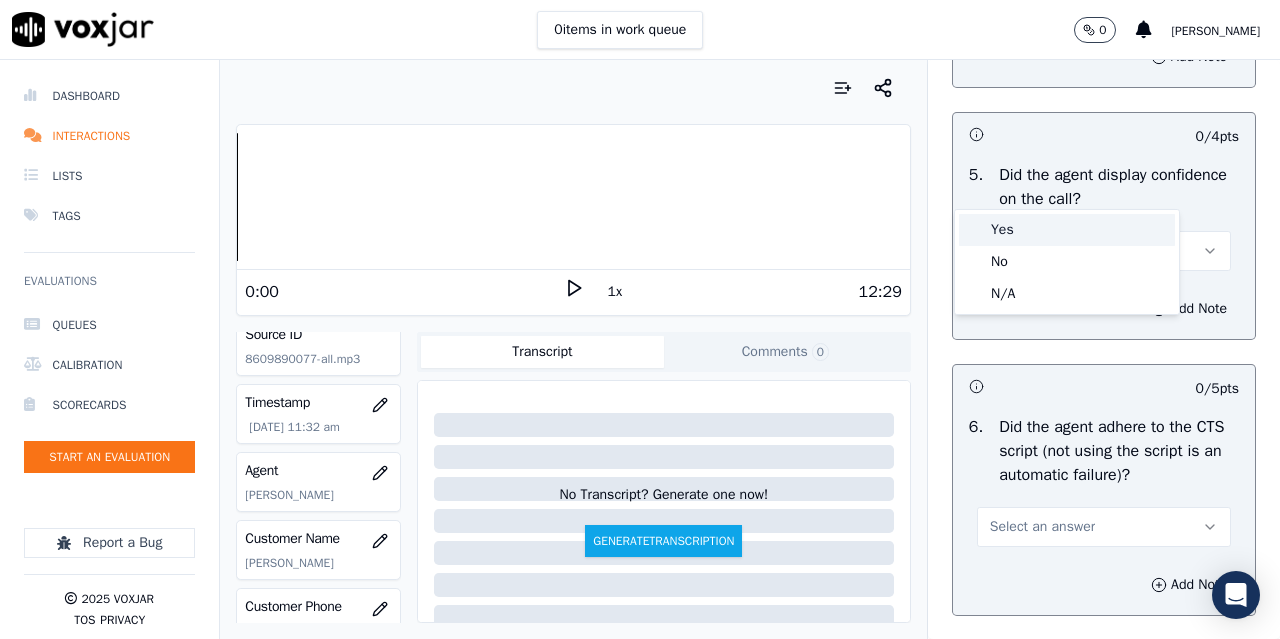 click on "Yes" at bounding box center [1067, 230] 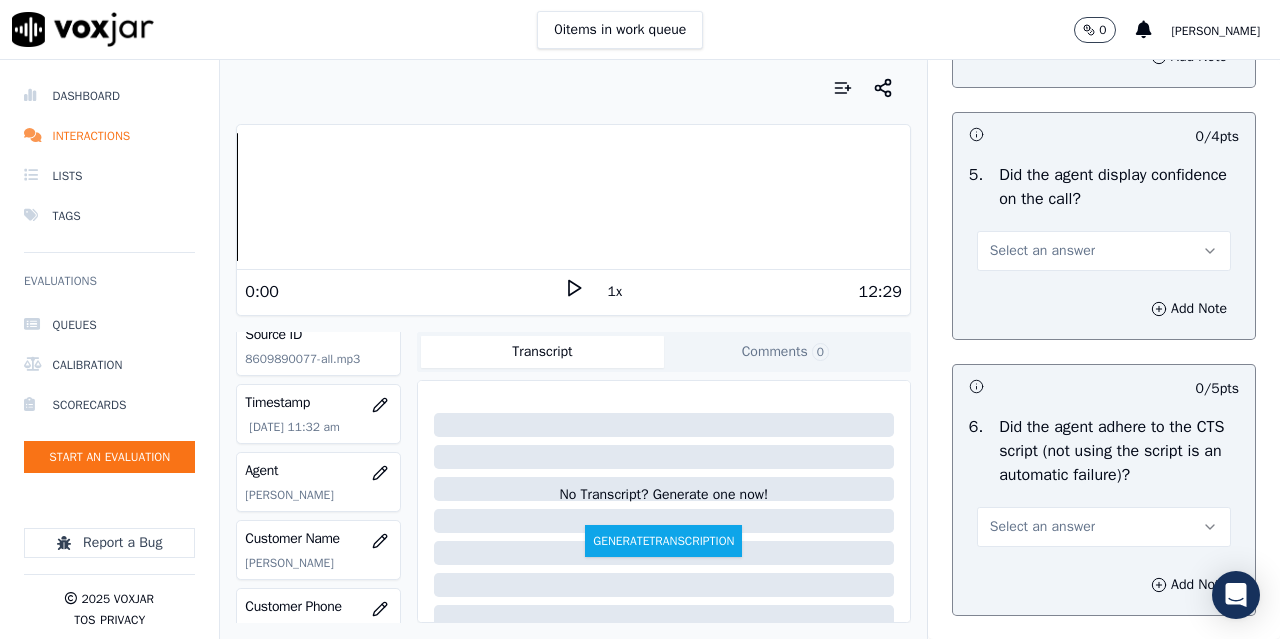 click on "Select an answer" at bounding box center (1042, 251) 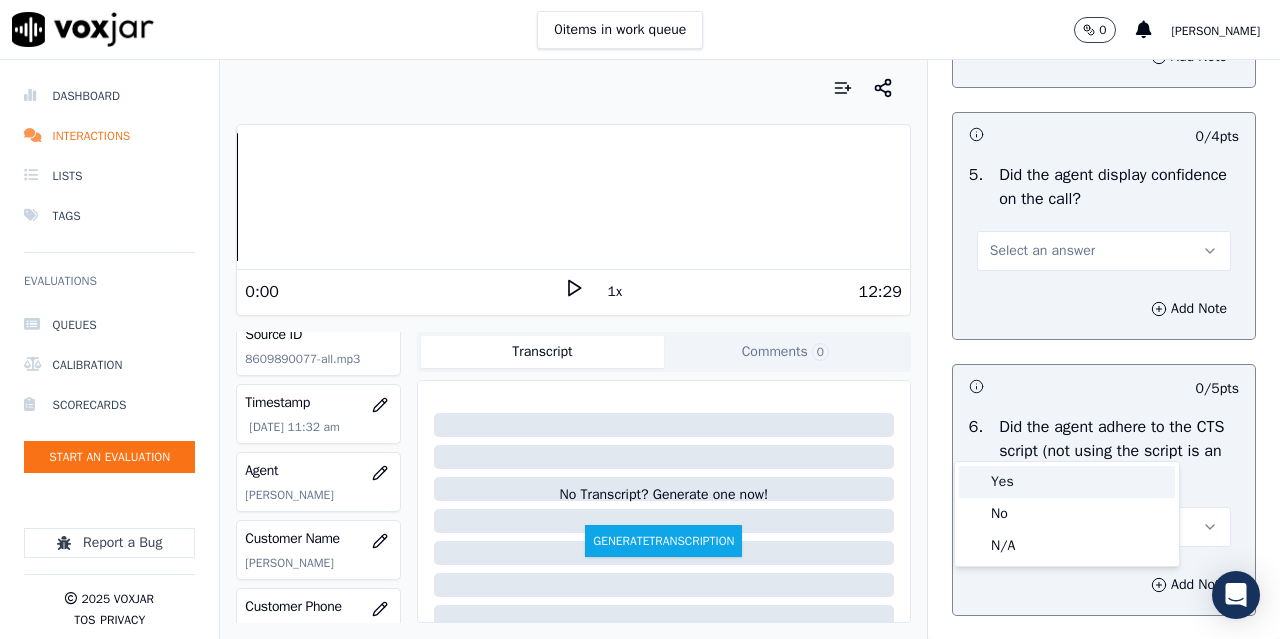 click on "Yes" at bounding box center (1067, 482) 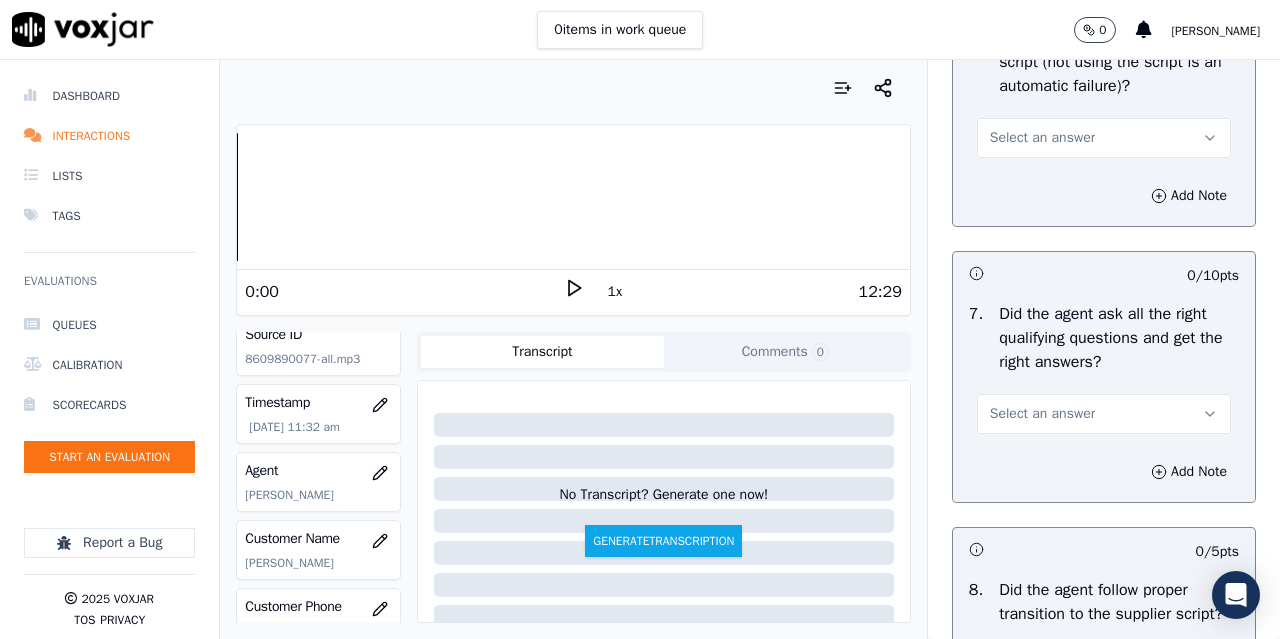 scroll, scrollTop: 4500, scrollLeft: 0, axis: vertical 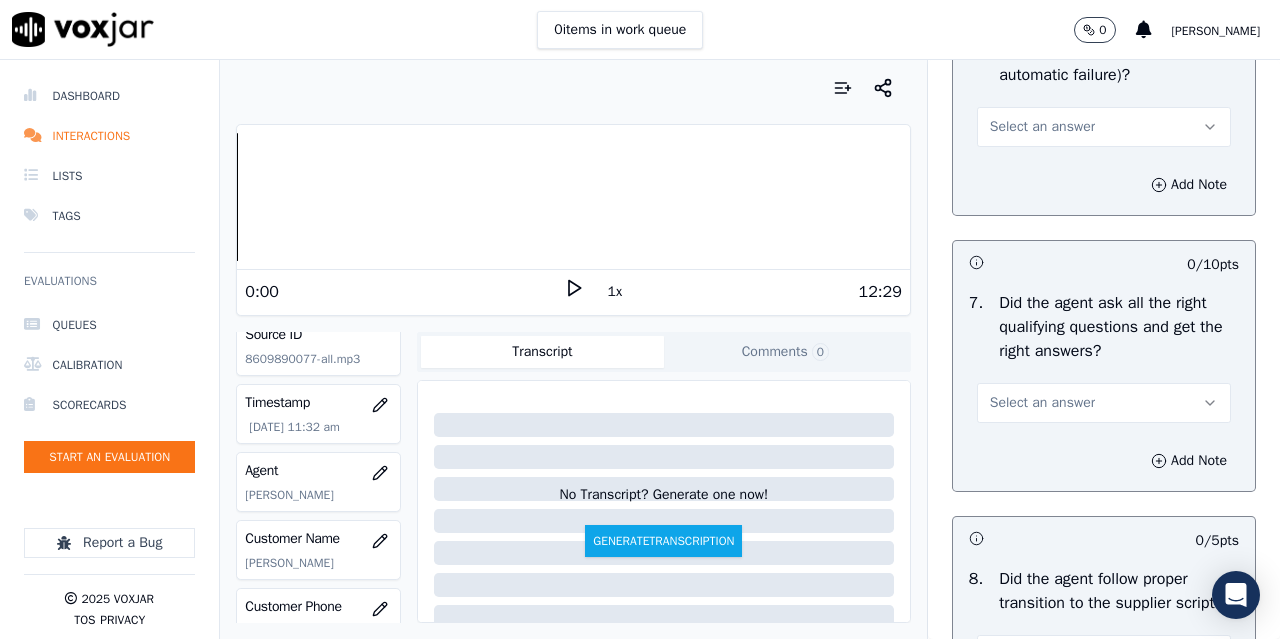 click on "Select an answer" at bounding box center (1042, 127) 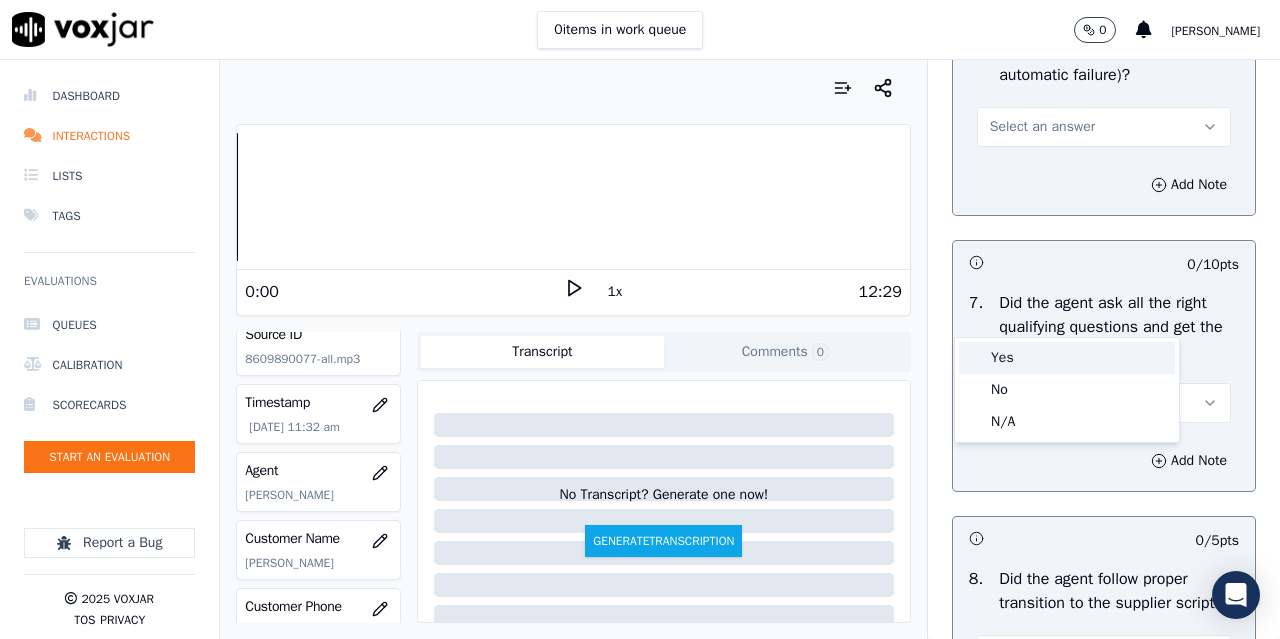 click on "Yes" at bounding box center [1067, 358] 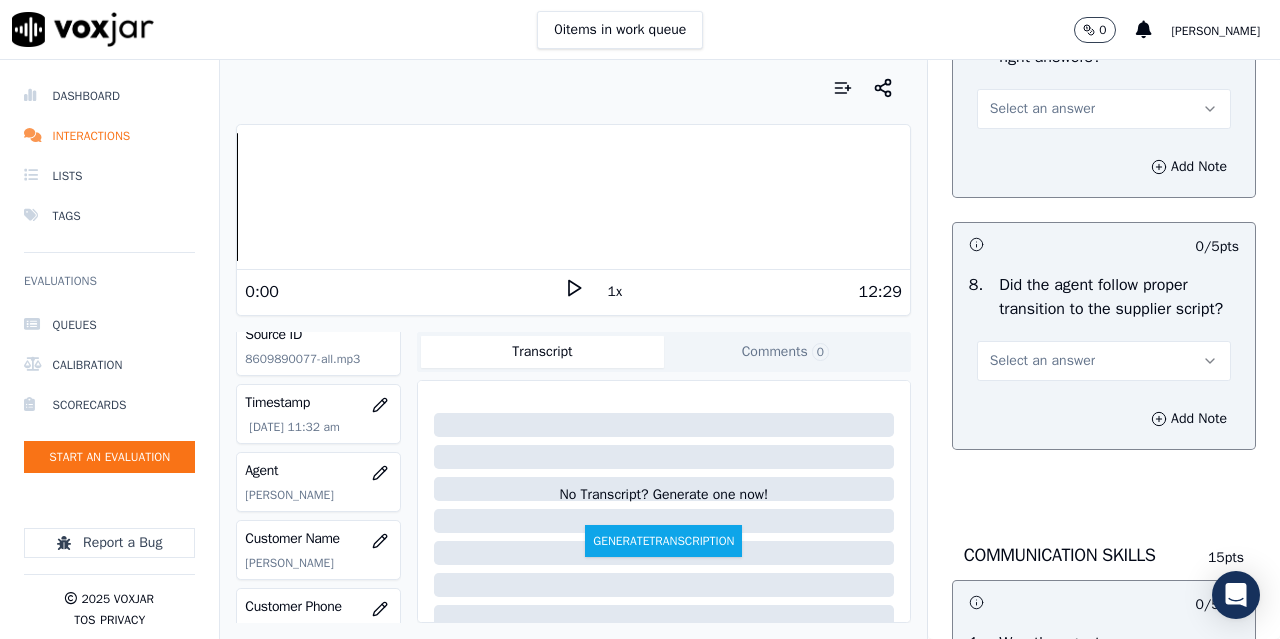 scroll, scrollTop: 4800, scrollLeft: 0, axis: vertical 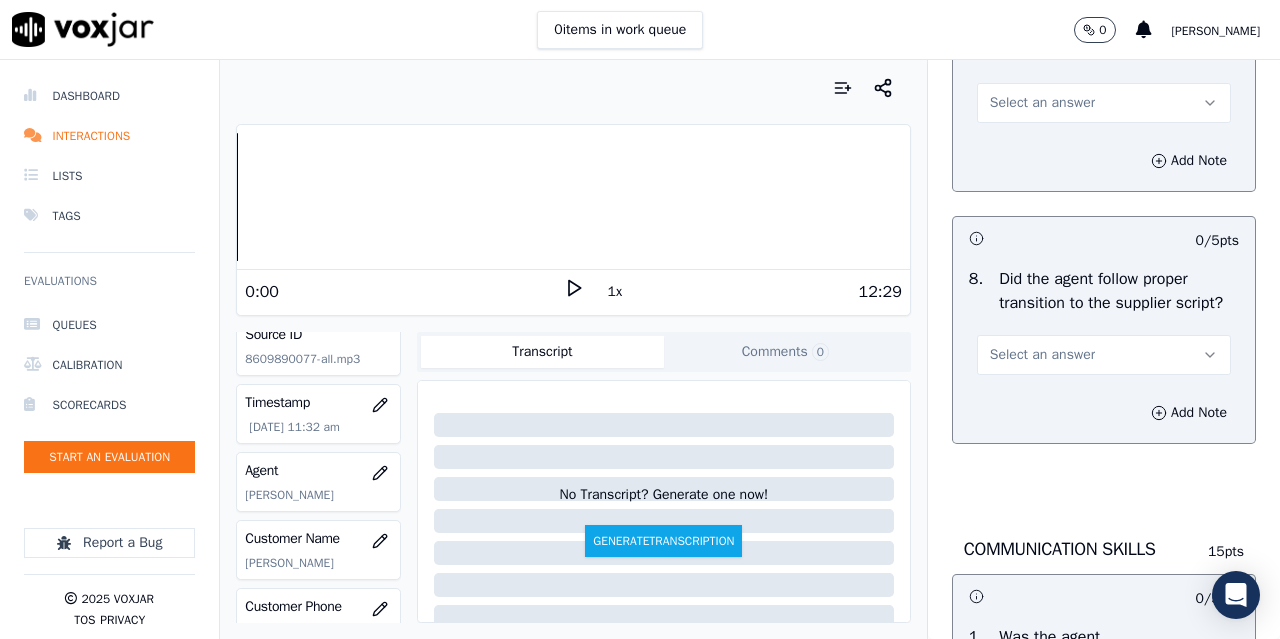 click on "Select an answer" at bounding box center (1042, 103) 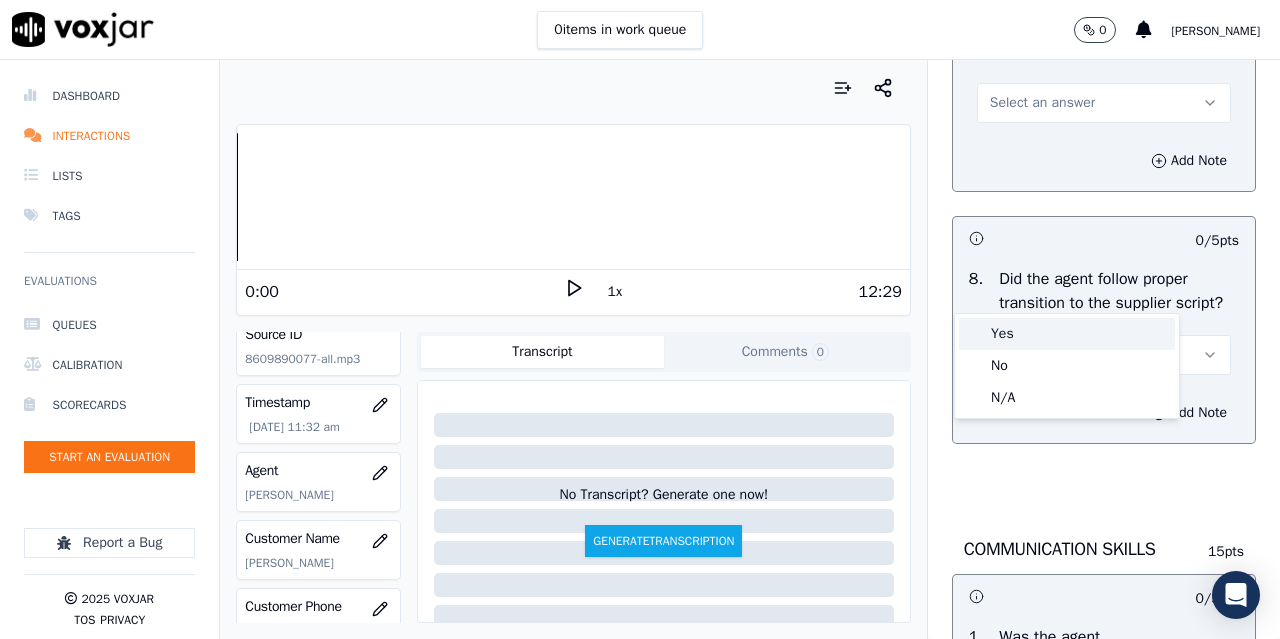 click on "Yes" at bounding box center [1067, 334] 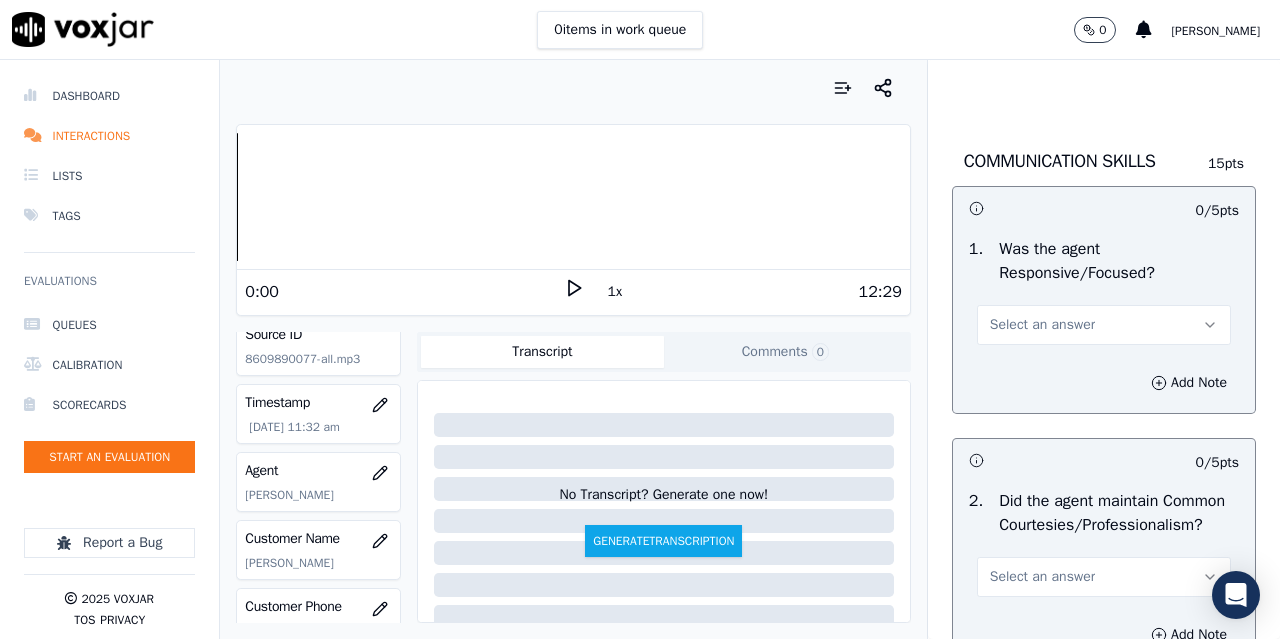 scroll, scrollTop: 5300, scrollLeft: 0, axis: vertical 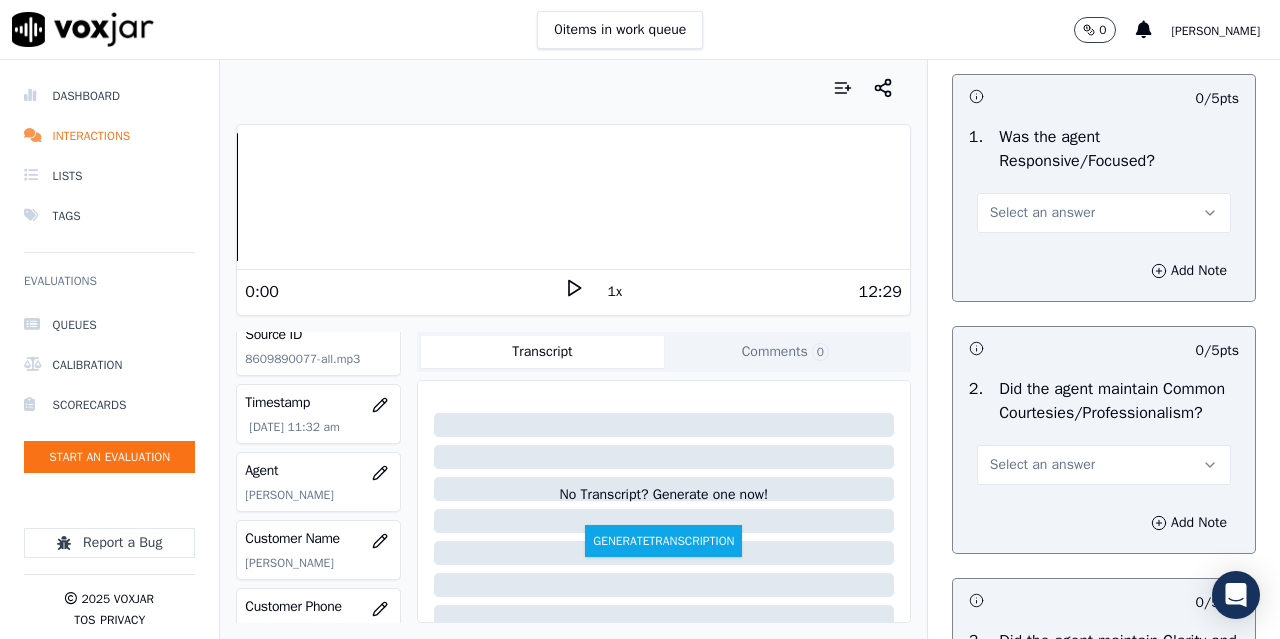 click on "Select an answer" at bounding box center (1042, -145) 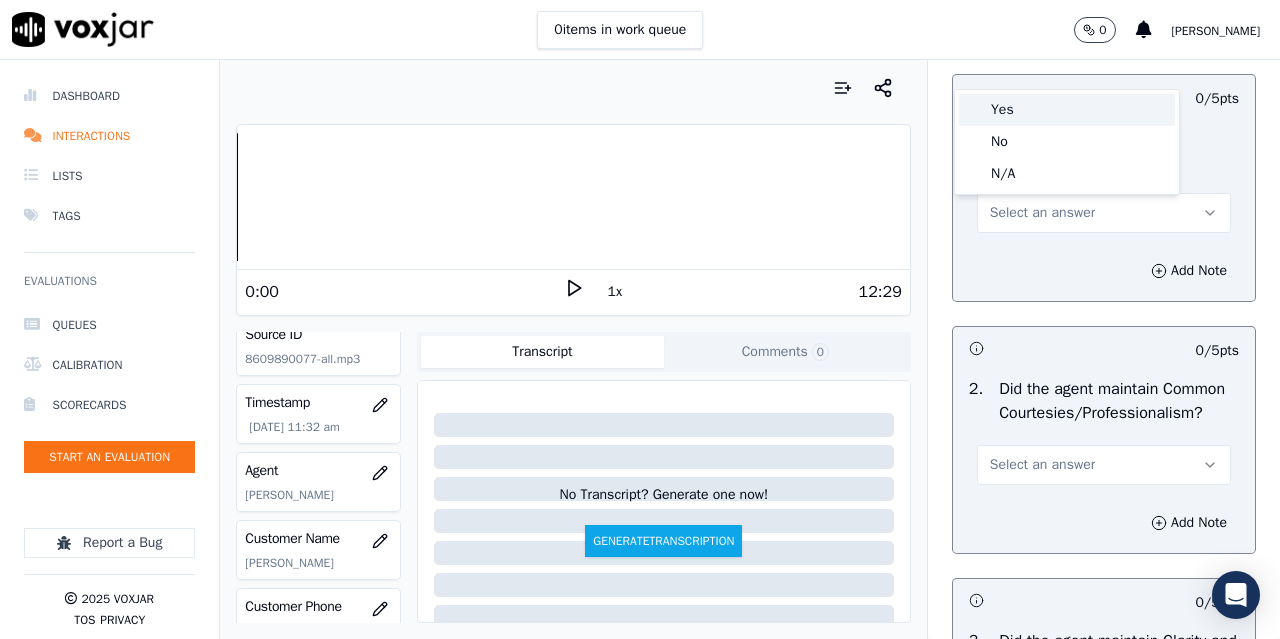 click on "Yes" at bounding box center (1067, 110) 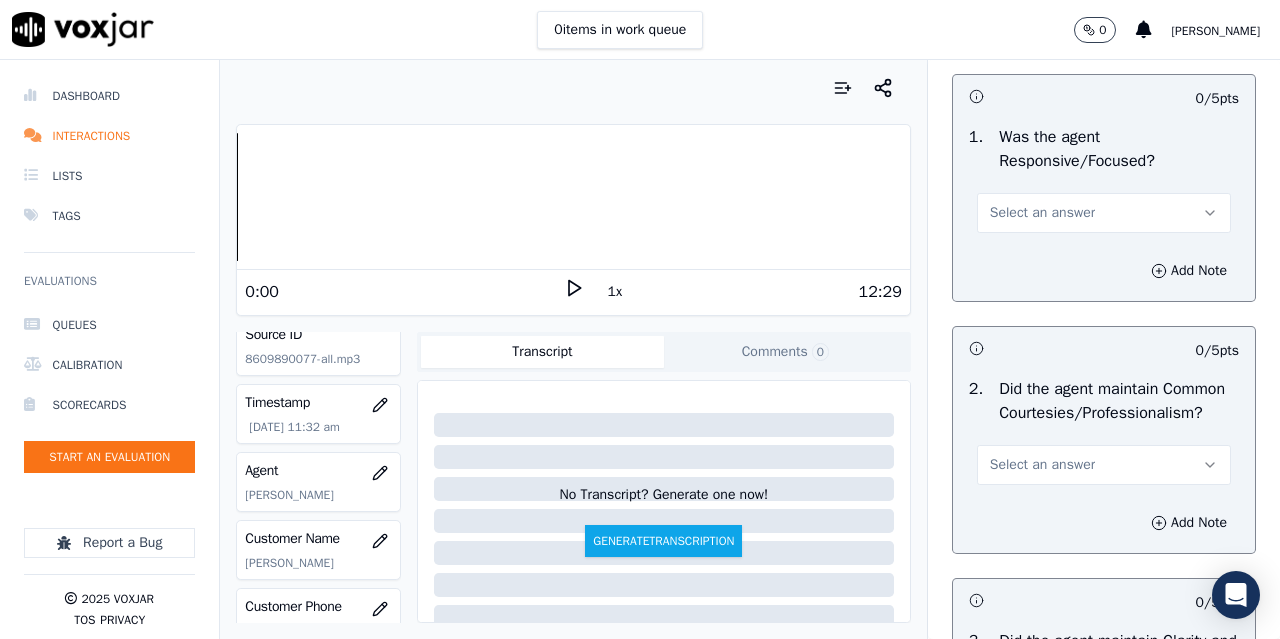 click on "Select an answer" at bounding box center [1042, 213] 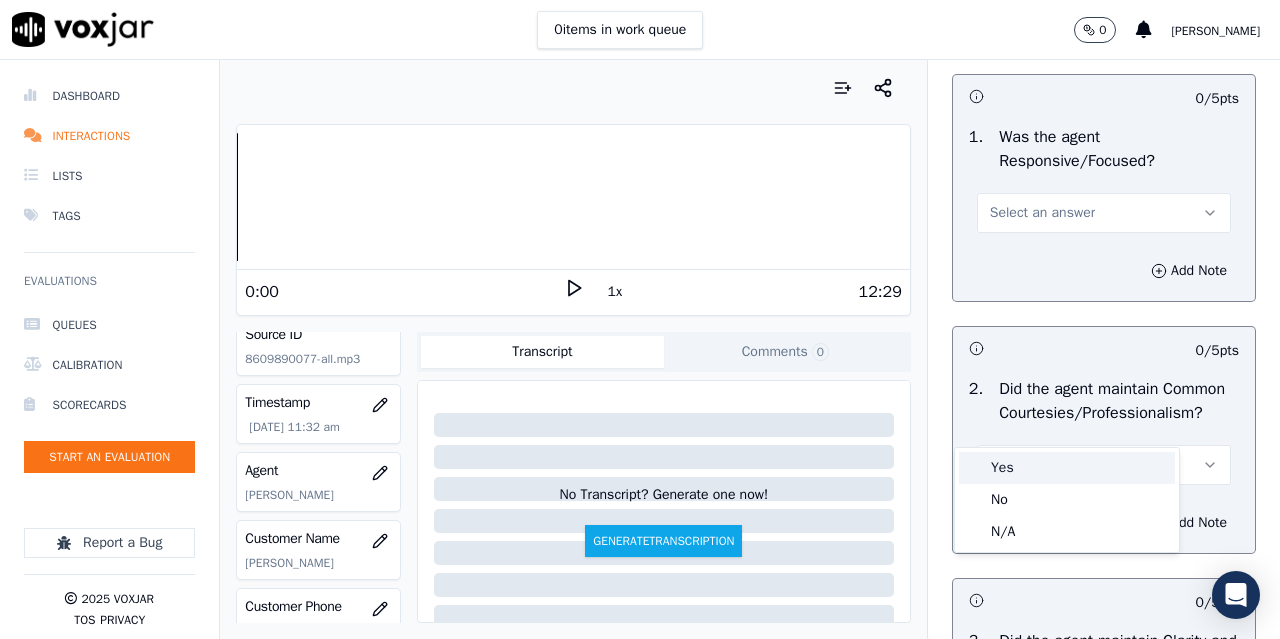 click on "Yes" at bounding box center [1067, 468] 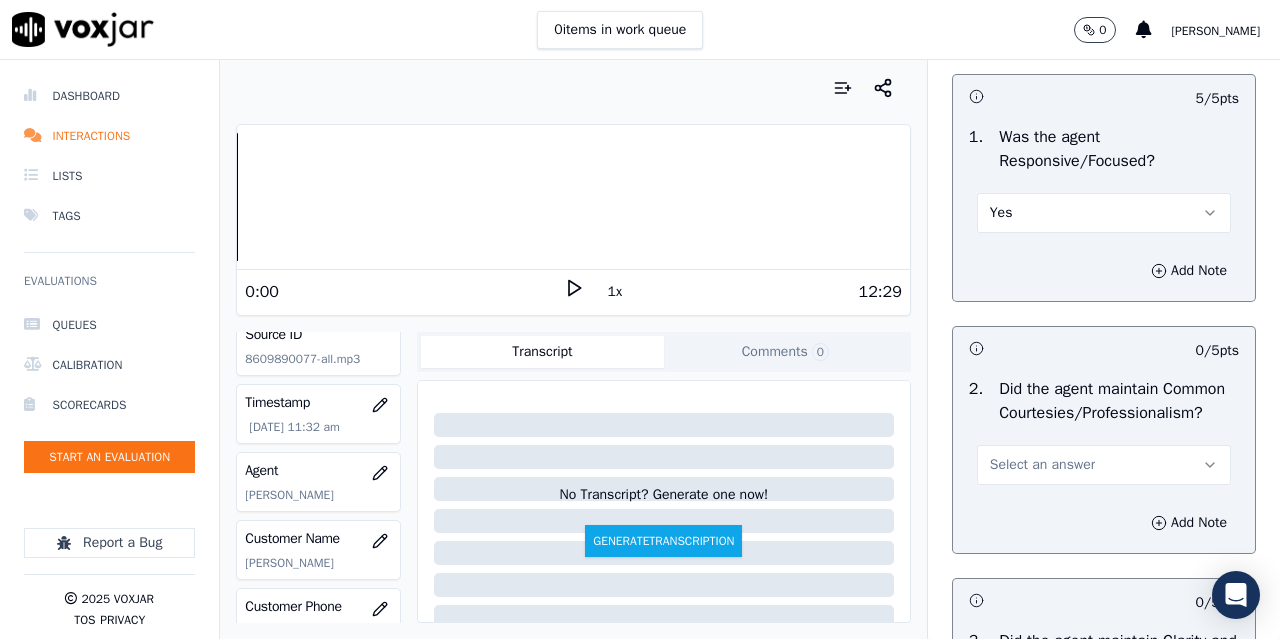 scroll, scrollTop: 5600, scrollLeft: 0, axis: vertical 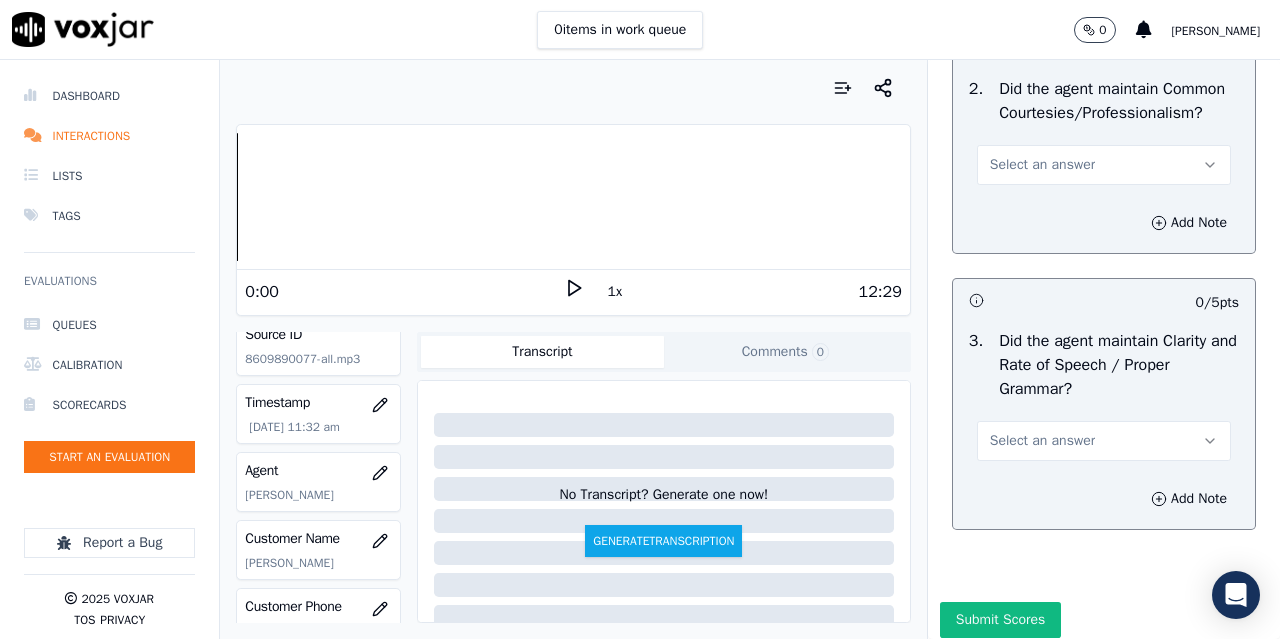 click on "Select an answer" at bounding box center [1042, 165] 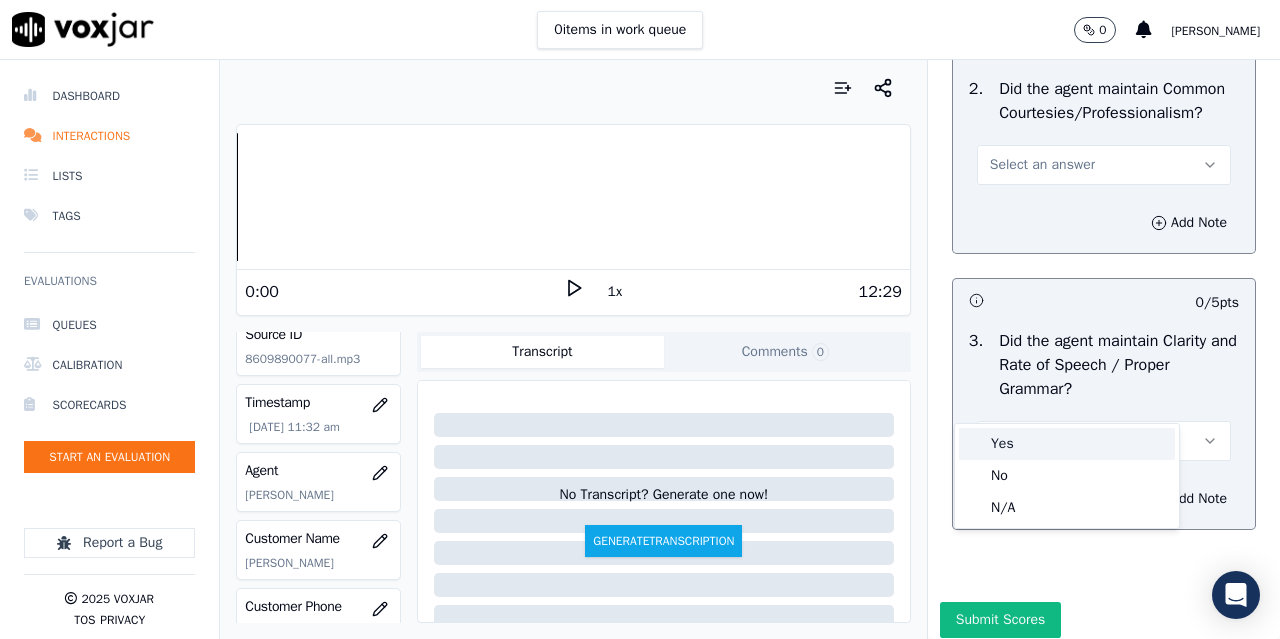 click on "Yes" at bounding box center (1067, 444) 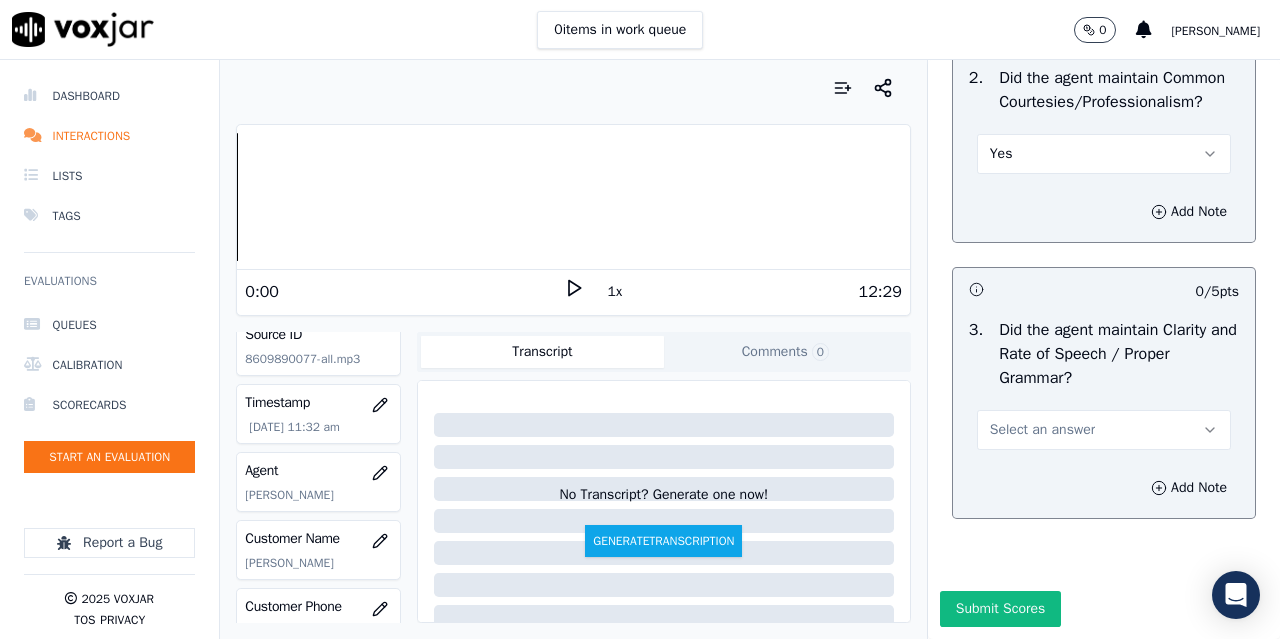 scroll, scrollTop: 5896, scrollLeft: 0, axis: vertical 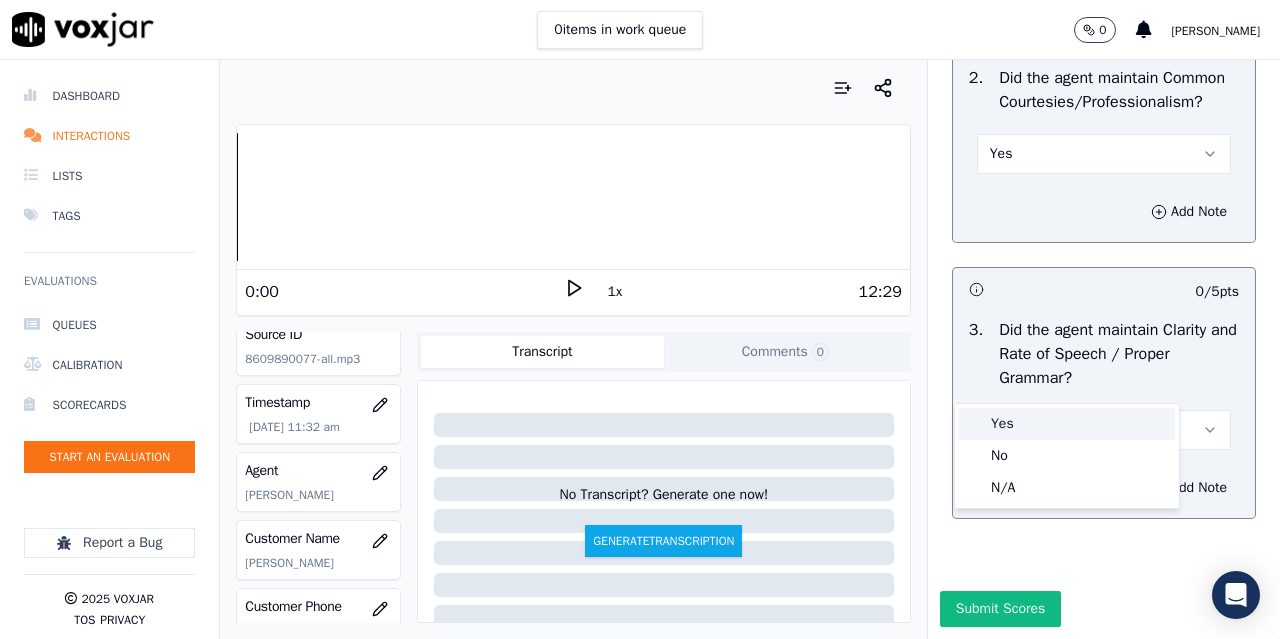click on "Yes" at bounding box center (1067, 424) 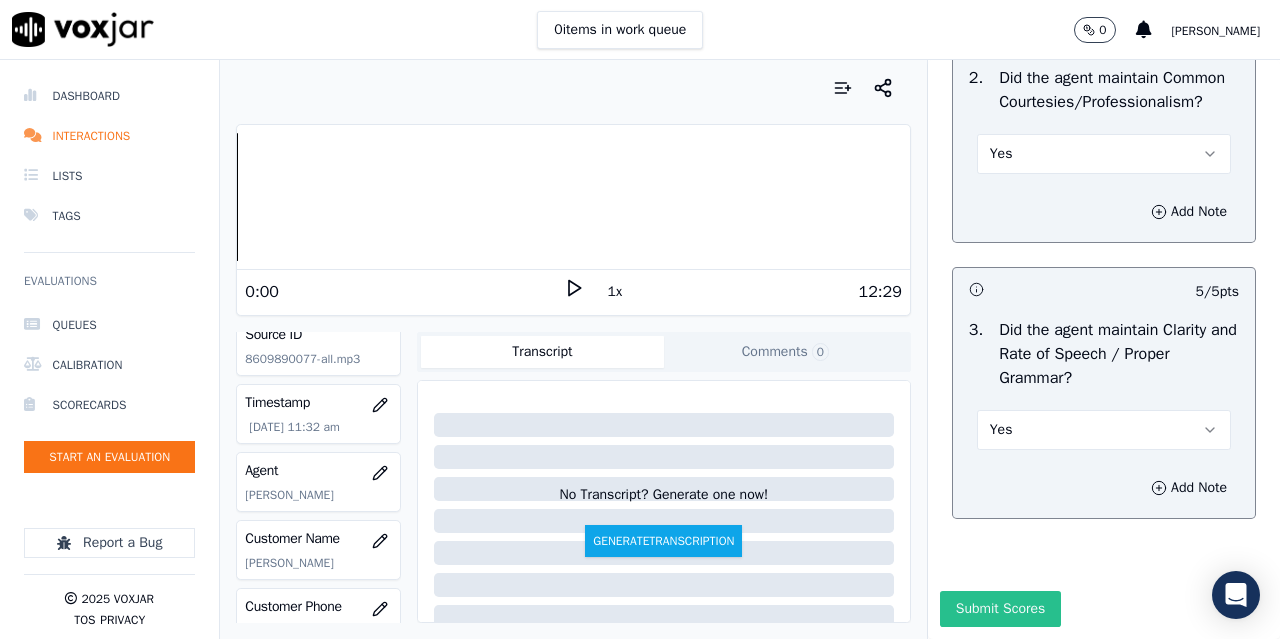 click on "Submit Scores" at bounding box center [1000, 609] 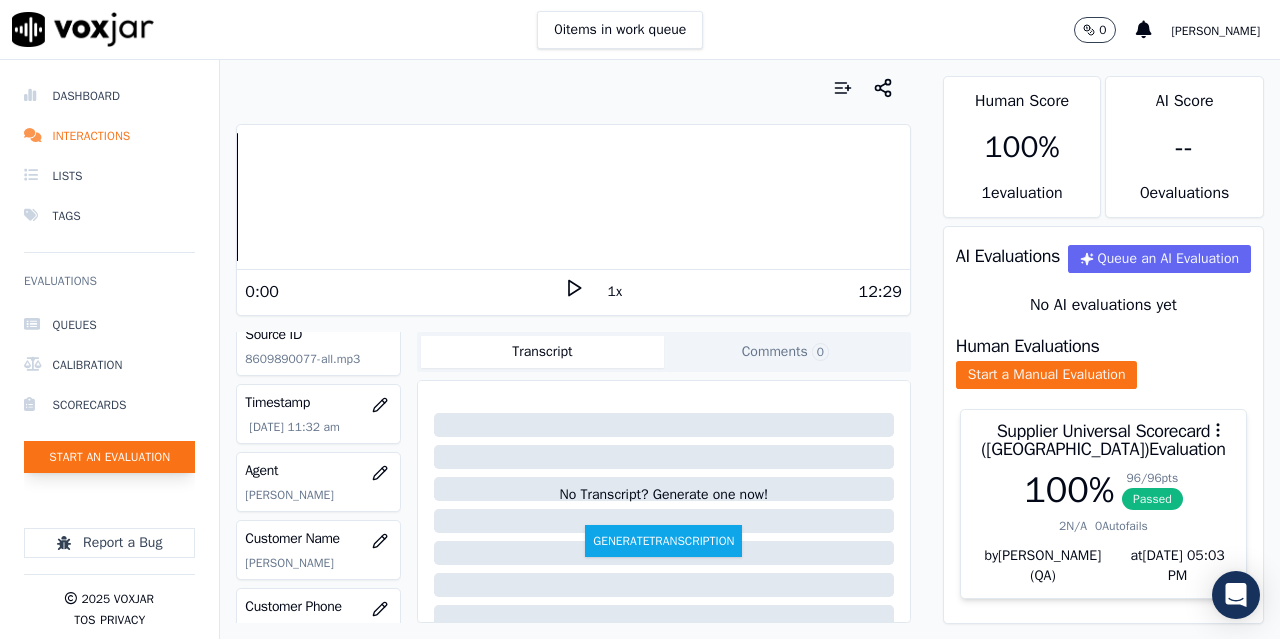 click on "Start an Evaluation" 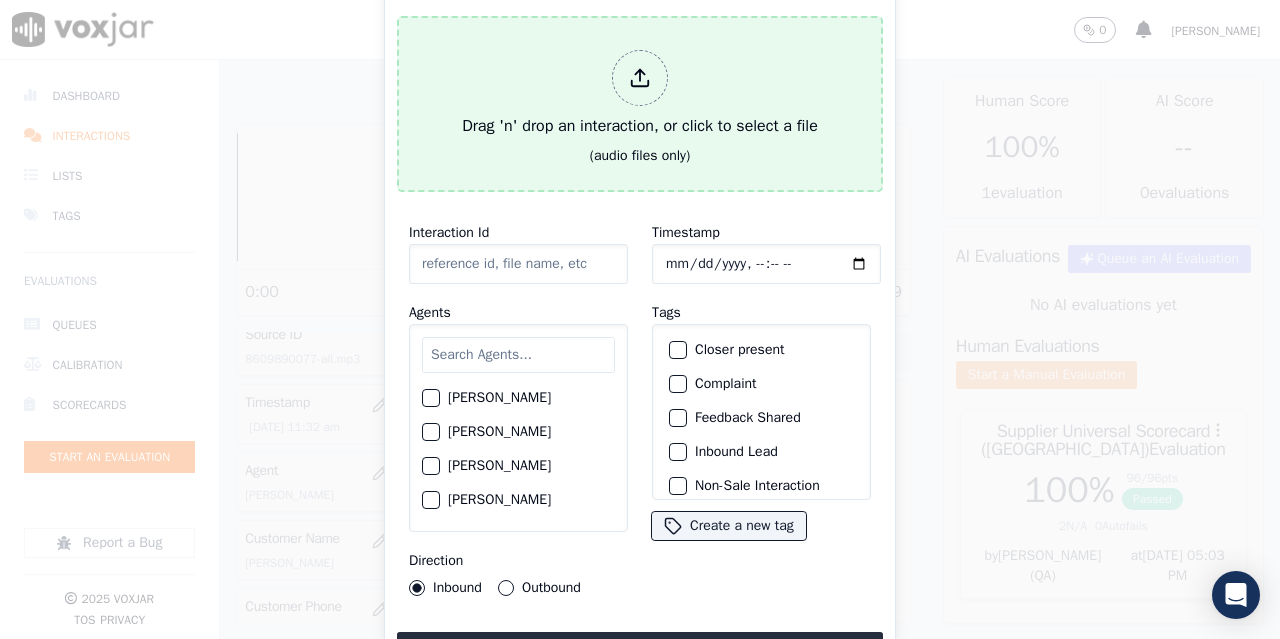 click on "Drag 'n' drop an interaction, or click to select a file" at bounding box center [640, 94] 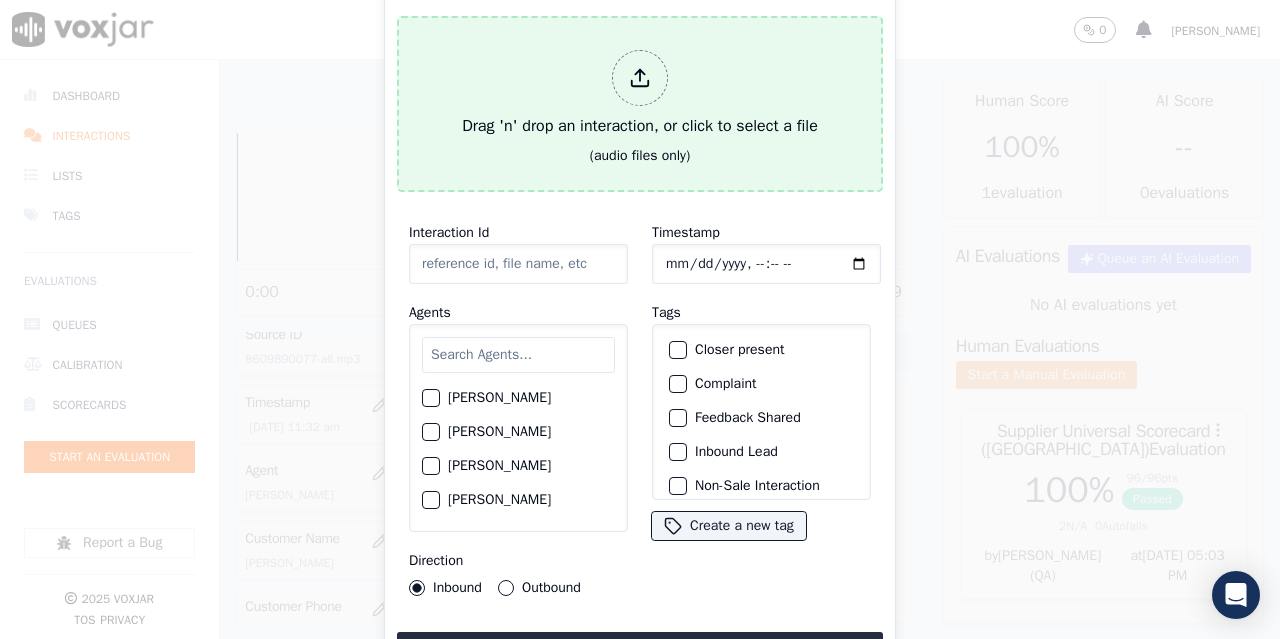 type on "20250702-193444_6036895934-all.mp3" 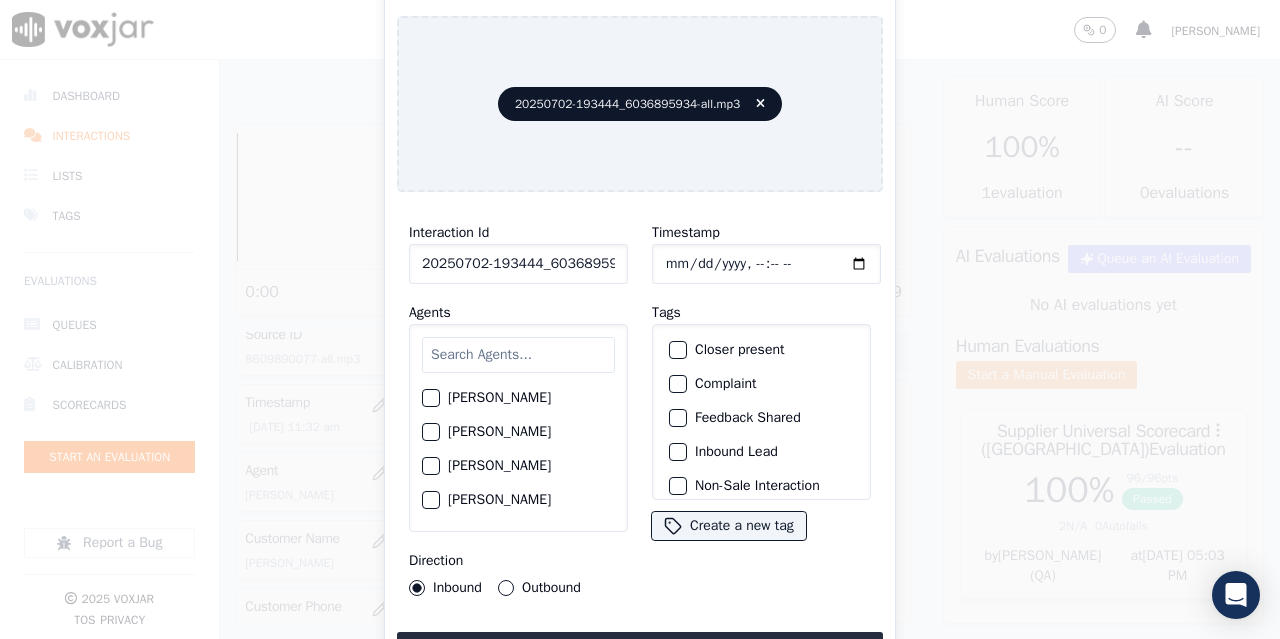 click at bounding box center (518, 355) 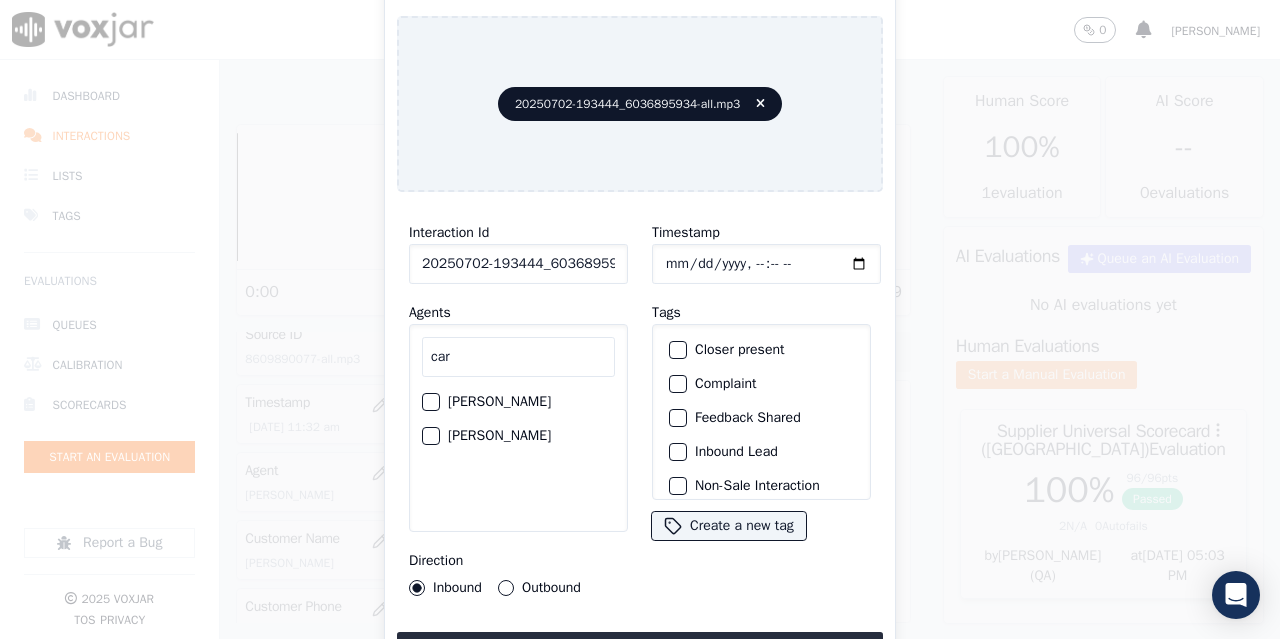 type on "car" 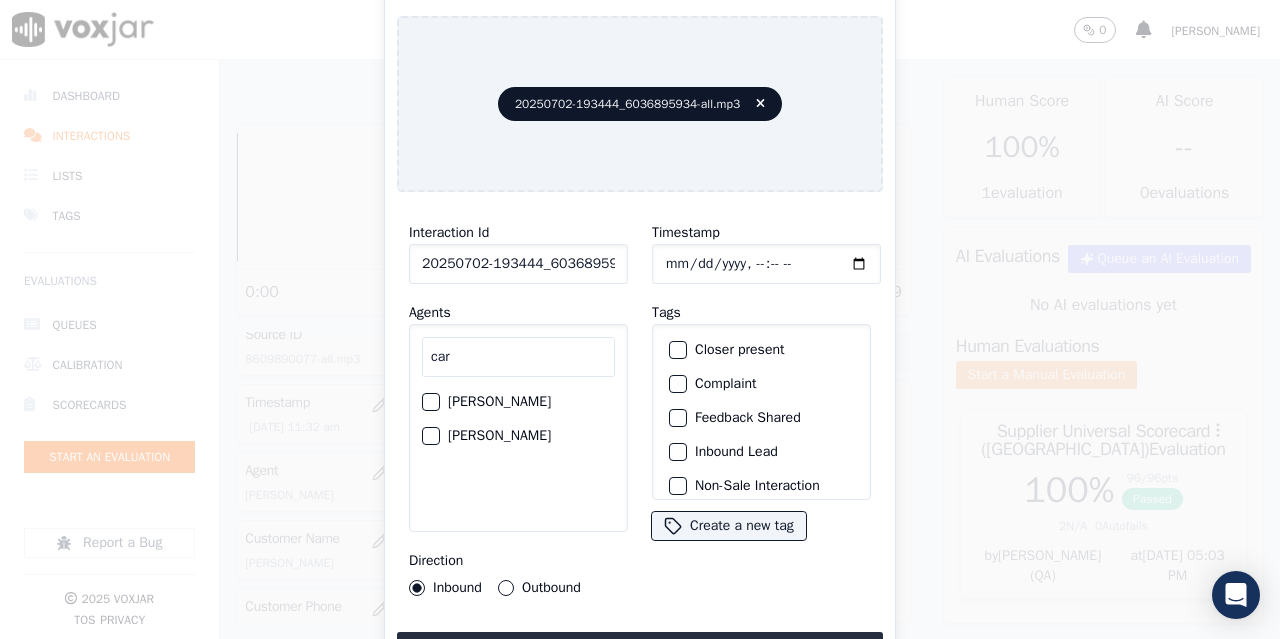 click on "[PERSON_NAME]" 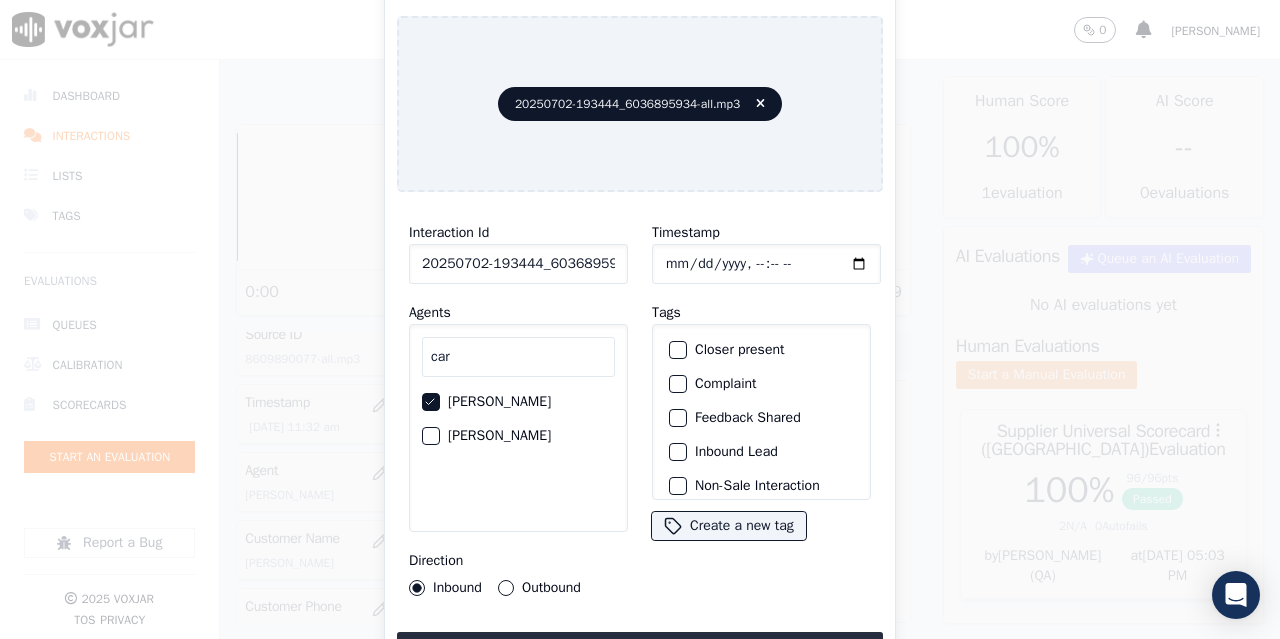 type 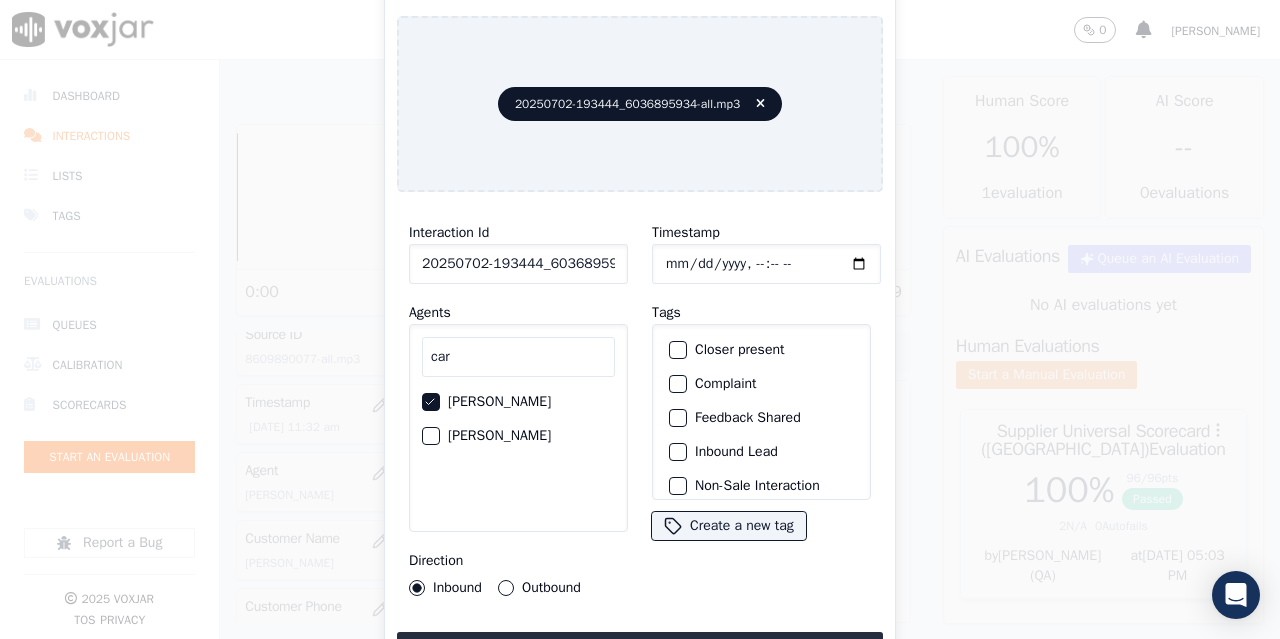 click on "Outbound" 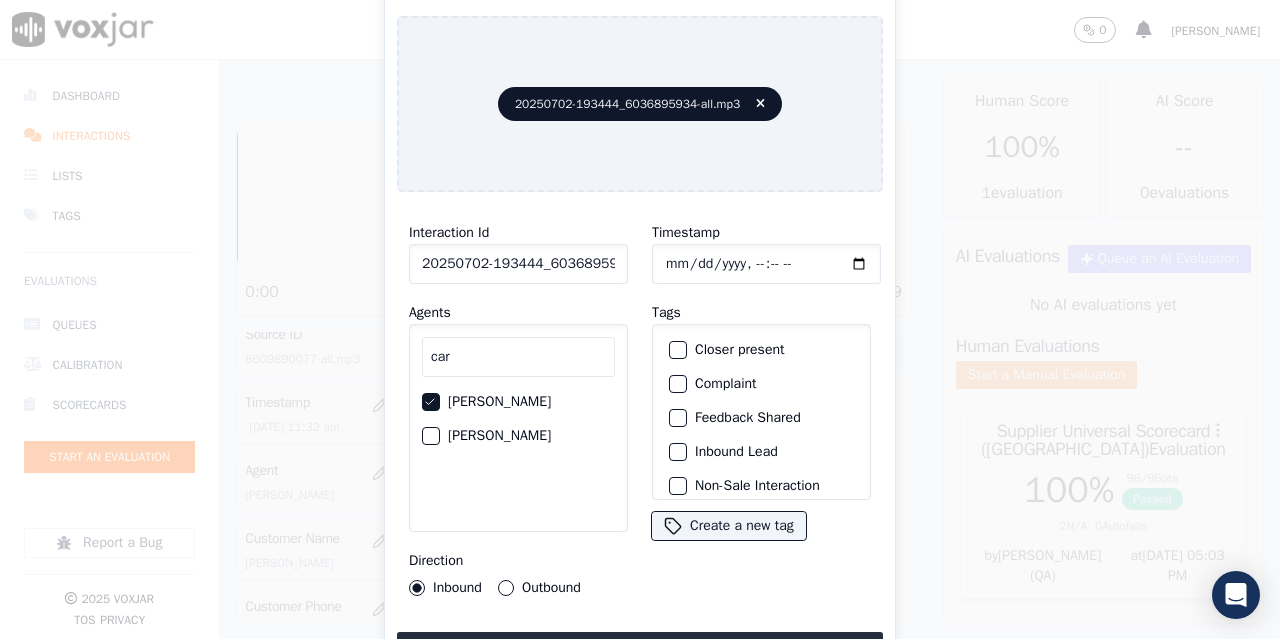 click on "Outbound" at bounding box center (506, 588) 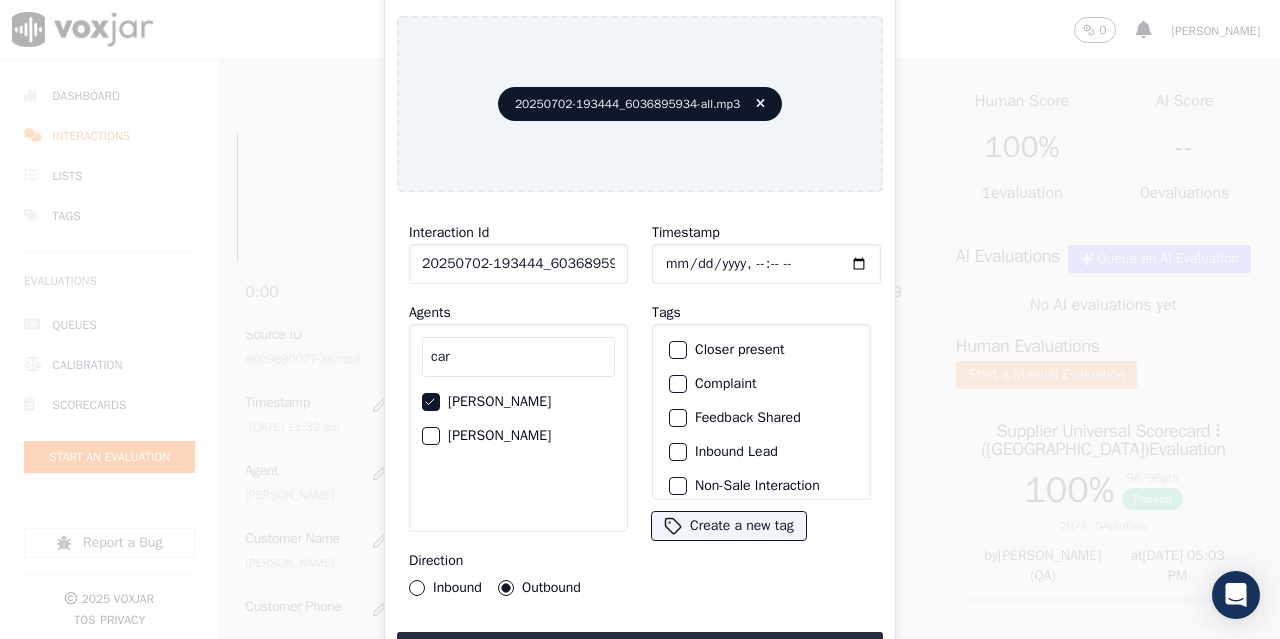 click on "Timestamp" 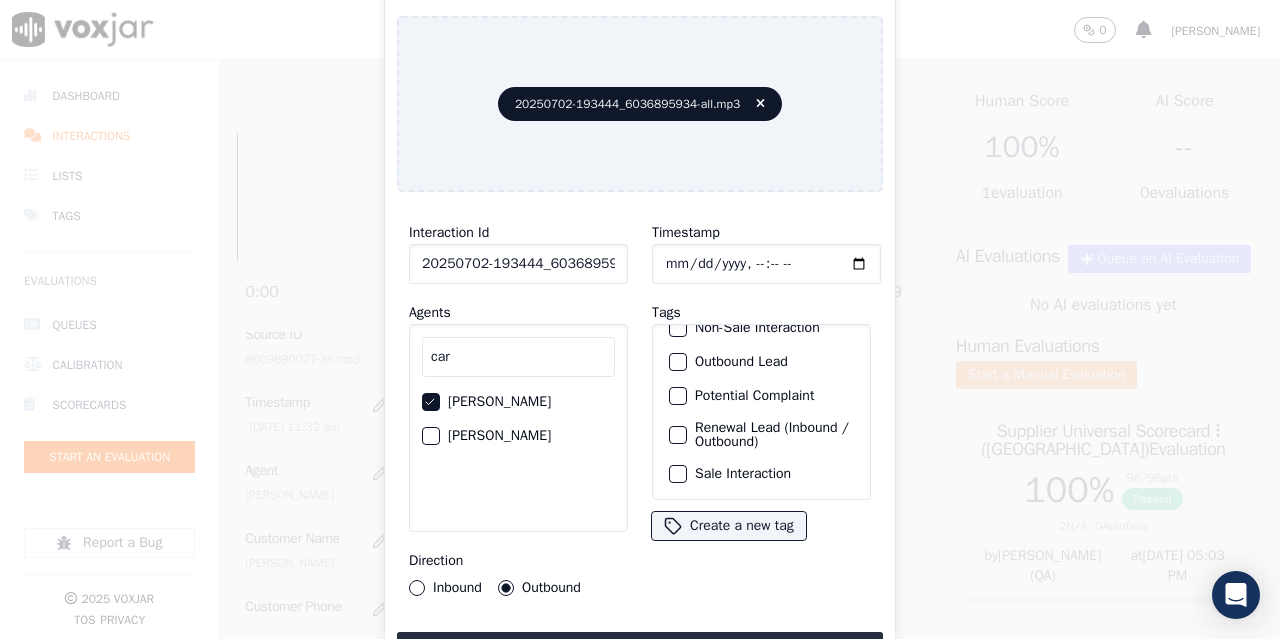 click on "Sale Interaction" 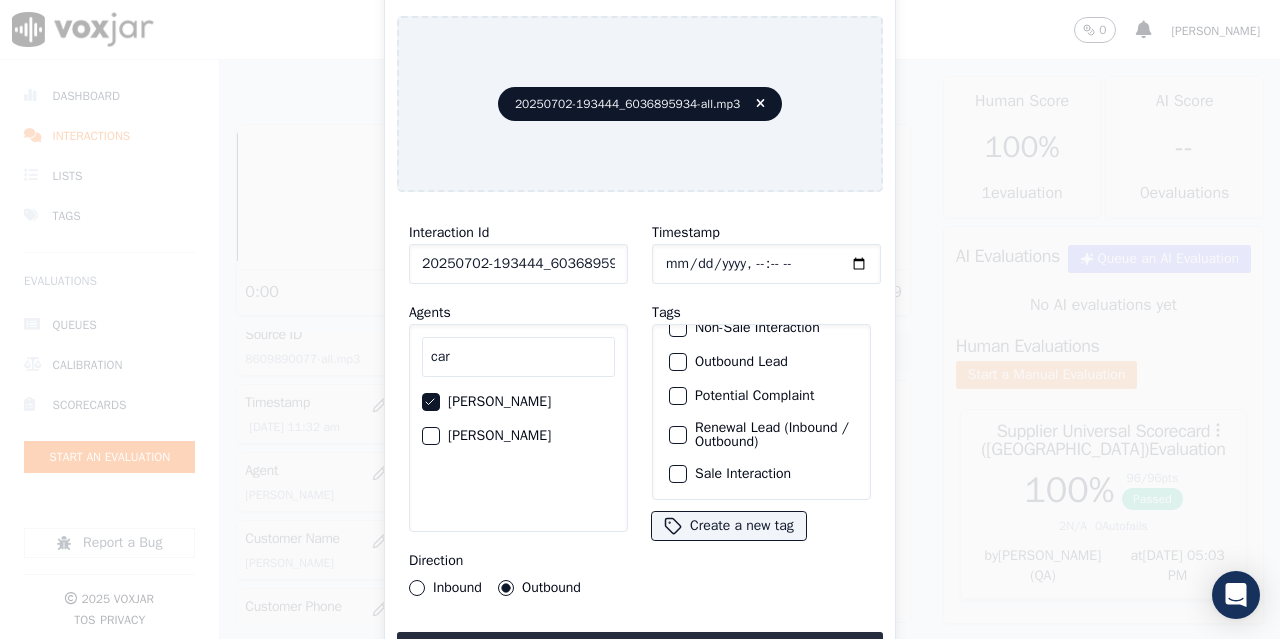 click on "Sale Interaction" at bounding box center (678, 474) 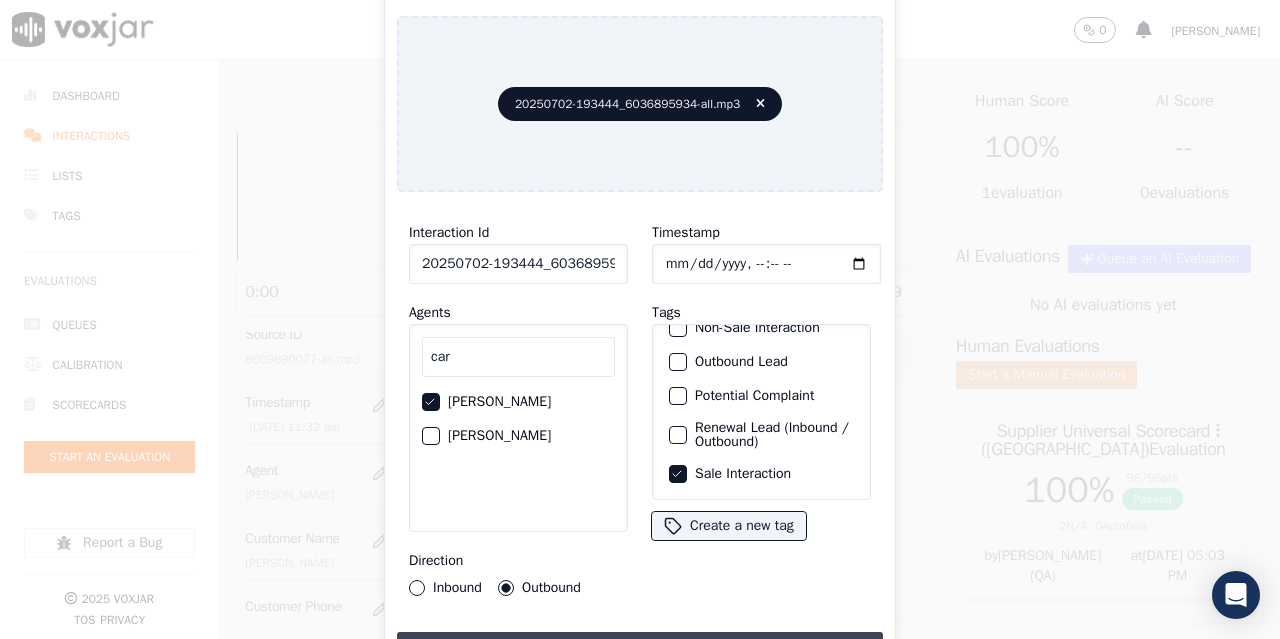 click on "Upload interaction to start evaluation" at bounding box center (640, 650) 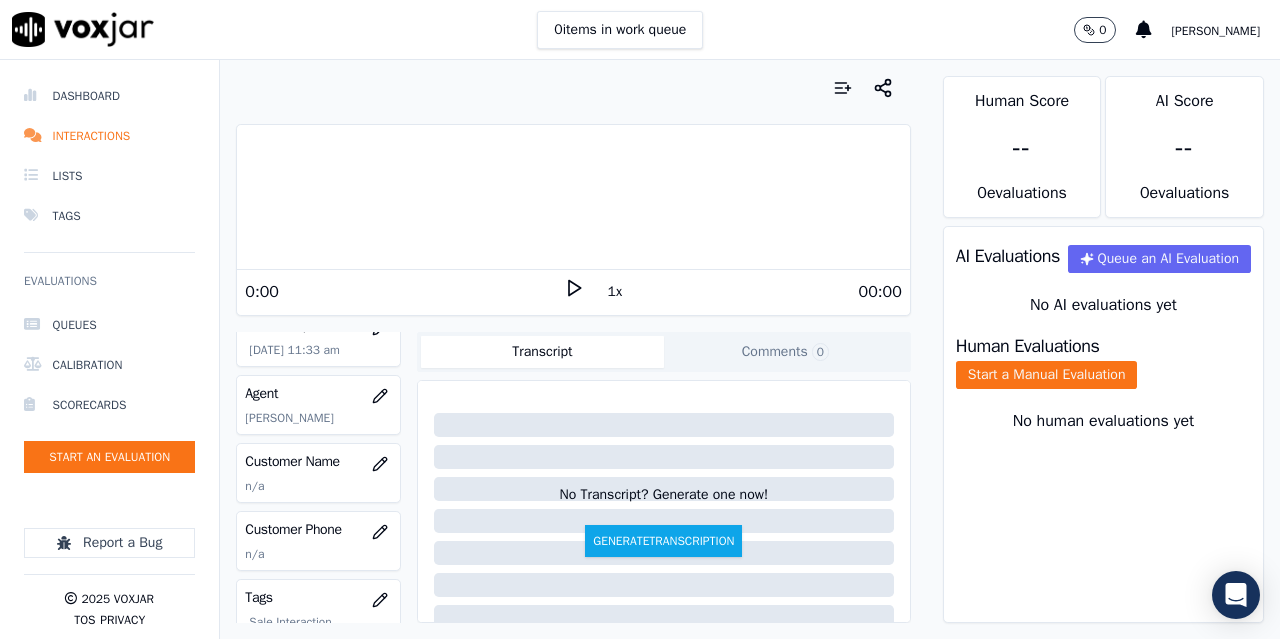 scroll, scrollTop: 200, scrollLeft: 0, axis: vertical 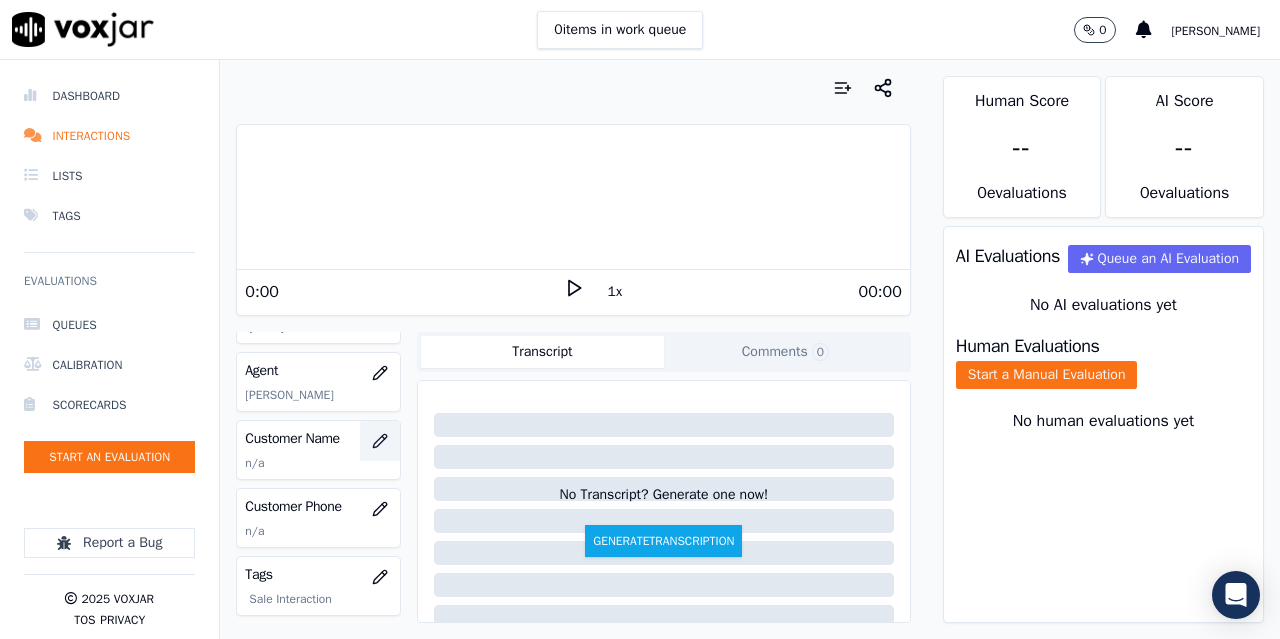 click 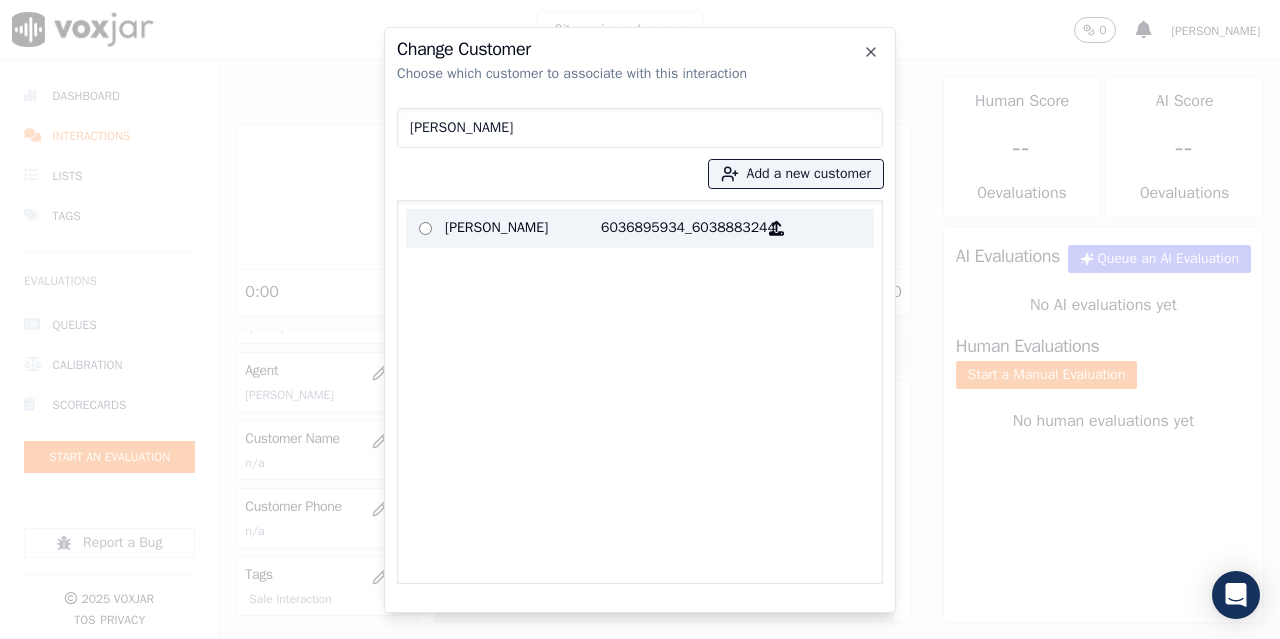 type on "[PERSON_NAME]" 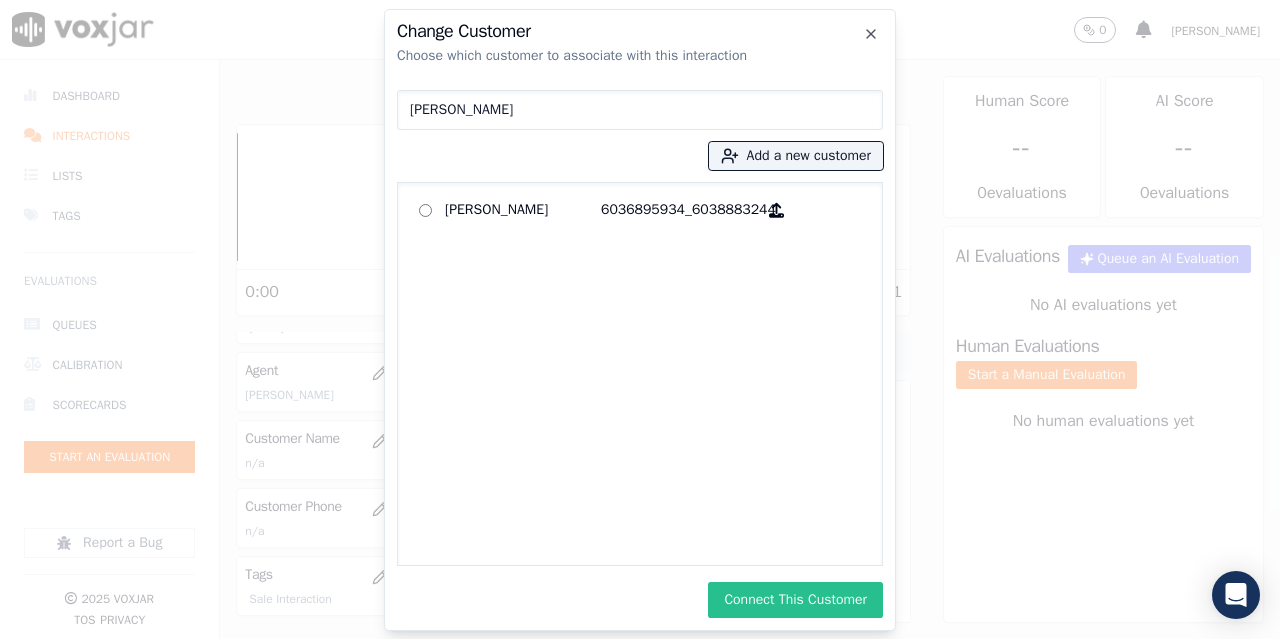click on "Connect This Customer" at bounding box center (795, 600) 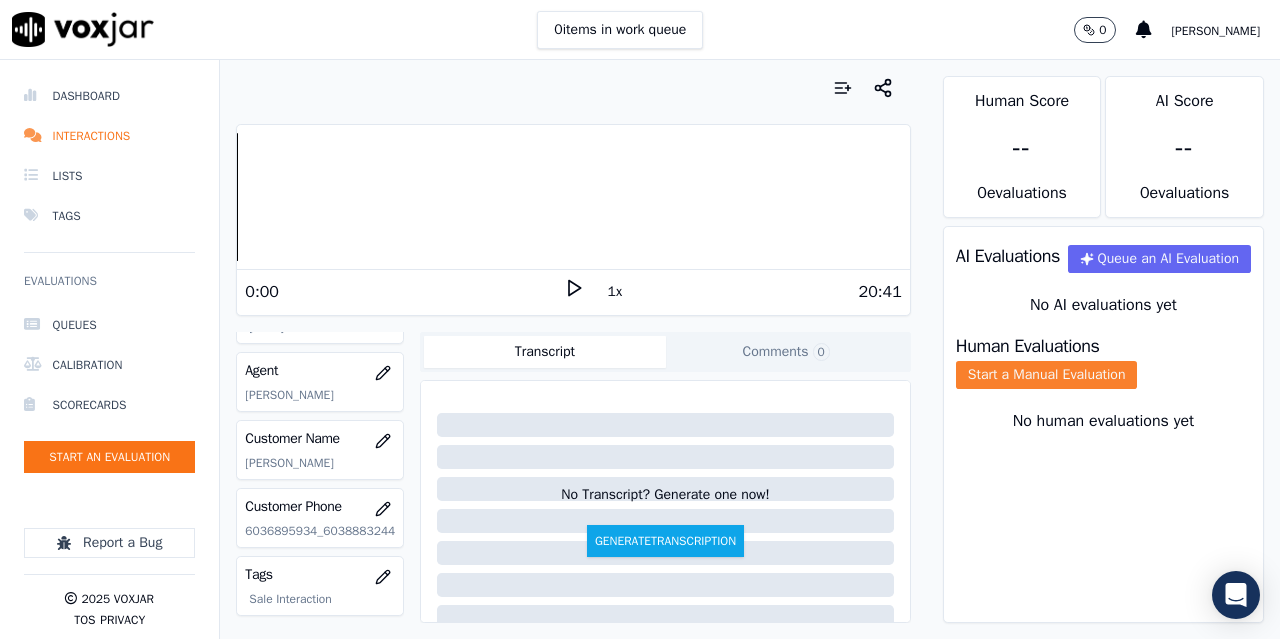 click on "Start a Manual Evaluation" 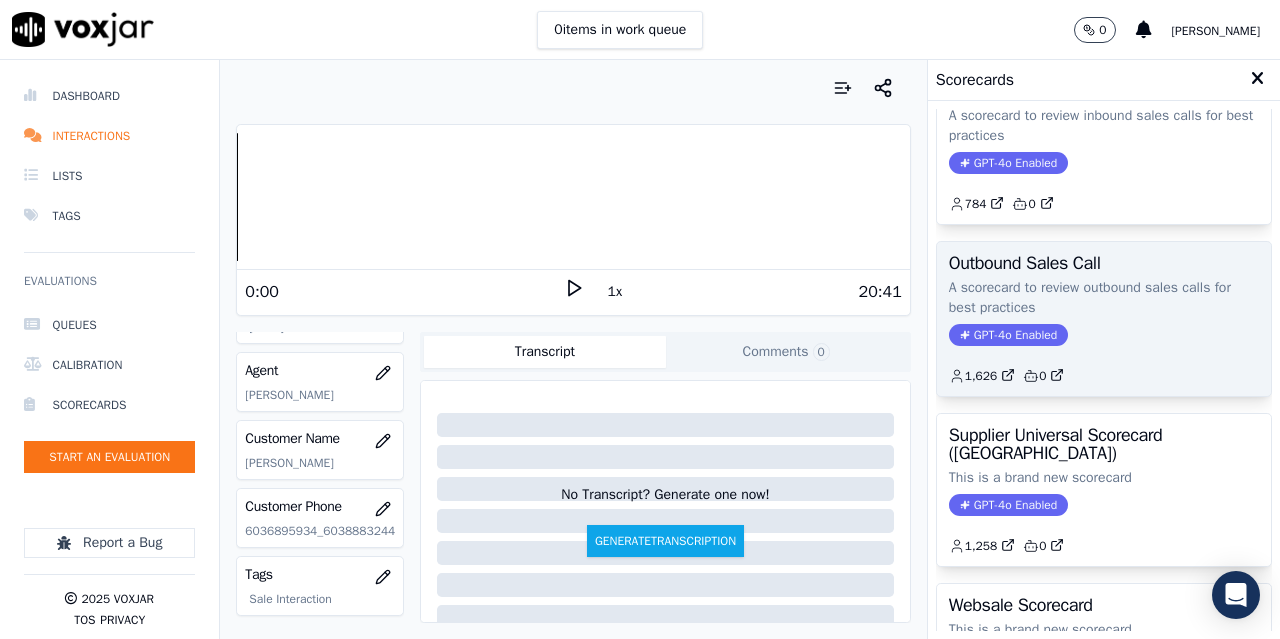 scroll, scrollTop: 300, scrollLeft: 0, axis: vertical 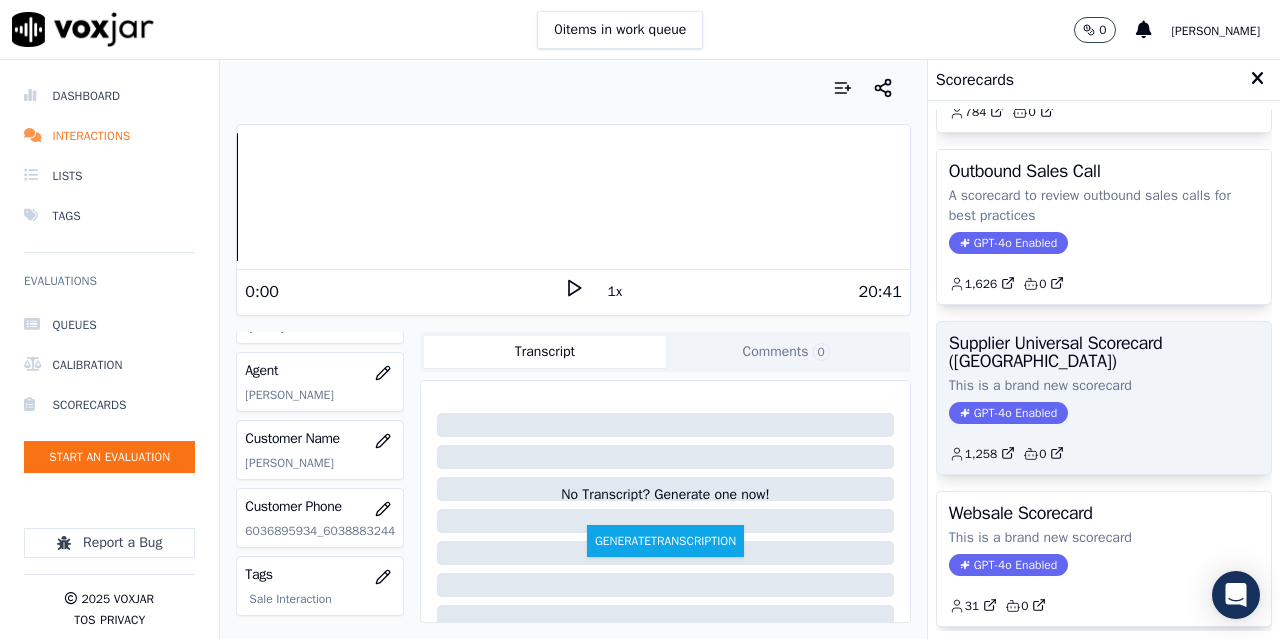 click on "This is a brand new scorecard" 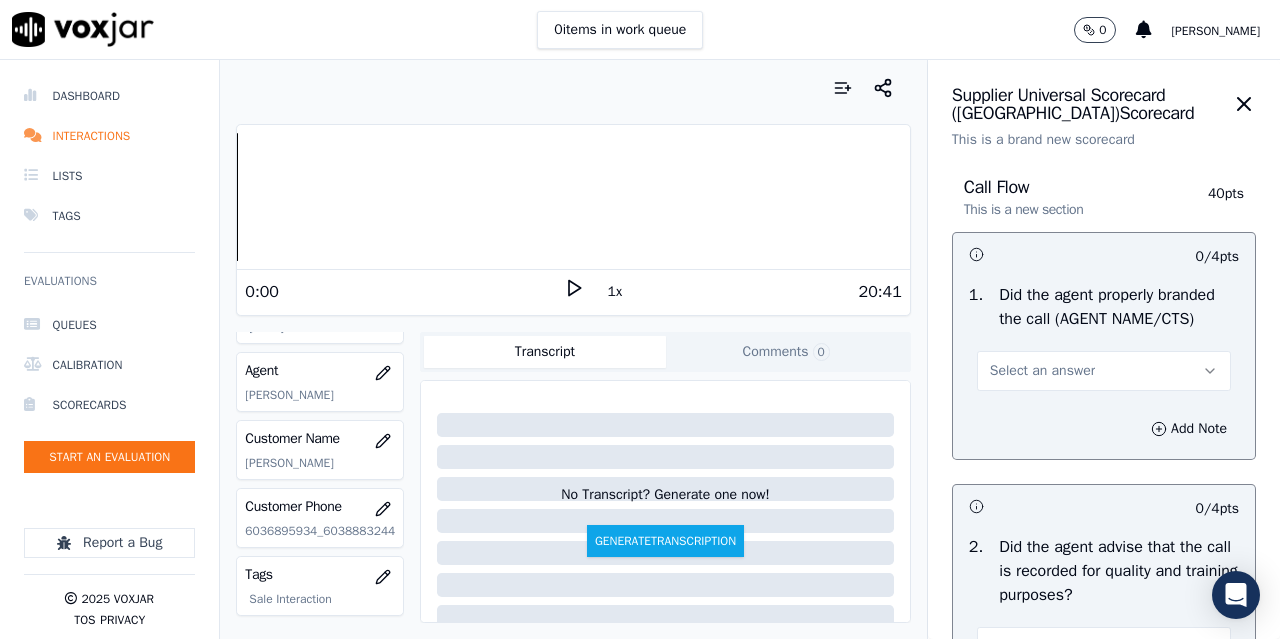 click on "Select an answer" at bounding box center (1042, 371) 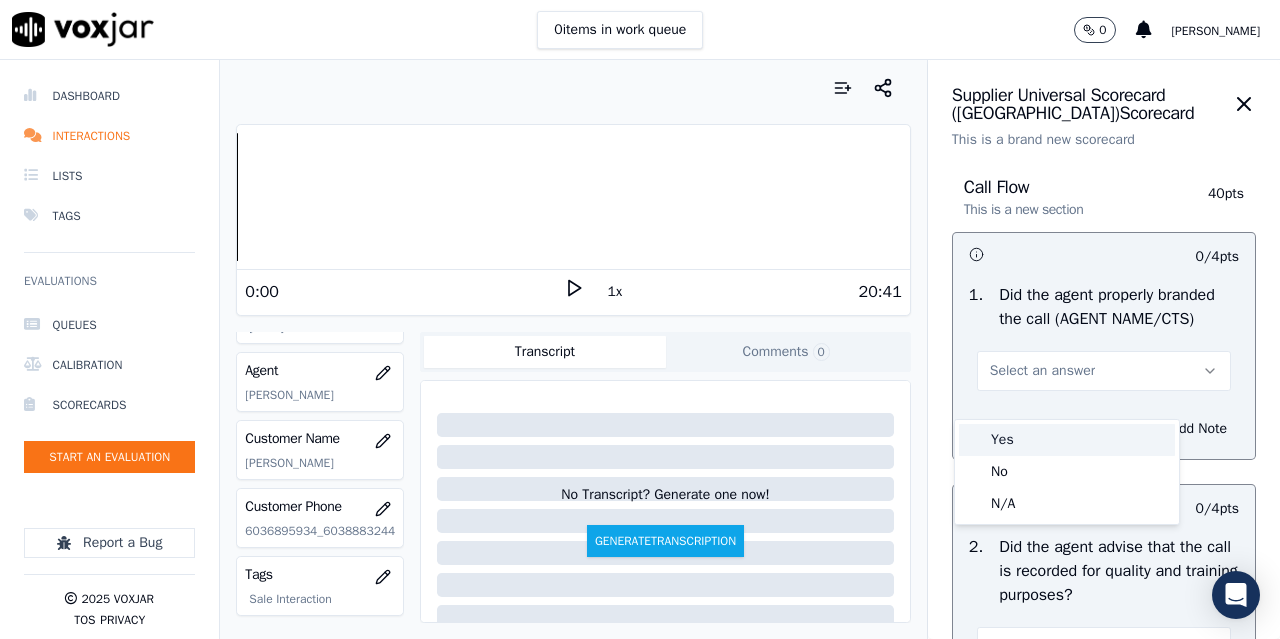 click on "Yes" at bounding box center [1067, 440] 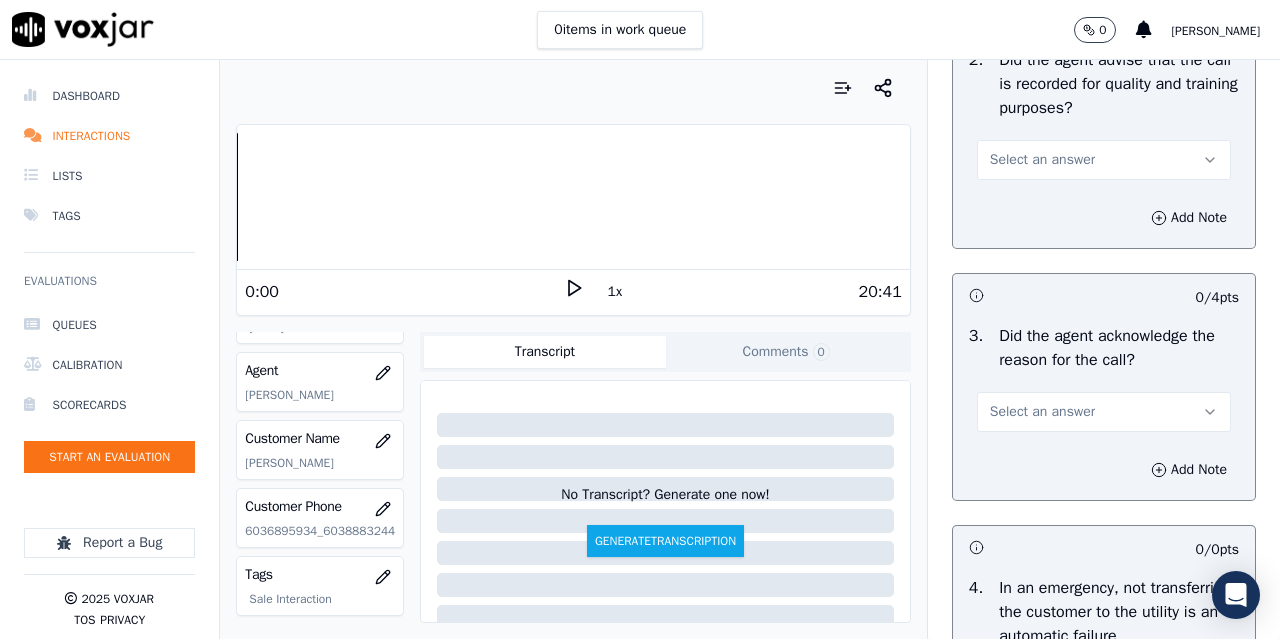 scroll, scrollTop: 500, scrollLeft: 0, axis: vertical 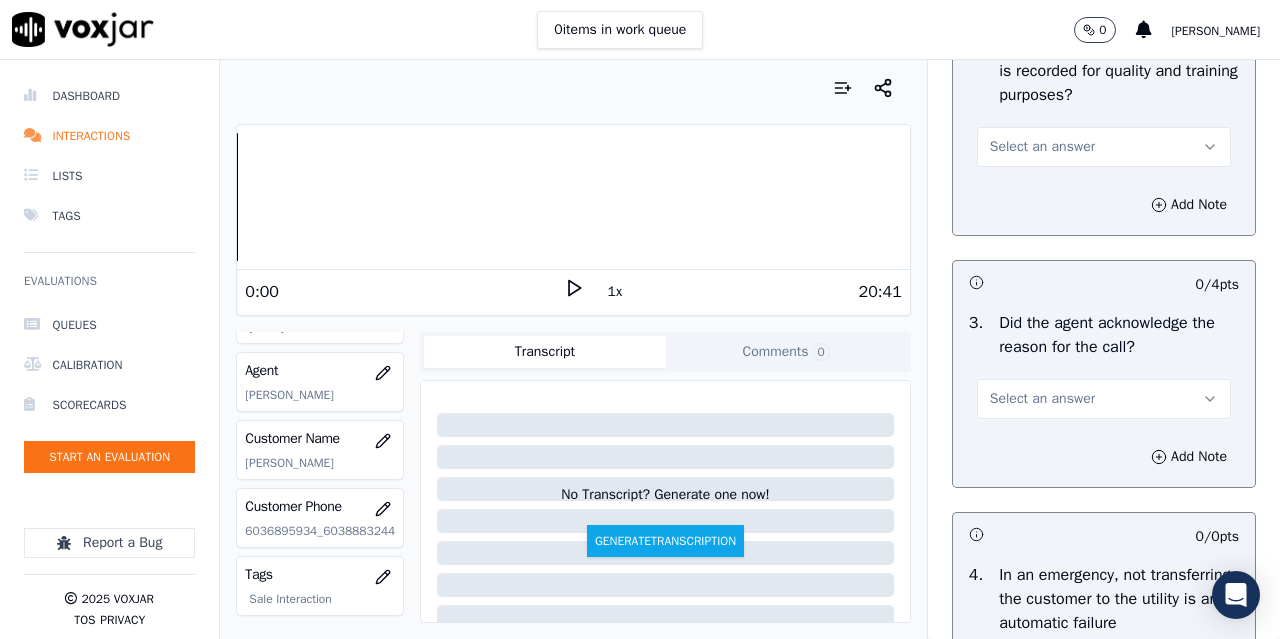 click on "Select an answer" at bounding box center [1104, 147] 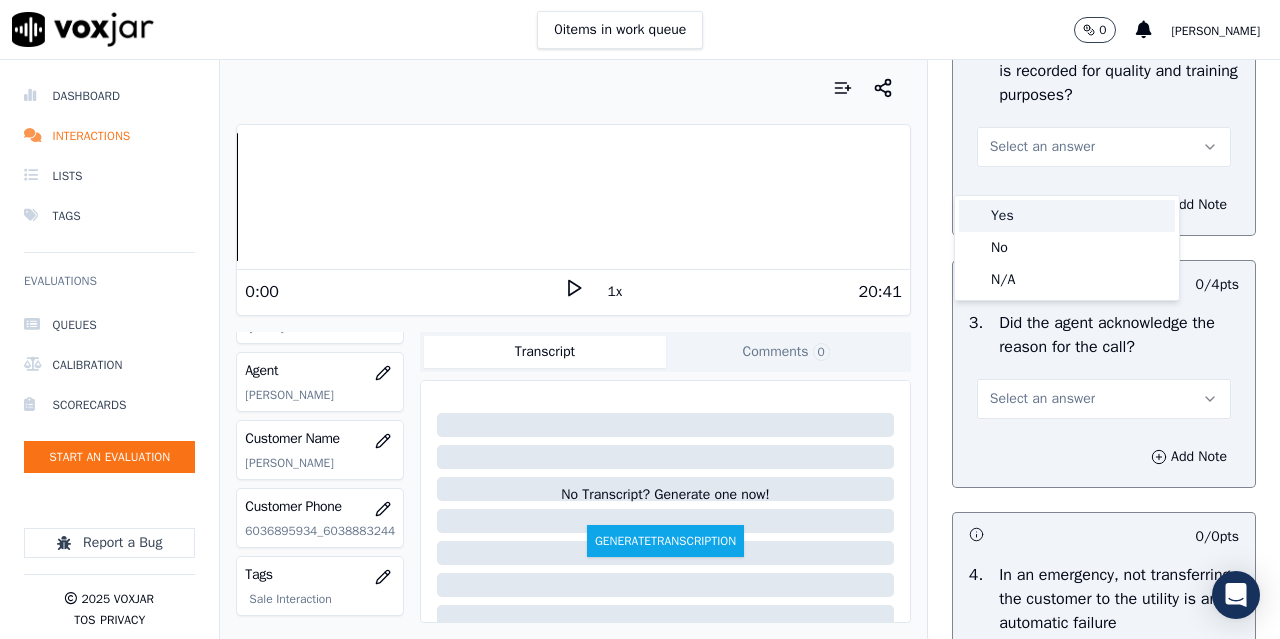 click on "Yes" at bounding box center [1067, 216] 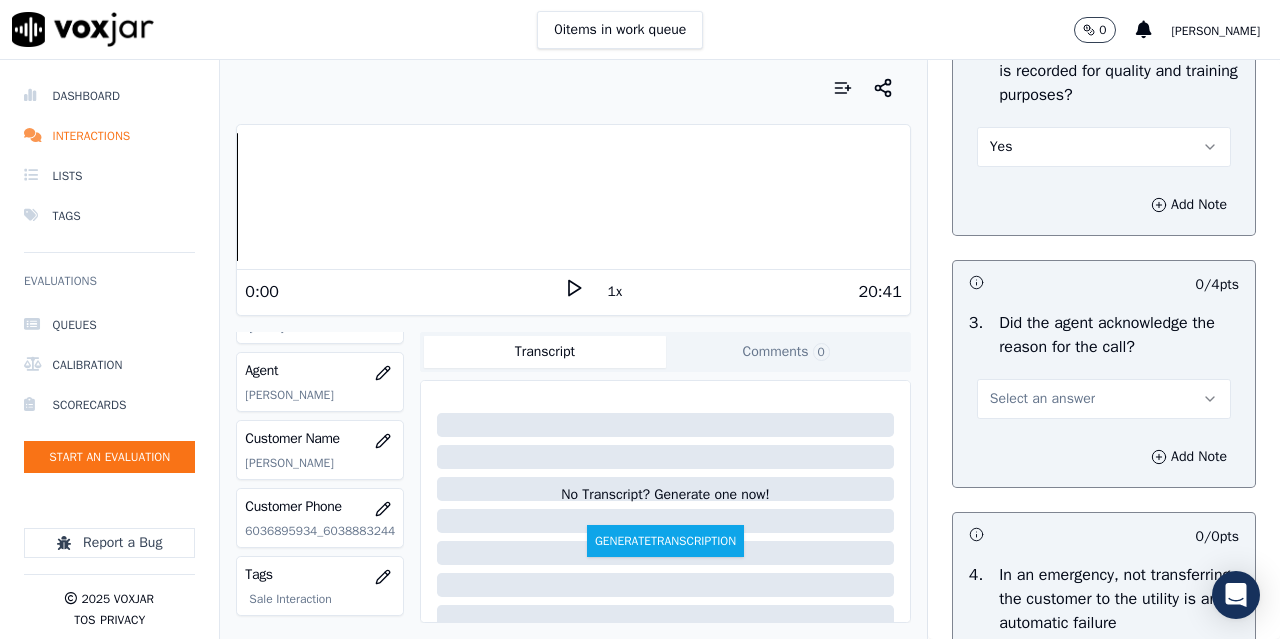 click on "Select an answer" at bounding box center (1104, 399) 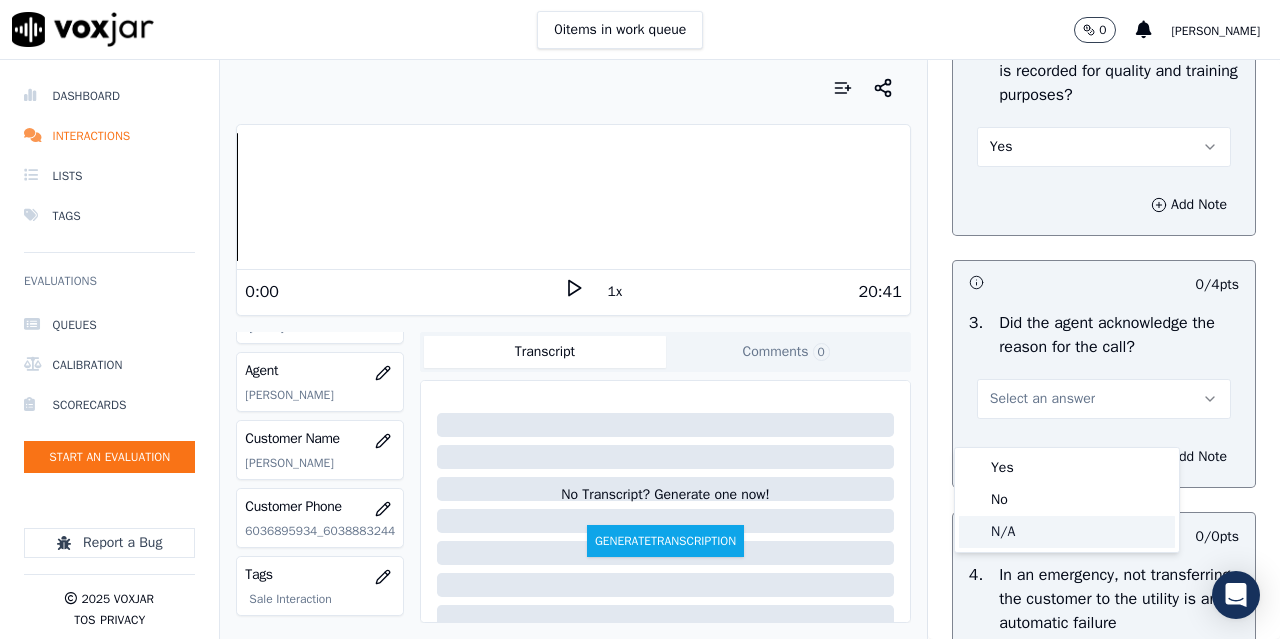 click on "N/A" 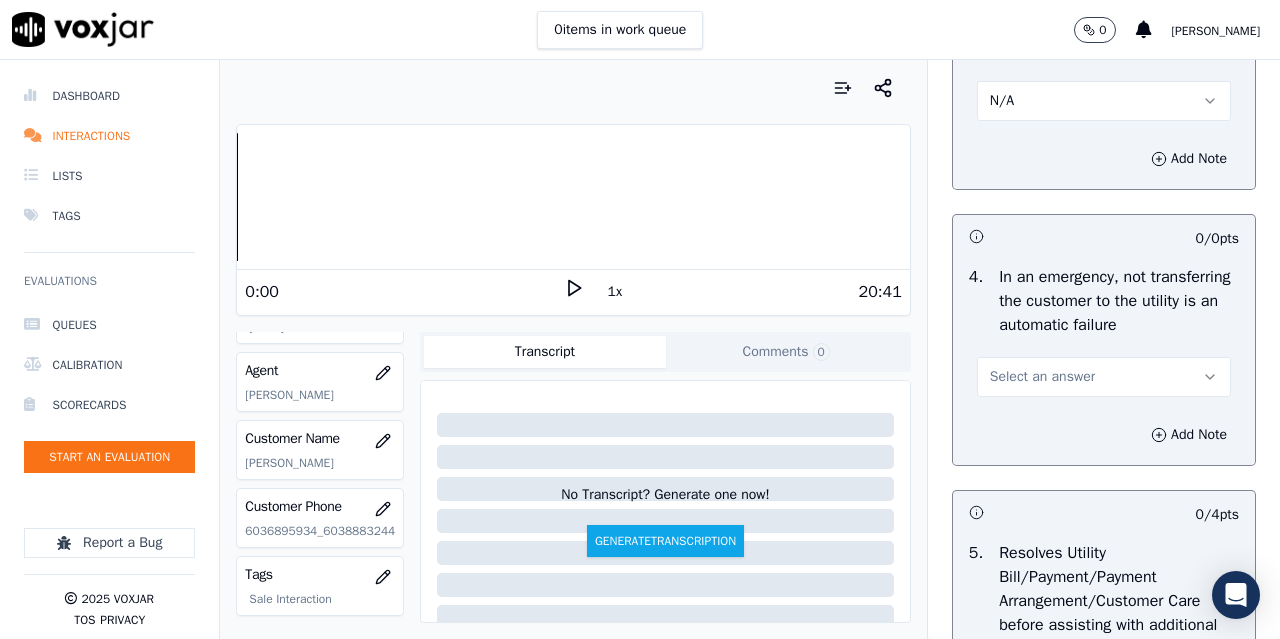 scroll, scrollTop: 900, scrollLeft: 0, axis: vertical 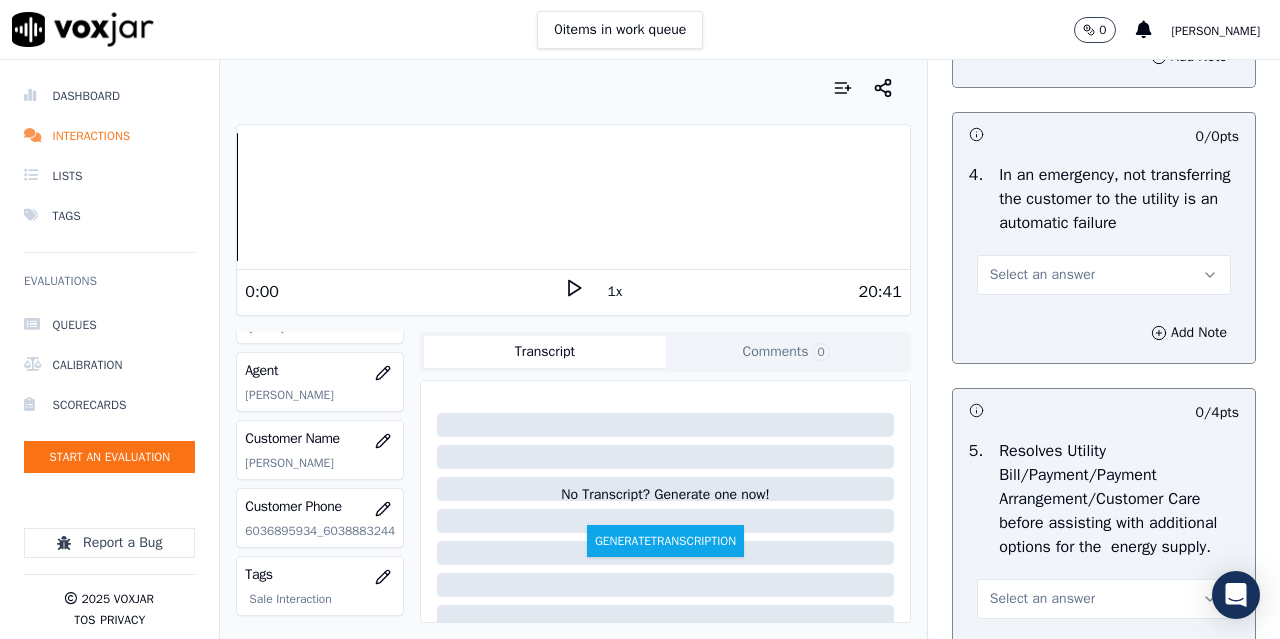 click on "Select an answer" at bounding box center [1042, 275] 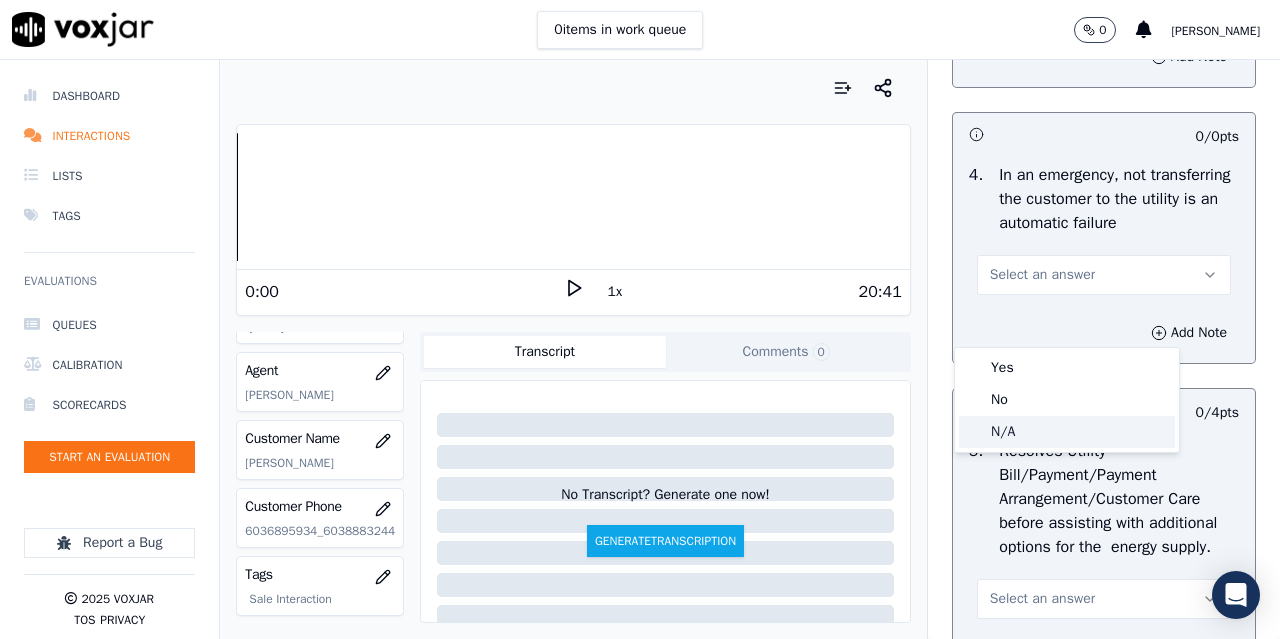 click on "N/A" 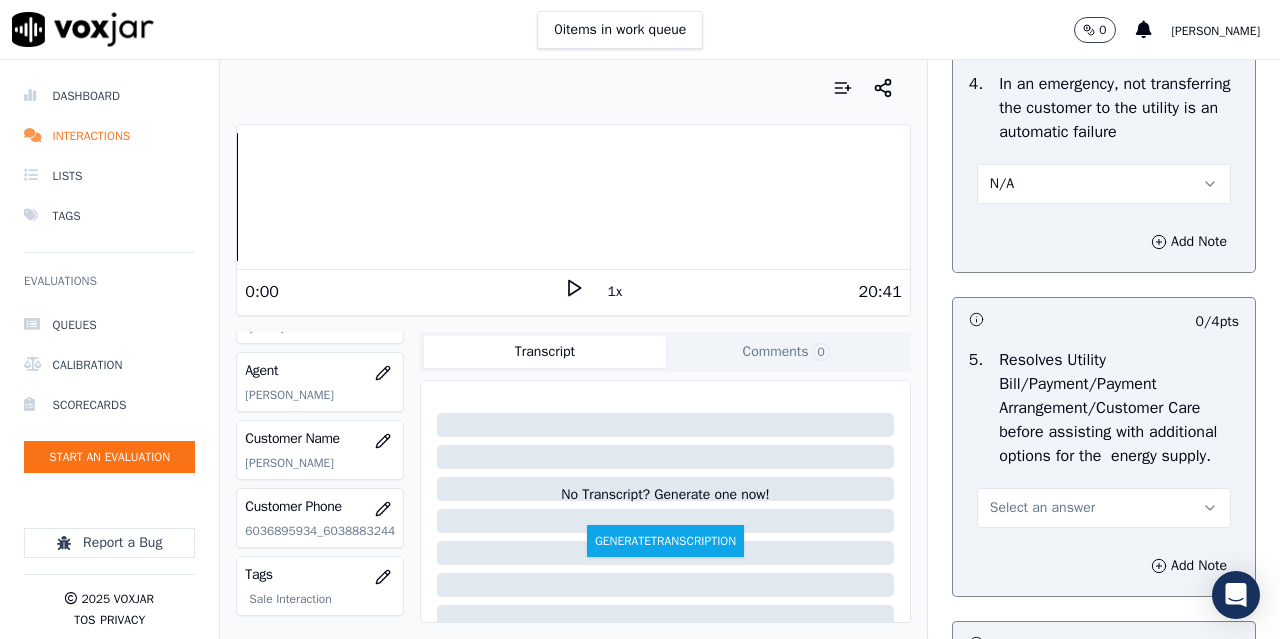 scroll, scrollTop: 1200, scrollLeft: 0, axis: vertical 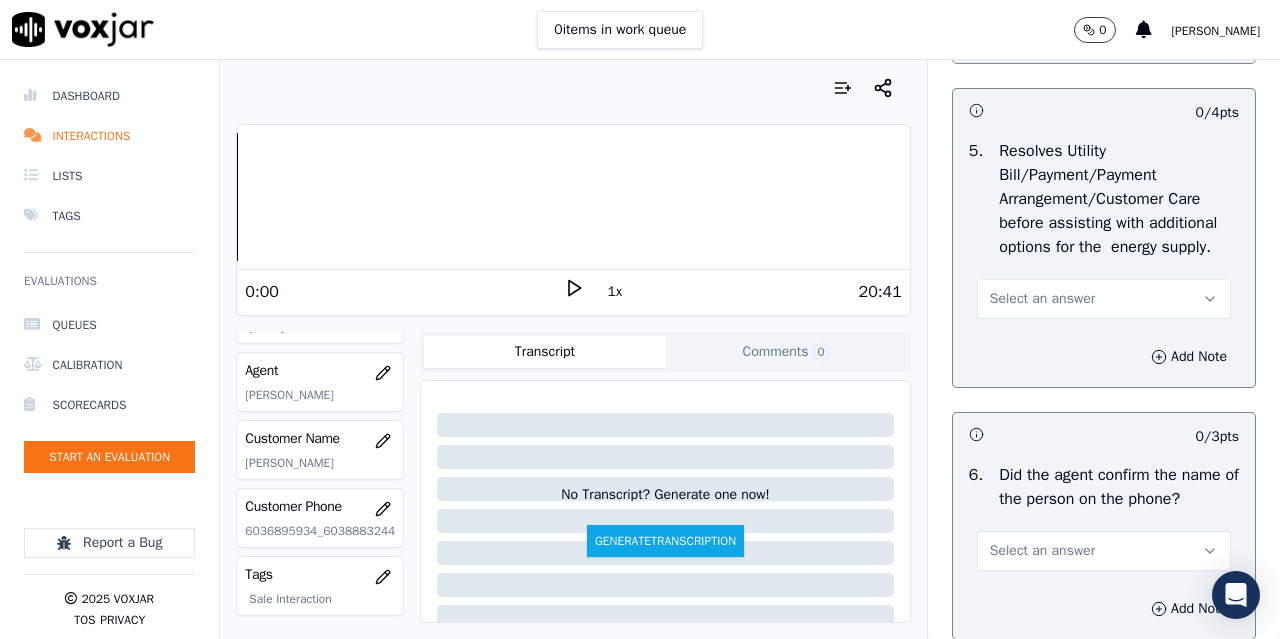 click on "Select an answer" at bounding box center [1042, 299] 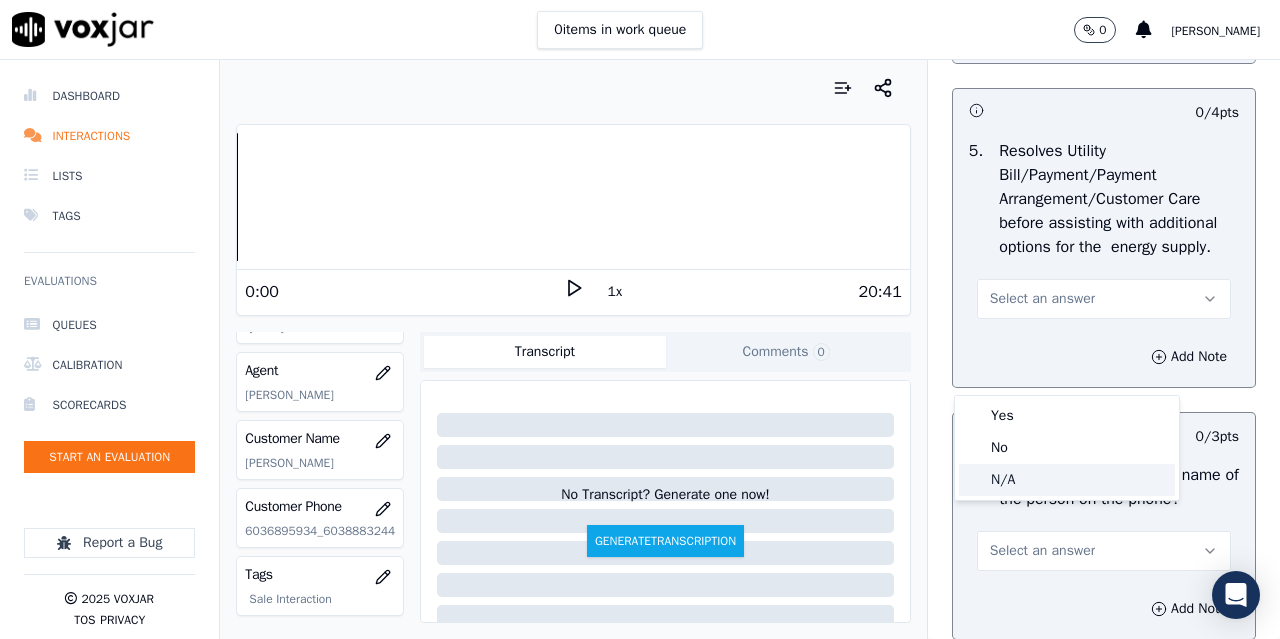 click on "N/A" 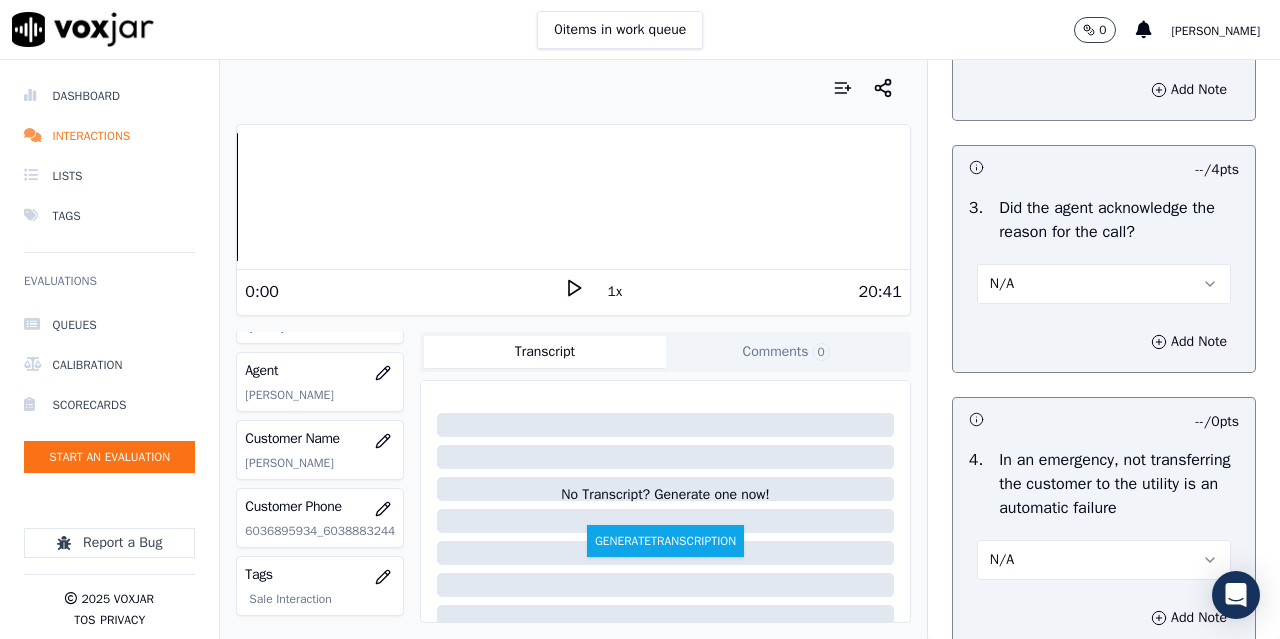 scroll, scrollTop: 600, scrollLeft: 0, axis: vertical 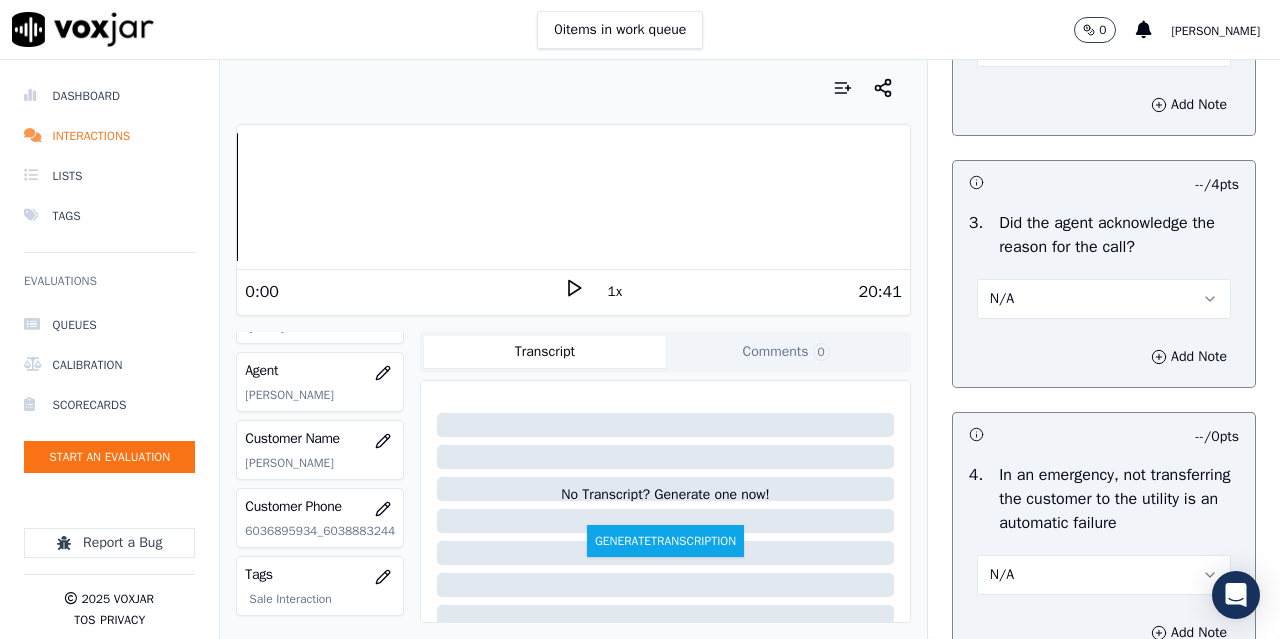 click on "N/A" at bounding box center (1104, 299) 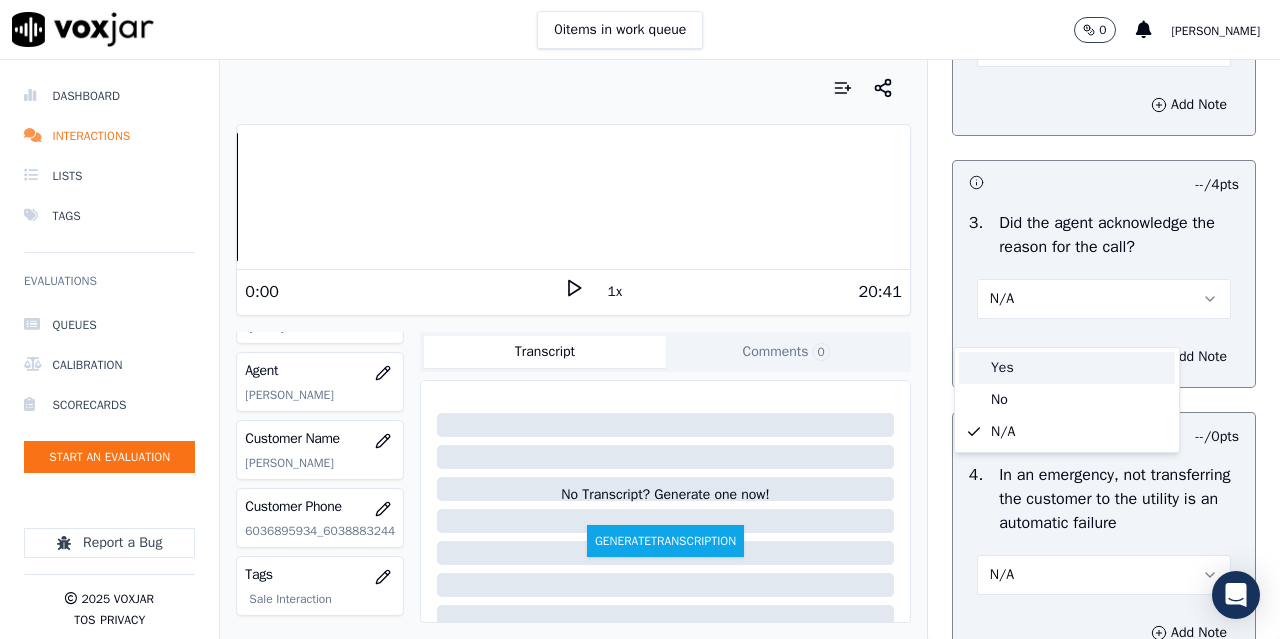 click on "Yes" at bounding box center (1067, 368) 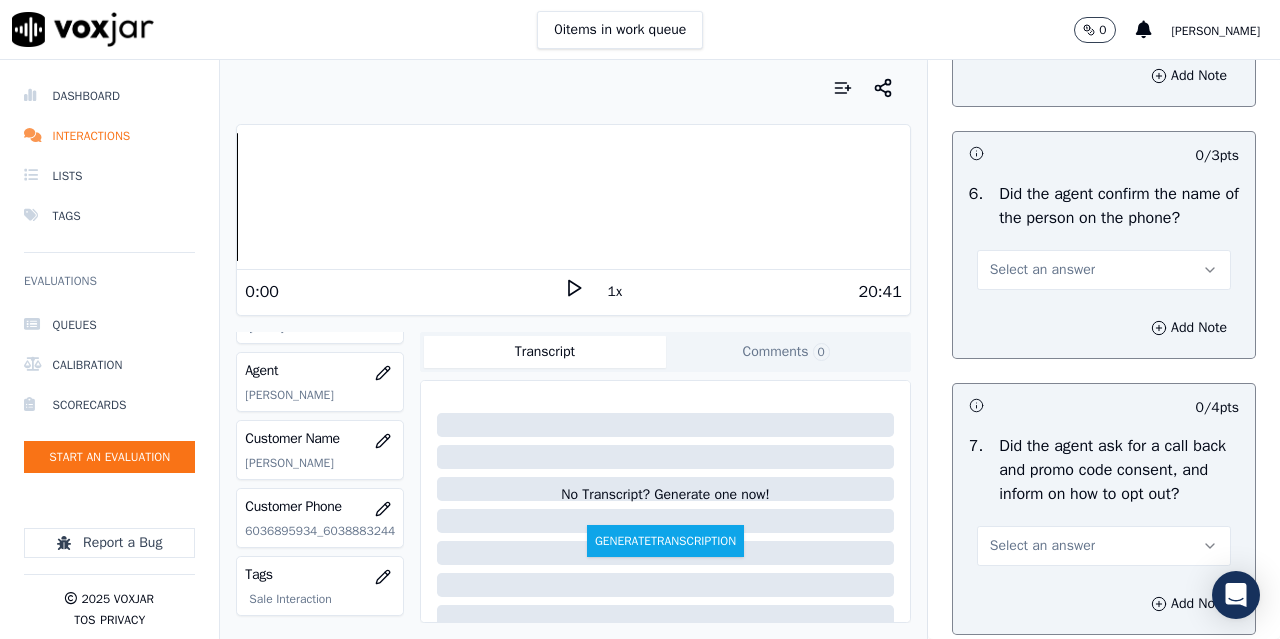 scroll, scrollTop: 1500, scrollLeft: 0, axis: vertical 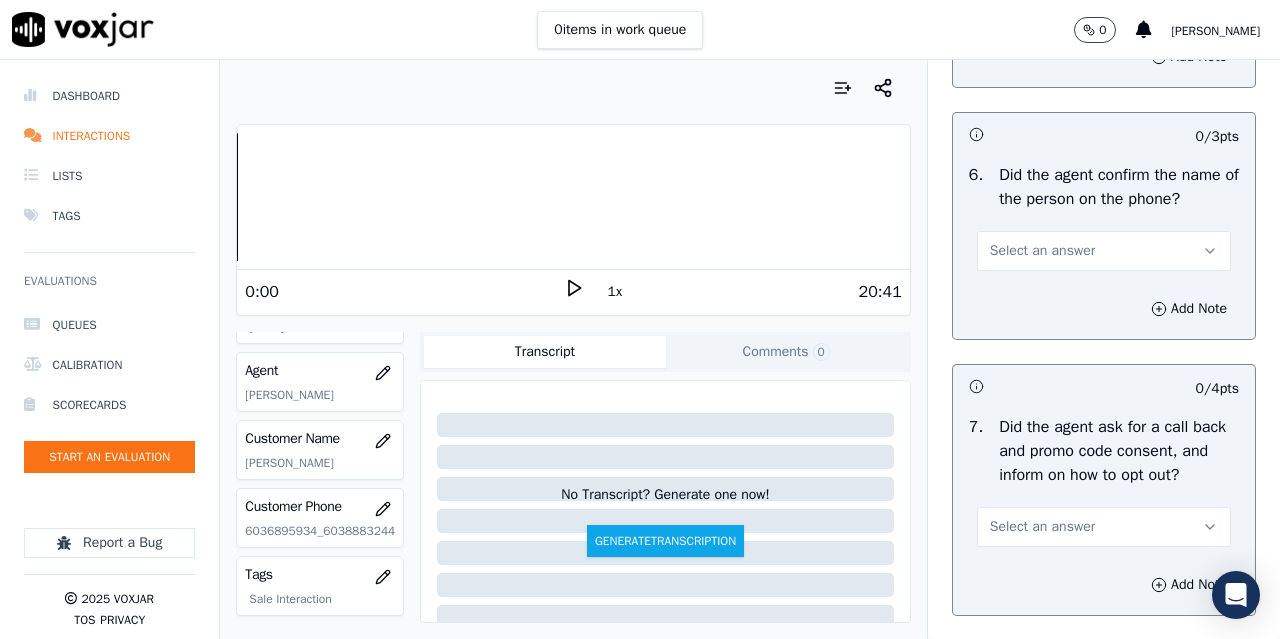 click on "Select an answer" at bounding box center (1042, 251) 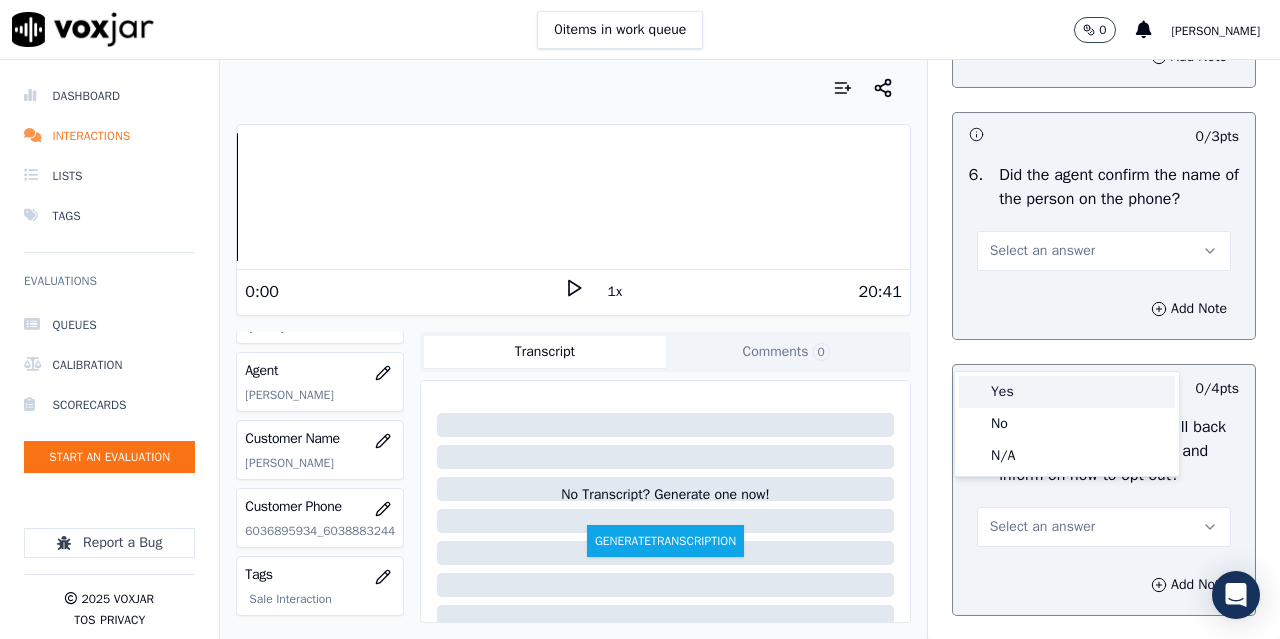 click on "Yes" at bounding box center (1067, 392) 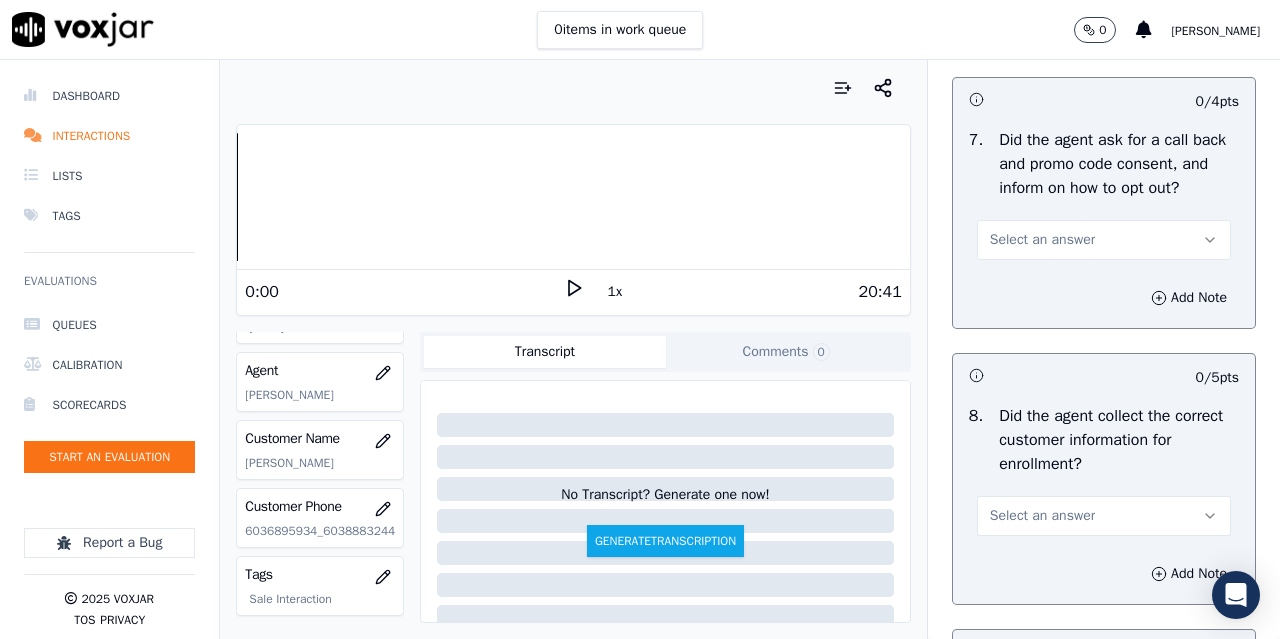 scroll, scrollTop: 1800, scrollLeft: 0, axis: vertical 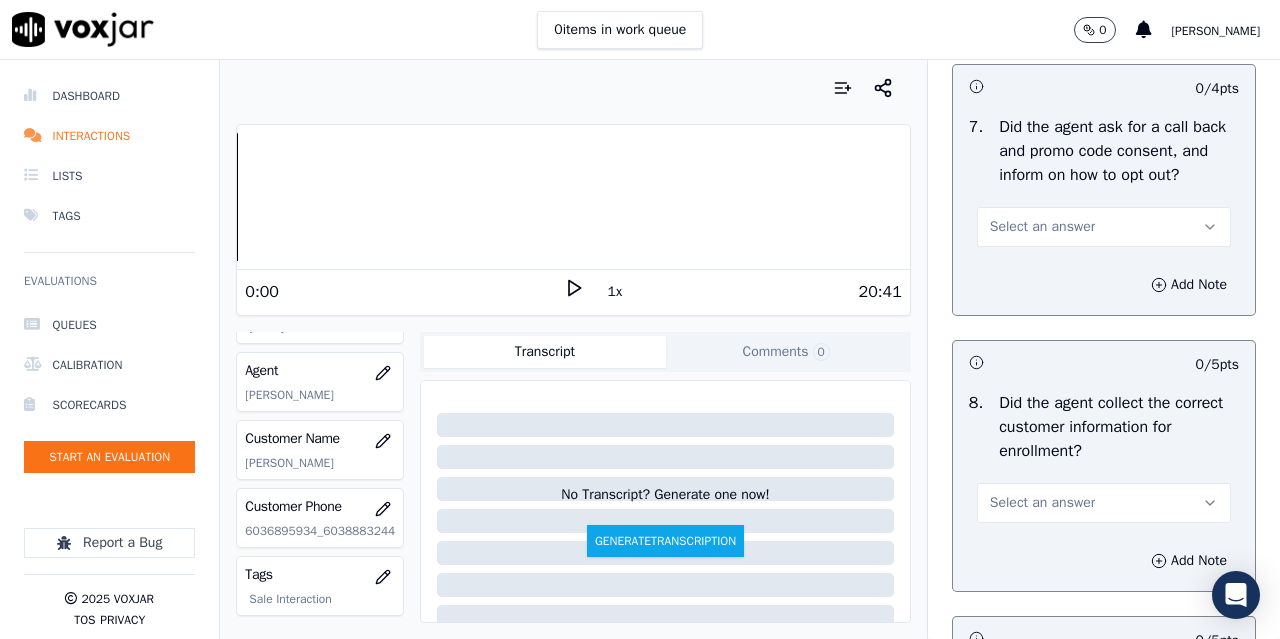 click on "Select an answer" at bounding box center [1042, 227] 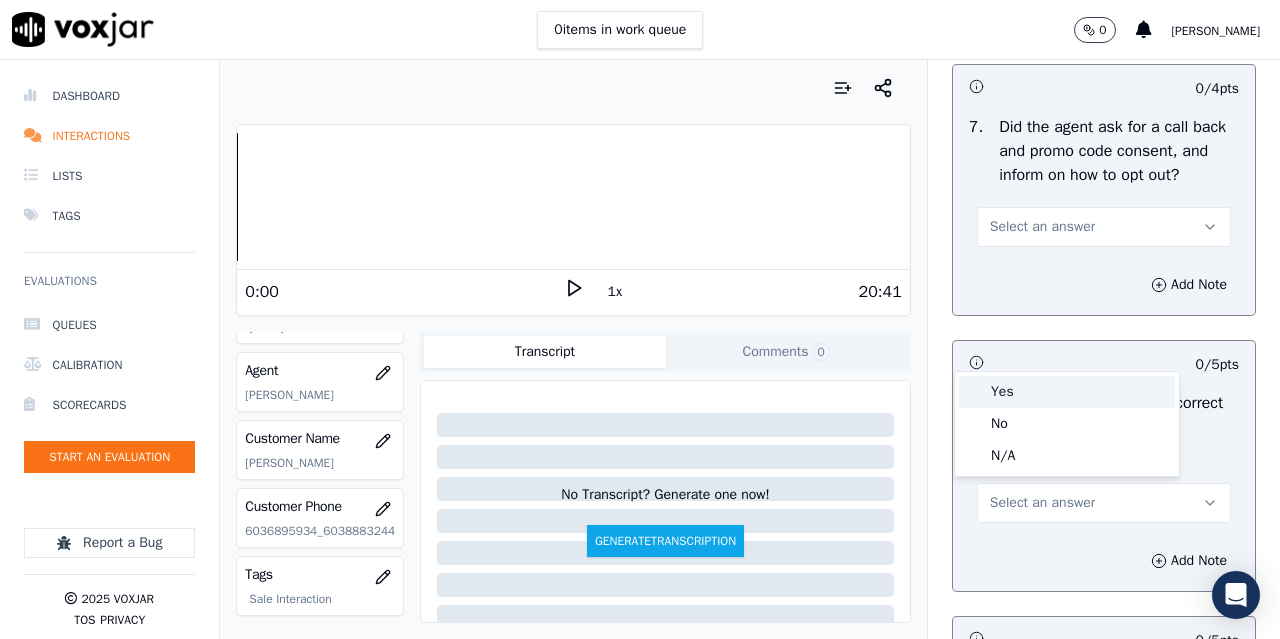 click on "Yes" at bounding box center (1067, 392) 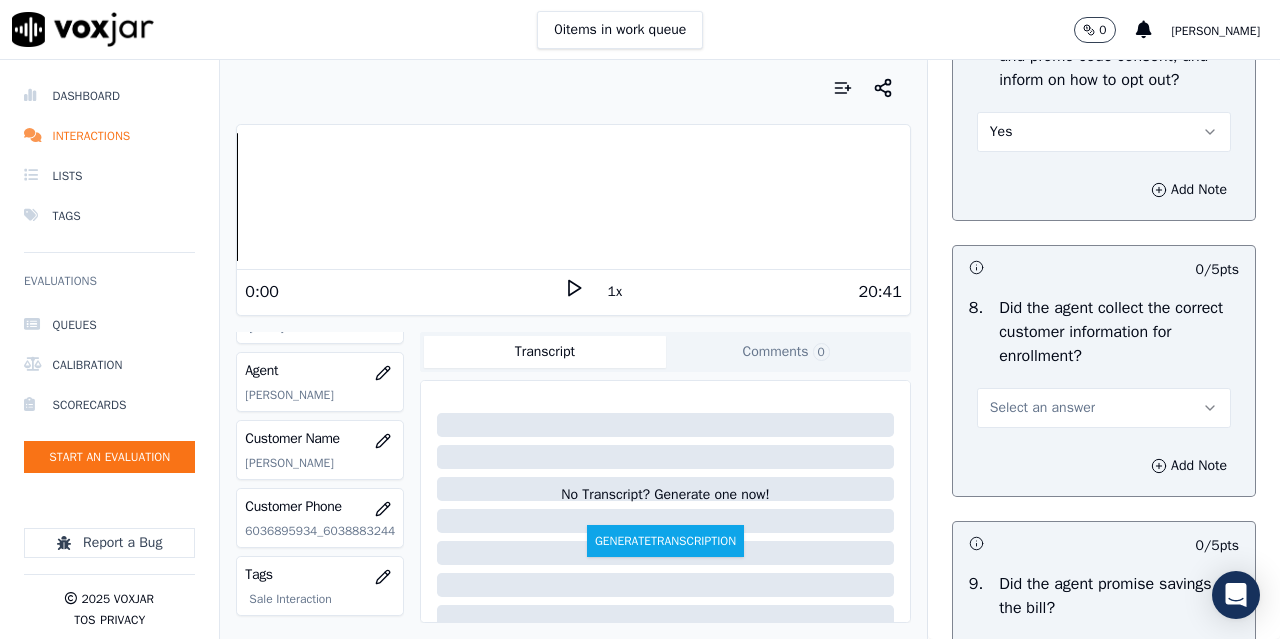 scroll, scrollTop: 2200, scrollLeft: 0, axis: vertical 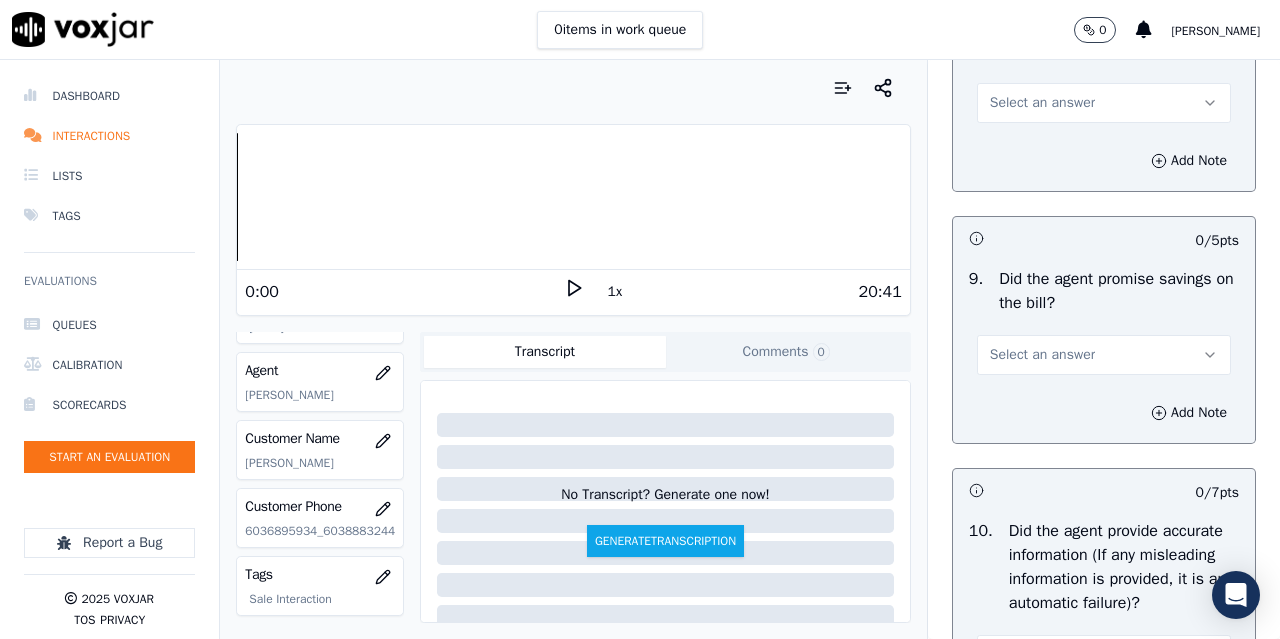 click on "Select an answer" at bounding box center (1042, 103) 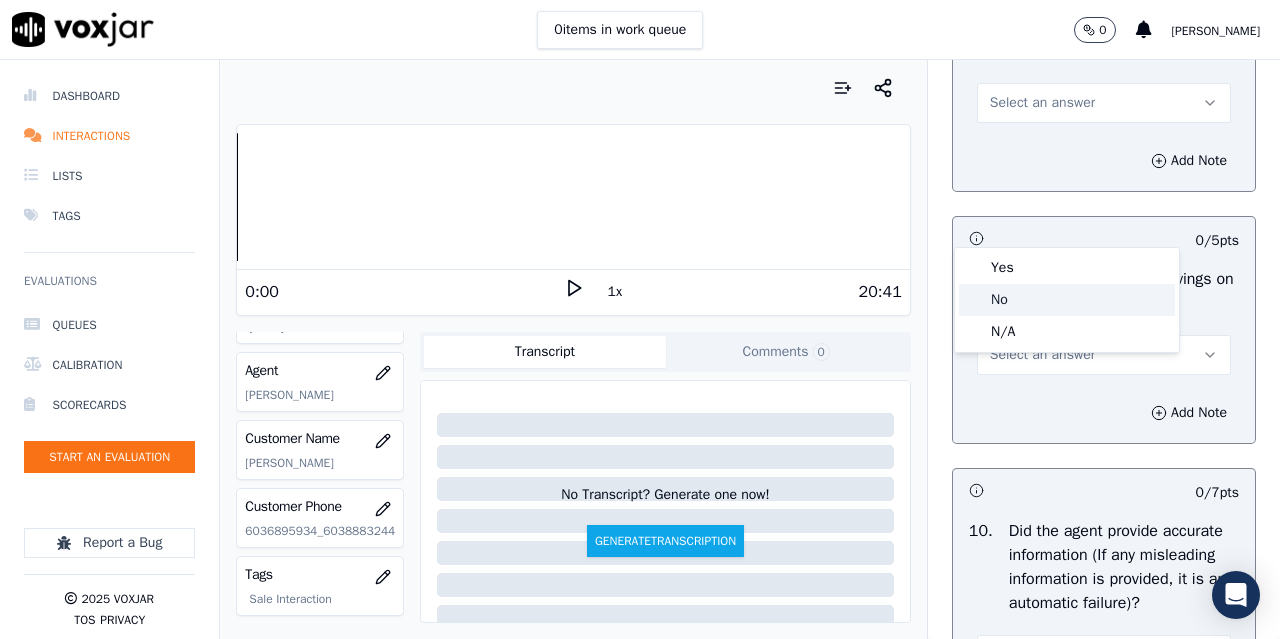 click on "No" 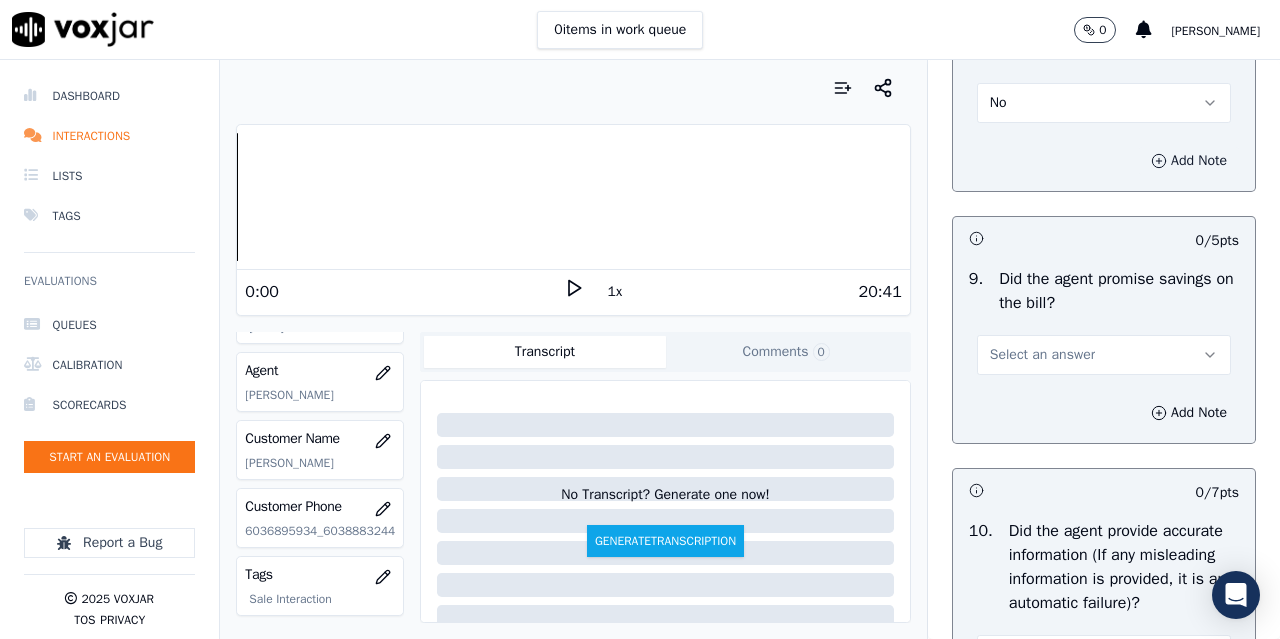 click on "Add Note" at bounding box center (1189, 161) 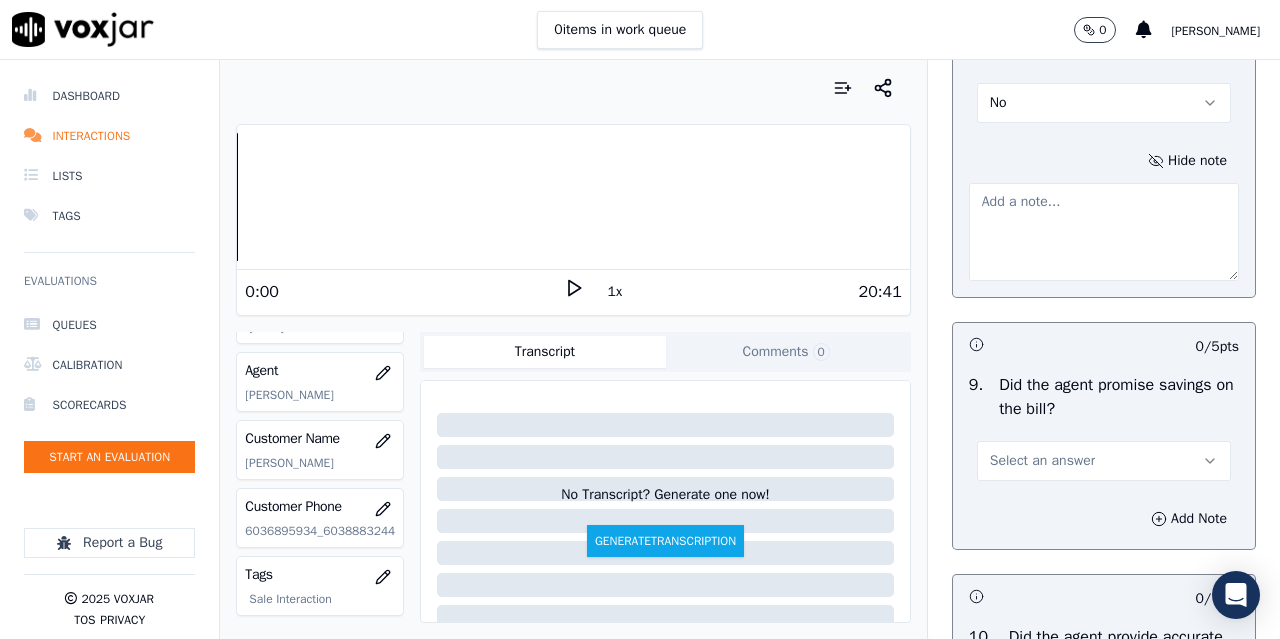 type 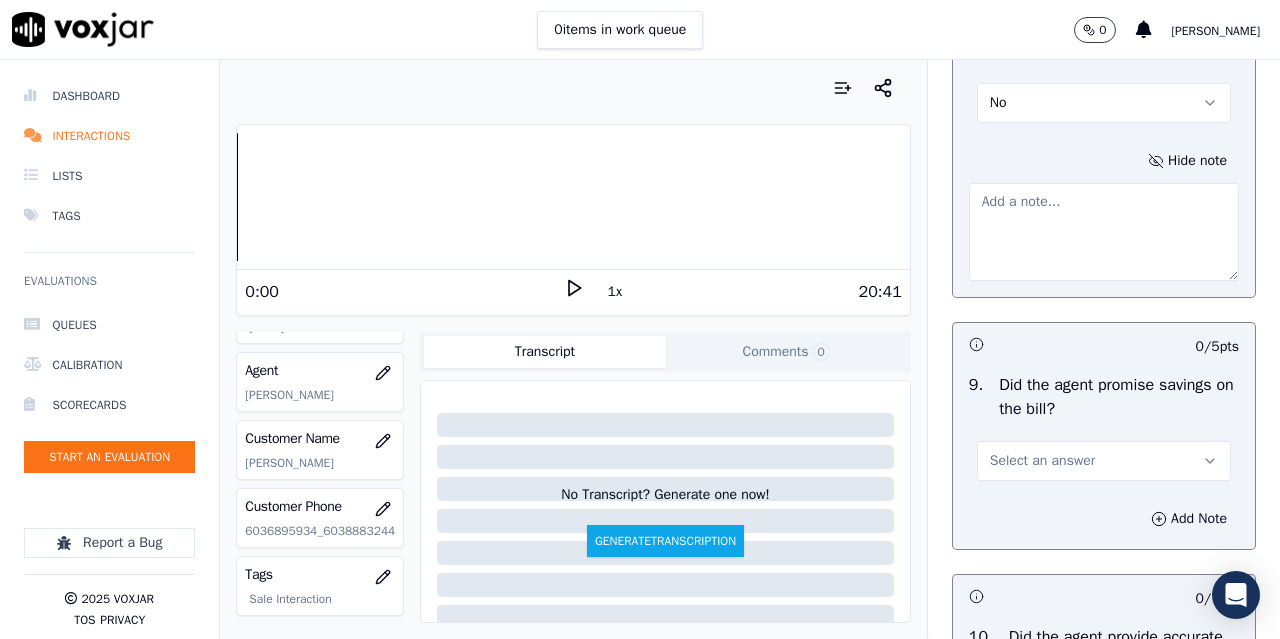 click at bounding box center [1104, 232] 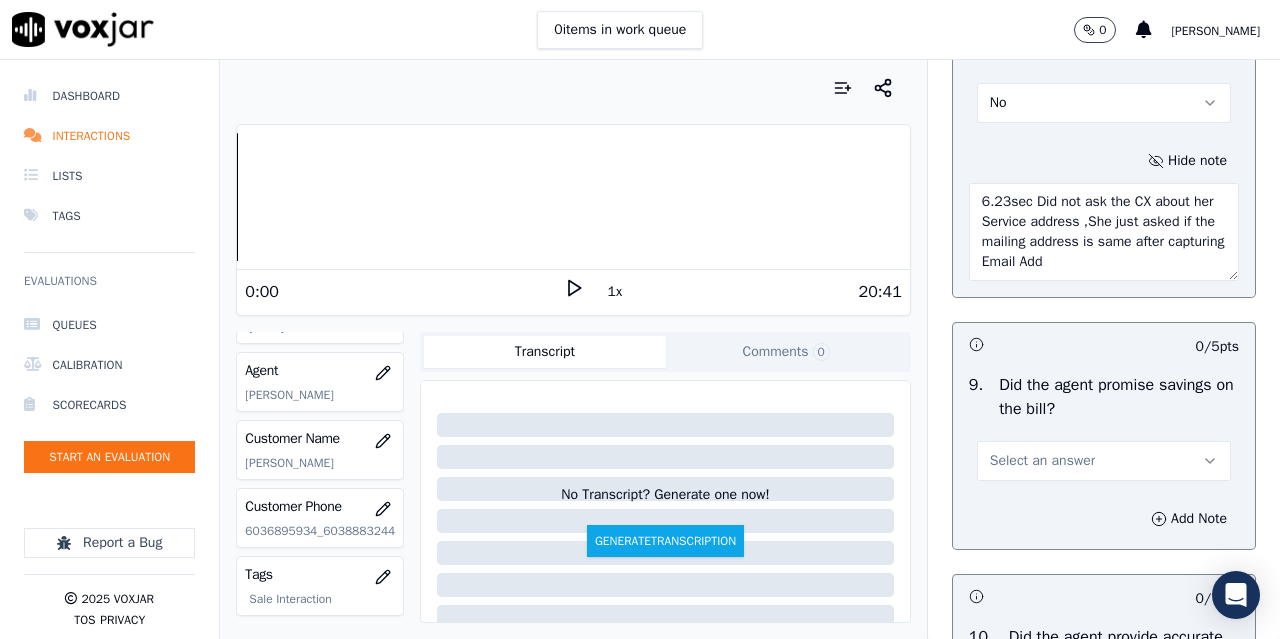 scroll, scrollTop: 40, scrollLeft: 0, axis: vertical 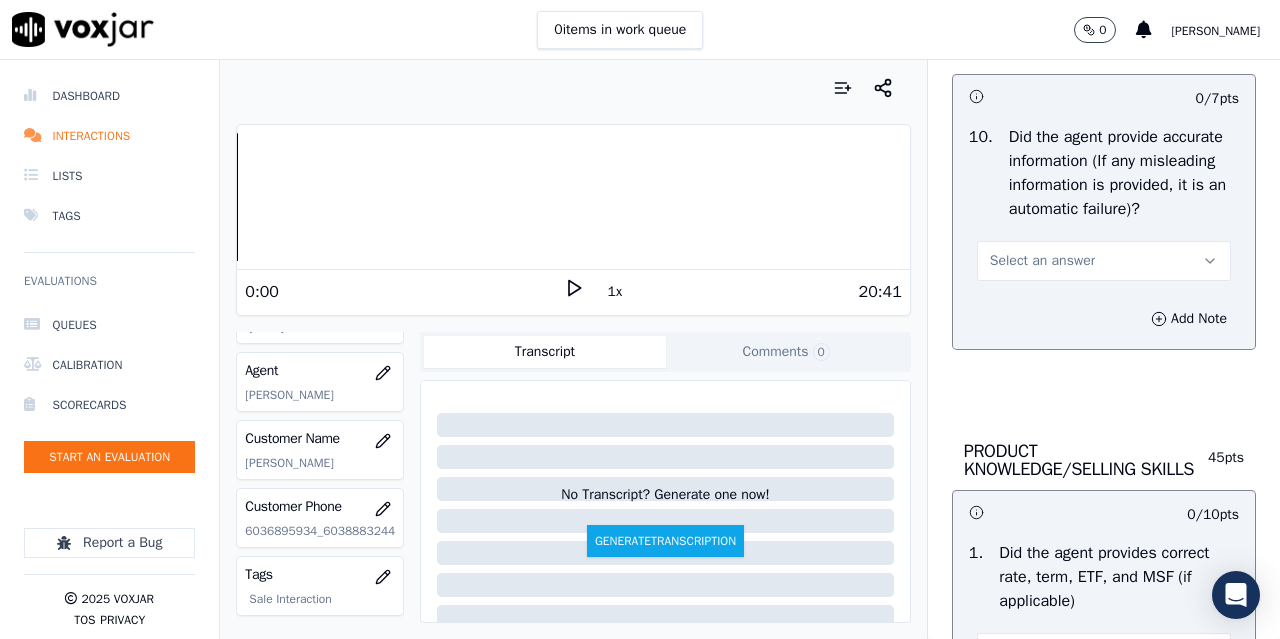 type on "6.23sec Did not ask the CX about her Service address ,She just asked if the mailing address is same after capturing Email Add" 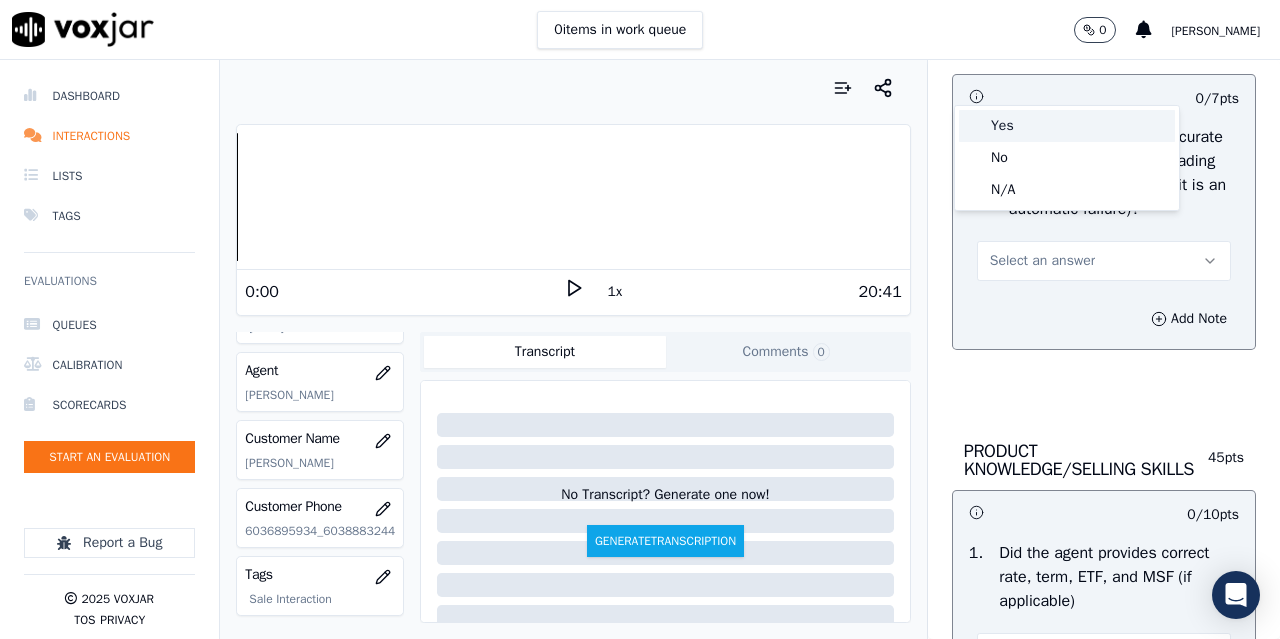 click on "Yes" at bounding box center [1067, 126] 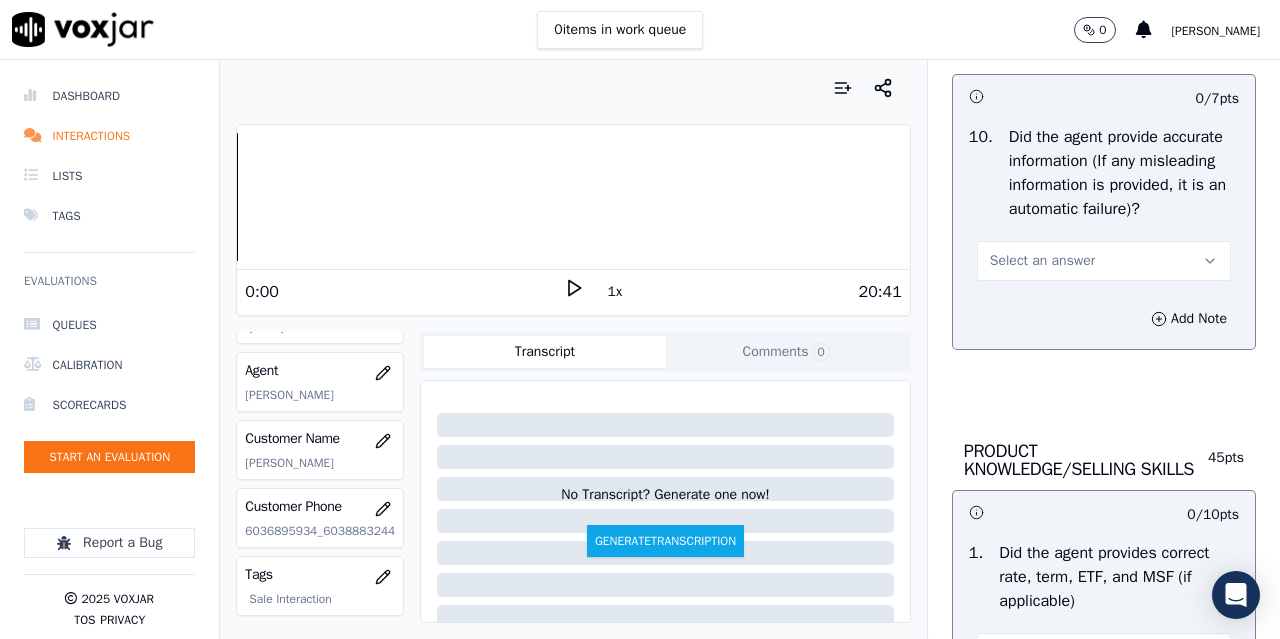 click on "Select an answer" at bounding box center (1042, 261) 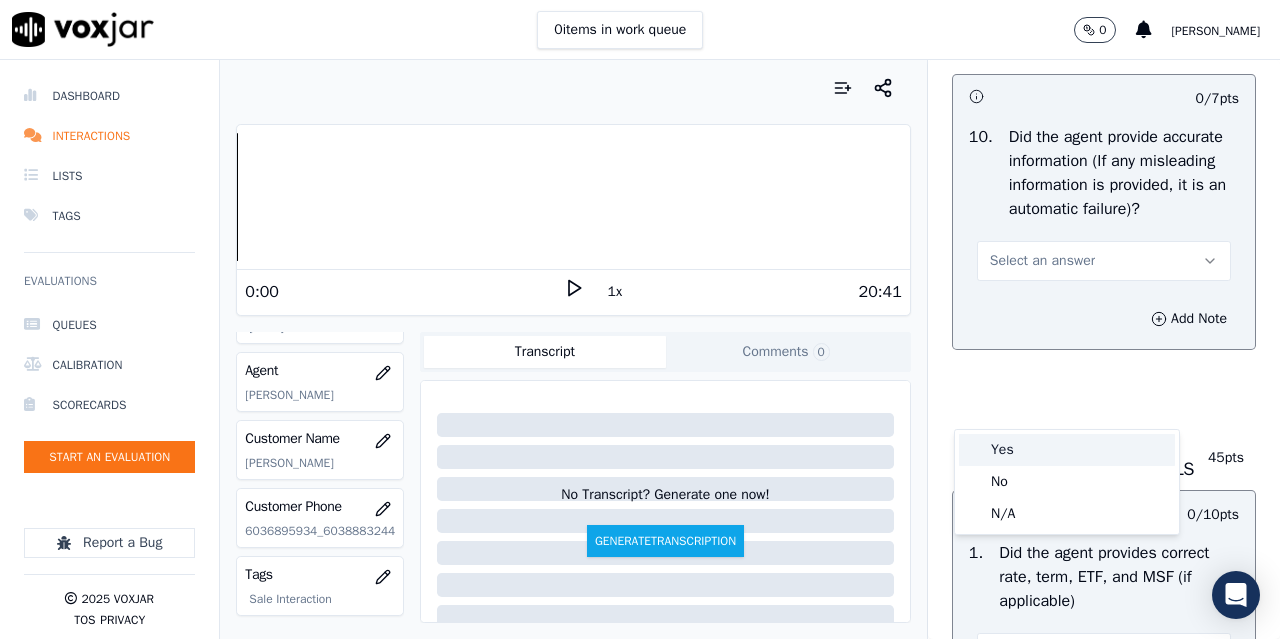 click on "Yes" at bounding box center [1067, 450] 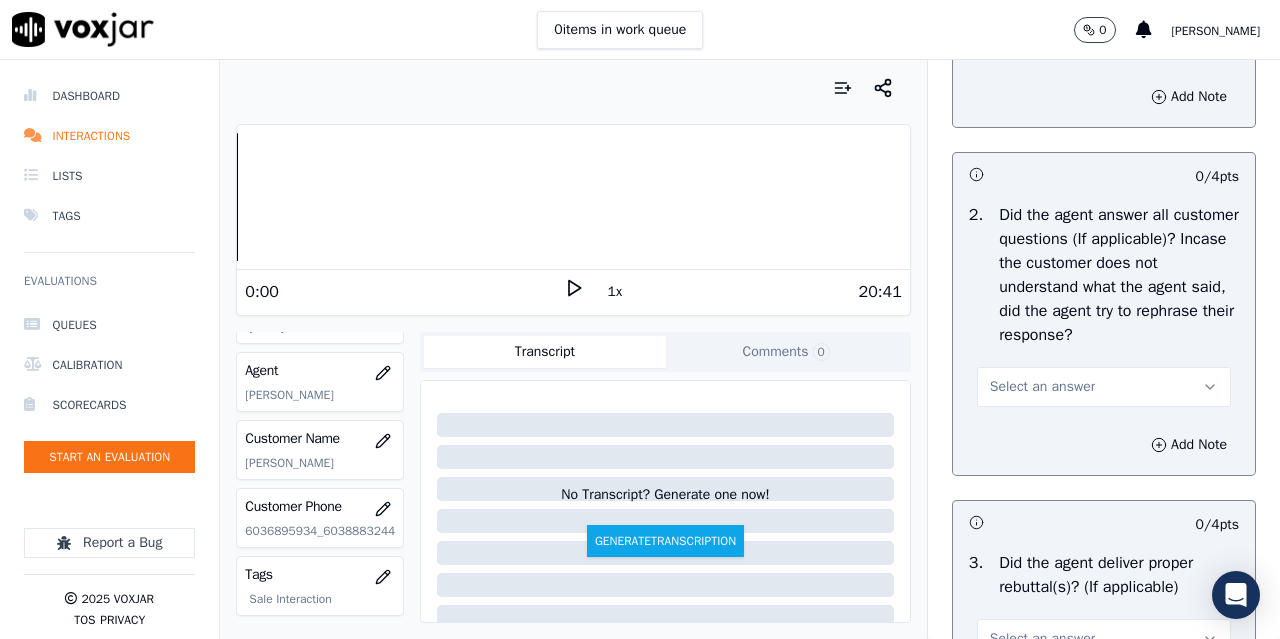 scroll, scrollTop: 3400, scrollLeft: 0, axis: vertical 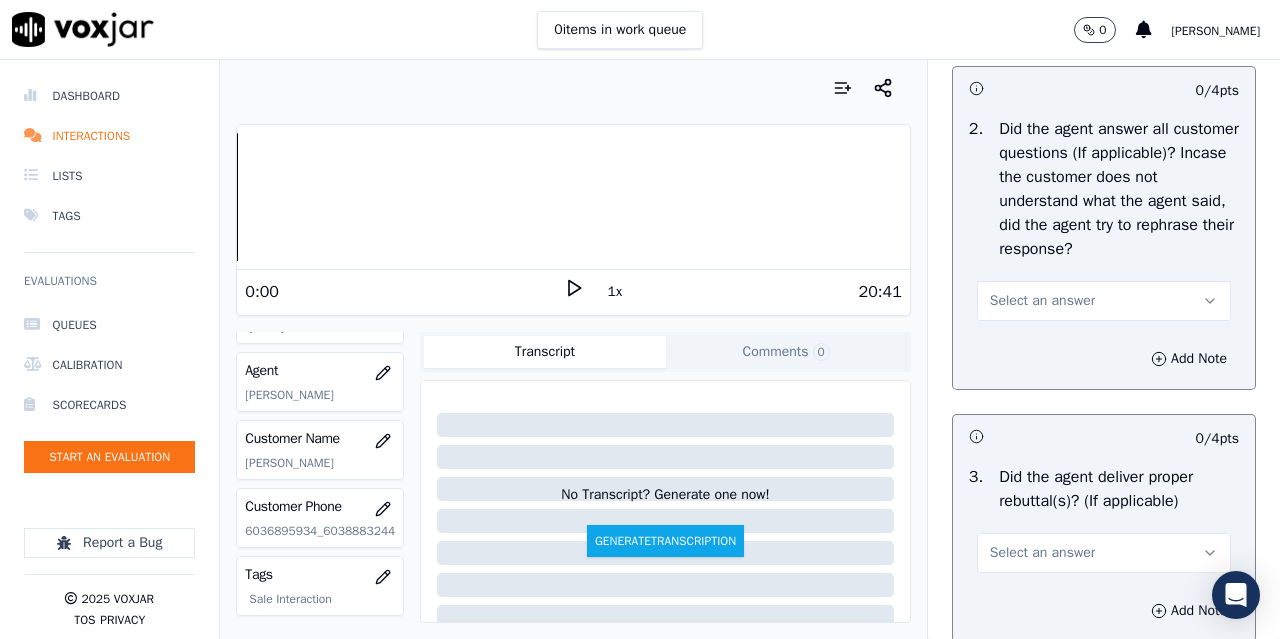 click on "Select an answer" at bounding box center (1042, -47) 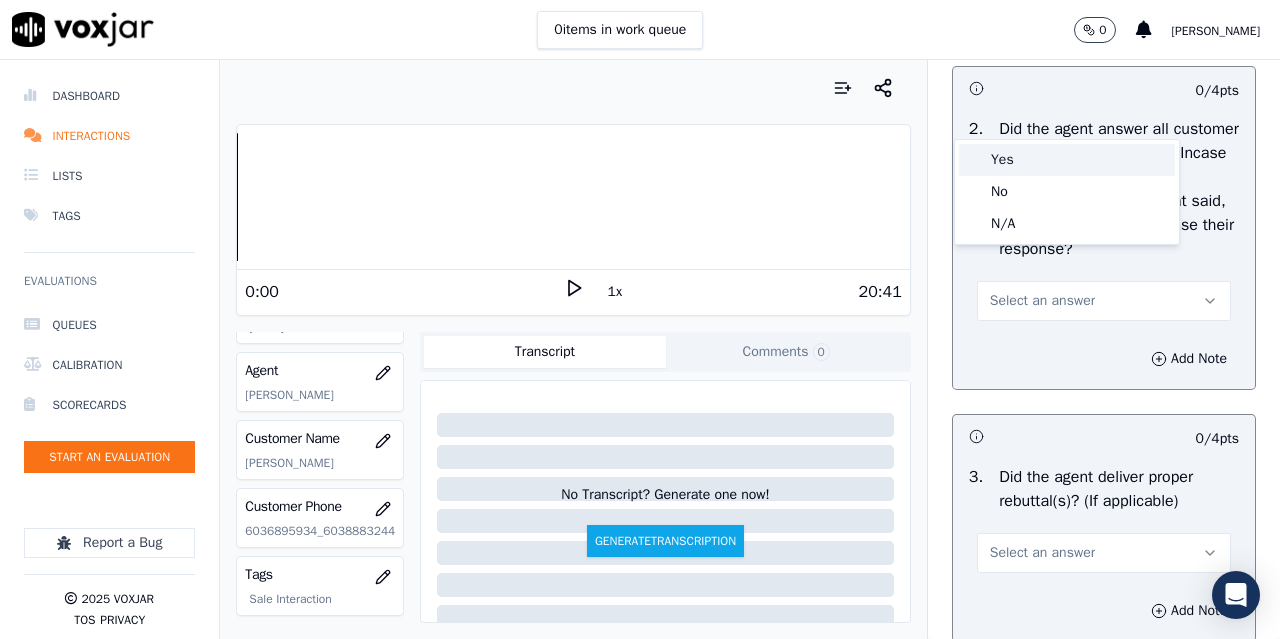 click on "Yes" at bounding box center [1067, 160] 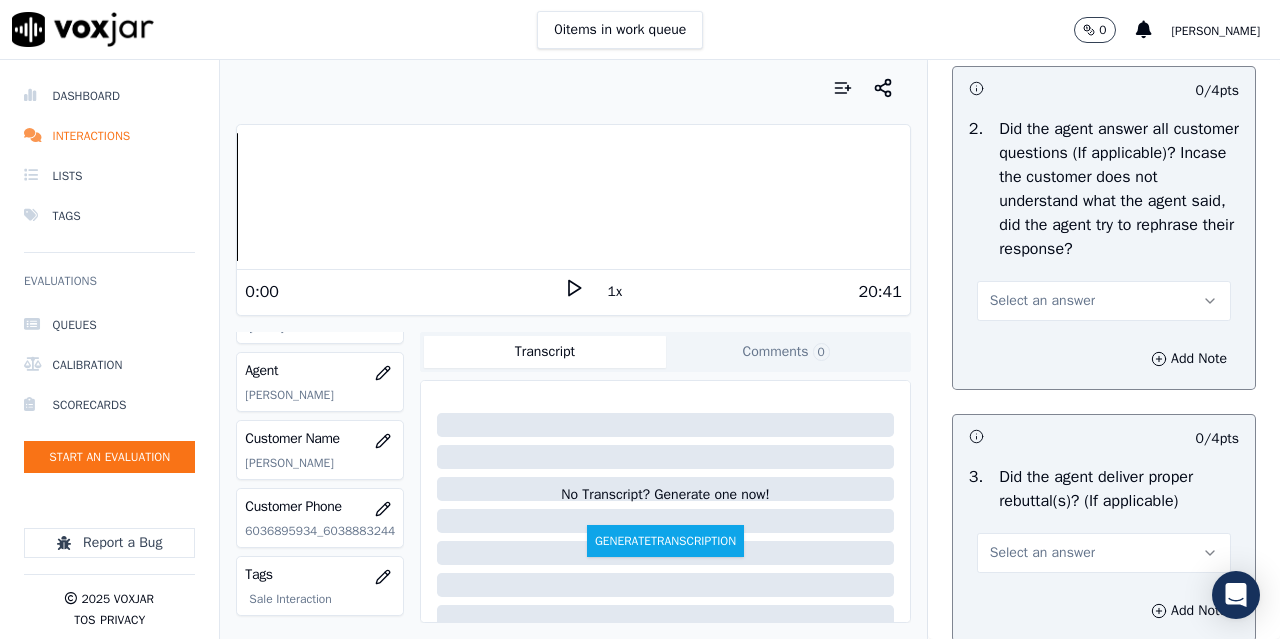 scroll, scrollTop: 3700, scrollLeft: 0, axis: vertical 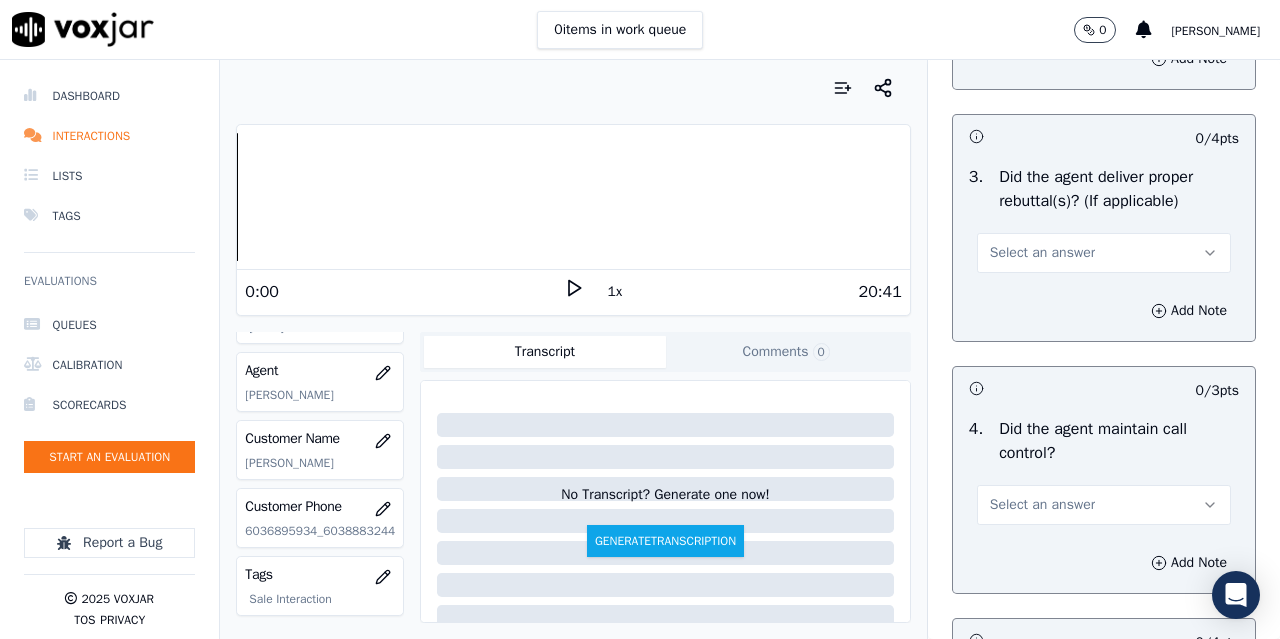 click on "Select an answer" at bounding box center (1042, 1) 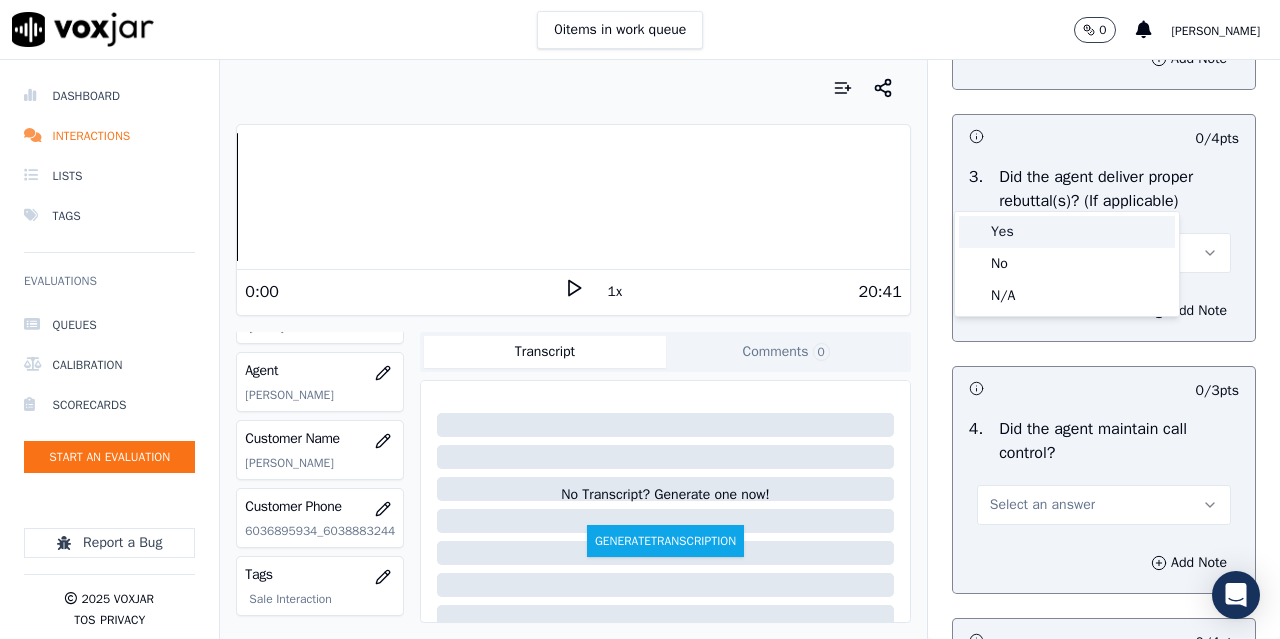 click on "Yes" at bounding box center (1067, 232) 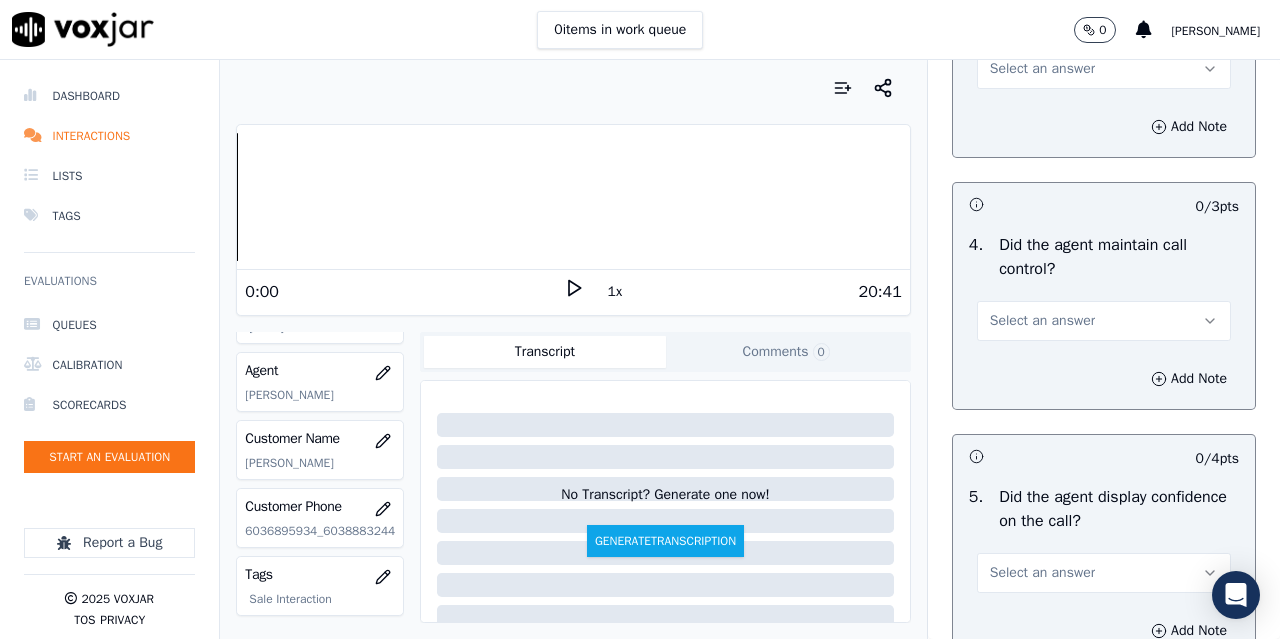 scroll, scrollTop: 4000, scrollLeft: 0, axis: vertical 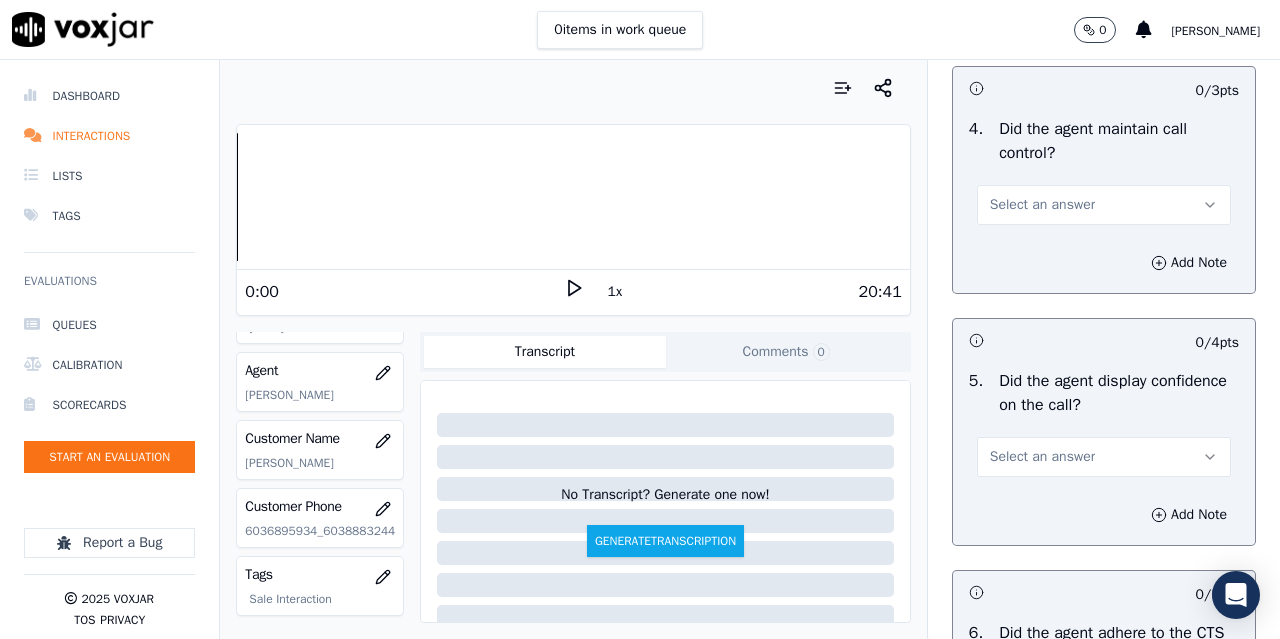 click on "Select an answer" at bounding box center [1042, -47] 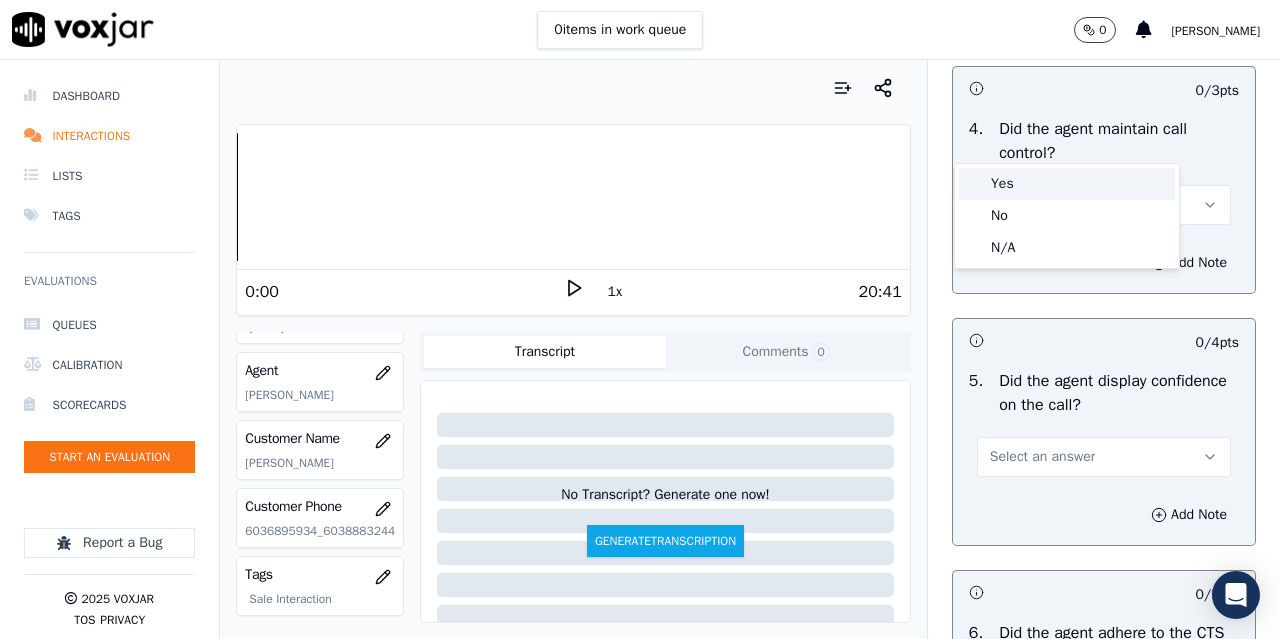 click on "Yes" at bounding box center (1067, 184) 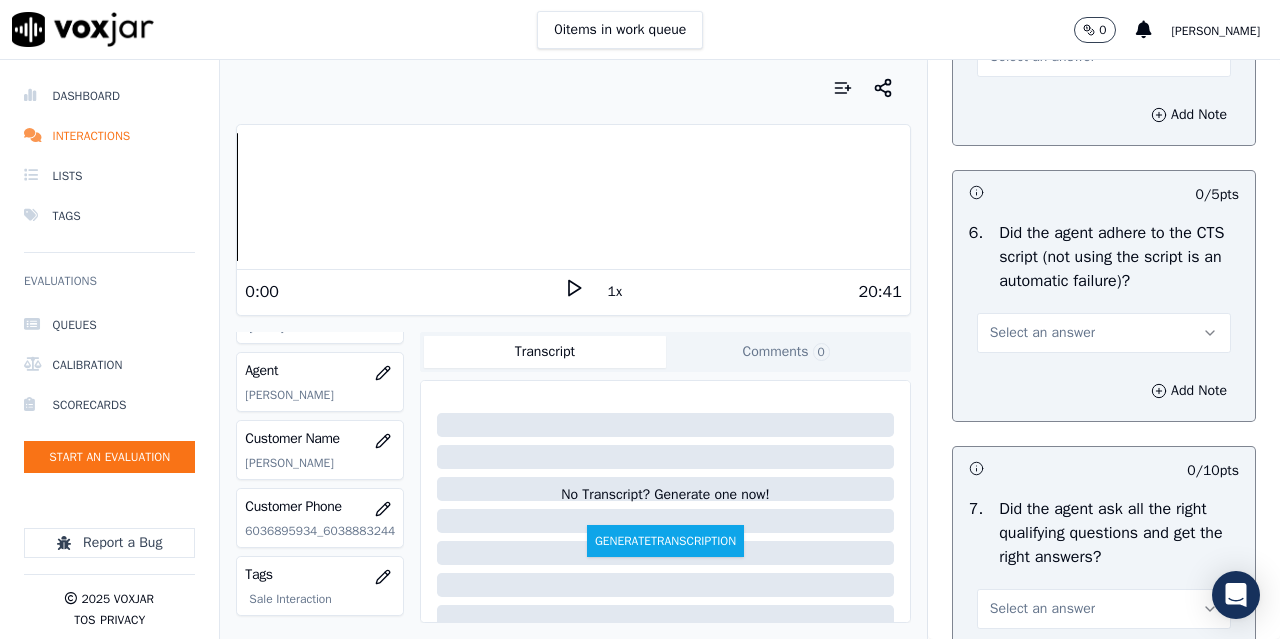 scroll, scrollTop: 4300, scrollLeft: 0, axis: vertical 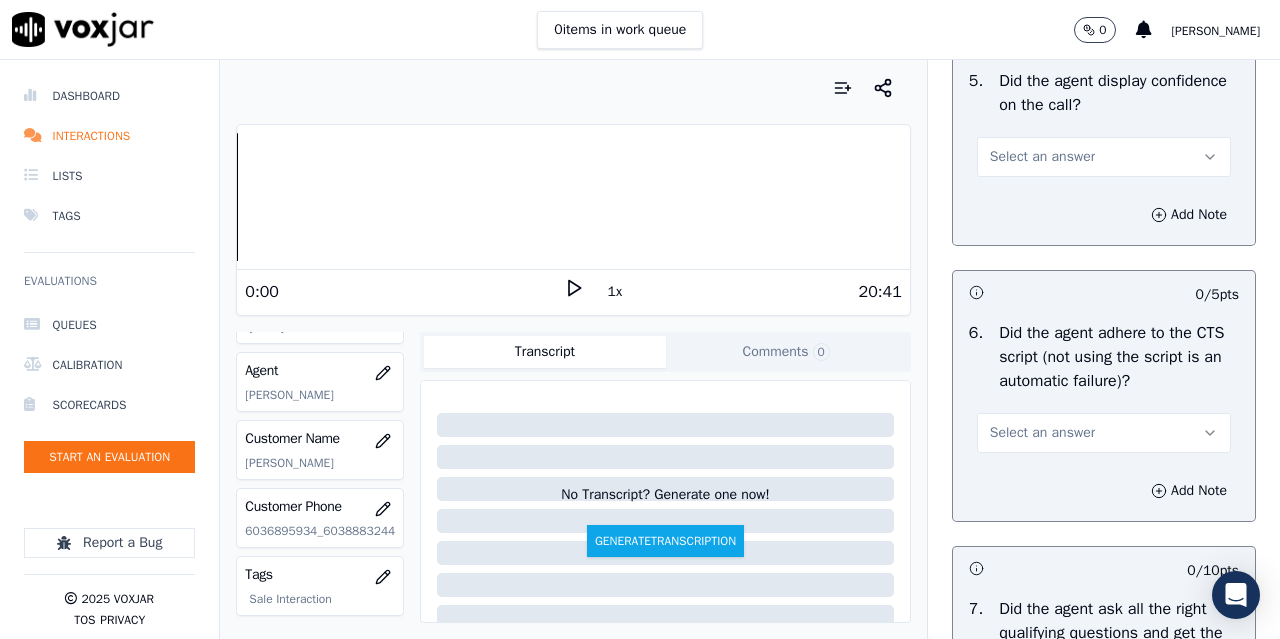 drag, startPoint x: 1026, startPoint y: 81, endPoint x: 1033, endPoint y: 107, distance: 26.925823 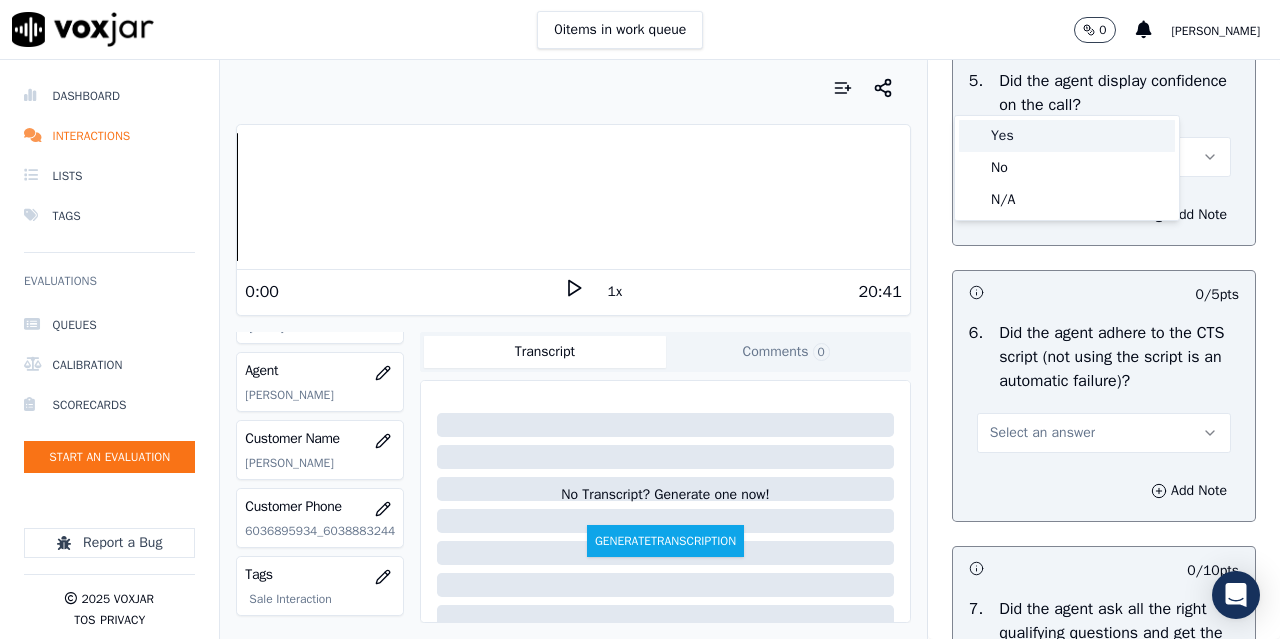 drag, startPoint x: 1029, startPoint y: 141, endPoint x: 1041, endPoint y: 243, distance: 102.70345 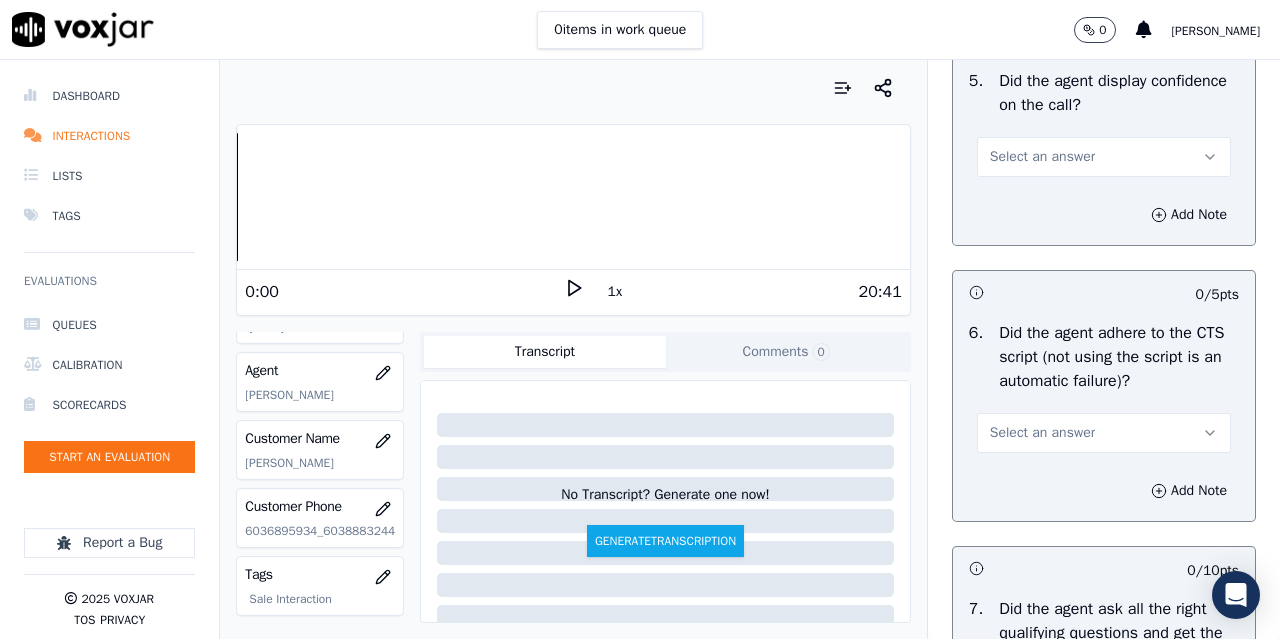 click on "Select an answer" at bounding box center (1042, 157) 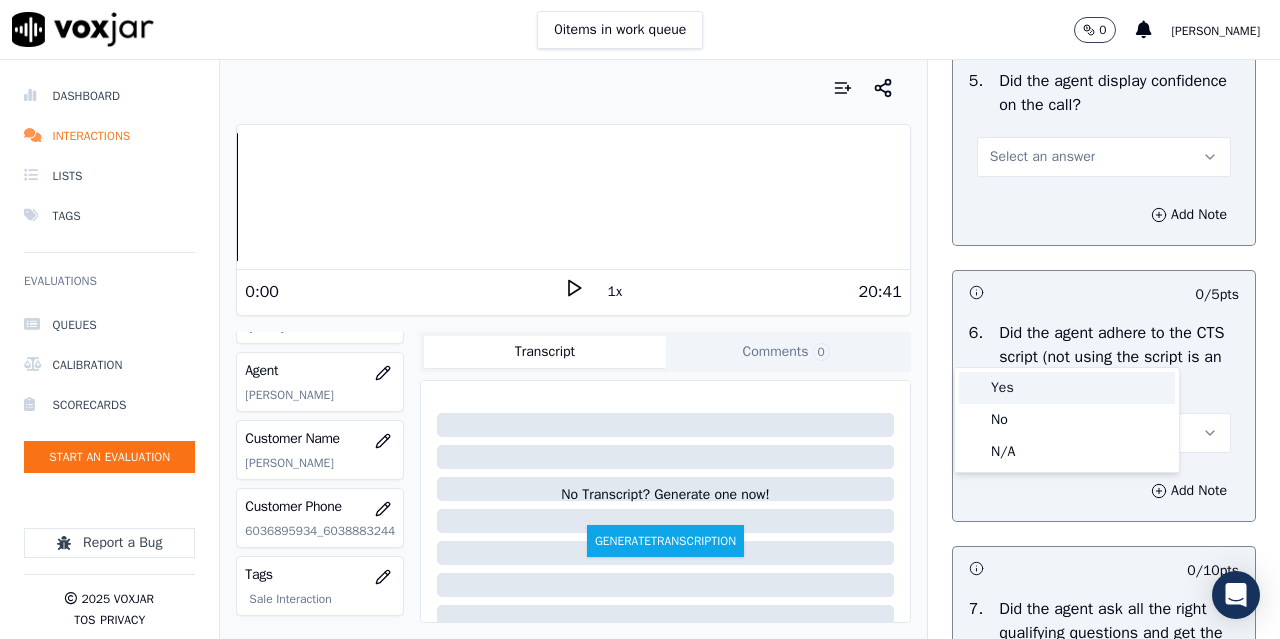 click on "Yes" at bounding box center (1067, 388) 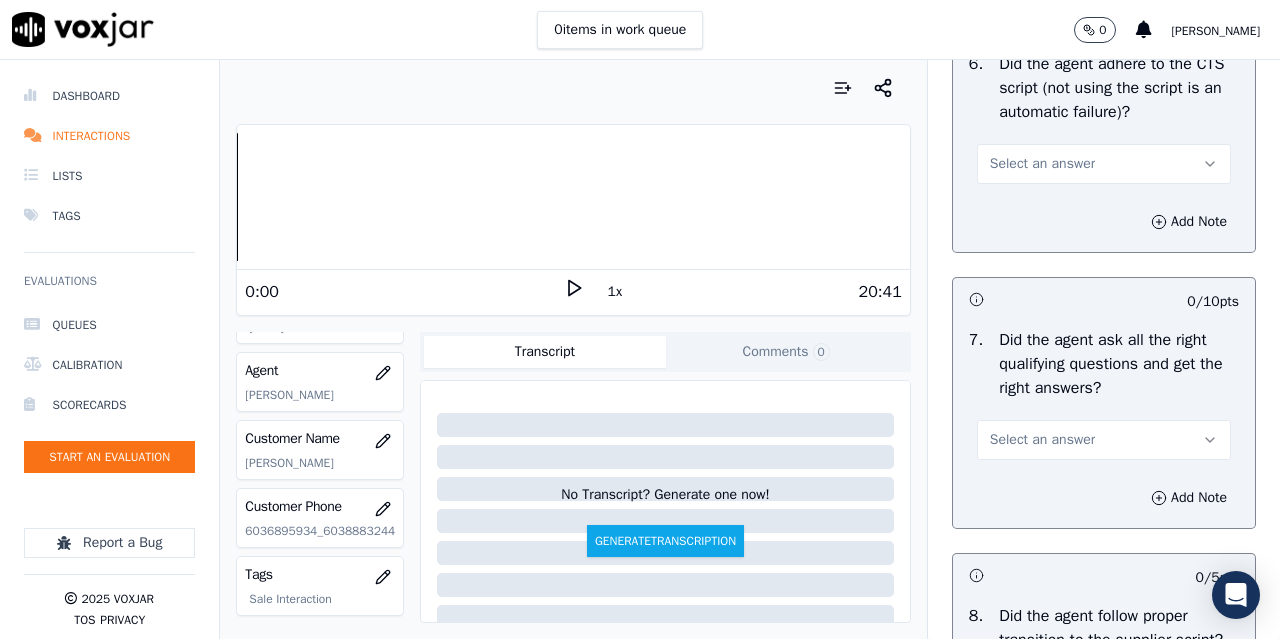 scroll, scrollTop: 4600, scrollLeft: 0, axis: vertical 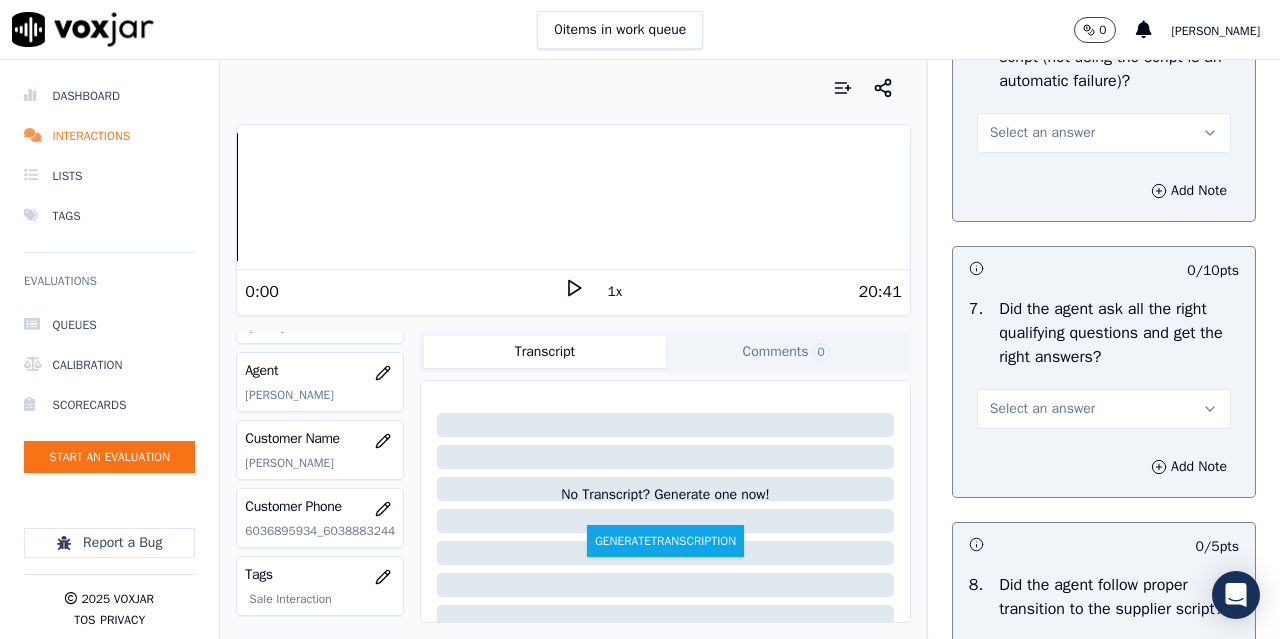 click on "Select an answer" at bounding box center (1042, 133) 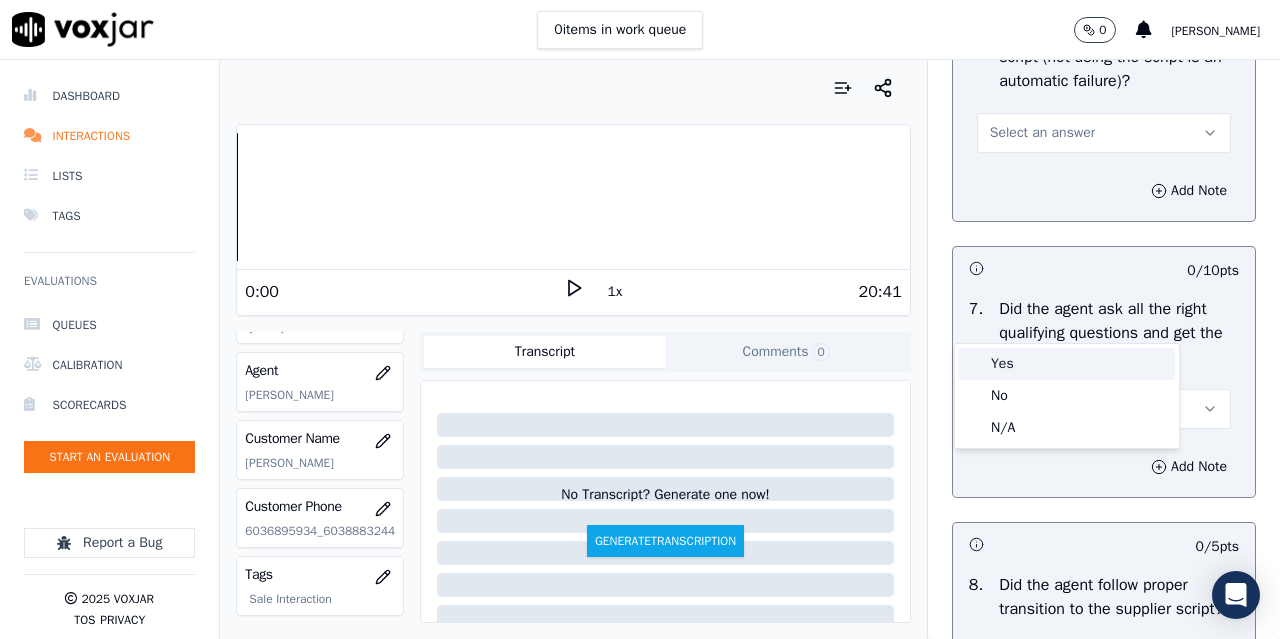 click on "Yes" at bounding box center [1067, 364] 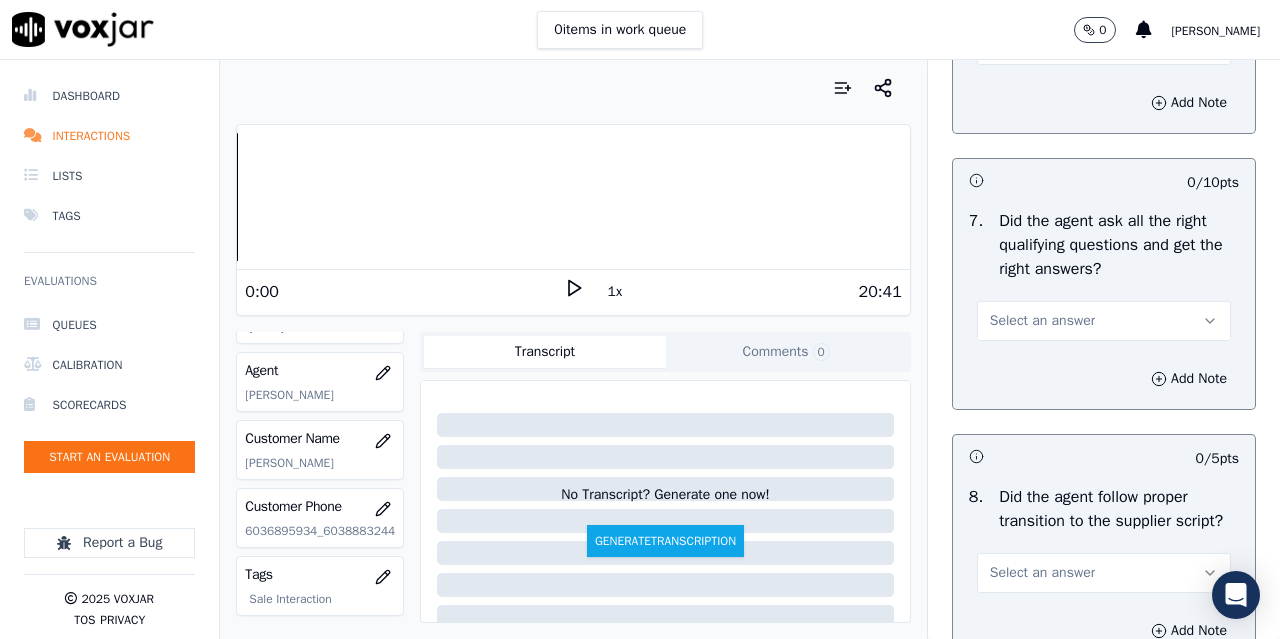 scroll, scrollTop: 5100, scrollLeft: 0, axis: vertical 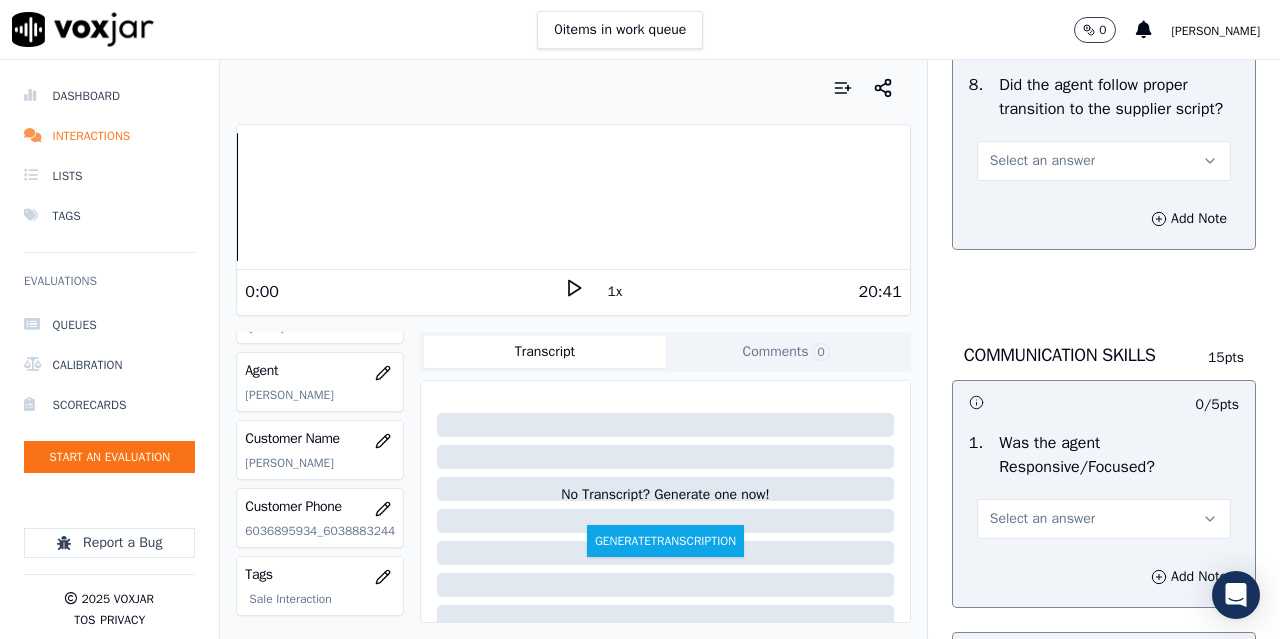 click on "Select an answer" at bounding box center [1042, -91] 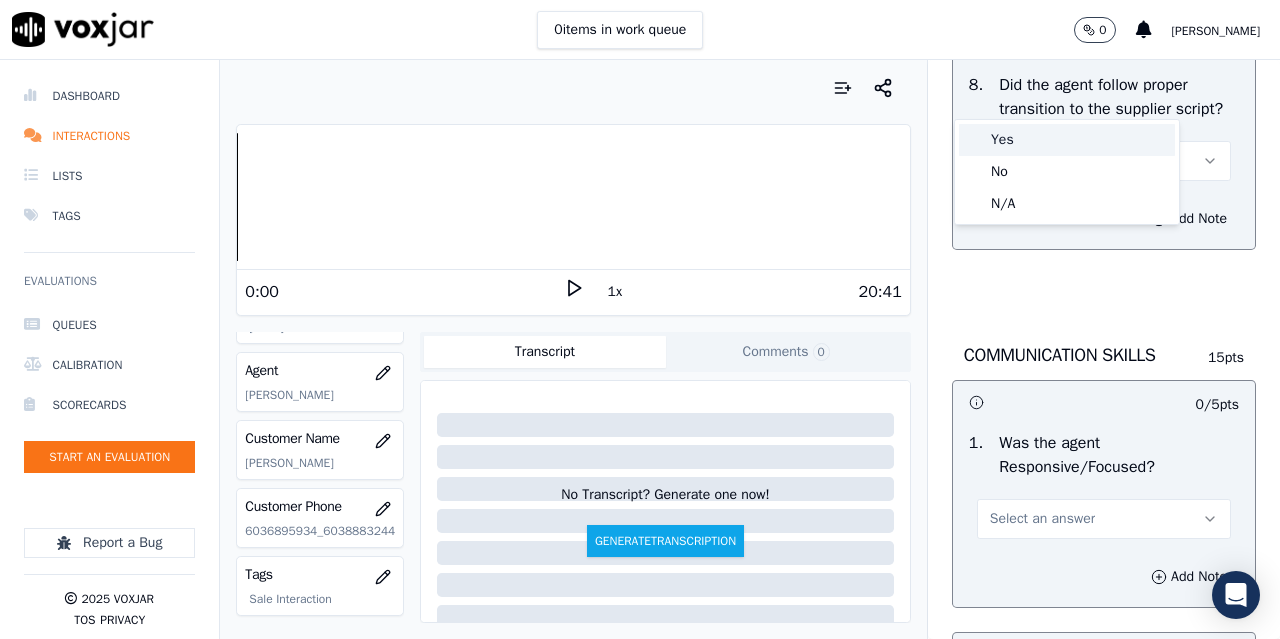 click on "Yes" at bounding box center [1067, 140] 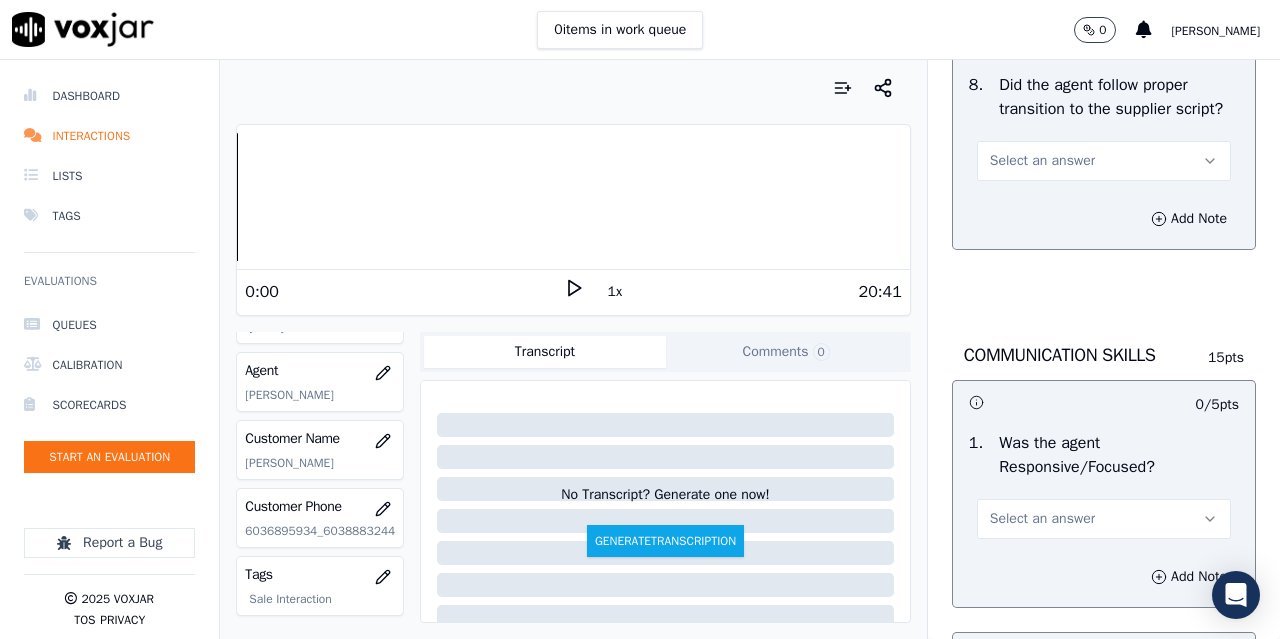click on "Select an answer" at bounding box center (1042, 161) 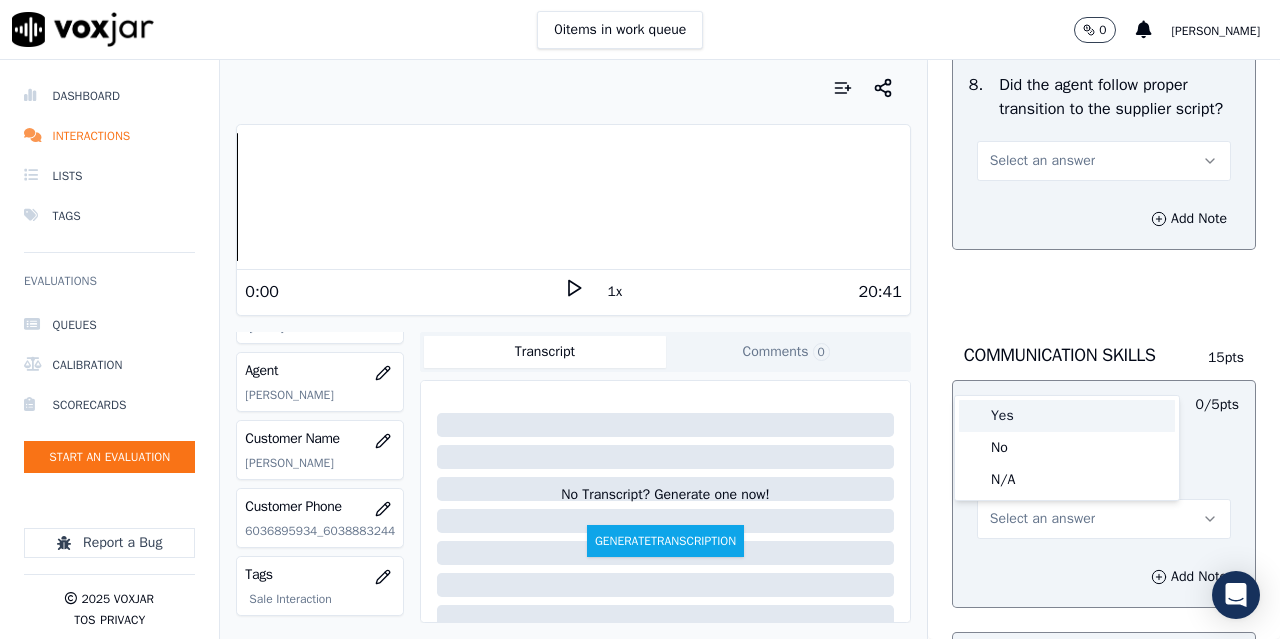 click on "Yes" at bounding box center (1067, 416) 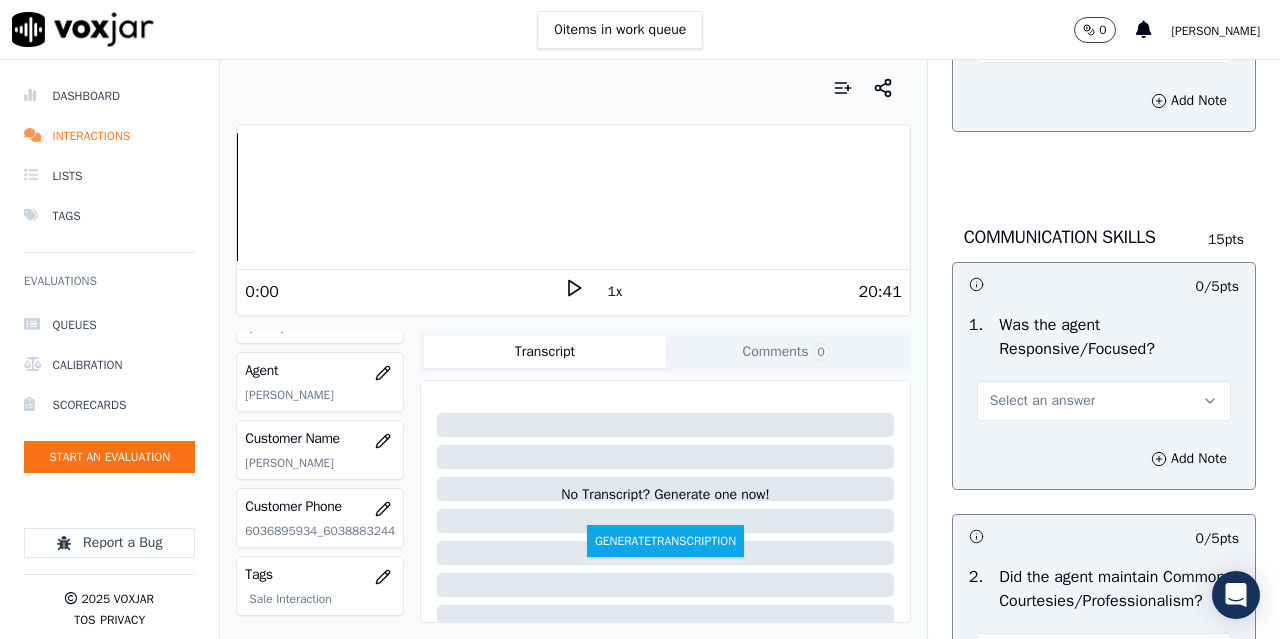 scroll, scrollTop: 5500, scrollLeft: 0, axis: vertical 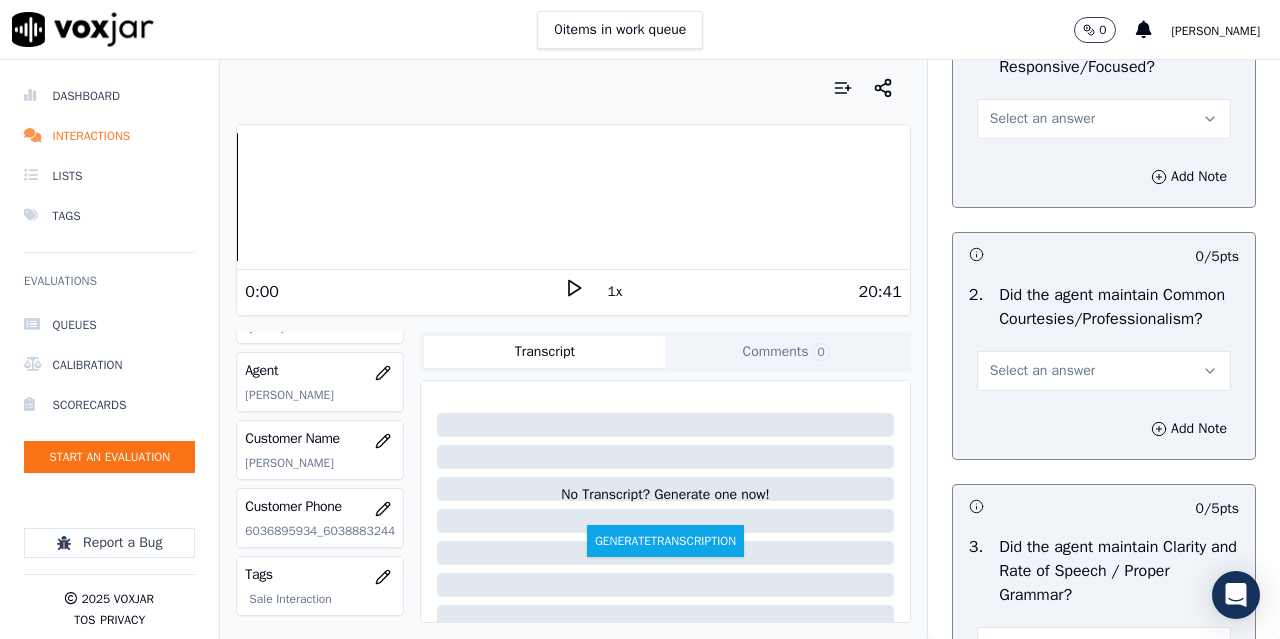 click on "Select an answer" at bounding box center [1042, 119] 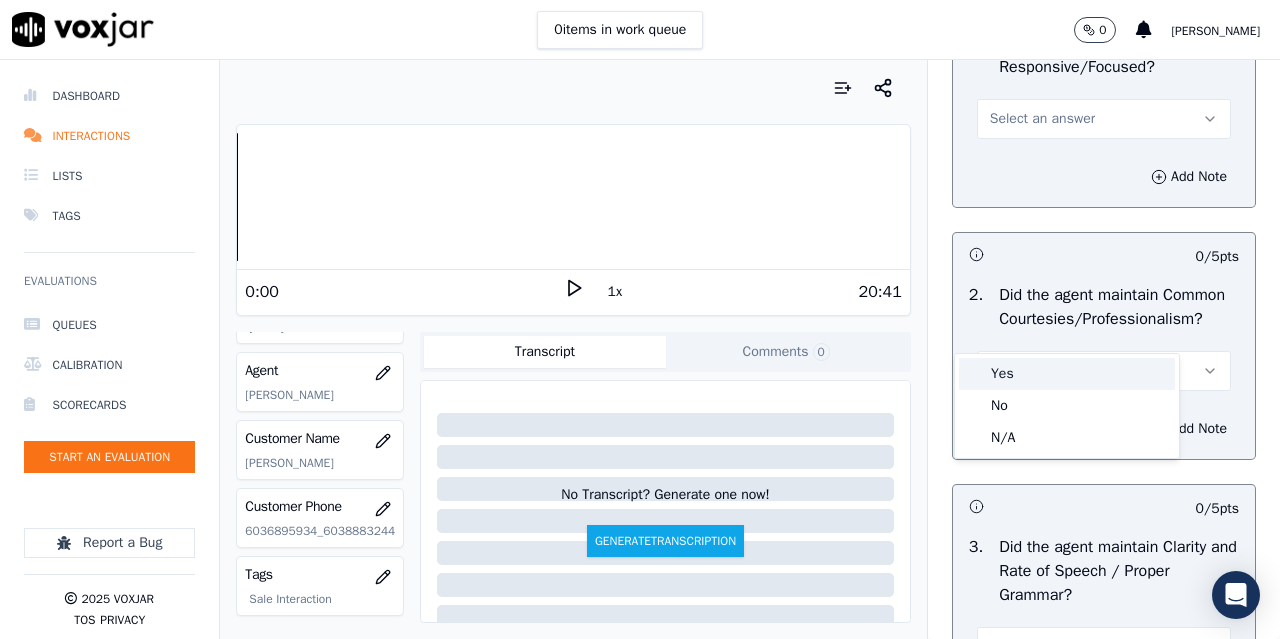 click on "Yes" at bounding box center (1067, 374) 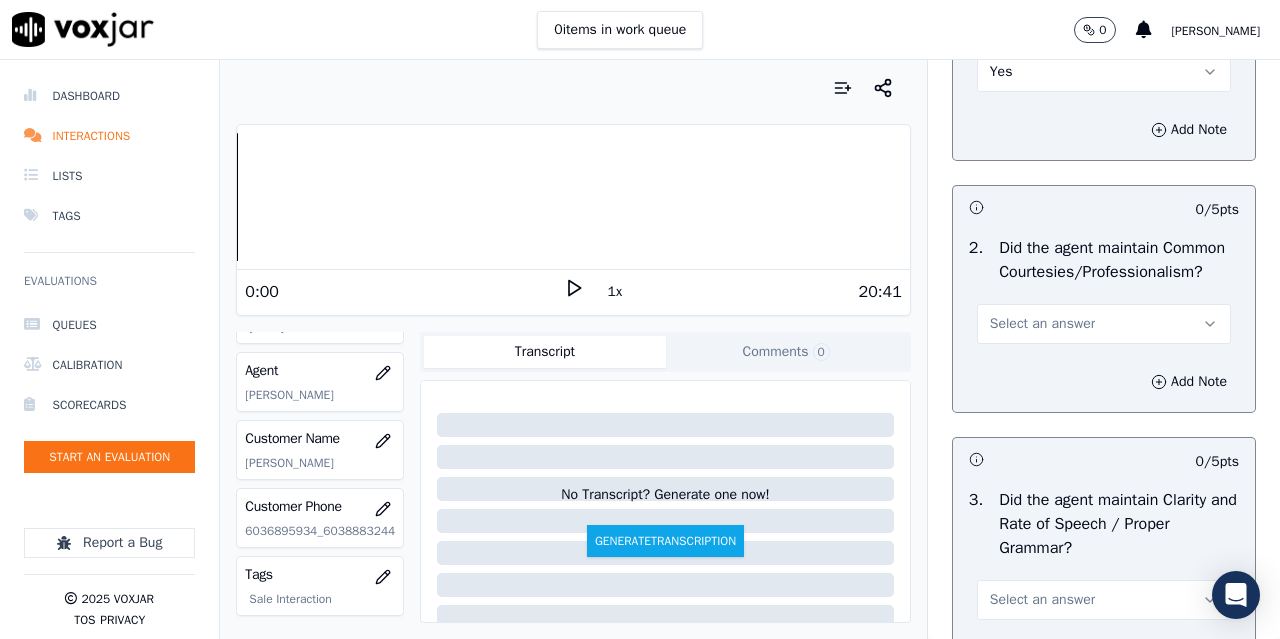 scroll, scrollTop: 5700, scrollLeft: 0, axis: vertical 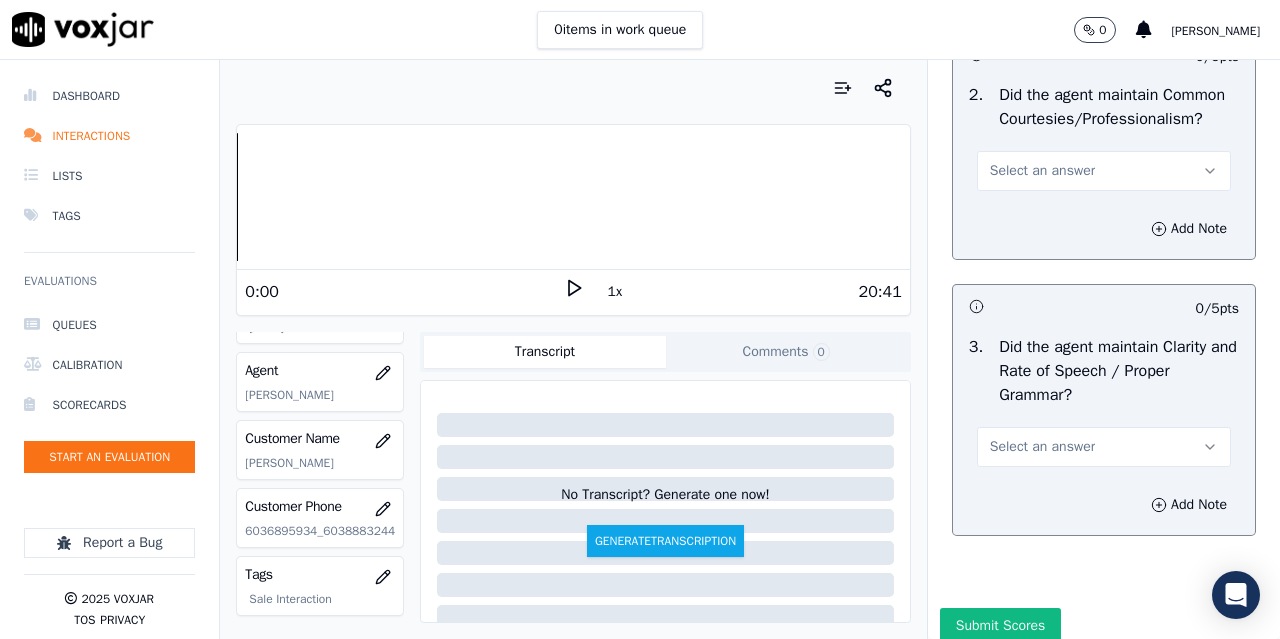 drag, startPoint x: 1031, startPoint y: 410, endPoint x: 1031, endPoint y: 421, distance: 11 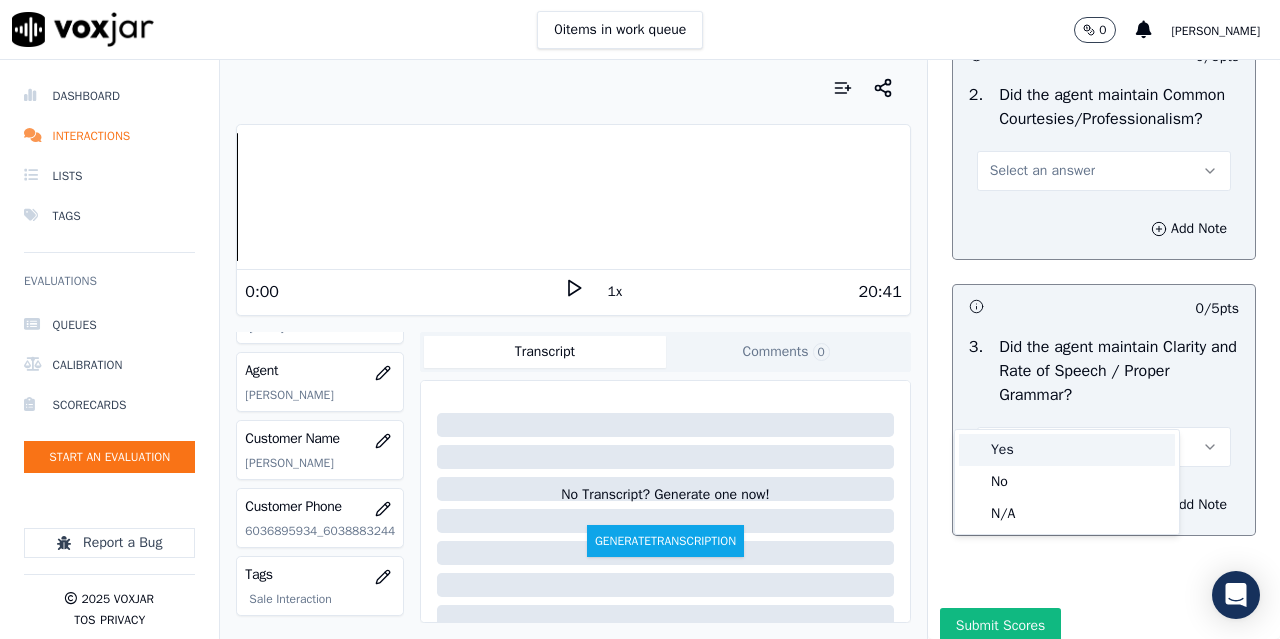 click on "Yes" at bounding box center [1067, 450] 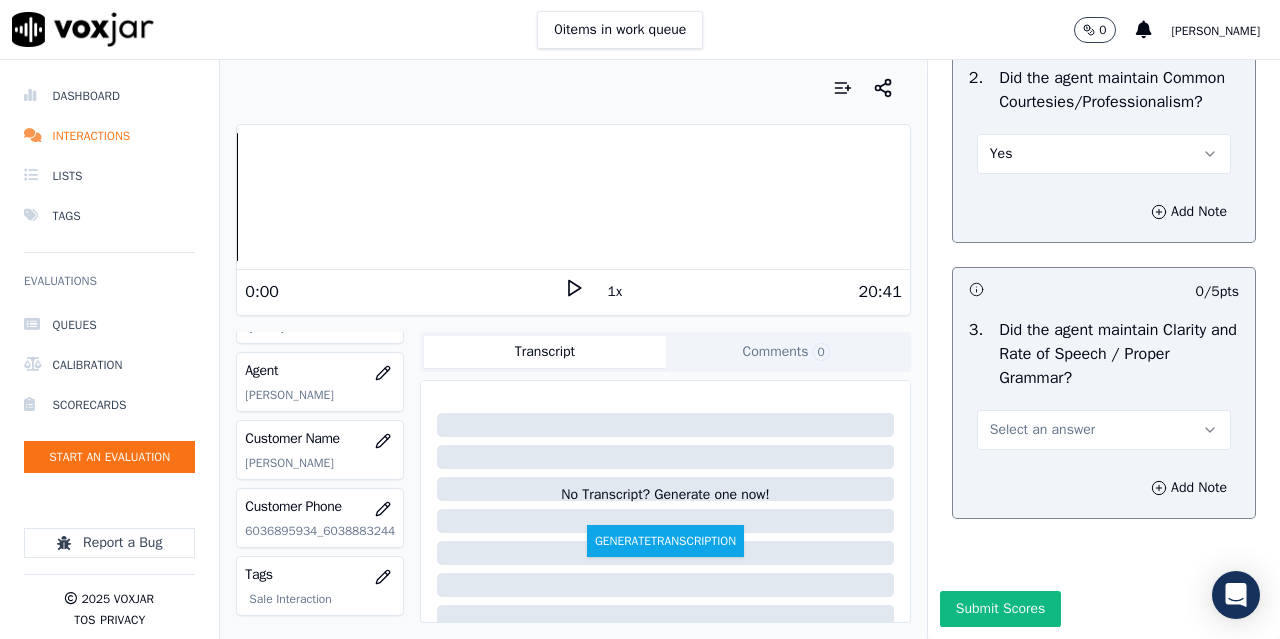 scroll, scrollTop: 6002, scrollLeft: 0, axis: vertical 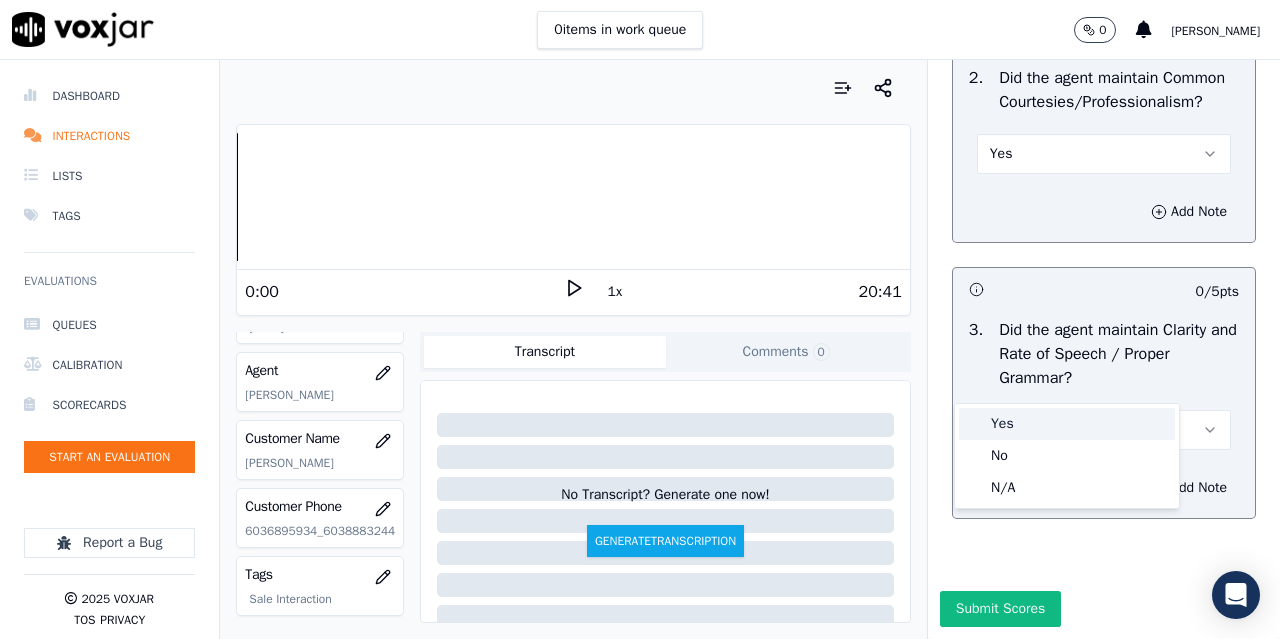 click on "Yes" at bounding box center [1067, 424] 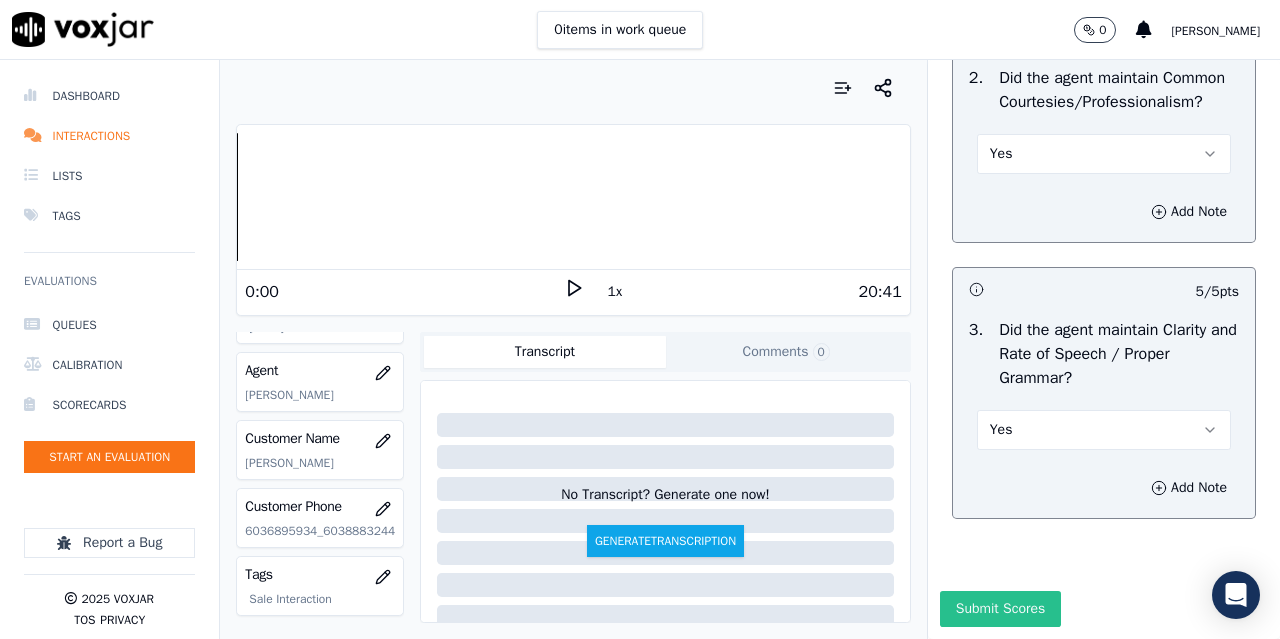 click on "Submit Scores" at bounding box center (1000, 609) 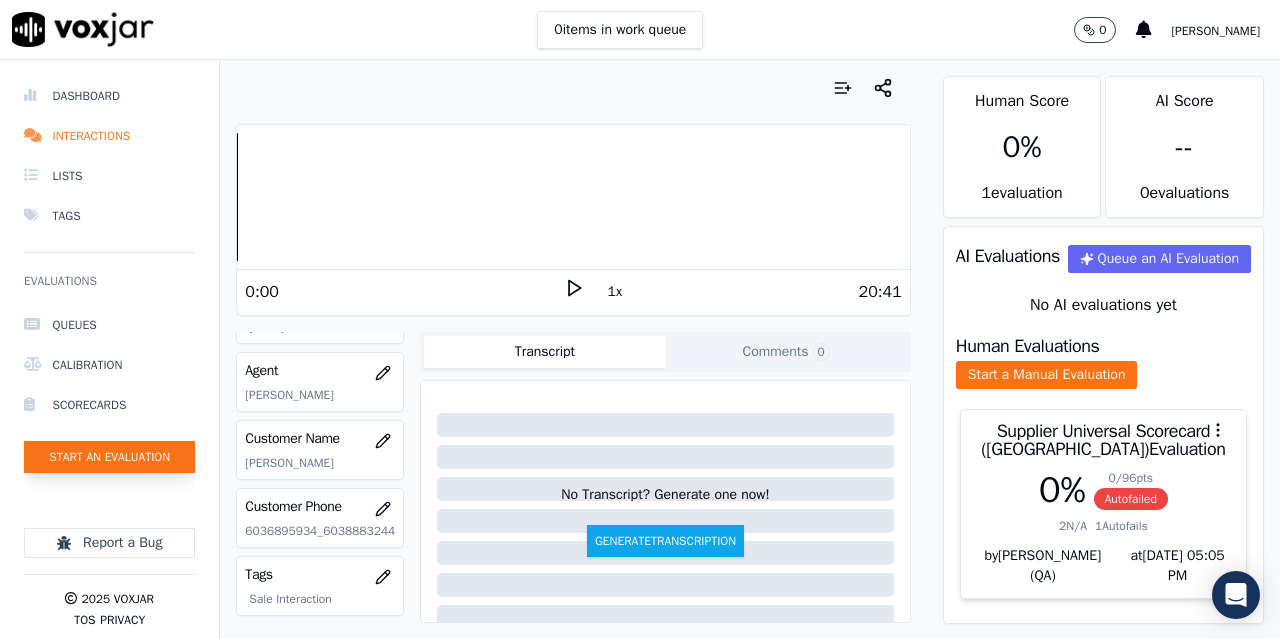 click on "Start an Evaluation" 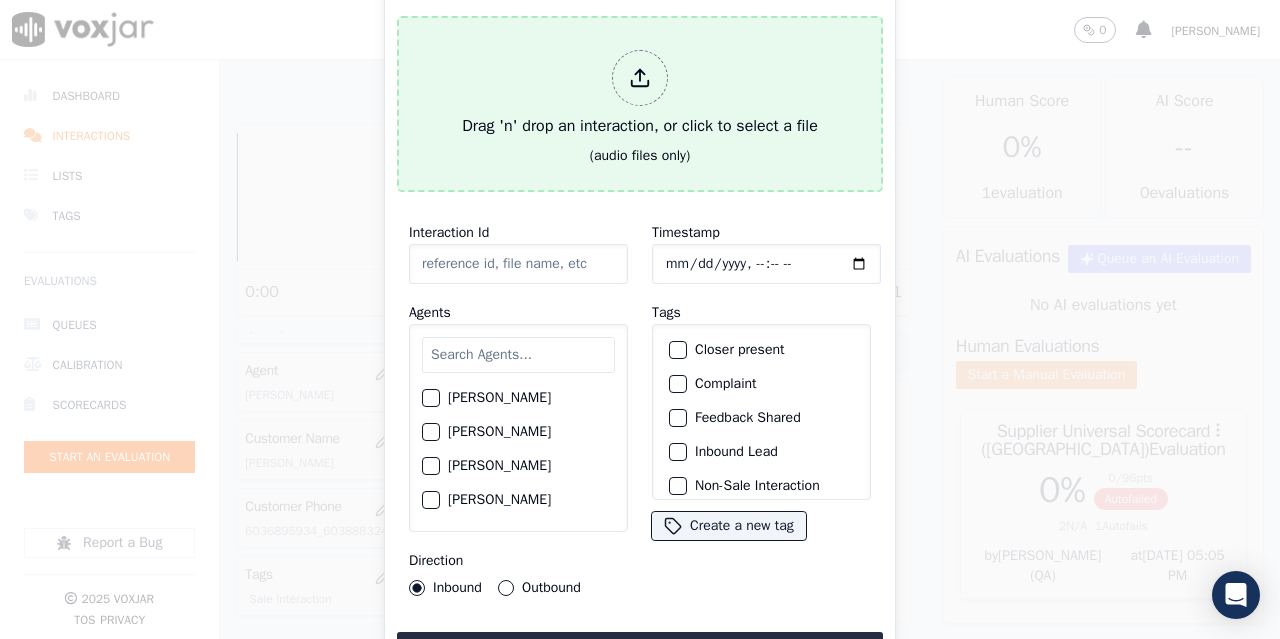 click on "Drag 'n' drop an interaction, or click to select a file" at bounding box center (640, 94) 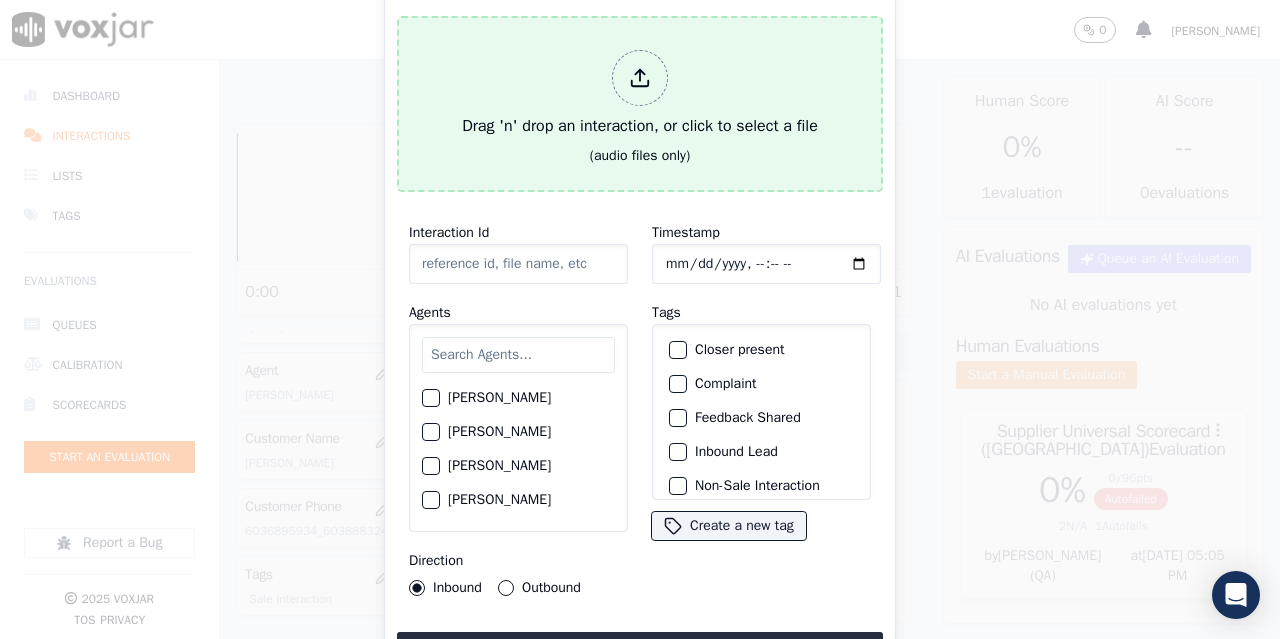 type on "20250702-120503_2072995569-all.mp3" 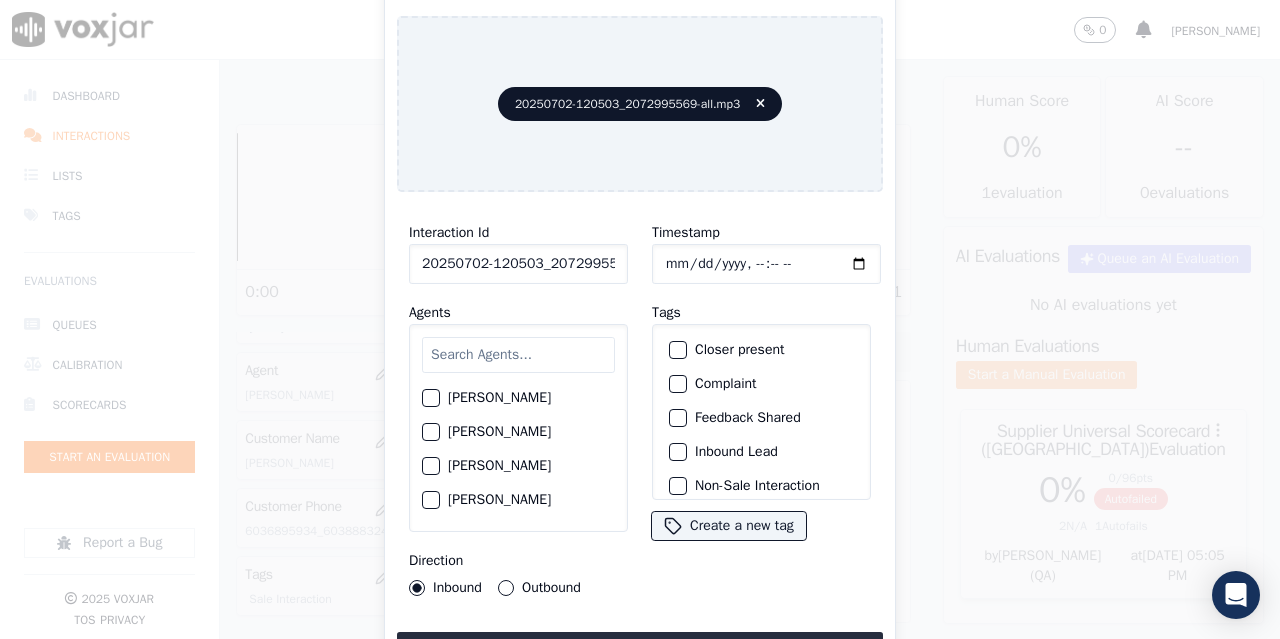 click on "Timestamp" 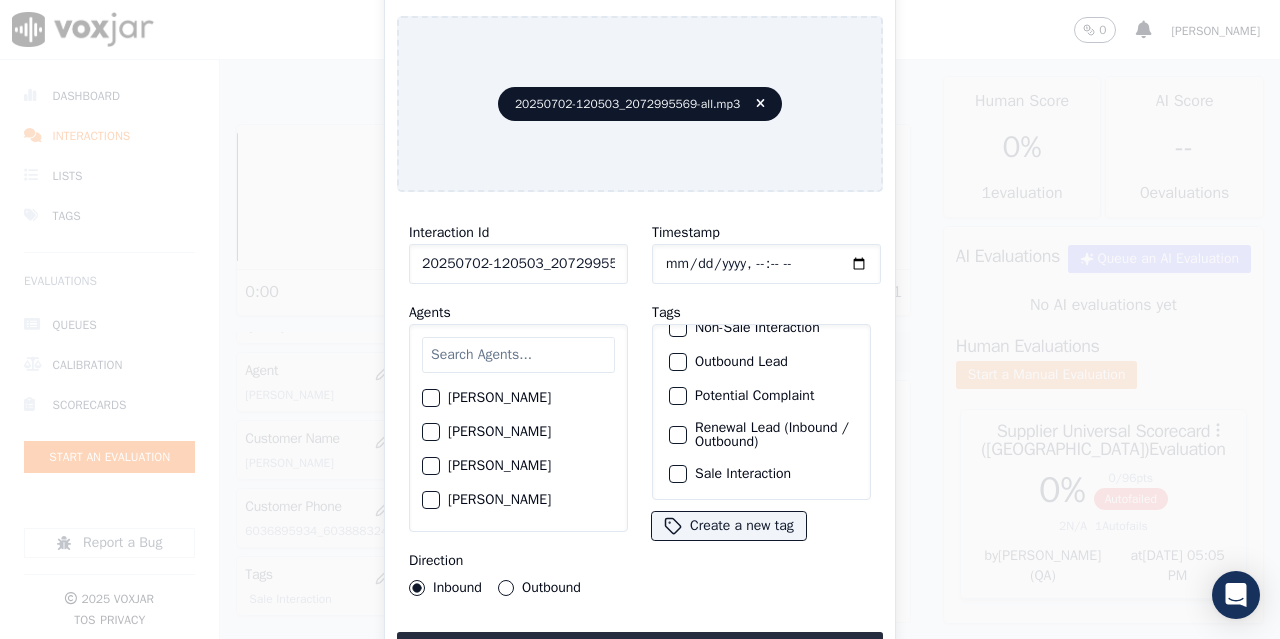click on "Sale Interaction" 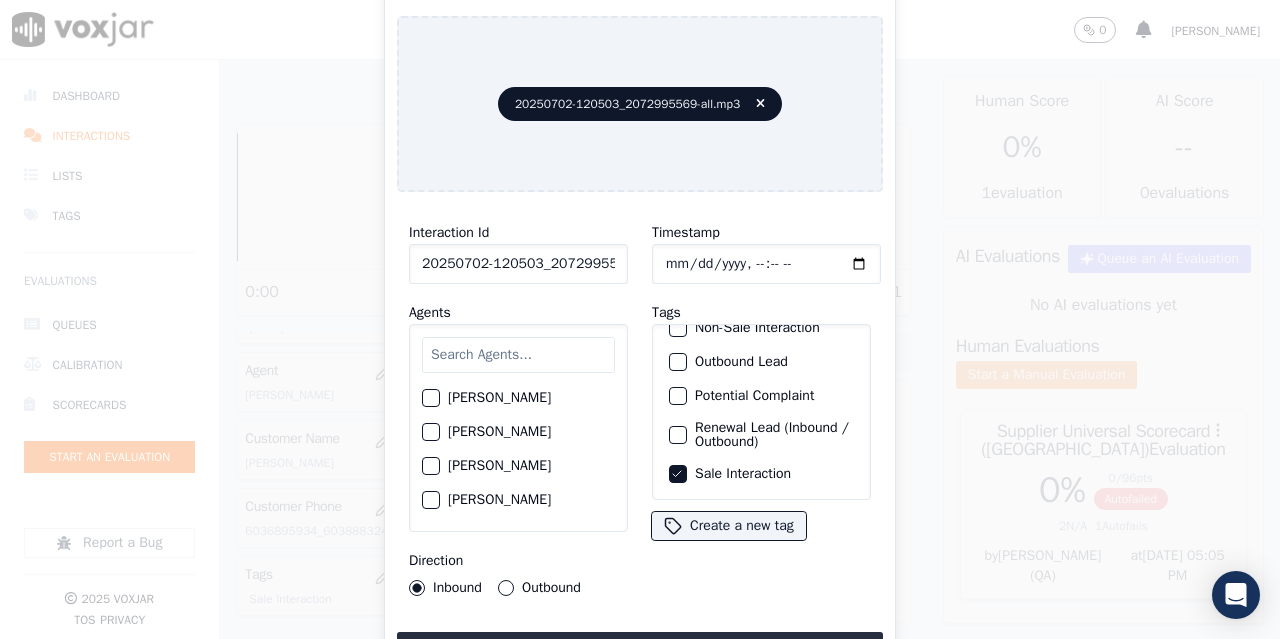 click at bounding box center (518, 355) 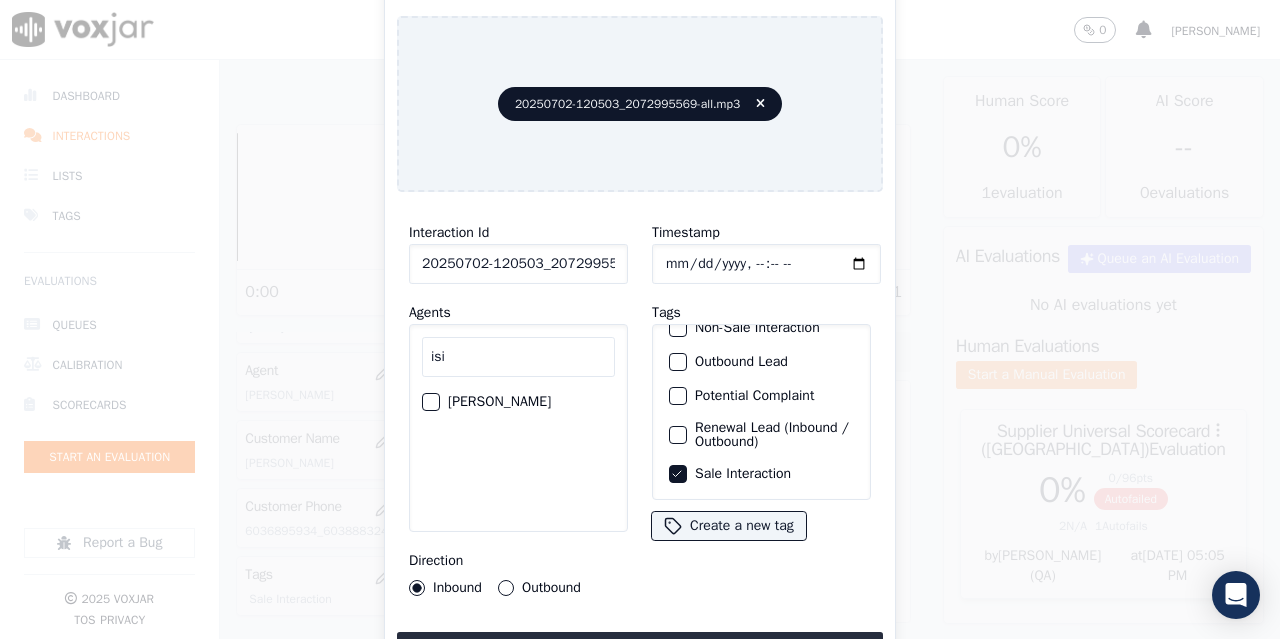 type on "isi" 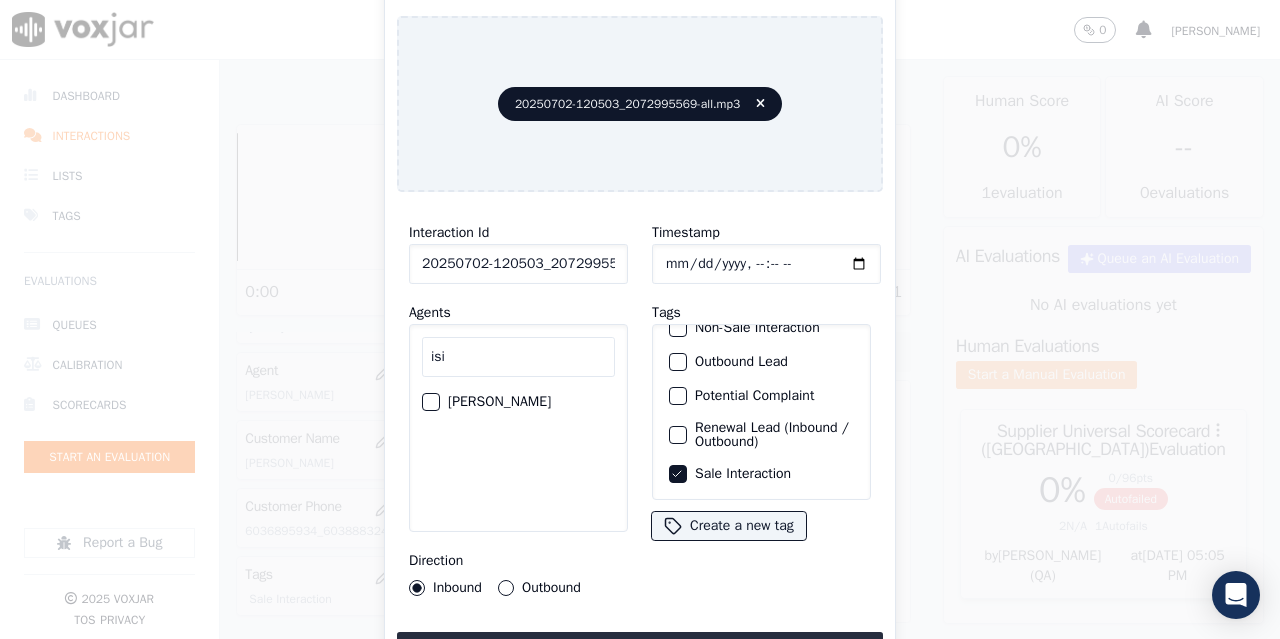 click on "[PERSON_NAME]" 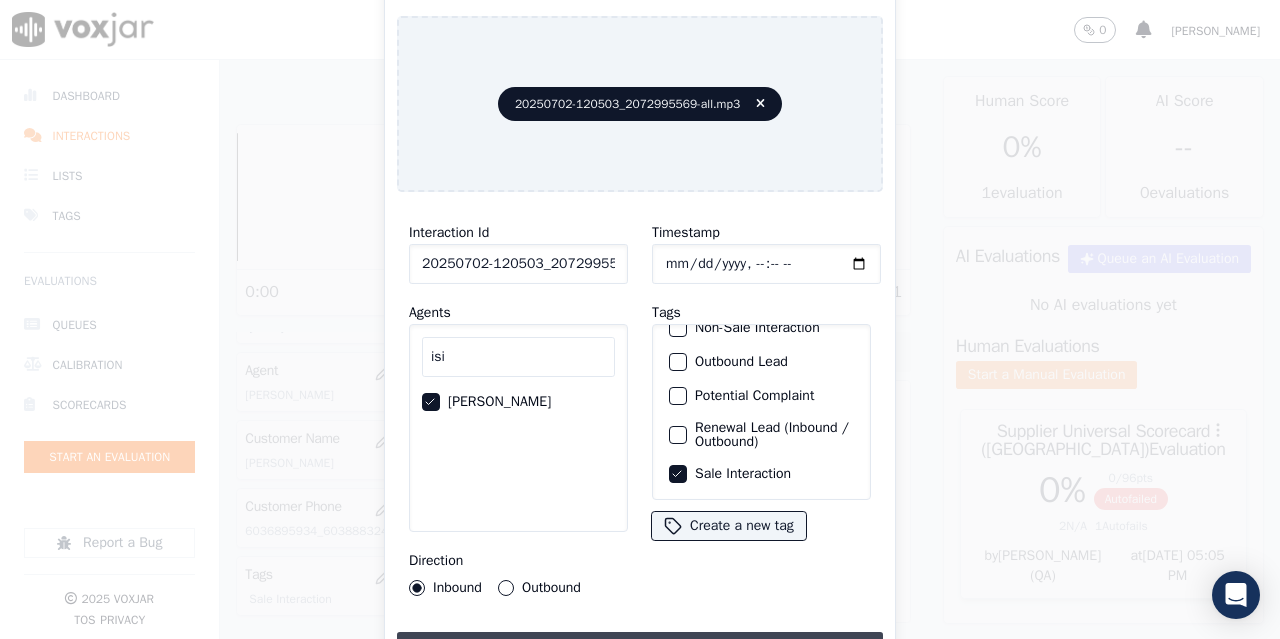 click on "Upload interaction to start evaluation" at bounding box center (640, 650) 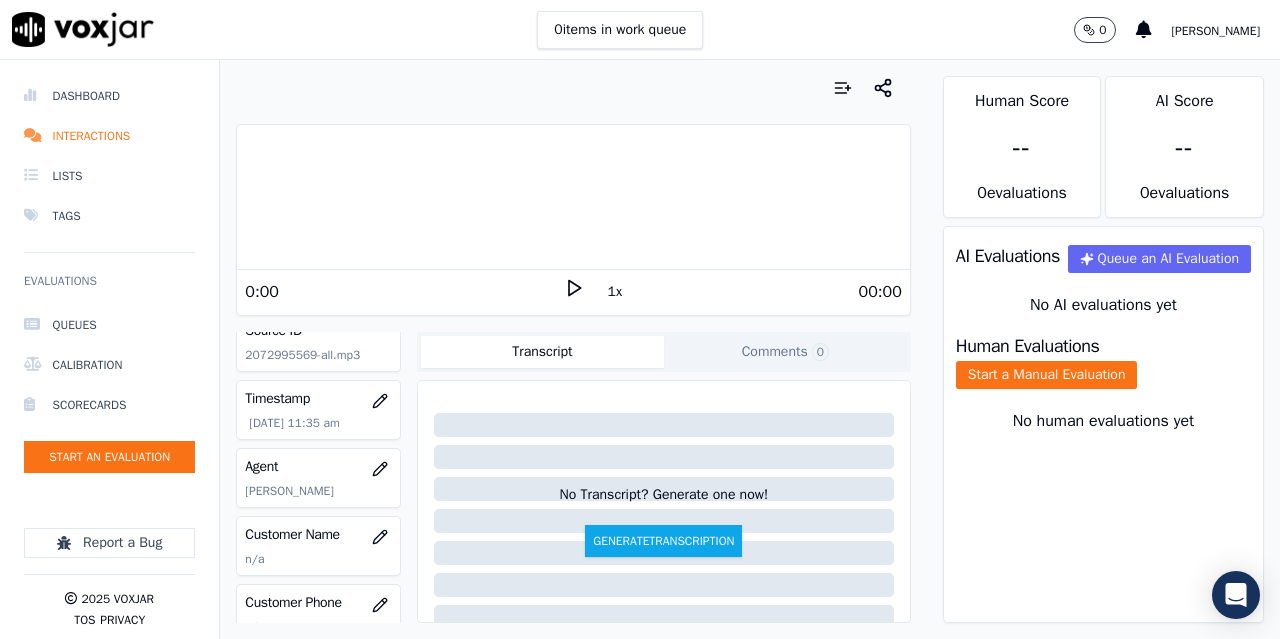 scroll, scrollTop: 200, scrollLeft: 0, axis: vertical 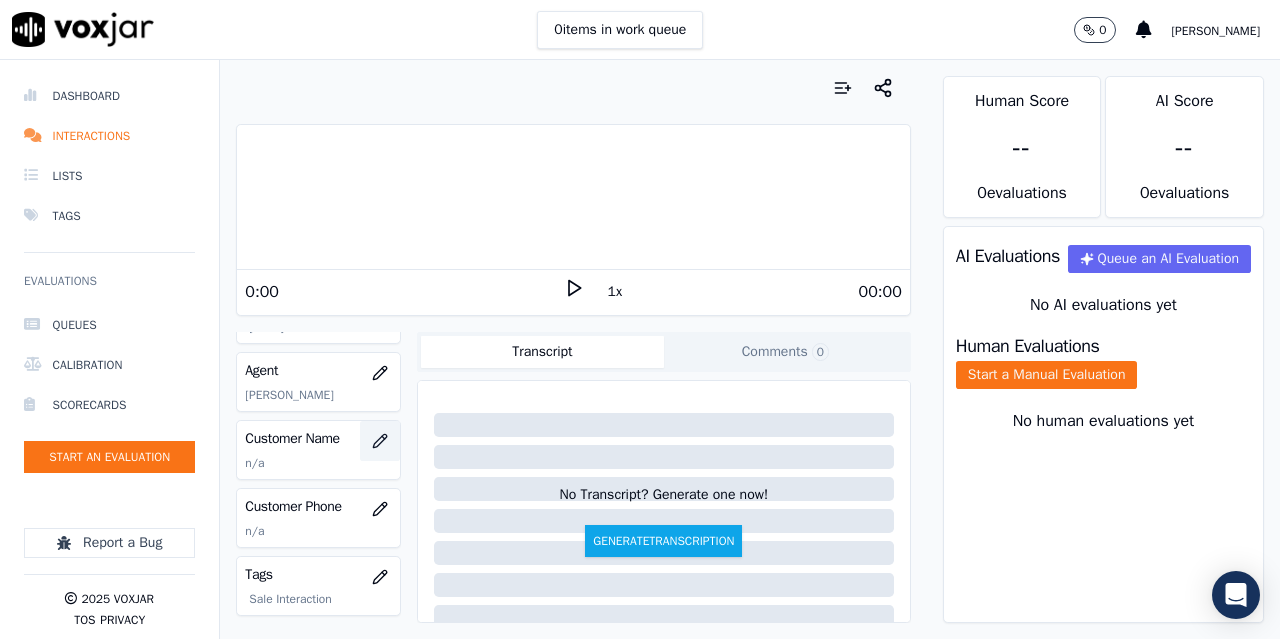 click 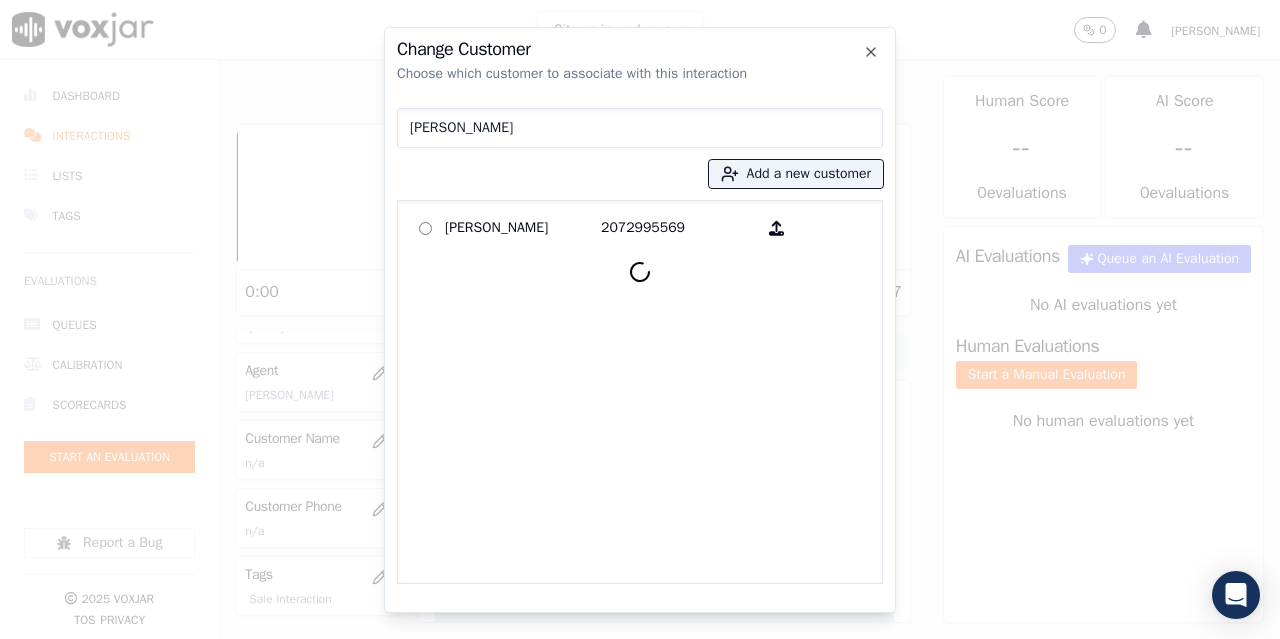 type on "[PERSON_NAME]" 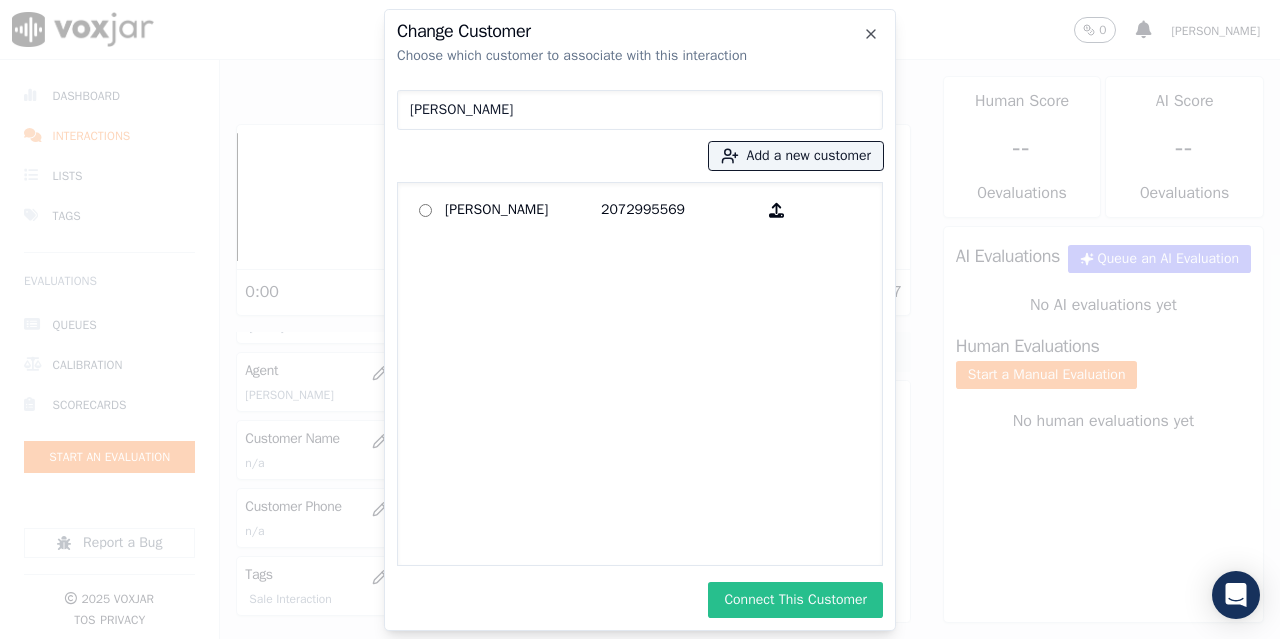 click on "Connect This Customer" at bounding box center (795, 600) 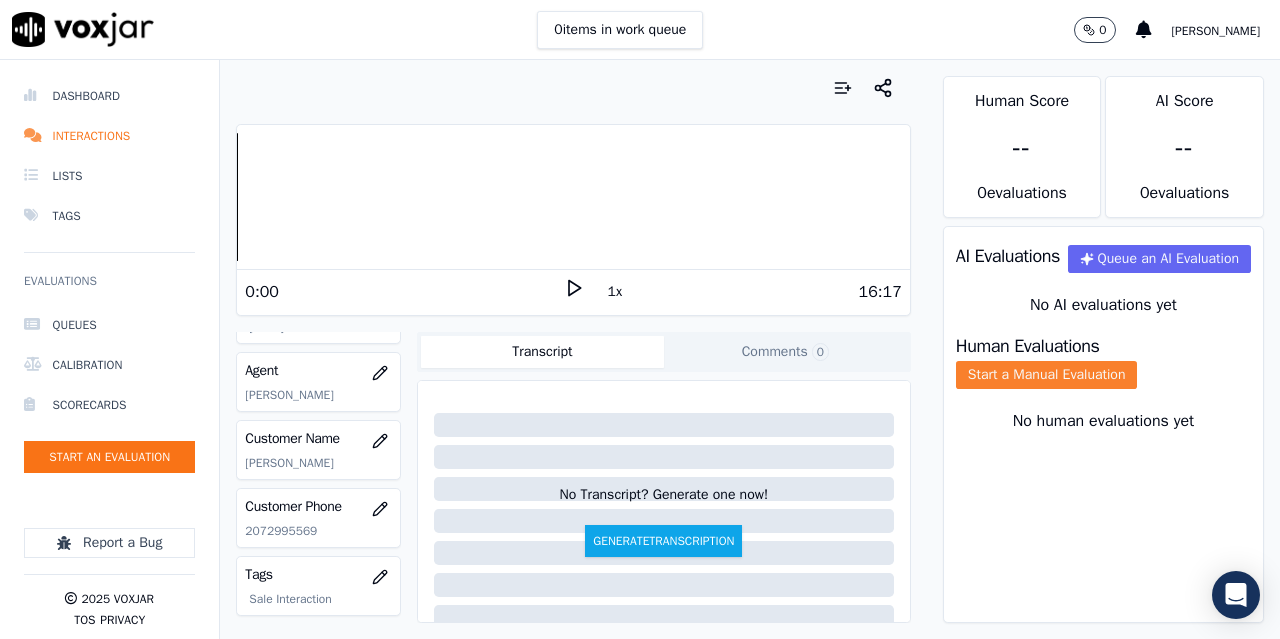 click on "Start a Manual Evaluation" 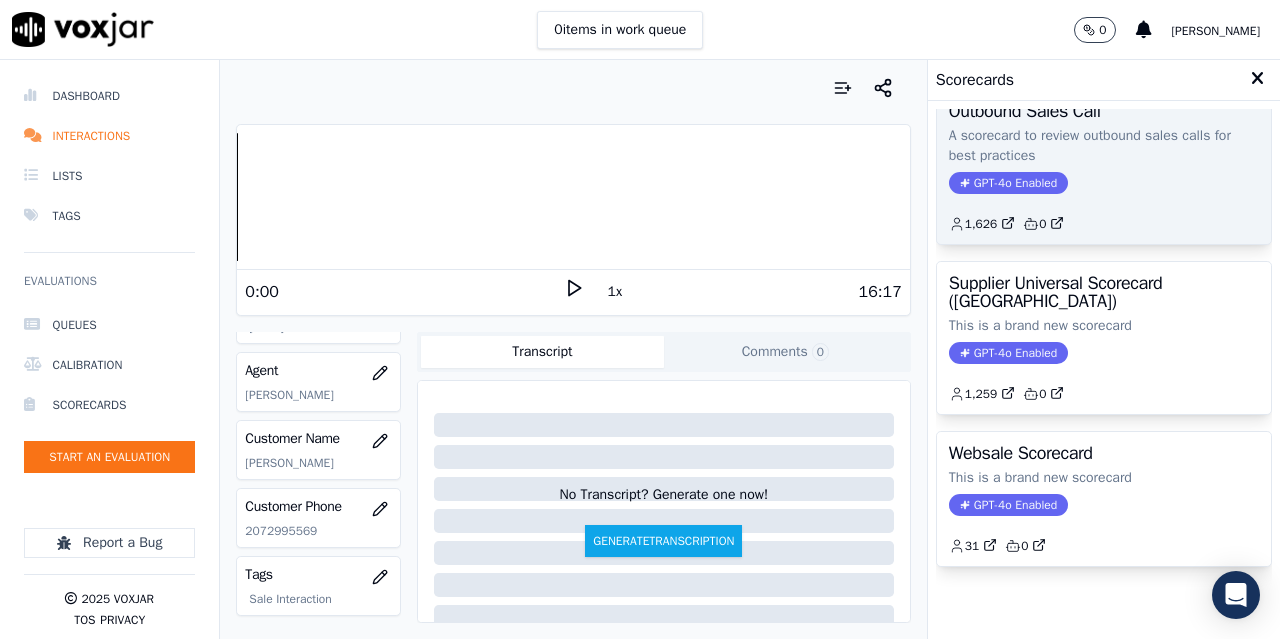 scroll, scrollTop: 400, scrollLeft: 0, axis: vertical 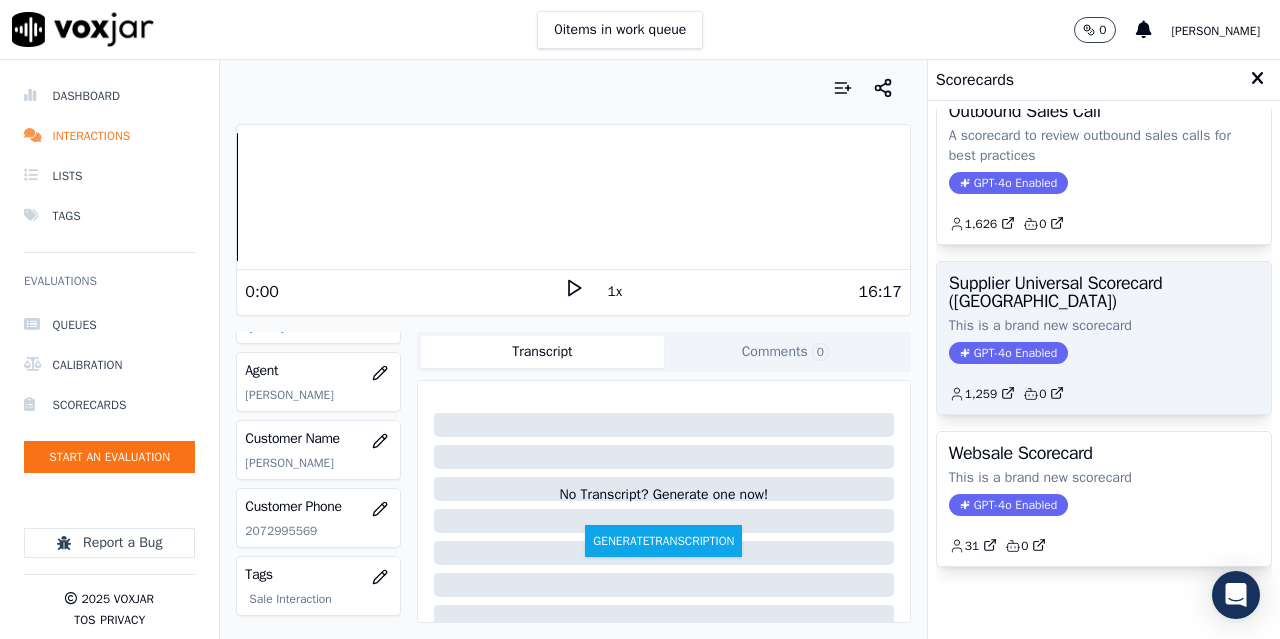 click on "This is a brand new scorecard" 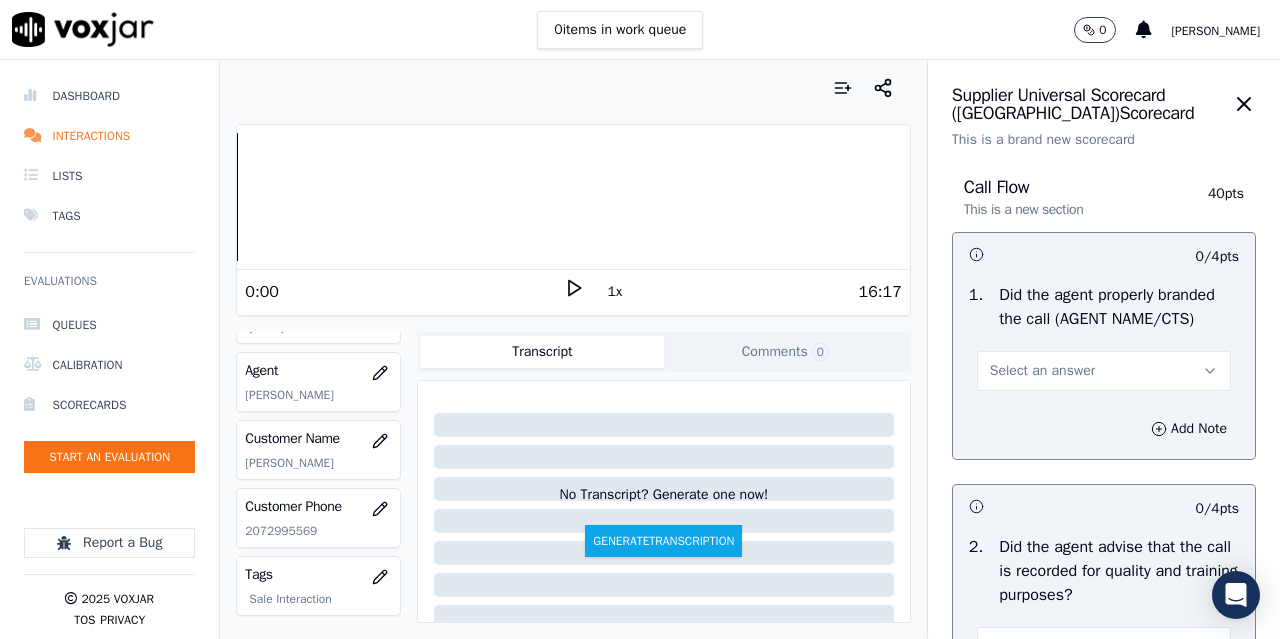 click on "Select an answer" at bounding box center (1042, 371) 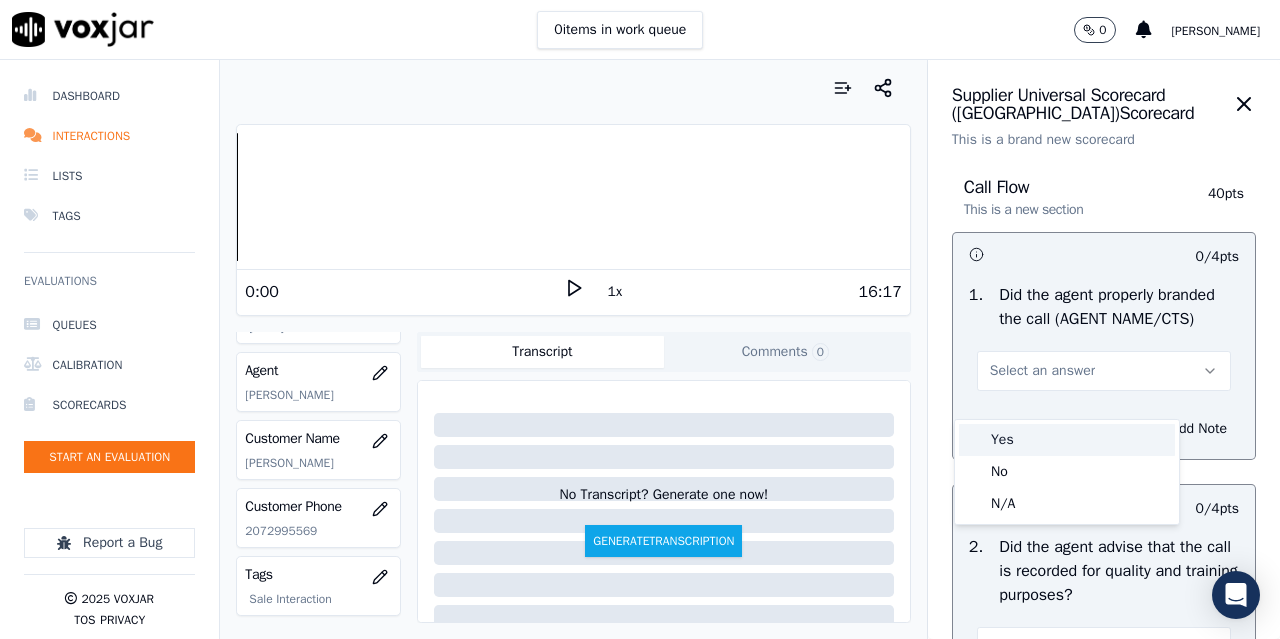 click on "Yes" at bounding box center (1067, 440) 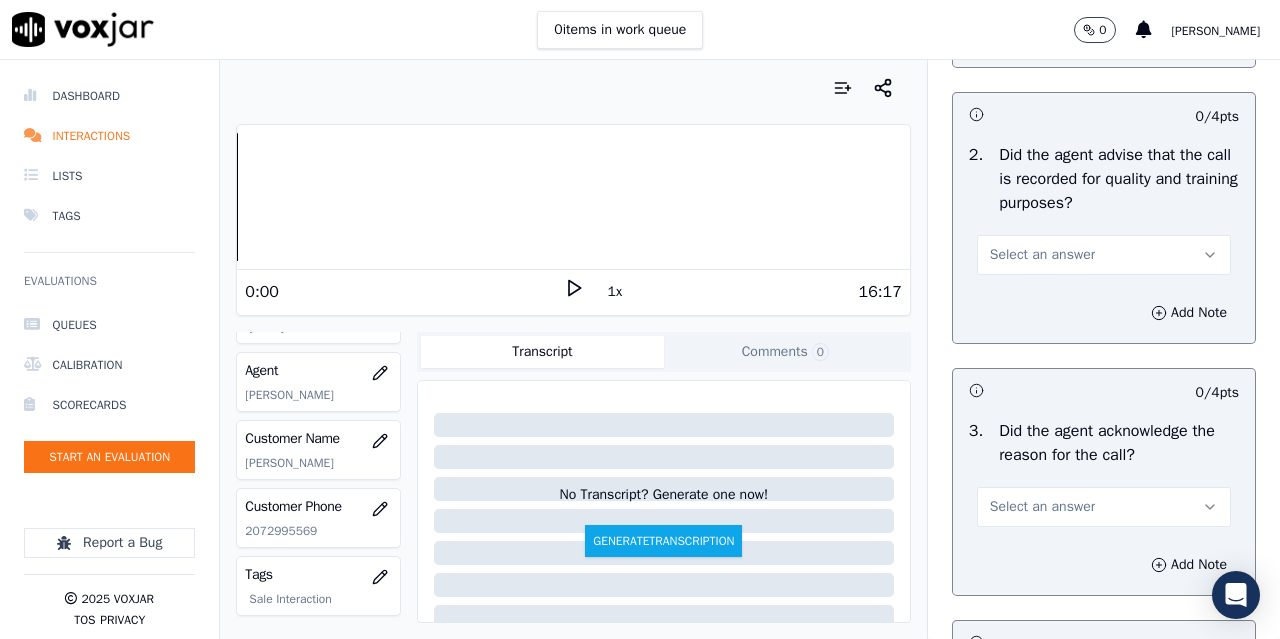 scroll, scrollTop: 400, scrollLeft: 0, axis: vertical 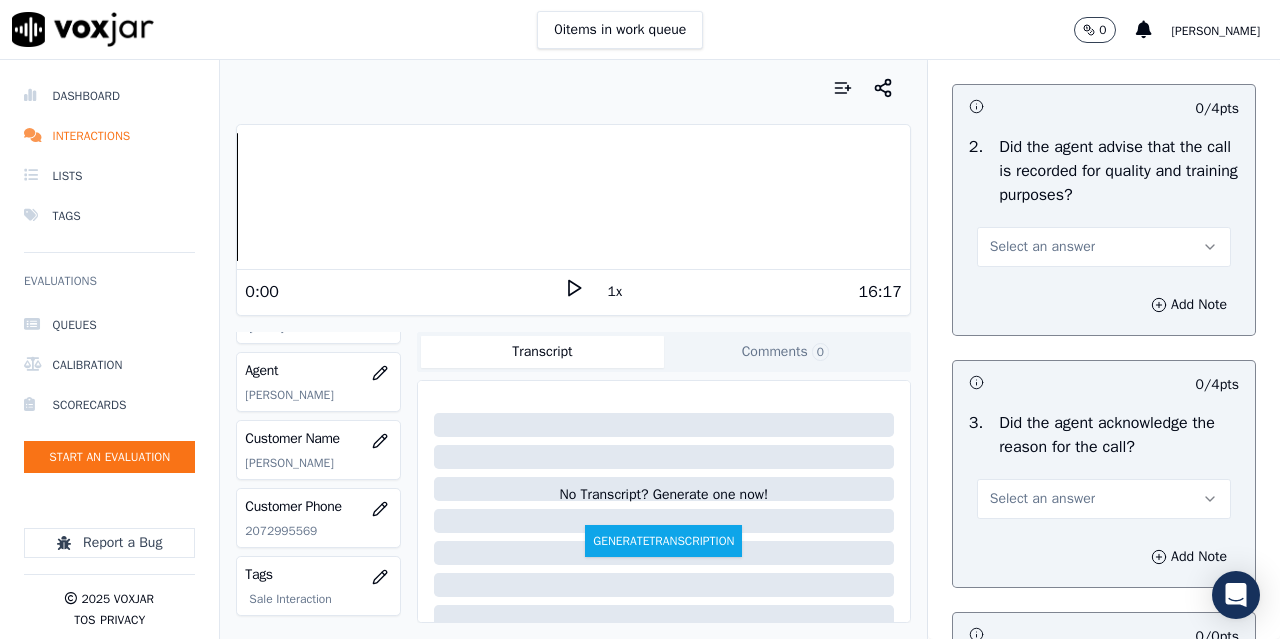 click on "Select an answer" at bounding box center [1042, 247] 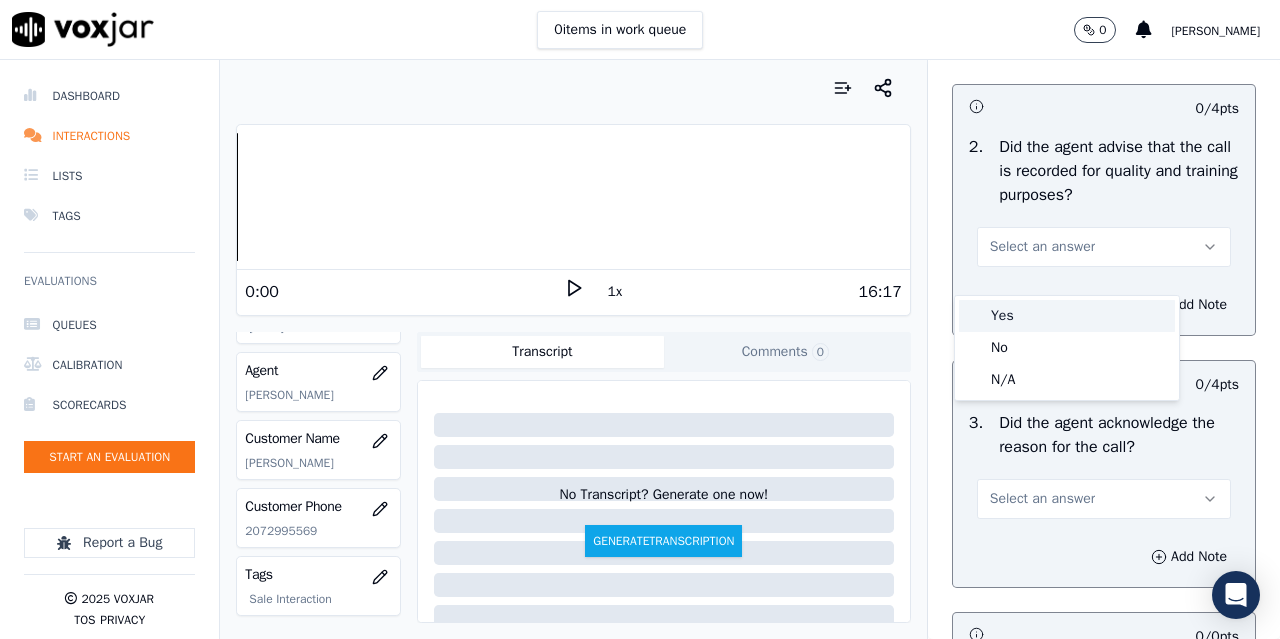 click on "Yes" at bounding box center (1067, 316) 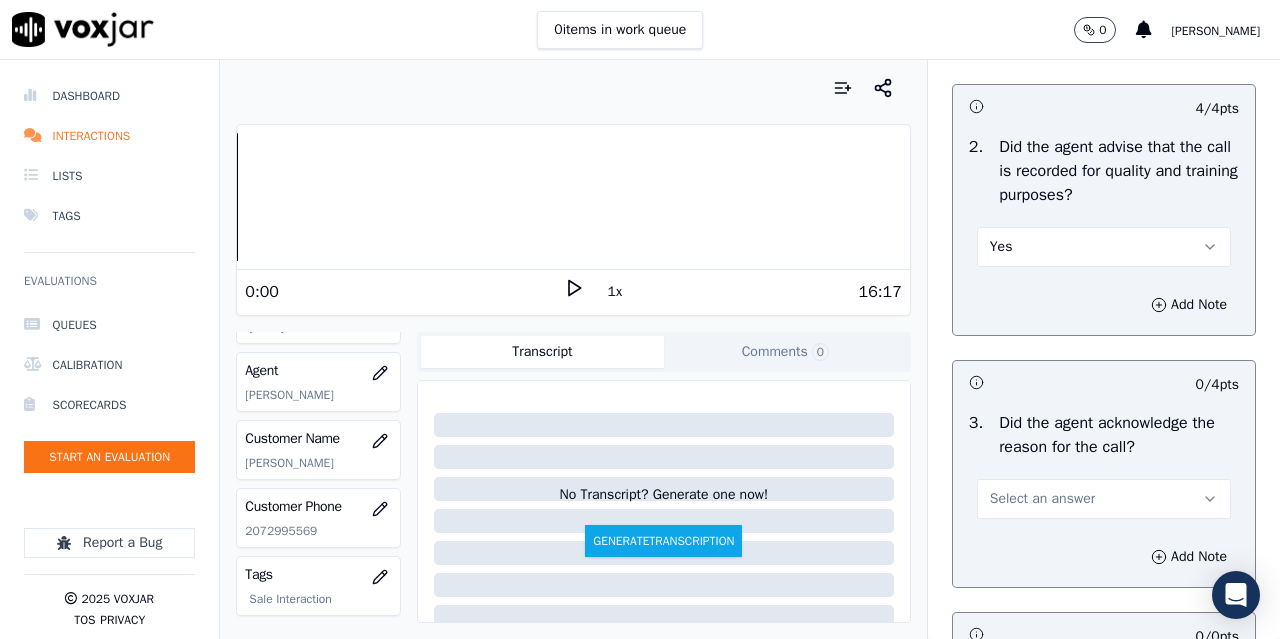 click on "Select an answer" at bounding box center (1042, 499) 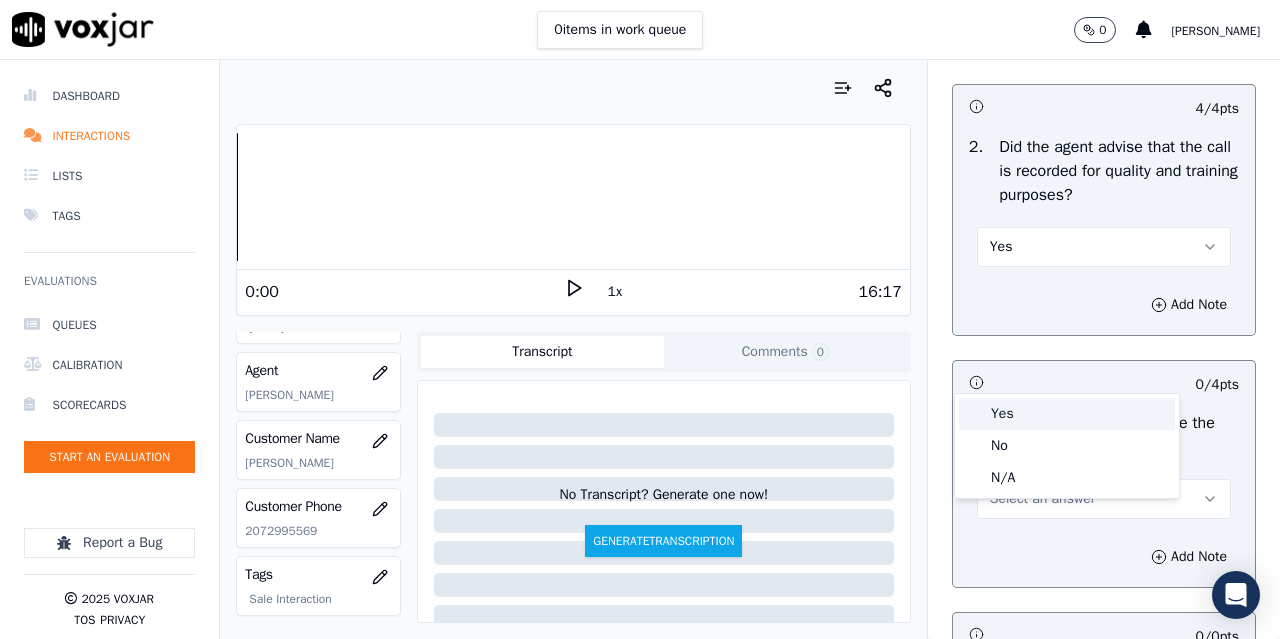click on "Yes" at bounding box center [1067, 414] 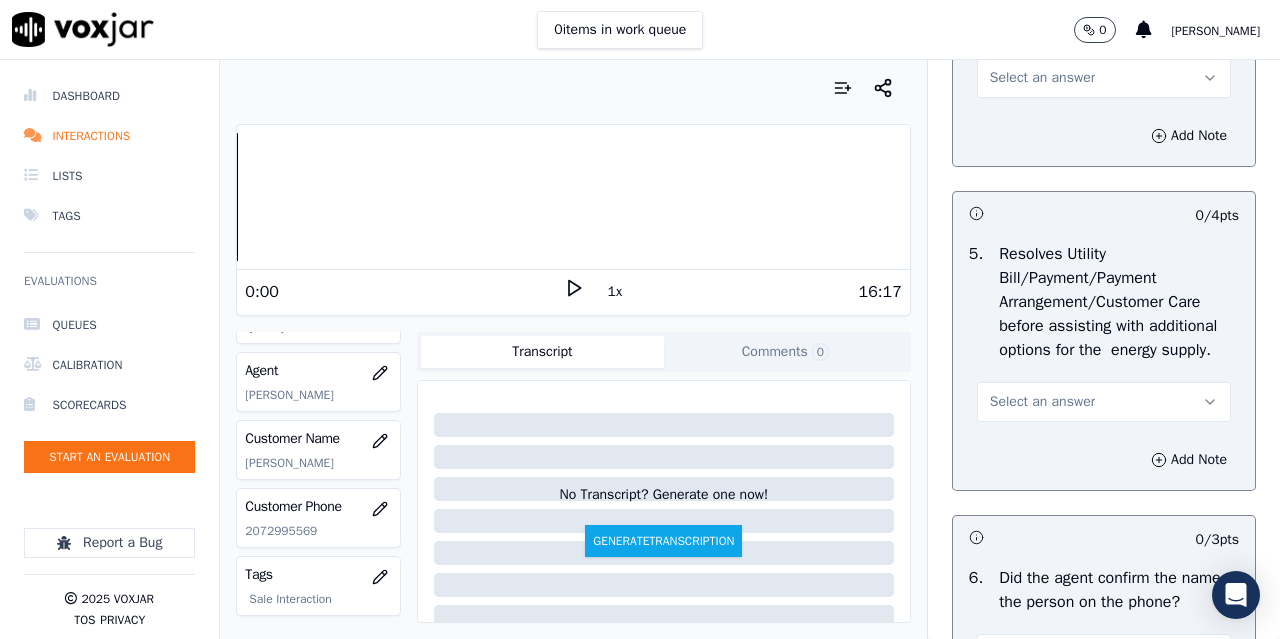 scroll, scrollTop: 1100, scrollLeft: 0, axis: vertical 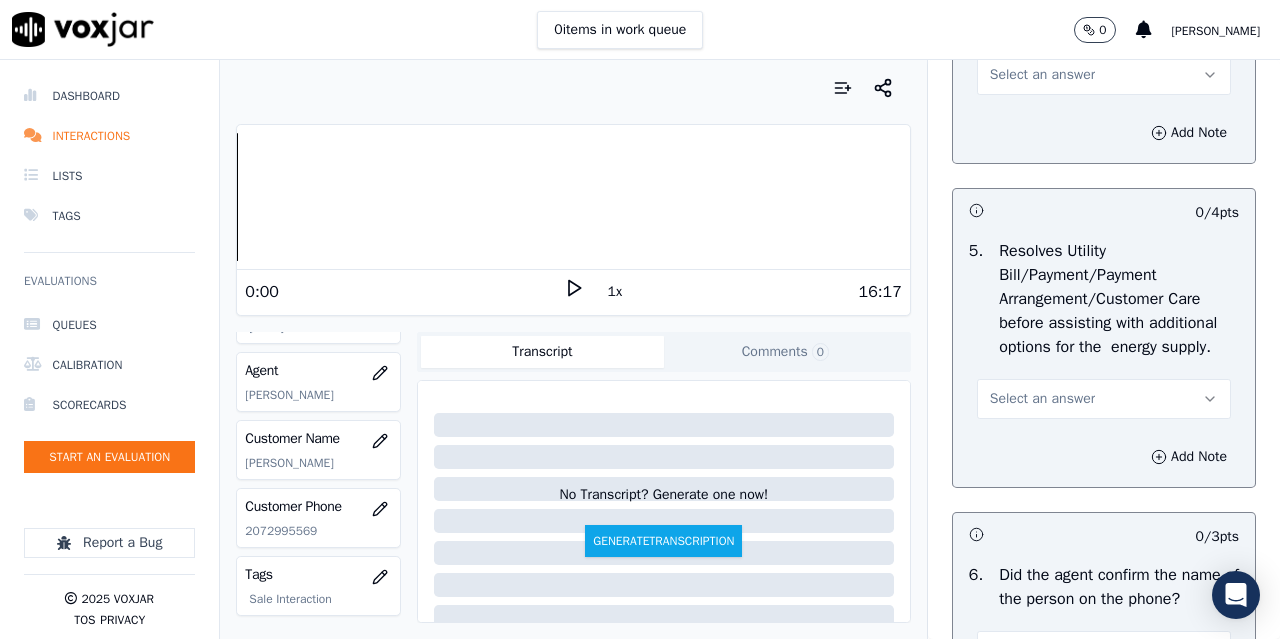 click on "Select an answer" at bounding box center (1042, 75) 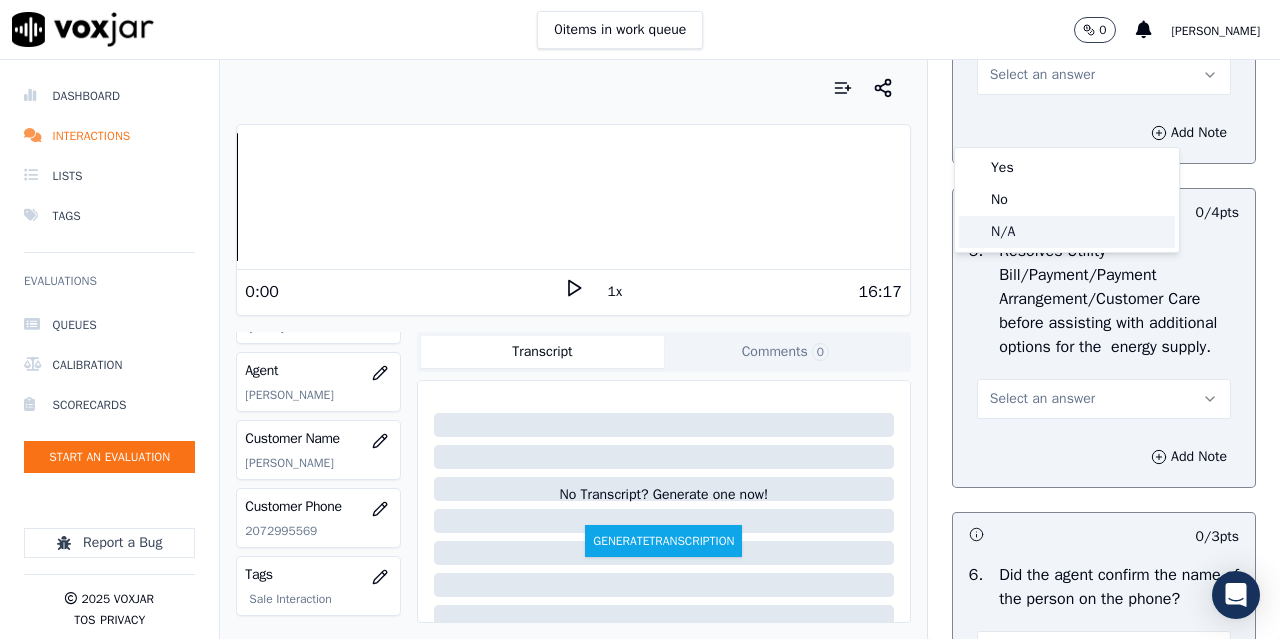 click on "N/A" 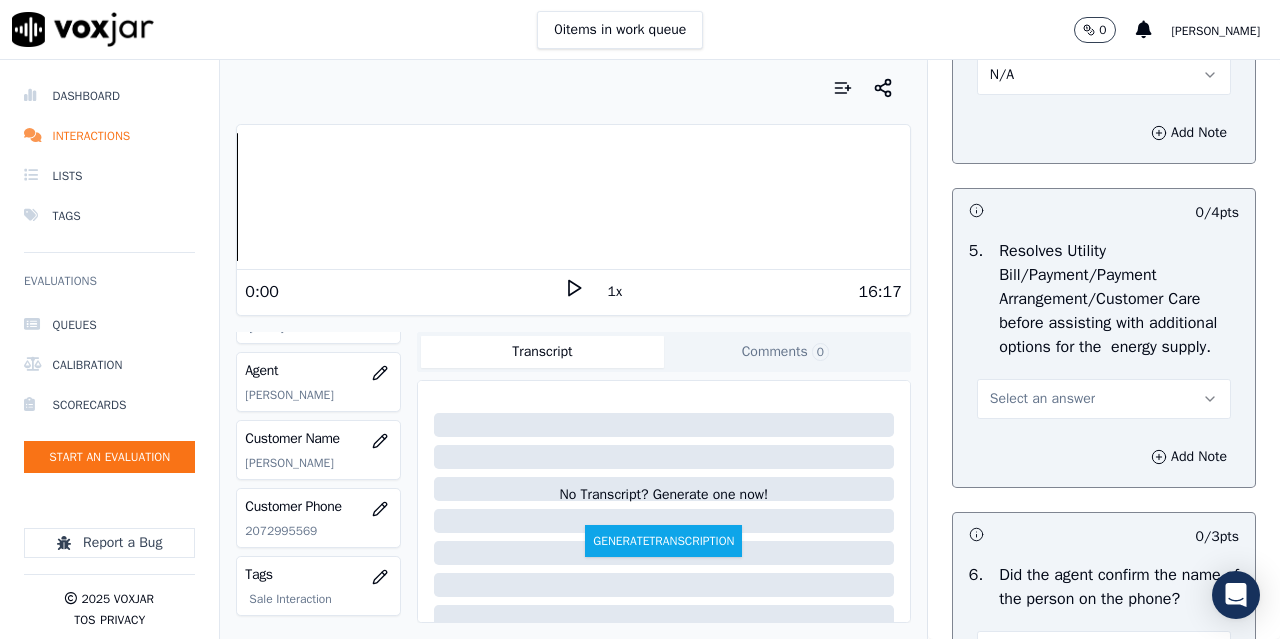 click on "Select an answer" at bounding box center [1042, 399] 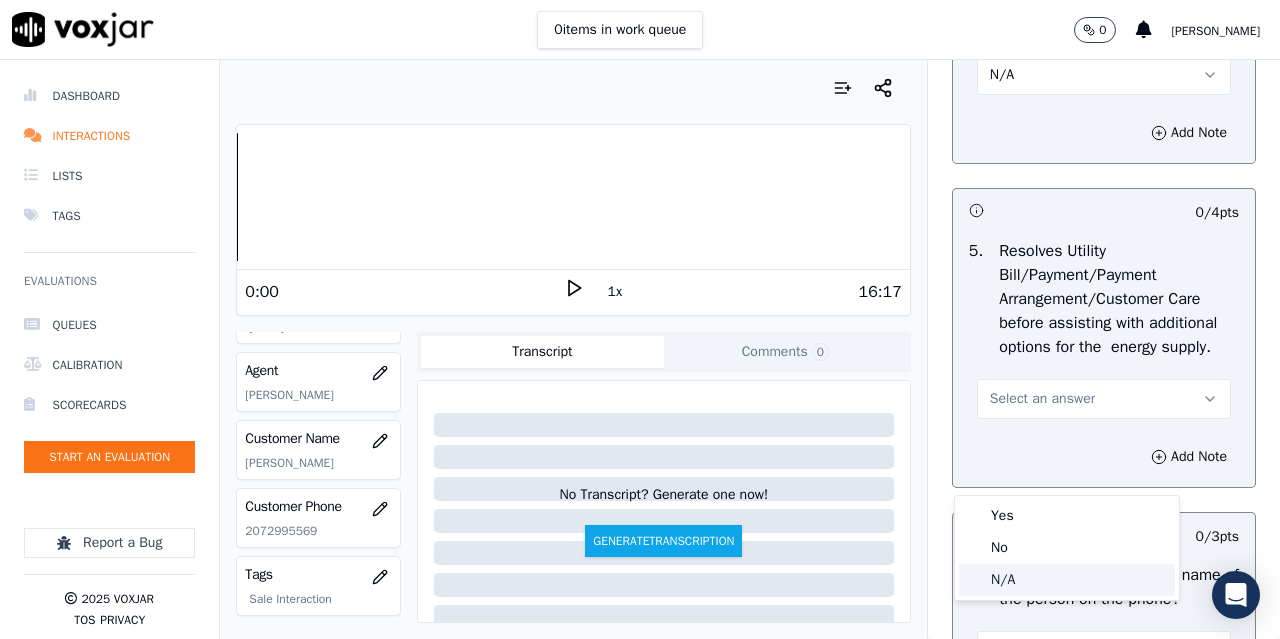 click on "N/A" 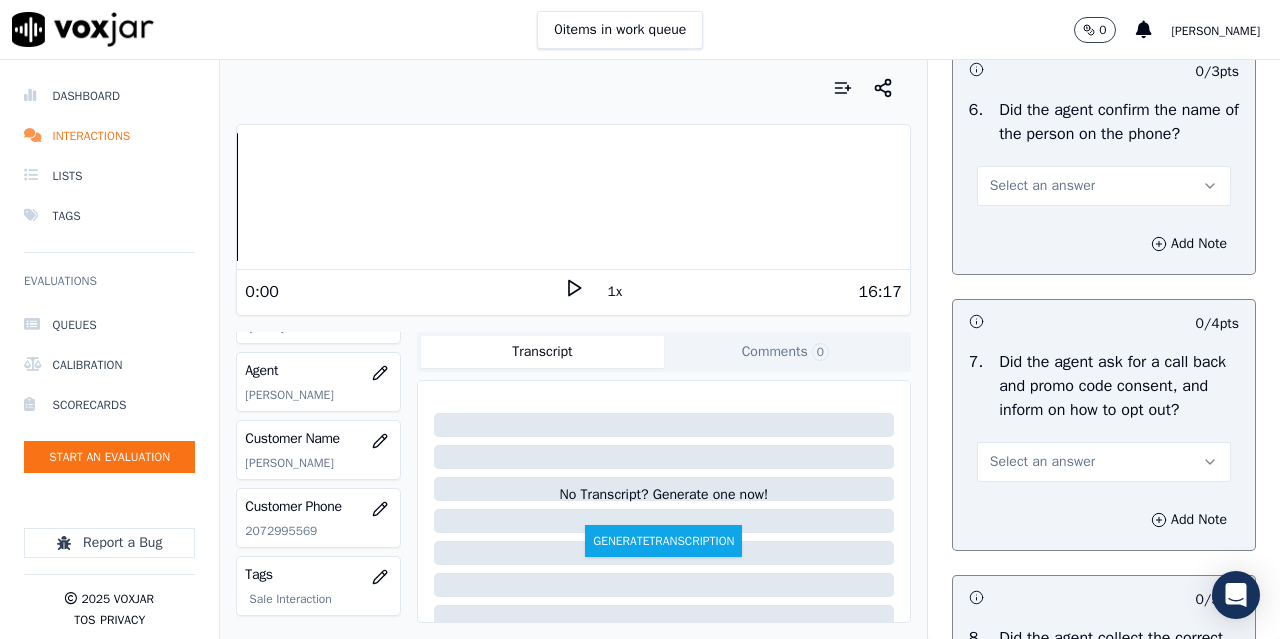 scroll, scrollTop: 1700, scrollLeft: 0, axis: vertical 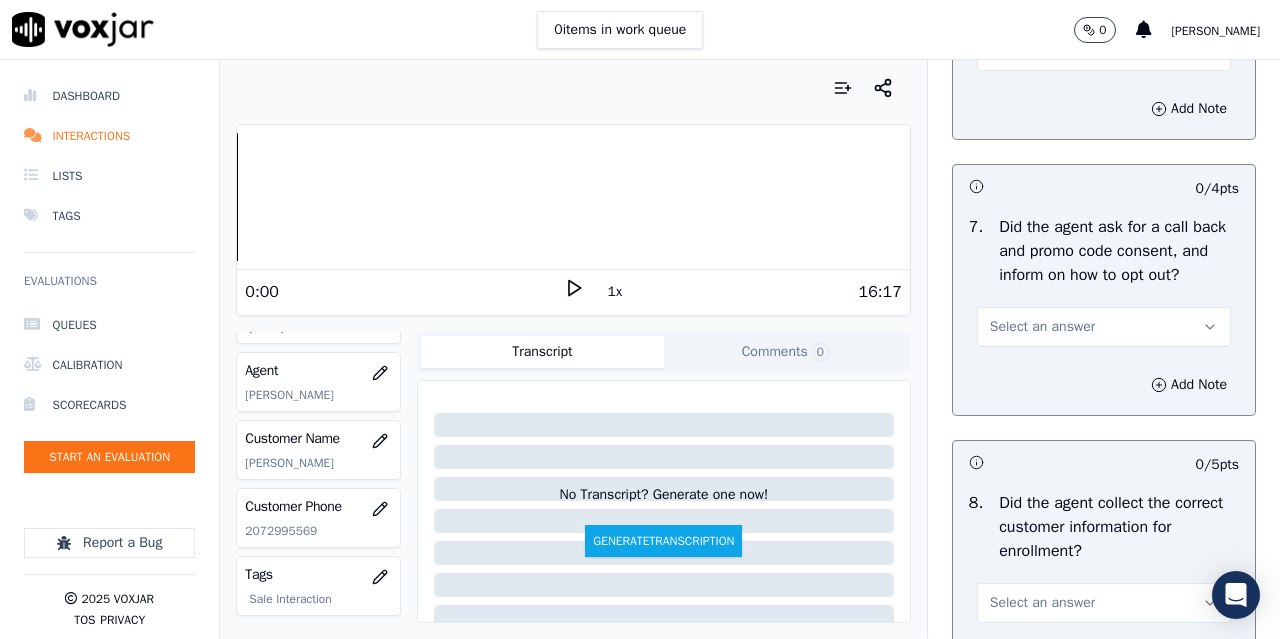 click on "Select an answer" at bounding box center (1042, 51) 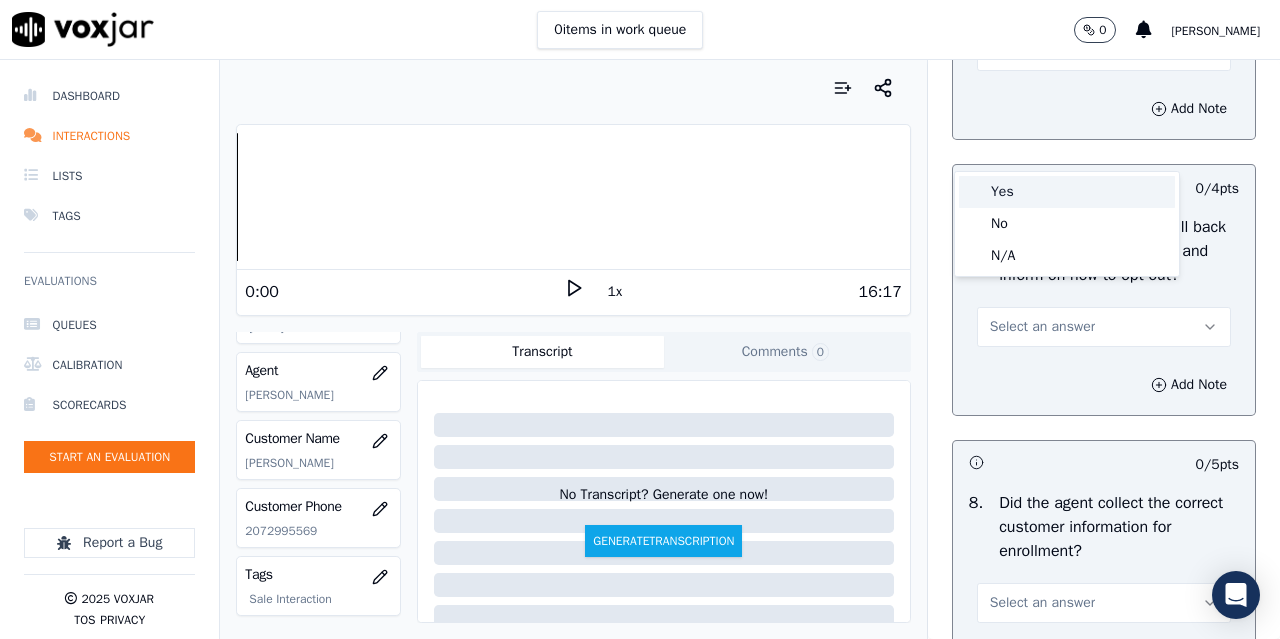 click on "Yes" at bounding box center [1067, 192] 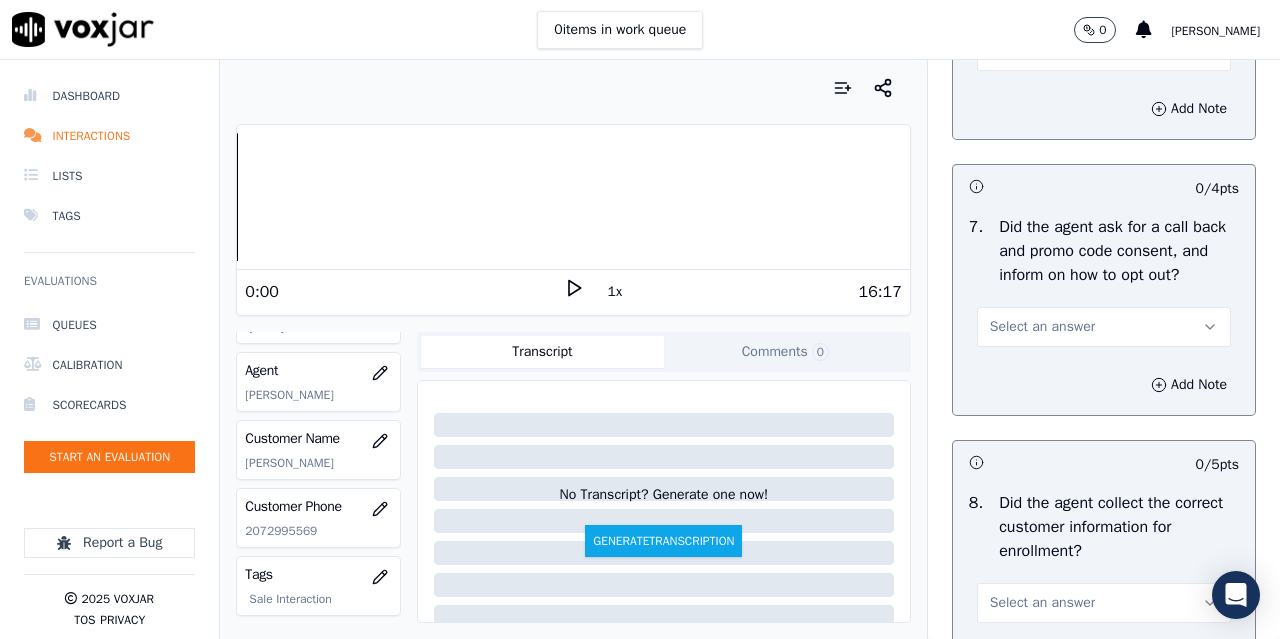 click on "Select an answer" at bounding box center (1104, 327) 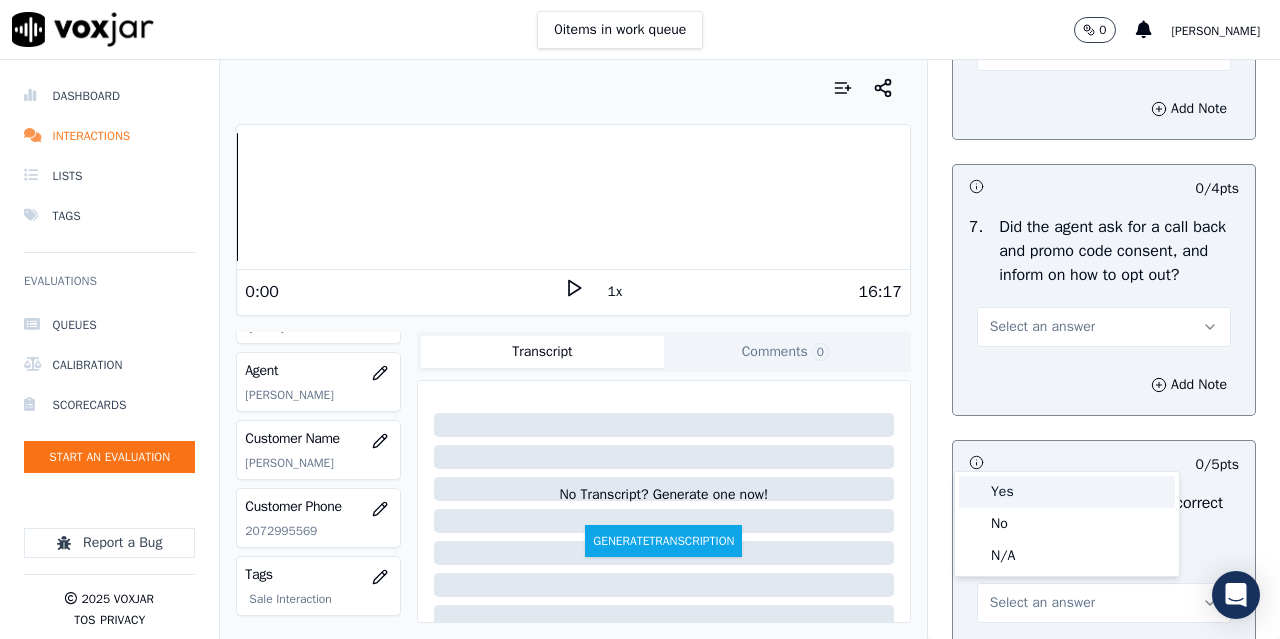 click on "Yes" at bounding box center [1067, 492] 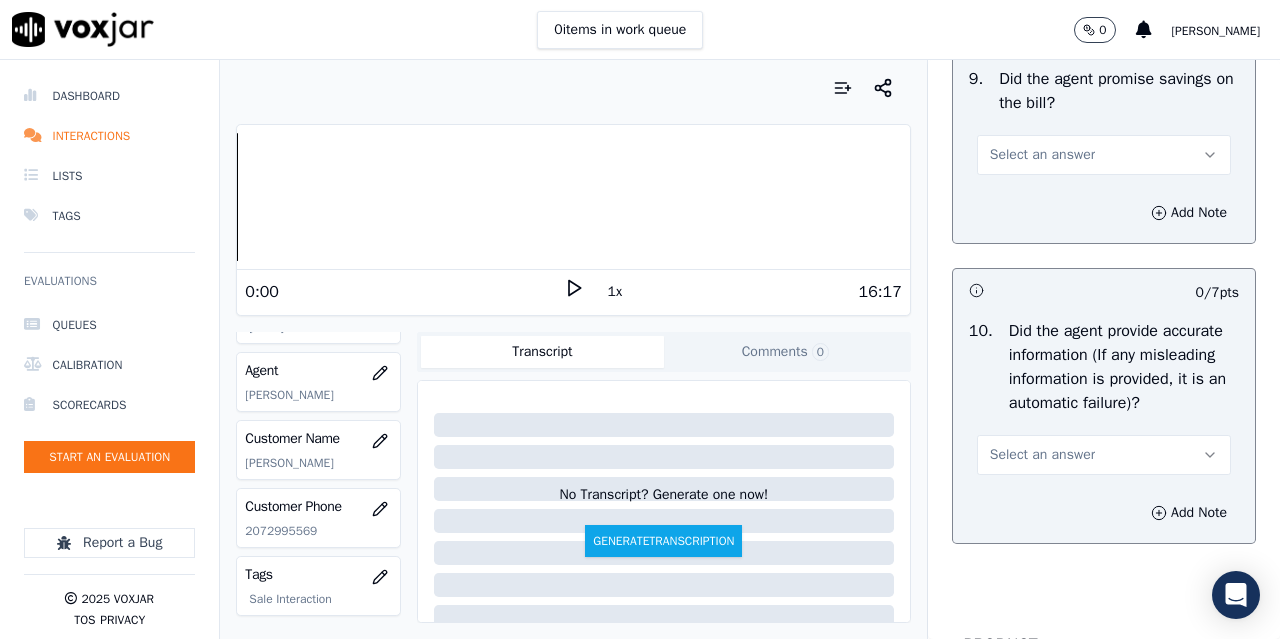 scroll, scrollTop: 2300, scrollLeft: 0, axis: vertical 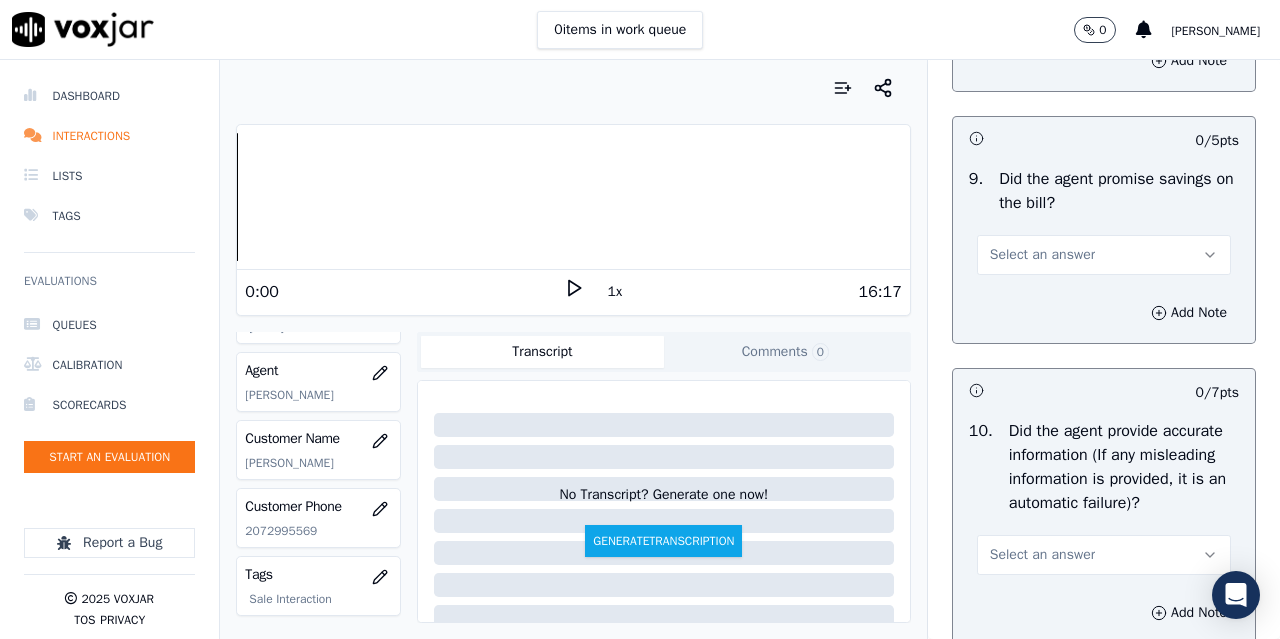 click on "Select an answer" at bounding box center (1042, 3) 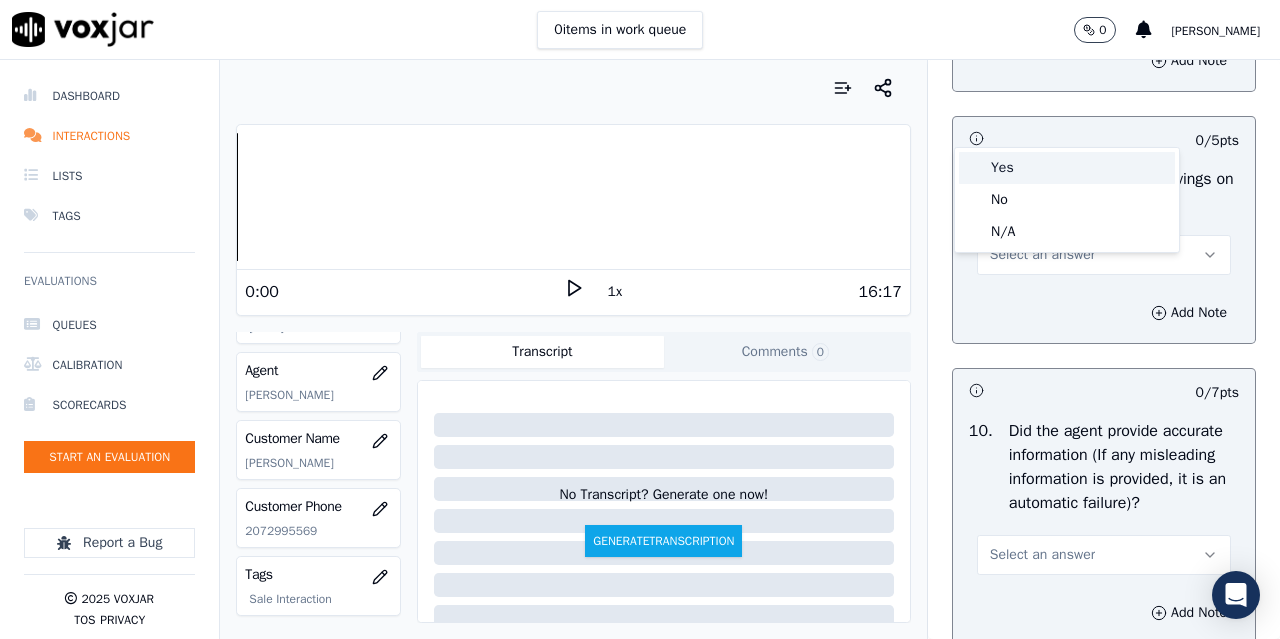 click on "Yes" at bounding box center (1067, 168) 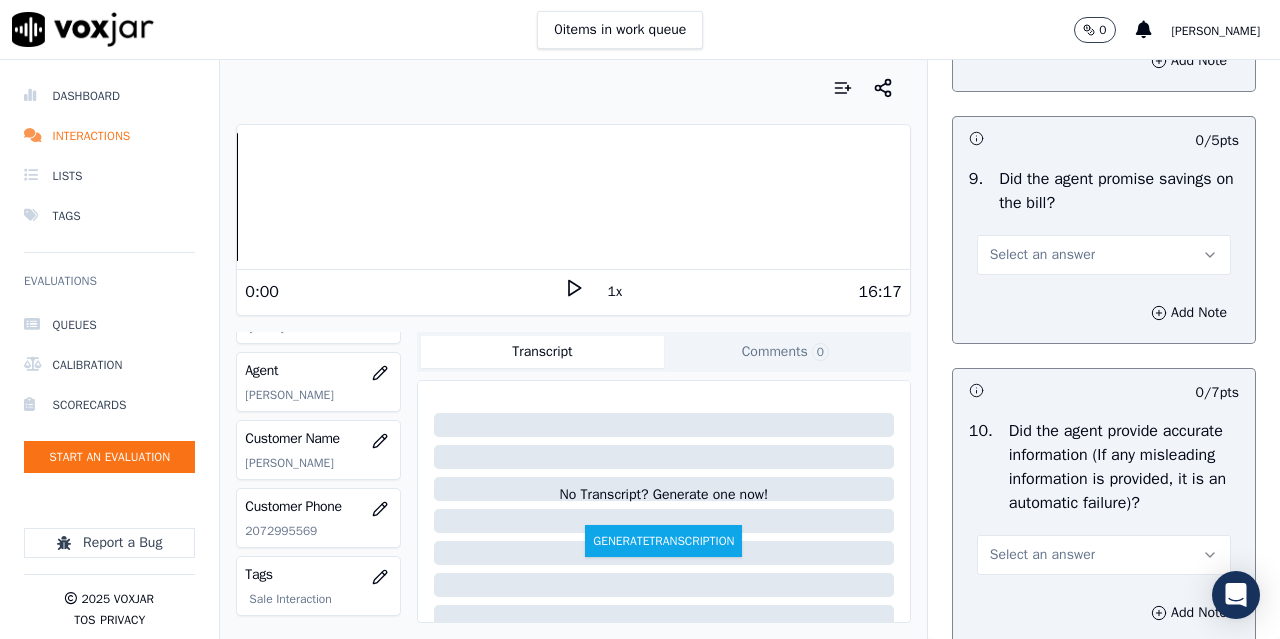 click on "Select an answer" at bounding box center (1042, 255) 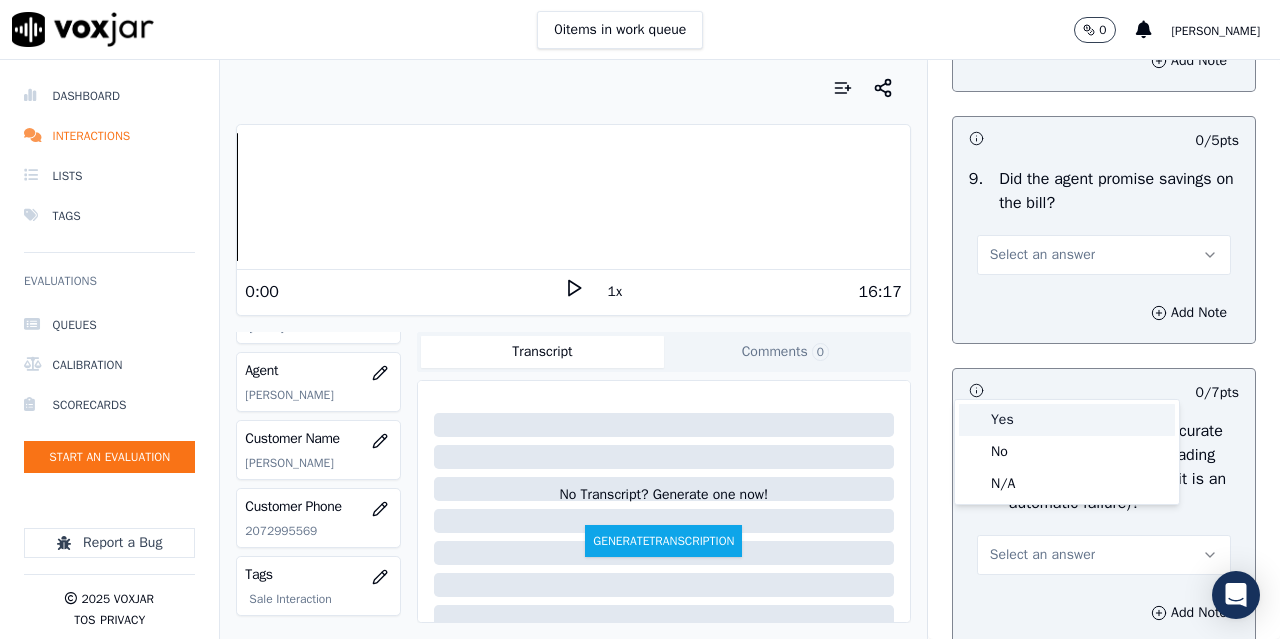 click on "Yes" at bounding box center [1067, 420] 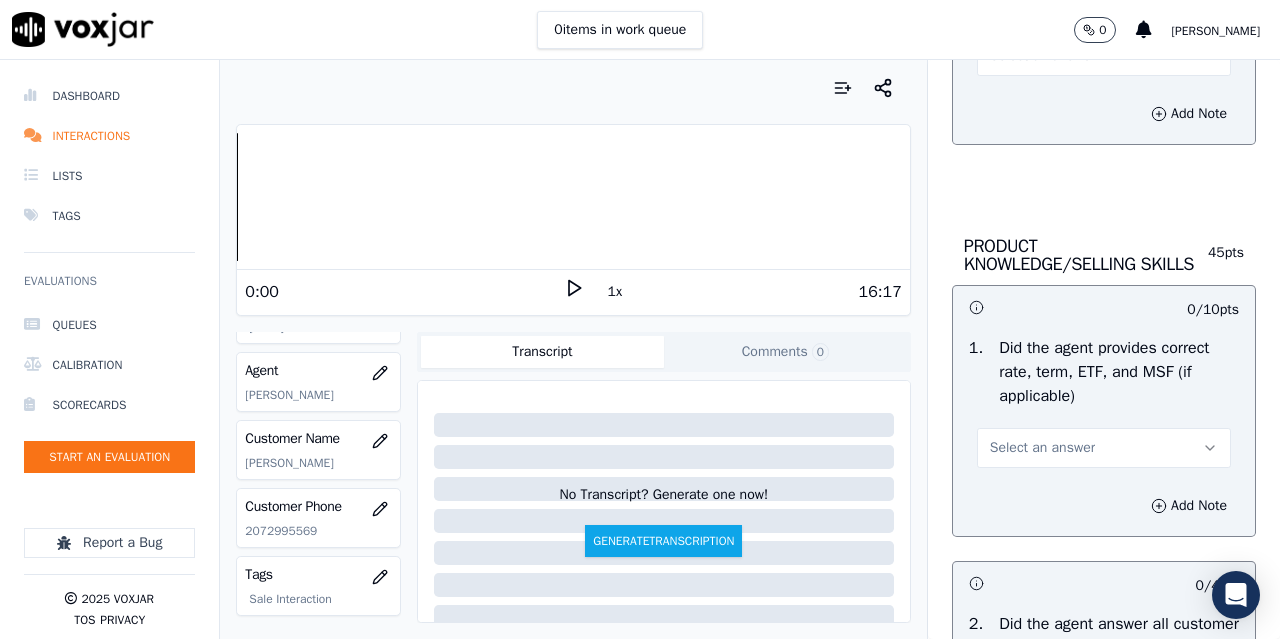 scroll, scrollTop: 2800, scrollLeft: 0, axis: vertical 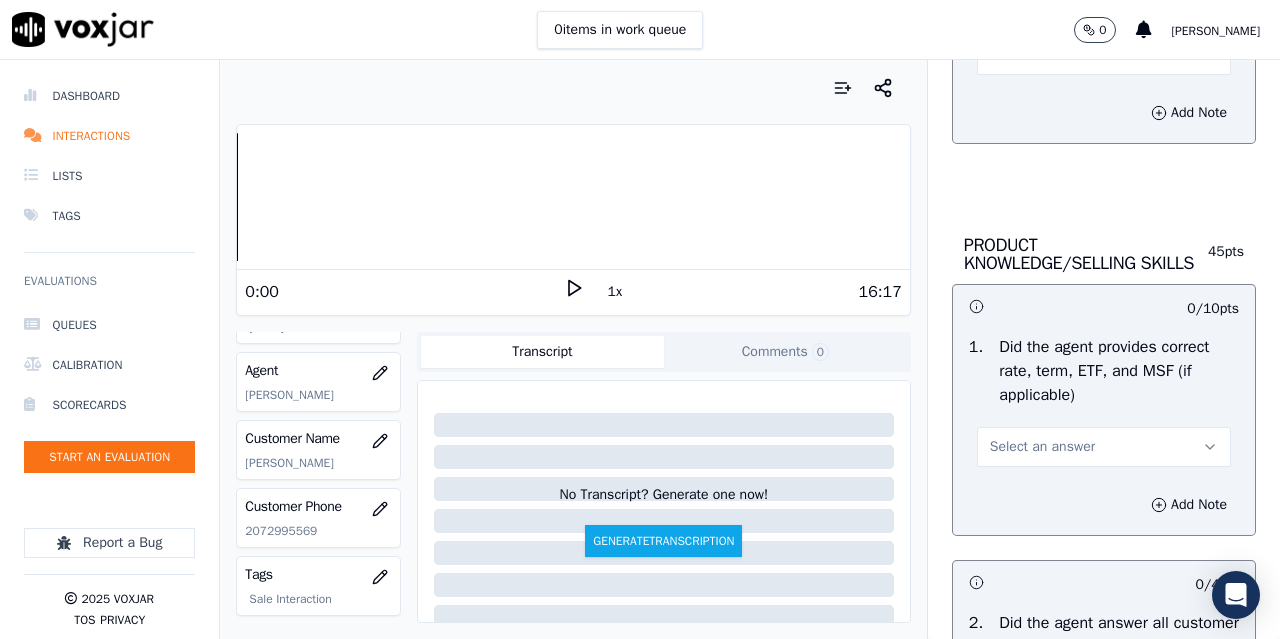 click on "Select an answer" at bounding box center (1042, 55) 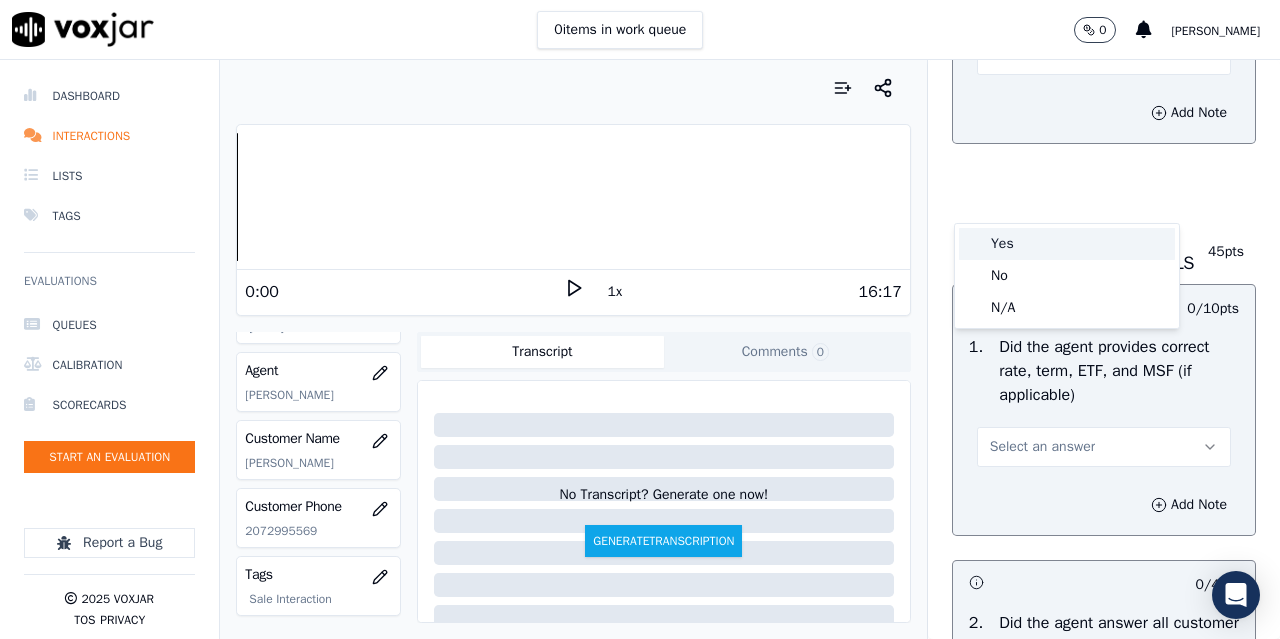 click on "Yes" at bounding box center (1067, 244) 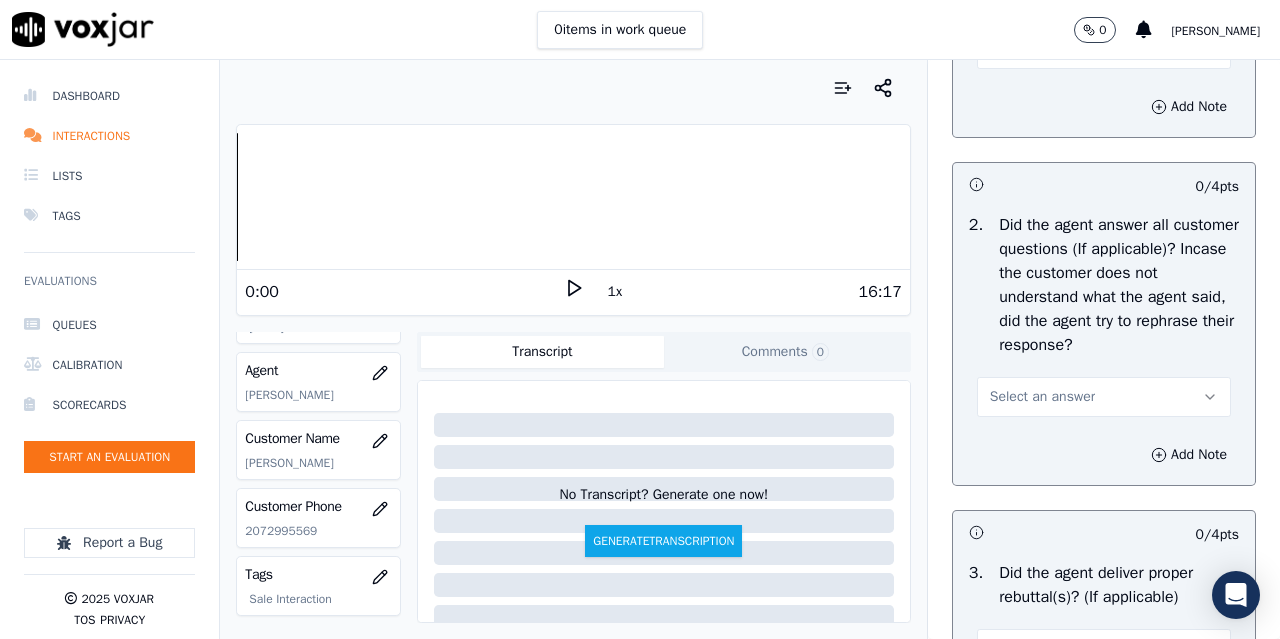 scroll, scrollTop: 3200, scrollLeft: 0, axis: vertical 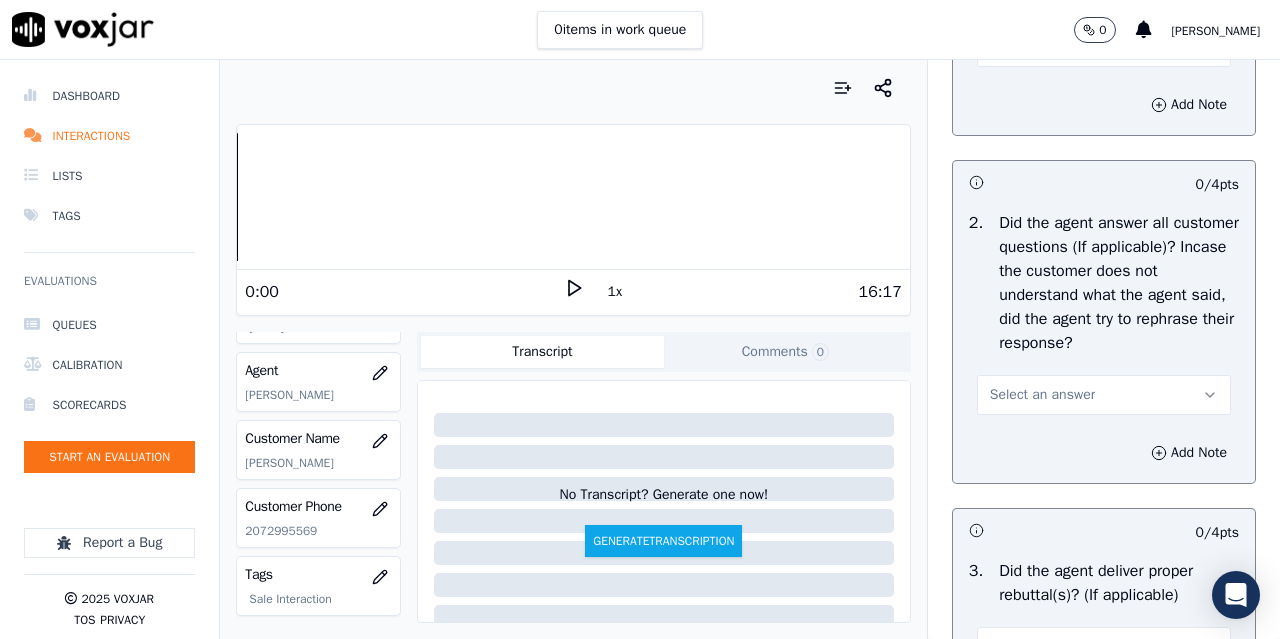click on "Select an answer" at bounding box center [1042, 47] 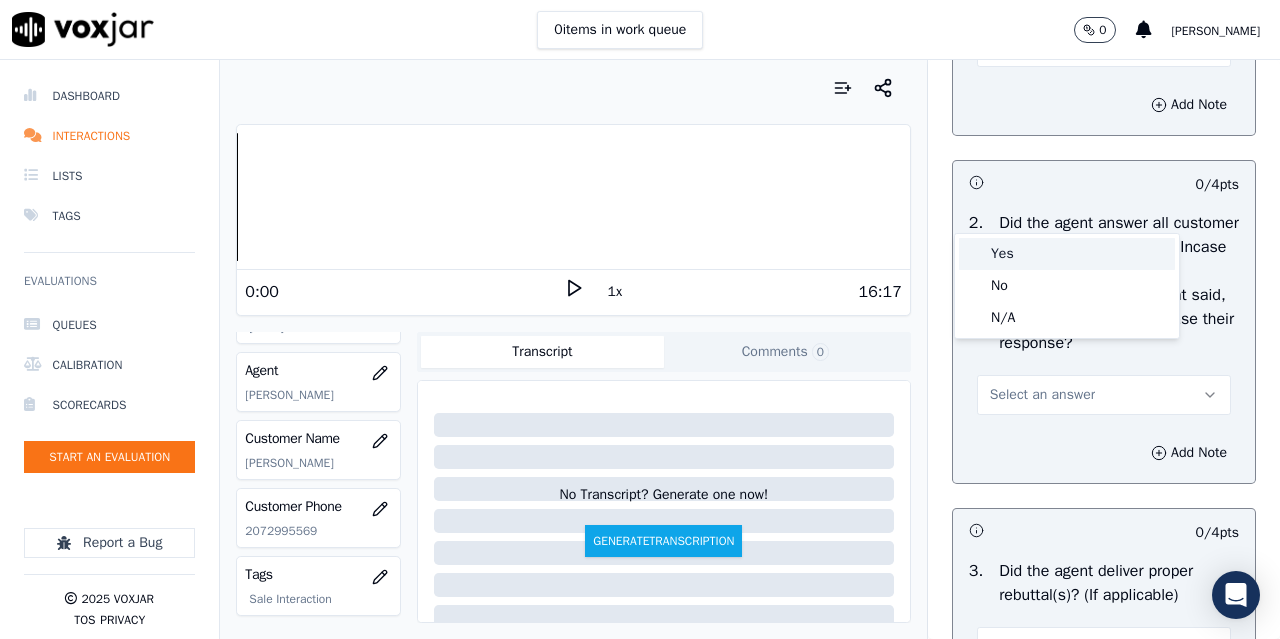 click on "Yes" at bounding box center [1067, 254] 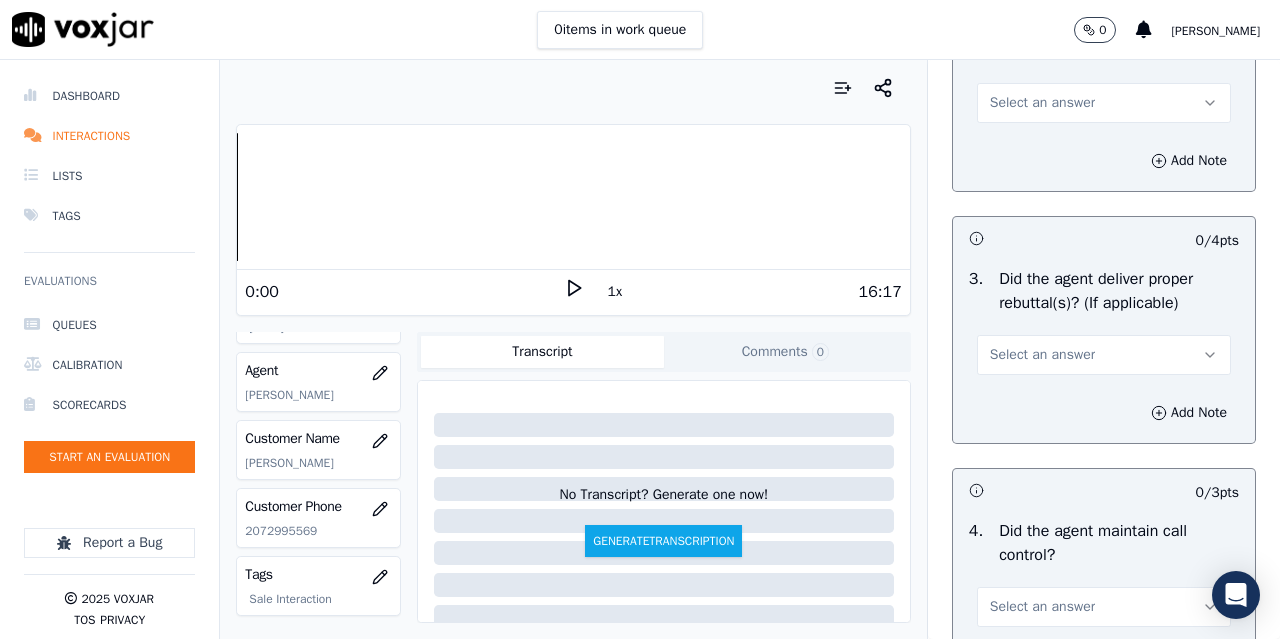 scroll, scrollTop: 3500, scrollLeft: 0, axis: vertical 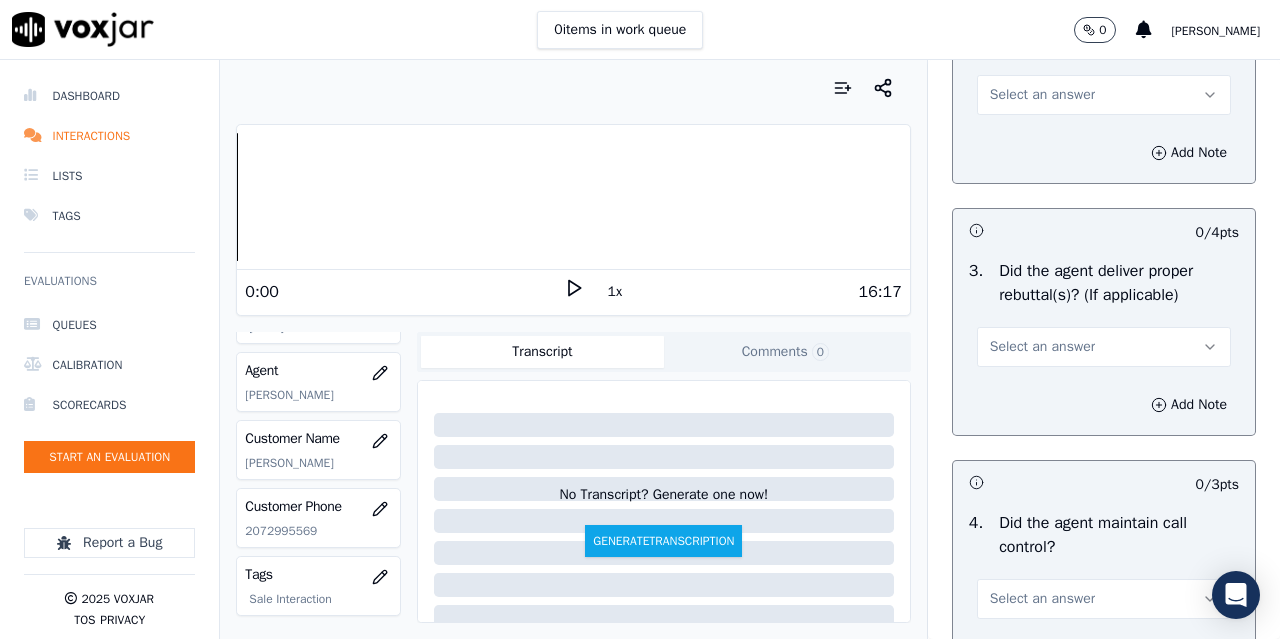 click on "Select an answer" at bounding box center (1042, 95) 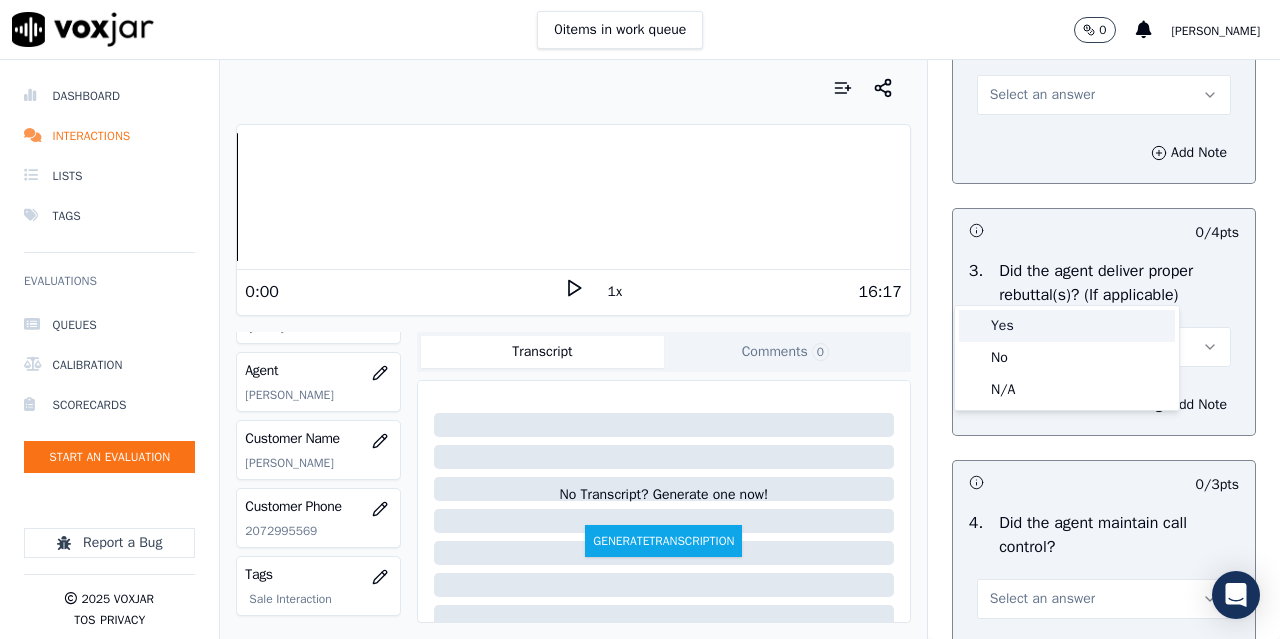 click on "Yes" at bounding box center [1067, 326] 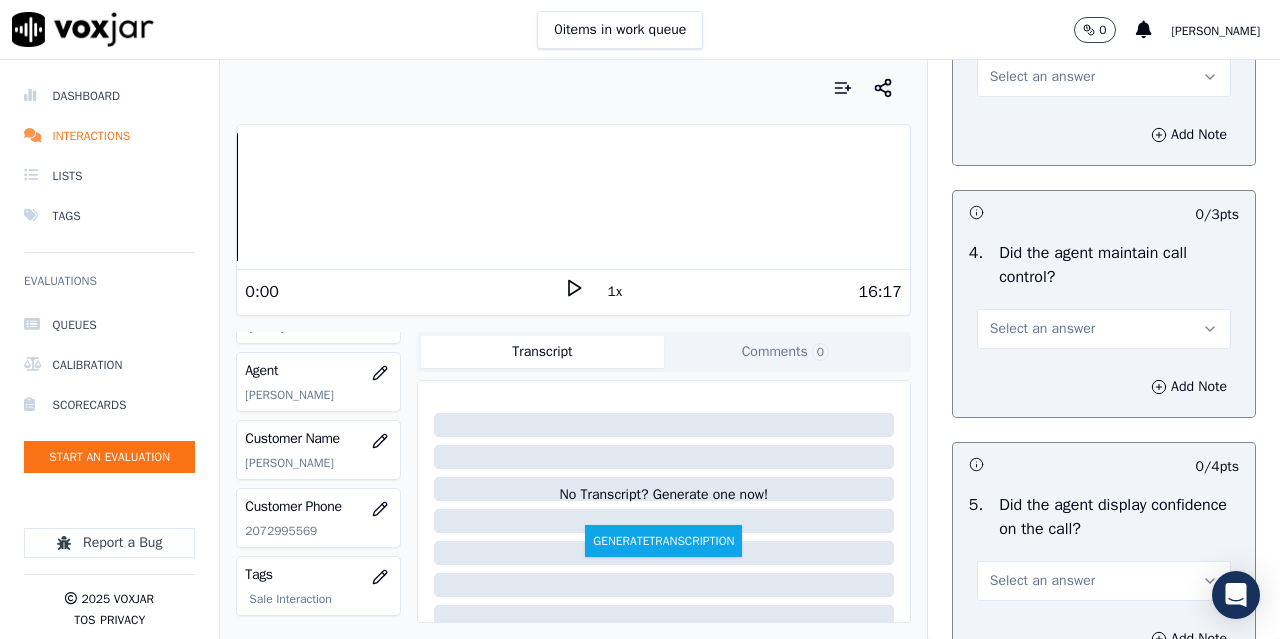 scroll, scrollTop: 3900, scrollLeft: 0, axis: vertical 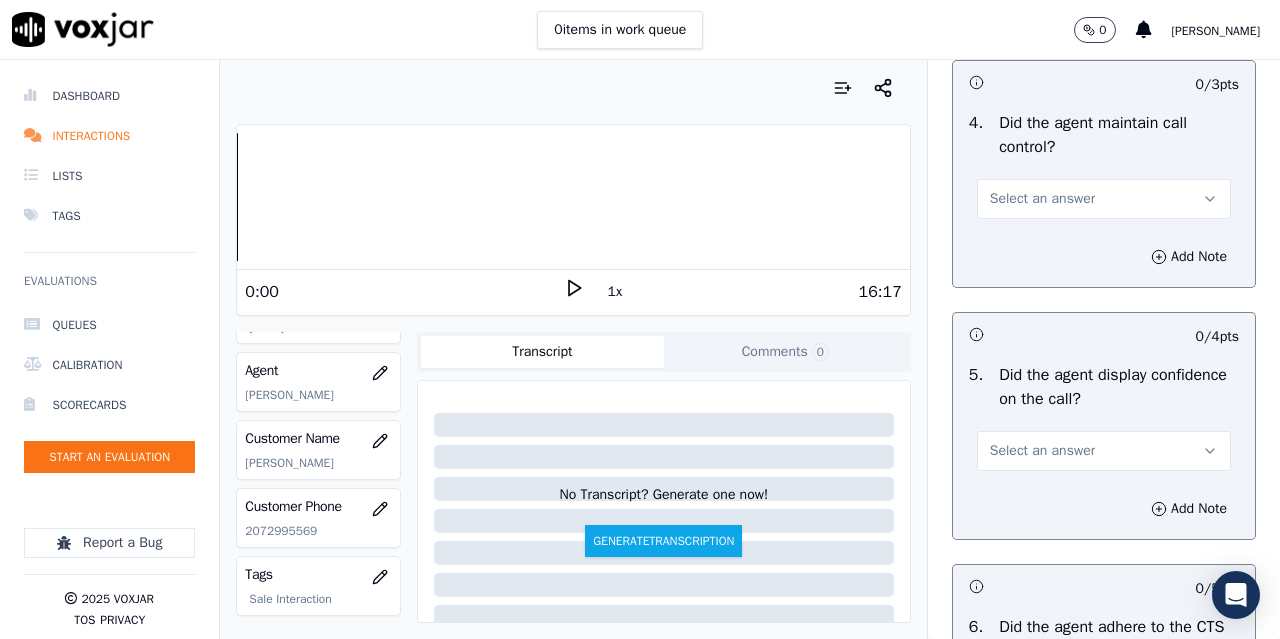 click on "Select an answer" at bounding box center (1042, -53) 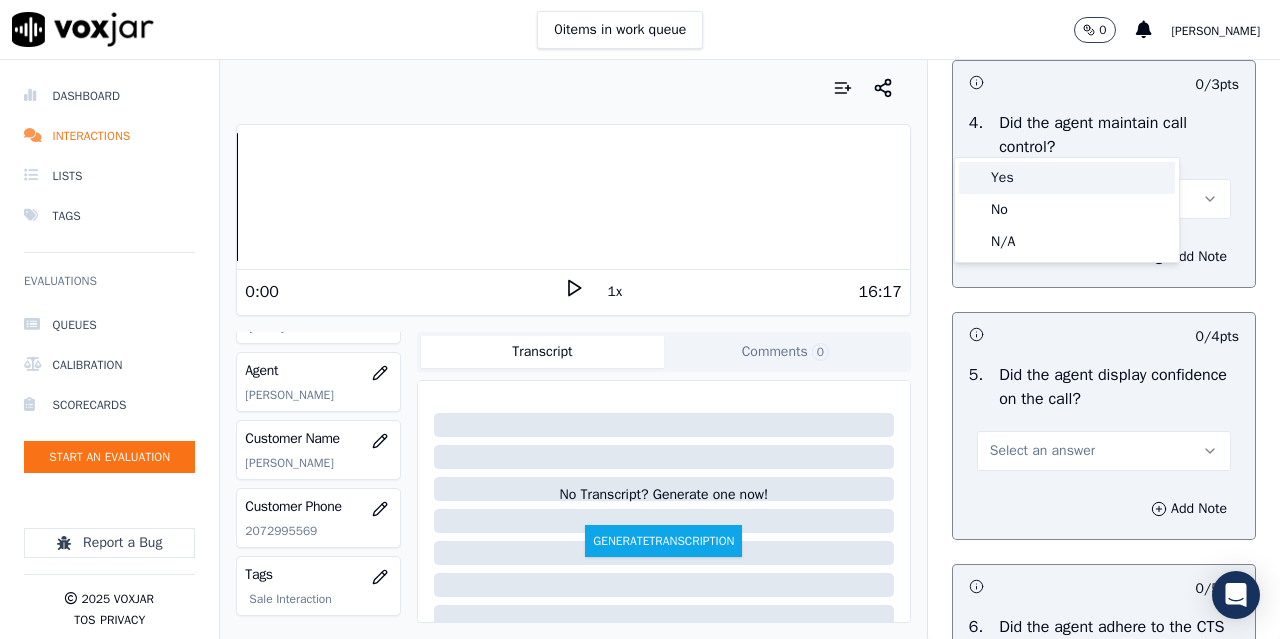 click on "Yes" at bounding box center [1067, 178] 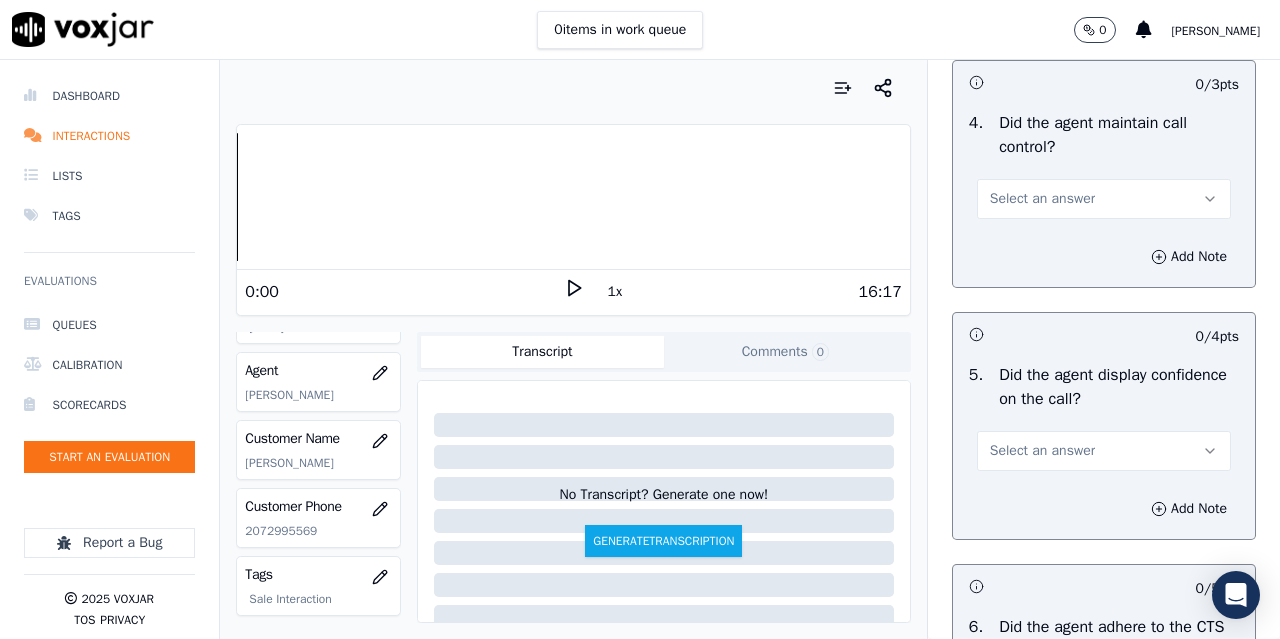 click on "Select an answer" at bounding box center [1042, 199] 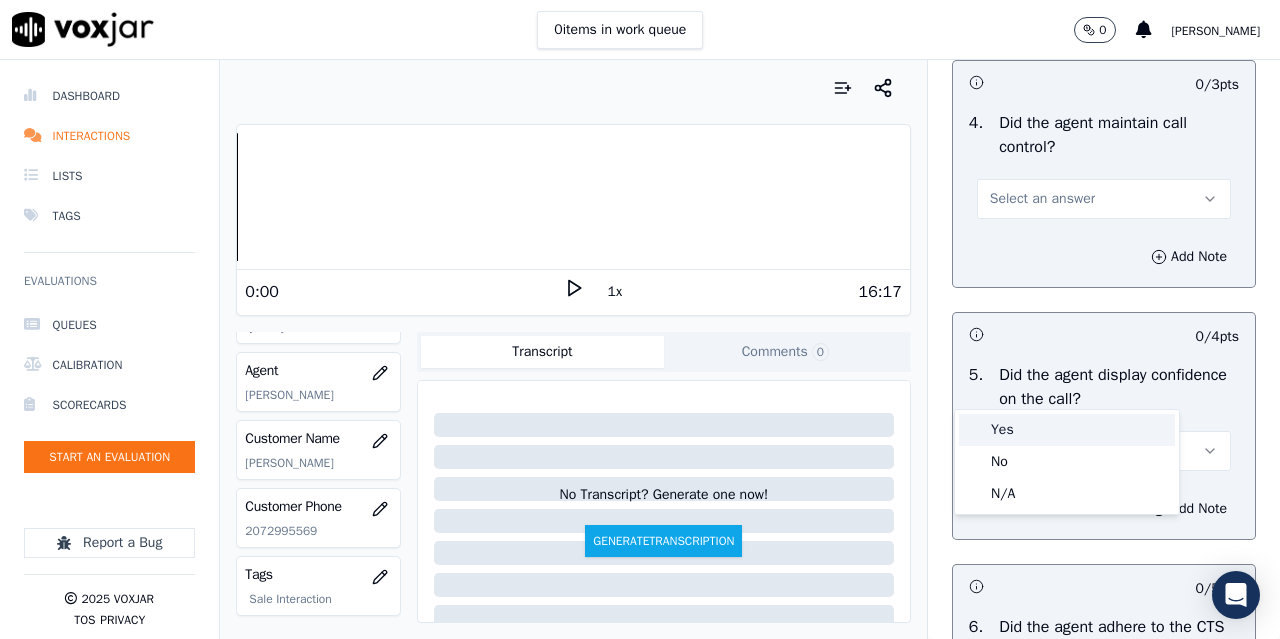 click on "Yes" at bounding box center [1067, 430] 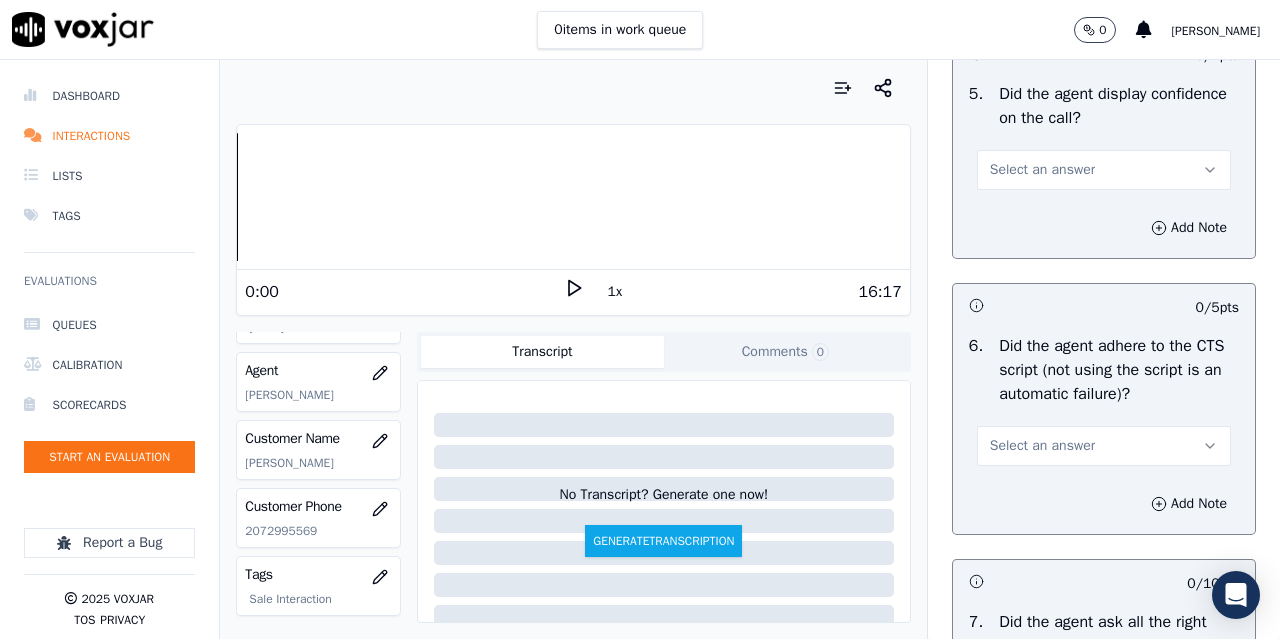 scroll, scrollTop: 4200, scrollLeft: 0, axis: vertical 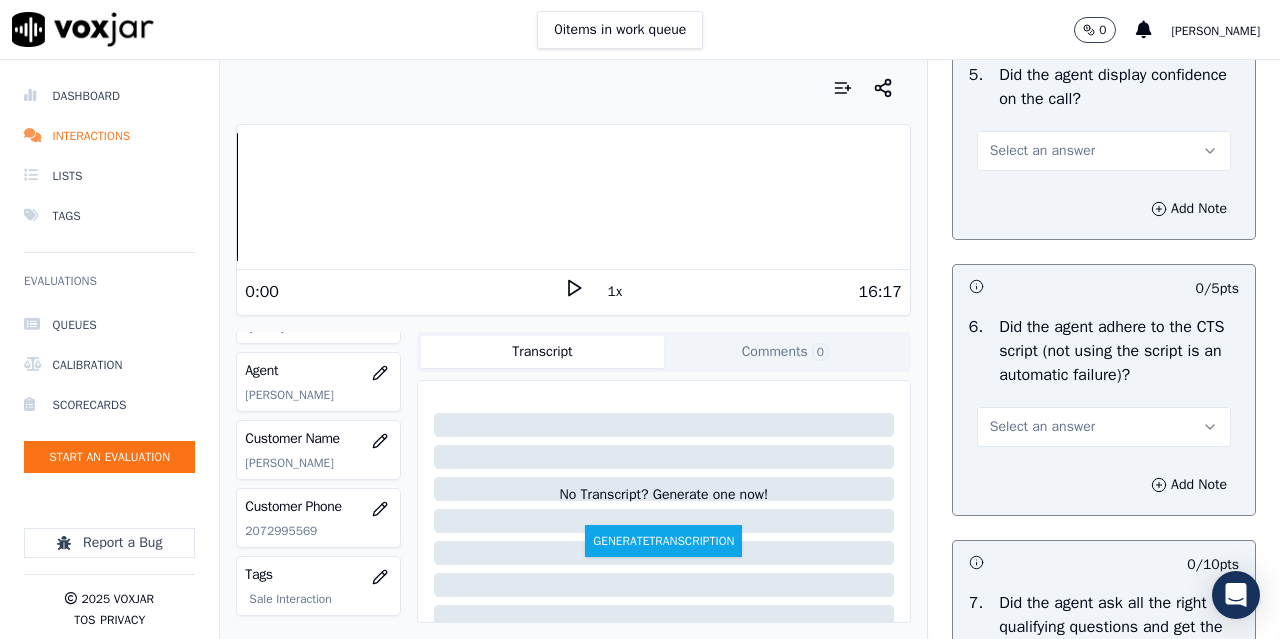 click on "Select an answer" at bounding box center [1104, 151] 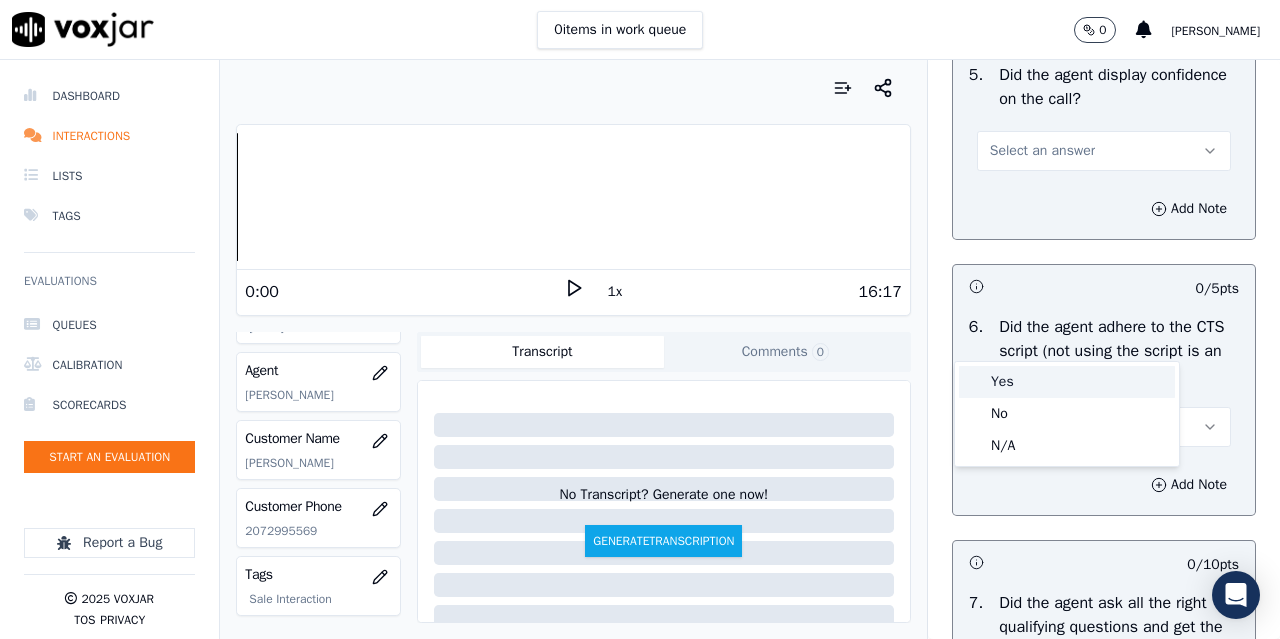 click on "Yes" at bounding box center [1067, 382] 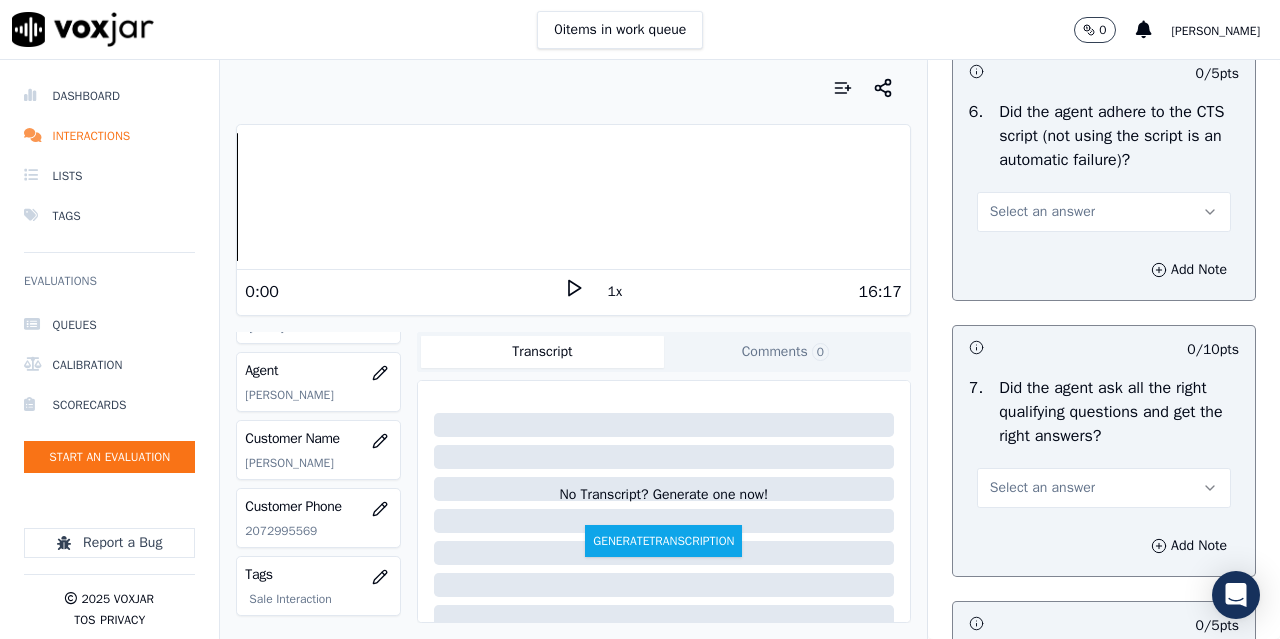 scroll, scrollTop: 4500, scrollLeft: 0, axis: vertical 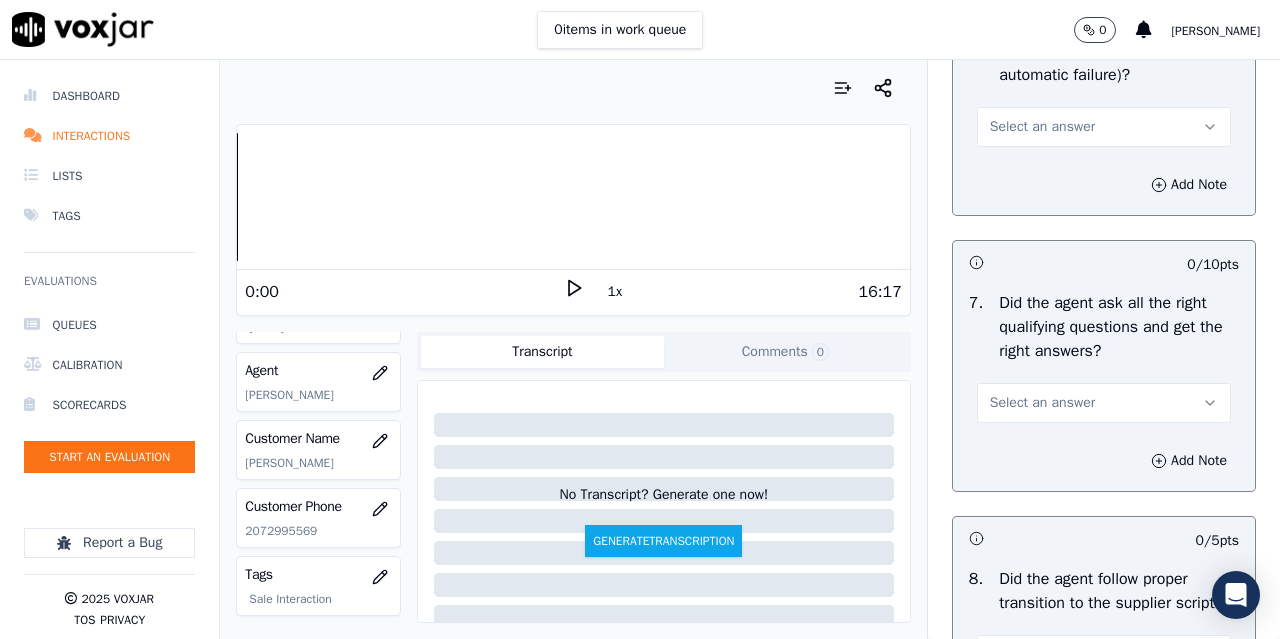 click on "Select an answer" at bounding box center [1042, 127] 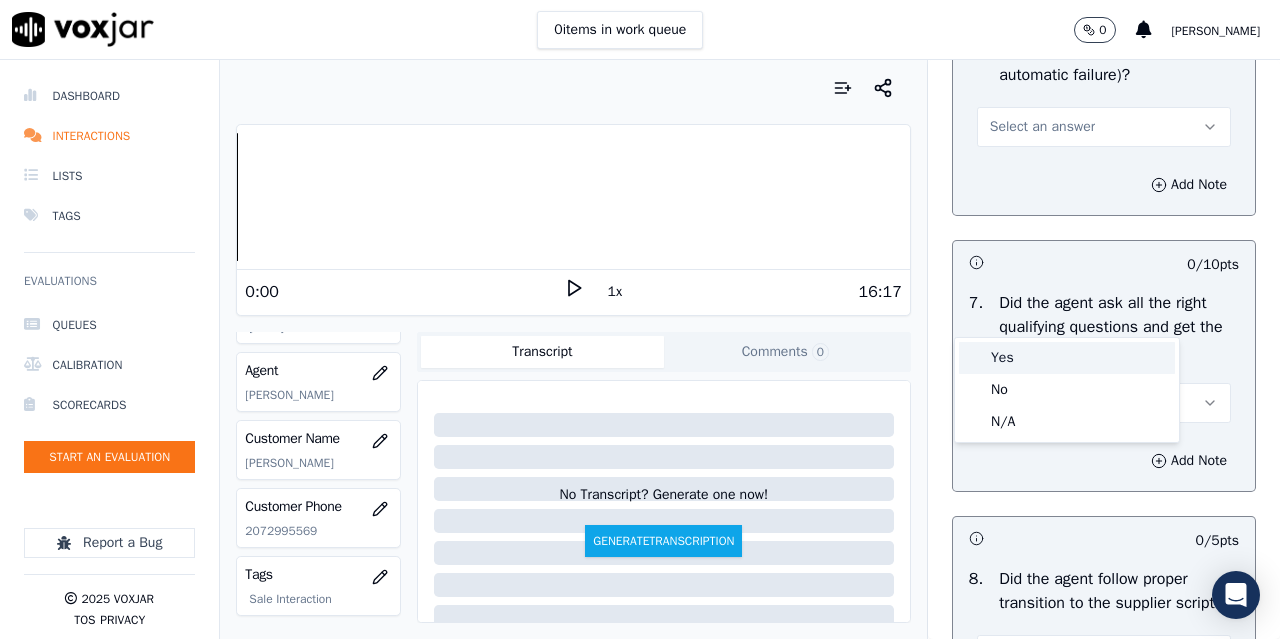 click on "Yes" at bounding box center [1067, 358] 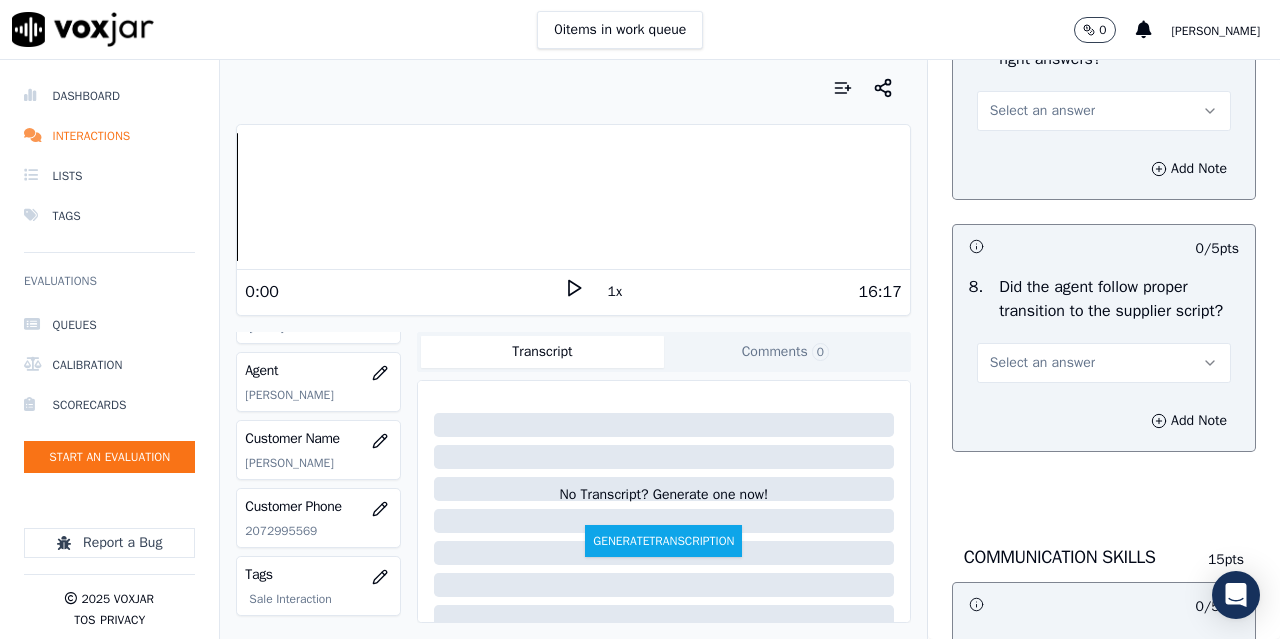 scroll, scrollTop: 4800, scrollLeft: 0, axis: vertical 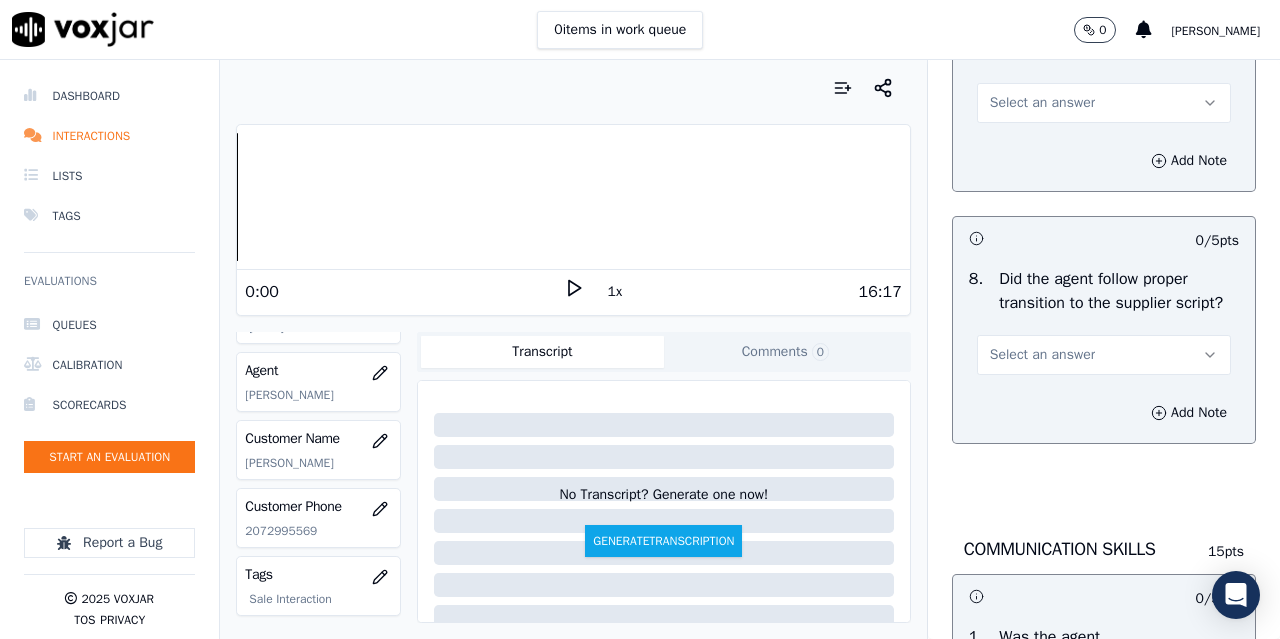 click on "Select an answer" at bounding box center (1104, 103) 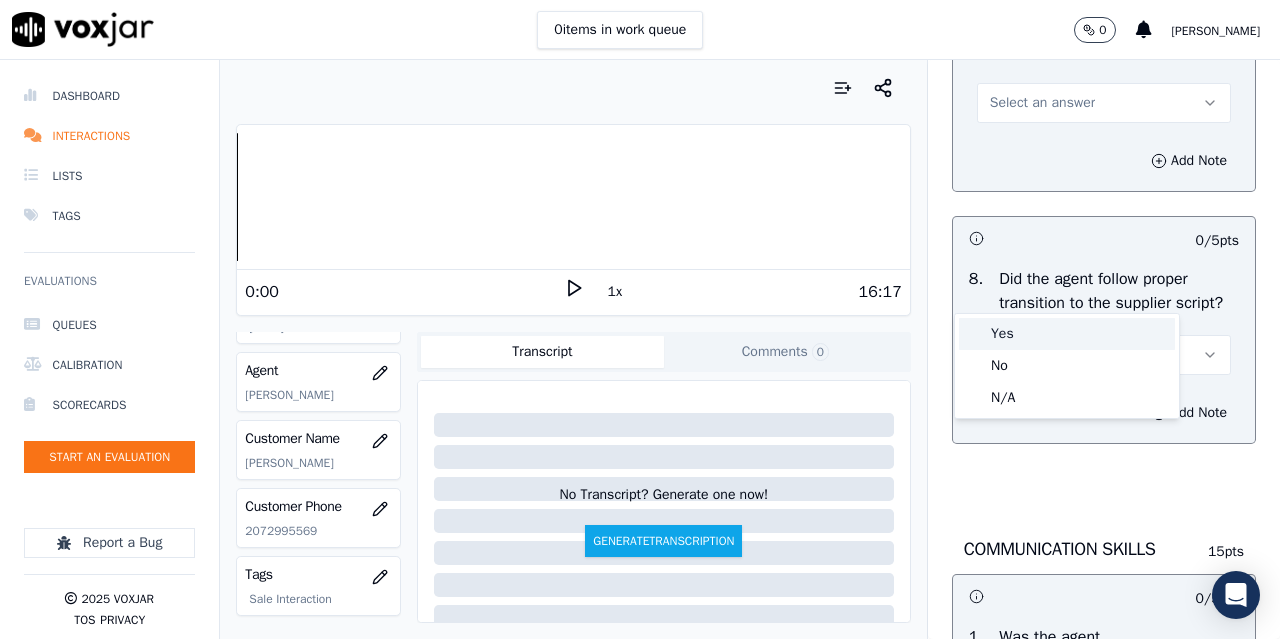 click on "Yes" at bounding box center (1067, 334) 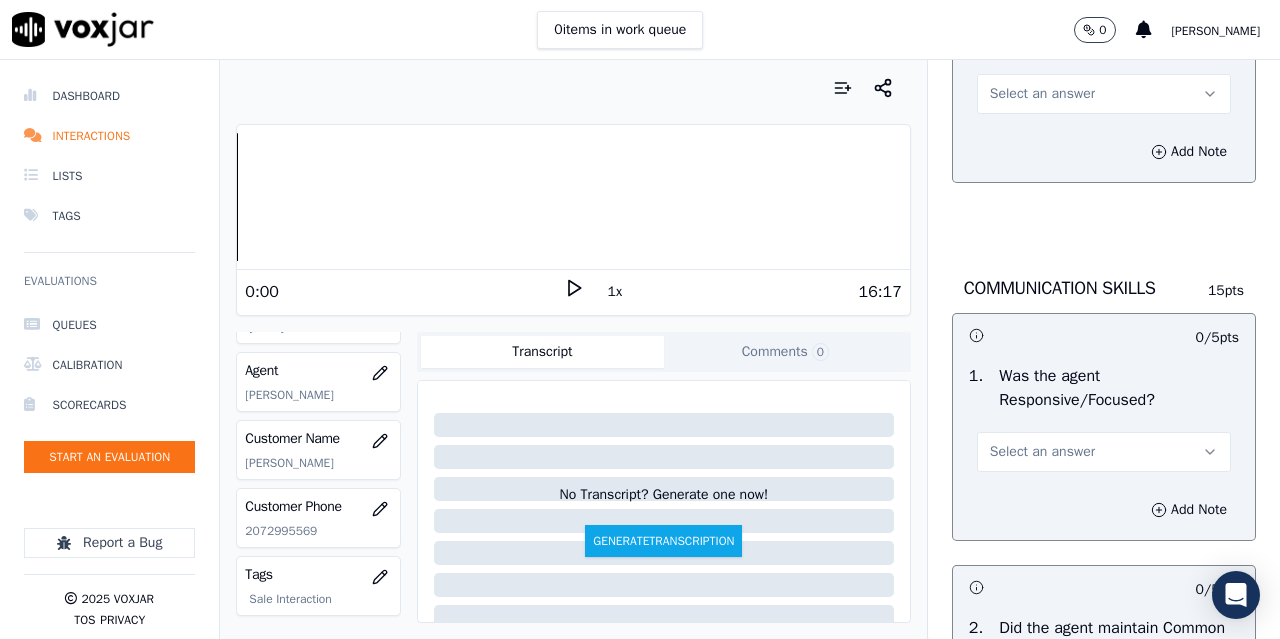 scroll, scrollTop: 5100, scrollLeft: 0, axis: vertical 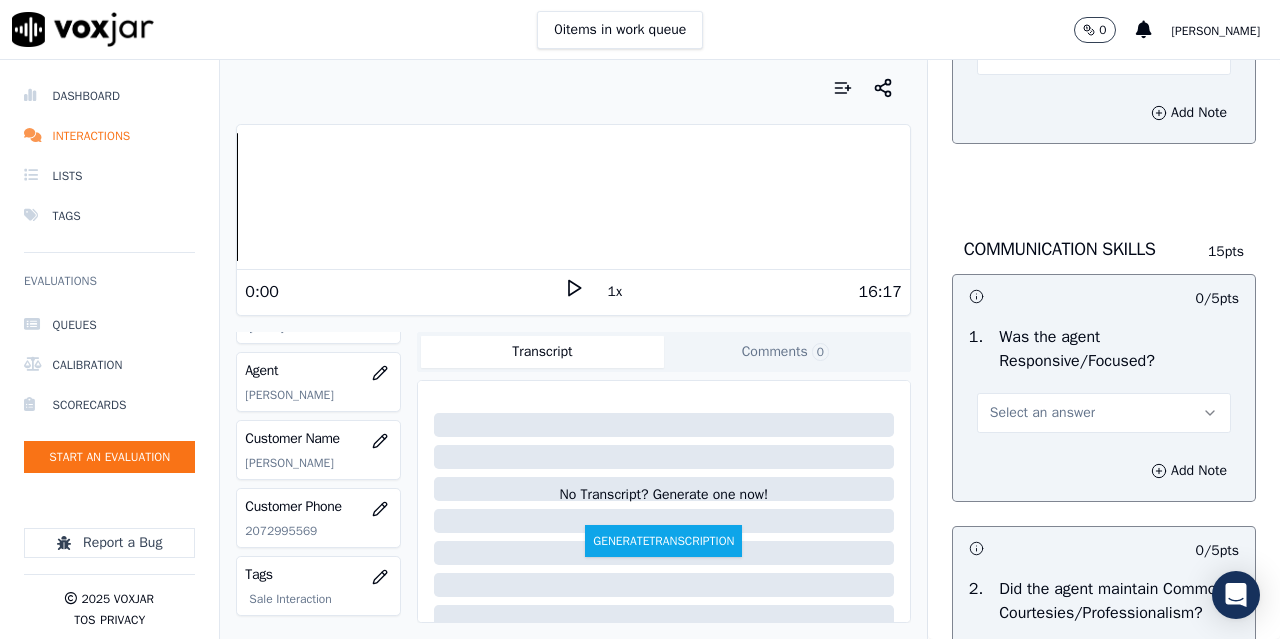 click on "Select an answer" at bounding box center [1042, 55] 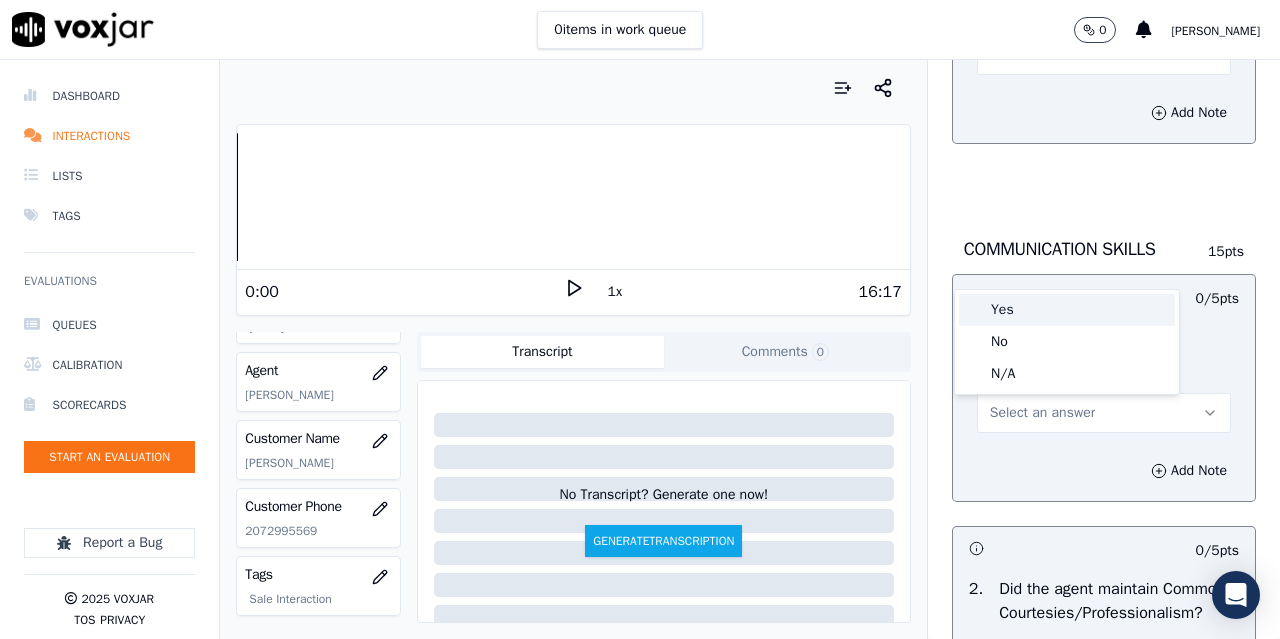 click on "Yes" at bounding box center [1067, 310] 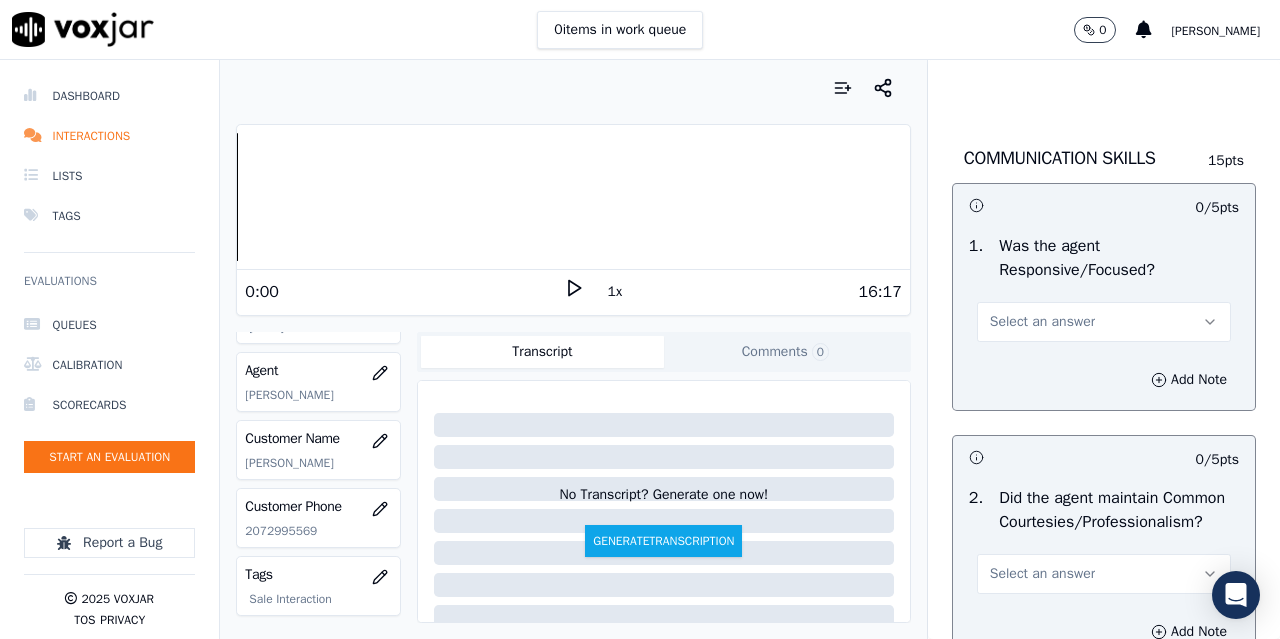 scroll, scrollTop: 5400, scrollLeft: 0, axis: vertical 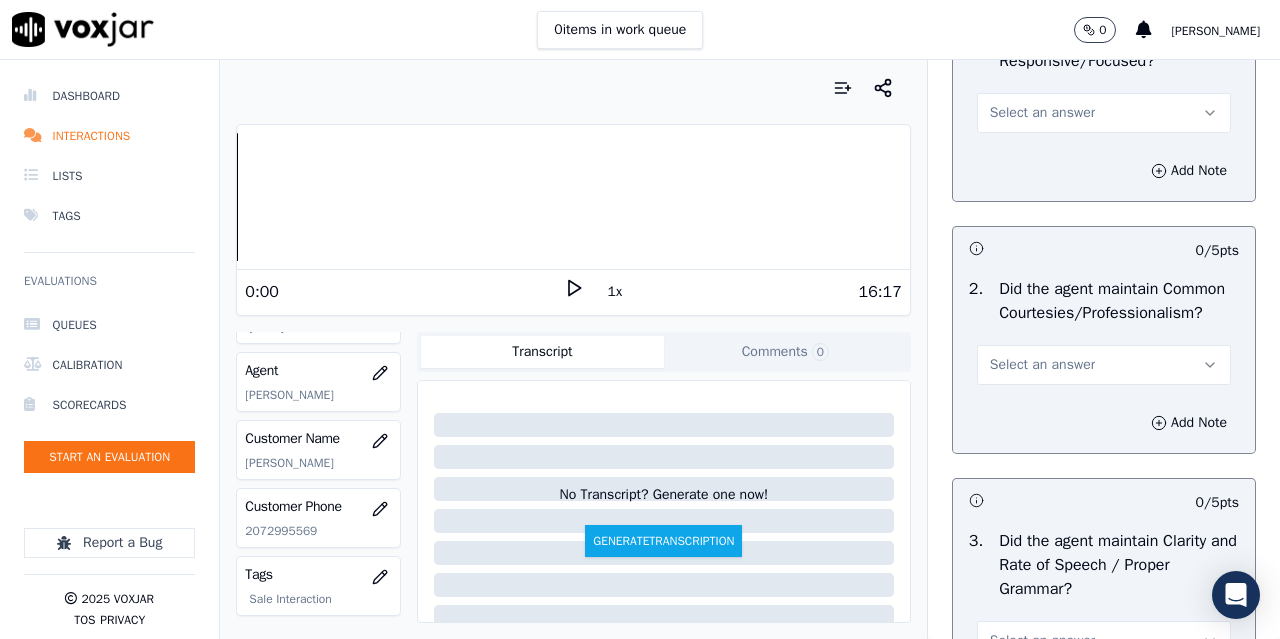 click on "Select an answer" at bounding box center (1042, 113) 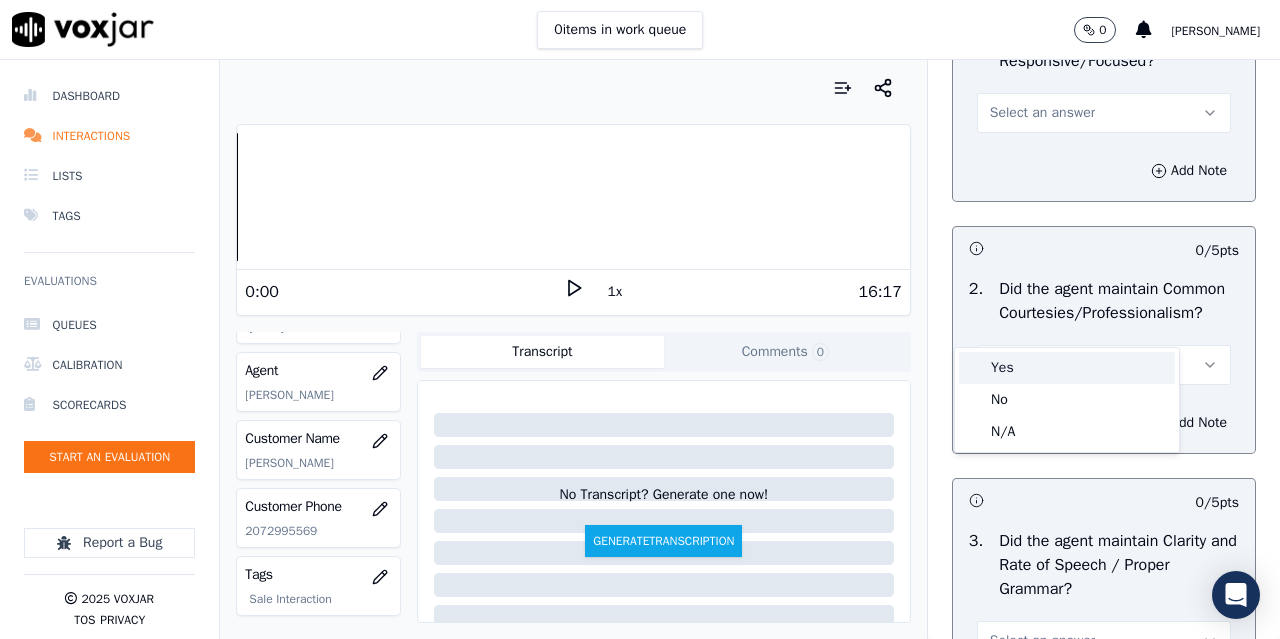 click on "Yes" at bounding box center (1067, 368) 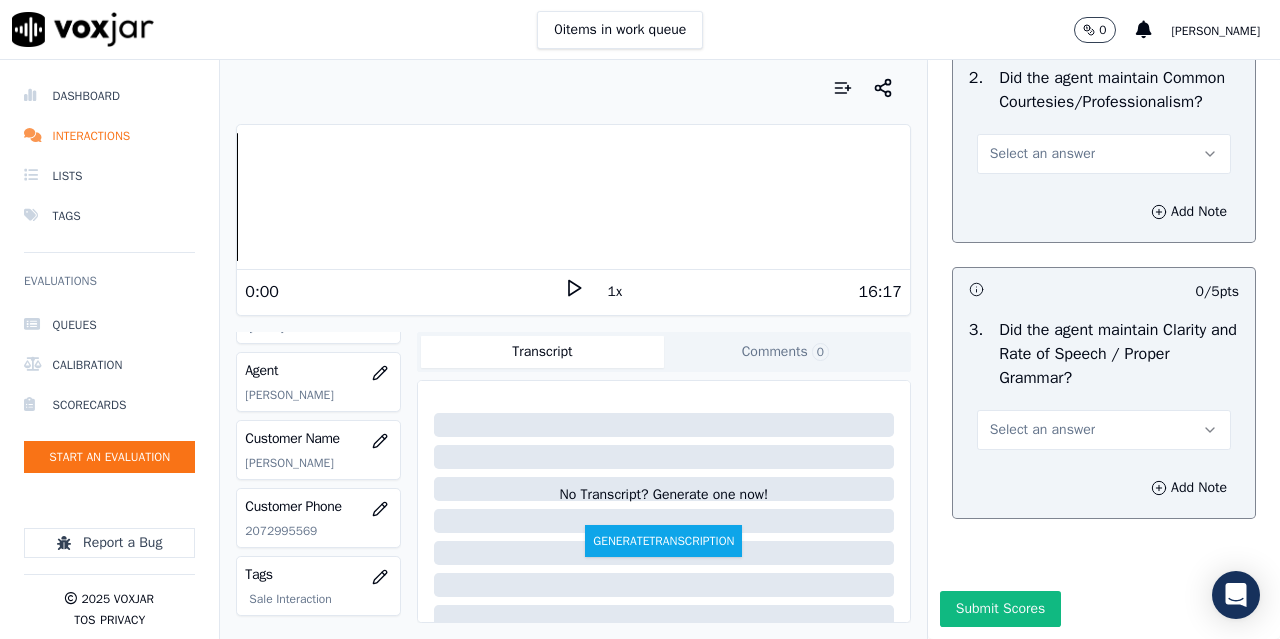 scroll, scrollTop: 5800, scrollLeft: 0, axis: vertical 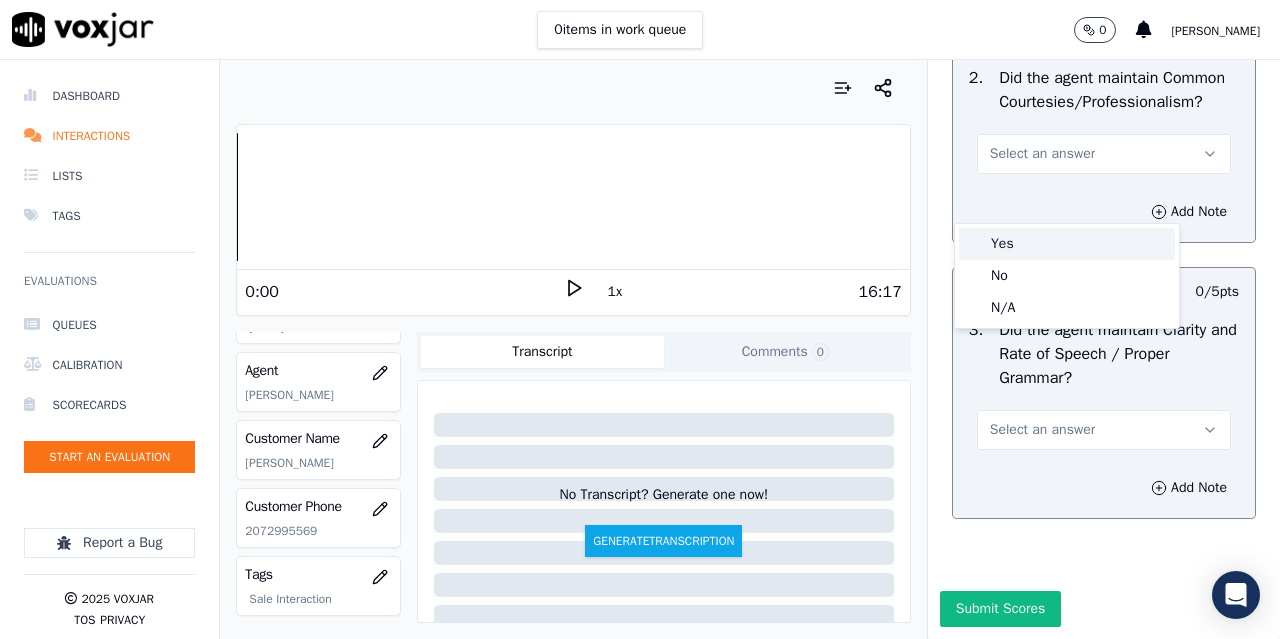 click on "Yes" at bounding box center [1067, 244] 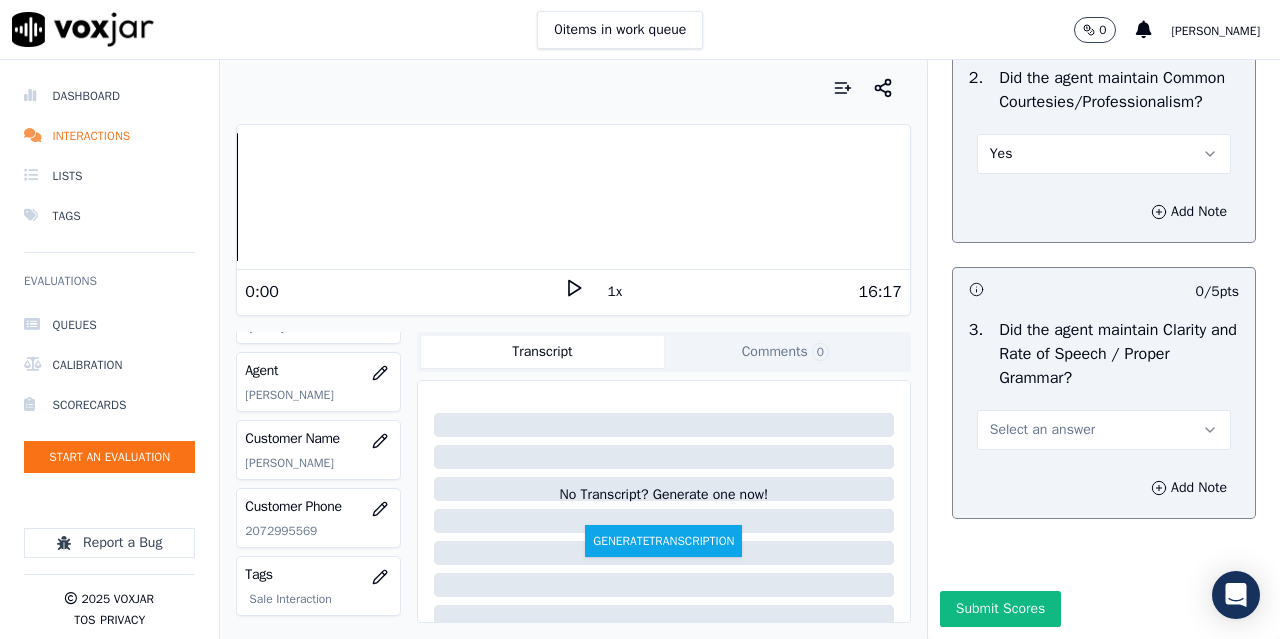 scroll, scrollTop: 5896, scrollLeft: 0, axis: vertical 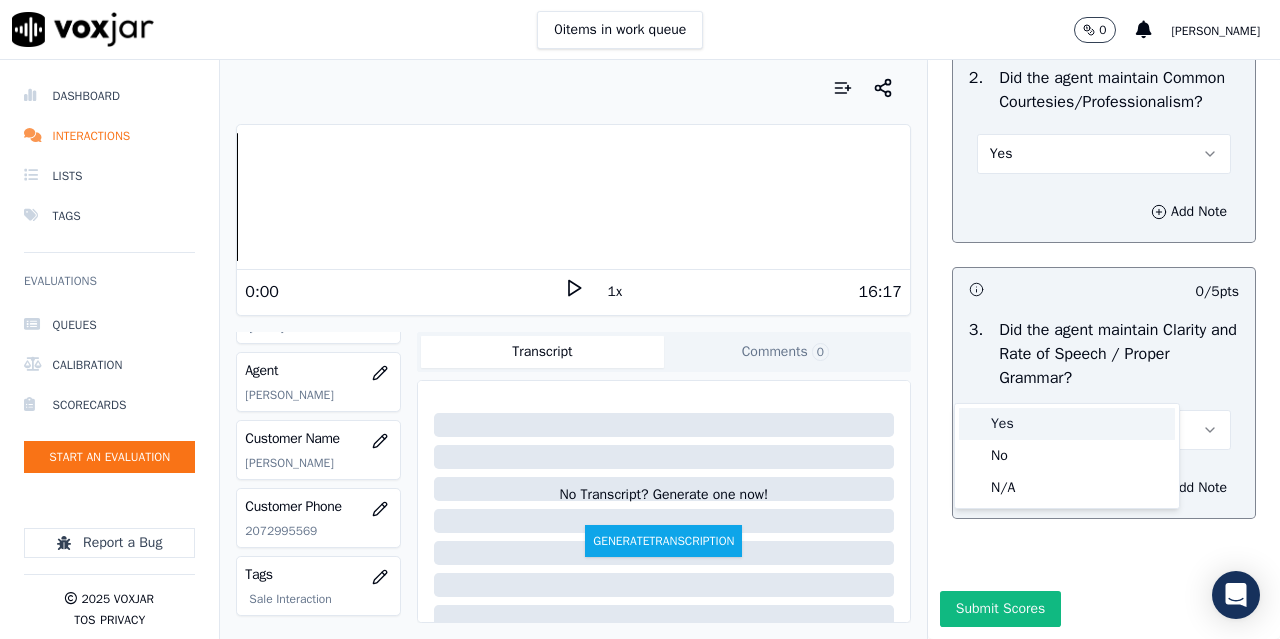 click on "Yes" at bounding box center (1067, 424) 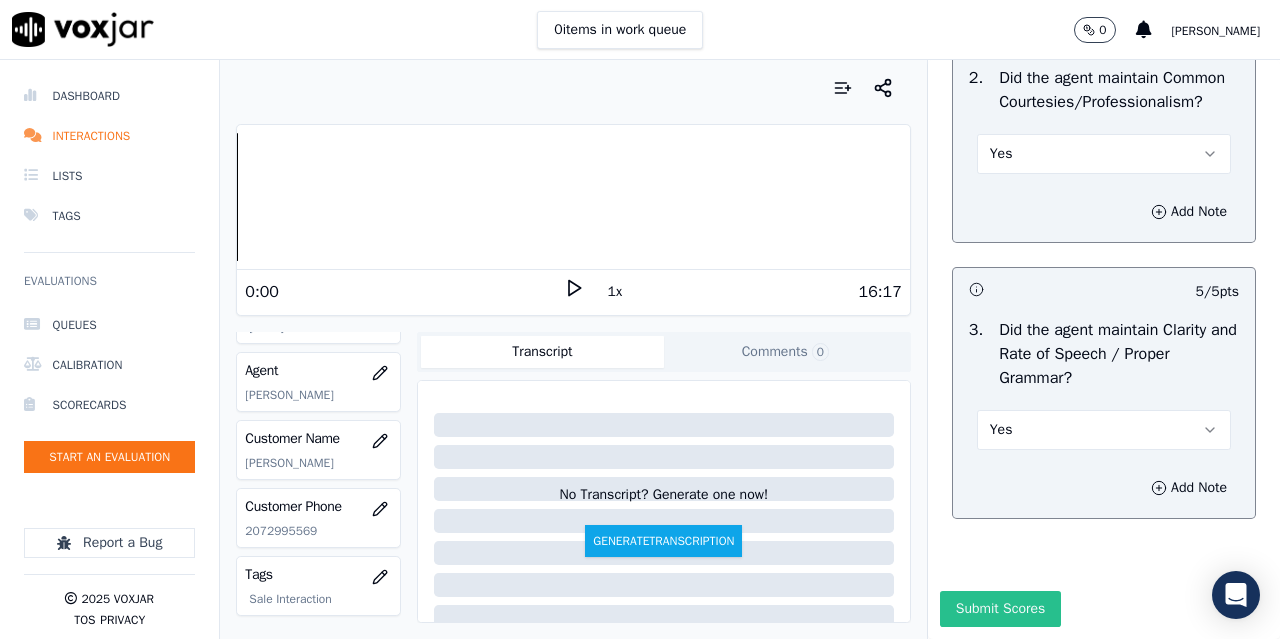 click on "Submit Scores" at bounding box center (1000, 609) 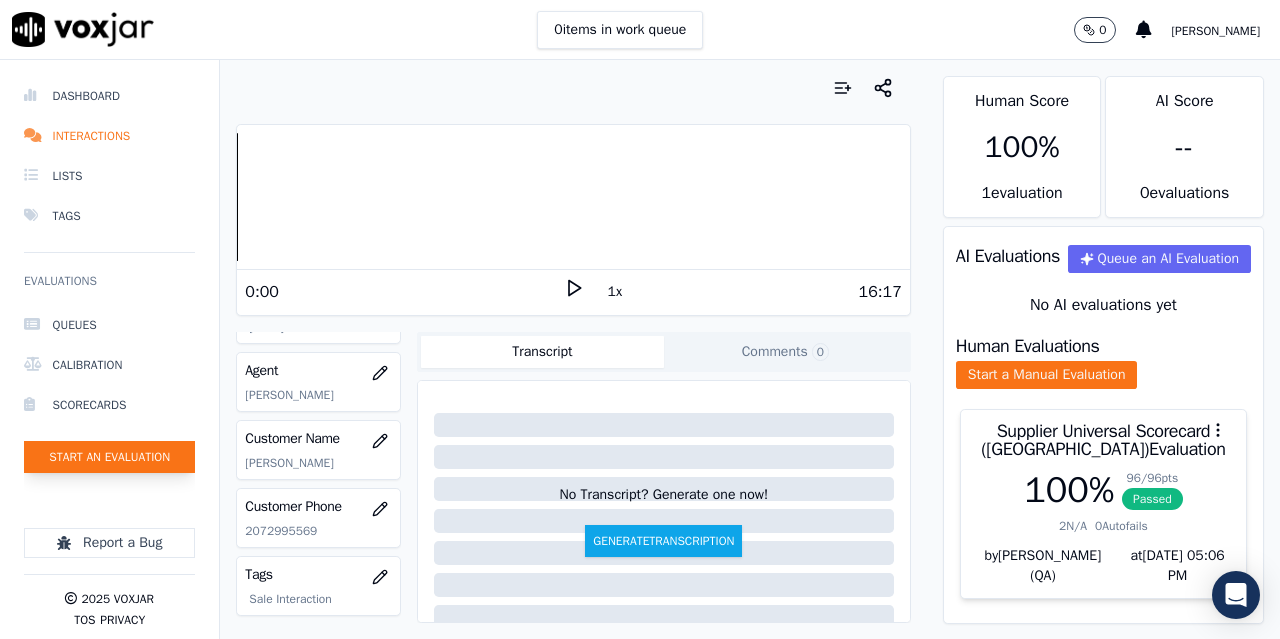 click on "Start an Evaluation" 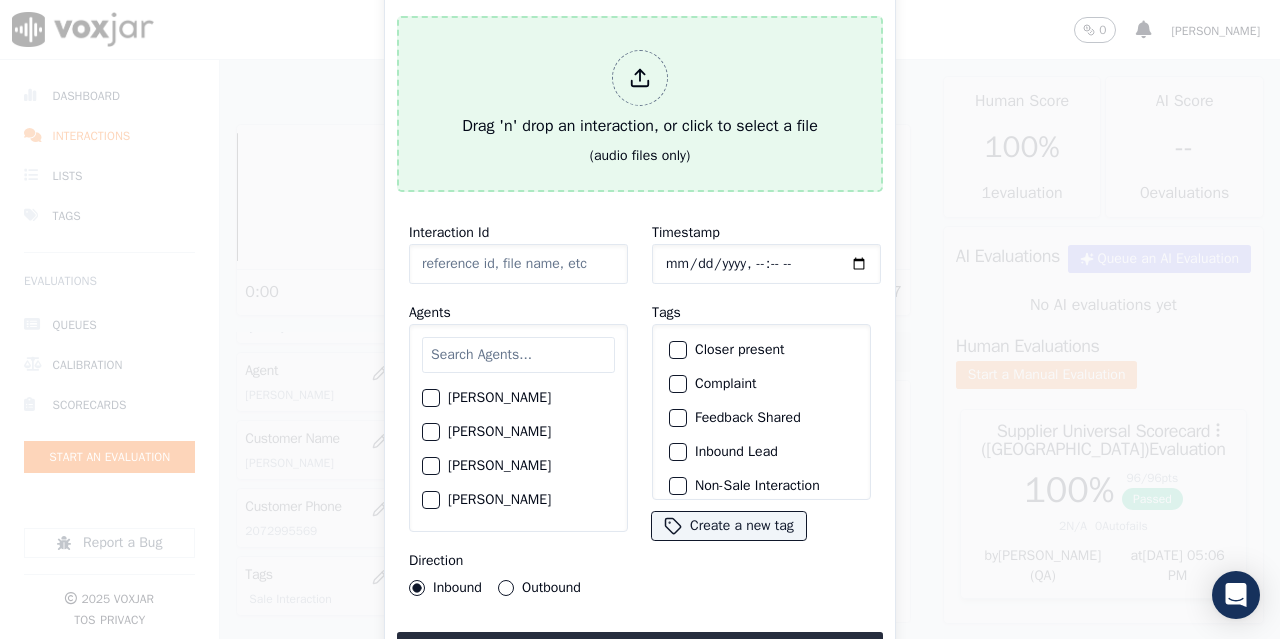 click on "Drag 'n' drop an interaction, or click to select a file" at bounding box center (640, 94) 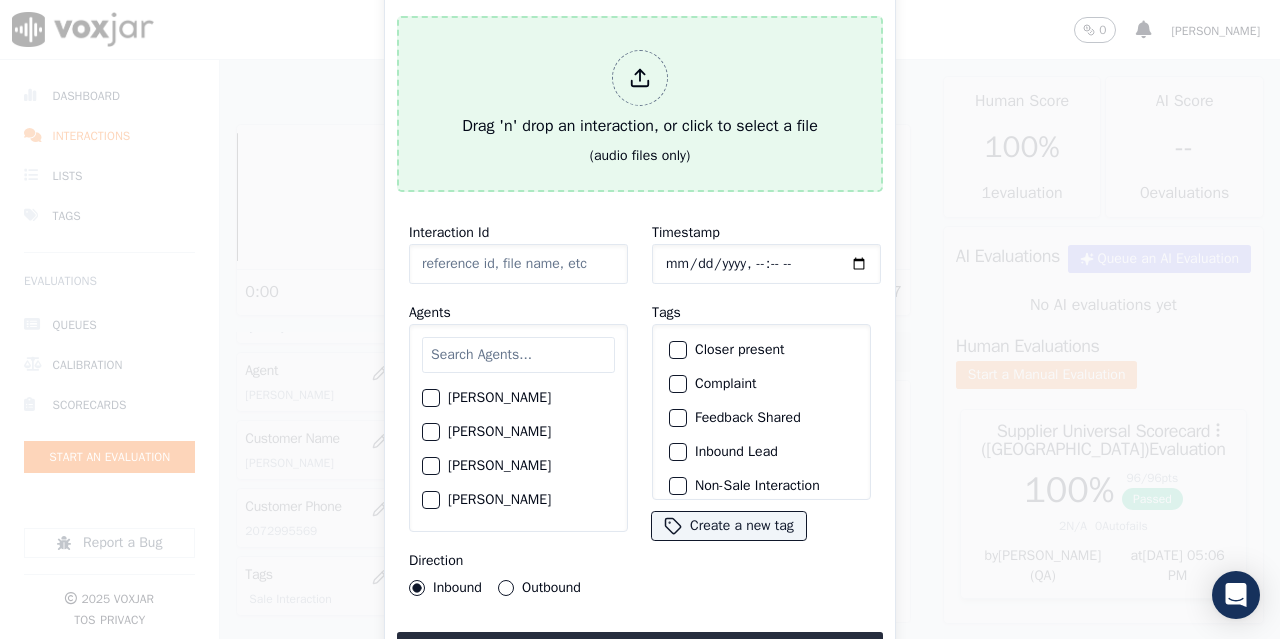 type on "20250702-175254_7165500906-all.mp3" 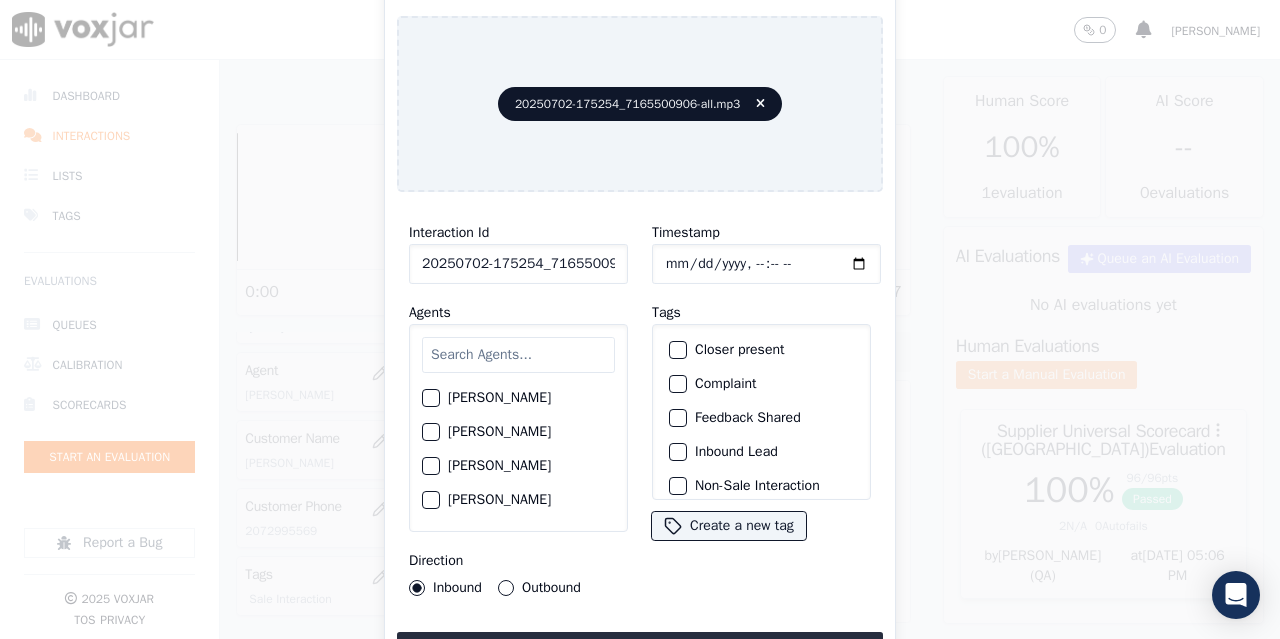 click at bounding box center [518, 355] 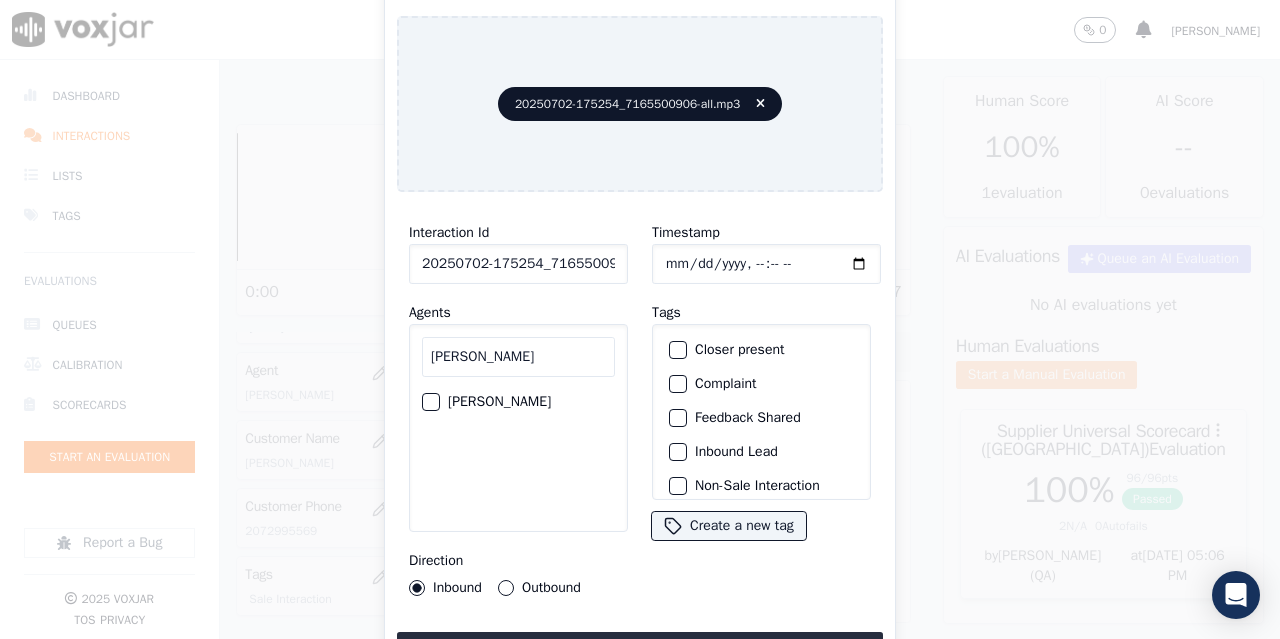 type on "[PERSON_NAME]" 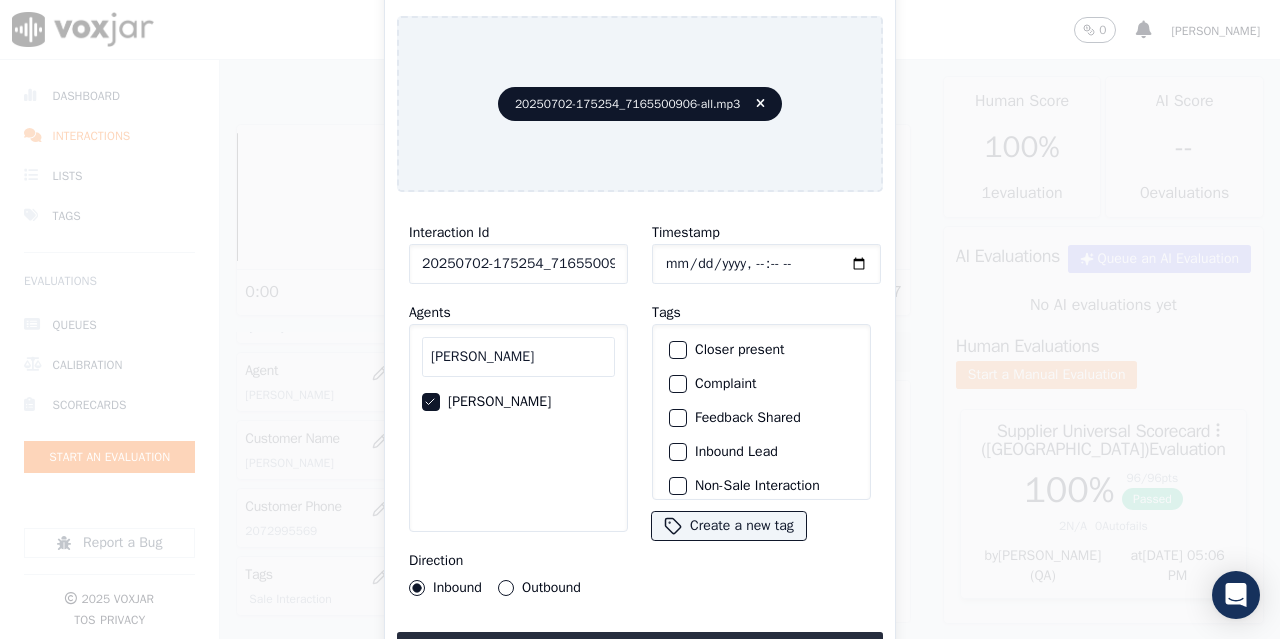 click on "Timestamp" 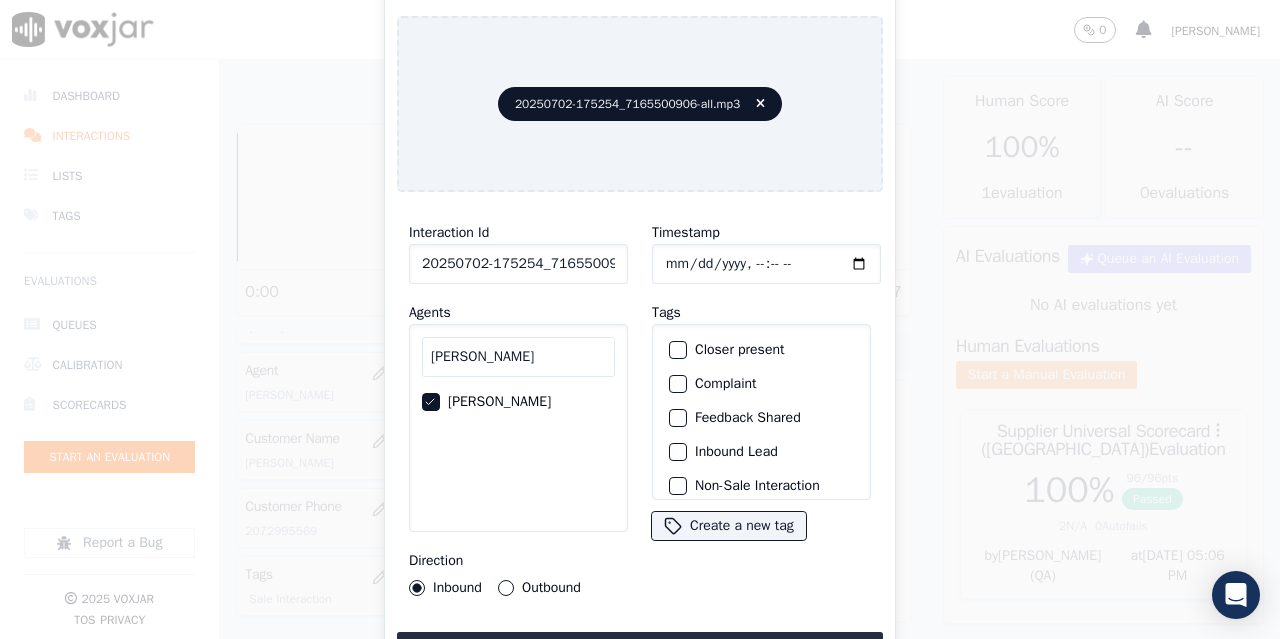 scroll, scrollTop: 189, scrollLeft: 0, axis: vertical 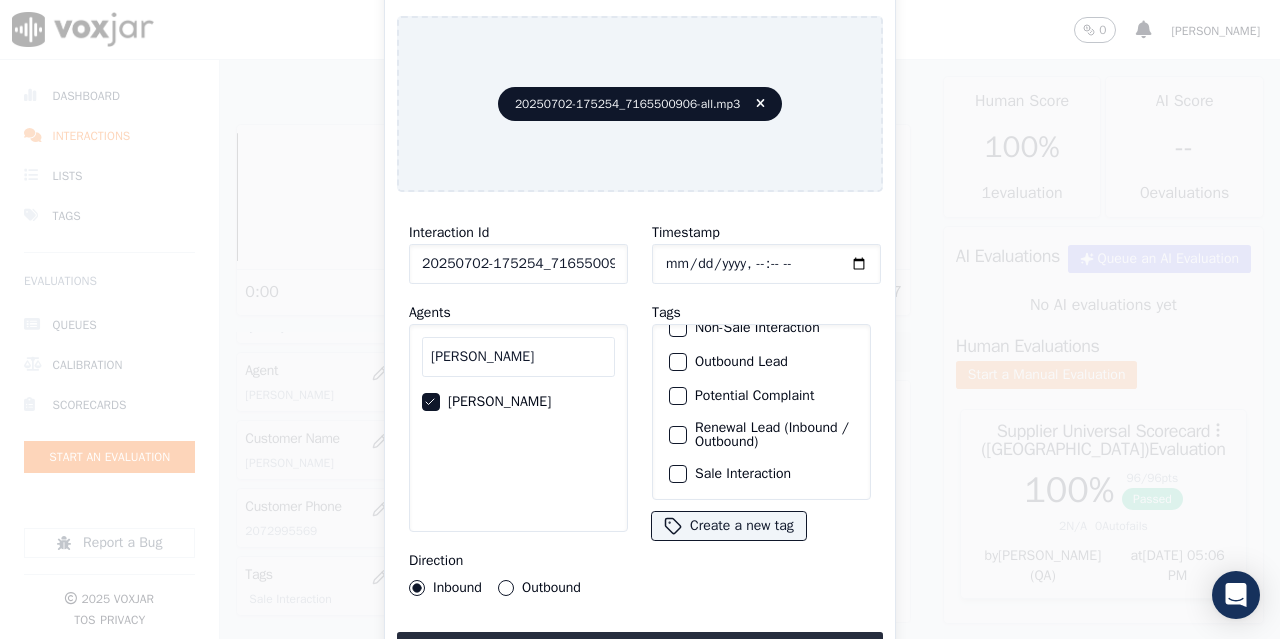click on "Sale Interaction" 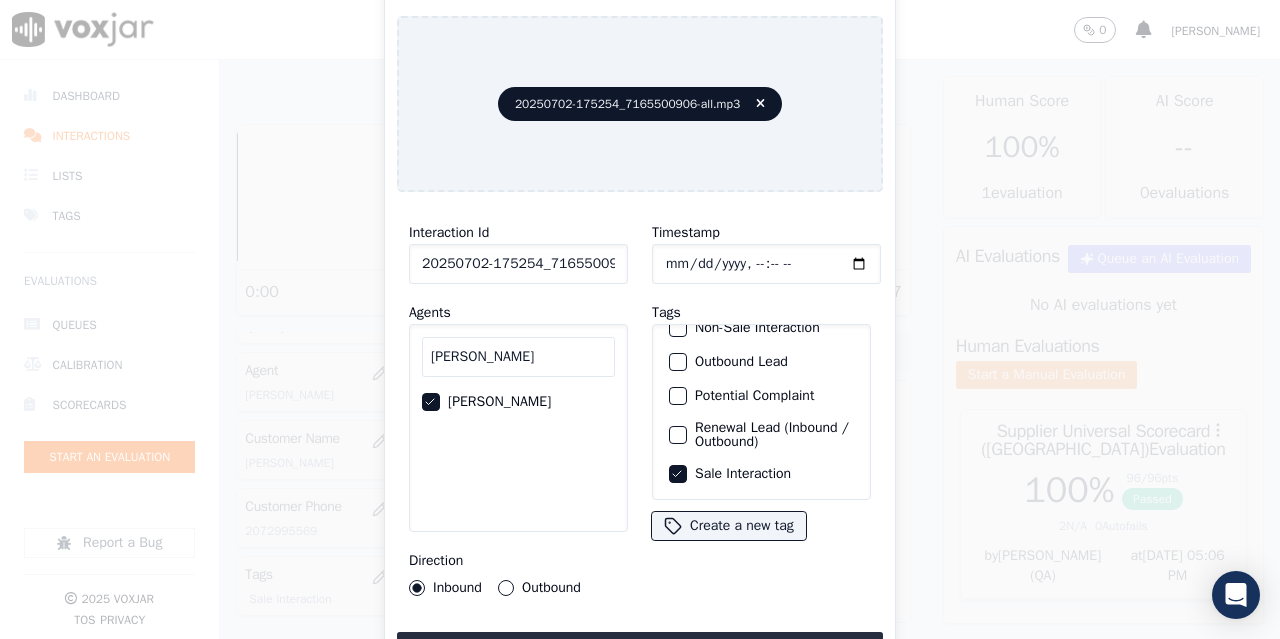type 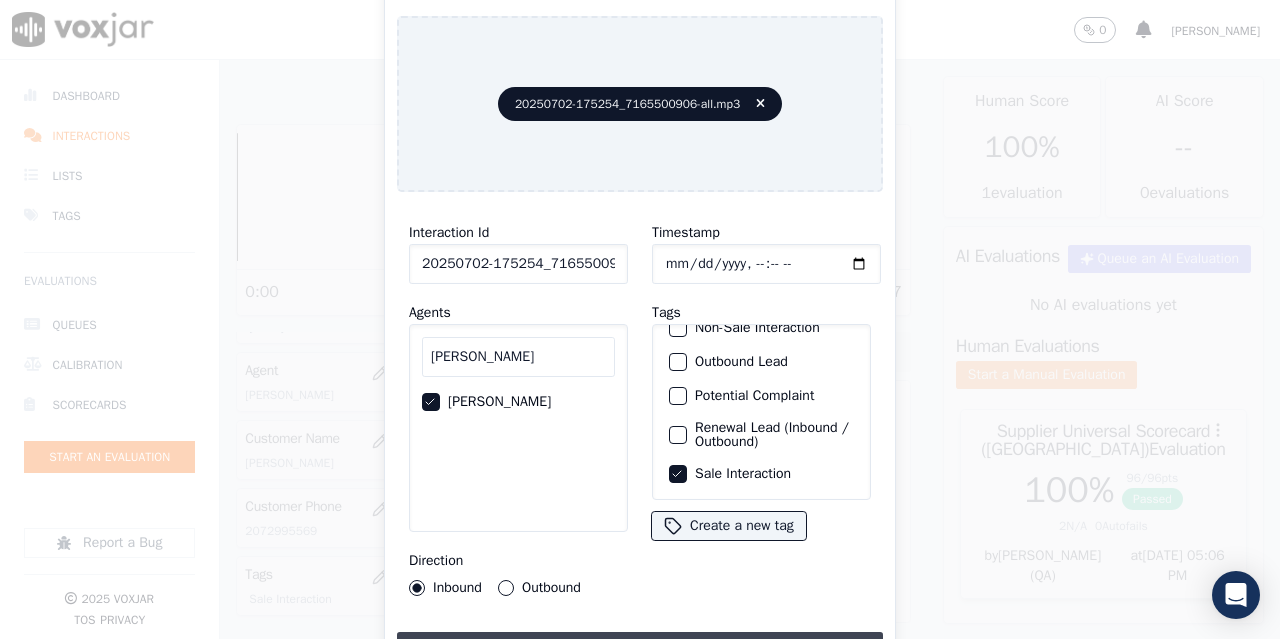 click on "Upload interaction to start evaluation" at bounding box center (640, 650) 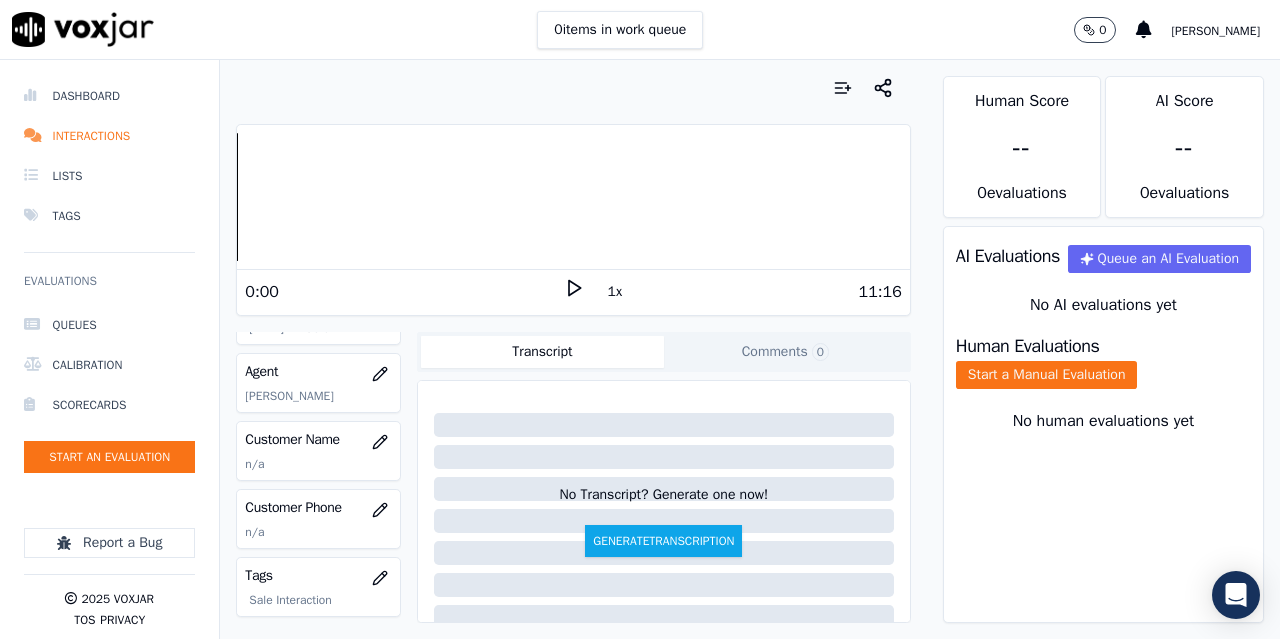 scroll, scrollTop: 200, scrollLeft: 0, axis: vertical 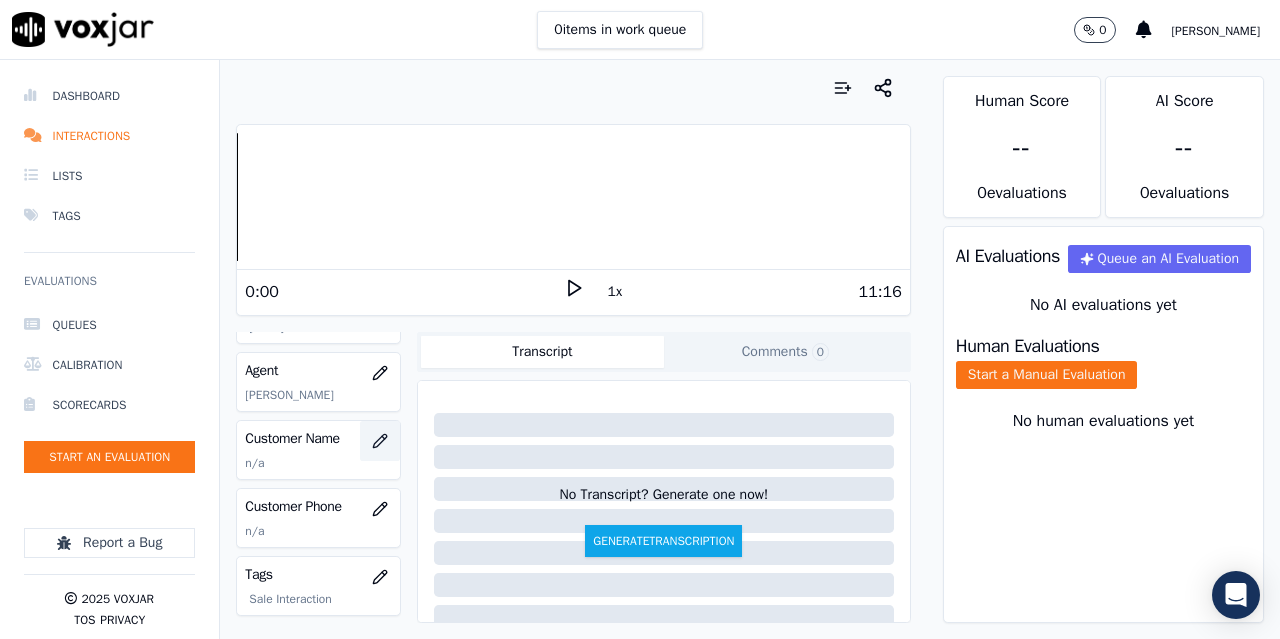 click 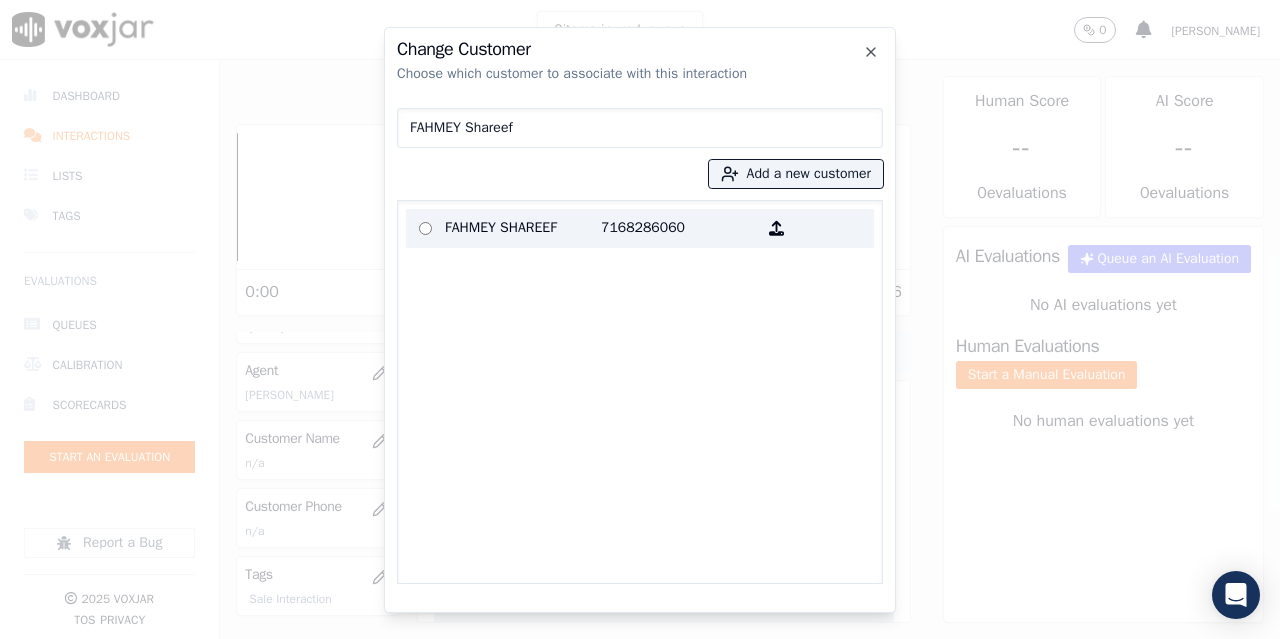 type on "FAHMEY Shareef" 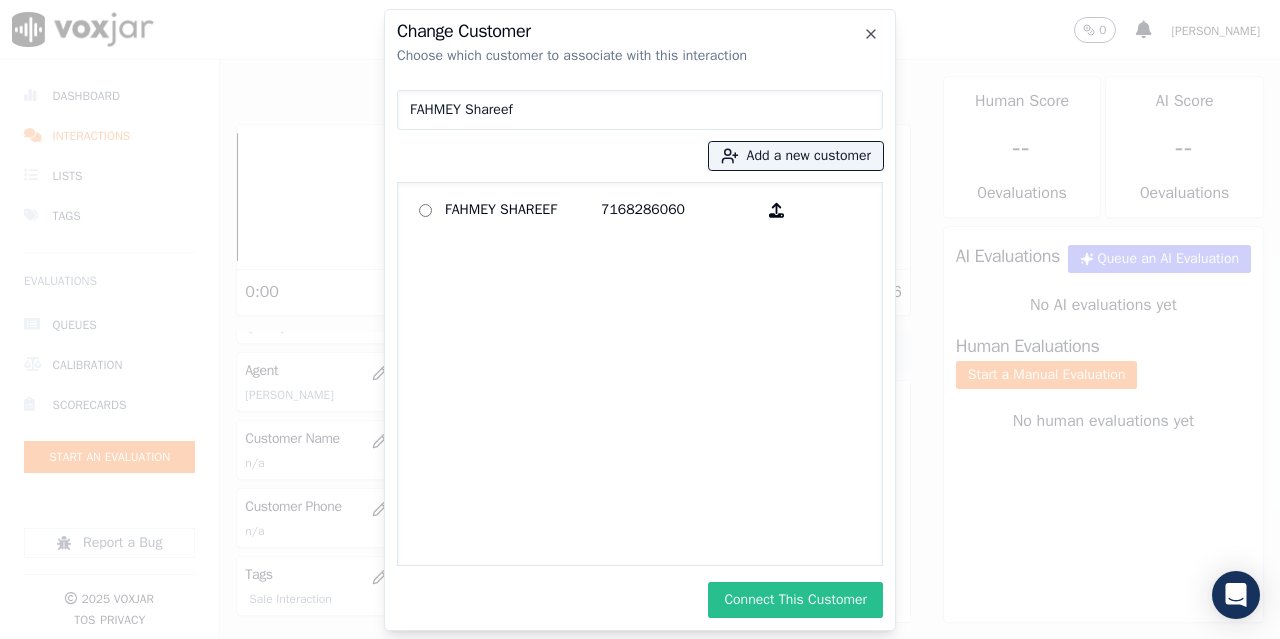 click on "Connect This Customer" at bounding box center (795, 600) 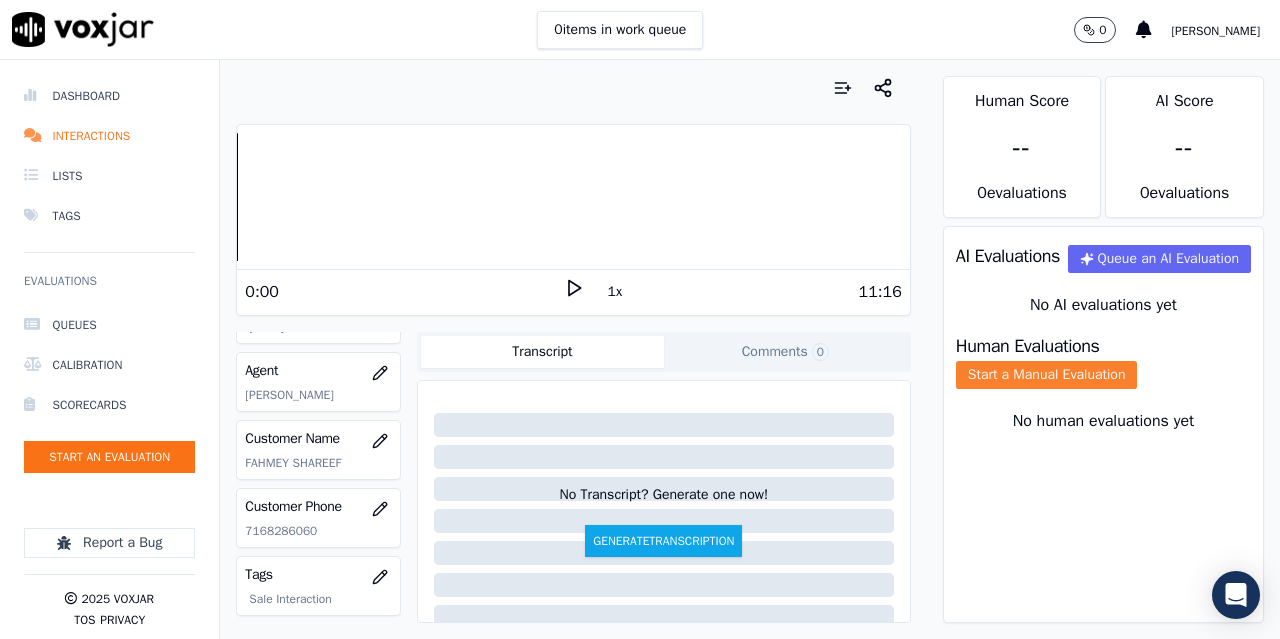 click on "Start a Manual Evaluation" 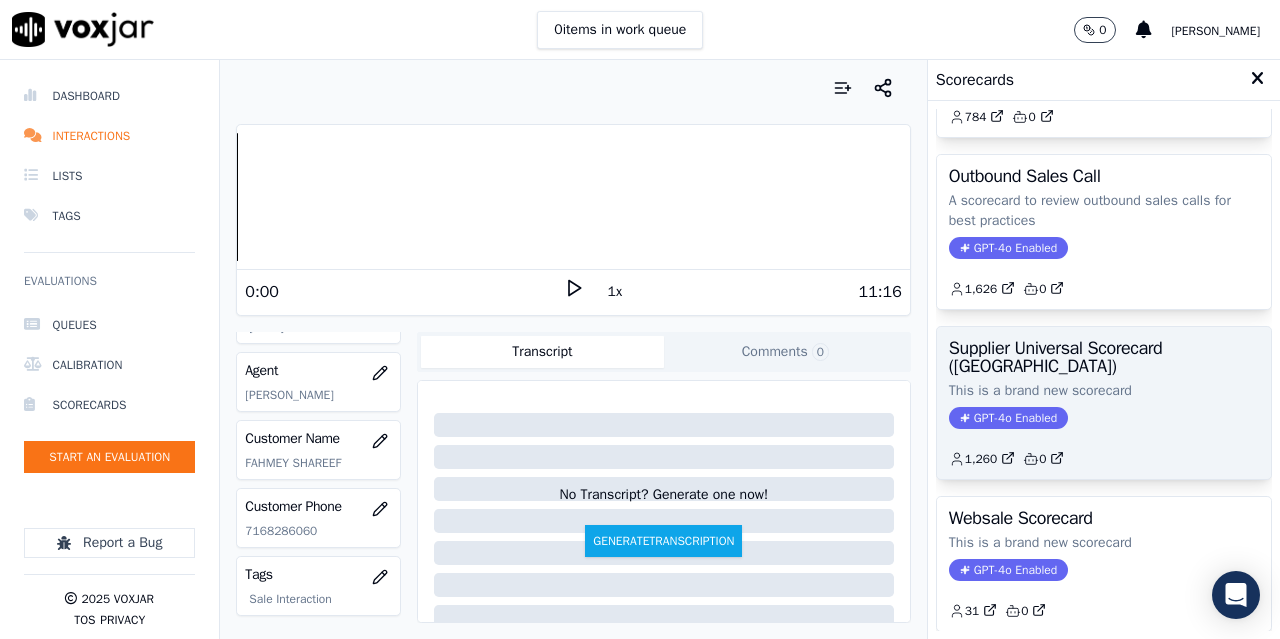 scroll, scrollTop: 300, scrollLeft: 0, axis: vertical 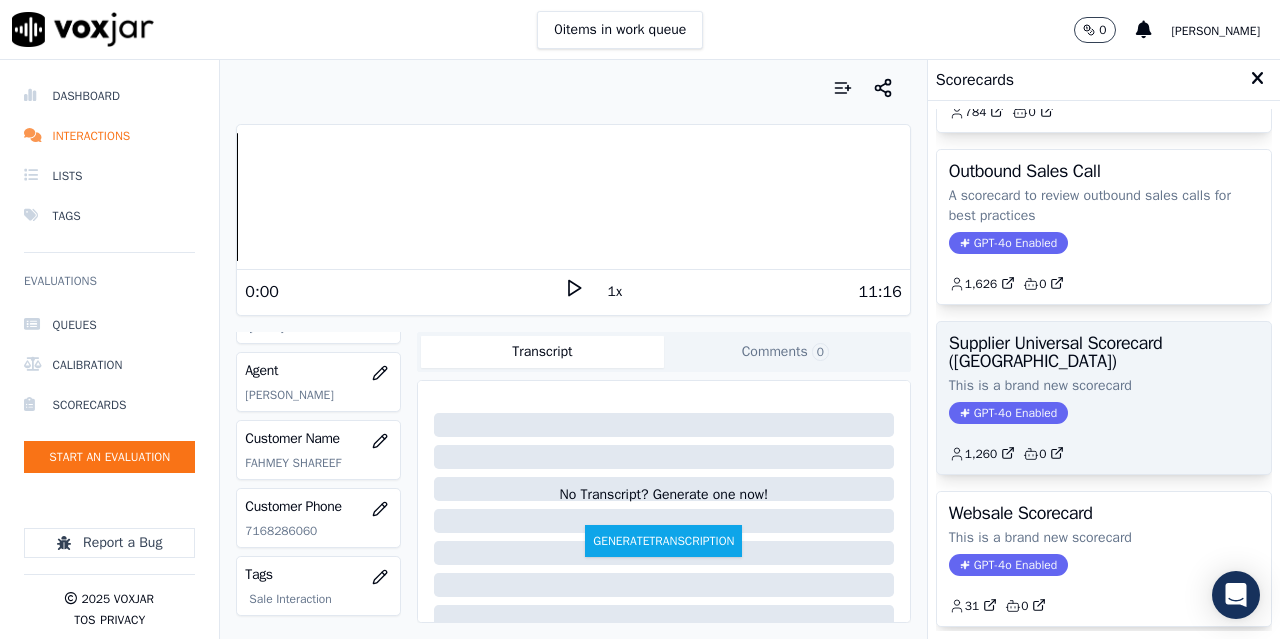 click on "This is a brand new scorecard" 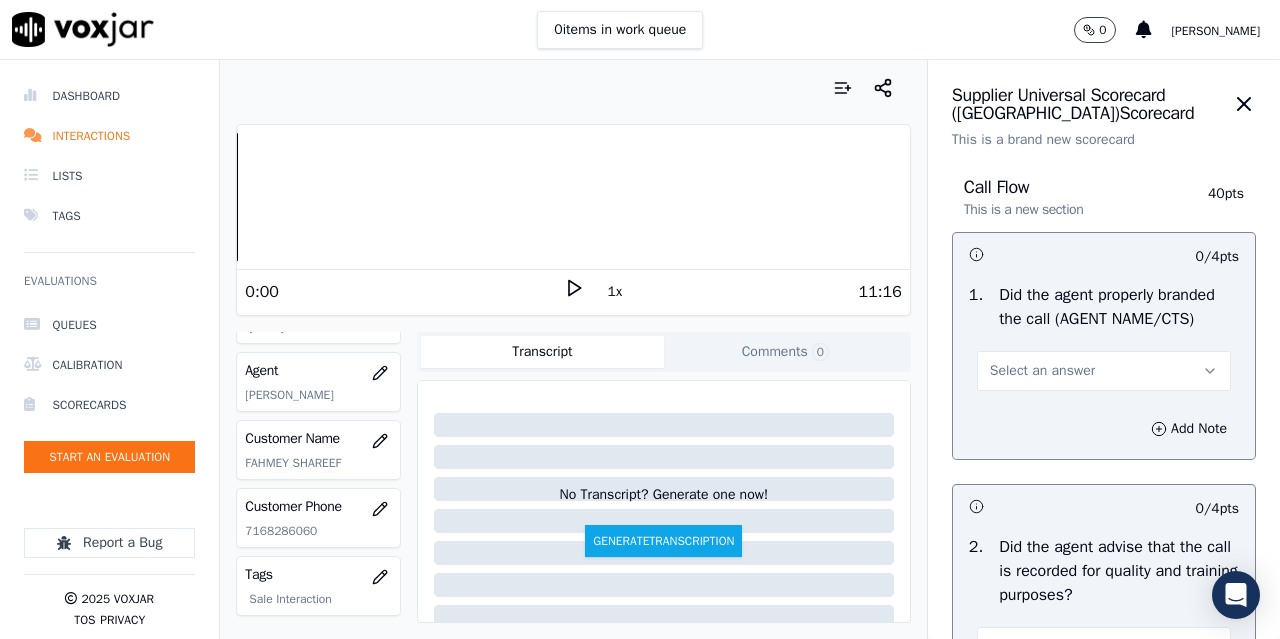 click on "Select an answer" at bounding box center [1104, 371] 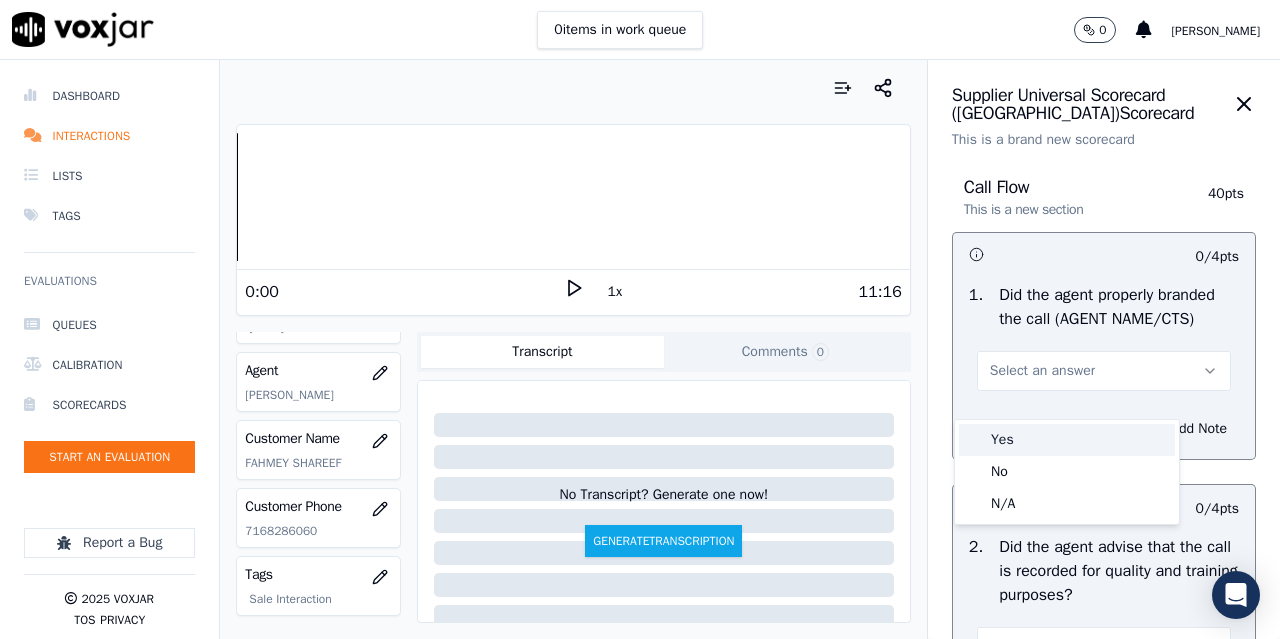 click on "Yes" at bounding box center (1067, 440) 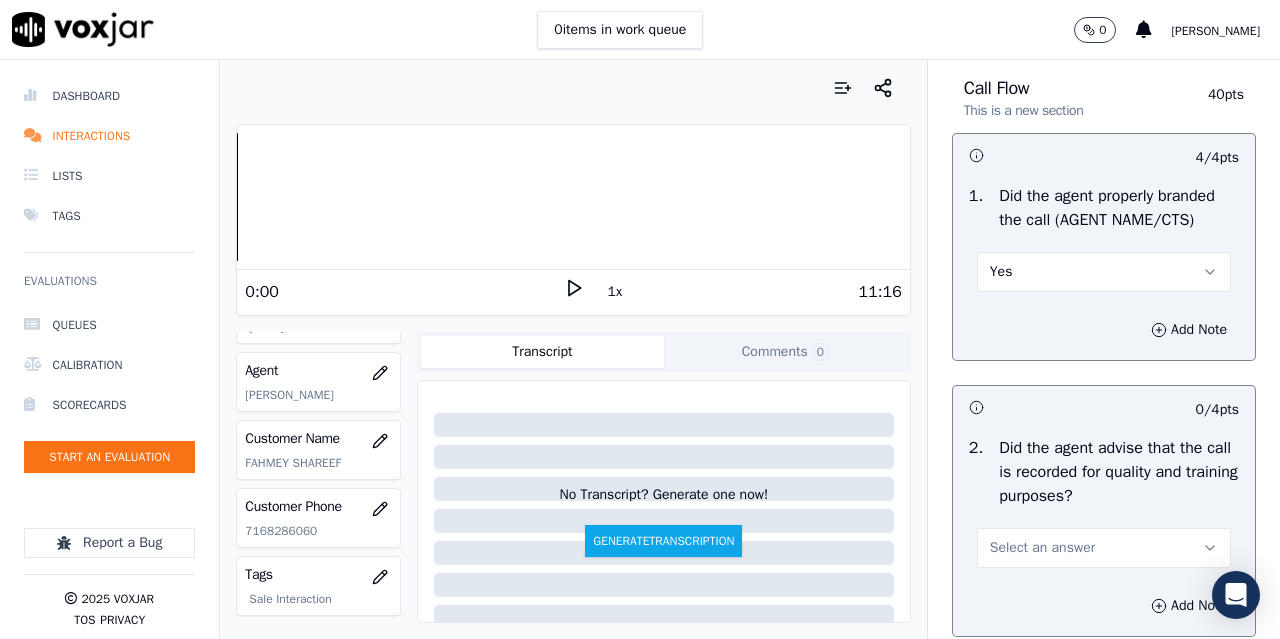 scroll, scrollTop: 400, scrollLeft: 0, axis: vertical 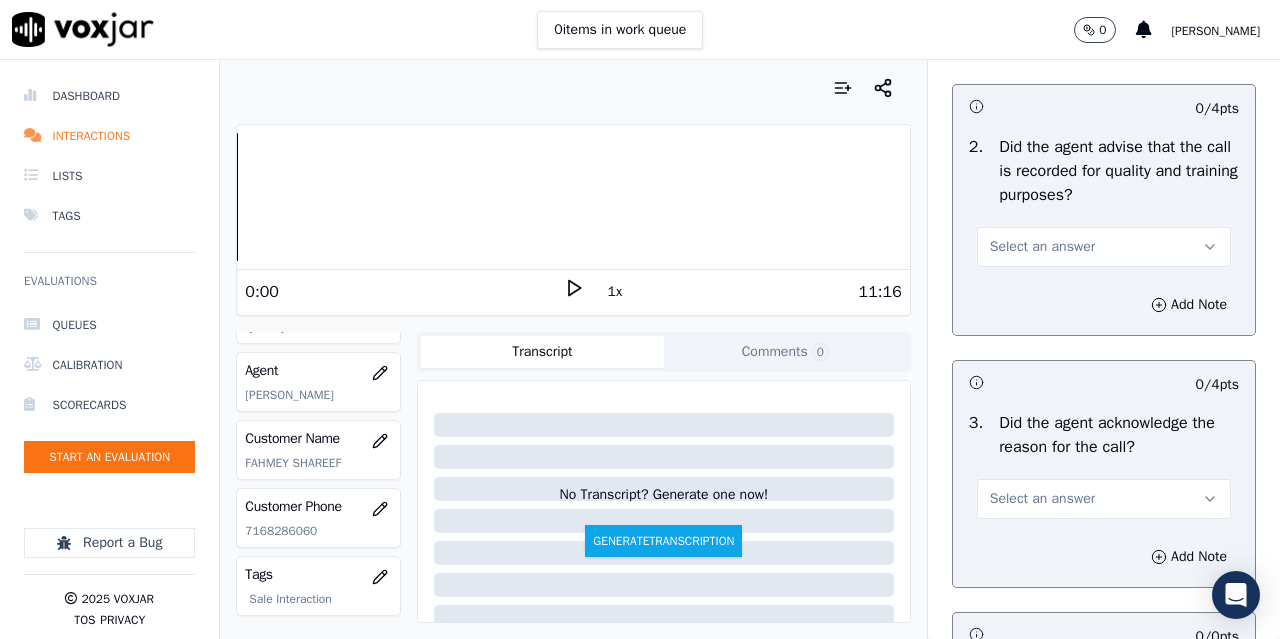 click on "Select an answer" at bounding box center [1042, 247] 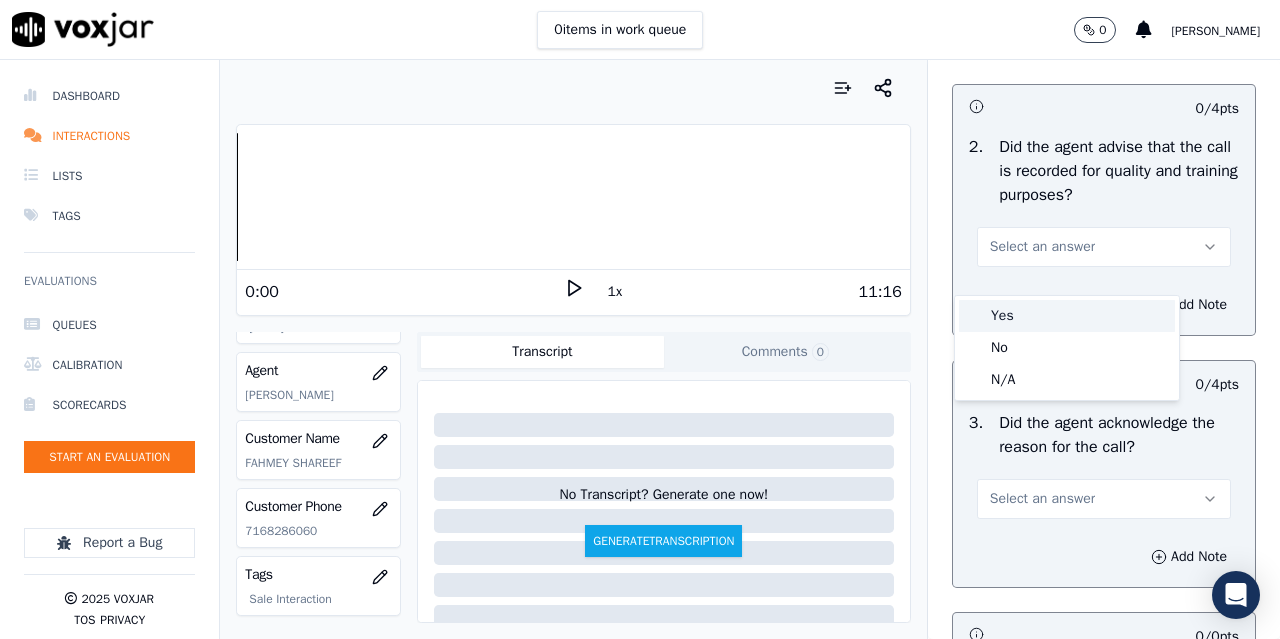 click on "Yes" at bounding box center (1067, 316) 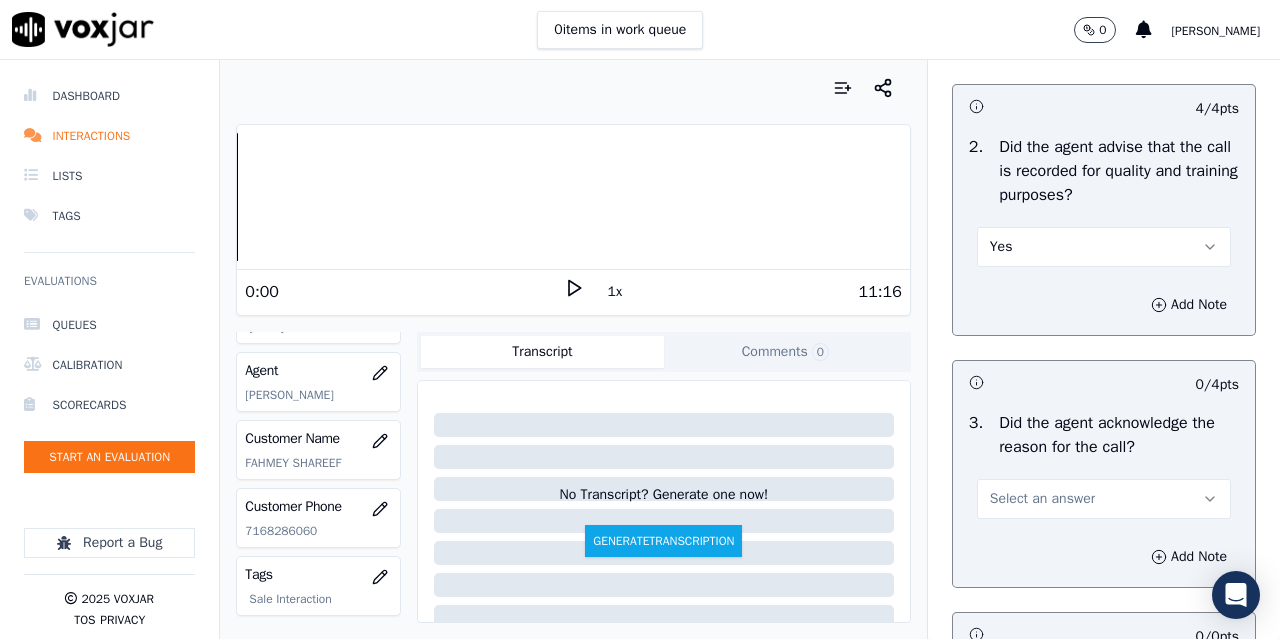 click on "Select an answer" at bounding box center (1042, 499) 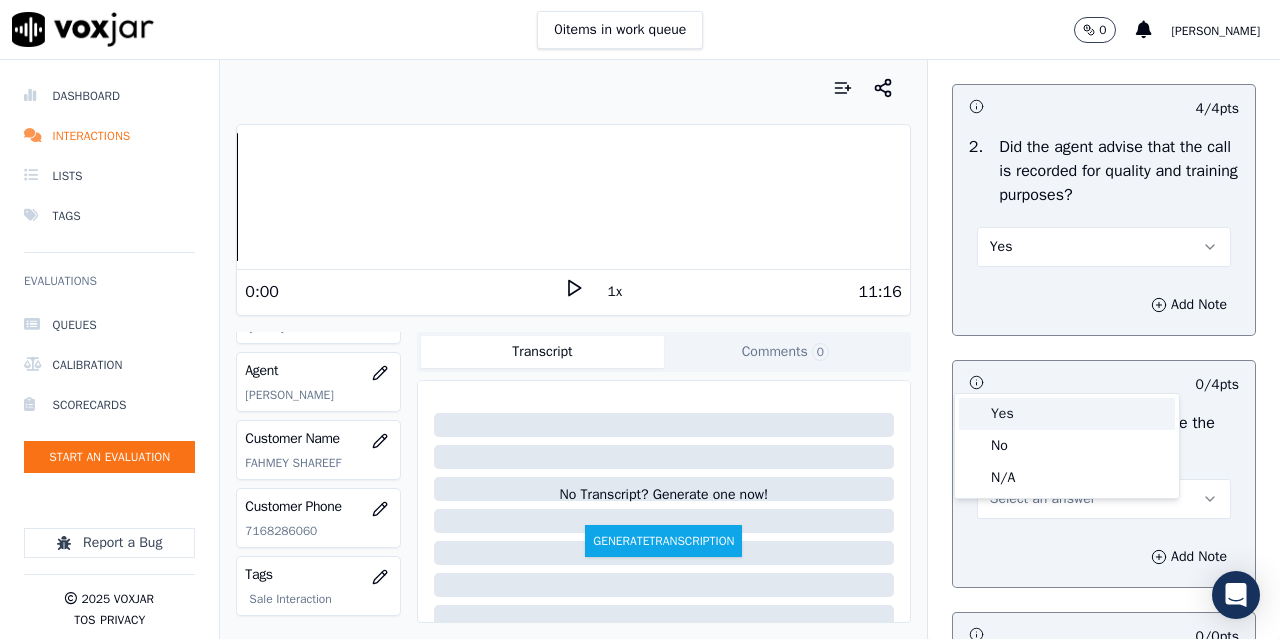click on "Yes" at bounding box center (1067, 414) 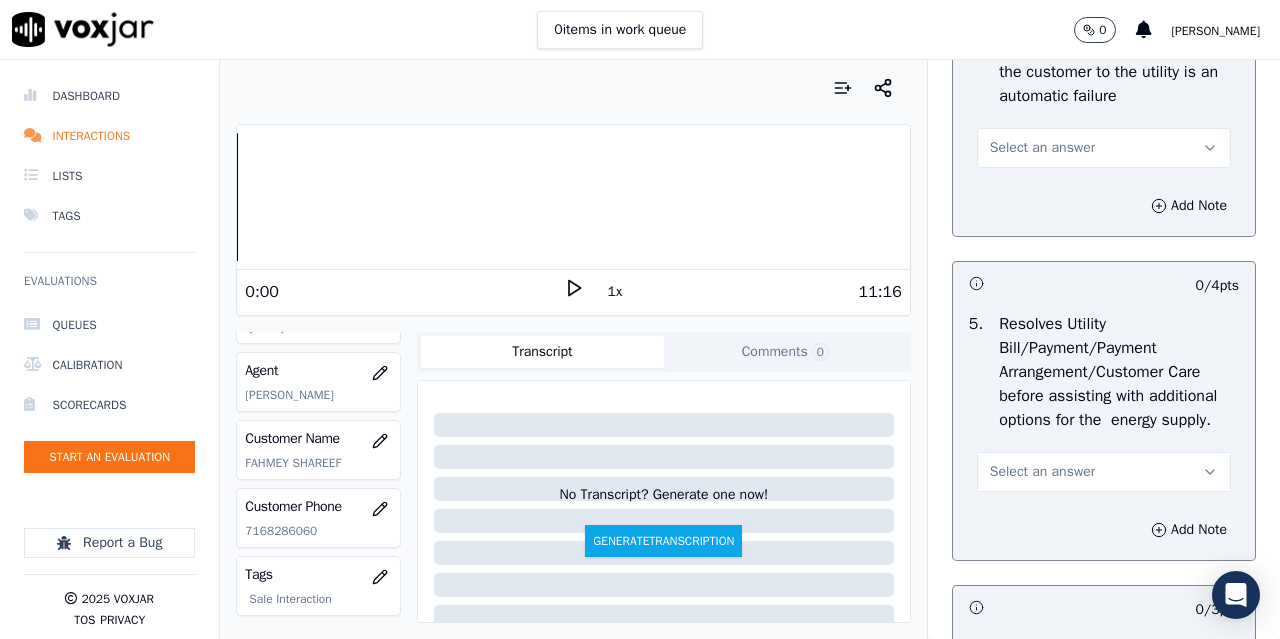 scroll, scrollTop: 1100, scrollLeft: 0, axis: vertical 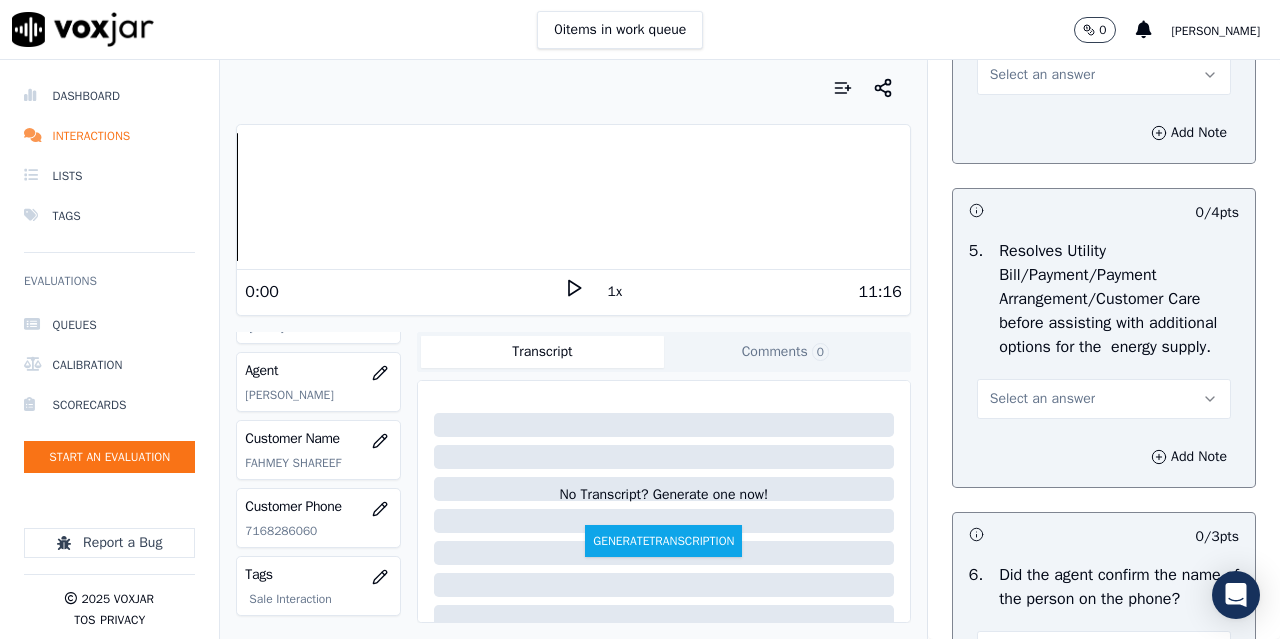 click on "Select an answer" at bounding box center (1104, 75) 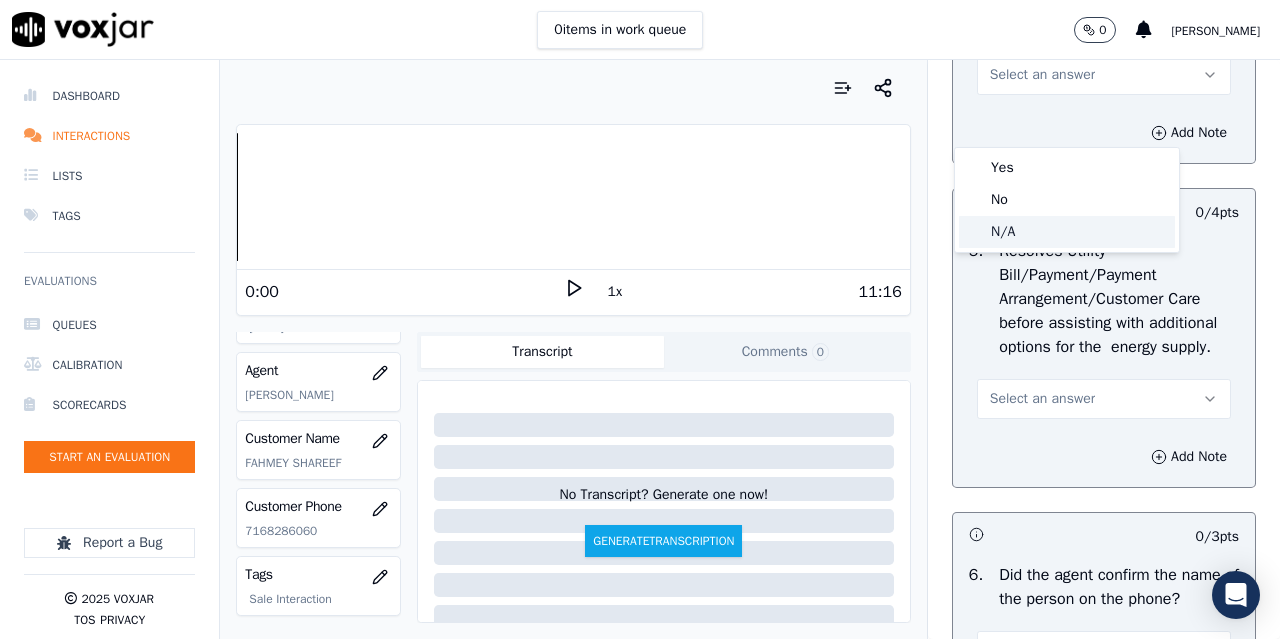 click on "N/A" 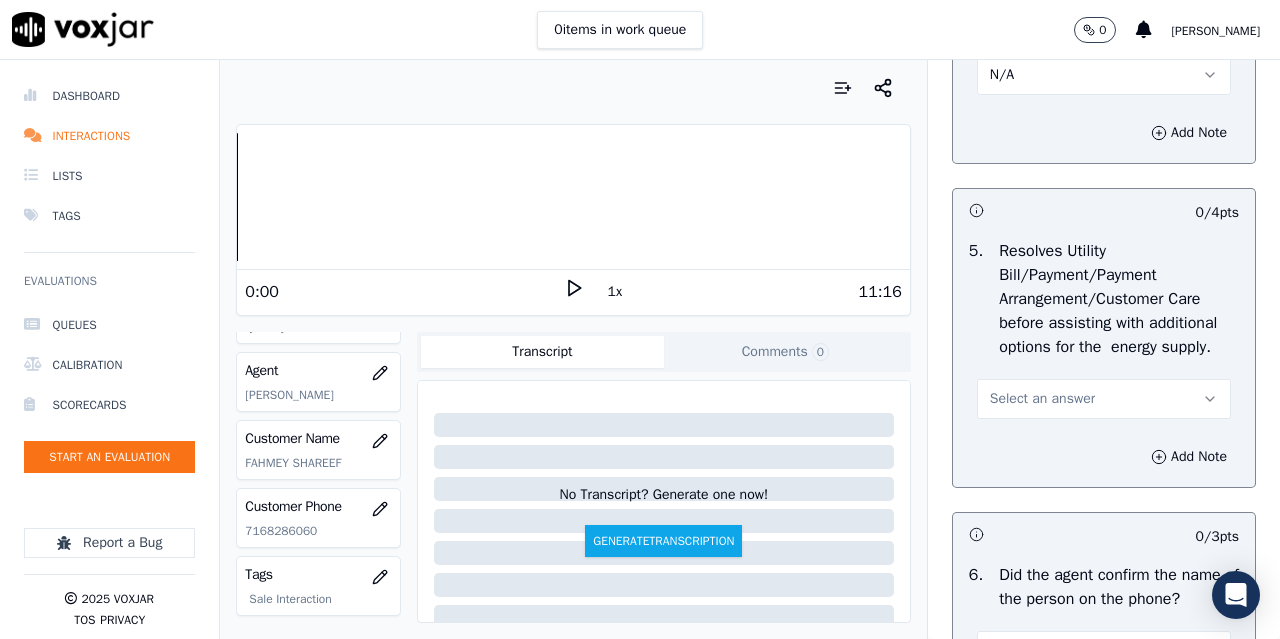 click on "Select an answer" at bounding box center [1042, 399] 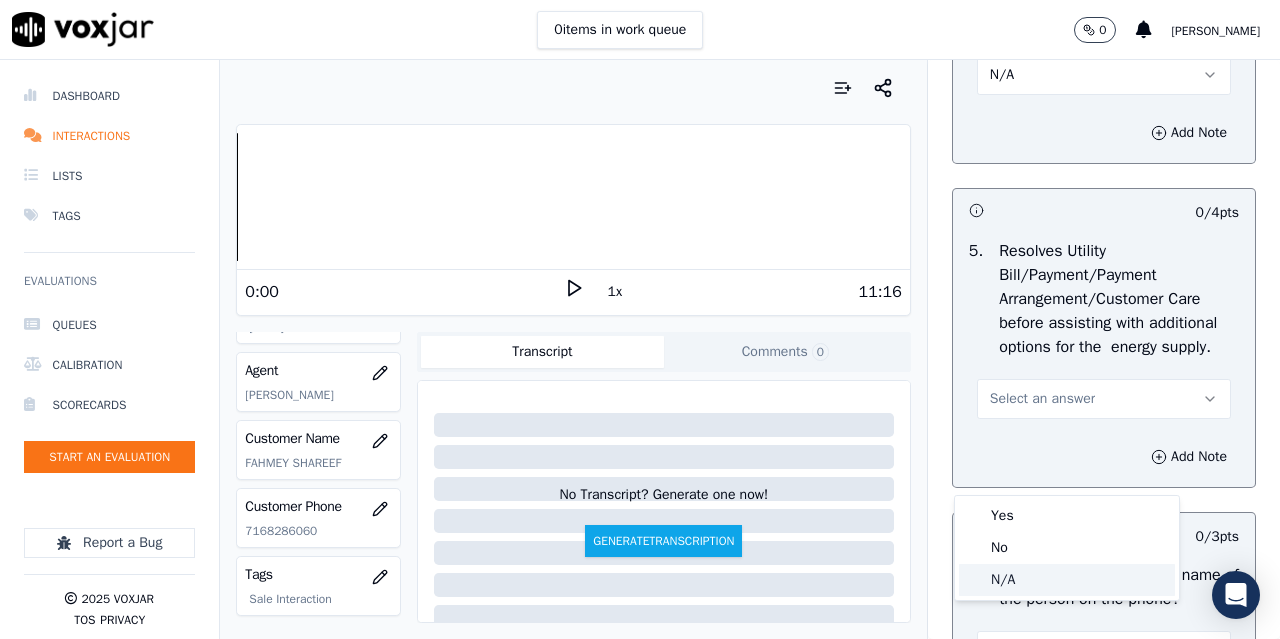 click on "N/A" 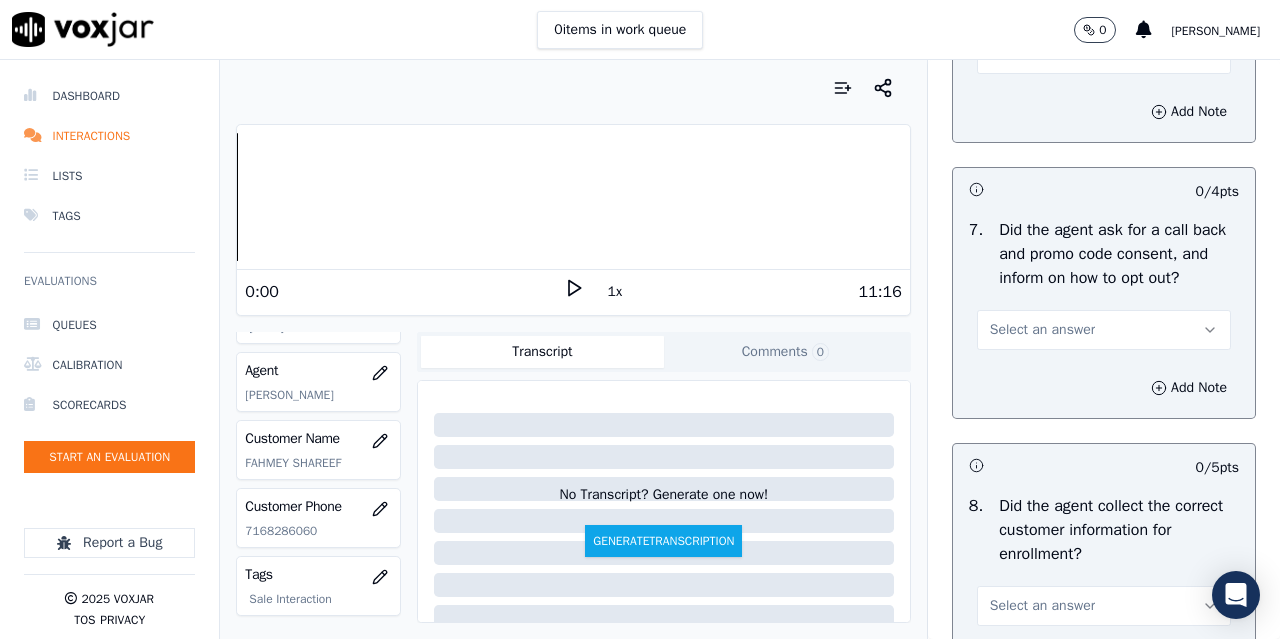 scroll, scrollTop: 1700, scrollLeft: 0, axis: vertical 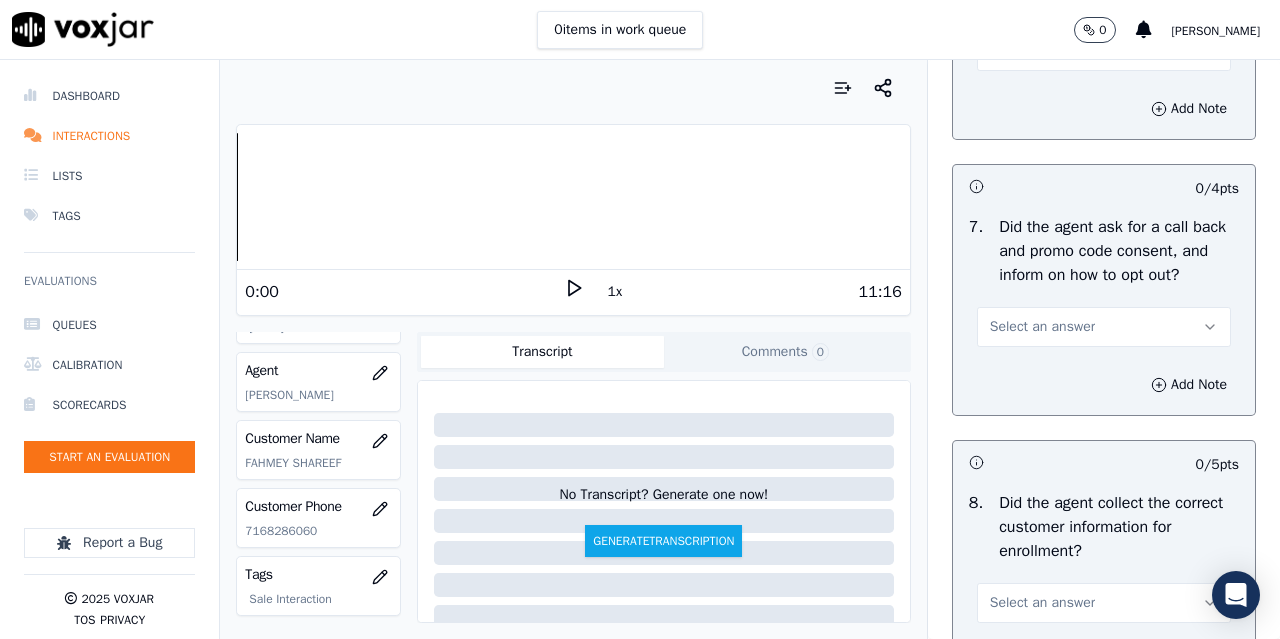 click on "Select an answer" at bounding box center [1104, 51] 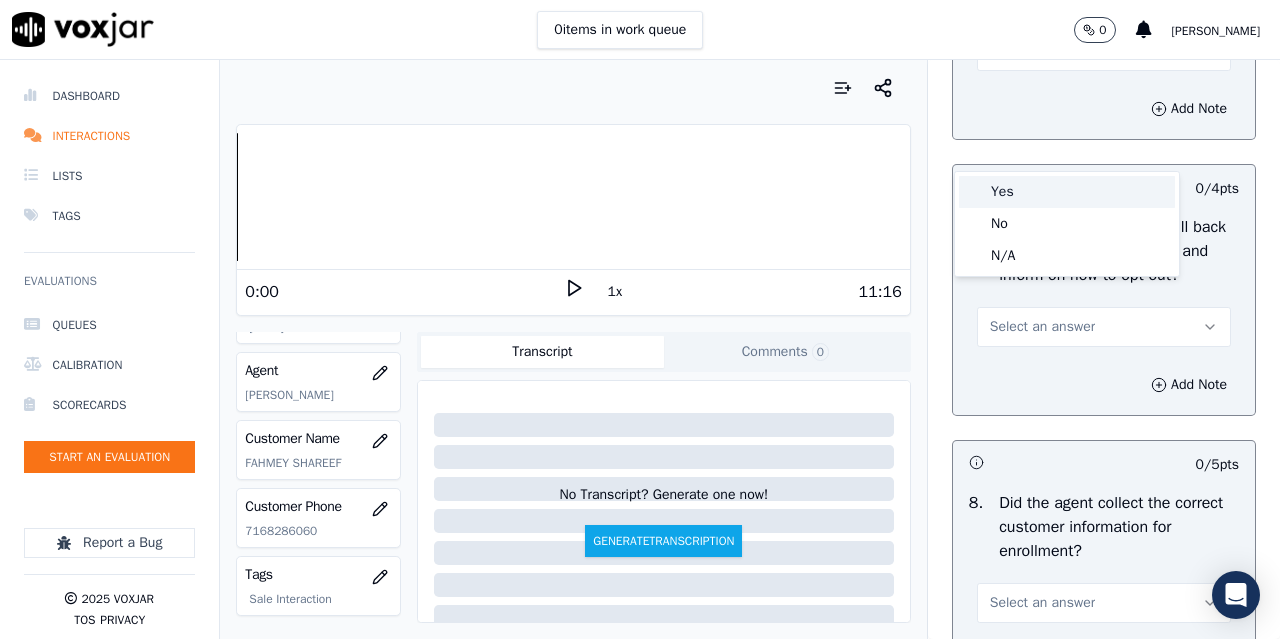 click on "Yes" at bounding box center (1067, 192) 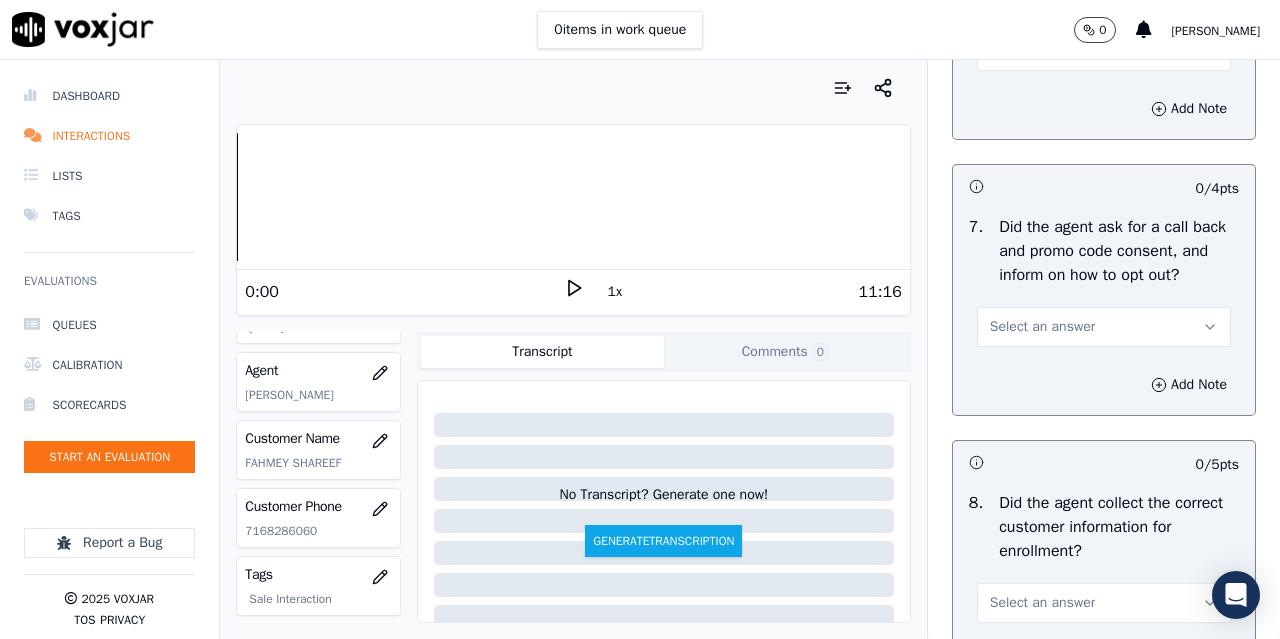 click on "Select an answer" at bounding box center (1104, 327) 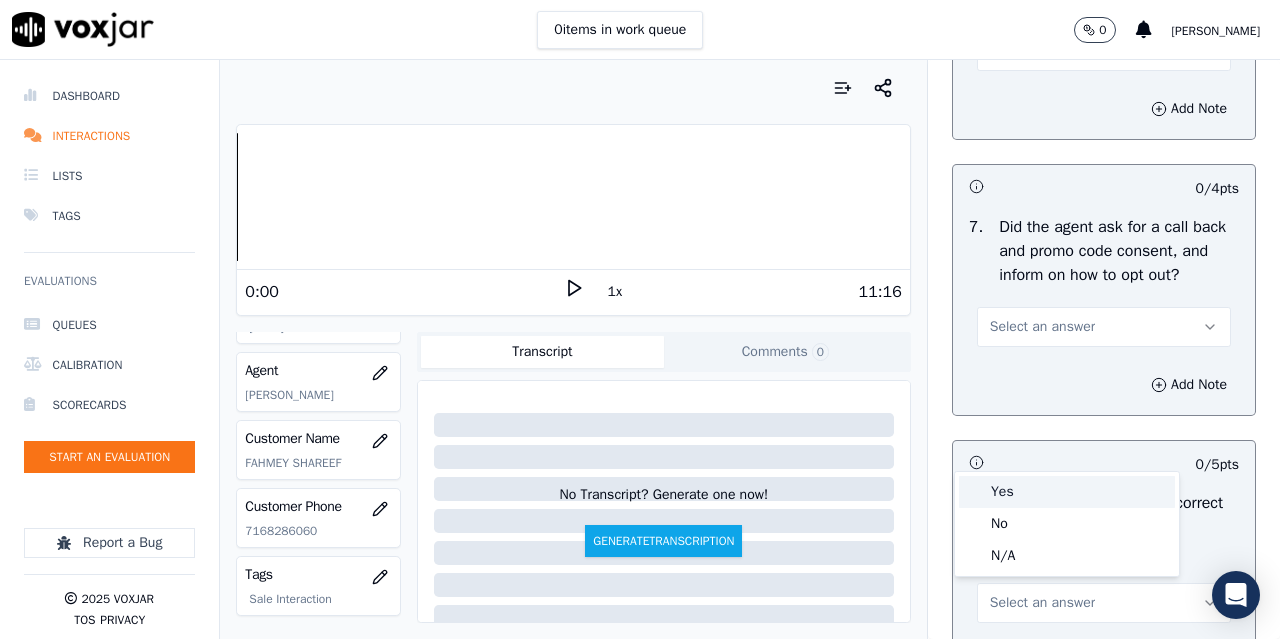 click on "Yes" at bounding box center [1067, 492] 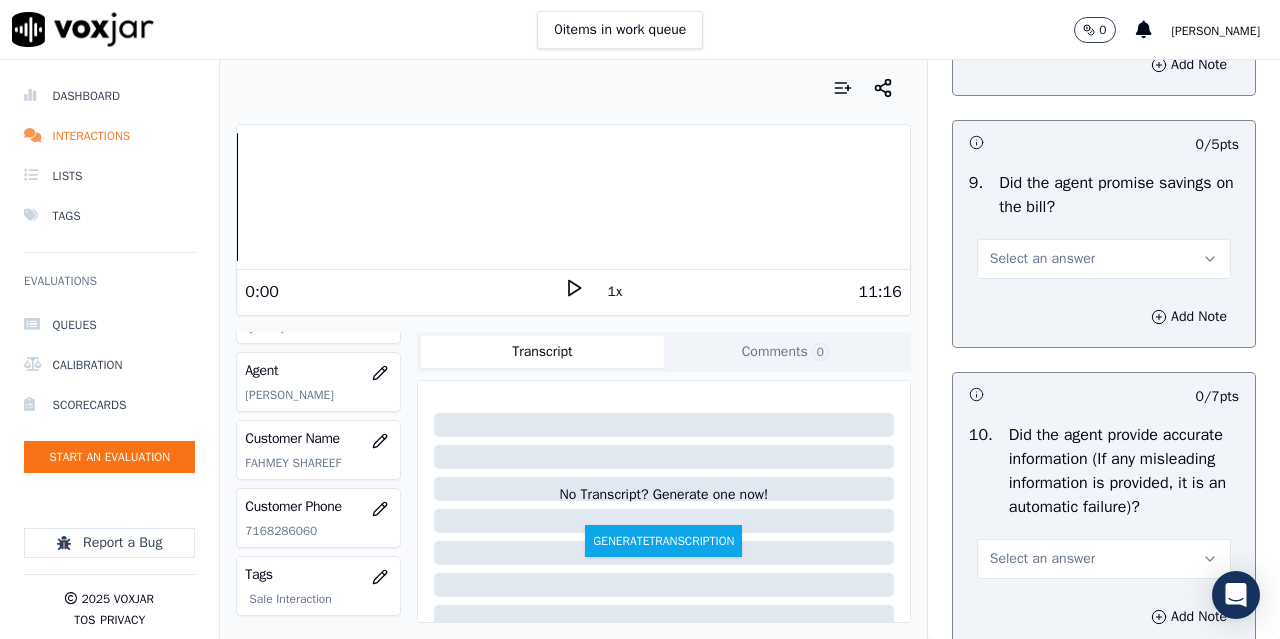 scroll, scrollTop: 2300, scrollLeft: 0, axis: vertical 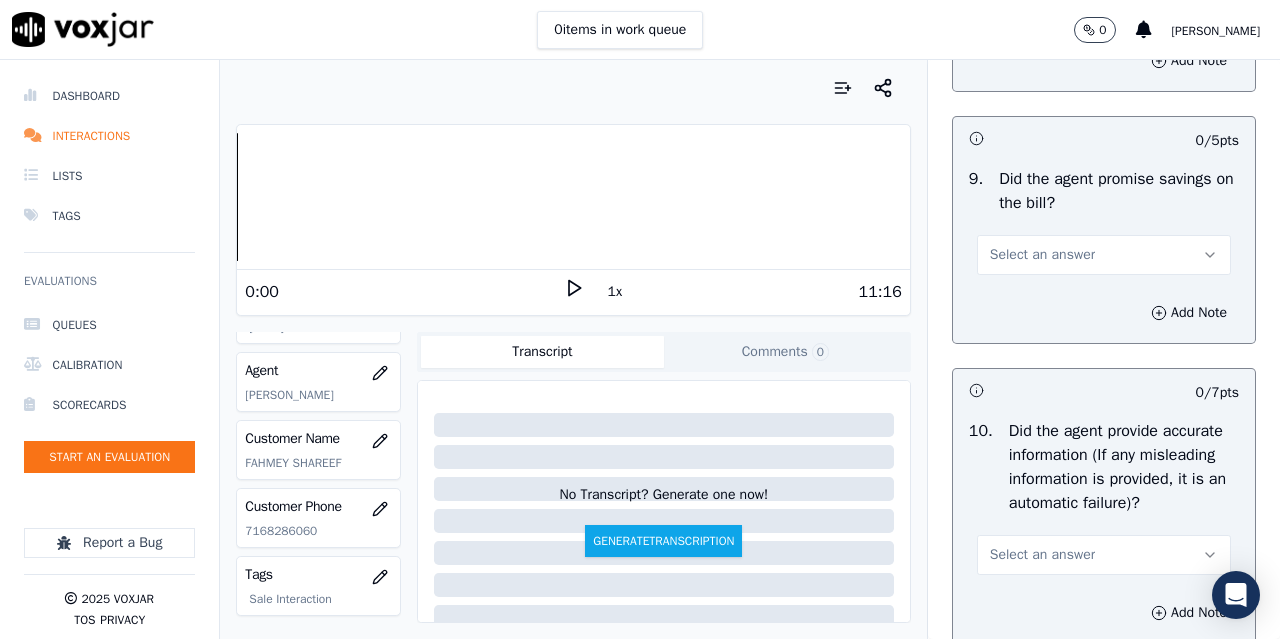 click on "Select an answer" at bounding box center [1042, 3] 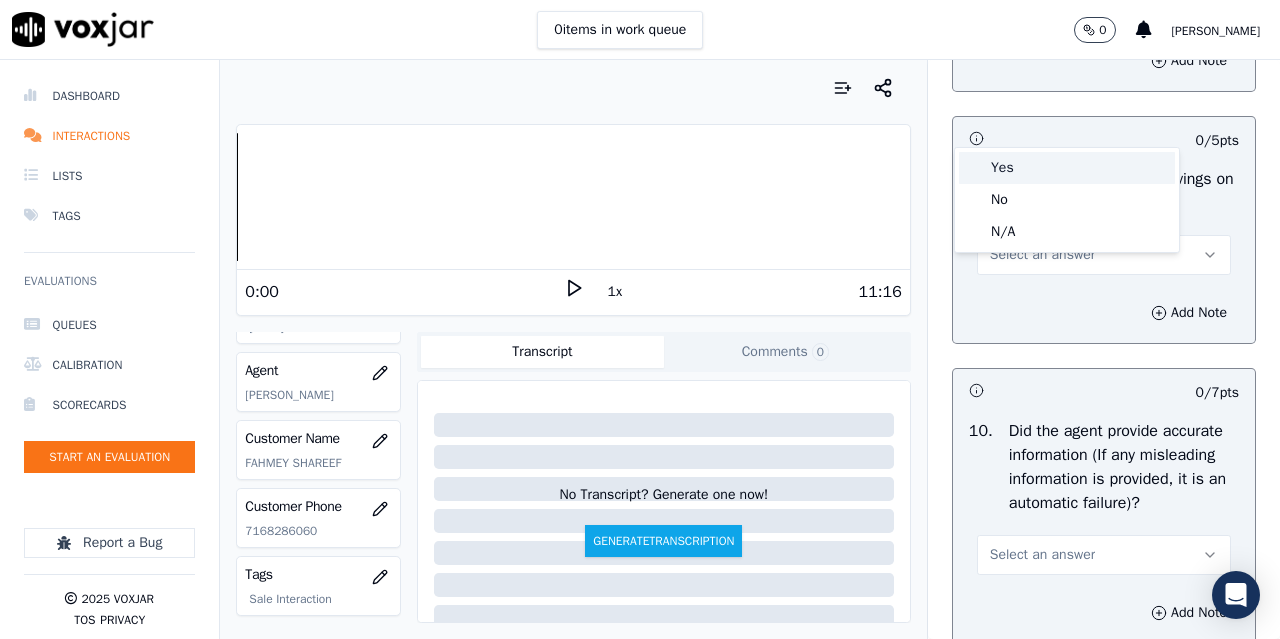 click on "Yes" at bounding box center (1067, 168) 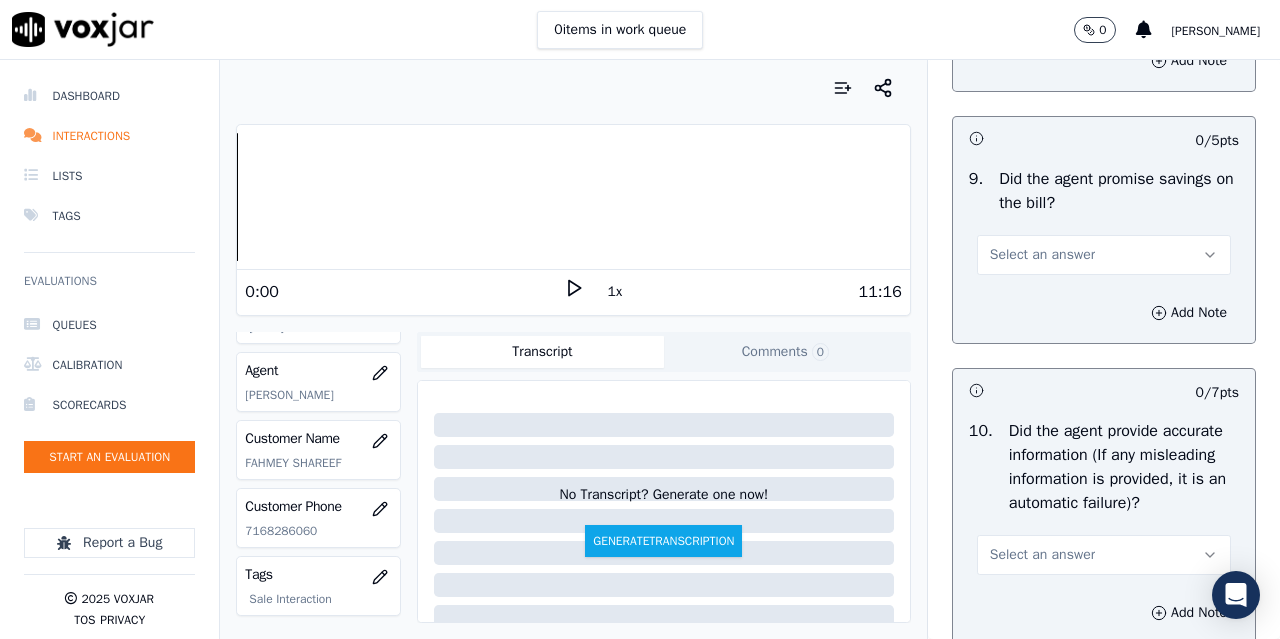 click on "Select an answer" at bounding box center [1104, 255] 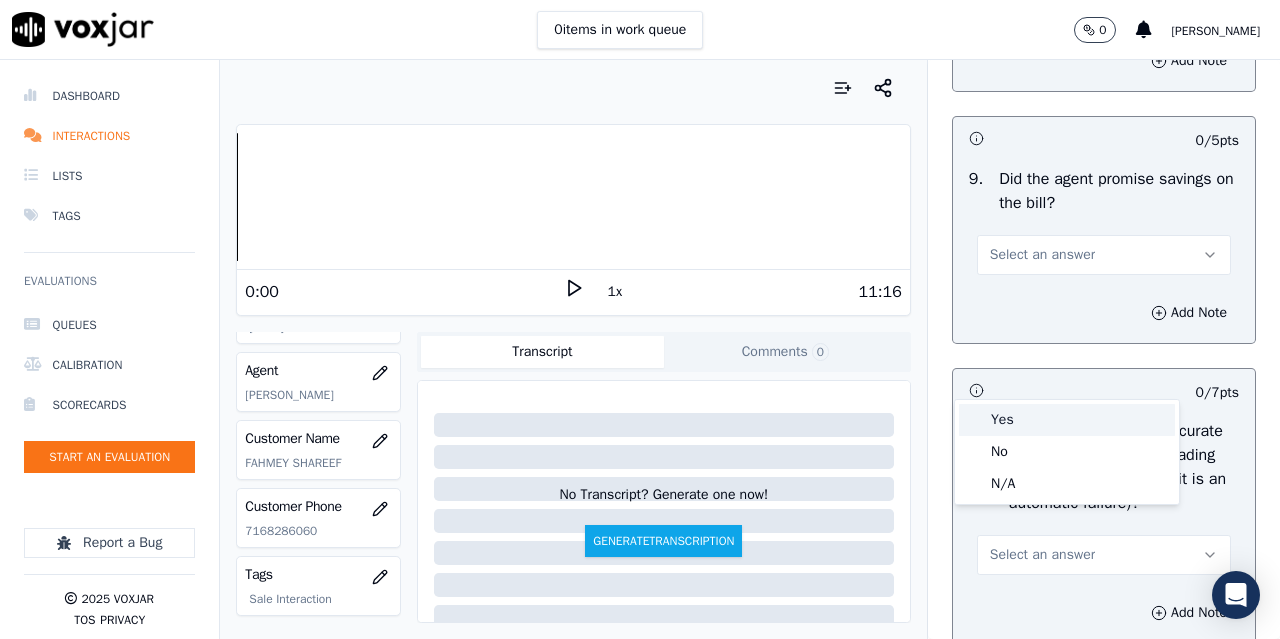 click on "Yes" at bounding box center [1067, 420] 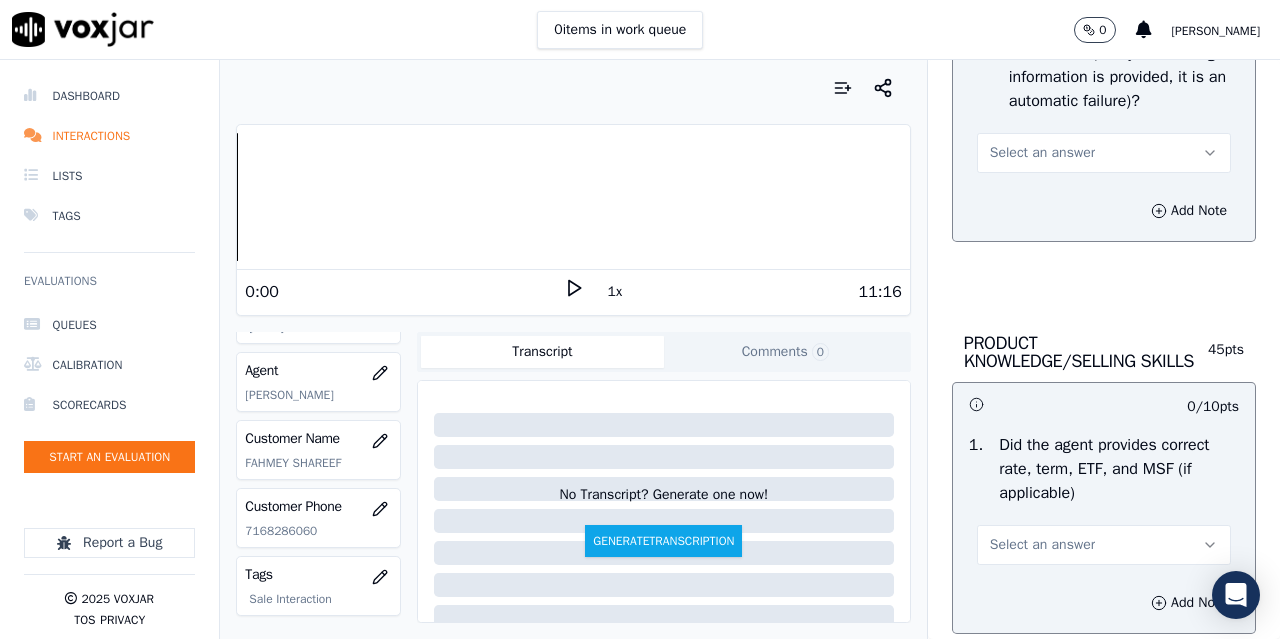 scroll, scrollTop: 2800, scrollLeft: 0, axis: vertical 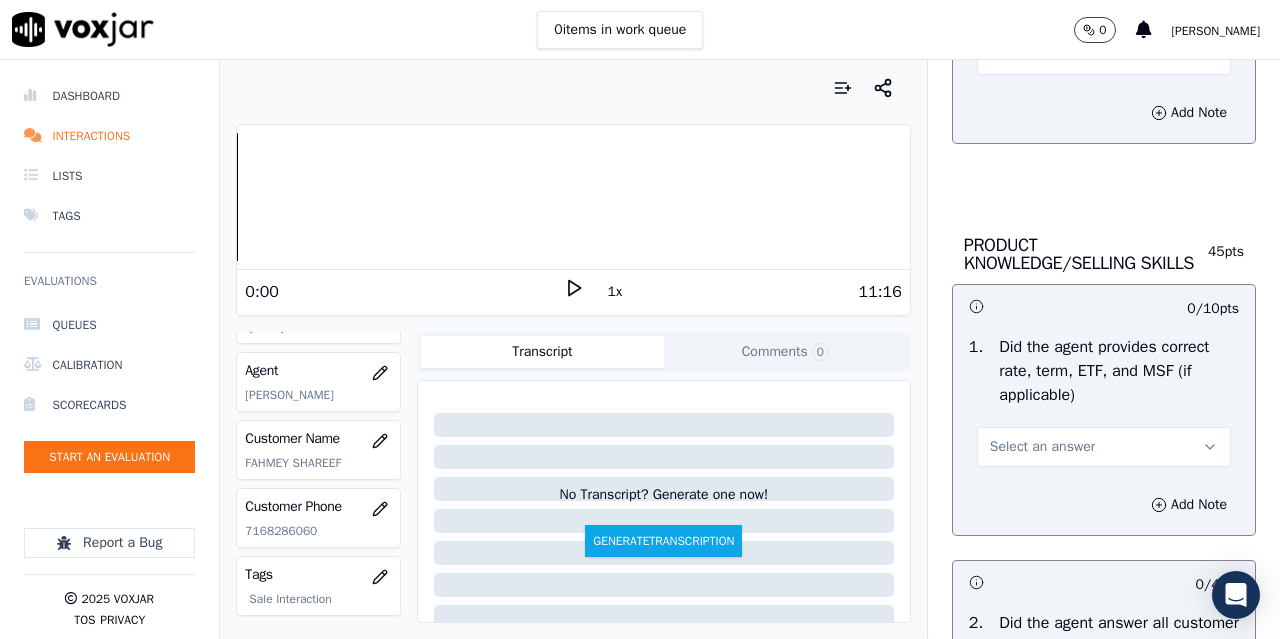 click on "Select an answer" at bounding box center (1042, 55) 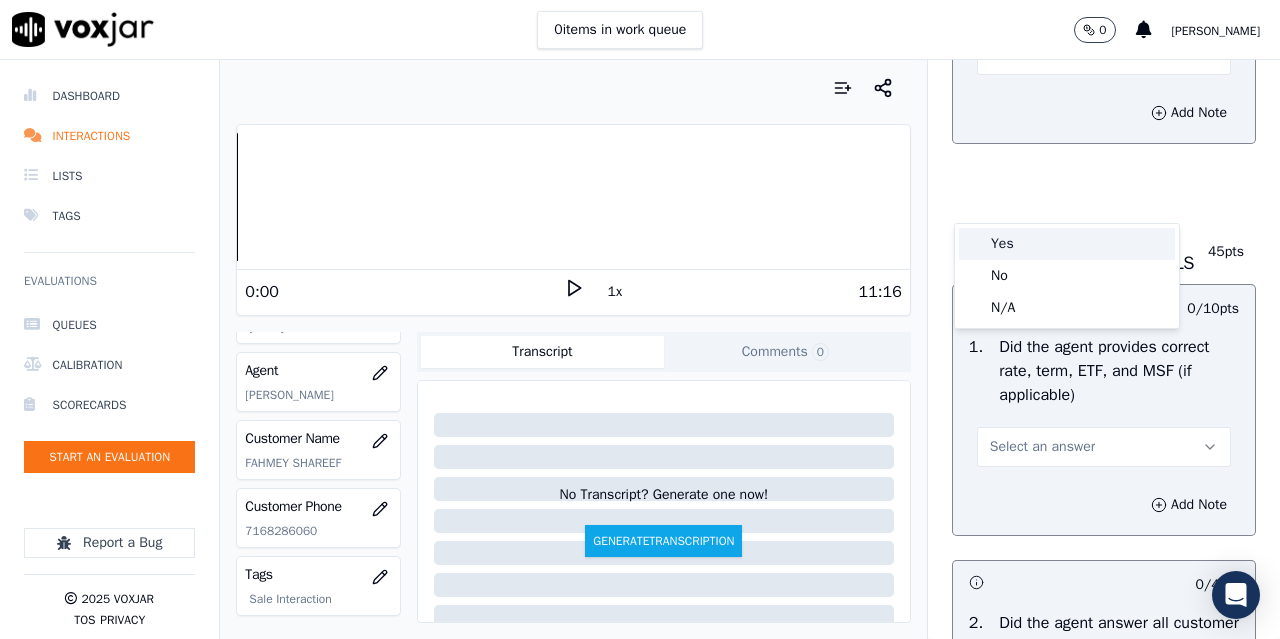 click on "Yes" at bounding box center (1067, 244) 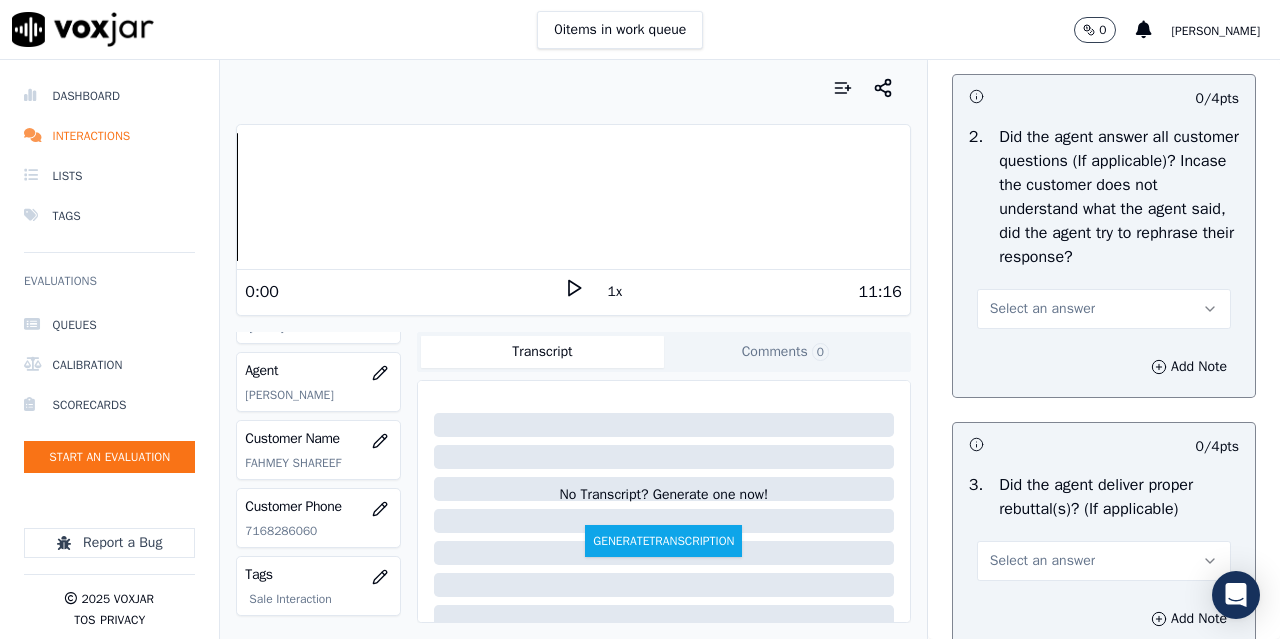 scroll, scrollTop: 3300, scrollLeft: 0, axis: vertical 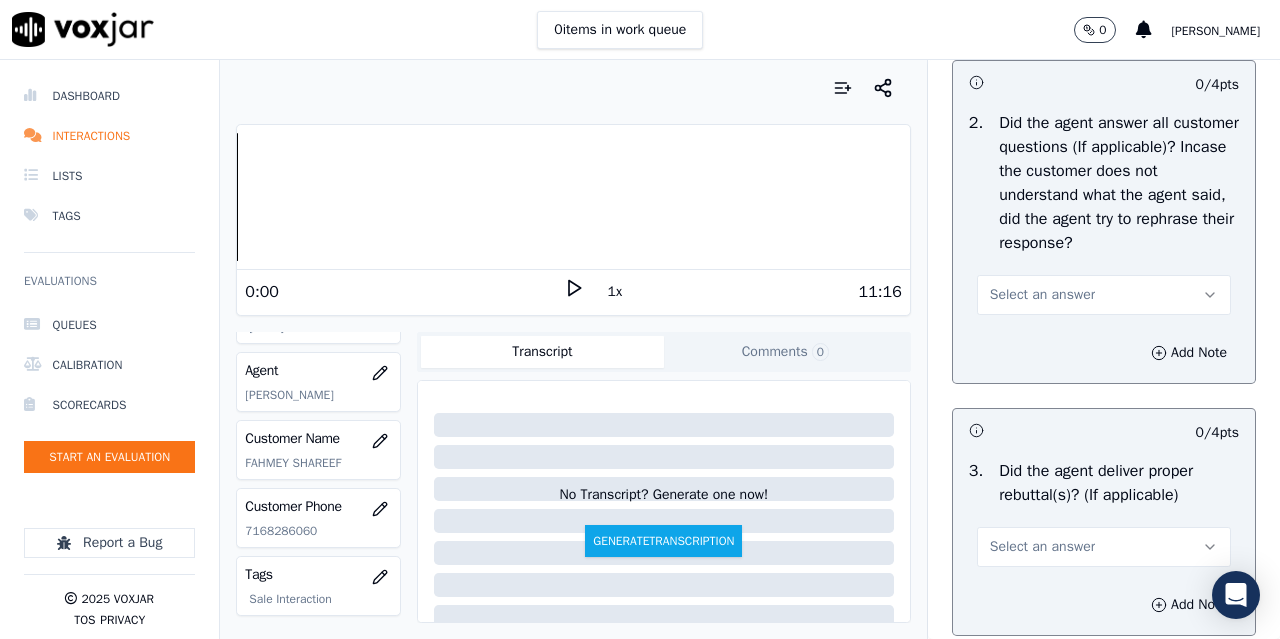 click on "Select an answer" at bounding box center [1042, -53] 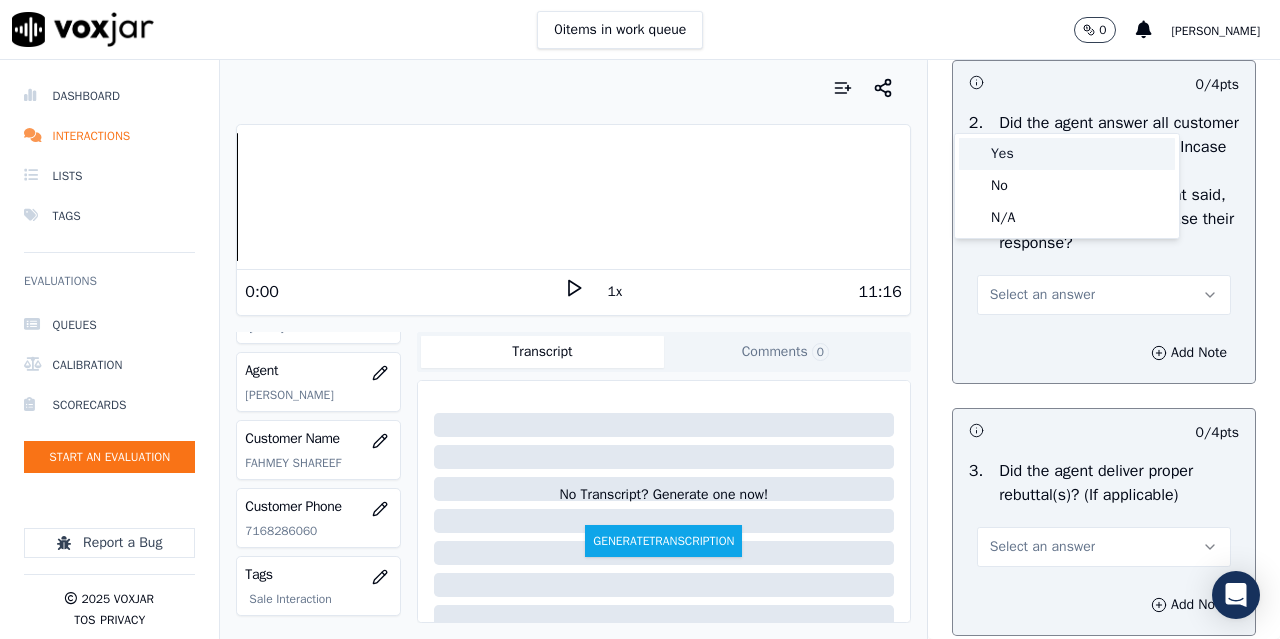 click on "Yes" at bounding box center (1067, 154) 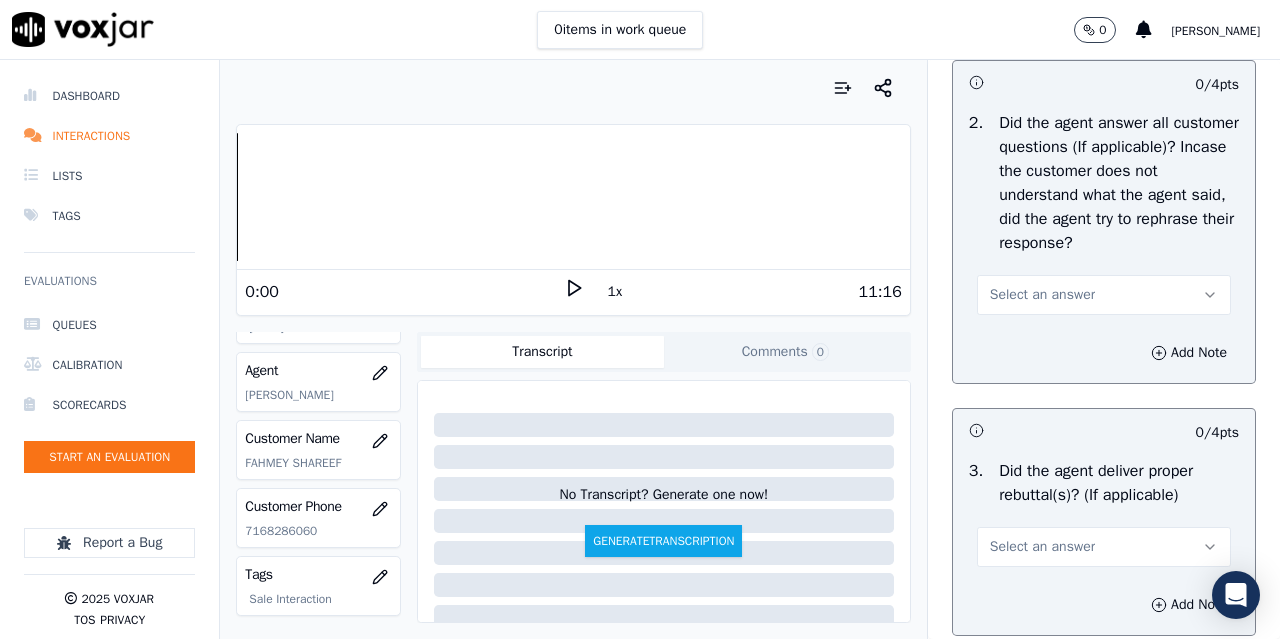 click on "Select an answer" at bounding box center (1042, 295) 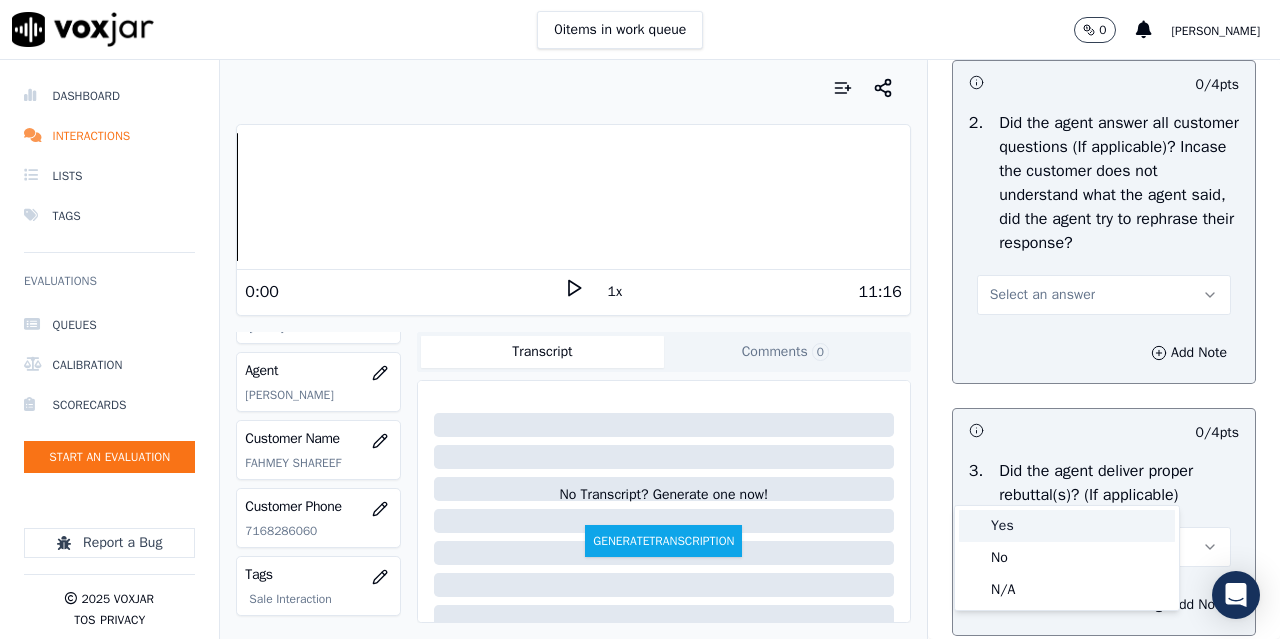 click on "Yes" at bounding box center [1067, 526] 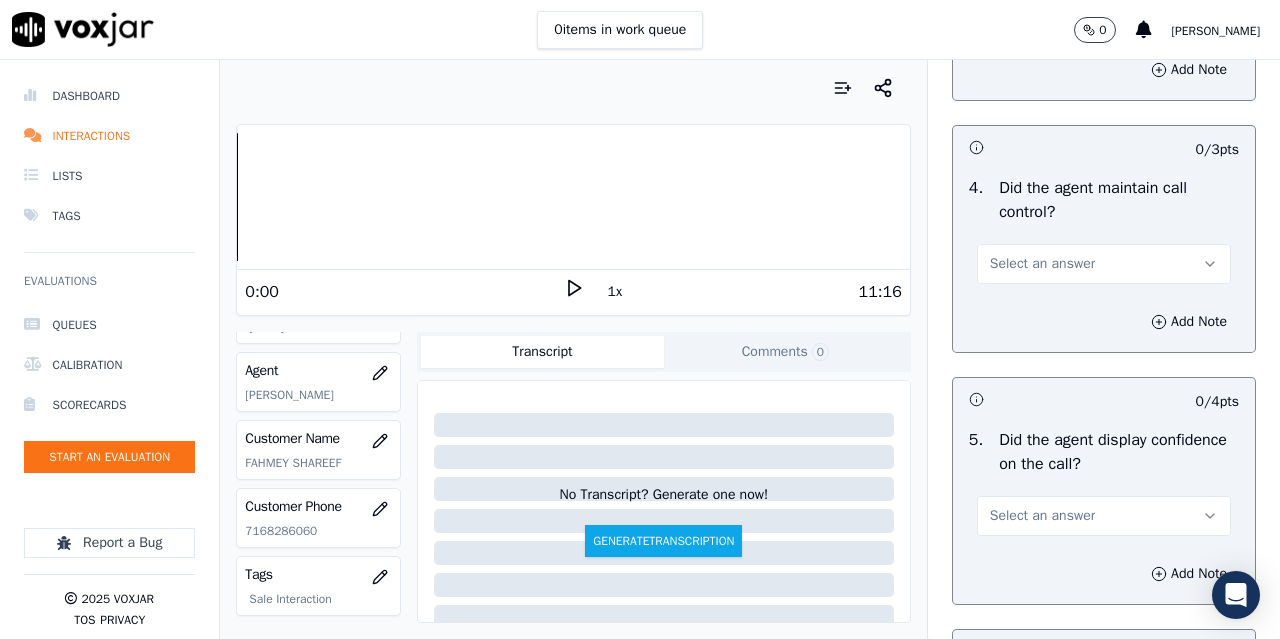 scroll, scrollTop: 3900, scrollLeft: 0, axis: vertical 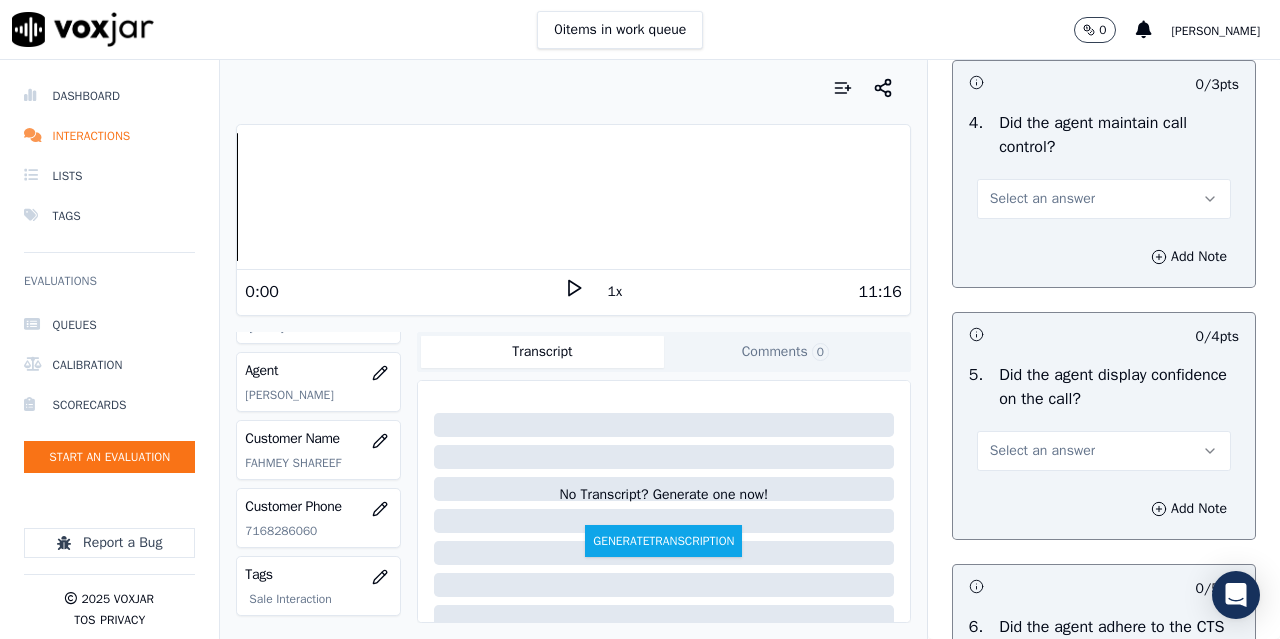 click on "Select an answer" at bounding box center (1042, -53) 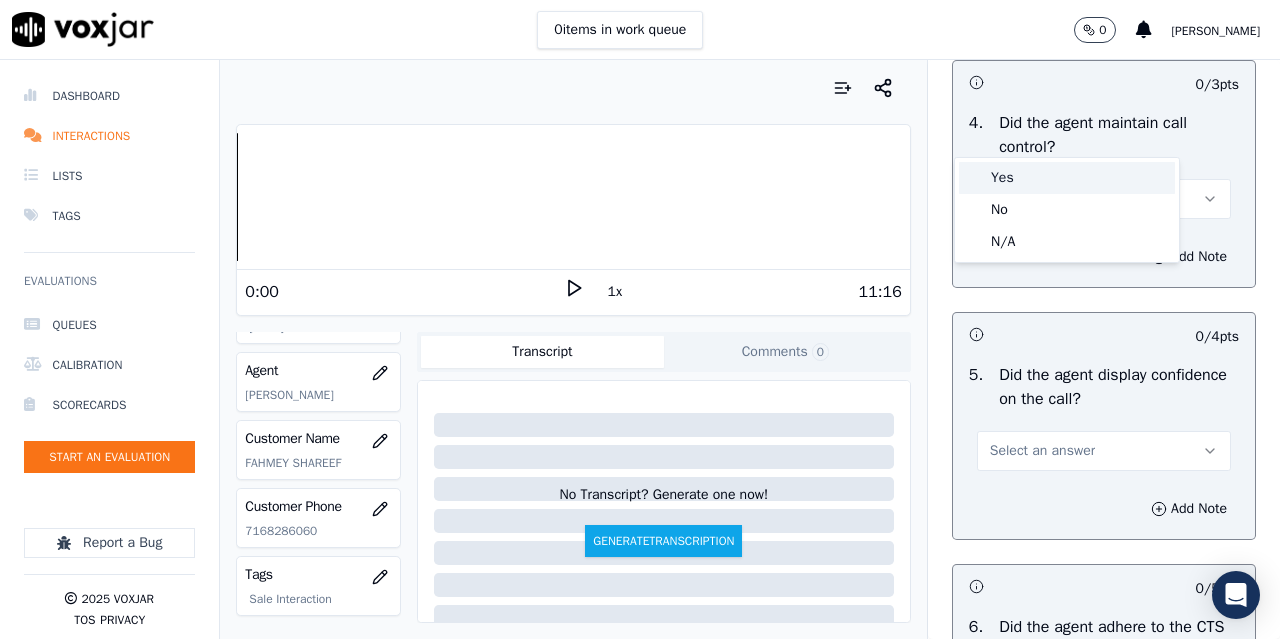 click on "Yes" at bounding box center [1067, 178] 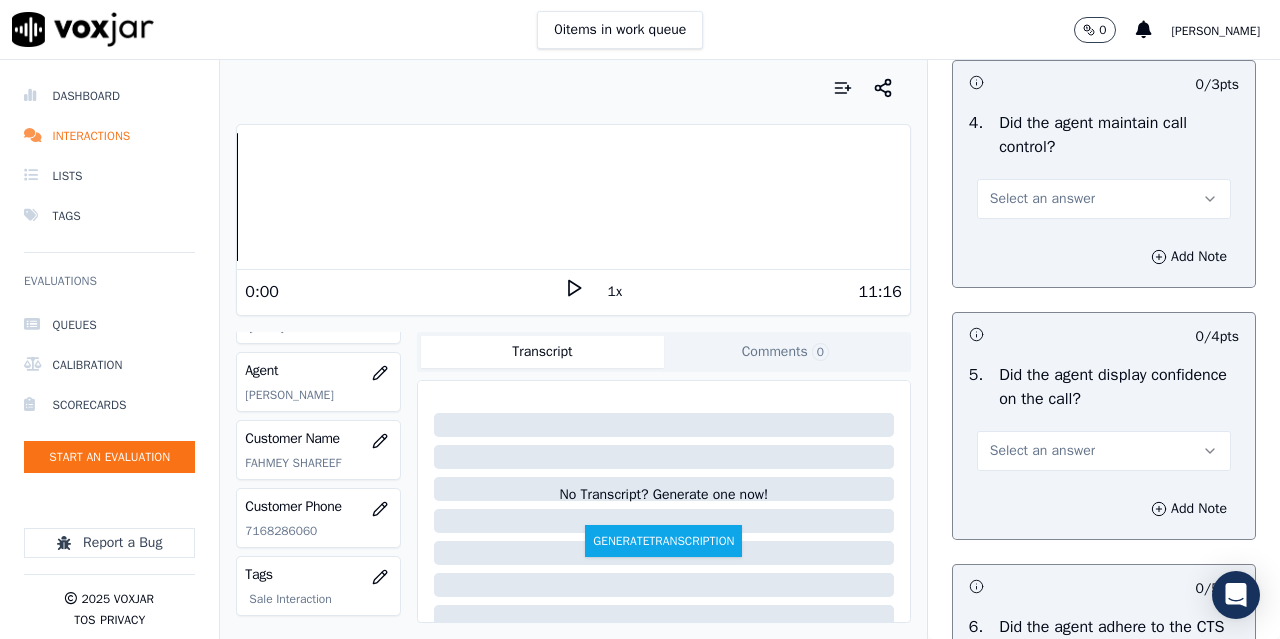 click on "Select an answer" at bounding box center (1042, 199) 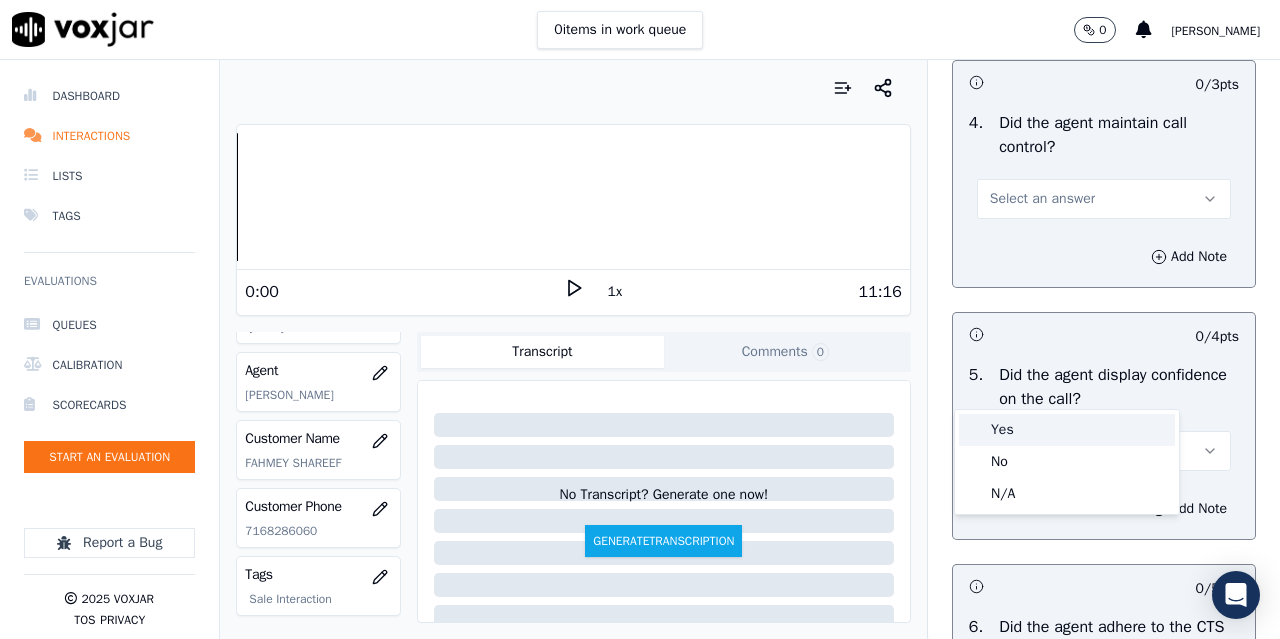 click on "Yes" at bounding box center [1067, 430] 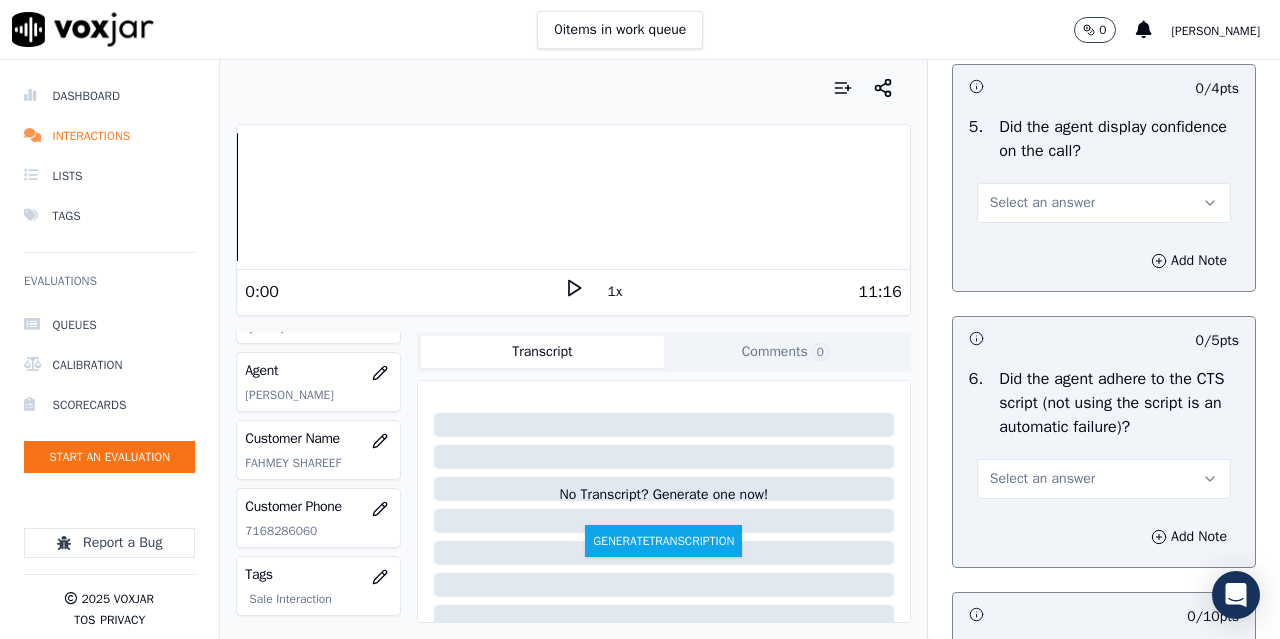 scroll, scrollTop: 4400, scrollLeft: 0, axis: vertical 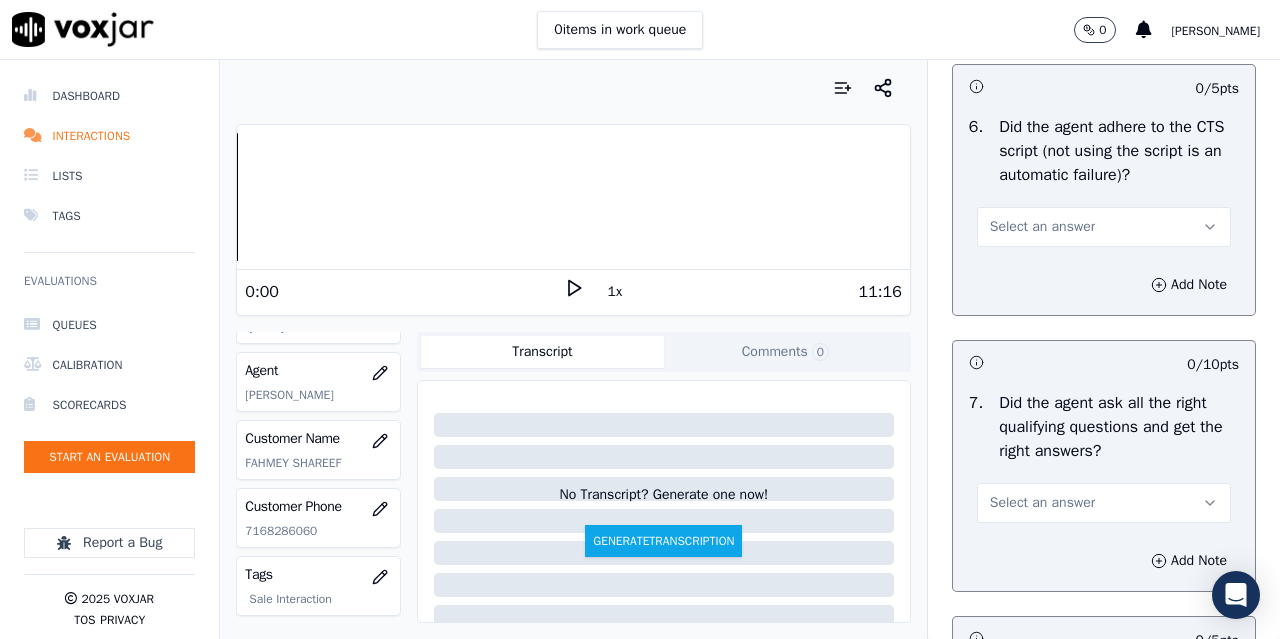 click on "Select an answer" at bounding box center (1042, -49) 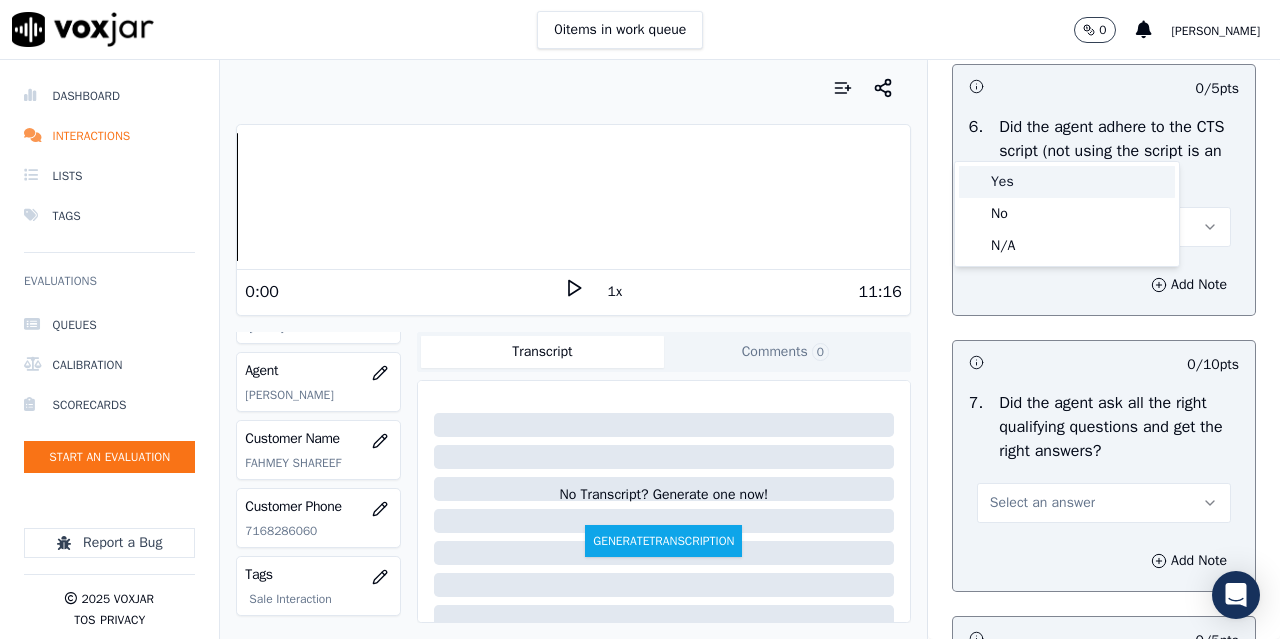 click on "Yes" at bounding box center (1067, 182) 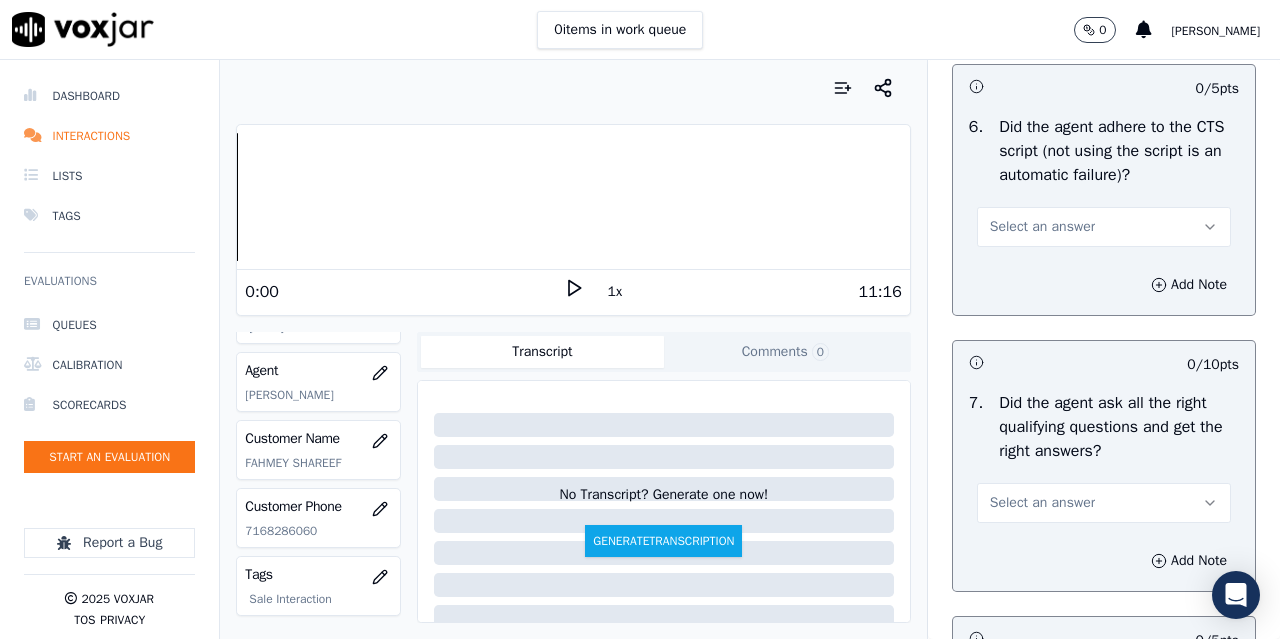 click on "Select an answer" at bounding box center [1042, 227] 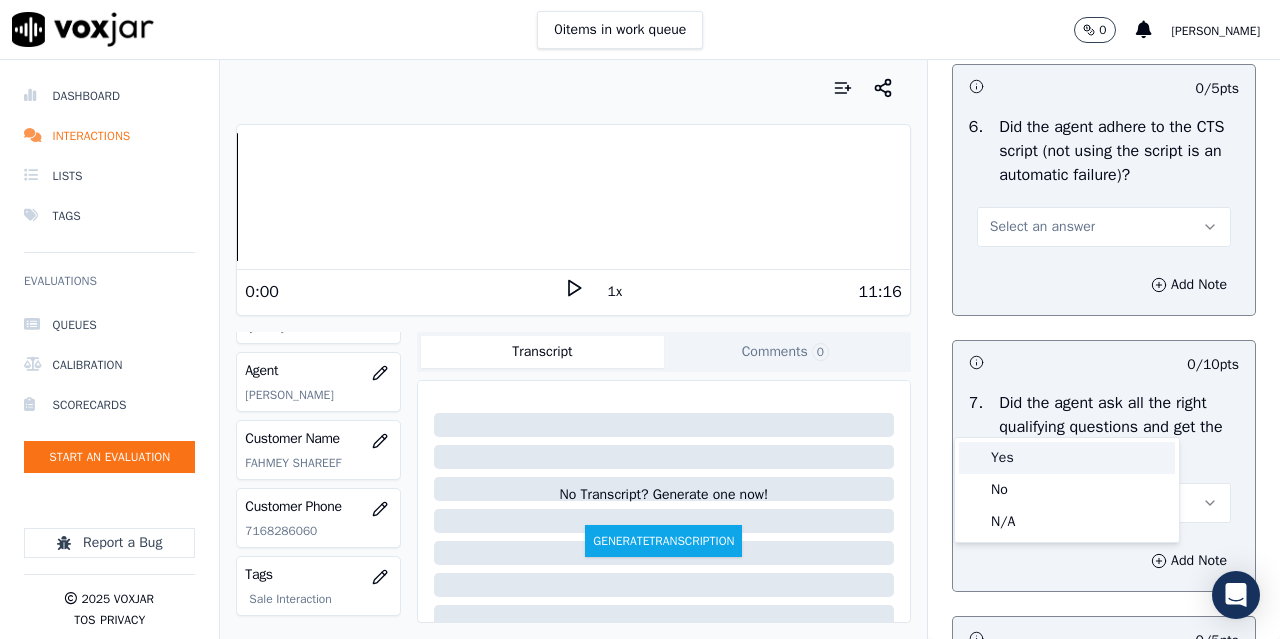 click on "Yes" at bounding box center [1067, 458] 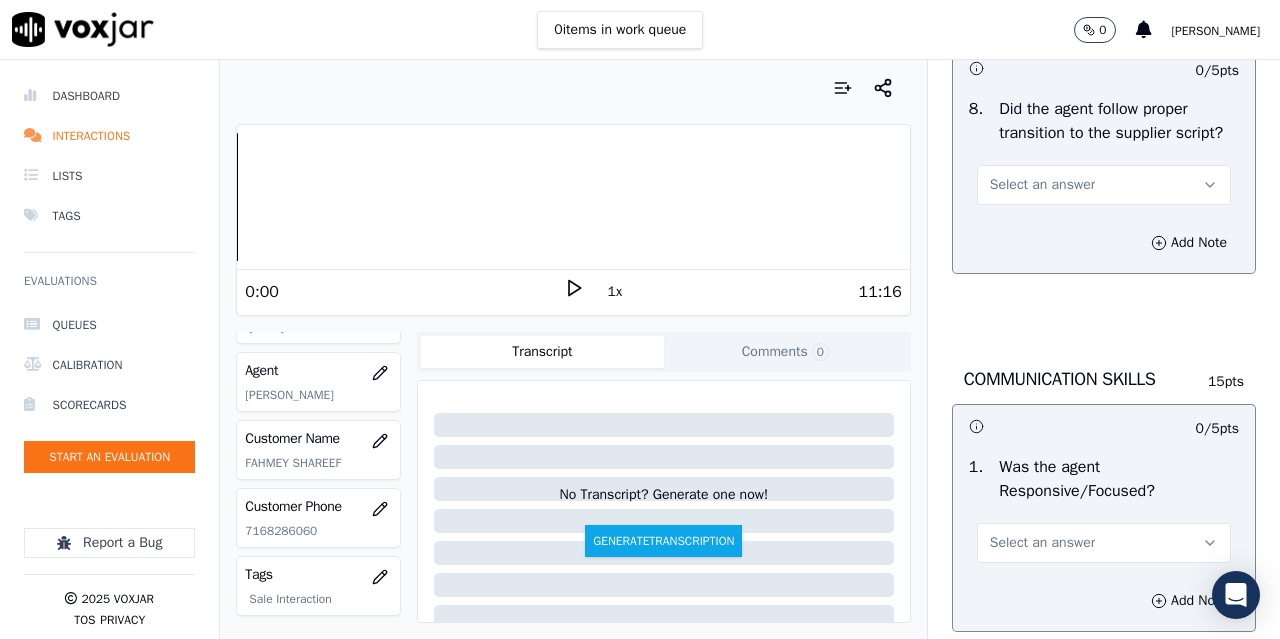 scroll, scrollTop: 5000, scrollLeft: 0, axis: vertical 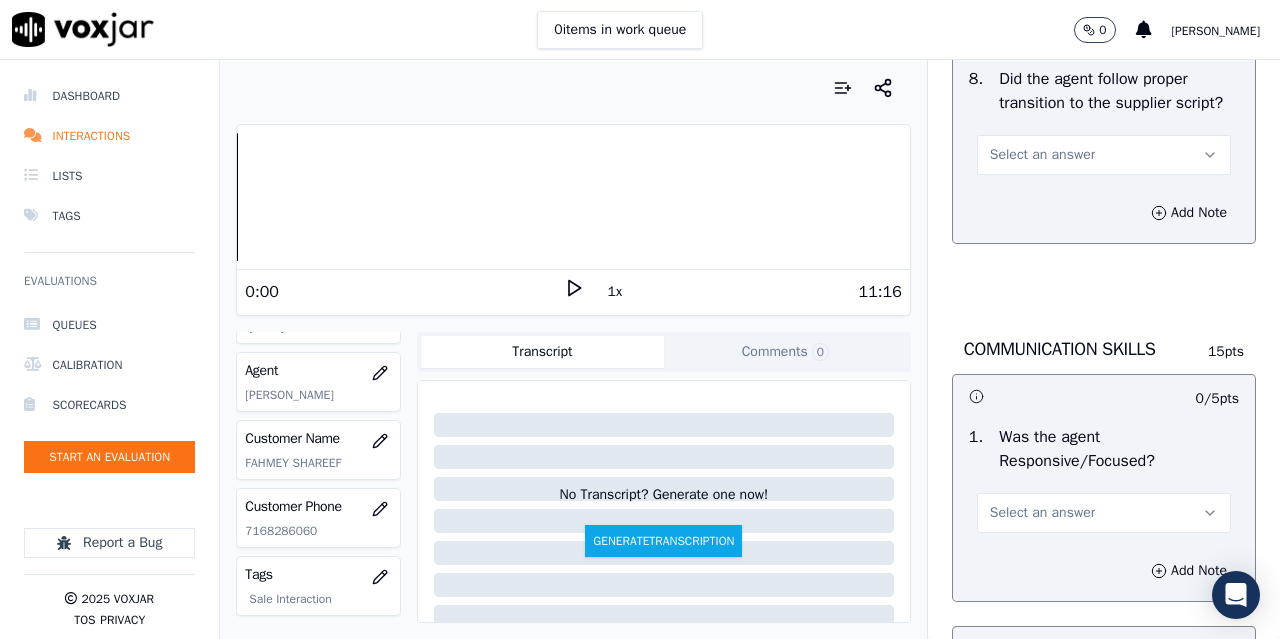 click on "Select an answer" at bounding box center [1042, -97] 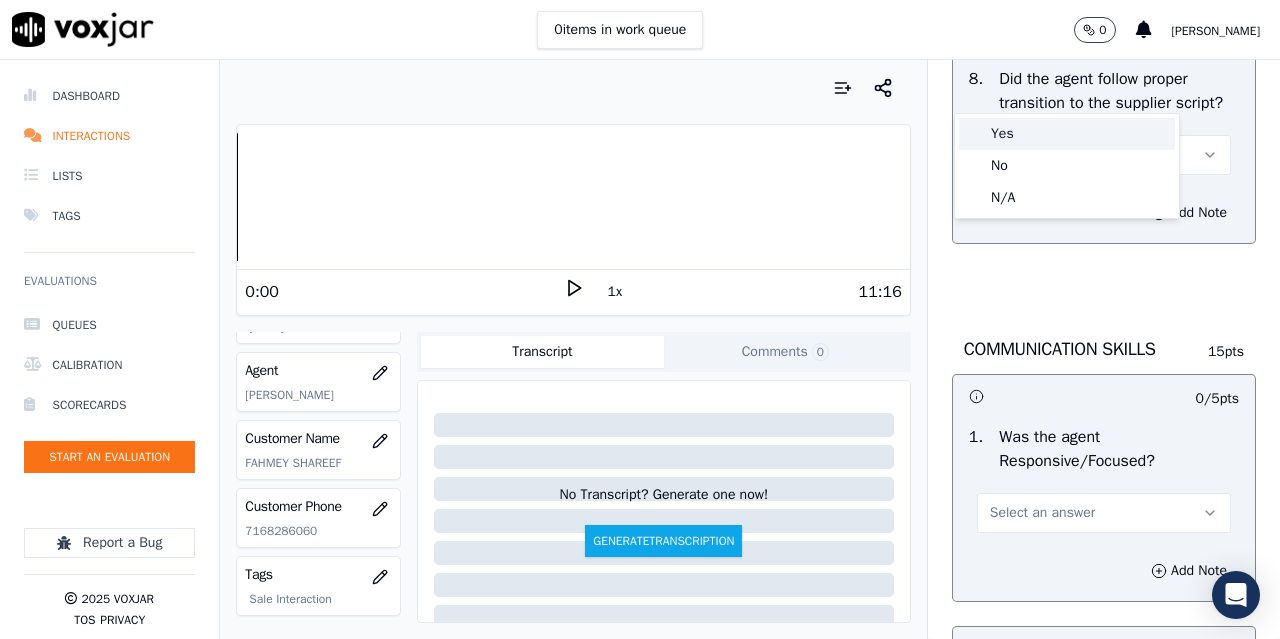 click on "Yes" at bounding box center (1067, 134) 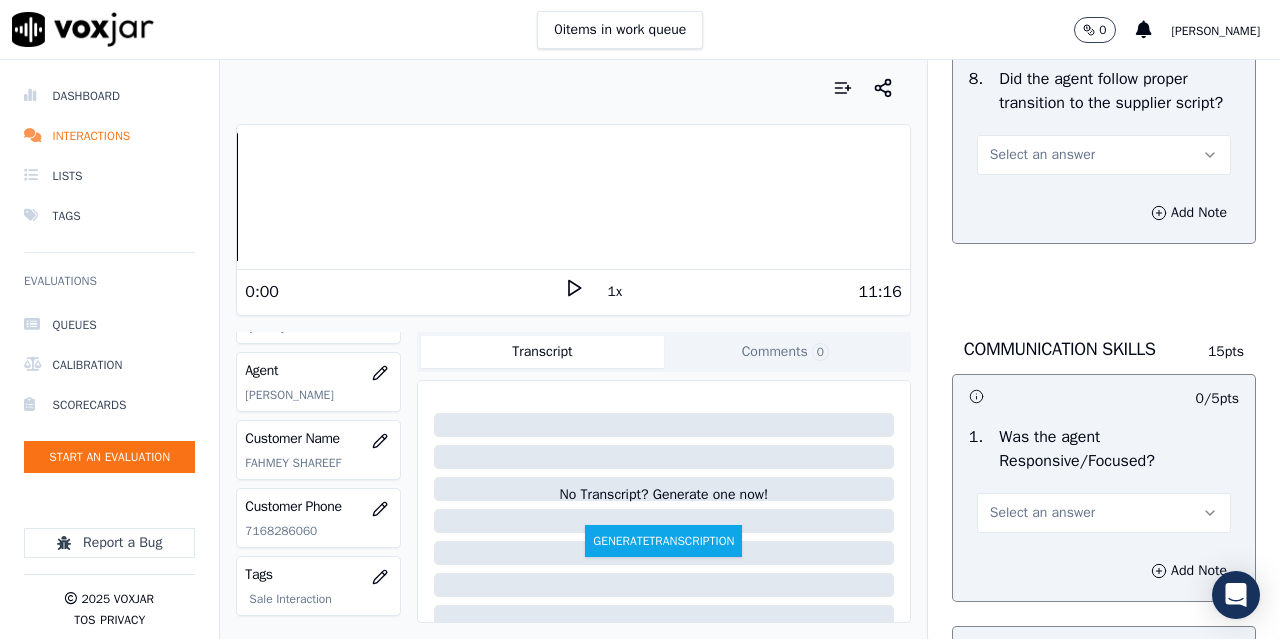 click on "Select an answer" at bounding box center (1042, 155) 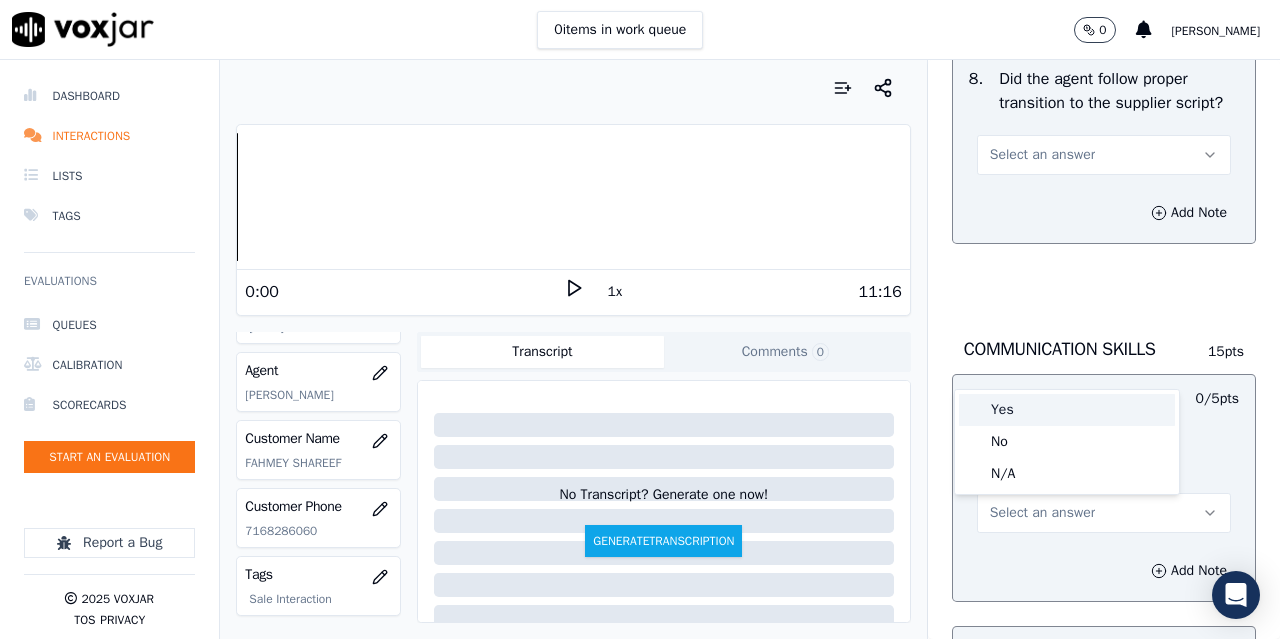 click on "Yes" at bounding box center (1067, 410) 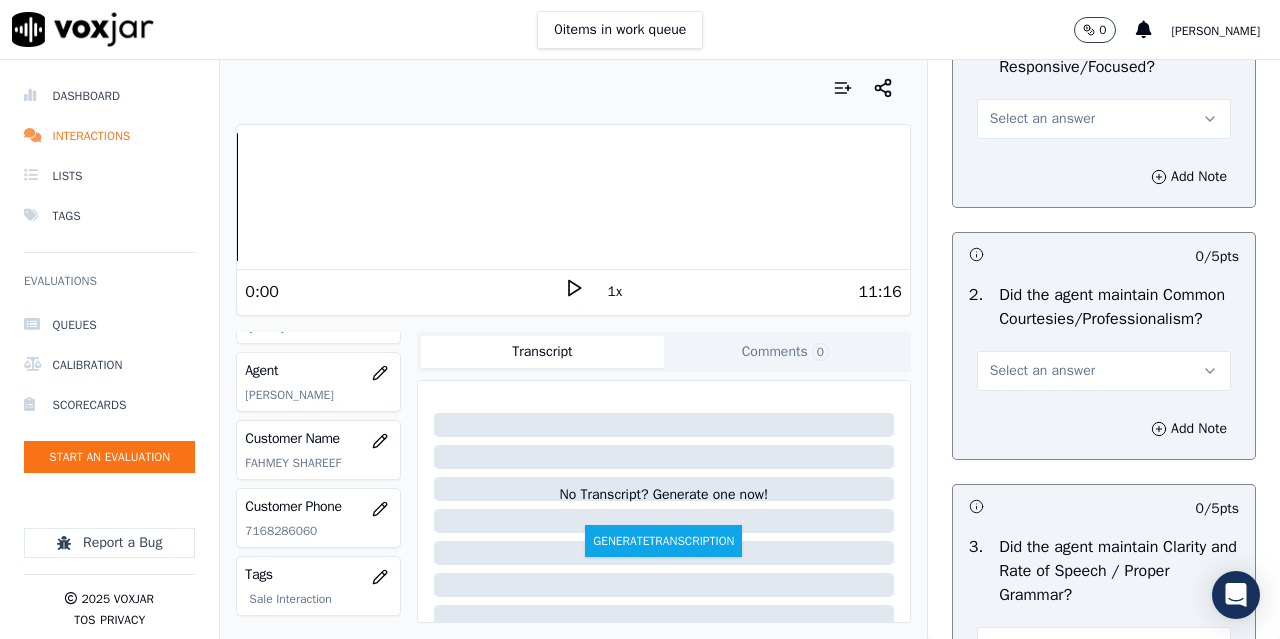 scroll, scrollTop: 5400, scrollLeft: 0, axis: vertical 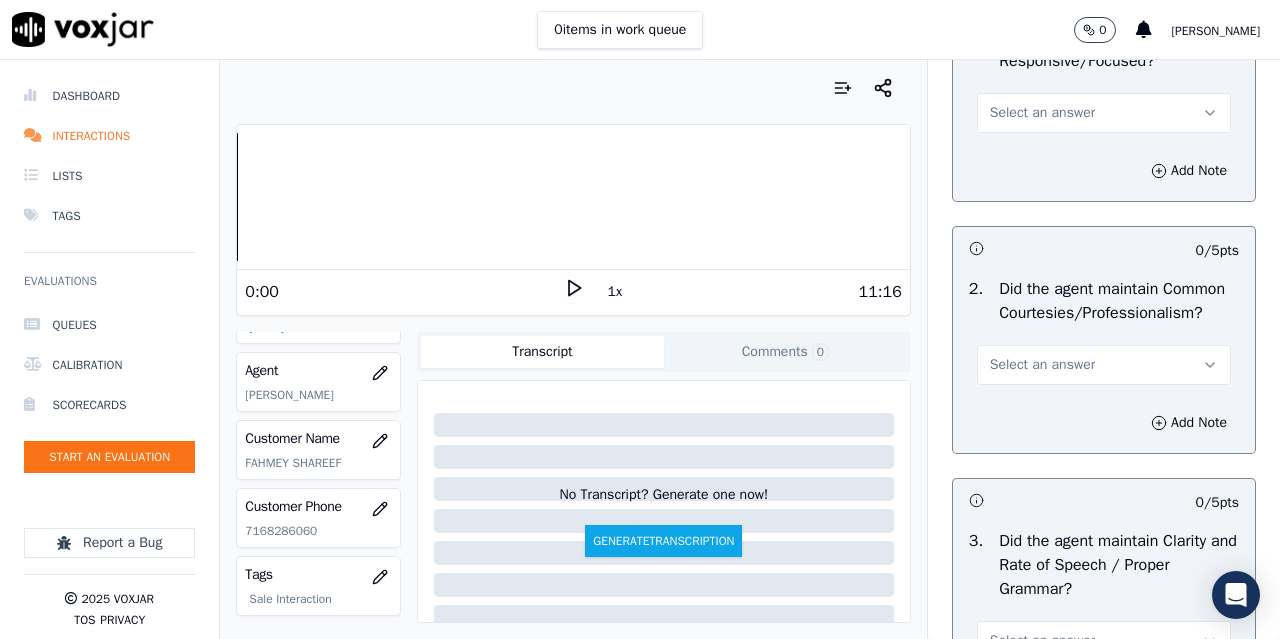 click on "Select an answer" at bounding box center [1042, 113] 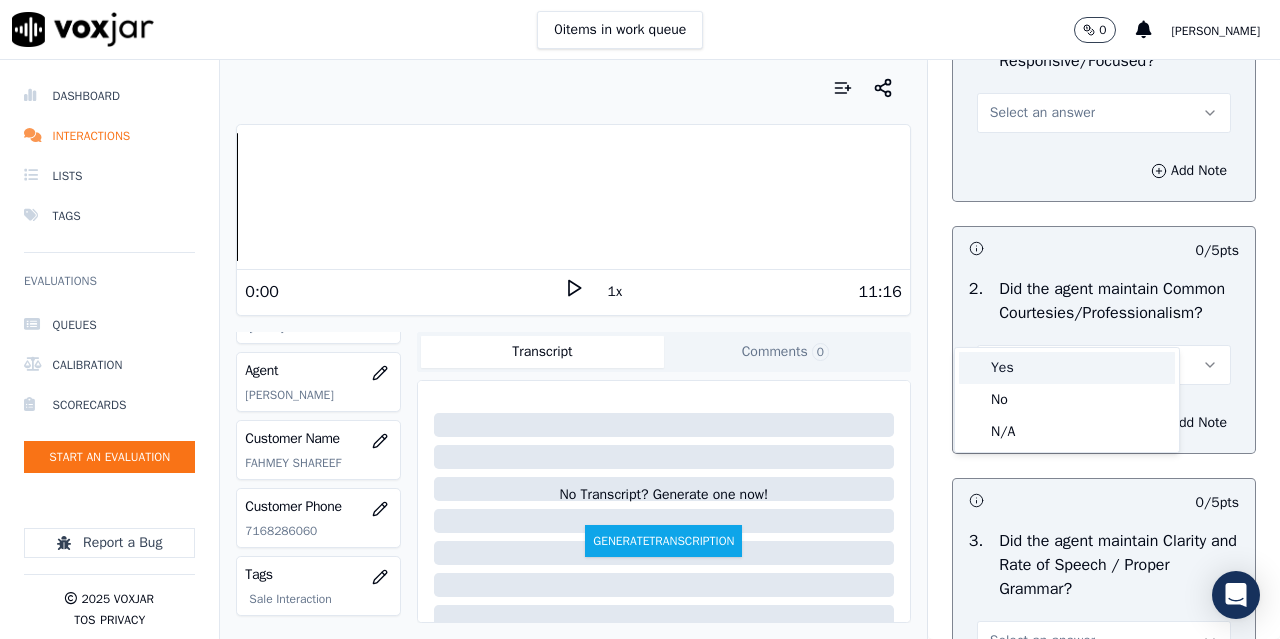 click on "Yes" at bounding box center (1067, 368) 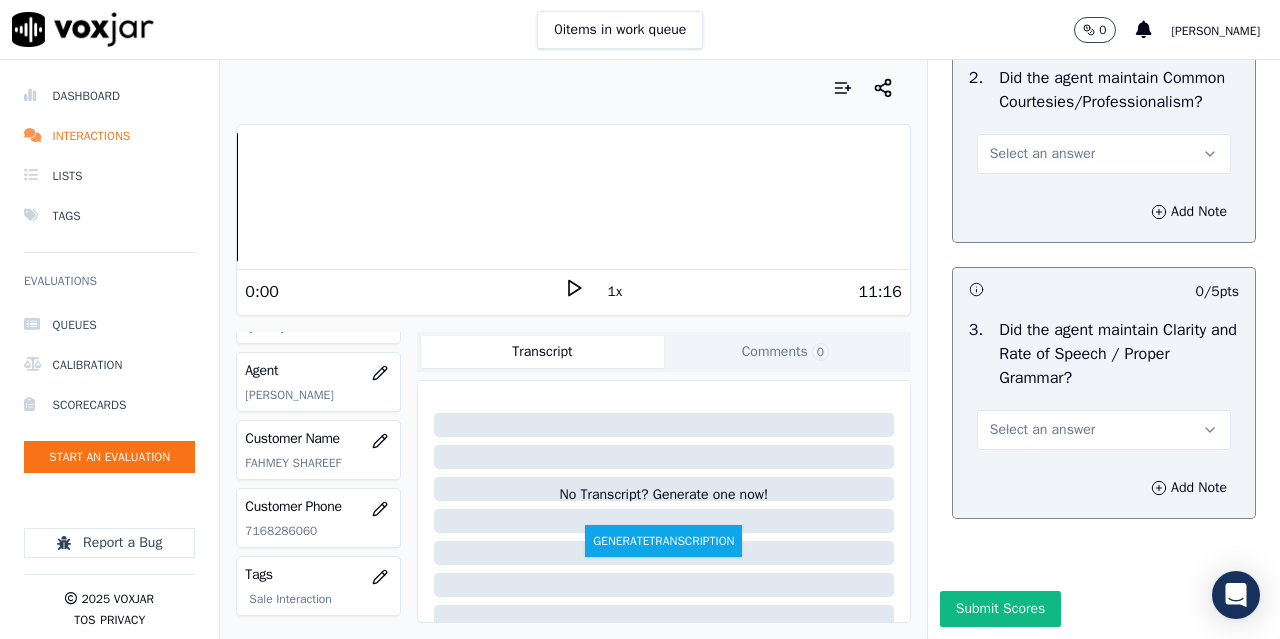 scroll, scrollTop: 5800, scrollLeft: 0, axis: vertical 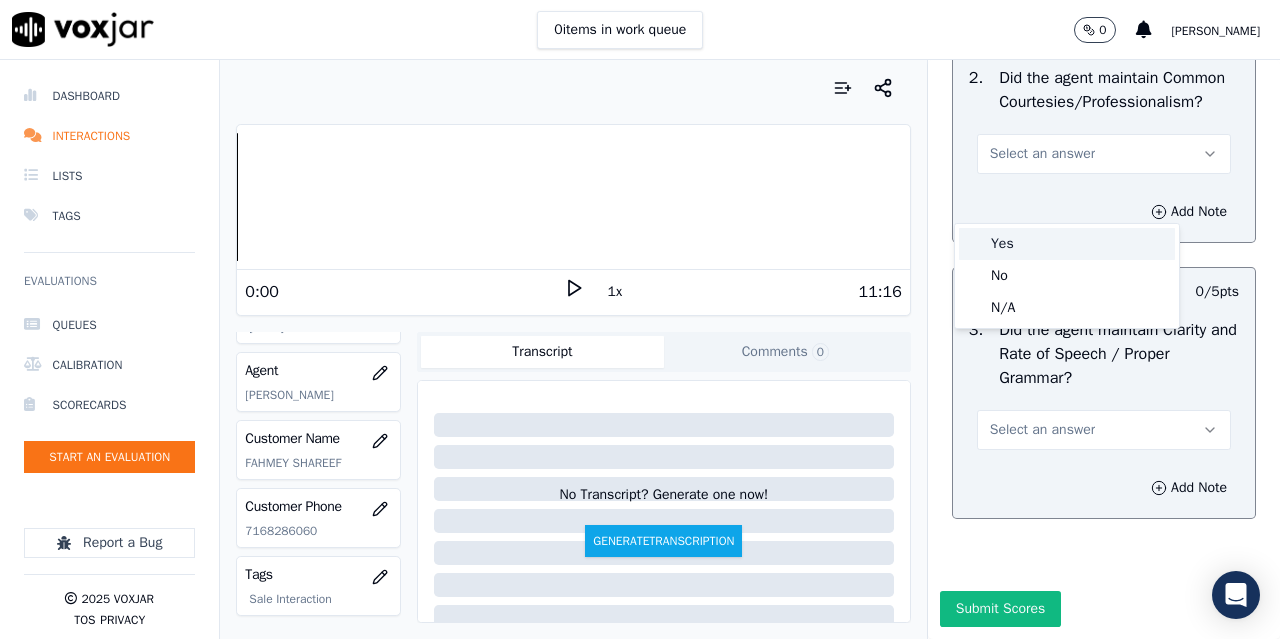 click on "Yes" at bounding box center [1067, 244] 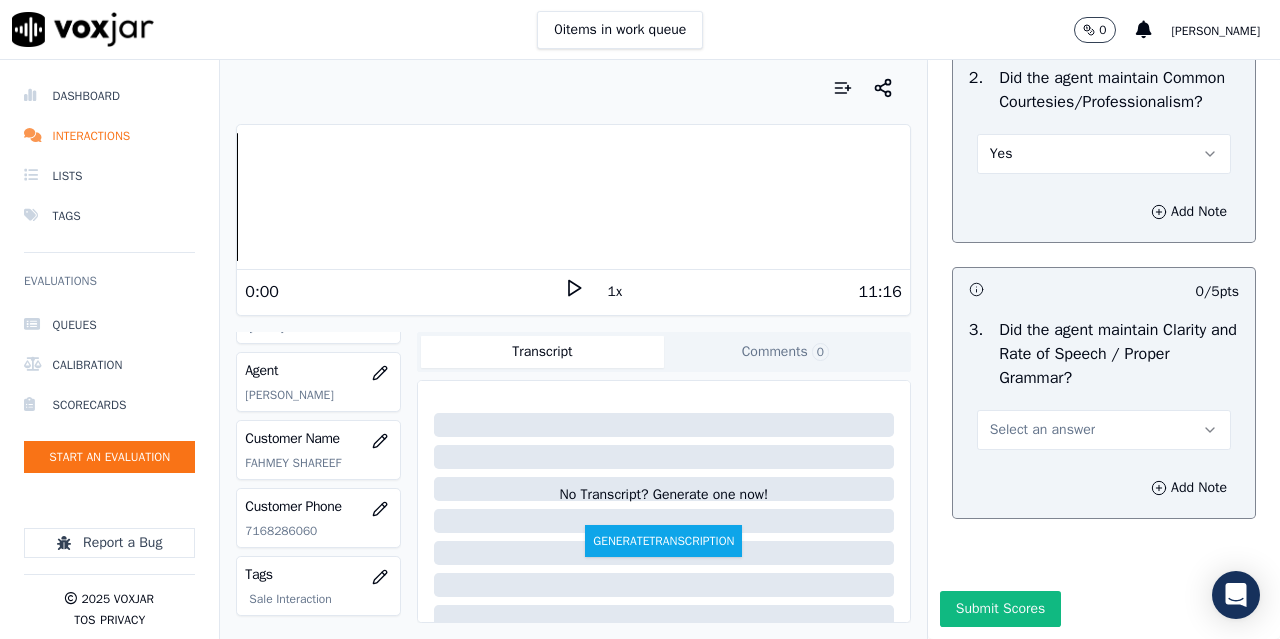 scroll, scrollTop: 5896, scrollLeft: 0, axis: vertical 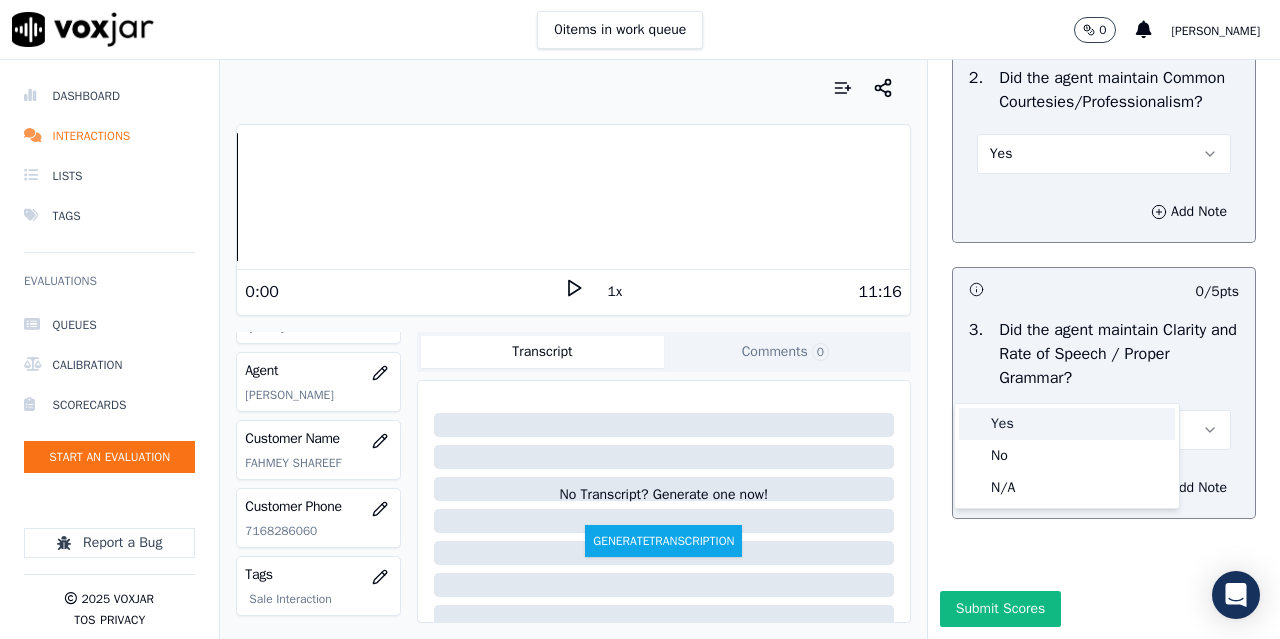 click on "Yes" at bounding box center [1067, 424] 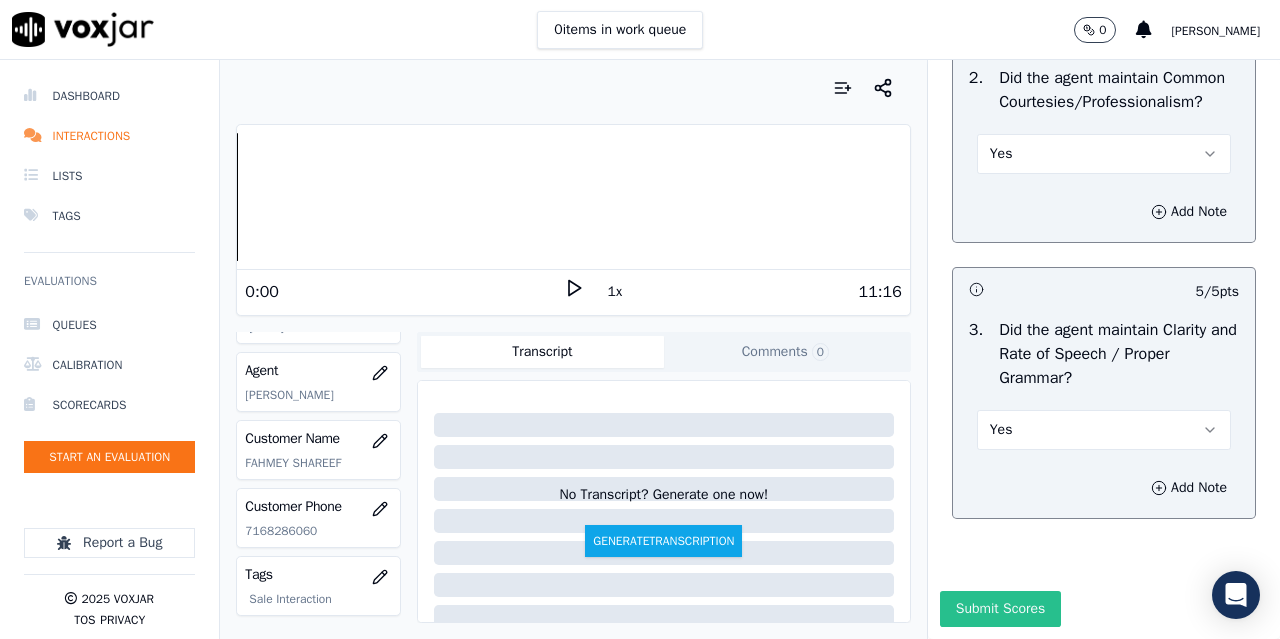 click on "Submit Scores" at bounding box center [1000, 609] 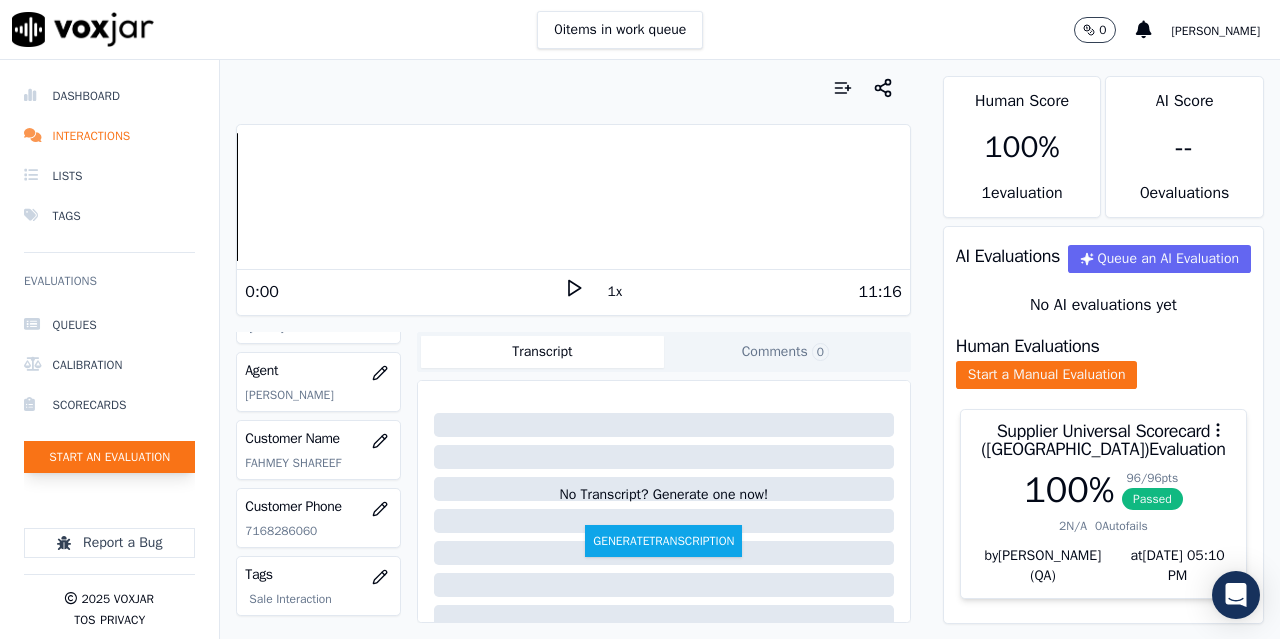 click on "Start an Evaluation" 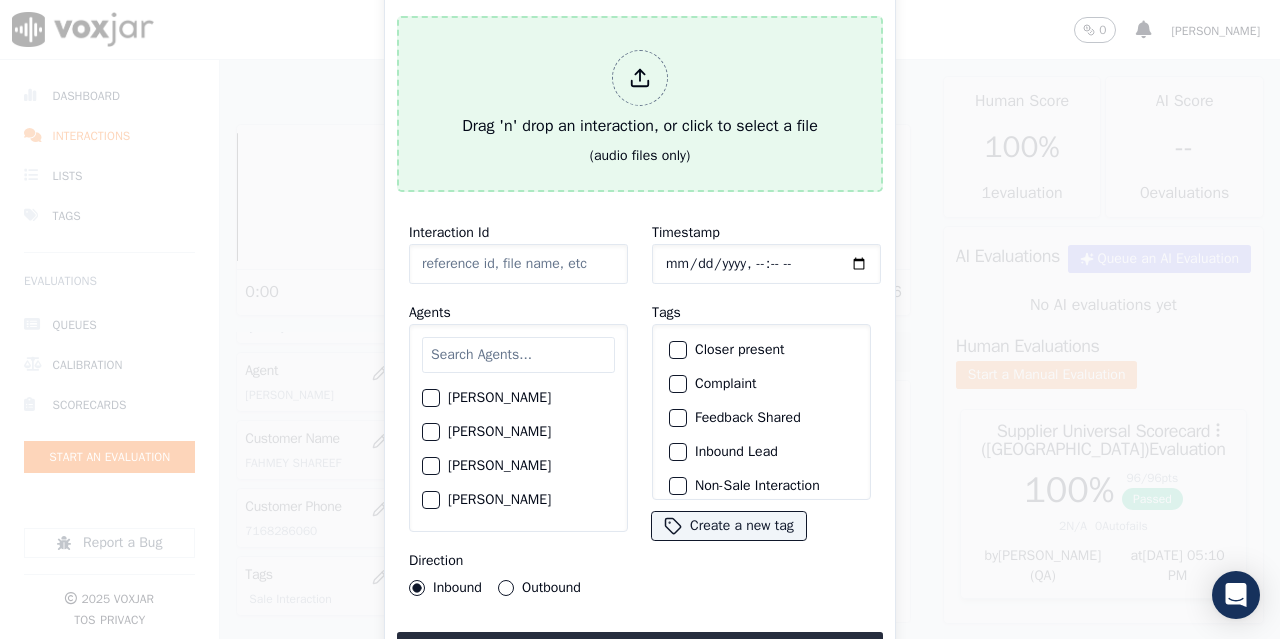 click on "Drag 'n' drop an interaction, or click to select a file" at bounding box center [640, 94] 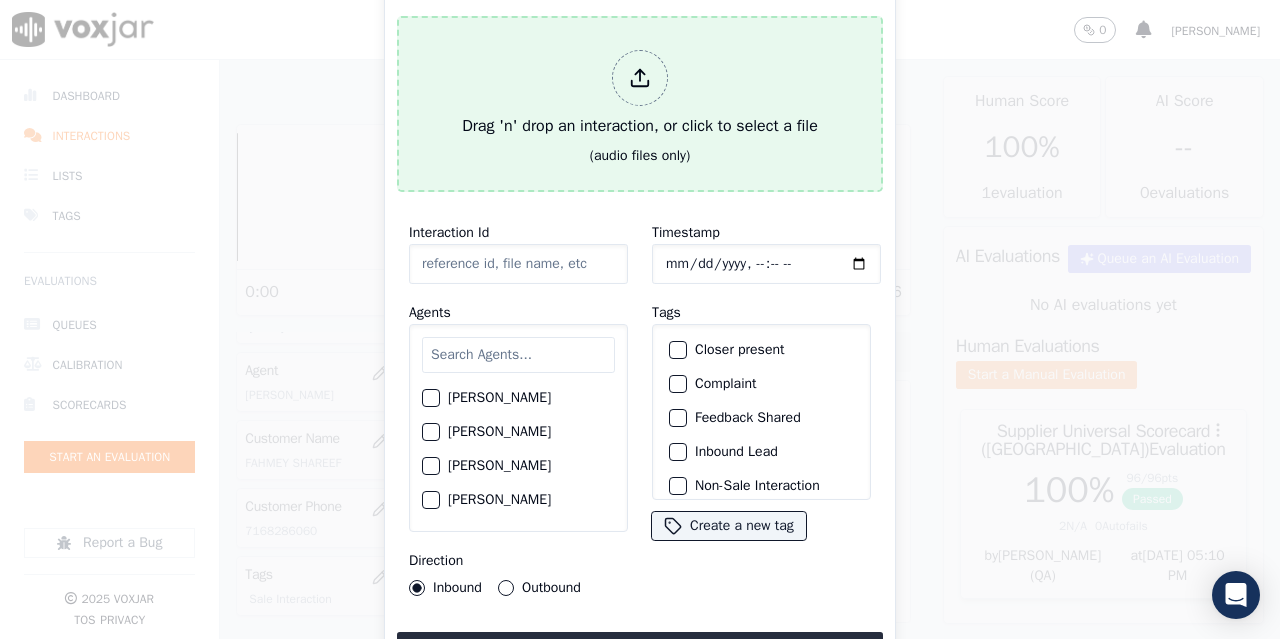 type on "20250702-120156_7166170581-all.mp3" 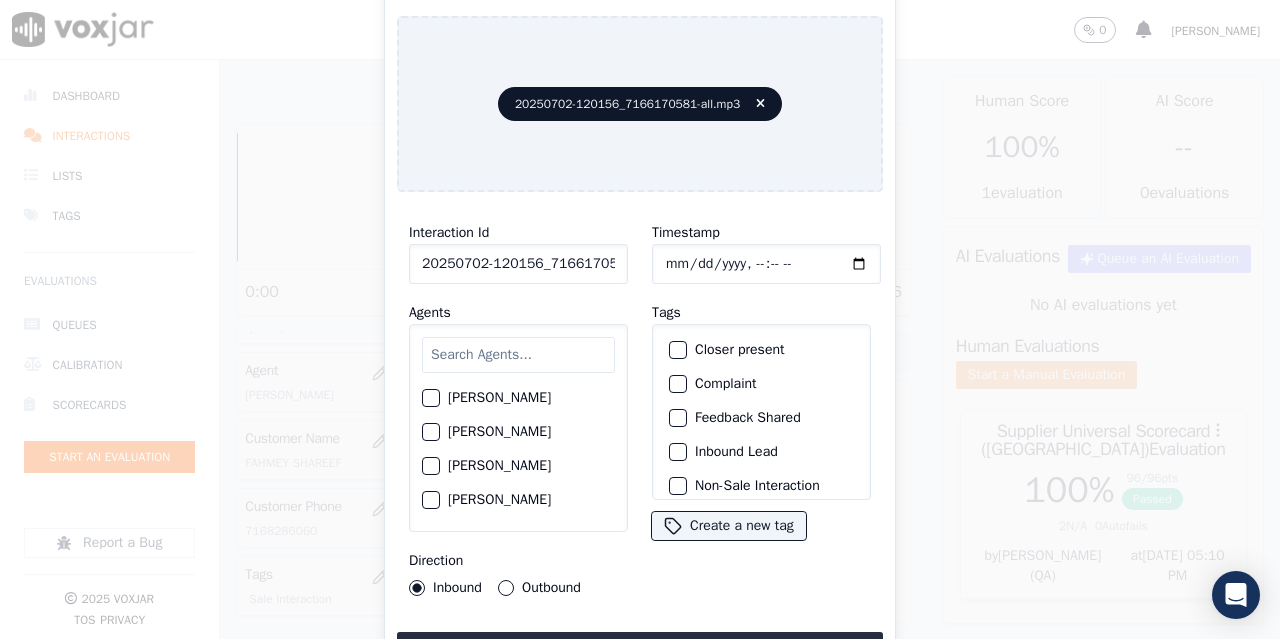 click at bounding box center [518, 355] 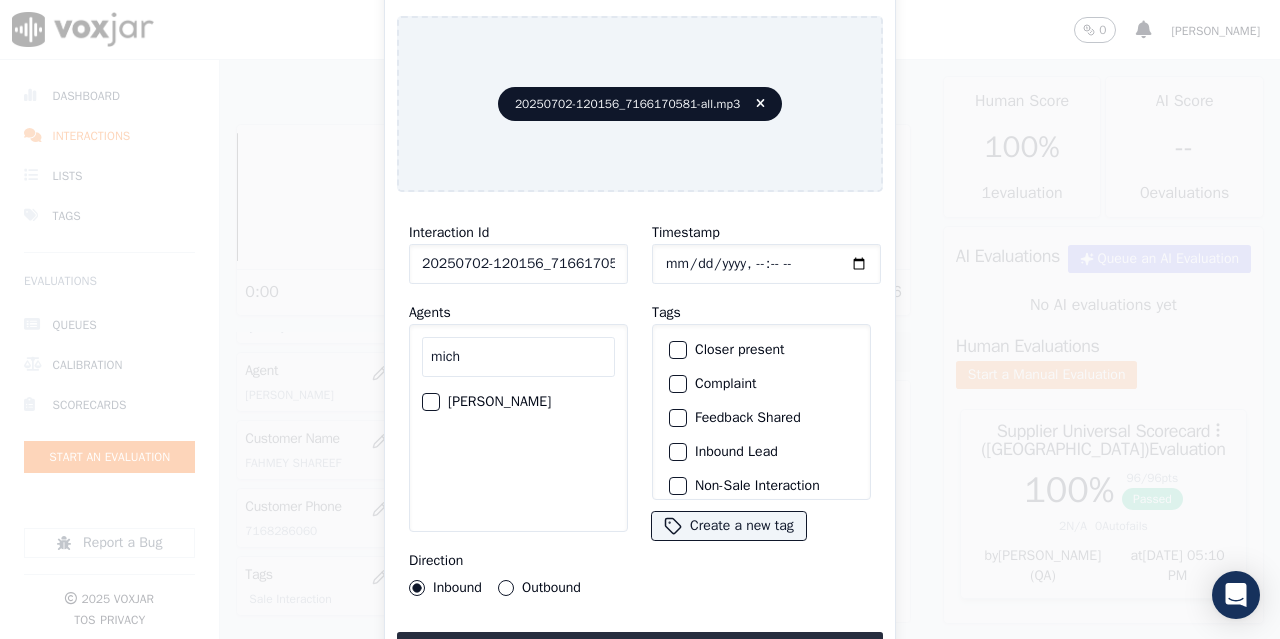 type on "mich" 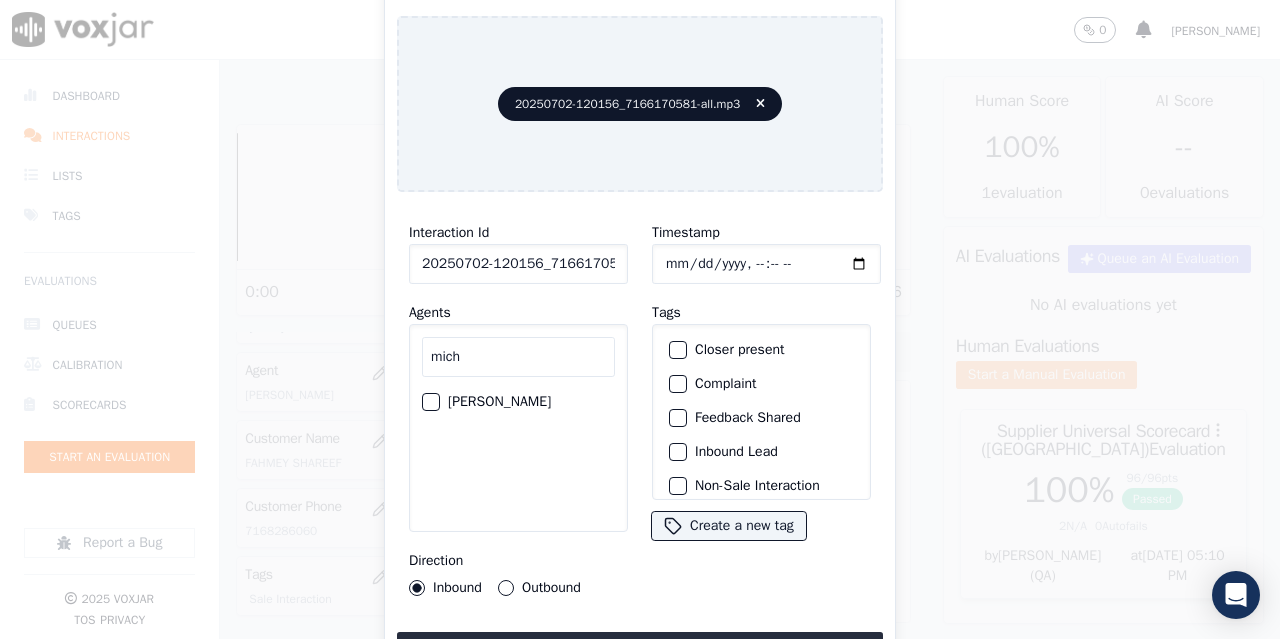 click on "[PERSON_NAME]" 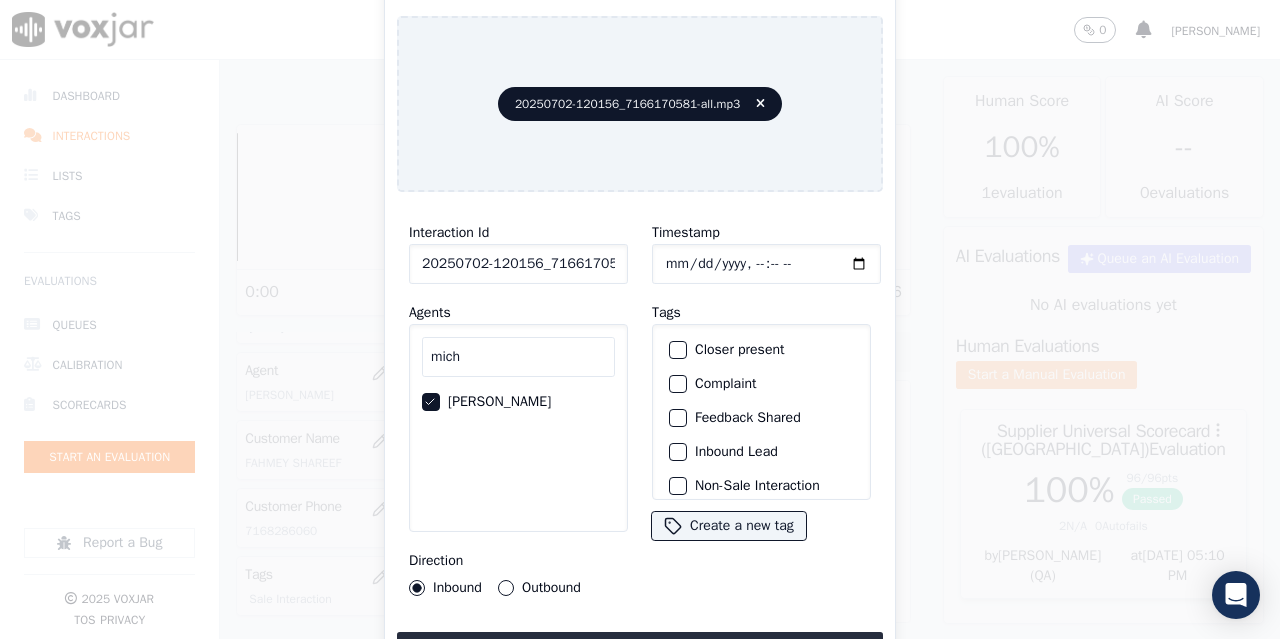 click on "Timestamp" 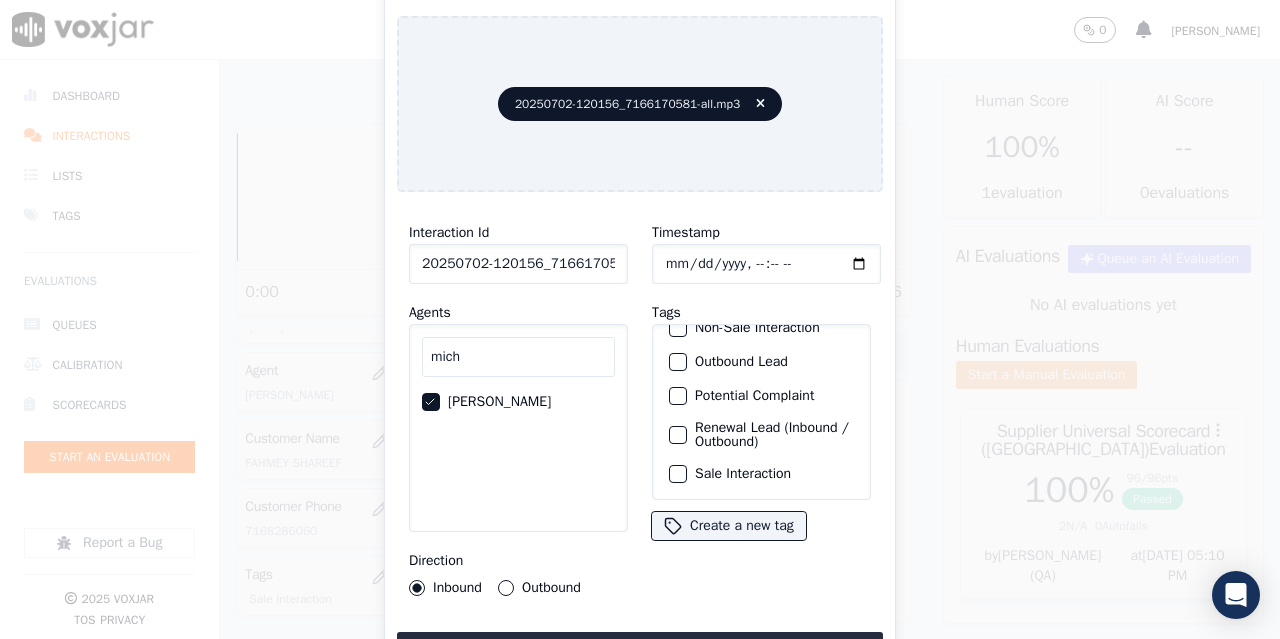 click on "Sale Interaction" 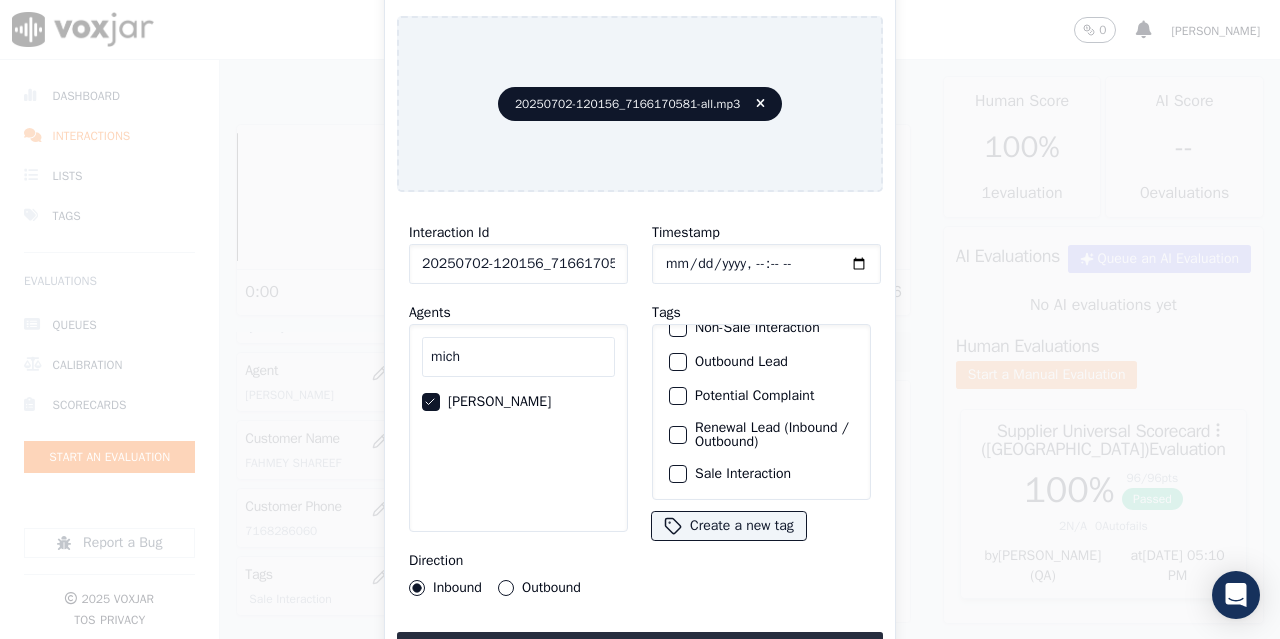 click on "Sale Interaction" at bounding box center [678, 474] 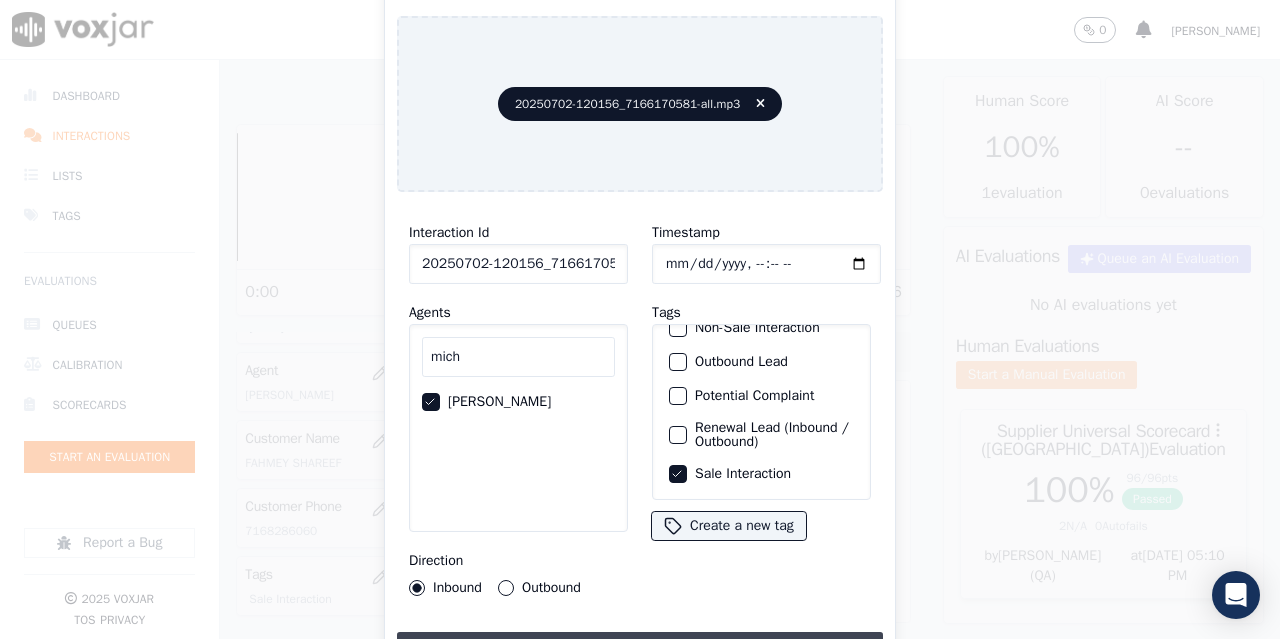 click on "Upload interaction to start evaluation" at bounding box center [640, 650] 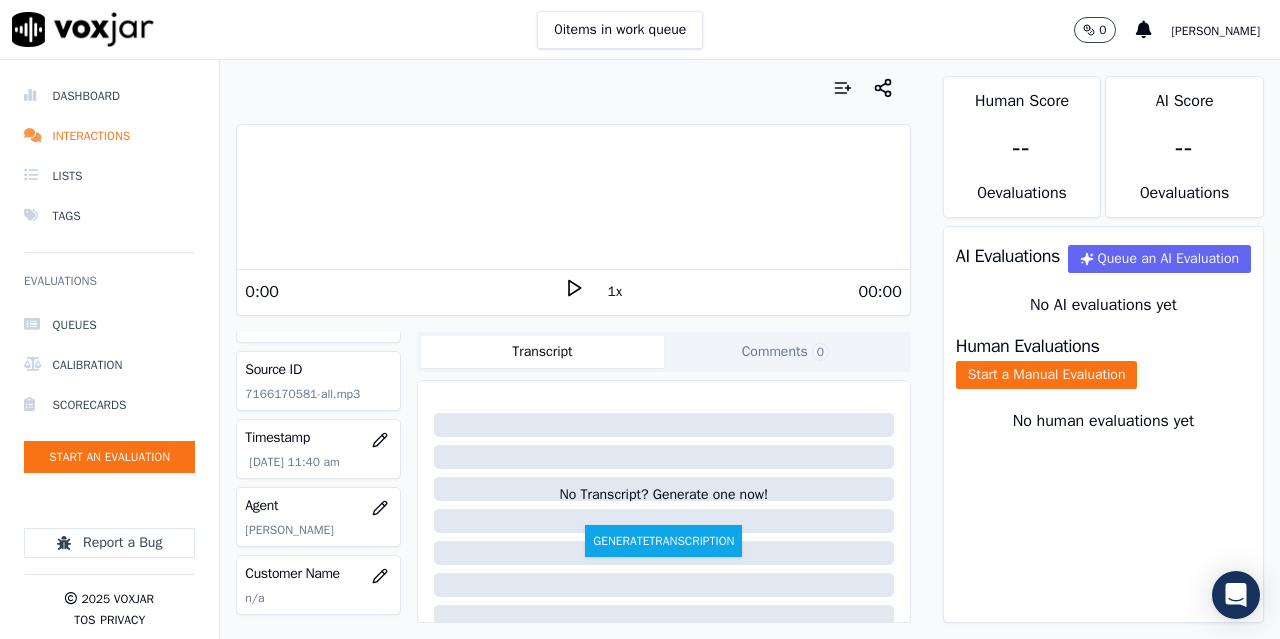 scroll, scrollTop: 100, scrollLeft: 0, axis: vertical 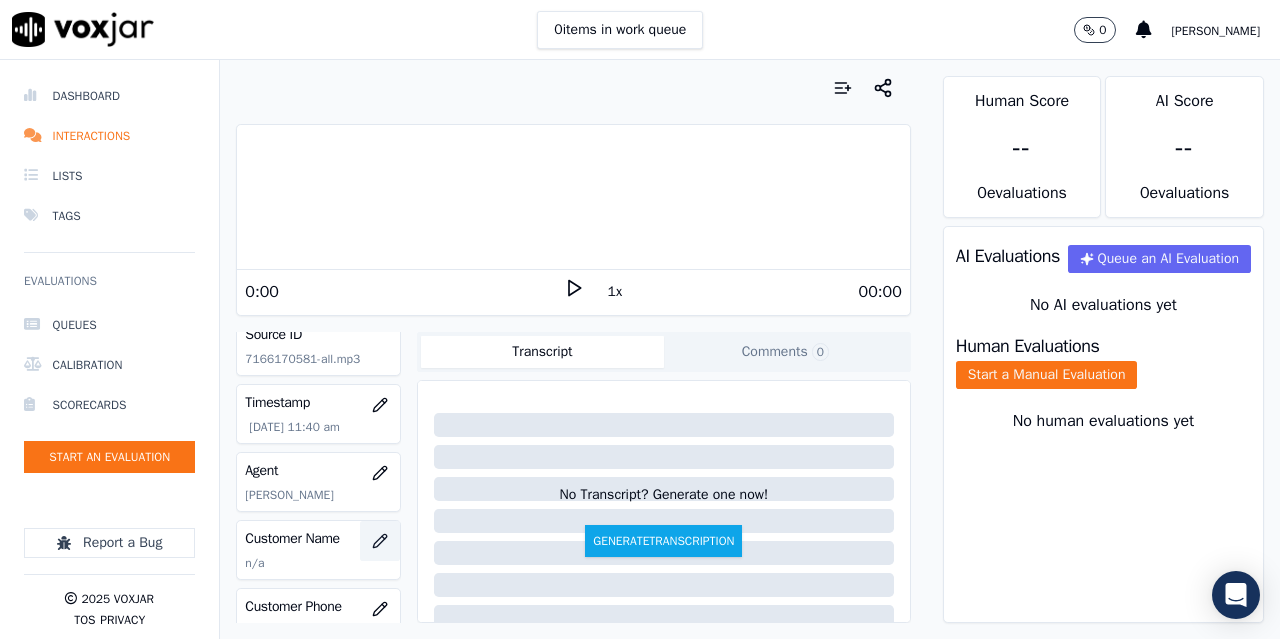 click 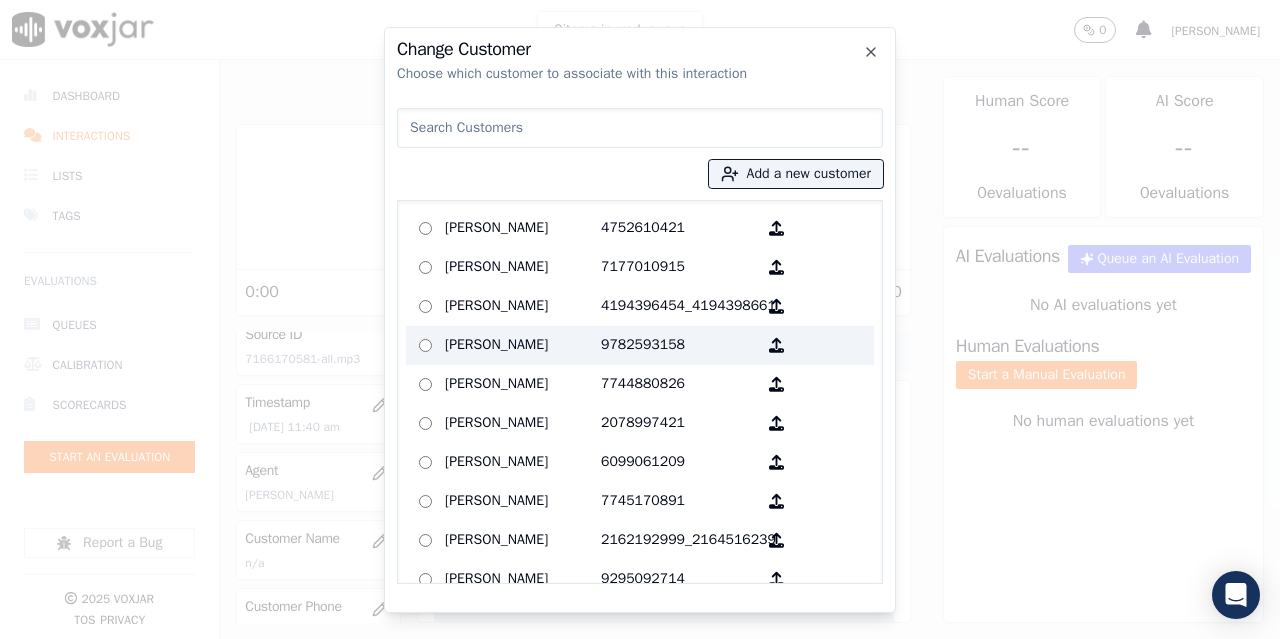 paste on "[PERSON_NAME]" 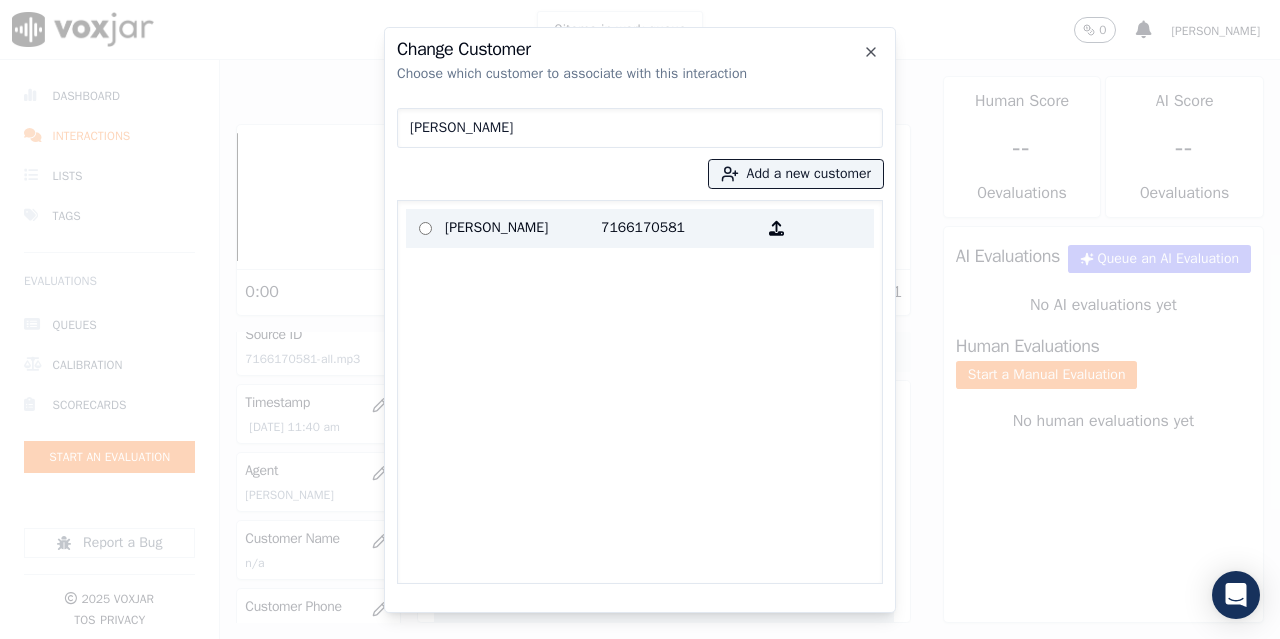 type on "[PERSON_NAME]" 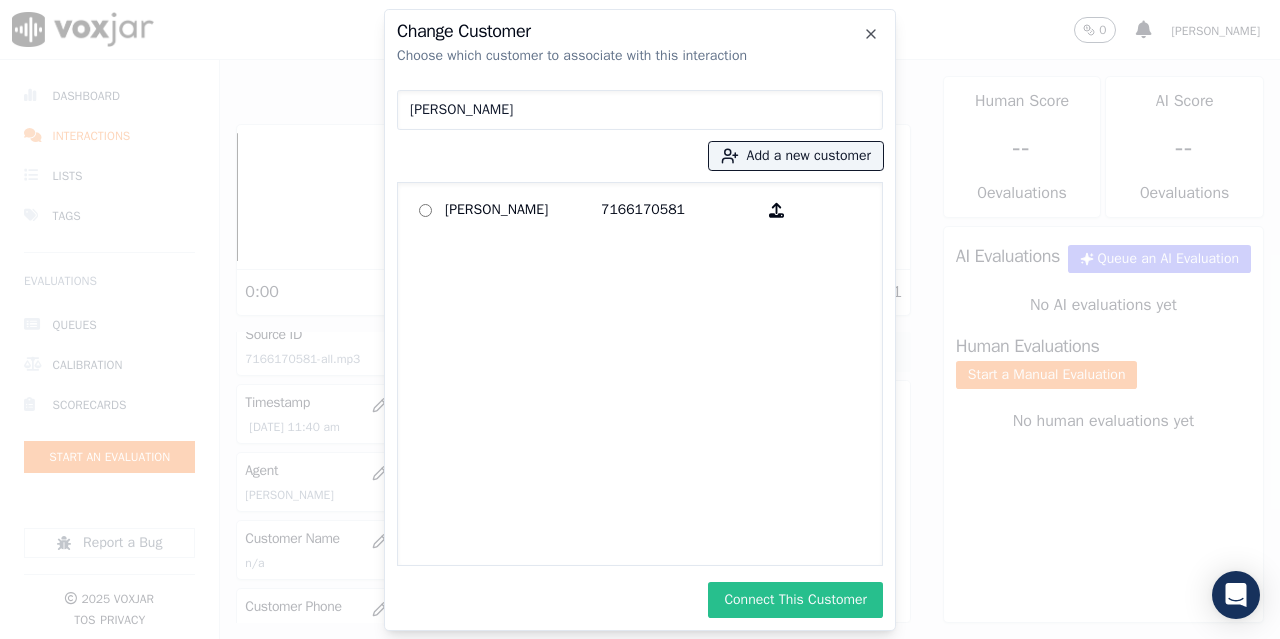 click on "Connect This Customer" at bounding box center [795, 600] 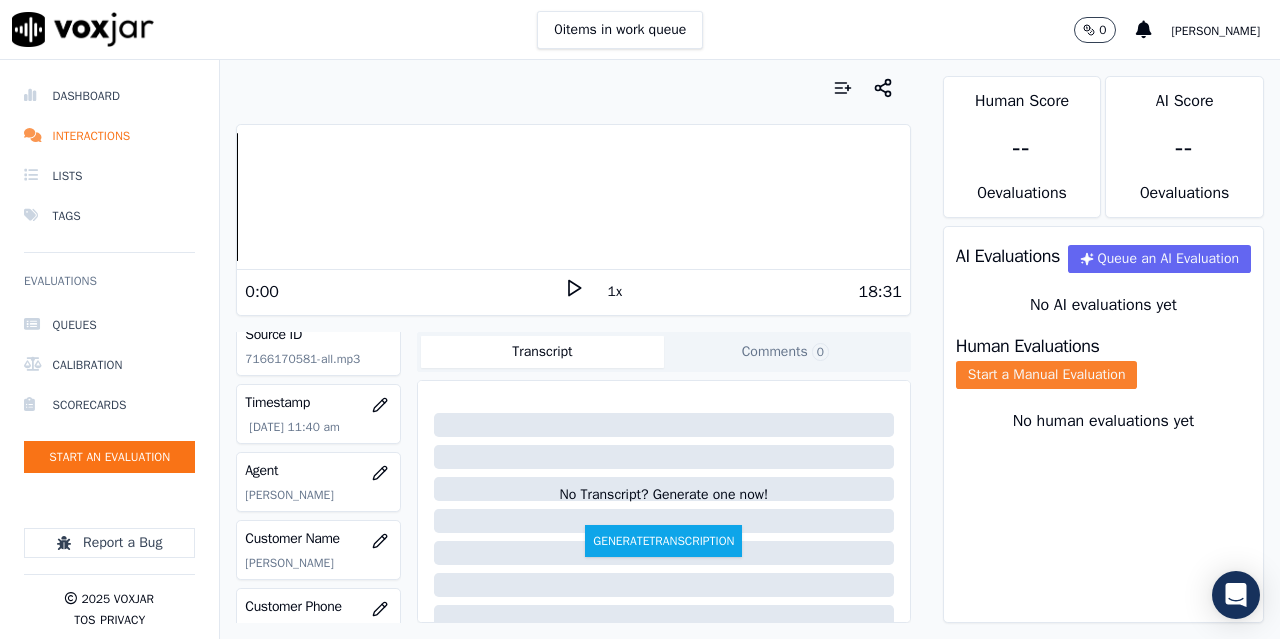 click on "Start a Manual Evaluation" 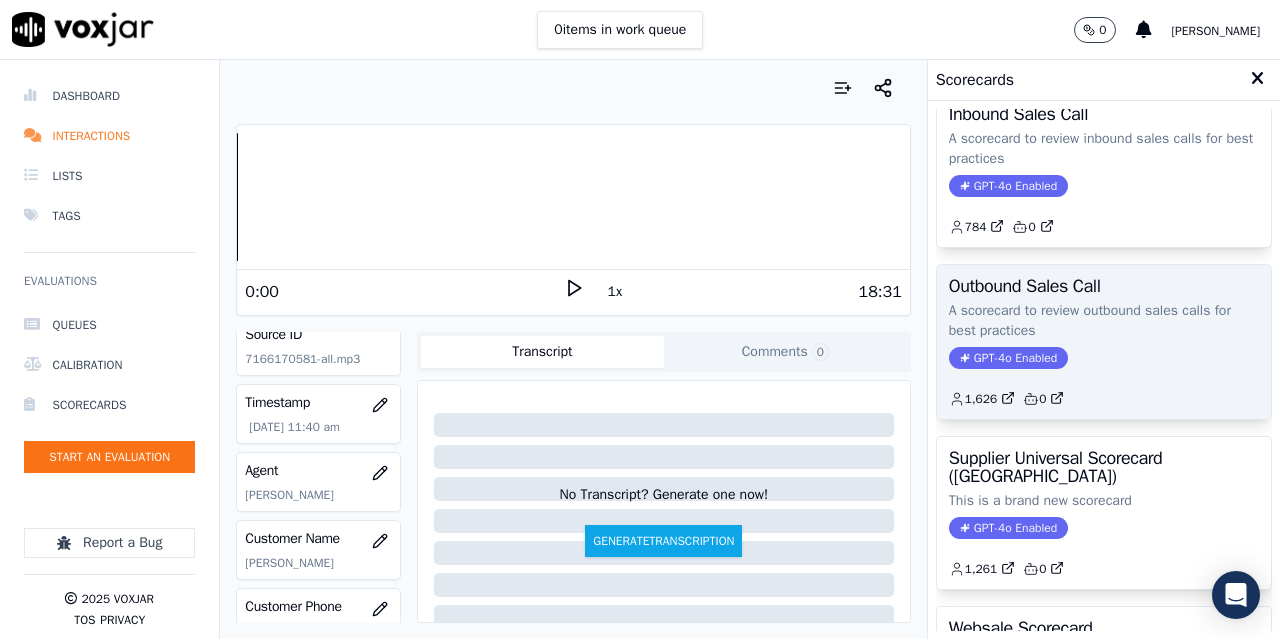 scroll, scrollTop: 200, scrollLeft: 0, axis: vertical 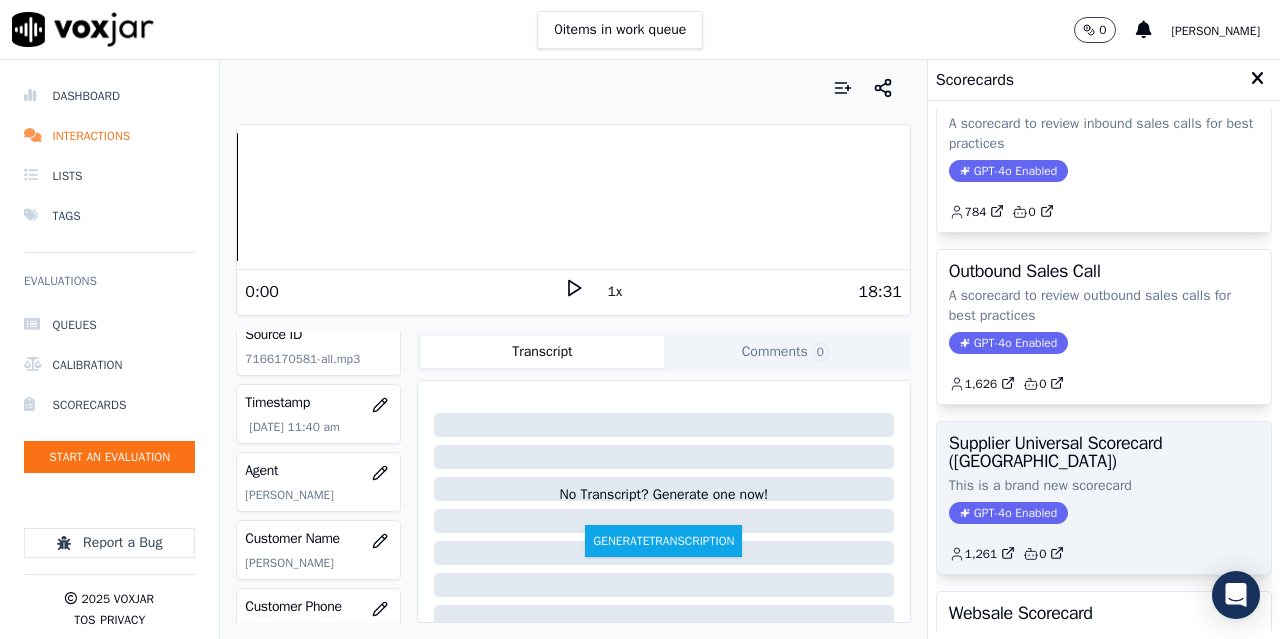 click on "This is a brand new scorecard" 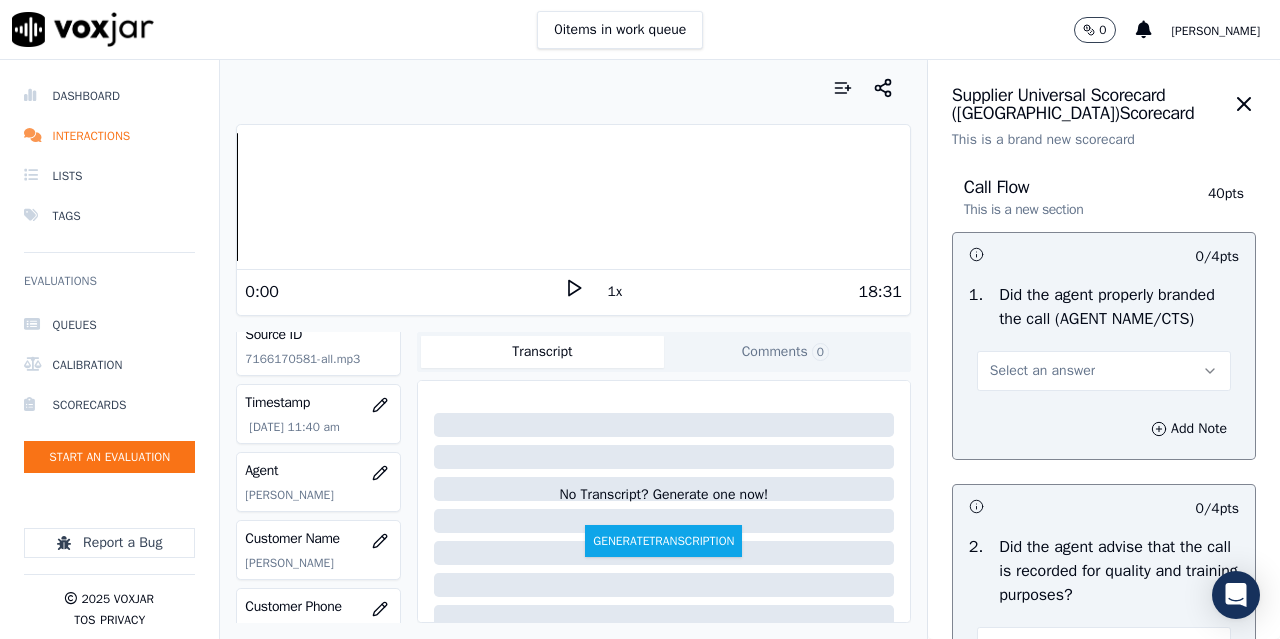 click on "Select an answer" at bounding box center [1104, 371] 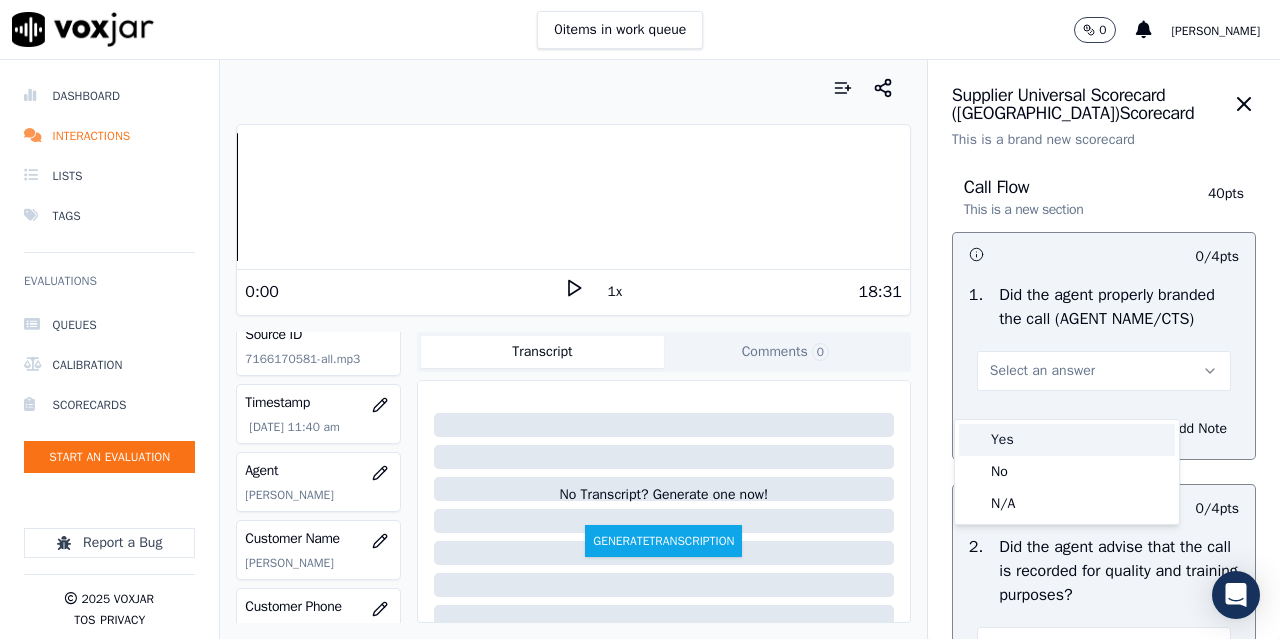 click on "Yes" at bounding box center (1067, 440) 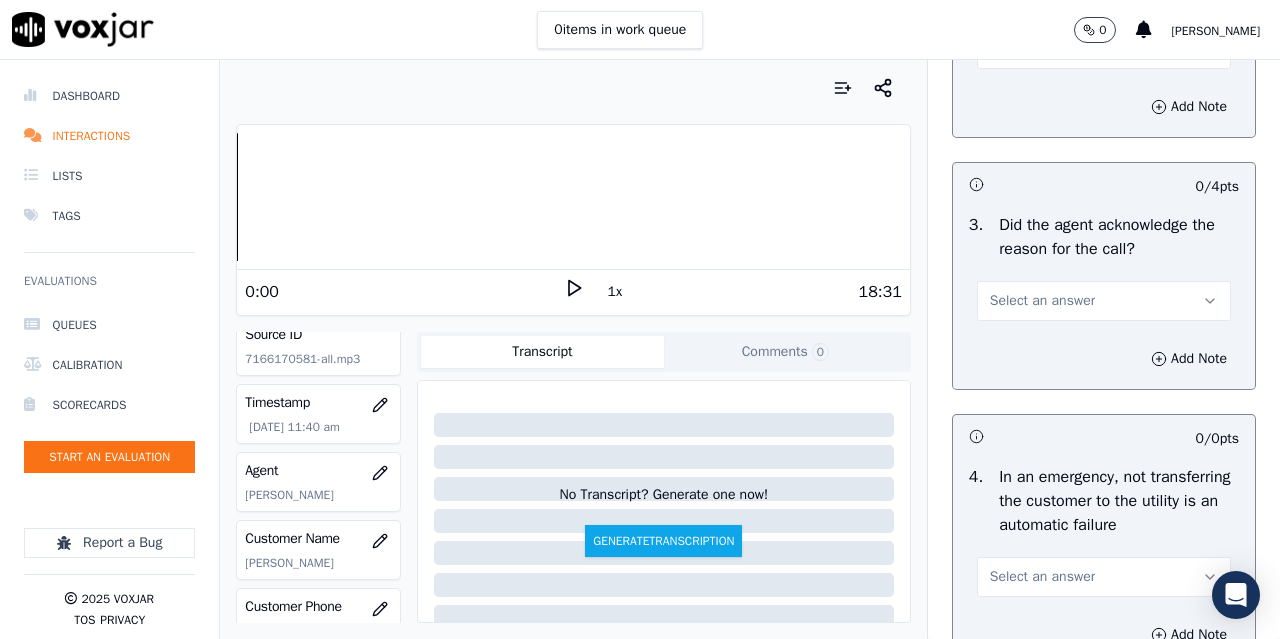 scroll, scrollTop: 600, scrollLeft: 0, axis: vertical 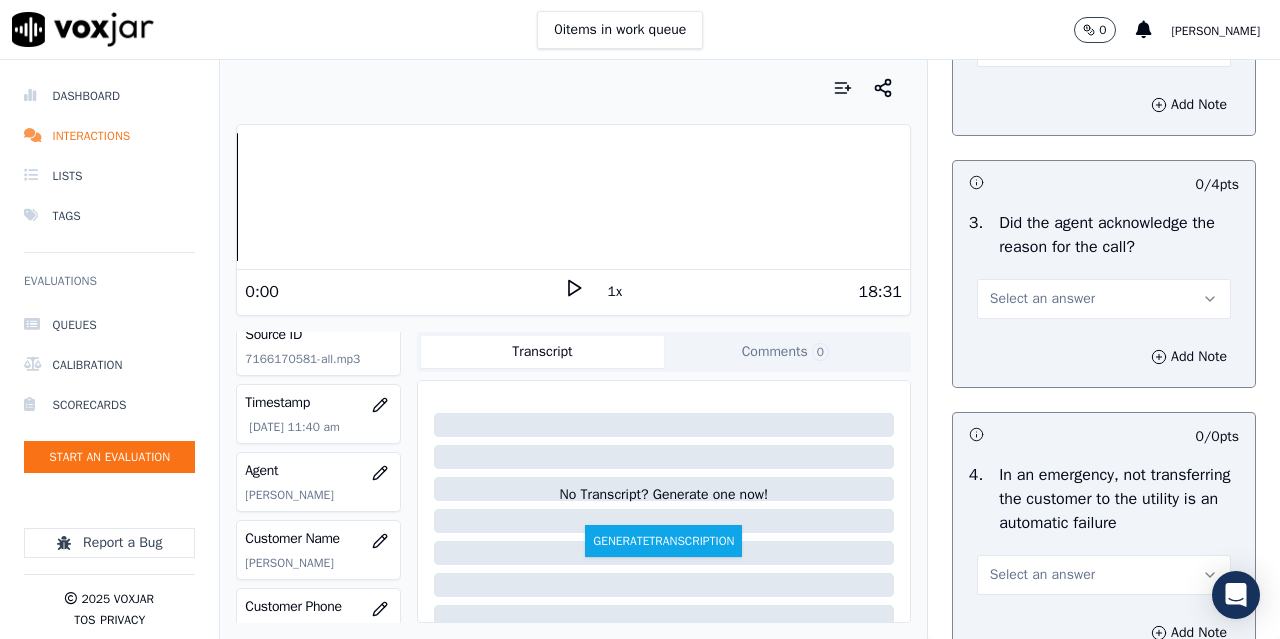 click on "Select an answer" at bounding box center (1042, 47) 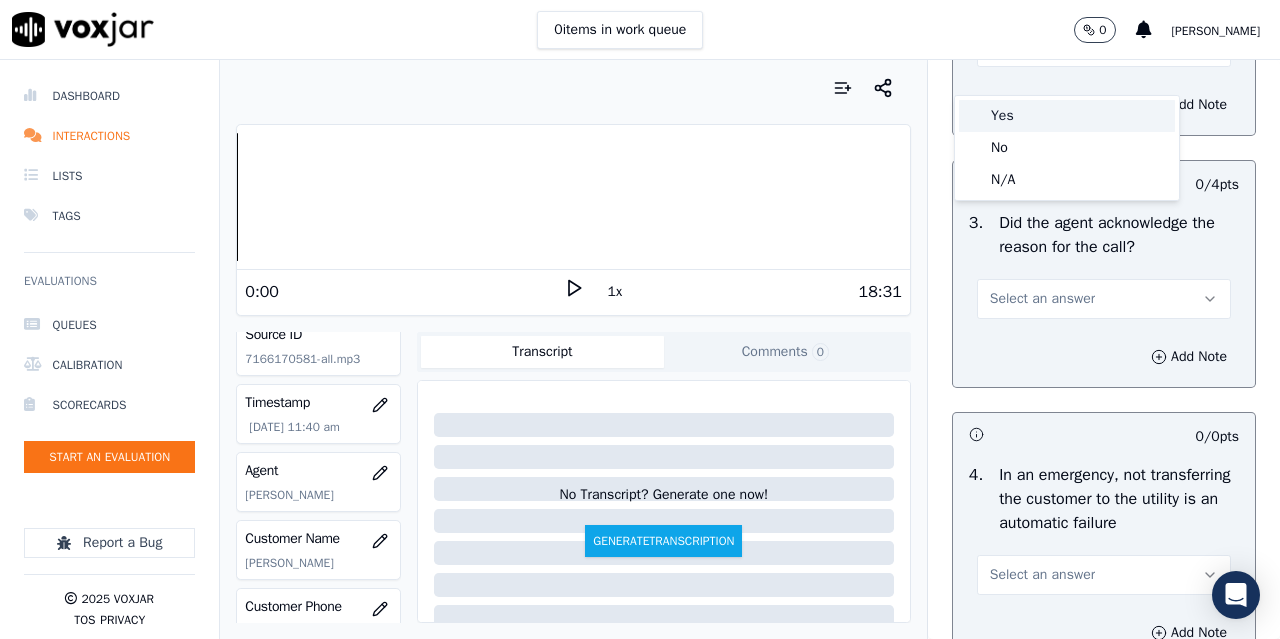 click on "Yes" at bounding box center (1067, 116) 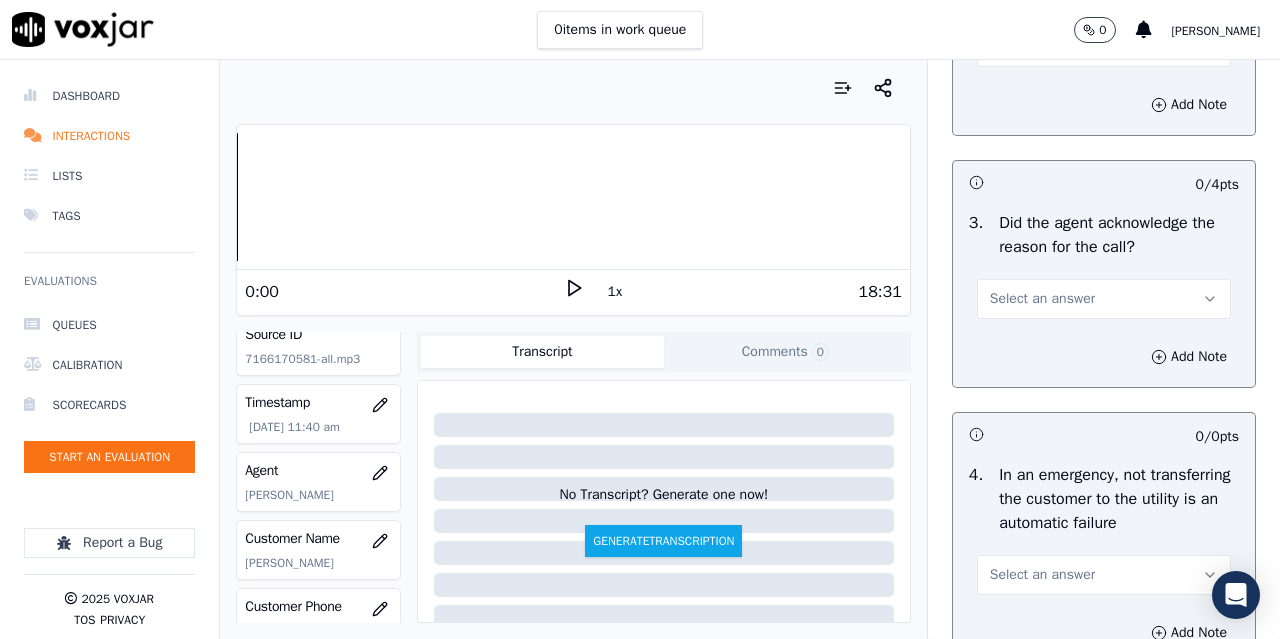 click on "Select an answer" at bounding box center (1042, 299) 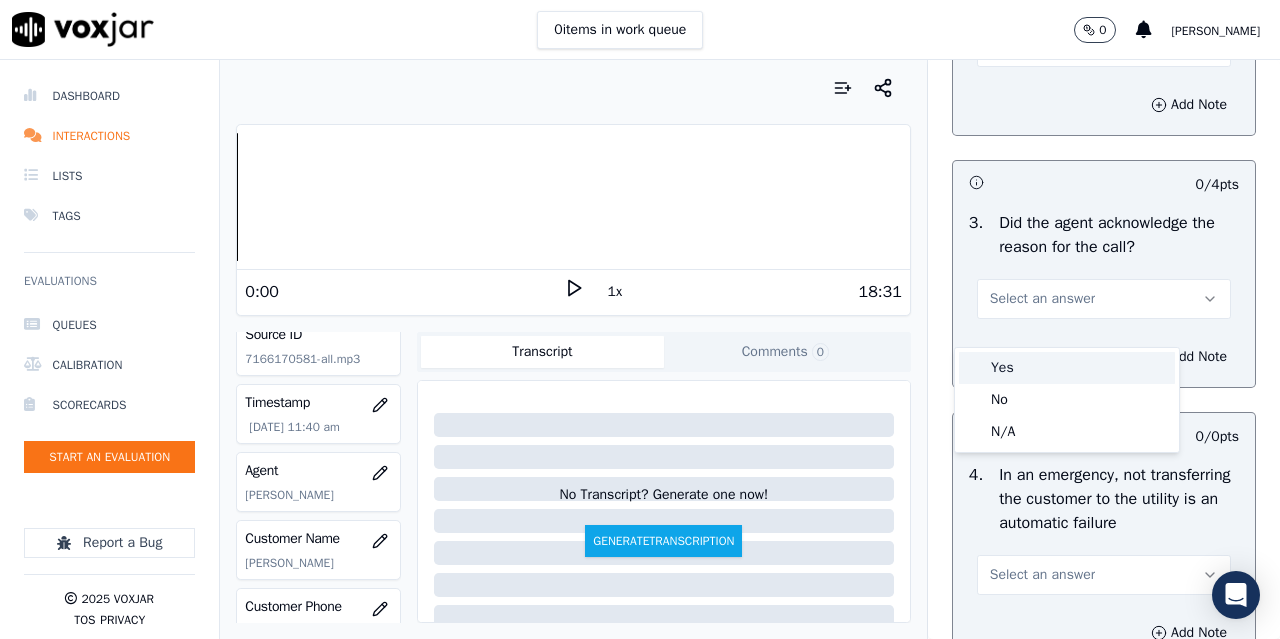 click on "Yes" at bounding box center [1067, 368] 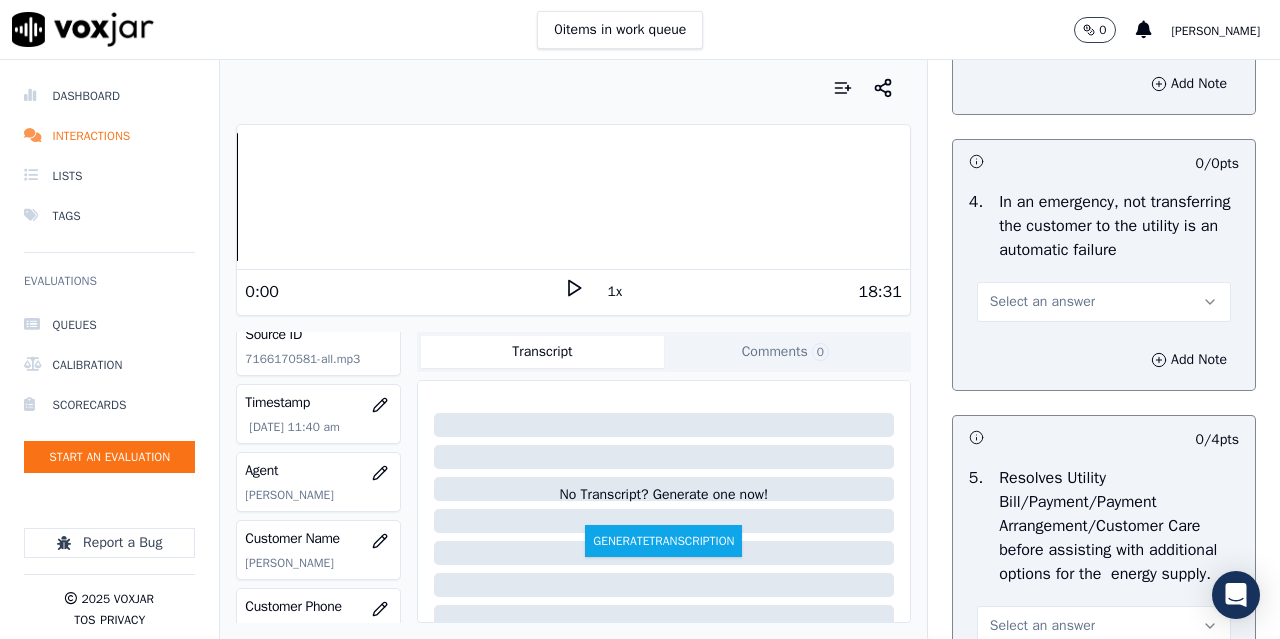 scroll, scrollTop: 900, scrollLeft: 0, axis: vertical 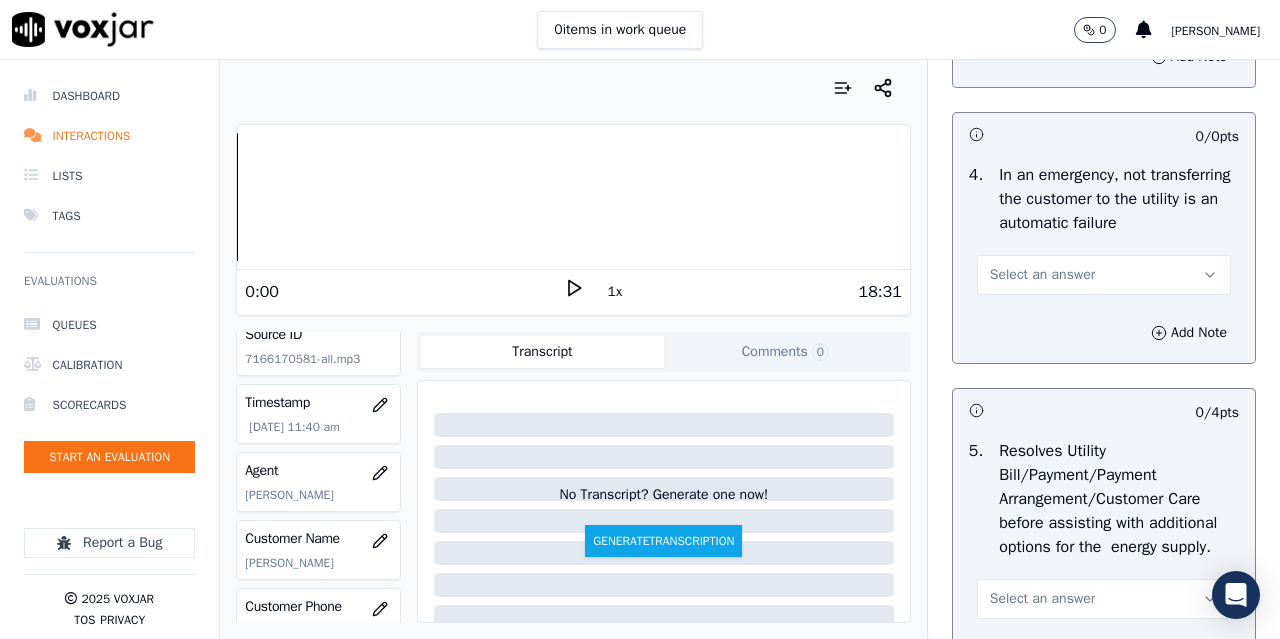 click on "Select an answer" at bounding box center (1104, 275) 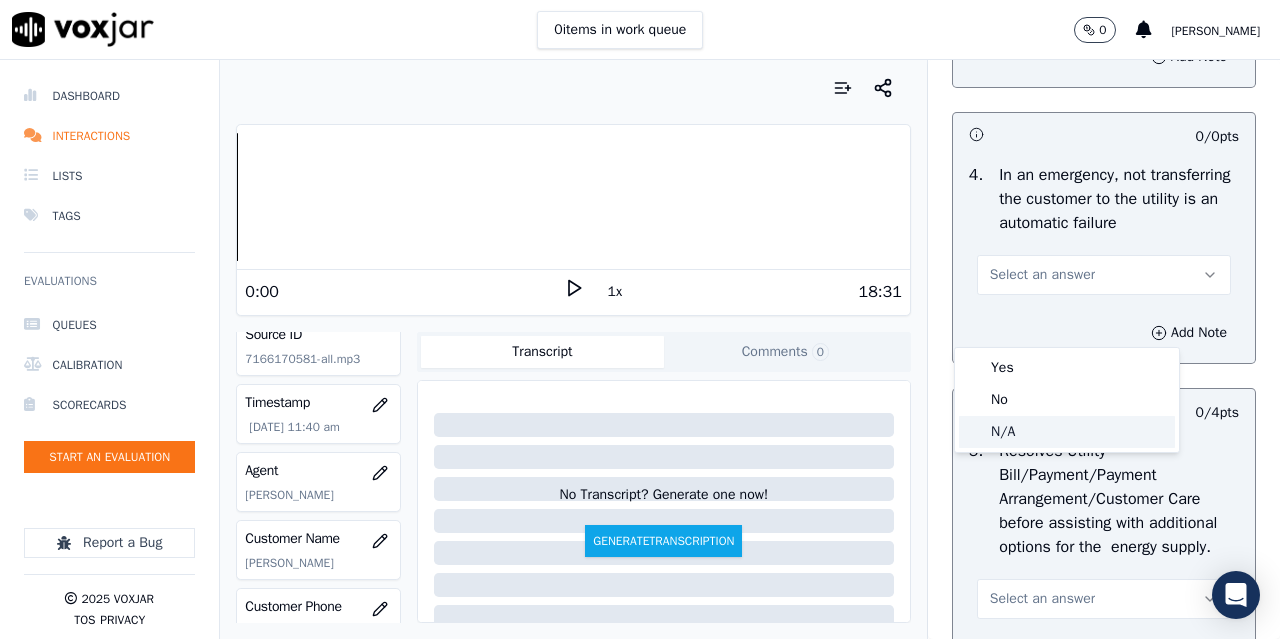 click on "N/A" 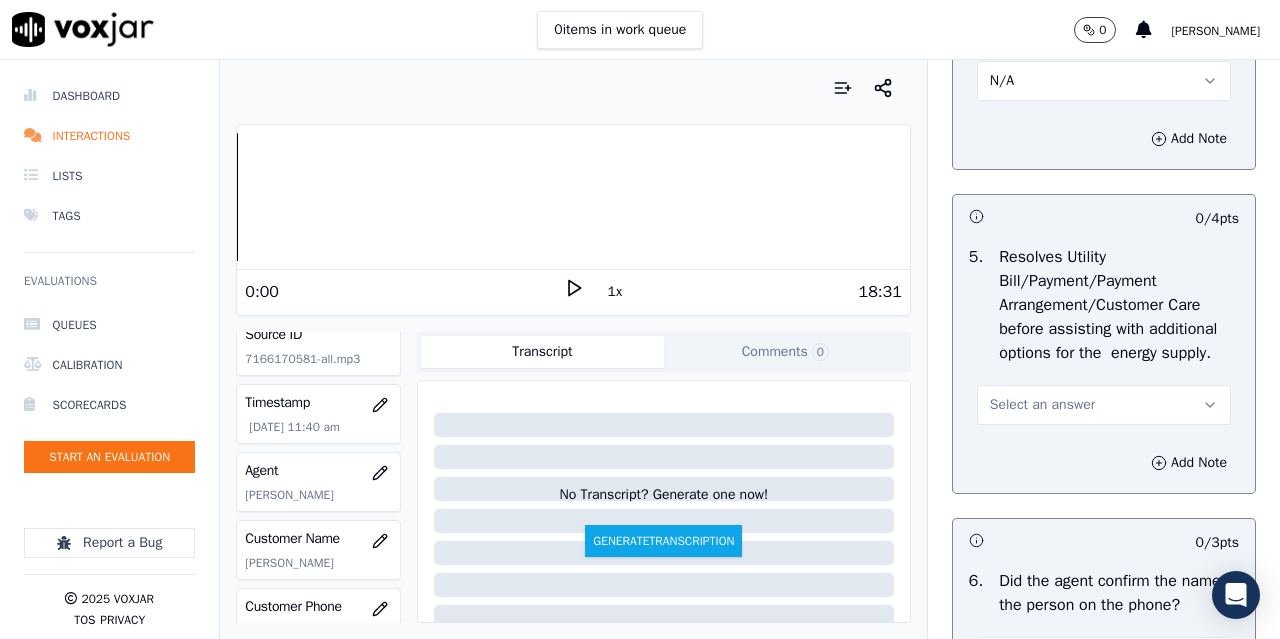 scroll, scrollTop: 1100, scrollLeft: 0, axis: vertical 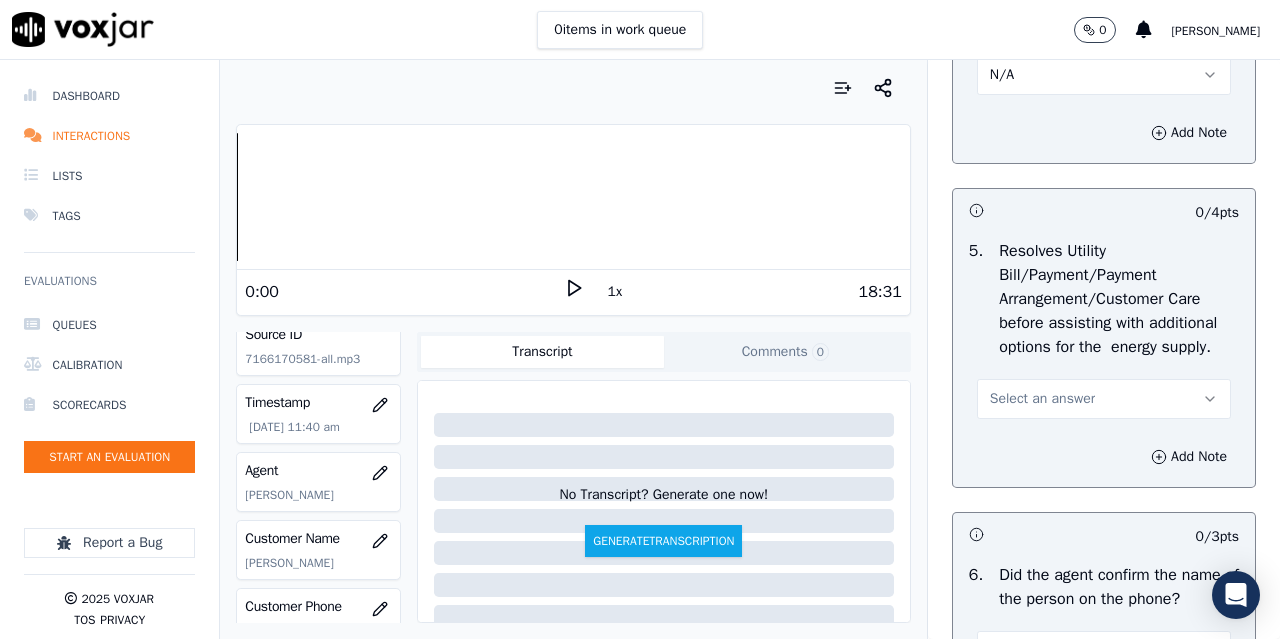 click on "Select an answer" at bounding box center (1042, 399) 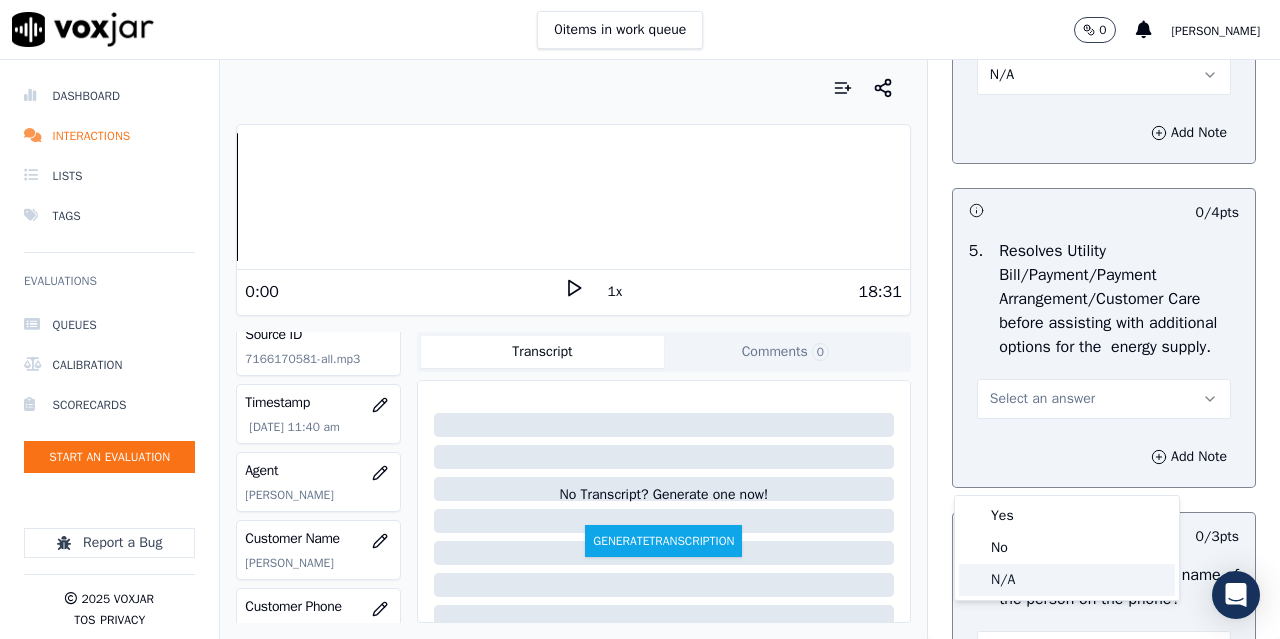 click on "N/A" 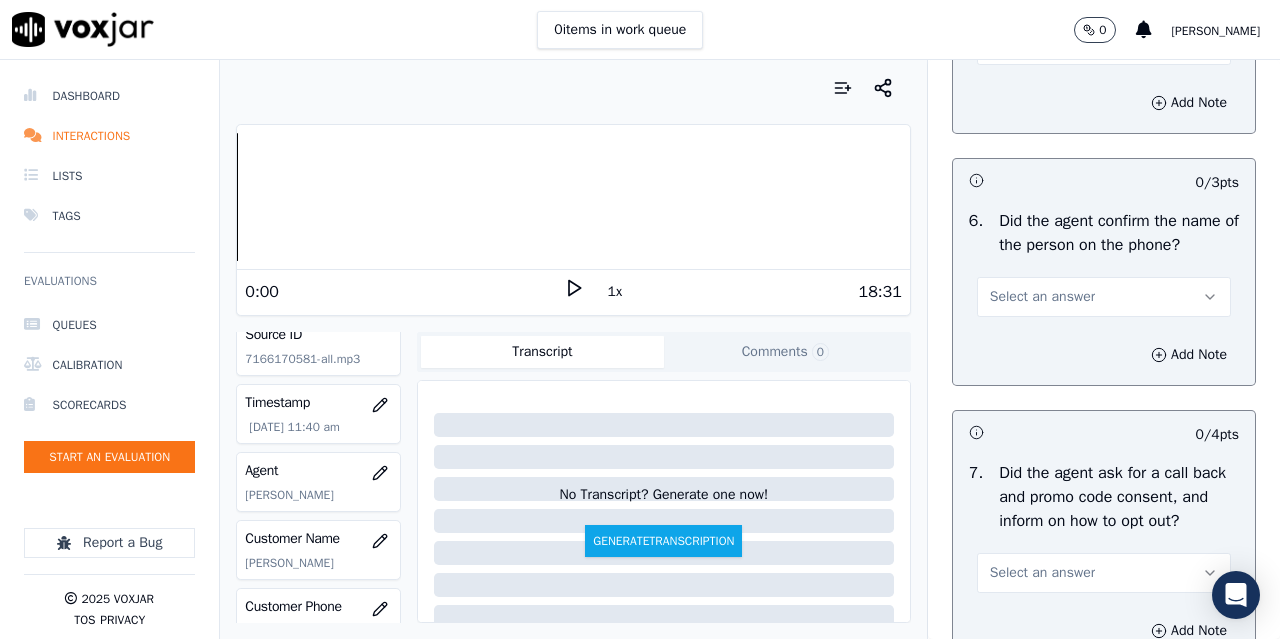 scroll, scrollTop: 1600, scrollLeft: 0, axis: vertical 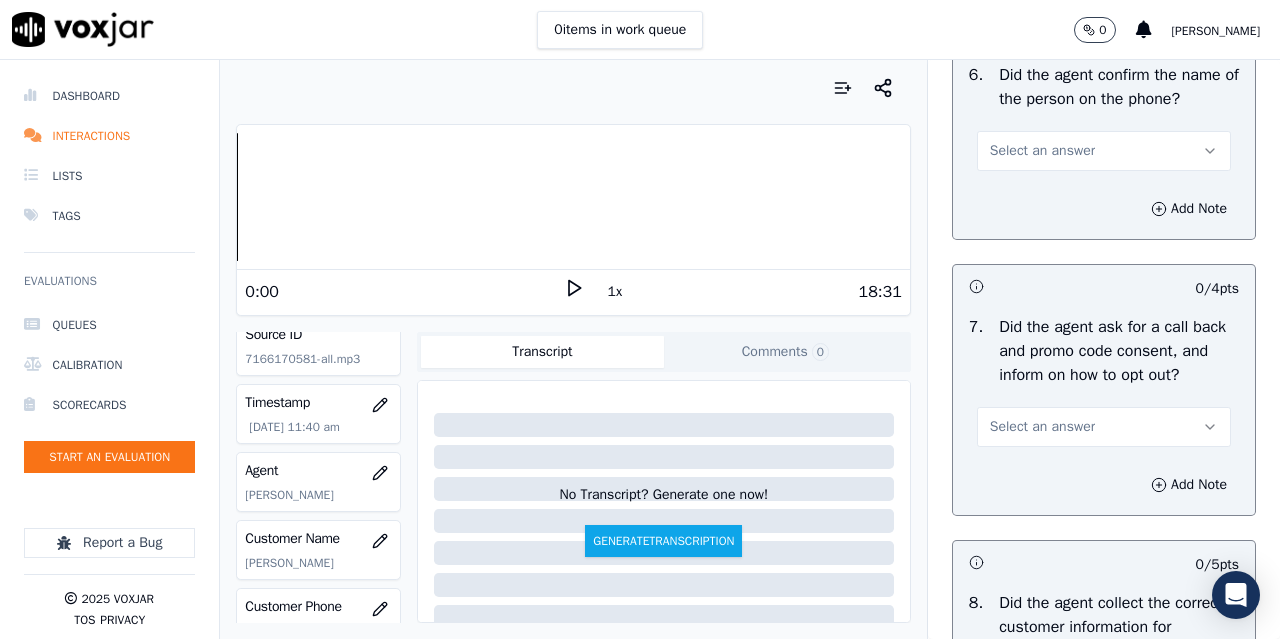 click on "Select an answer" at bounding box center (1042, 151) 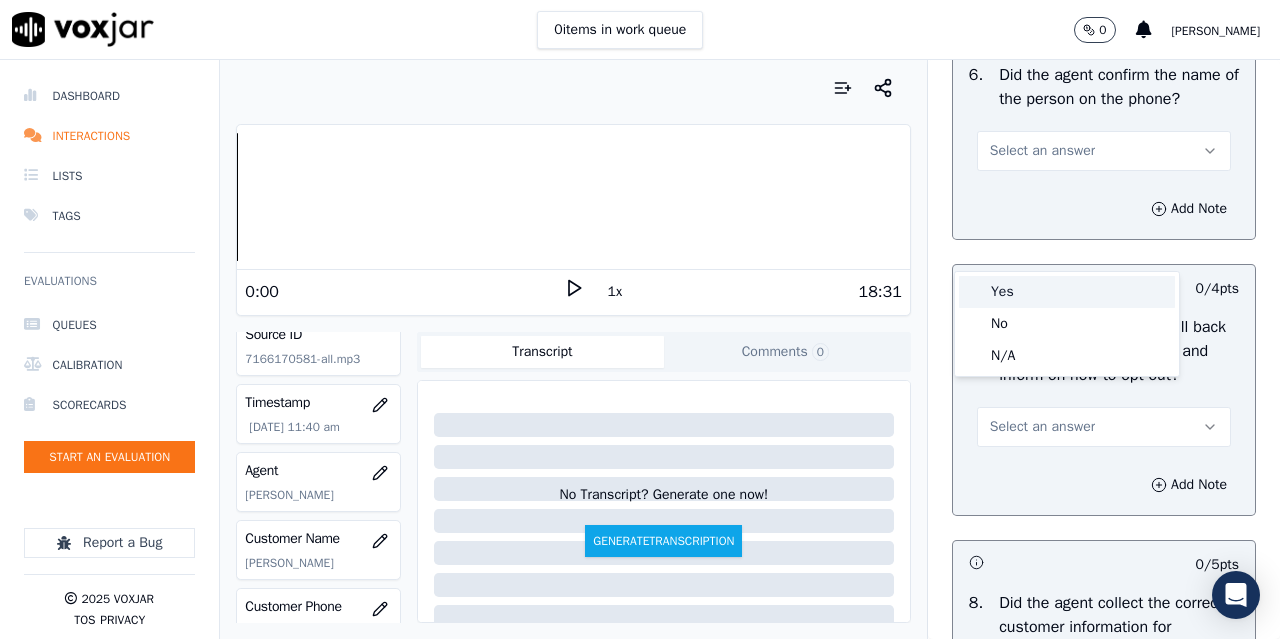 click on "Yes" at bounding box center (1067, 292) 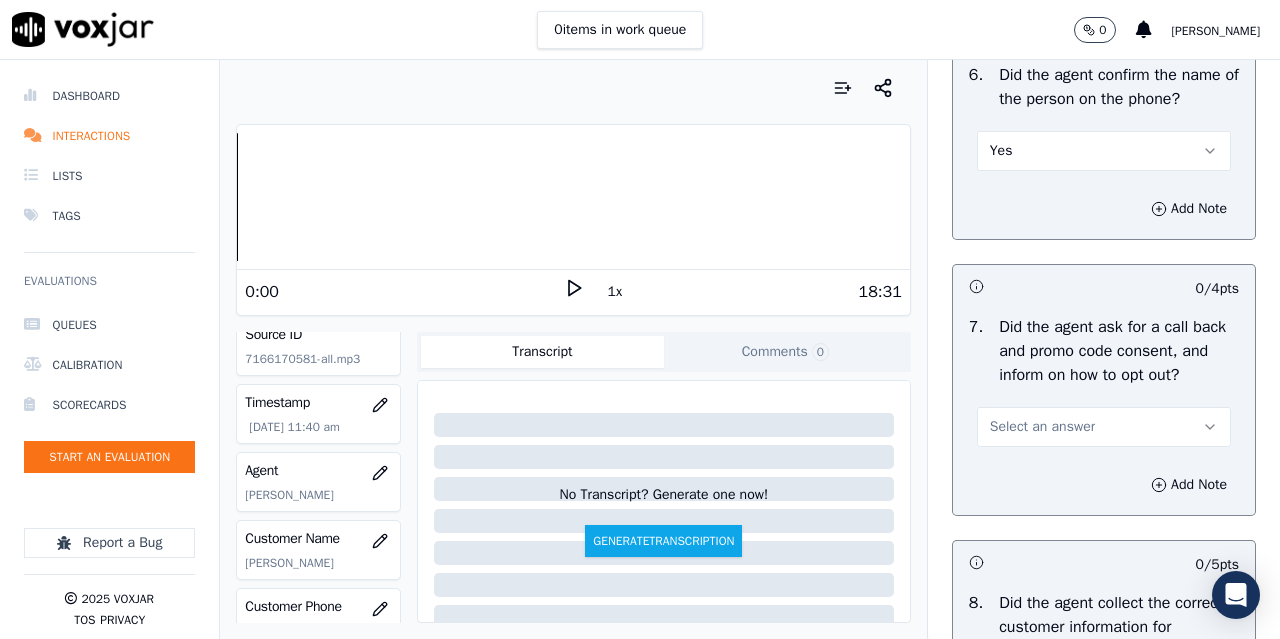 click on "Select an answer" at bounding box center (1042, 427) 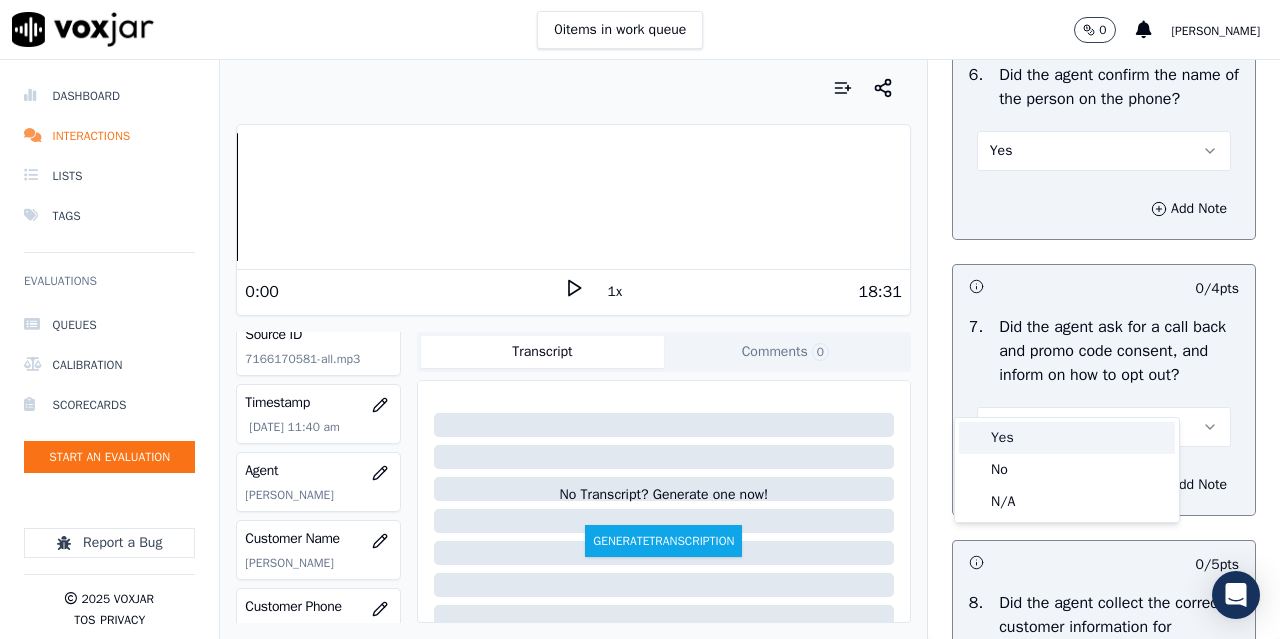 click on "Yes" at bounding box center [1067, 438] 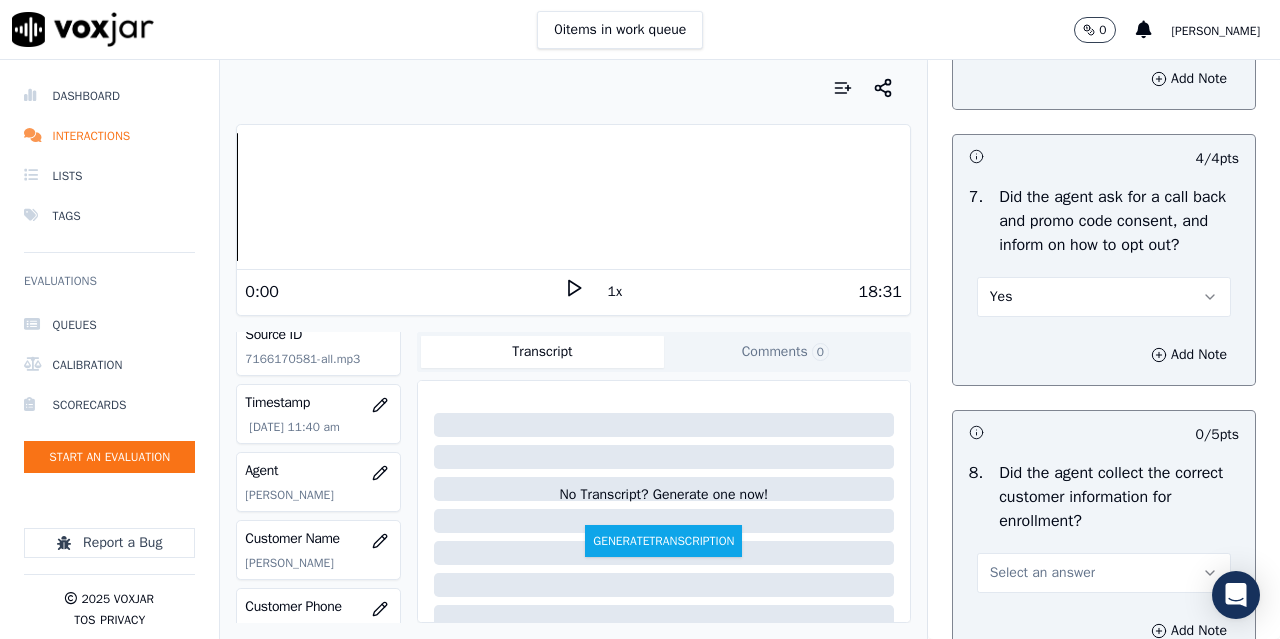 scroll, scrollTop: 2100, scrollLeft: 0, axis: vertical 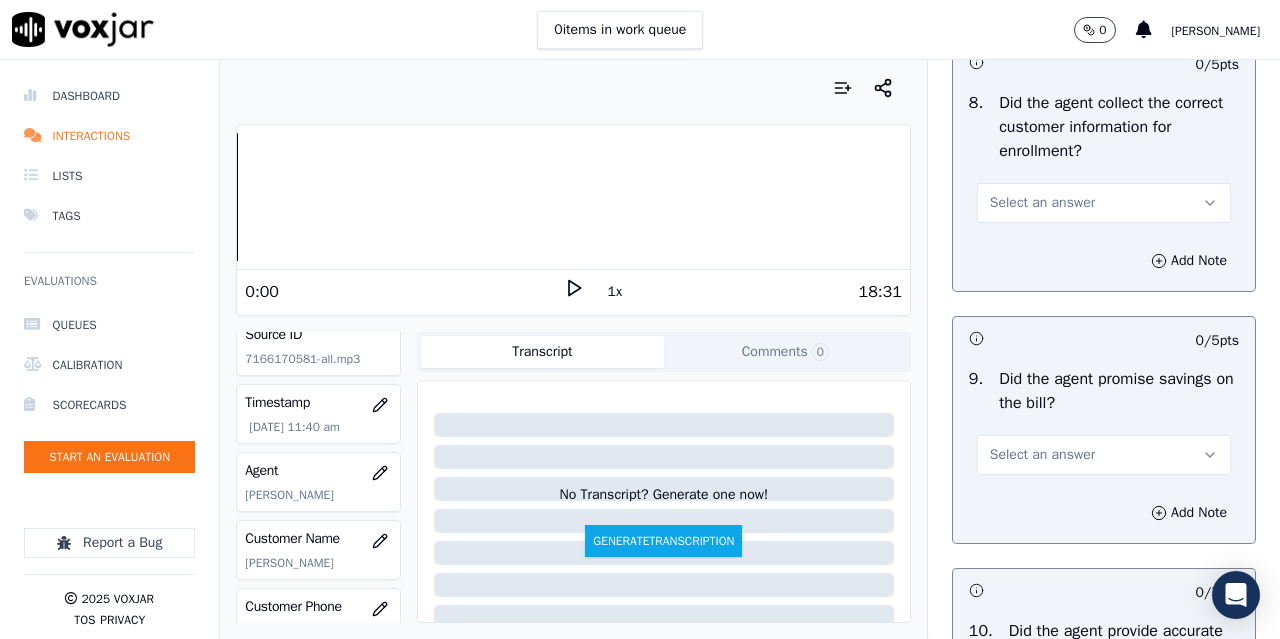 click on "Select an answer" at bounding box center (1042, 203) 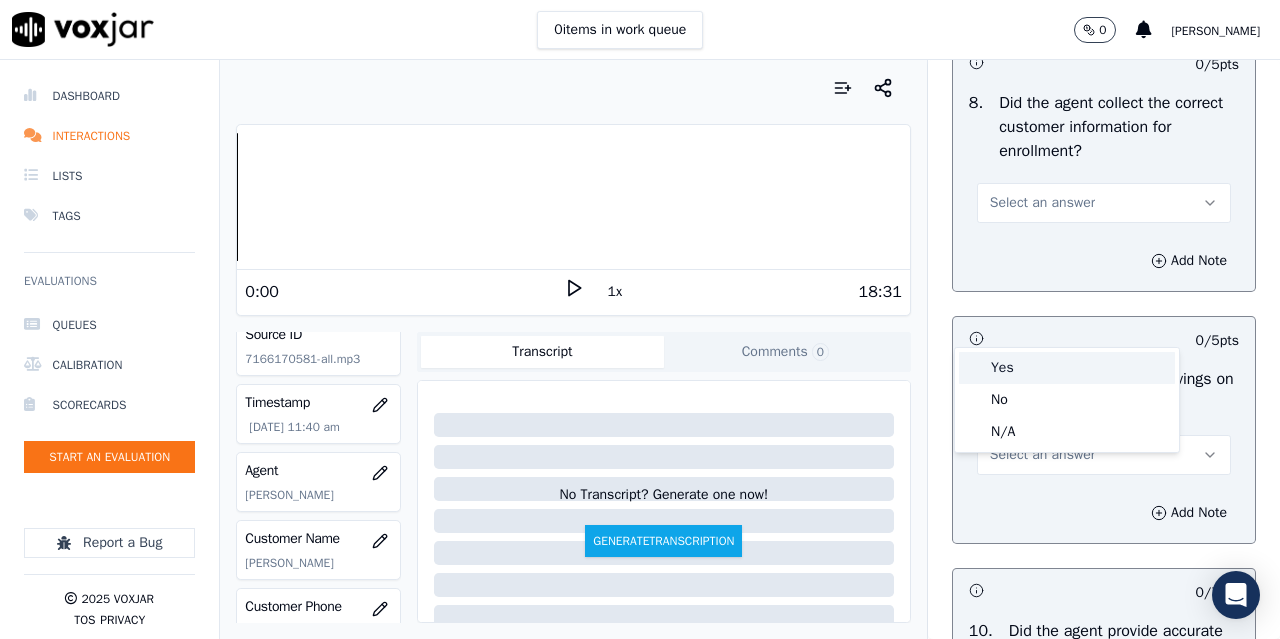 click on "Yes" at bounding box center (1067, 368) 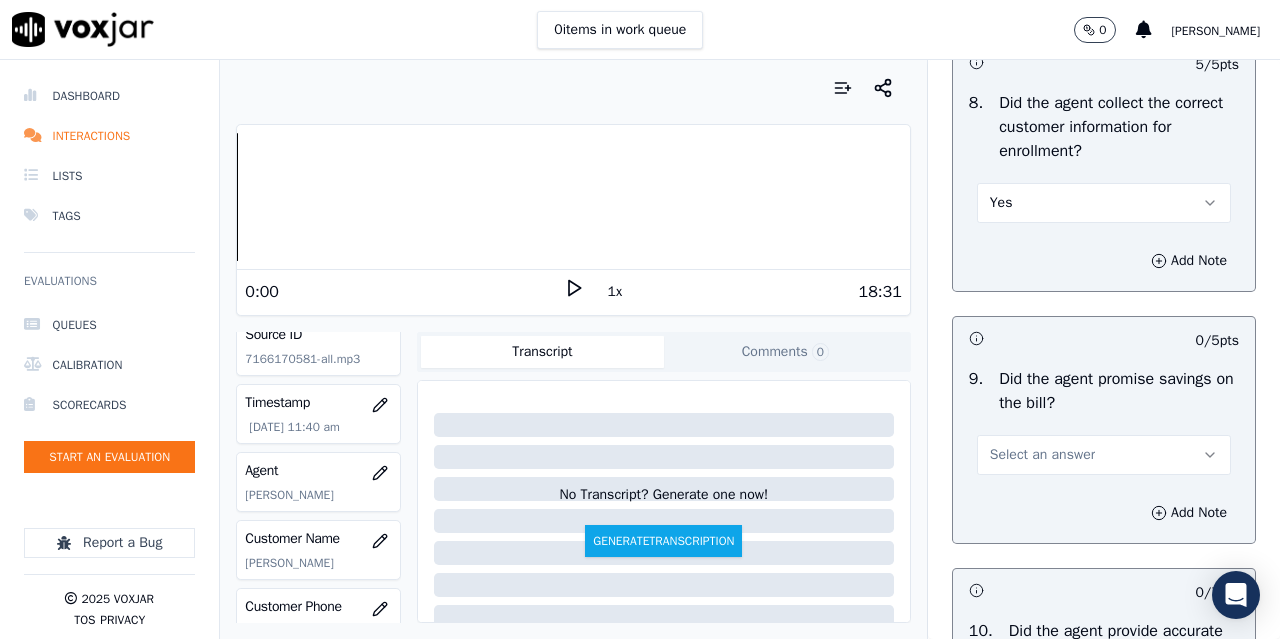 click on "Select an answer" at bounding box center (1042, 455) 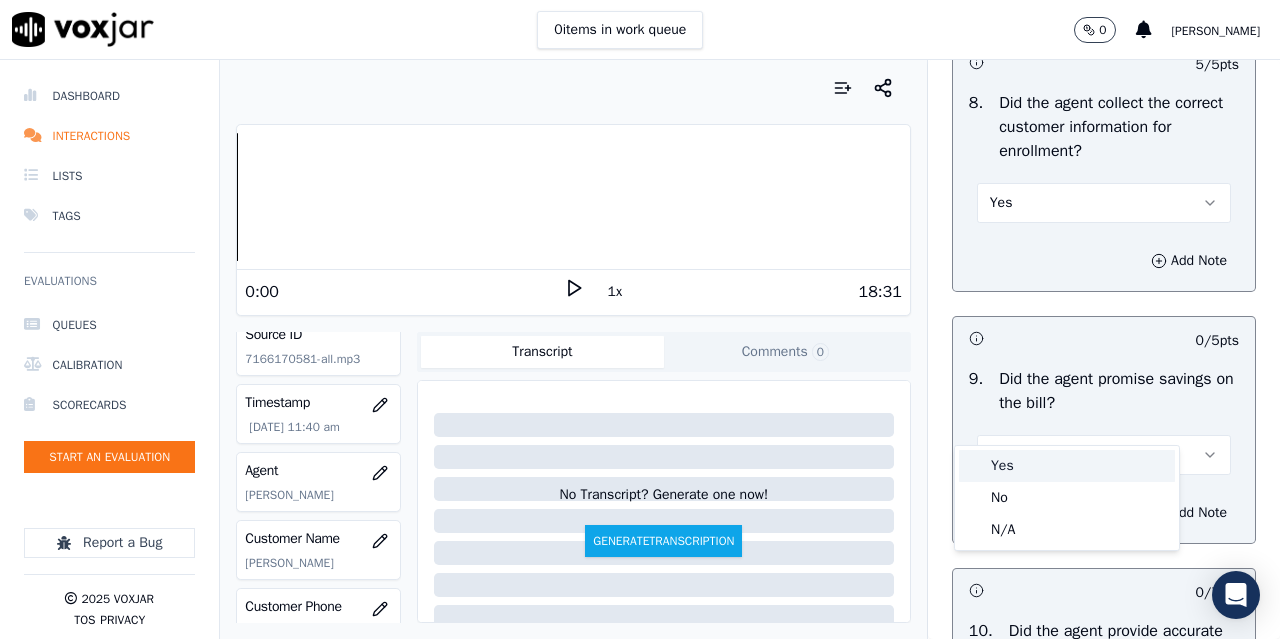 click on "Yes" at bounding box center [1067, 466] 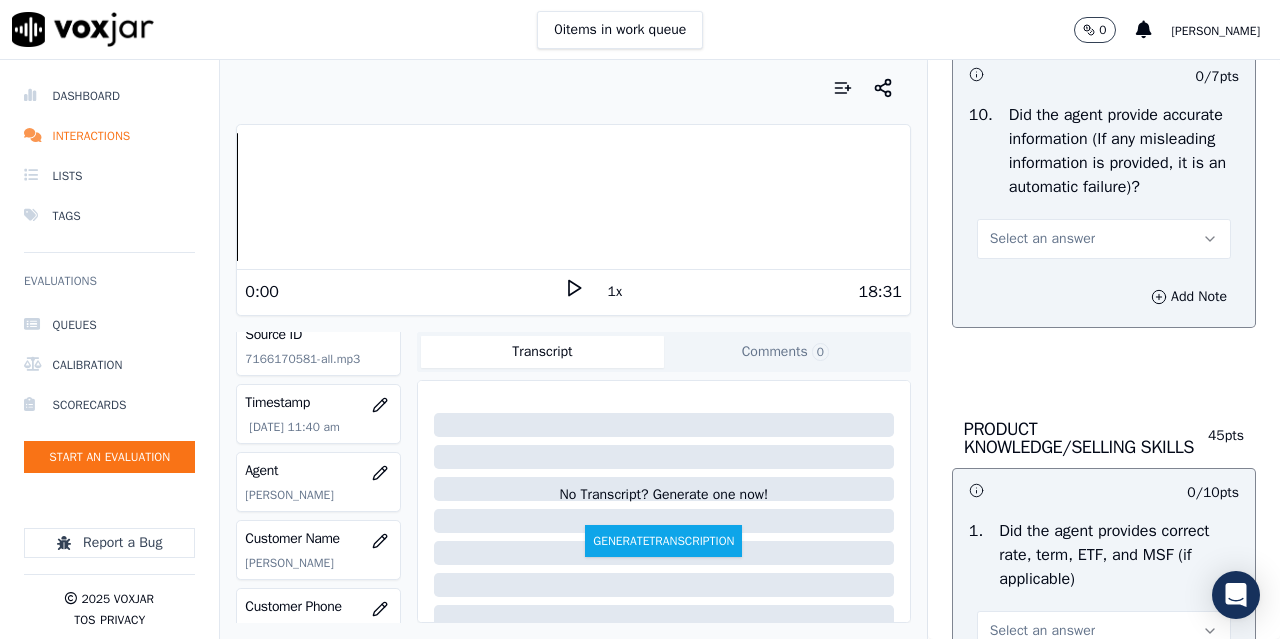 scroll, scrollTop: 2700, scrollLeft: 0, axis: vertical 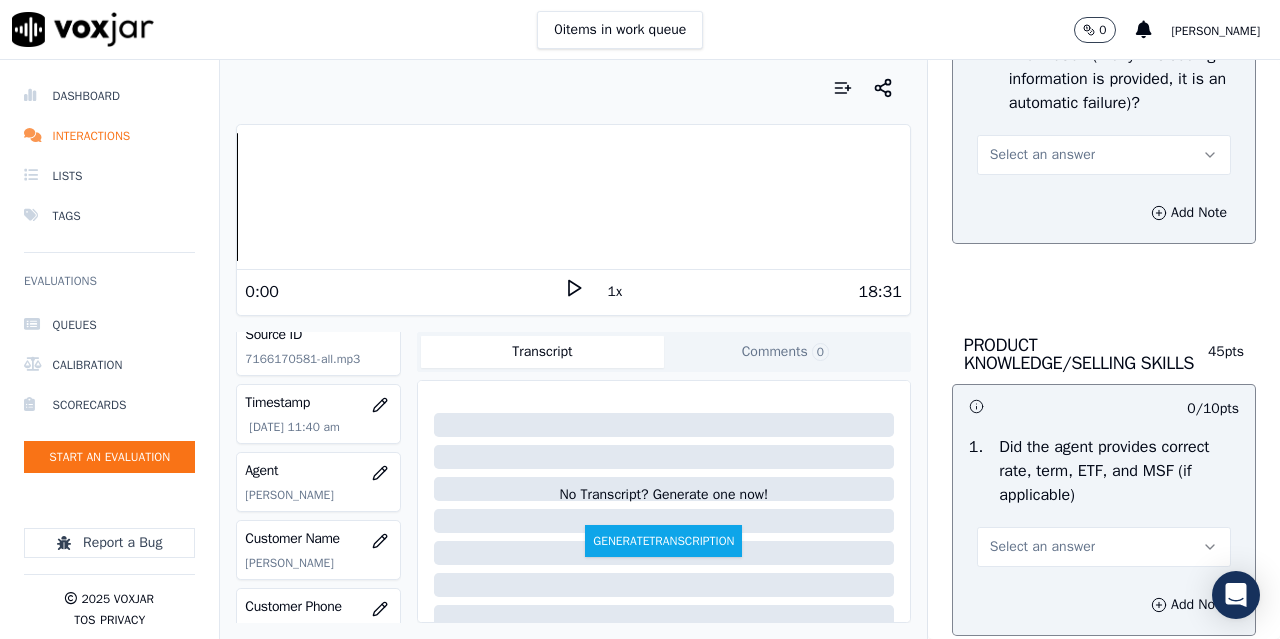 click on "Select an answer" at bounding box center [1042, 155] 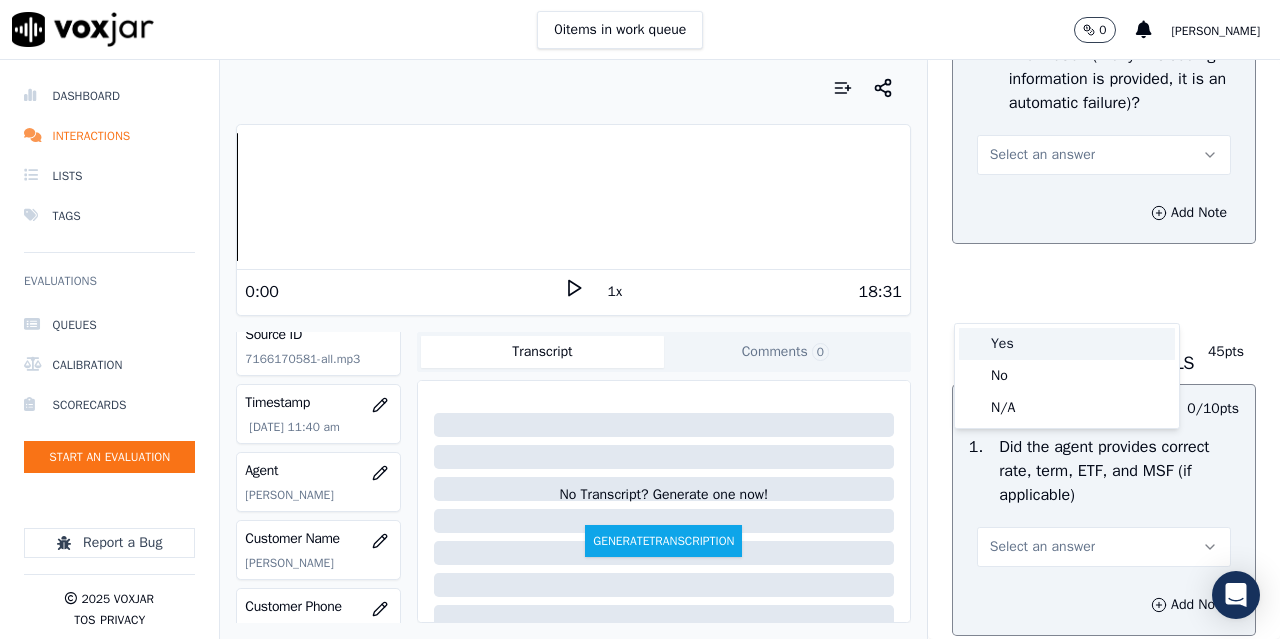 click on "Yes" at bounding box center [1067, 344] 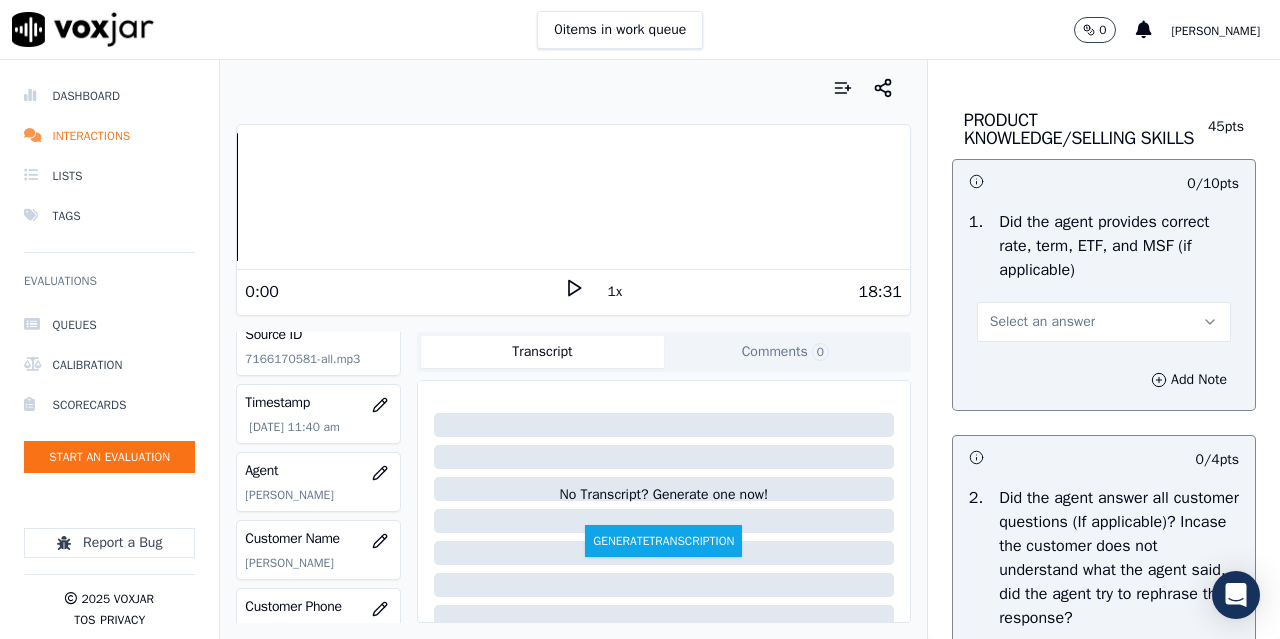 scroll, scrollTop: 3000, scrollLeft: 0, axis: vertical 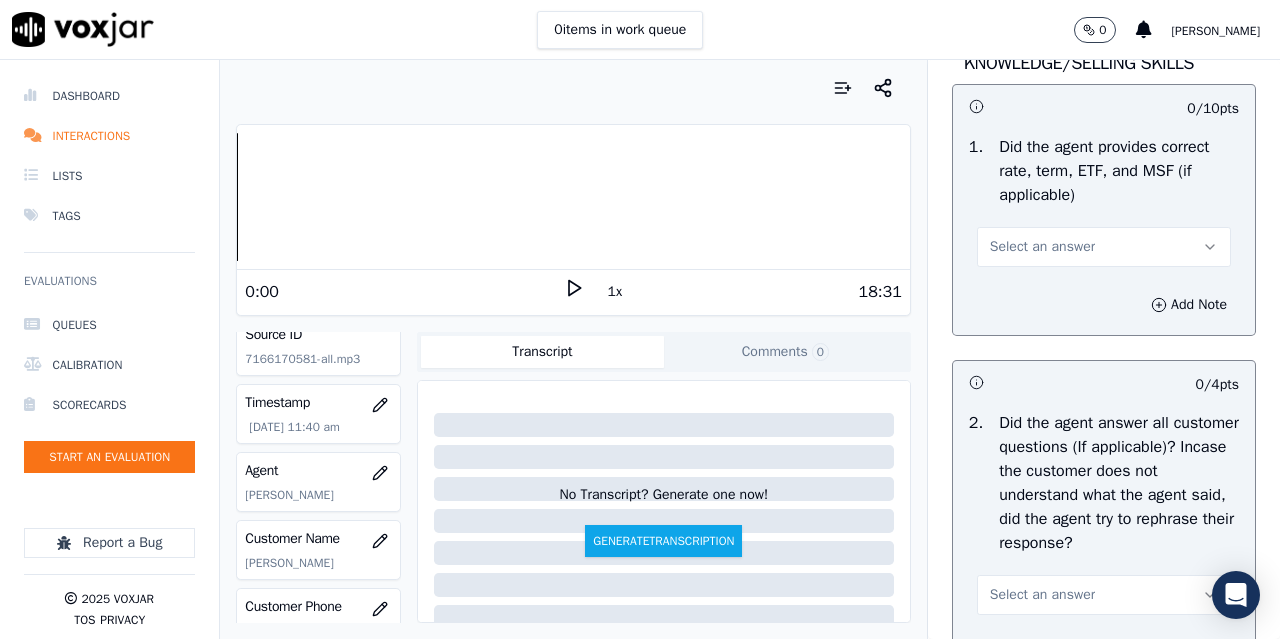 click on "Select an answer" at bounding box center [1042, 247] 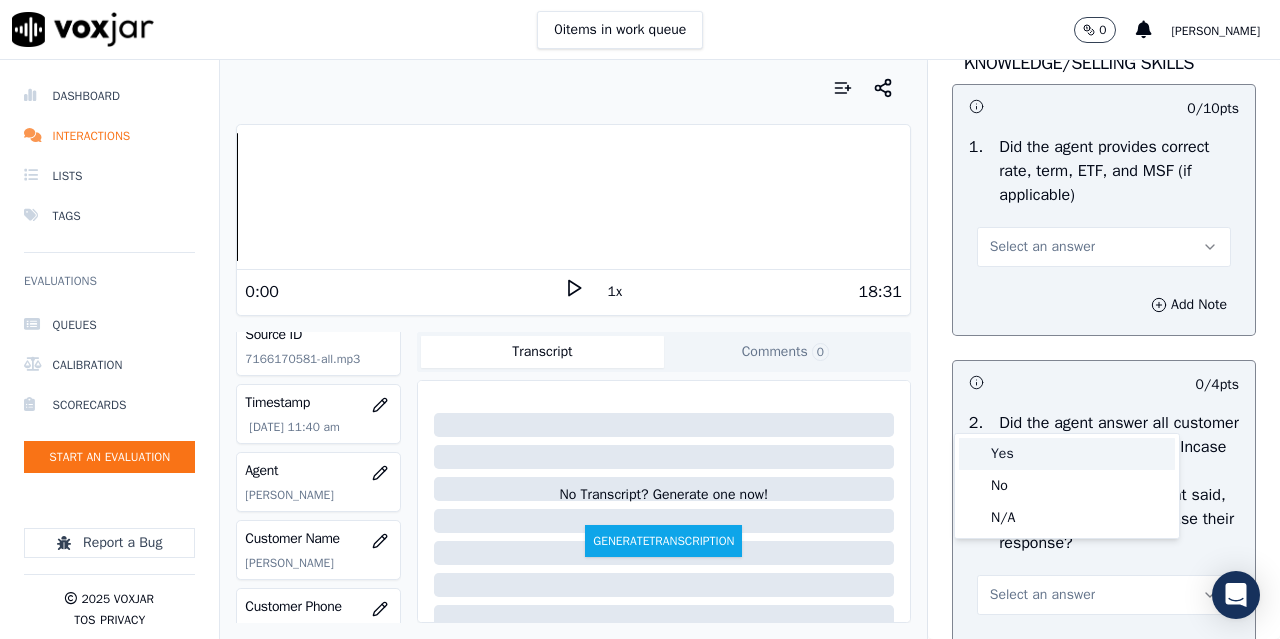 click on "Yes" at bounding box center (1067, 454) 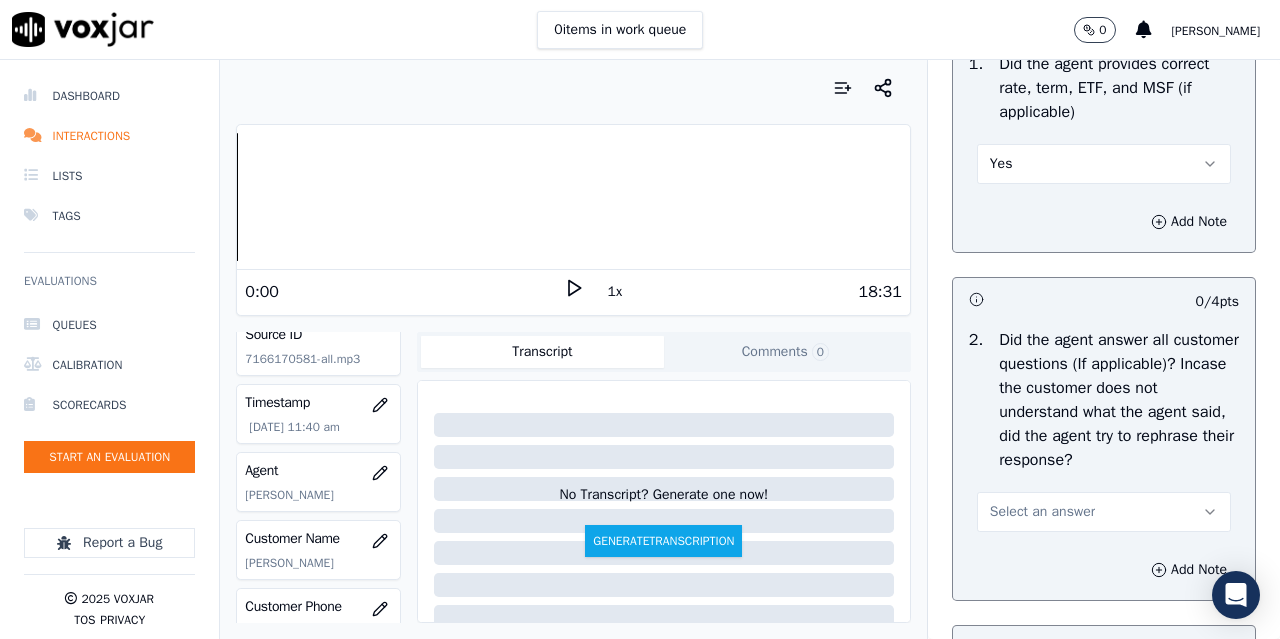 scroll, scrollTop: 3400, scrollLeft: 0, axis: vertical 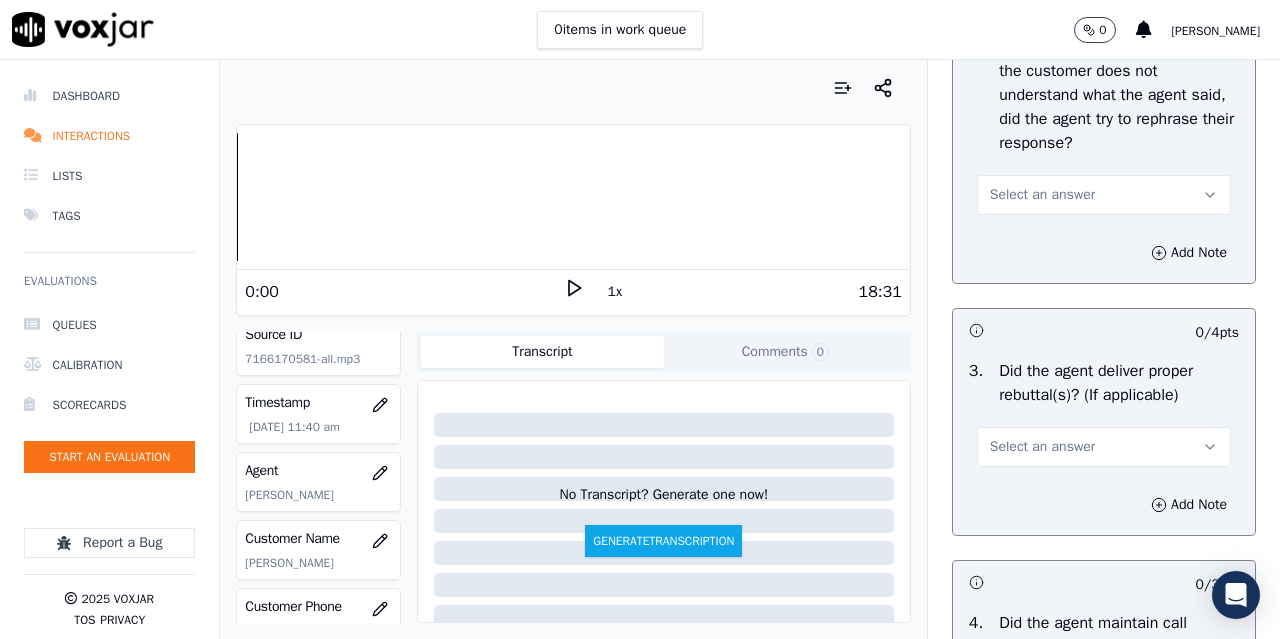 click on "Select an answer" at bounding box center (1042, 195) 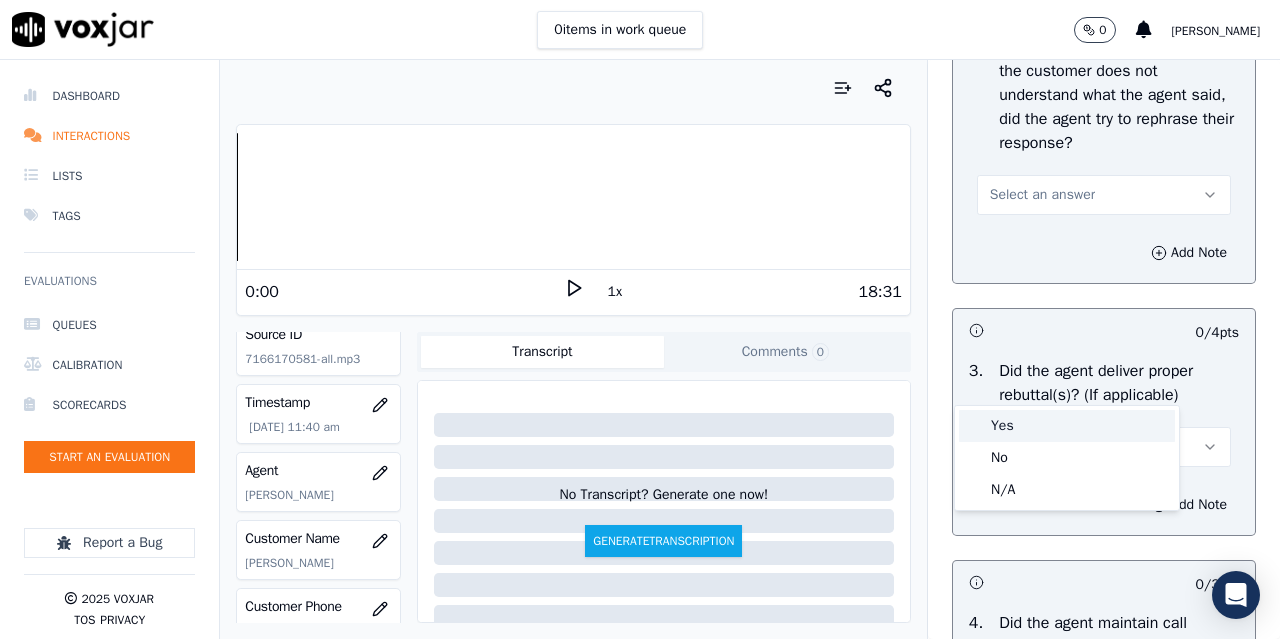 click on "Yes" at bounding box center (1067, 426) 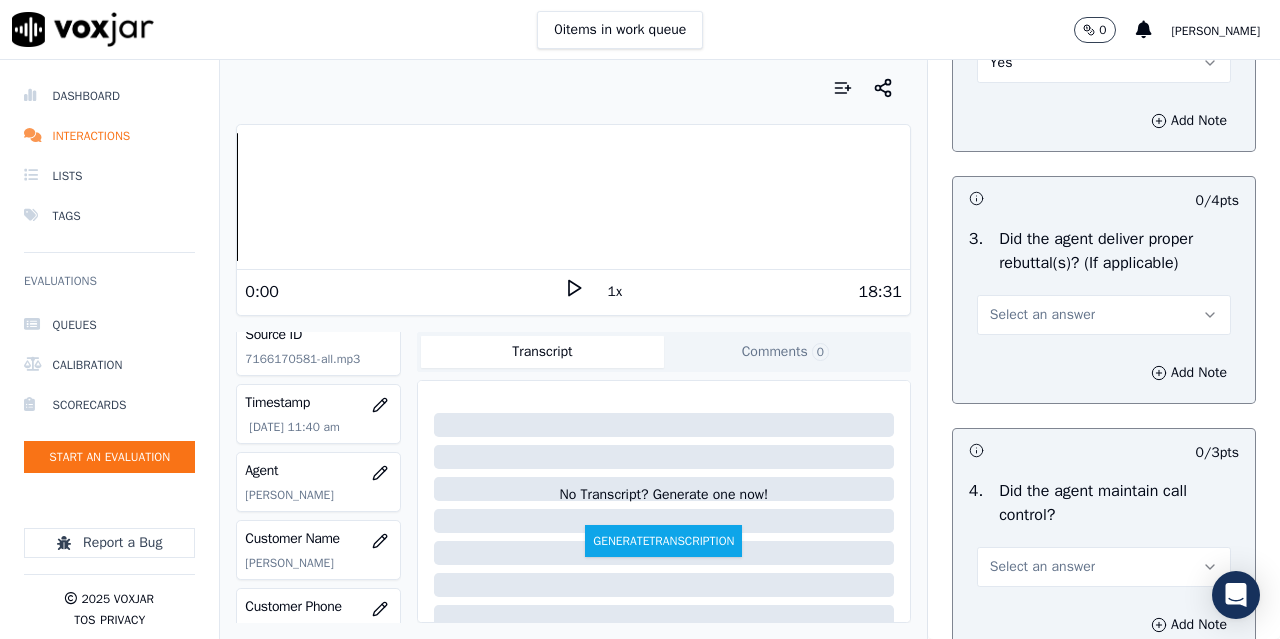 scroll, scrollTop: 3700, scrollLeft: 0, axis: vertical 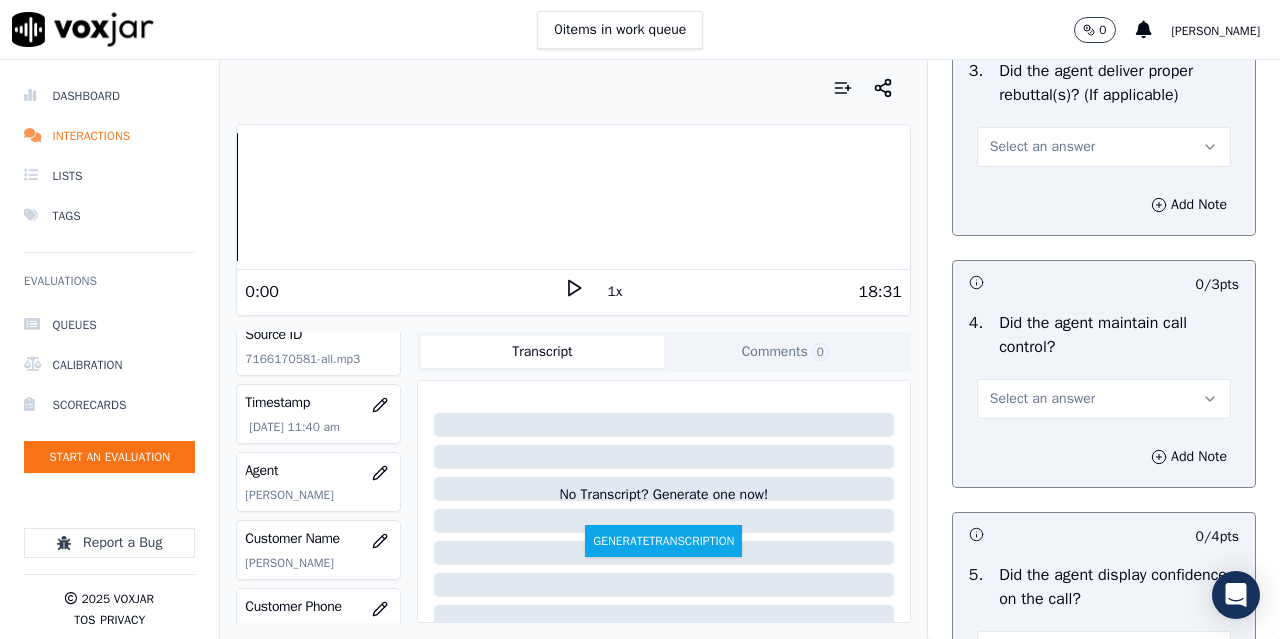 click on "Select an answer" at bounding box center [1042, 147] 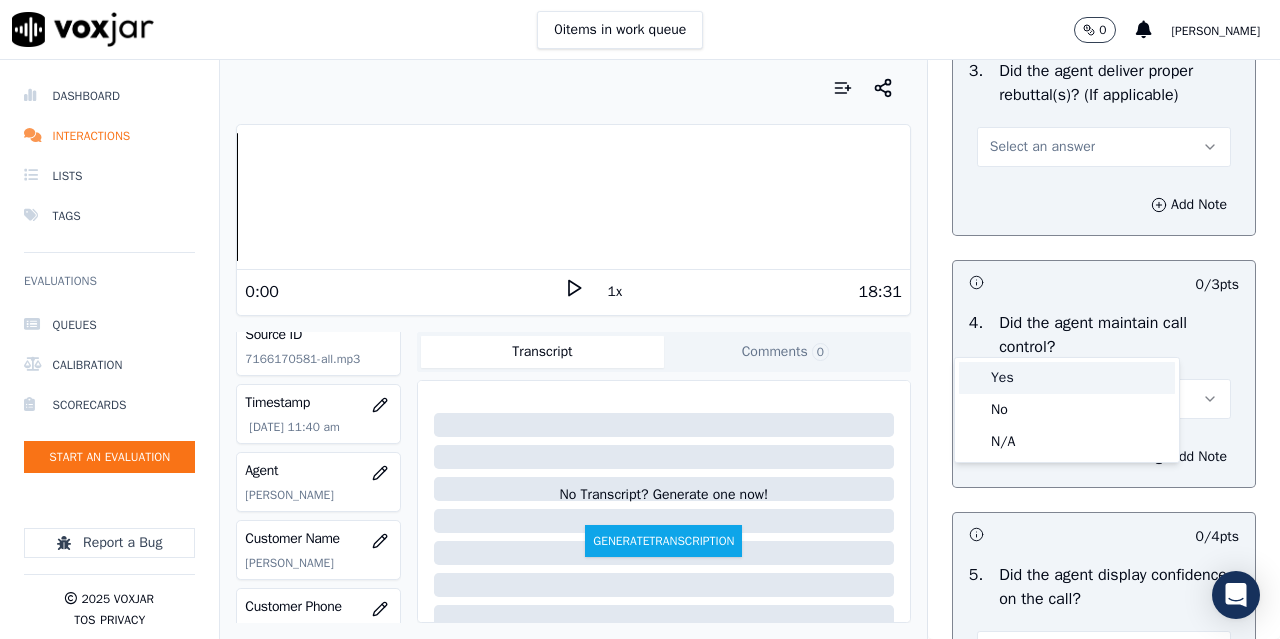click on "Yes" at bounding box center (1067, 378) 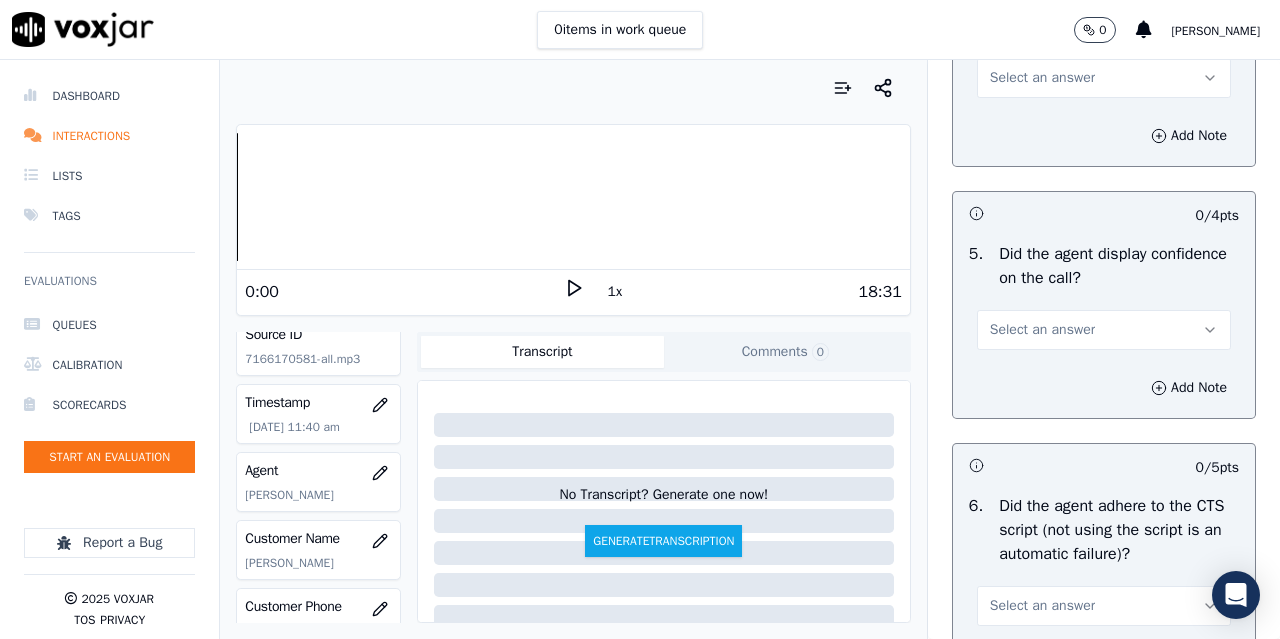scroll, scrollTop: 4100, scrollLeft: 0, axis: vertical 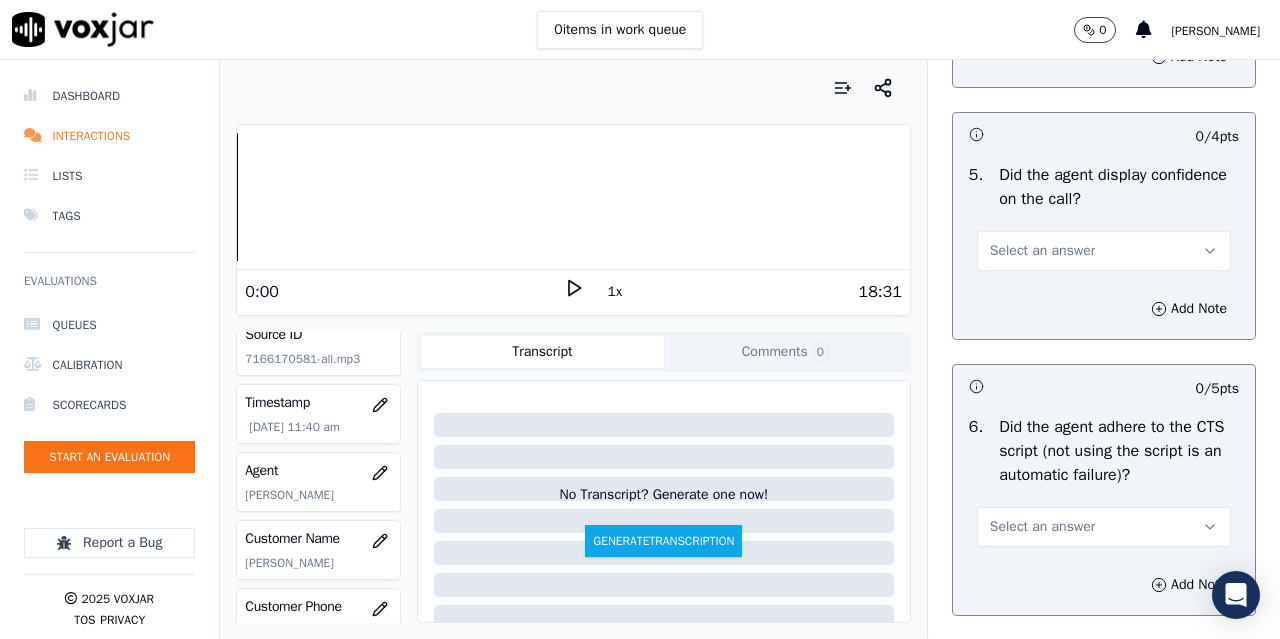 click on "Select an answer" at bounding box center [1104, -1] 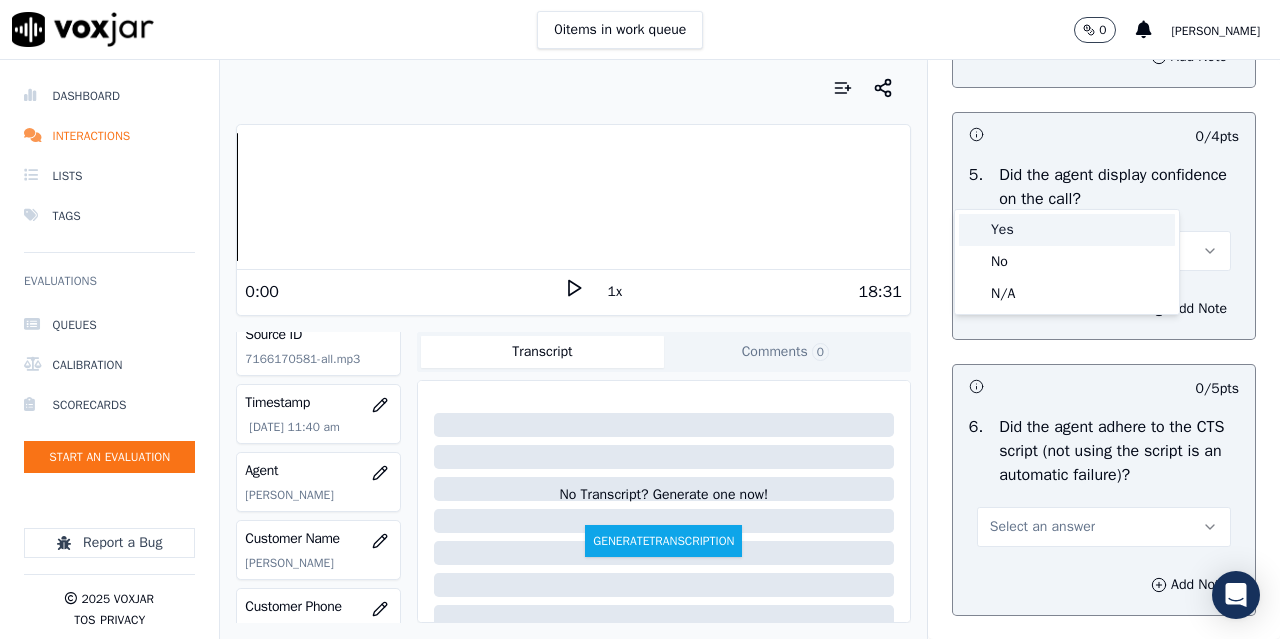 click on "Yes" at bounding box center [1067, 230] 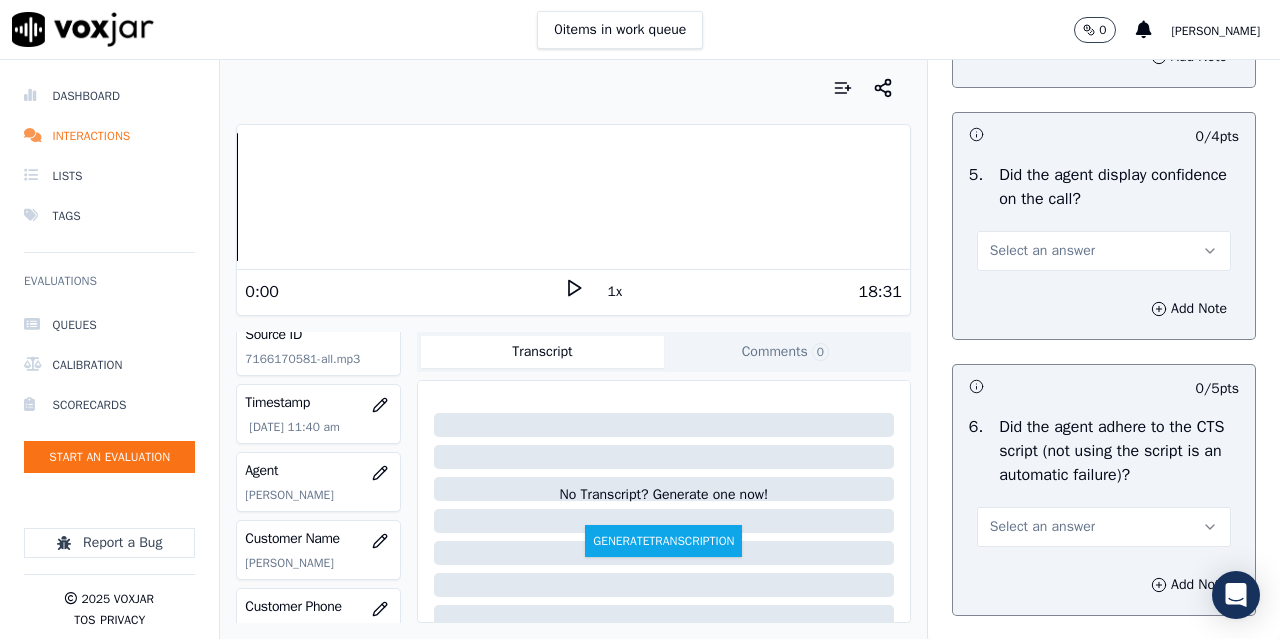 click on "Select an answer" at bounding box center (1042, 251) 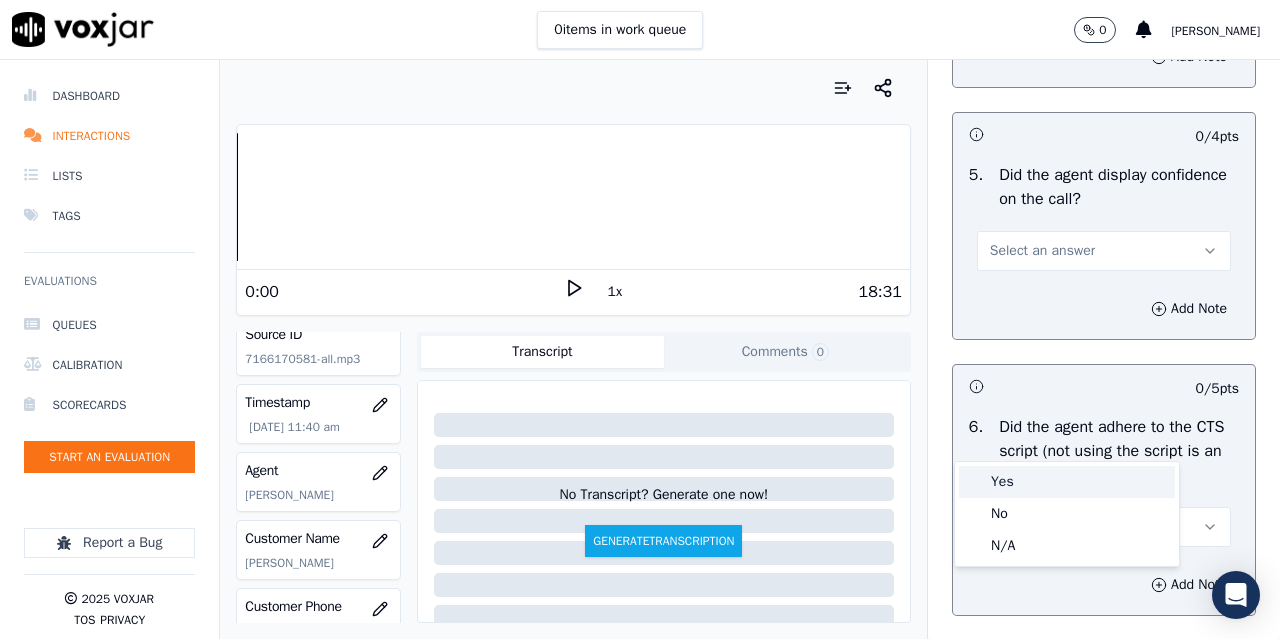 click on "Yes" at bounding box center [1067, 482] 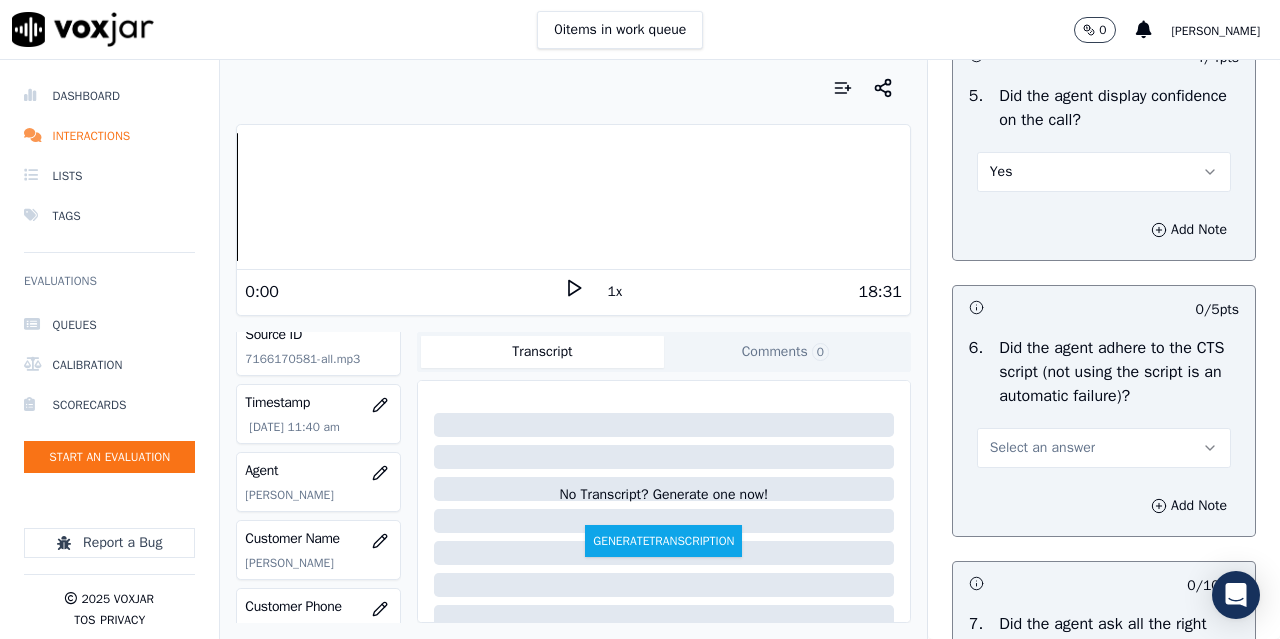 scroll, scrollTop: 4500, scrollLeft: 0, axis: vertical 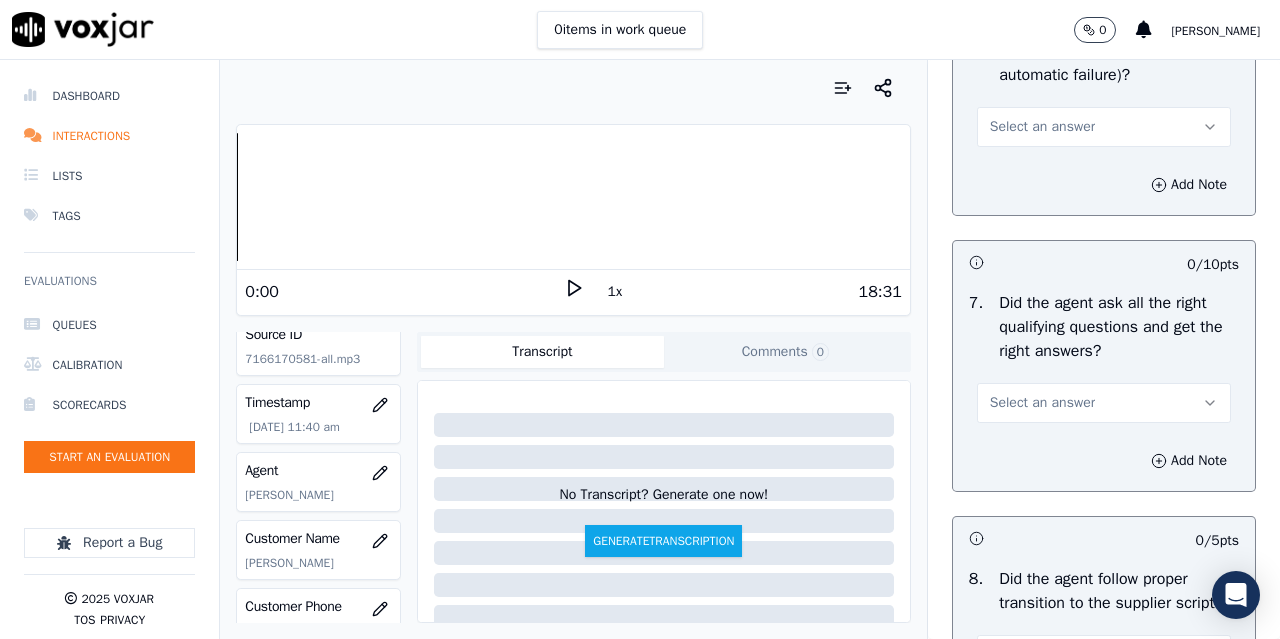 click on "Select an answer" at bounding box center [1042, 127] 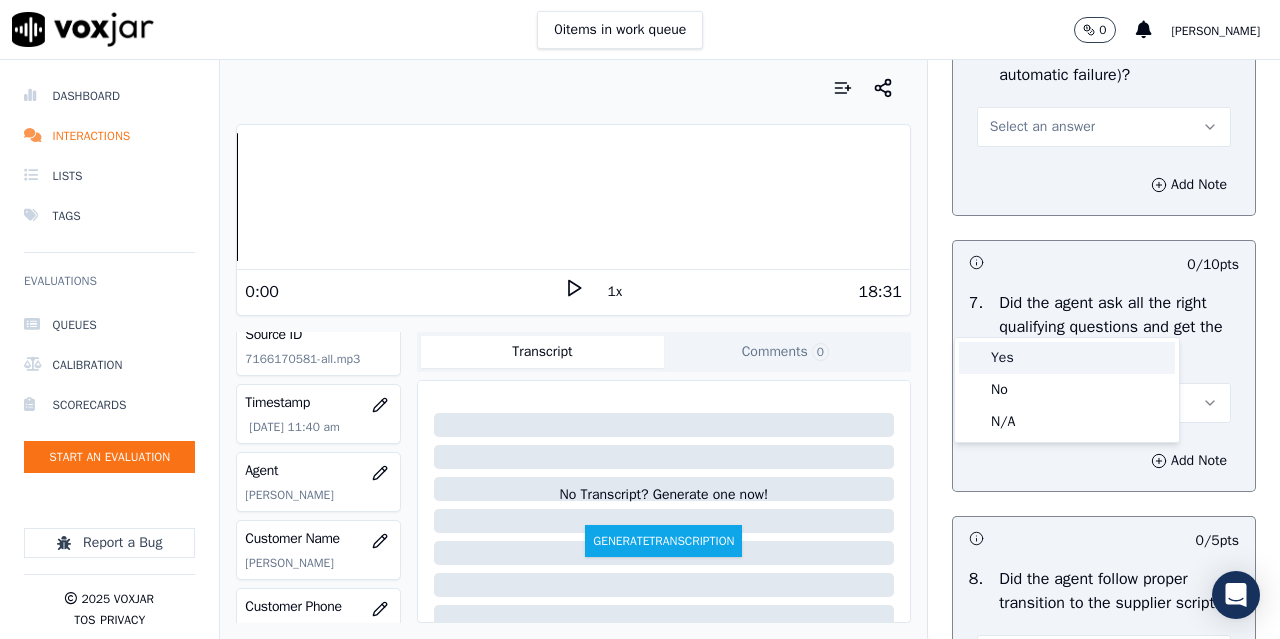 click on "Yes" at bounding box center [1067, 358] 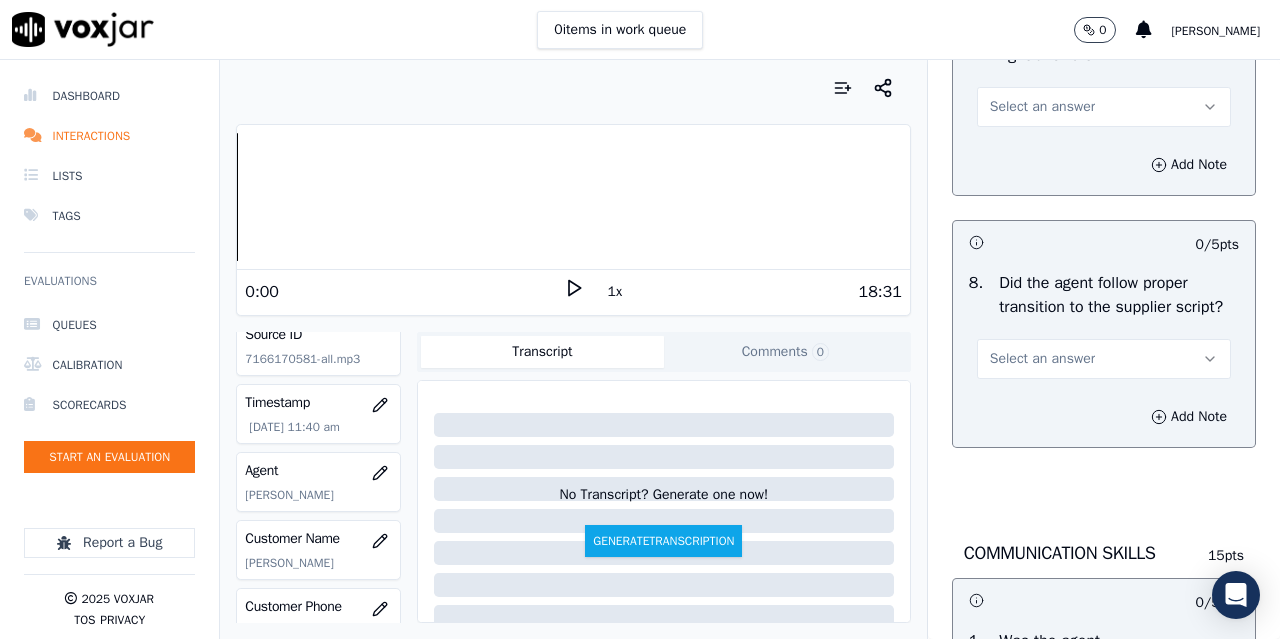 scroll, scrollTop: 4800, scrollLeft: 0, axis: vertical 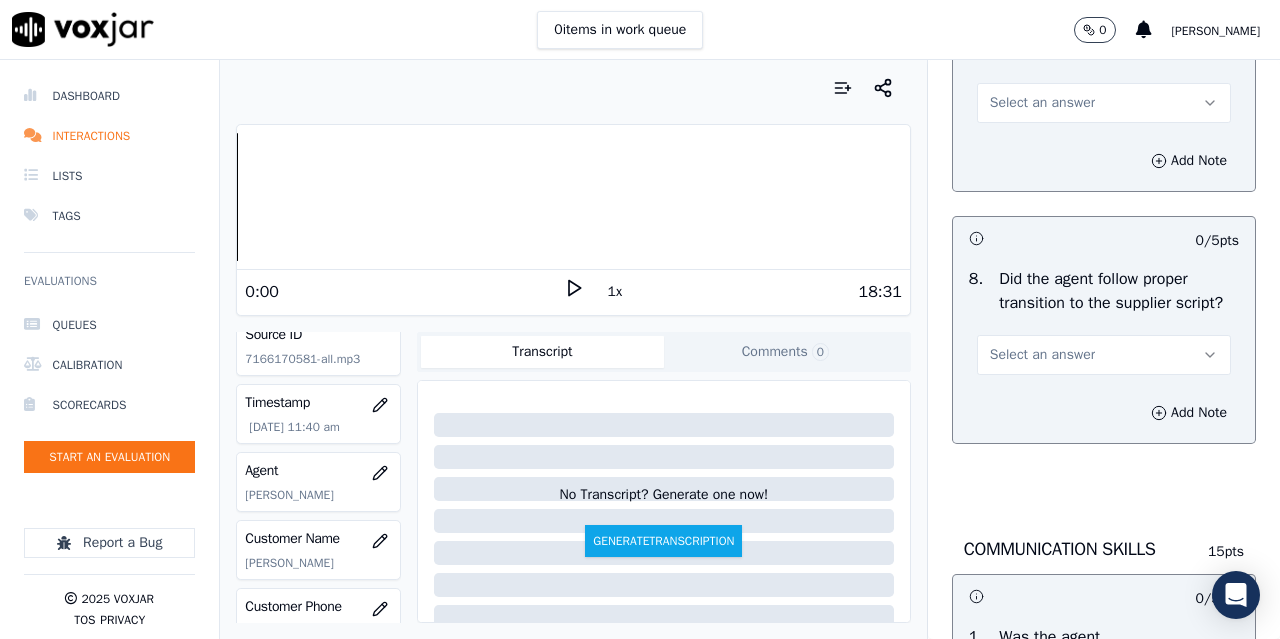 click on "Select an answer" at bounding box center [1042, 103] 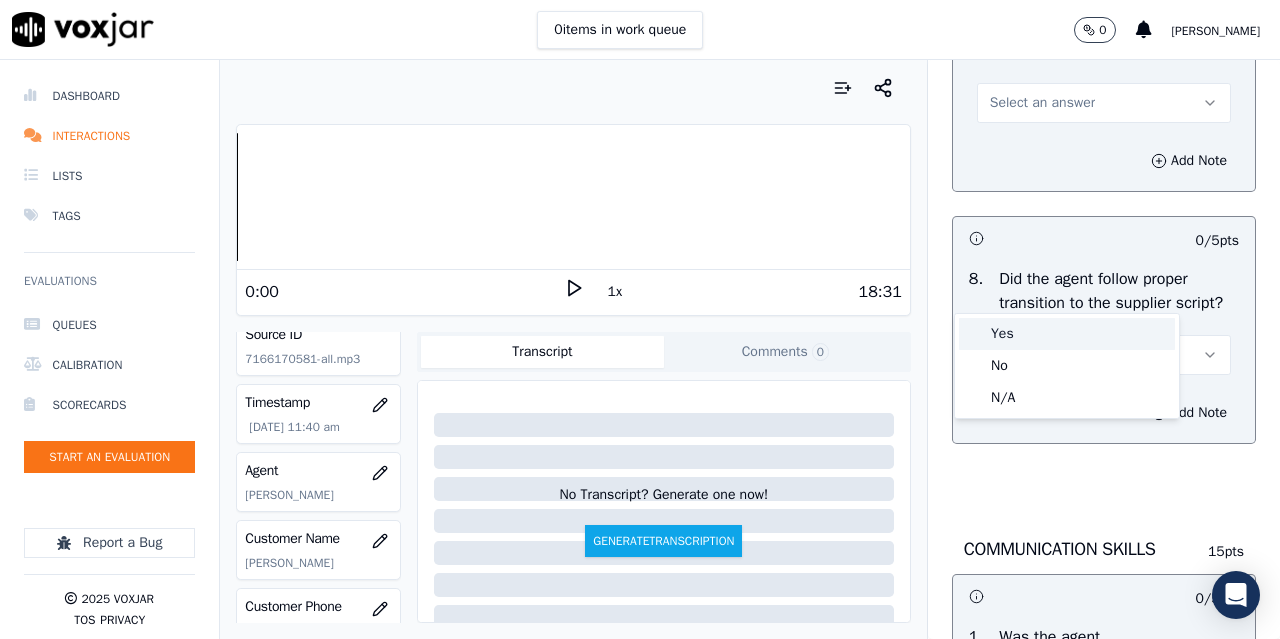 click on "Yes" at bounding box center (1067, 334) 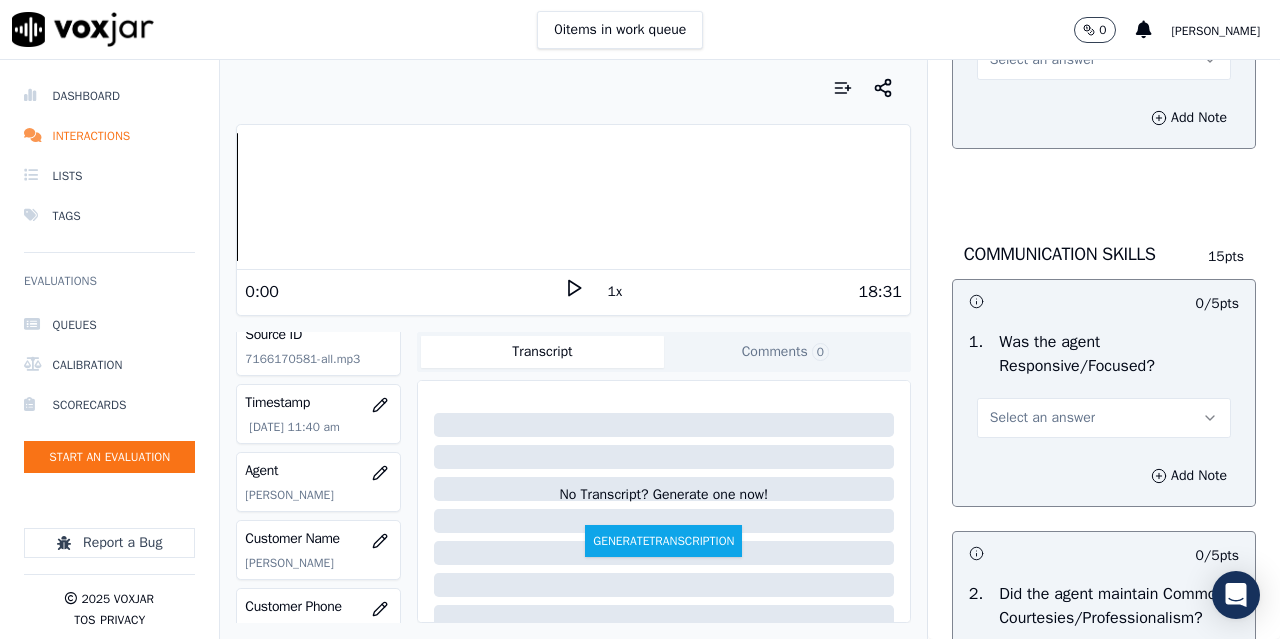 scroll, scrollTop: 5100, scrollLeft: 0, axis: vertical 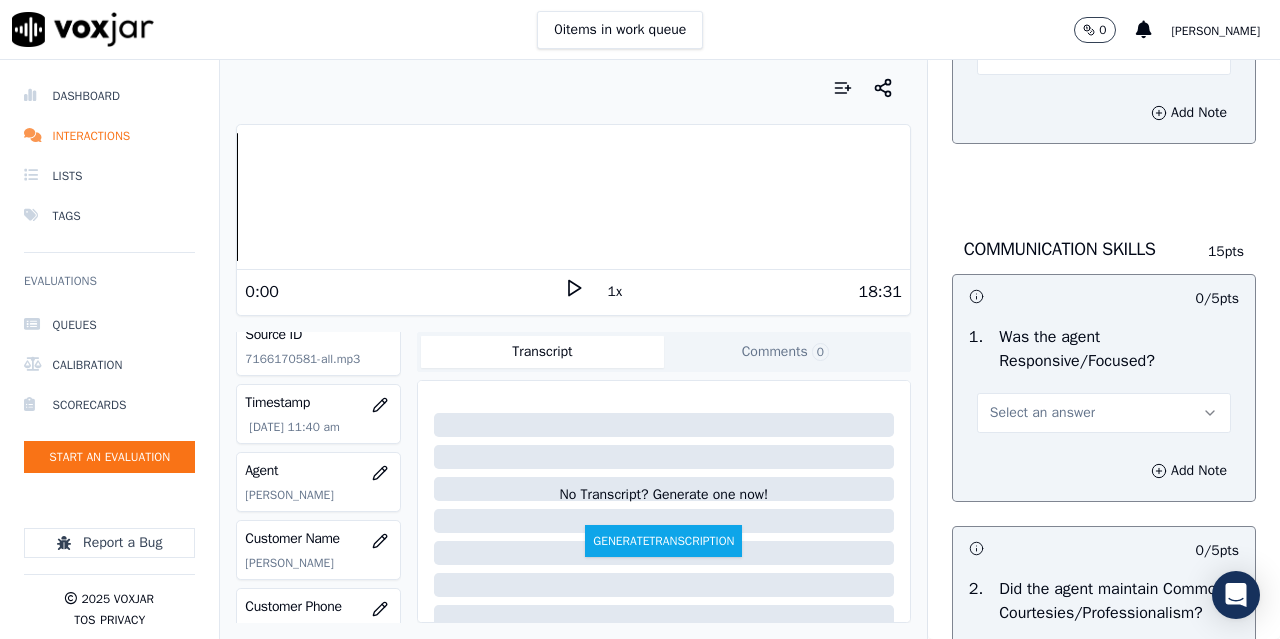 click on "Select an answer" at bounding box center (1104, 55) 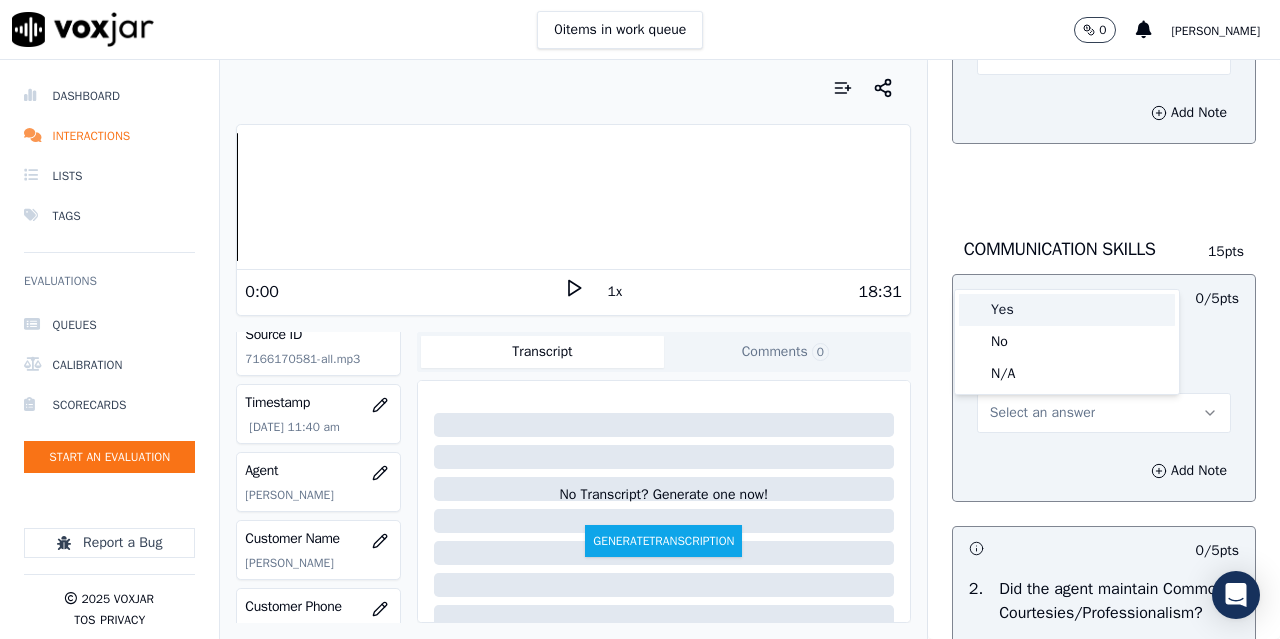 click on "Yes" at bounding box center [1067, 310] 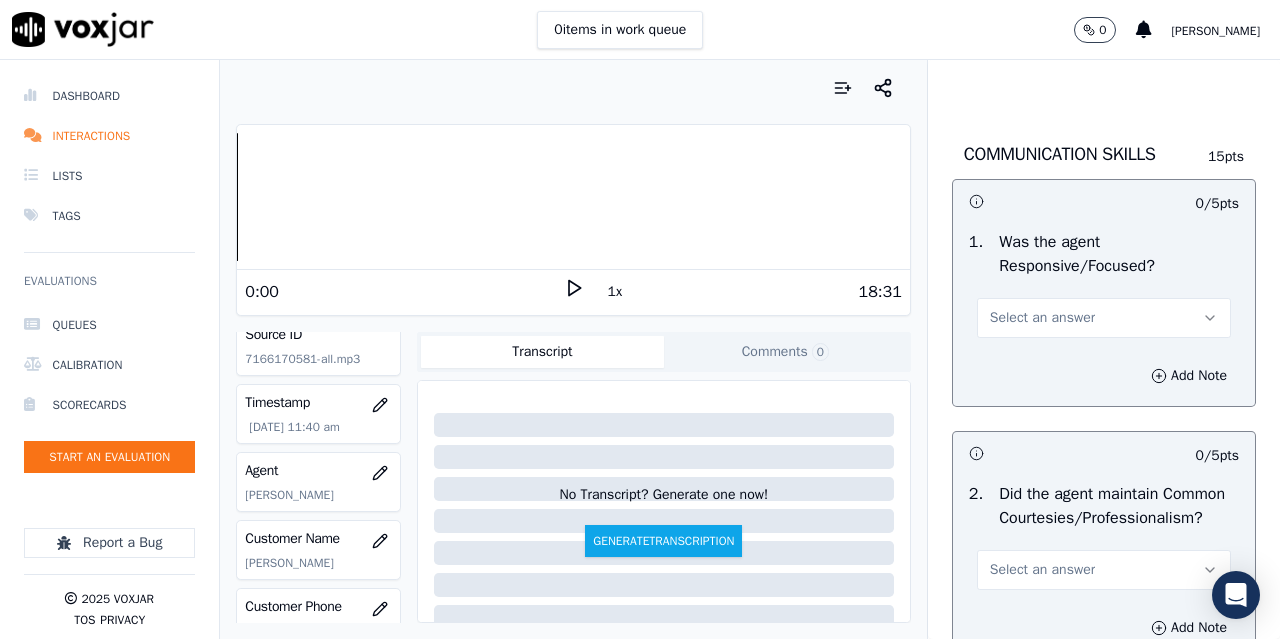 scroll, scrollTop: 5500, scrollLeft: 0, axis: vertical 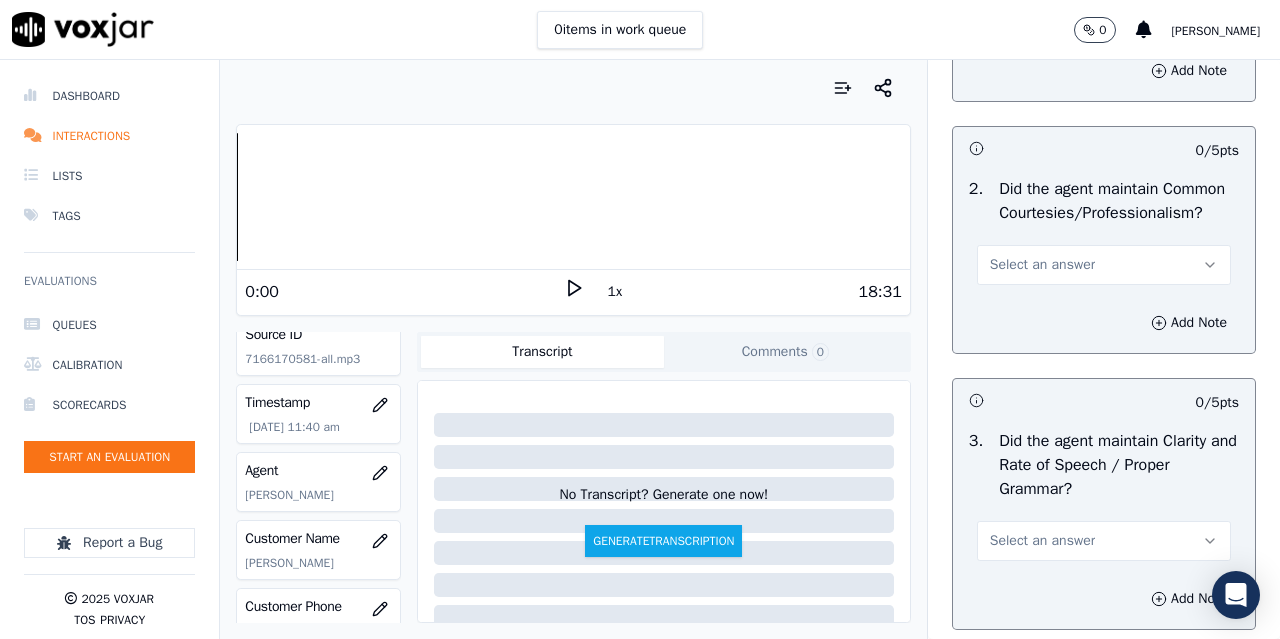 click on "Select an answer" at bounding box center (1042, 13) 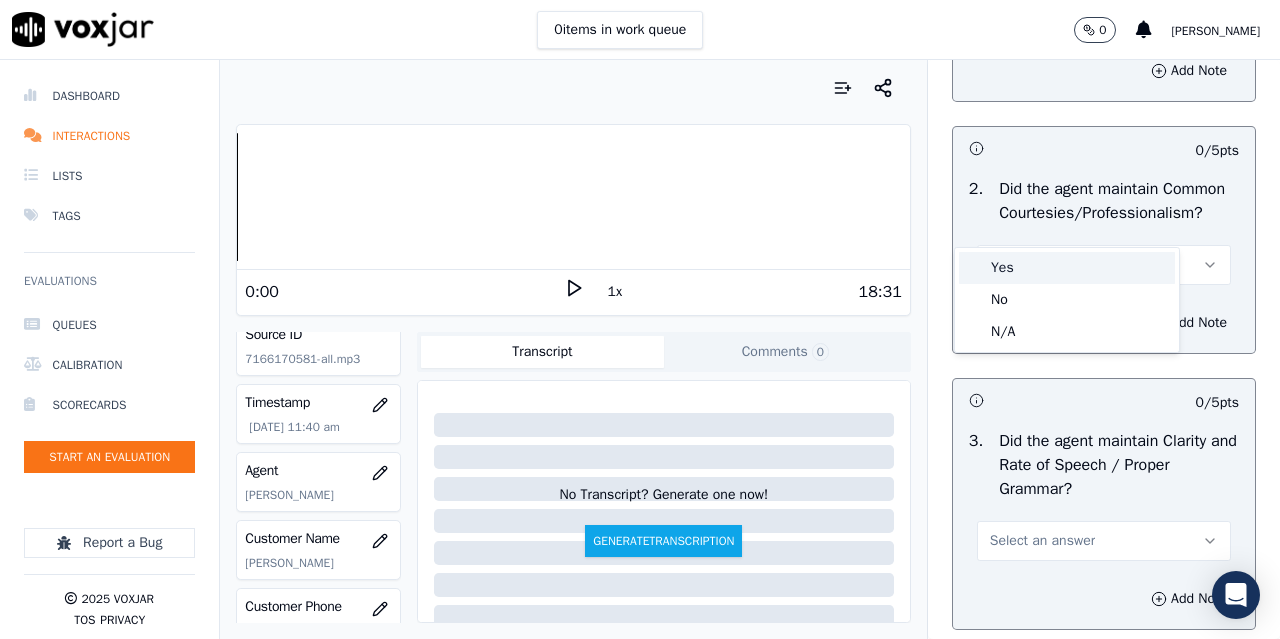 click on "Yes" at bounding box center [1067, 268] 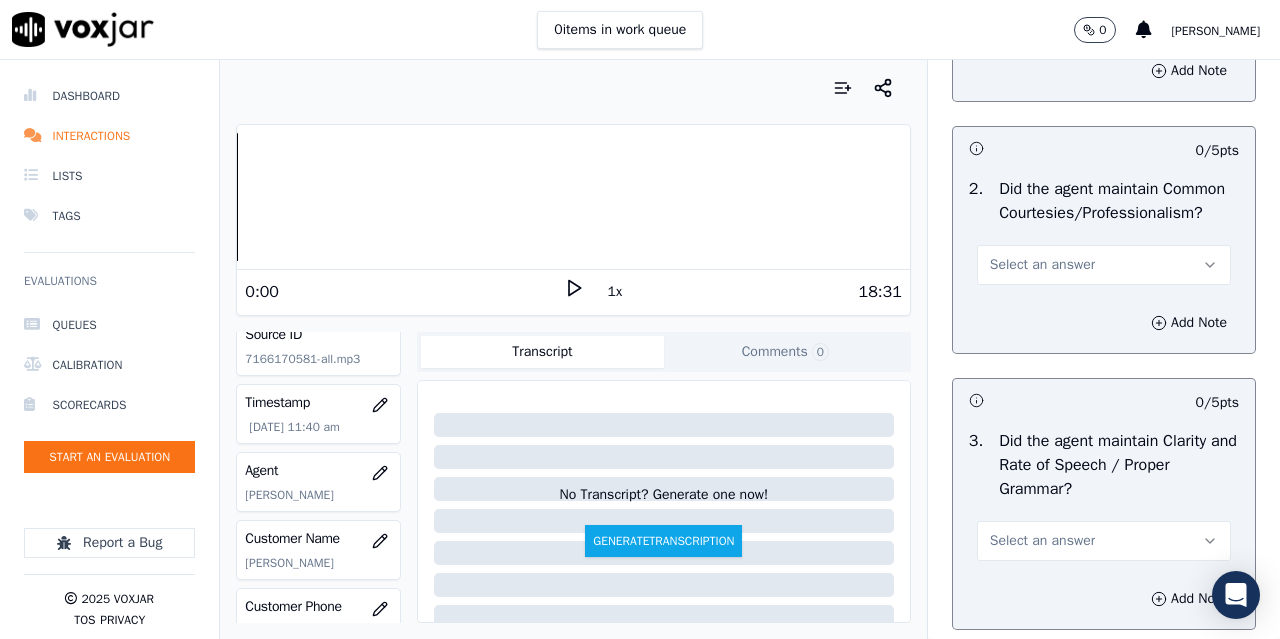 click on "Select an answer" at bounding box center [1042, 265] 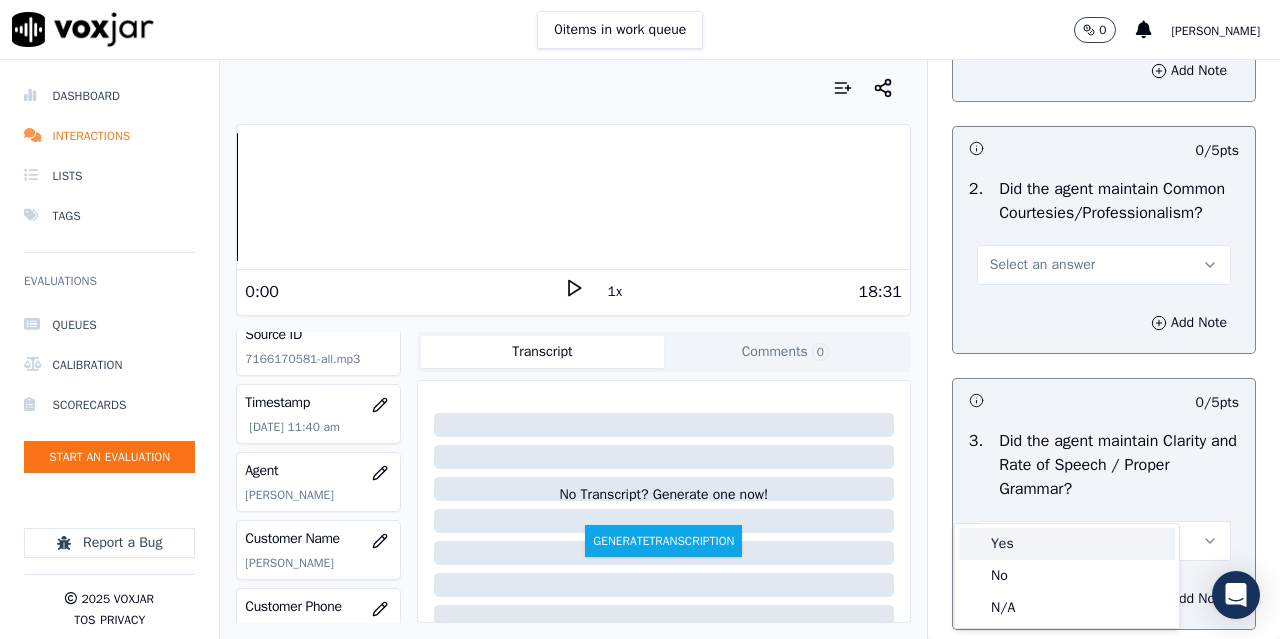 click on "Yes" at bounding box center [1067, 544] 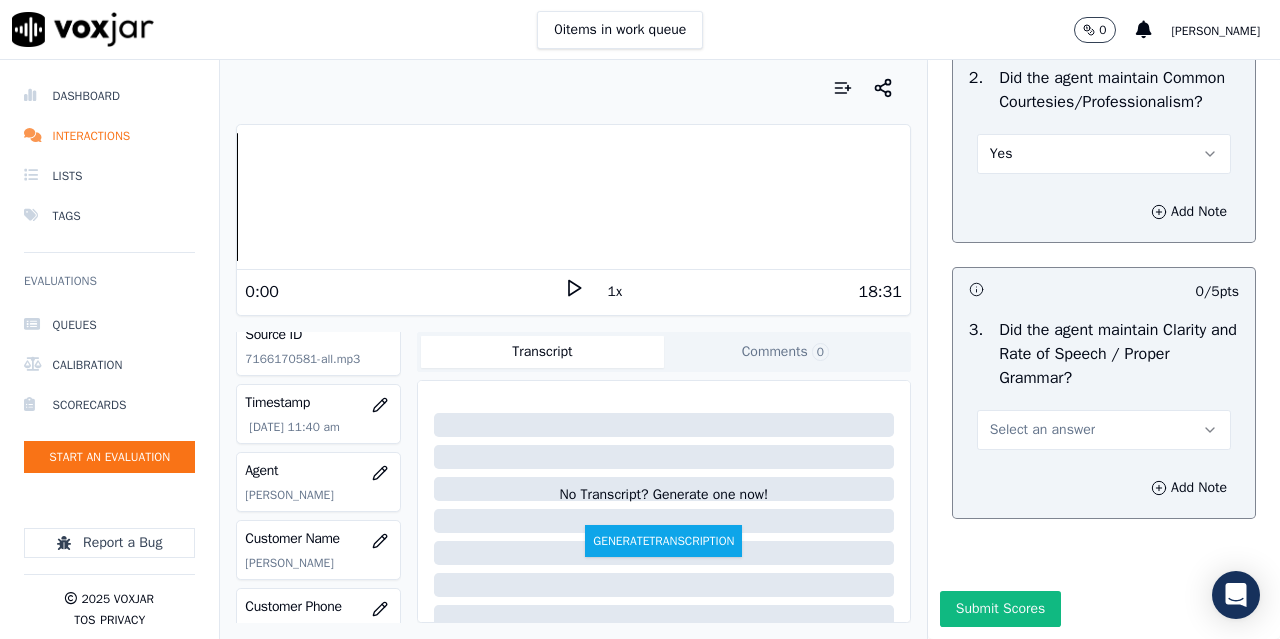 scroll, scrollTop: 5896, scrollLeft: 0, axis: vertical 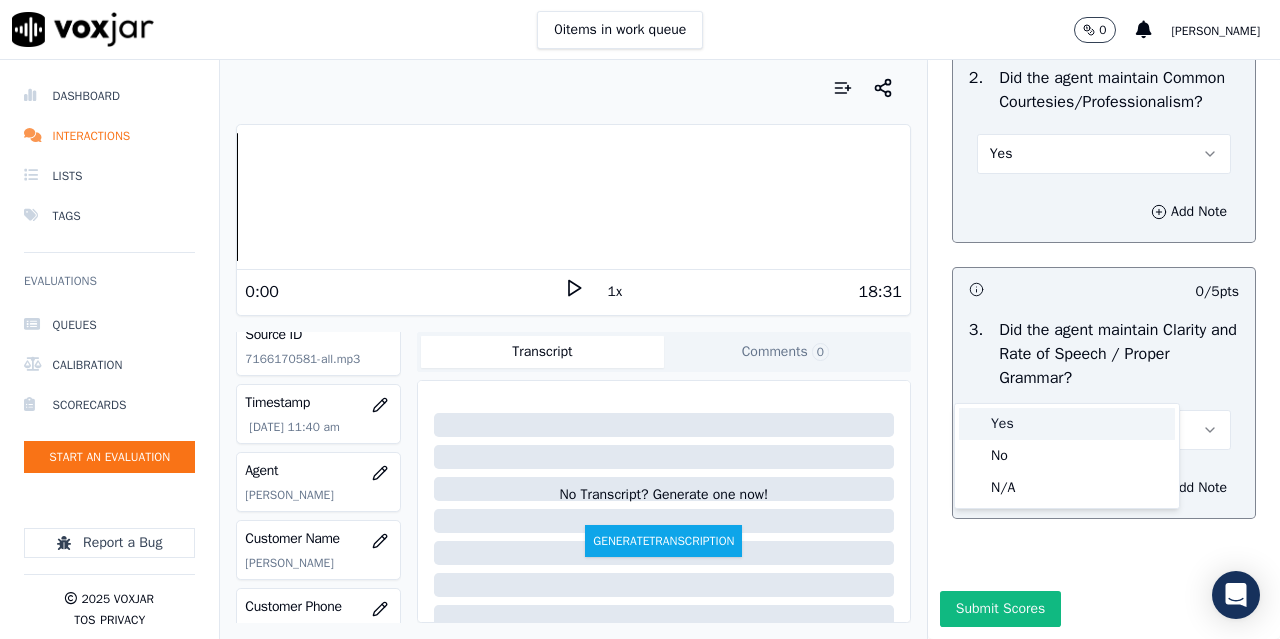 click on "Yes" at bounding box center [1067, 424] 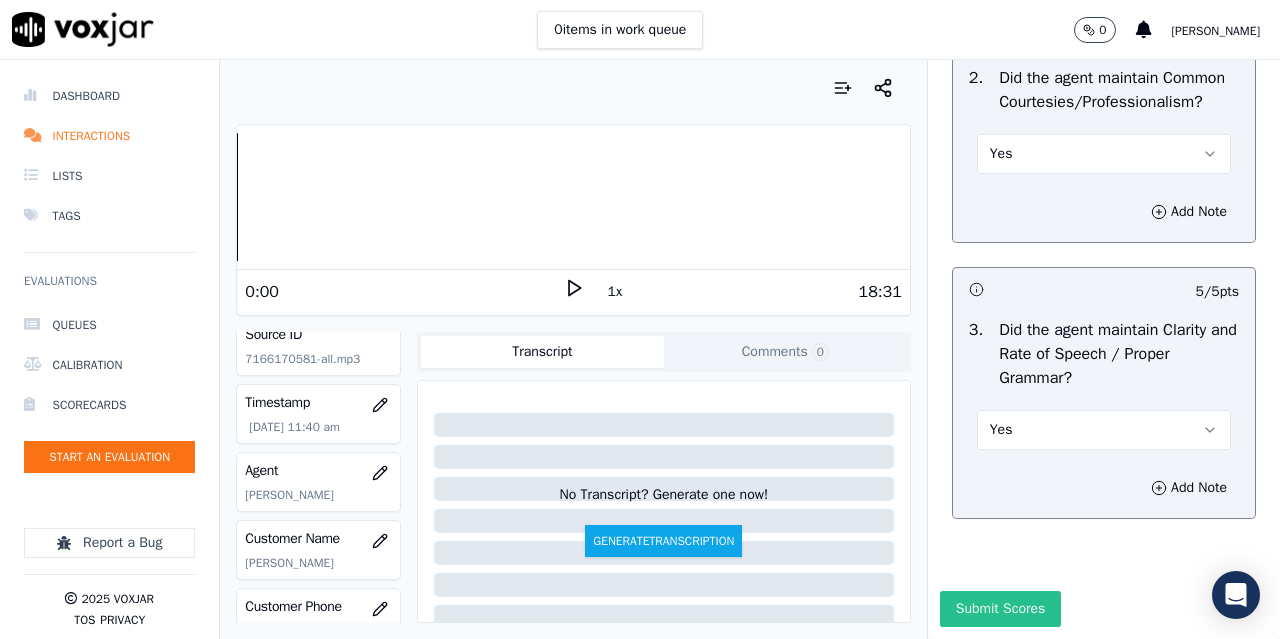 click on "Submit Scores" at bounding box center (1000, 609) 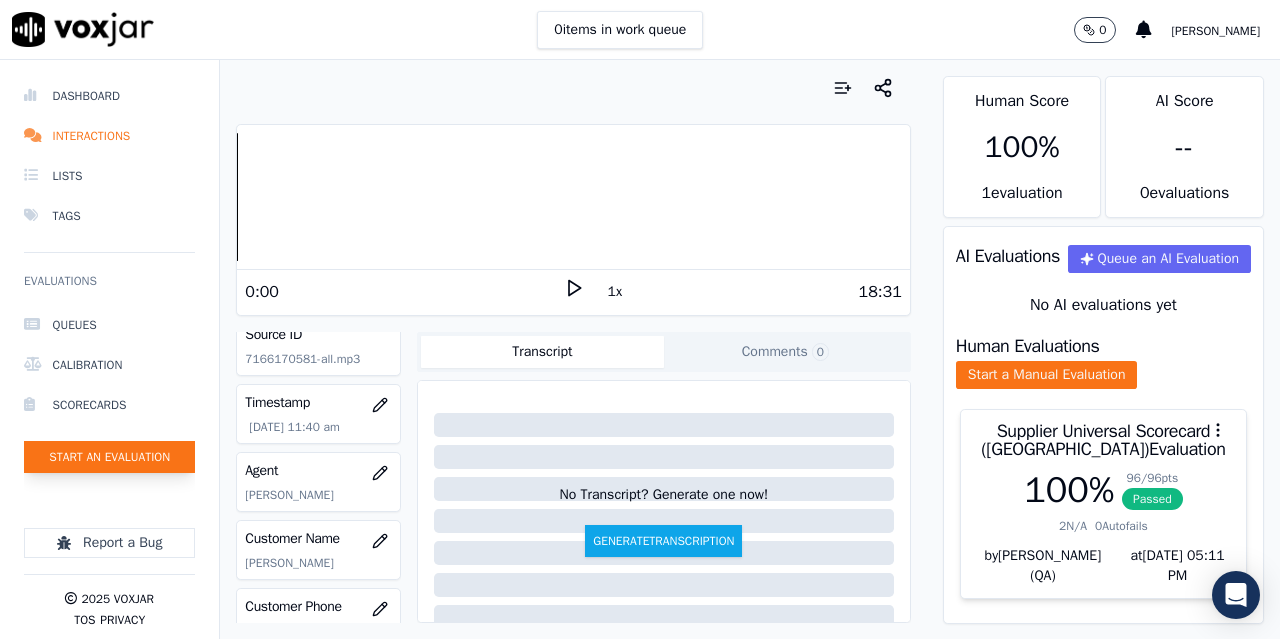 click on "Start an Evaluation" 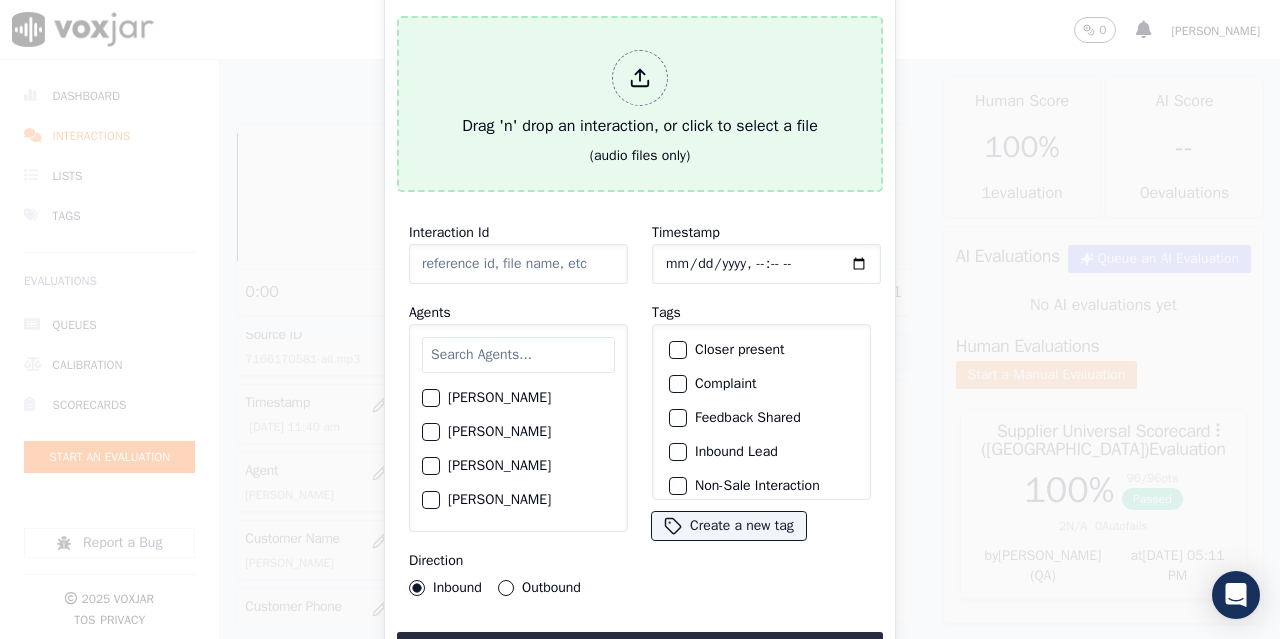 click on "Drag 'n' drop an interaction, or click to select a file" at bounding box center [640, 94] 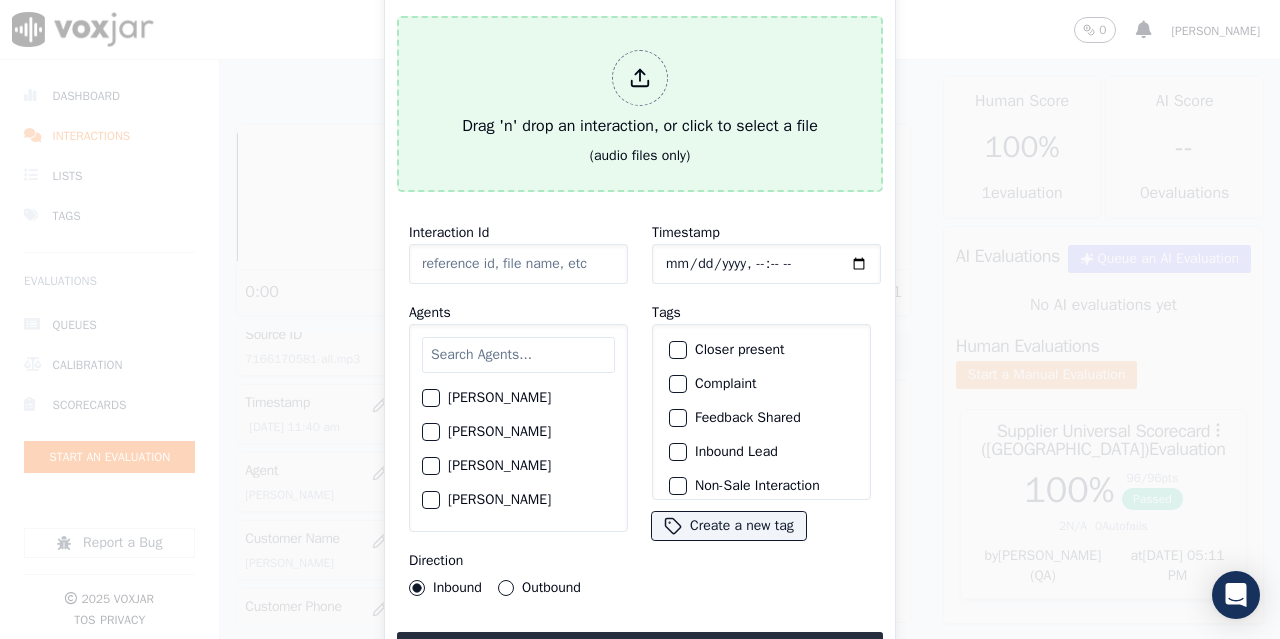 type on "20250702-134827_4845298080-all.mp3" 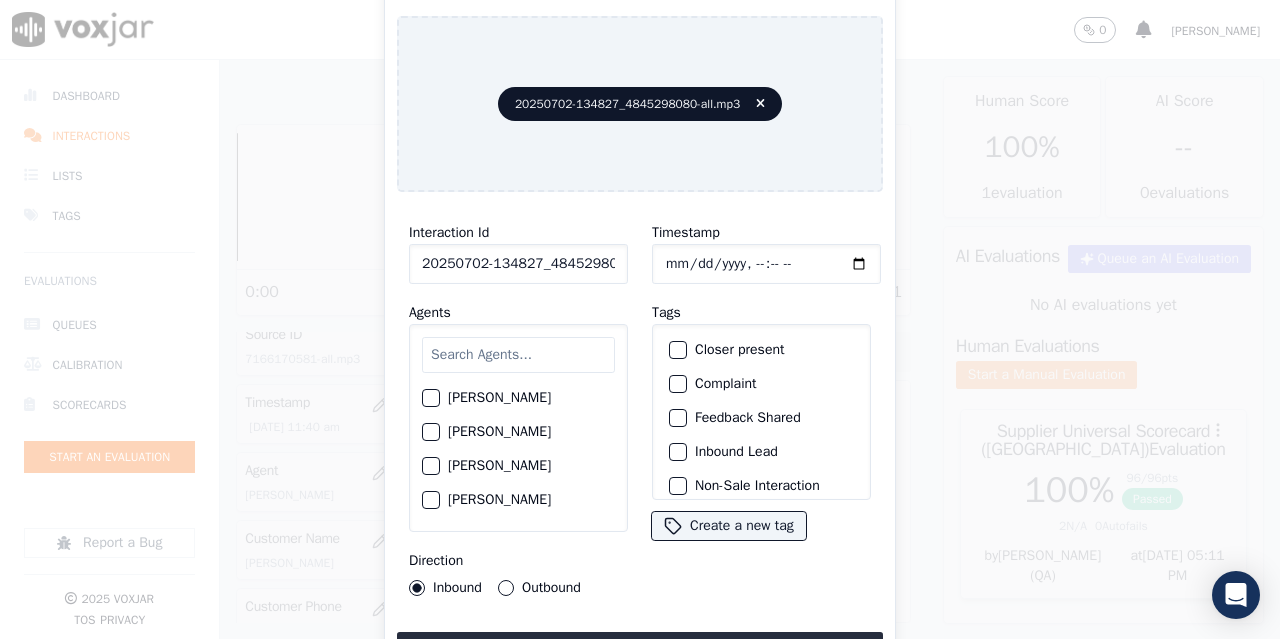 click at bounding box center (518, 355) 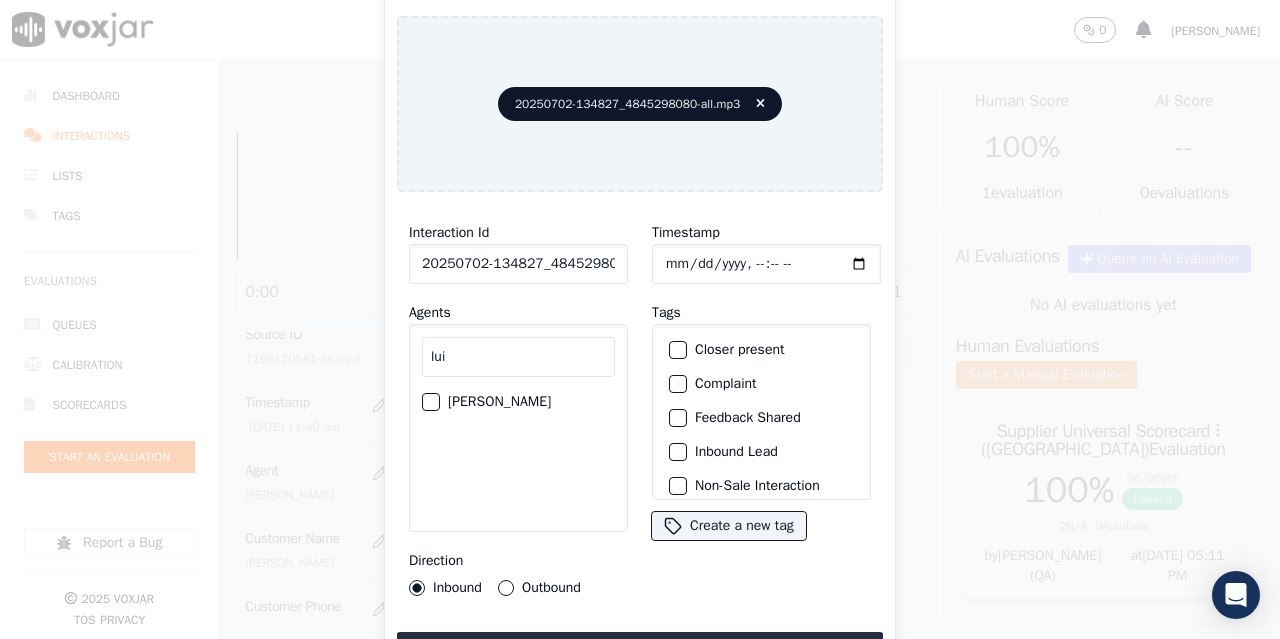 type on "lui" 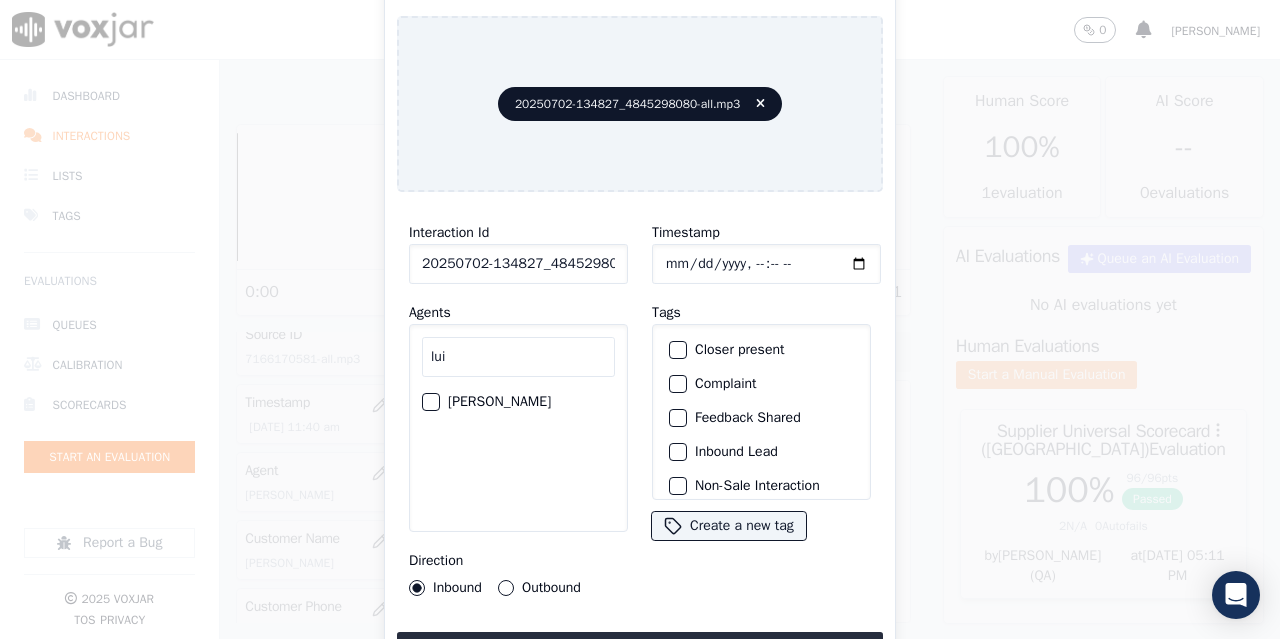 click on "[PERSON_NAME]" 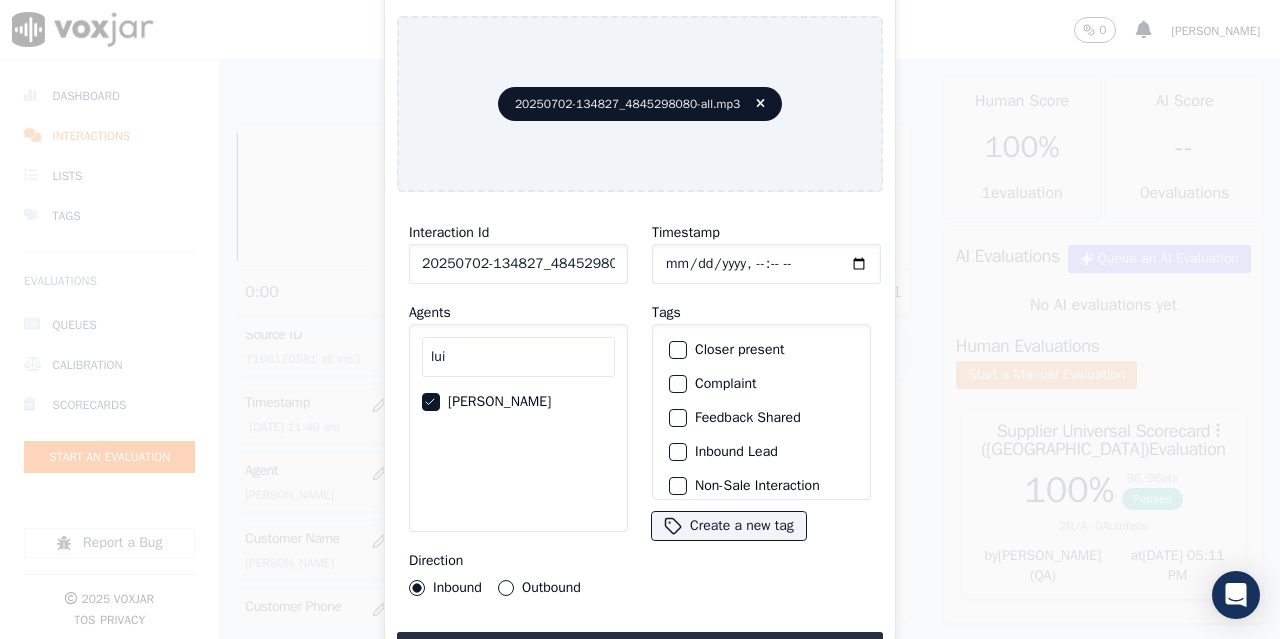 click on "Timestamp" 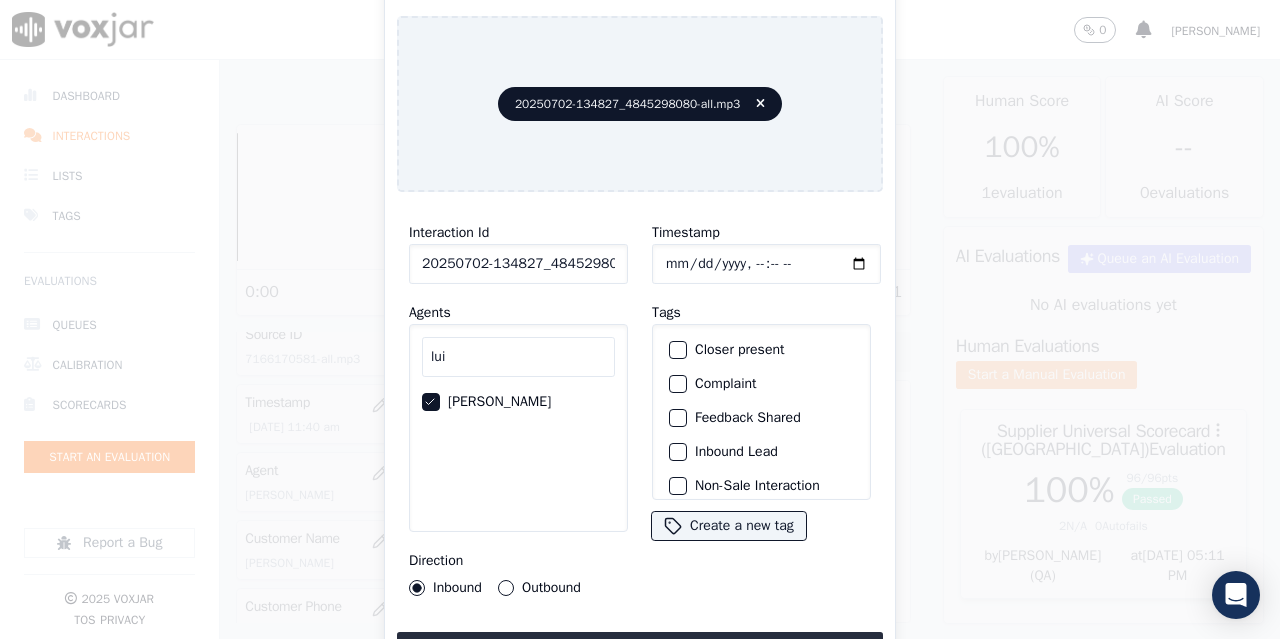 click on "Outbound" at bounding box center (506, 588) 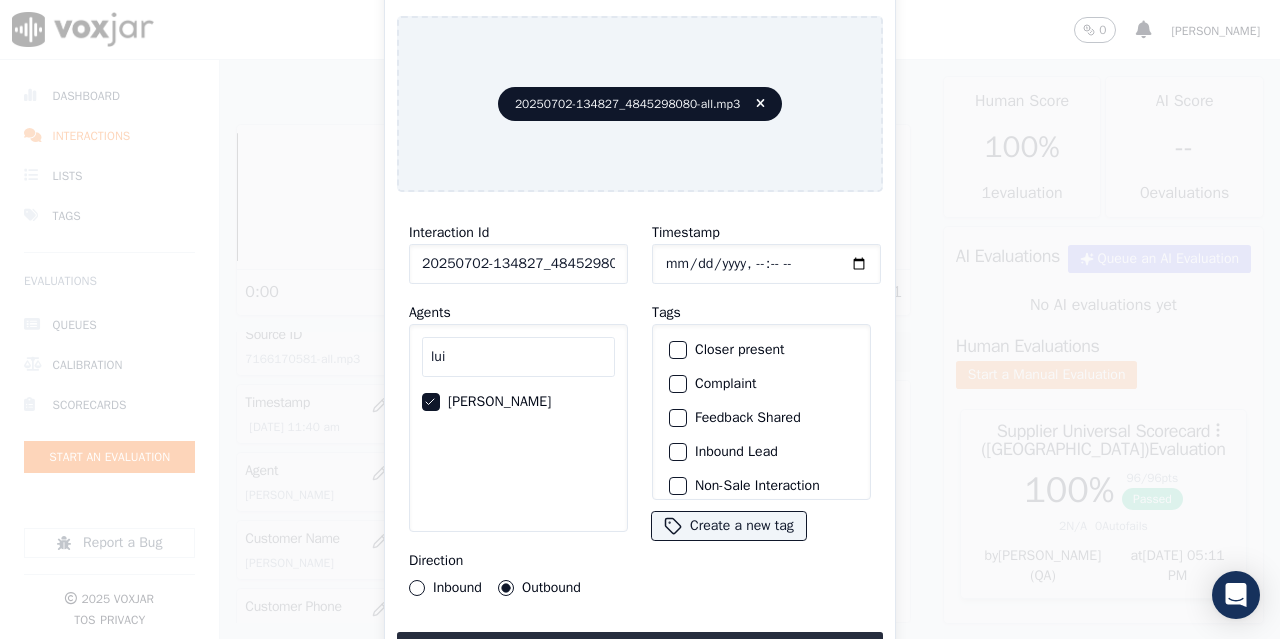 scroll, scrollTop: 189, scrollLeft: 0, axis: vertical 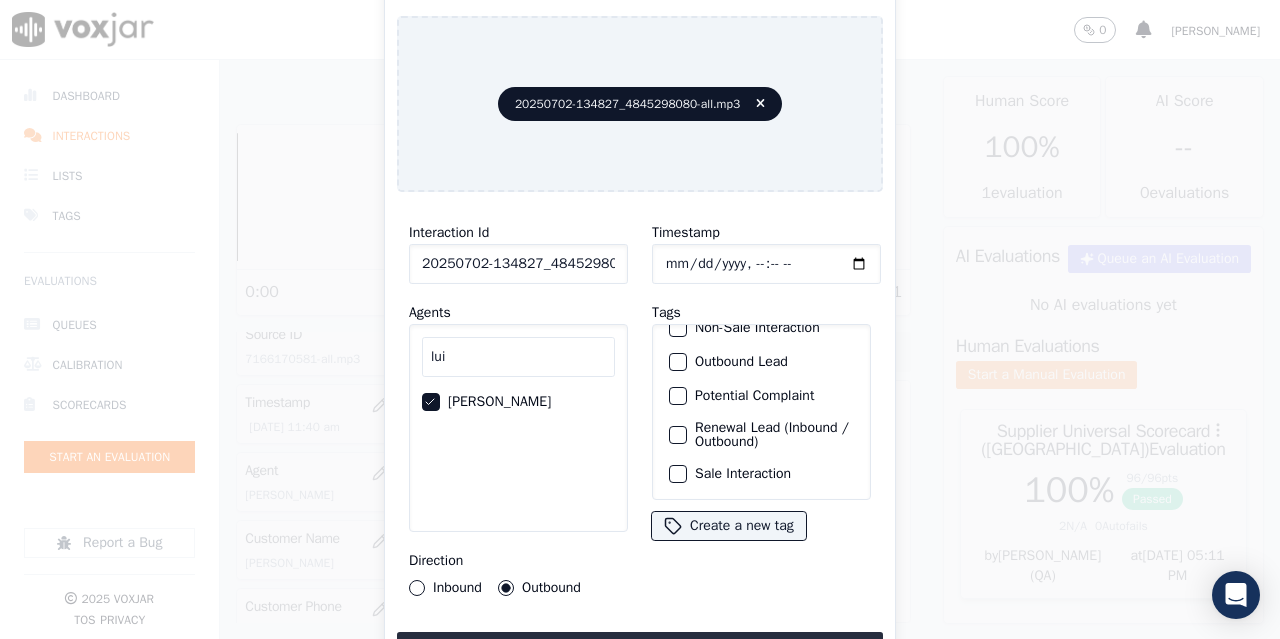 click on "Sale Interaction" 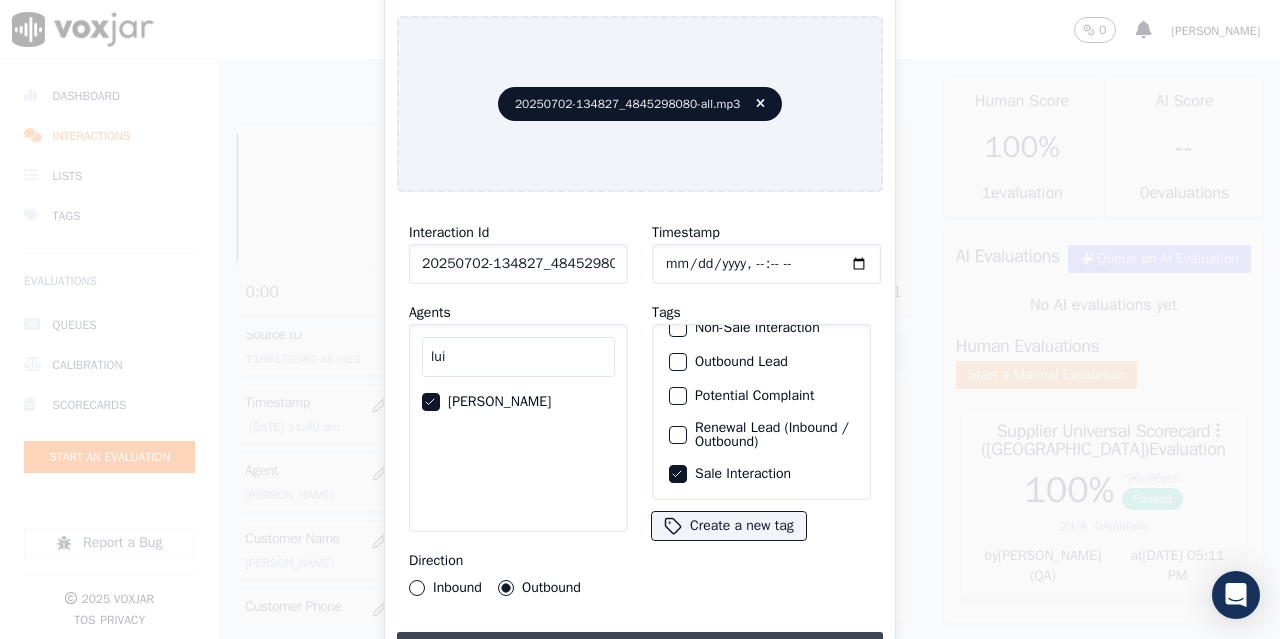 click on "Upload interaction to start evaluation" at bounding box center (640, 650) 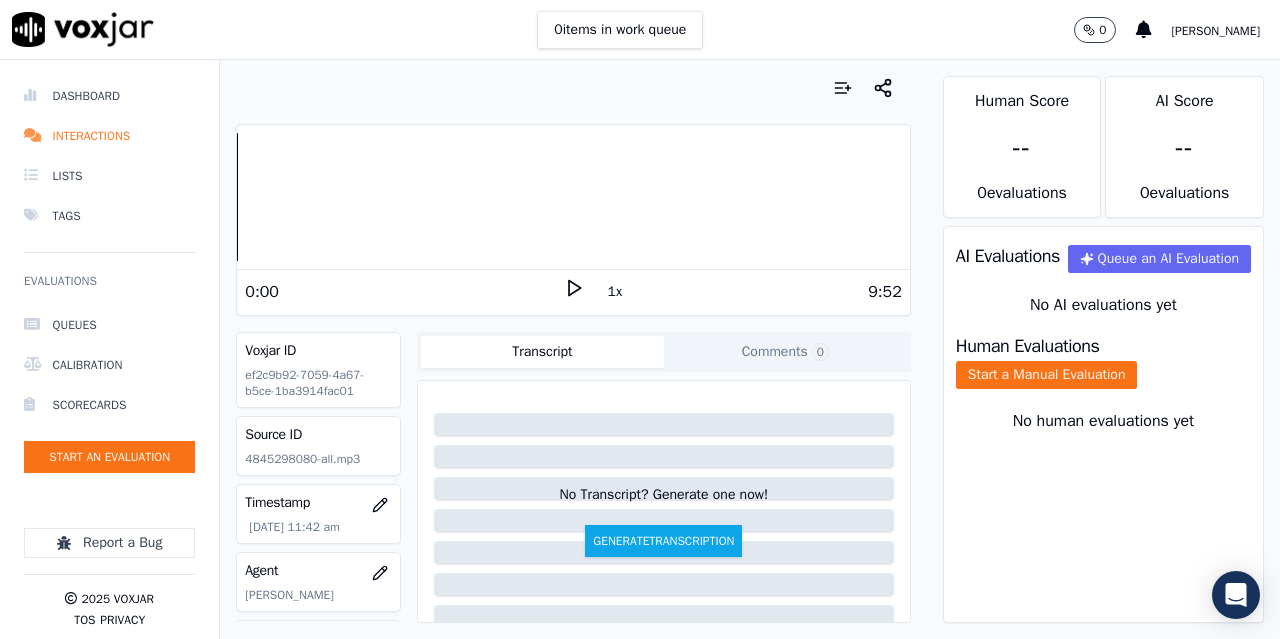 scroll, scrollTop: 200, scrollLeft: 0, axis: vertical 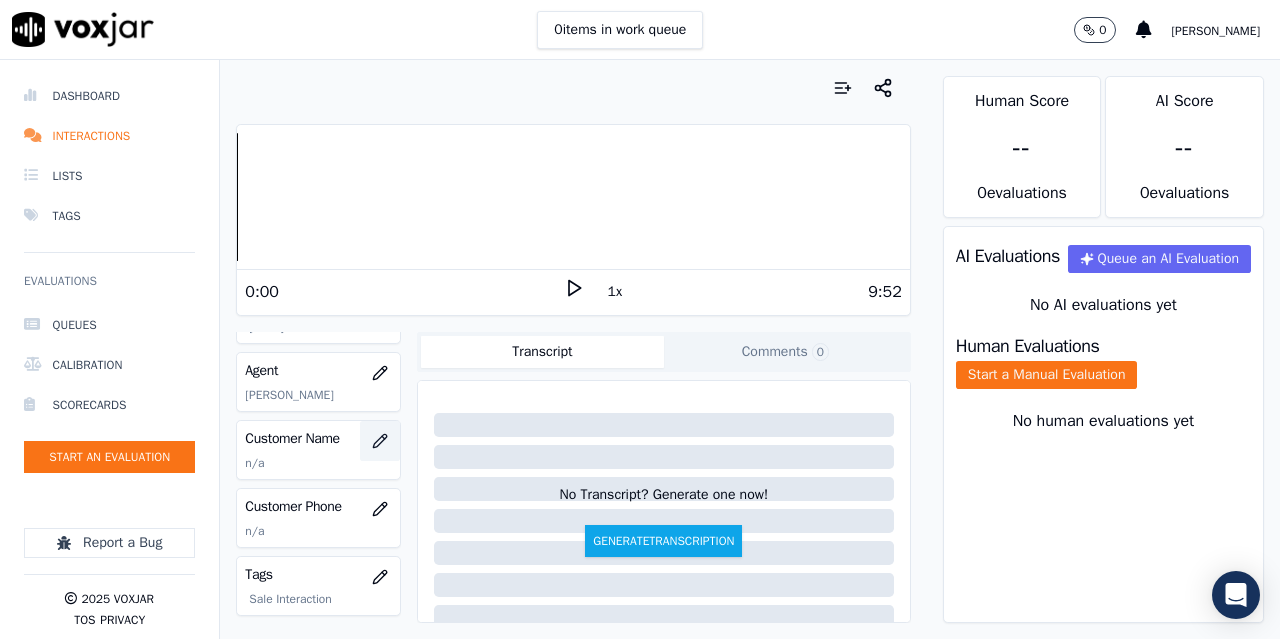 click 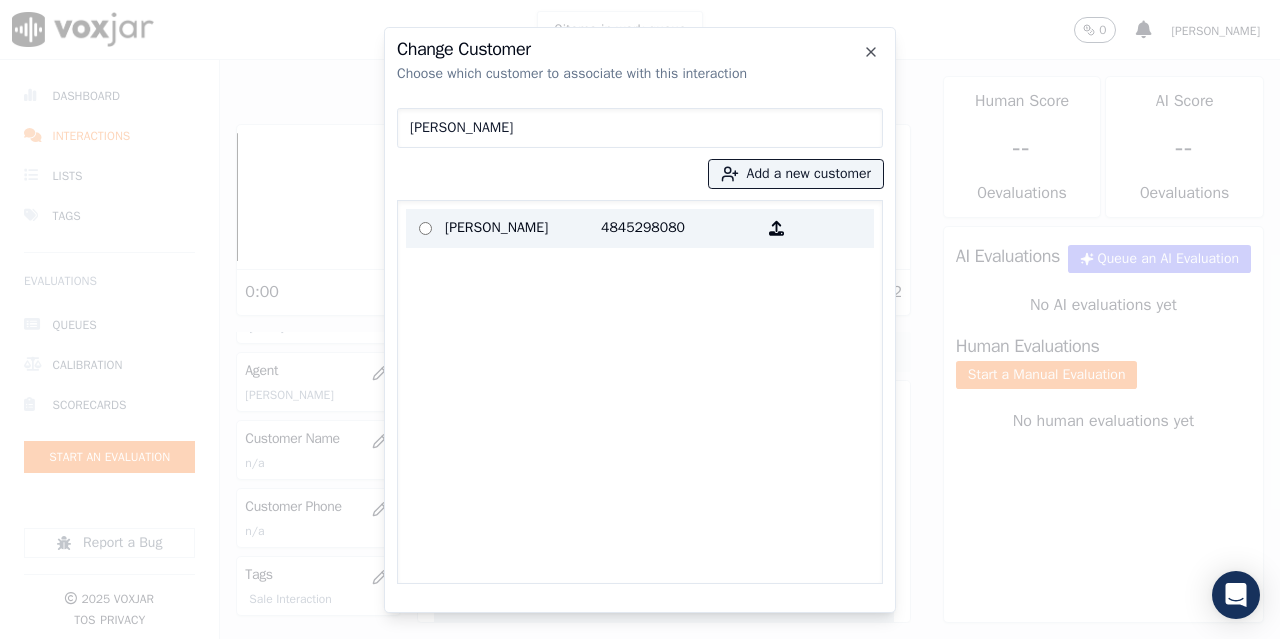type on "[PERSON_NAME]" 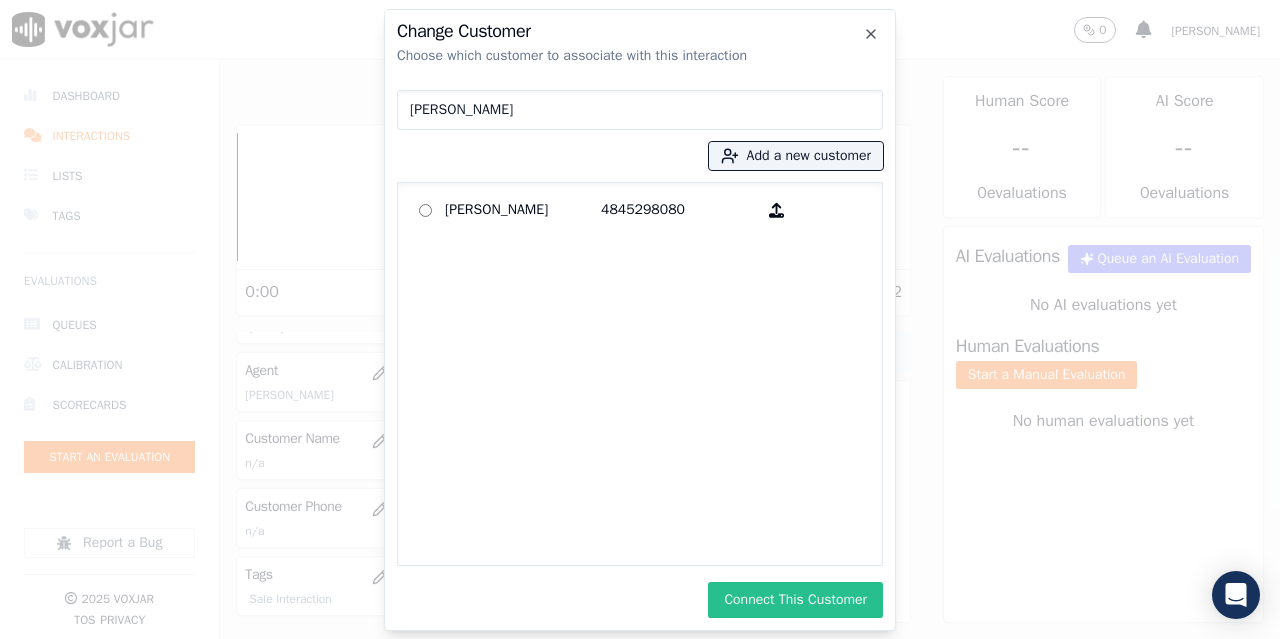 click on "Connect This Customer" at bounding box center [795, 600] 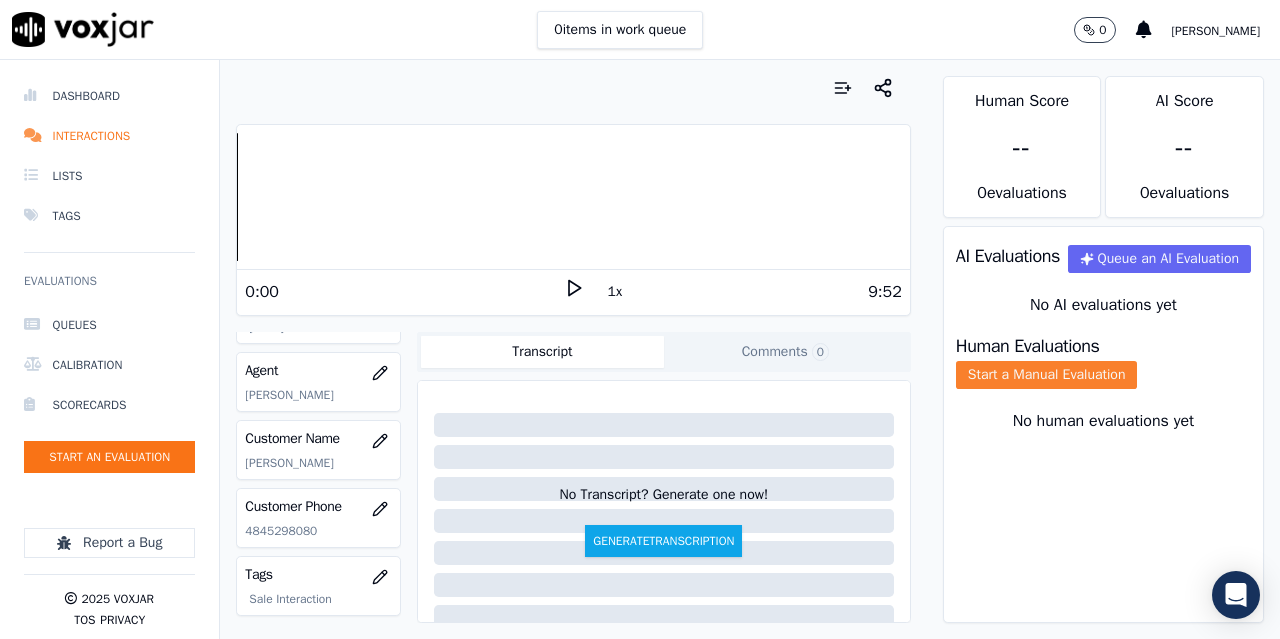 click on "Start a Manual Evaluation" 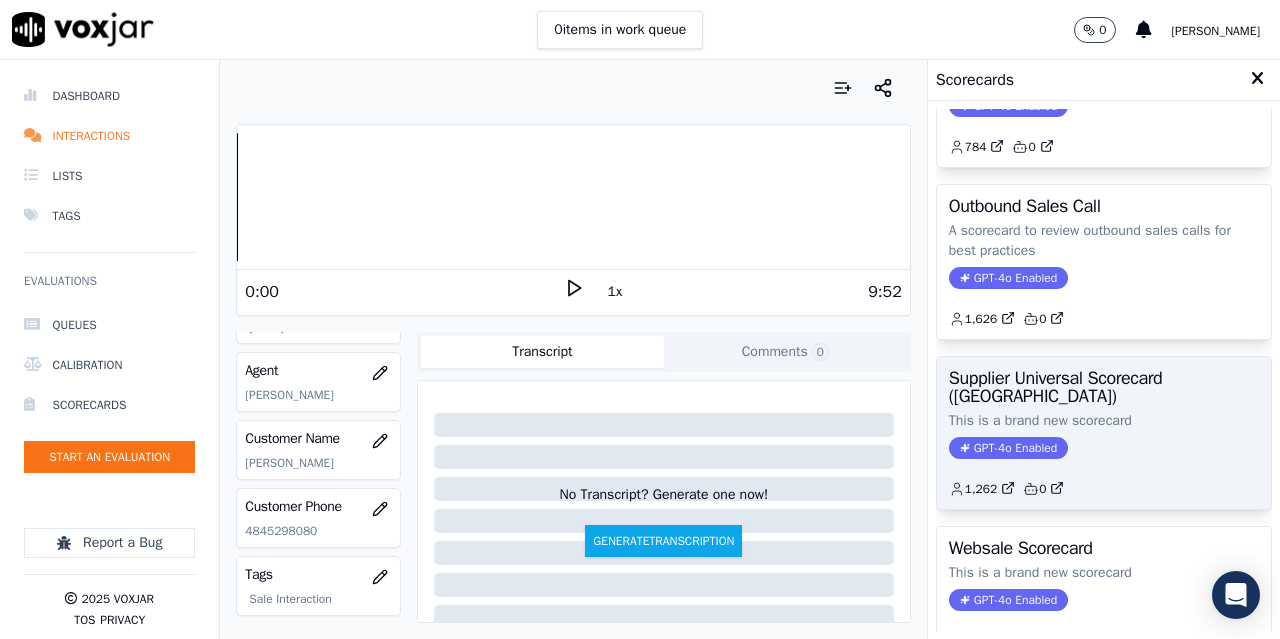 scroll, scrollTop: 300, scrollLeft: 0, axis: vertical 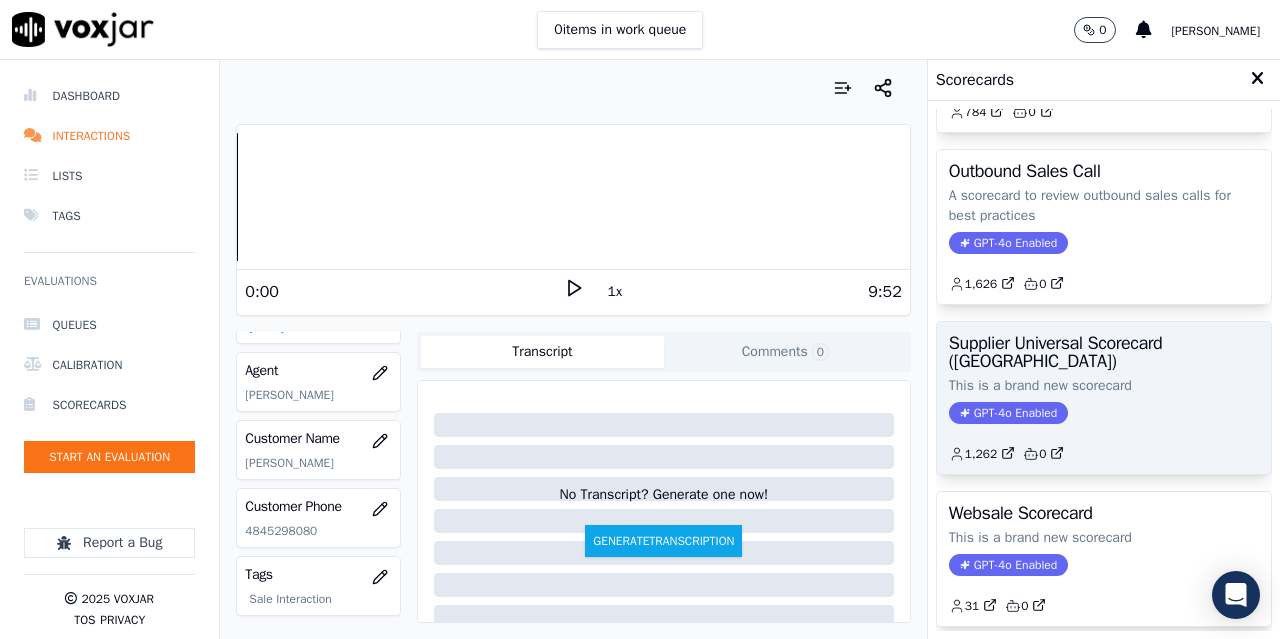 click on "This is a brand new scorecard" 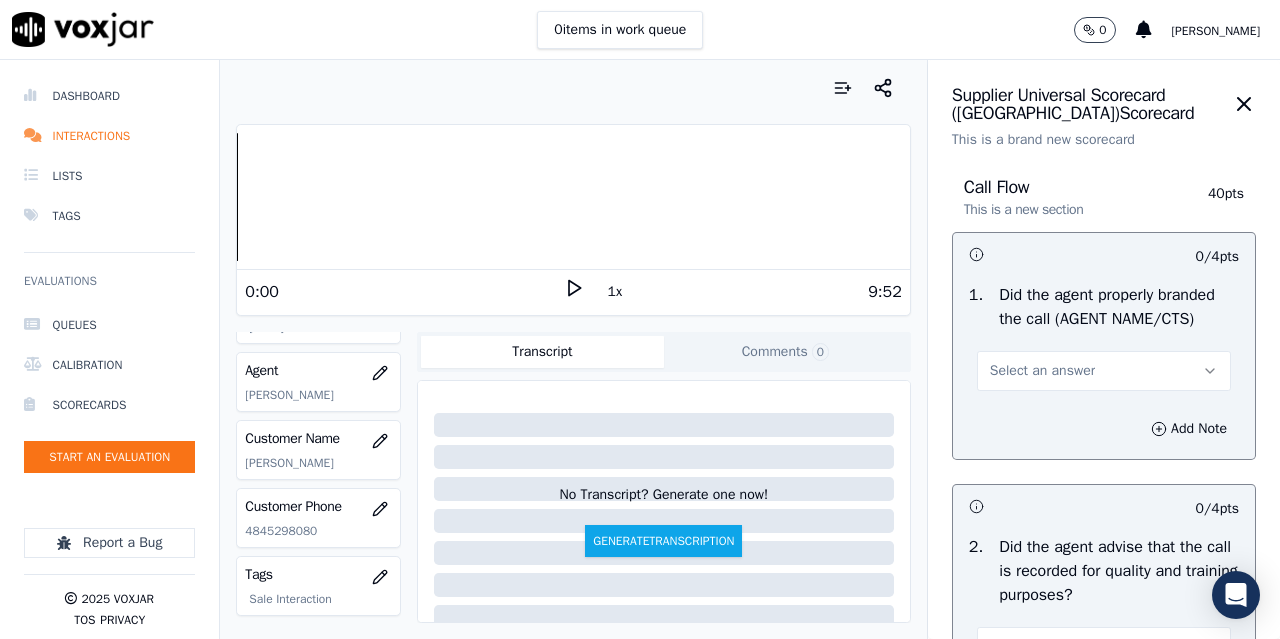 click on "Select an answer" at bounding box center (1042, 371) 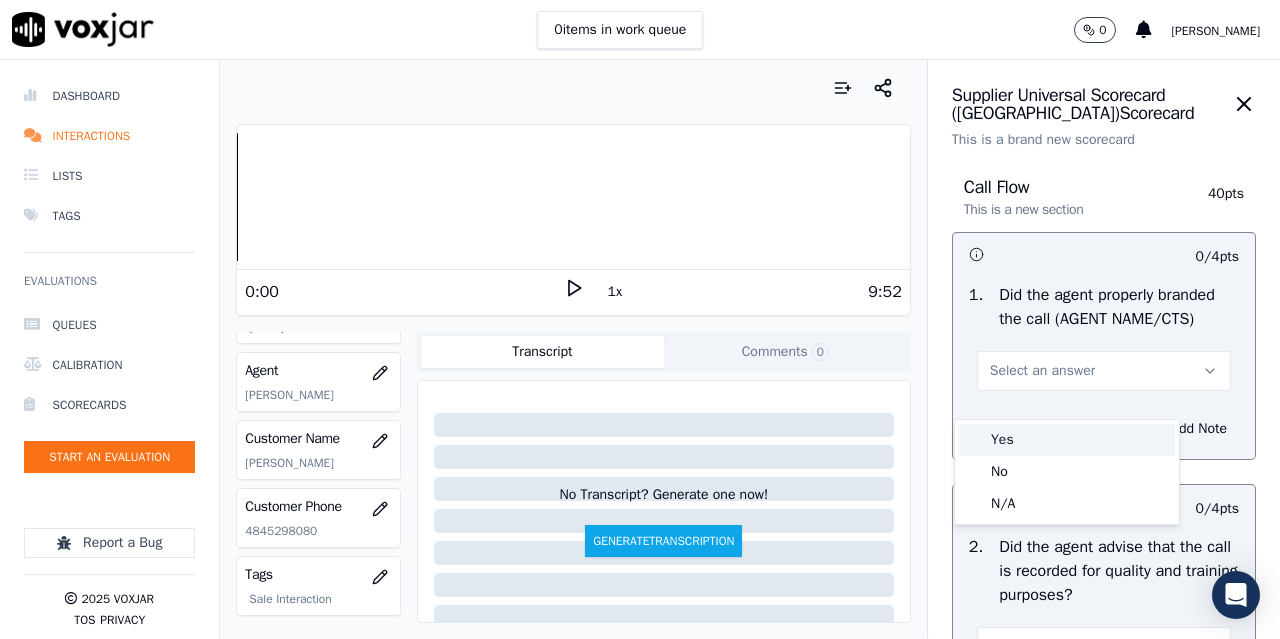 click on "Yes" at bounding box center [1067, 440] 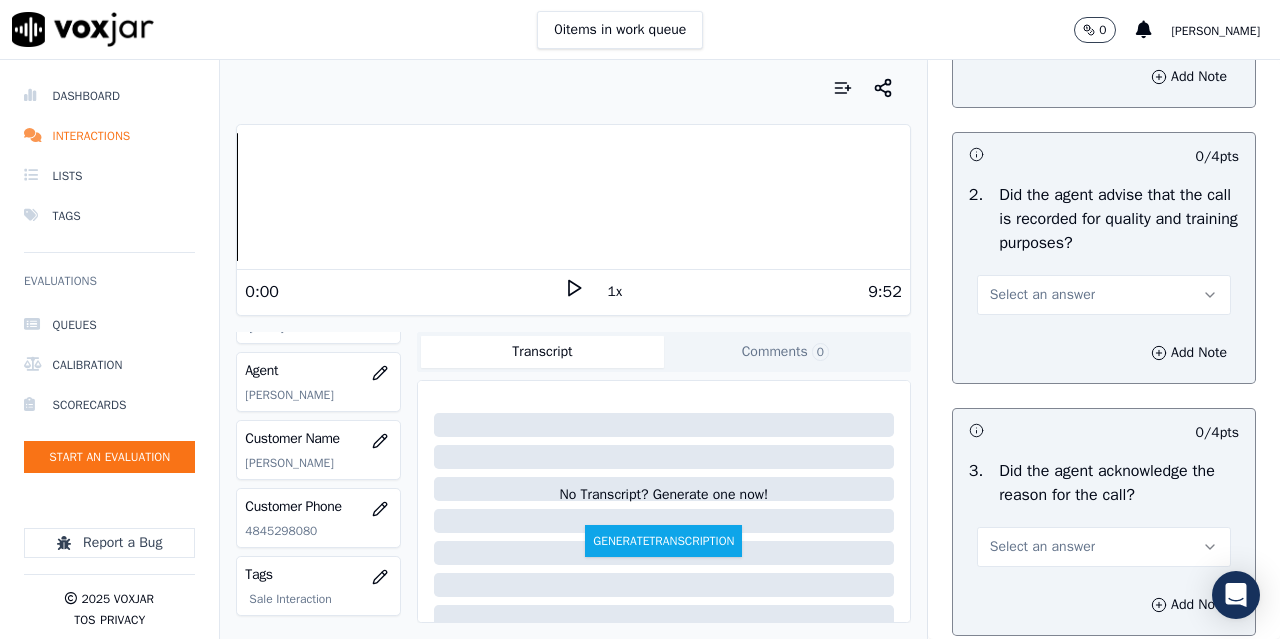 scroll, scrollTop: 400, scrollLeft: 0, axis: vertical 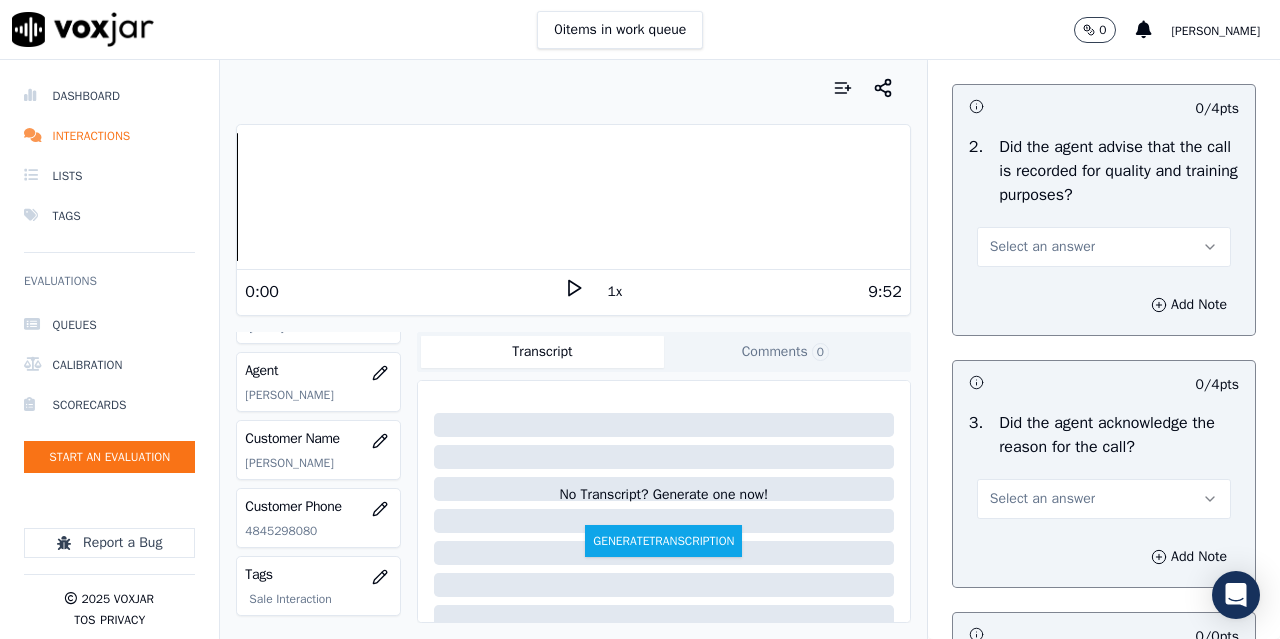 click on "Select an answer" at bounding box center [1042, 247] 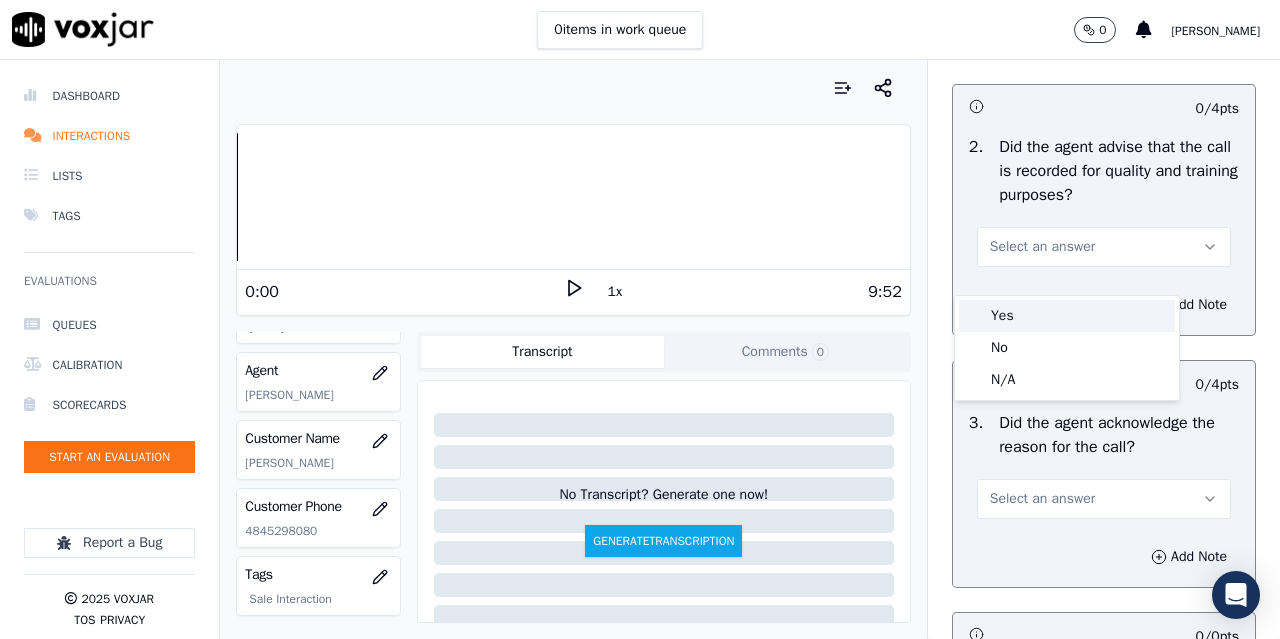 drag, startPoint x: 1049, startPoint y: 321, endPoint x: 1052, endPoint y: 368, distance: 47.095646 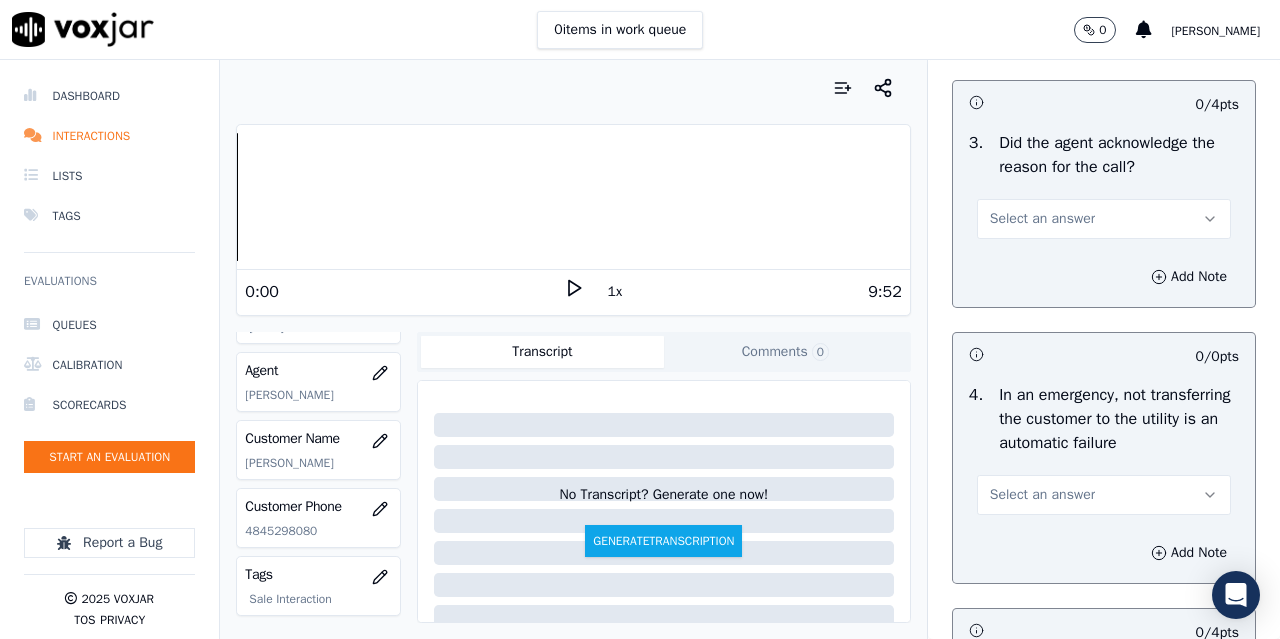 scroll, scrollTop: 700, scrollLeft: 0, axis: vertical 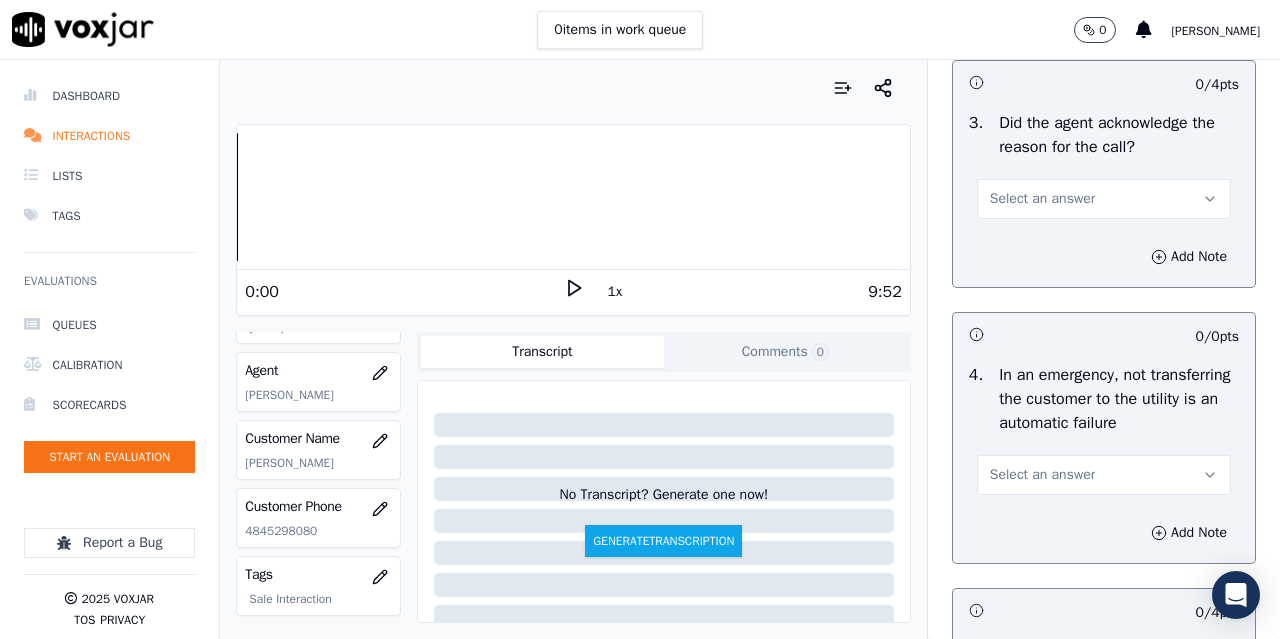 click on "Select an answer" at bounding box center (1042, 199) 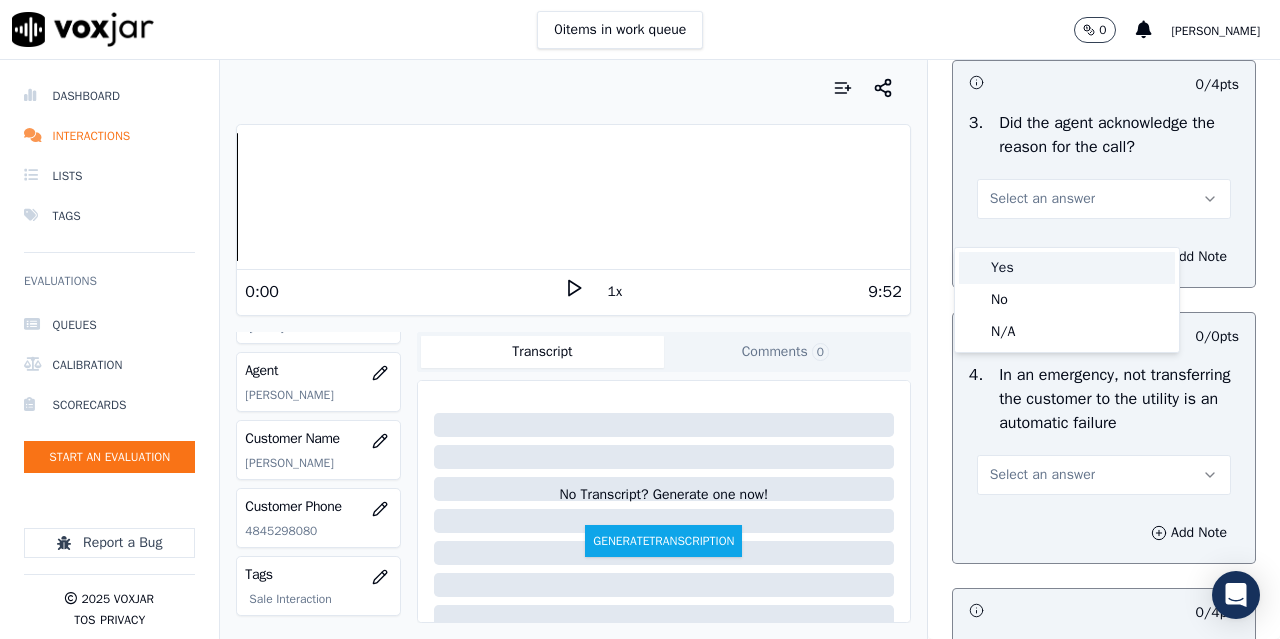 drag, startPoint x: 1050, startPoint y: 269, endPoint x: 1084, endPoint y: 528, distance: 261.22214 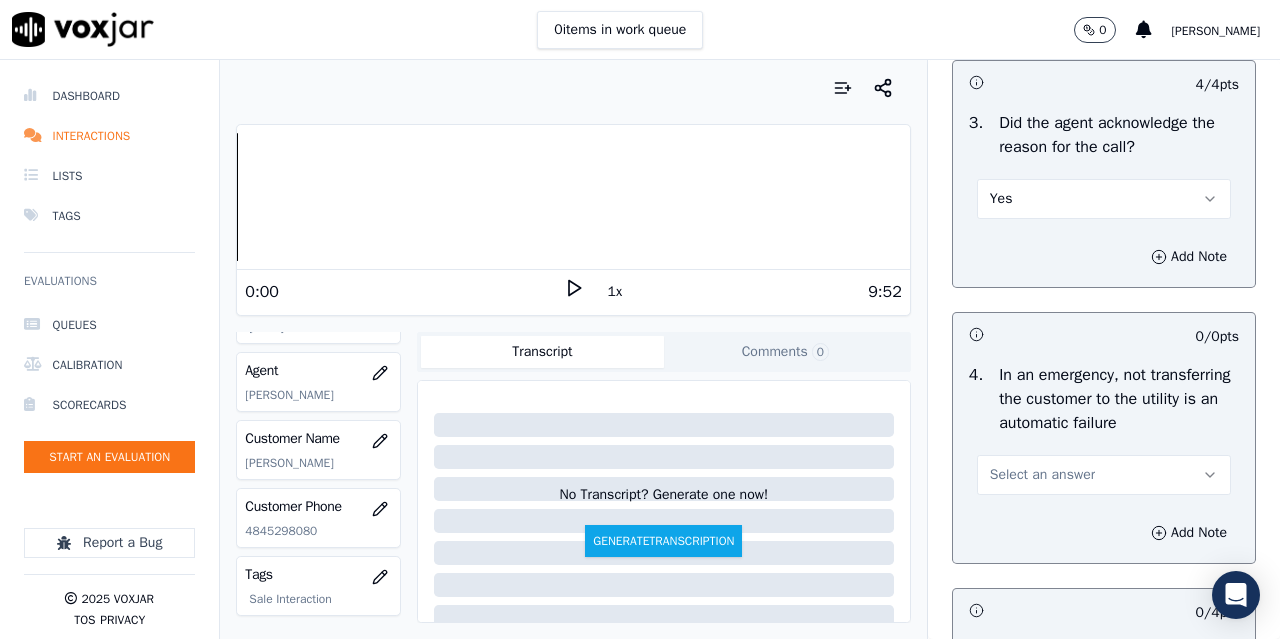 drag, startPoint x: 1065, startPoint y: 519, endPoint x: 1068, endPoint y: 605, distance: 86.05231 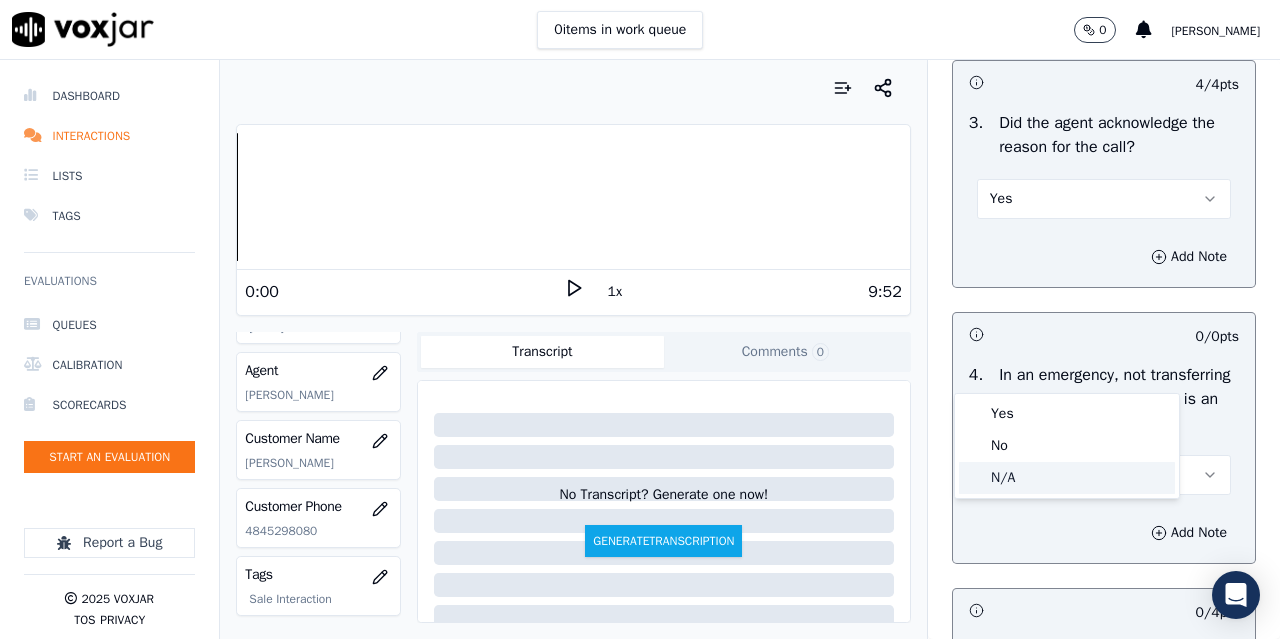 click on "N/A" 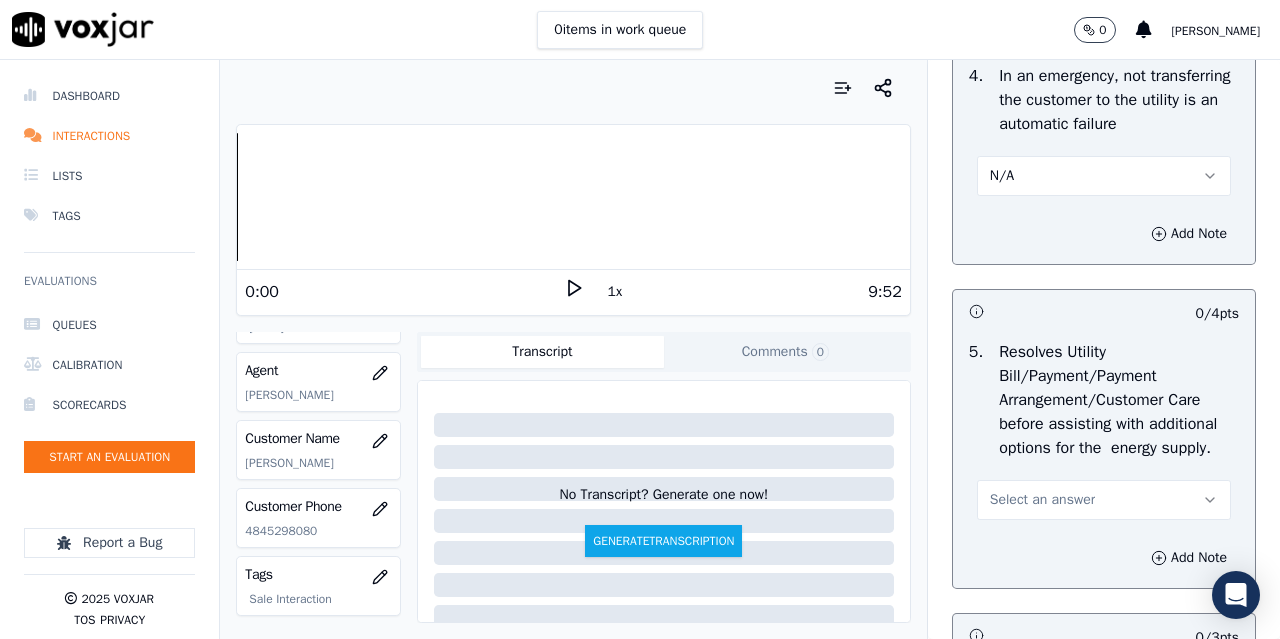scroll, scrollTop: 1000, scrollLeft: 0, axis: vertical 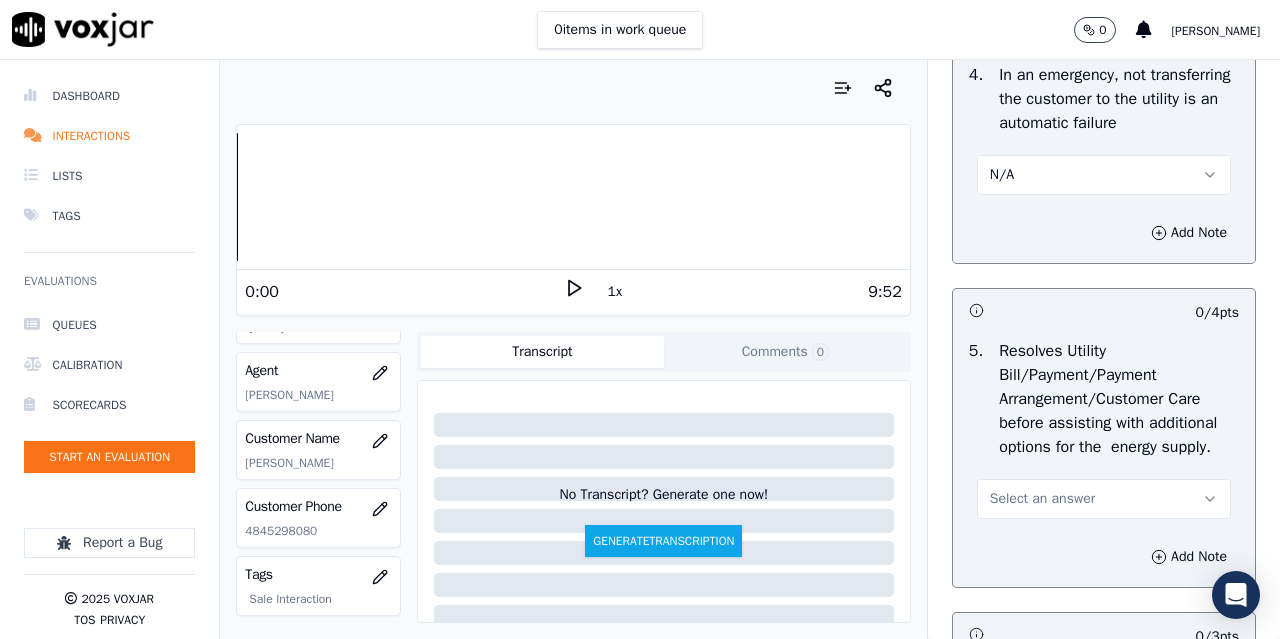 click on "Select an answer" at bounding box center (1042, 499) 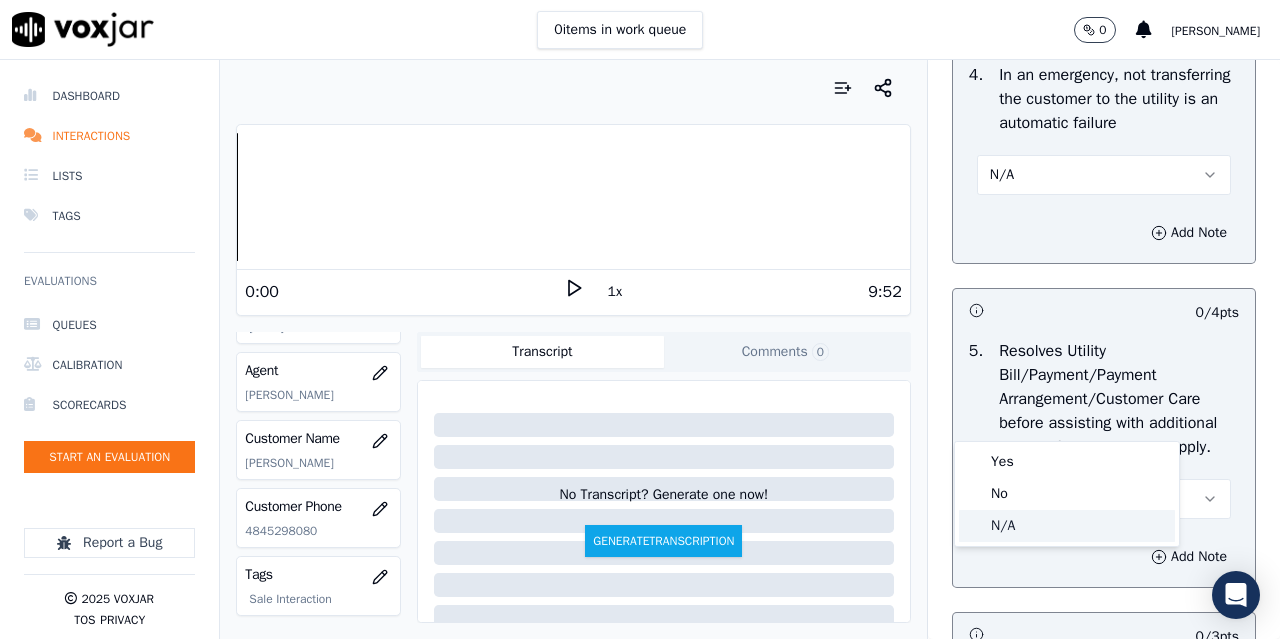 click on "N/A" 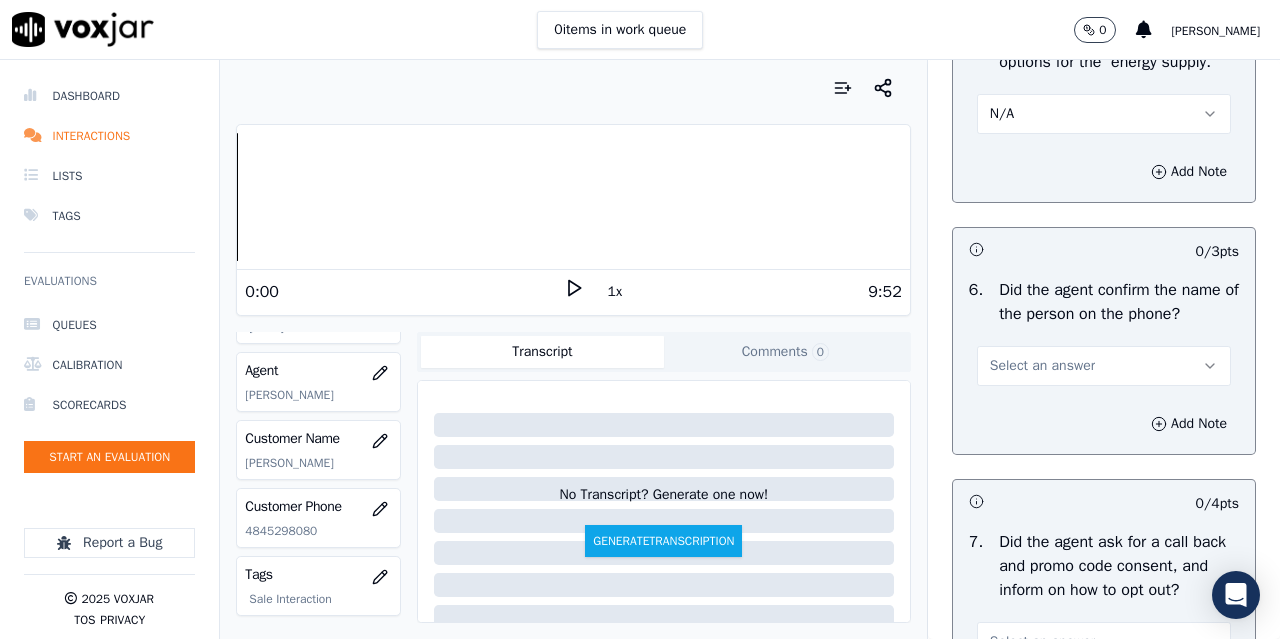 scroll, scrollTop: 1400, scrollLeft: 0, axis: vertical 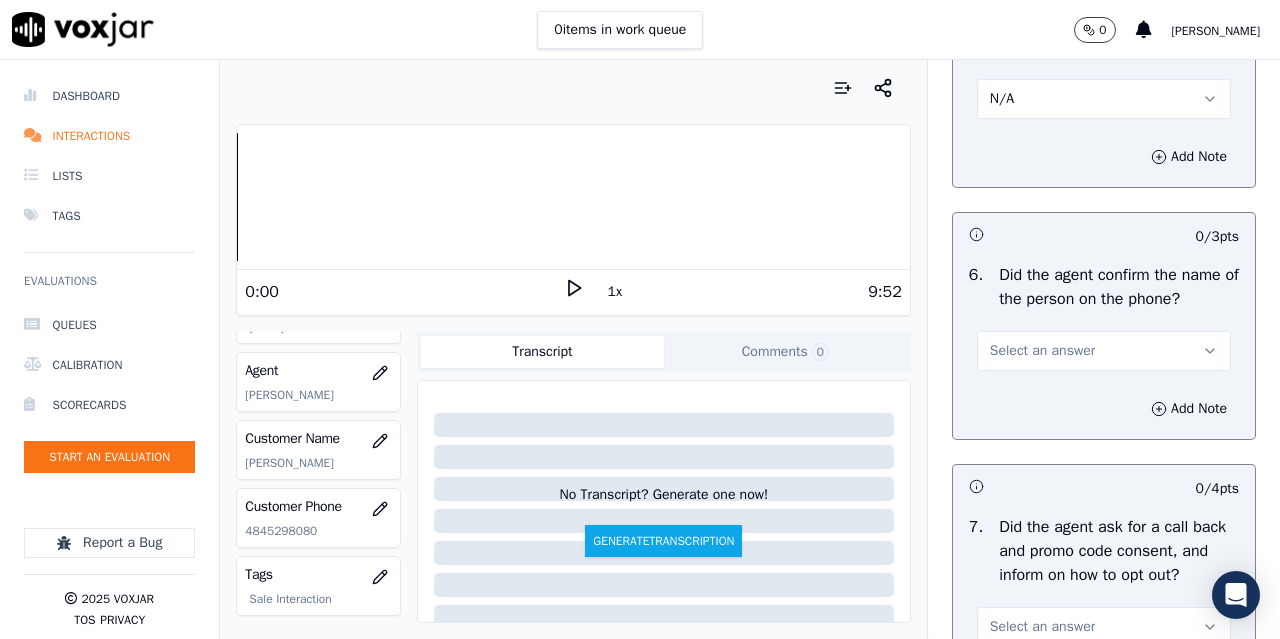 click on "Select an answer" at bounding box center [1042, 351] 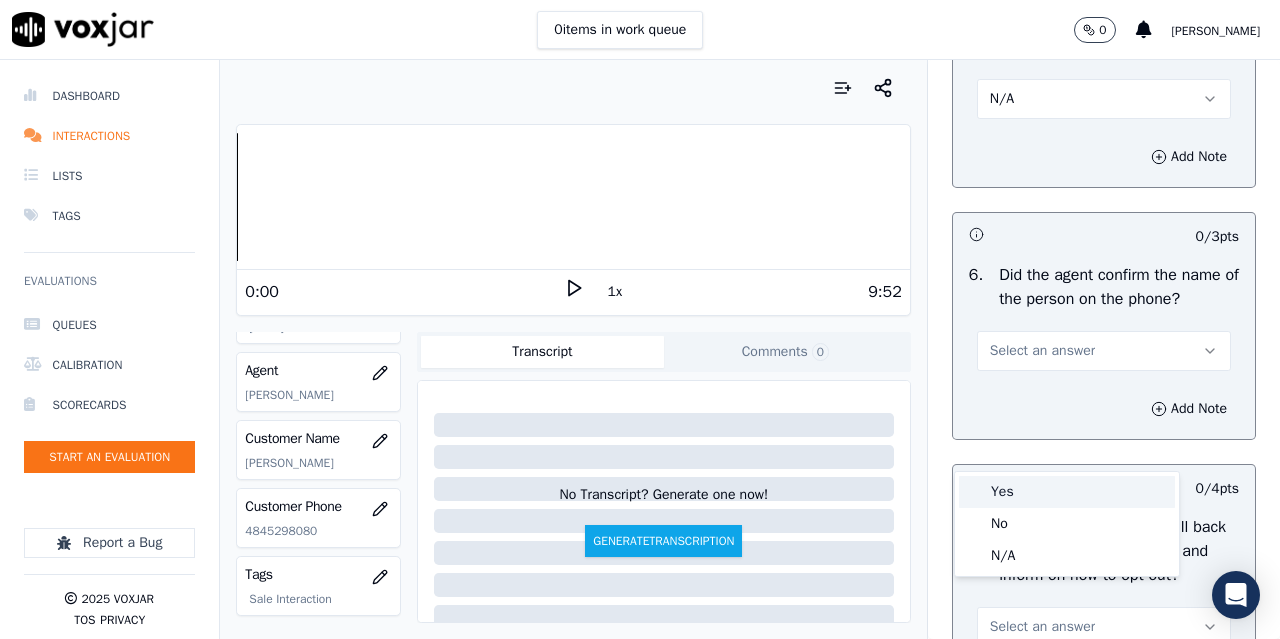 click on "Yes" at bounding box center (1067, 492) 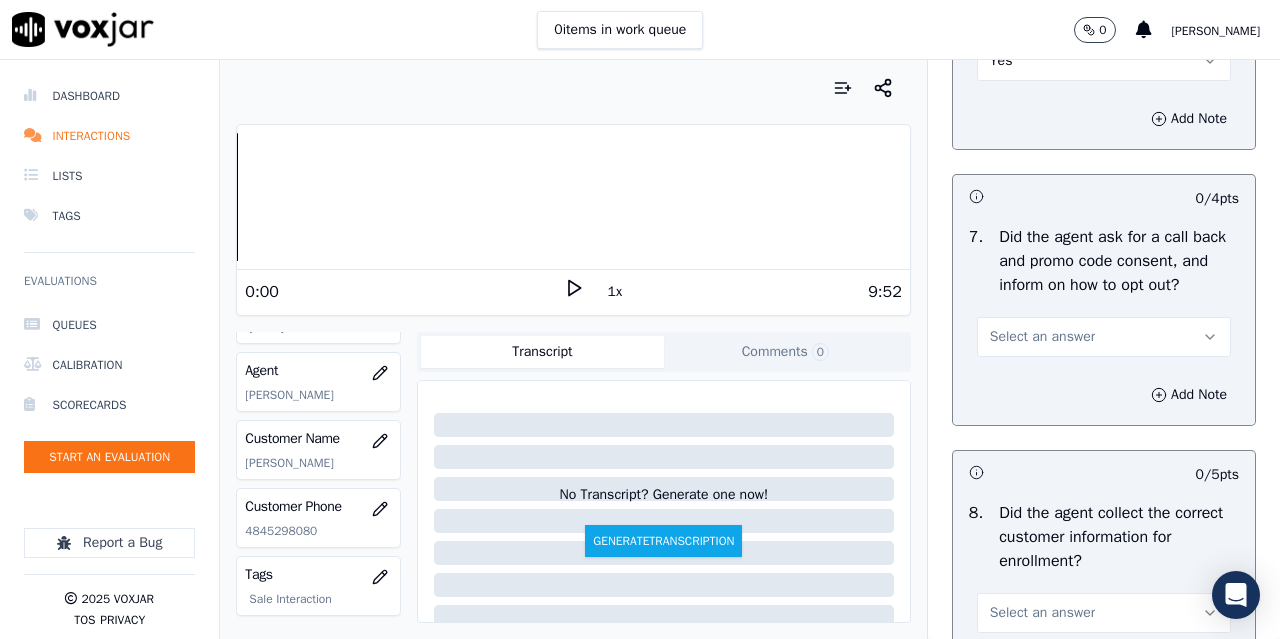 scroll, scrollTop: 1700, scrollLeft: 0, axis: vertical 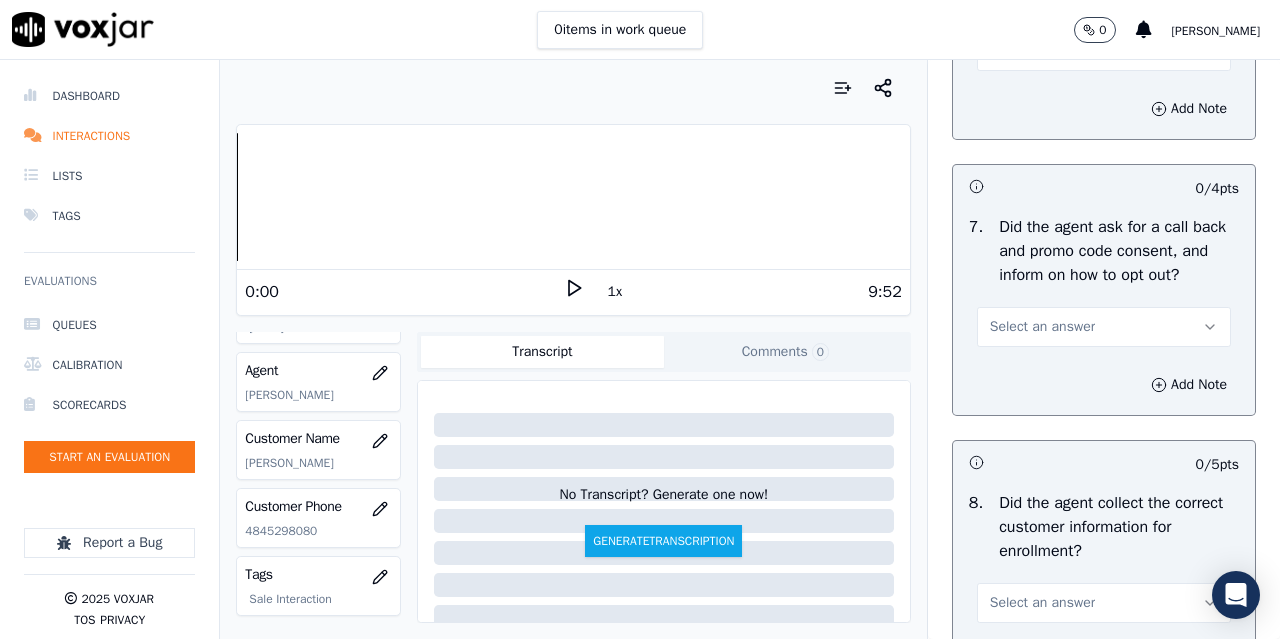 click on "Select an answer" at bounding box center (1042, 327) 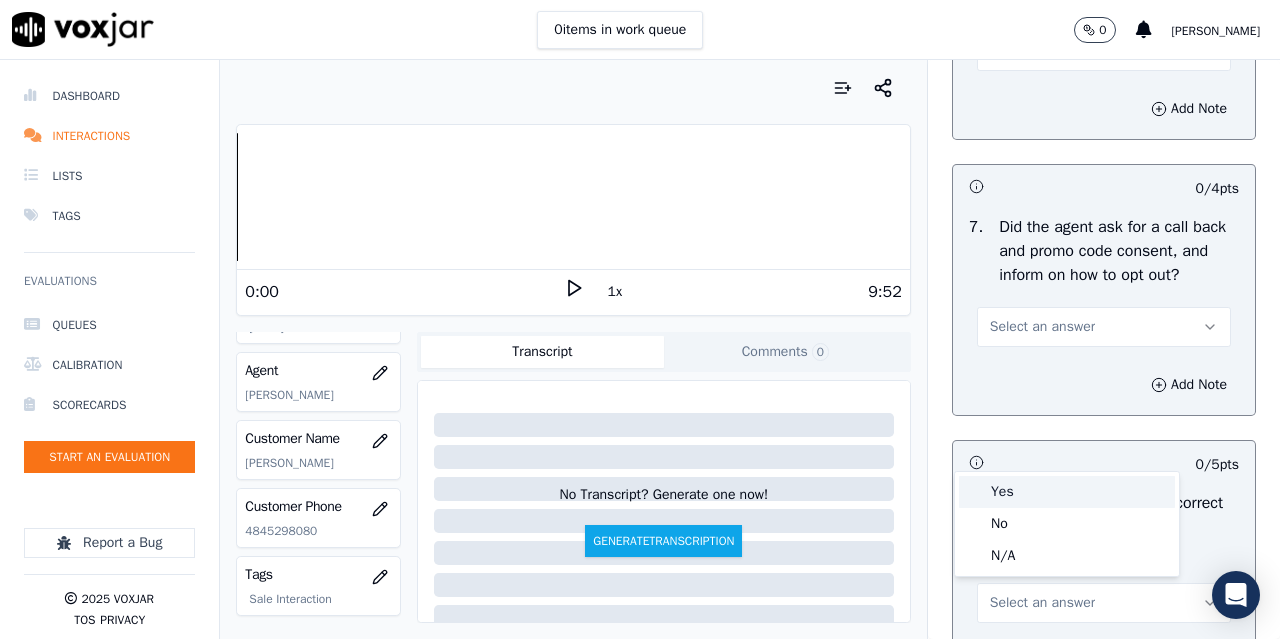 click on "Yes" at bounding box center (1067, 492) 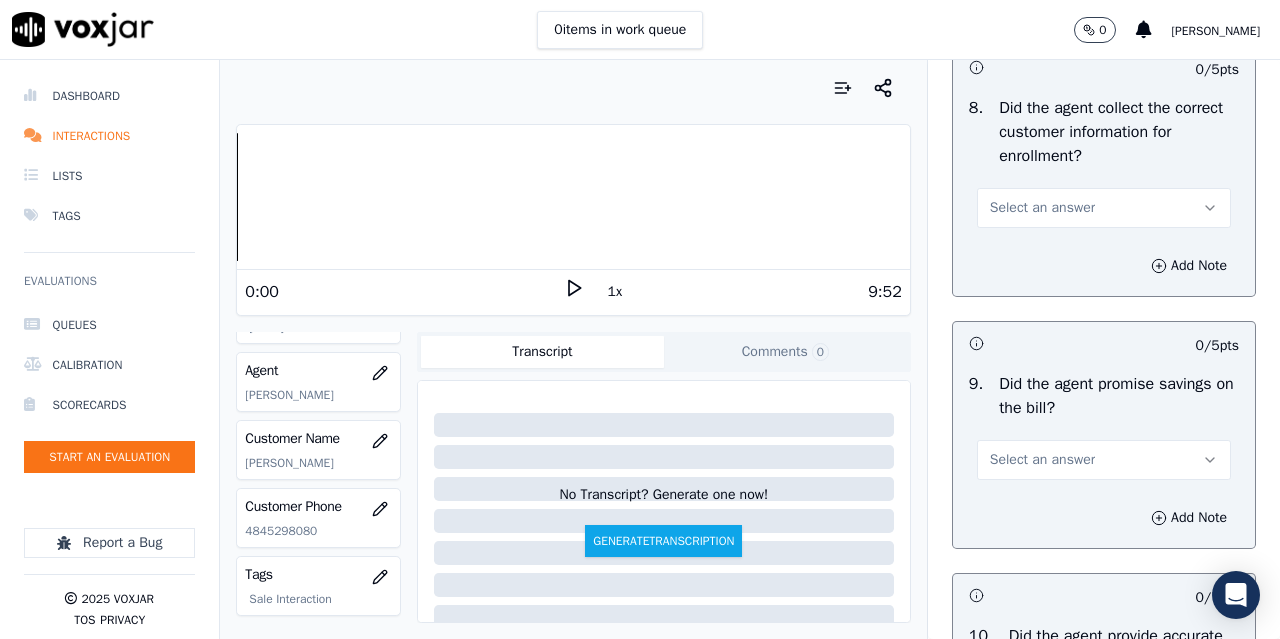 scroll, scrollTop: 2100, scrollLeft: 0, axis: vertical 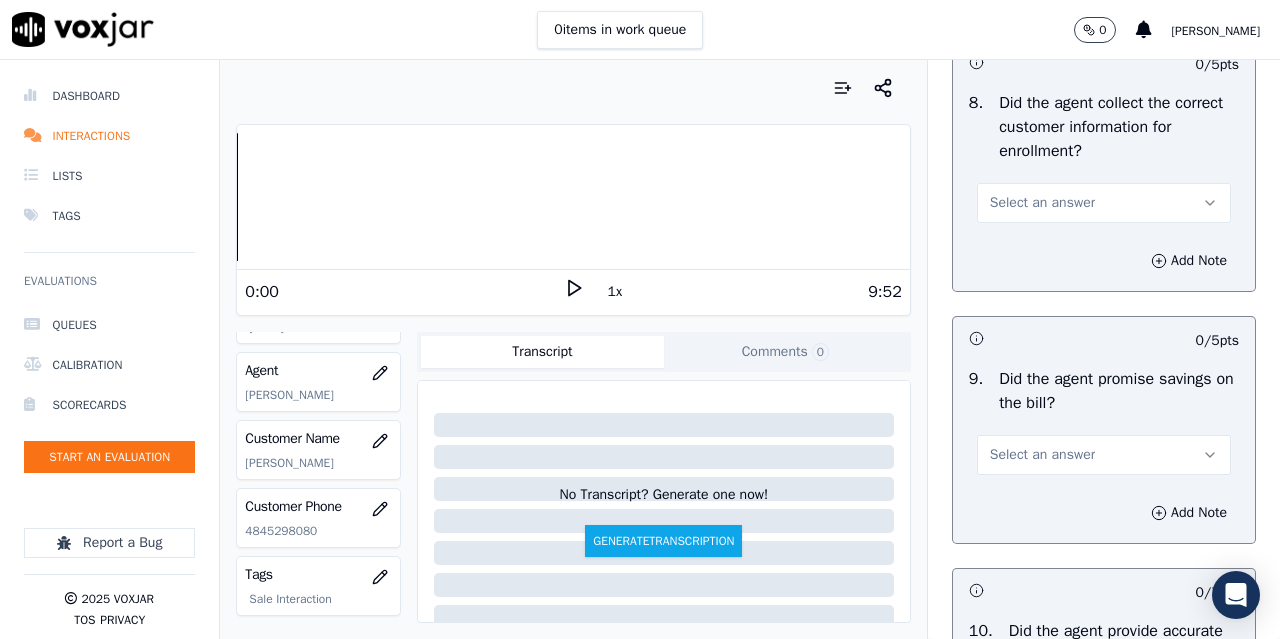 click on "Select an answer" at bounding box center [1042, 203] 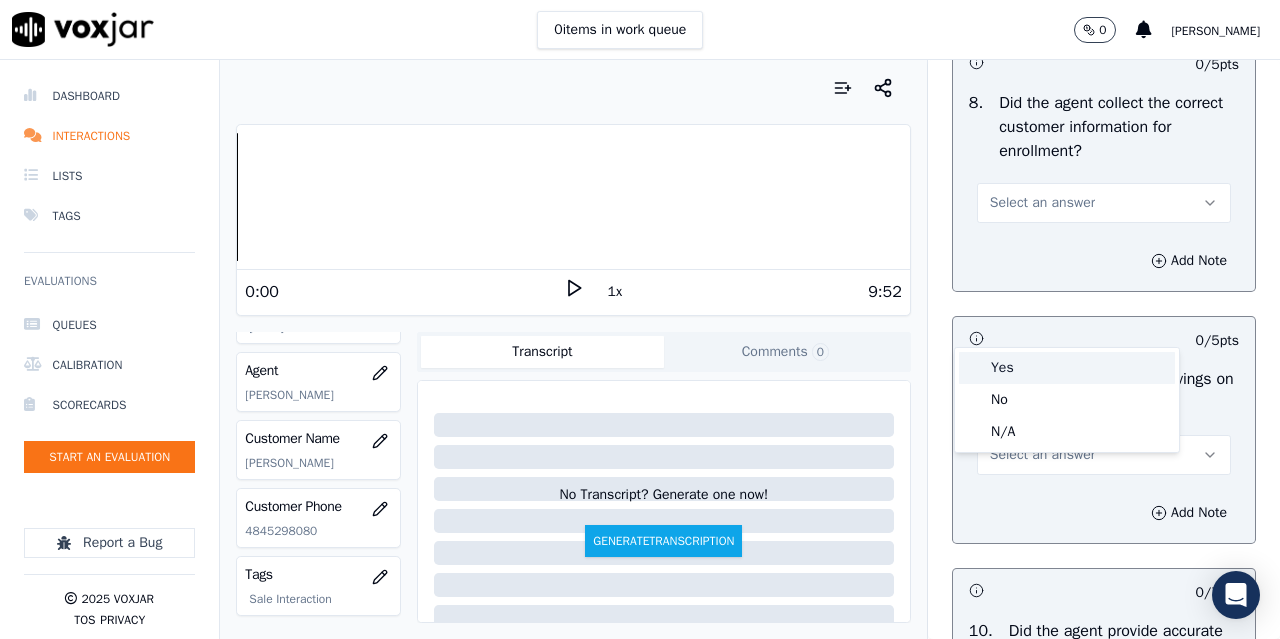 click on "Yes" at bounding box center [1067, 368] 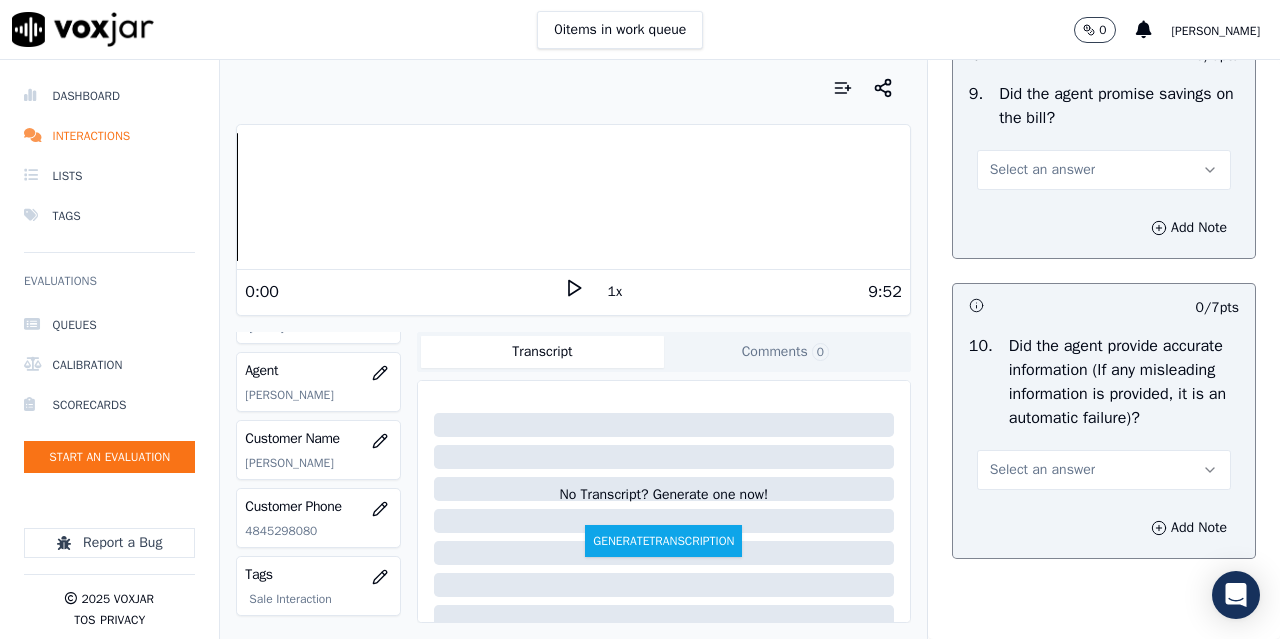 scroll, scrollTop: 2400, scrollLeft: 0, axis: vertical 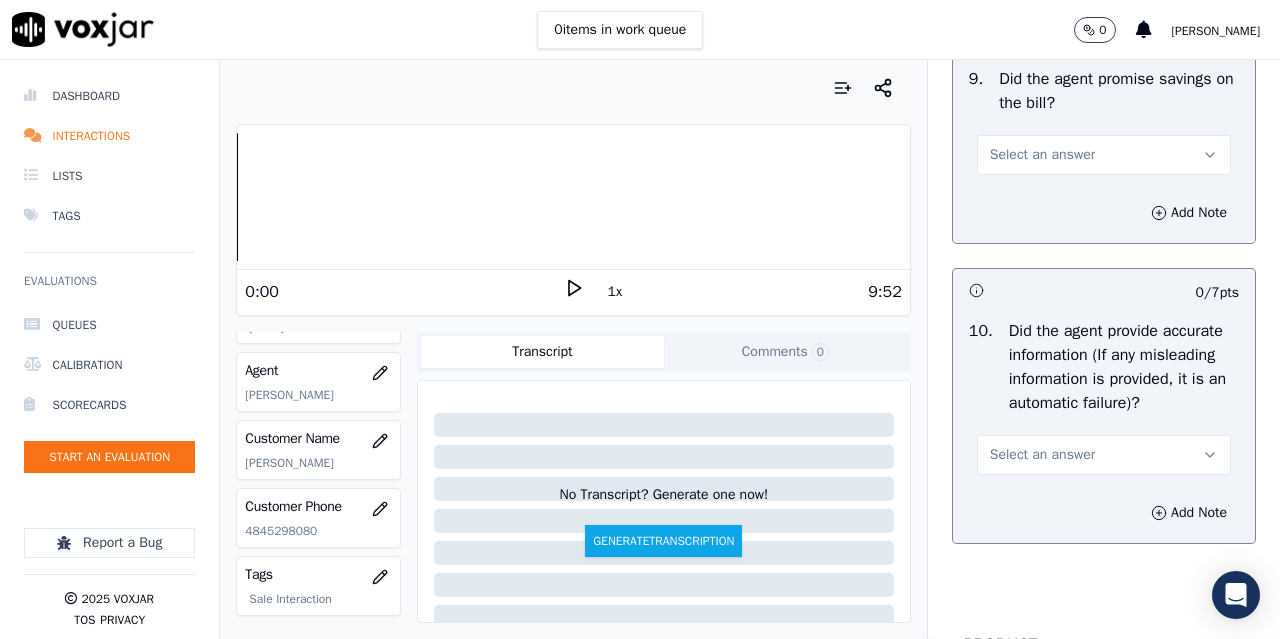drag, startPoint x: 1020, startPoint y: 273, endPoint x: 1027, endPoint y: 288, distance: 16.552946 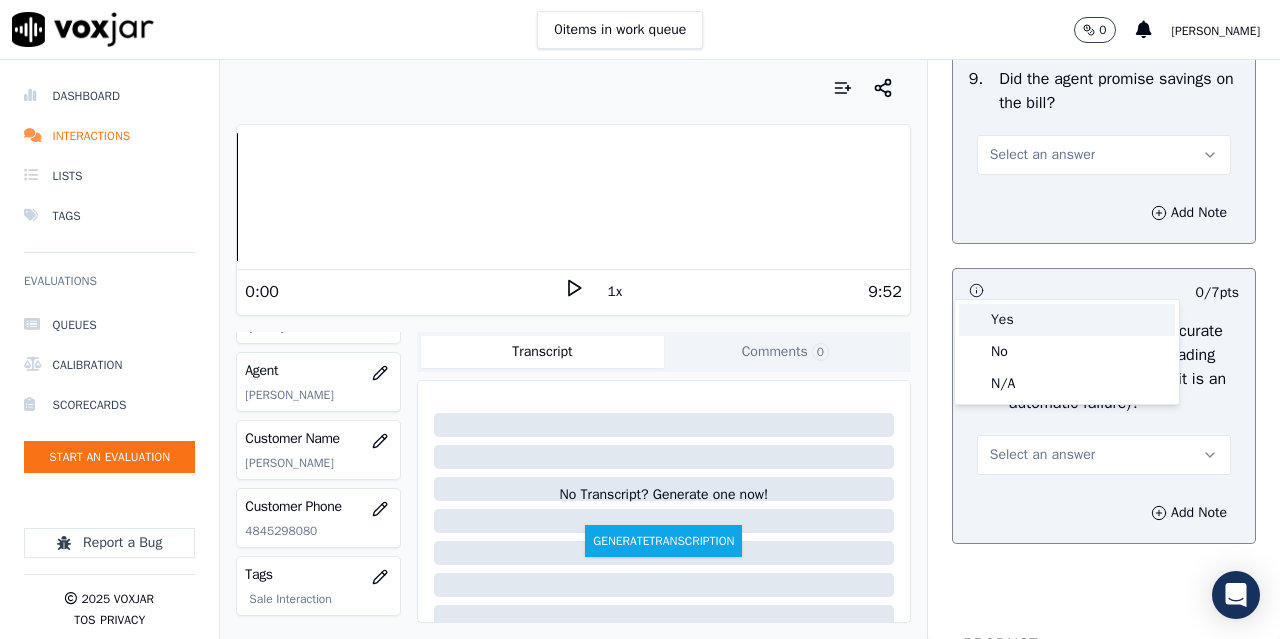 drag, startPoint x: 1031, startPoint y: 323, endPoint x: 1068, endPoint y: 453, distance: 135.16287 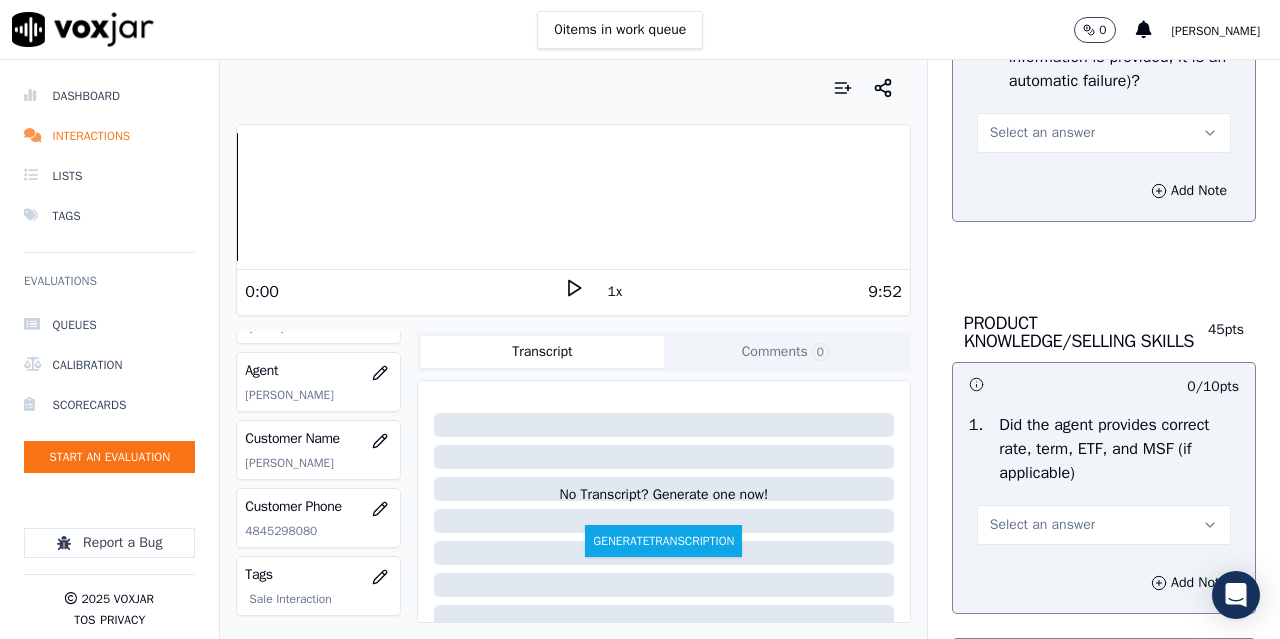 scroll, scrollTop: 2800, scrollLeft: 0, axis: vertical 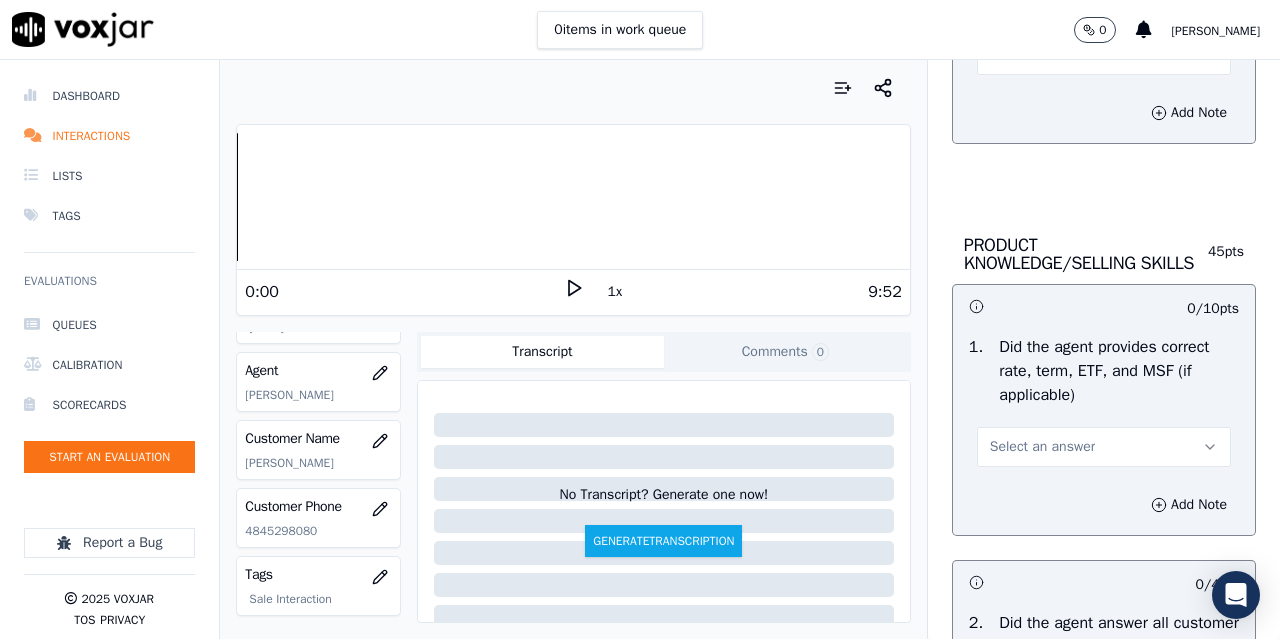 click on "Select an answer" at bounding box center [1042, 55] 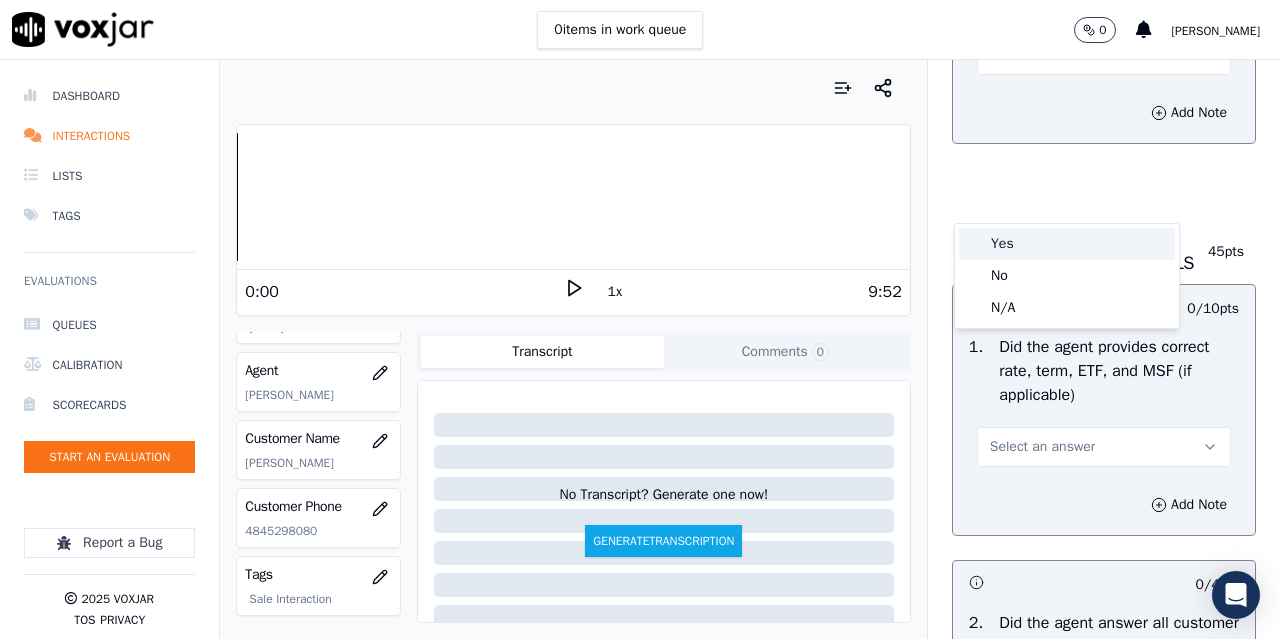 drag, startPoint x: 1039, startPoint y: 214, endPoint x: 1073, endPoint y: 407, distance: 195.97194 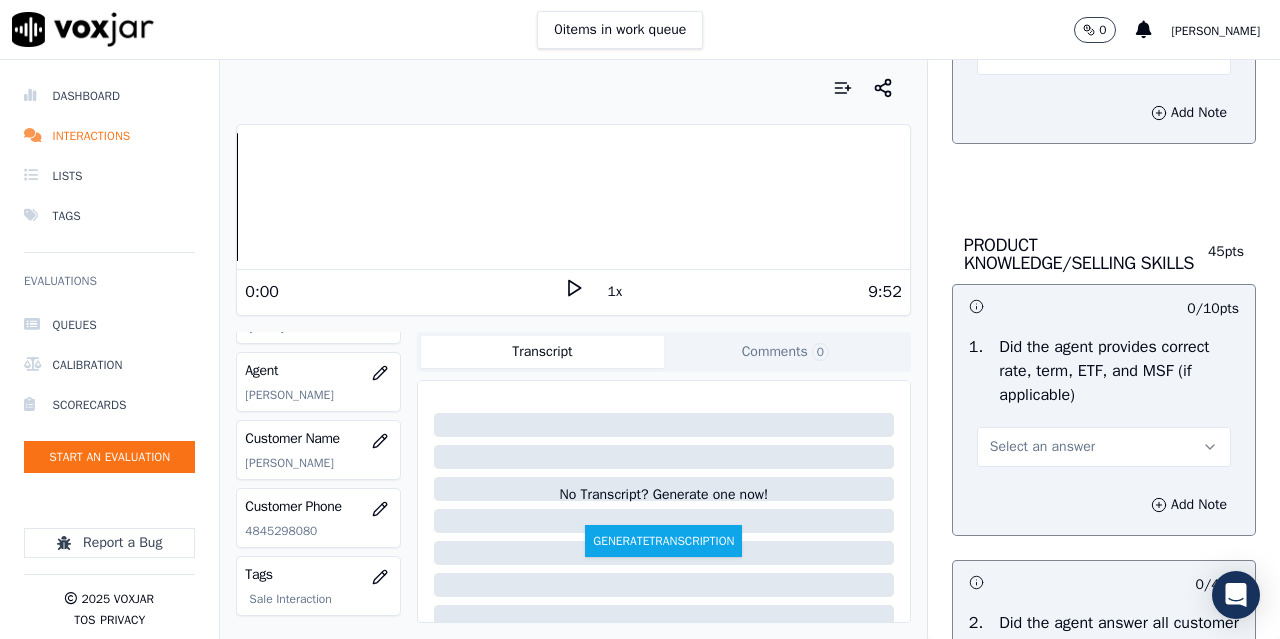 scroll, scrollTop: 3100, scrollLeft: 0, axis: vertical 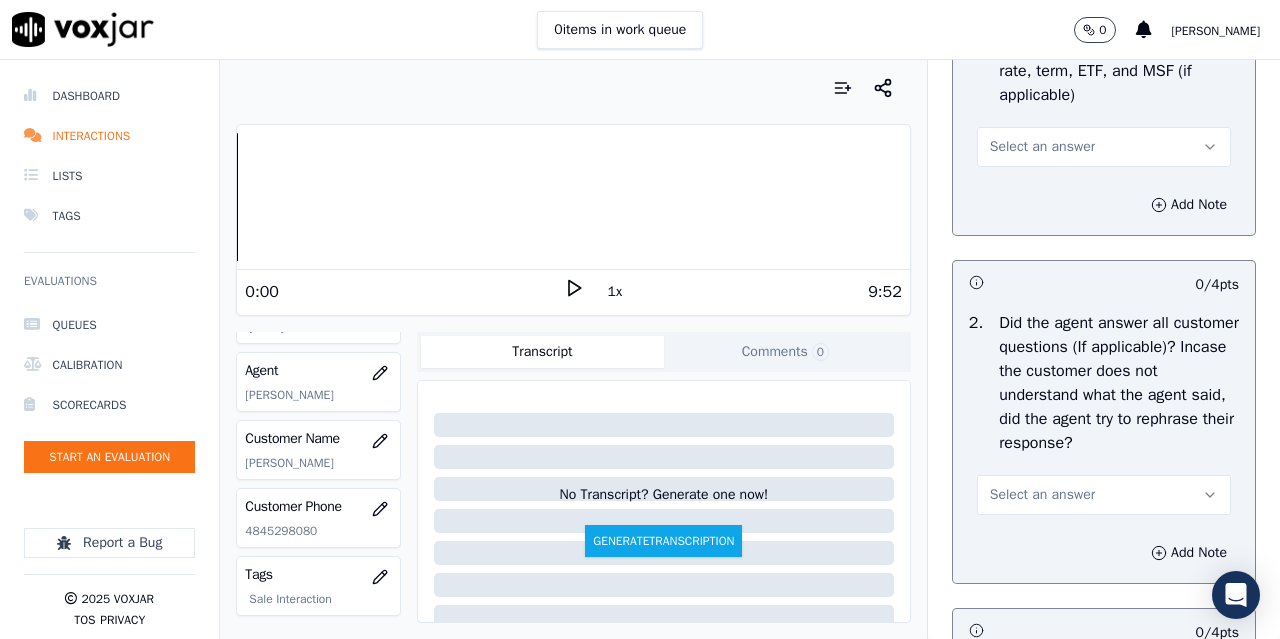 click on "Select an answer" at bounding box center (1042, 147) 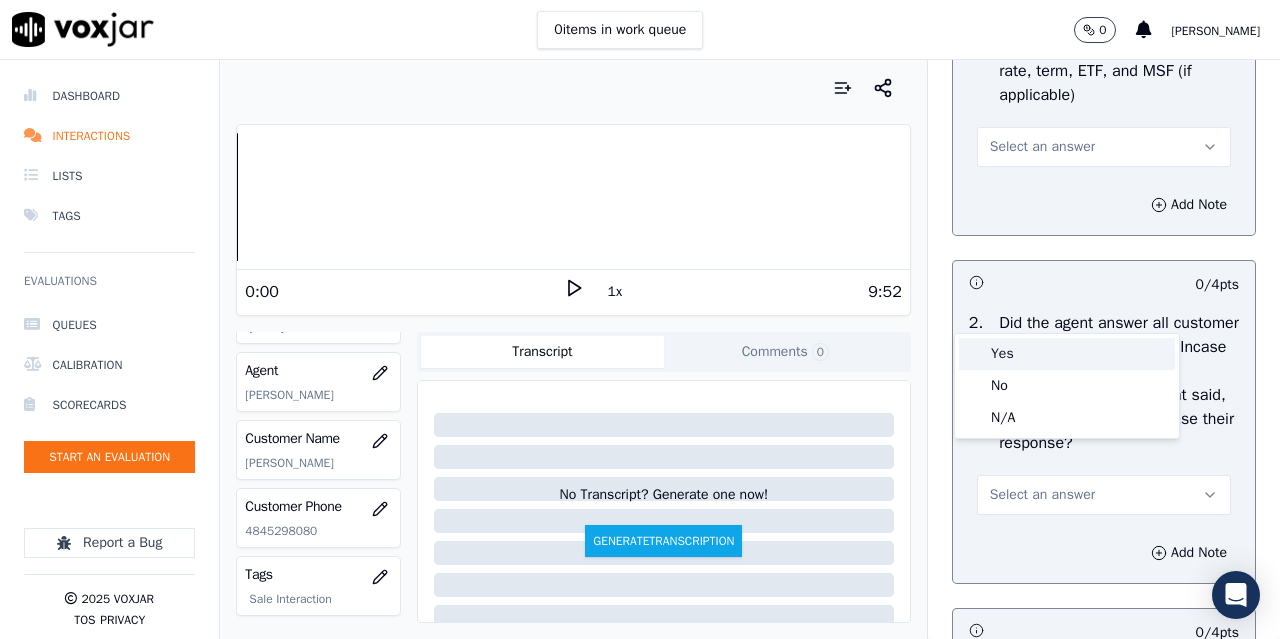click on "Yes" at bounding box center (1067, 354) 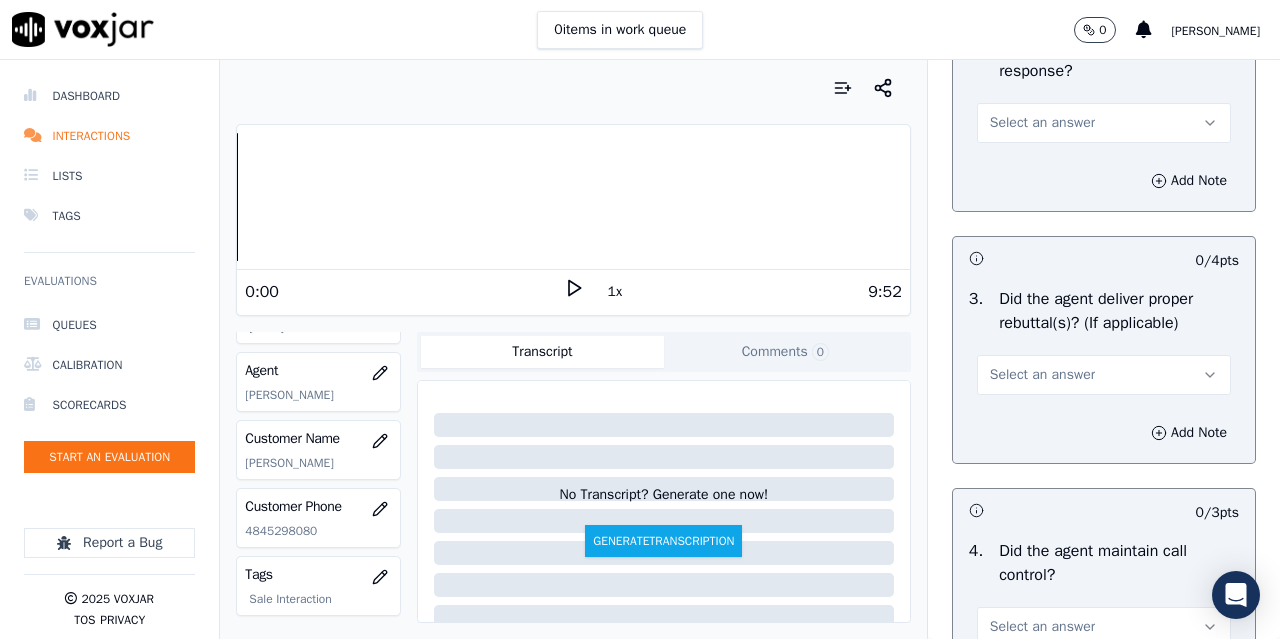 scroll, scrollTop: 3500, scrollLeft: 0, axis: vertical 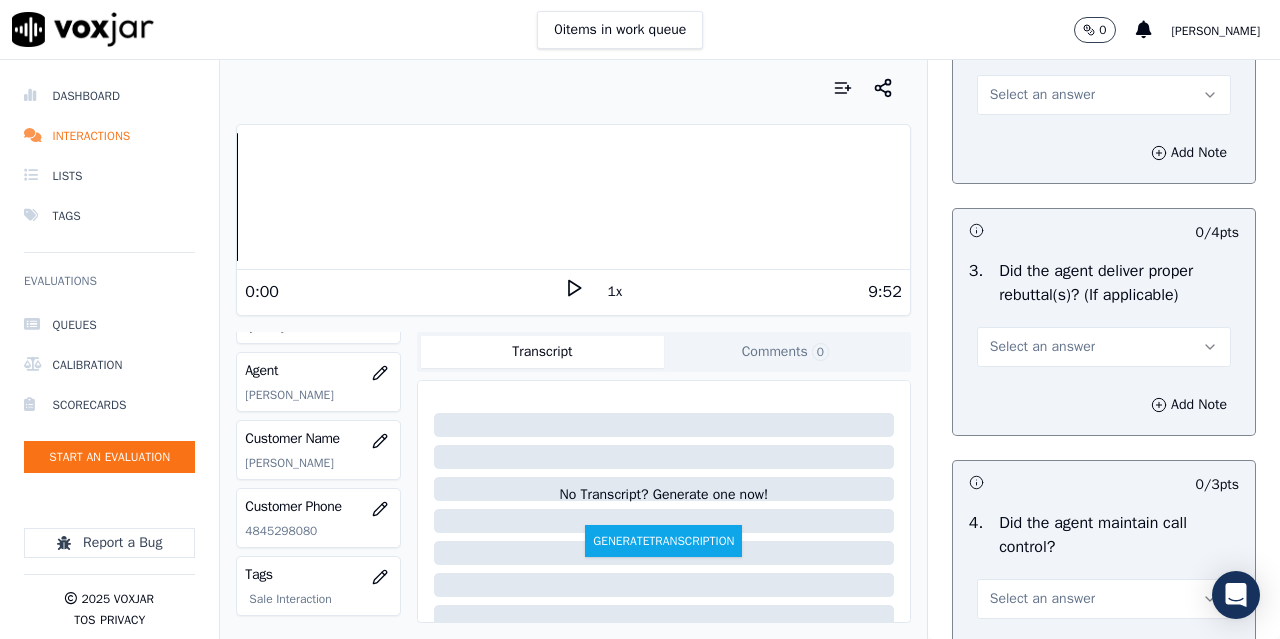 click on "Select an answer" at bounding box center [1042, 95] 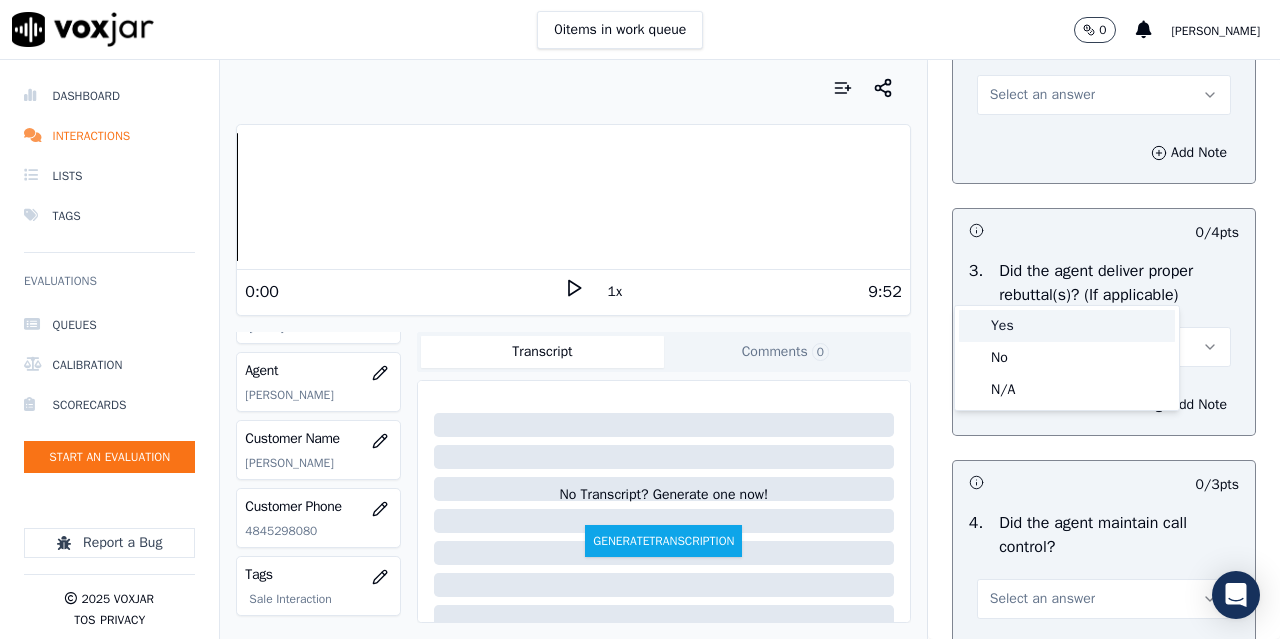 drag, startPoint x: 1028, startPoint y: 297, endPoint x: 1040, endPoint y: 356, distance: 60.207973 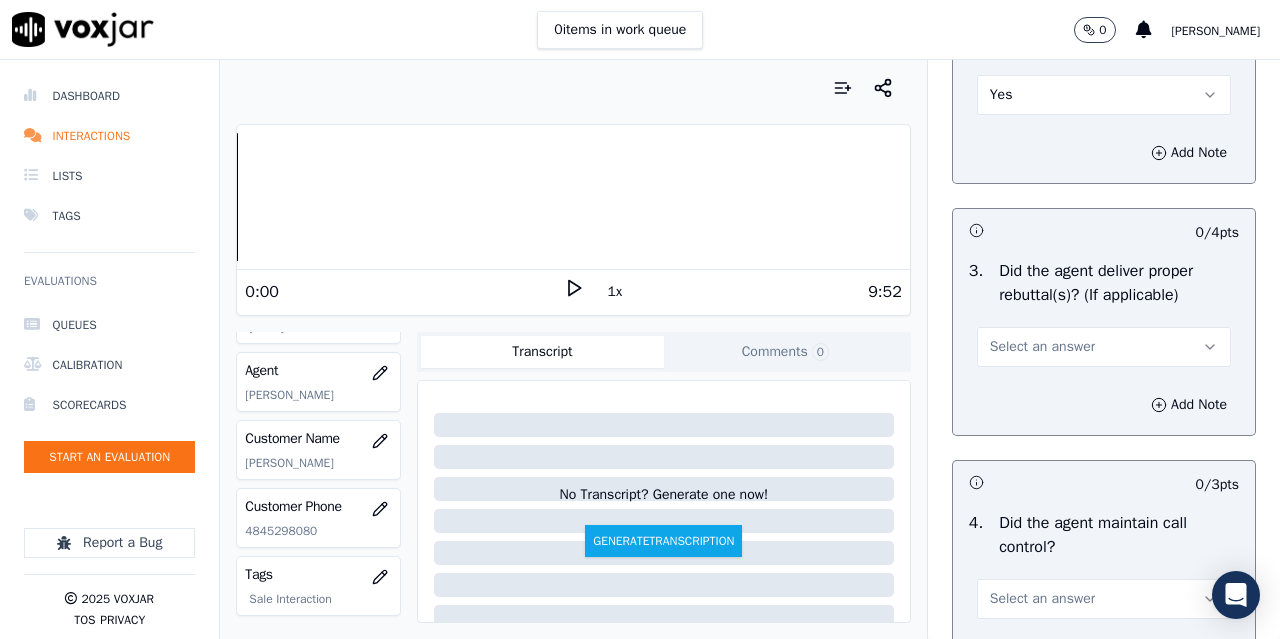 click on "Select an answer" at bounding box center (1042, 347) 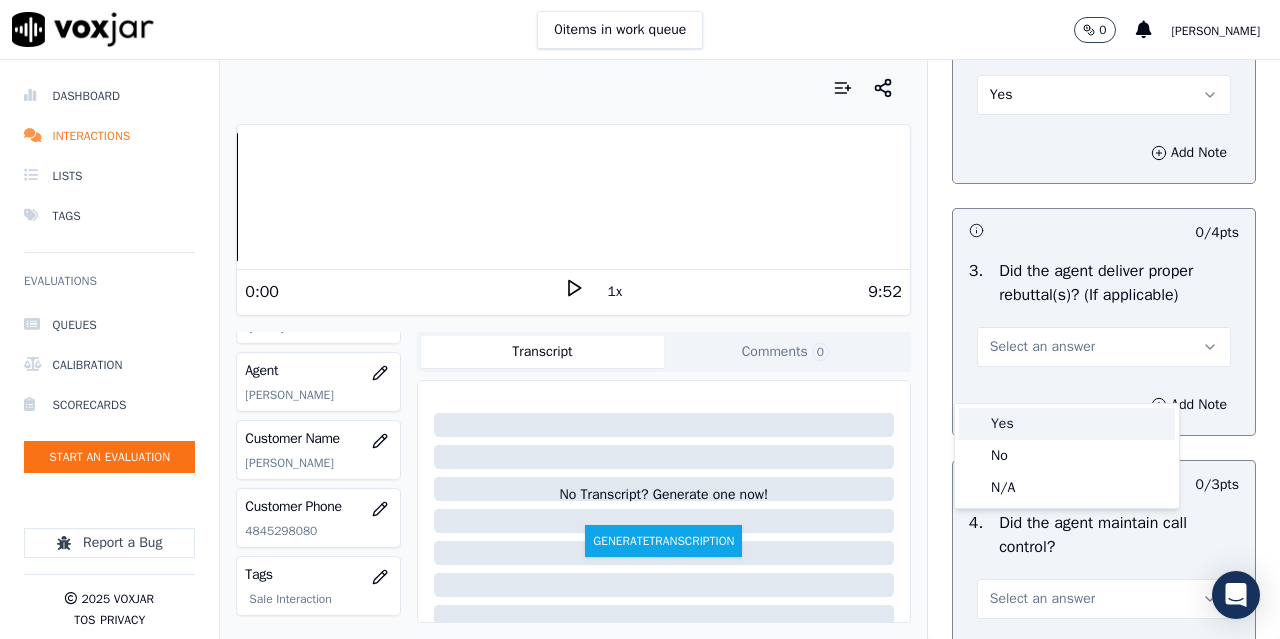 click on "Yes" at bounding box center [1067, 424] 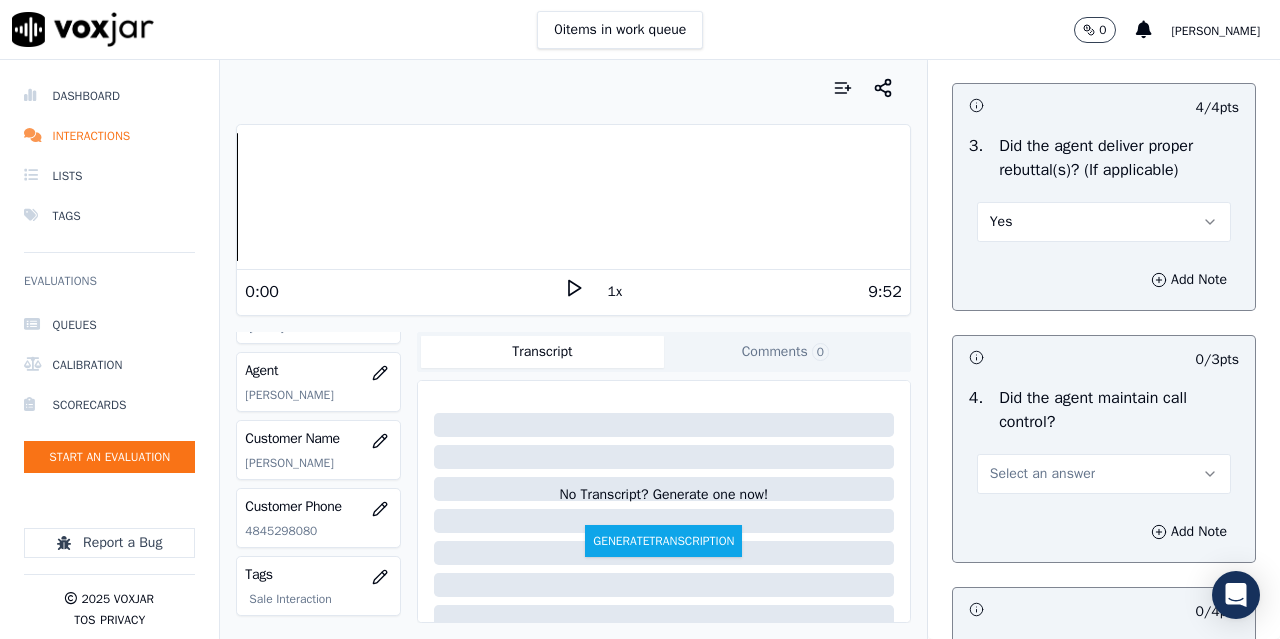 scroll, scrollTop: 3900, scrollLeft: 0, axis: vertical 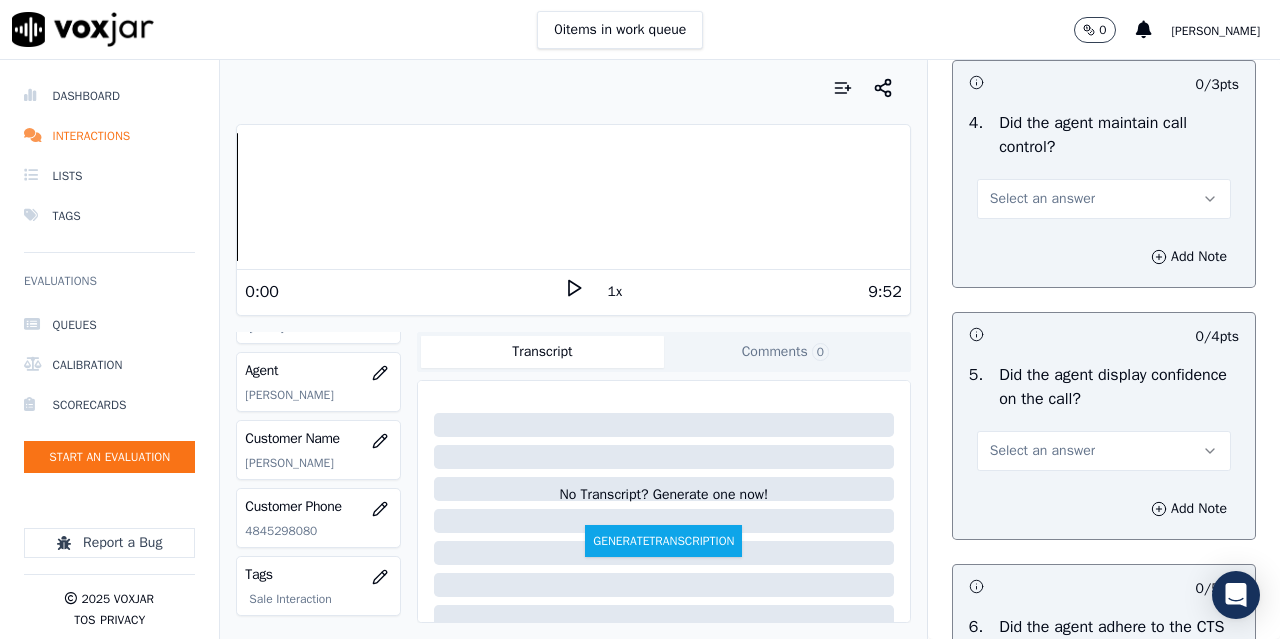click on "Select an answer" at bounding box center (1042, 199) 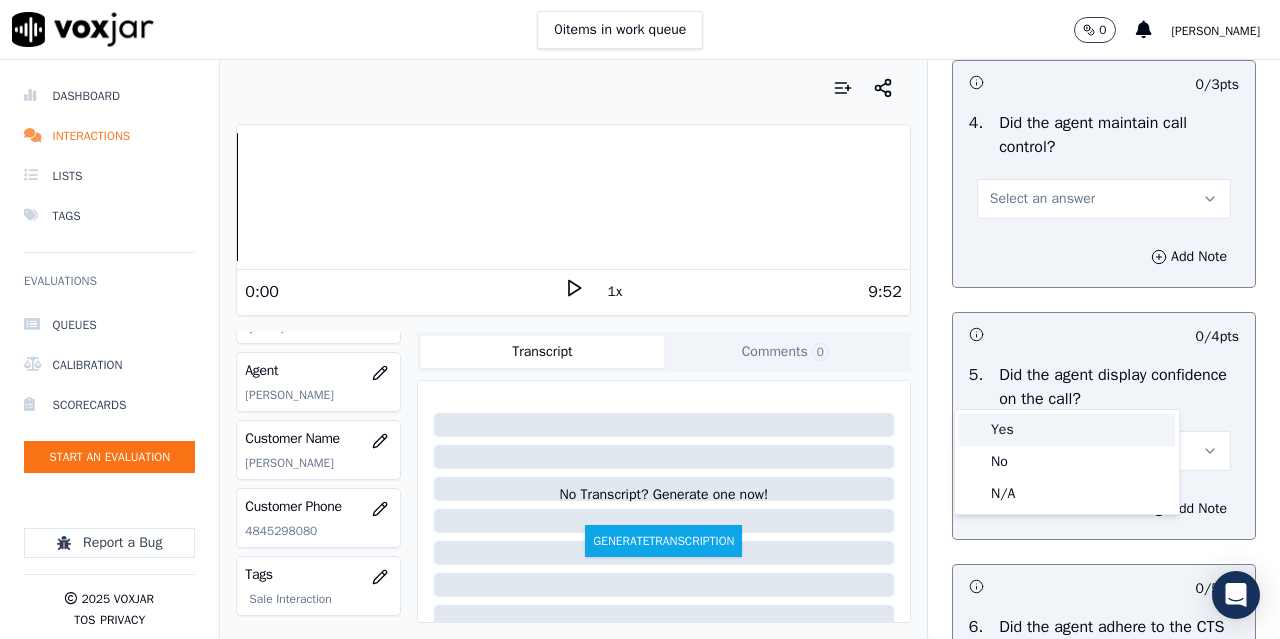 click on "Yes" at bounding box center (1067, 430) 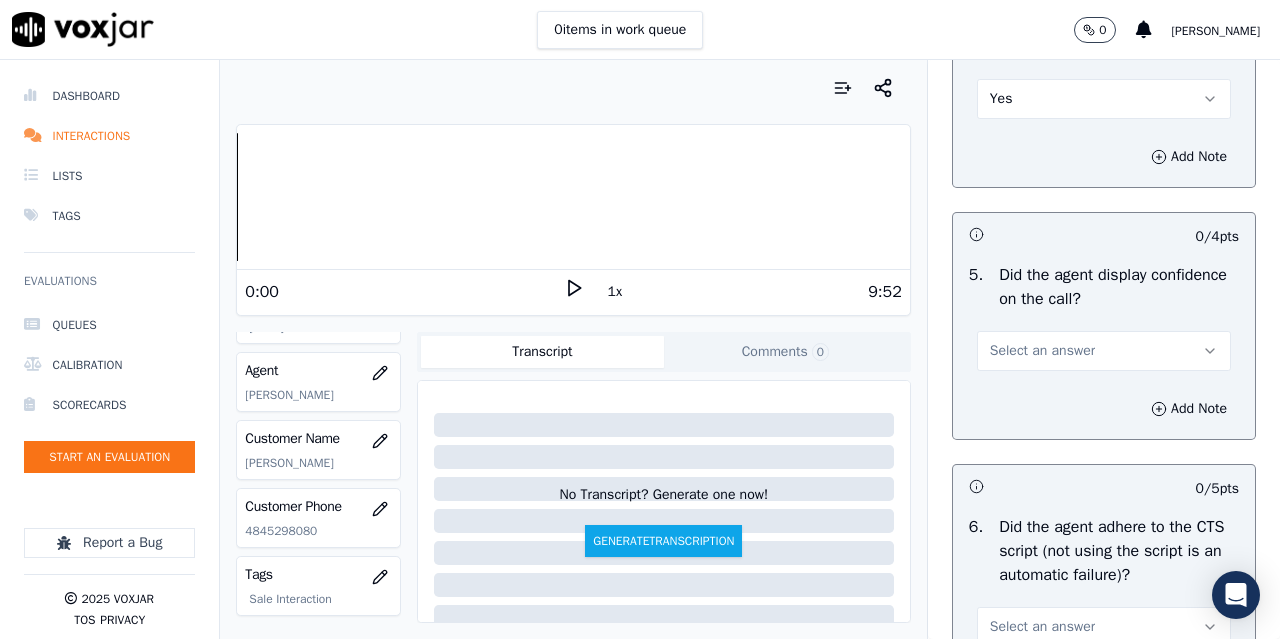 scroll, scrollTop: 4200, scrollLeft: 0, axis: vertical 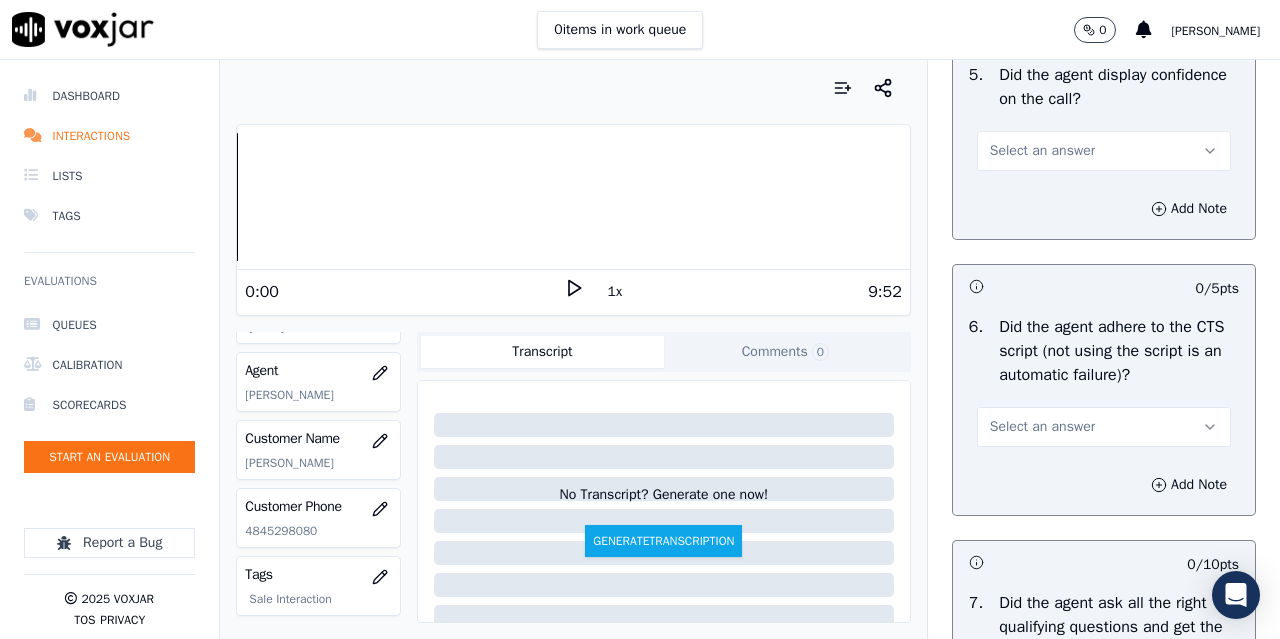 click on "Select an answer" at bounding box center [1104, 151] 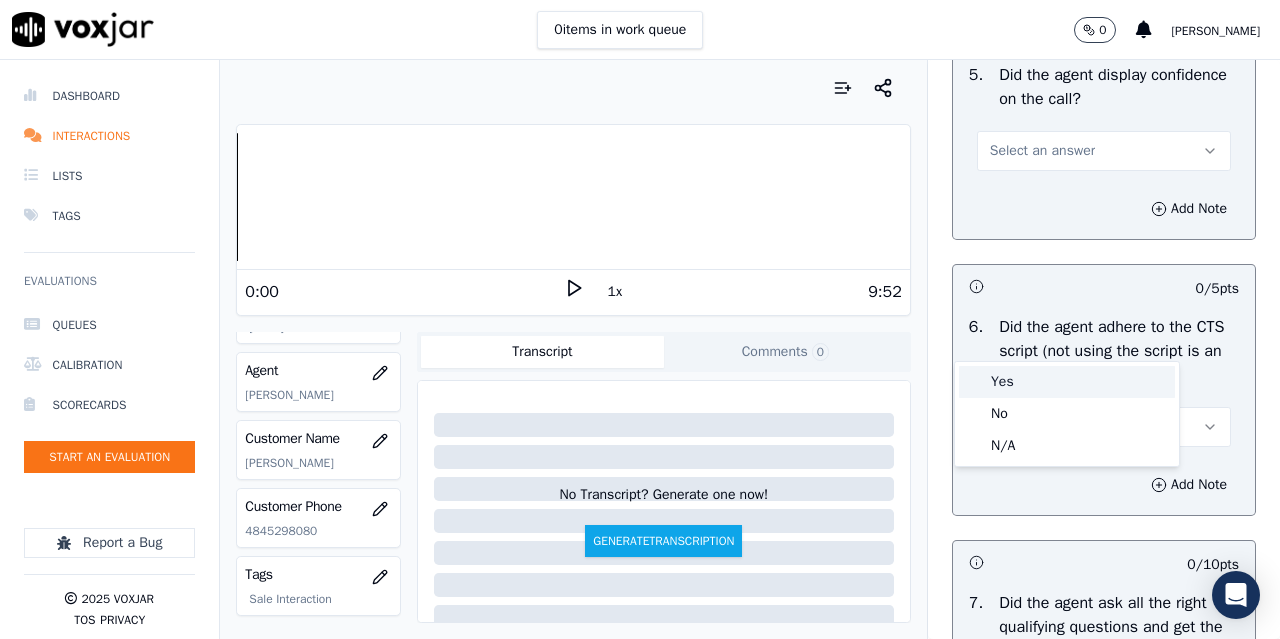 click on "Yes" at bounding box center (1067, 382) 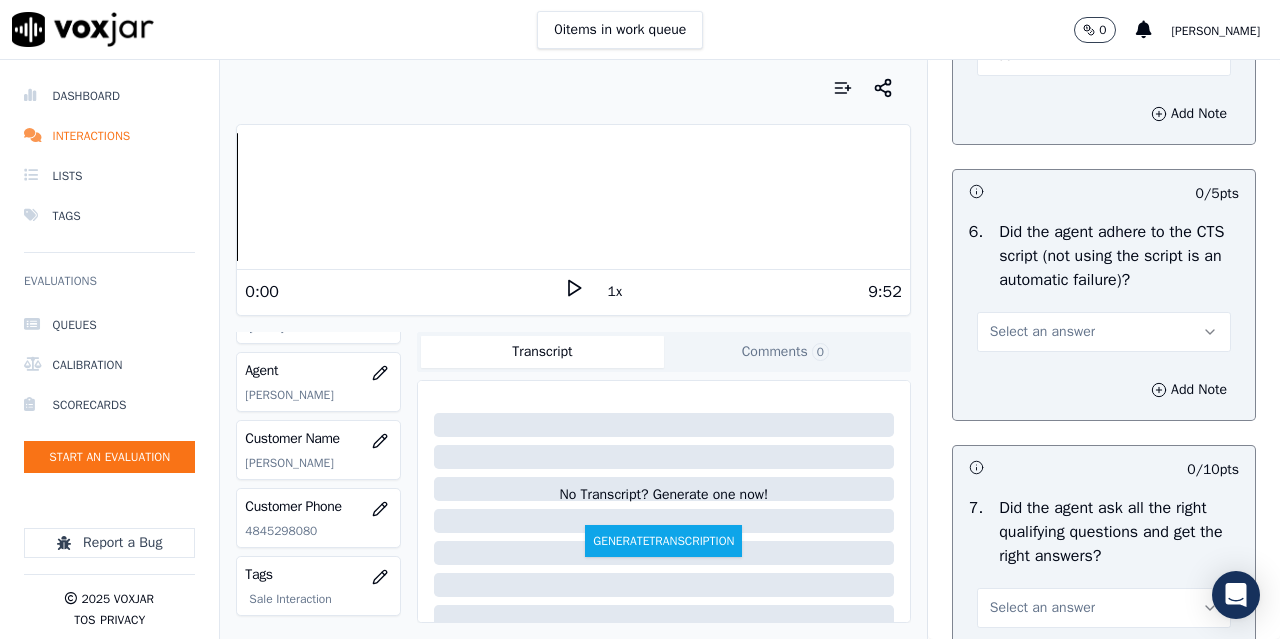 scroll, scrollTop: 4500, scrollLeft: 0, axis: vertical 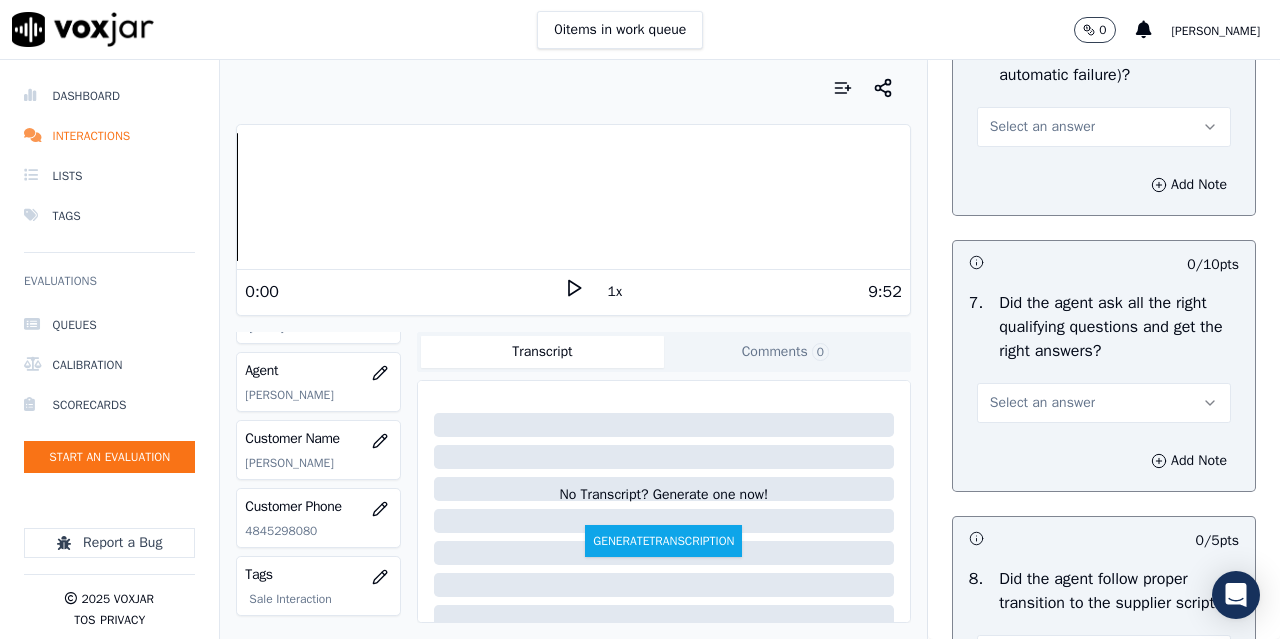 drag, startPoint x: 1015, startPoint y: 310, endPoint x: 1022, endPoint y: 328, distance: 19.313208 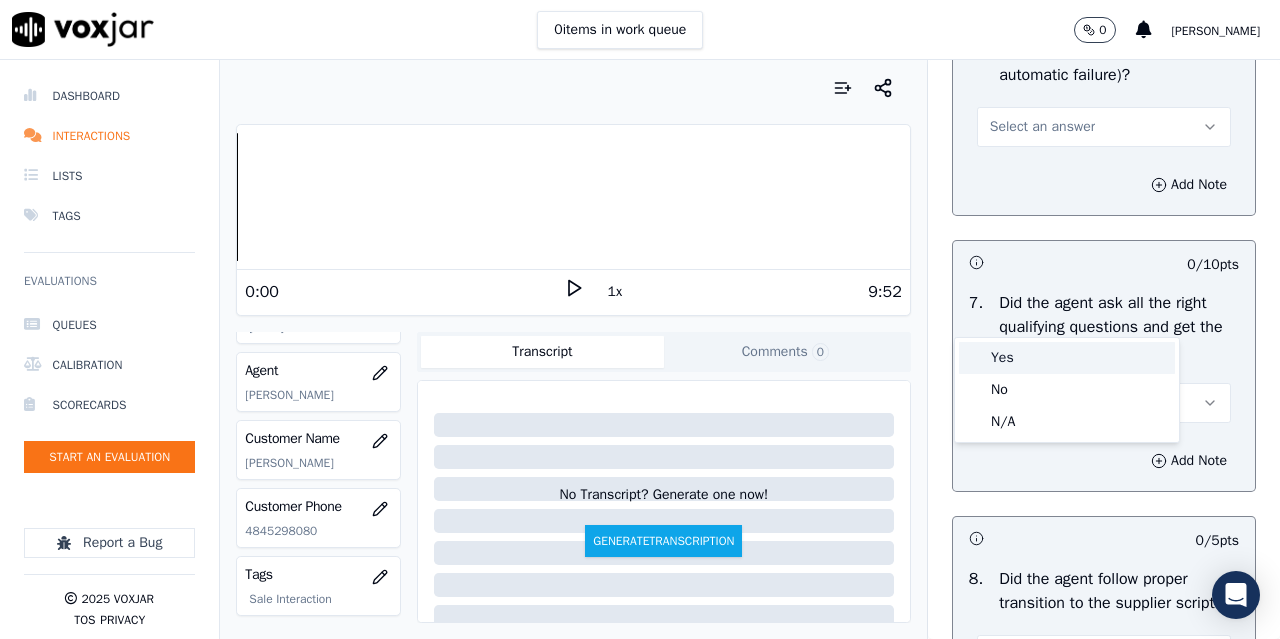 click on "Yes" at bounding box center (1067, 358) 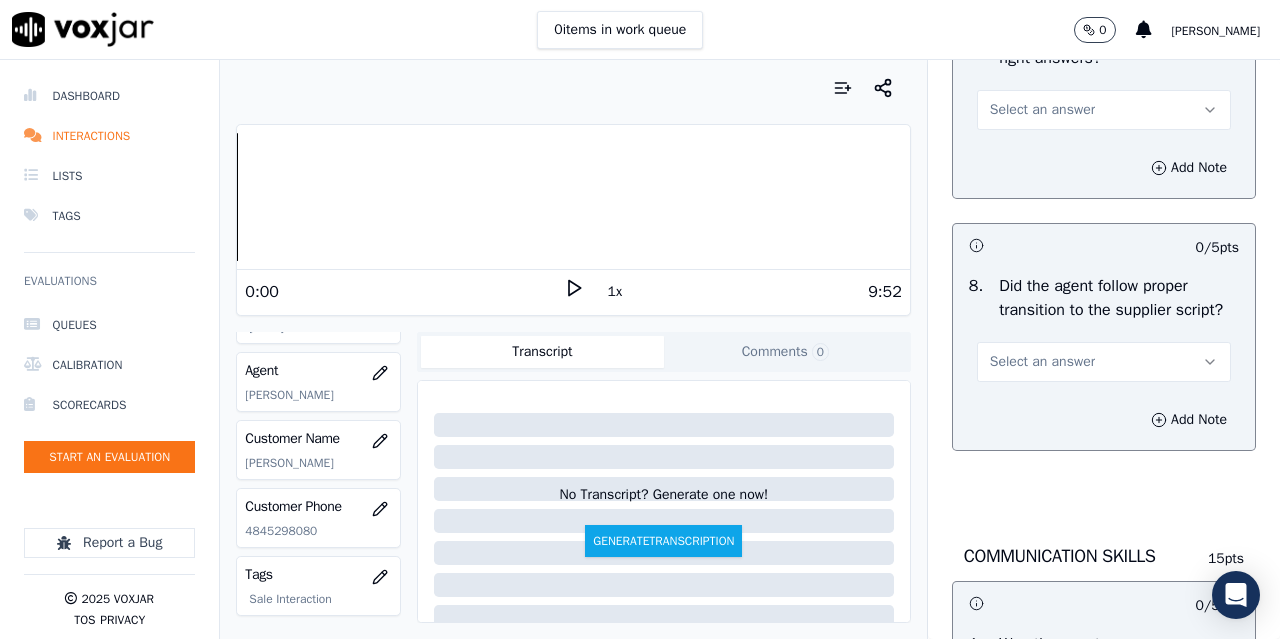 scroll, scrollTop: 4800, scrollLeft: 0, axis: vertical 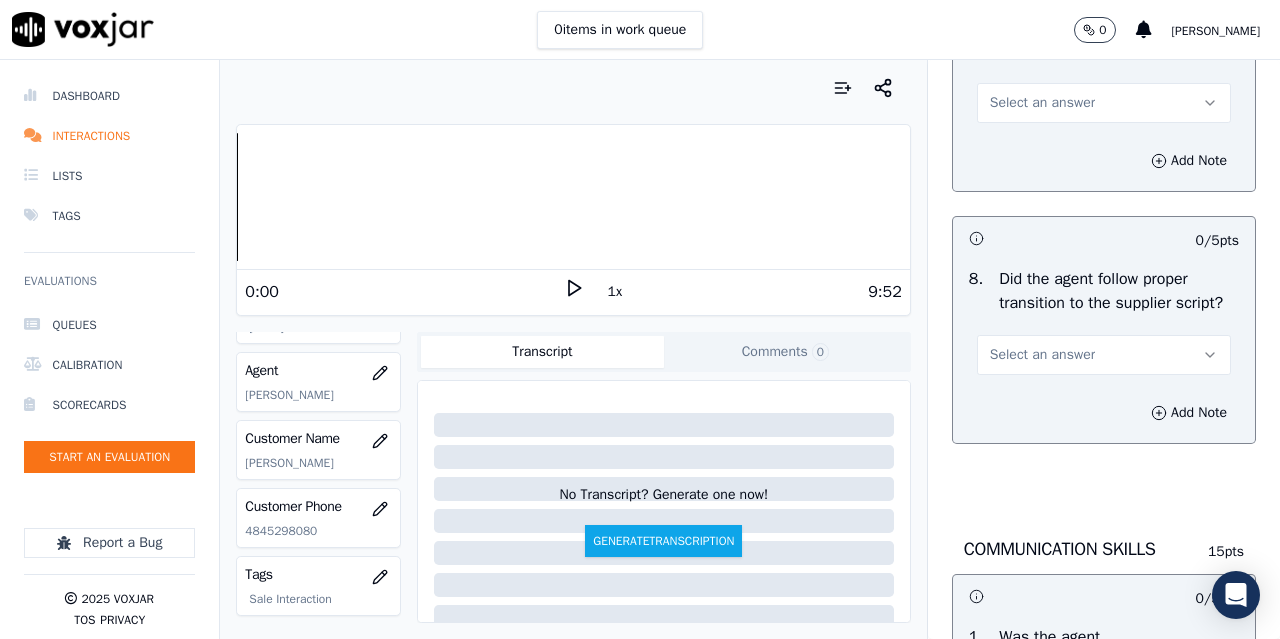 click on "Select an answer" at bounding box center [1042, 103] 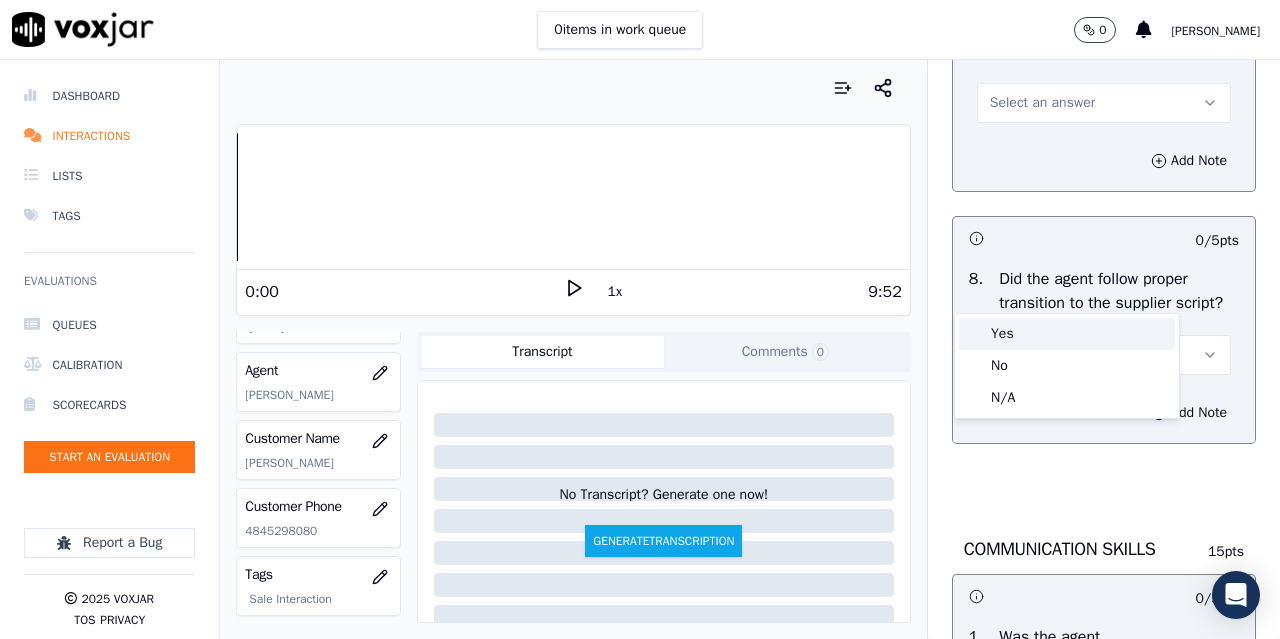 click on "Yes" at bounding box center (1067, 334) 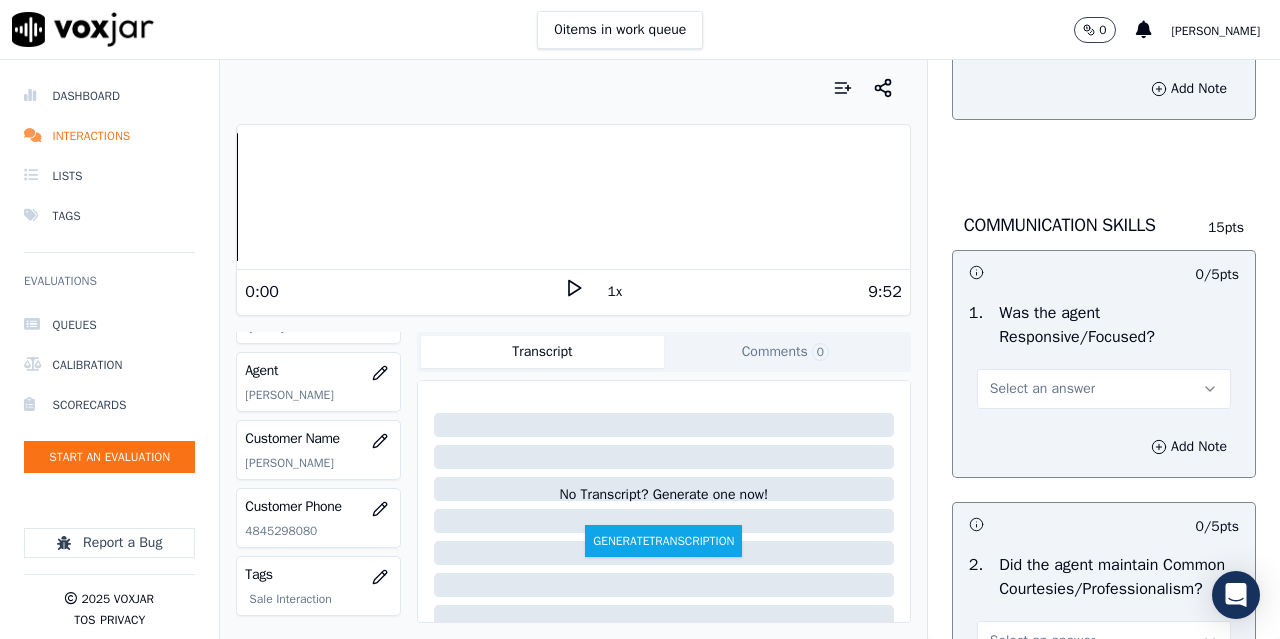 scroll, scrollTop: 5200, scrollLeft: 0, axis: vertical 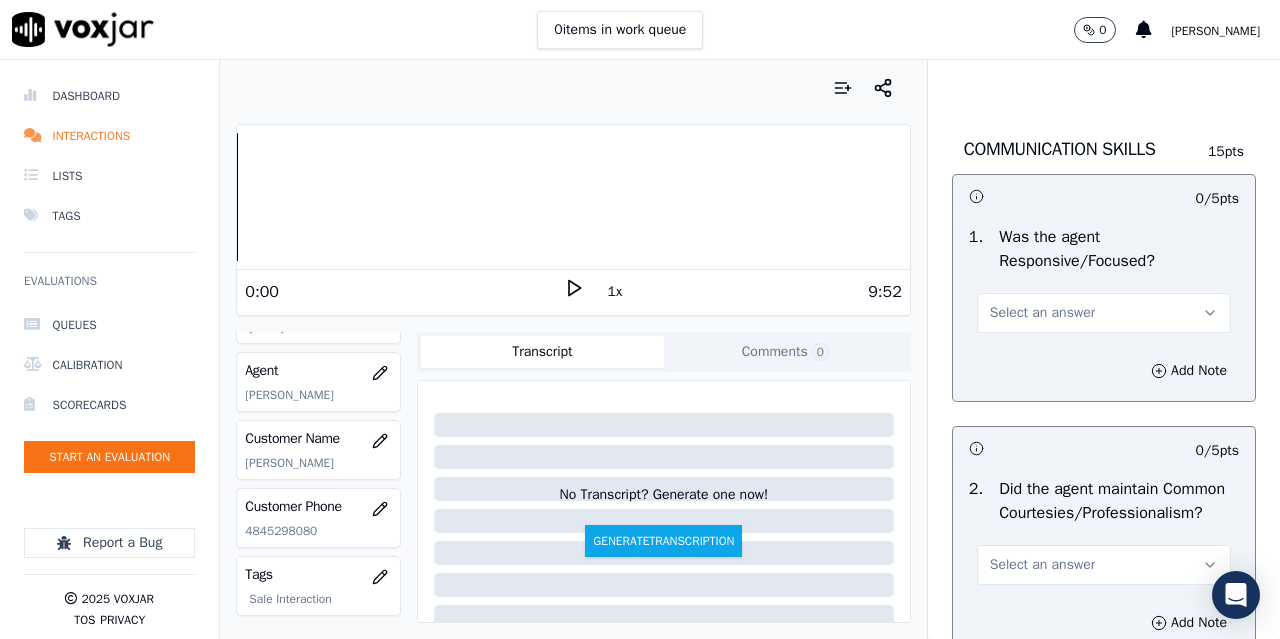 click on "Select an answer" at bounding box center (1042, -45) 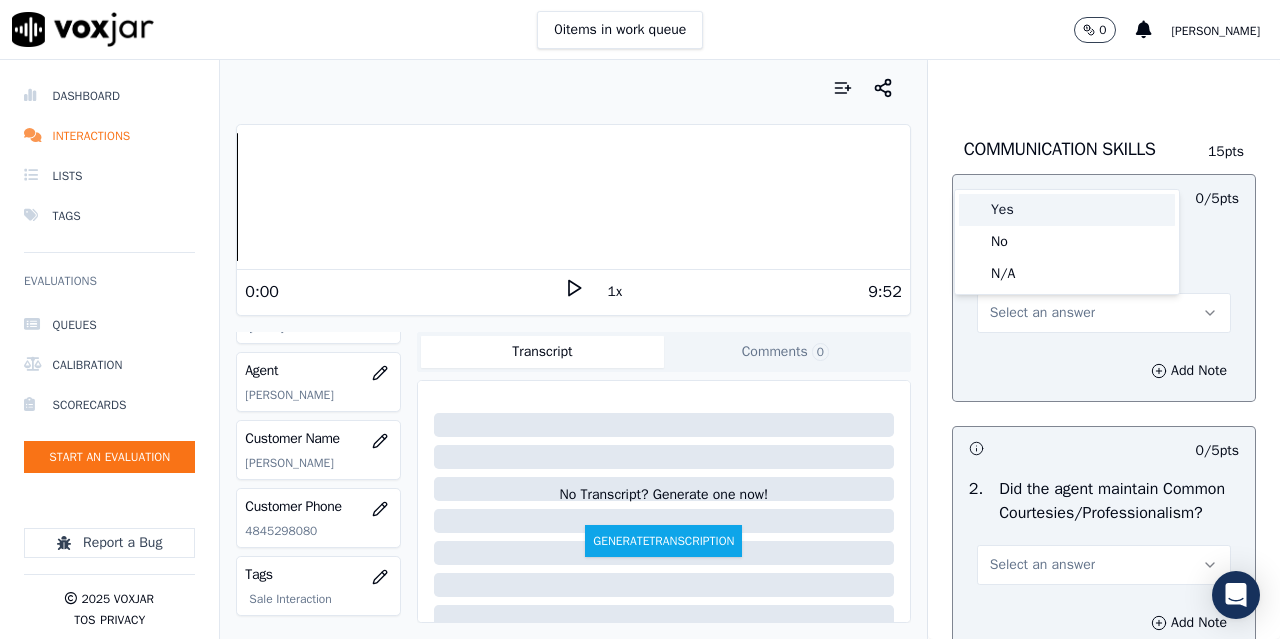 click on "Yes" at bounding box center (1067, 210) 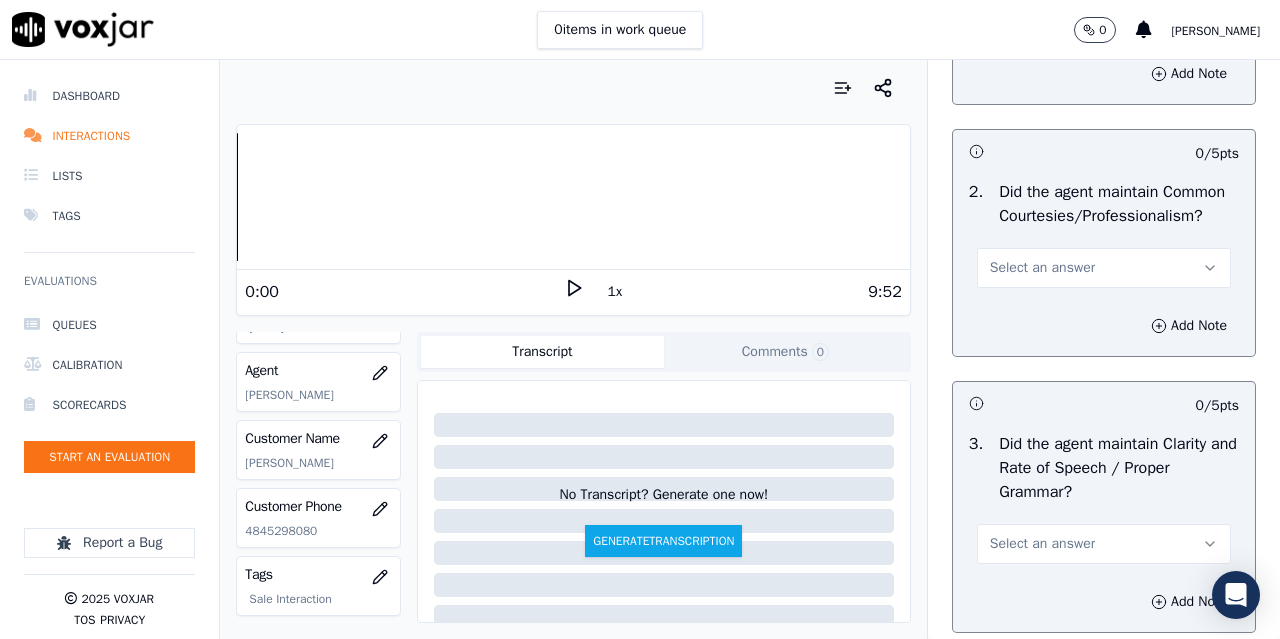 scroll, scrollTop: 5500, scrollLeft: 0, axis: vertical 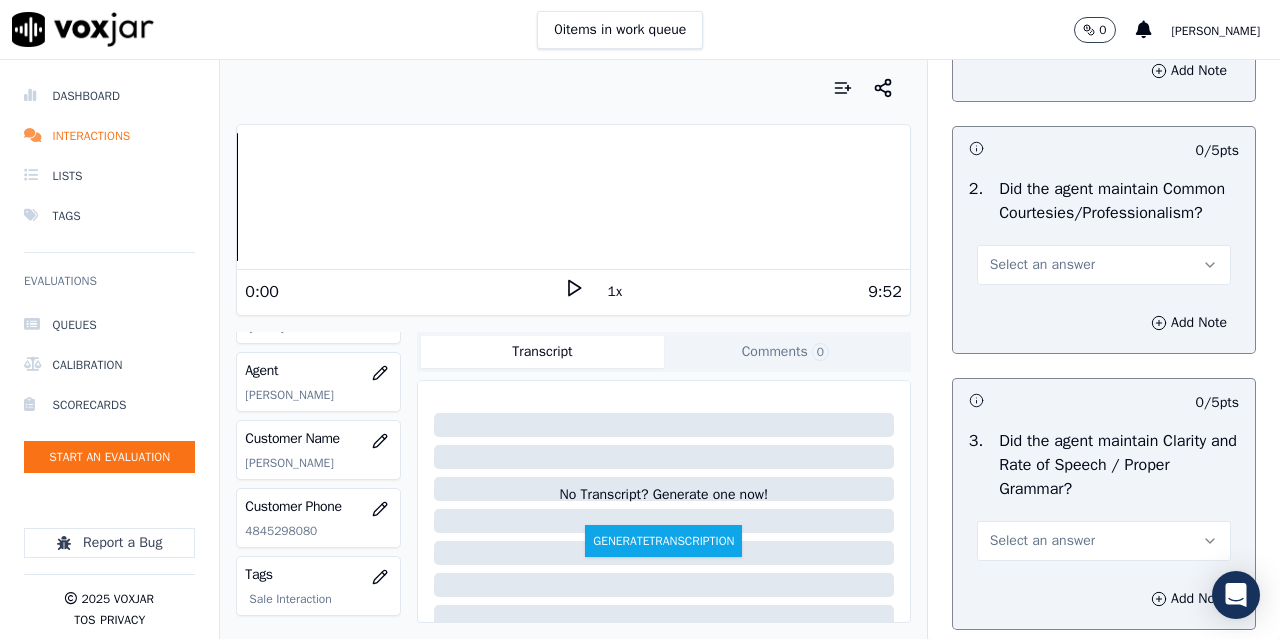 click on "Select an answer" at bounding box center (1042, 13) 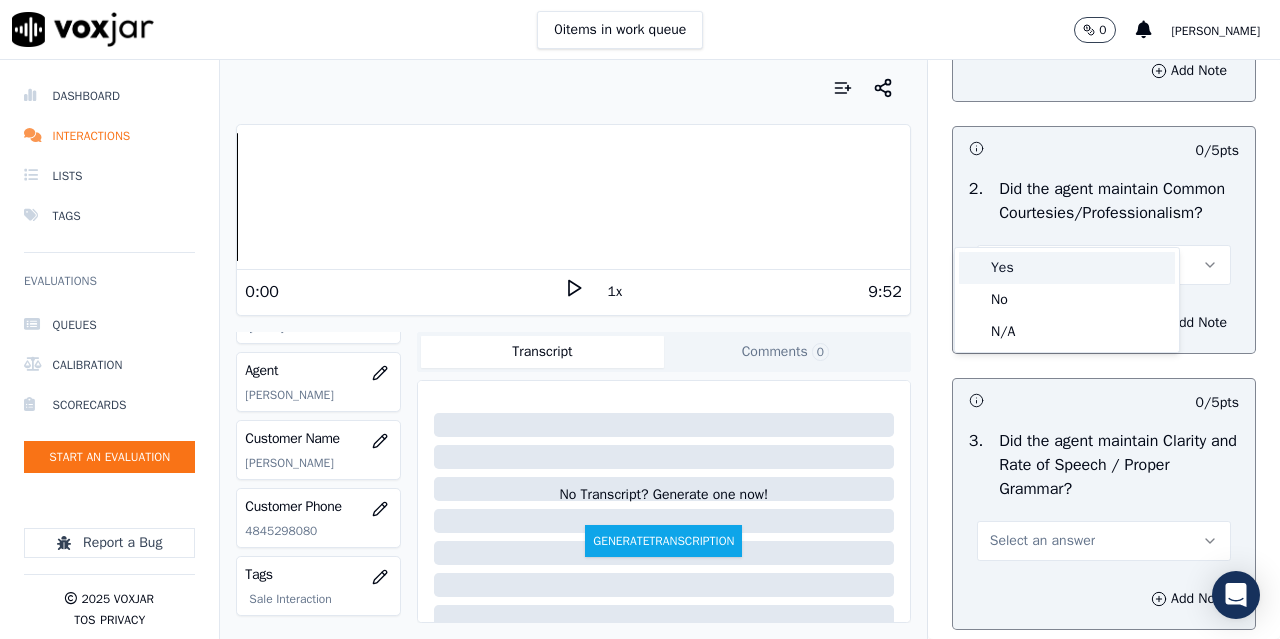 click on "Yes" at bounding box center (1067, 268) 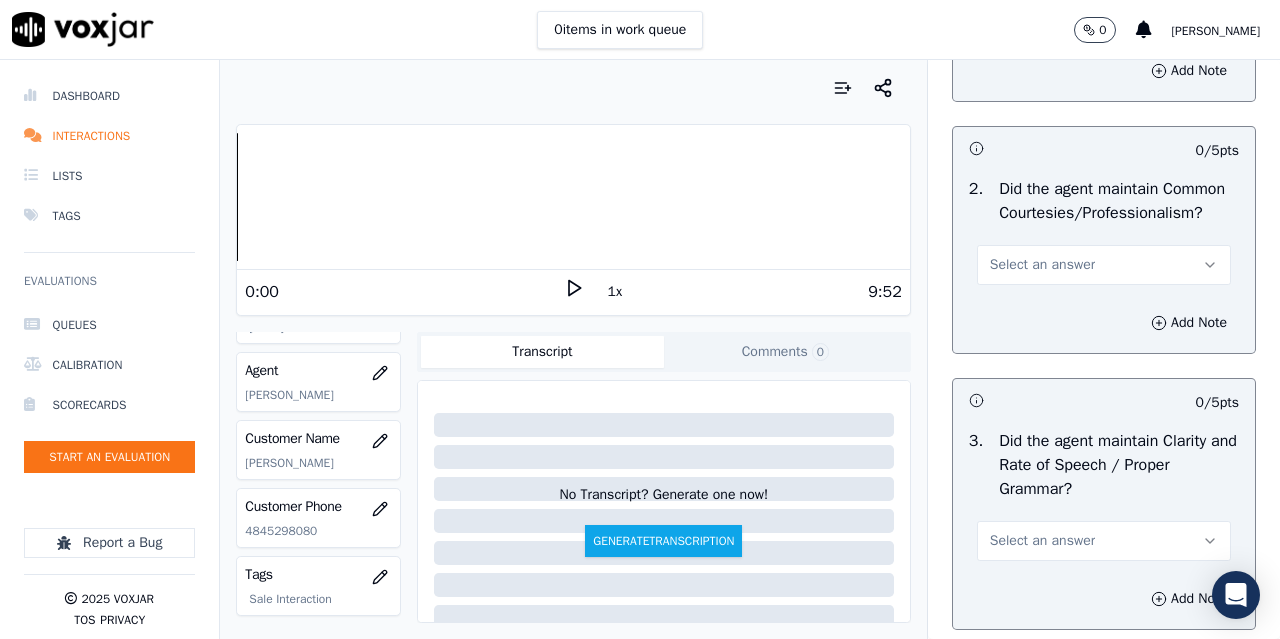 click on "Select an answer" at bounding box center [1042, 265] 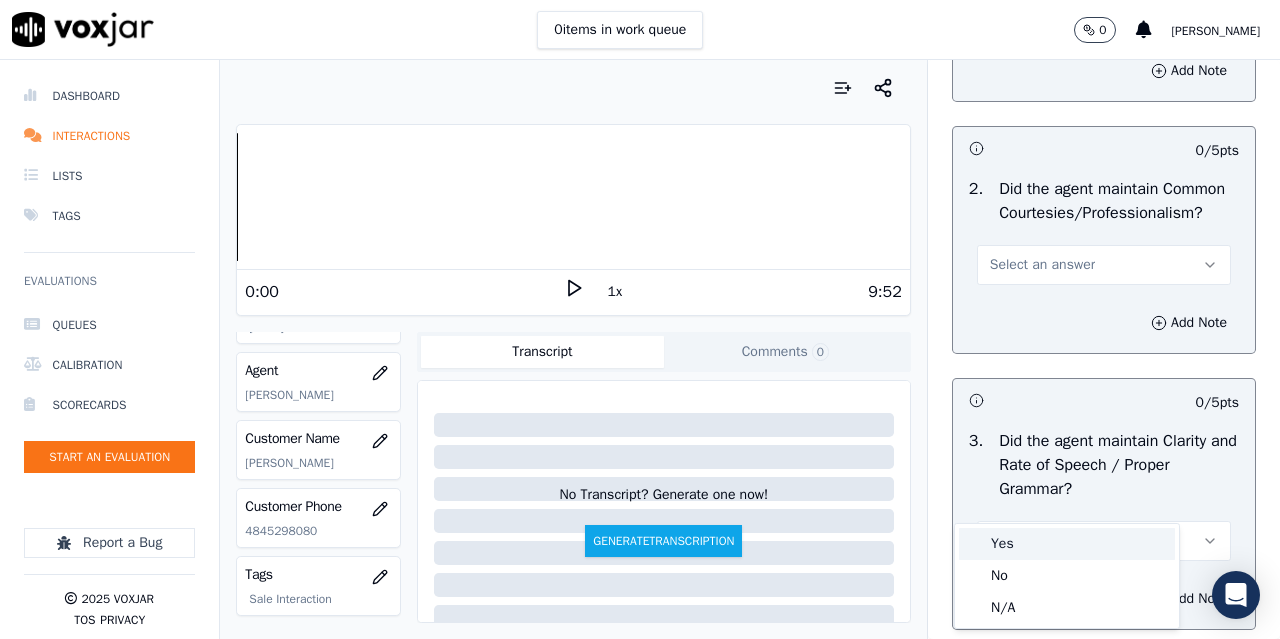 click on "Yes" at bounding box center (1067, 544) 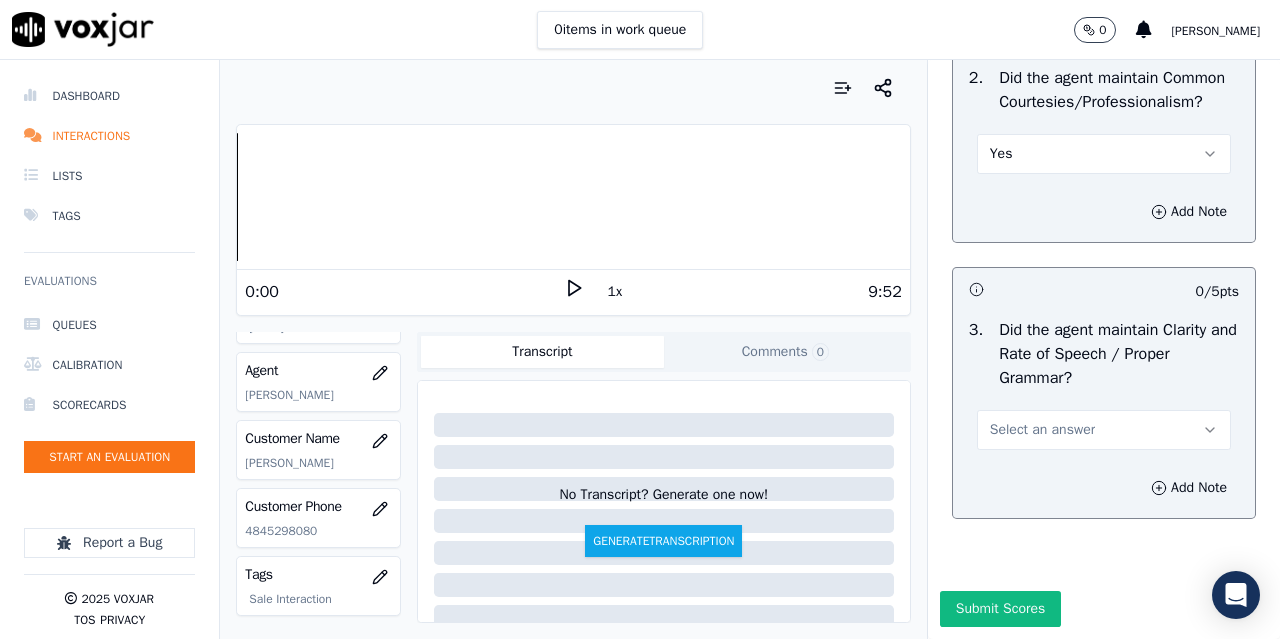 scroll, scrollTop: 5896, scrollLeft: 0, axis: vertical 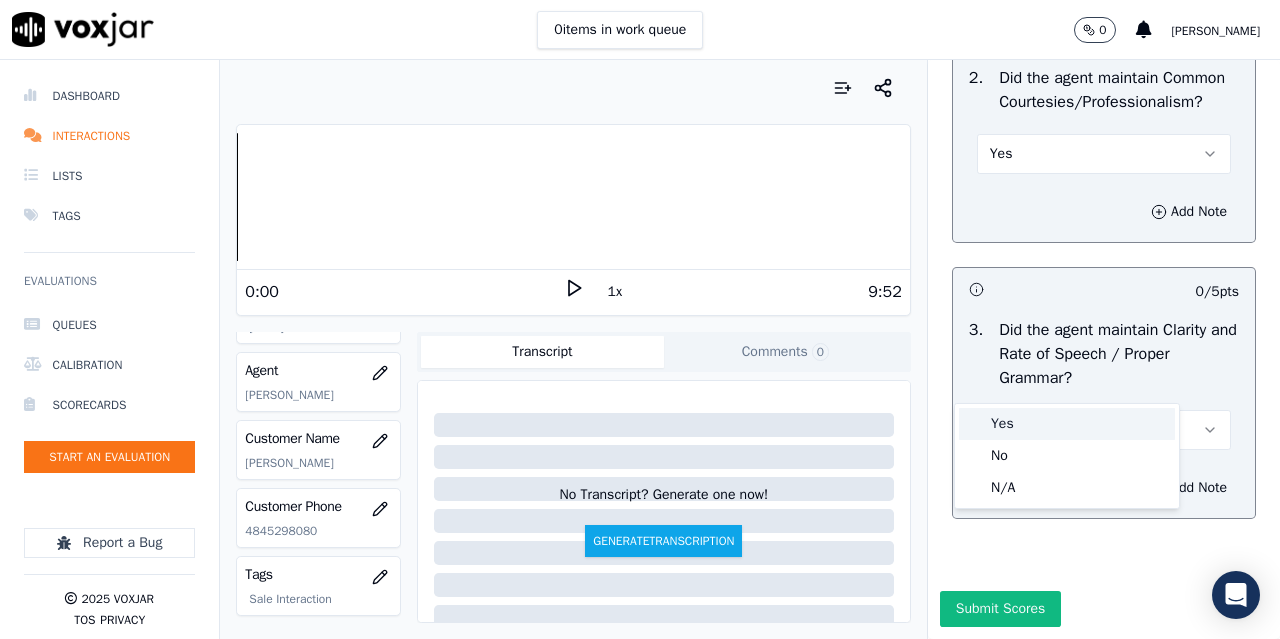 click on "Yes" at bounding box center (1067, 424) 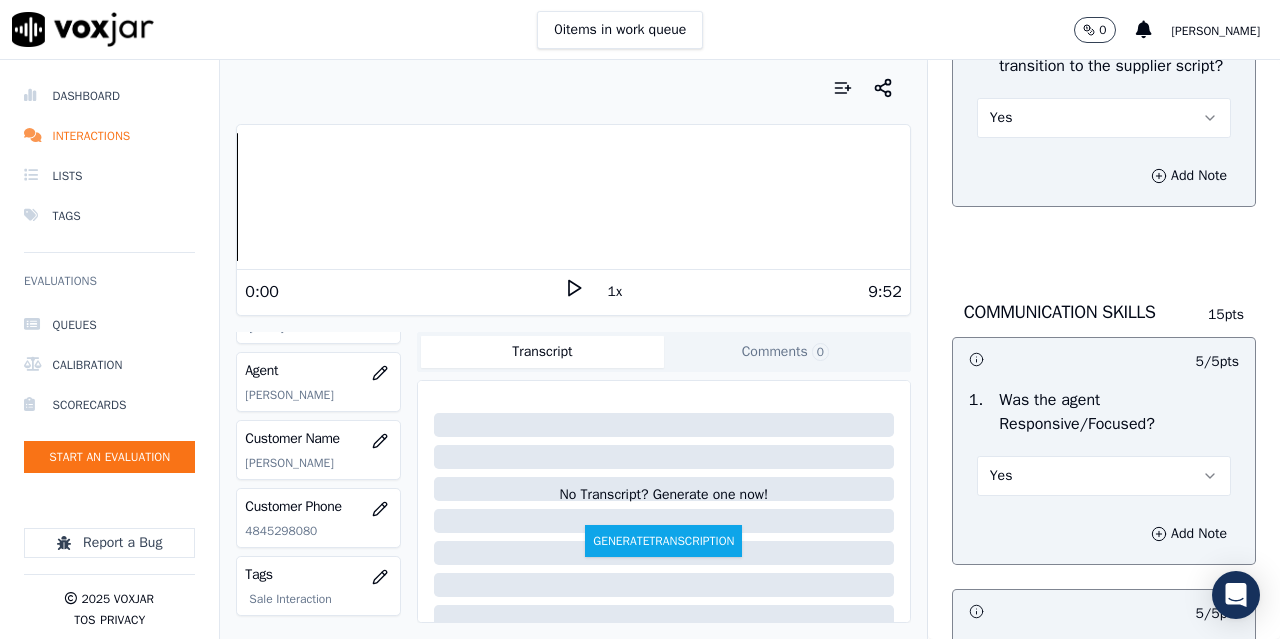 scroll, scrollTop: 5896, scrollLeft: 0, axis: vertical 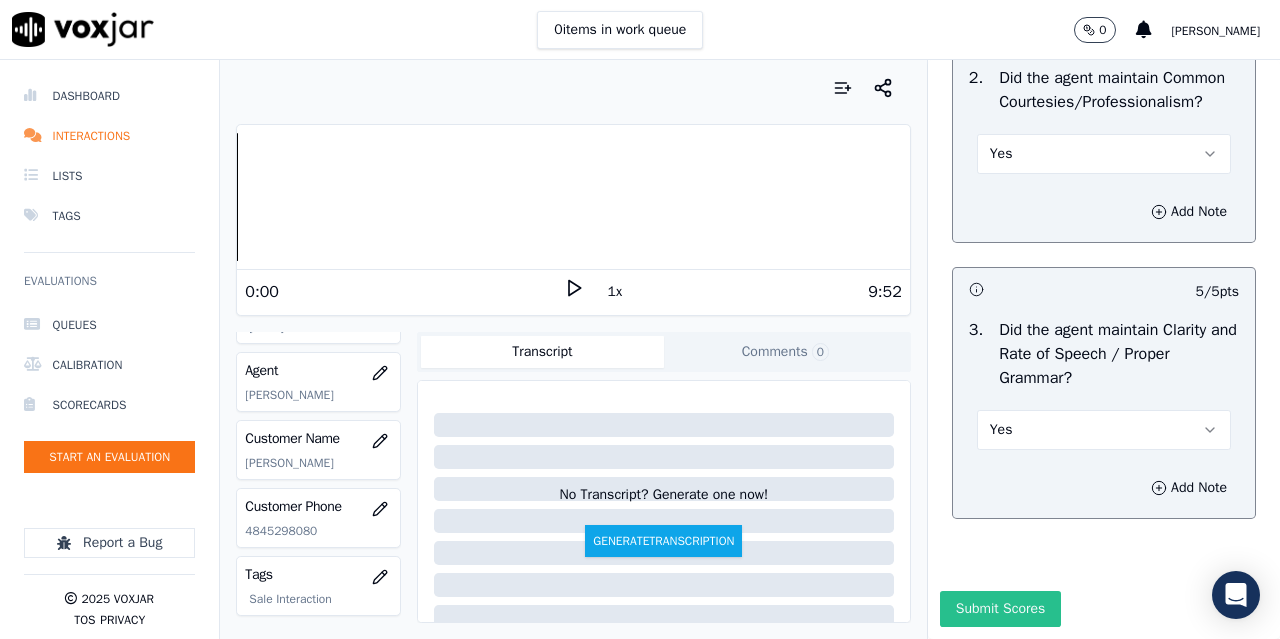 click on "Submit Scores" at bounding box center [1000, 609] 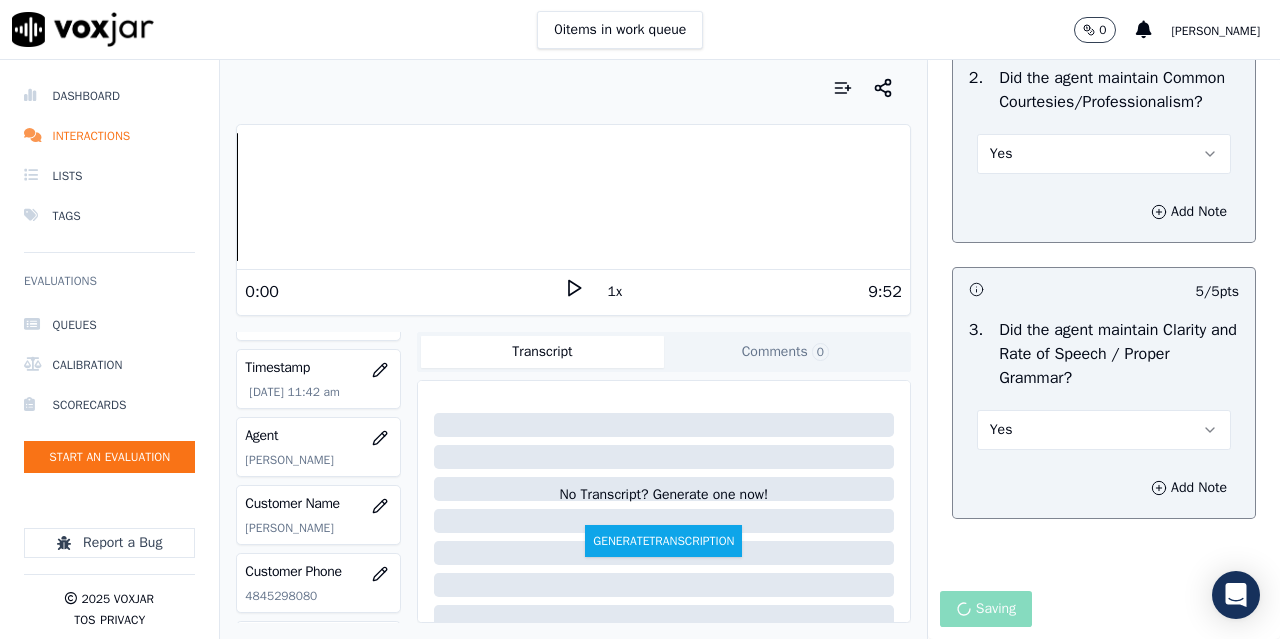 scroll, scrollTop: 0, scrollLeft: 0, axis: both 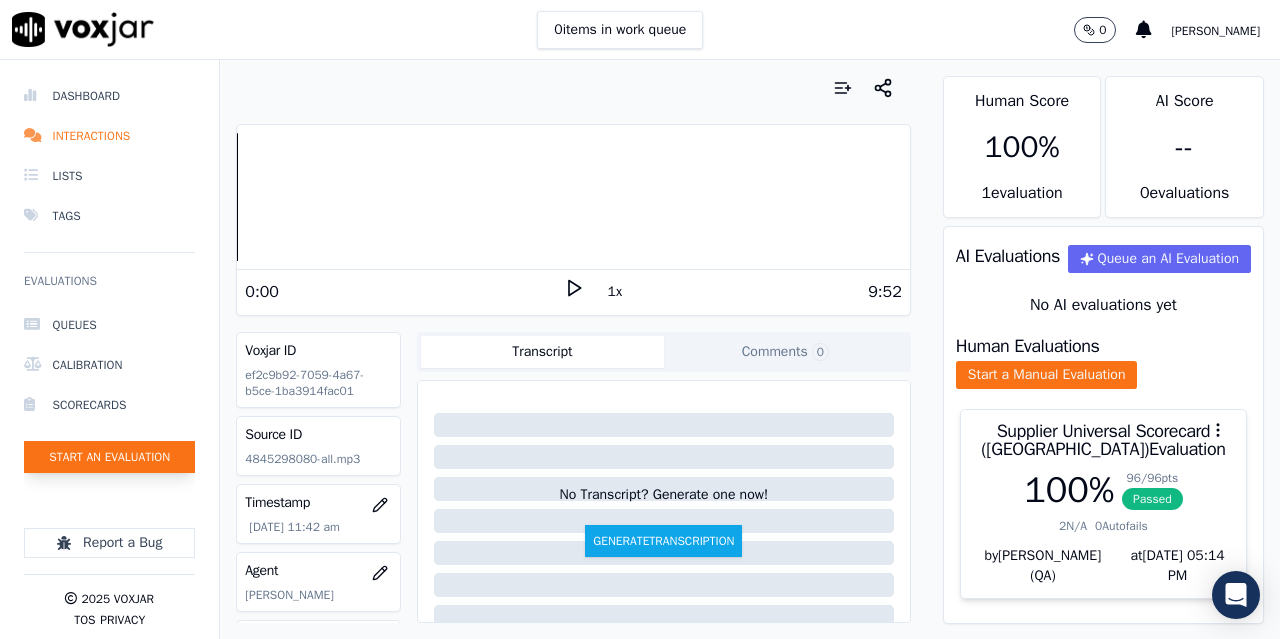 click on "Start an Evaluation" 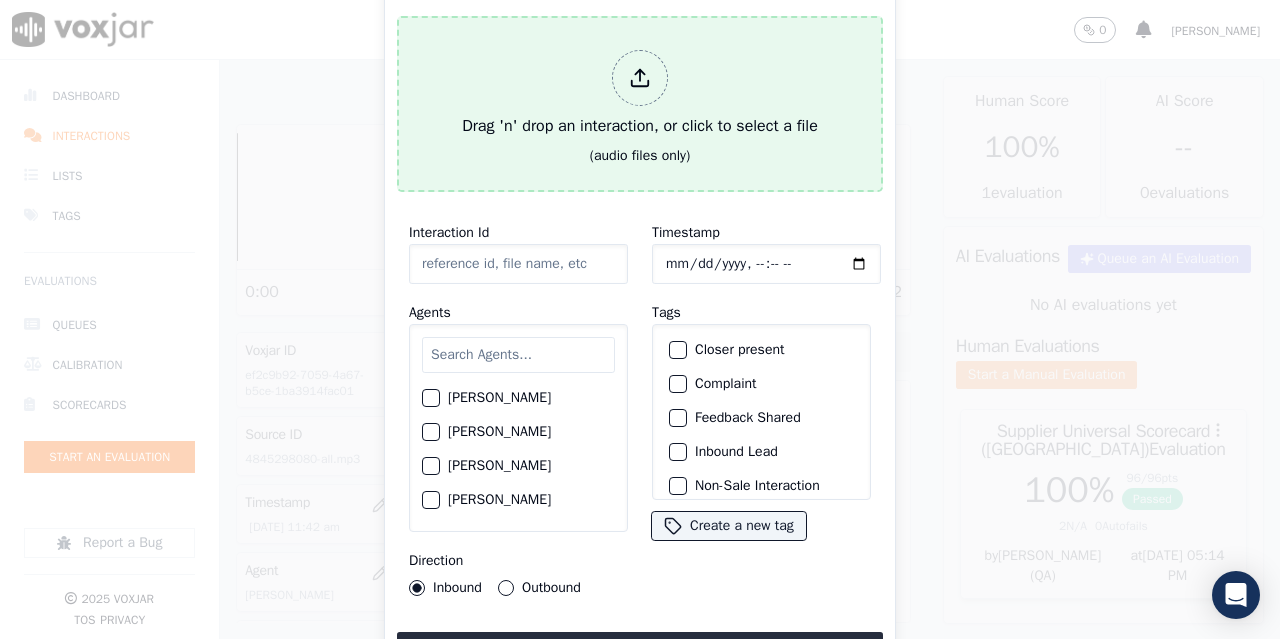 click on "Drag 'n' drop an interaction, or click to select a file" at bounding box center [640, 94] 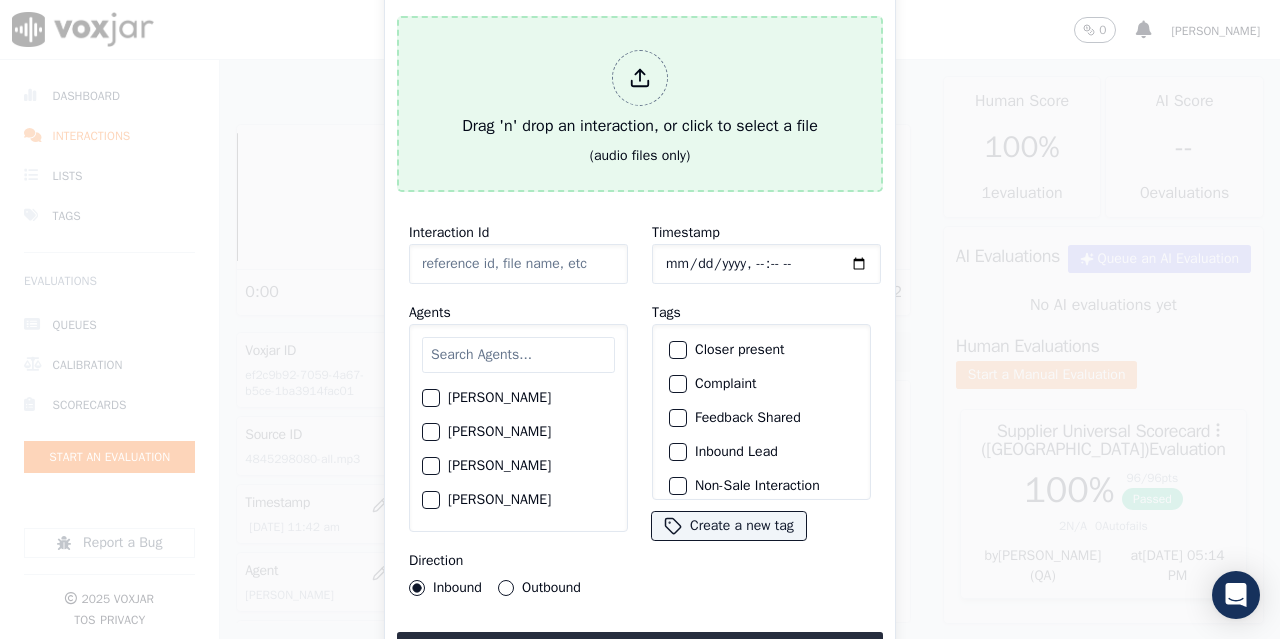 type on "20250702-115718_9373507518-all.mp3" 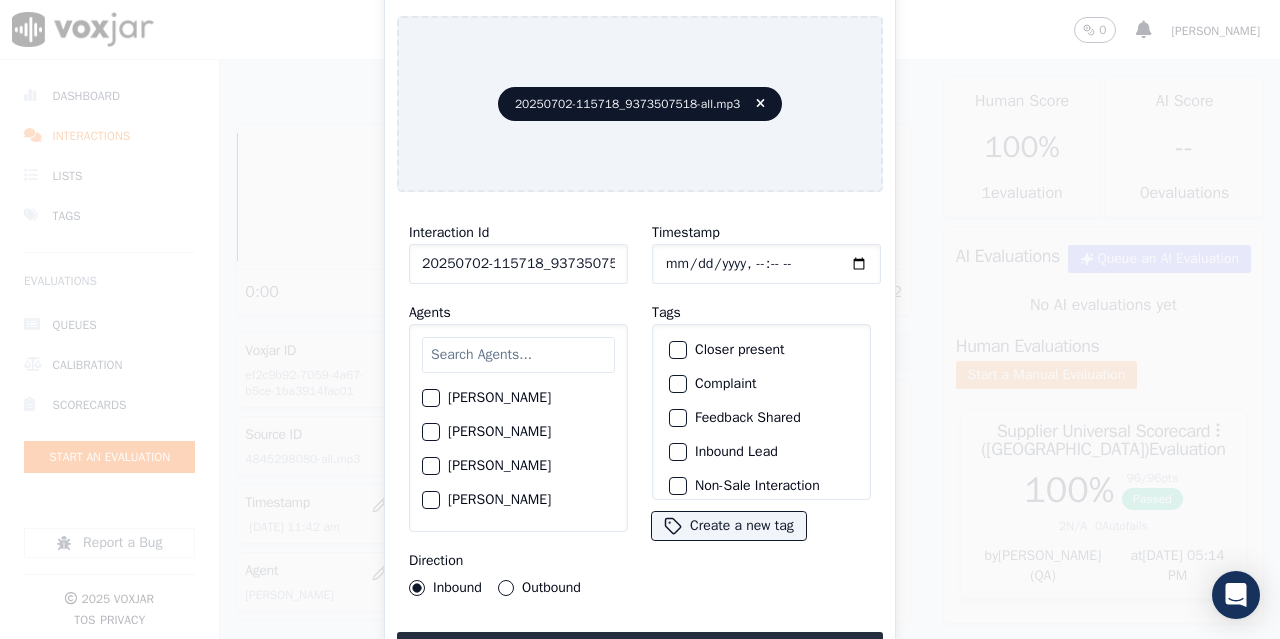 click at bounding box center [518, 355] 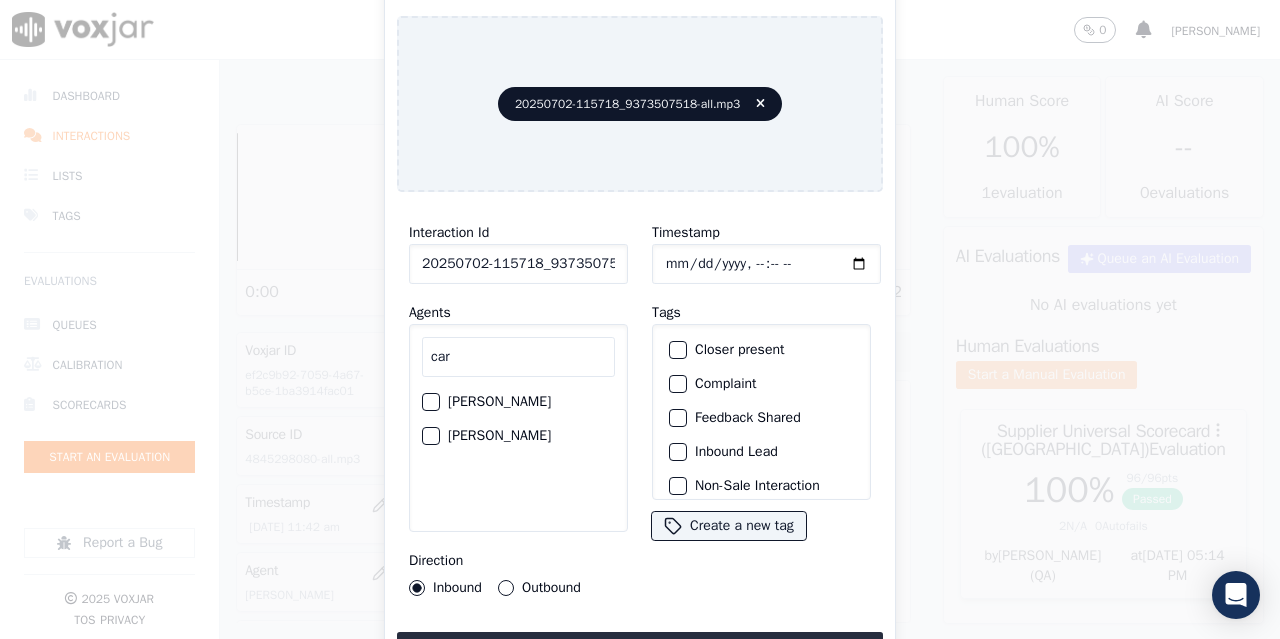 type on "car" 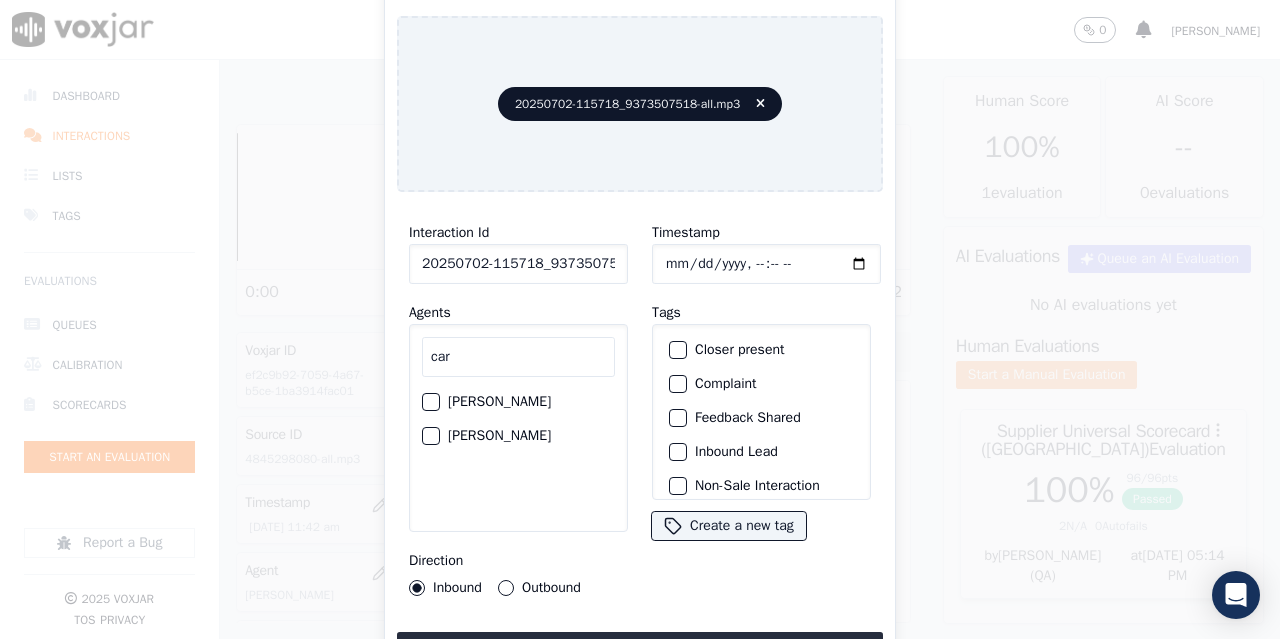click on "[PERSON_NAME]" 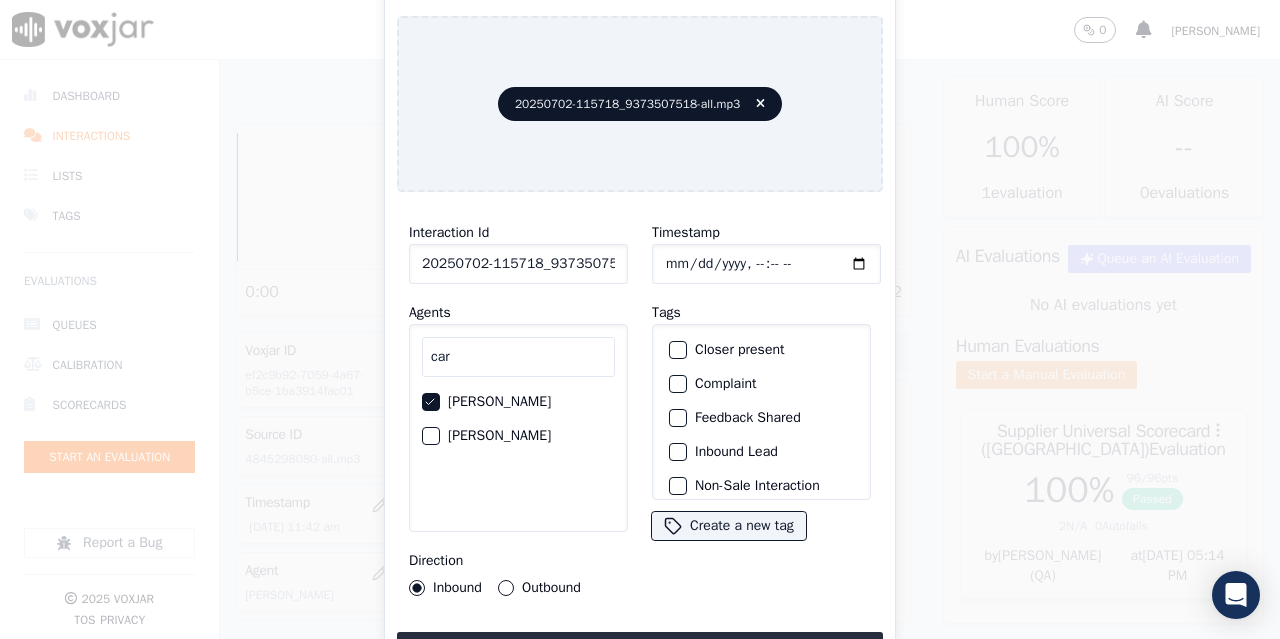 click on "Timestamp" 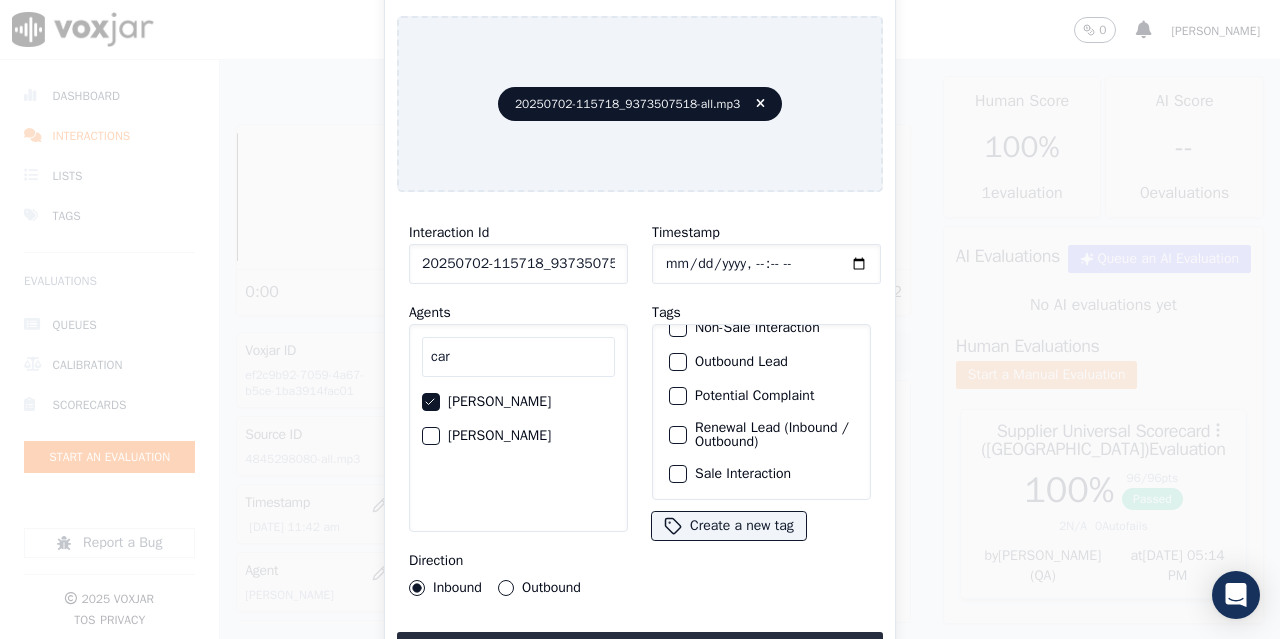 click on "Sale Interaction" 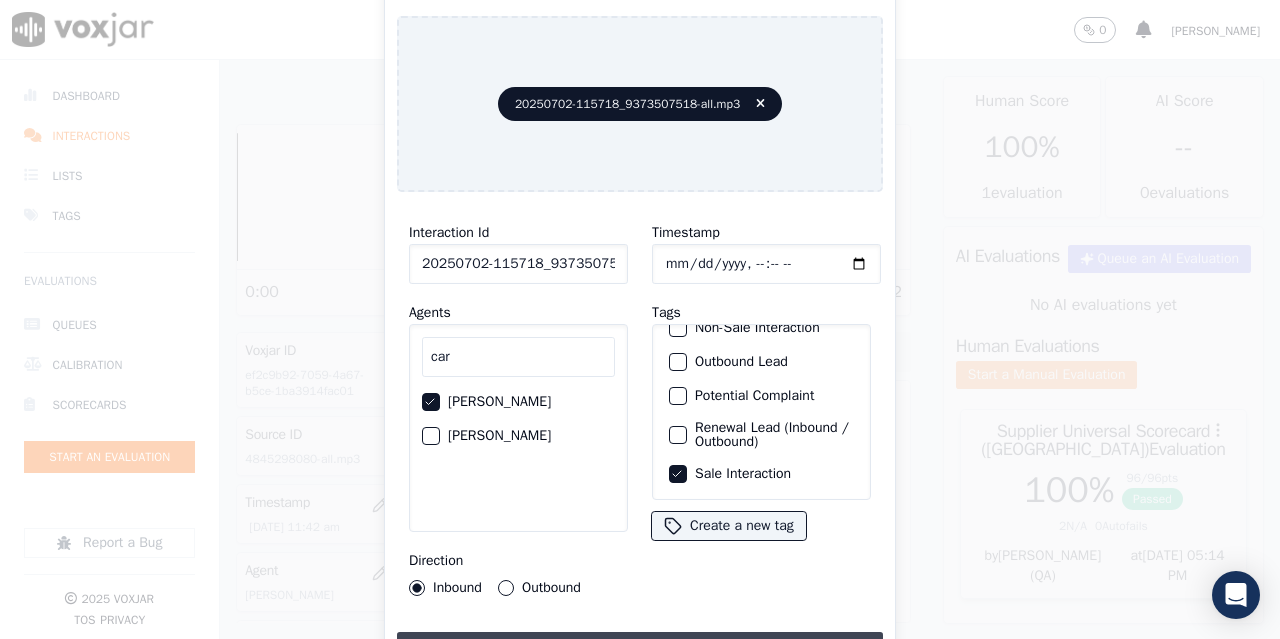 click on "Upload interaction to start evaluation" at bounding box center (640, 650) 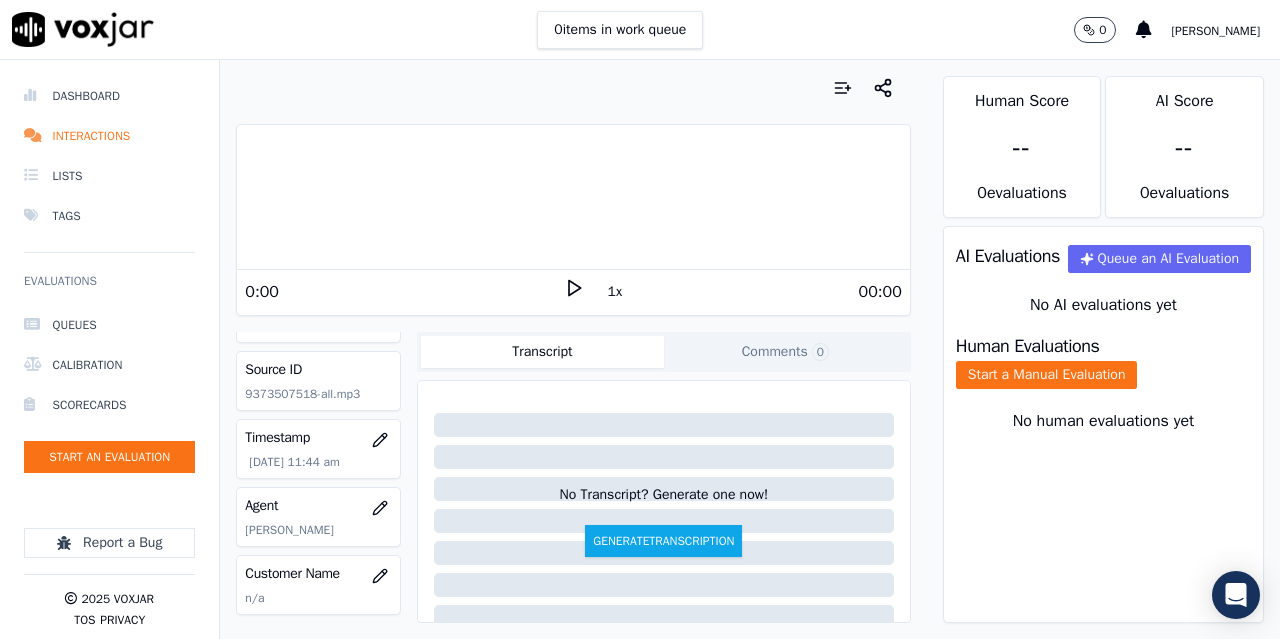 scroll, scrollTop: 100, scrollLeft: 0, axis: vertical 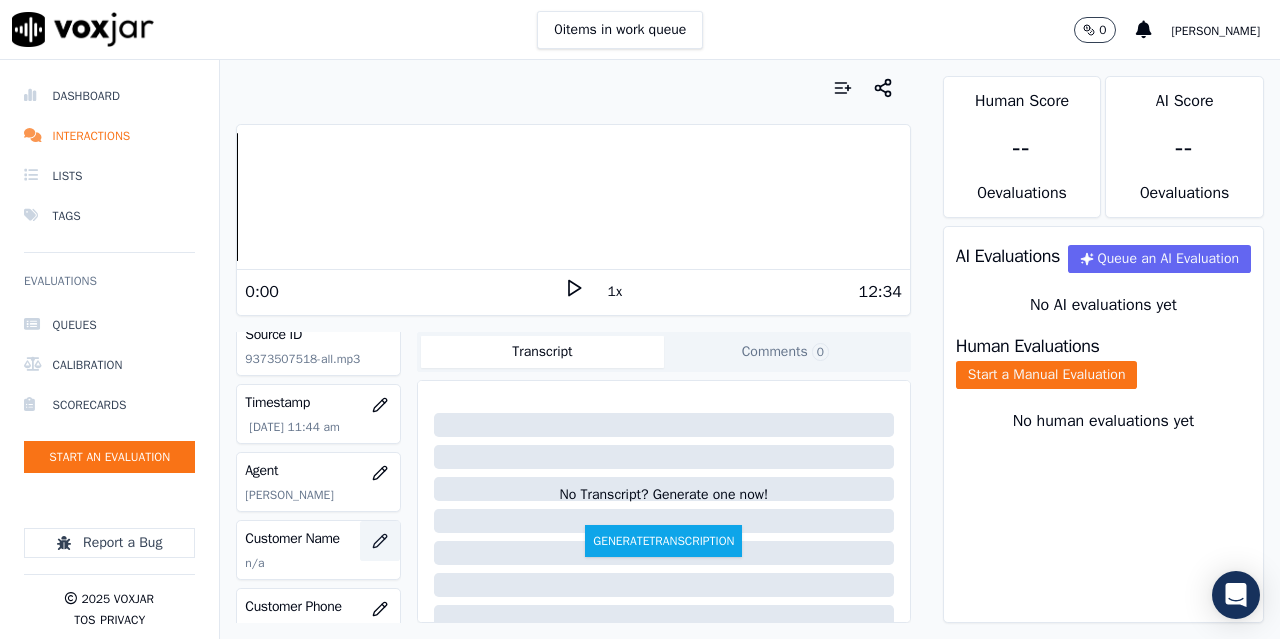 click 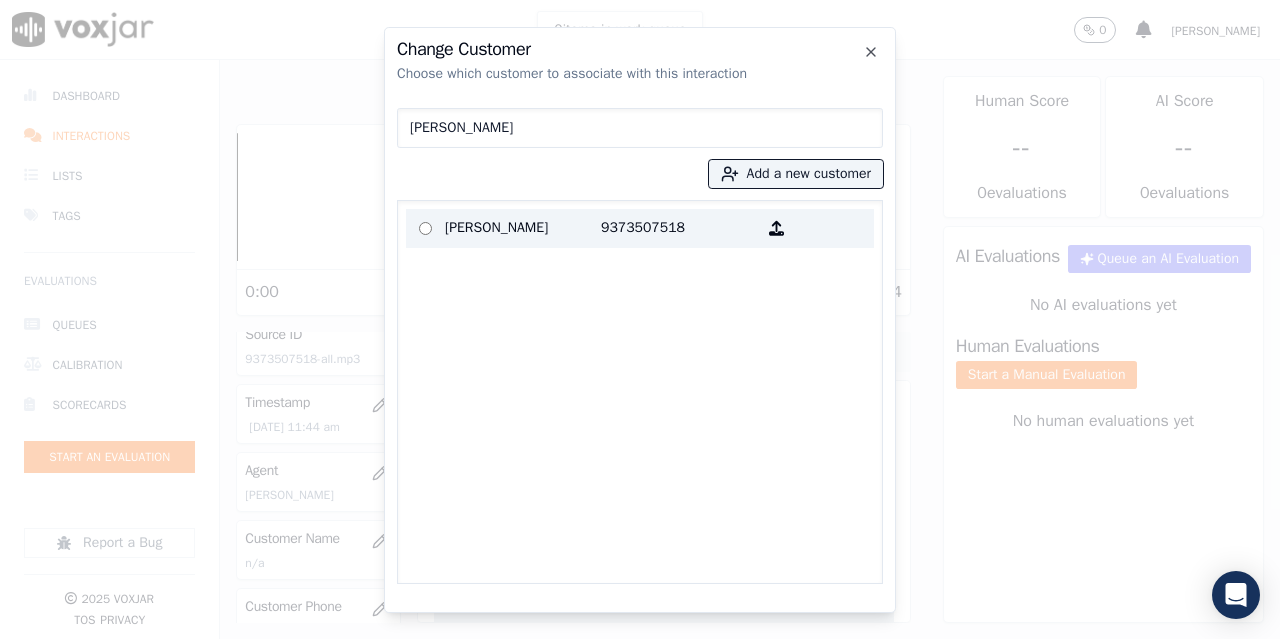 type on "[PERSON_NAME]" 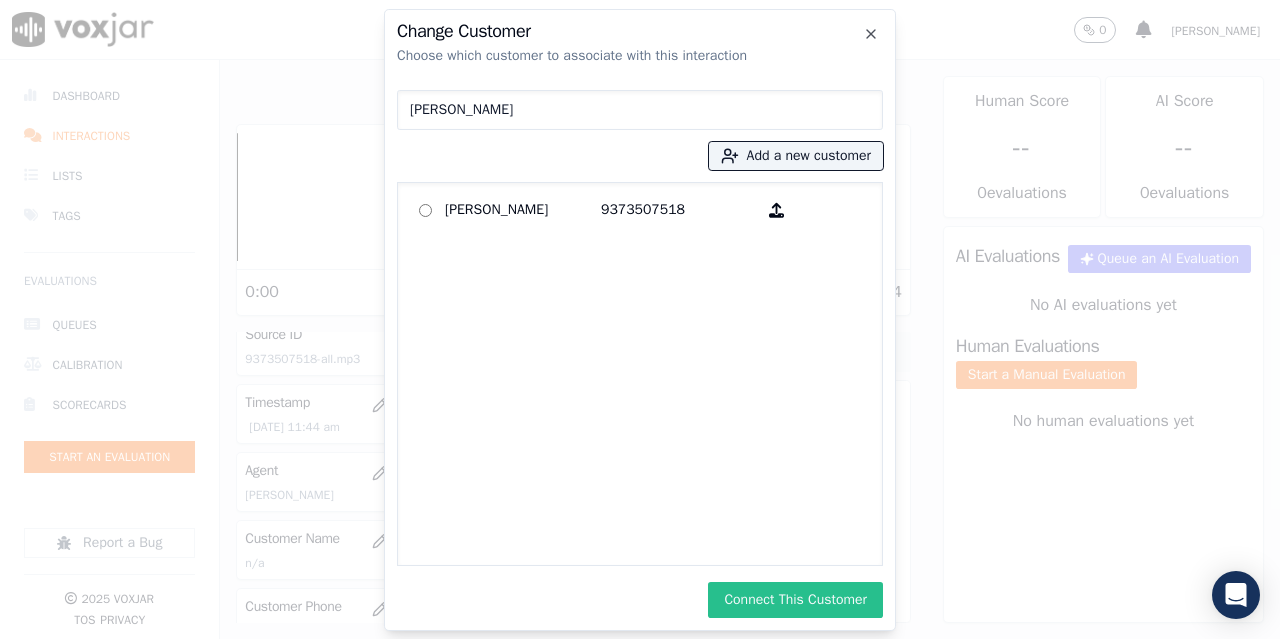 click on "Connect This Customer" at bounding box center [795, 600] 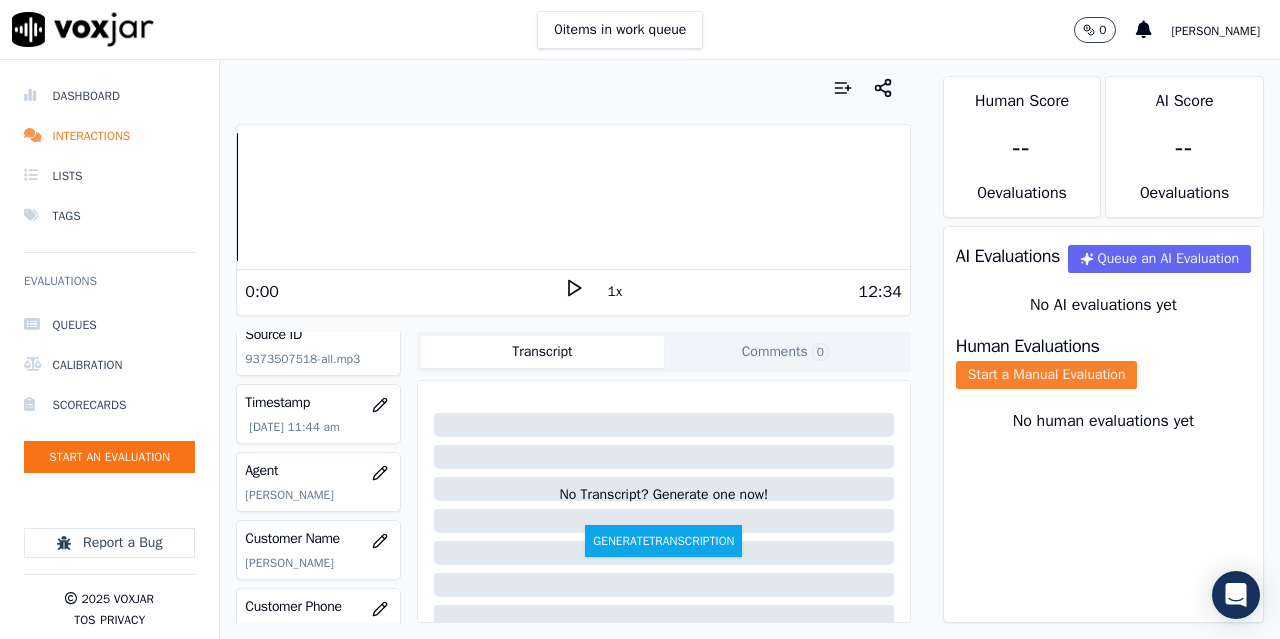 click on "Start a Manual Evaluation" 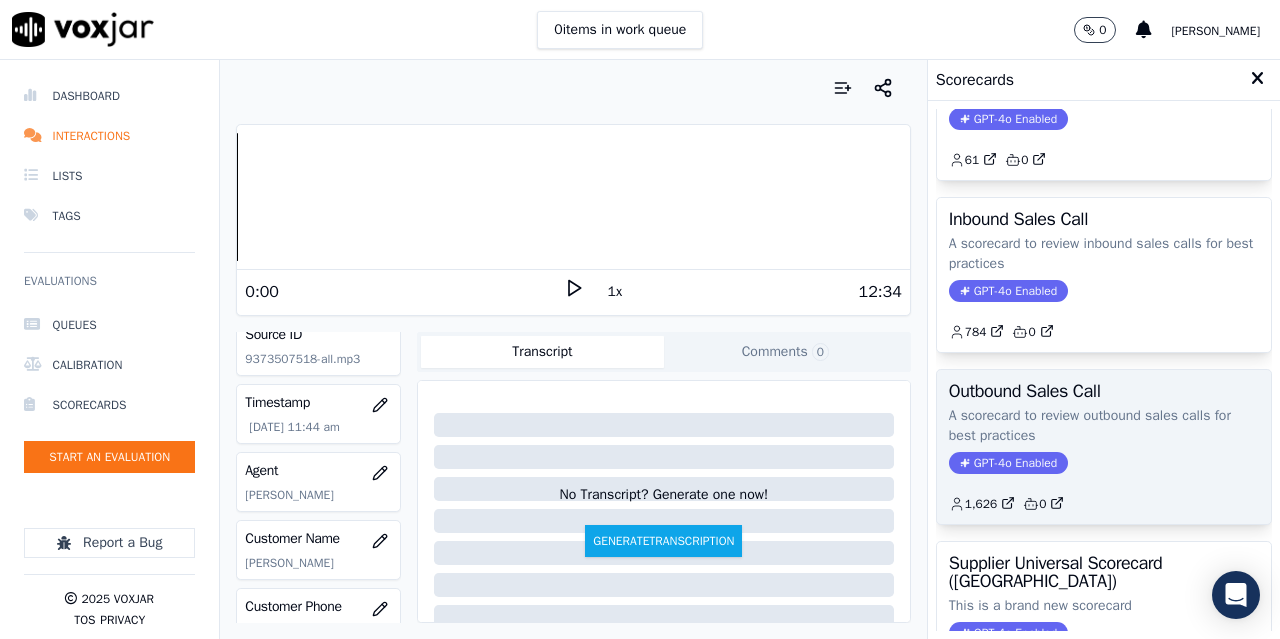 scroll, scrollTop: 300, scrollLeft: 0, axis: vertical 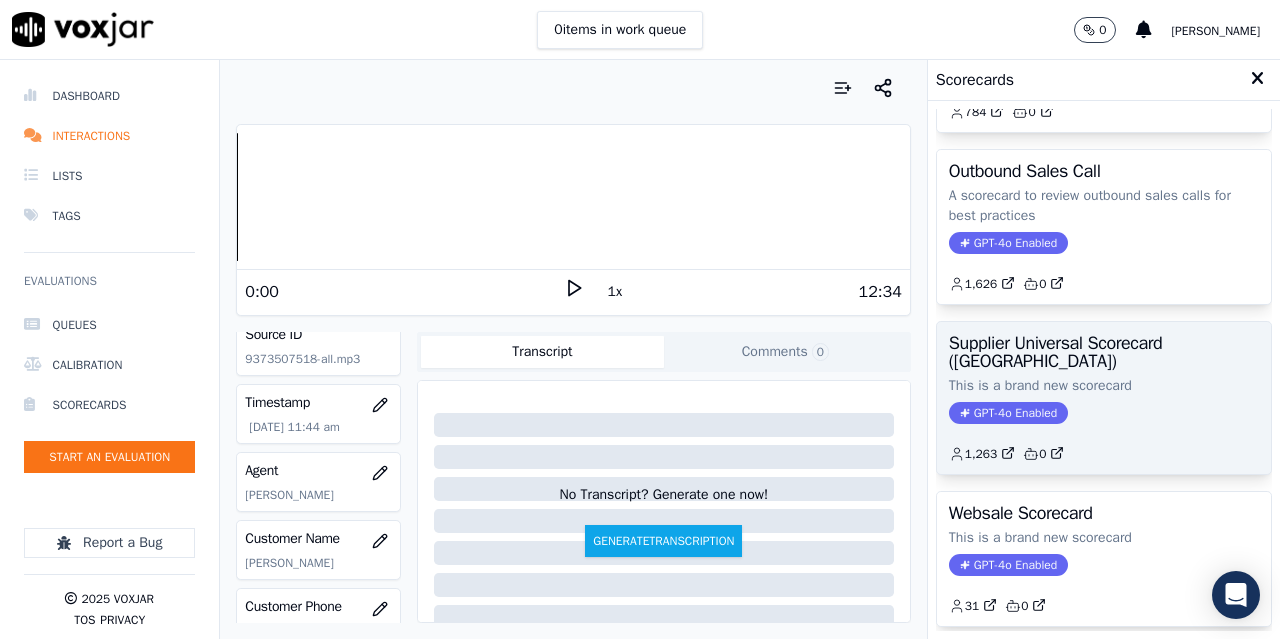 click on "This is a brand new scorecard" 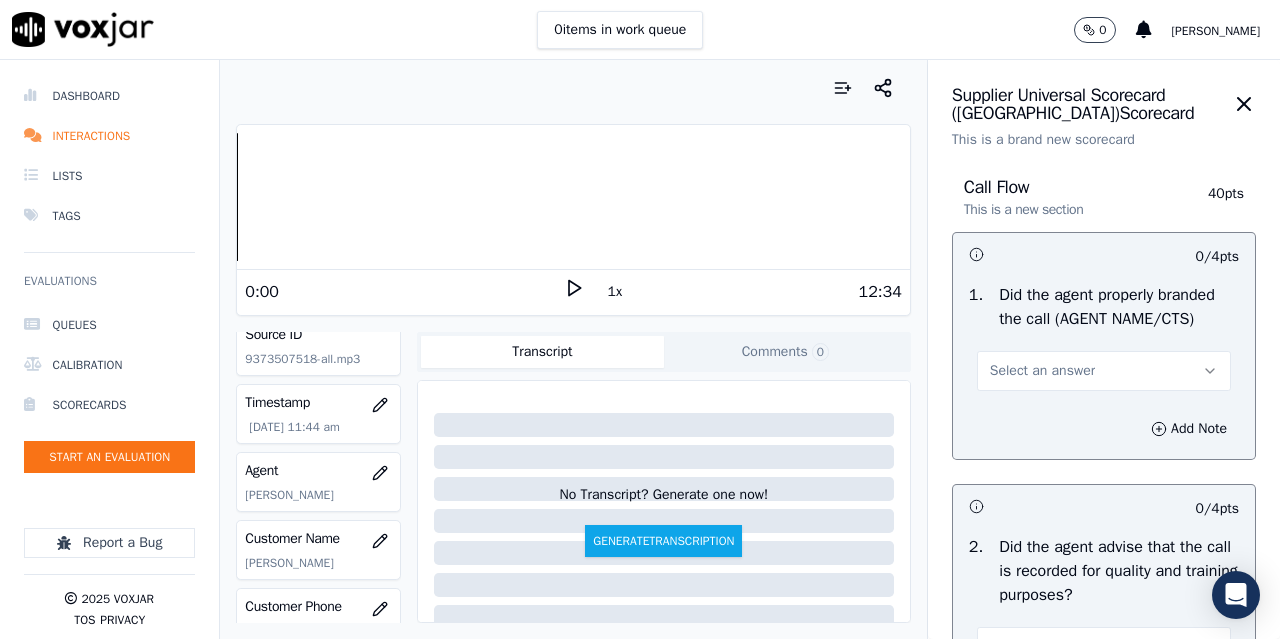 click on "Select an answer" at bounding box center (1042, 371) 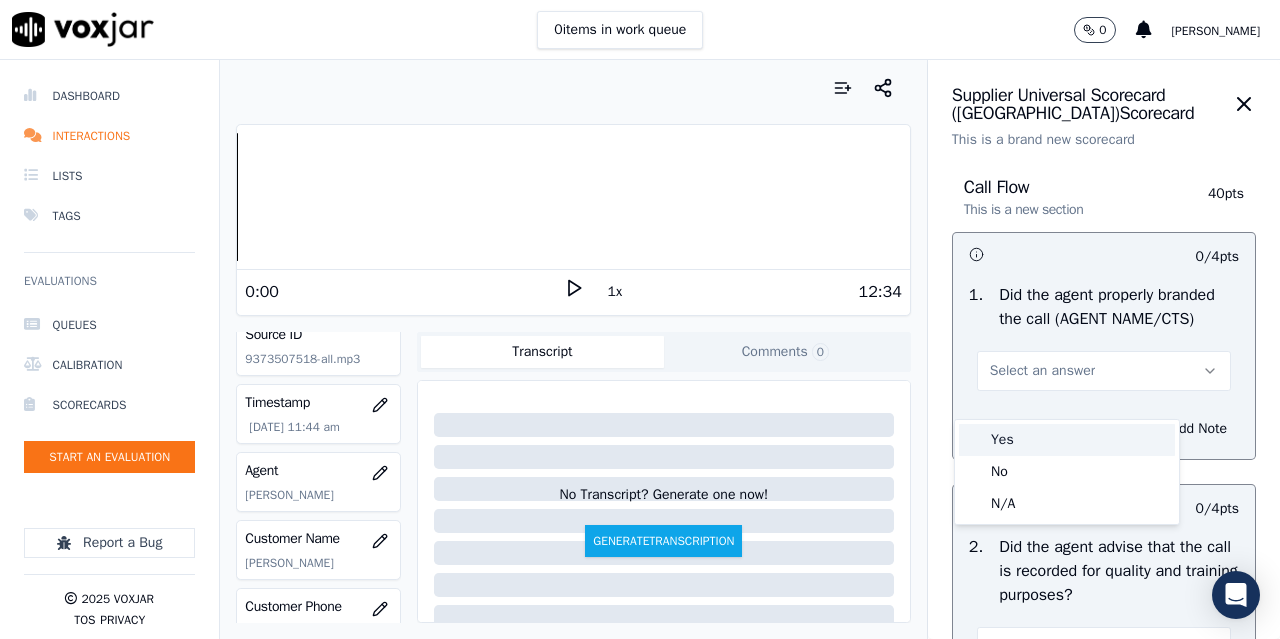 click on "Yes" at bounding box center [1067, 440] 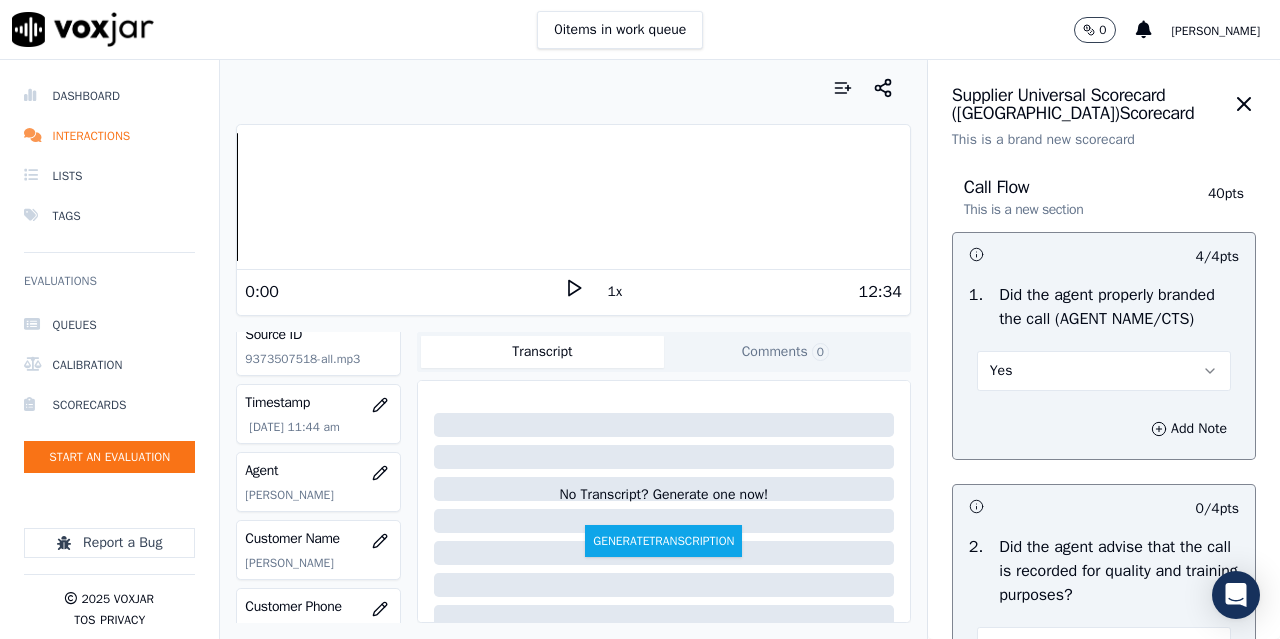 scroll, scrollTop: 400, scrollLeft: 0, axis: vertical 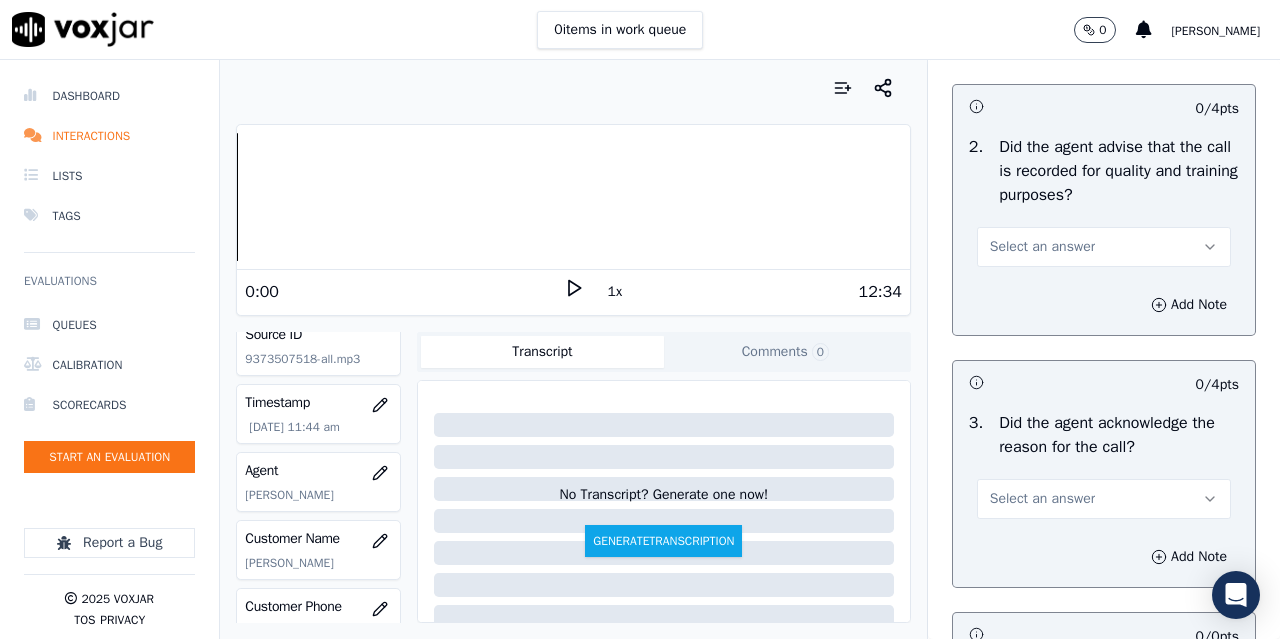 drag, startPoint x: 1018, startPoint y: 261, endPoint x: 1026, endPoint y: 286, distance: 26.24881 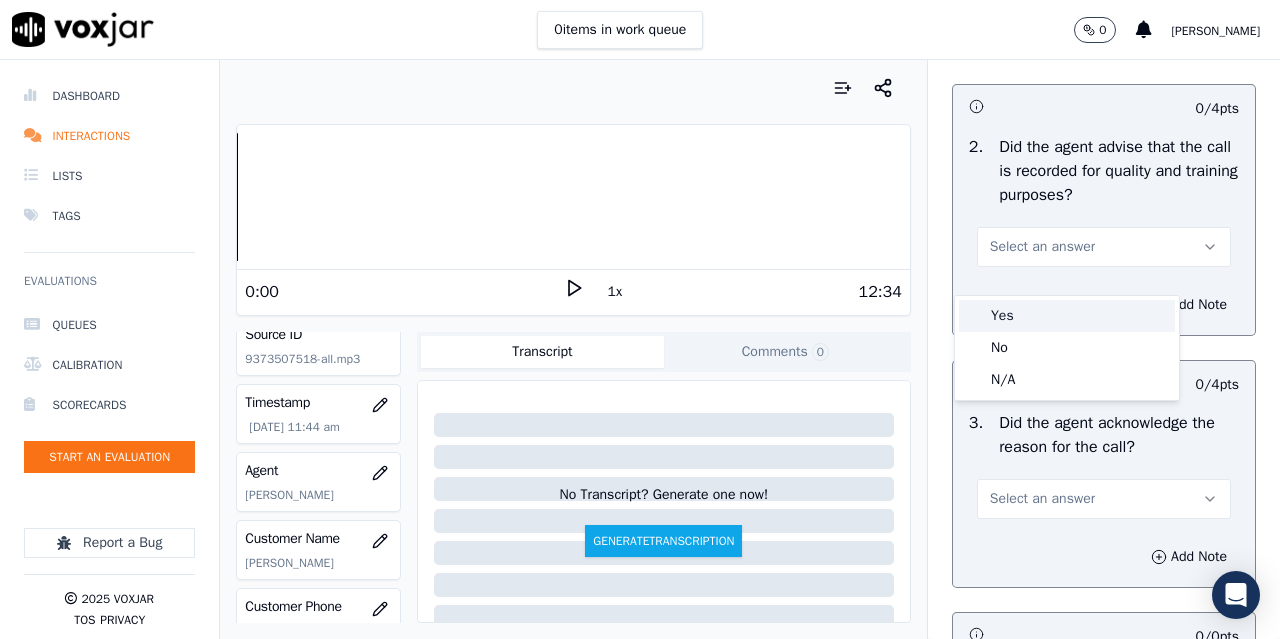 drag, startPoint x: 1028, startPoint y: 315, endPoint x: 1047, endPoint y: 418, distance: 104.73777 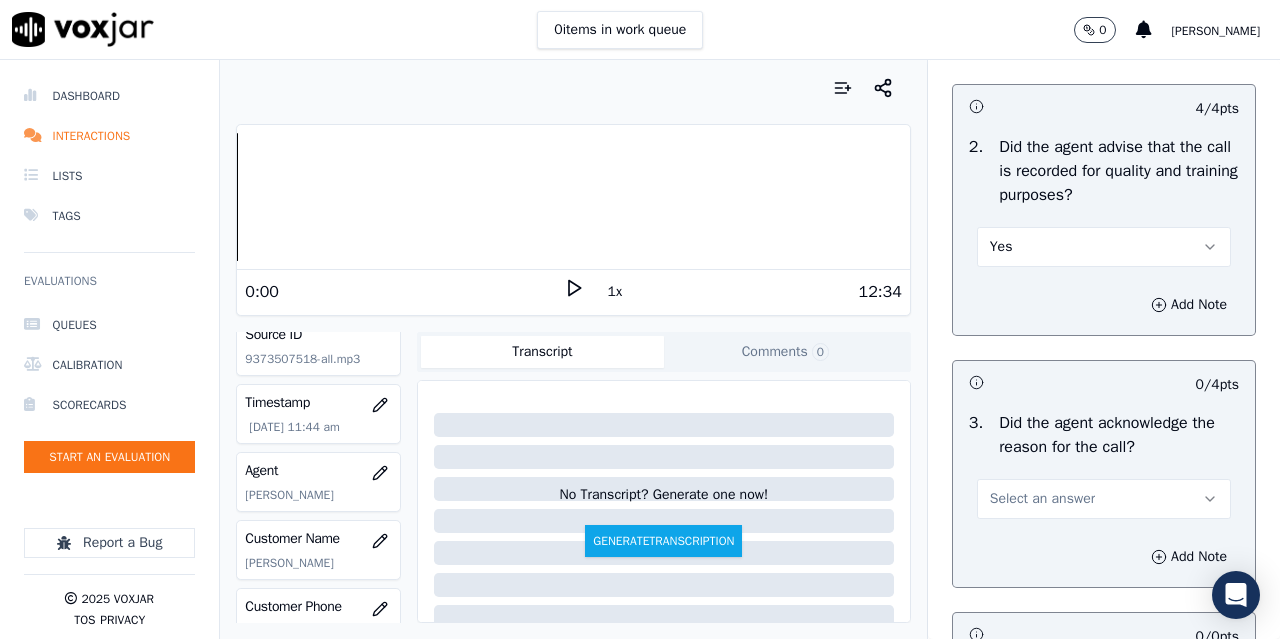 click on "Select an answer" at bounding box center [1042, 499] 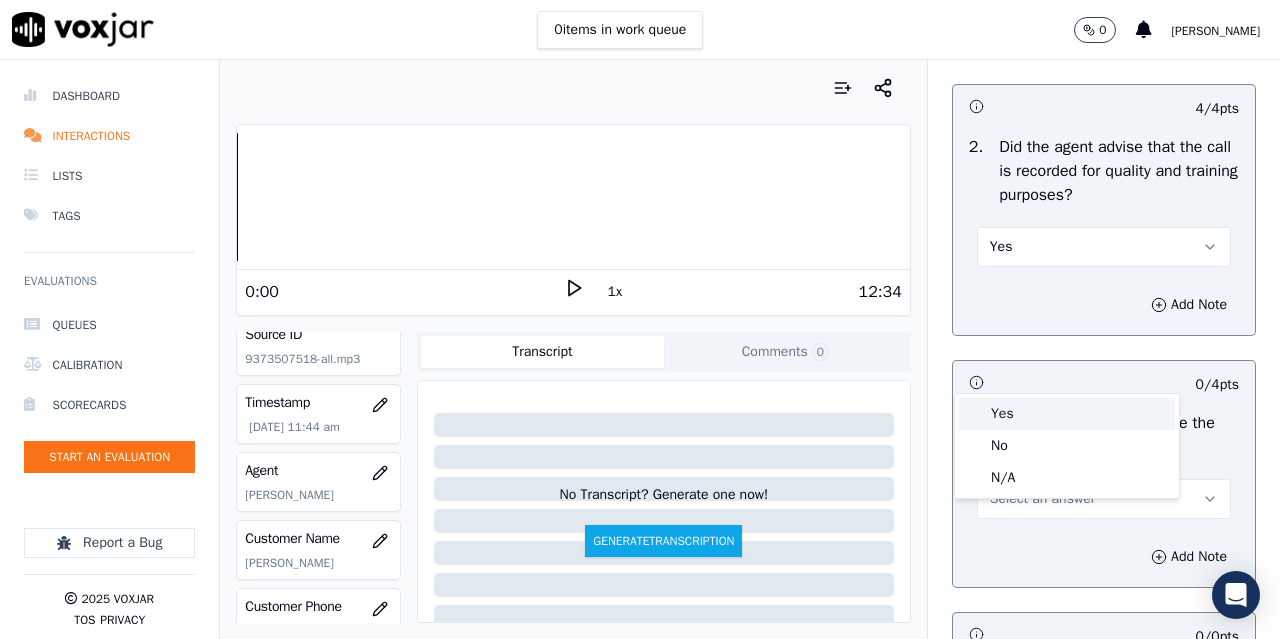 click on "Yes" at bounding box center (1067, 414) 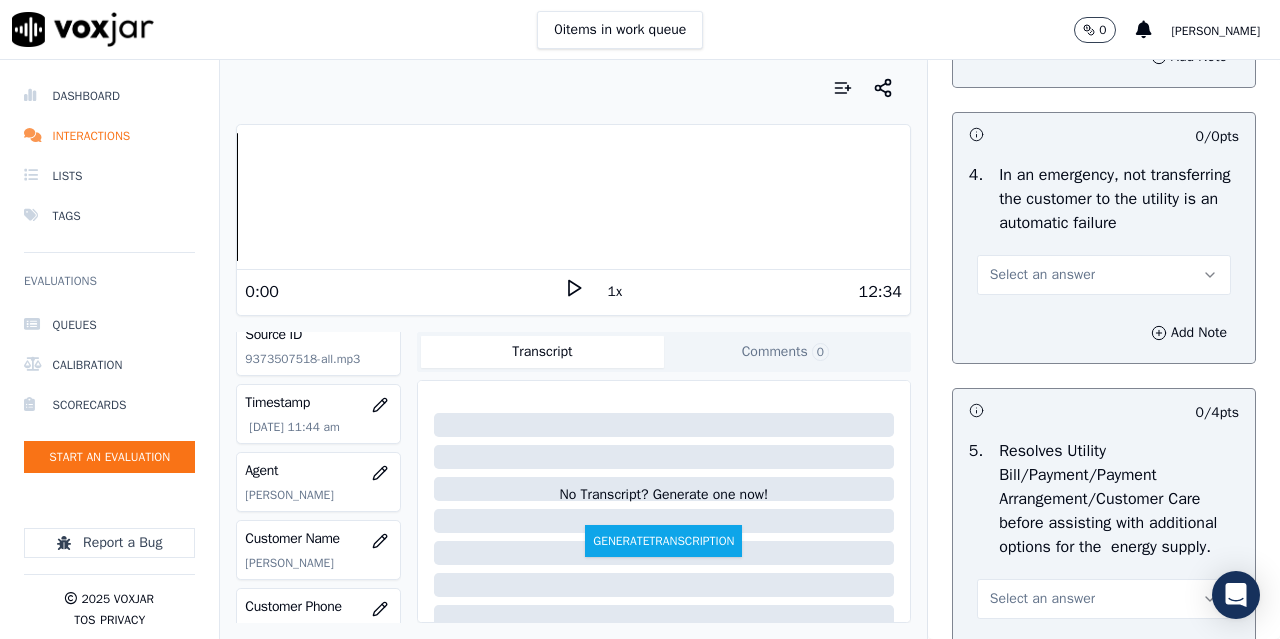 scroll, scrollTop: 1000, scrollLeft: 0, axis: vertical 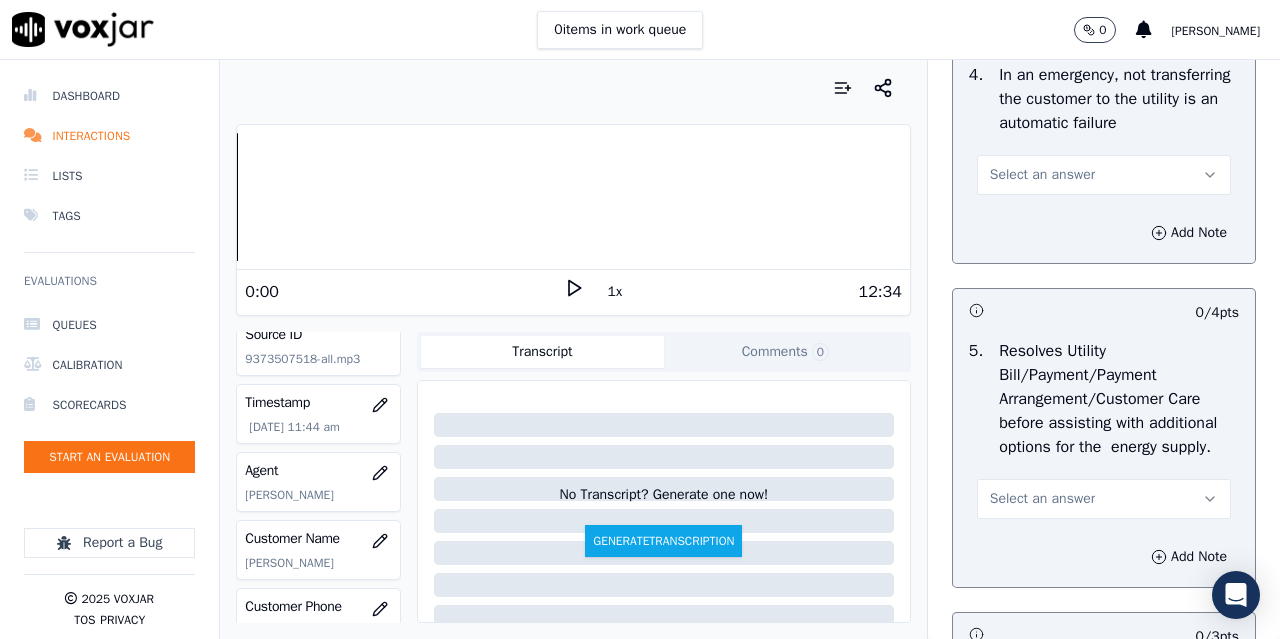 click on "Select an answer" at bounding box center [1042, 175] 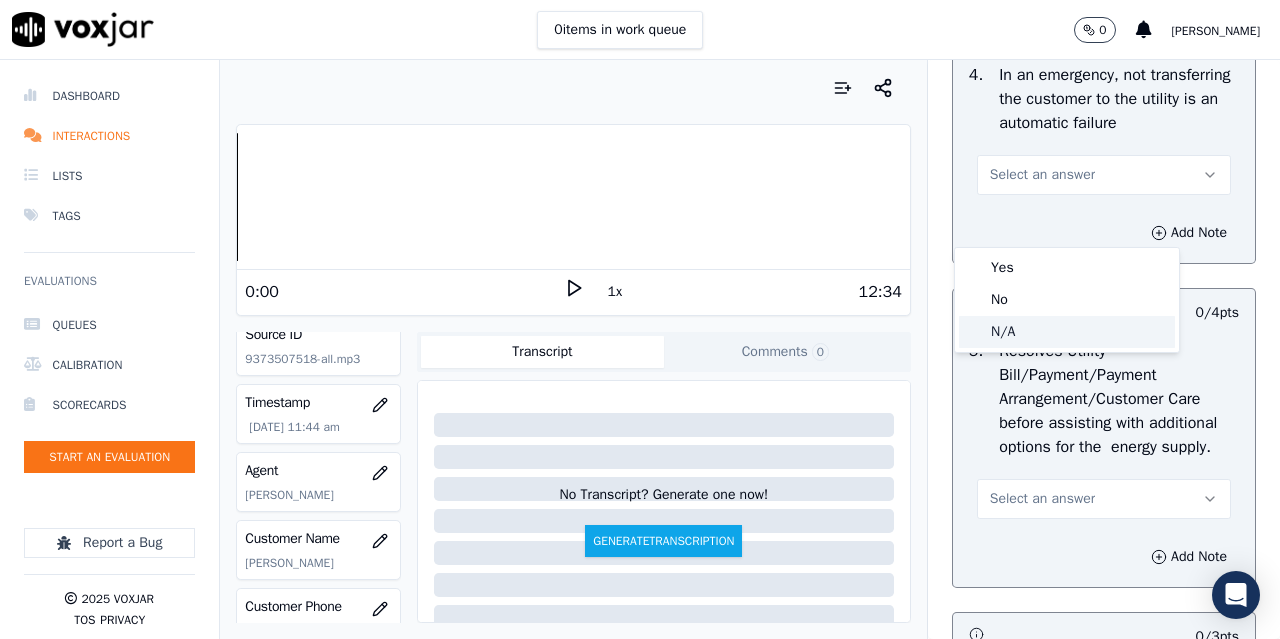 click on "N/A" 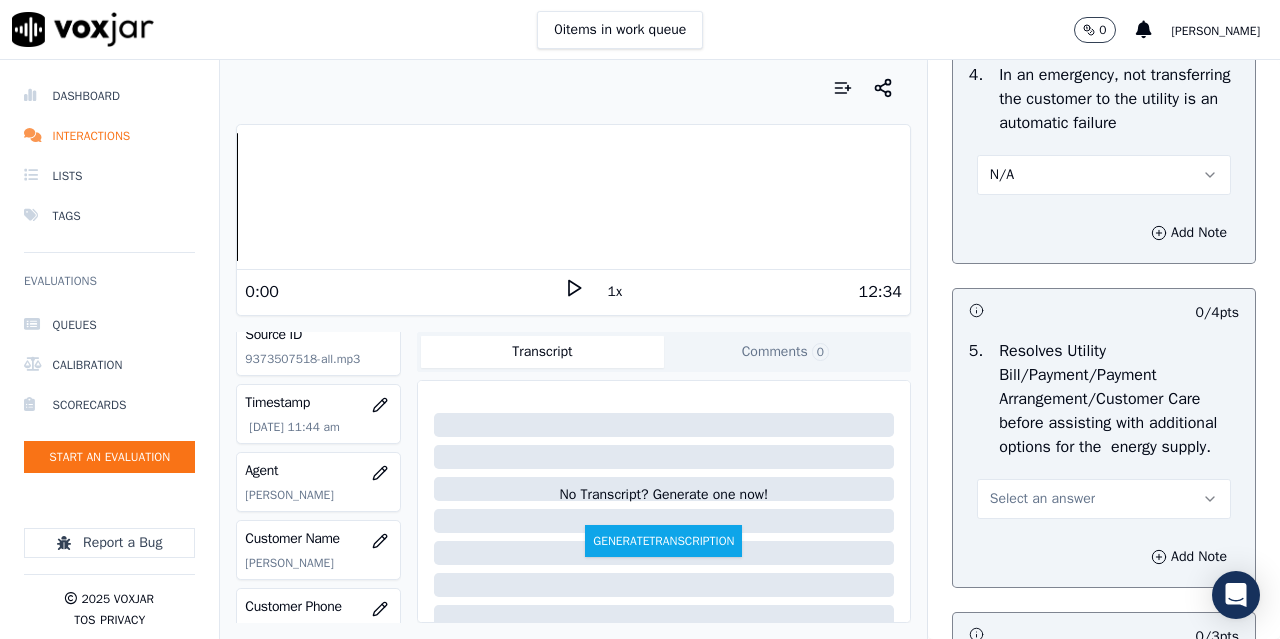 click on "Select an answer" at bounding box center [1042, 499] 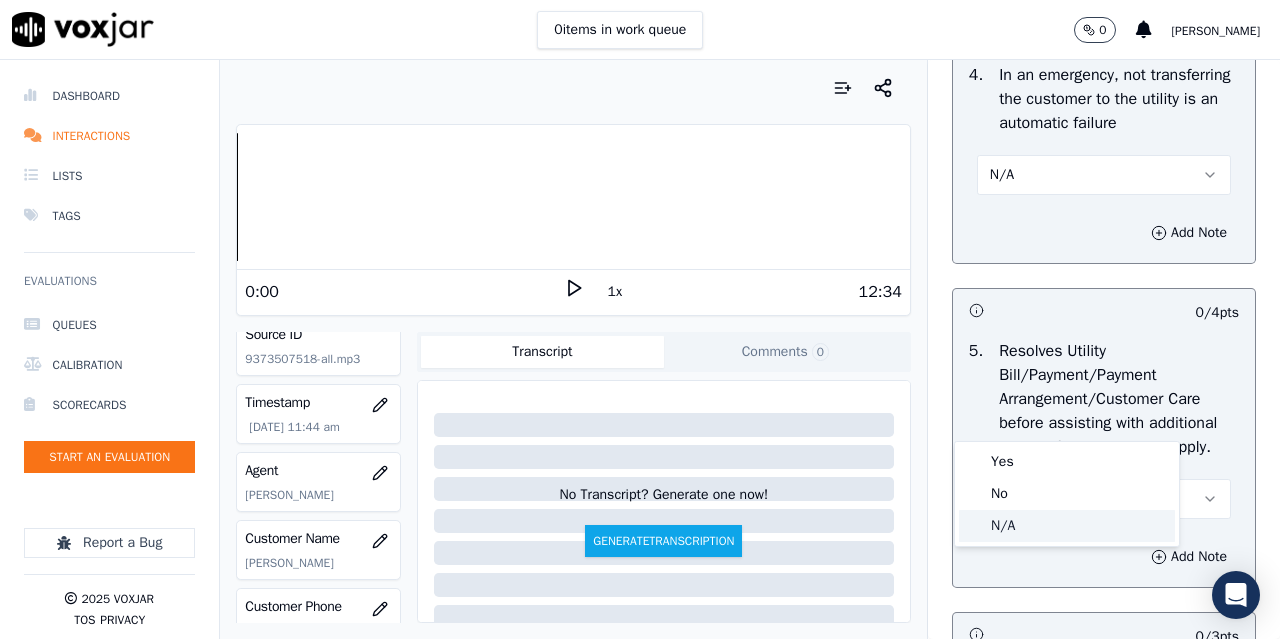 click on "N/A" 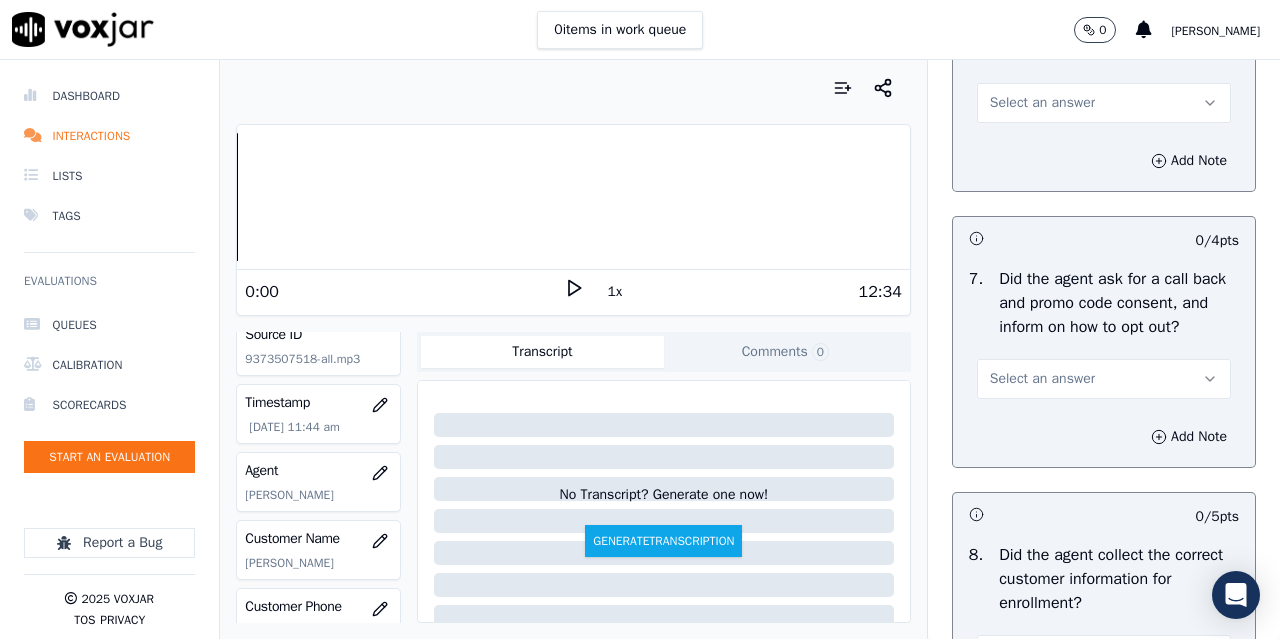 scroll, scrollTop: 1700, scrollLeft: 0, axis: vertical 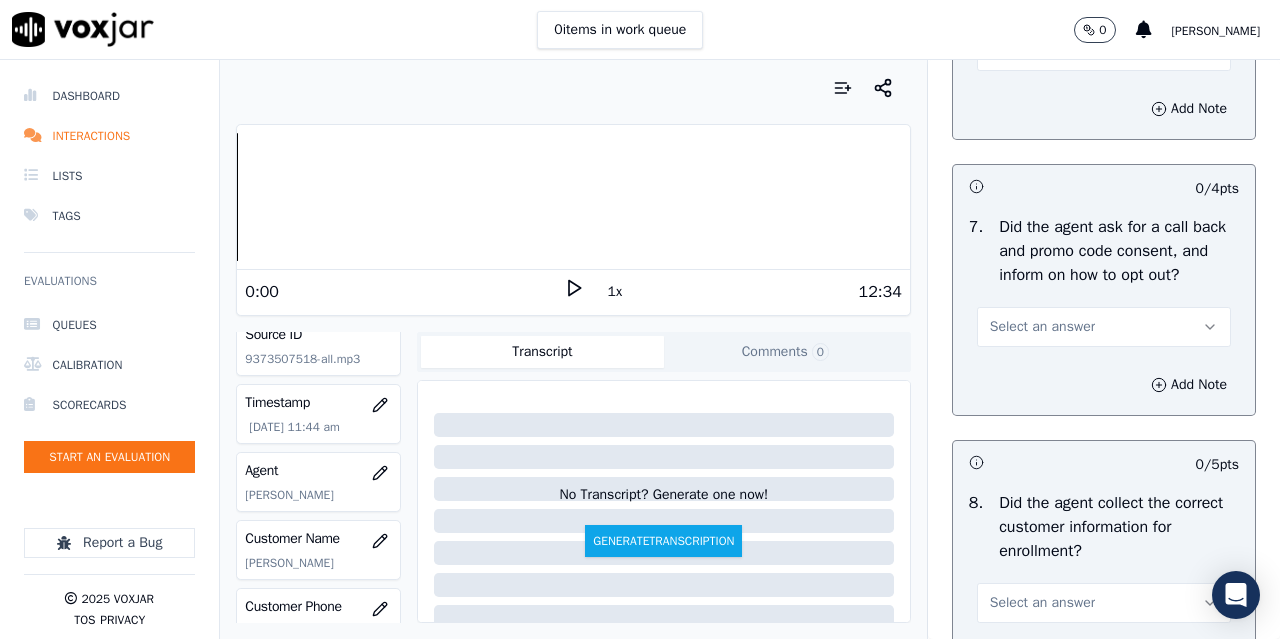 click on "Select an answer" at bounding box center [1042, 51] 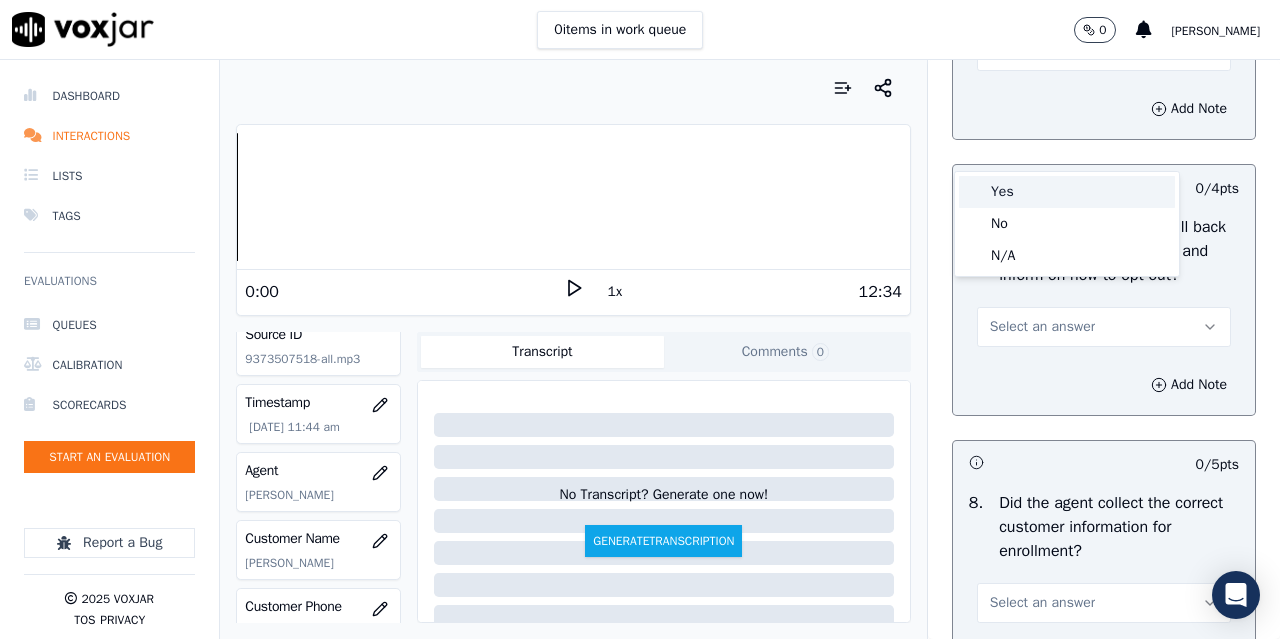 click on "Yes" at bounding box center [1067, 192] 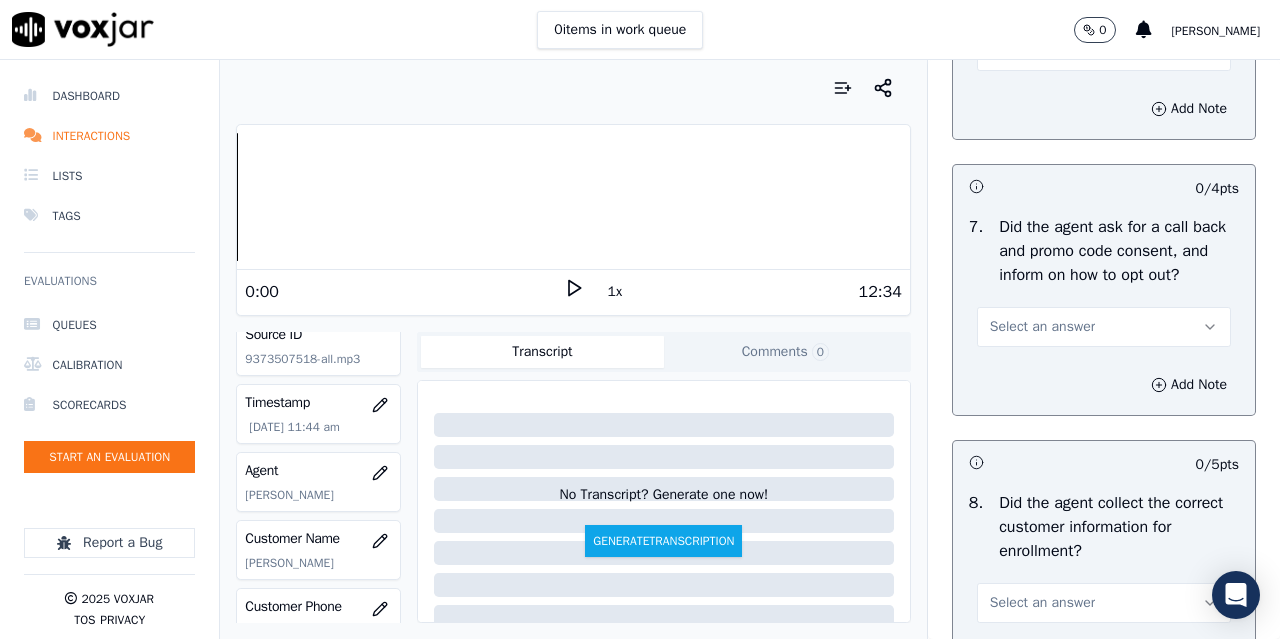 click on "Select an answer" at bounding box center [1042, 327] 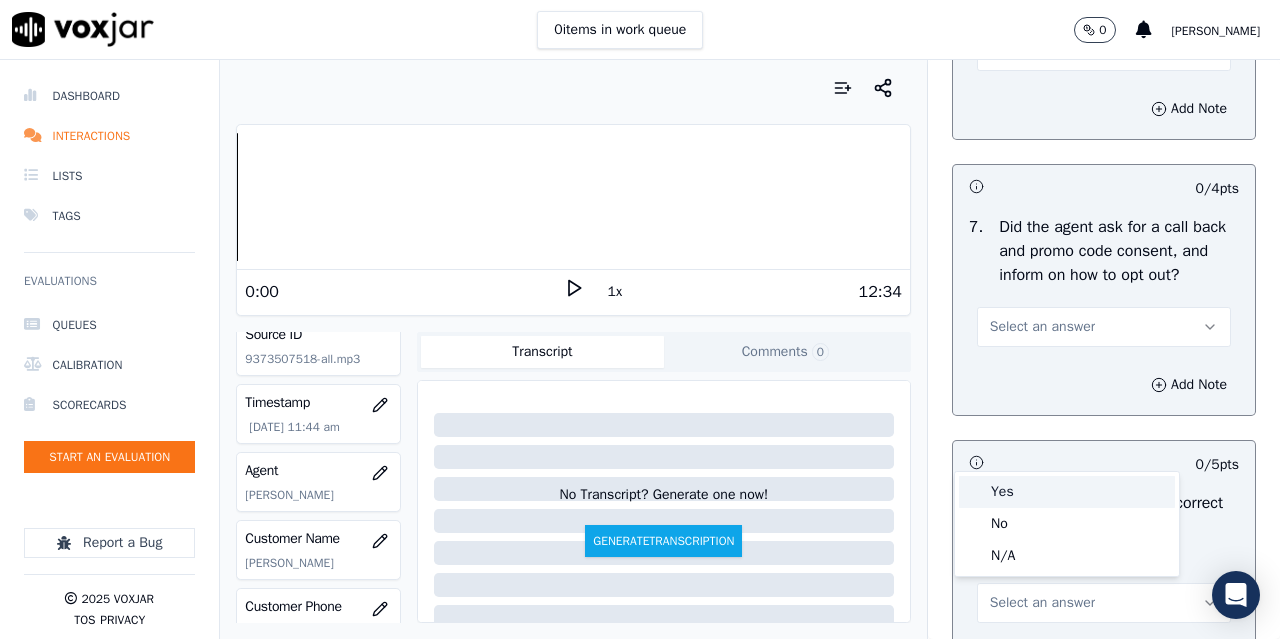 click on "Yes" at bounding box center [1067, 492] 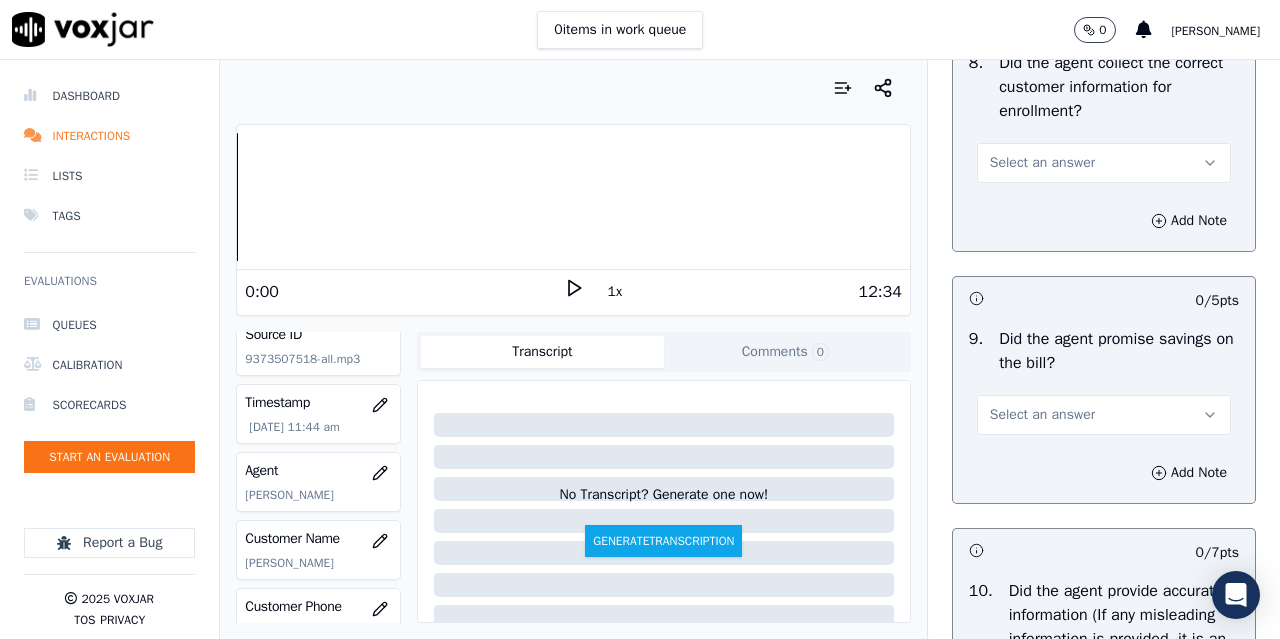 scroll, scrollTop: 2200, scrollLeft: 0, axis: vertical 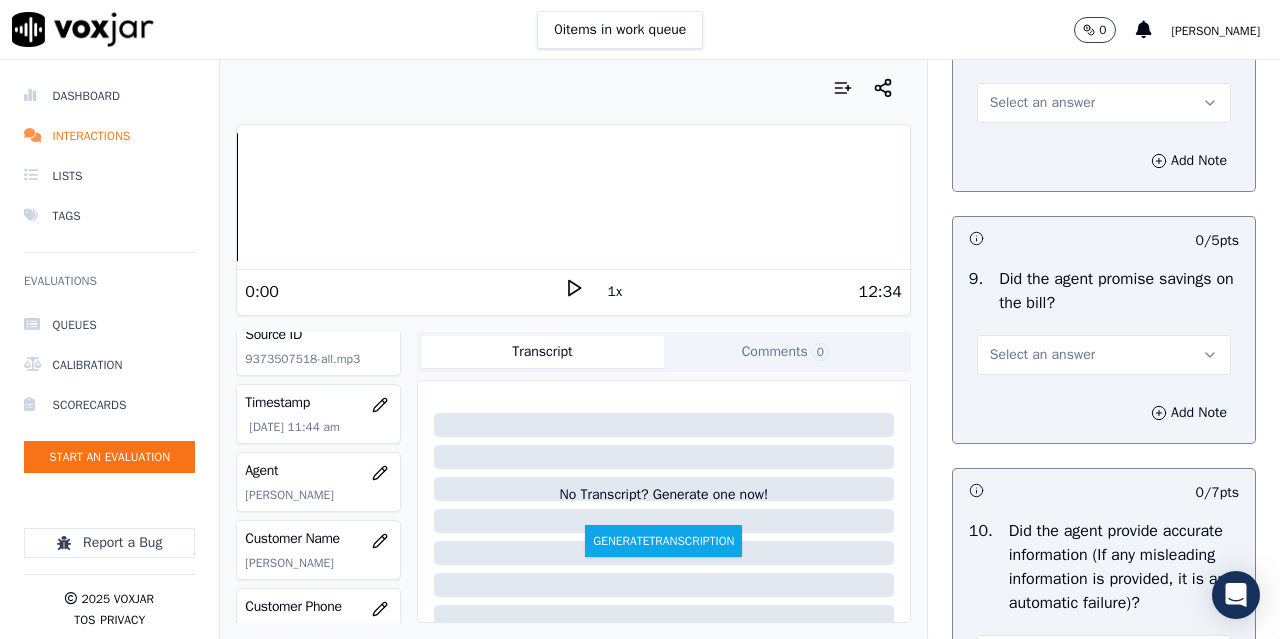 click on "Select an answer" at bounding box center [1042, 103] 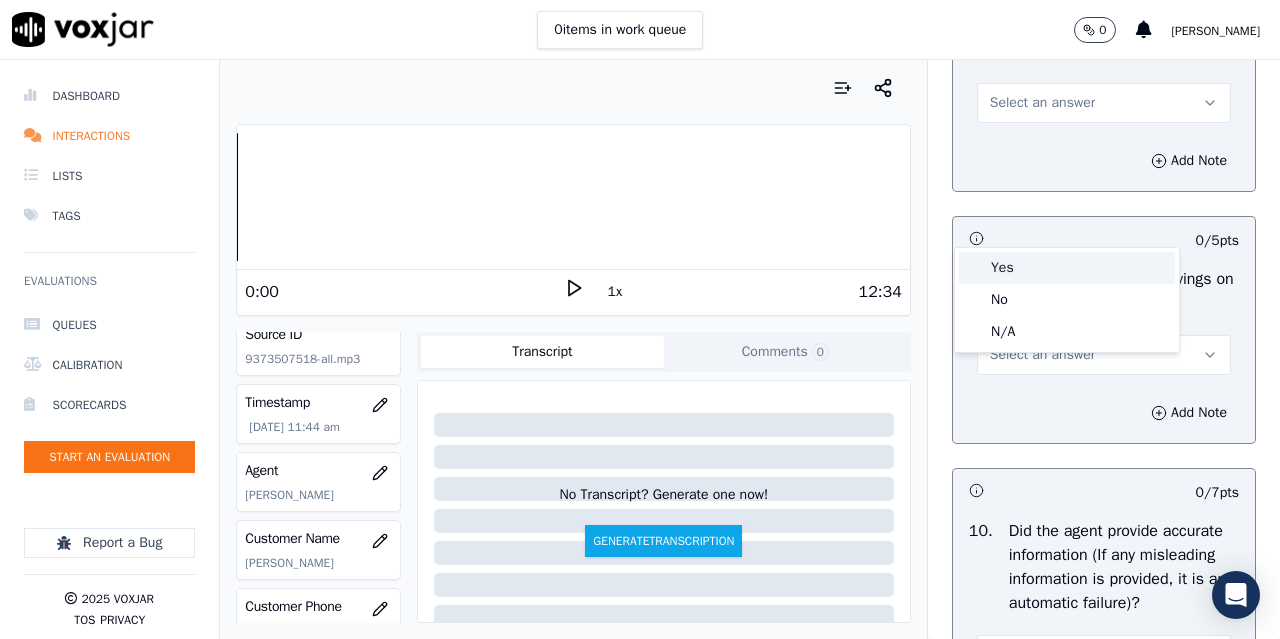 drag, startPoint x: 1017, startPoint y: 264, endPoint x: 1025, endPoint y: 291, distance: 28.160255 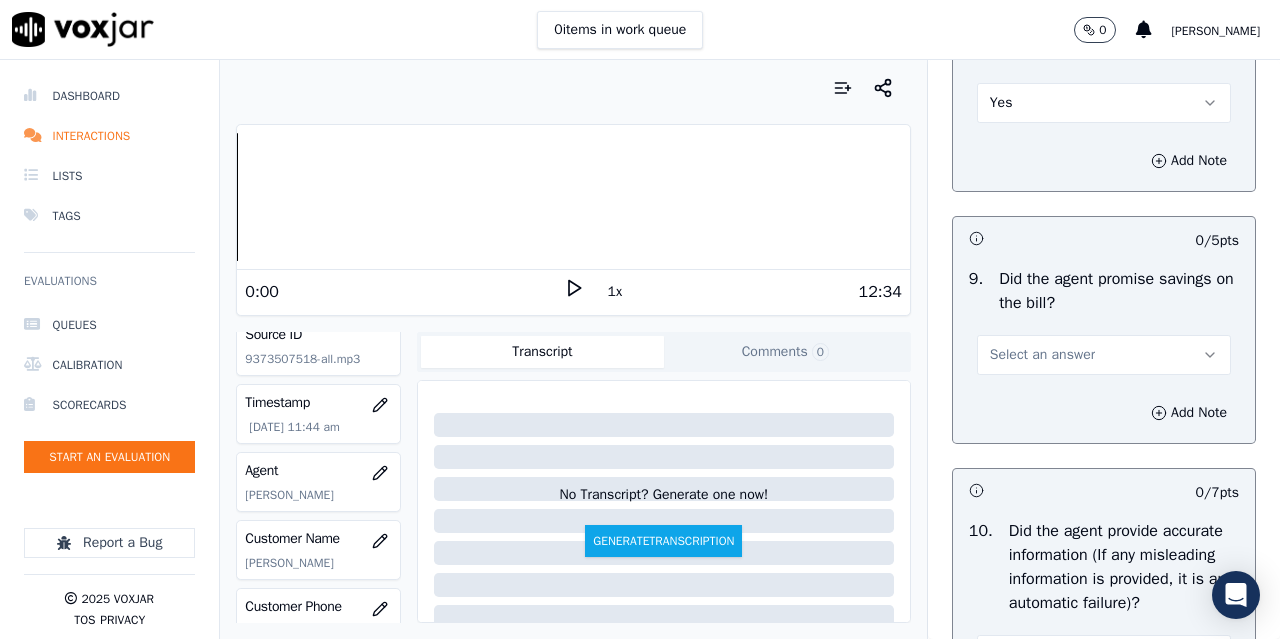 click on "Select an answer" at bounding box center [1042, 355] 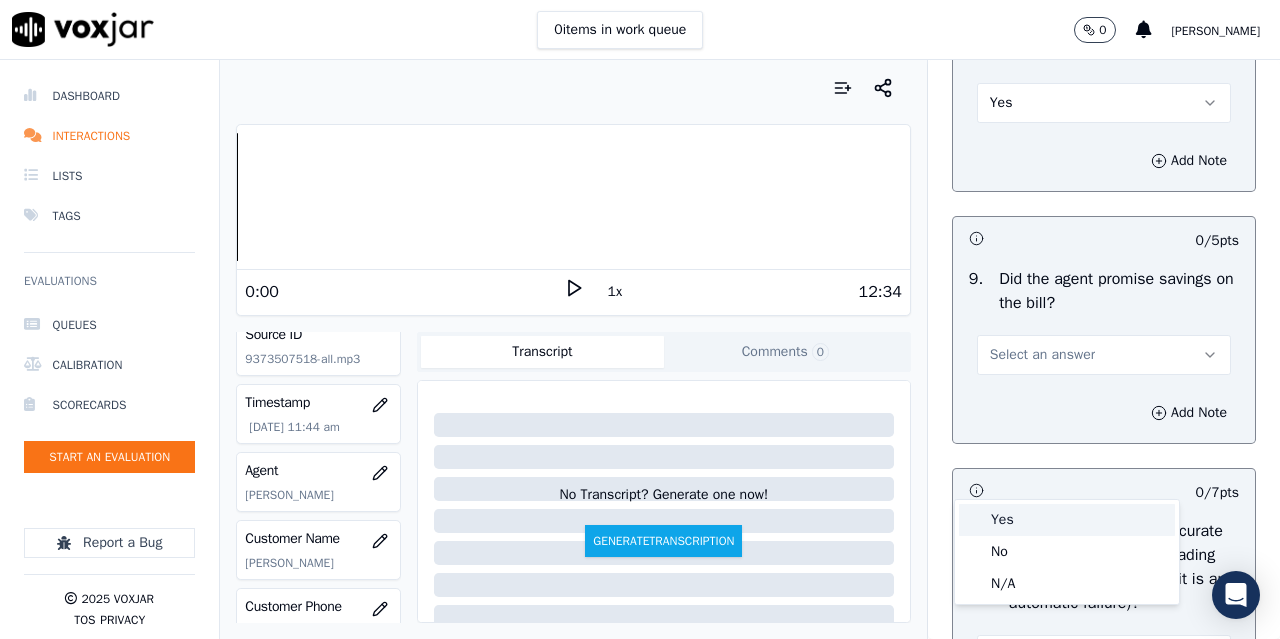 click on "Yes" at bounding box center [1067, 520] 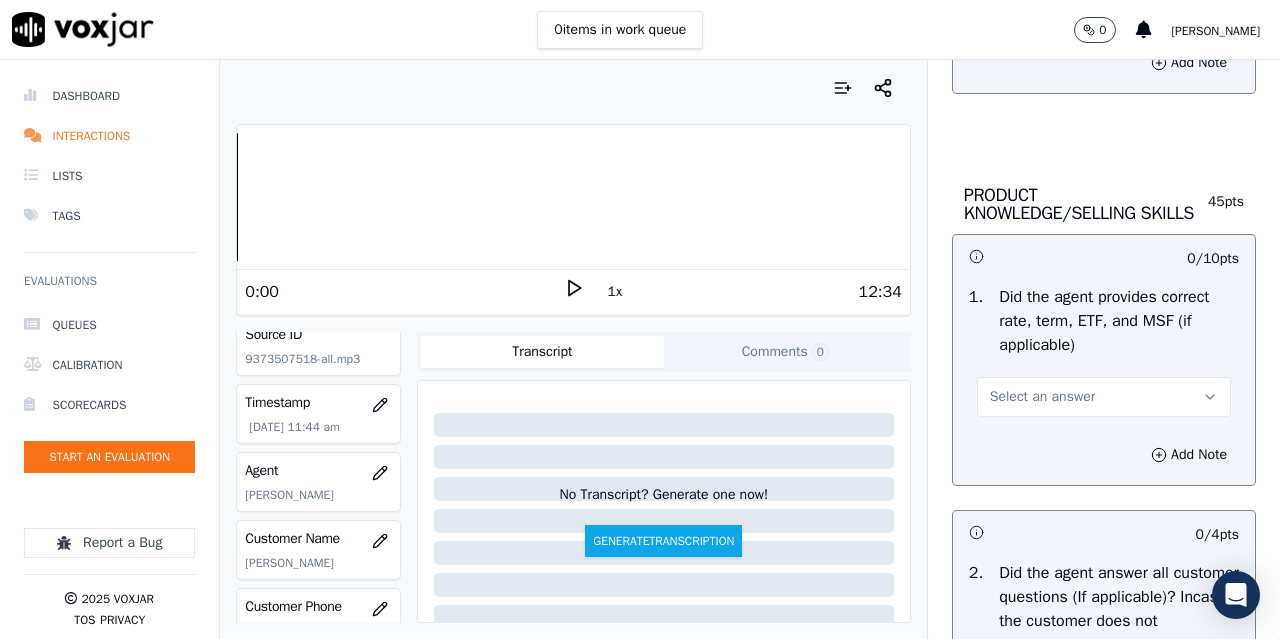 scroll, scrollTop: 2900, scrollLeft: 0, axis: vertical 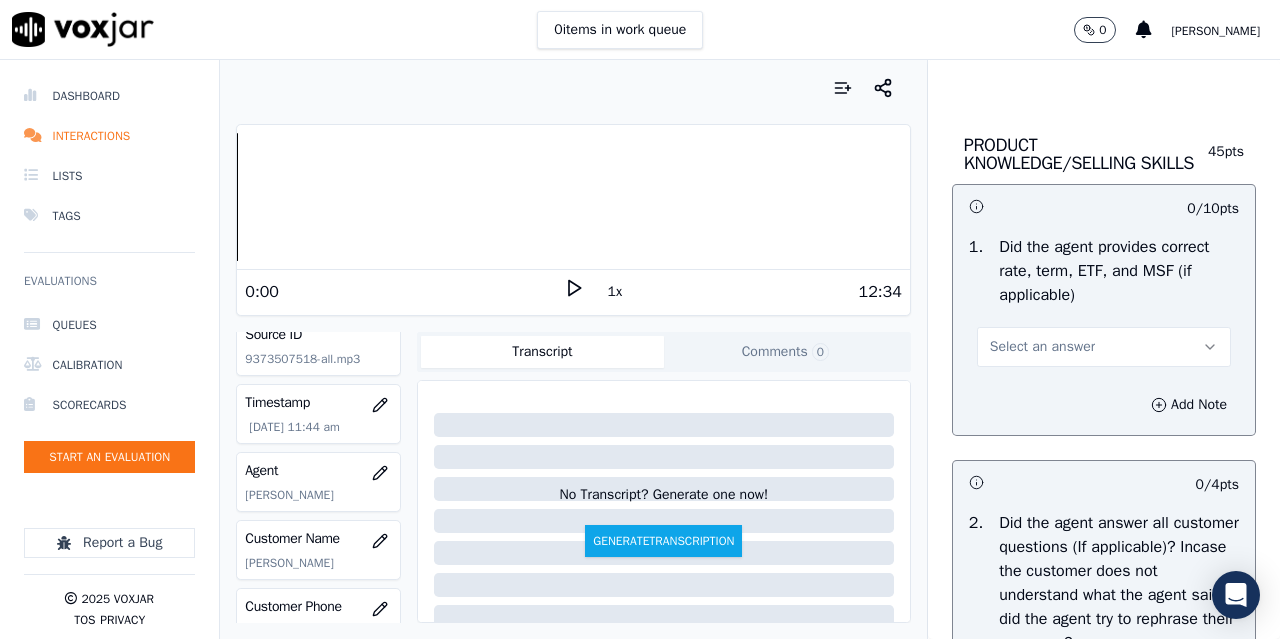 click on "Select an answer" at bounding box center [1042, -45] 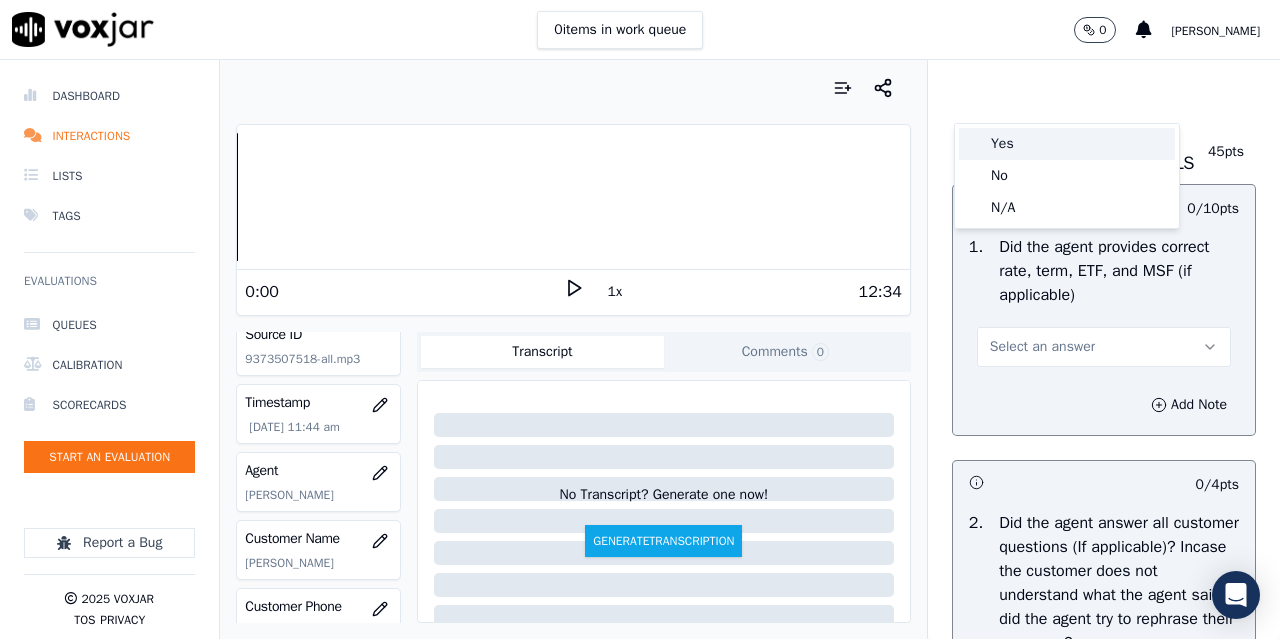 click on "Yes" at bounding box center (1067, 144) 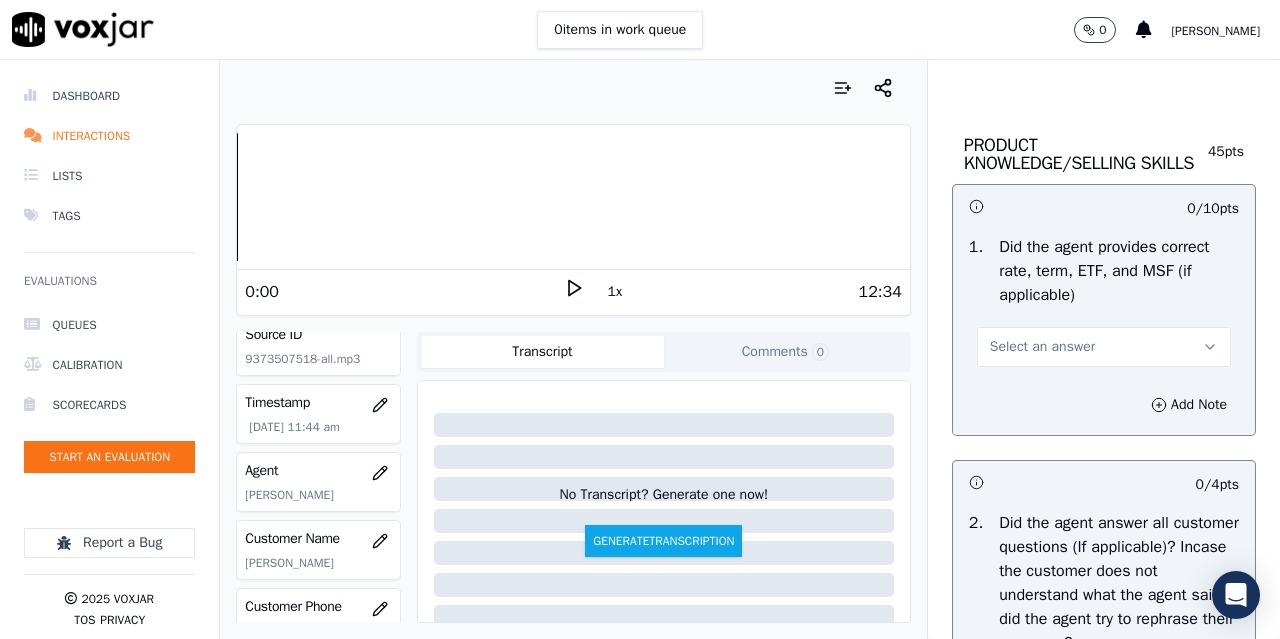 click on "Select an answer" at bounding box center (1042, 347) 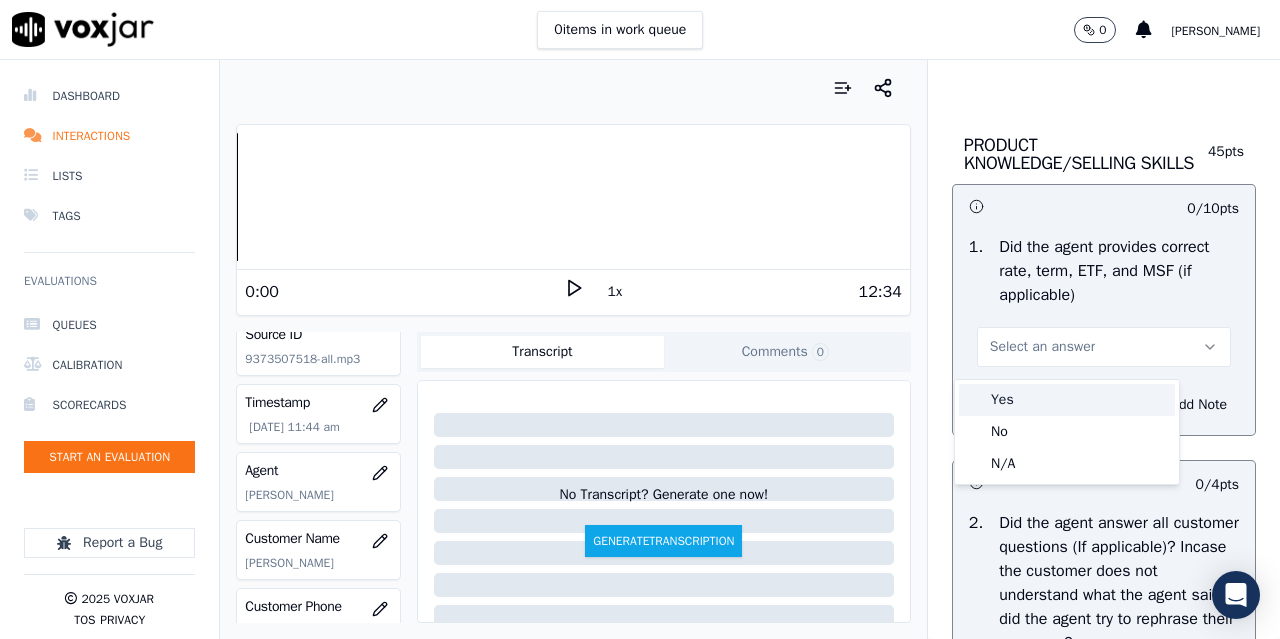 click on "Yes" at bounding box center [1067, 400] 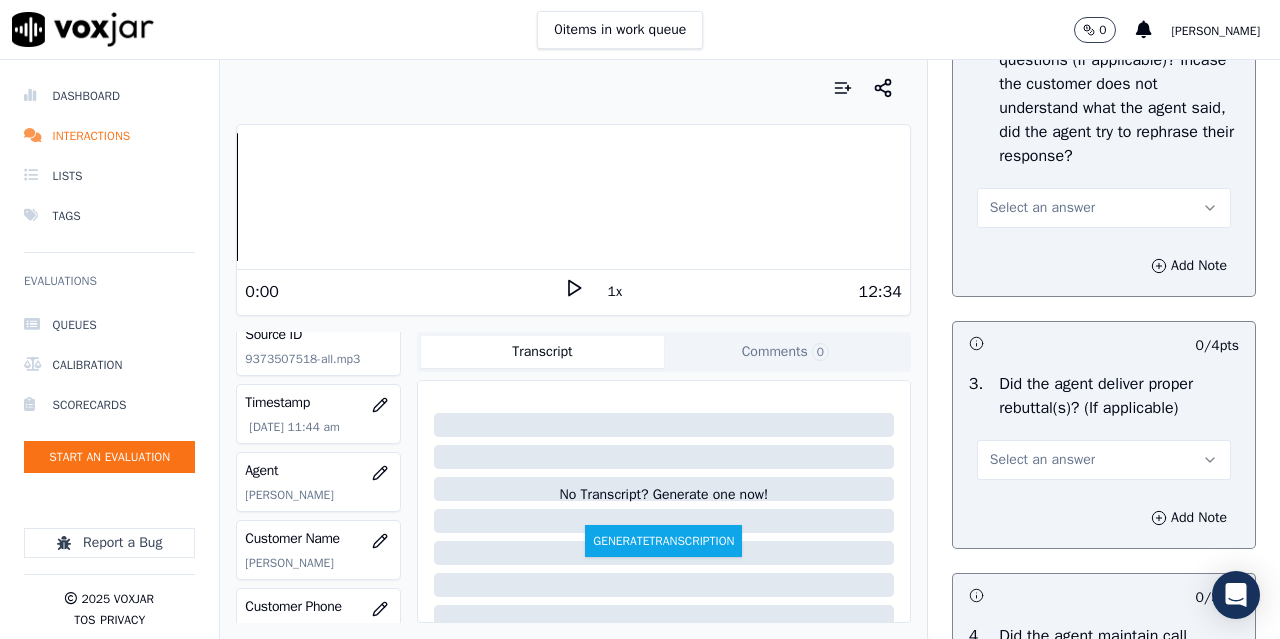 scroll, scrollTop: 3400, scrollLeft: 0, axis: vertical 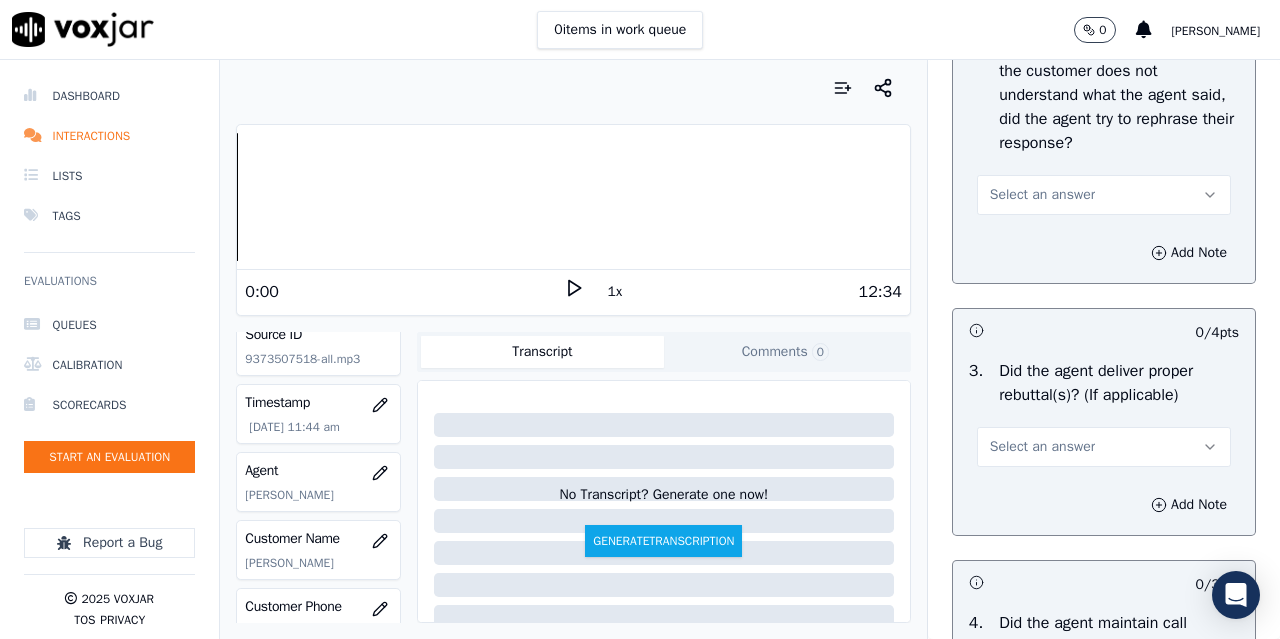 click on "Select an answer" at bounding box center [1042, 195] 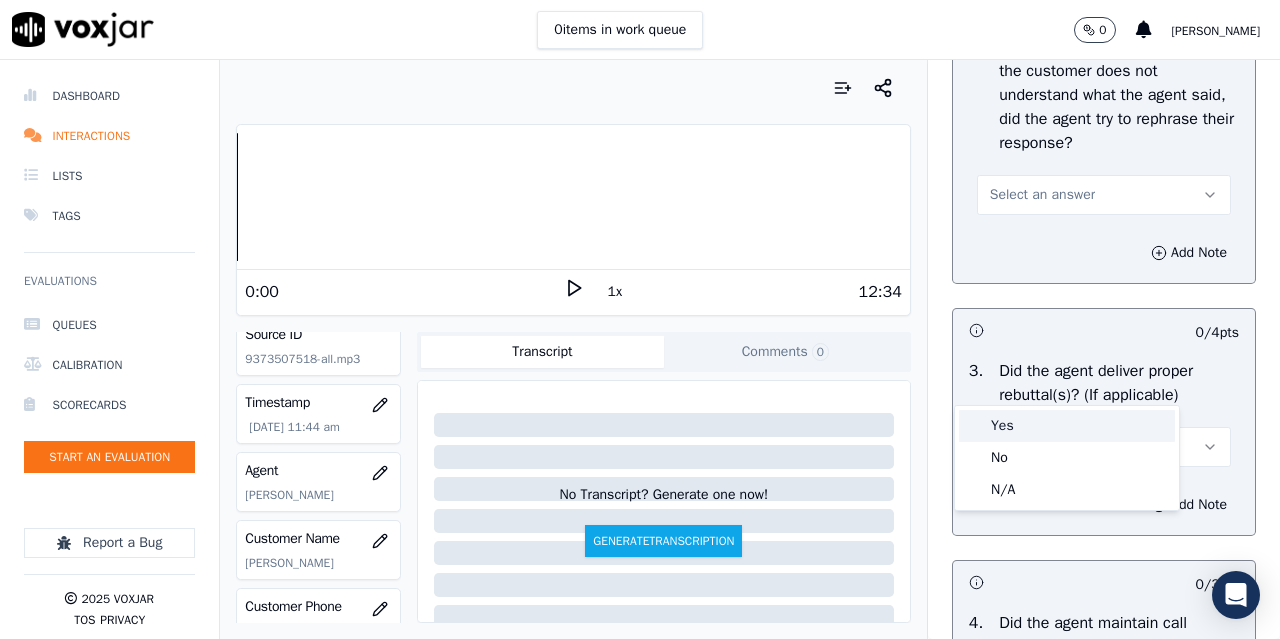 click on "Yes" at bounding box center [1067, 426] 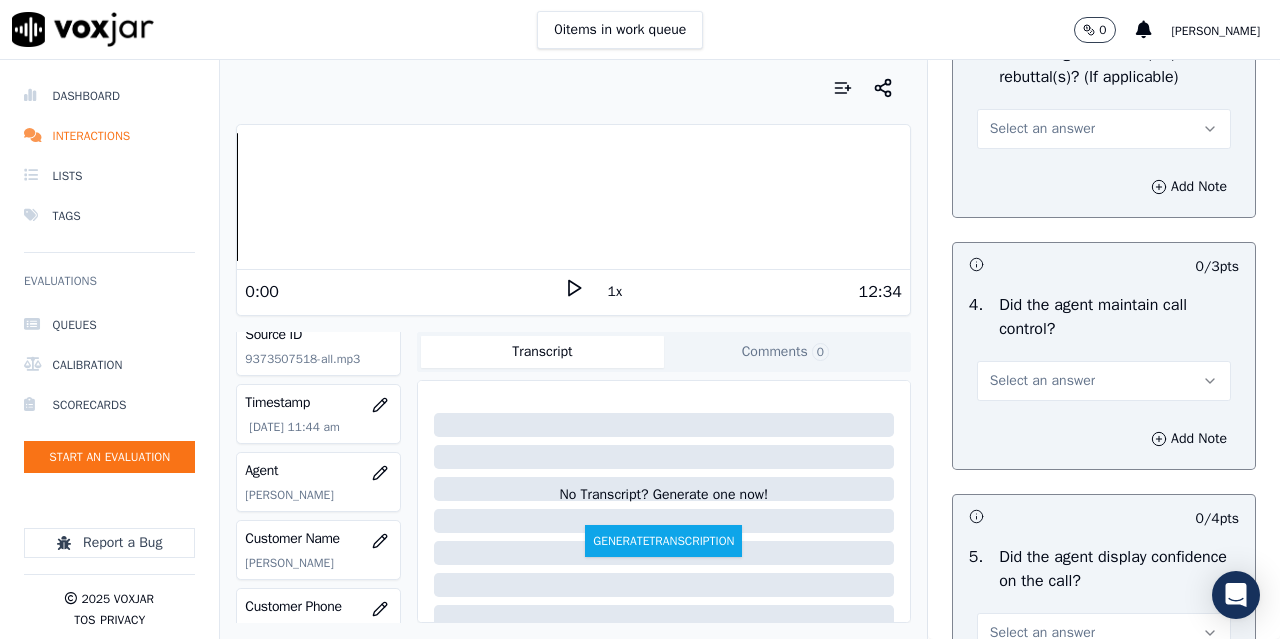 scroll, scrollTop: 3800, scrollLeft: 0, axis: vertical 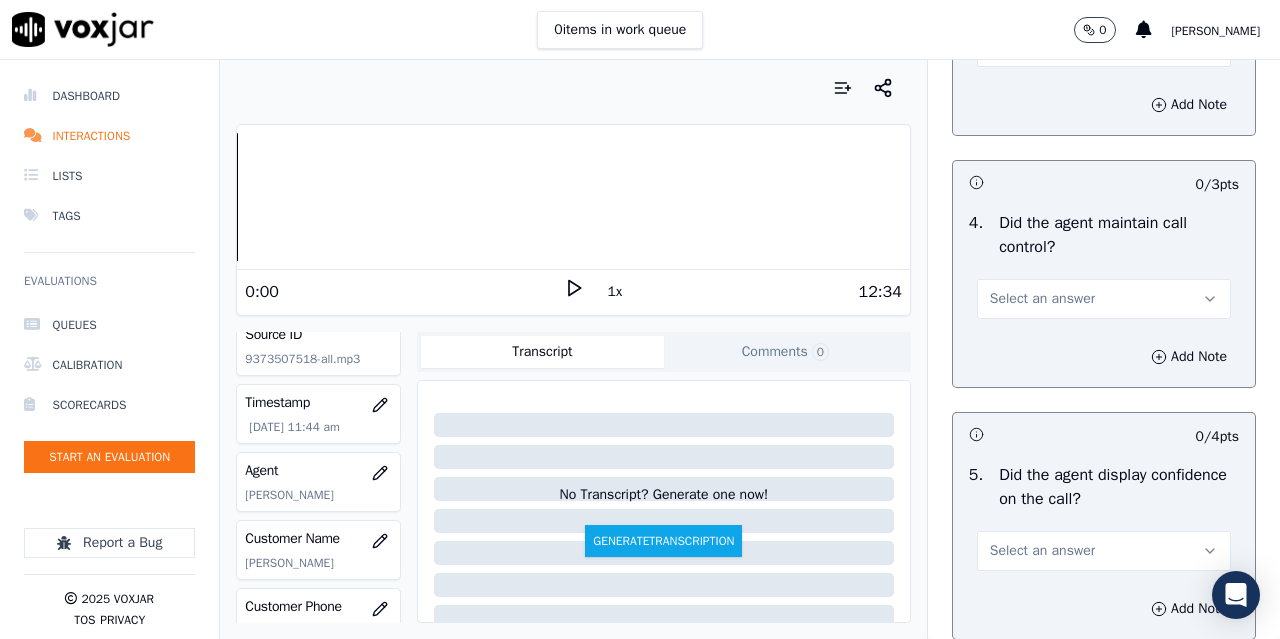 click on "Select an answer" at bounding box center (1042, 47) 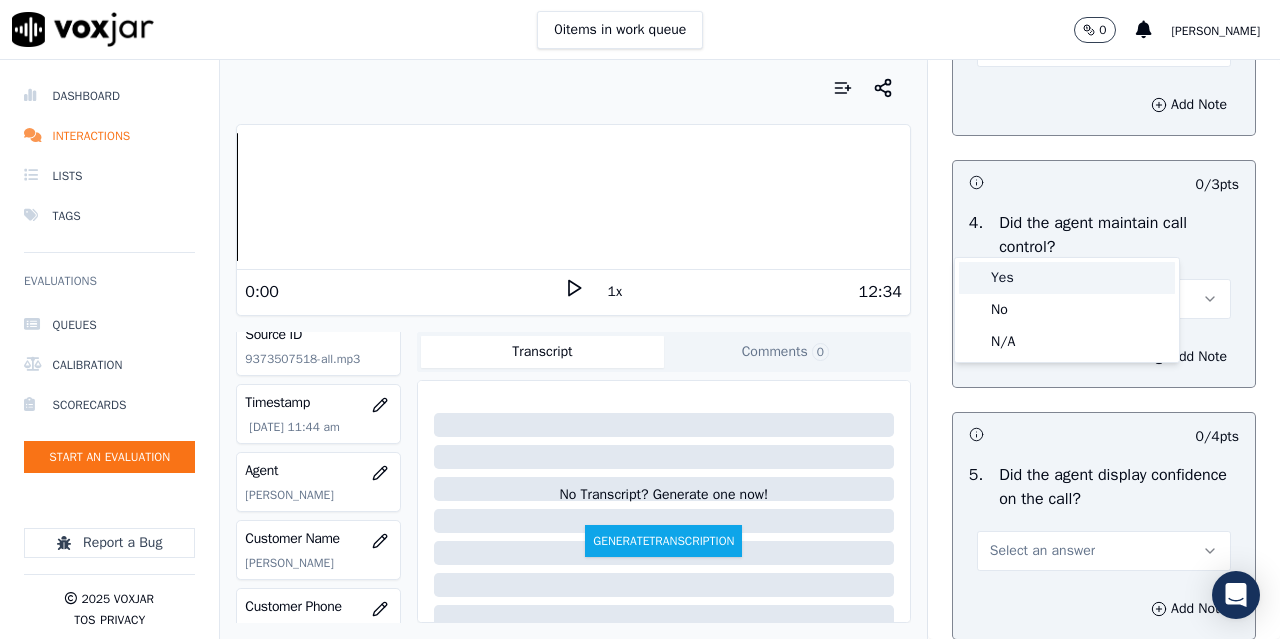 click on "Yes" at bounding box center [1067, 278] 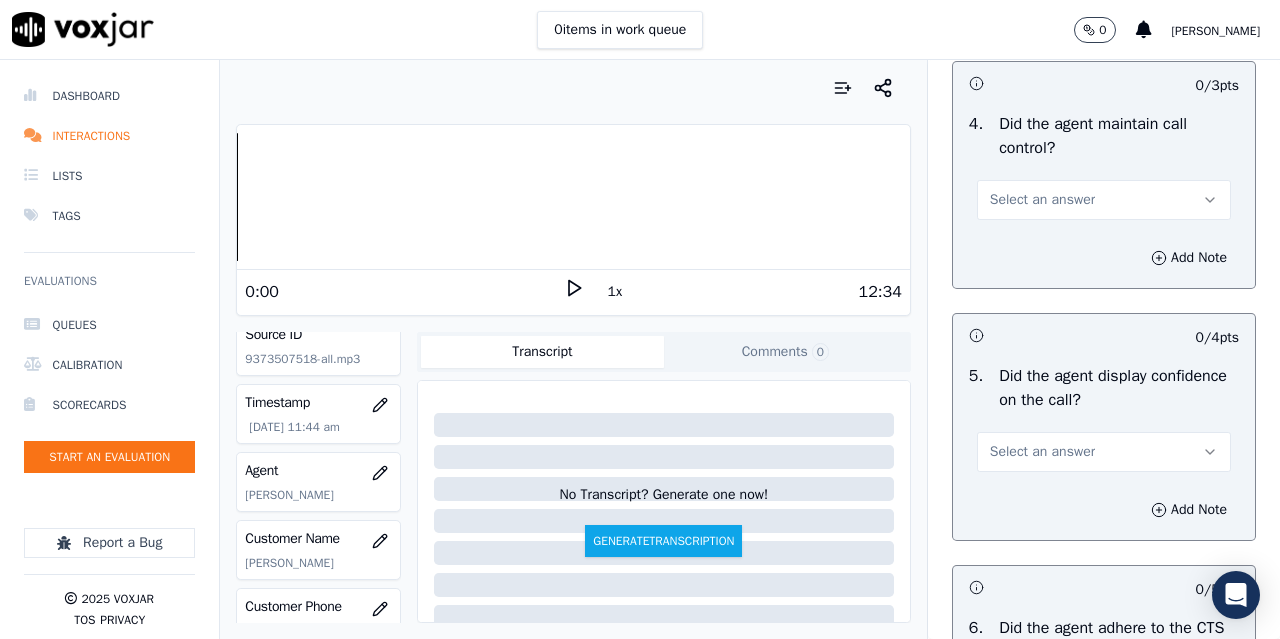 scroll, scrollTop: 4100, scrollLeft: 0, axis: vertical 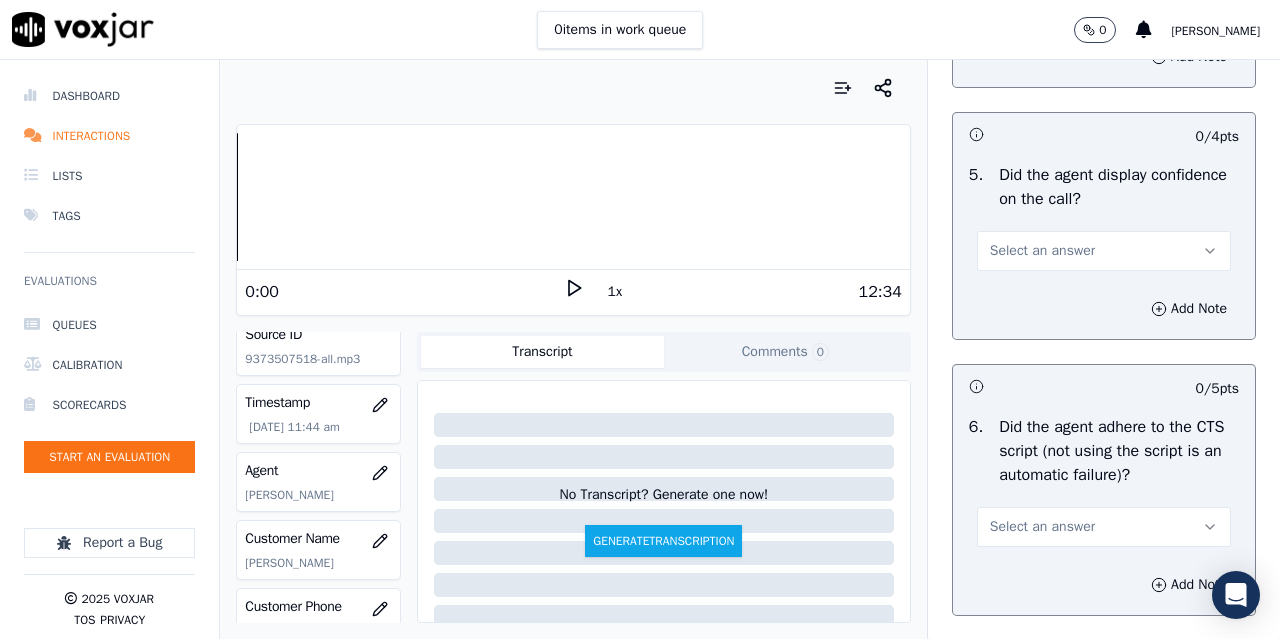 drag, startPoint x: 1016, startPoint y: 171, endPoint x: 1026, endPoint y: 192, distance: 23.259407 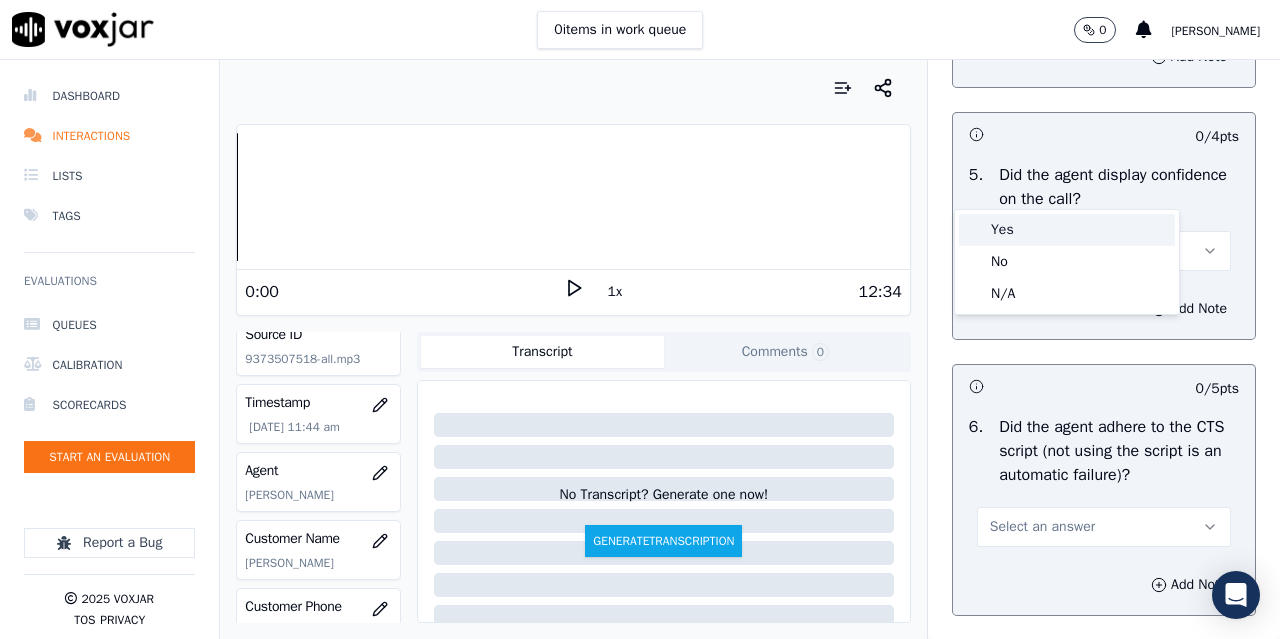 click on "Yes" at bounding box center (1067, 230) 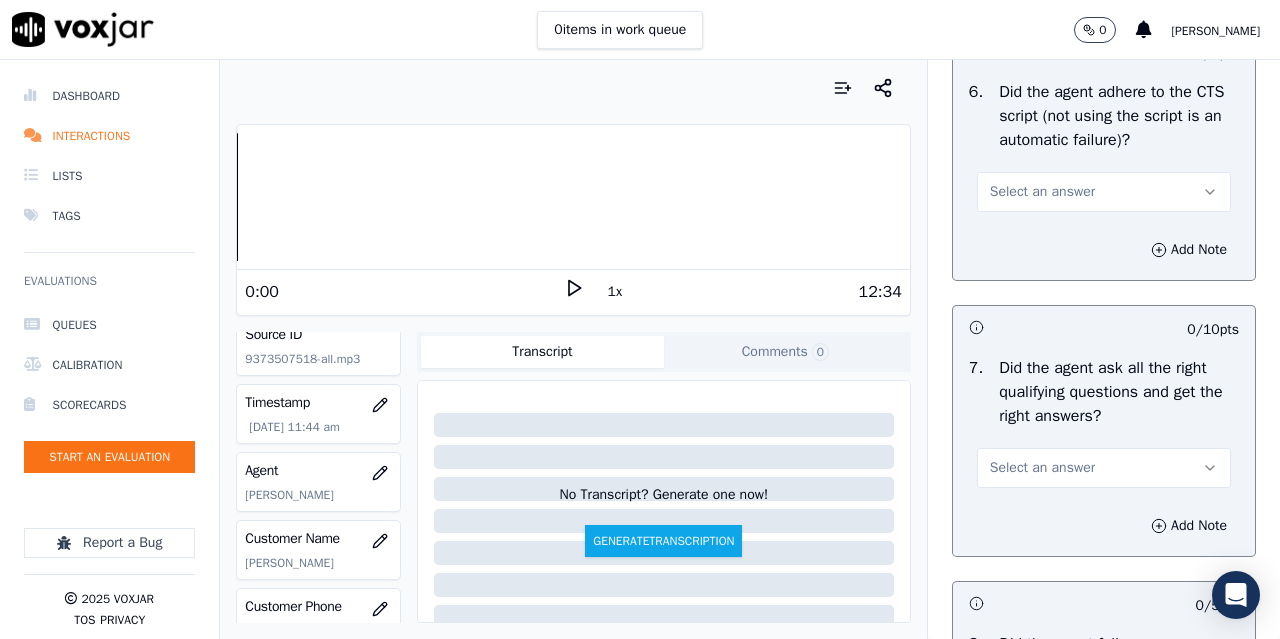 scroll, scrollTop: 4400, scrollLeft: 0, axis: vertical 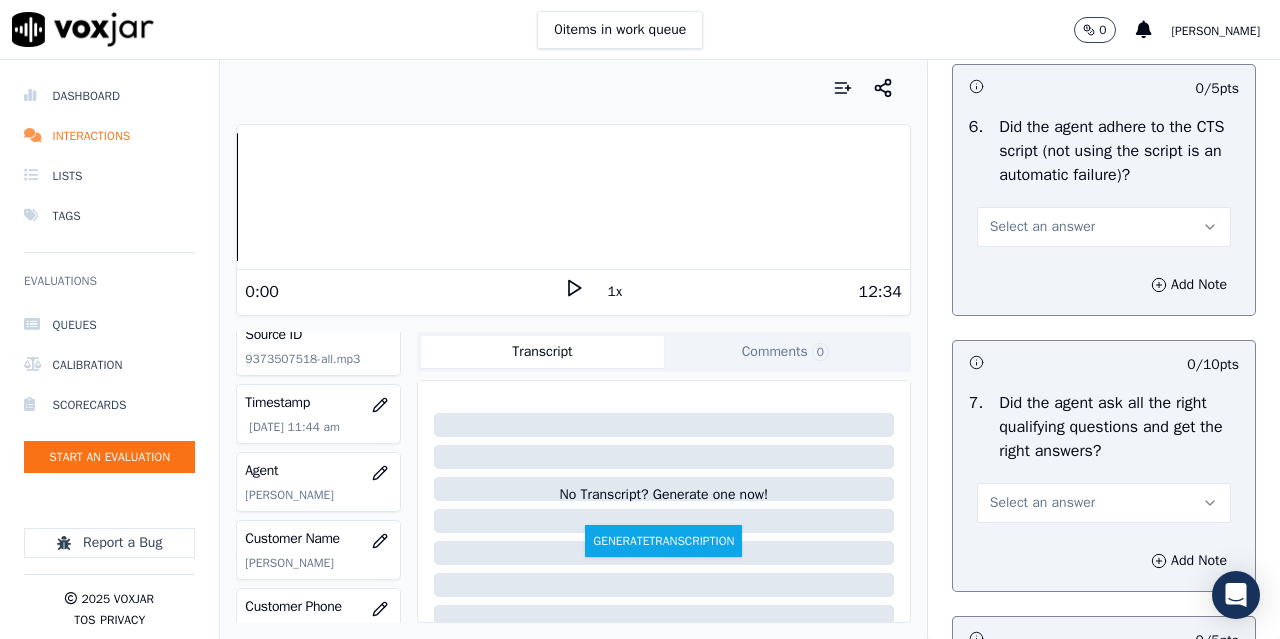 click on "Select an answer" at bounding box center (1042, -49) 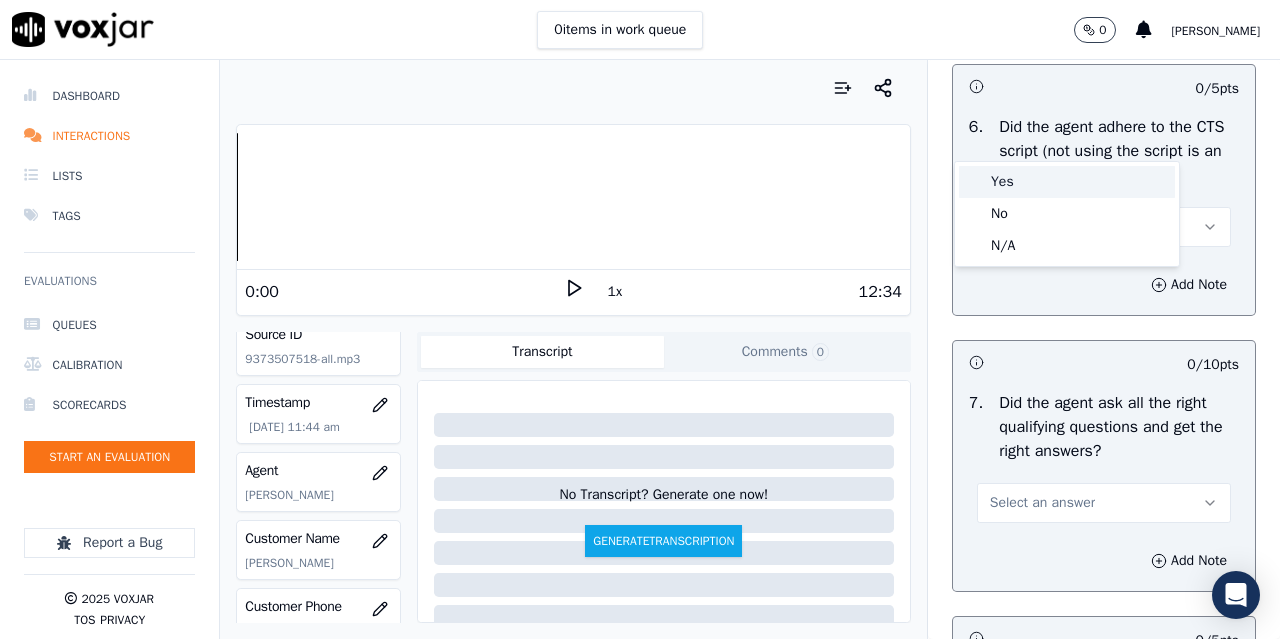 click on "Yes" at bounding box center [1067, 182] 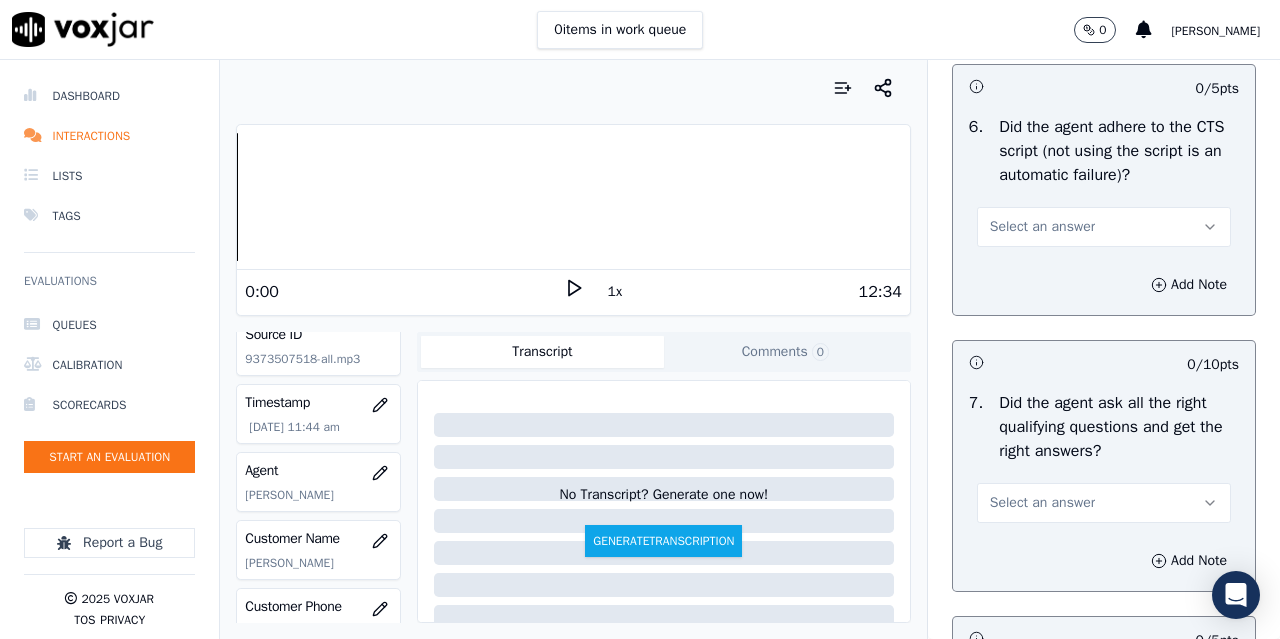 click on "Select an answer" at bounding box center [1042, 227] 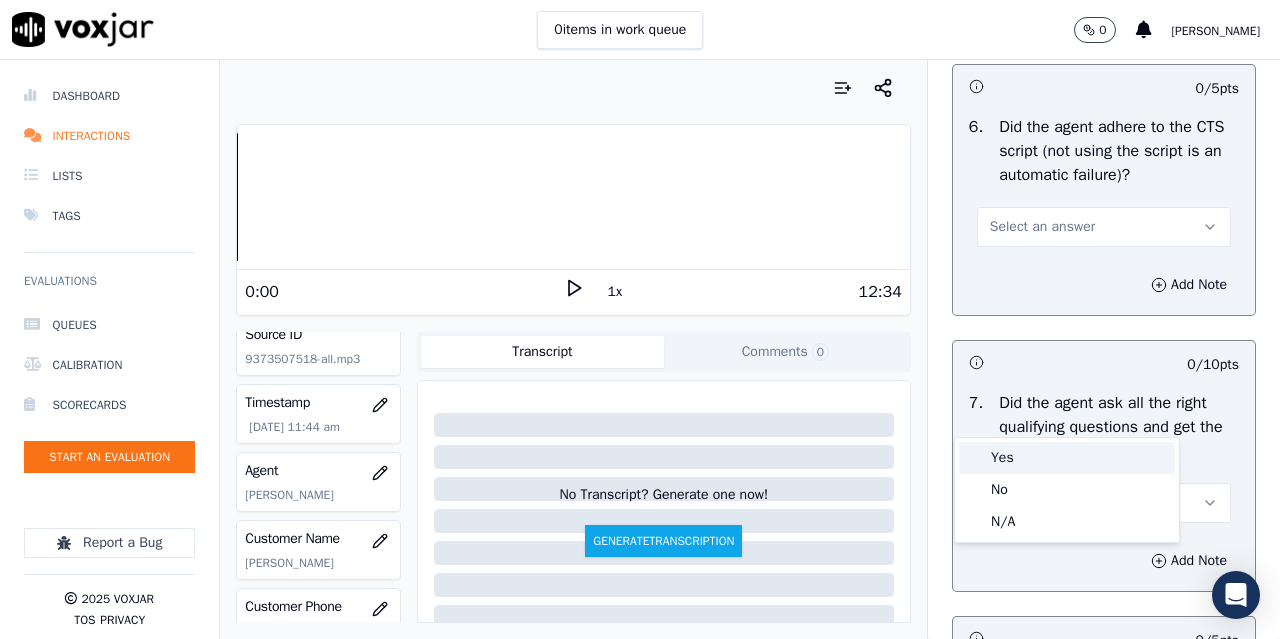 click on "Yes" at bounding box center (1067, 458) 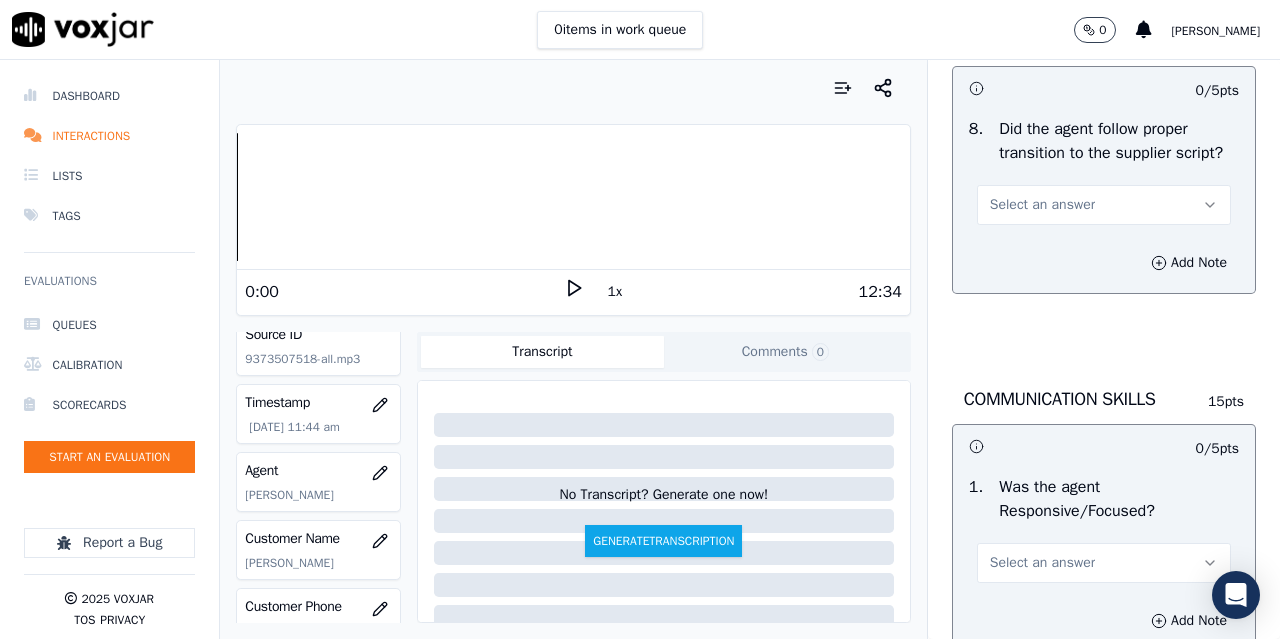 scroll, scrollTop: 5000, scrollLeft: 0, axis: vertical 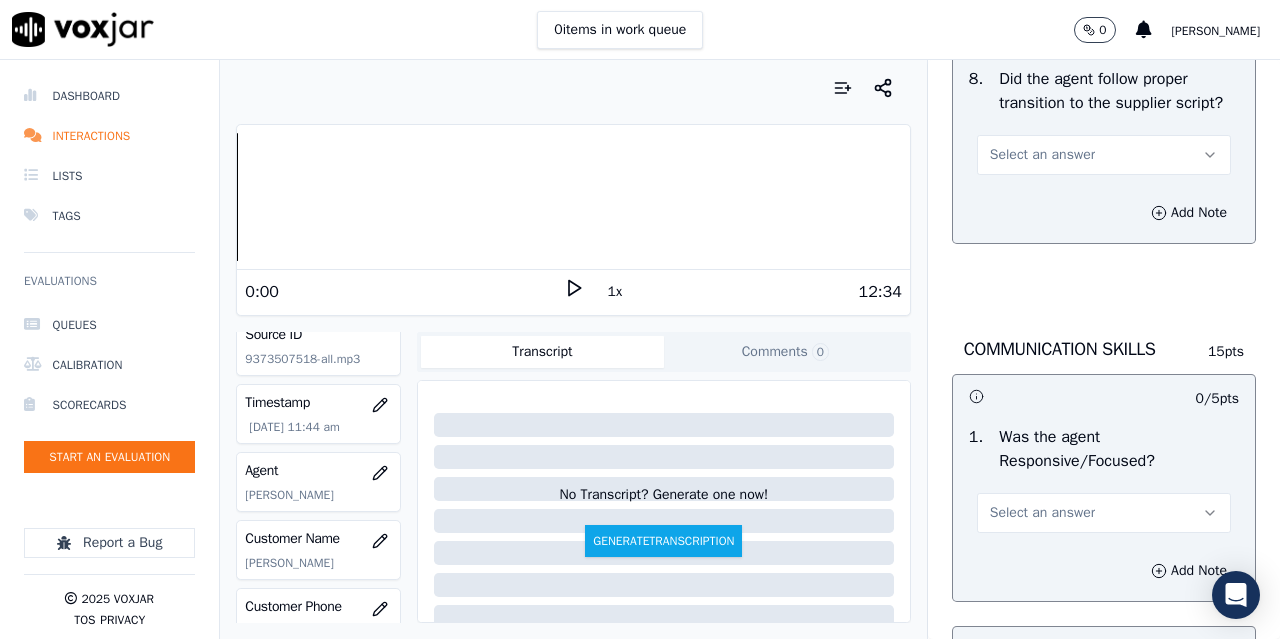 click on "Select an answer" at bounding box center (1042, -97) 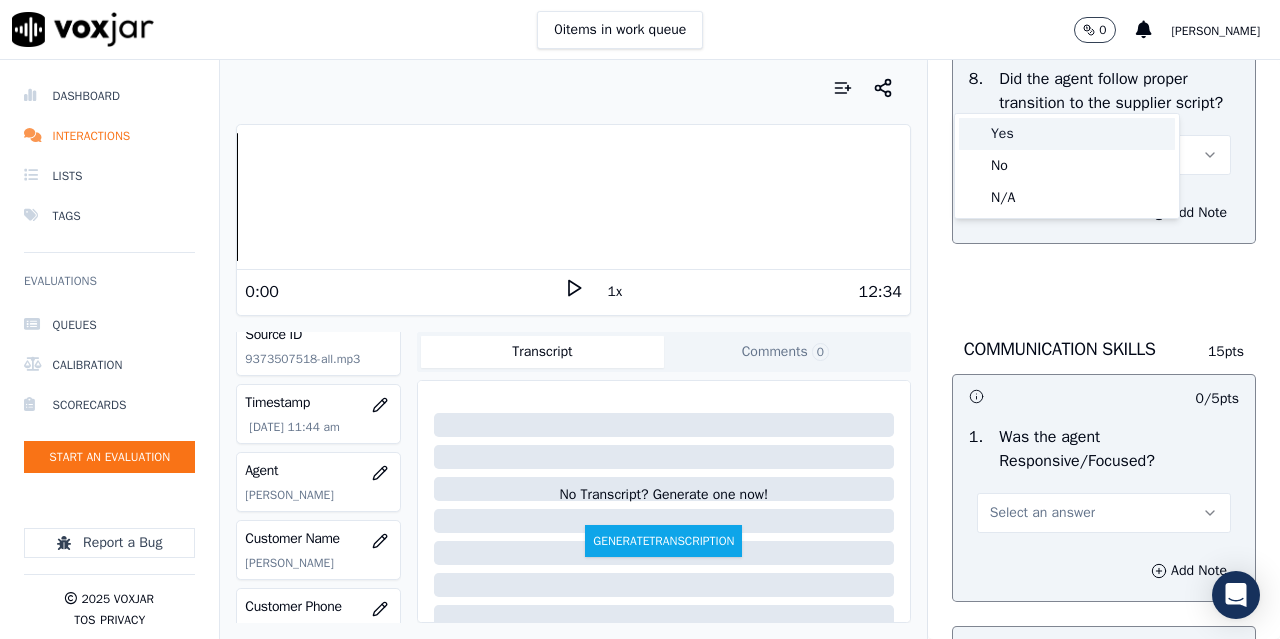 click on "Yes" at bounding box center (1067, 134) 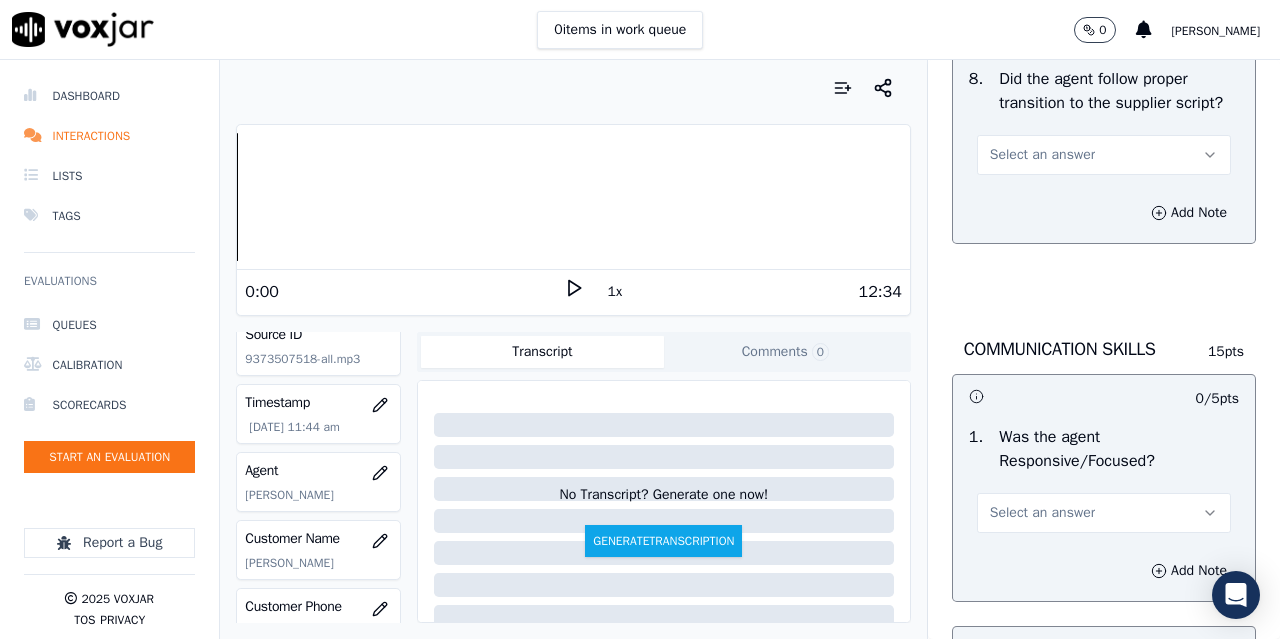 click on "Select an answer" at bounding box center (1042, 155) 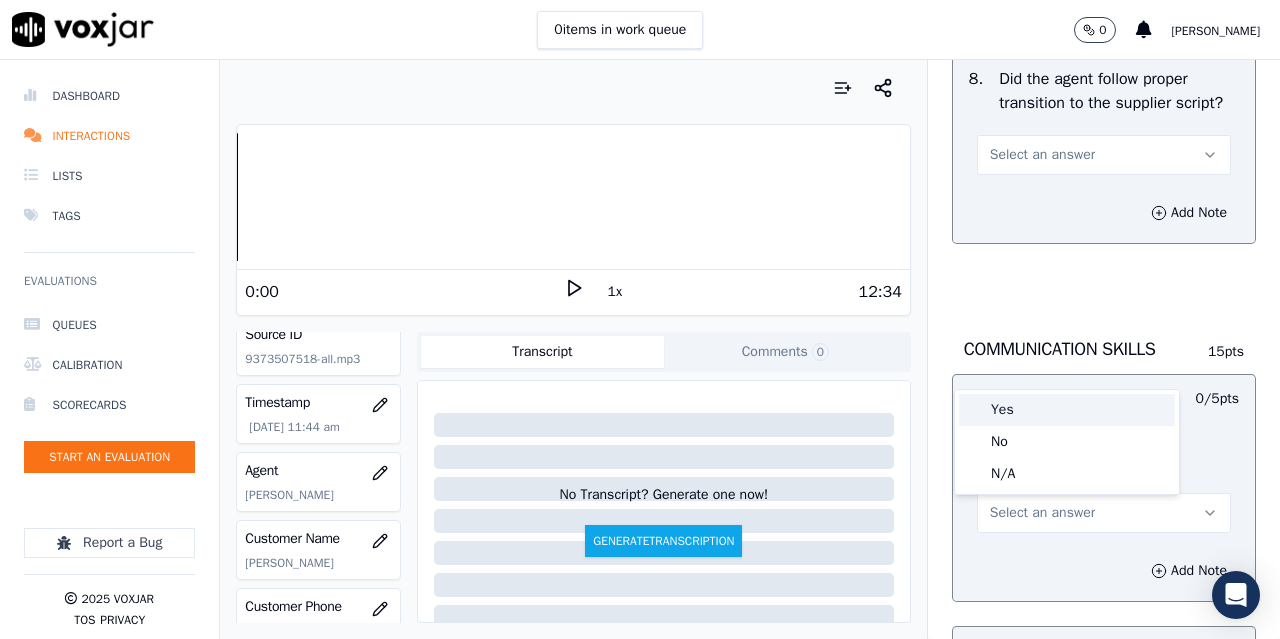 click on "Yes" at bounding box center [1067, 410] 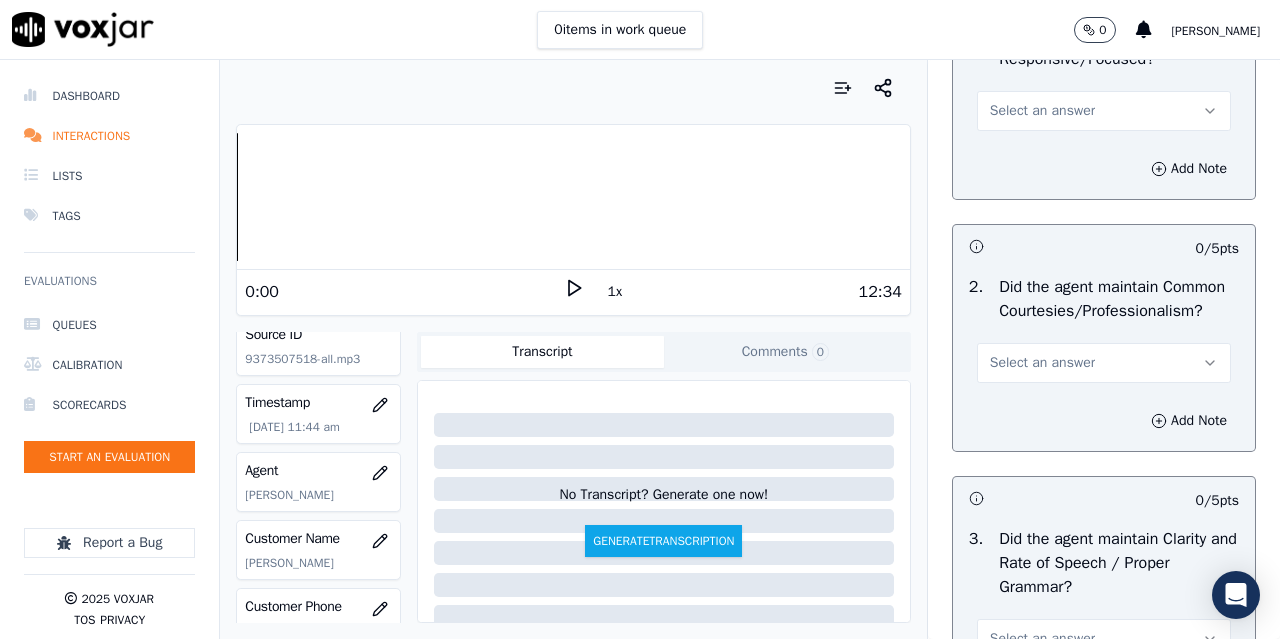 scroll, scrollTop: 5500, scrollLeft: 0, axis: vertical 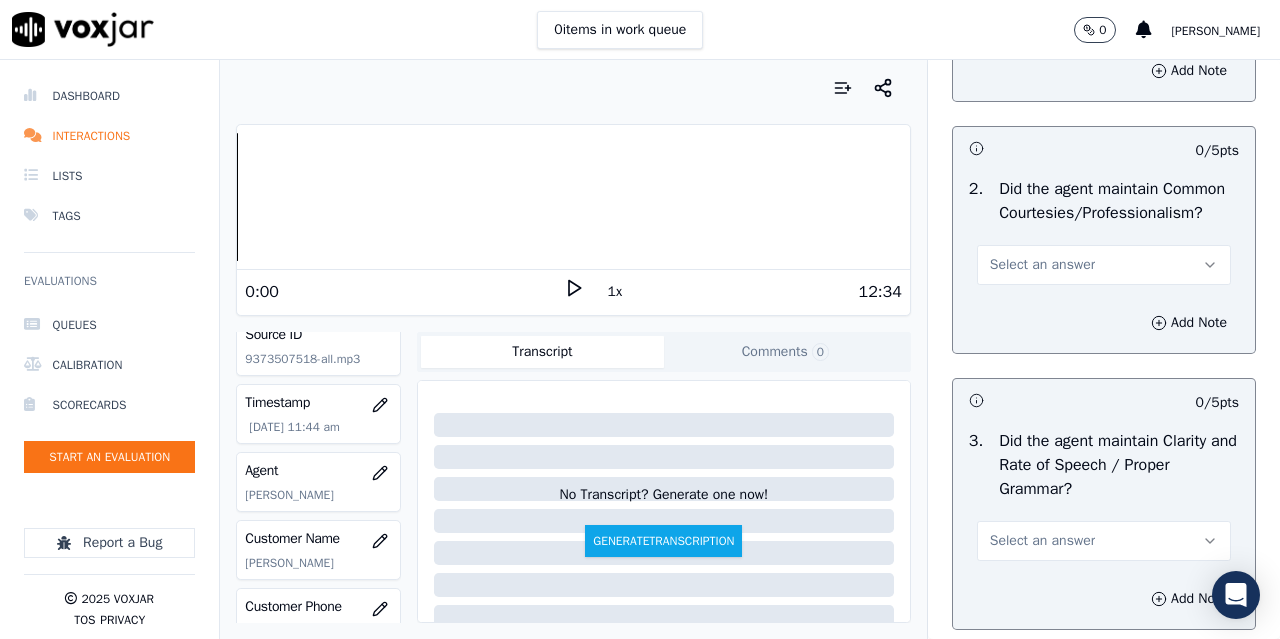 click on "Select an answer" at bounding box center (1042, 13) 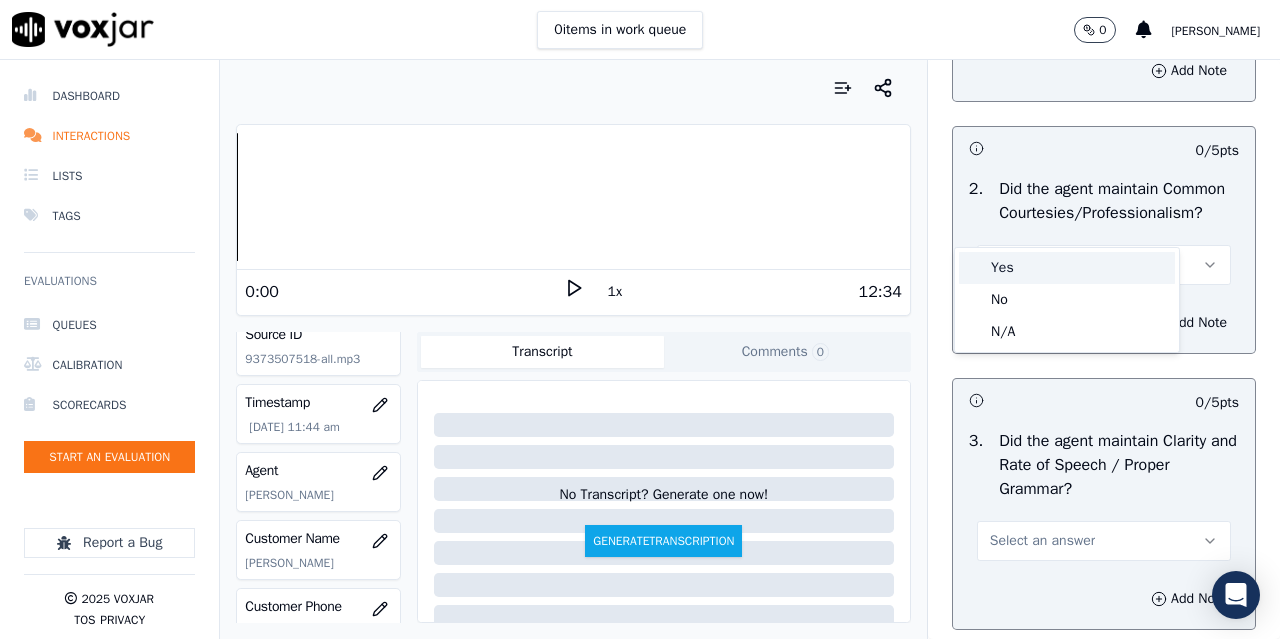 click on "Yes" at bounding box center [1067, 268] 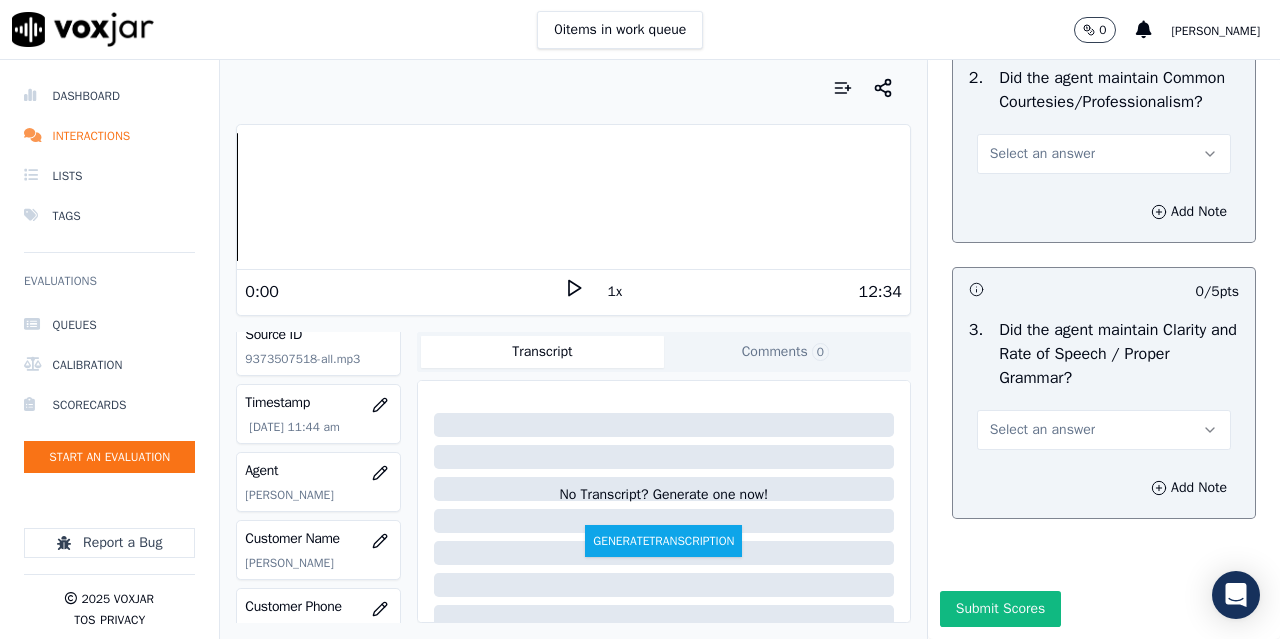 scroll, scrollTop: 5800, scrollLeft: 0, axis: vertical 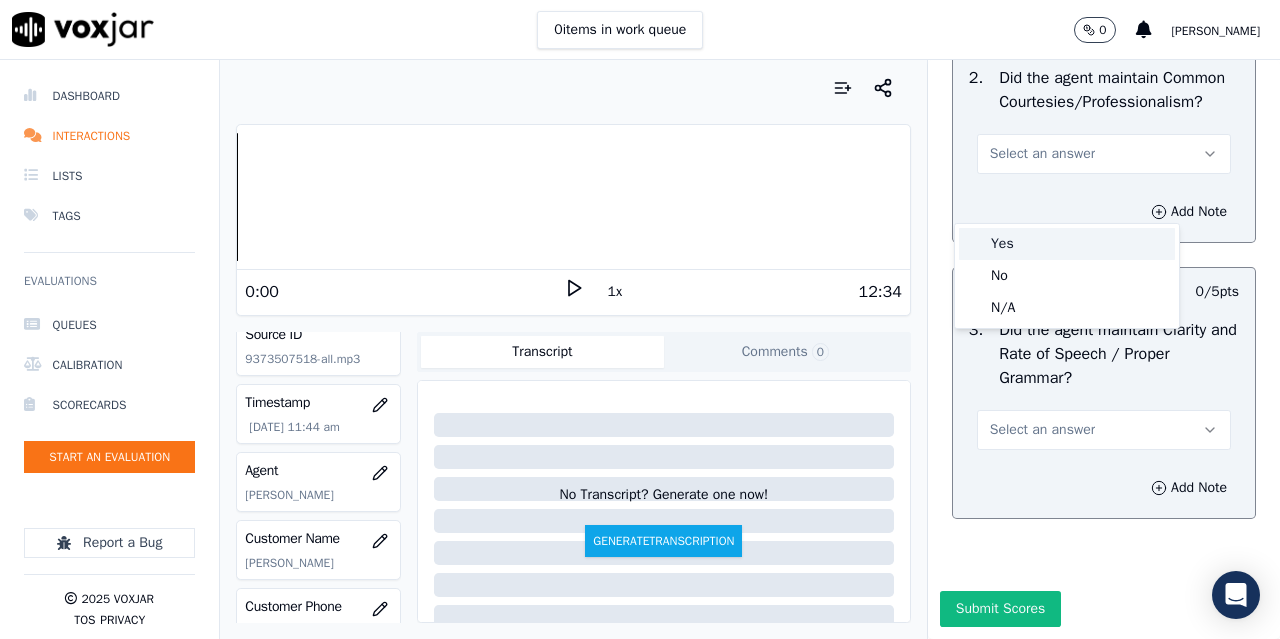 click on "Yes" at bounding box center (1067, 244) 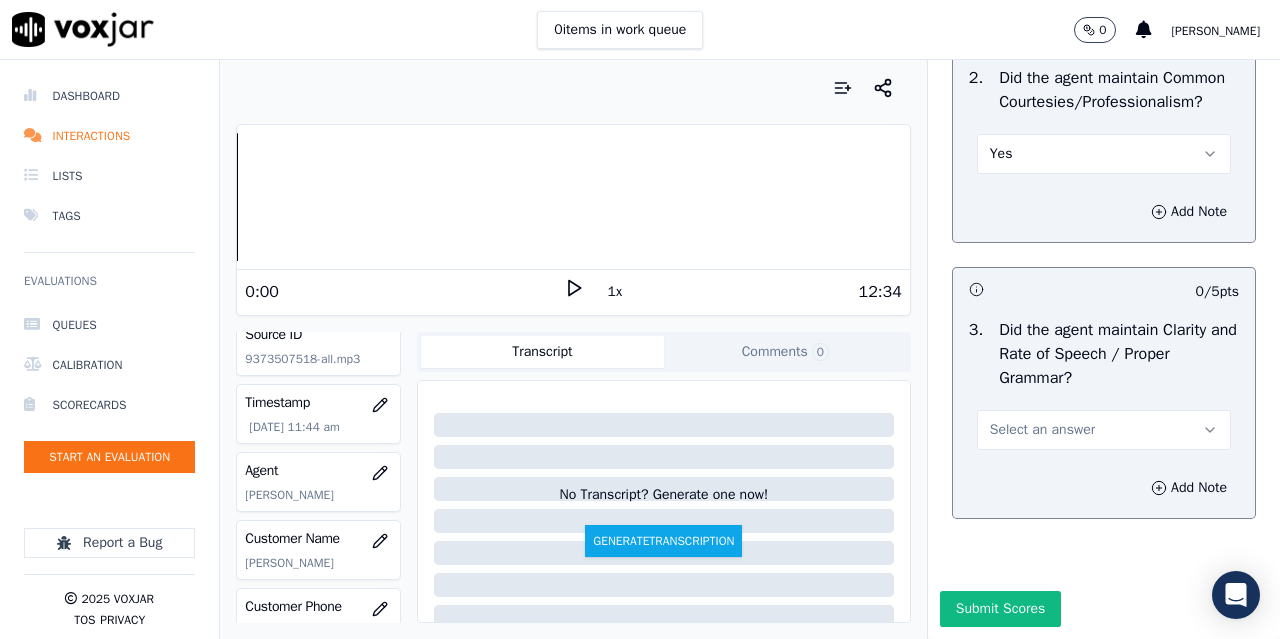 click on "Select an answer" at bounding box center [1042, 430] 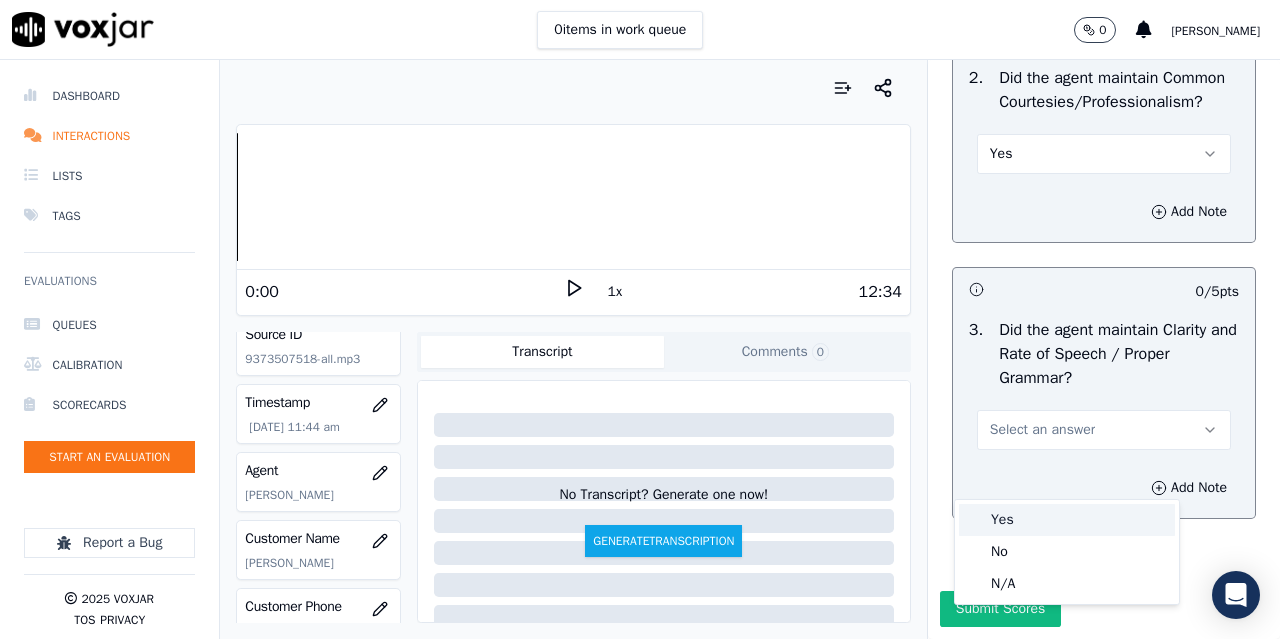 click on "Yes" at bounding box center (1067, 520) 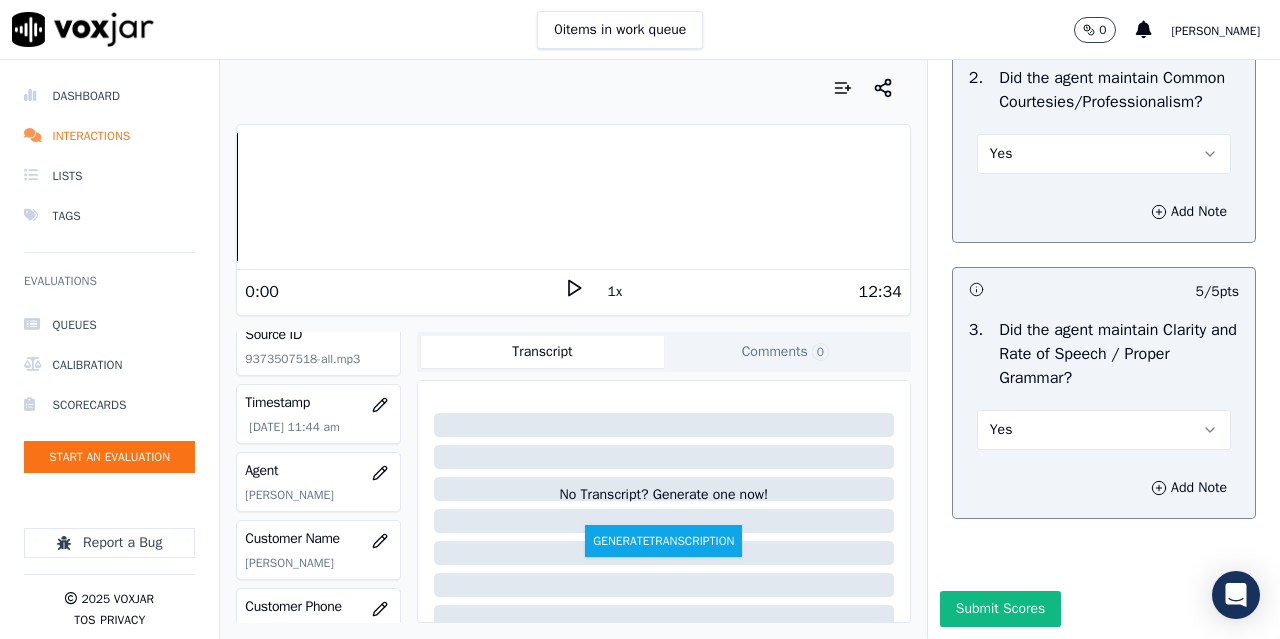 scroll, scrollTop: 5896, scrollLeft: 0, axis: vertical 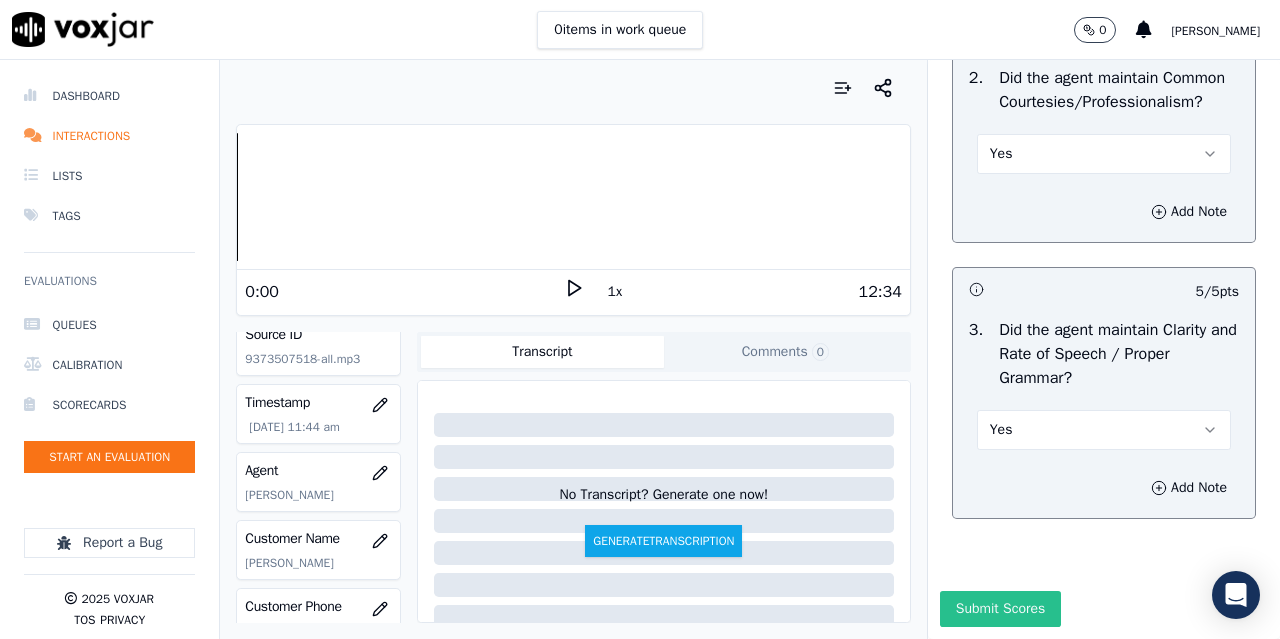 click on "Submit Scores" at bounding box center (1000, 609) 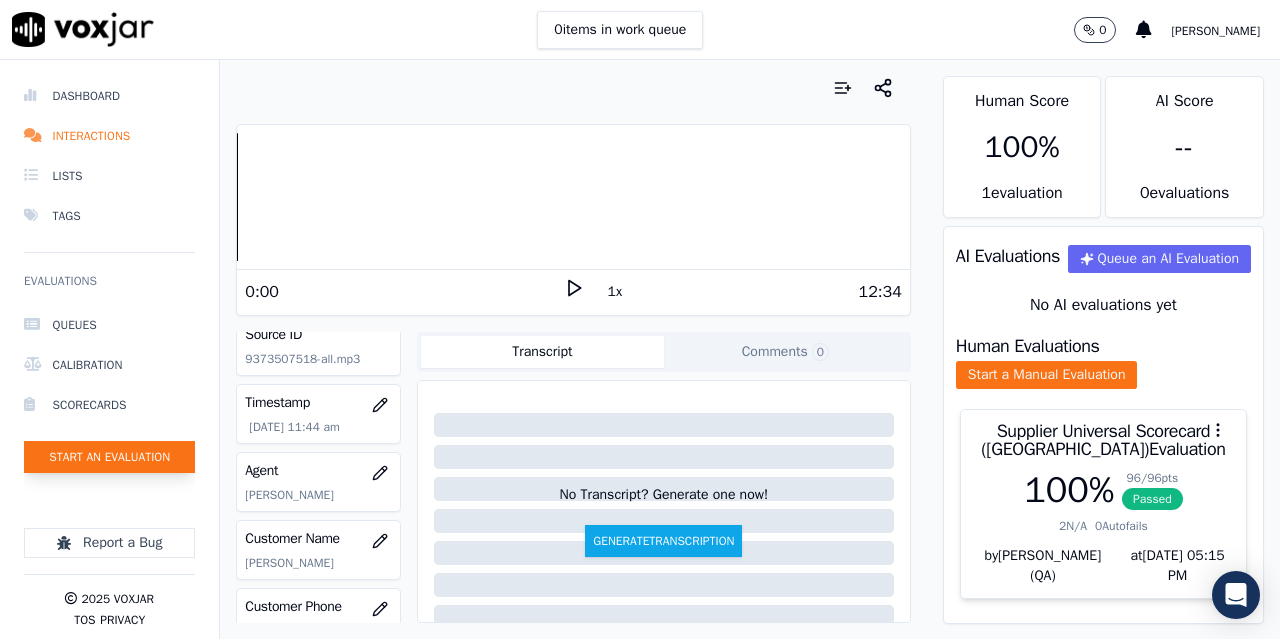 click on "Start an Evaluation" 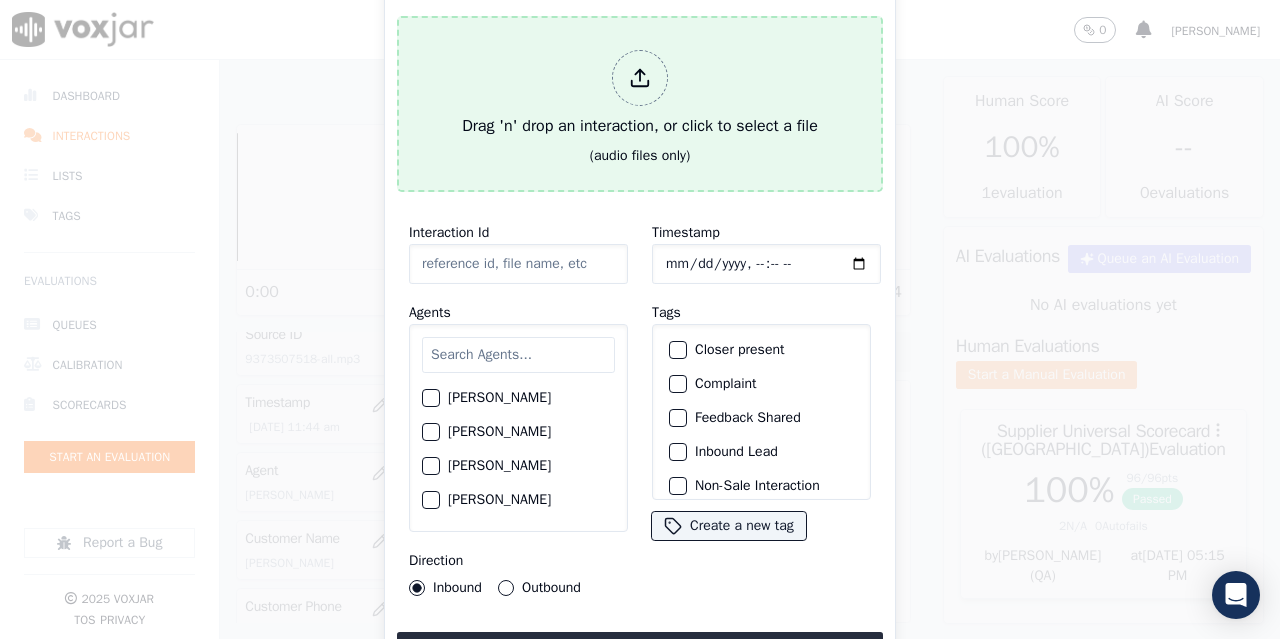 click on "Drag 'n' drop an interaction, or click to select a file" at bounding box center [640, 94] 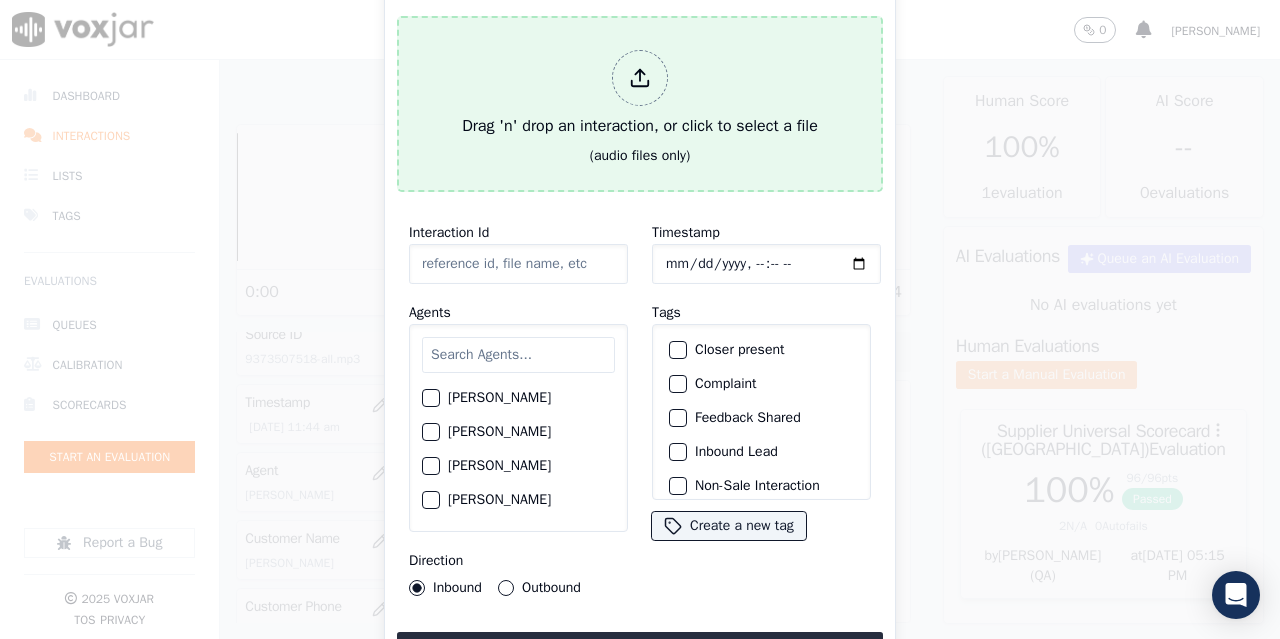 type on "20250702-161135_4195692208-all.mp3" 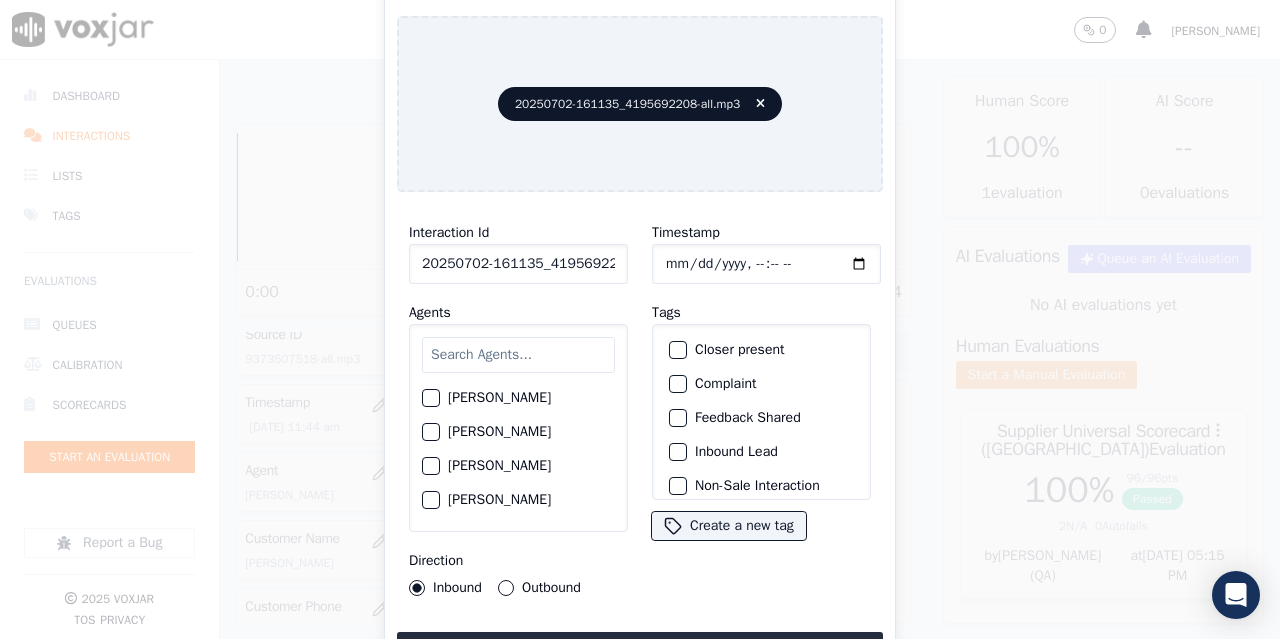 click at bounding box center (518, 355) 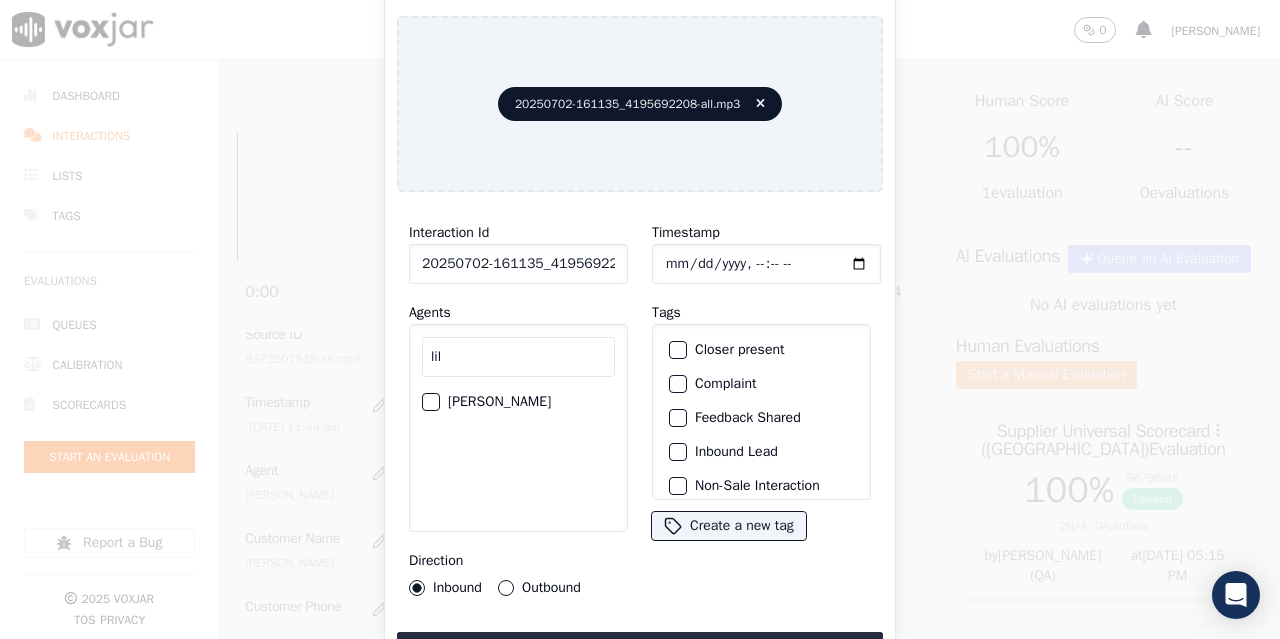 type on "lil" 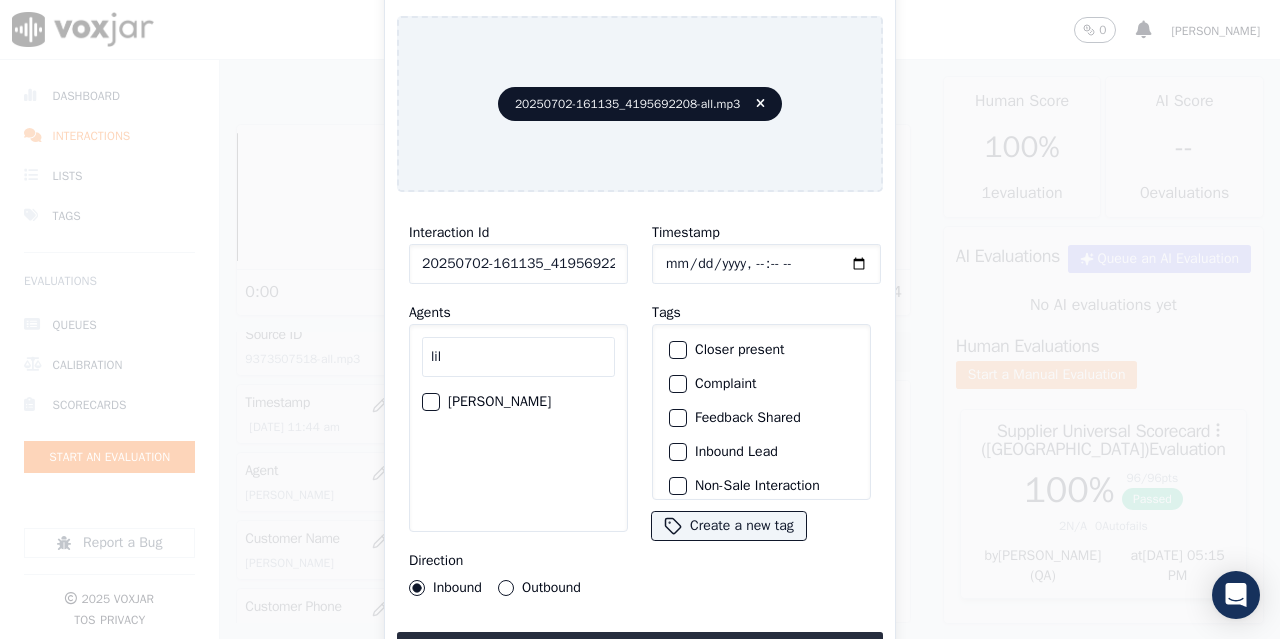 click on "[PERSON_NAME]" 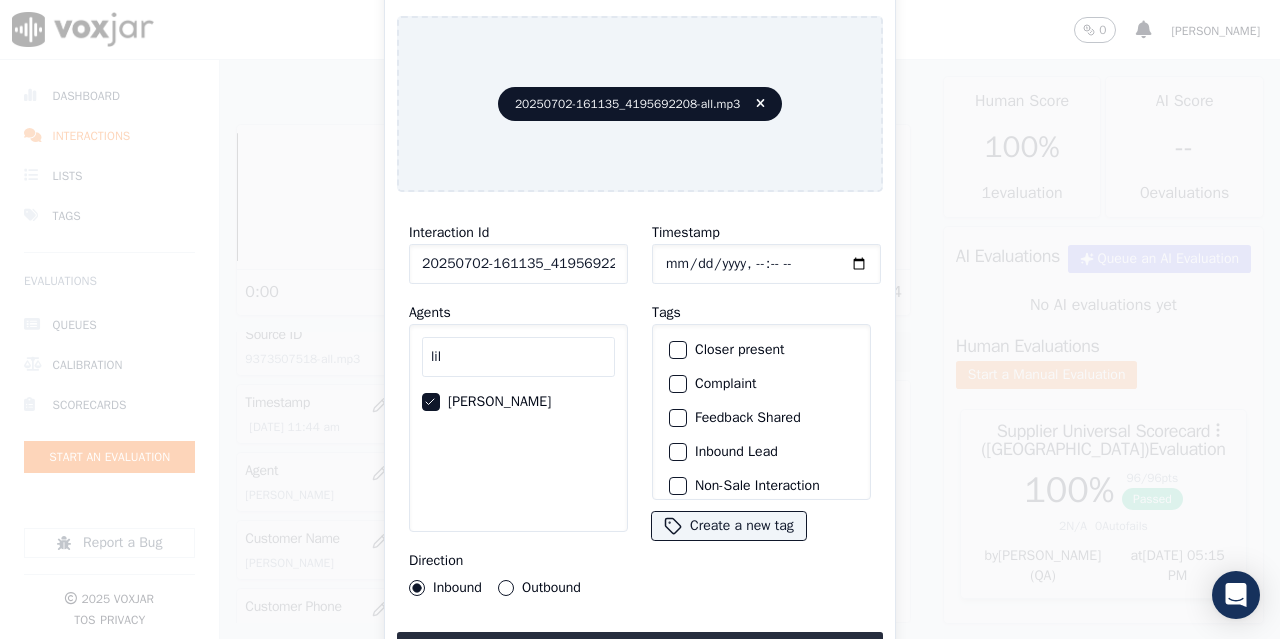 click on "Timestamp" 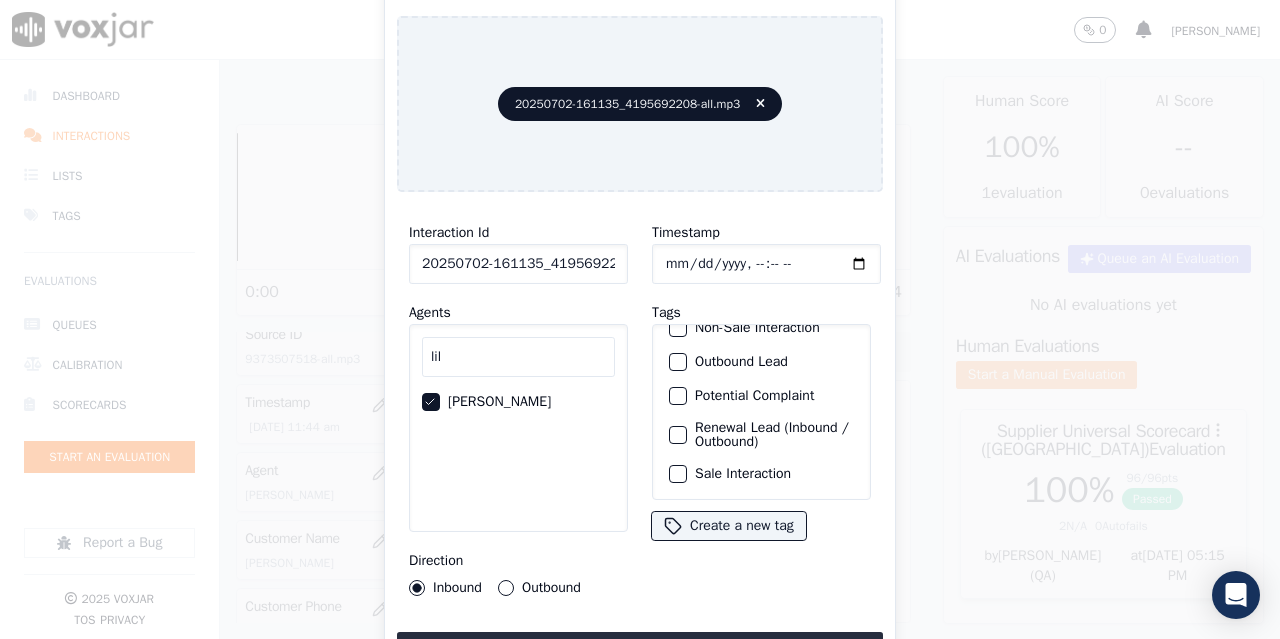 click on "Sale Interaction" 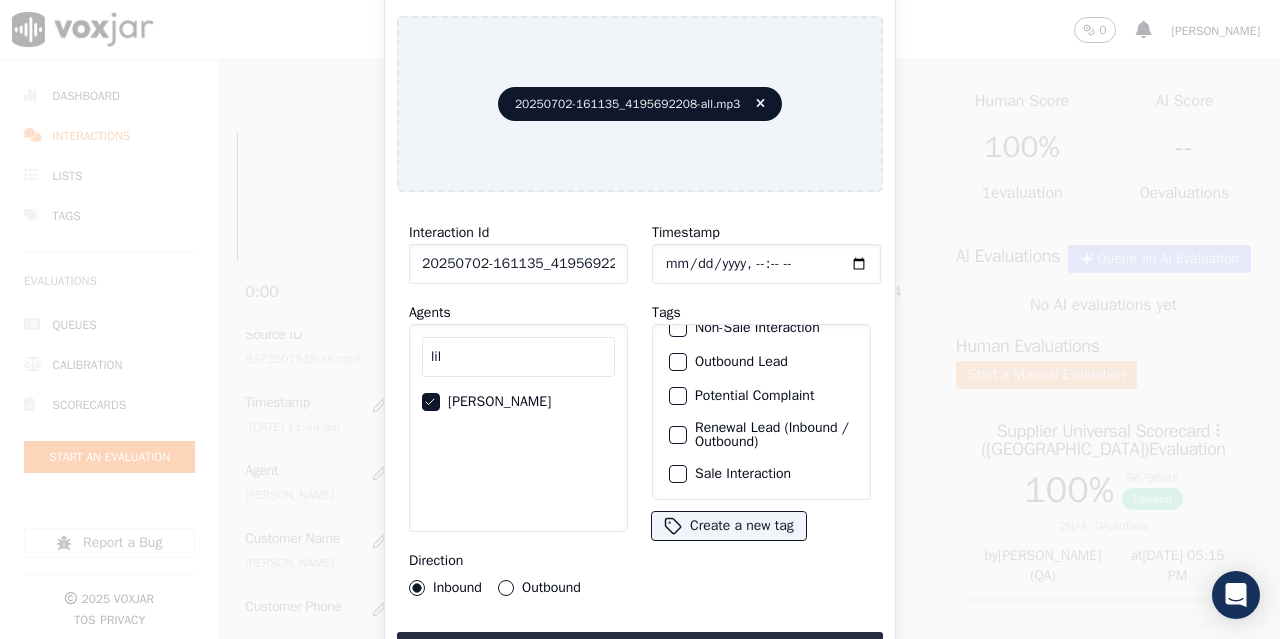 click on "Sale Interaction" at bounding box center [678, 474] 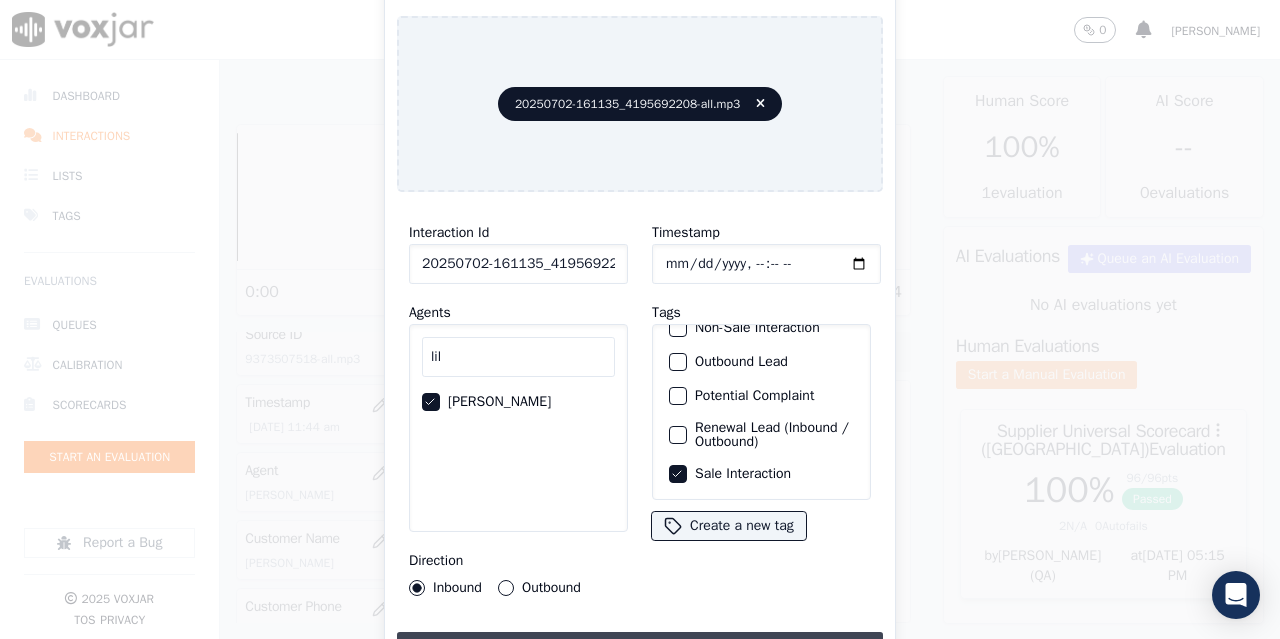 type 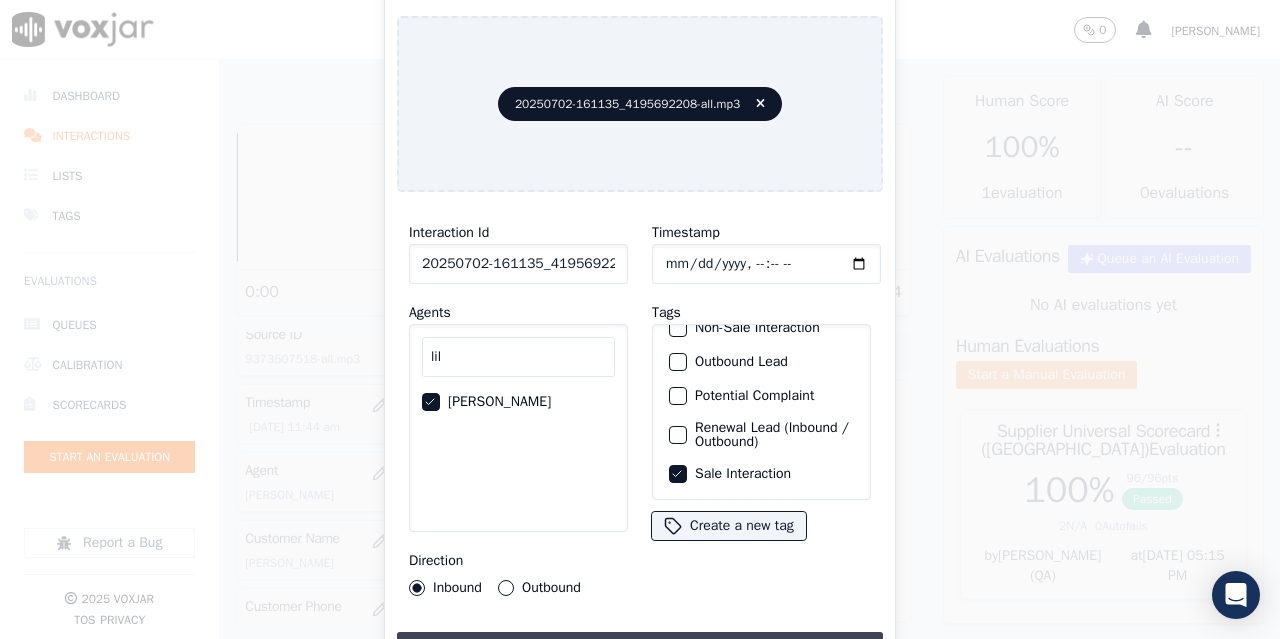click on "Upload interaction to start evaluation" at bounding box center [640, 650] 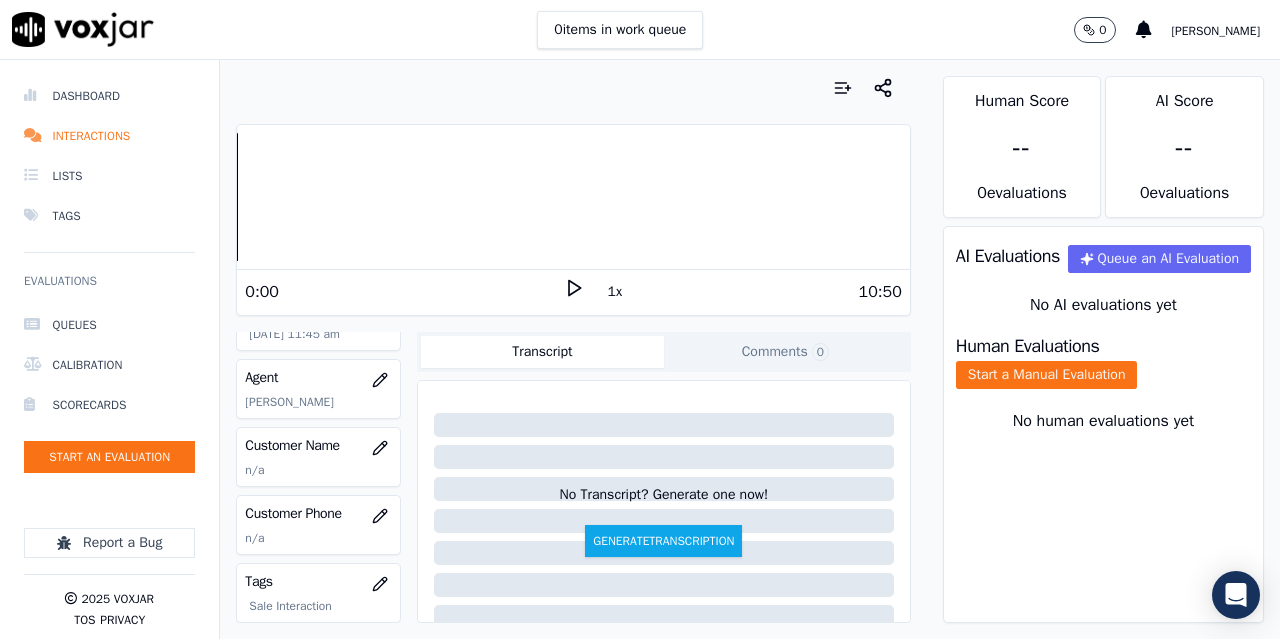 scroll, scrollTop: 200, scrollLeft: 0, axis: vertical 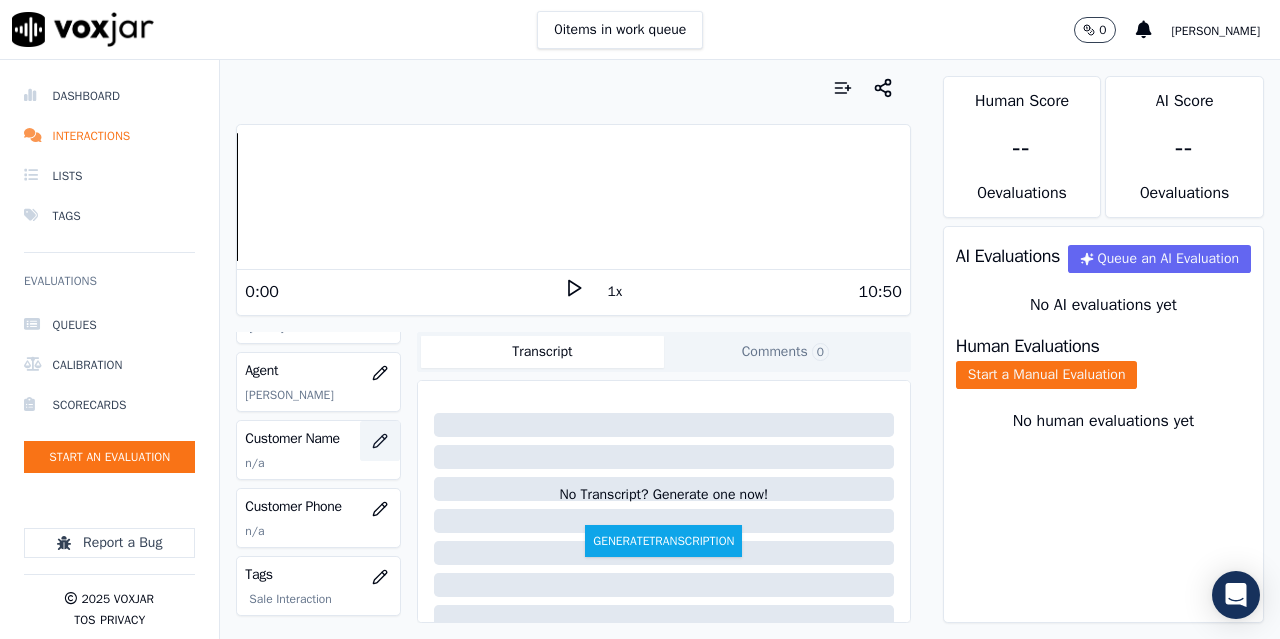 click 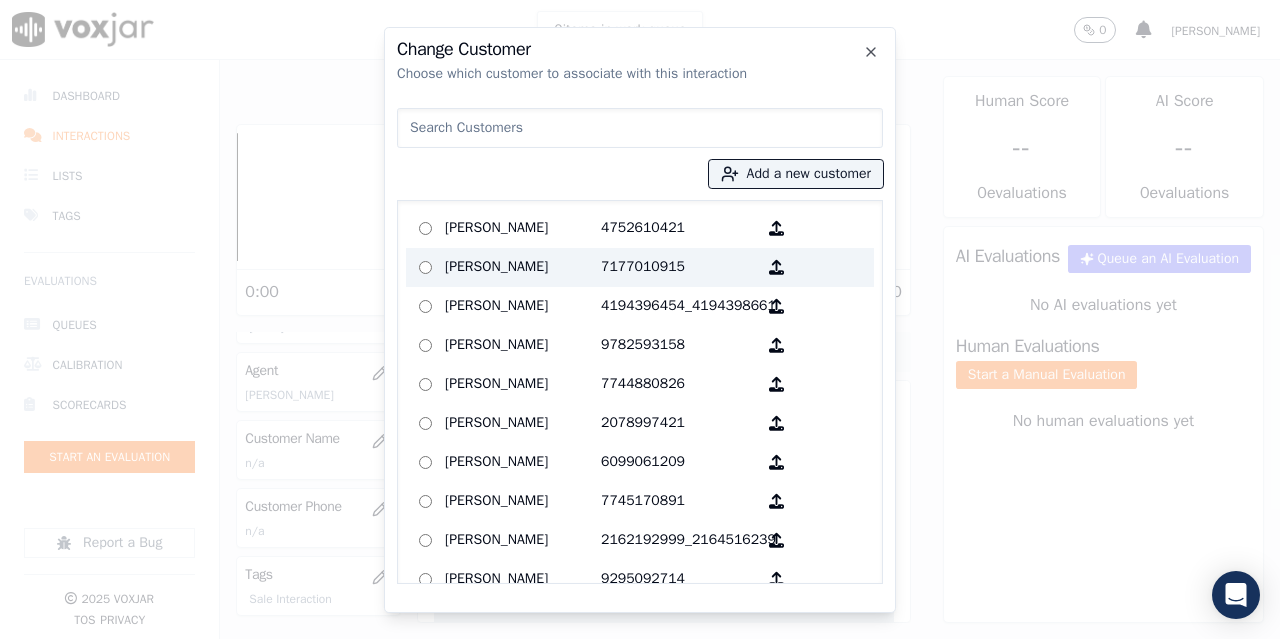 paste on "[PERSON_NAME]" 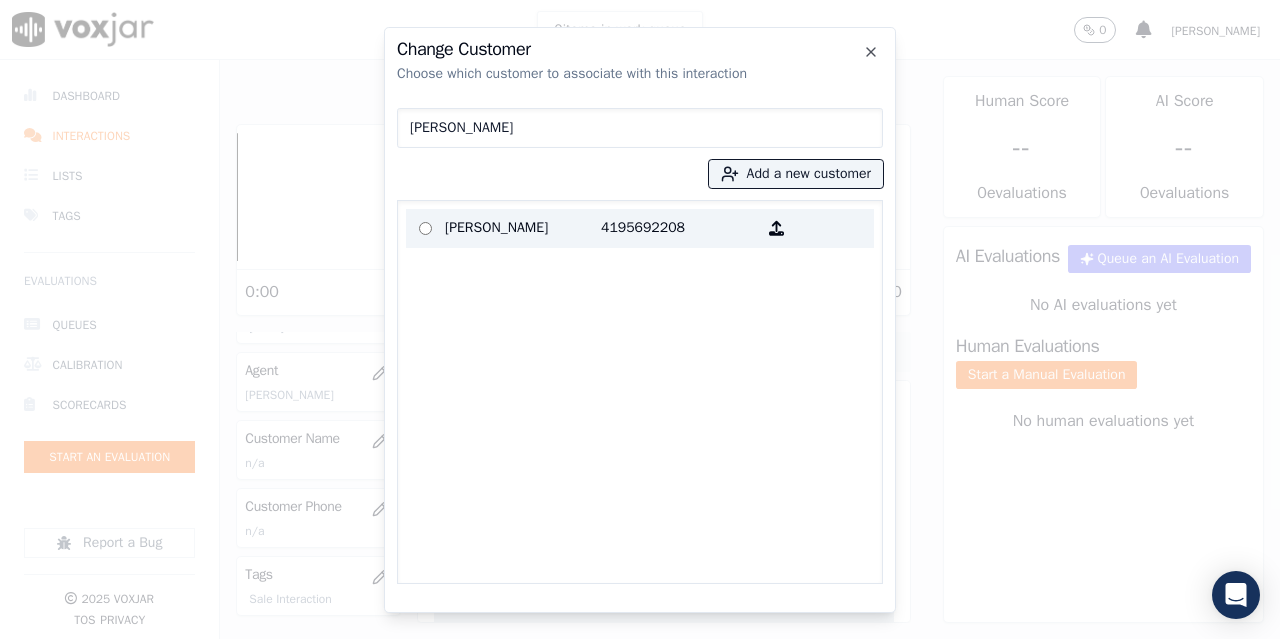 type on "[PERSON_NAME]" 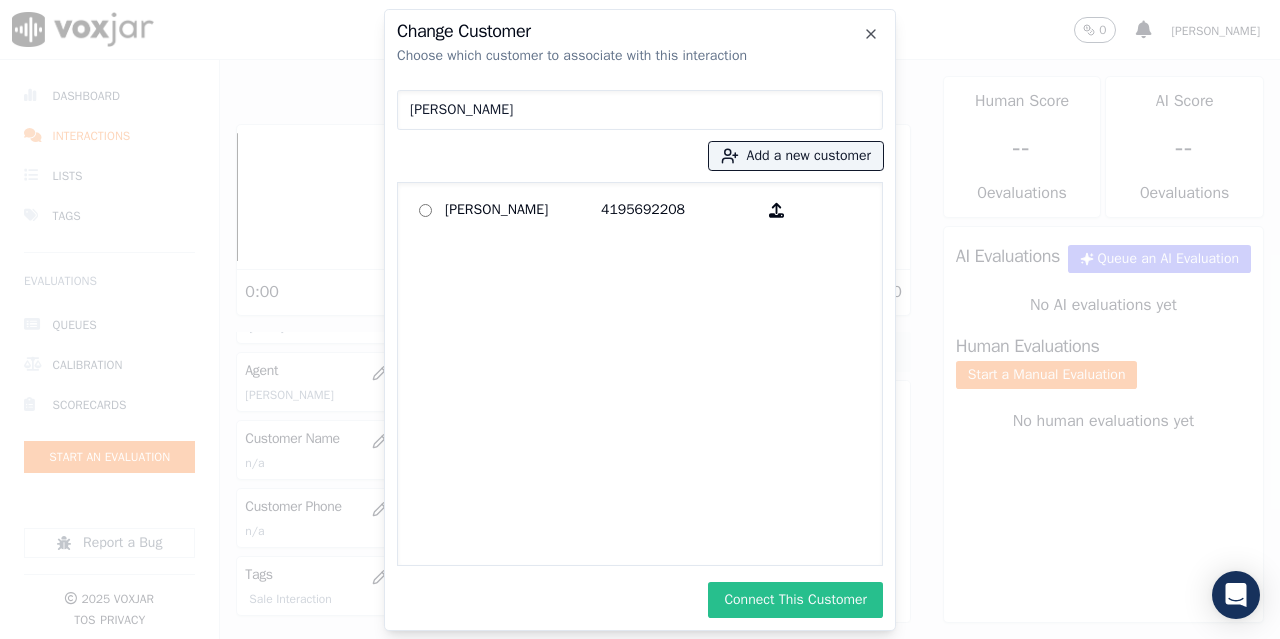 click on "Connect This Customer" at bounding box center (795, 600) 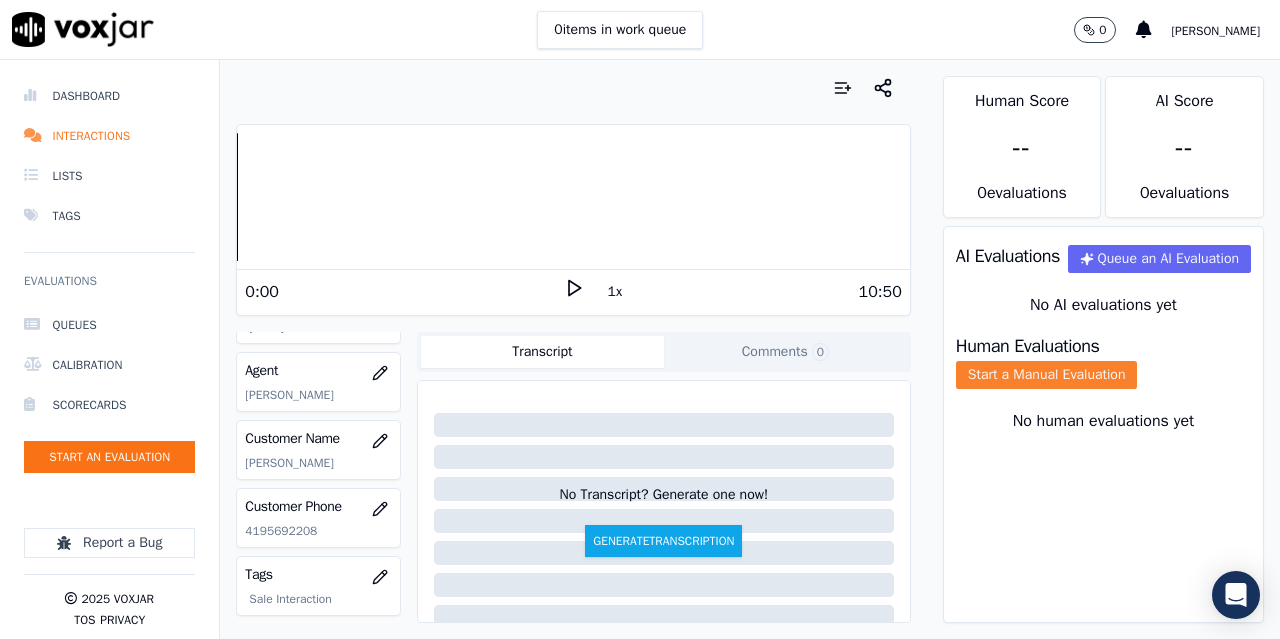 click on "Start a Manual Evaluation" 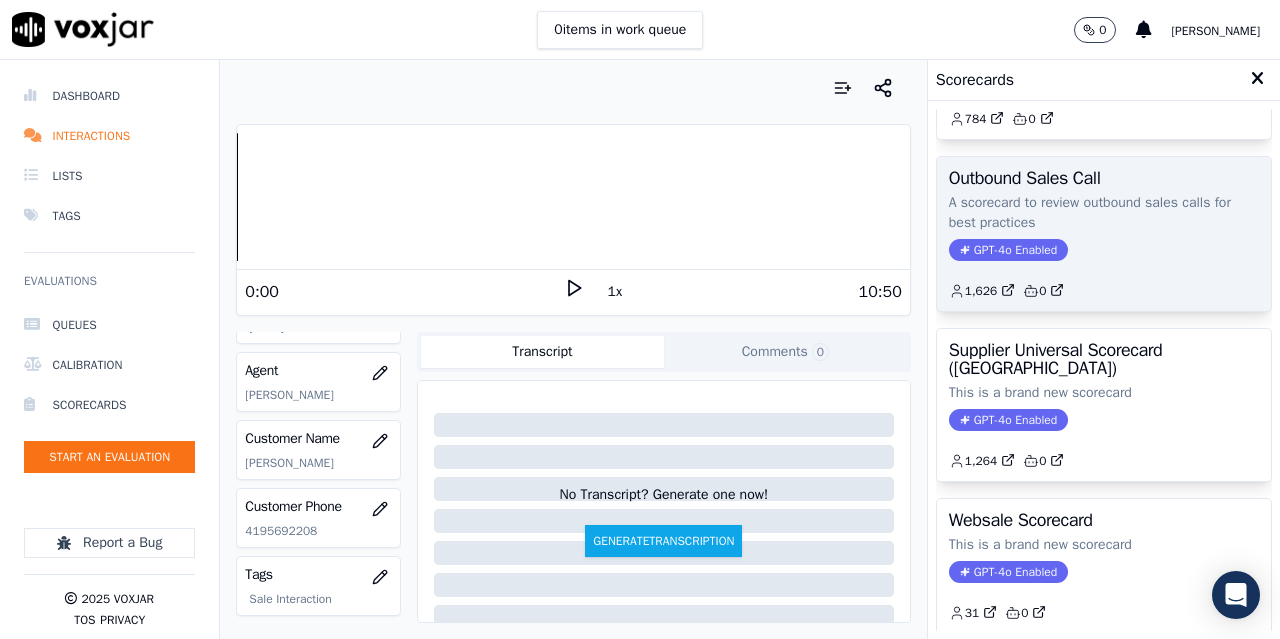 scroll, scrollTop: 300, scrollLeft: 0, axis: vertical 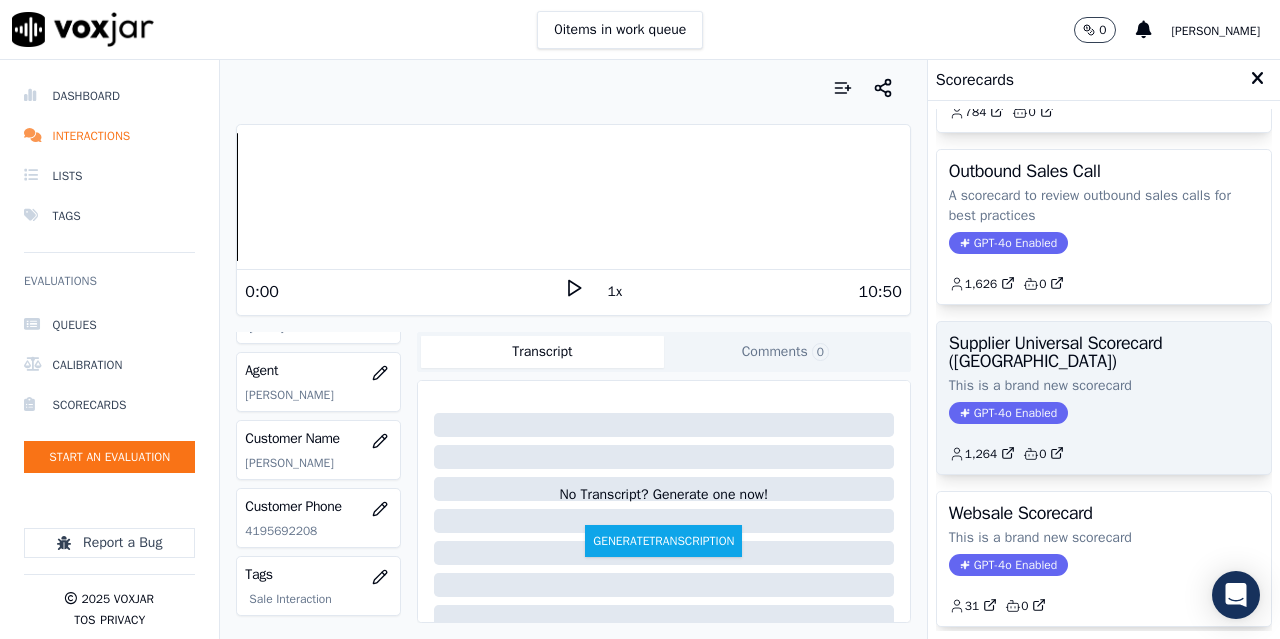 click on "Supplier Universal Scorecard ([GEOGRAPHIC_DATA])   This is a brand new scorecard     GPT-4o Enabled       1,264         0" at bounding box center (1104, 398) 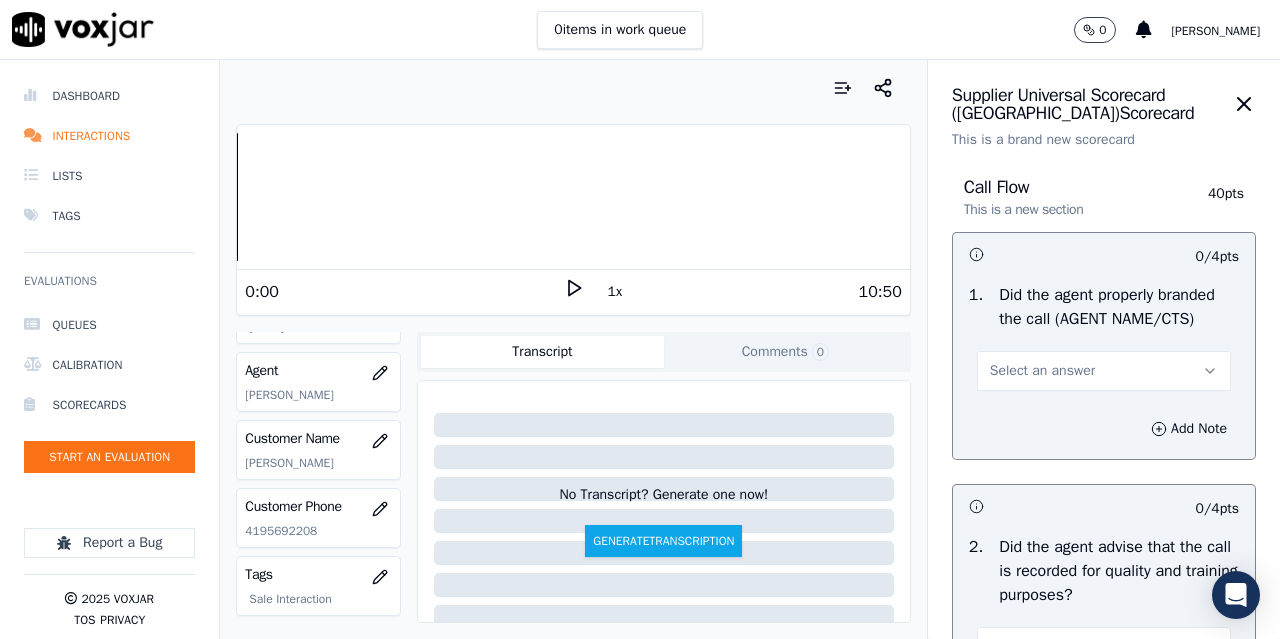 click on "Select an answer" at bounding box center (1042, 371) 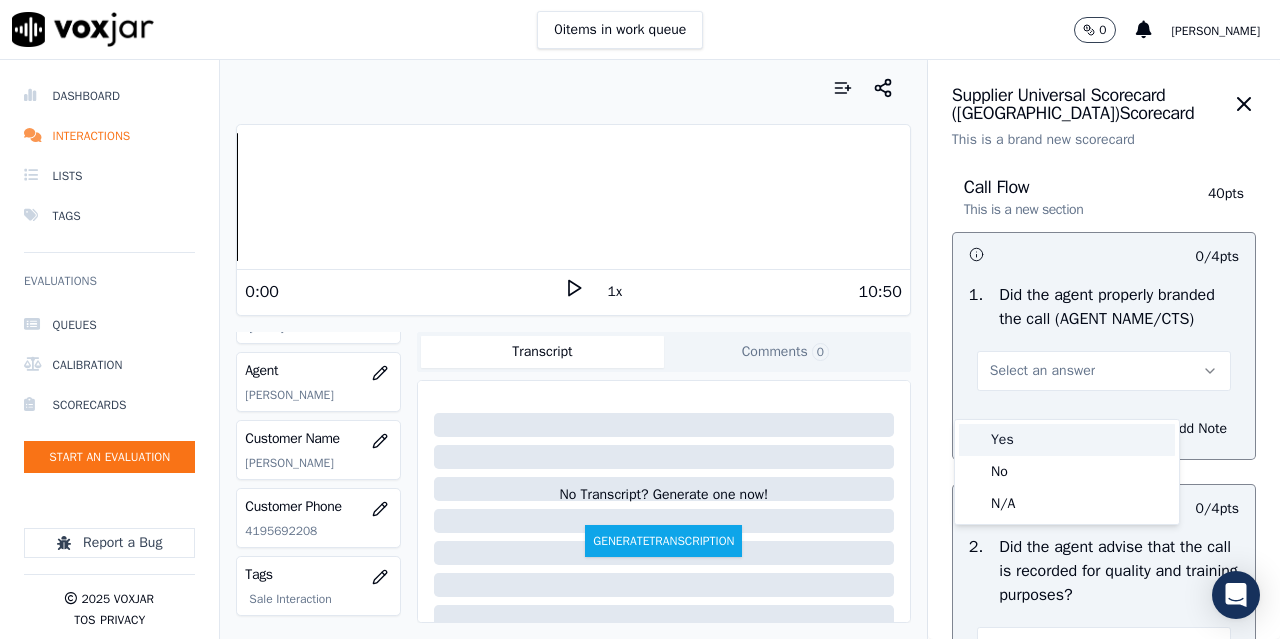 click on "Yes" at bounding box center [1067, 440] 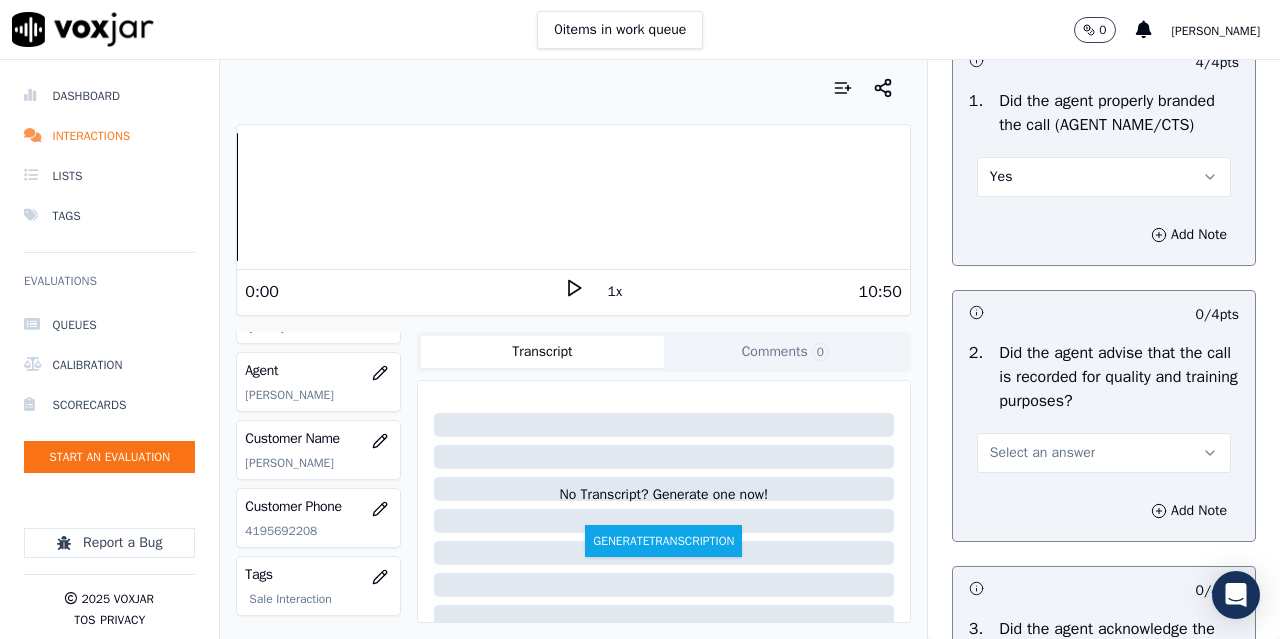 scroll, scrollTop: 400, scrollLeft: 0, axis: vertical 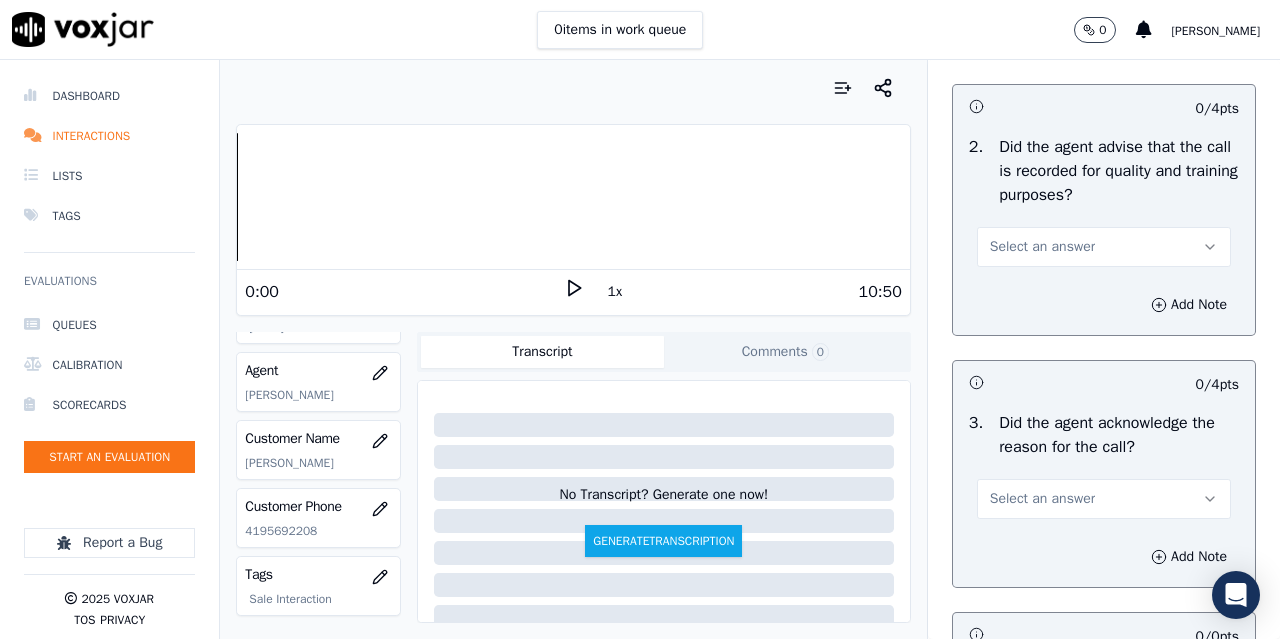 click on "Select an answer" at bounding box center (1042, 247) 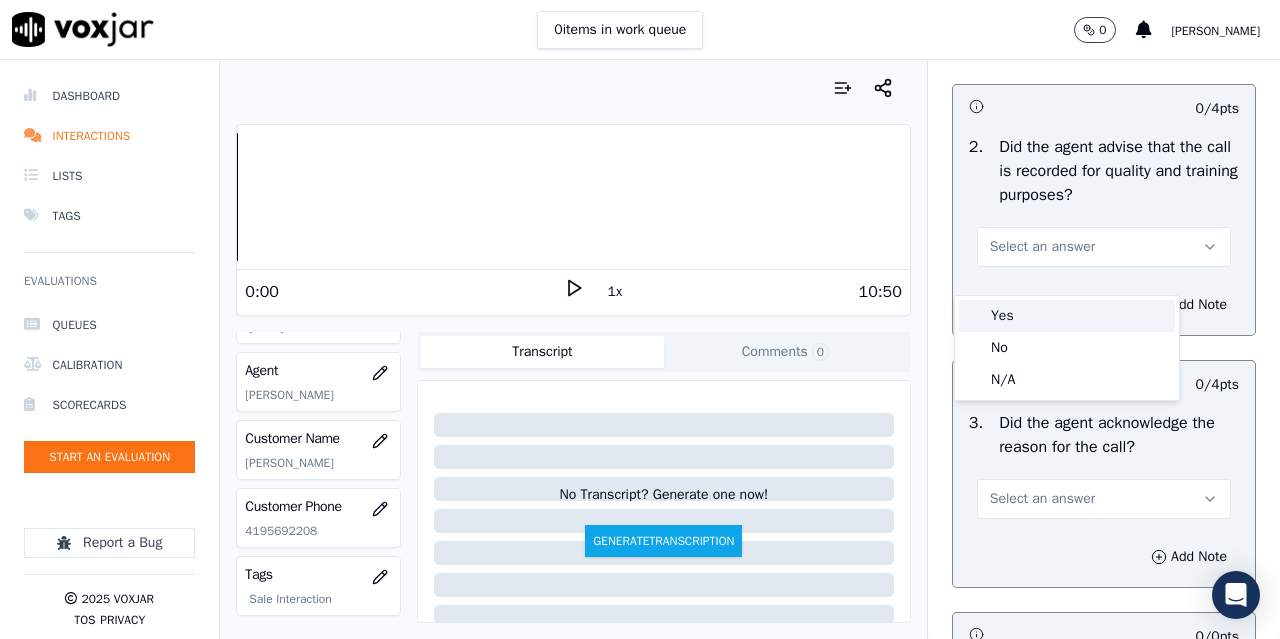 click on "Yes" at bounding box center (1067, 316) 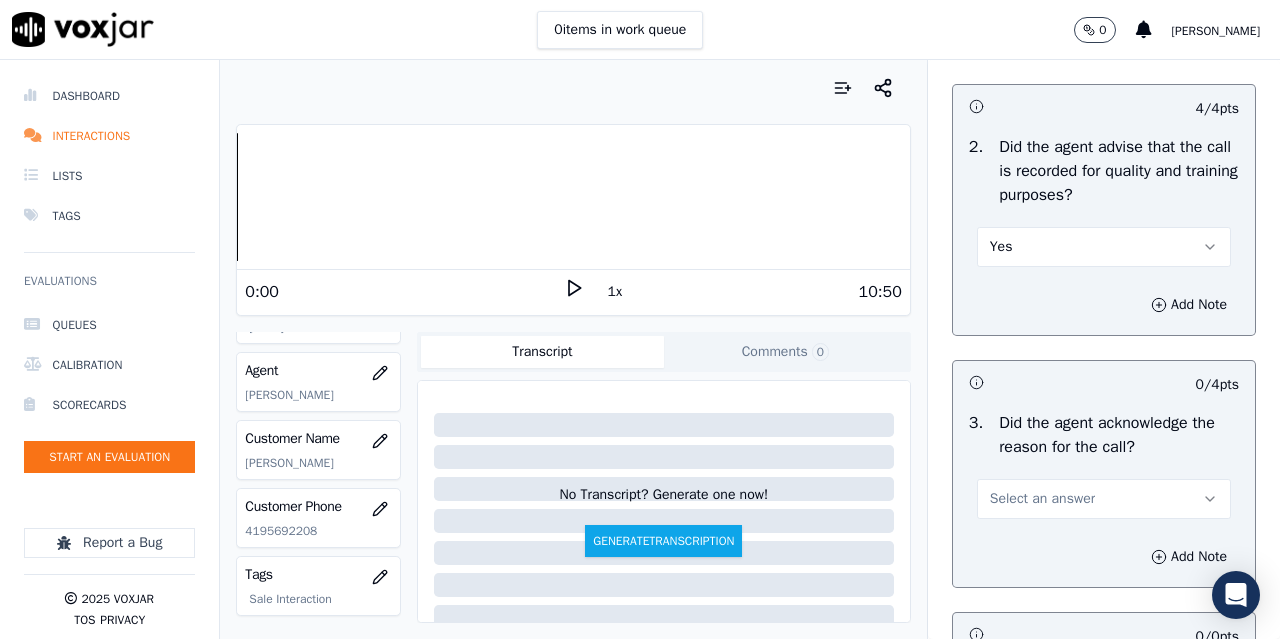 click on "Select an answer" at bounding box center [1042, 499] 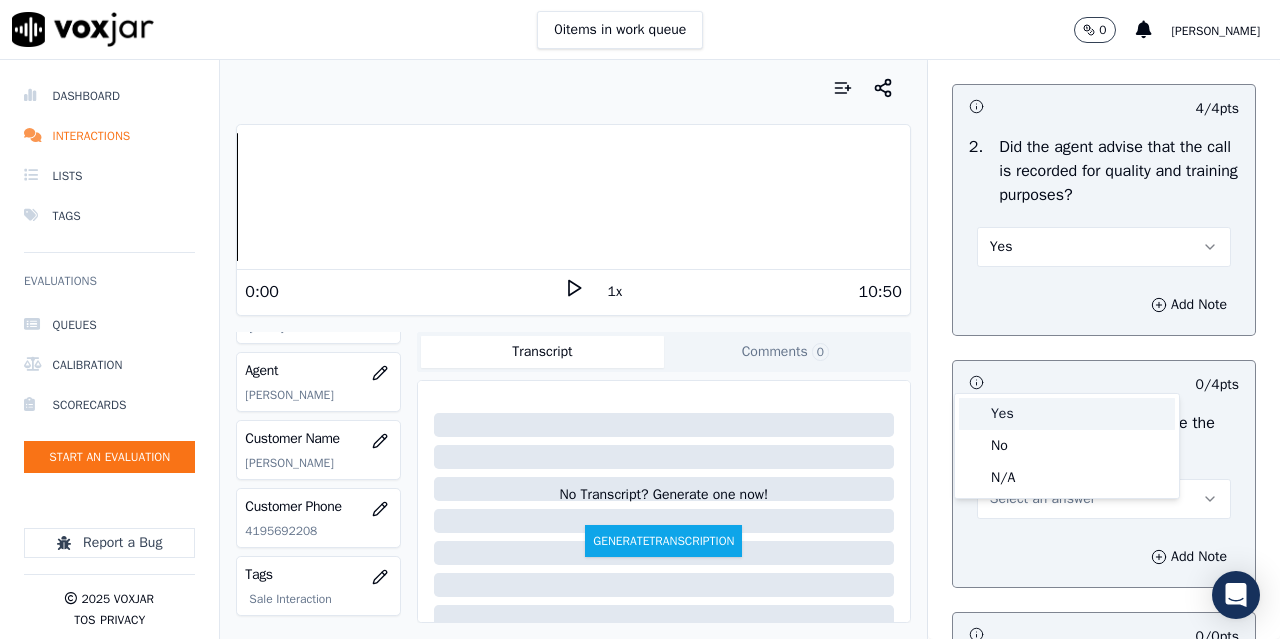 click on "Yes" at bounding box center (1067, 414) 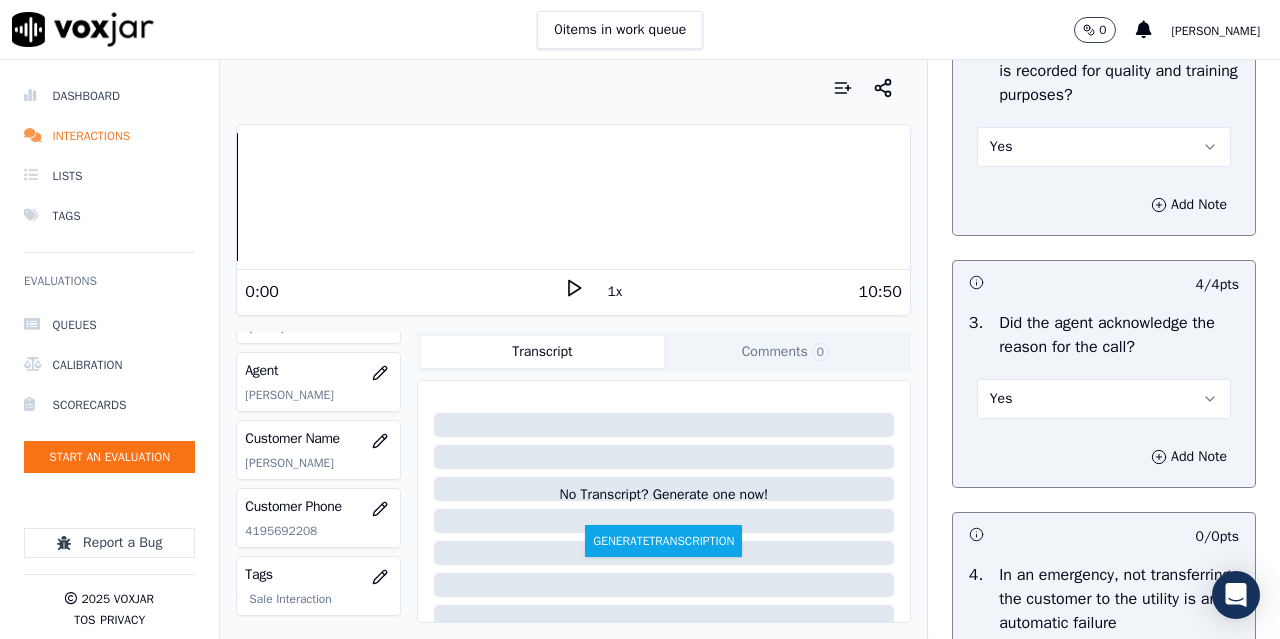 scroll, scrollTop: 800, scrollLeft: 0, axis: vertical 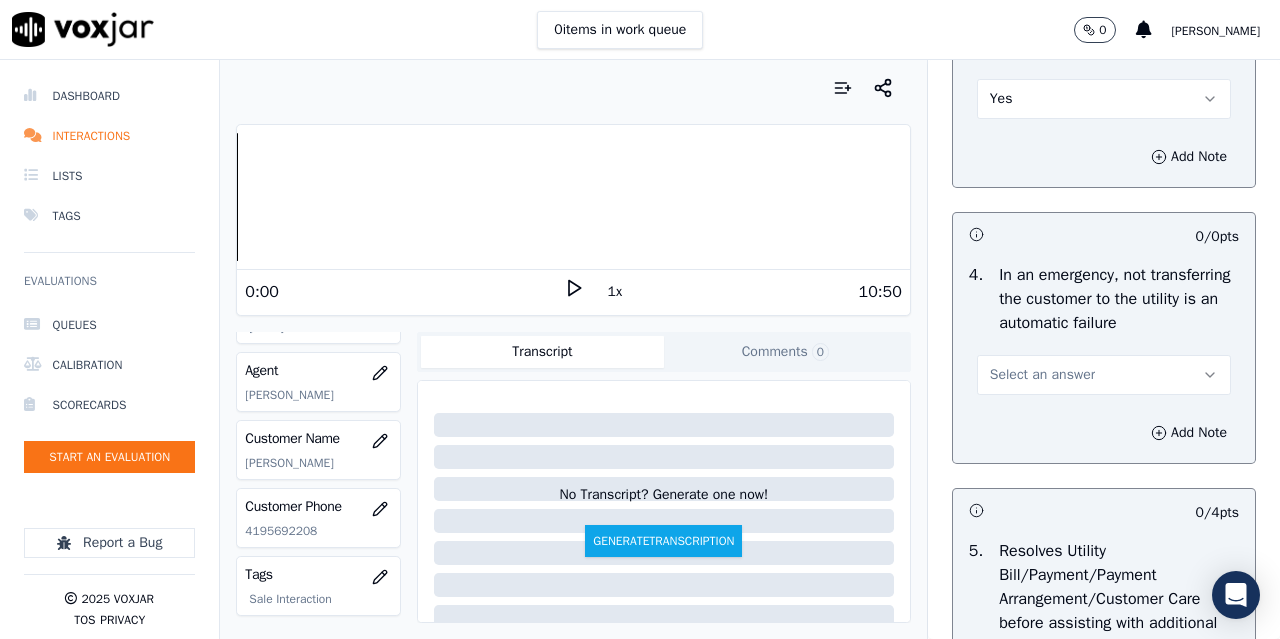 click on "Select an answer" at bounding box center [1042, 375] 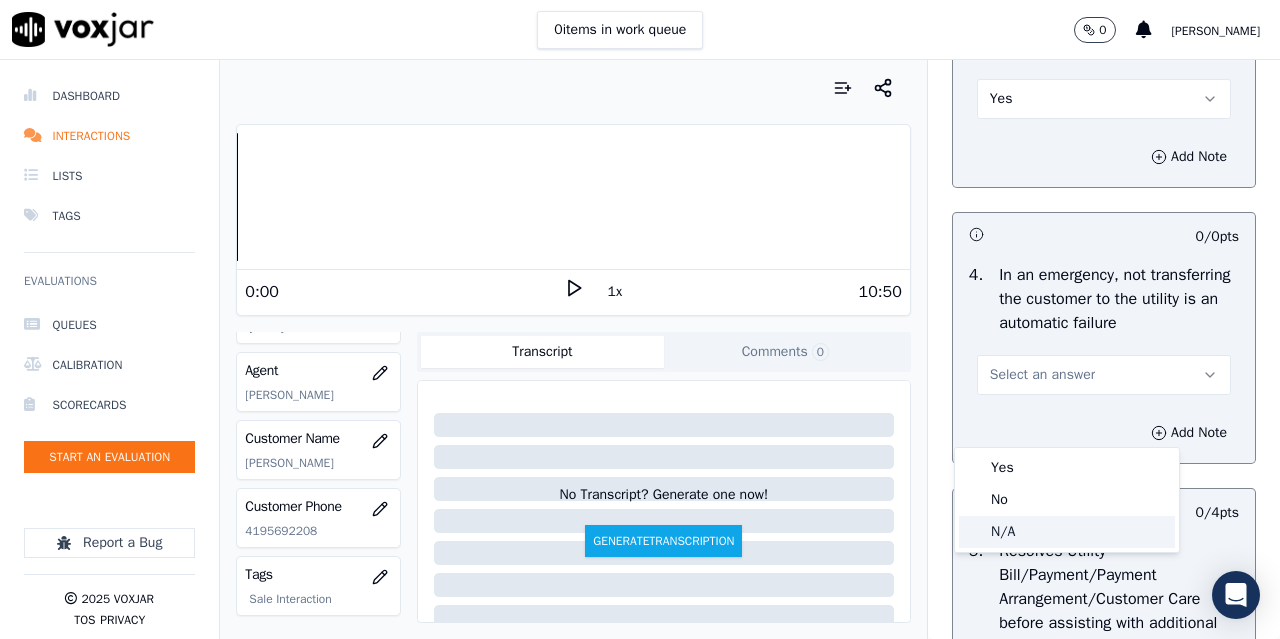click on "N/A" 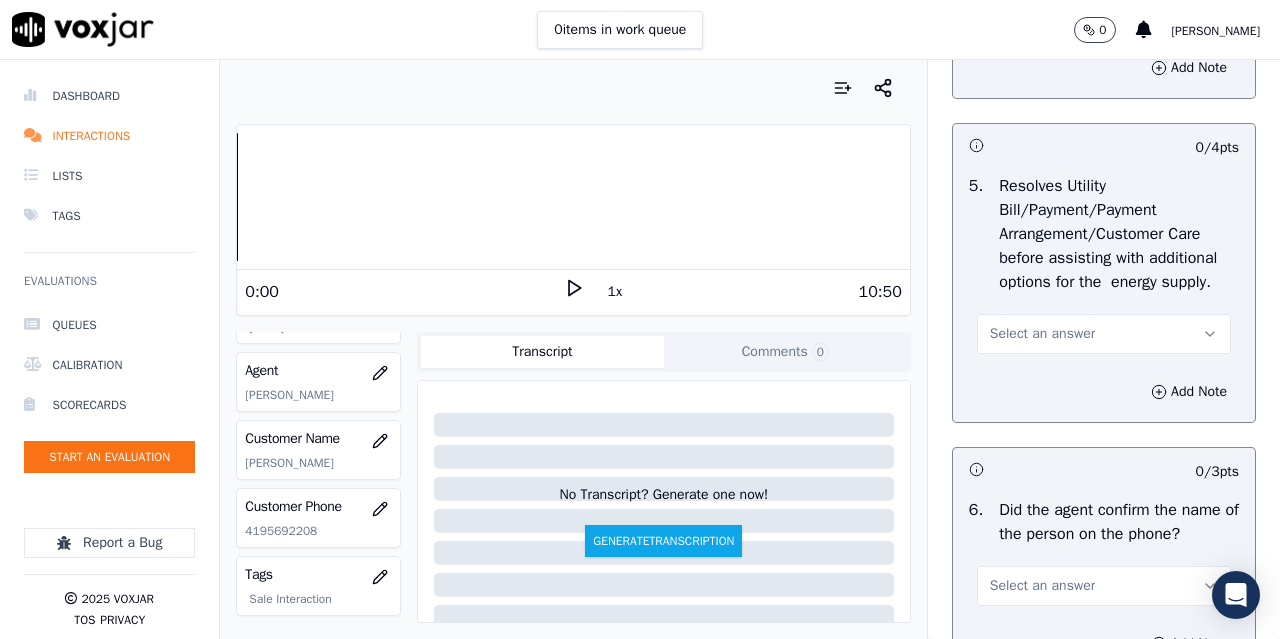 scroll, scrollTop: 1200, scrollLeft: 0, axis: vertical 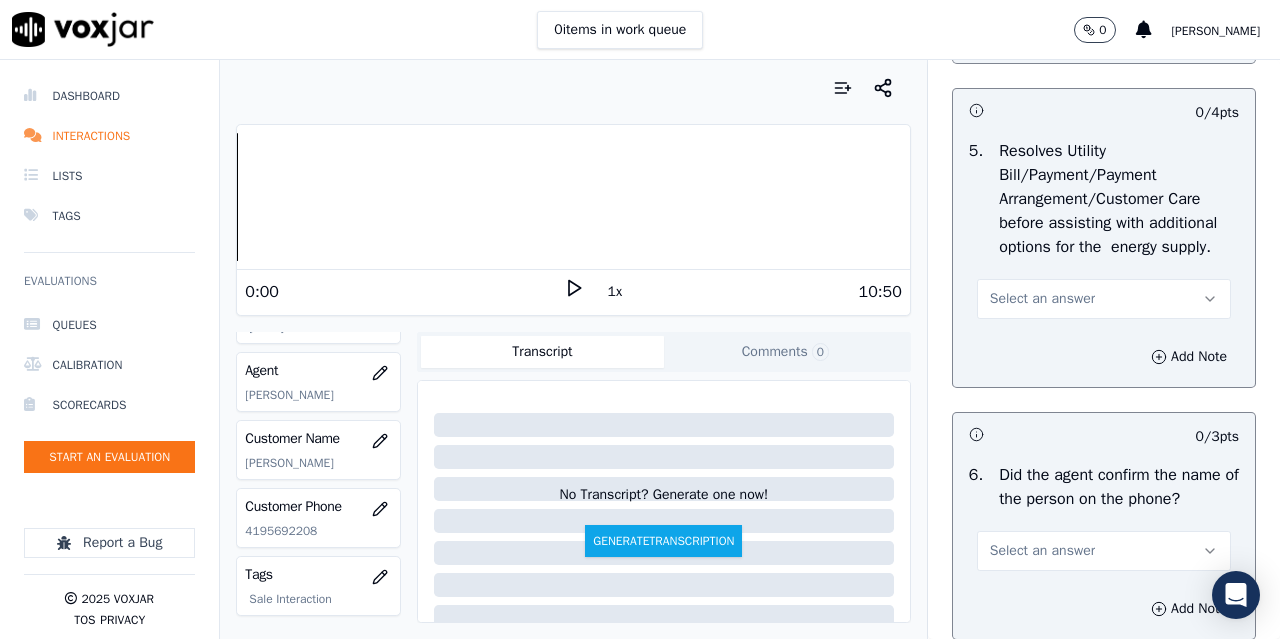 click on "Select an answer" at bounding box center [1042, 299] 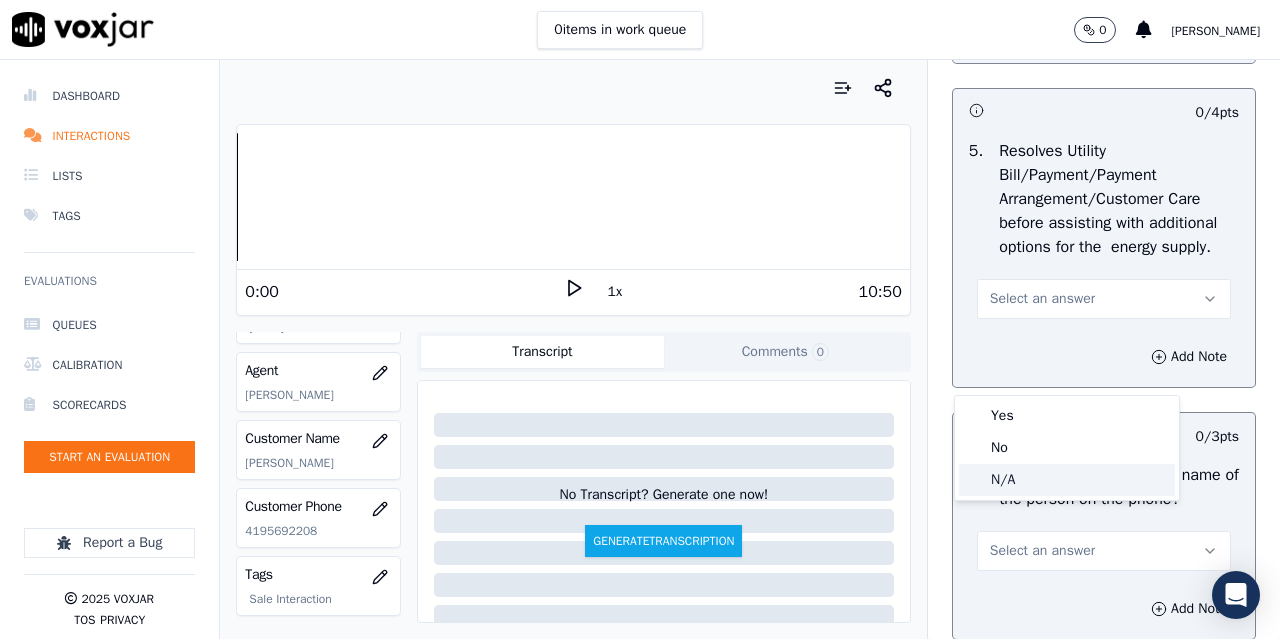 click on "N/A" 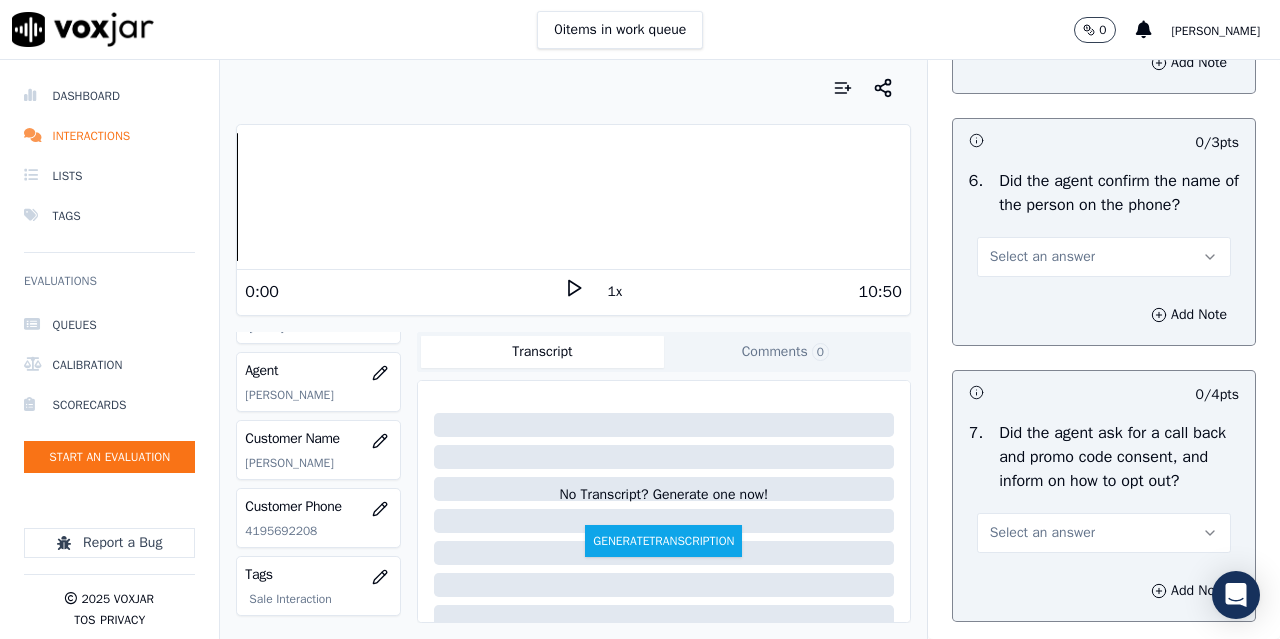 scroll, scrollTop: 1500, scrollLeft: 0, axis: vertical 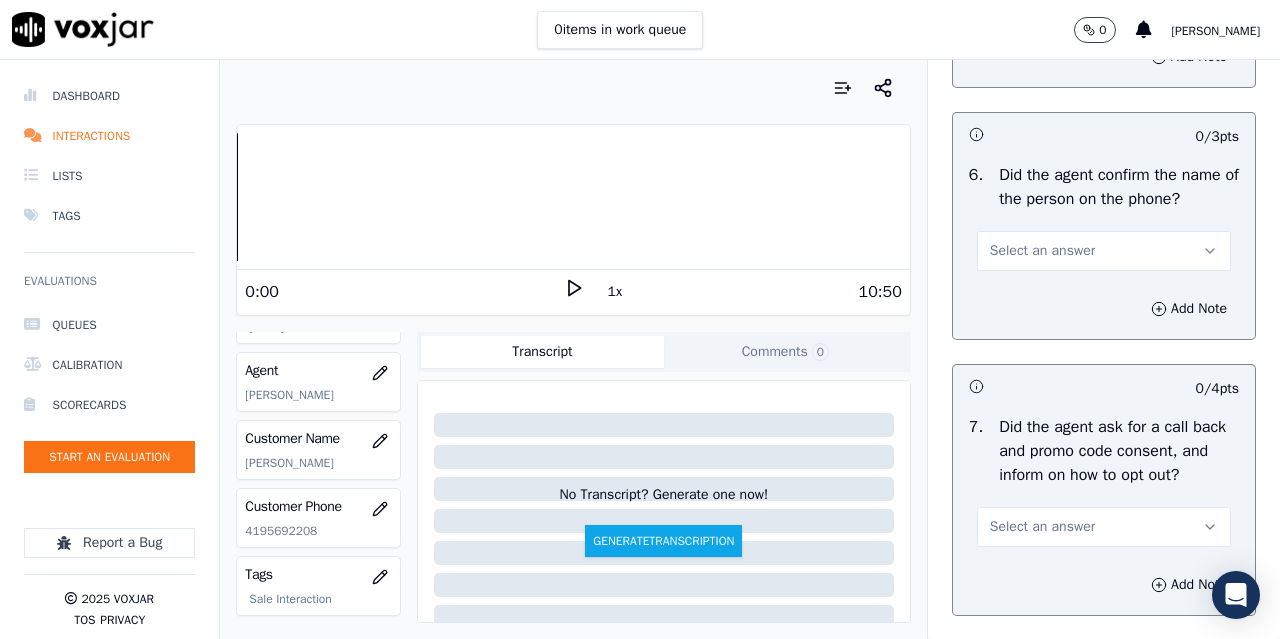 click on "Select an answer" at bounding box center (1042, 251) 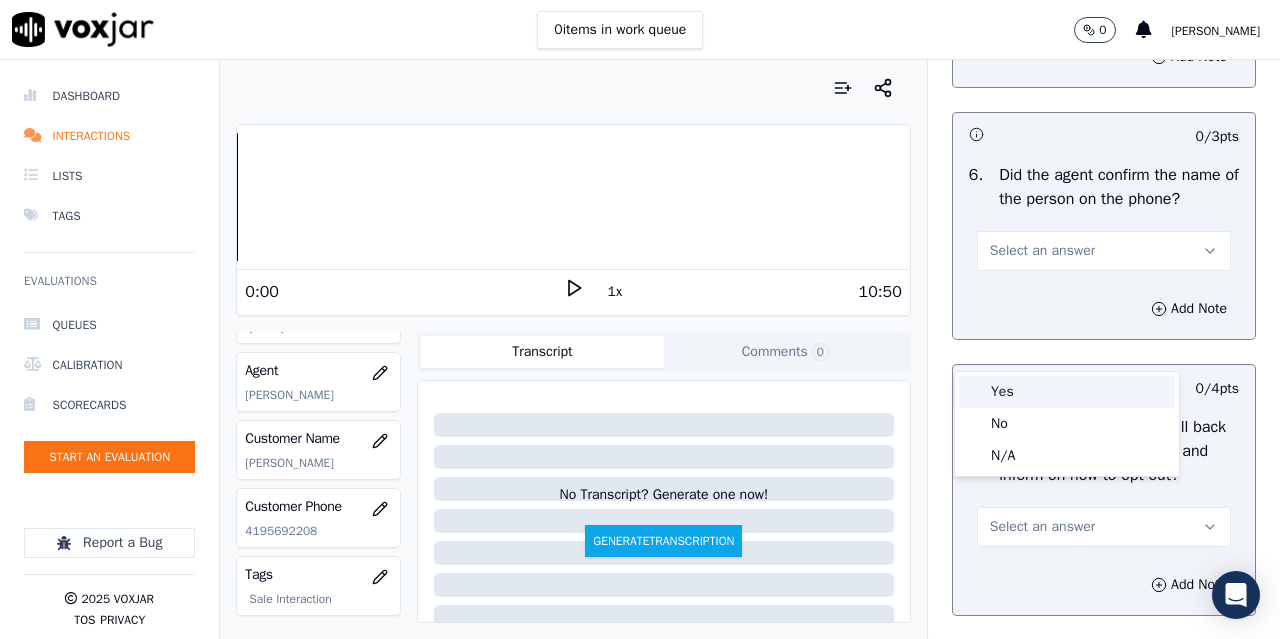 click on "Yes" at bounding box center [1067, 392] 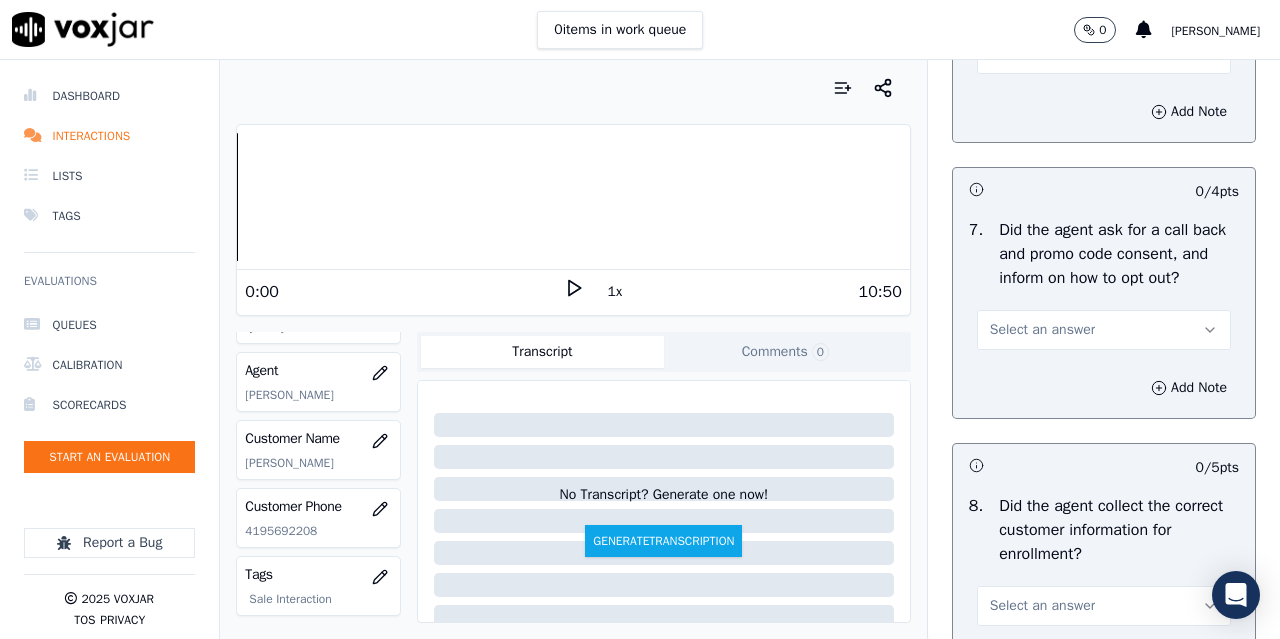 scroll, scrollTop: 1700, scrollLeft: 0, axis: vertical 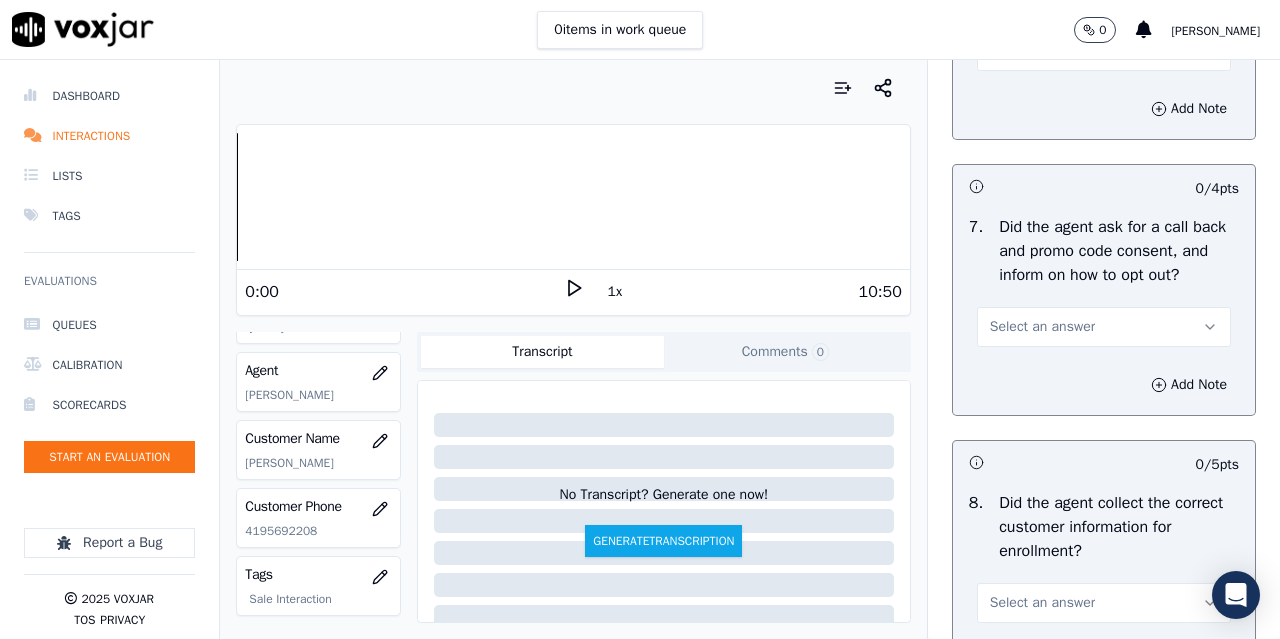click on "Select an answer" at bounding box center (1042, 327) 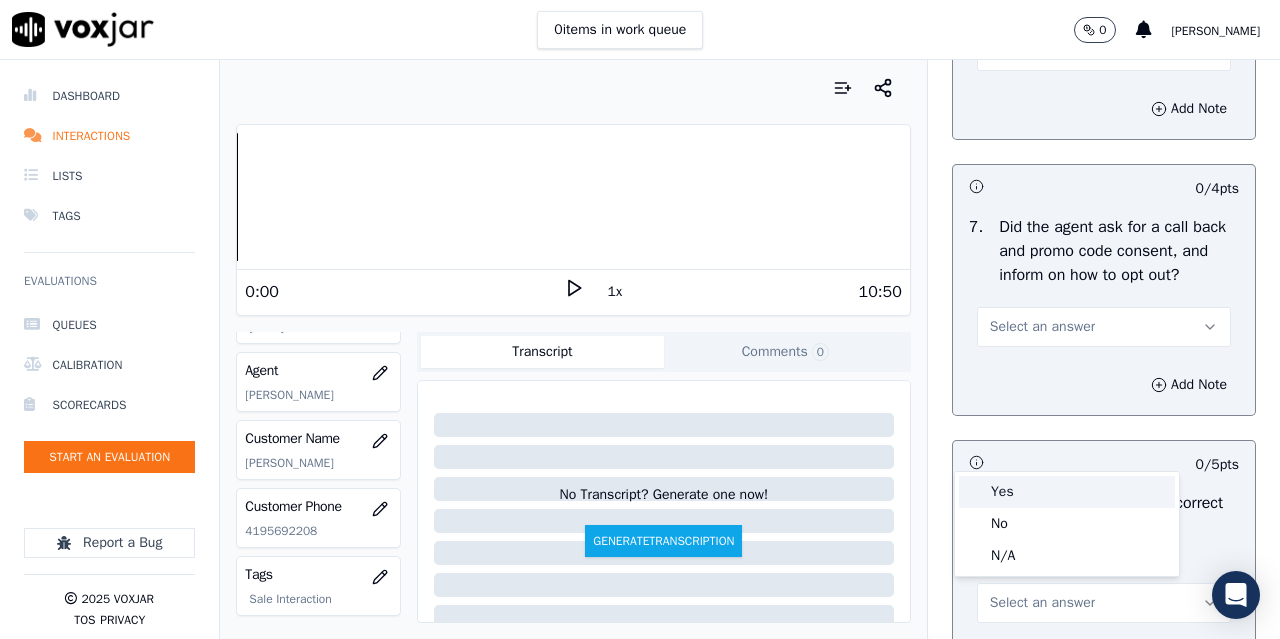 click on "Yes" at bounding box center (1067, 492) 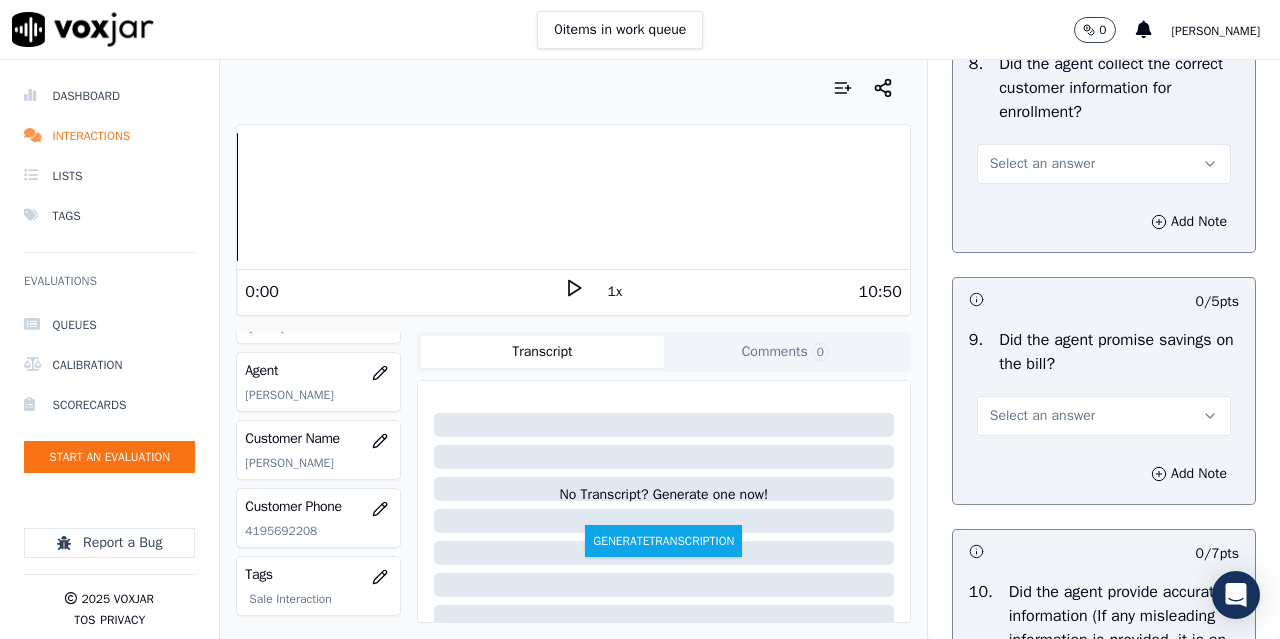 scroll, scrollTop: 2200, scrollLeft: 0, axis: vertical 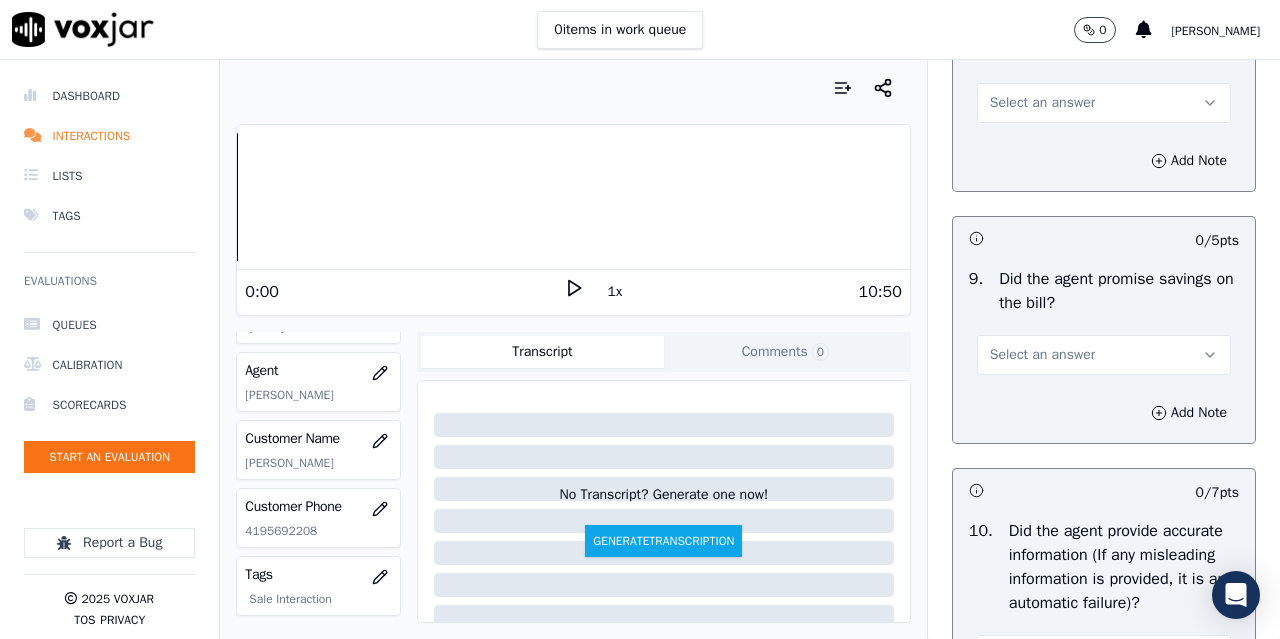click on "Select an answer" at bounding box center (1042, 103) 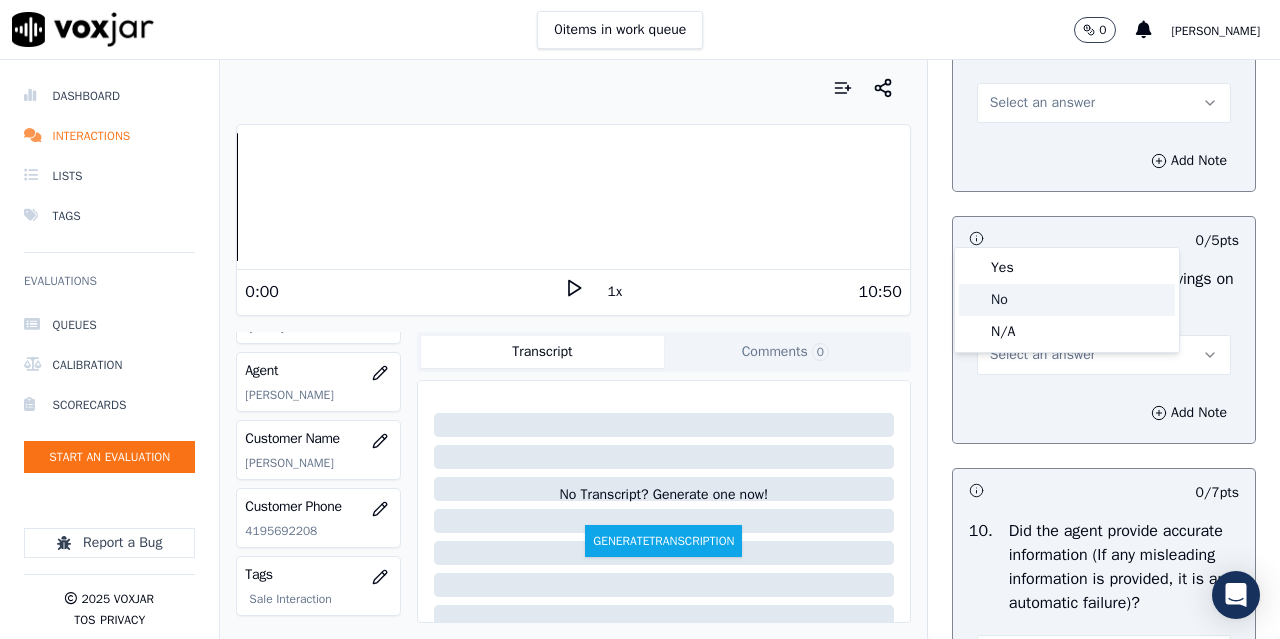 click on "No" 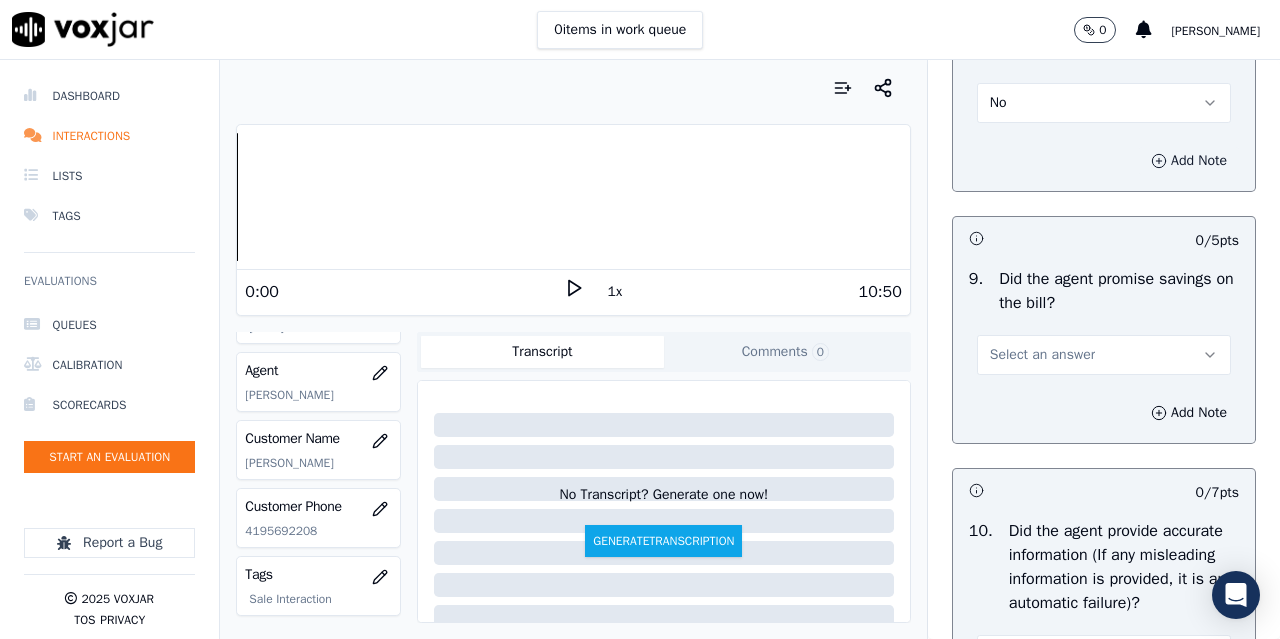 click 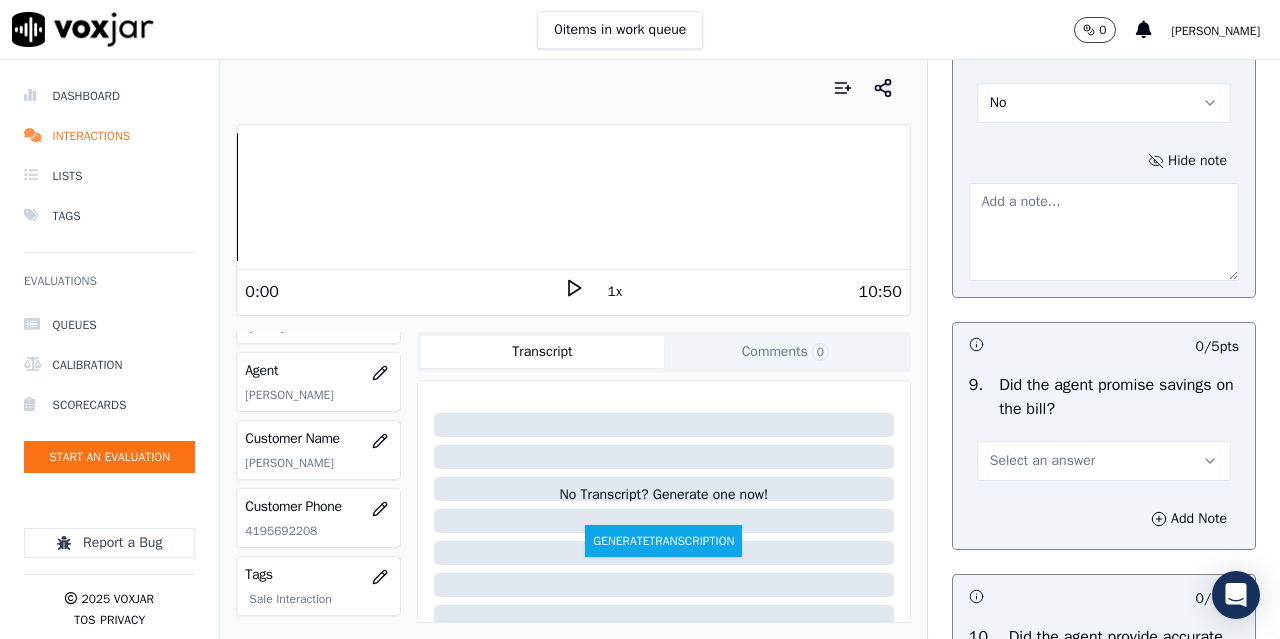 click at bounding box center (1104, 232) 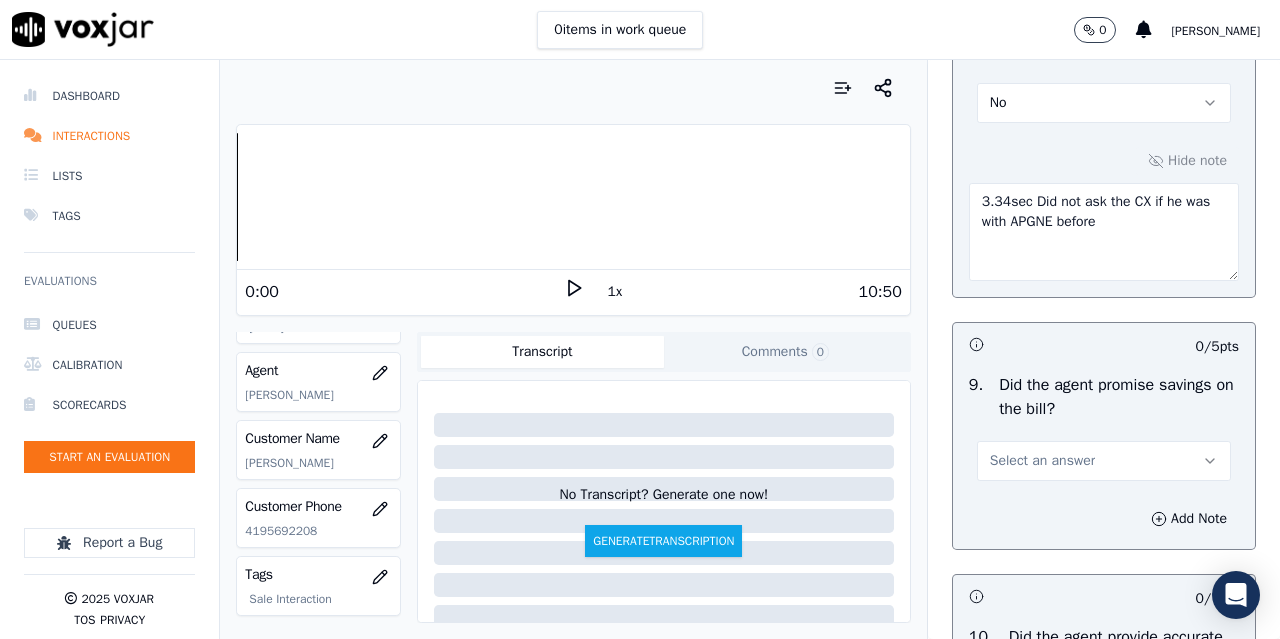 paste on ",7.10sec CX never stated his city state & zip code neither did [PERSON_NAME] asked for it" 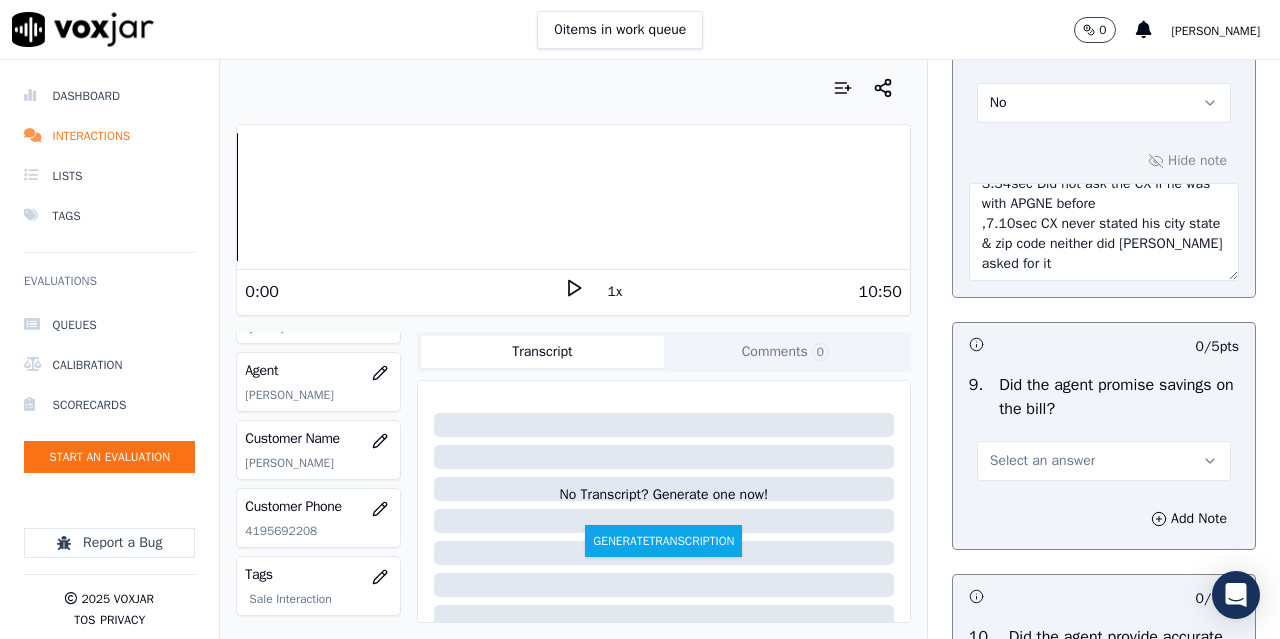 scroll, scrollTop: 20, scrollLeft: 0, axis: vertical 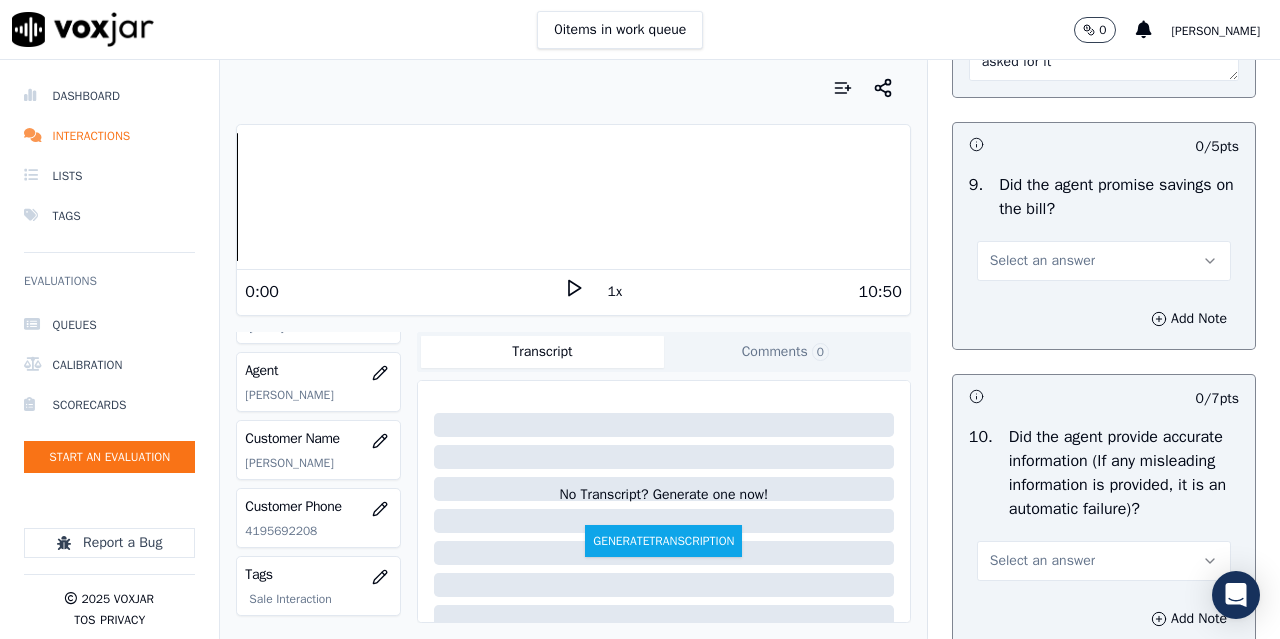 type on "3.34sec Did not ask the CX if he was with APGNE before
,7.10sec CX never stated his city state & zip code neither did [PERSON_NAME] asked for it" 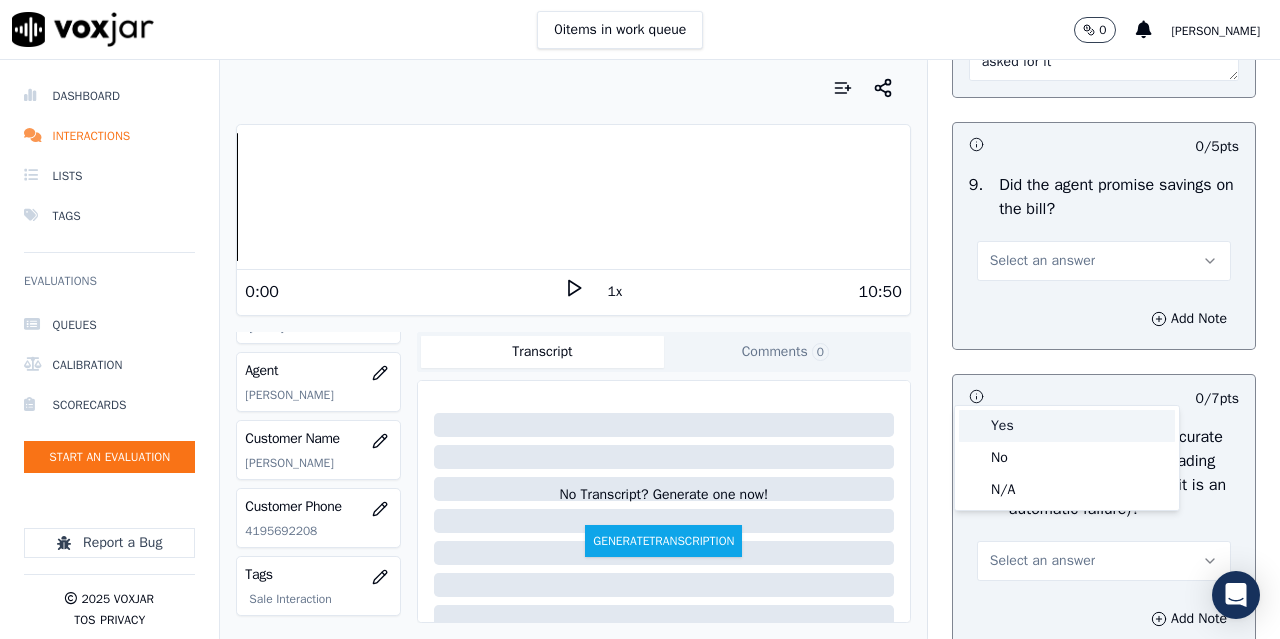click on "Yes" at bounding box center (1067, 426) 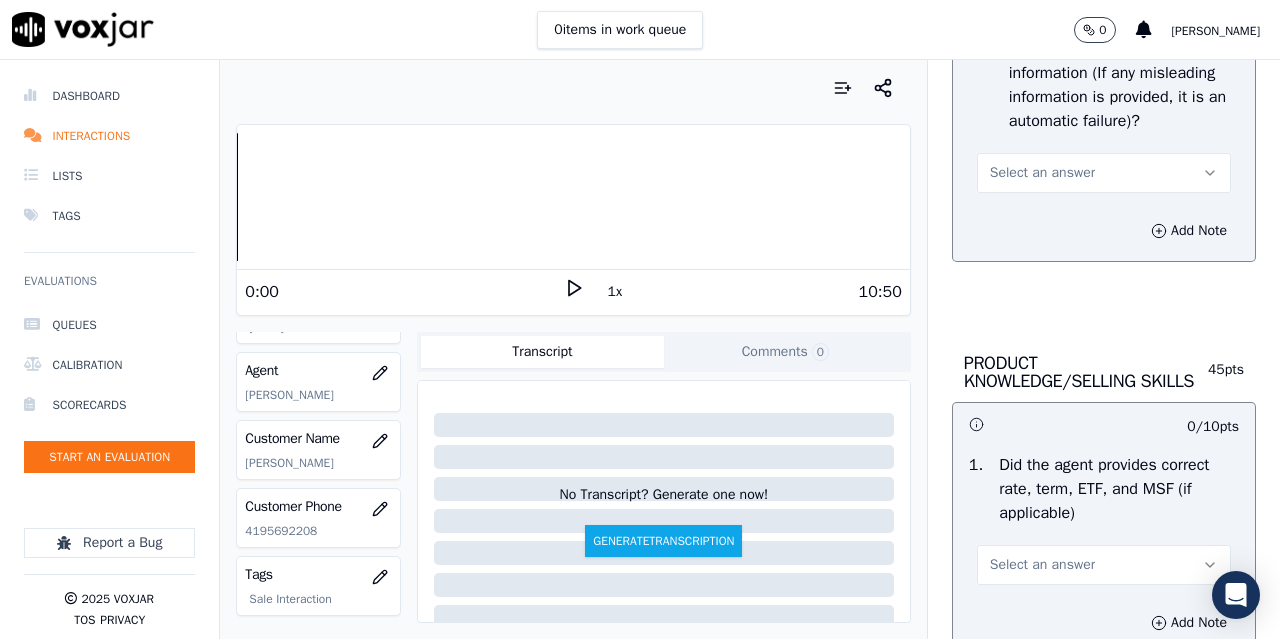 scroll, scrollTop: 2800, scrollLeft: 0, axis: vertical 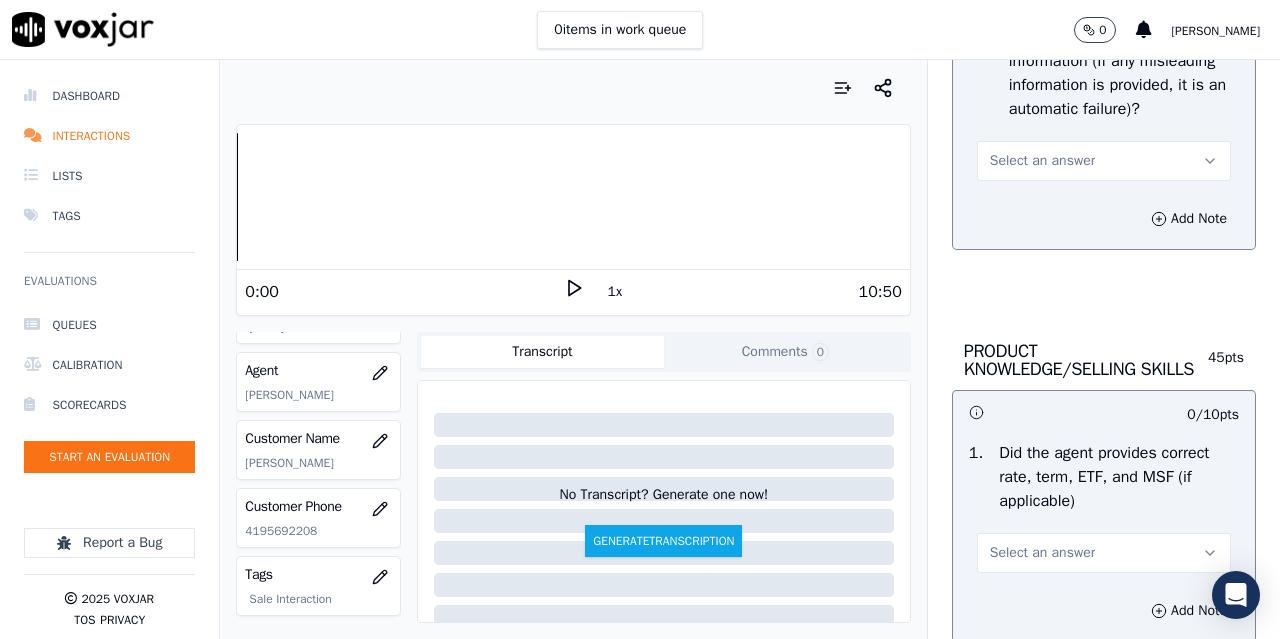 click on "Select an answer" at bounding box center [1042, 161] 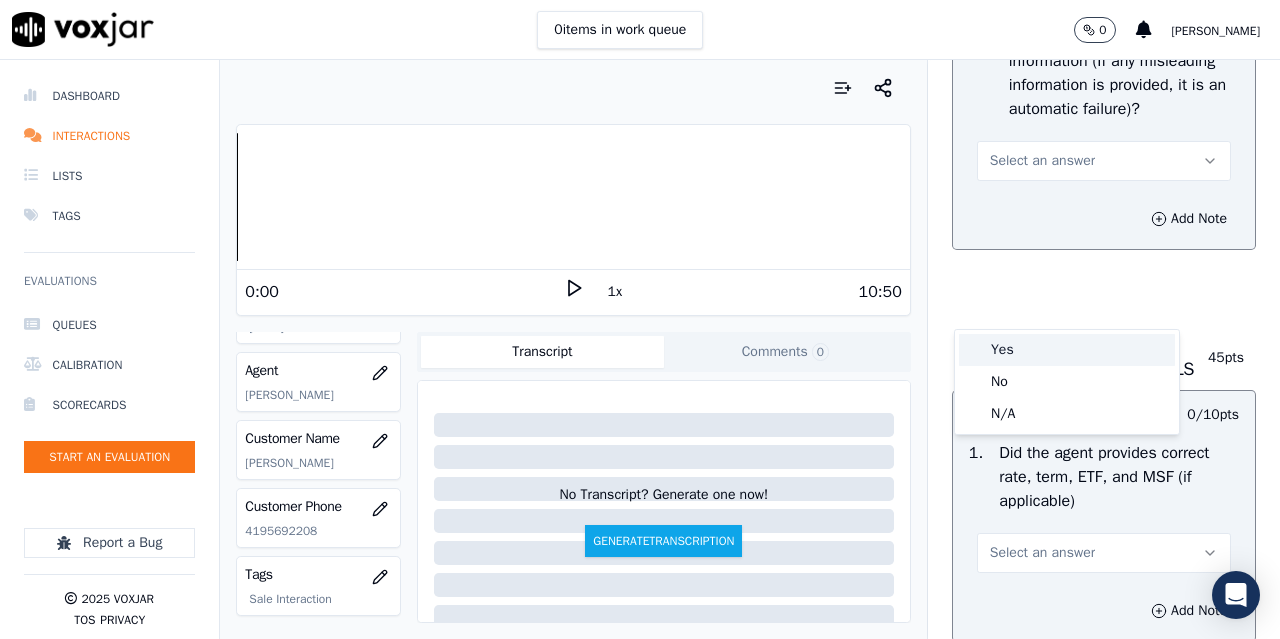 click on "Yes" at bounding box center [1067, 350] 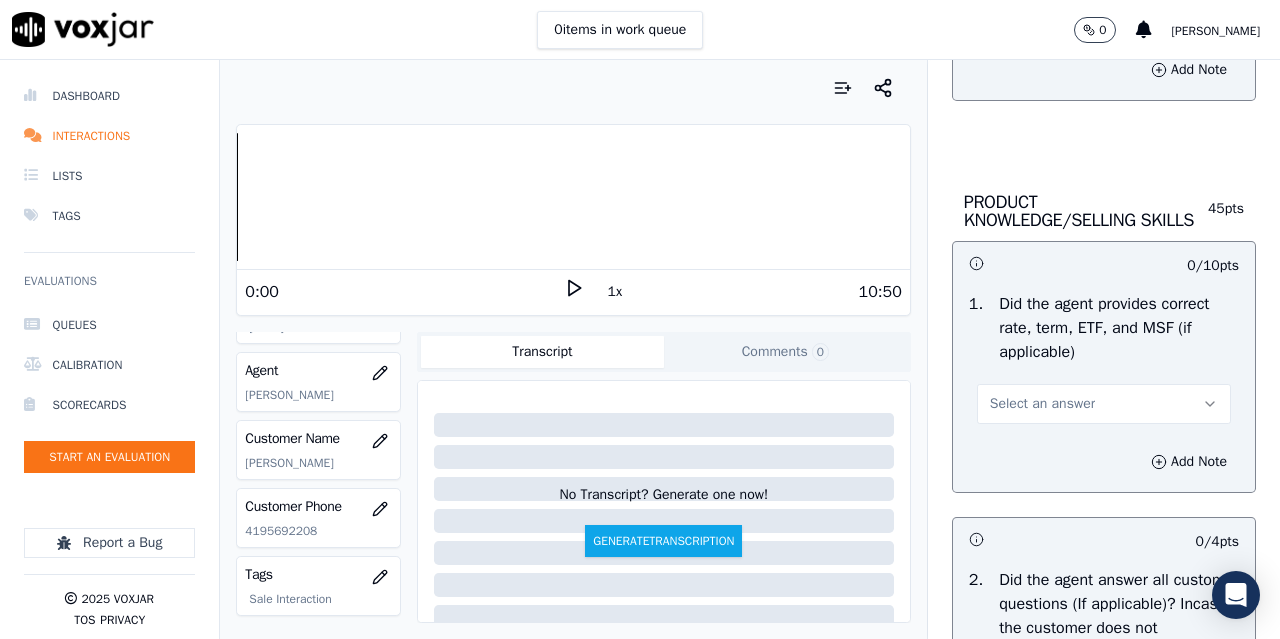 scroll, scrollTop: 3200, scrollLeft: 0, axis: vertical 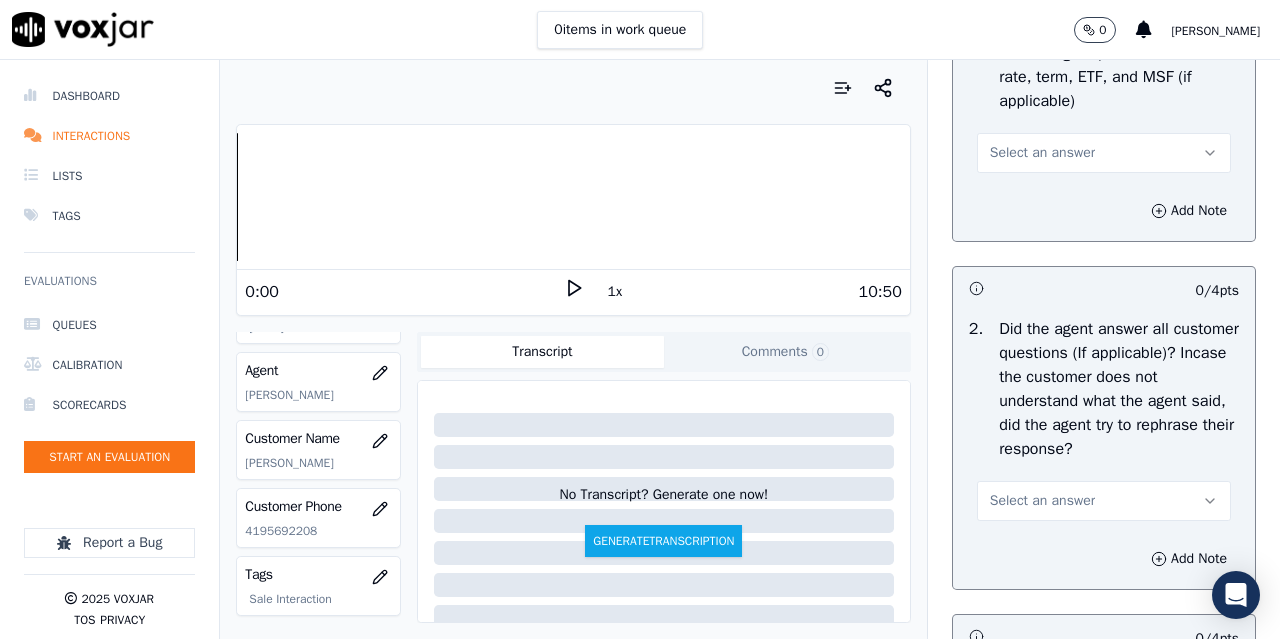 click on "Select an answer" at bounding box center (1042, 153) 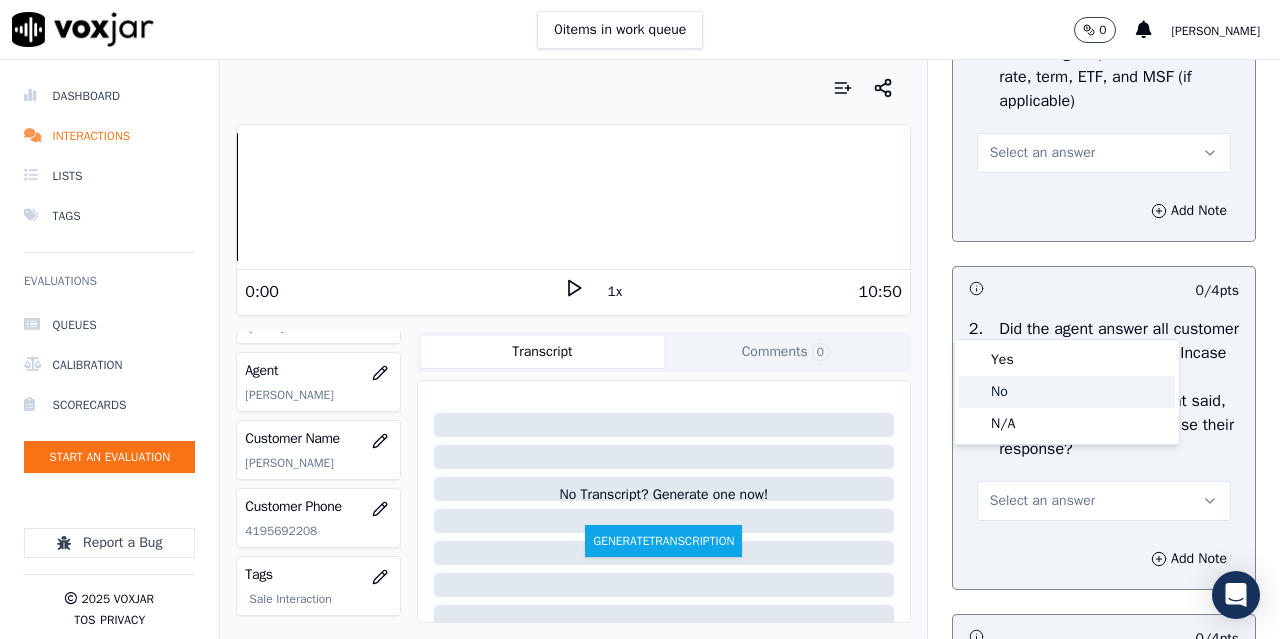 click on "No" 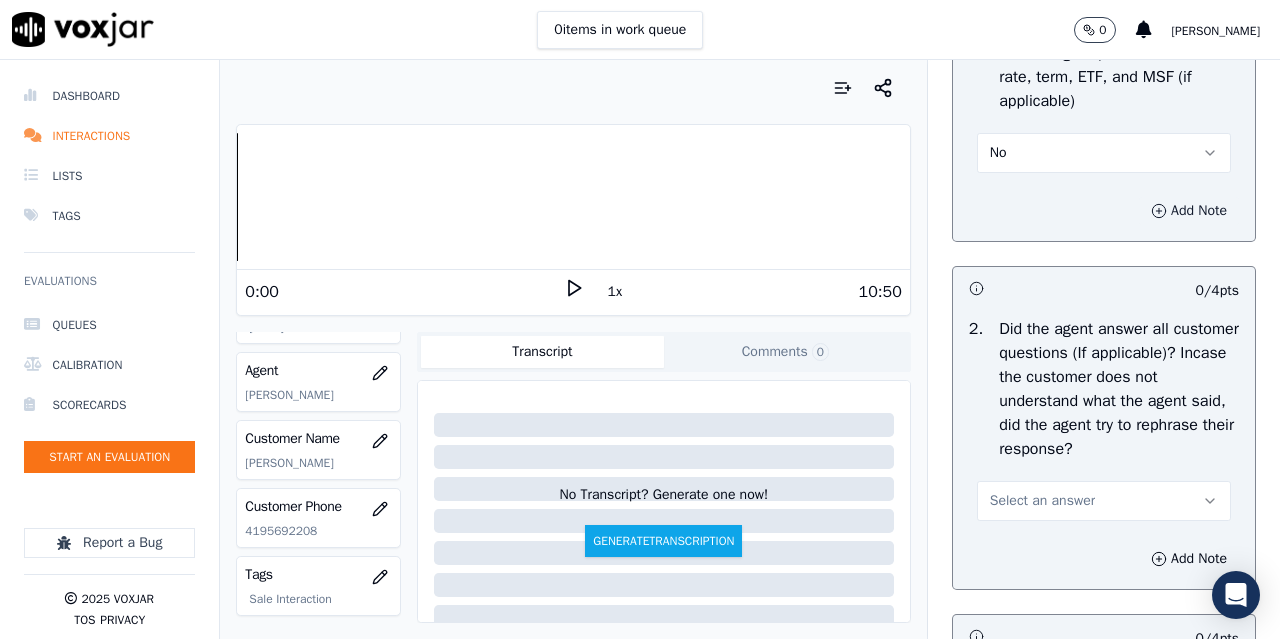 click on "Add Note" at bounding box center [1189, 211] 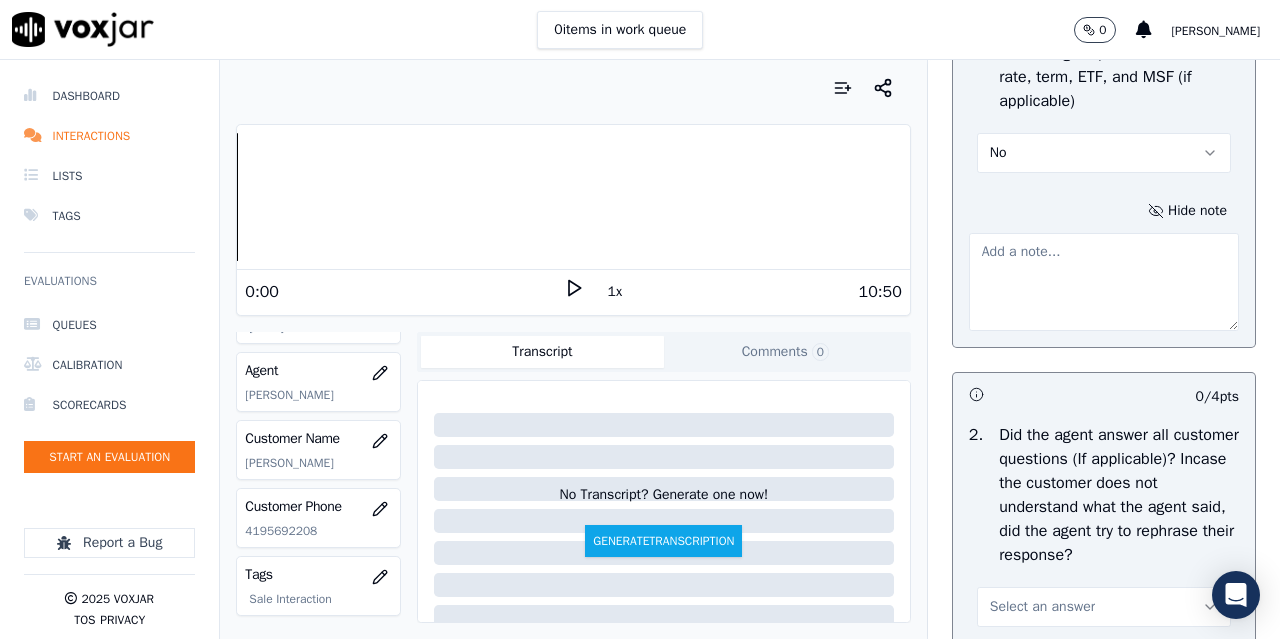 type 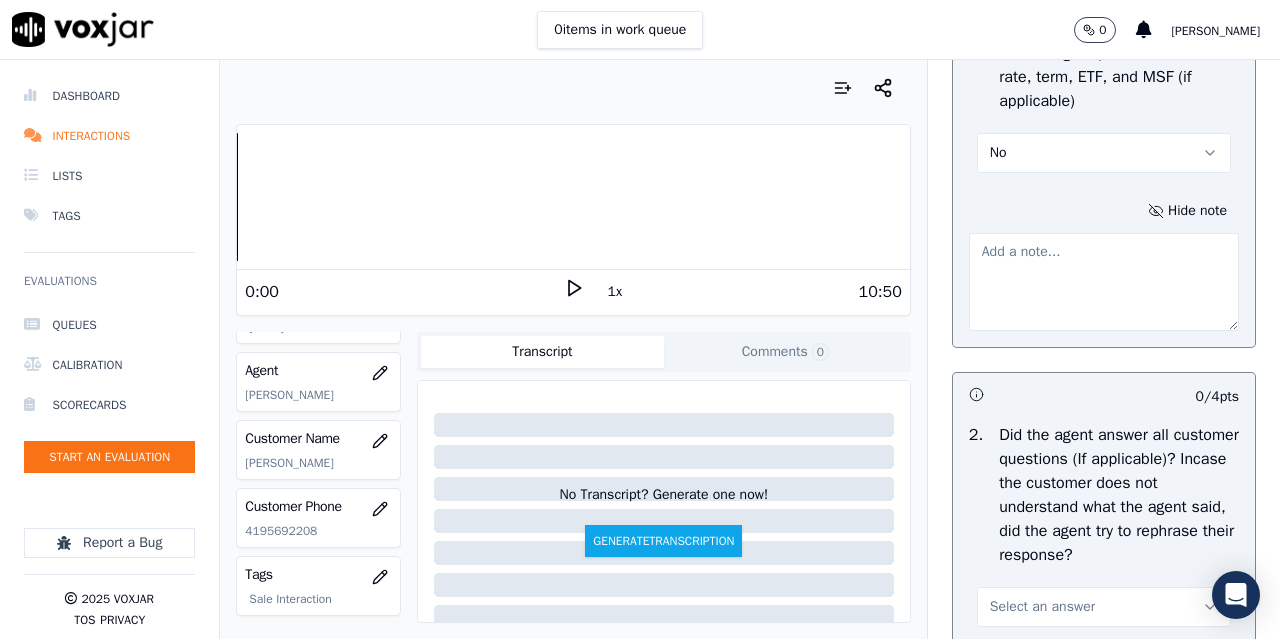 click at bounding box center [1104, 282] 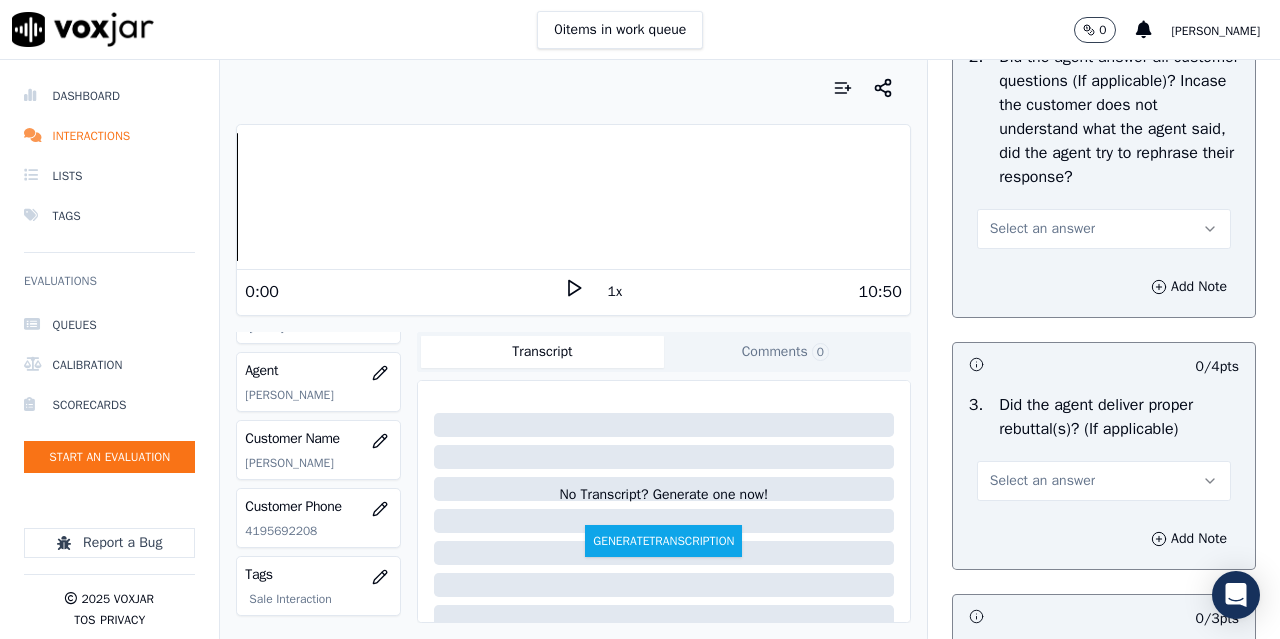 scroll, scrollTop: 3600, scrollLeft: 0, axis: vertical 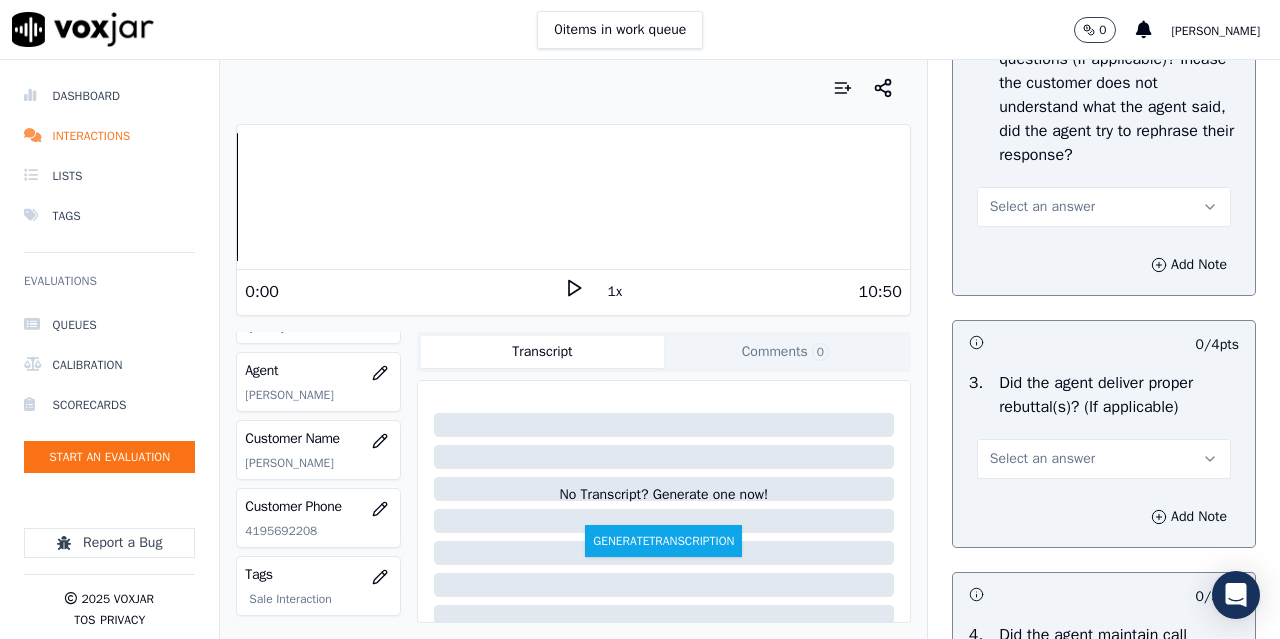 type on "4.29sec [PERSON_NAME] did not state the MSF it was only after CX asked for it she stated the same" 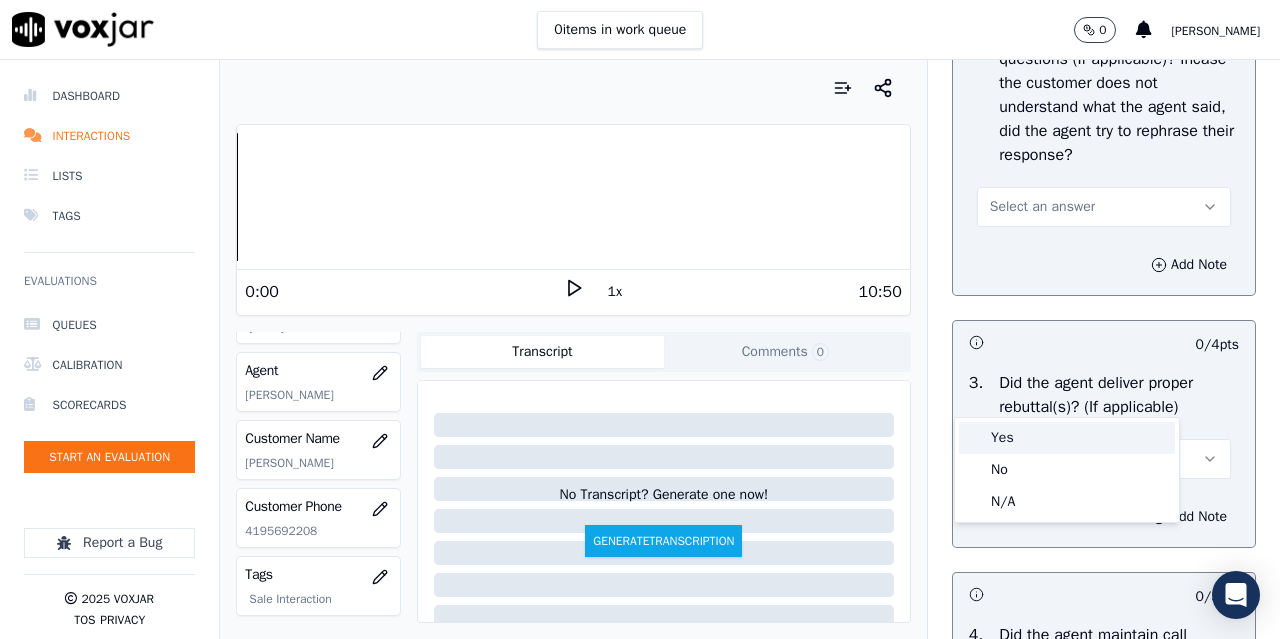 click on "Yes" at bounding box center (1067, 438) 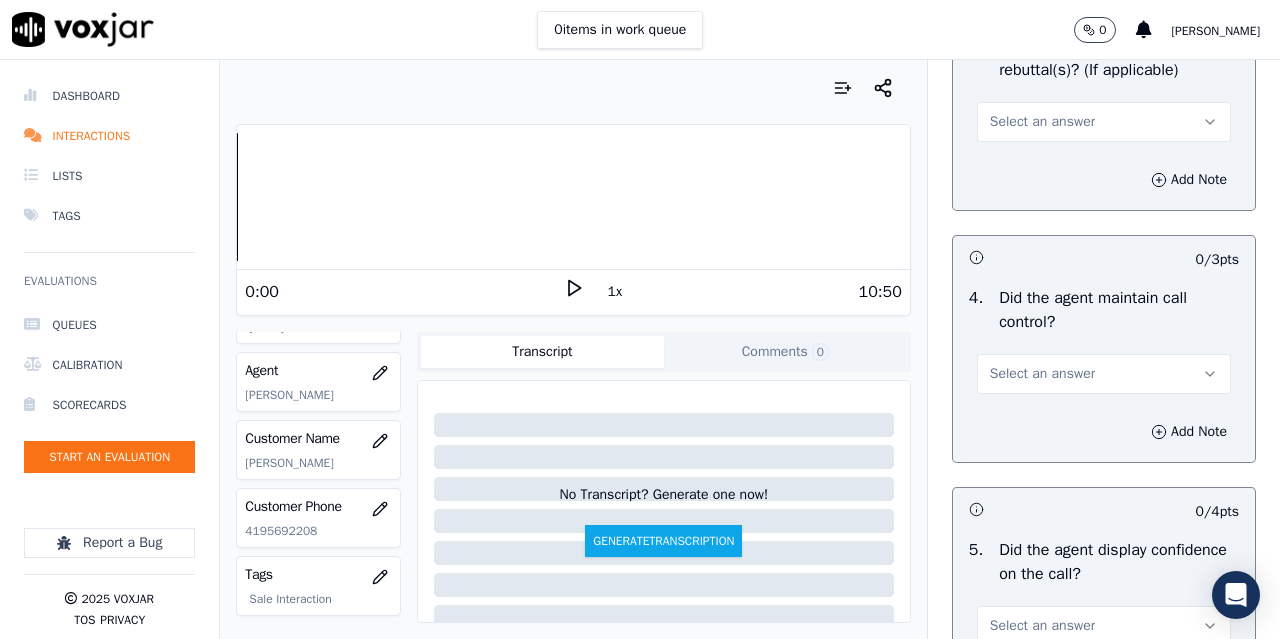 scroll, scrollTop: 4000, scrollLeft: 0, axis: vertical 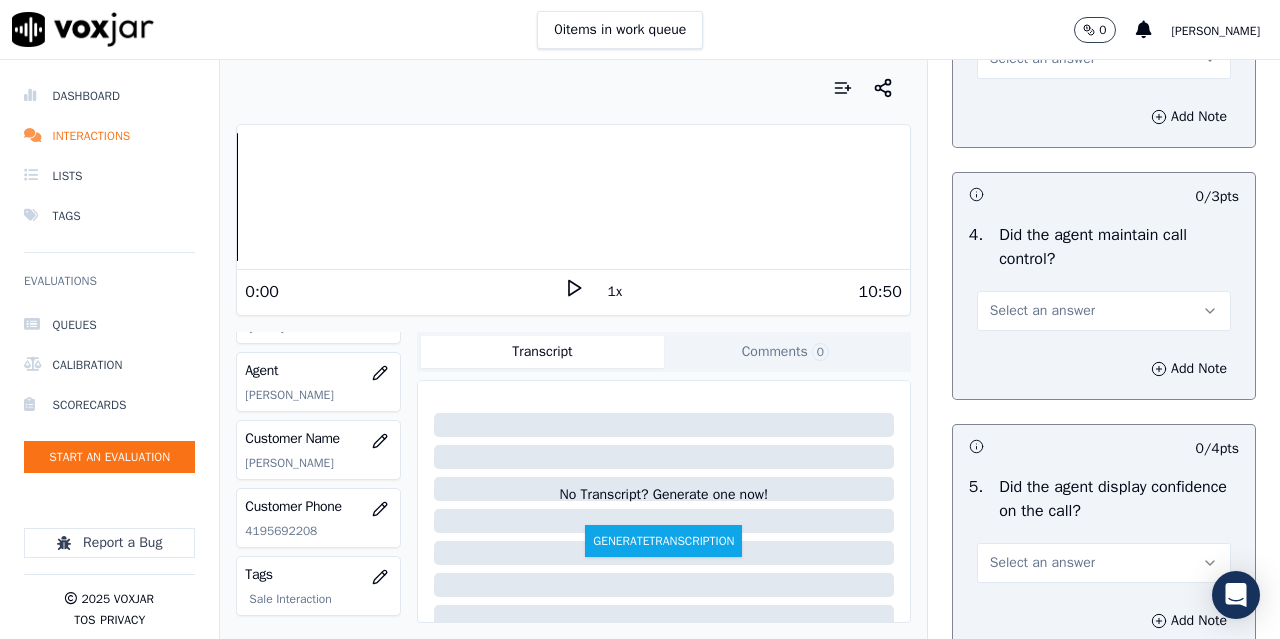 click on "Select an answer" at bounding box center [1042, 59] 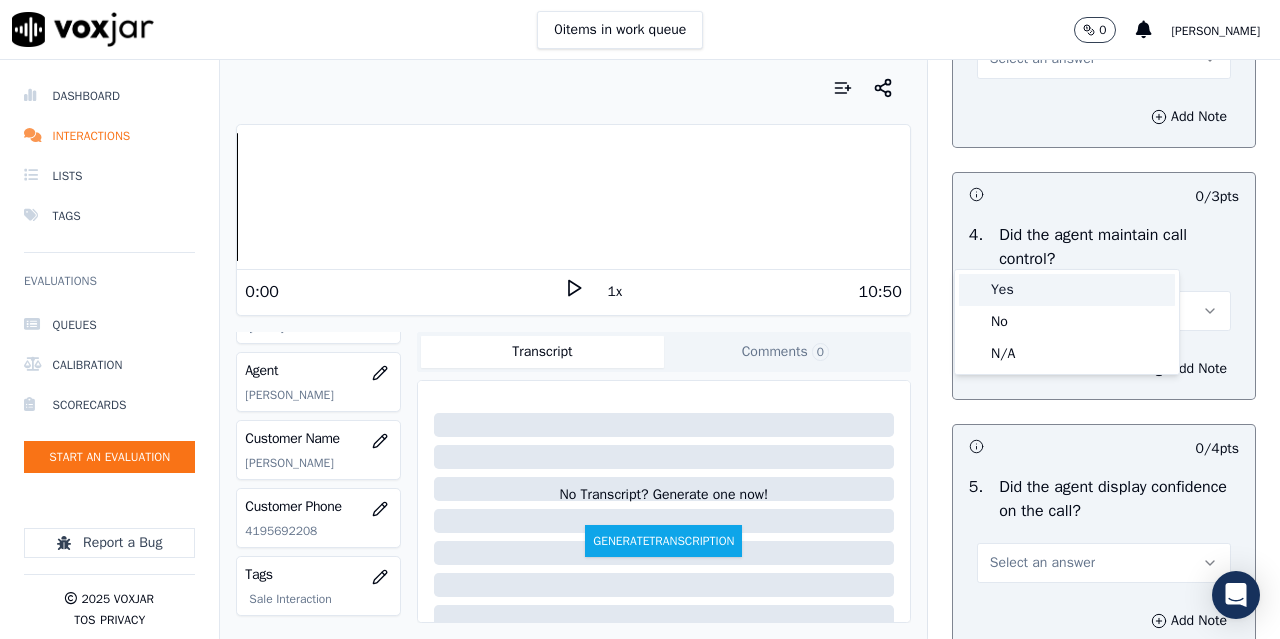 click on "Yes" at bounding box center (1067, 290) 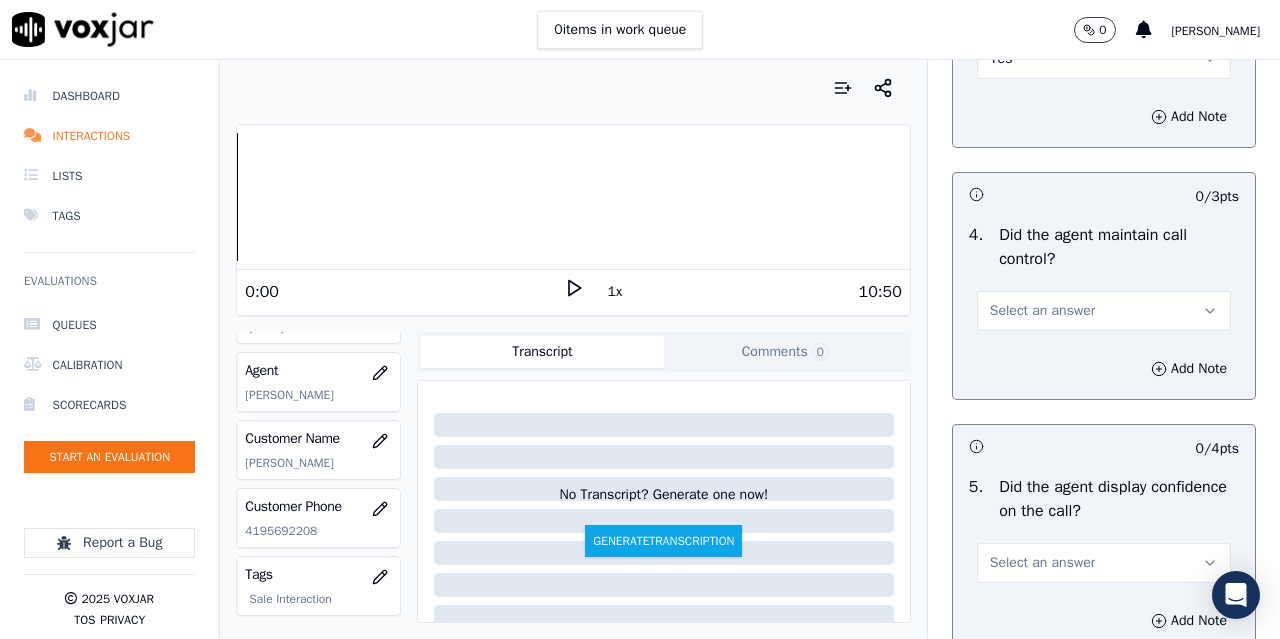 click on "Select an answer" at bounding box center (1042, 311) 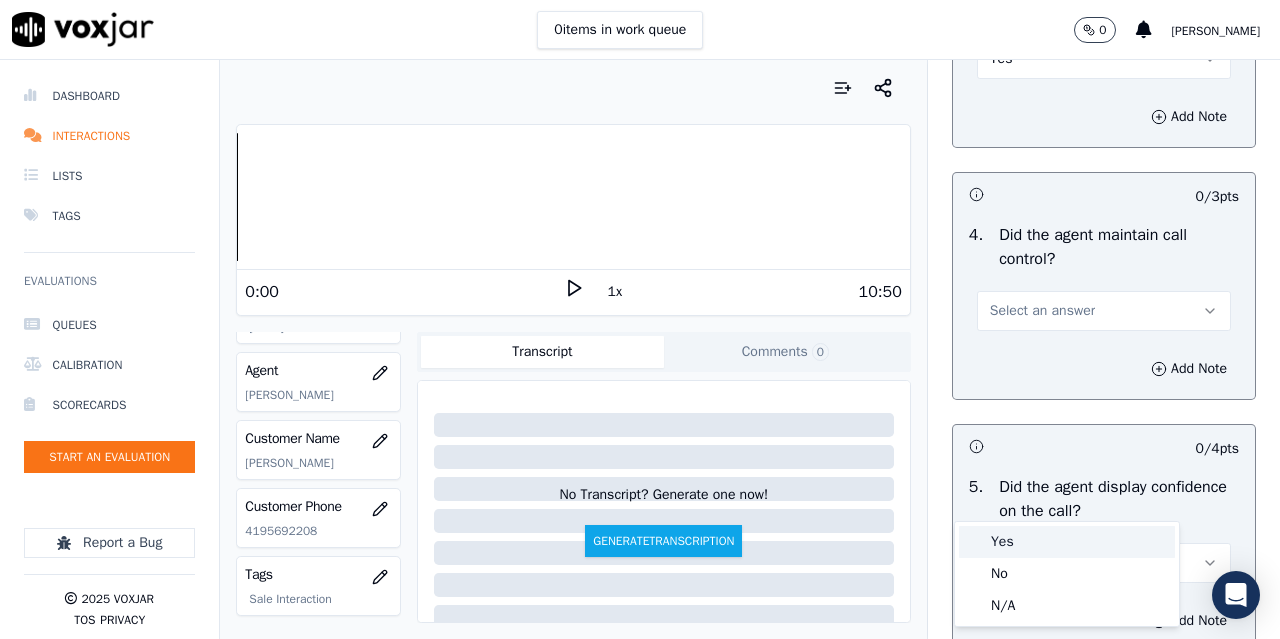 click on "Yes" at bounding box center [1067, 542] 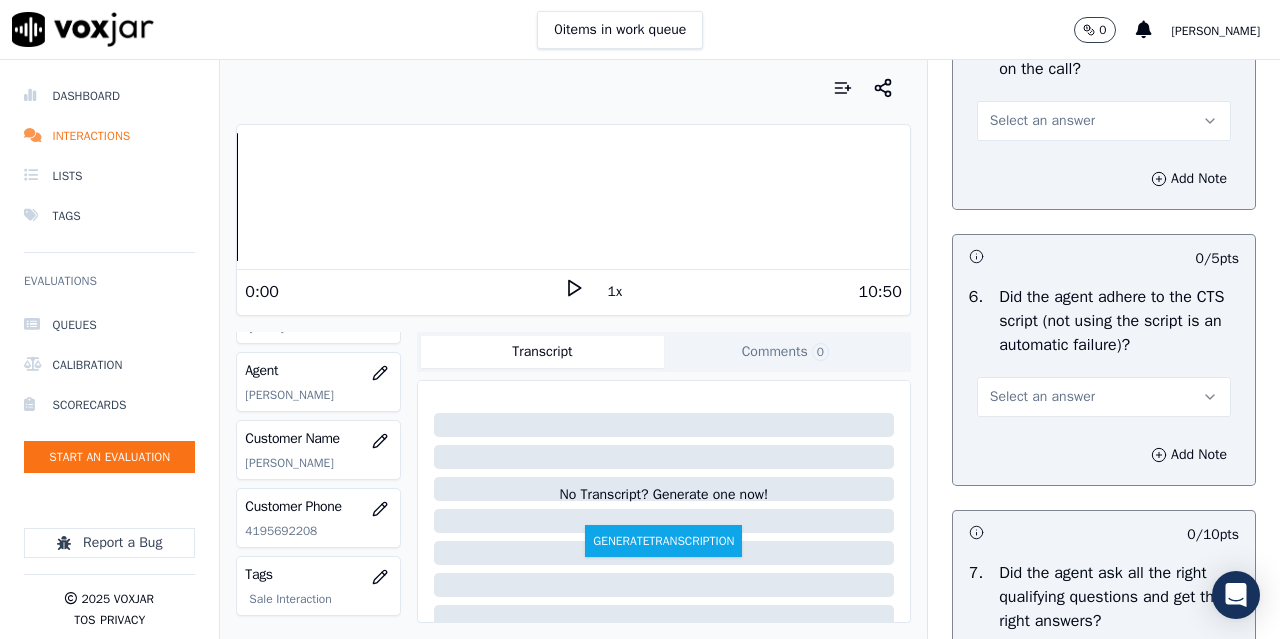 scroll, scrollTop: 4500, scrollLeft: 0, axis: vertical 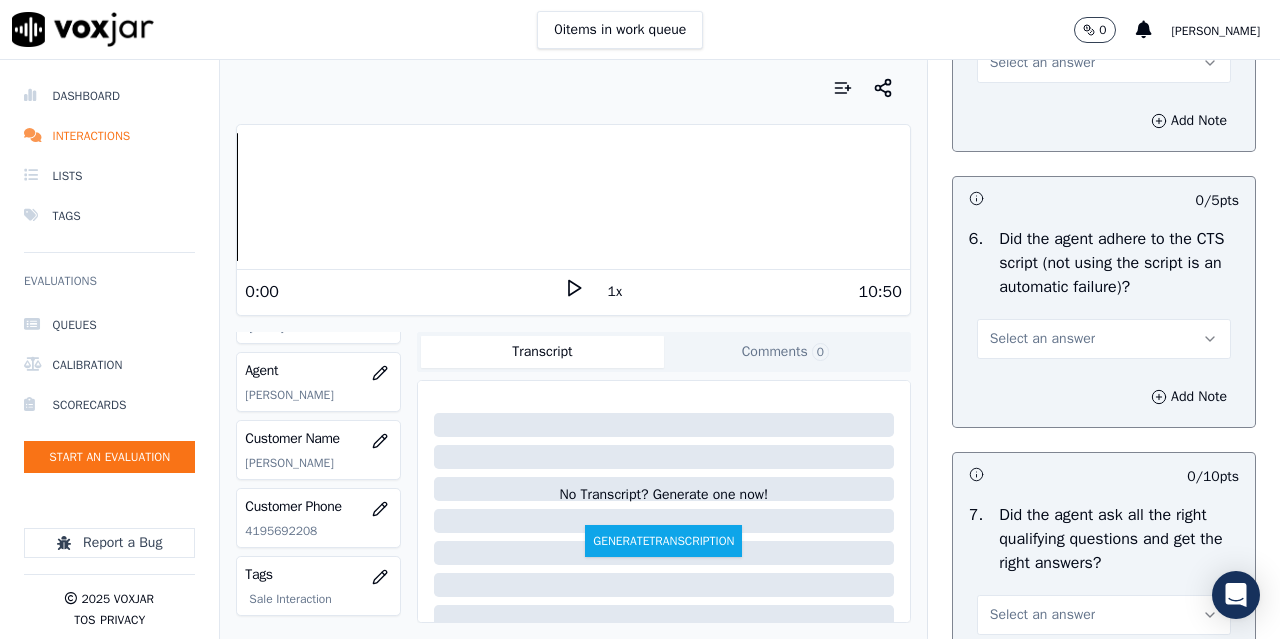 click on "Select an answer" at bounding box center [1042, 63] 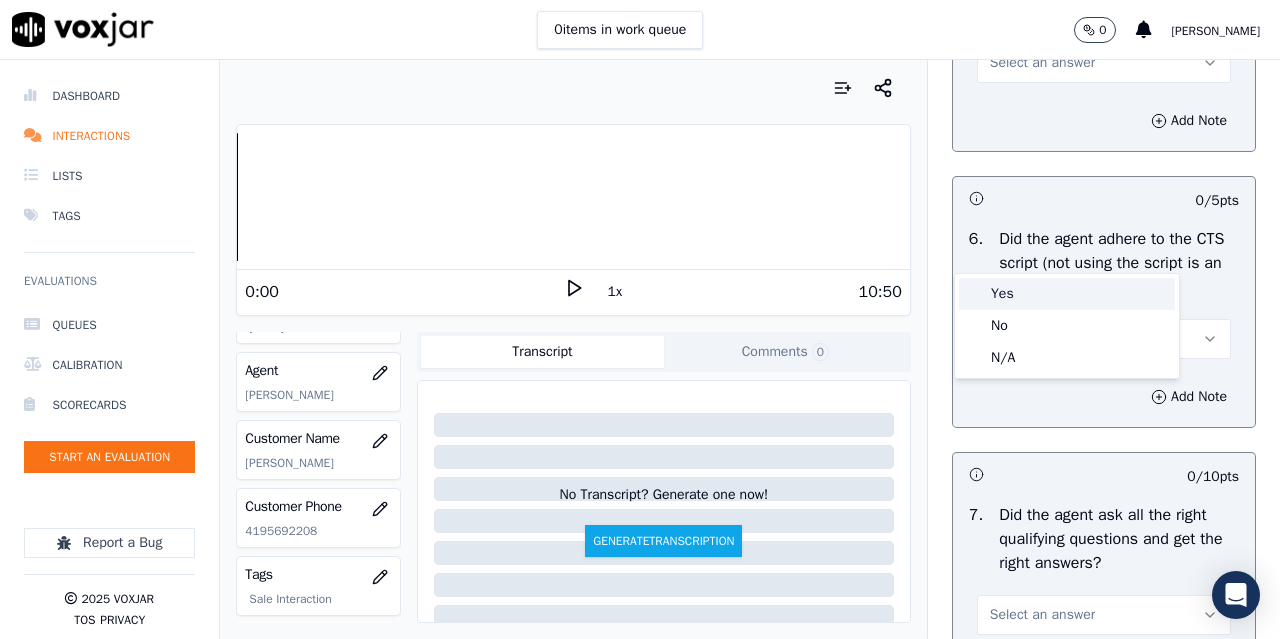 click on "Yes" at bounding box center [1067, 294] 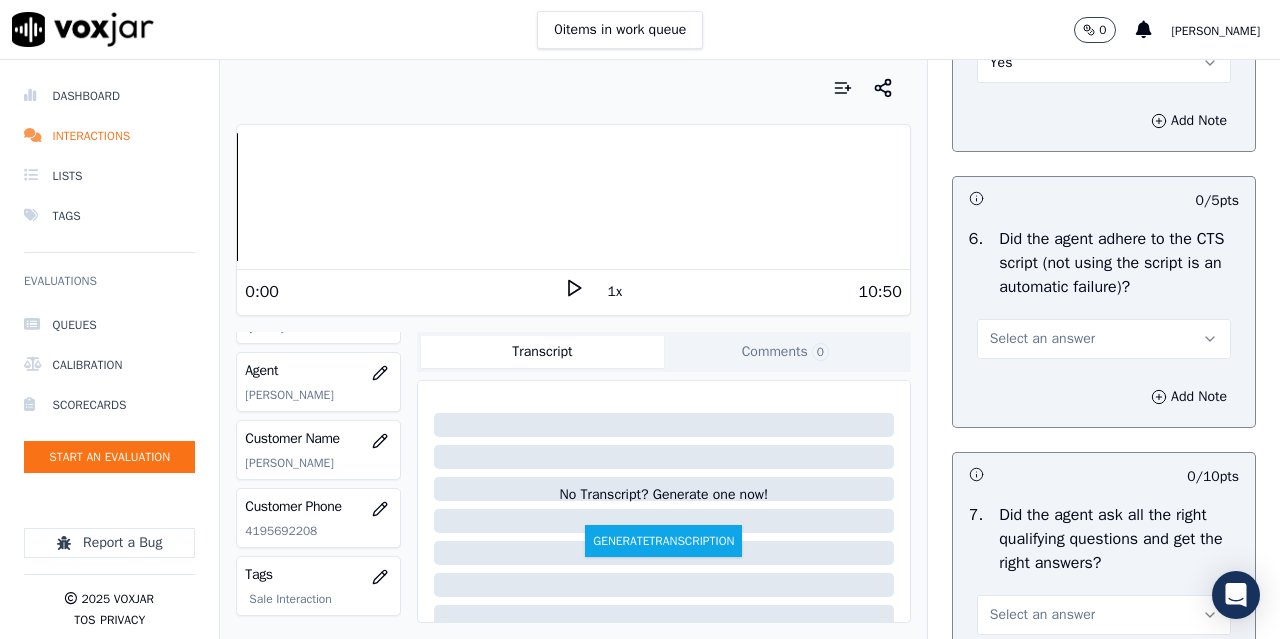 click on "Select an answer" at bounding box center [1042, 339] 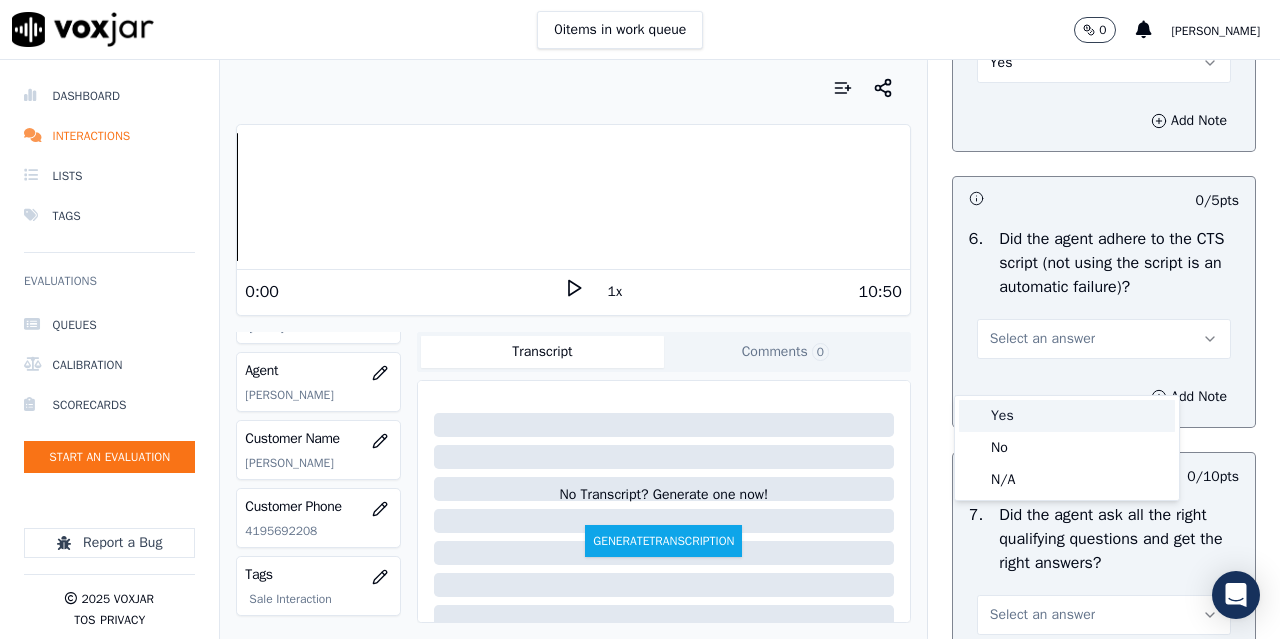 click on "Yes" at bounding box center [1067, 416] 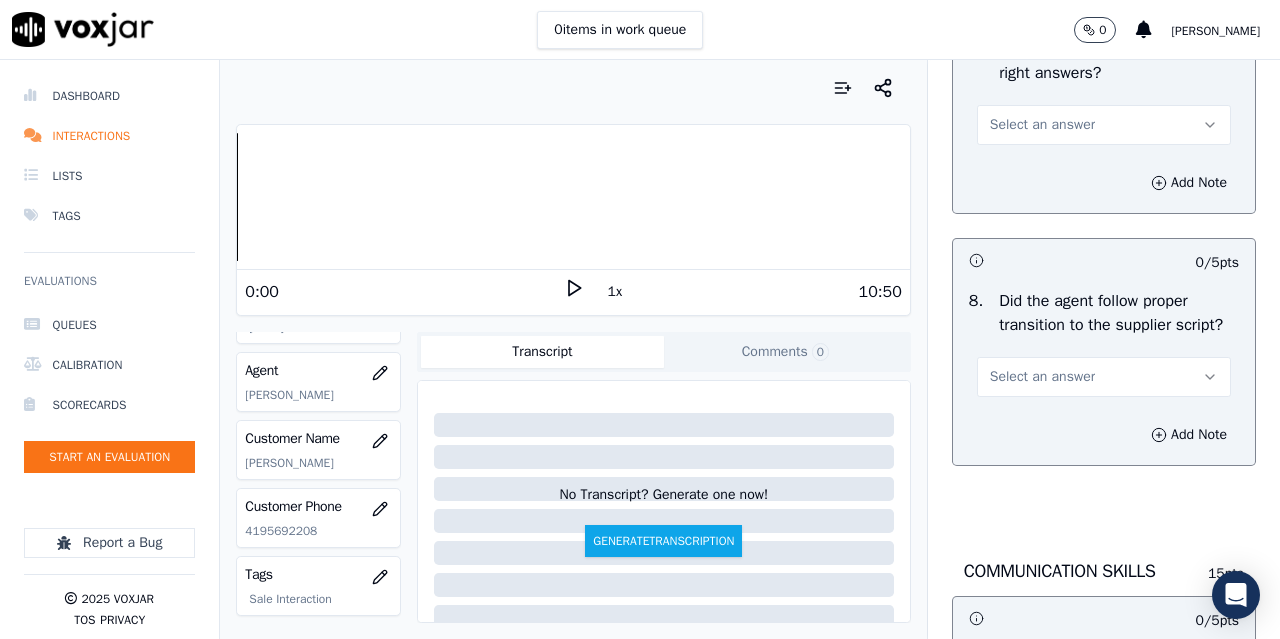 scroll, scrollTop: 5000, scrollLeft: 0, axis: vertical 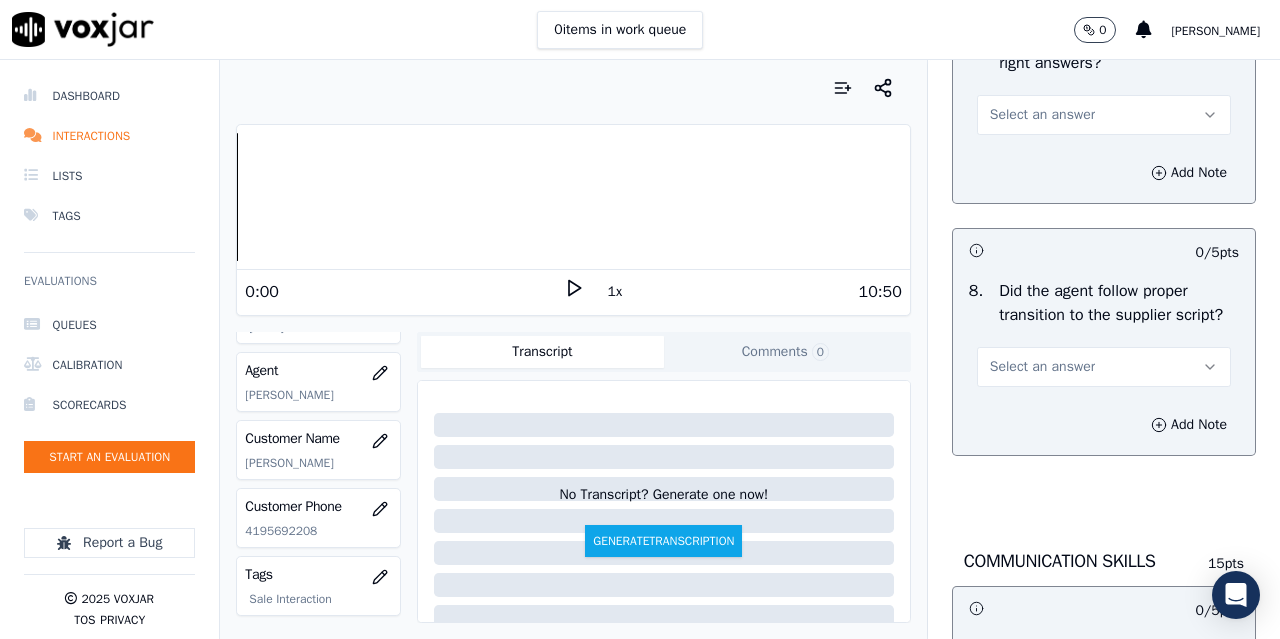 click on "Select an answer" at bounding box center (1042, 115) 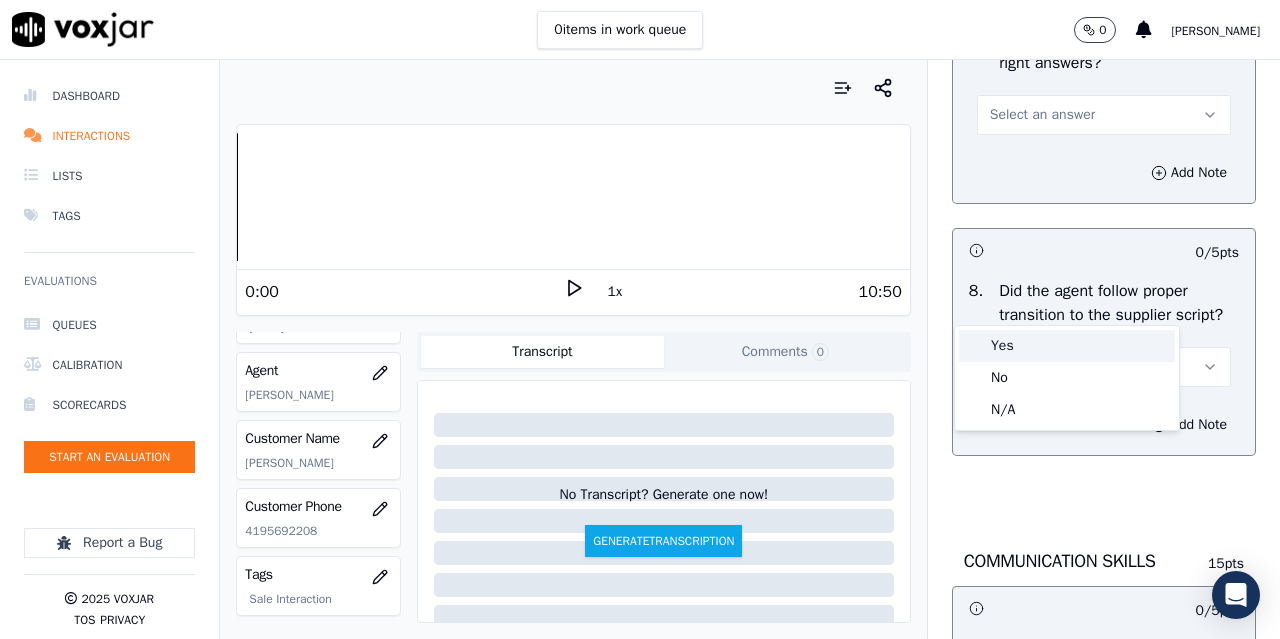 click on "Yes" at bounding box center [1067, 346] 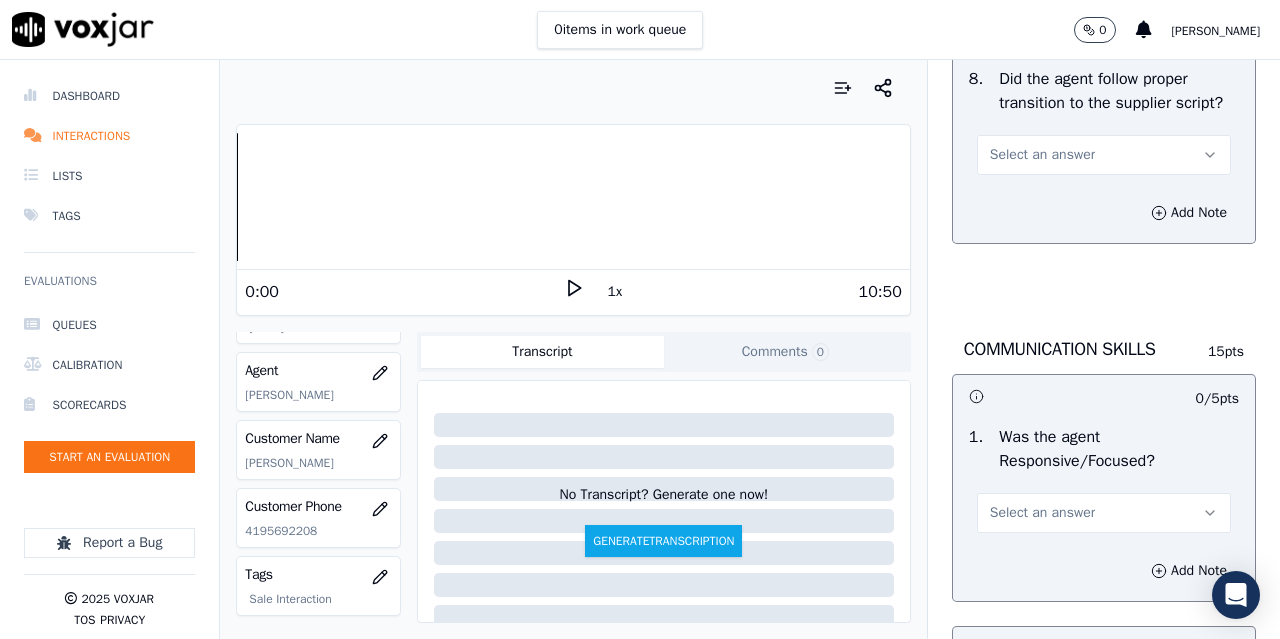 scroll, scrollTop: 5400, scrollLeft: 0, axis: vertical 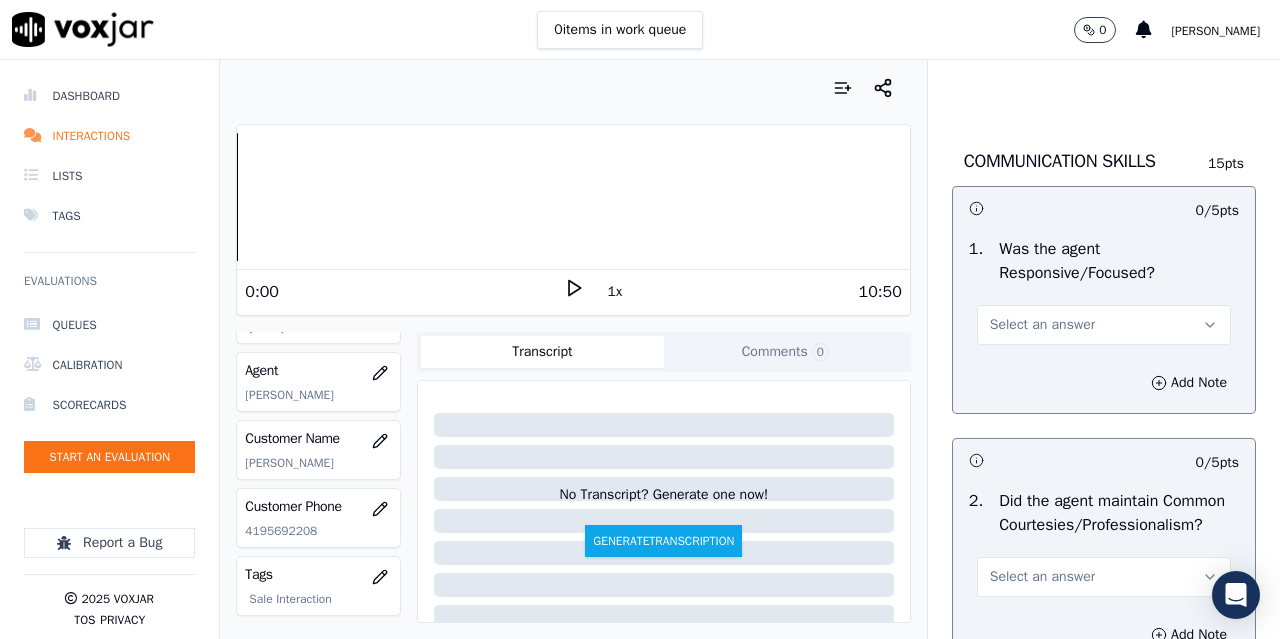 click on "Select an answer" at bounding box center (1104, -33) 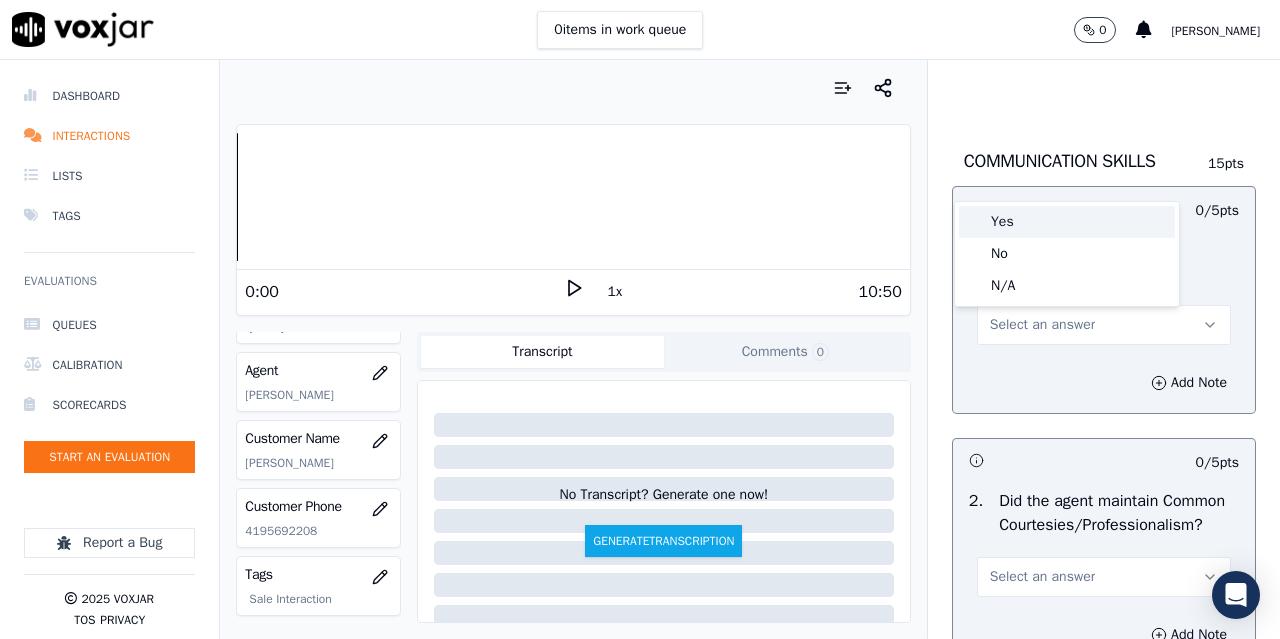 click on "Yes" at bounding box center [1067, 222] 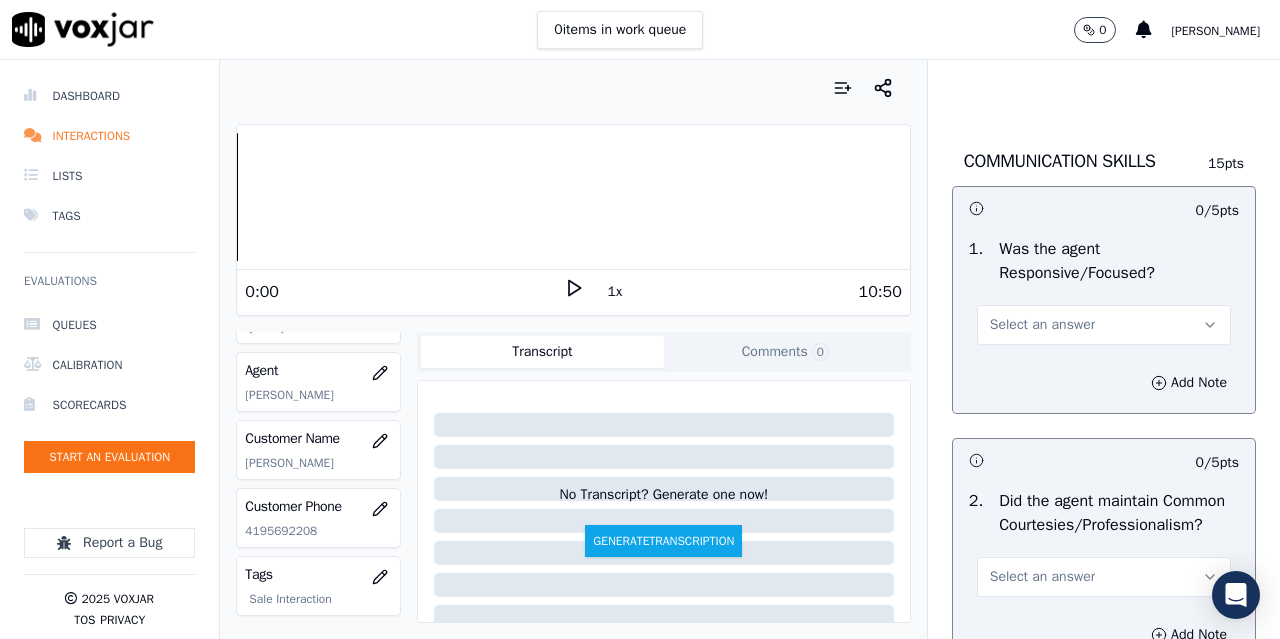 click on "Select an answer" at bounding box center [1104, 325] 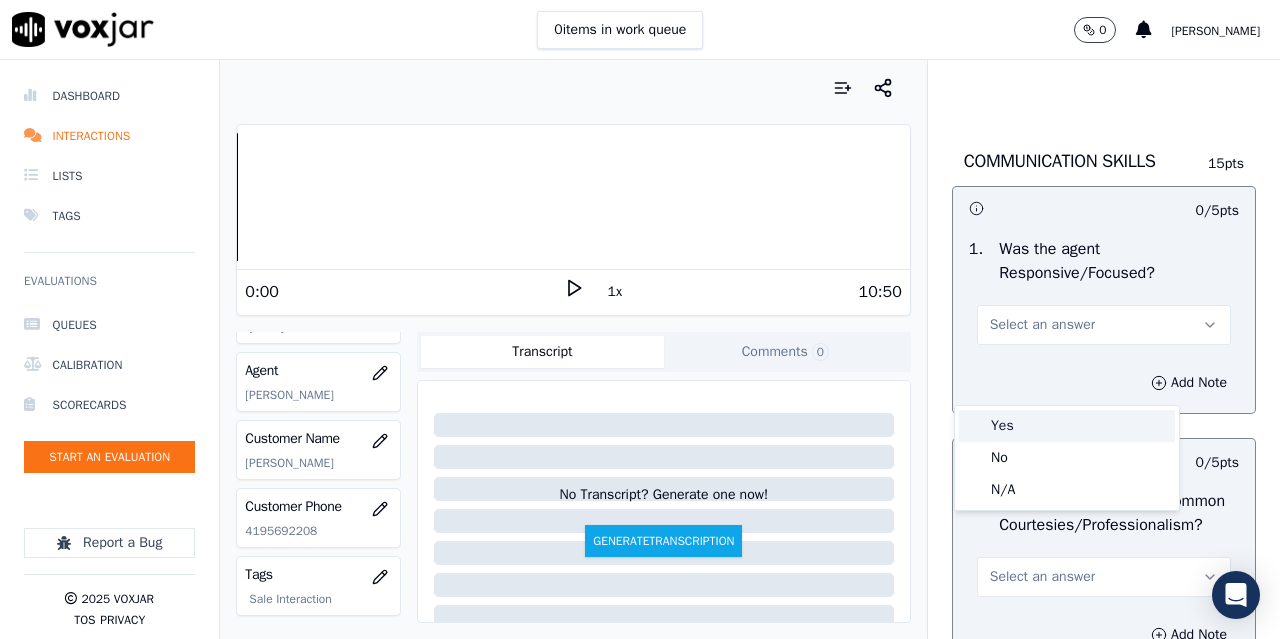 click on "Yes" at bounding box center (1067, 426) 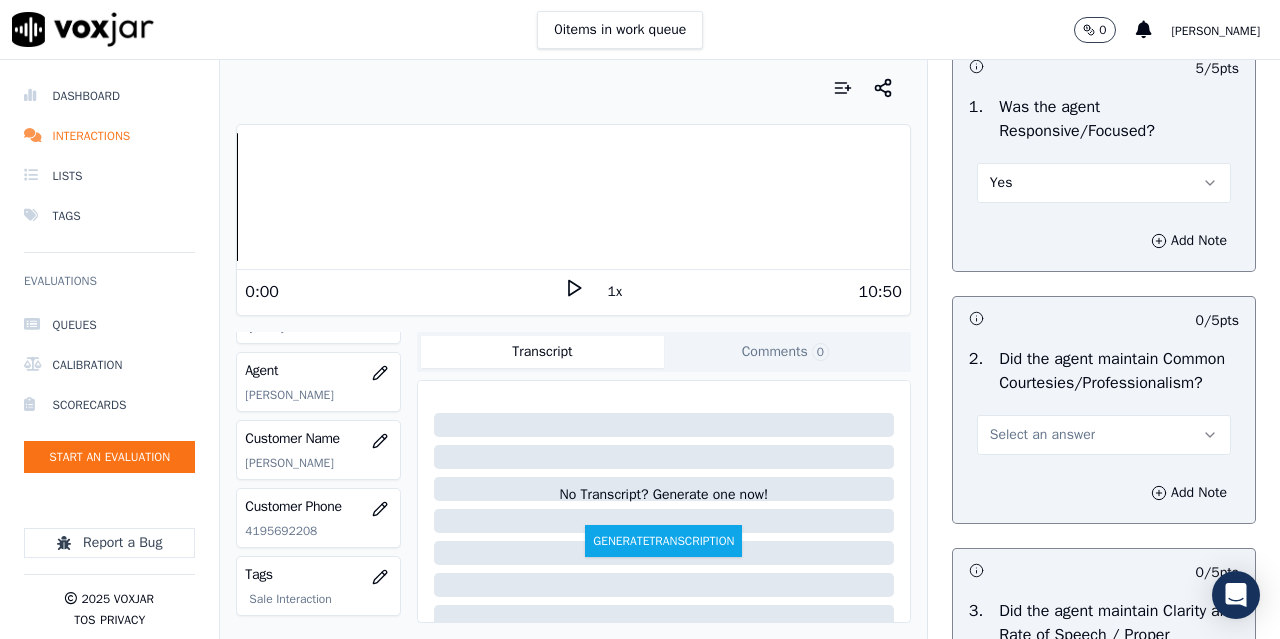 scroll, scrollTop: 5800, scrollLeft: 0, axis: vertical 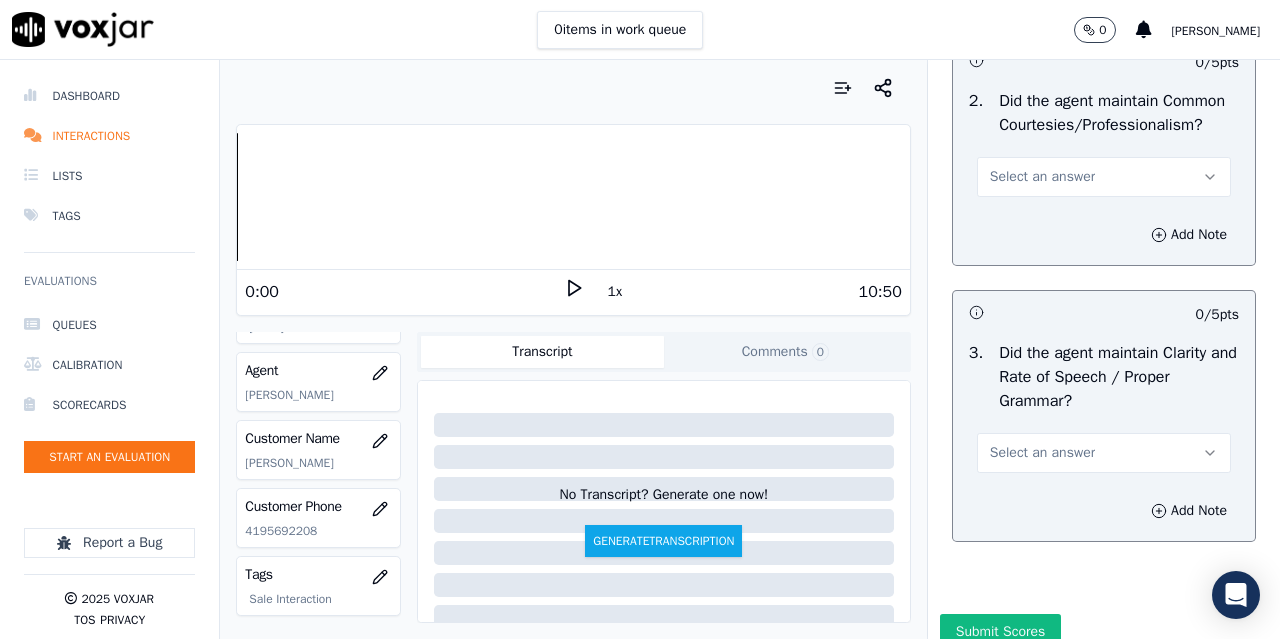 click on "Select an answer" at bounding box center [1042, 177] 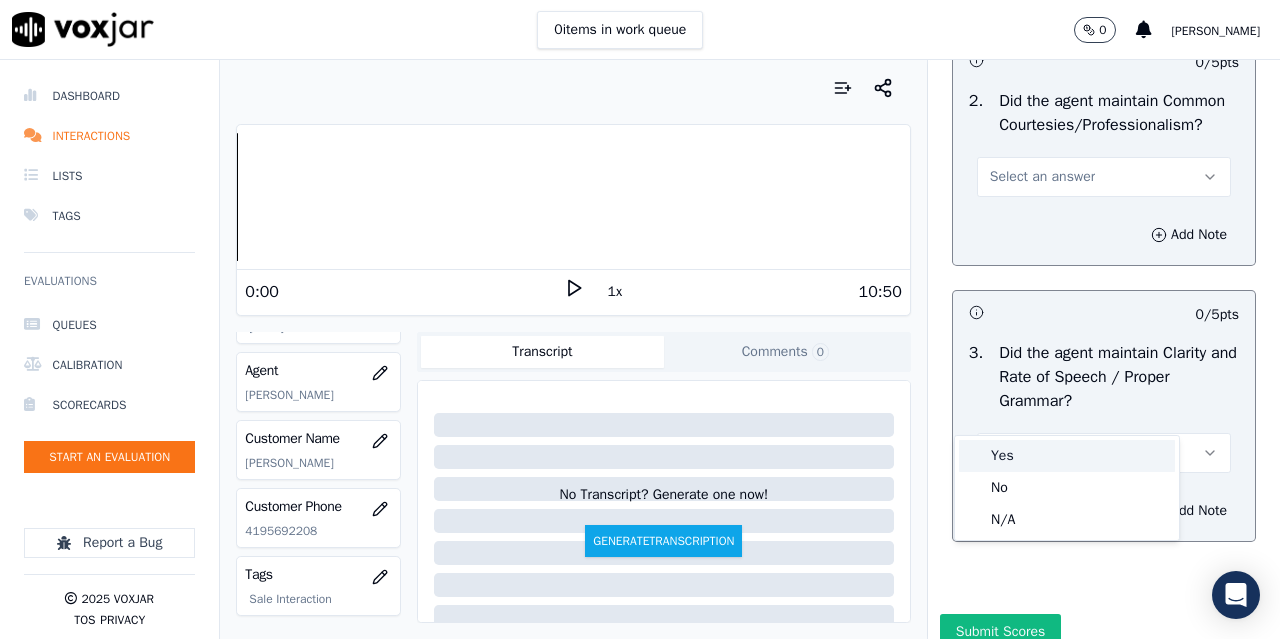 click on "Yes" at bounding box center [1067, 456] 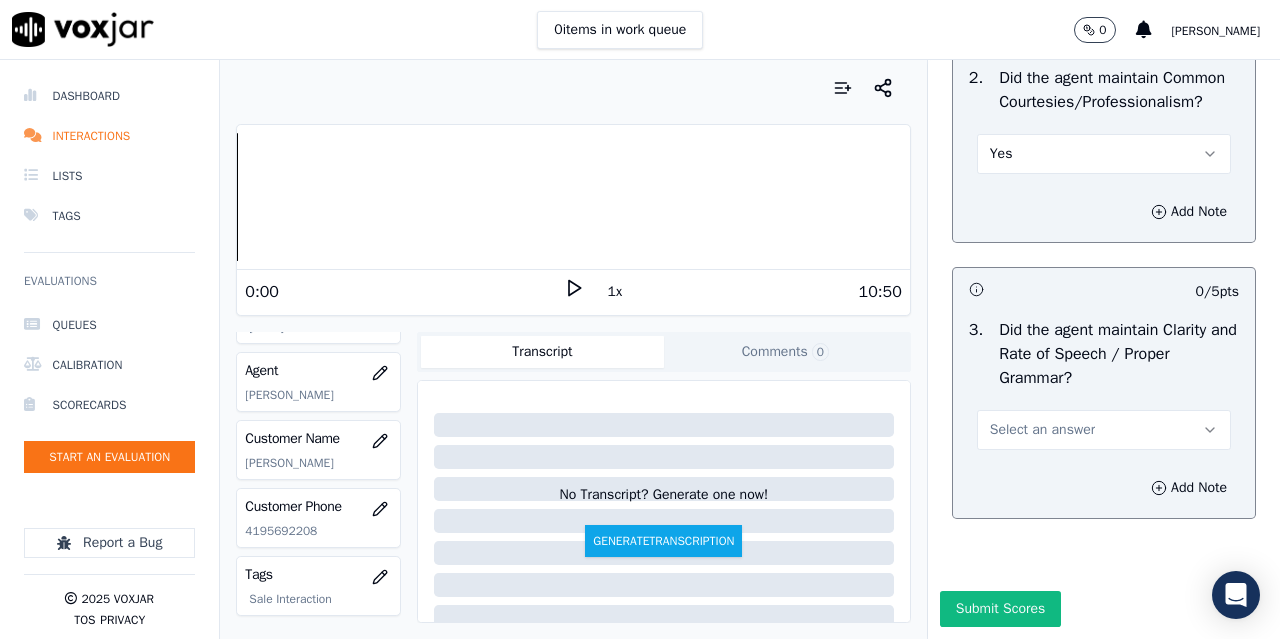 scroll, scrollTop: 6100, scrollLeft: 0, axis: vertical 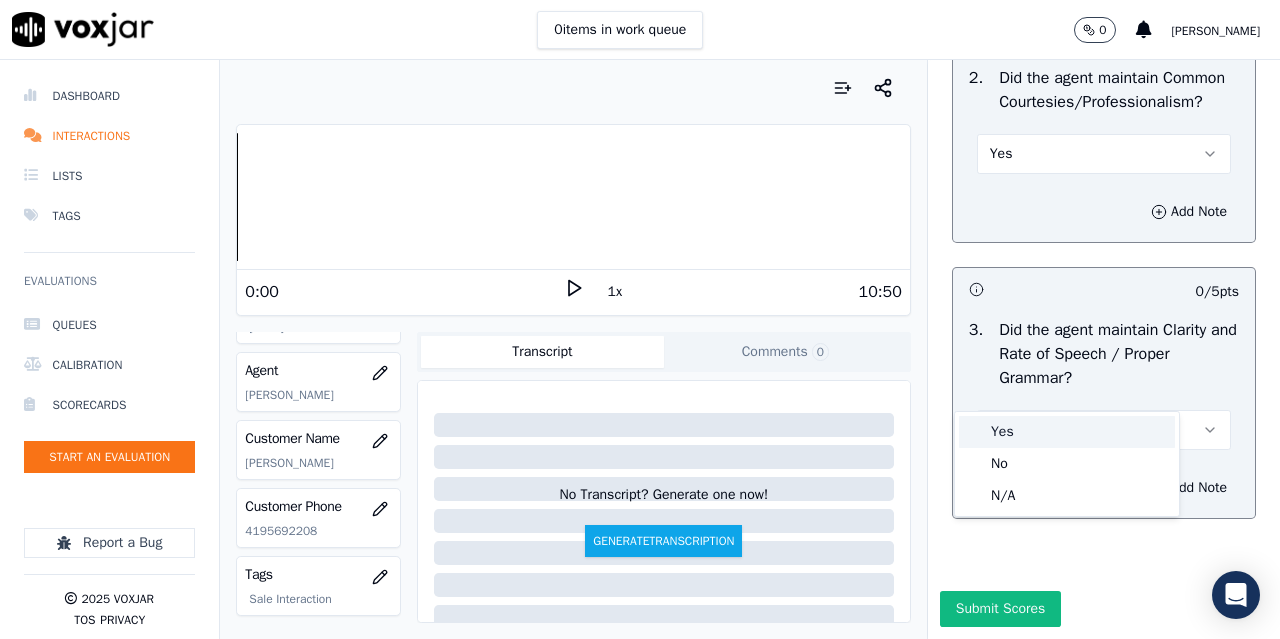click on "Yes" at bounding box center (1067, 432) 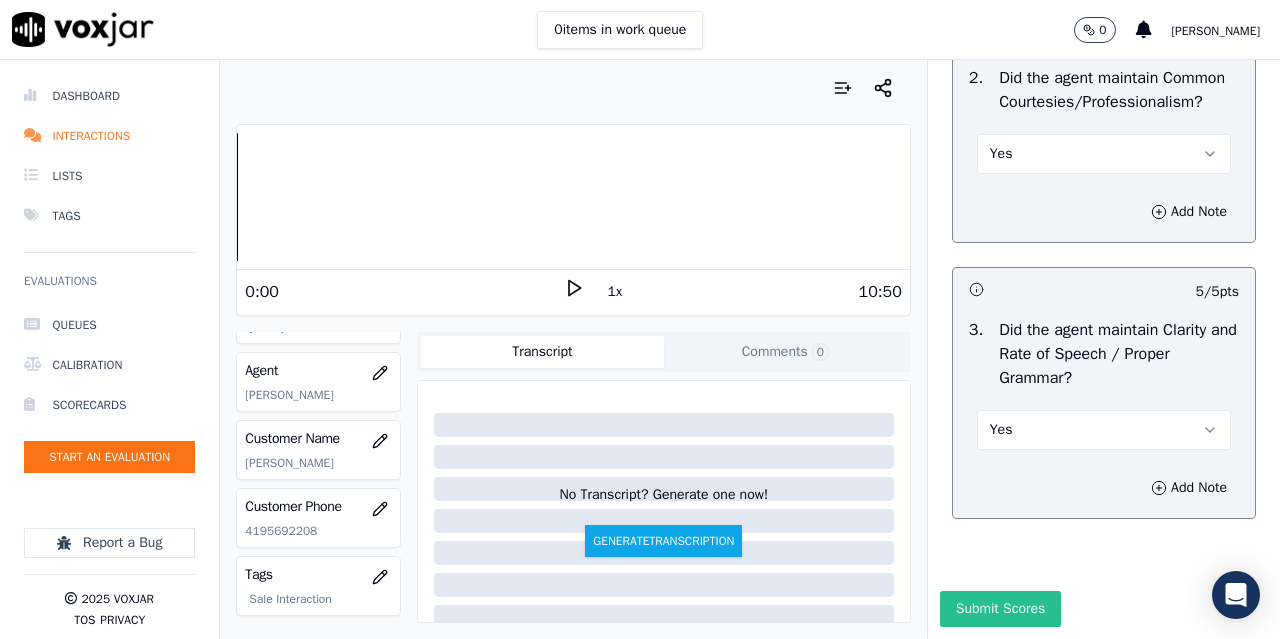click on "Submit Scores" at bounding box center (1000, 609) 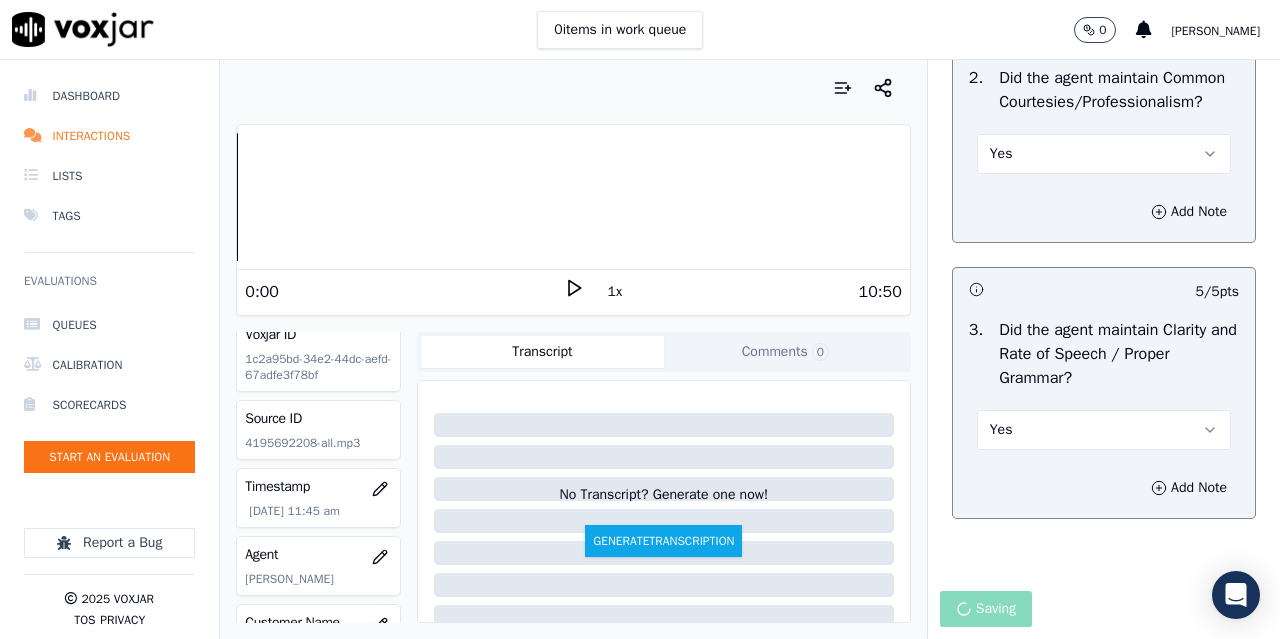 scroll, scrollTop: 0, scrollLeft: 0, axis: both 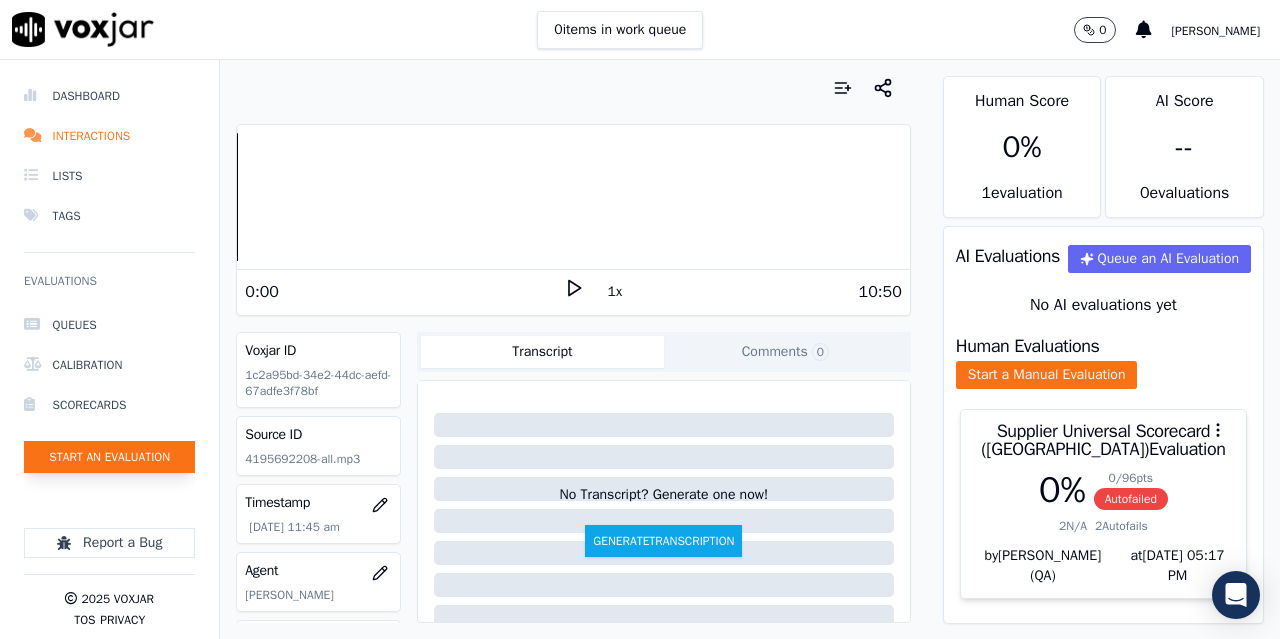 click on "Start an Evaluation" 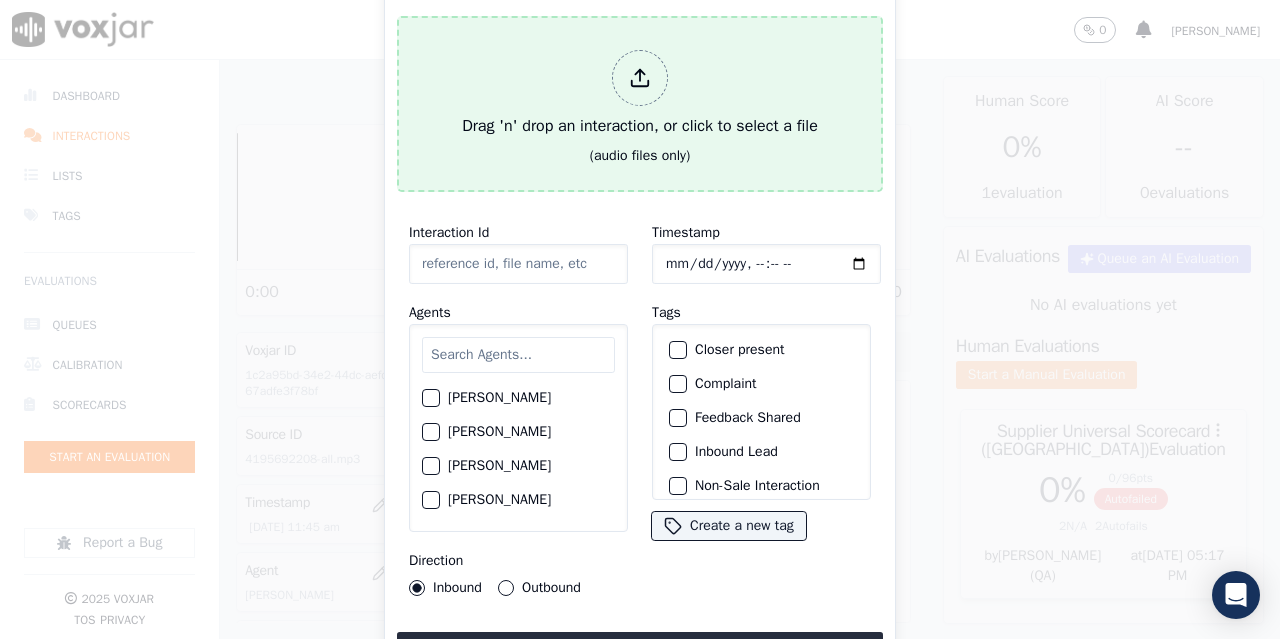 click on "Drag 'n' drop an interaction, or click to select a file" at bounding box center (640, 94) 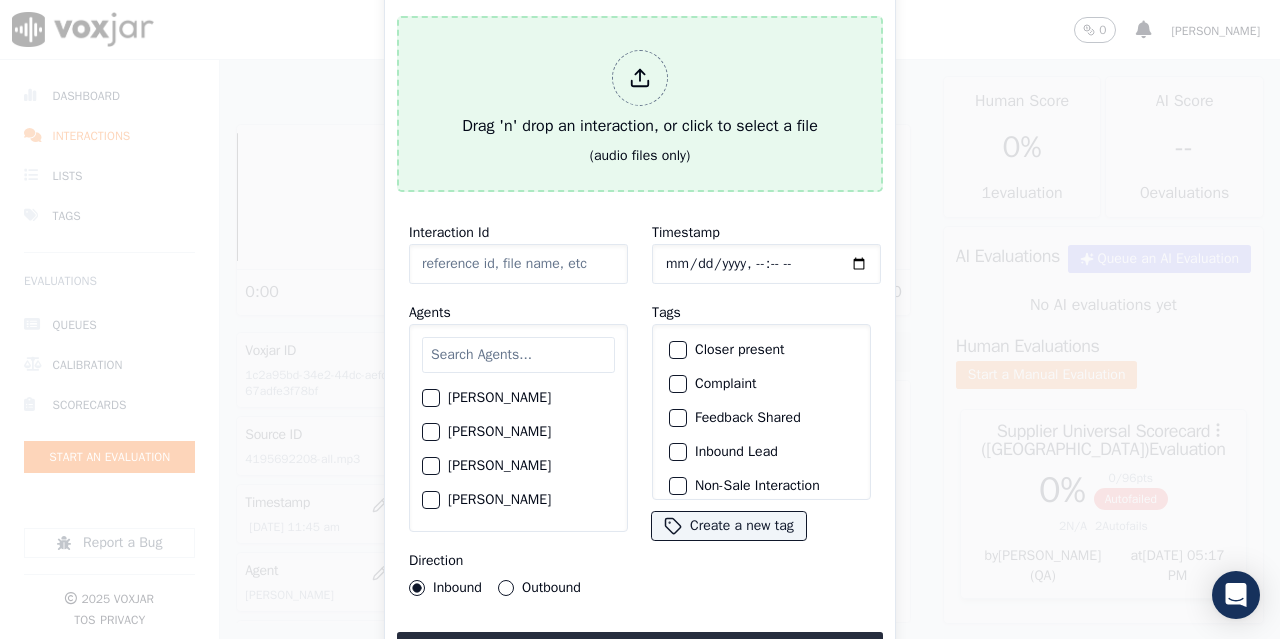 type on "20250702-151133_8147203396-all.mp3" 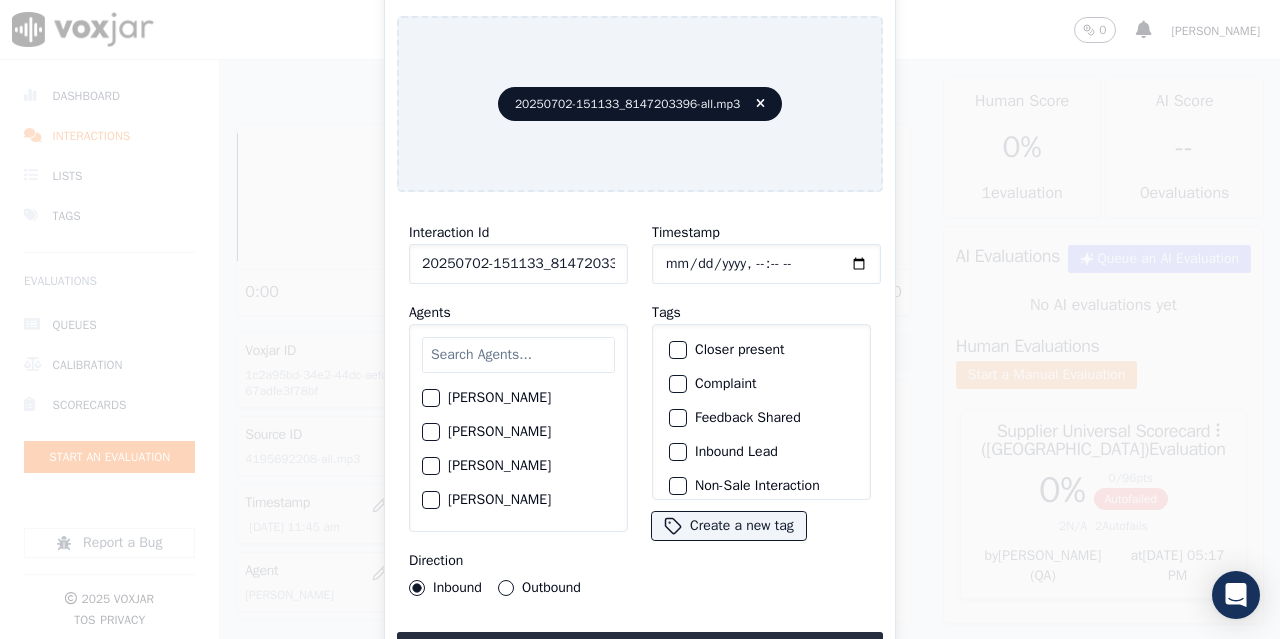 click at bounding box center (518, 355) 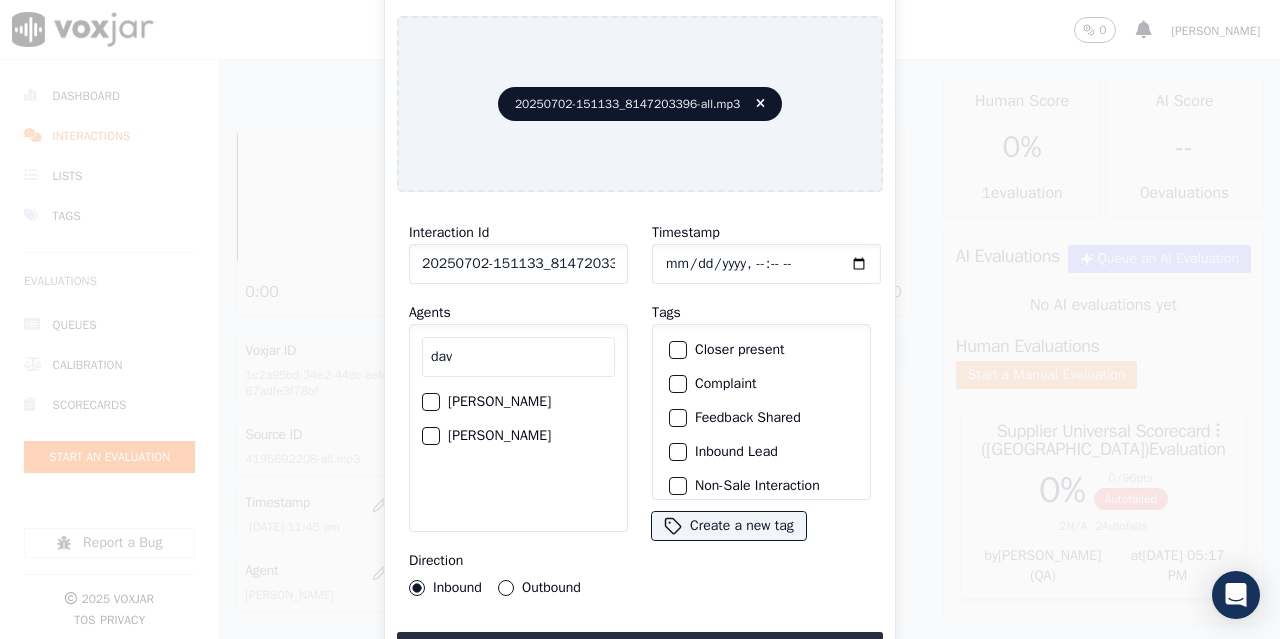 type on "dav" 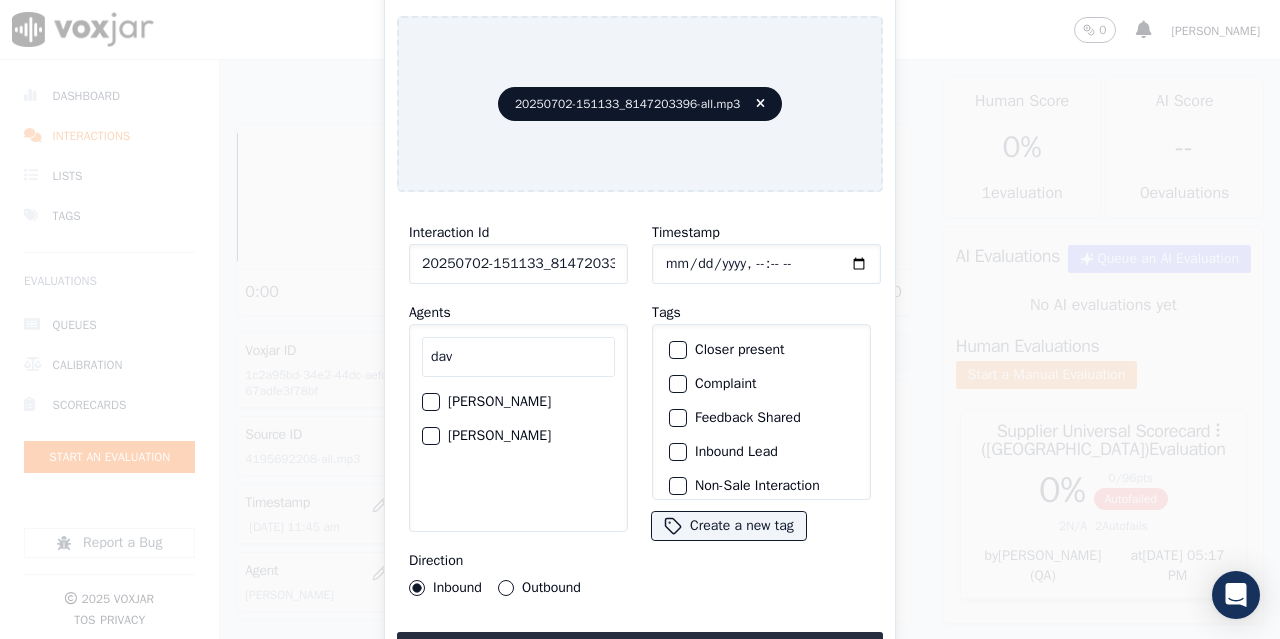 click on "[PERSON_NAME]" at bounding box center [518, 402] 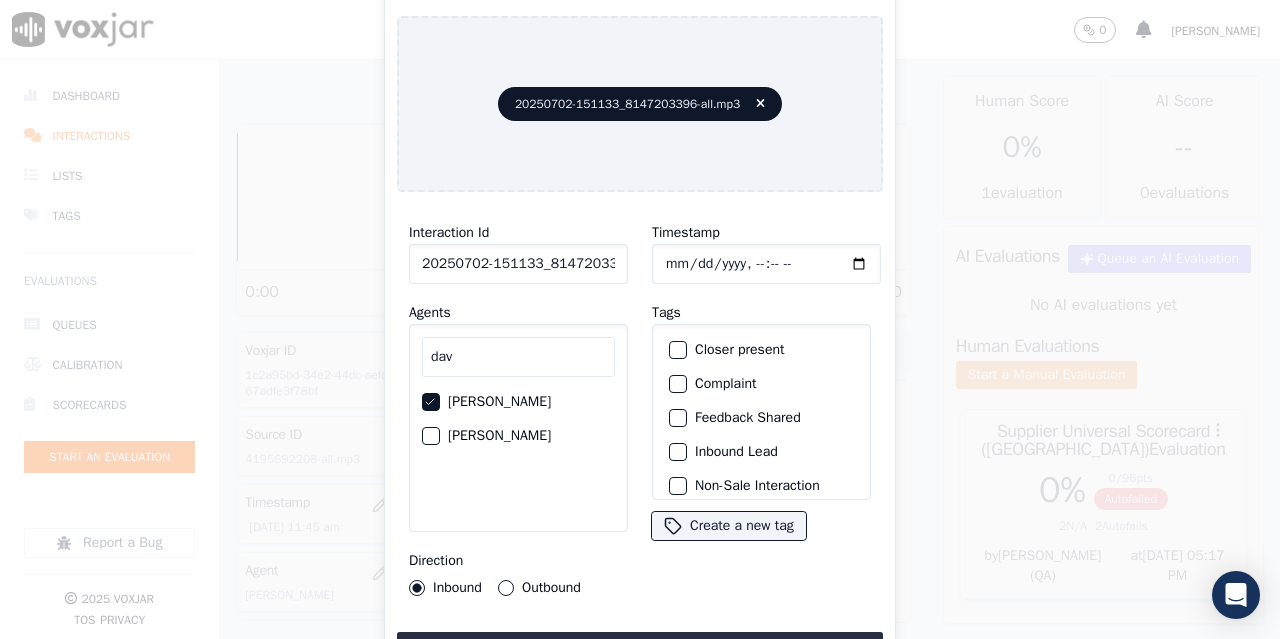 click on "Outbound" 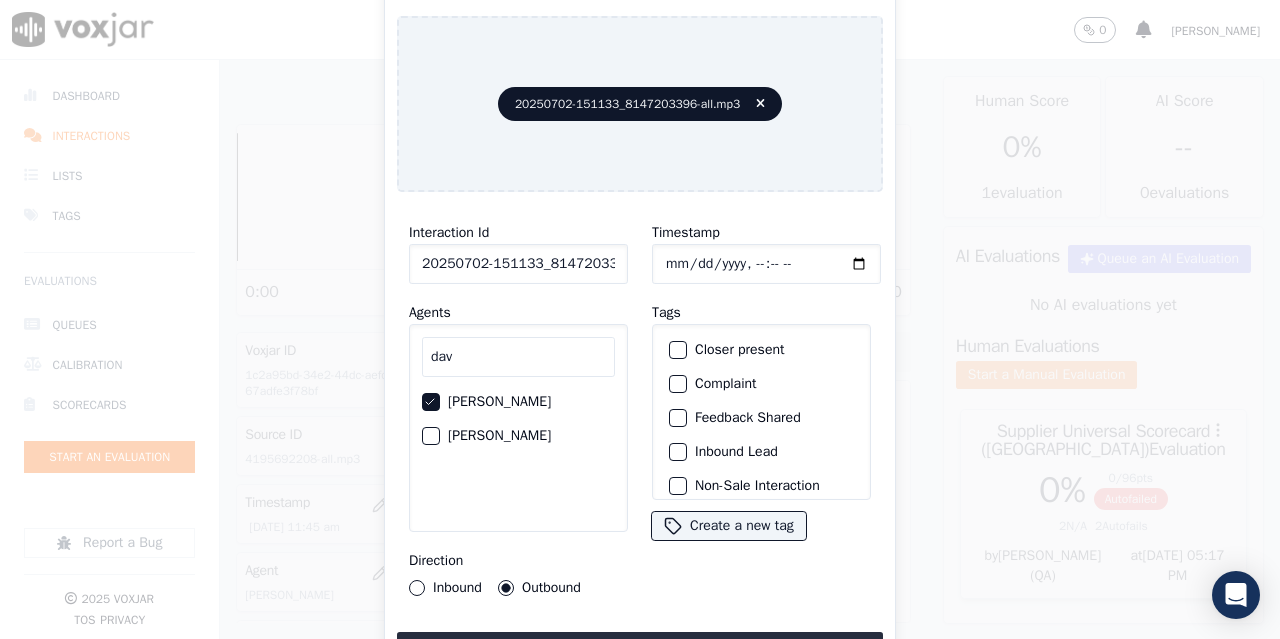 click on "Timestamp" 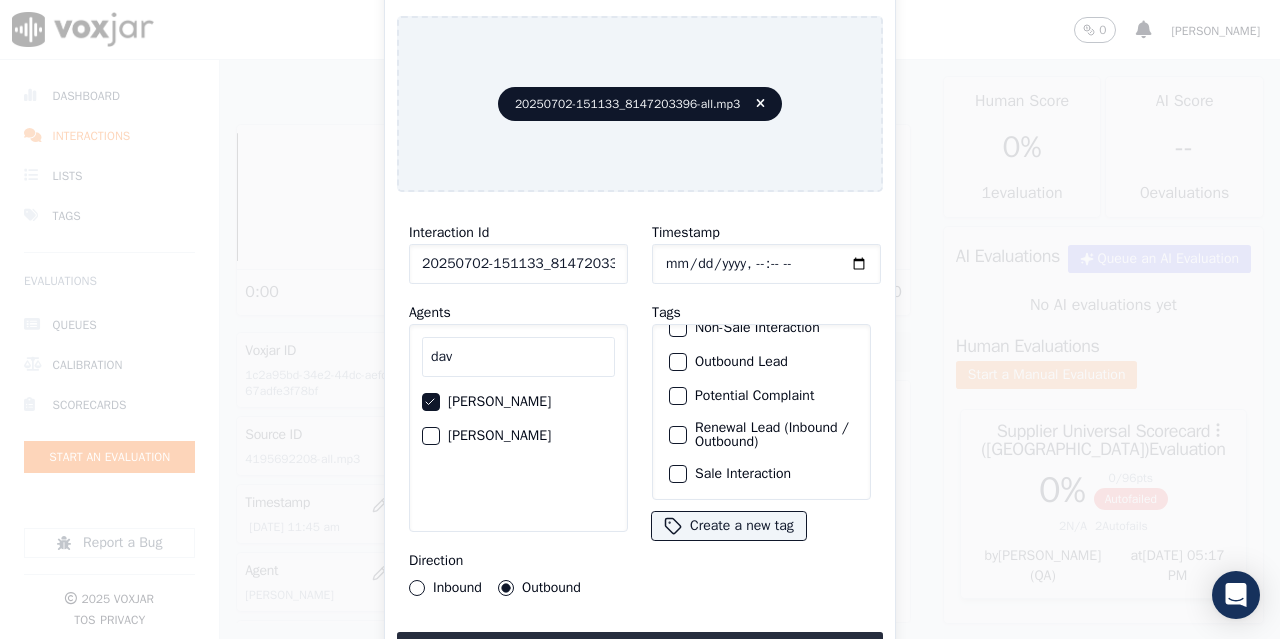 click on "Sale Interaction" 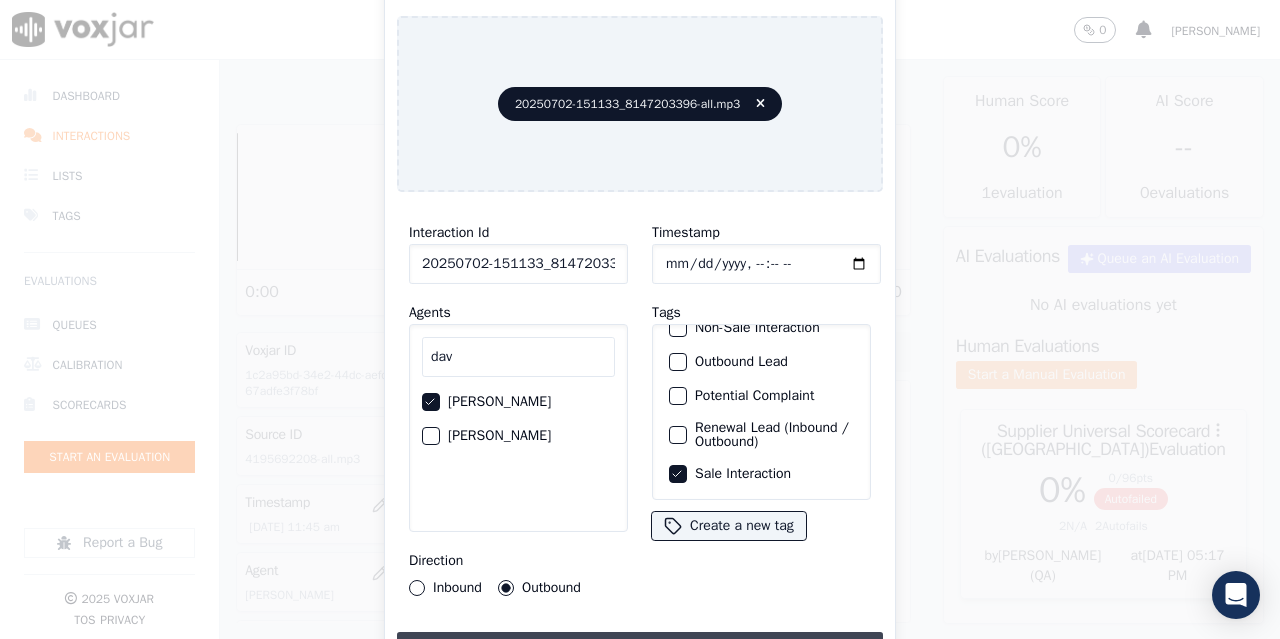 click on "Upload interaction to start evaluation" at bounding box center (640, 650) 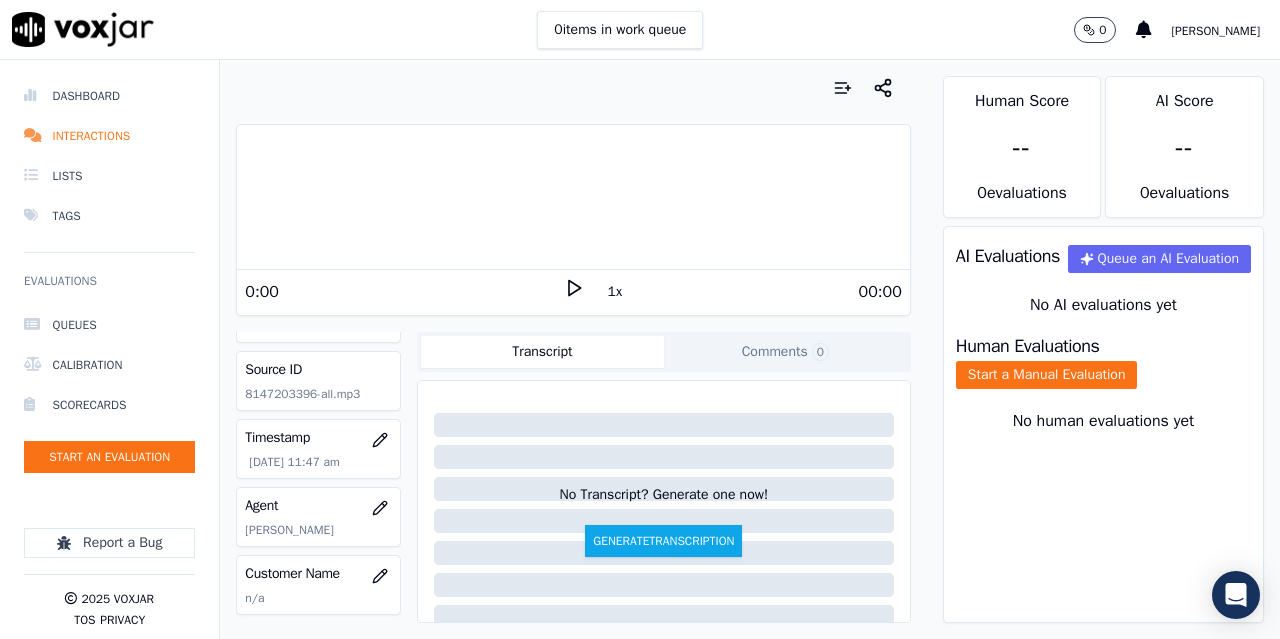 scroll, scrollTop: 100, scrollLeft: 0, axis: vertical 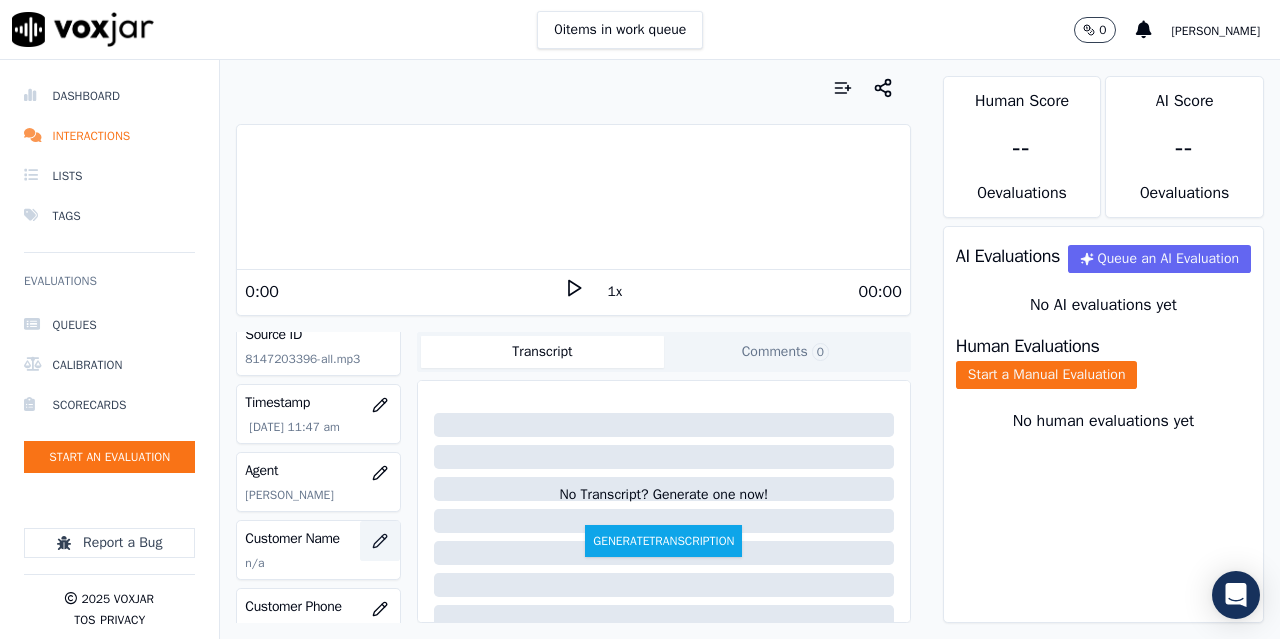 click 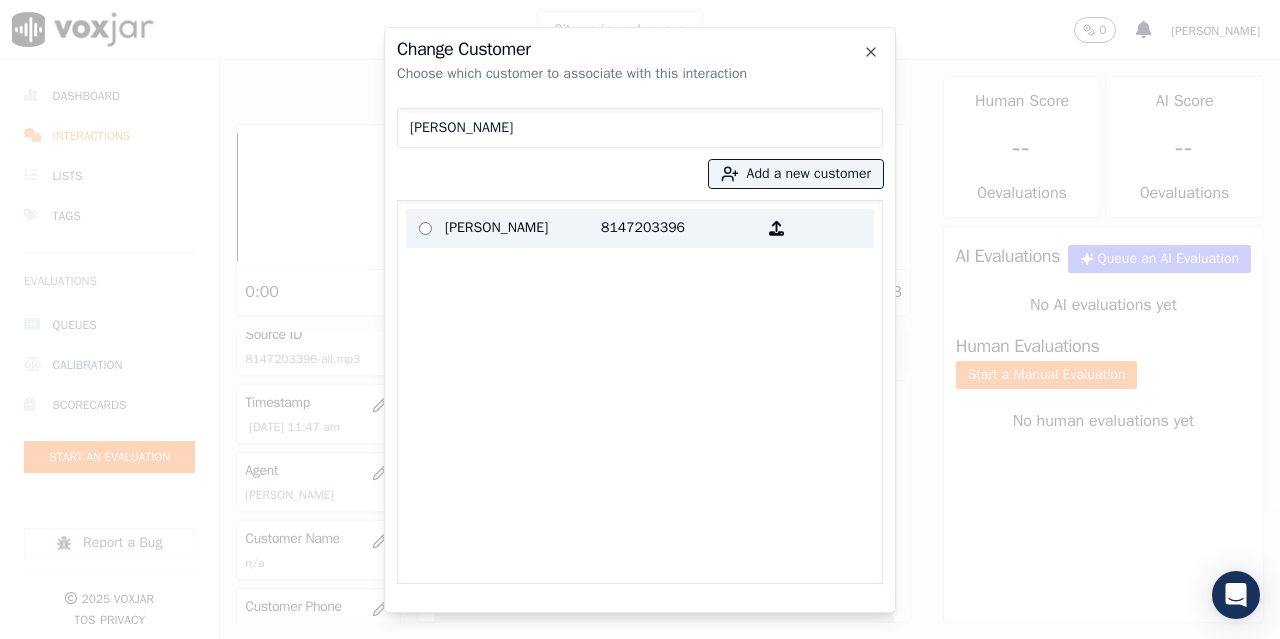 type on "[PERSON_NAME]" 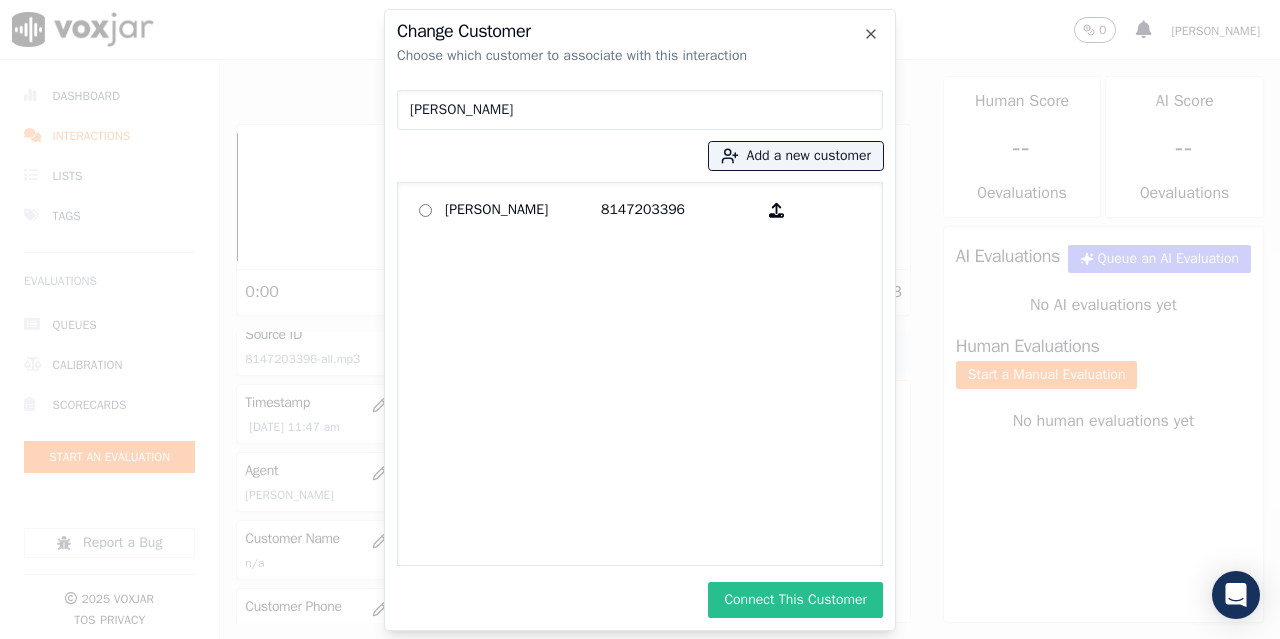 click on "Connect This Customer" at bounding box center [795, 600] 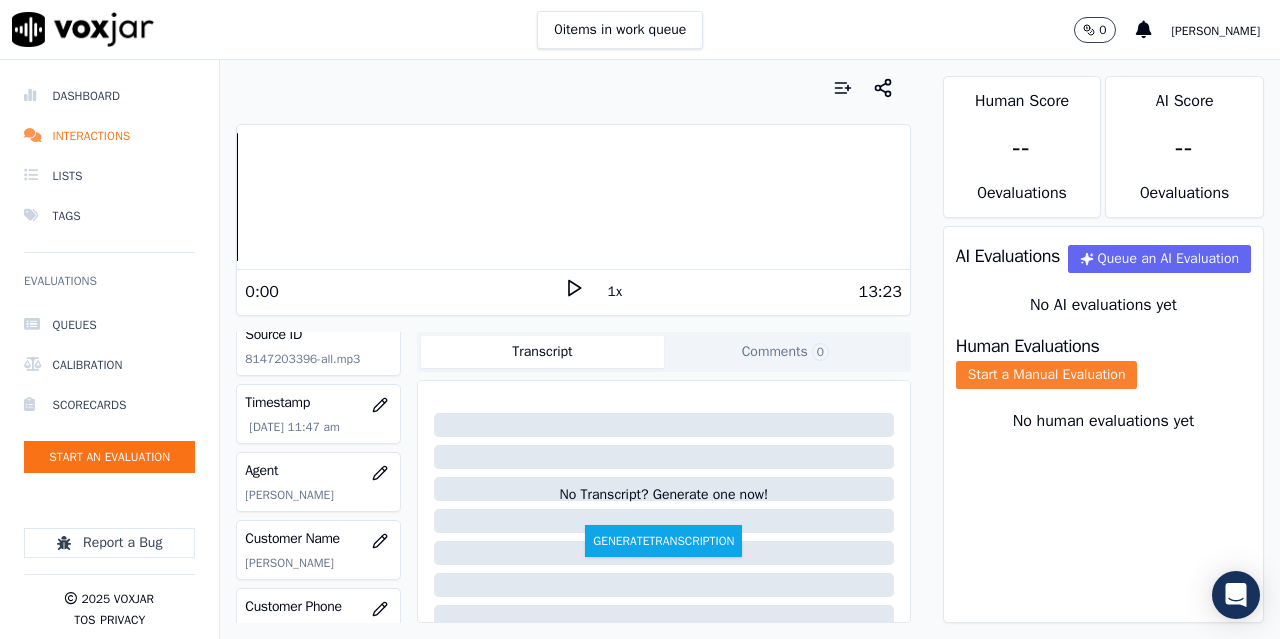 click on "Start a Manual Evaluation" 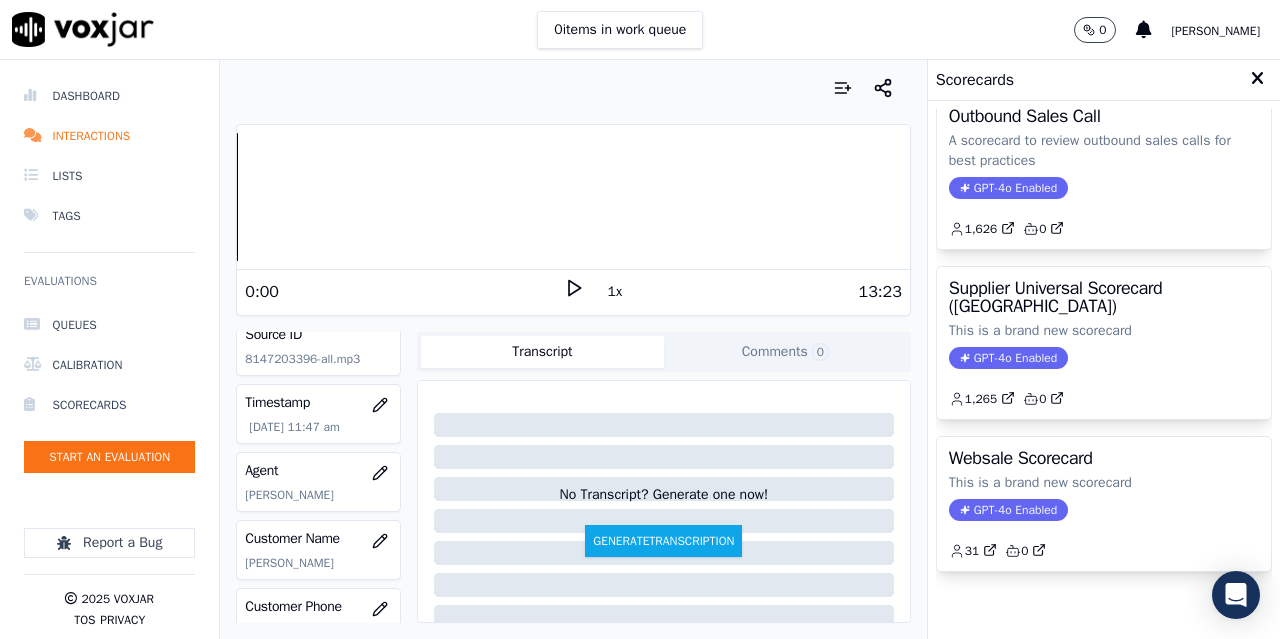 scroll, scrollTop: 400, scrollLeft: 0, axis: vertical 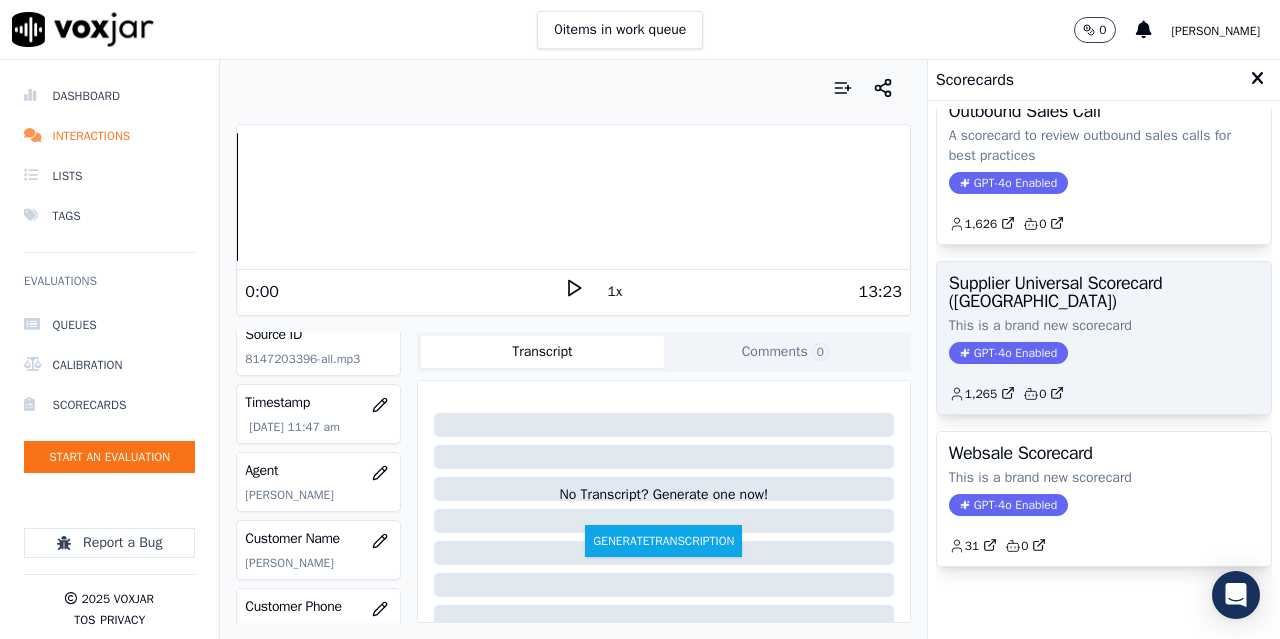 click on "Supplier Universal Scorecard ([GEOGRAPHIC_DATA])   This is a brand new scorecard     GPT-4o Enabled       1,265         0" at bounding box center [1104, 338] 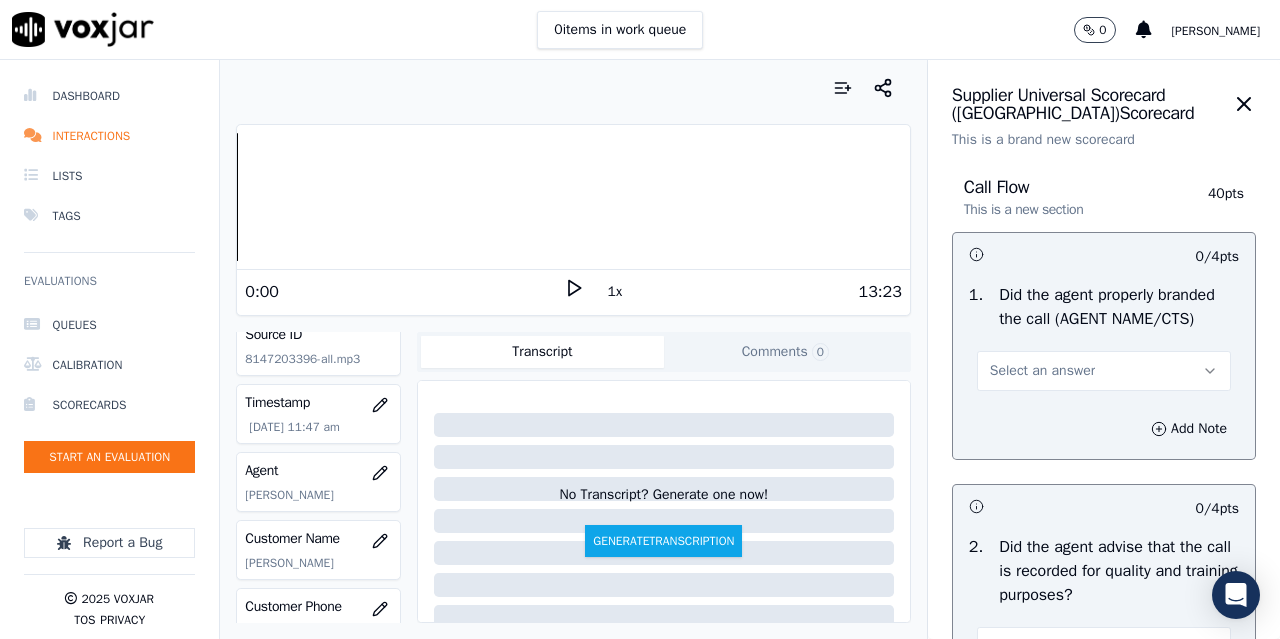 click on "Select an answer" at bounding box center [1042, 371] 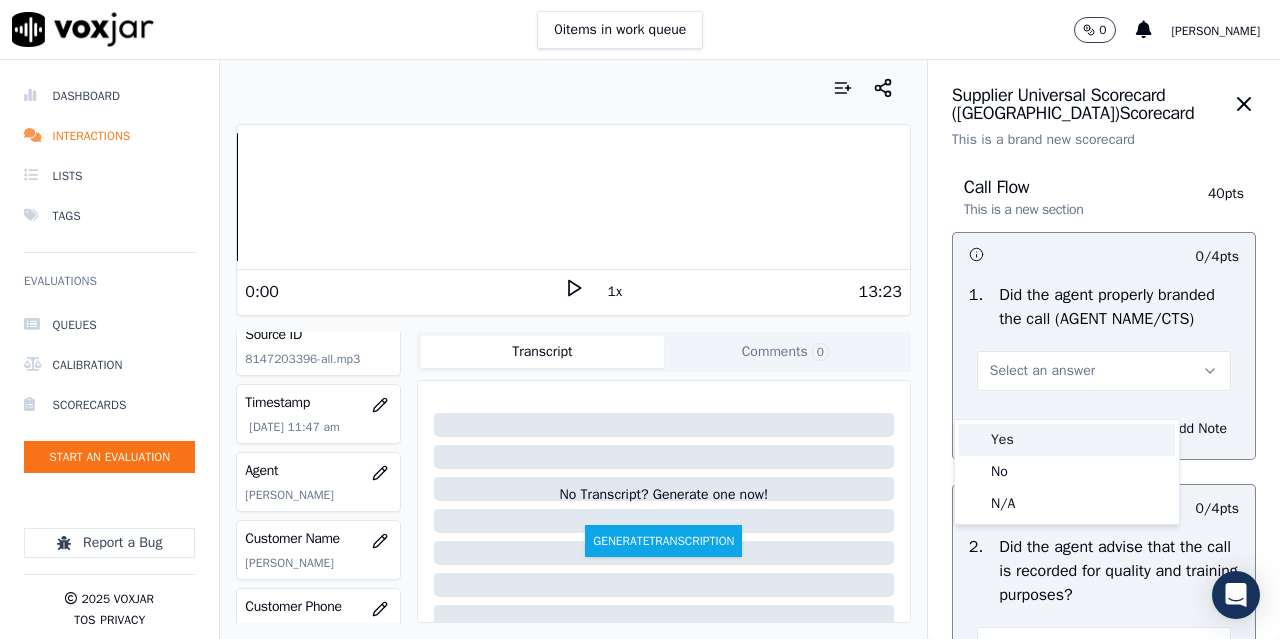 click on "Yes" at bounding box center (1067, 440) 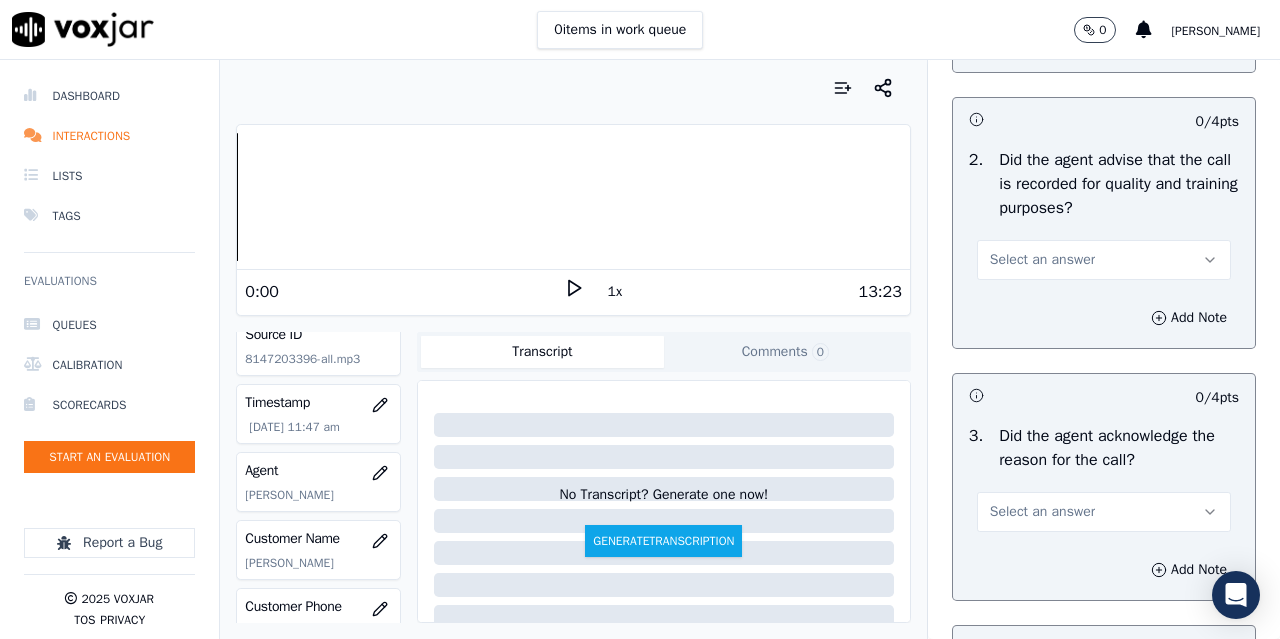 scroll, scrollTop: 400, scrollLeft: 0, axis: vertical 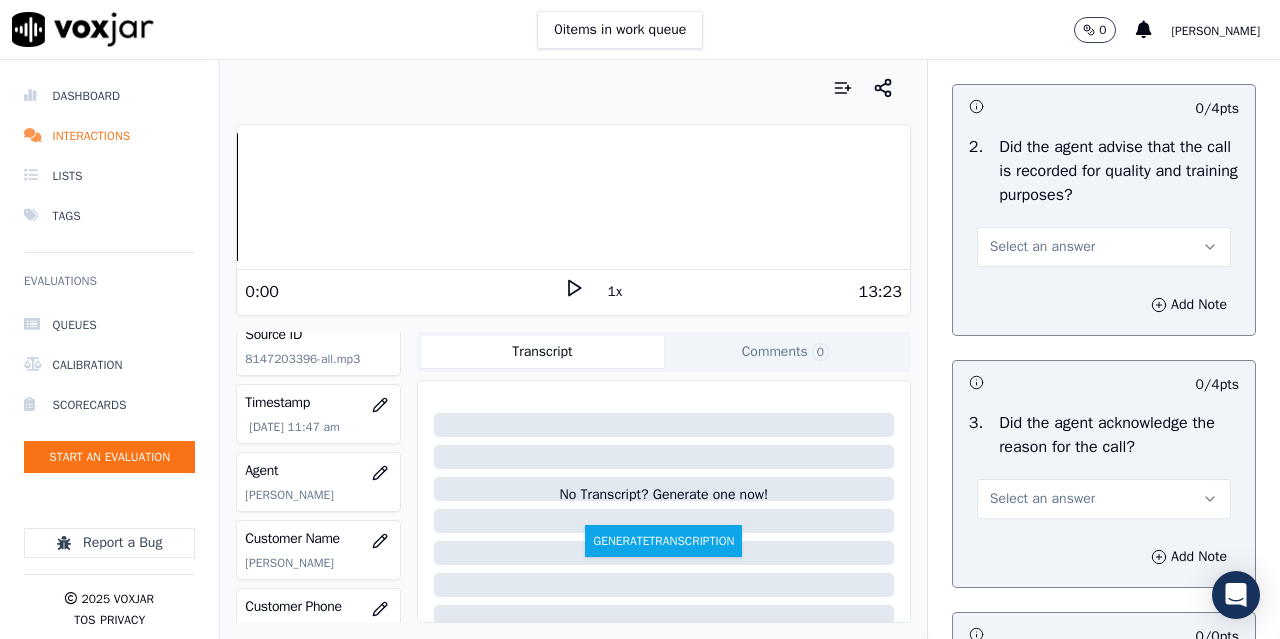 click on "Select an answer" at bounding box center (1042, 247) 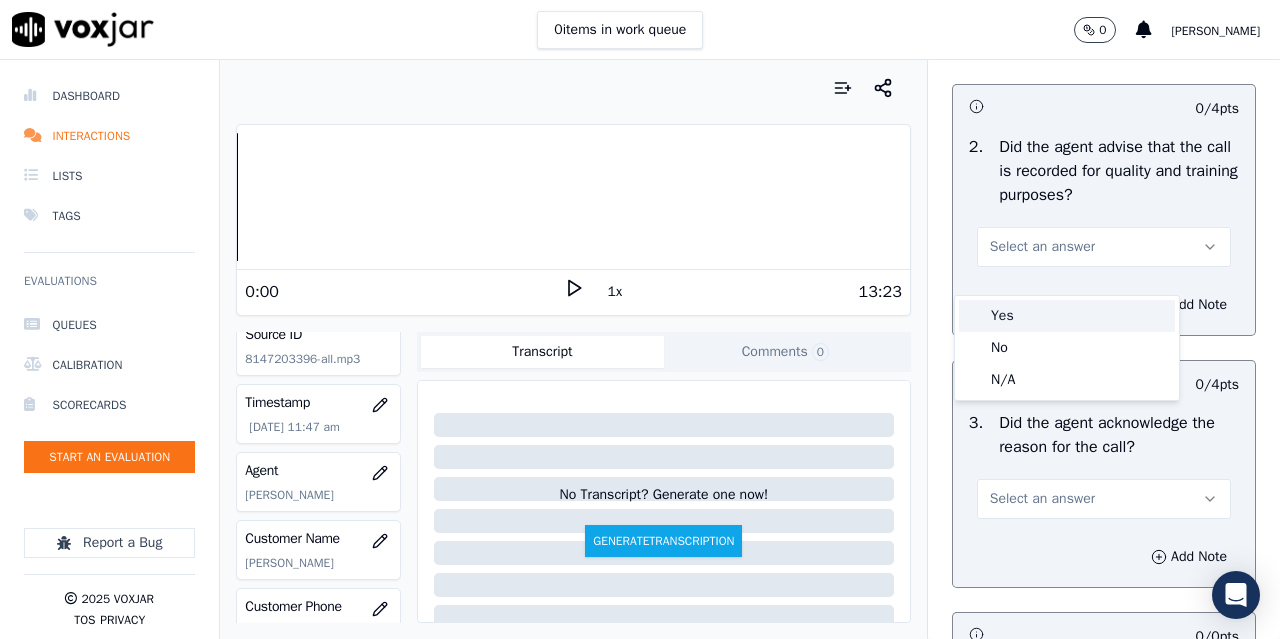 click on "Yes" at bounding box center [1067, 316] 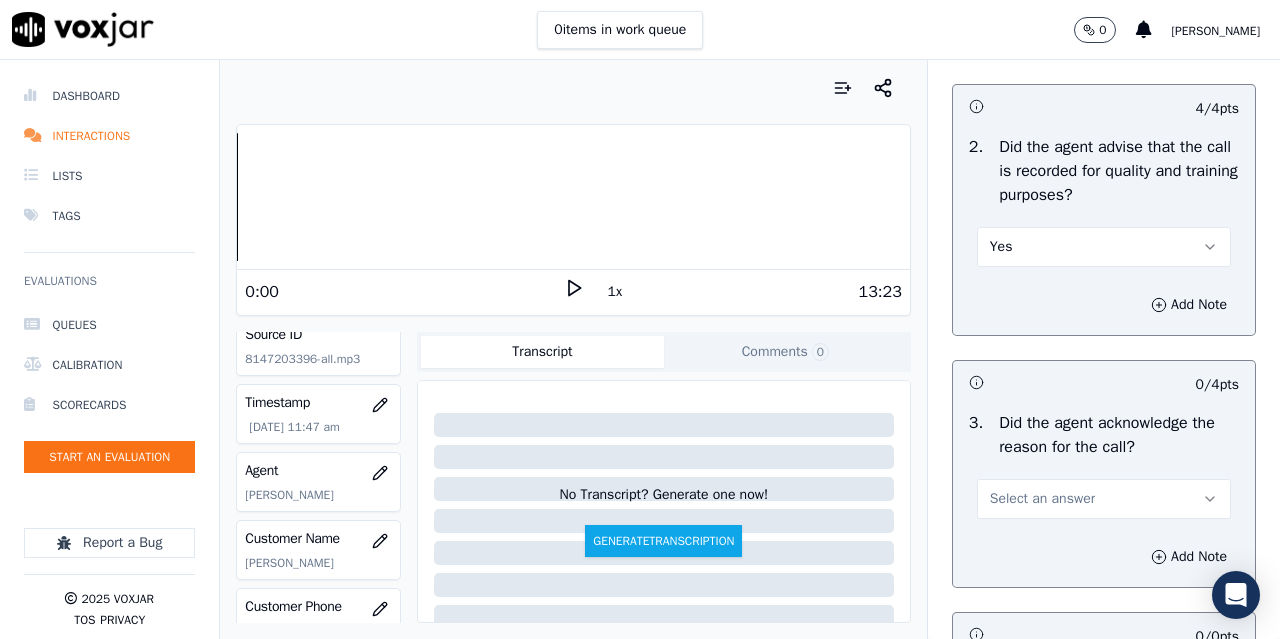 click on "Select an answer" at bounding box center (1042, 499) 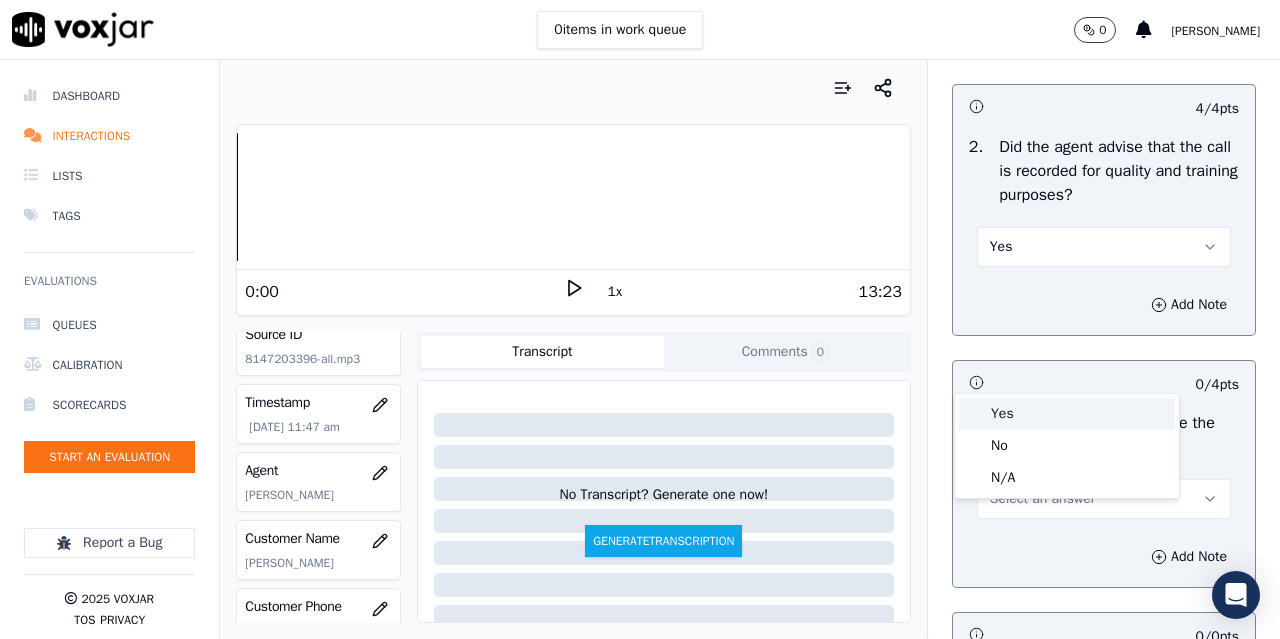 click on "Yes" at bounding box center (1067, 414) 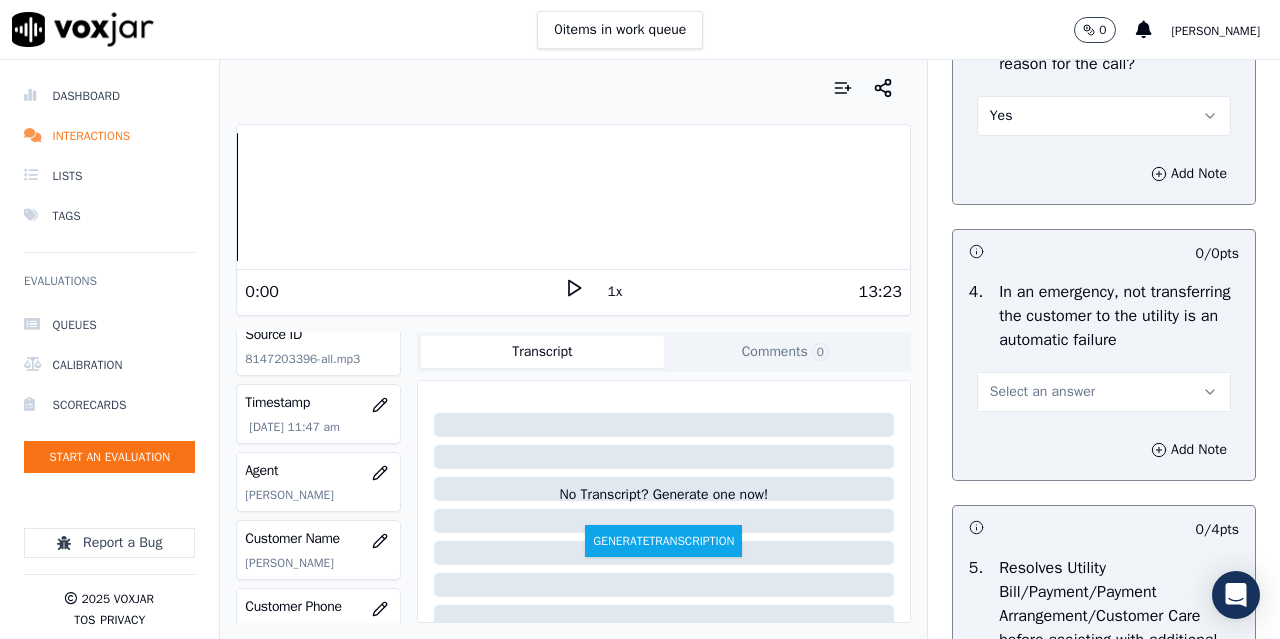scroll, scrollTop: 900, scrollLeft: 0, axis: vertical 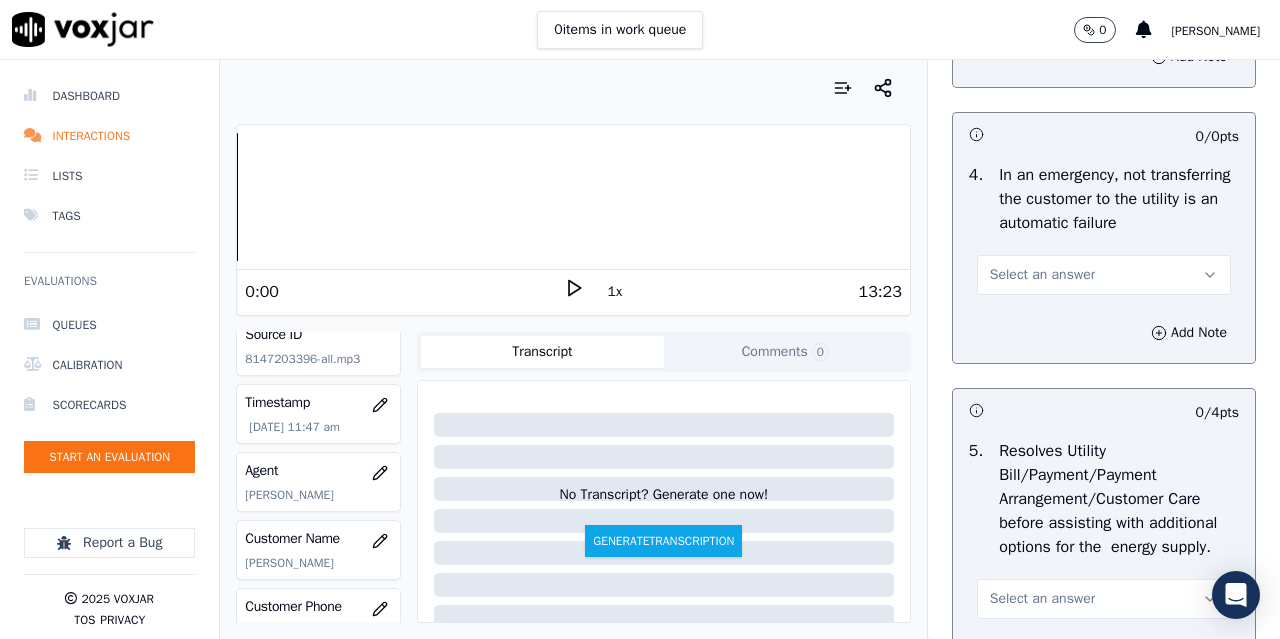 click on "Select an answer" at bounding box center [1042, 275] 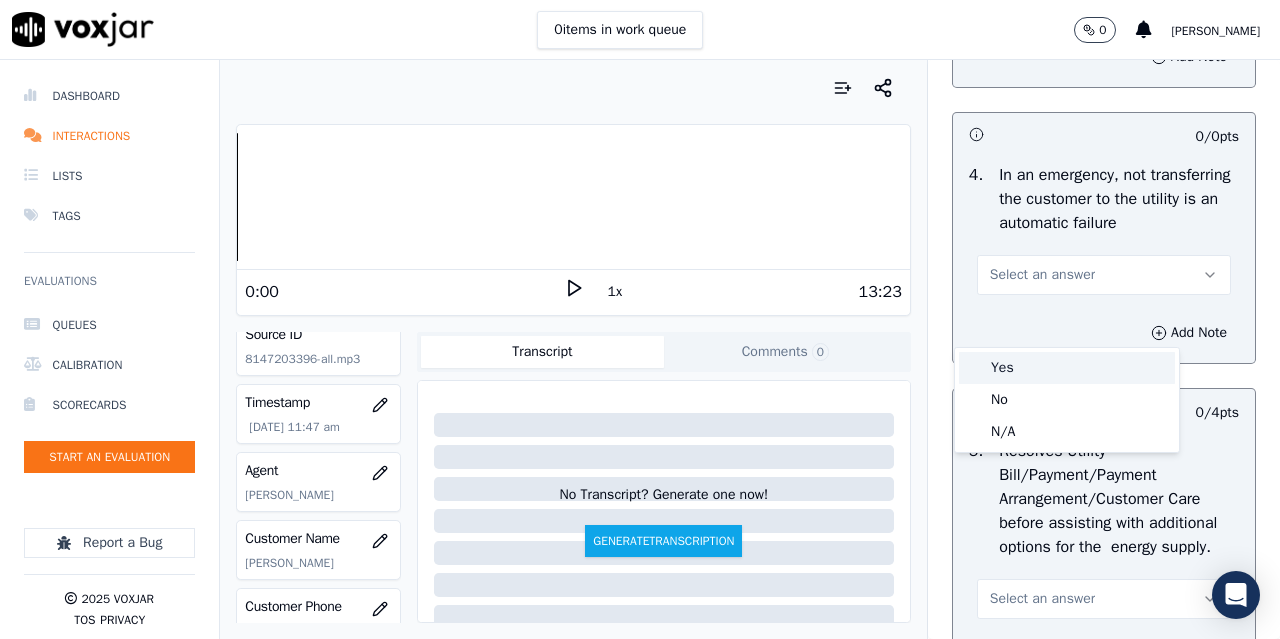 click on "Yes" at bounding box center [1067, 368] 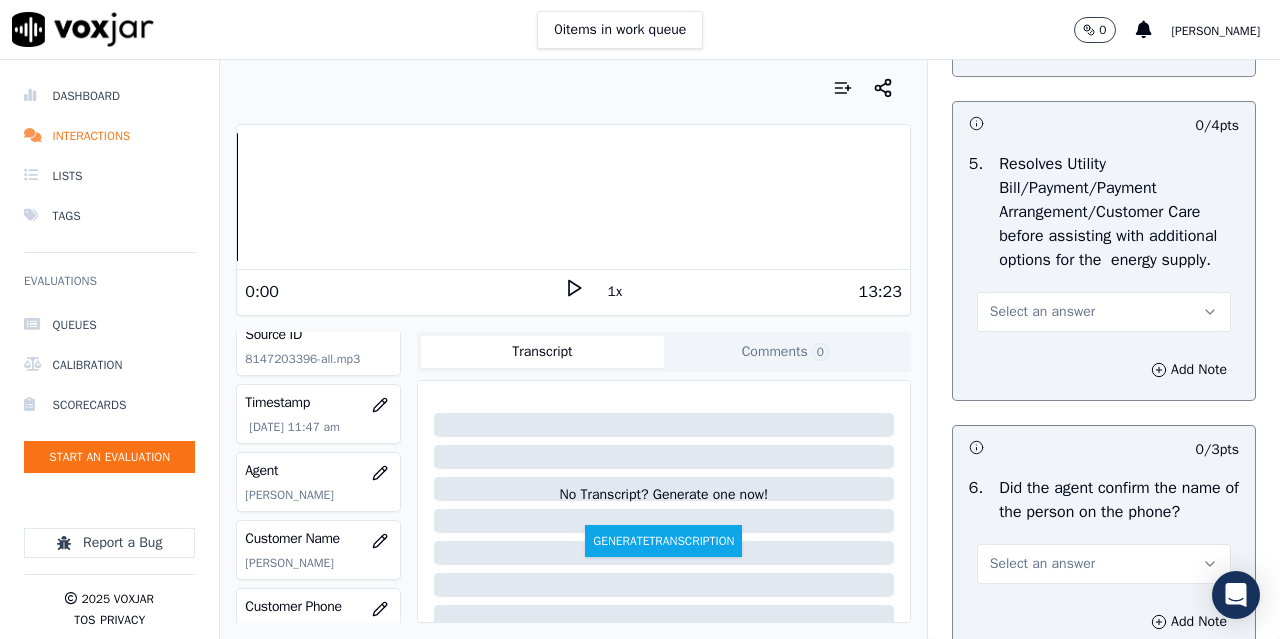 scroll, scrollTop: 1200, scrollLeft: 0, axis: vertical 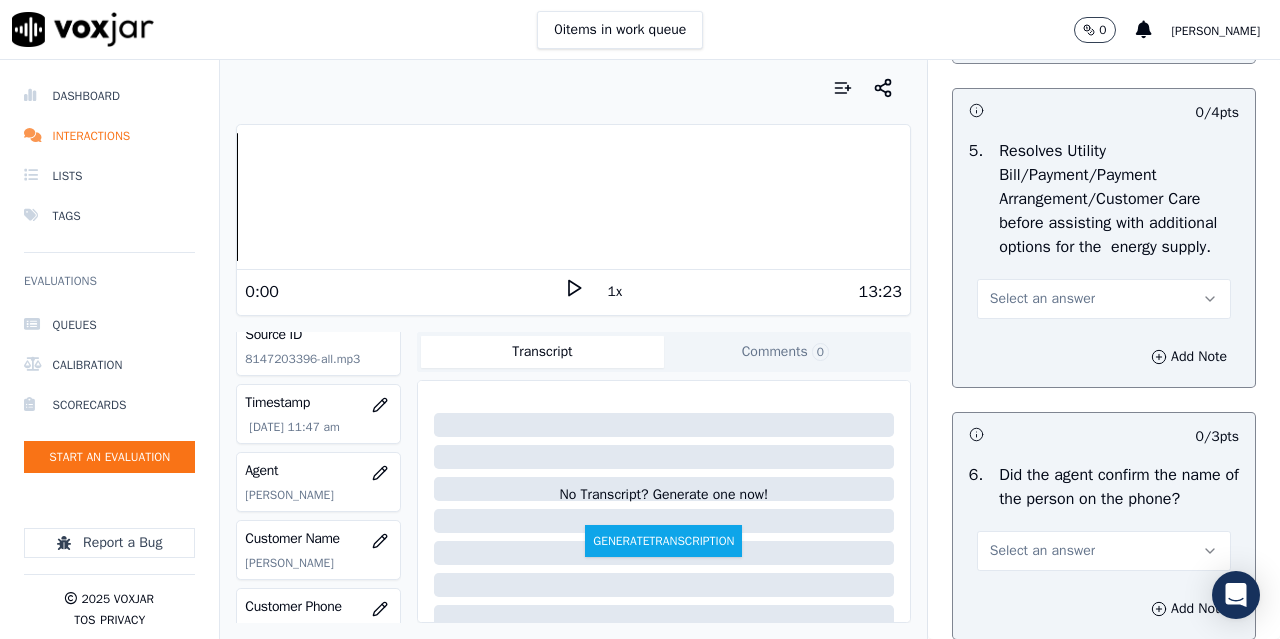 click on "Select an answer" at bounding box center [1042, 299] 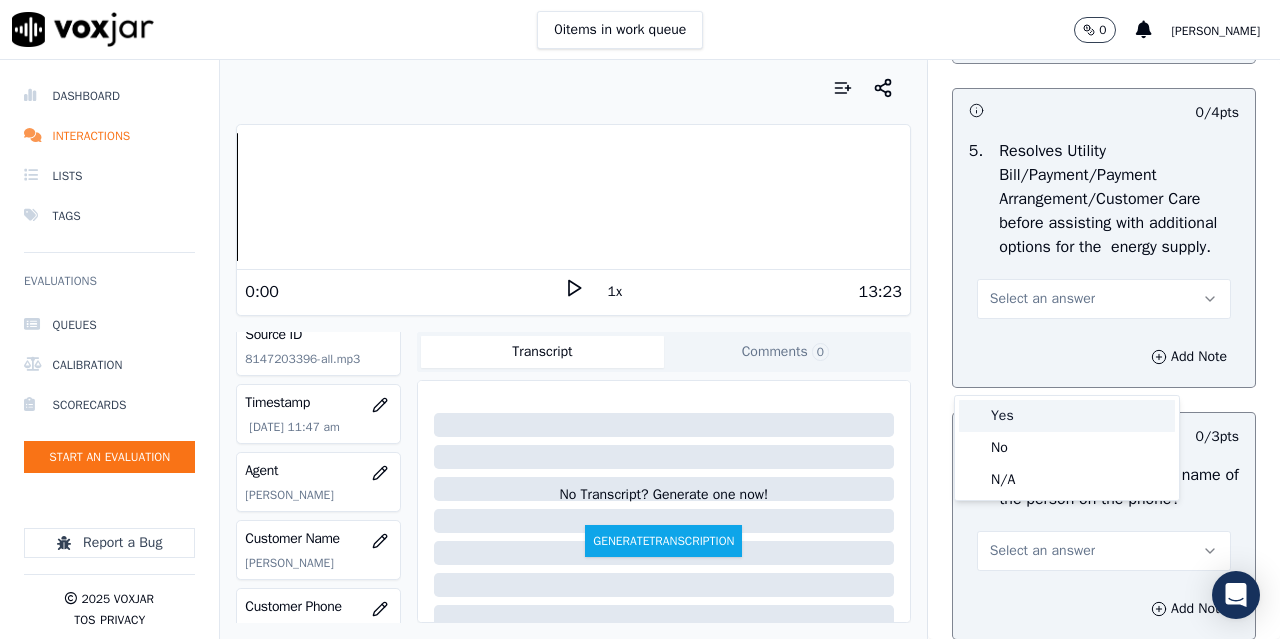 click on "Yes" at bounding box center (1067, 416) 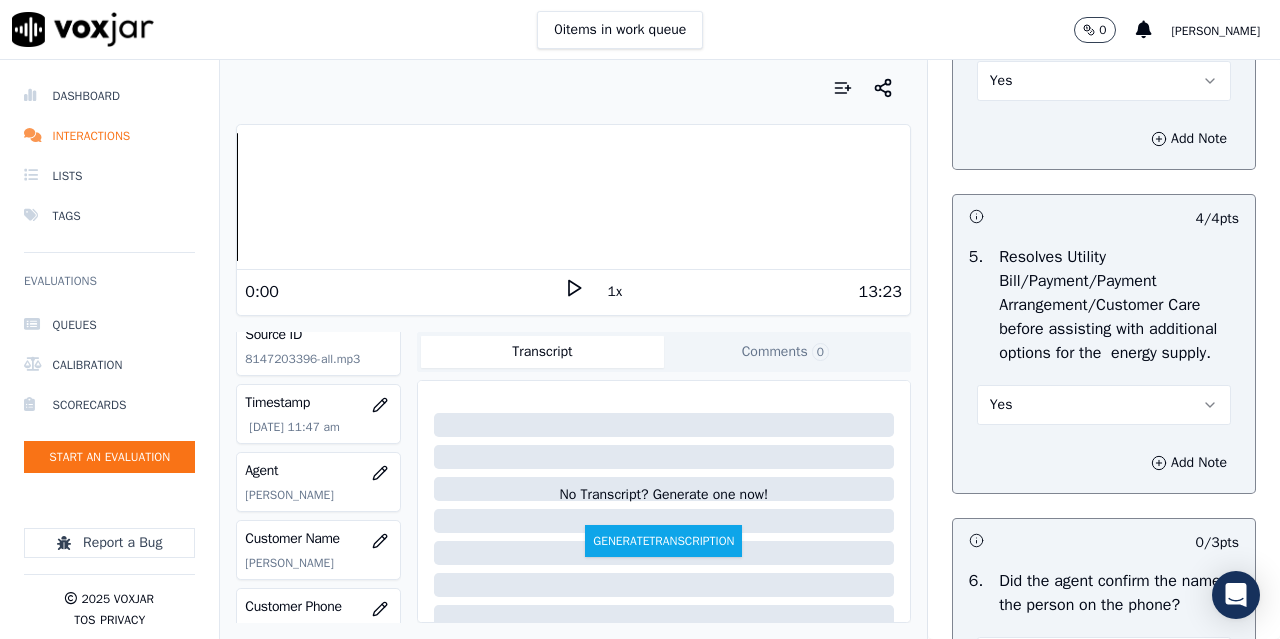 scroll, scrollTop: 1000, scrollLeft: 0, axis: vertical 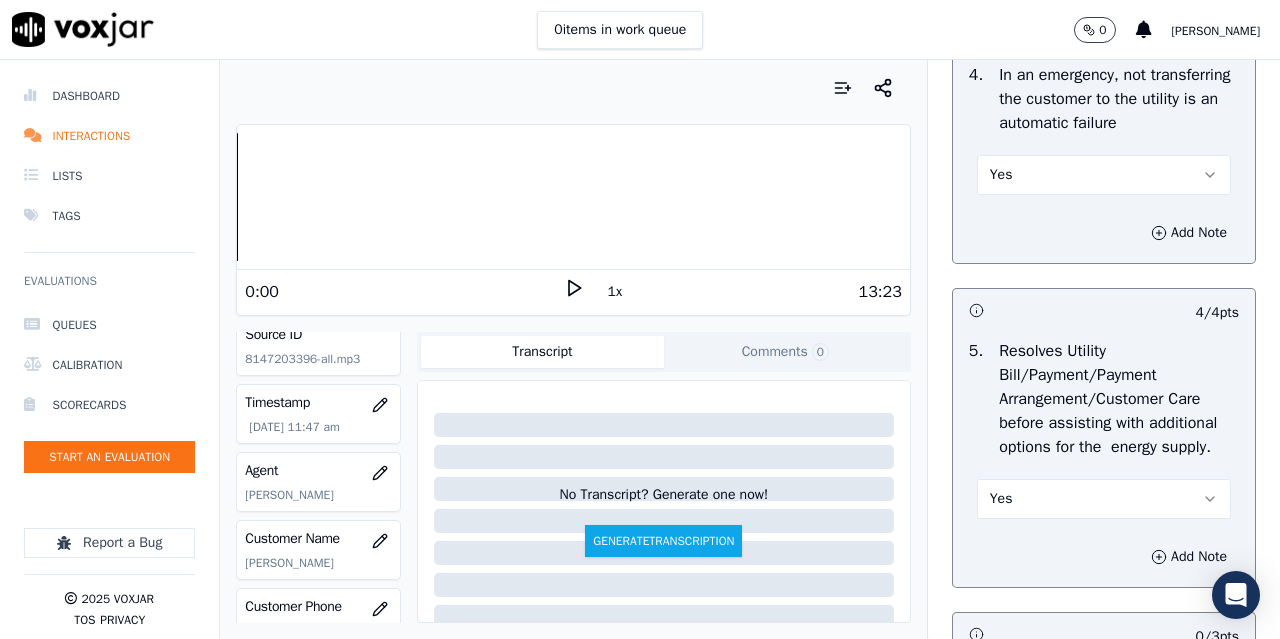 drag, startPoint x: 1029, startPoint y: 222, endPoint x: 1030, endPoint y: 233, distance: 11.045361 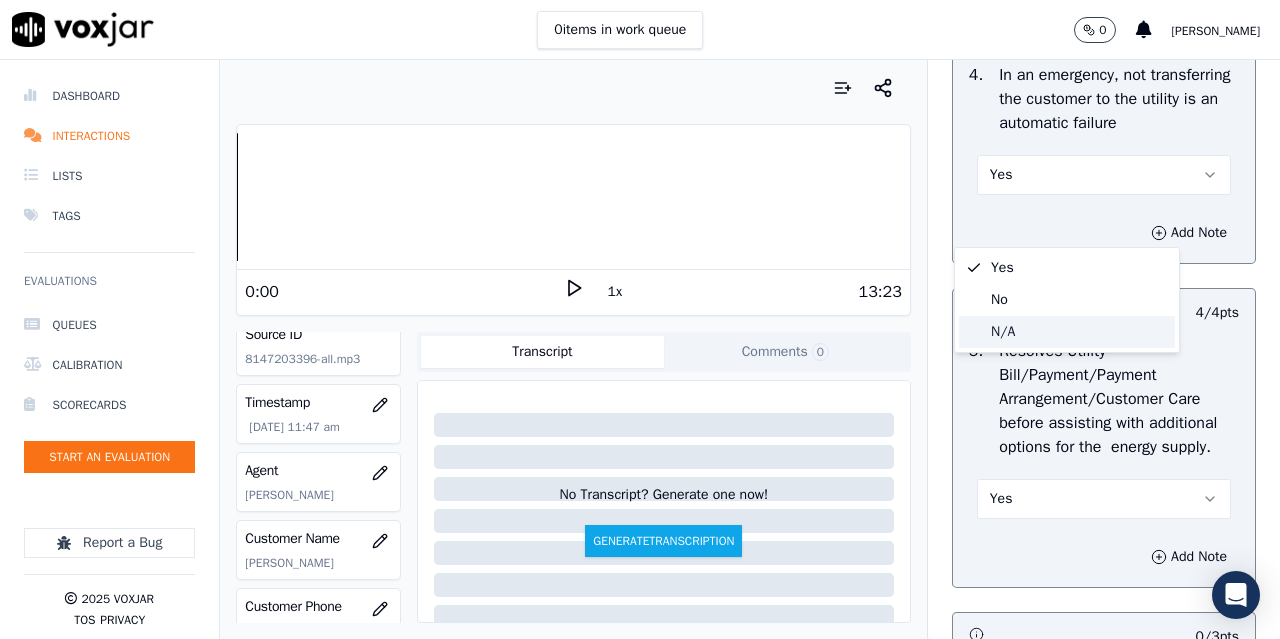 click on "N/A" 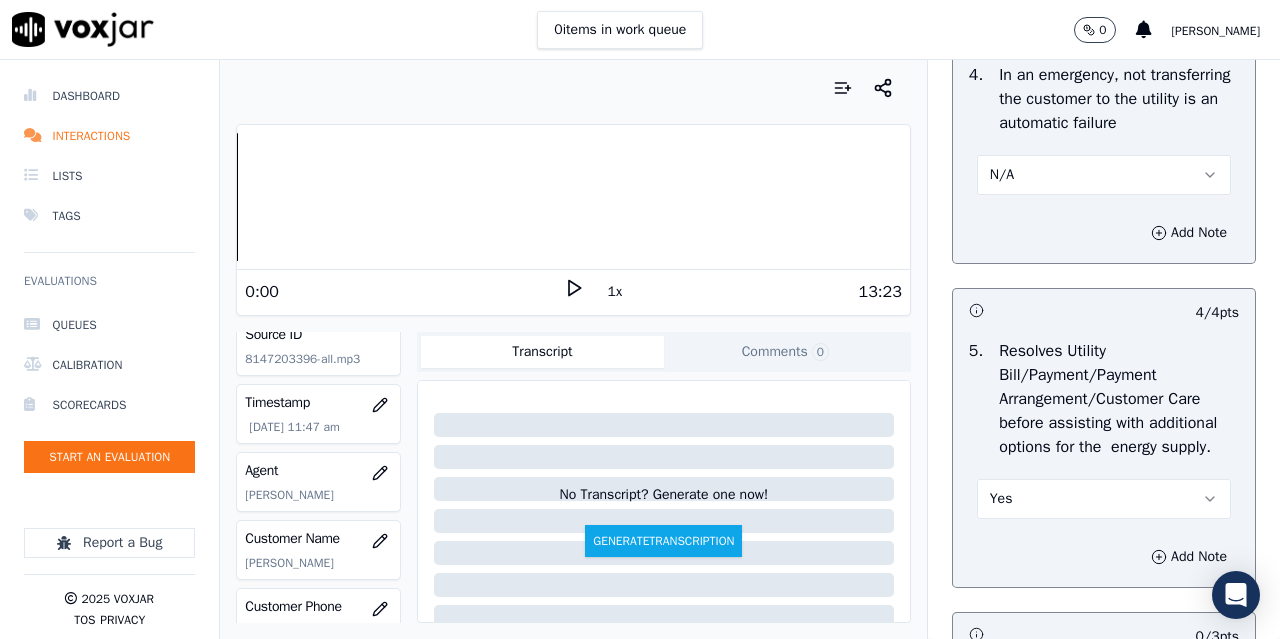 click on "Yes" at bounding box center (1104, 499) 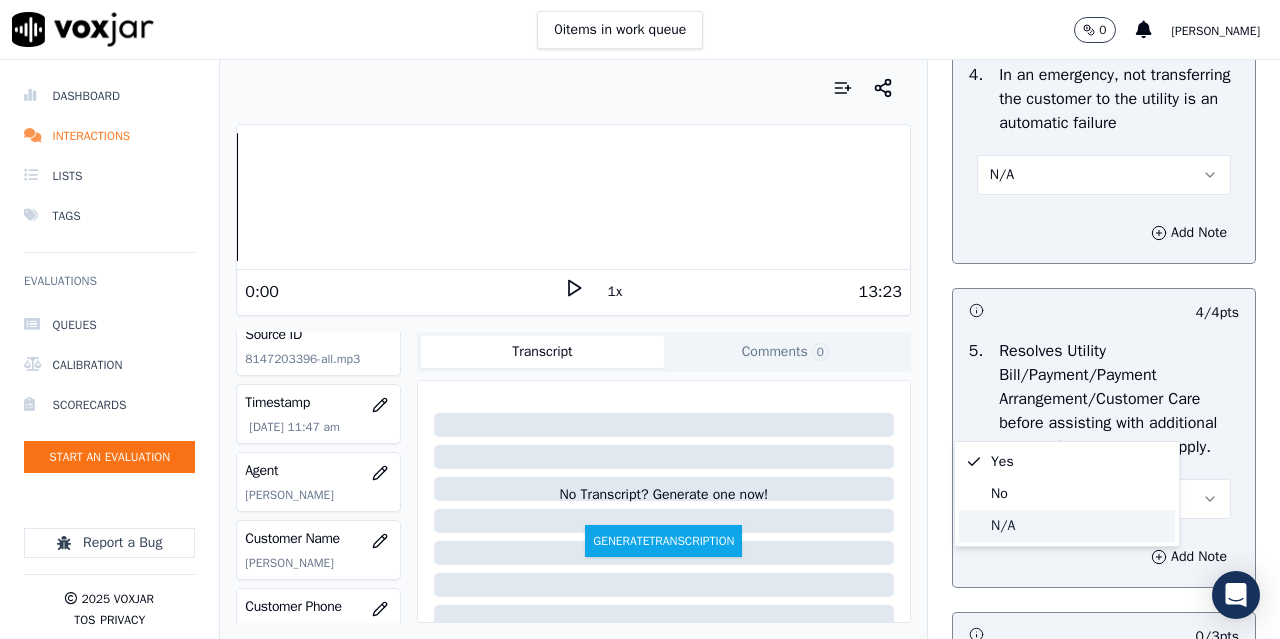 click on "N/A" 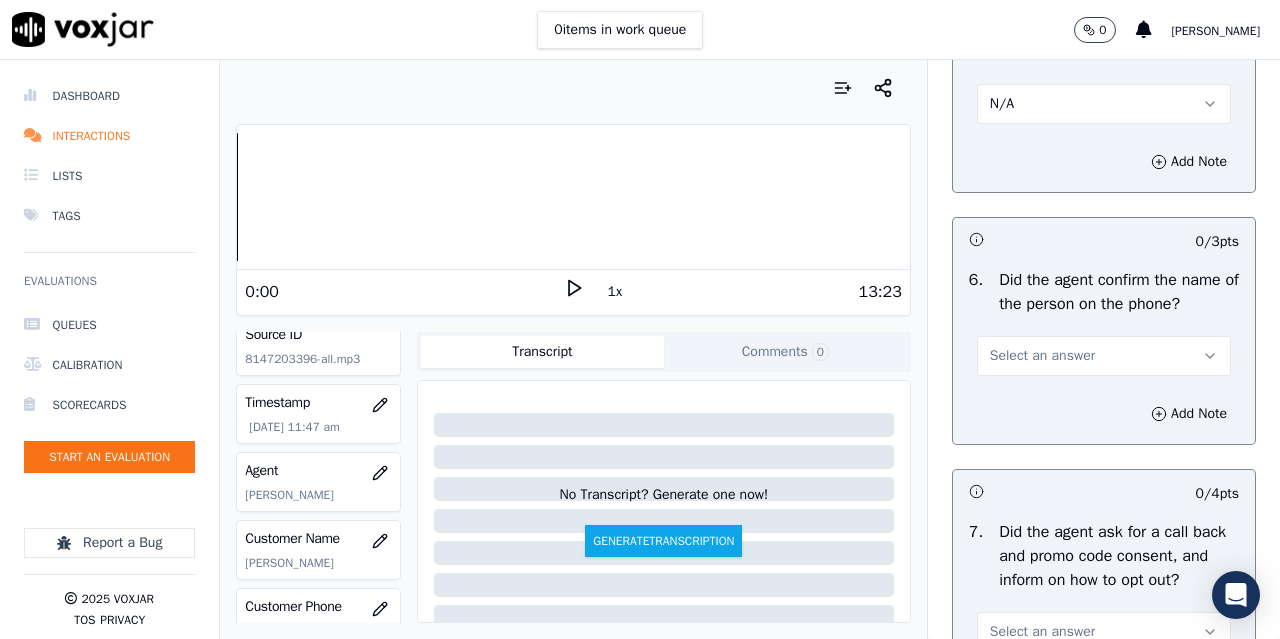 scroll, scrollTop: 1500, scrollLeft: 0, axis: vertical 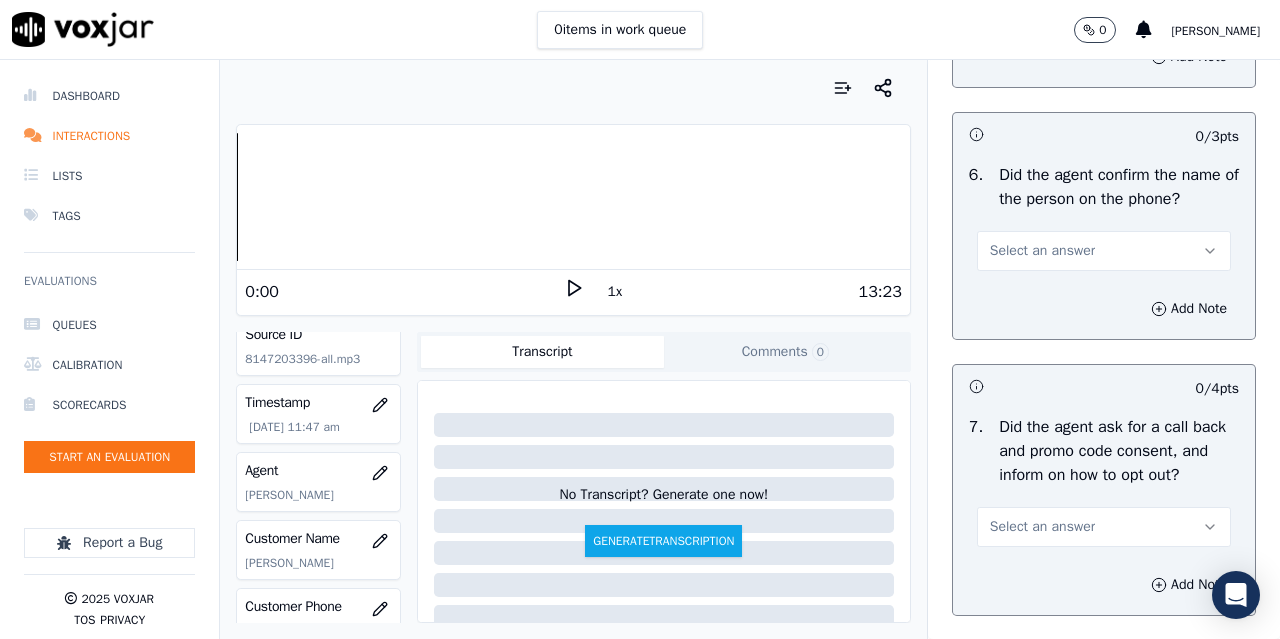 click on "Select an answer" at bounding box center [1042, 251] 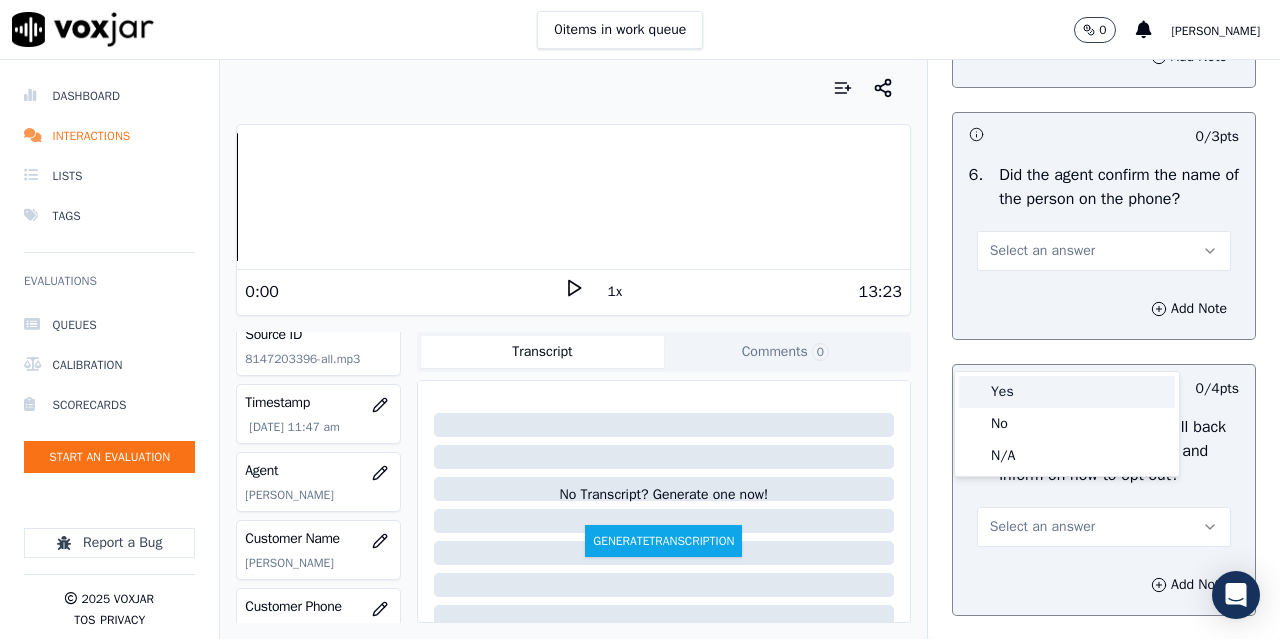 click on "Yes" at bounding box center (1067, 392) 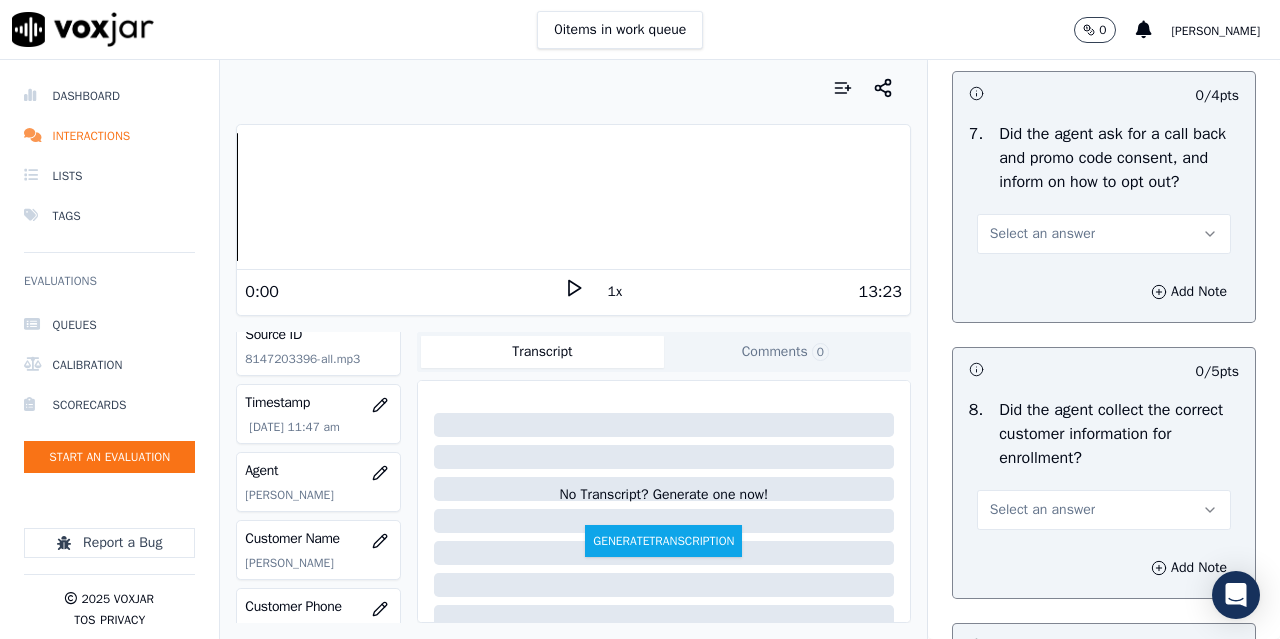 scroll, scrollTop: 1800, scrollLeft: 0, axis: vertical 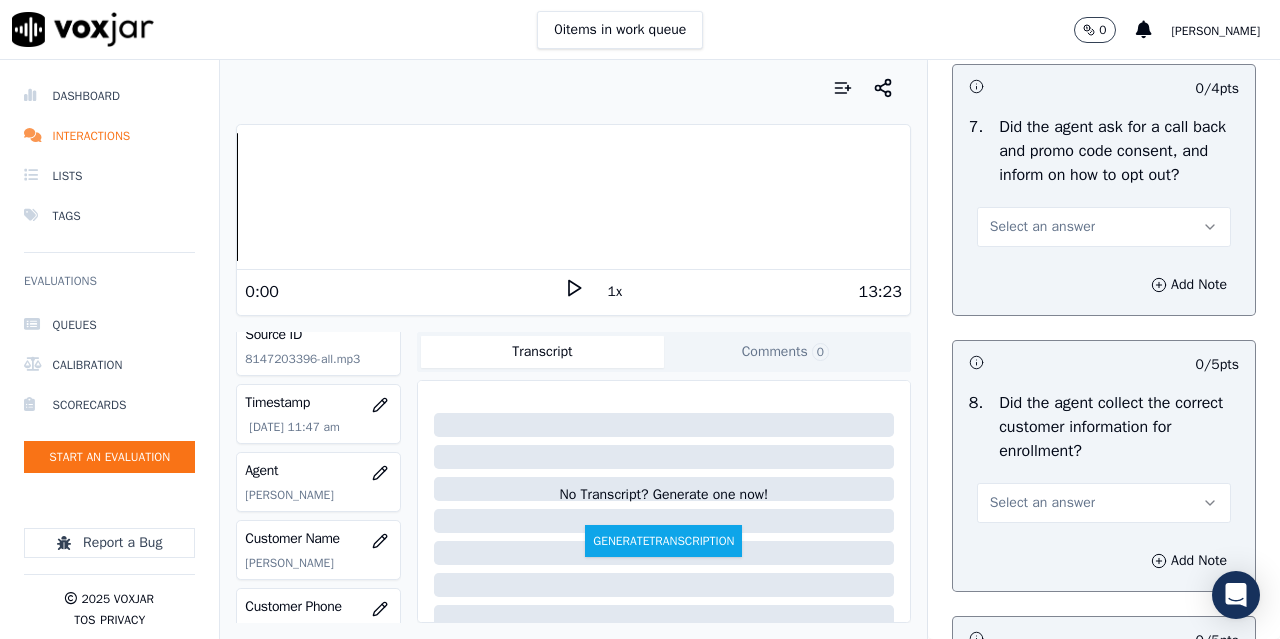 click on "Select an answer" at bounding box center (1104, 227) 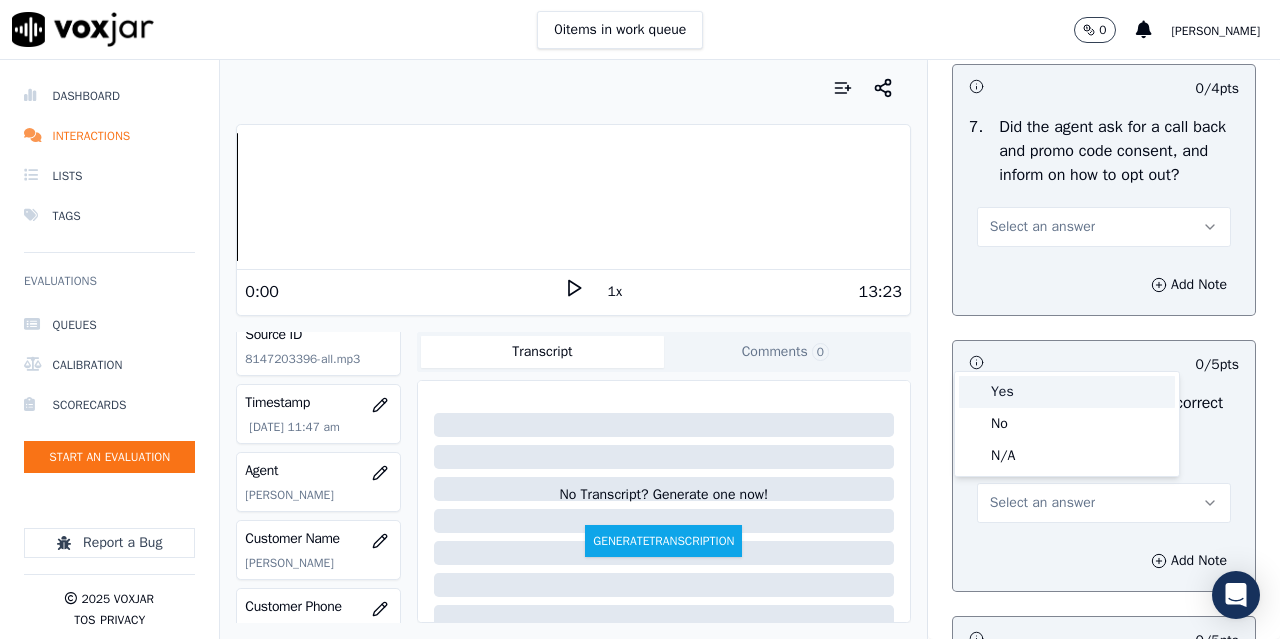 click on "Yes" at bounding box center (1067, 392) 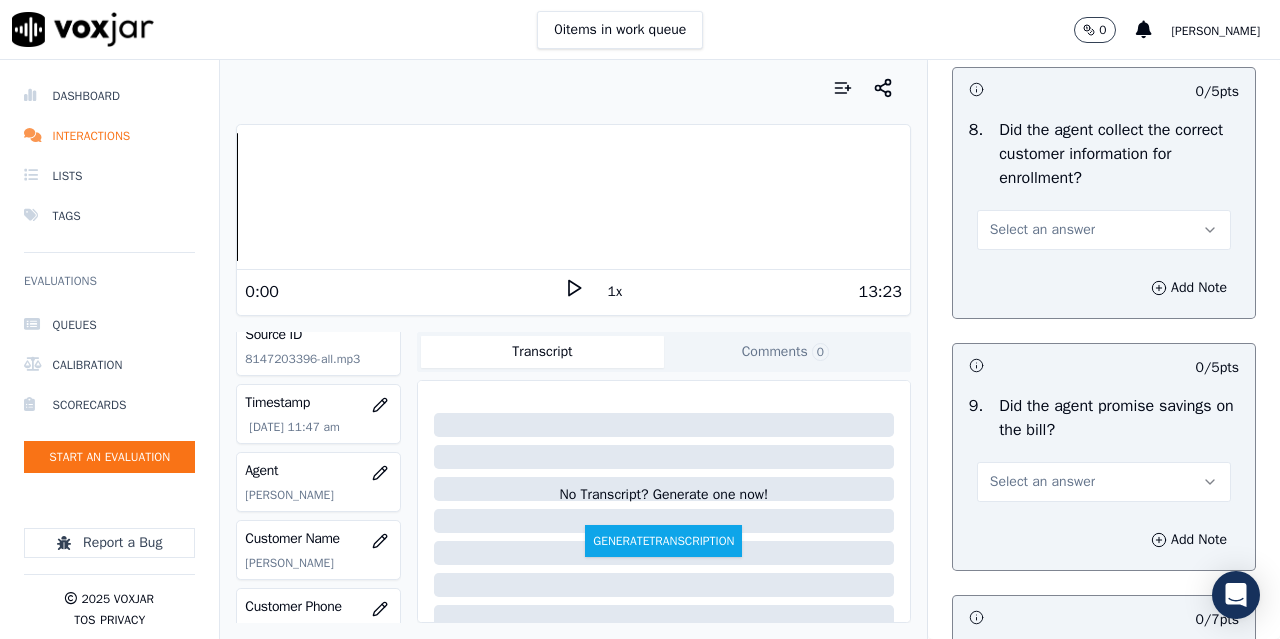 scroll, scrollTop: 2100, scrollLeft: 0, axis: vertical 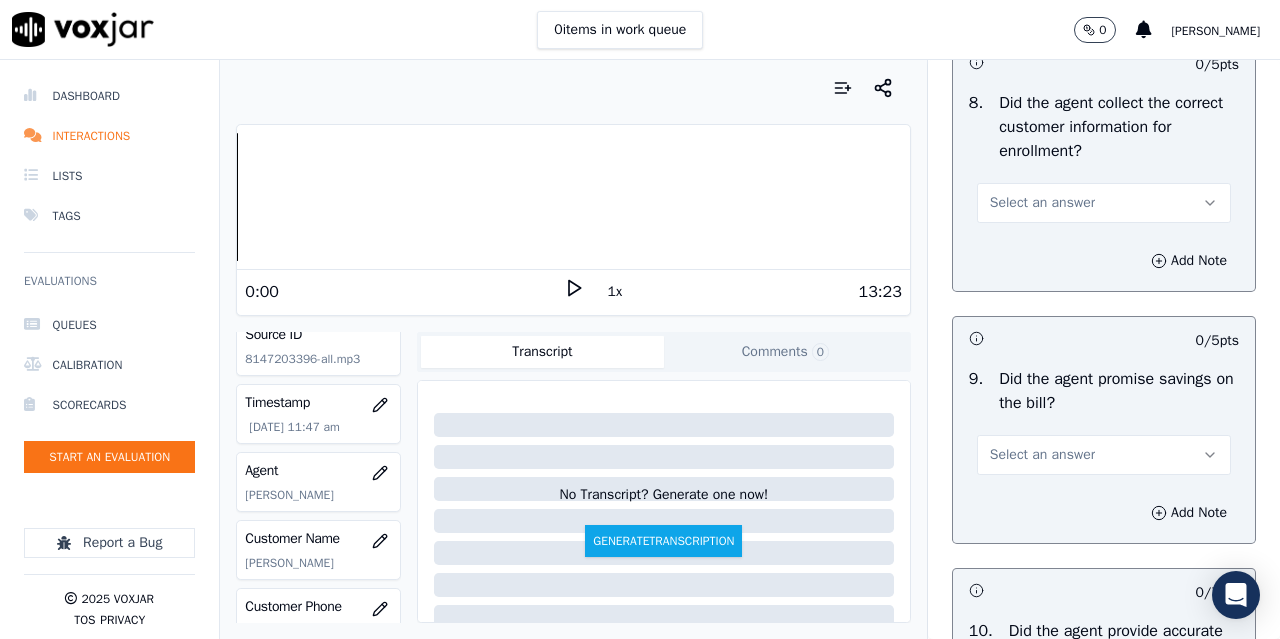 click on "Select an answer" at bounding box center (1042, 203) 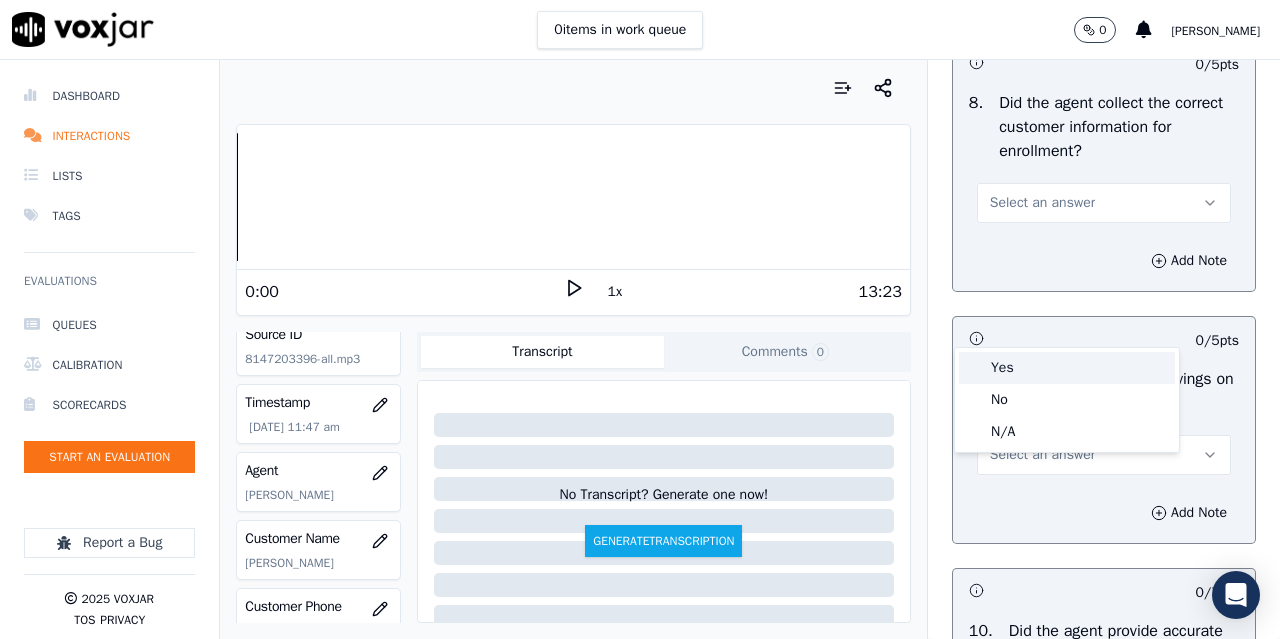 click on "Yes" at bounding box center (1067, 368) 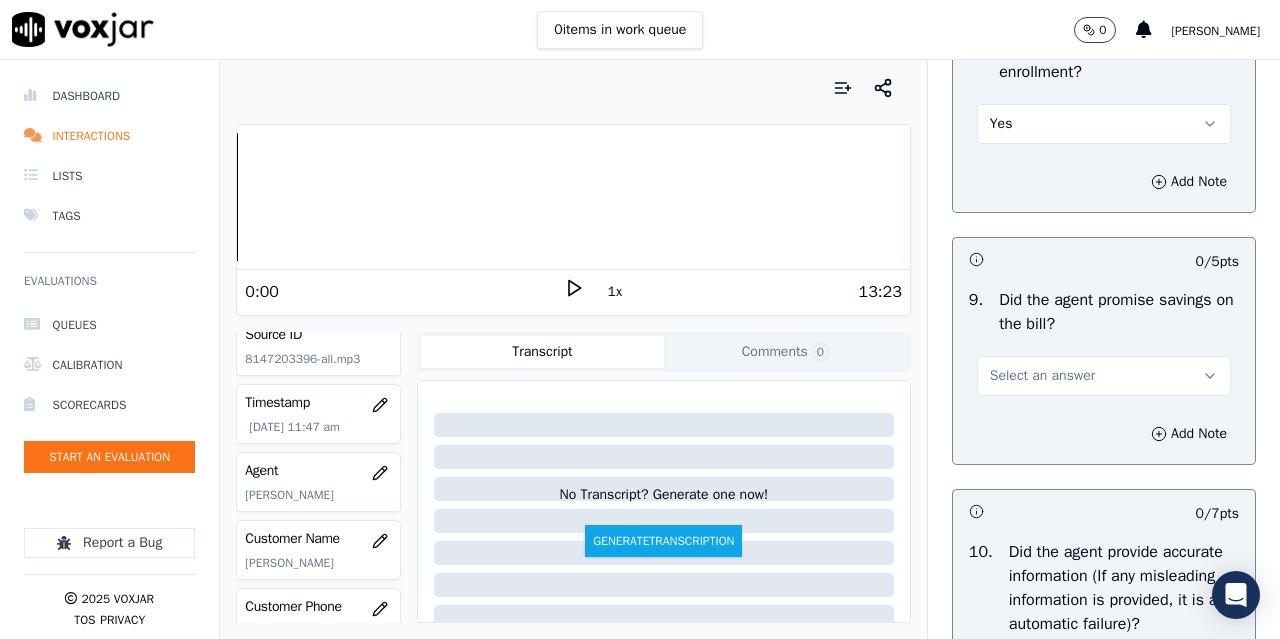 scroll, scrollTop: 2400, scrollLeft: 0, axis: vertical 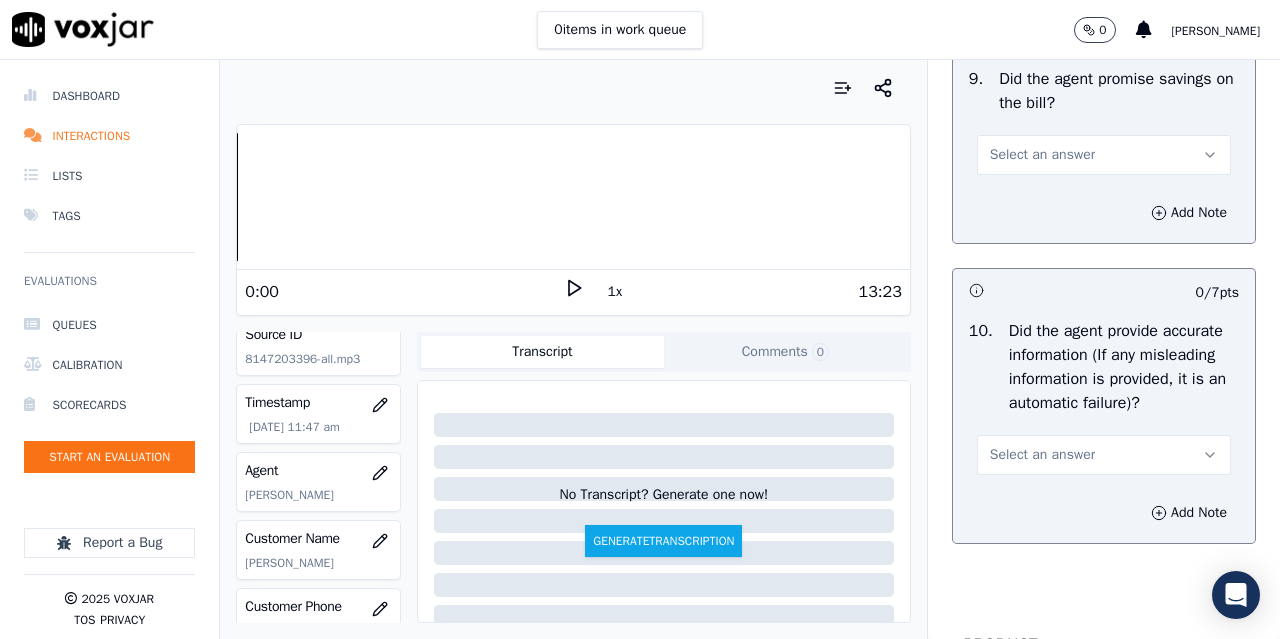 click on "Select an answer" at bounding box center (1042, 155) 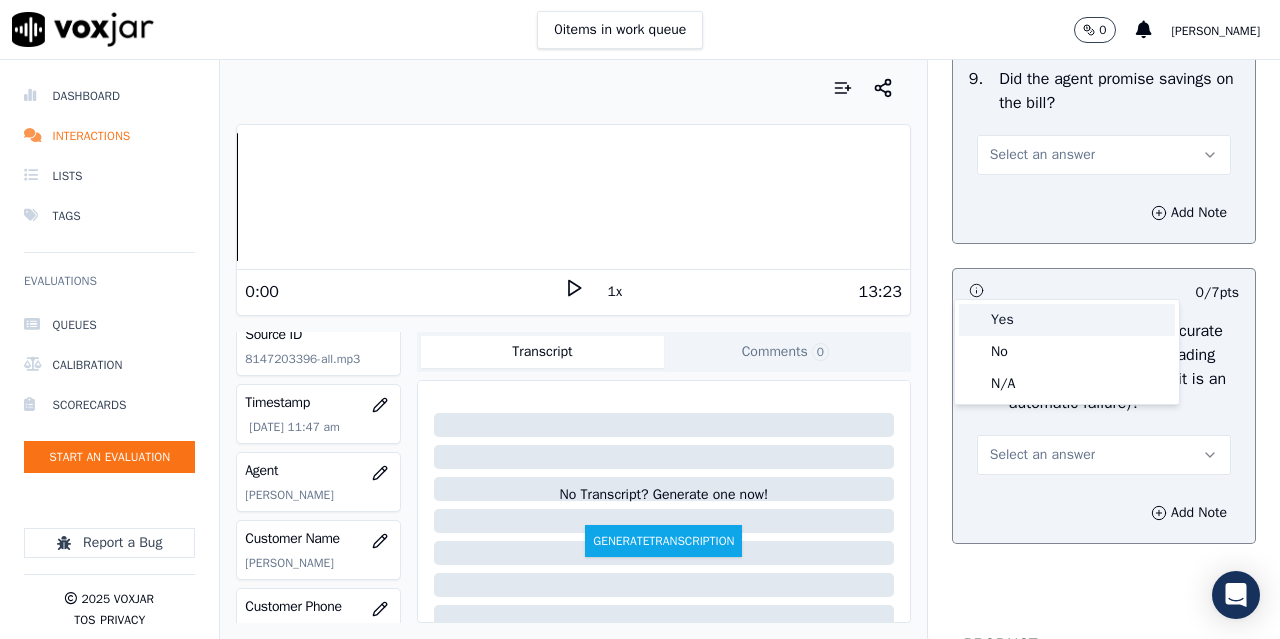 click on "Yes" at bounding box center (1067, 320) 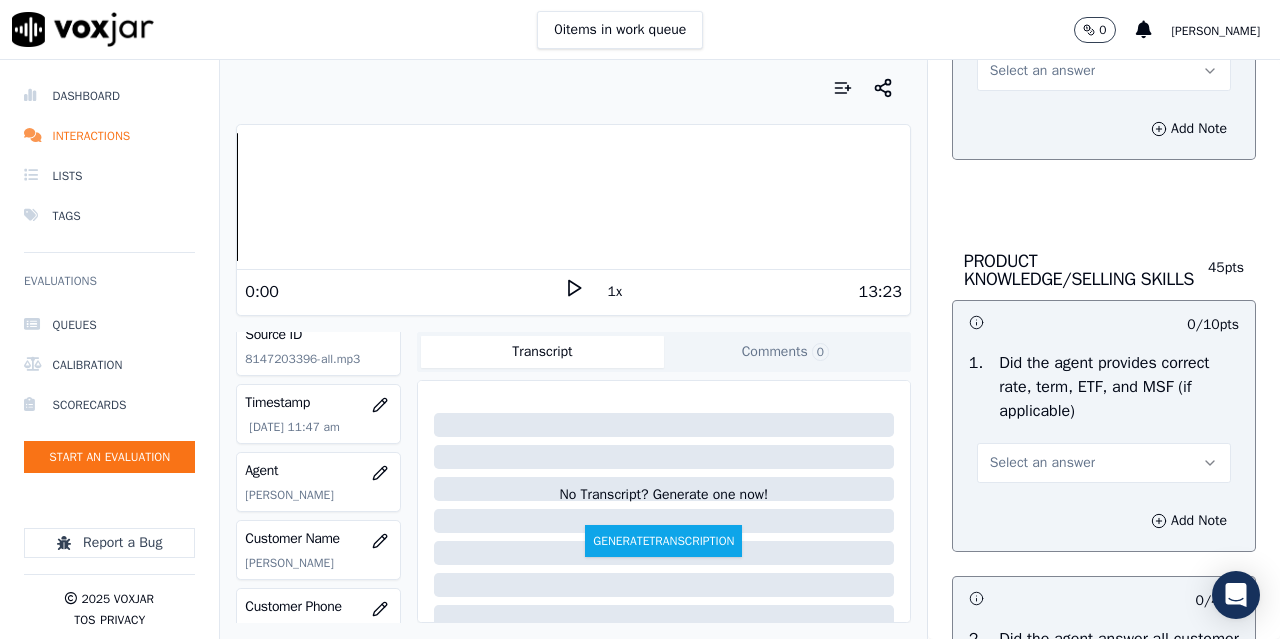 scroll, scrollTop: 2800, scrollLeft: 0, axis: vertical 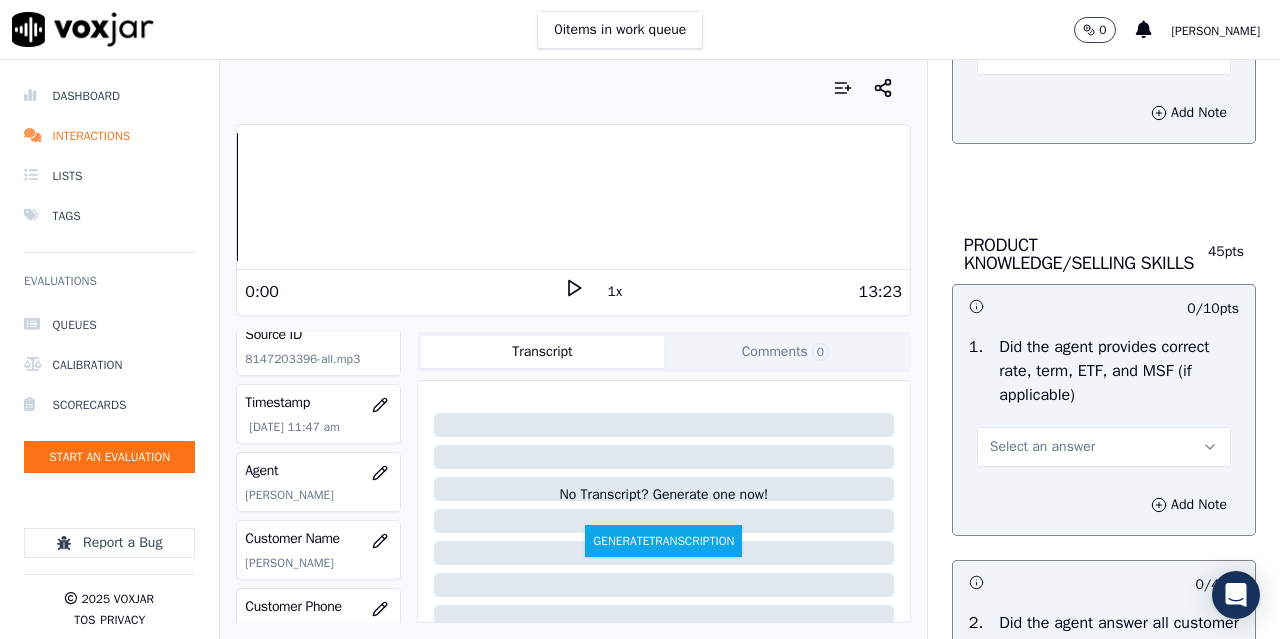 drag, startPoint x: 1020, startPoint y: 196, endPoint x: 1021, endPoint y: 214, distance: 18.027756 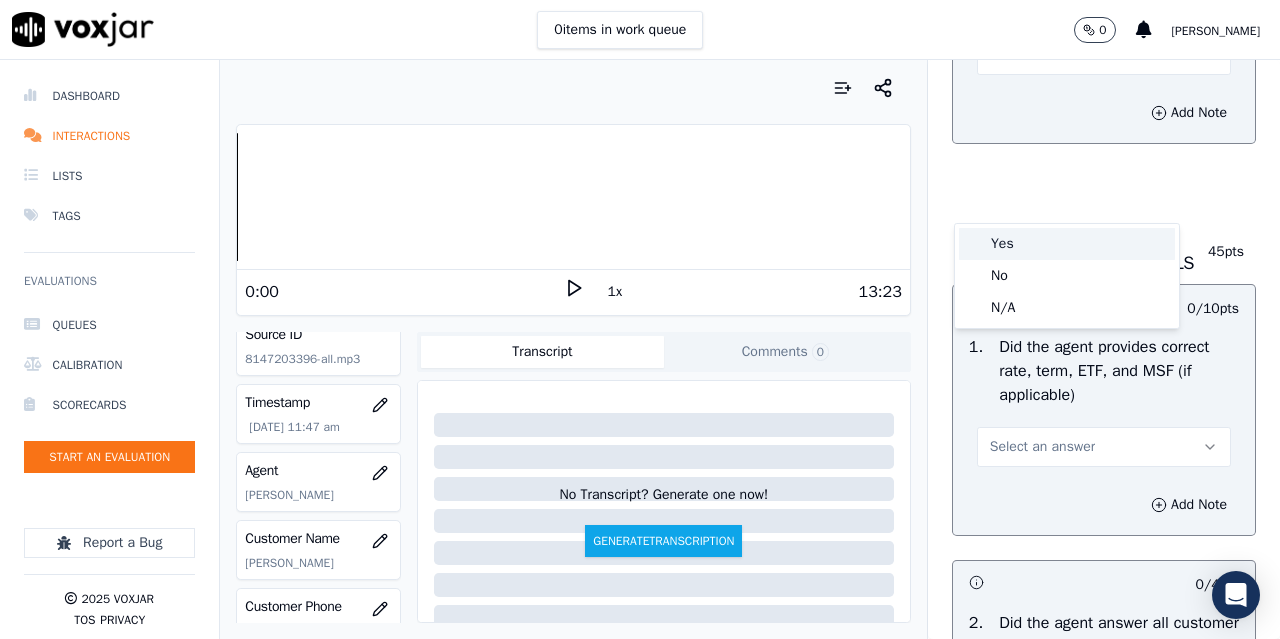 click on "Yes" at bounding box center (1067, 244) 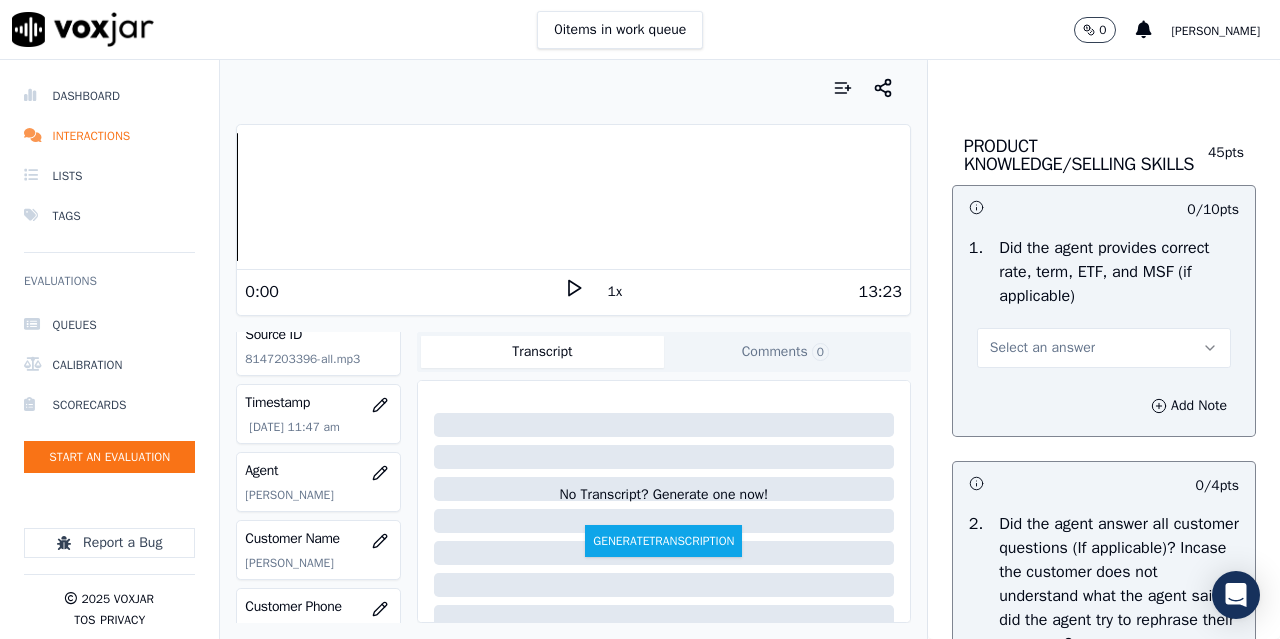 scroll, scrollTop: 3200, scrollLeft: 0, axis: vertical 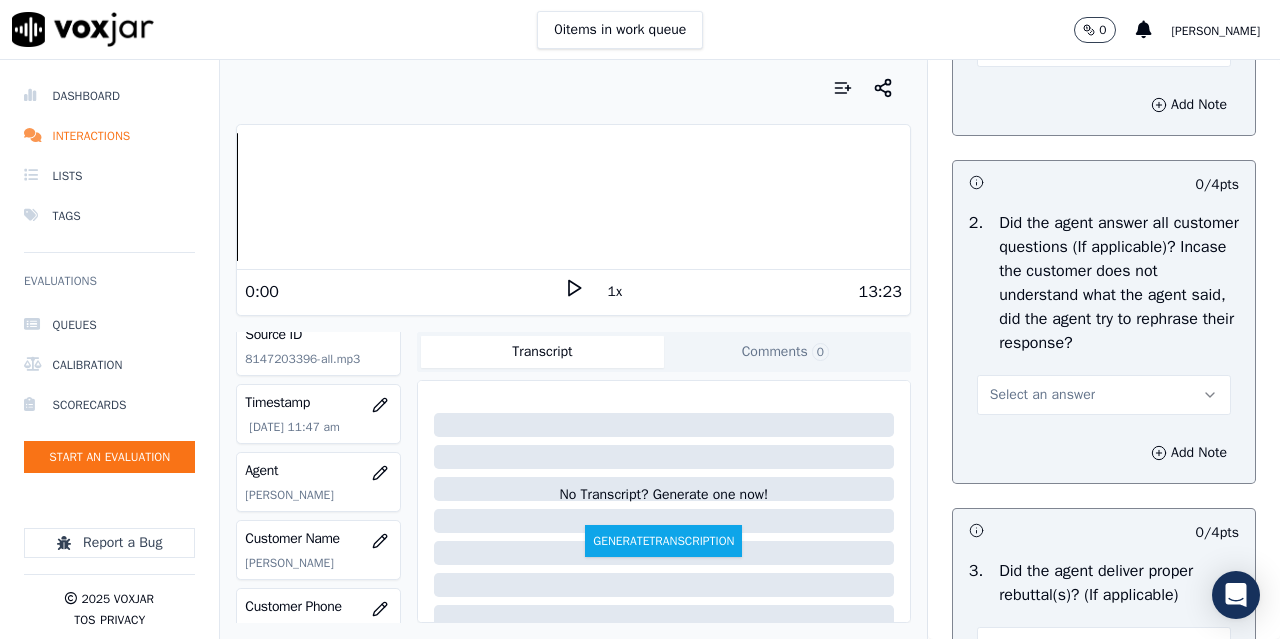 click on "Select an answer" at bounding box center (1042, 47) 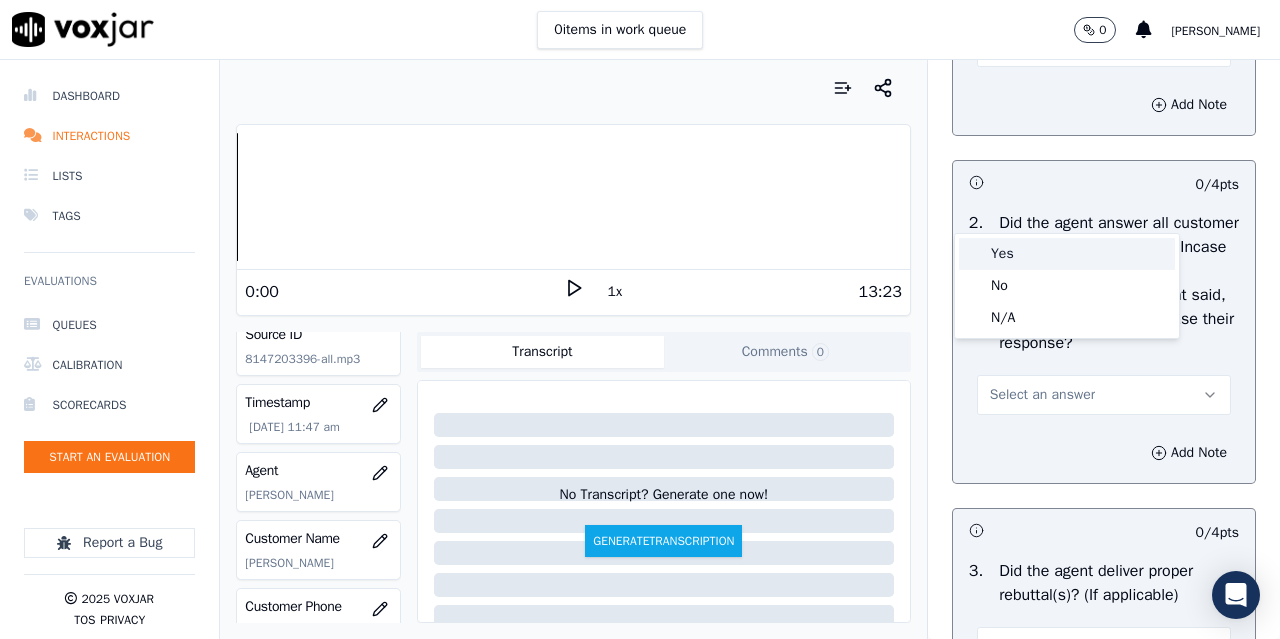 click on "Yes" at bounding box center [1067, 254] 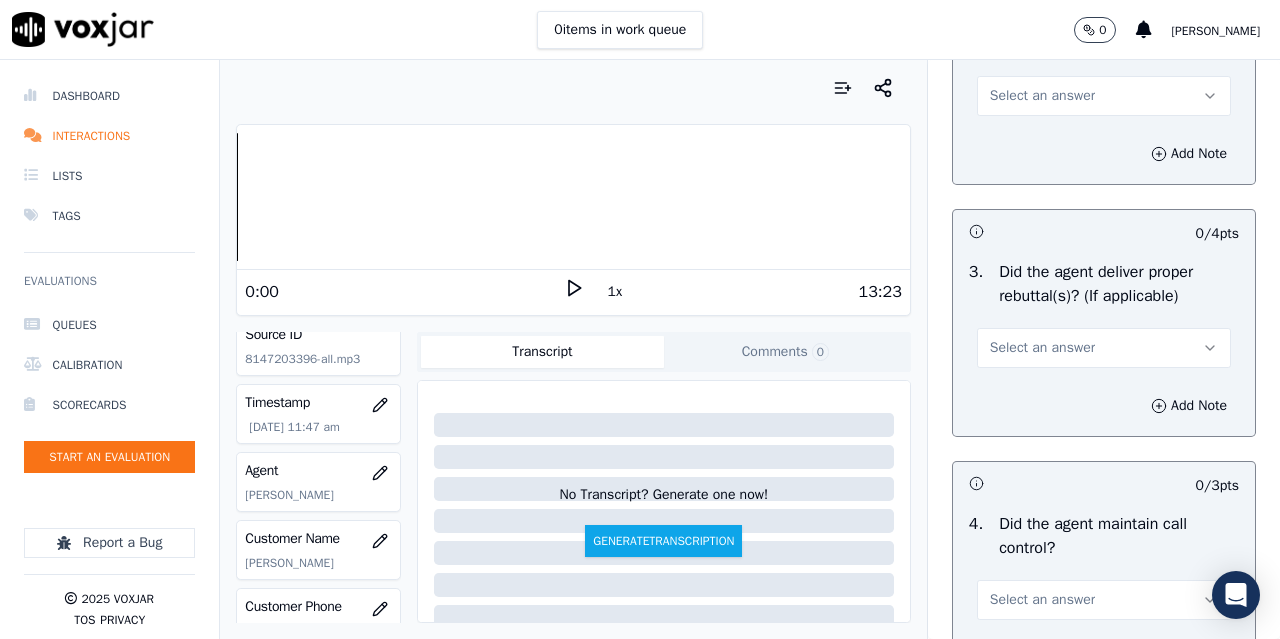 scroll, scrollTop: 3500, scrollLeft: 0, axis: vertical 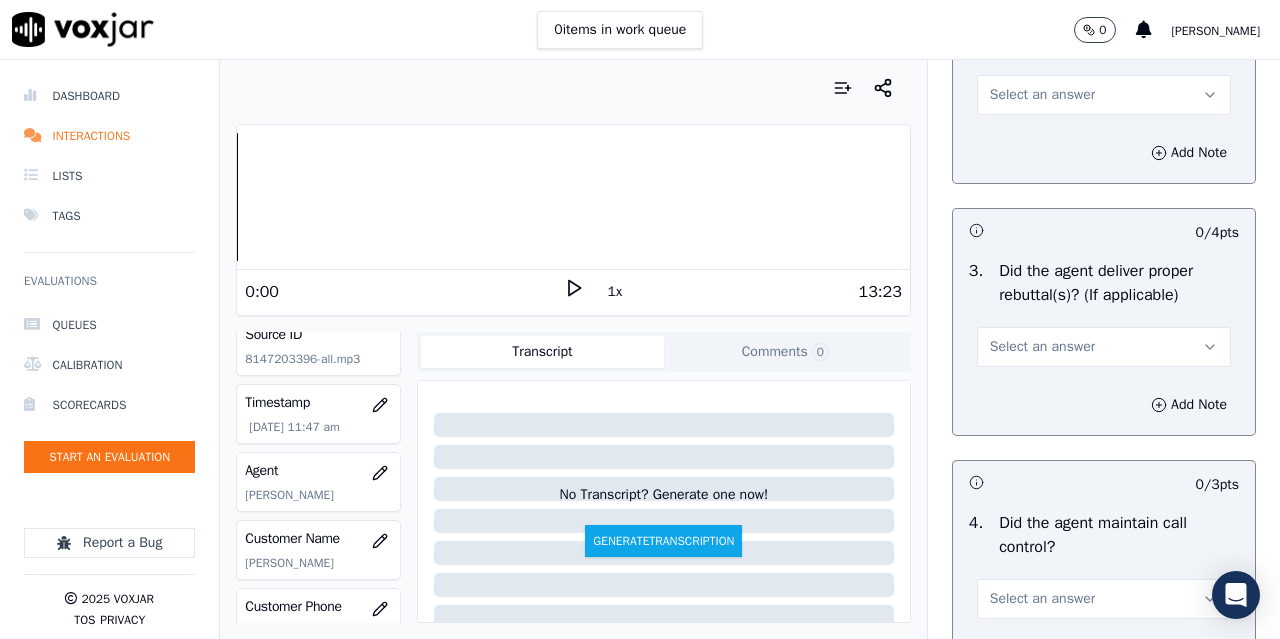 click on "Select an answer" at bounding box center [1042, 95] 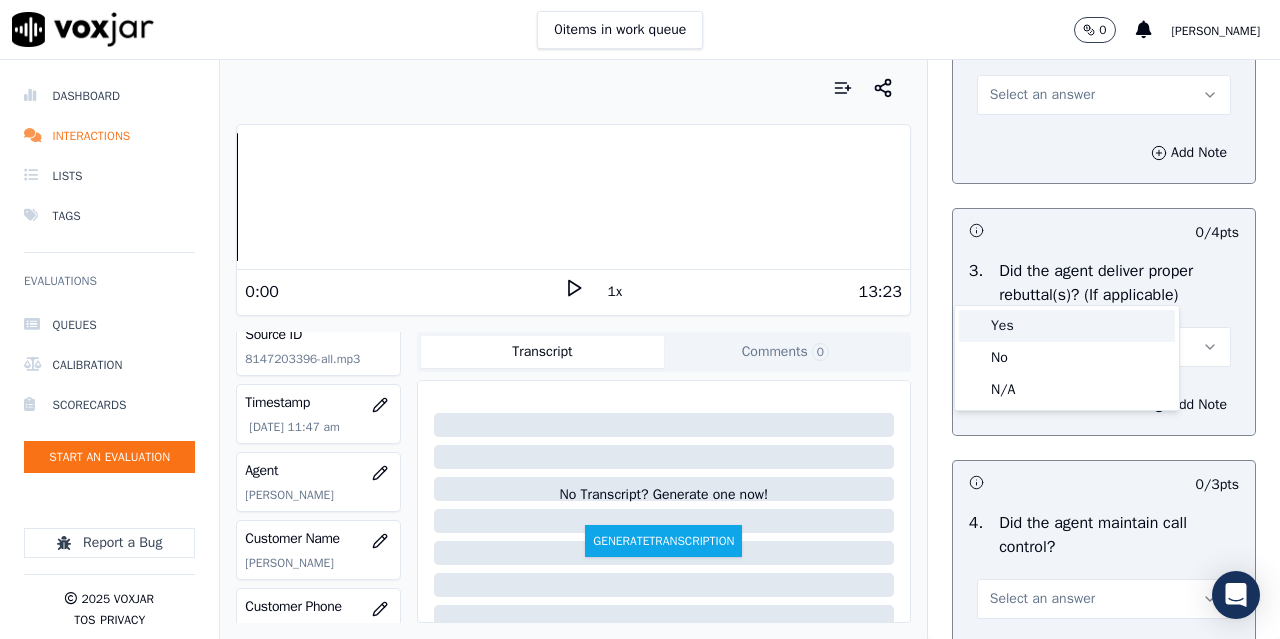click on "Yes" at bounding box center [1067, 326] 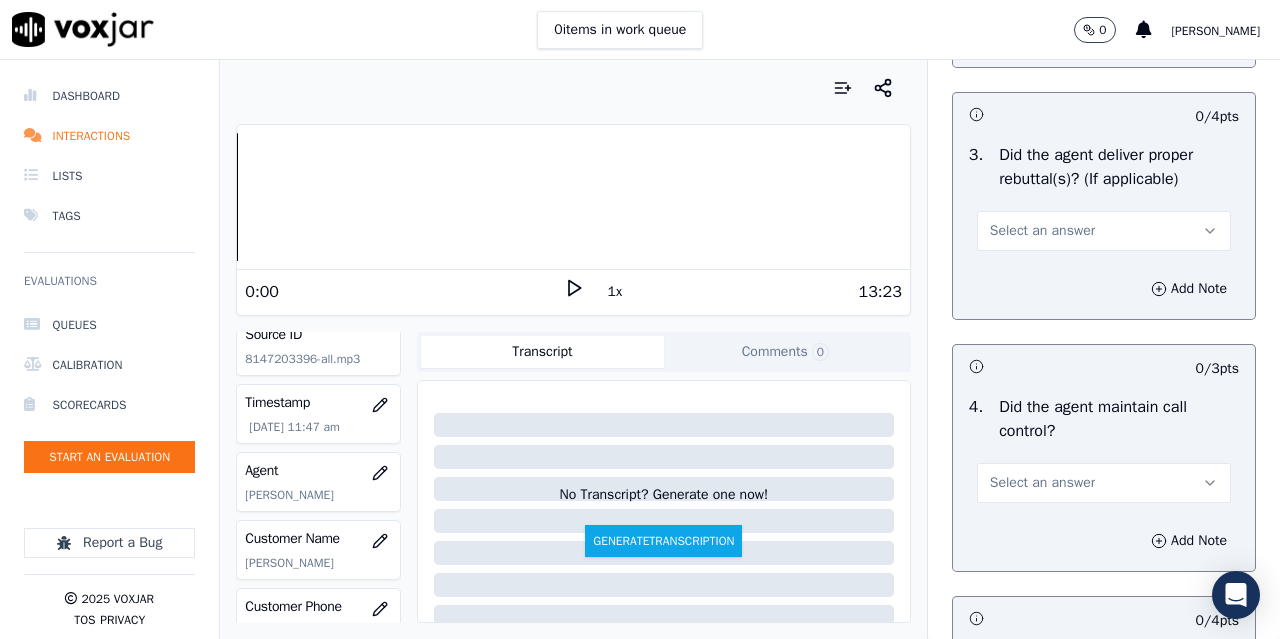 scroll, scrollTop: 3800, scrollLeft: 0, axis: vertical 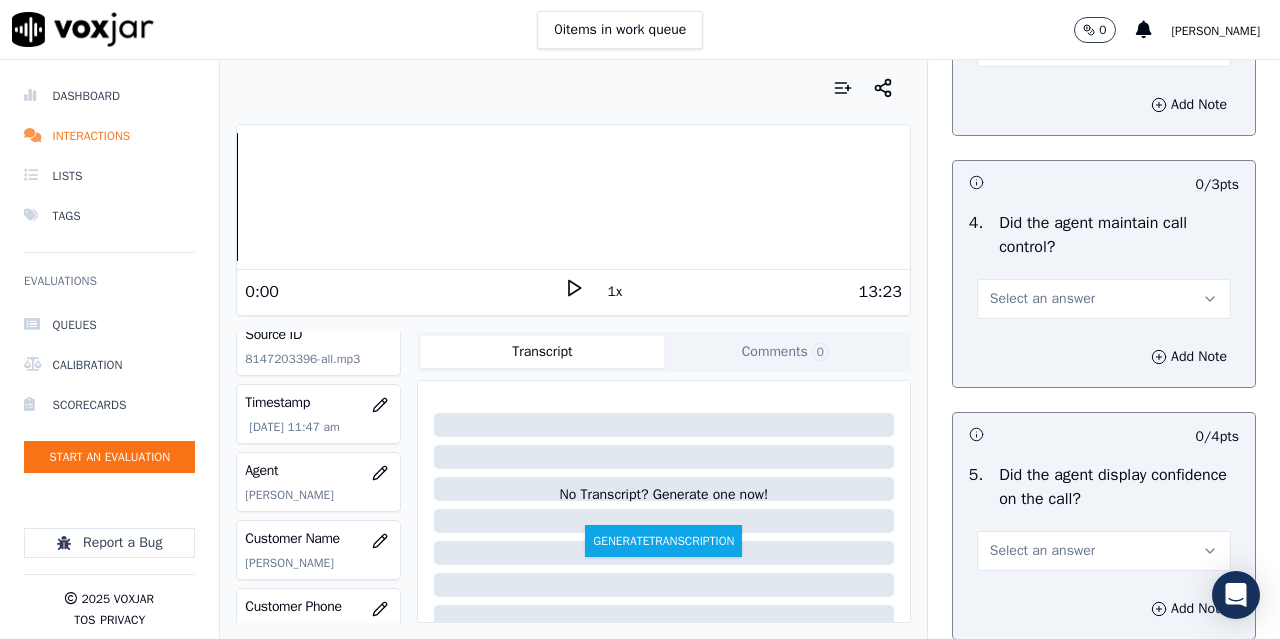 click on "Select an answer" at bounding box center (1042, 47) 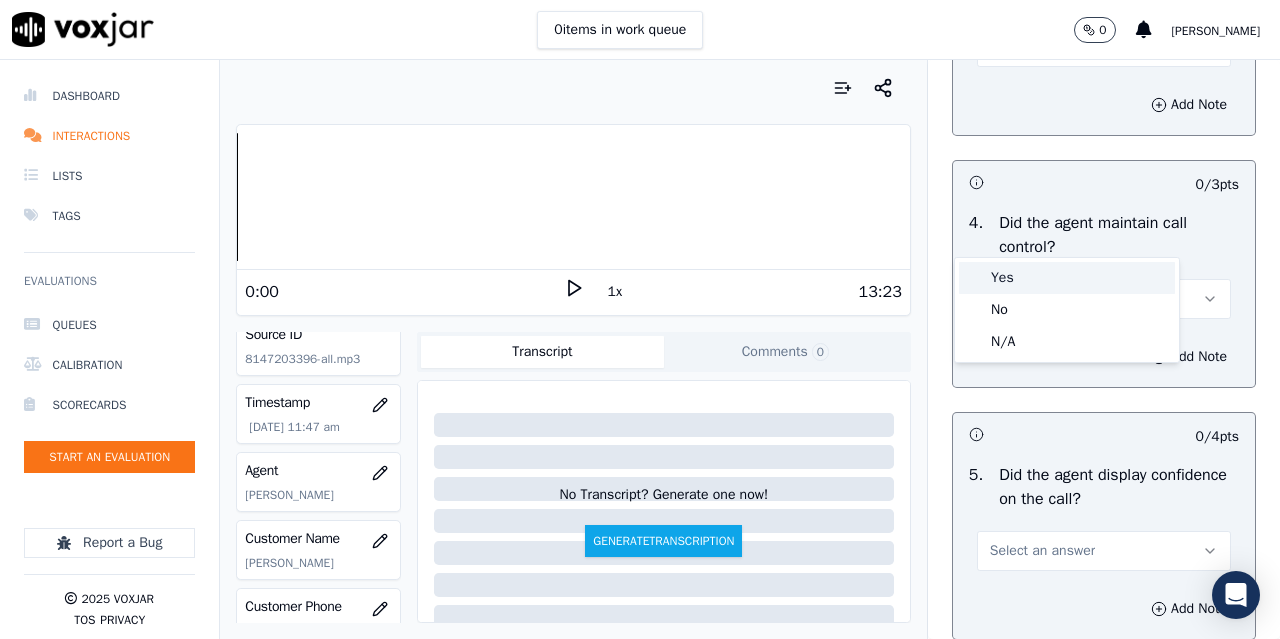 click on "Yes" at bounding box center (1067, 278) 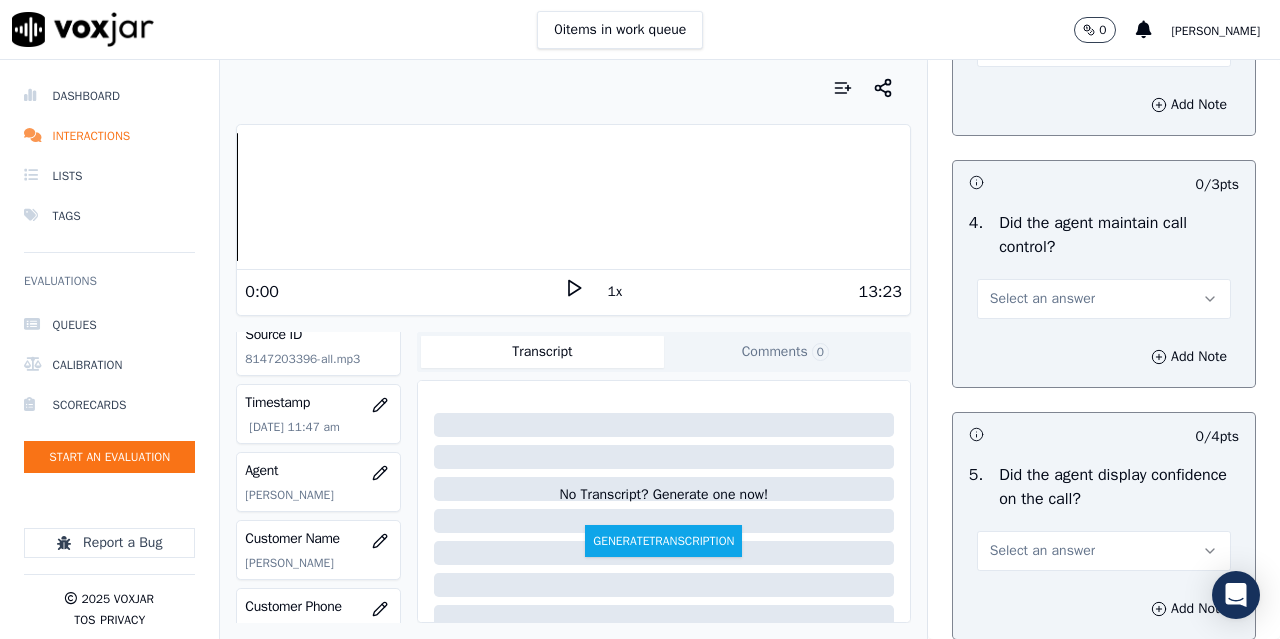 click on "Select an answer" at bounding box center [1042, 299] 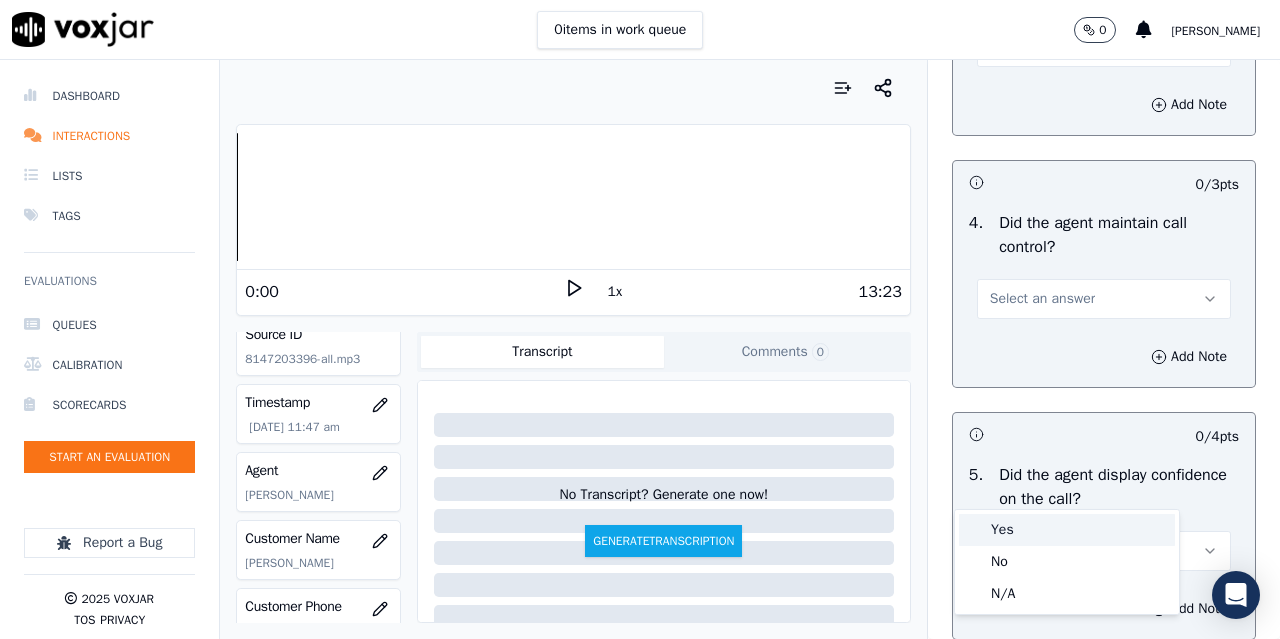 click on "Yes" at bounding box center (1067, 530) 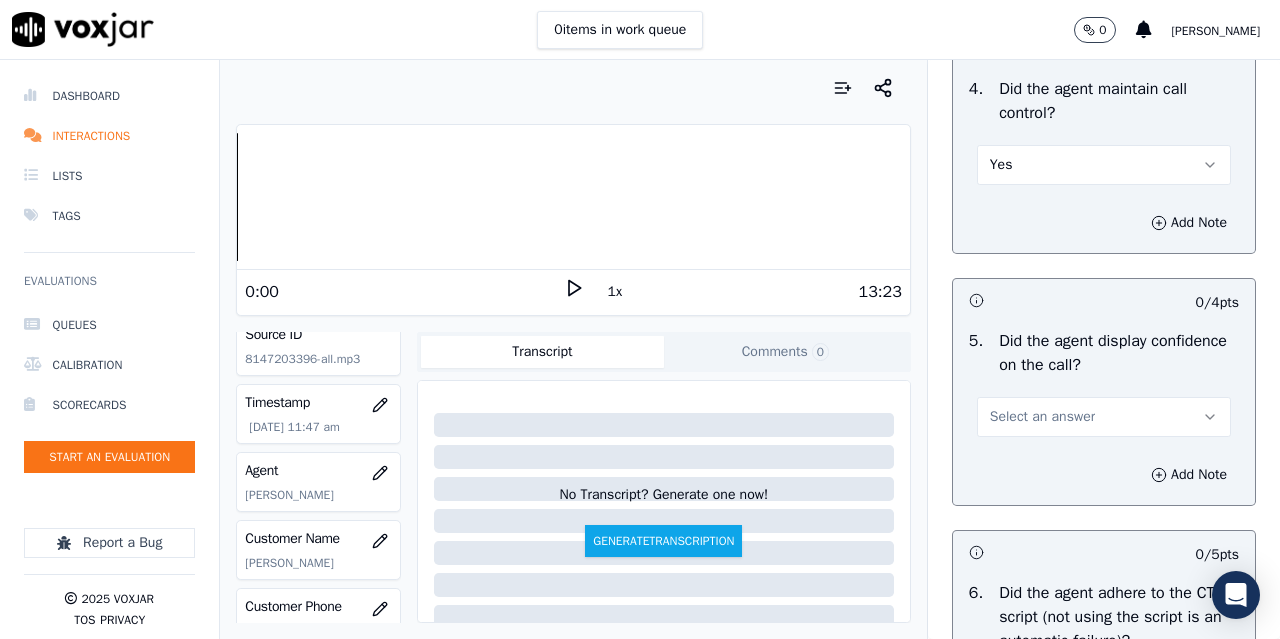scroll, scrollTop: 4300, scrollLeft: 0, axis: vertical 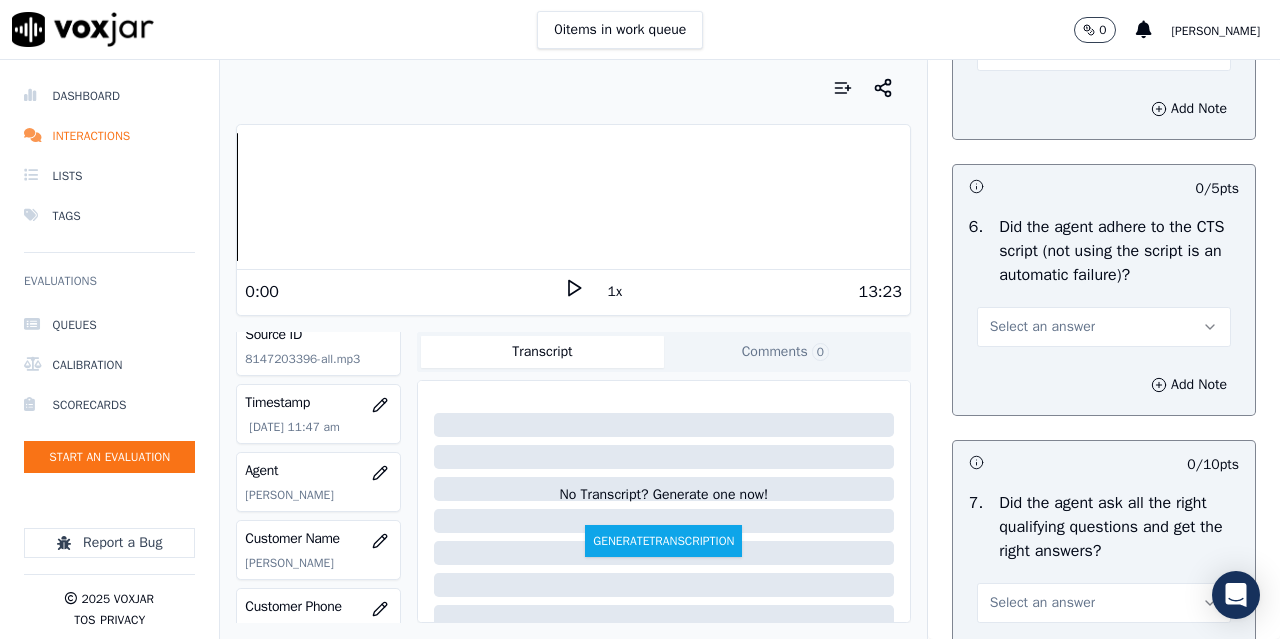 click on "Select an answer" at bounding box center [1042, 51] 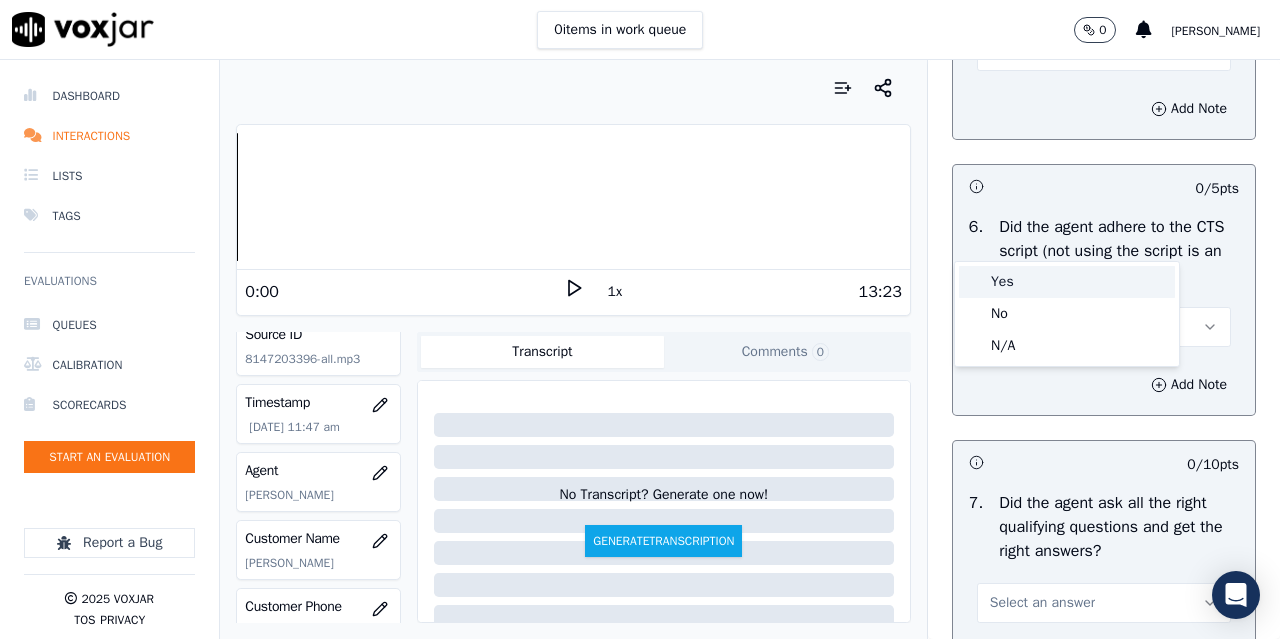 click on "Yes" at bounding box center (1067, 282) 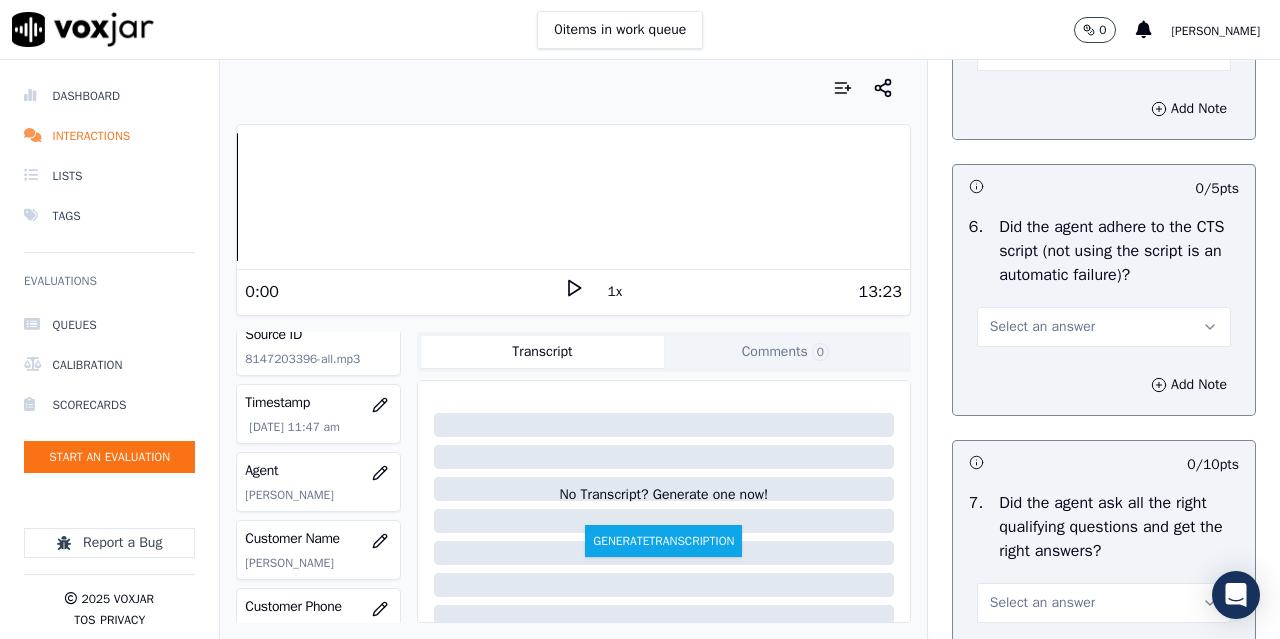 scroll, scrollTop: 4600, scrollLeft: 0, axis: vertical 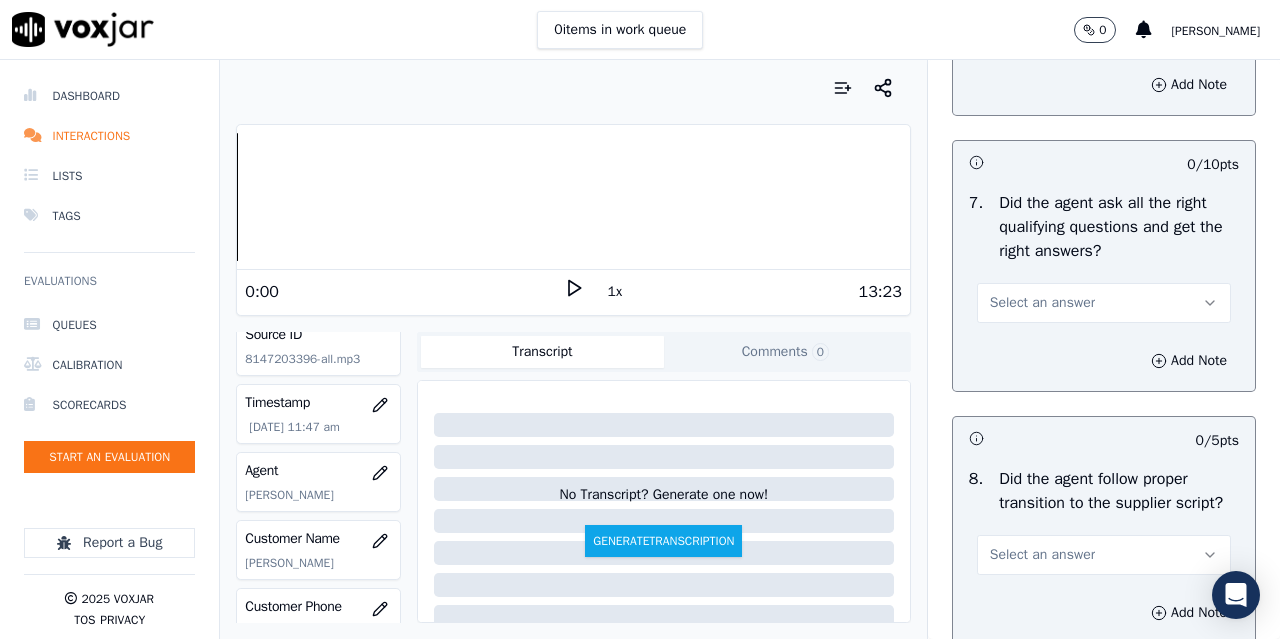 click on "Select an answer" at bounding box center [1042, 27] 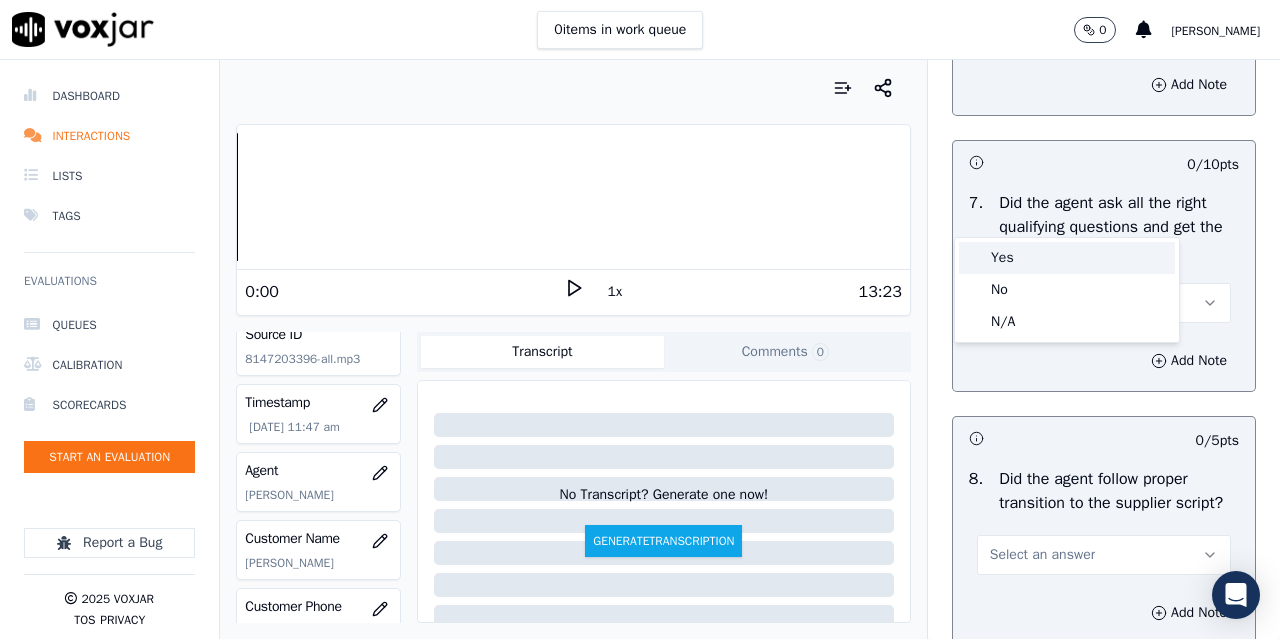 click on "Yes" at bounding box center [1067, 258] 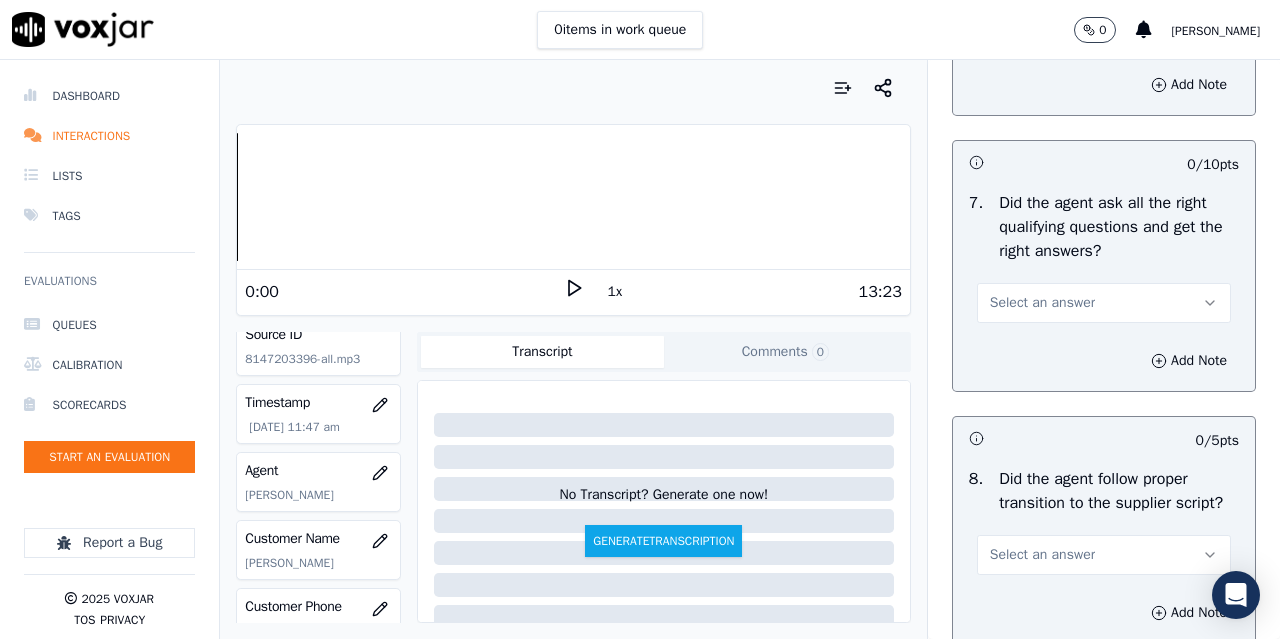 click on "Select an answer" at bounding box center [1042, 303] 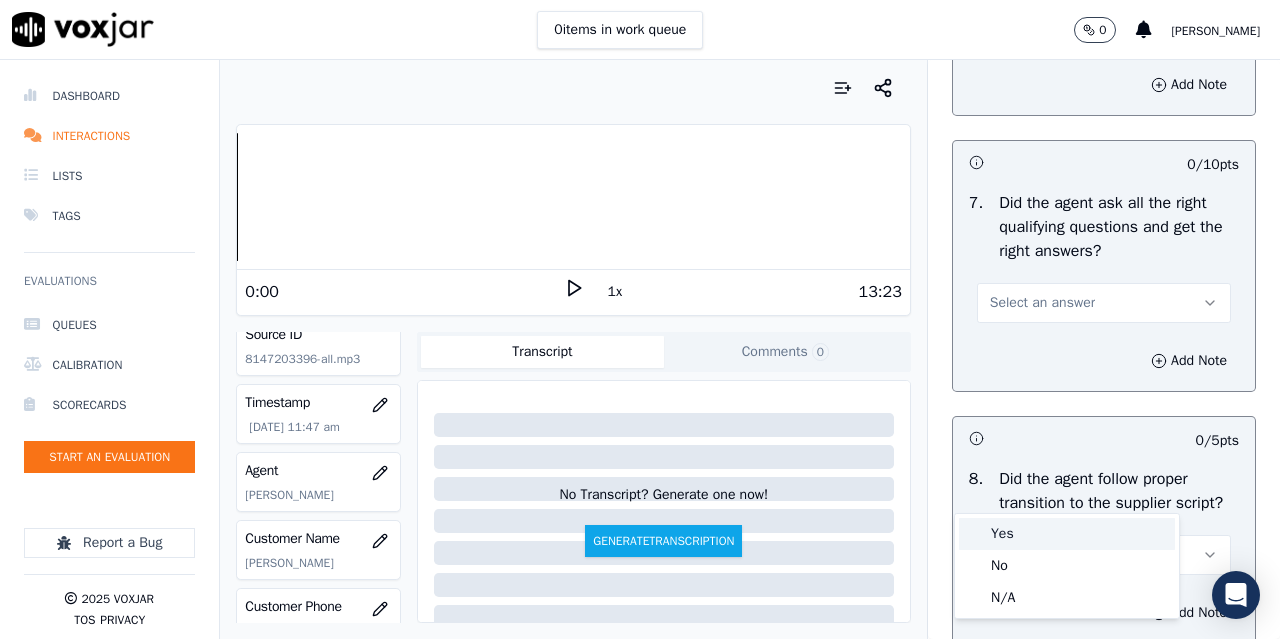 click on "Yes" at bounding box center [1067, 534] 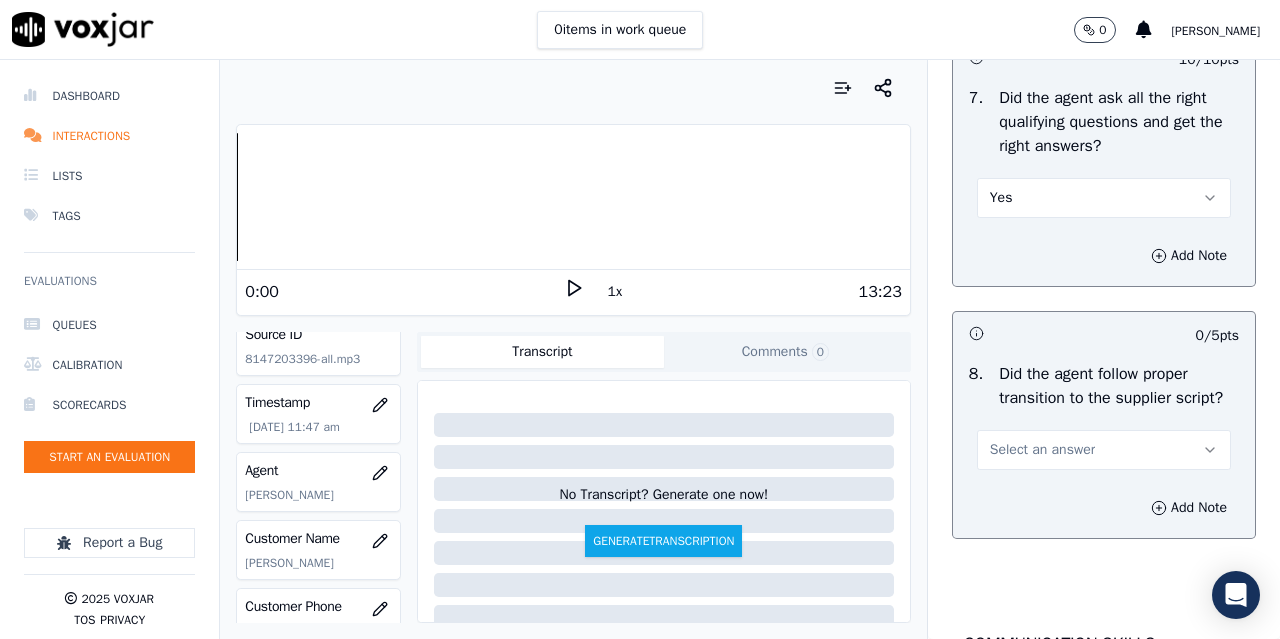 scroll, scrollTop: 5000, scrollLeft: 0, axis: vertical 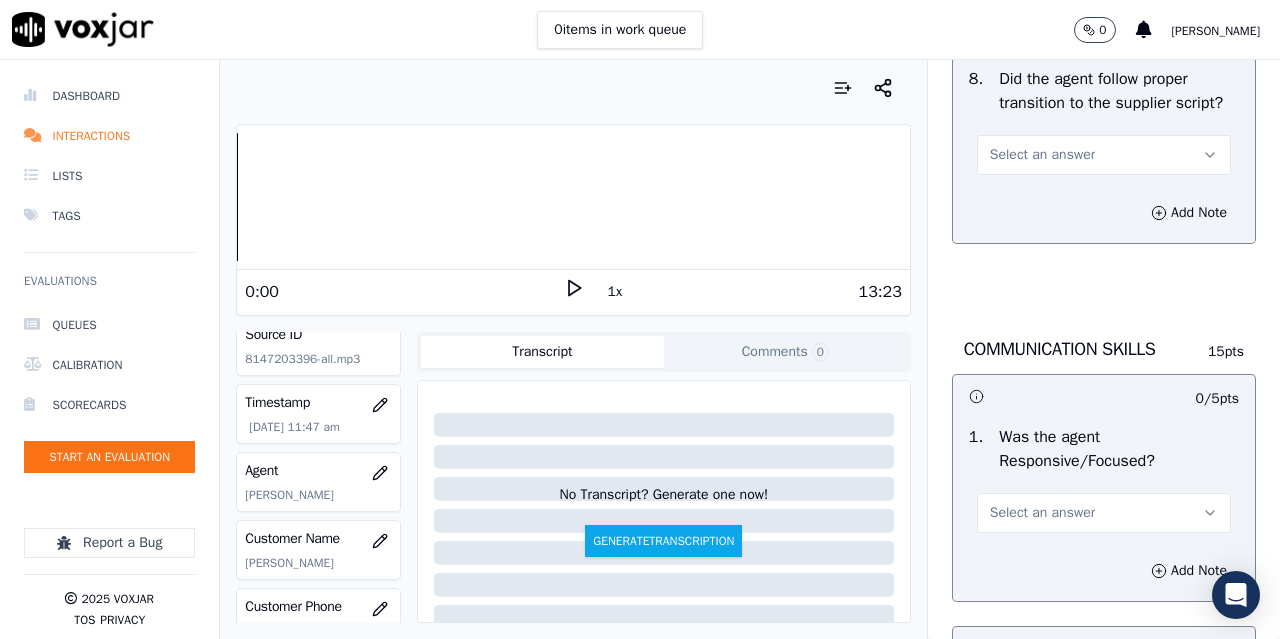 click on "Select an answer" at bounding box center (1042, 155) 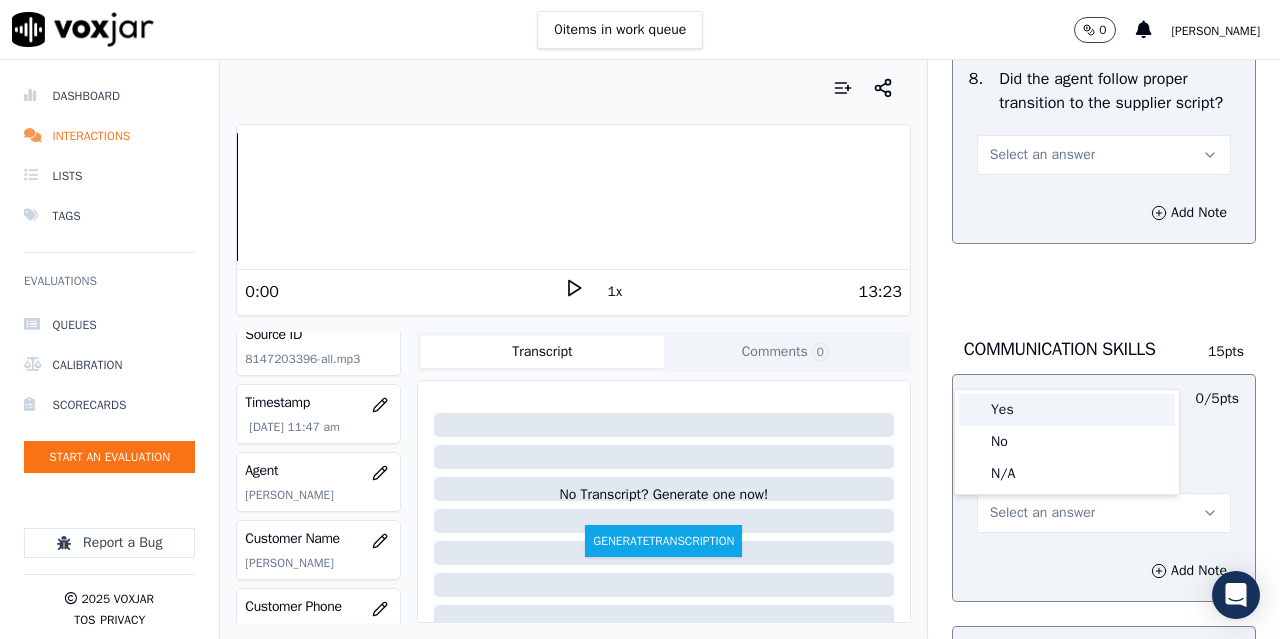 click on "Yes" at bounding box center [1067, 410] 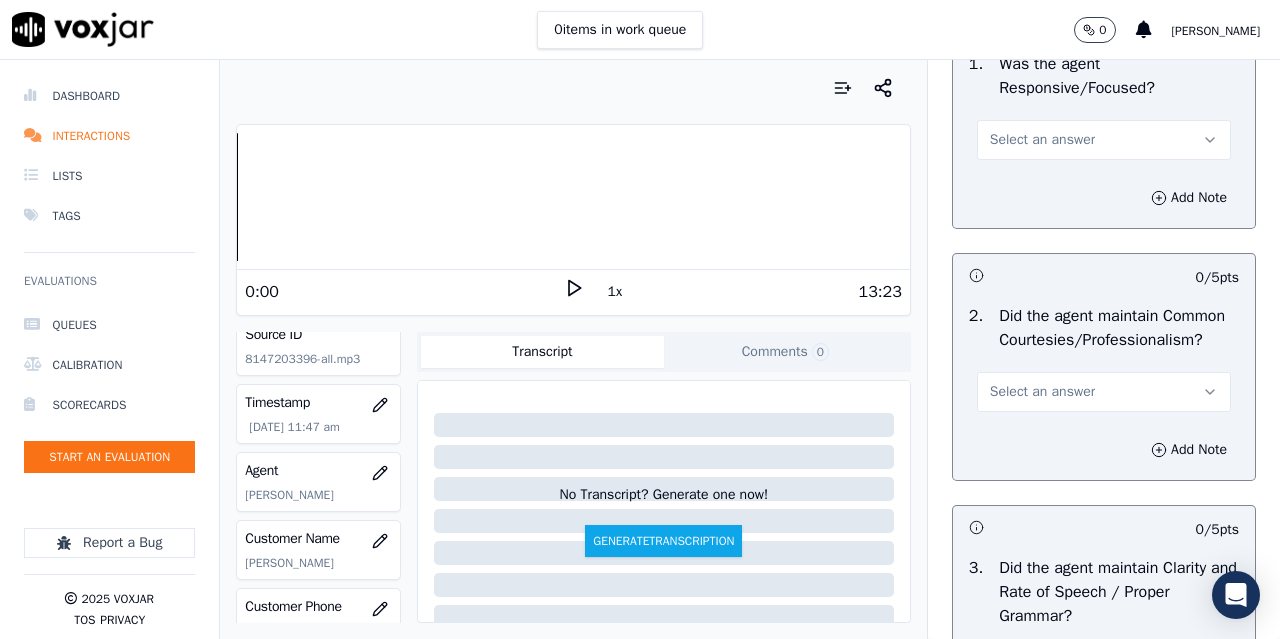 scroll, scrollTop: 5400, scrollLeft: 0, axis: vertical 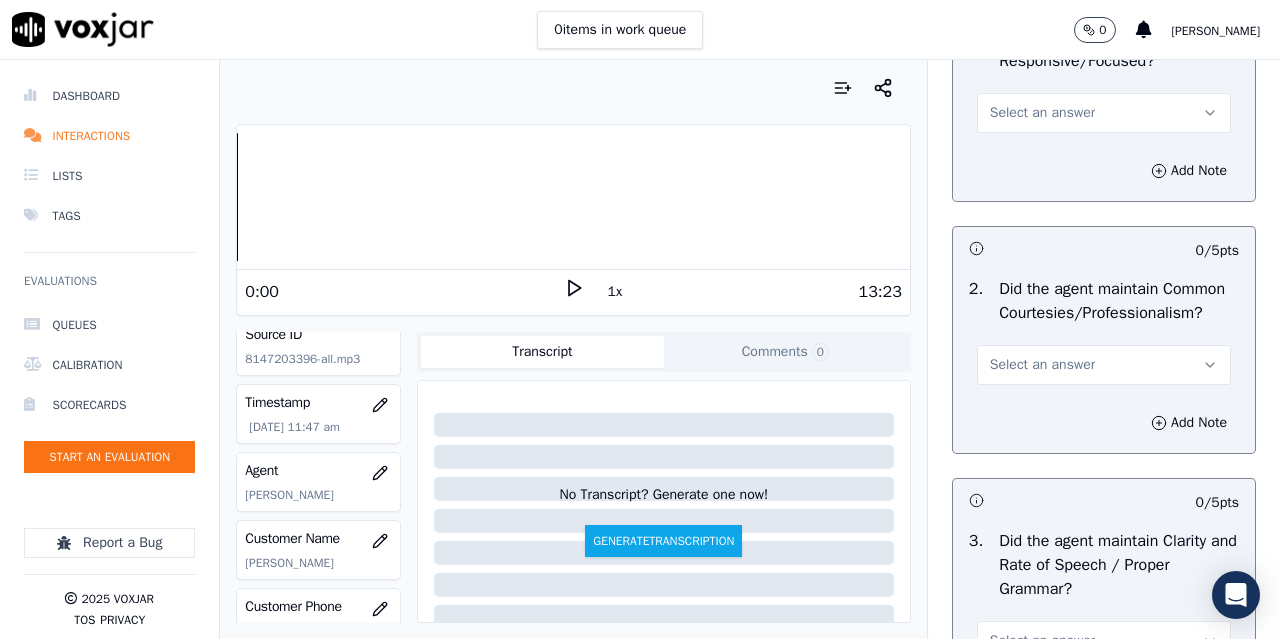 click on "Select an answer" at bounding box center (1042, 113) 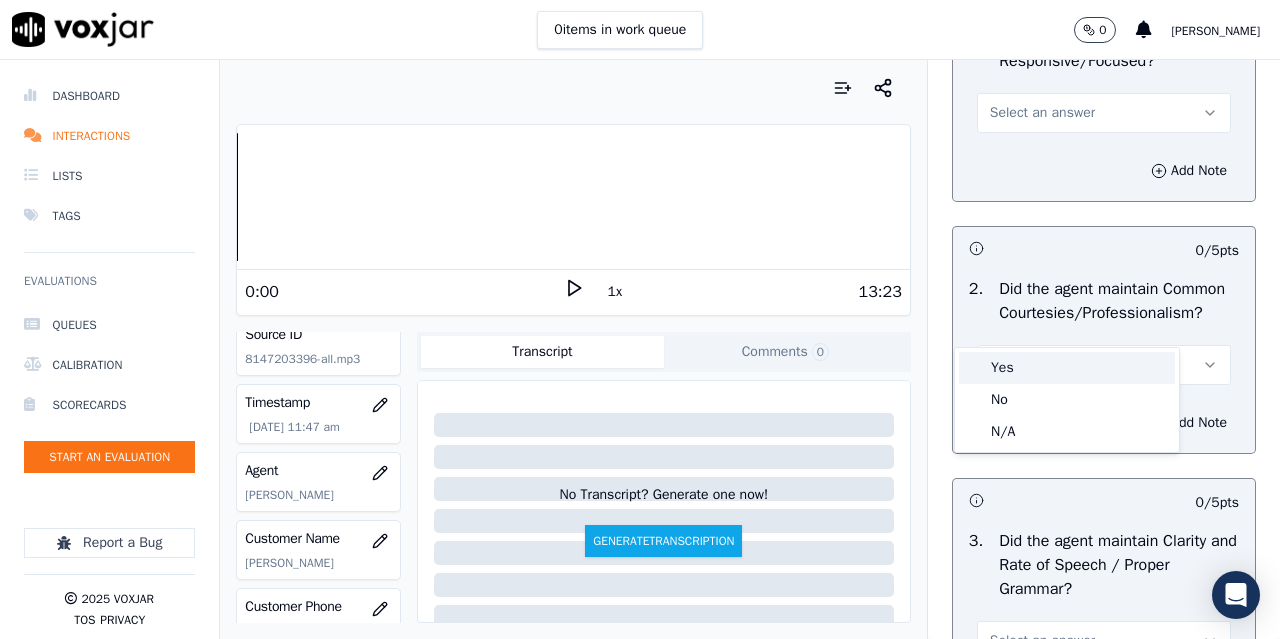click on "Yes" at bounding box center (1067, 368) 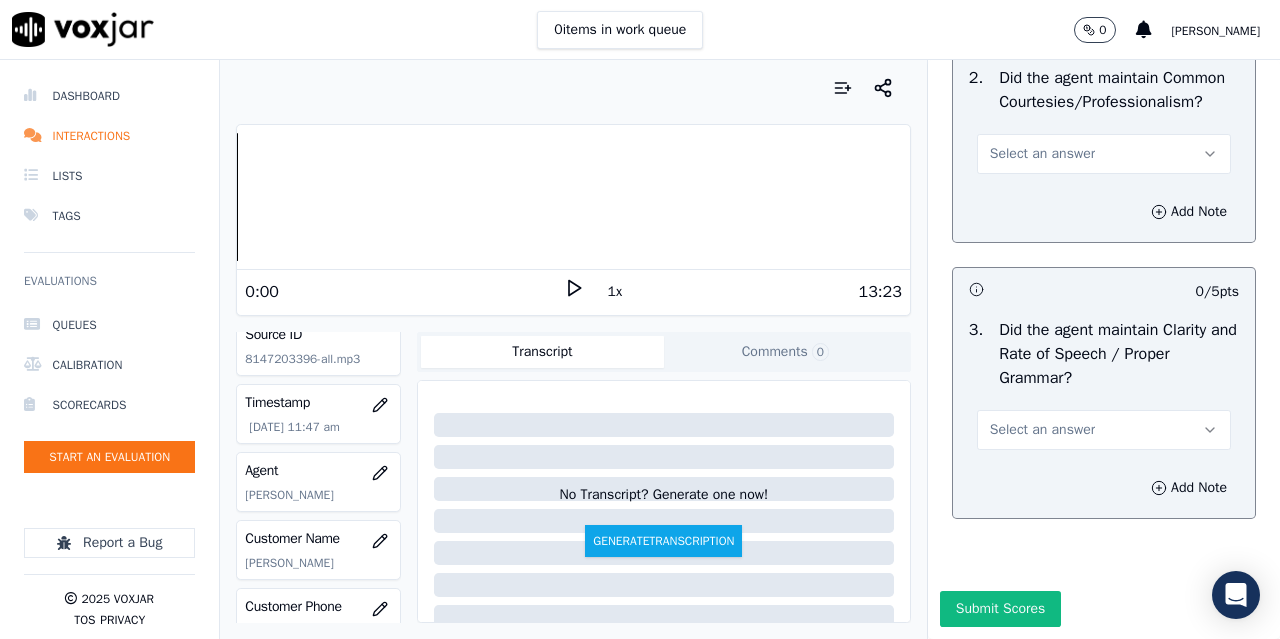 scroll, scrollTop: 5700, scrollLeft: 0, axis: vertical 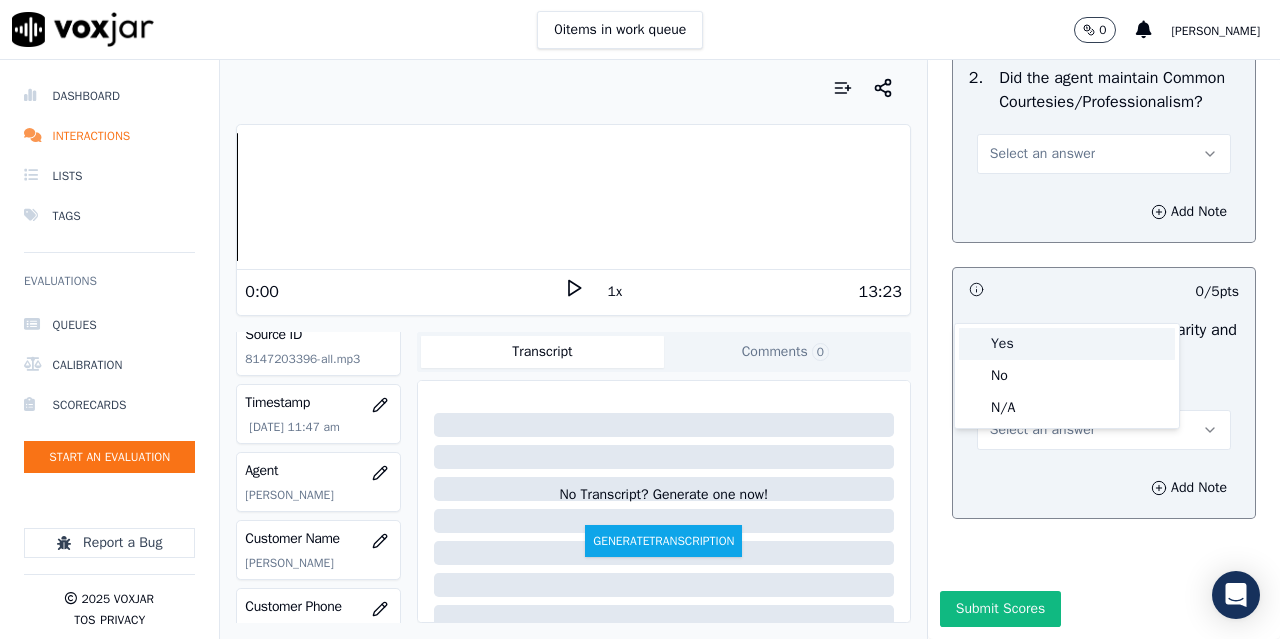 click on "Yes" at bounding box center (1067, 344) 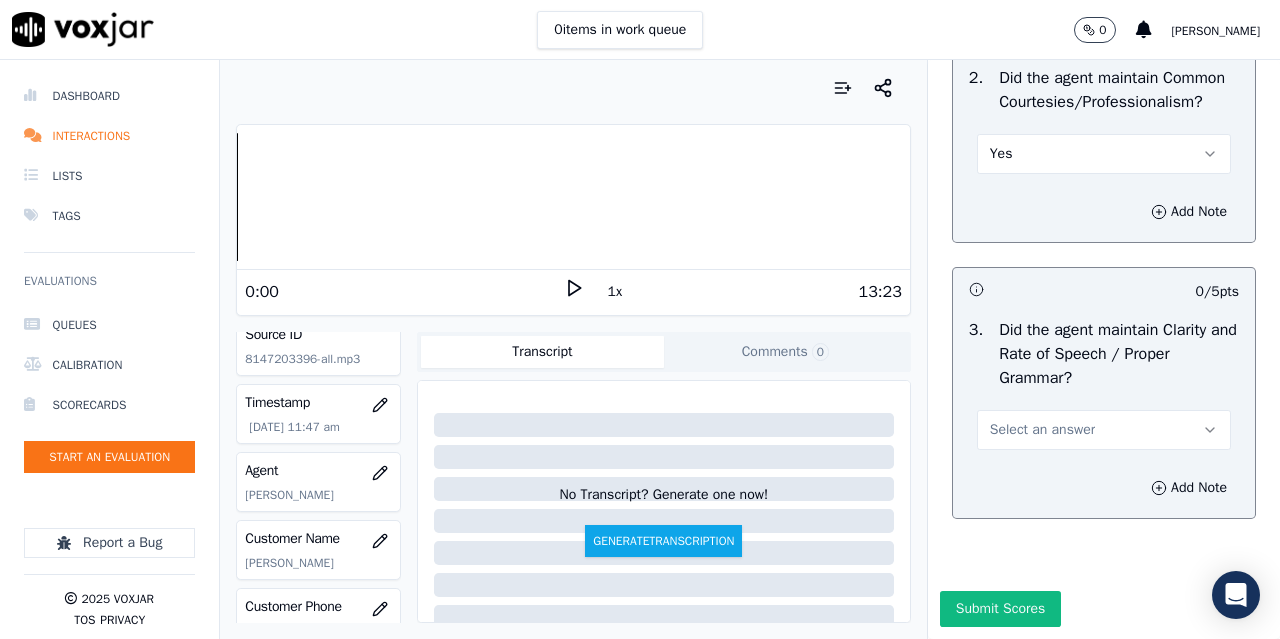 scroll, scrollTop: 5896, scrollLeft: 0, axis: vertical 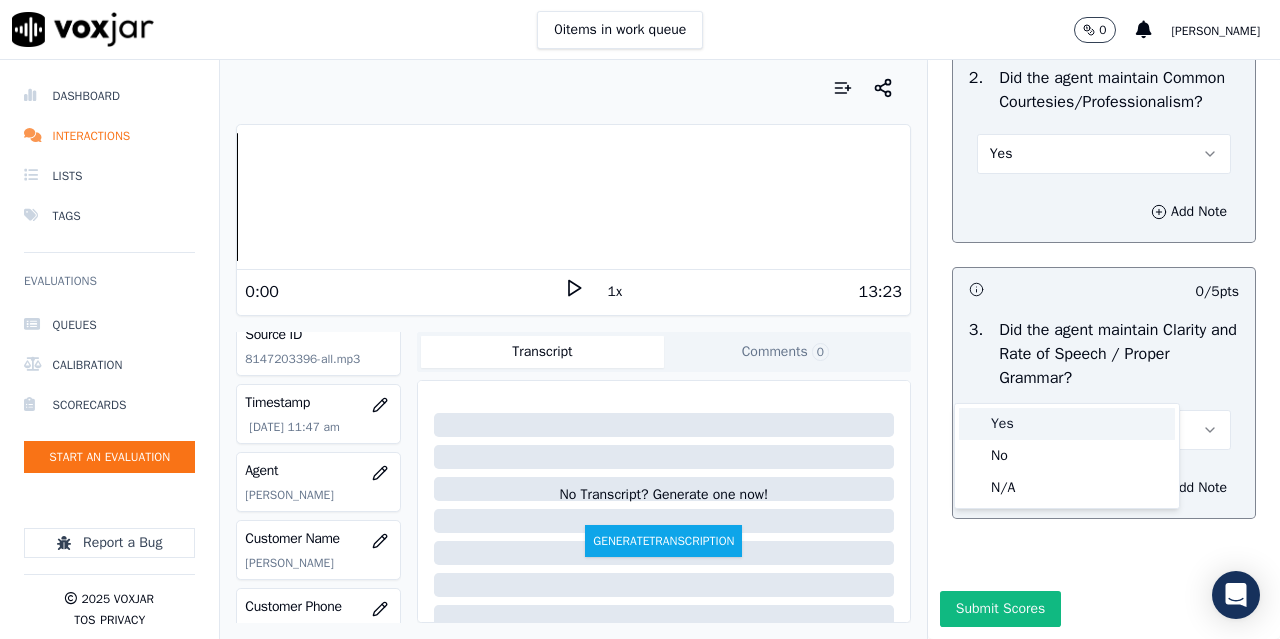 click on "Yes" at bounding box center [1067, 424] 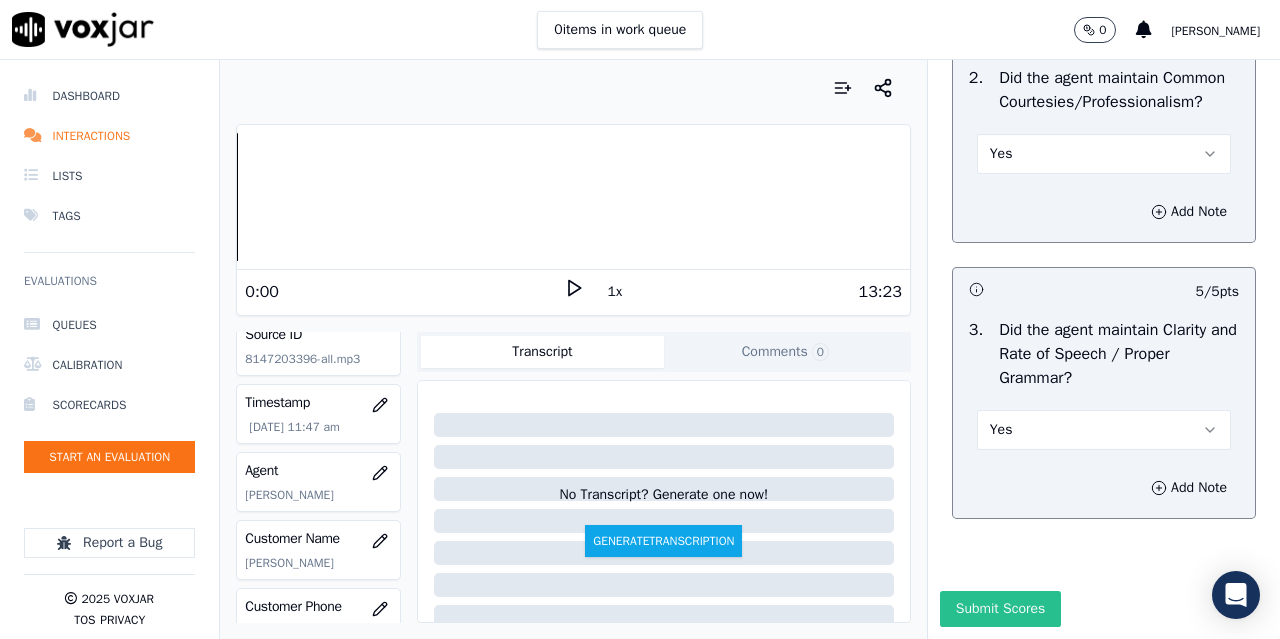 click on "Submit Scores" at bounding box center [1000, 609] 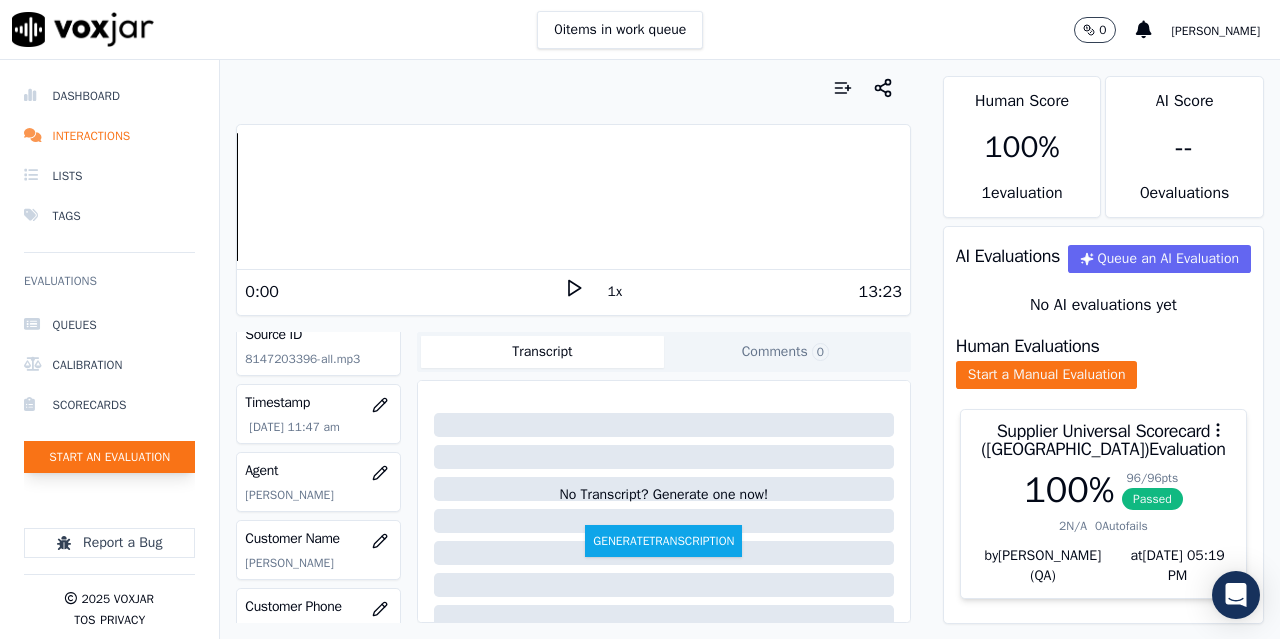 click on "Start an Evaluation" 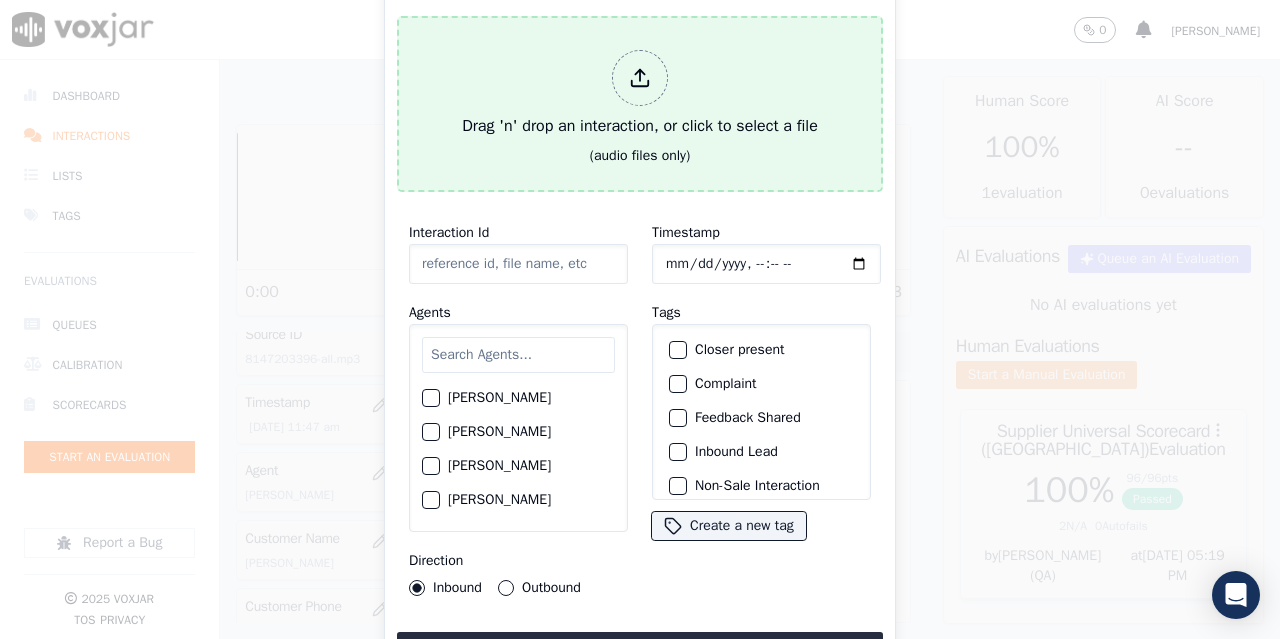 click on "Drag 'n' drop an interaction, or click to select a file" at bounding box center [640, 94] 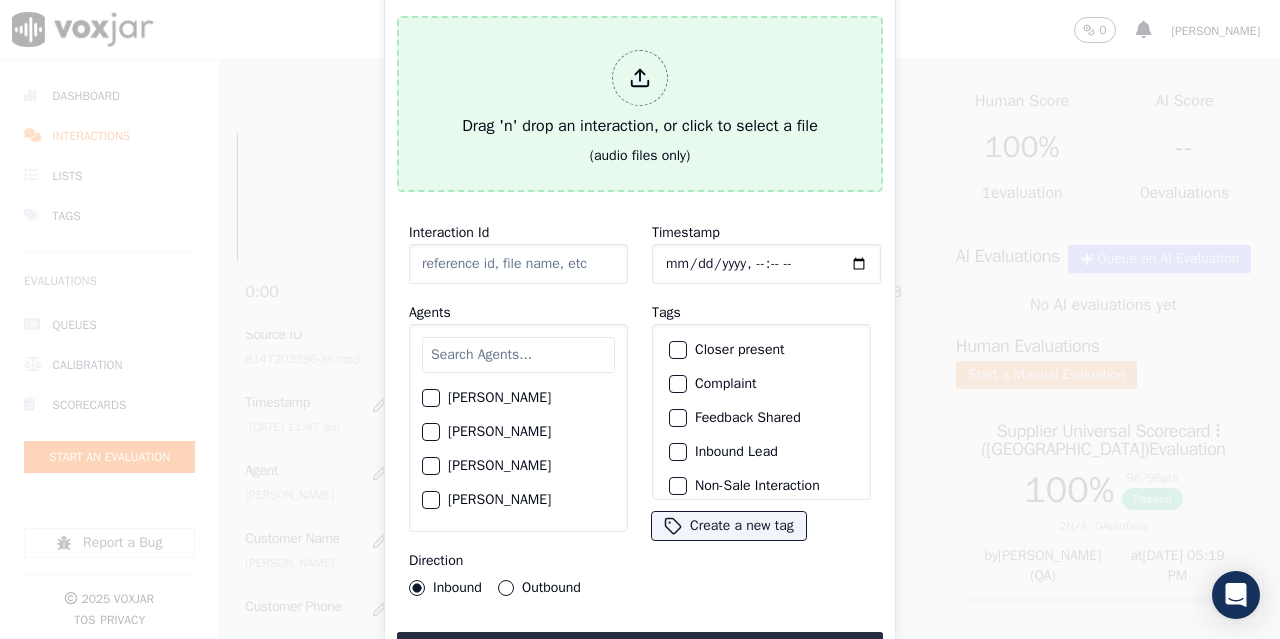 type on "20250702-104245_2202670731-all.mp3" 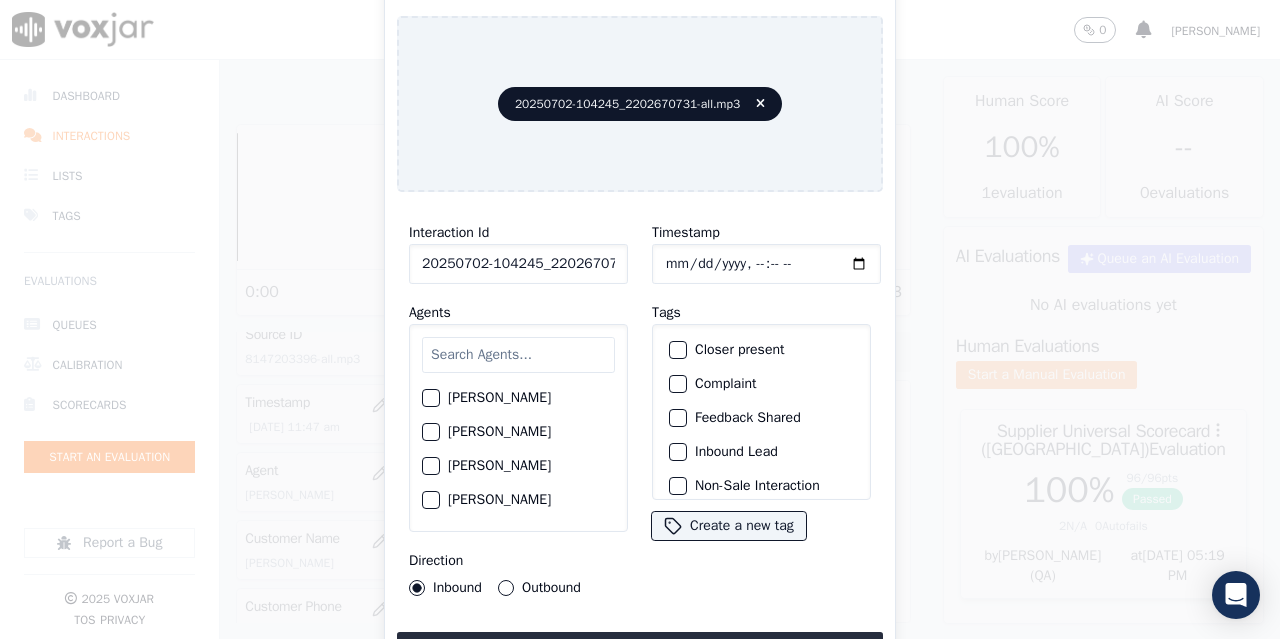 click at bounding box center [518, 355] 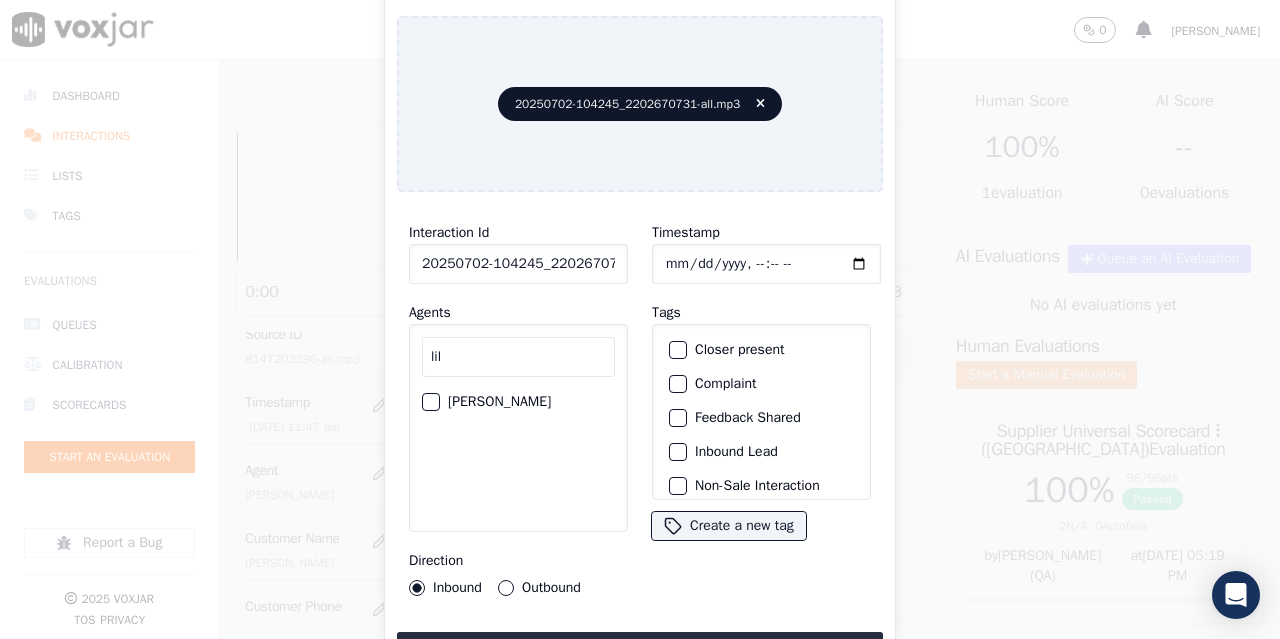 type on "lil" 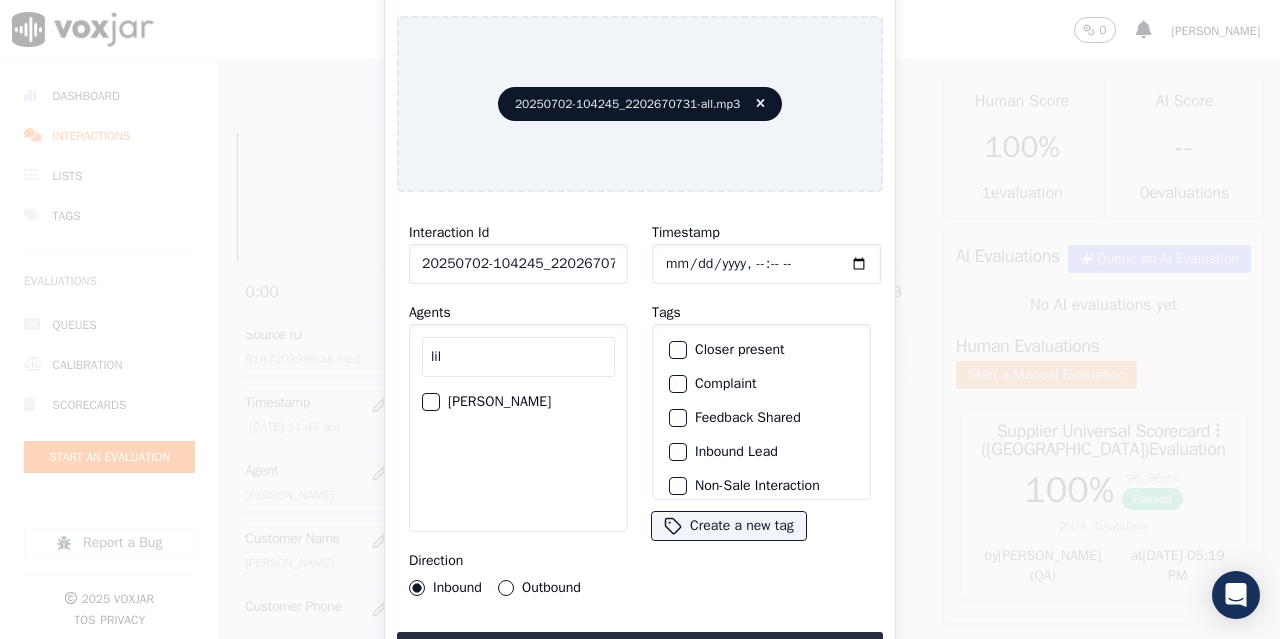 click on "[PERSON_NAME]" 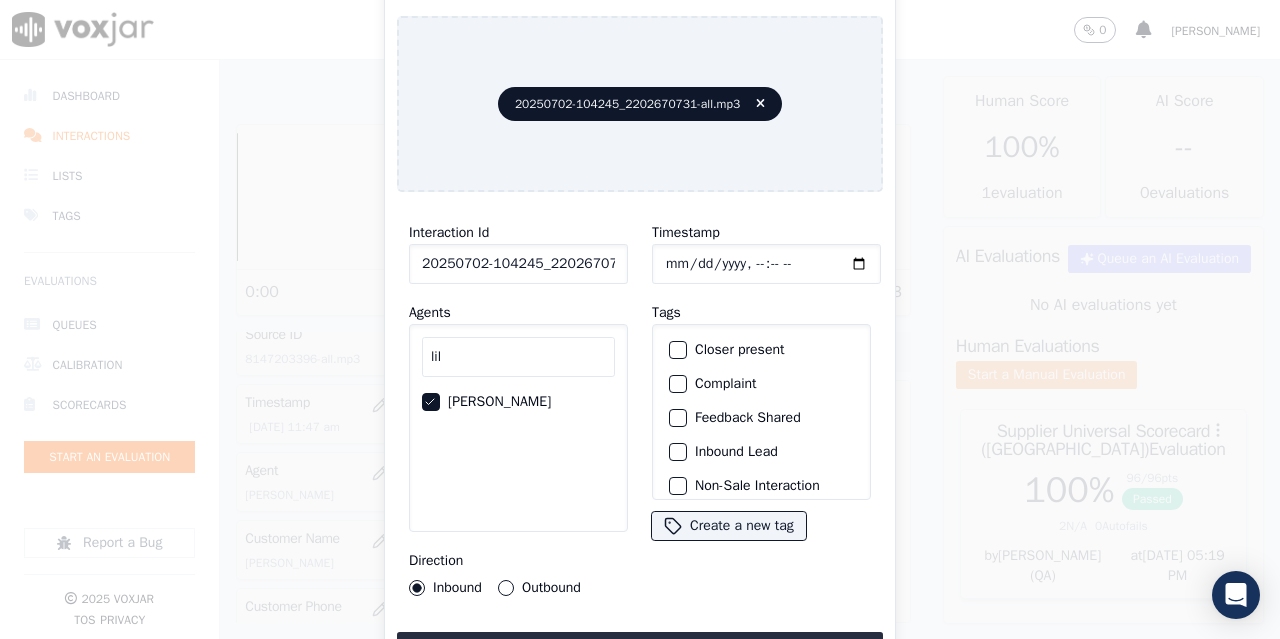 click on "Timestamp" 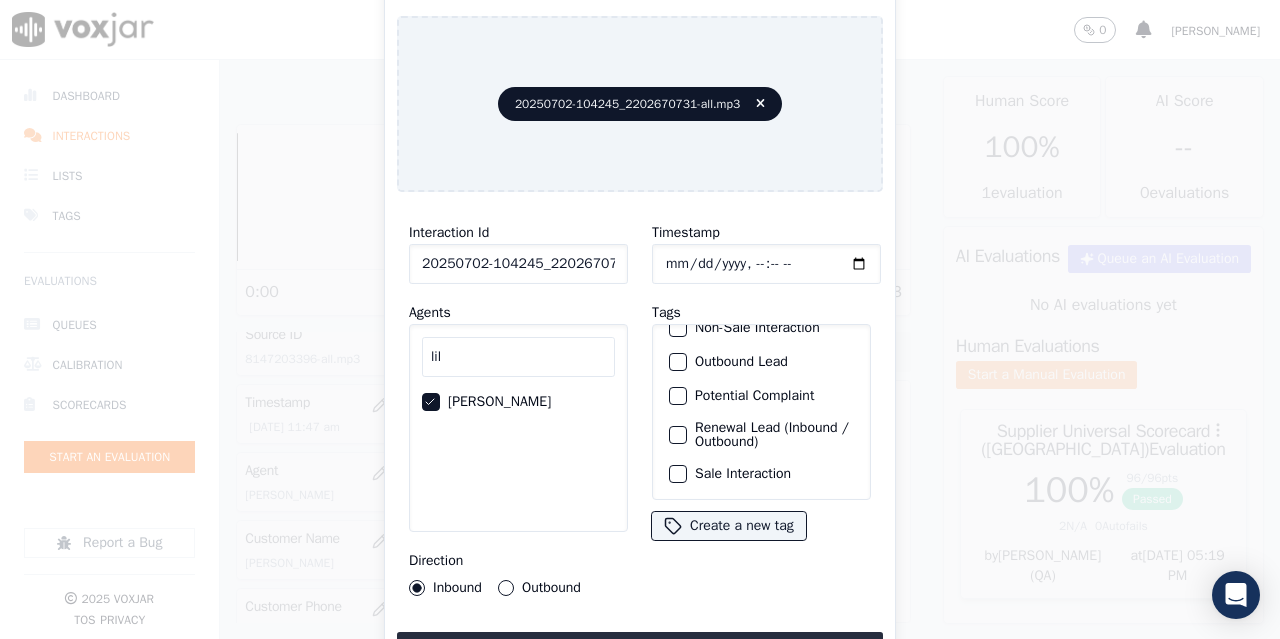 click on "Sale Interaction" 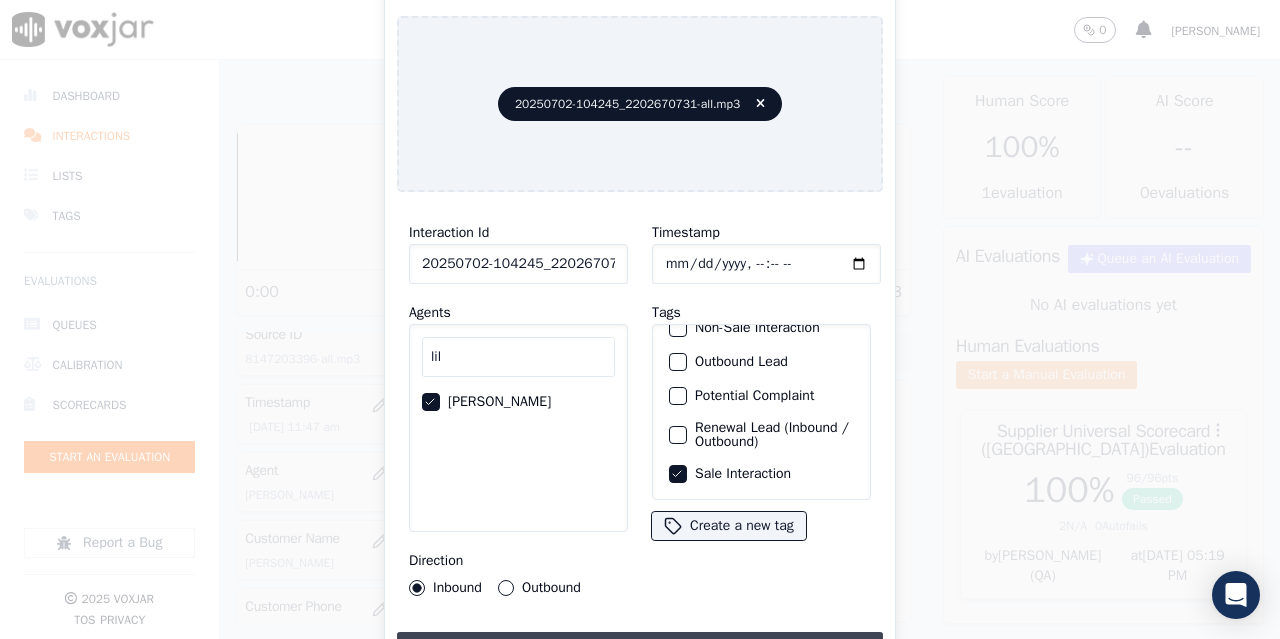 click on "Upload interaction to start evaluation" at bounding box center [640, 650] 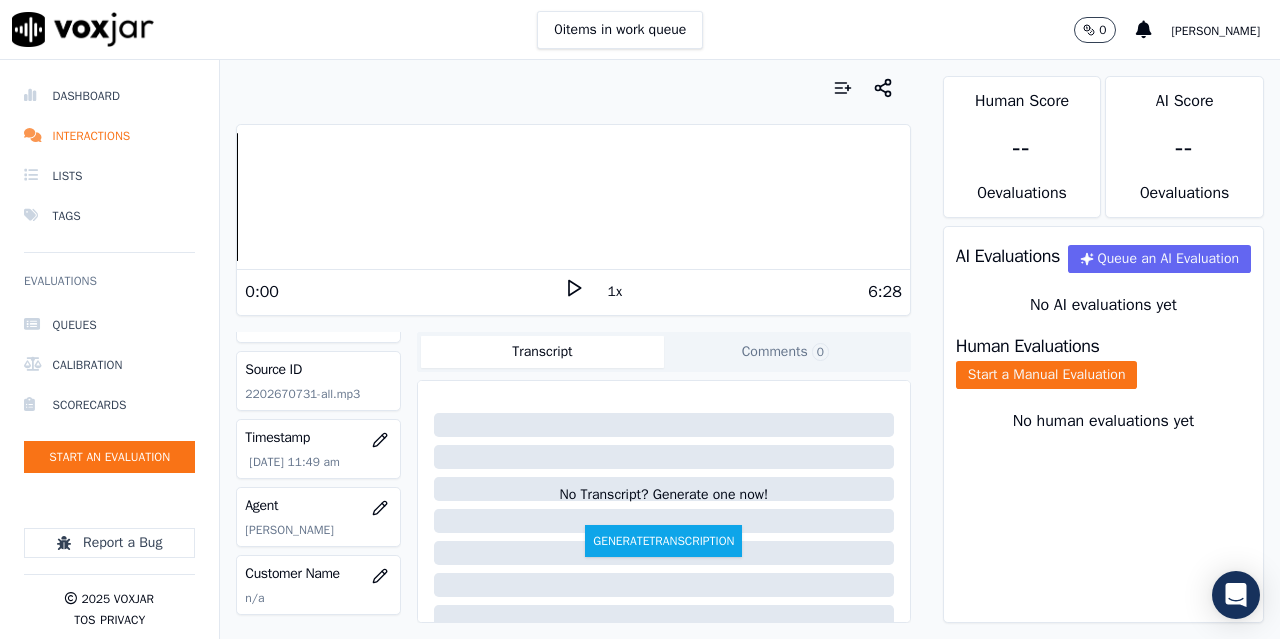 scroll, scrollTop: 100, scrollLeft: 0, axis: vertical 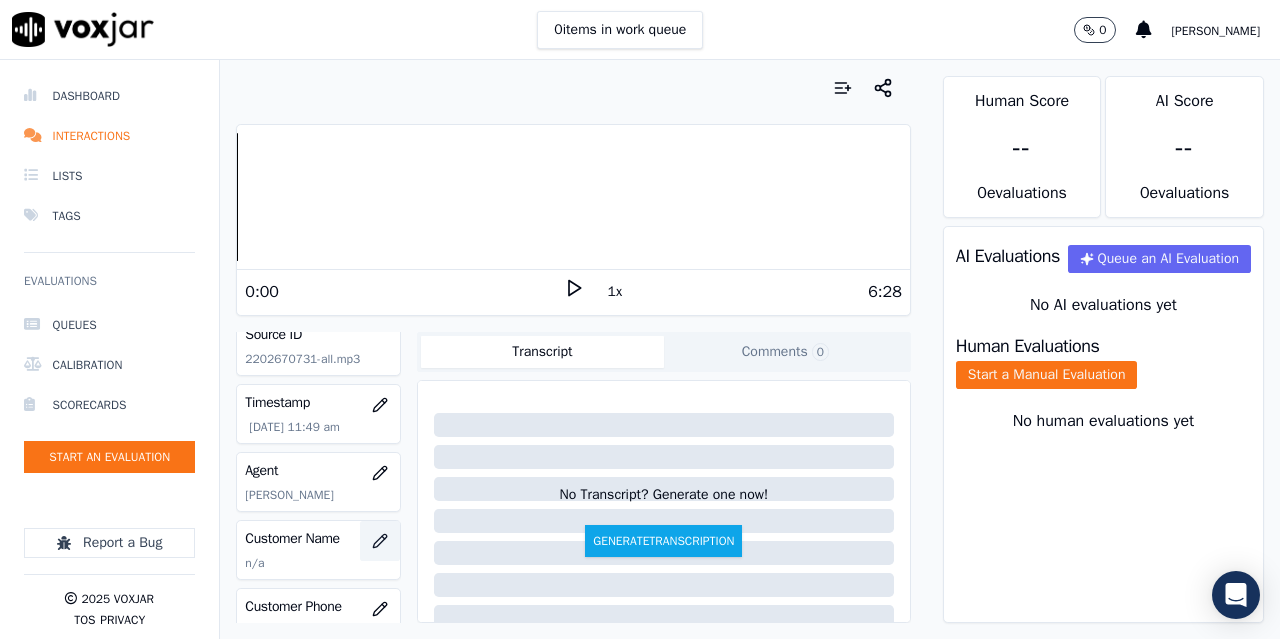 click 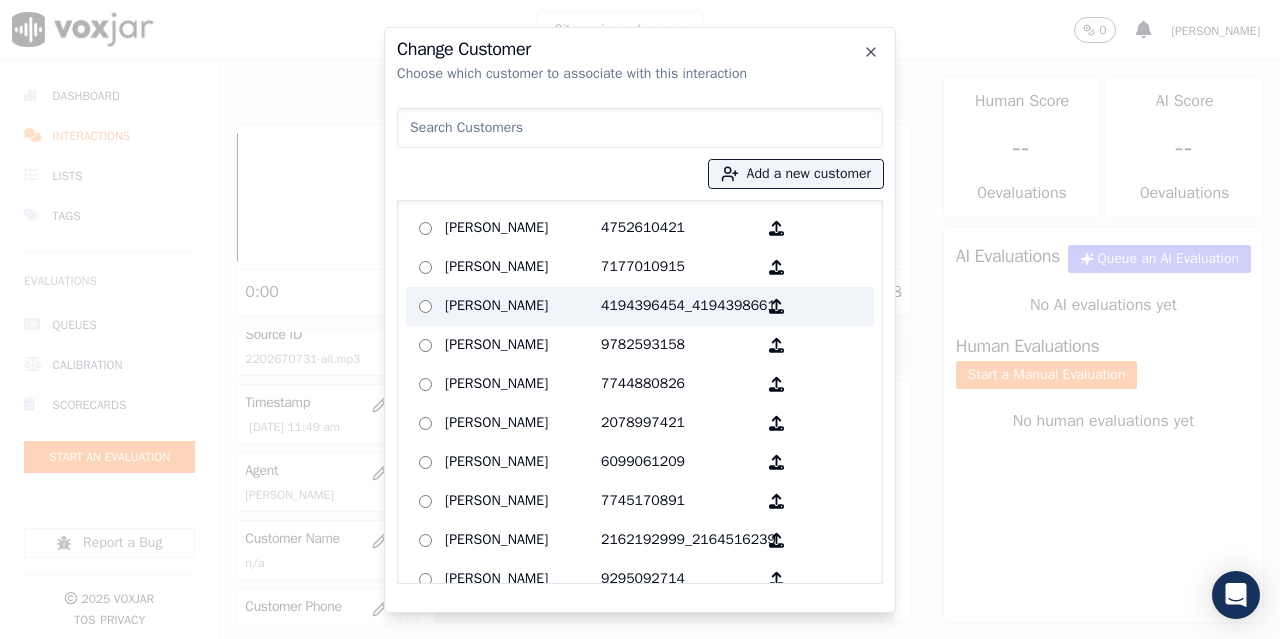 paste on "[PERSON_NAME]" 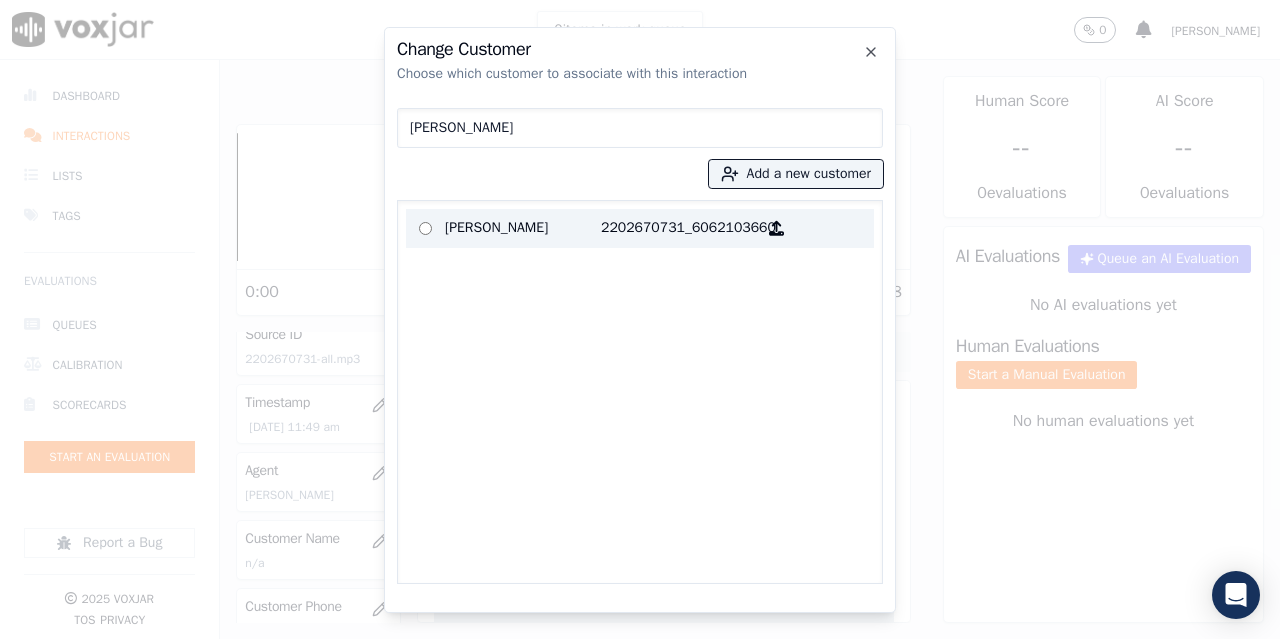 type on "[PERSON_NAME]" 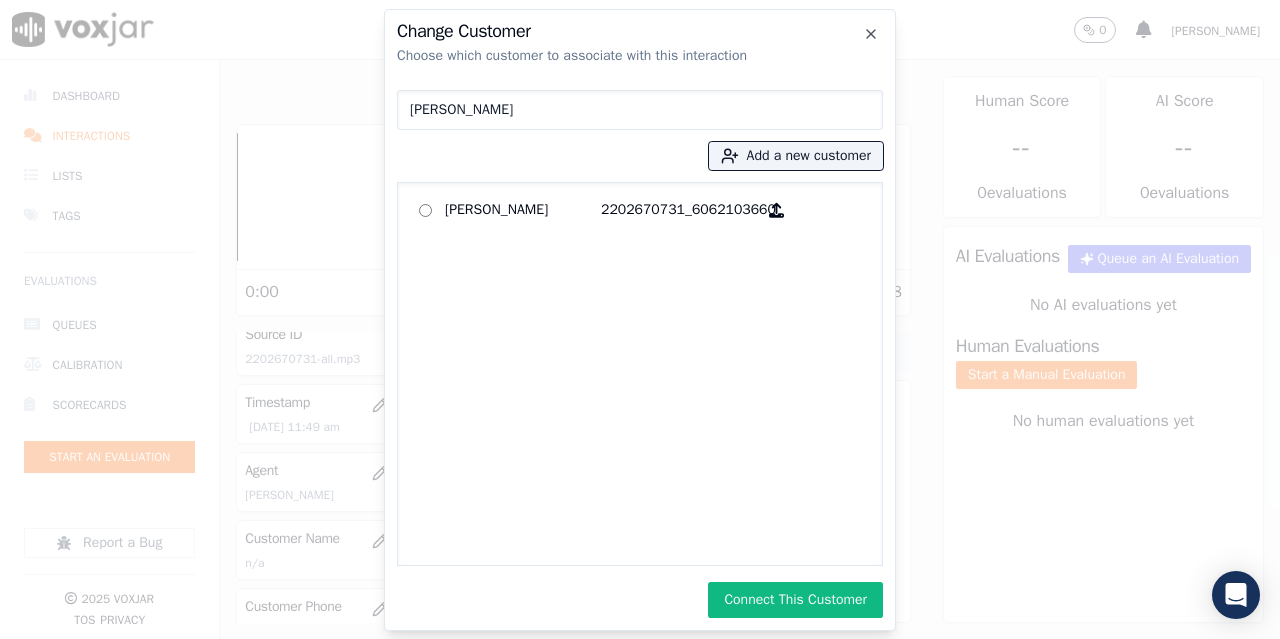 click on "Connect This Customer" at bounding box center (795, 600) 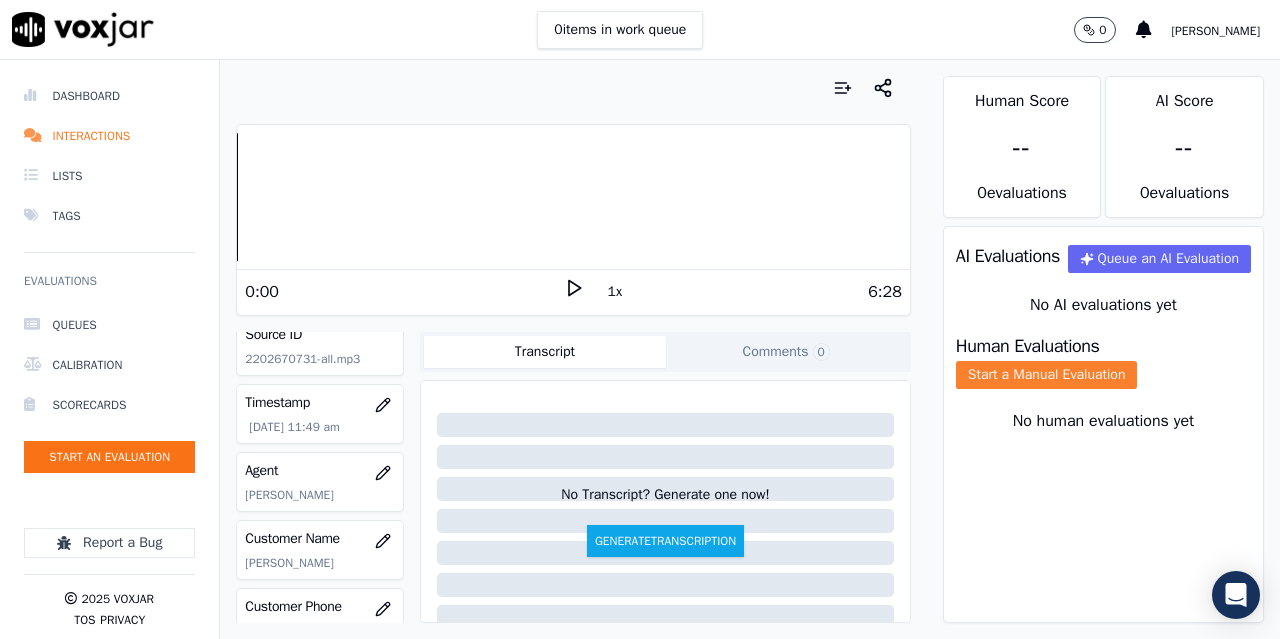 click on "Start a Manual Evaluation" 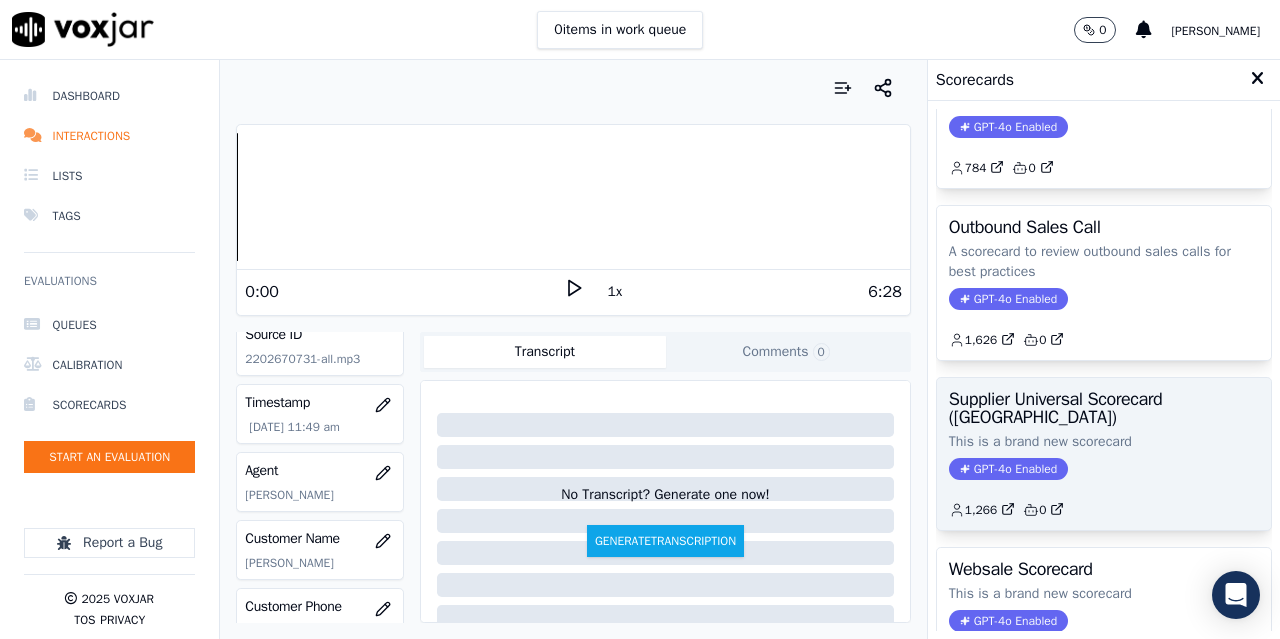 scroll, scrollTop: 300, scrollLeft: 0, axis: vertical 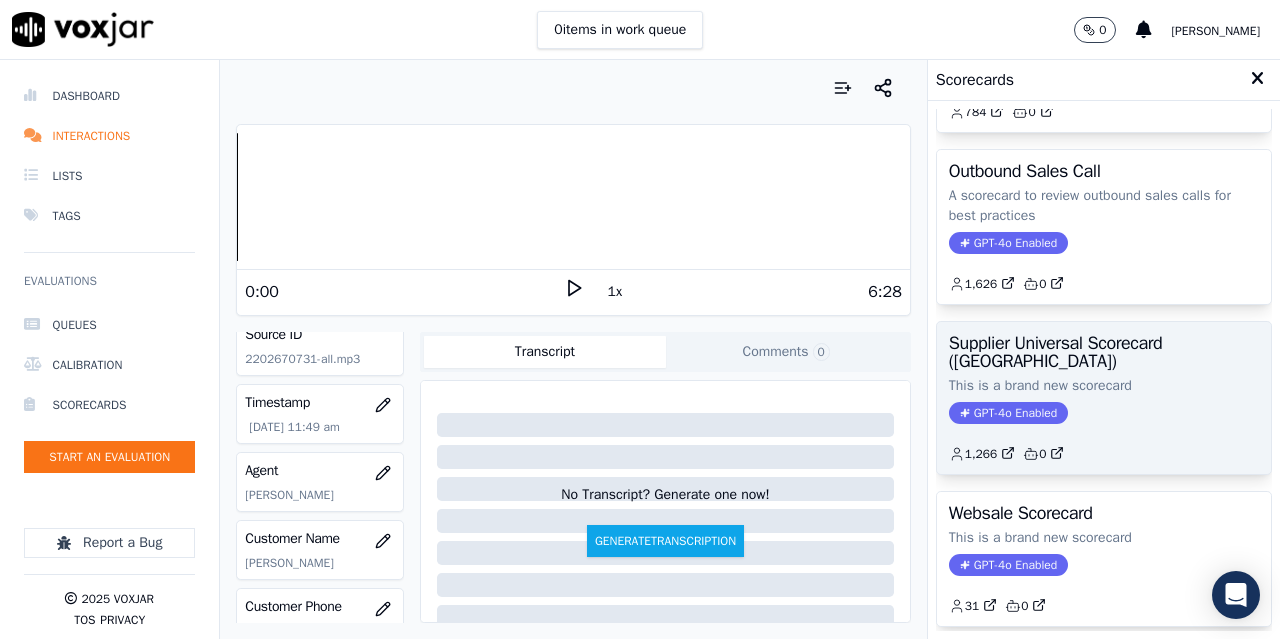 click on "Supplier Universal Scorecard ([GEOGRAPHIC_DATA])   This is a brand new scorecard     GPT-4o Enabled       1,266         0" at bounding box center [1104, 398] 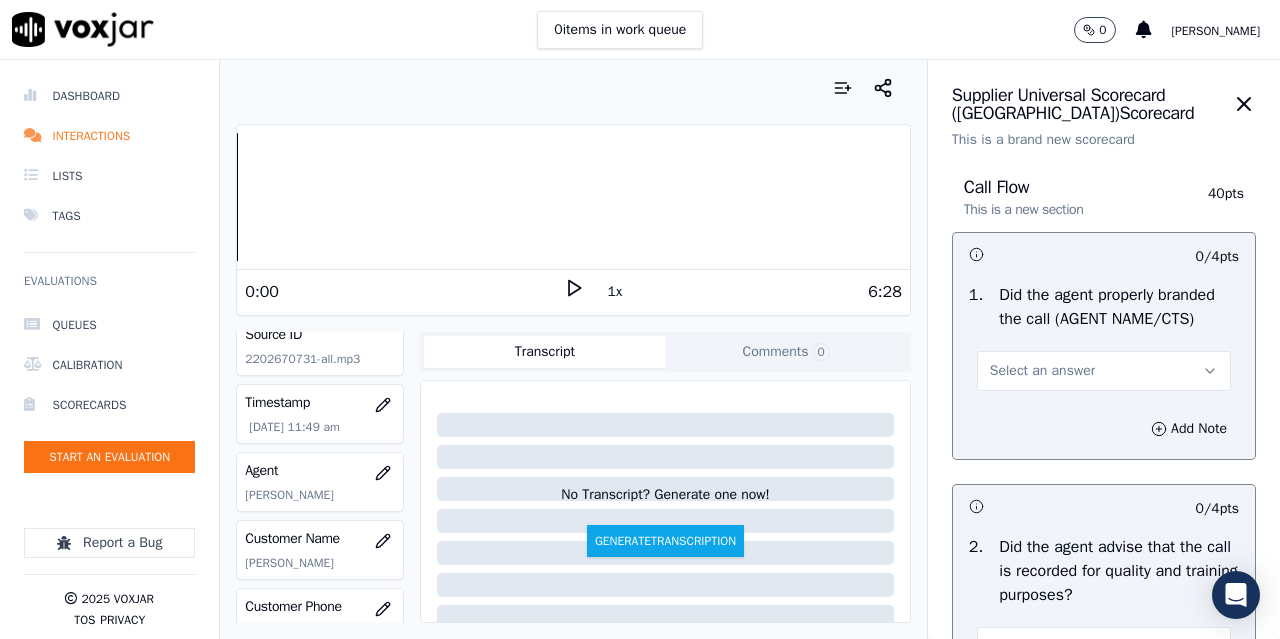 click on "Select an answer" at bounding box center [1042, 371] 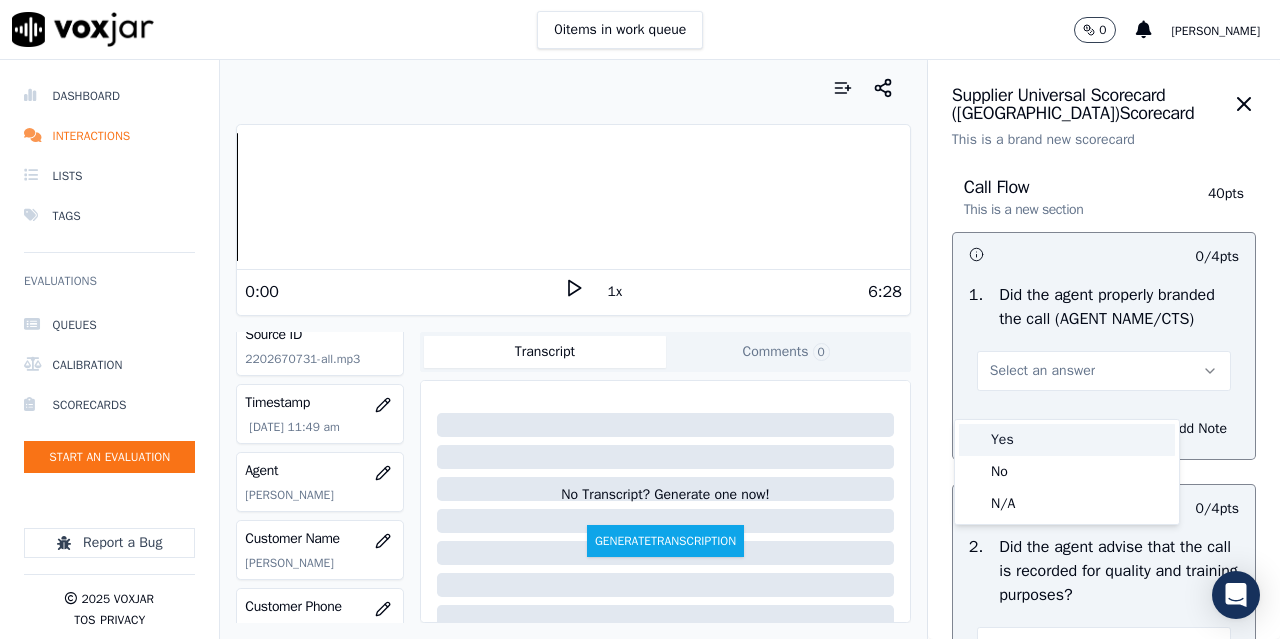 click on "Yes" at bounding box center (1067, 440) 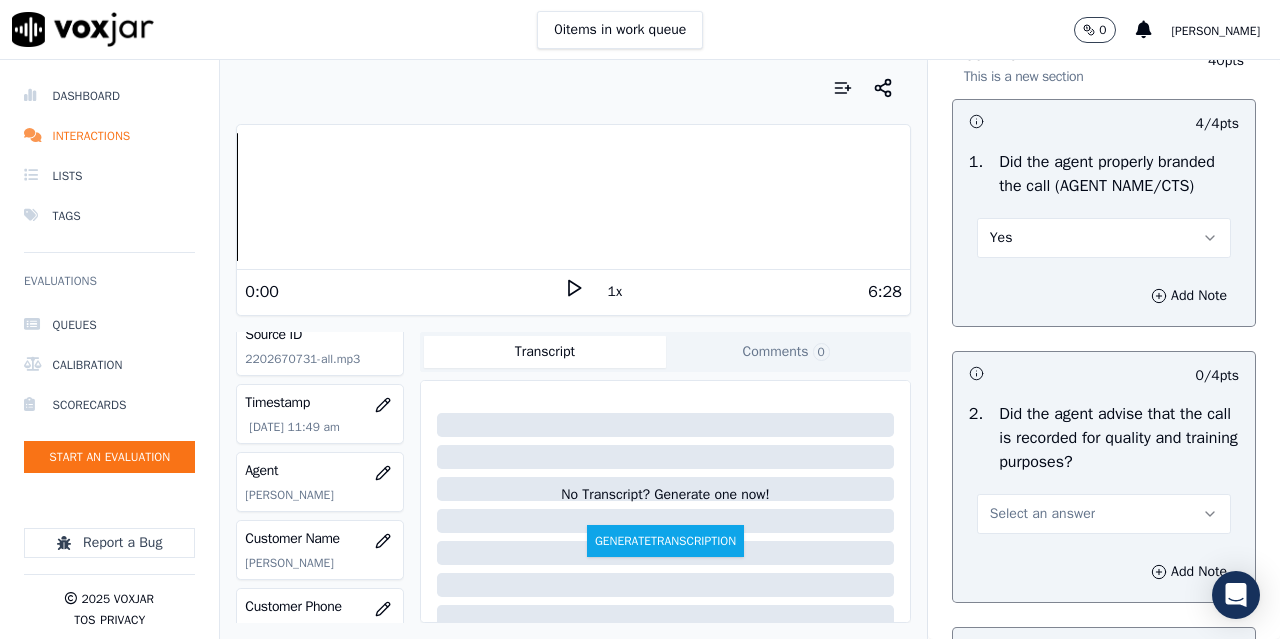 scroll, scrollTop: 200, scrollLeft: 0, axis: vertical 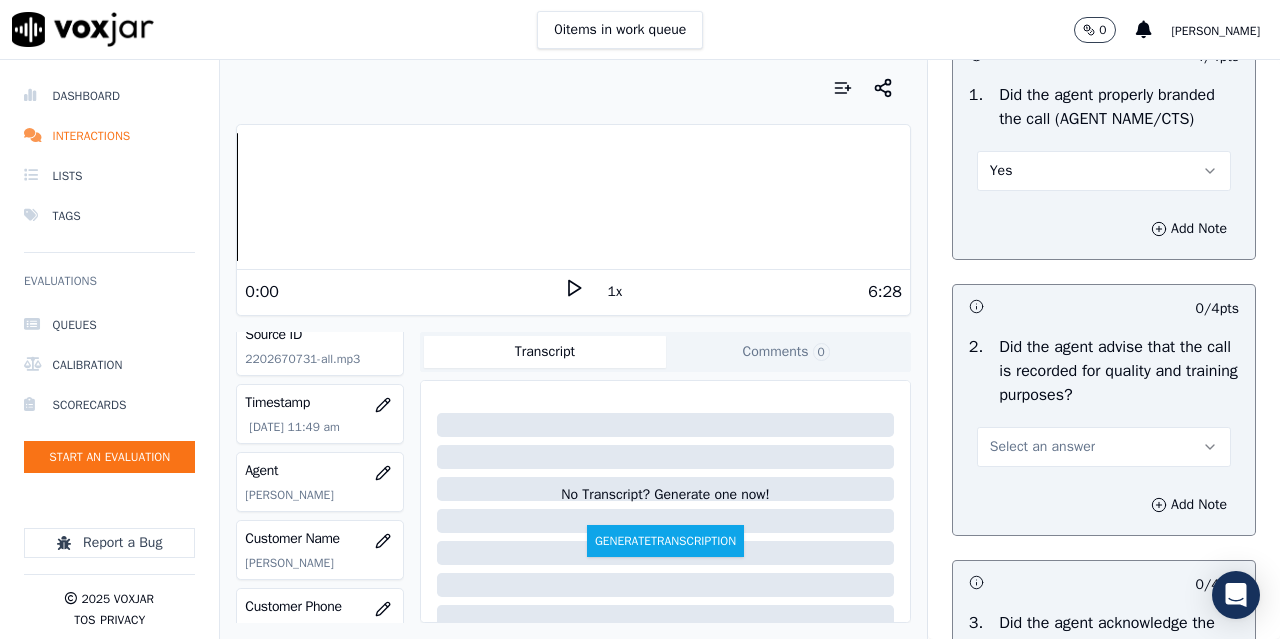 click on "Select an answer" at bounding box center [1042, 447] 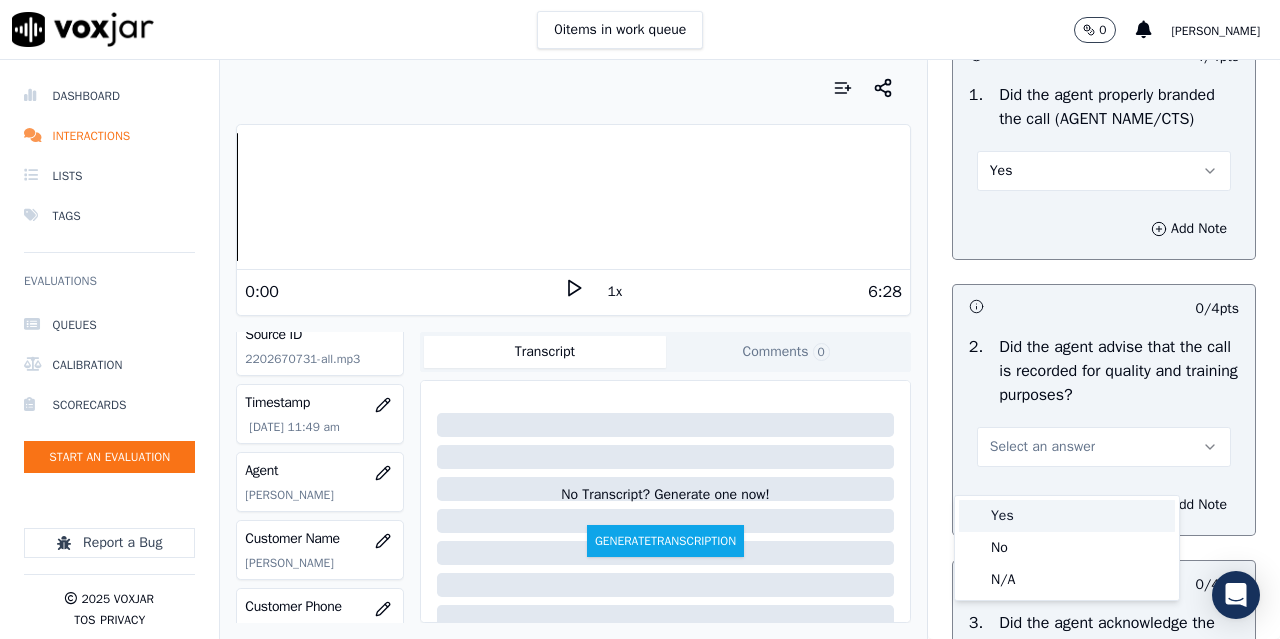 click on "Yes" at bounding box center [1067, 516] 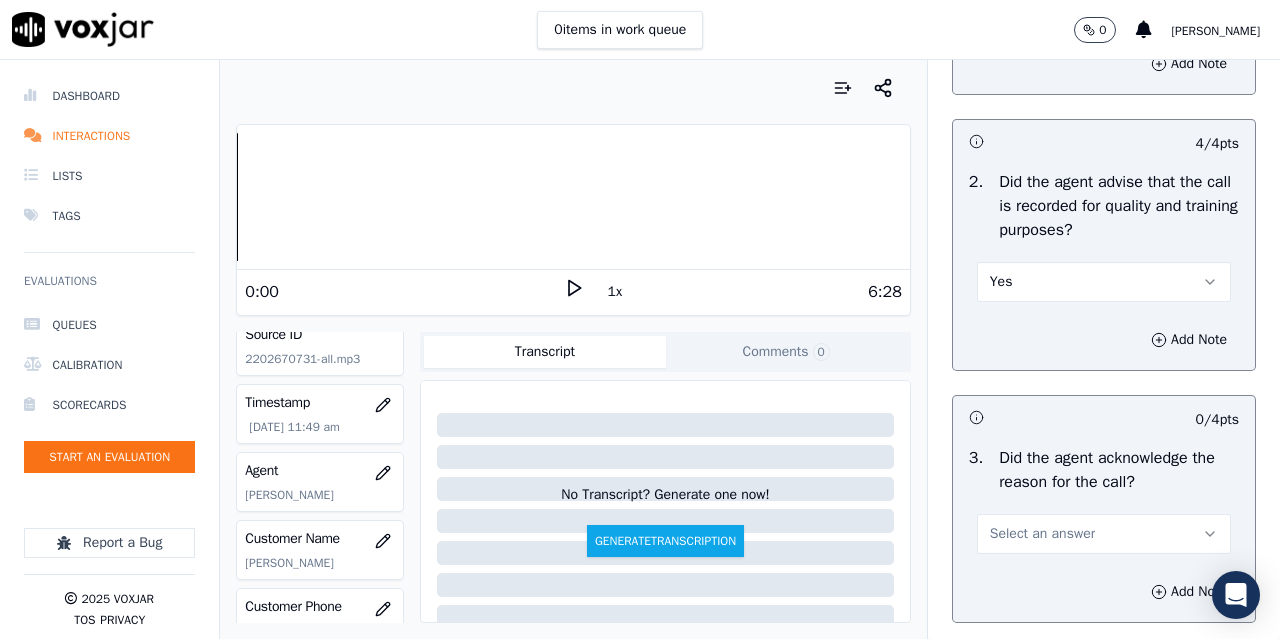 scroll, scrollTop: 500, scrollLeft: 0, axis: vertical 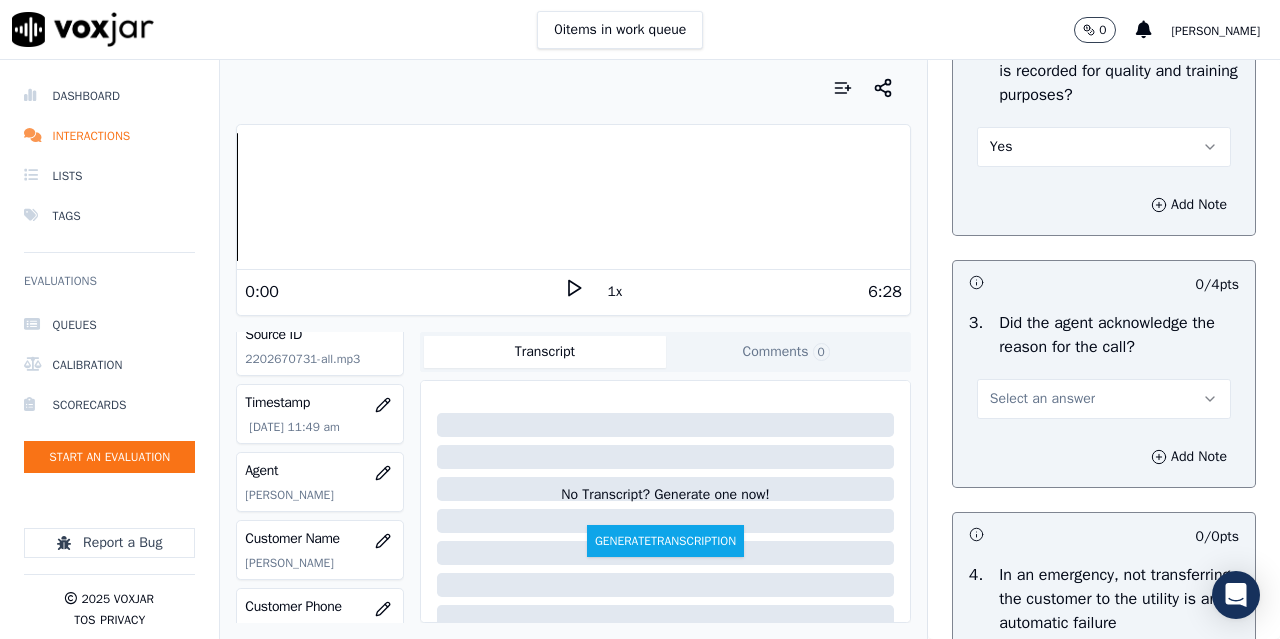 click on "Select an answer" at bounding box center (1042, 399) 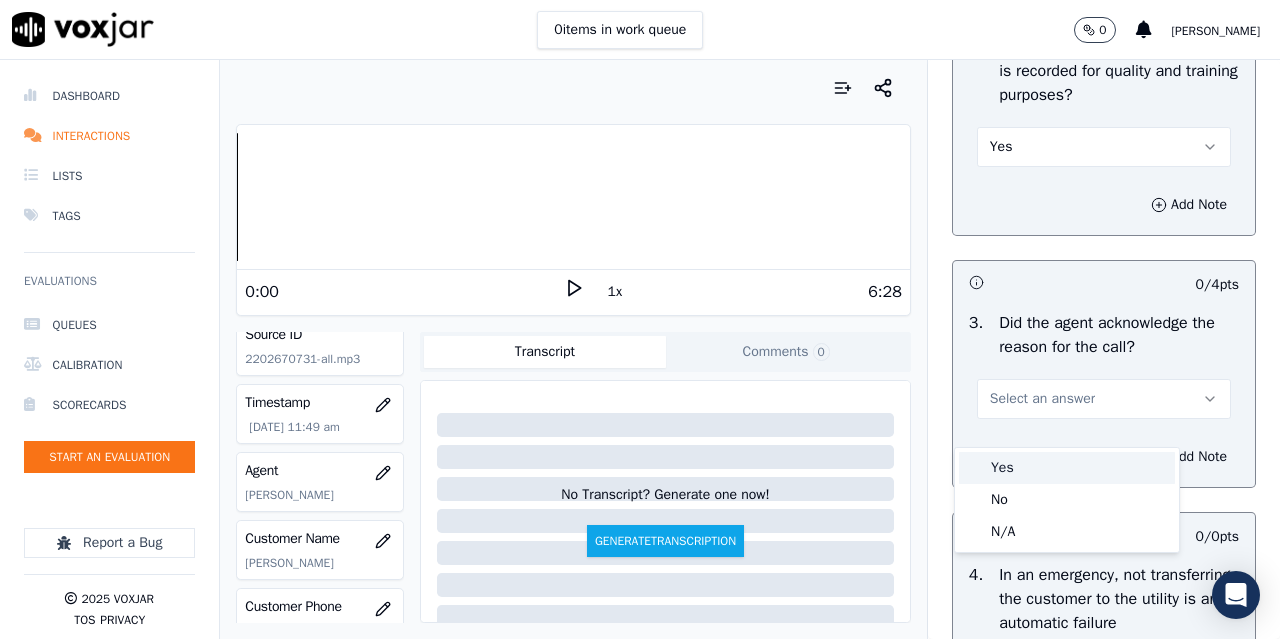 click on "Yes" at bounding box center (1067, 468) 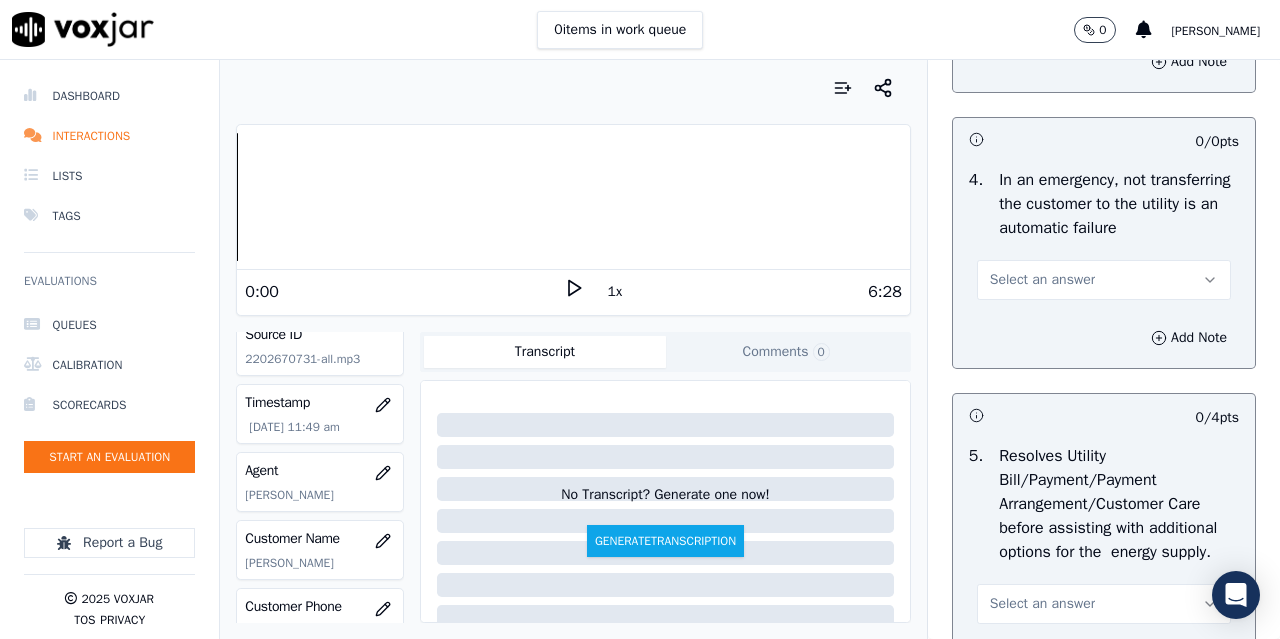 scroll, scrollTop: 900, scrollLeft: 0, axis: vertical 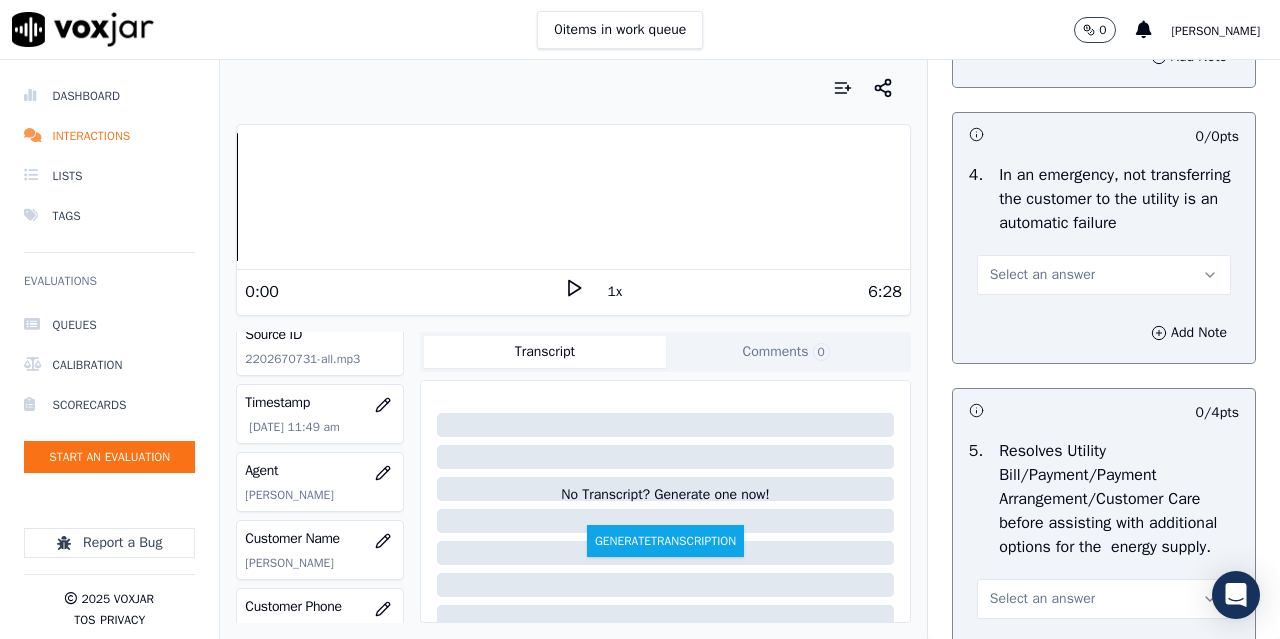 click on "Select an answer" at bounding box center (1042, 275) 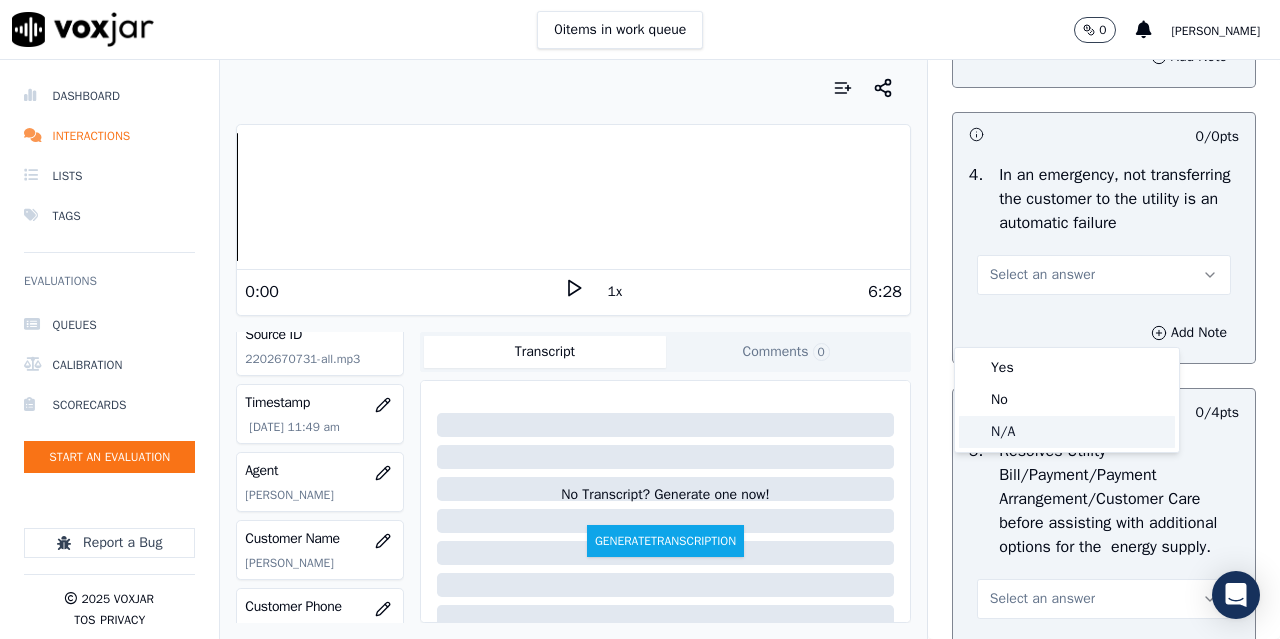 click on "N/A" 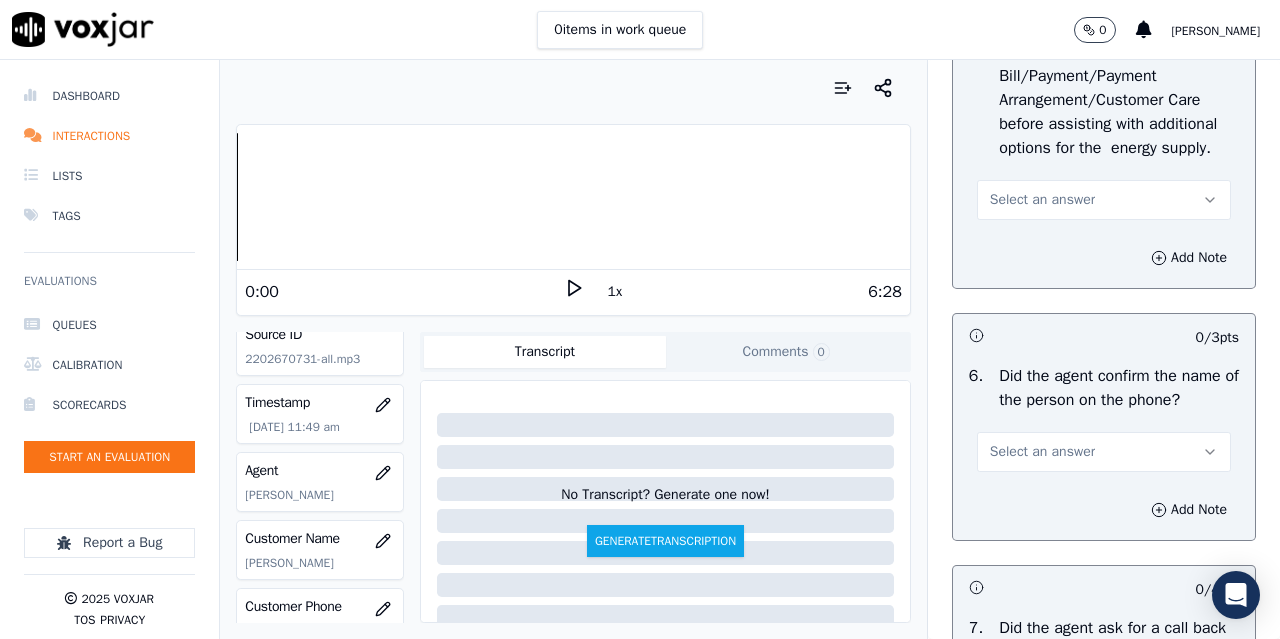 scroll, scrollTop: 1300, scrollLeft: 0, axis: vertical 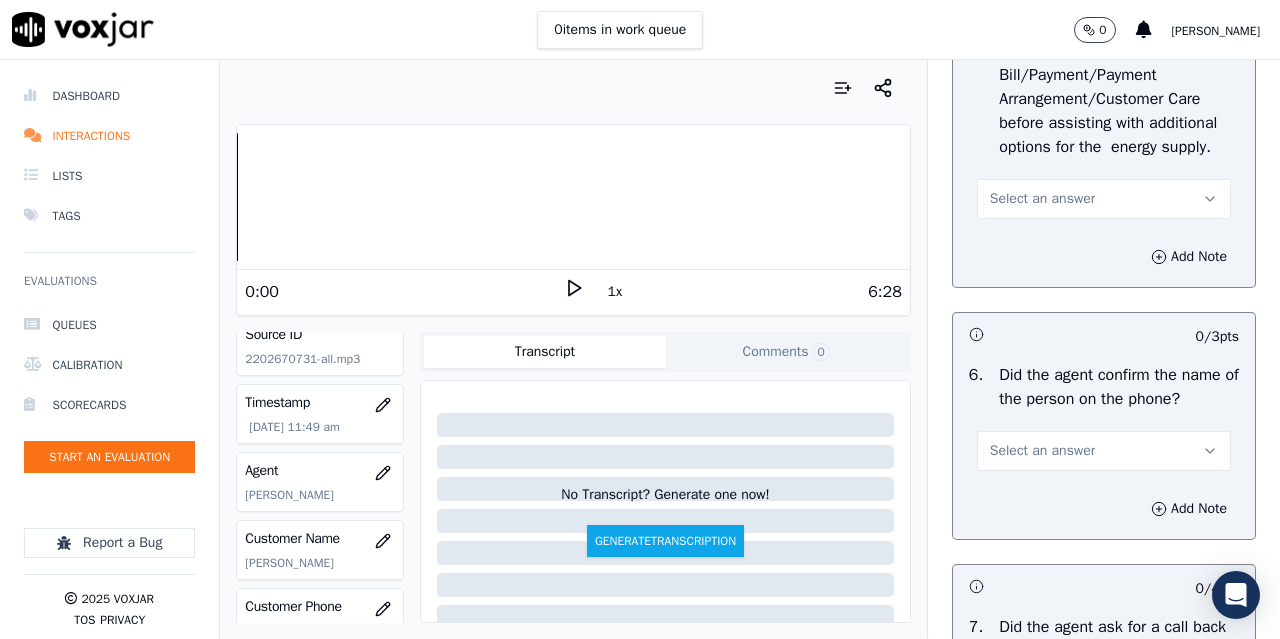 click on "Select an answer" at bounding box center (1042, 199) 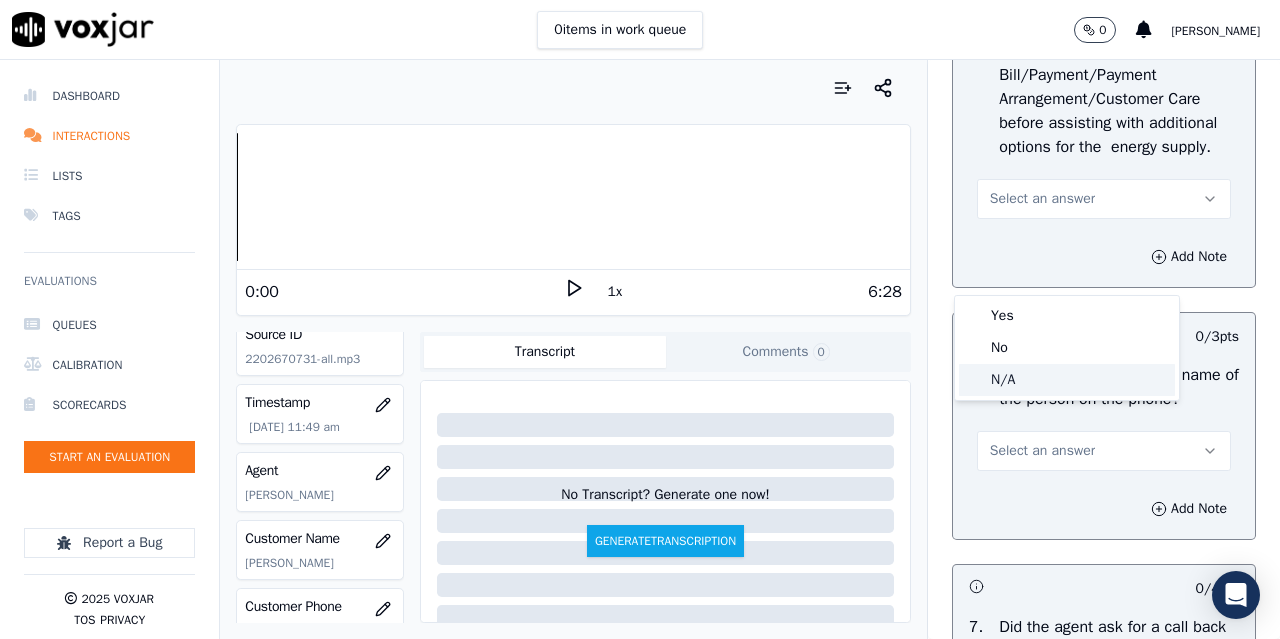 click on "N/A" 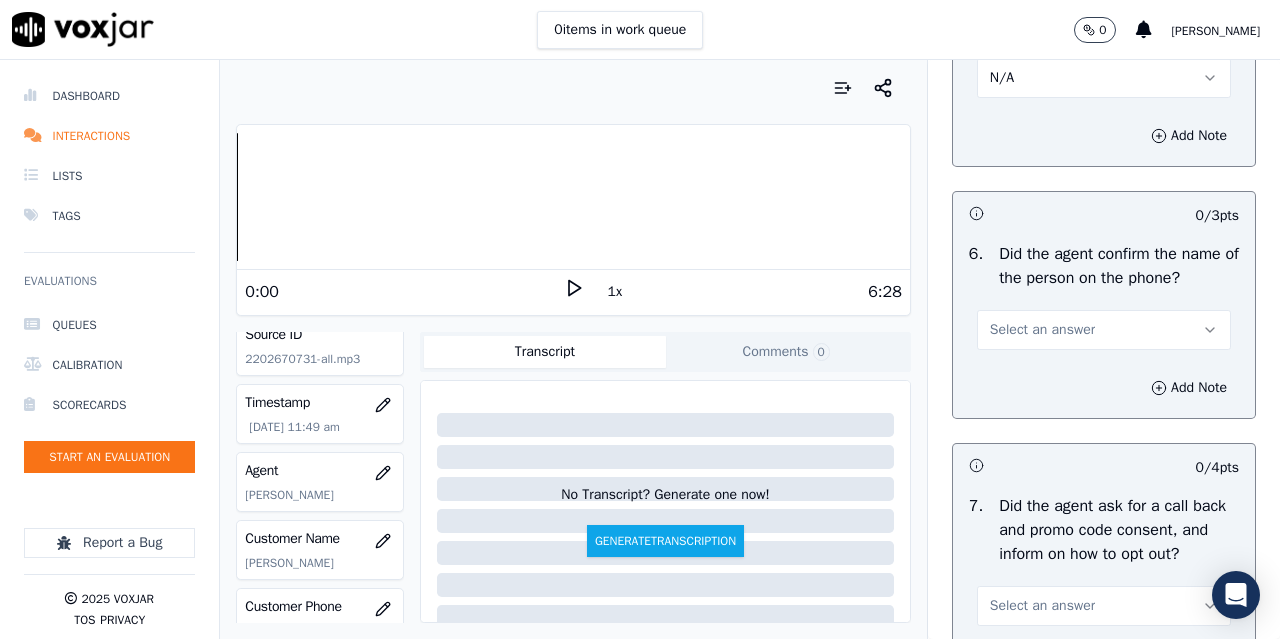 scroll, scrollTop: 1700, scrollLeft: 0, axis: vertical 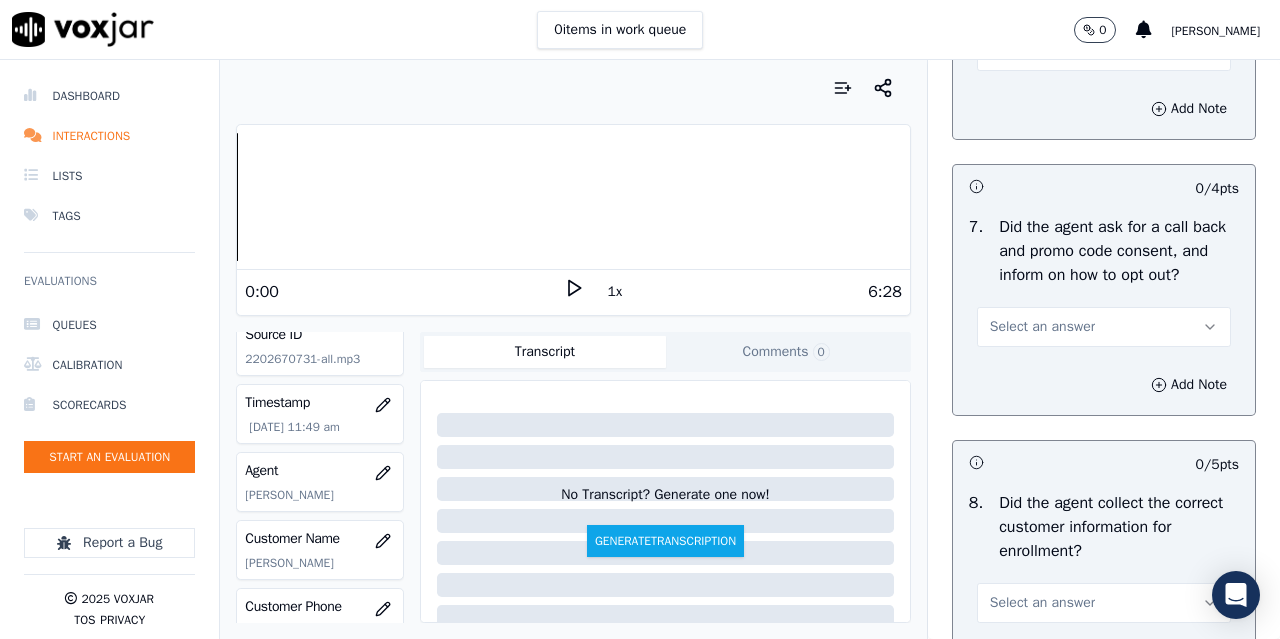 click on "Select an answer" at bounding box center [1042, 51] 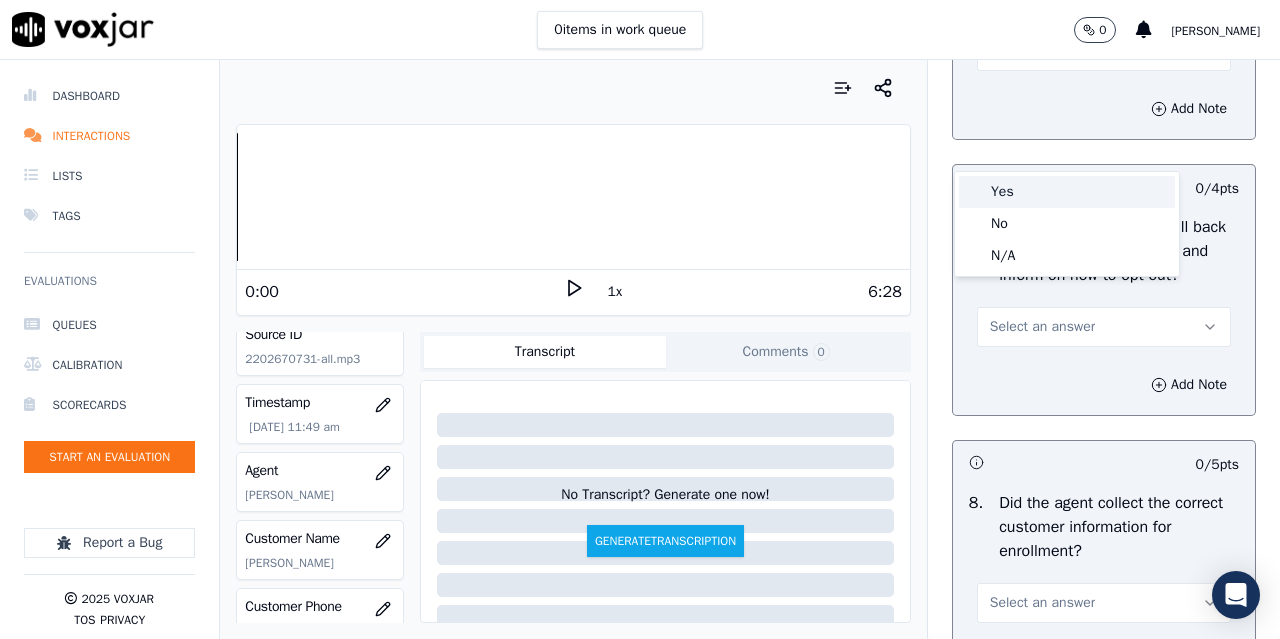 click on "Yes" at bounding box center (1067, 192) 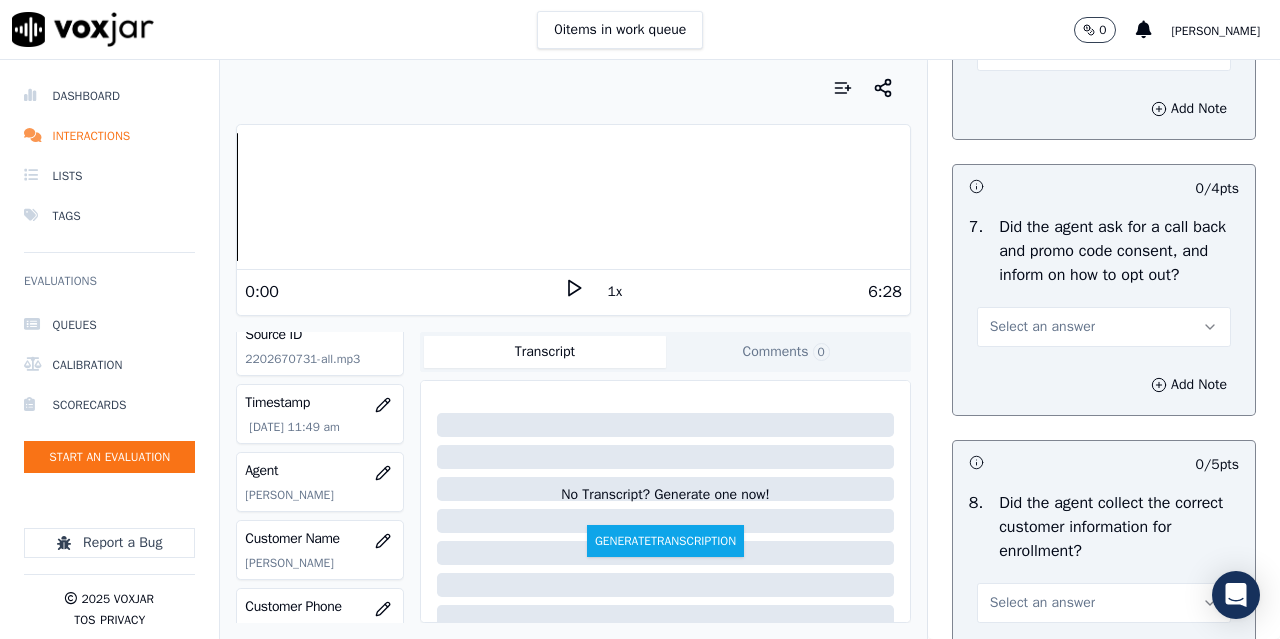 click on "Select an answer" at bounding box center (1042, 327) 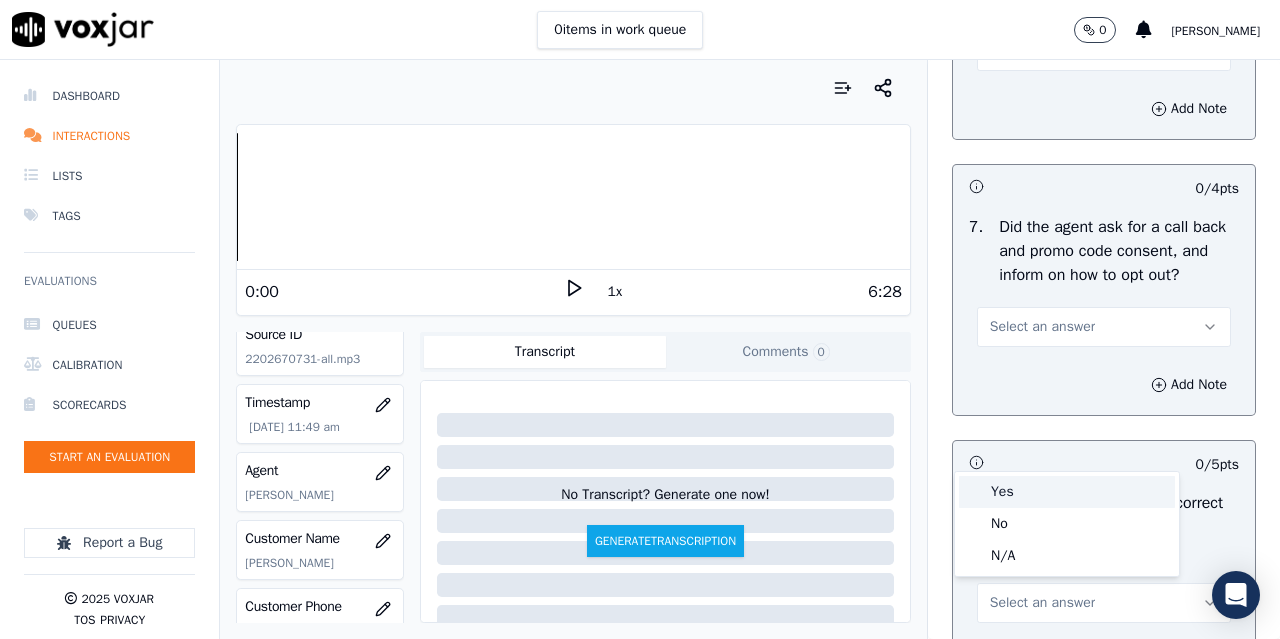 click on "Yes" at bounding box center [1067, 492] 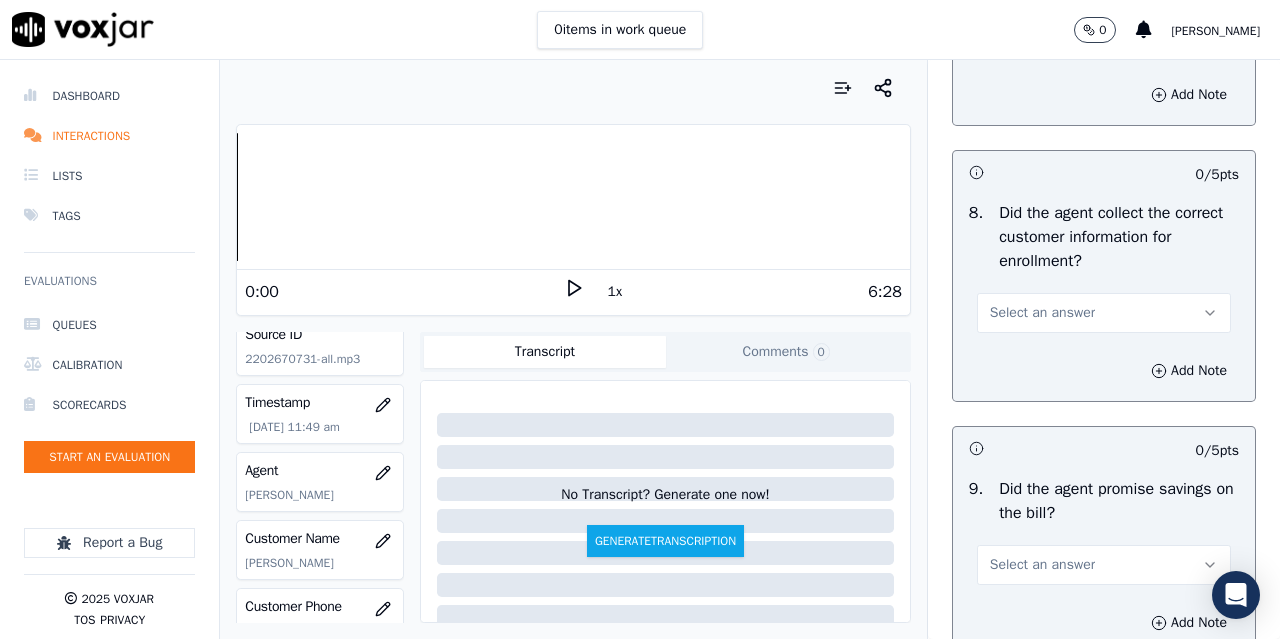 scroll, scrollTop: 2000, scrollLeft: 0, axis: vertical 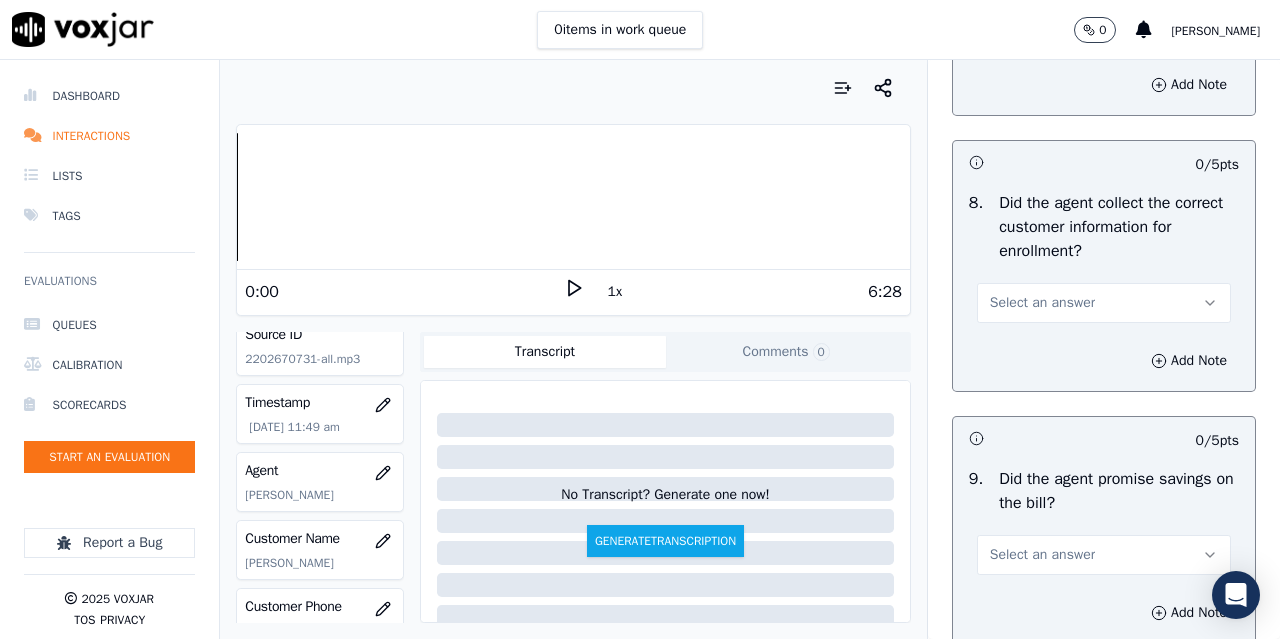 click on "Select an answer" at bounding box center [1042, 303] 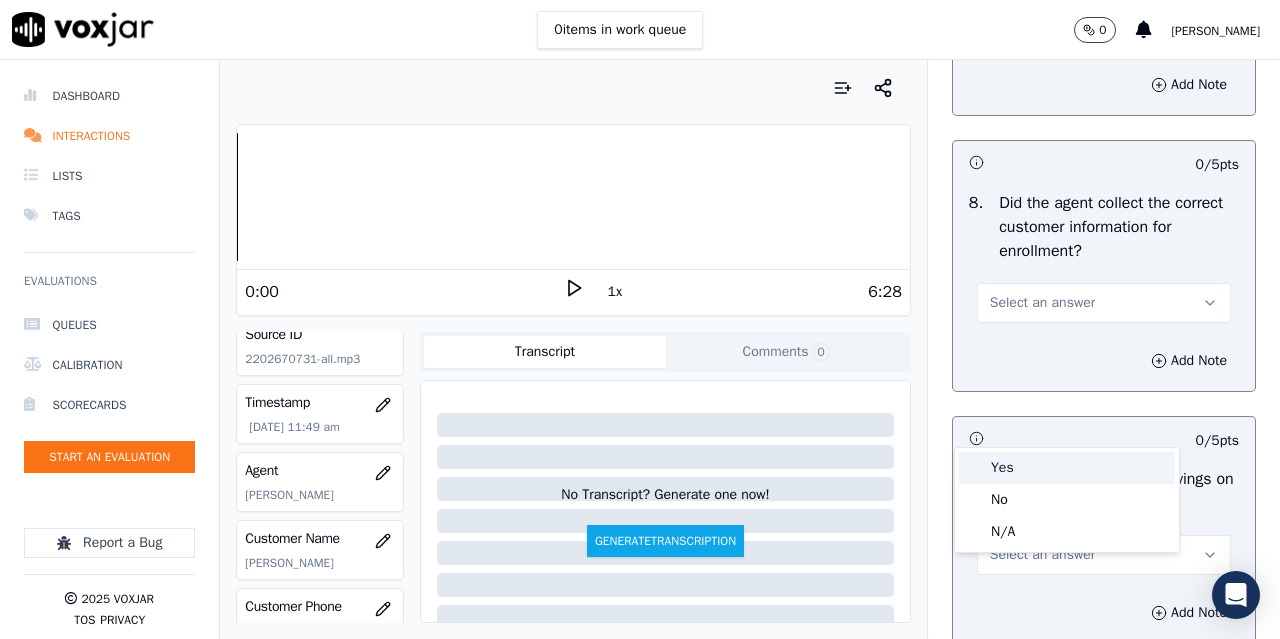 click on "Yes" at bounding box center (1067, 468) 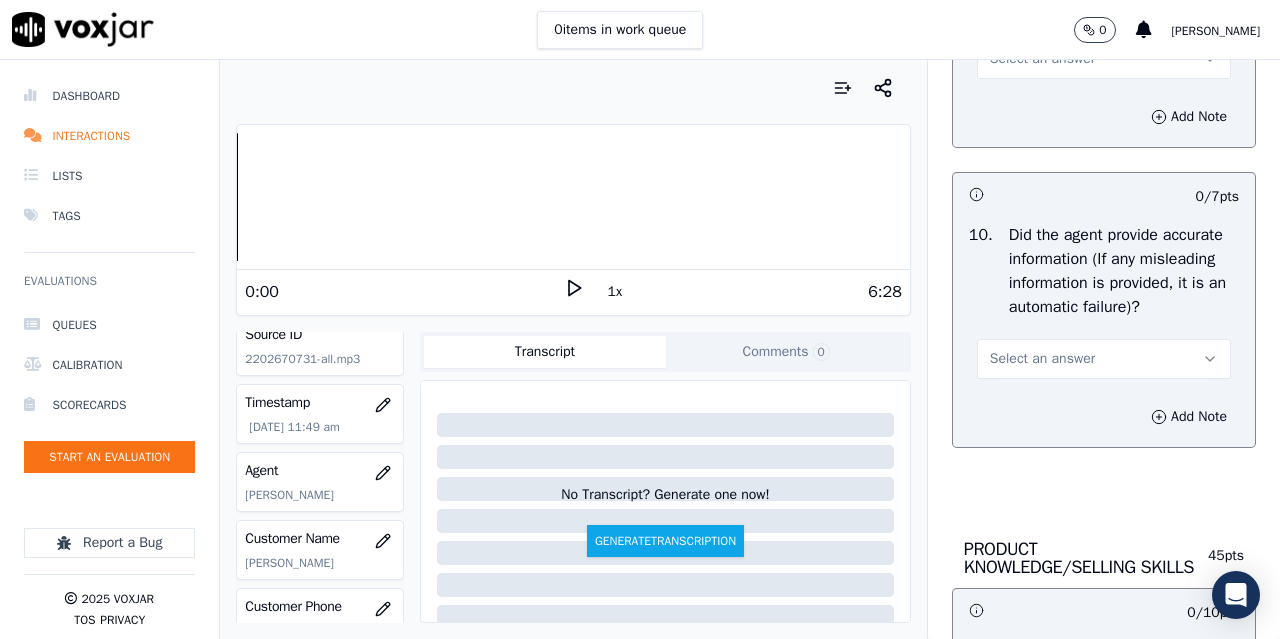 scroll, scrollTop: 2500, scrollLeft: 0, axis: vertical 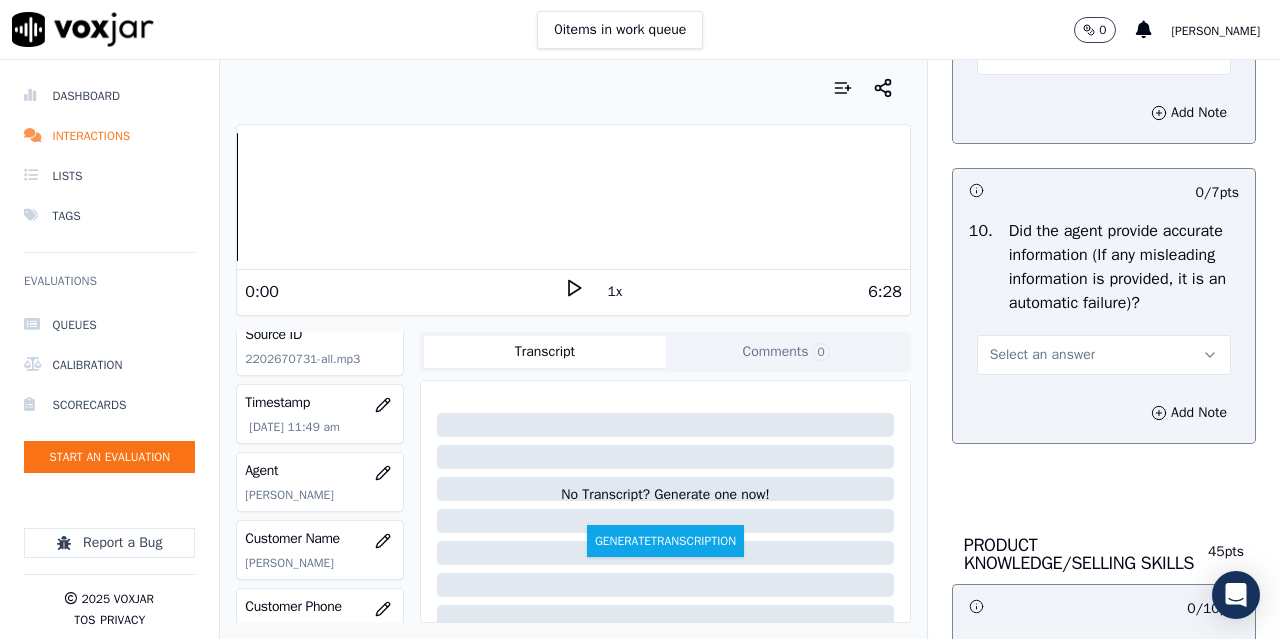 click on "Select an answer" at bounding box center [1042, 55] 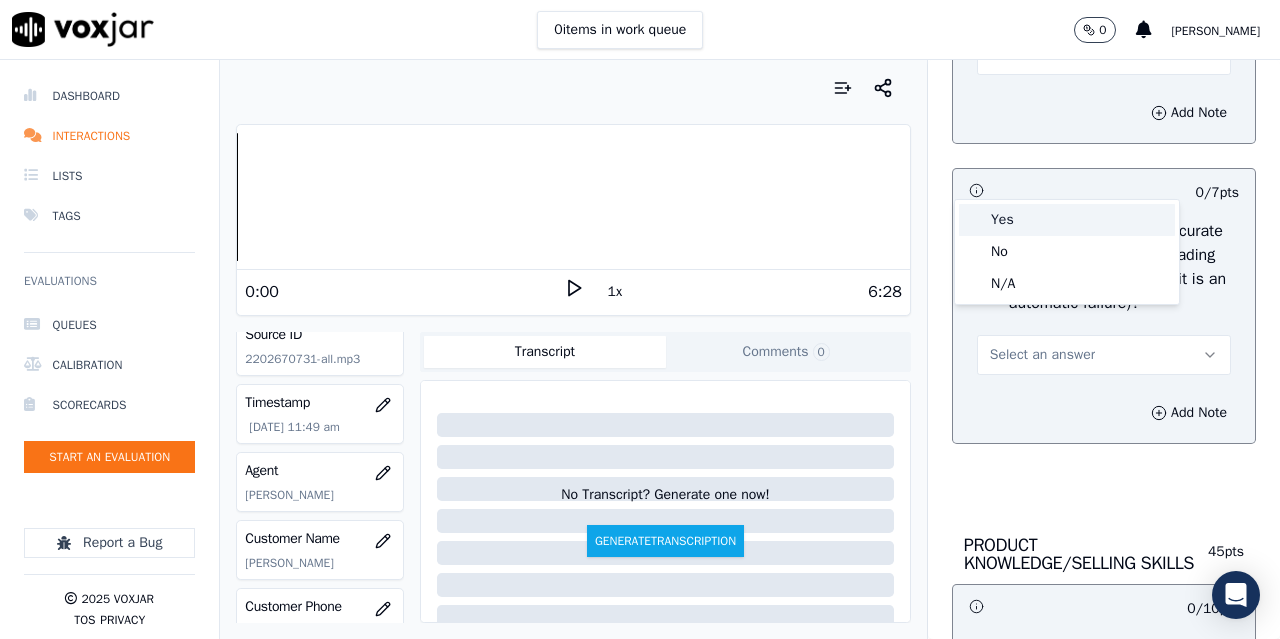 click on "Yes" at bounding box center (1067, 220) 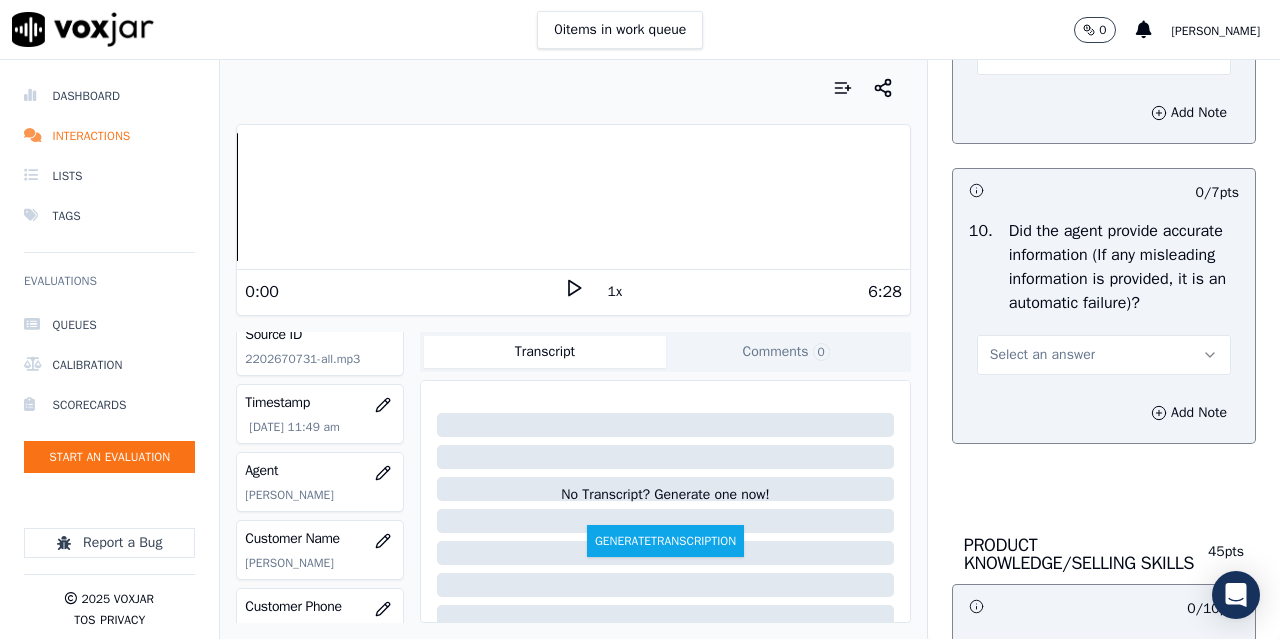 click on "Select an answer" at bounding box center [1042, 355] 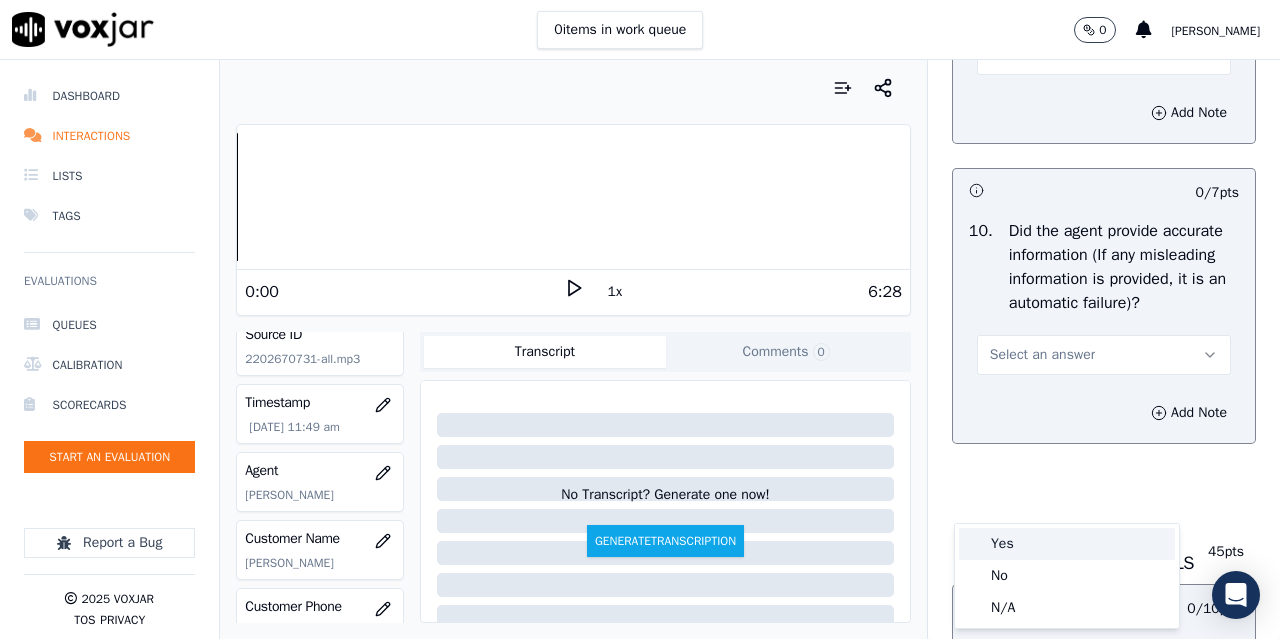 click on "Yes" at bounding box center [1067, 544] 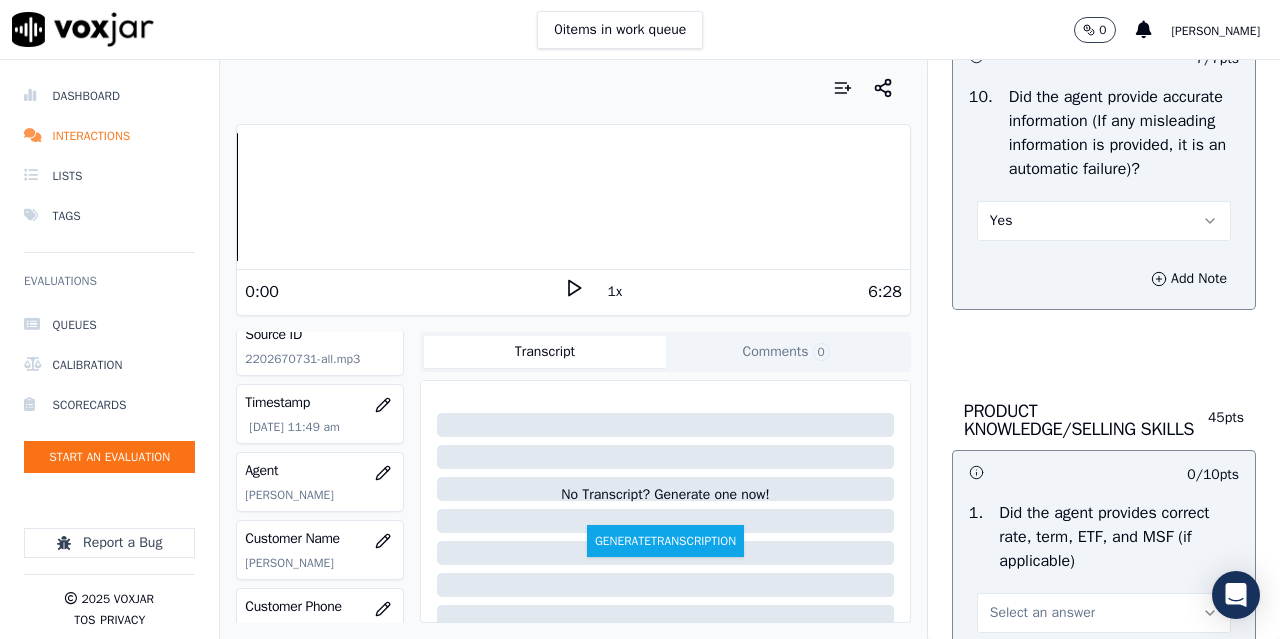 scroll, scrollTop: 2900, scrollLeft: 0, axis: vertical 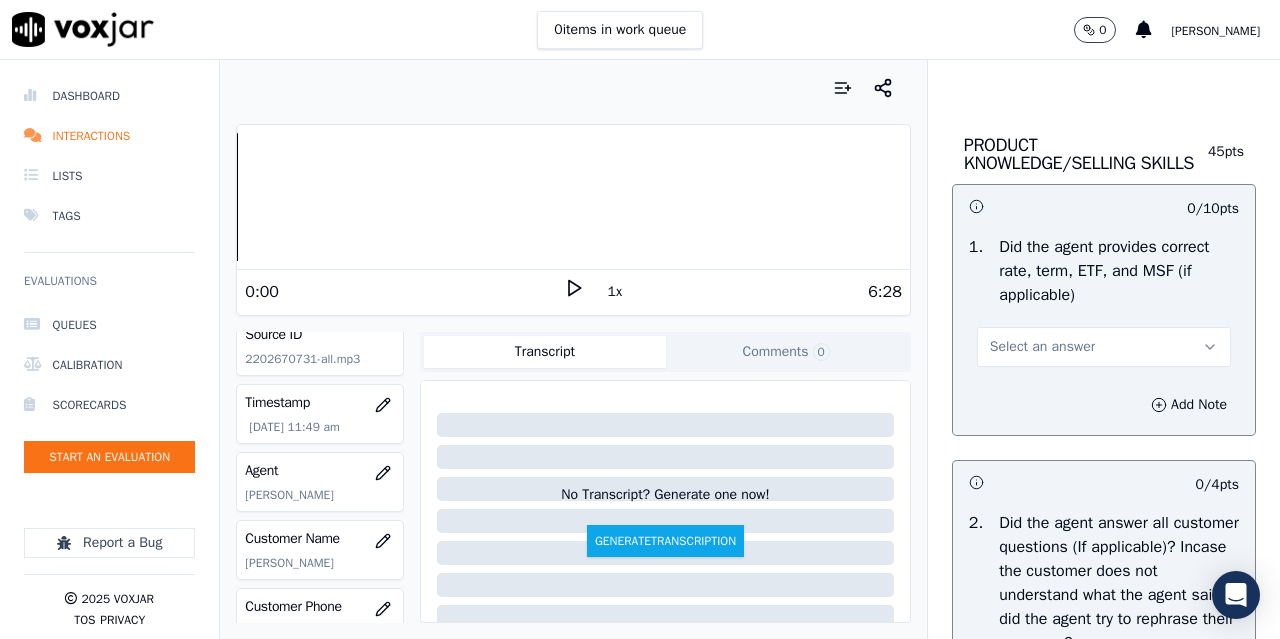 click on "Select an answer" at bounding box center (1042, 347) 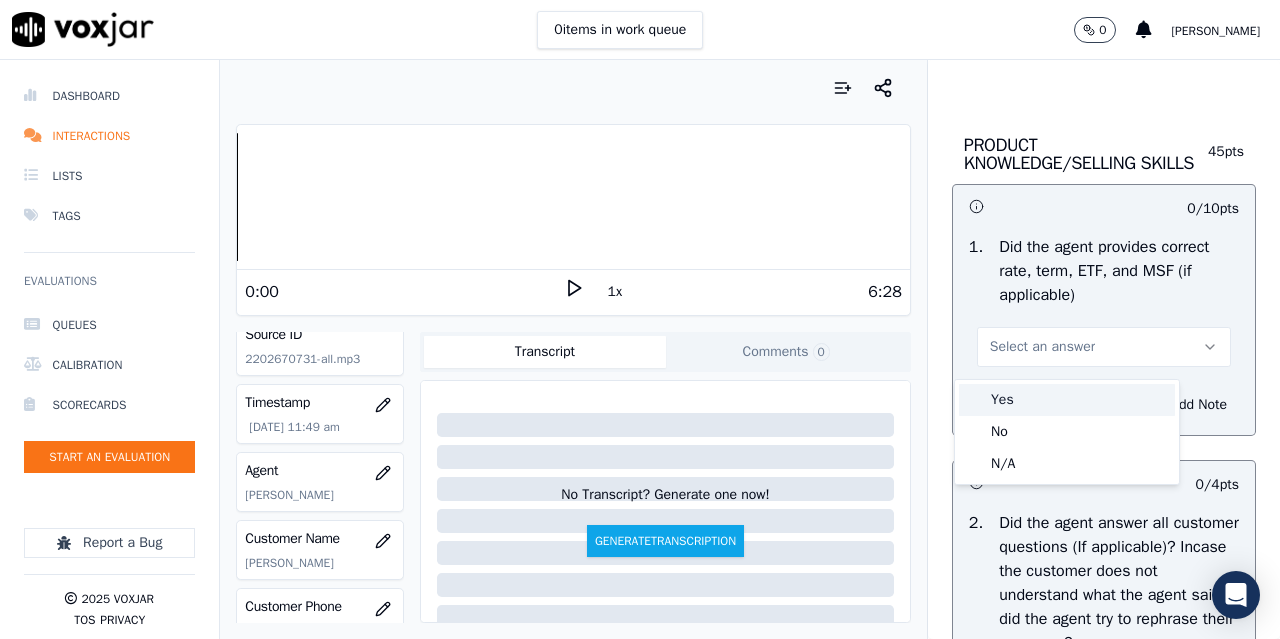 click on "Yes" at bounding box center [1067, 400] 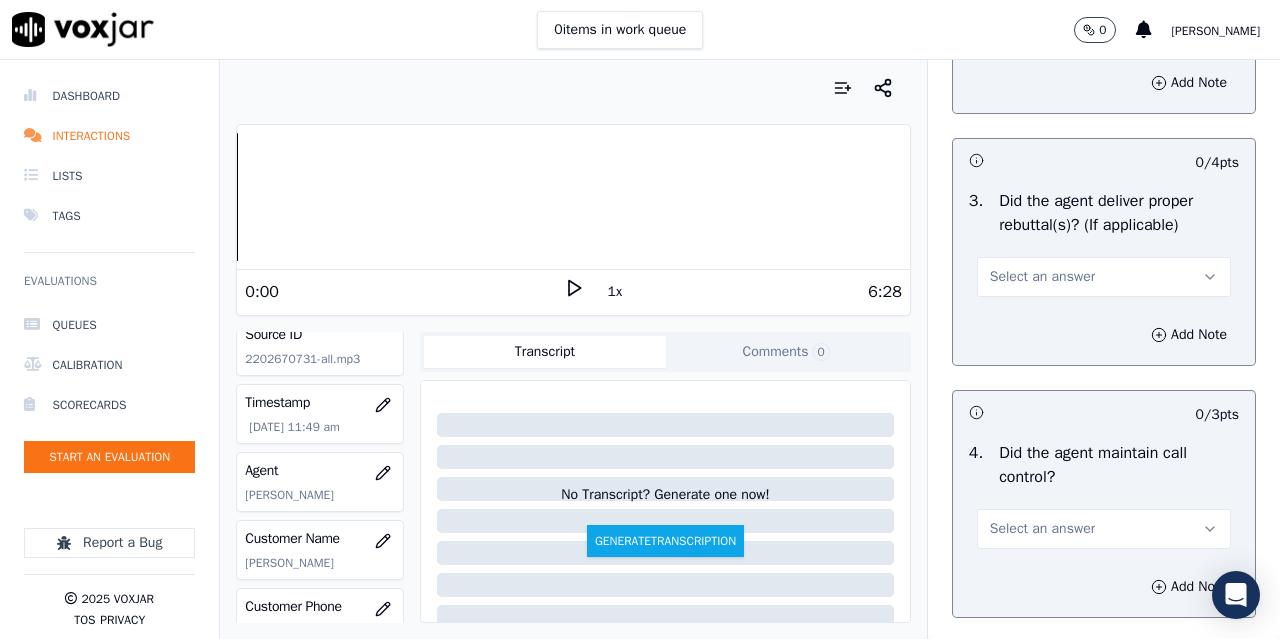 scroll, scrollTop: 3600, scrollLeft: 0, axis: vertical 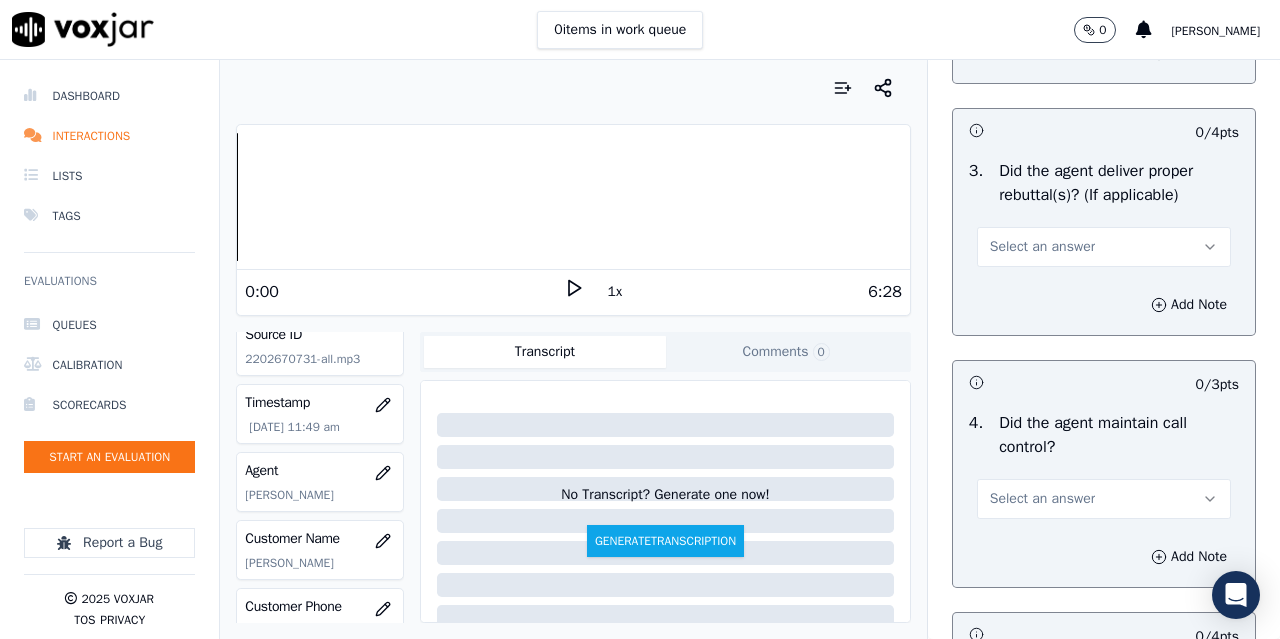 drag, startPoint x: 1053, startPoint y: 182, endPoint x: 1061, endPoint y: 197, distance: 17 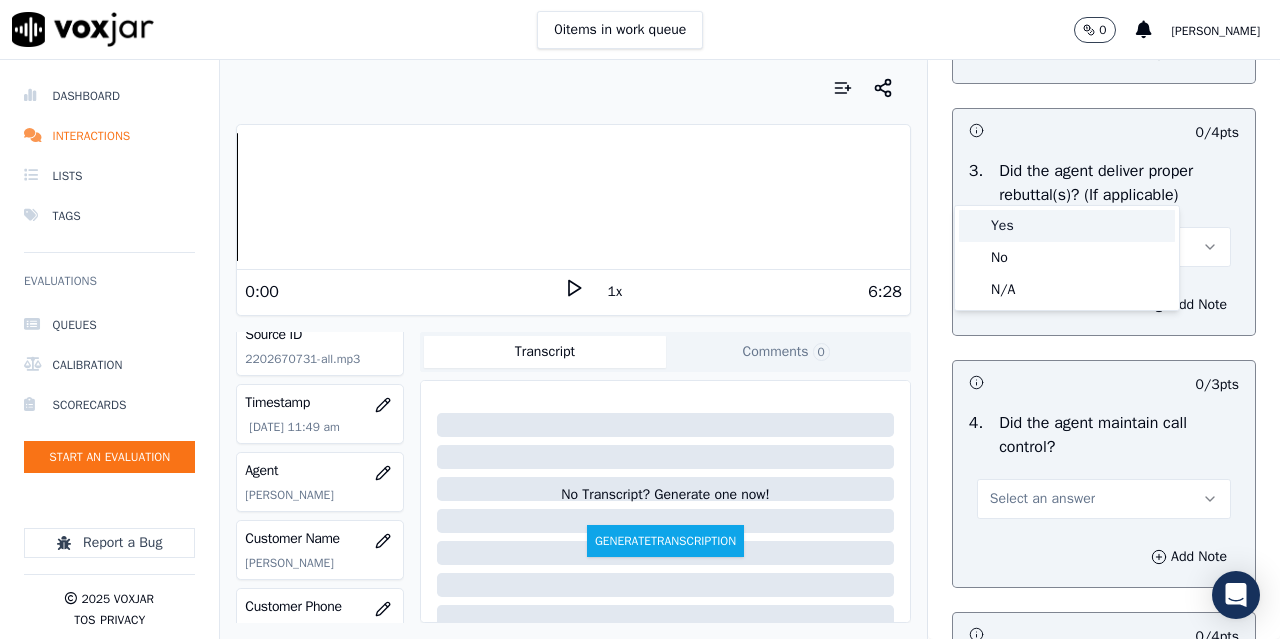 click on "Yes" at bounding box center (1067, 226) 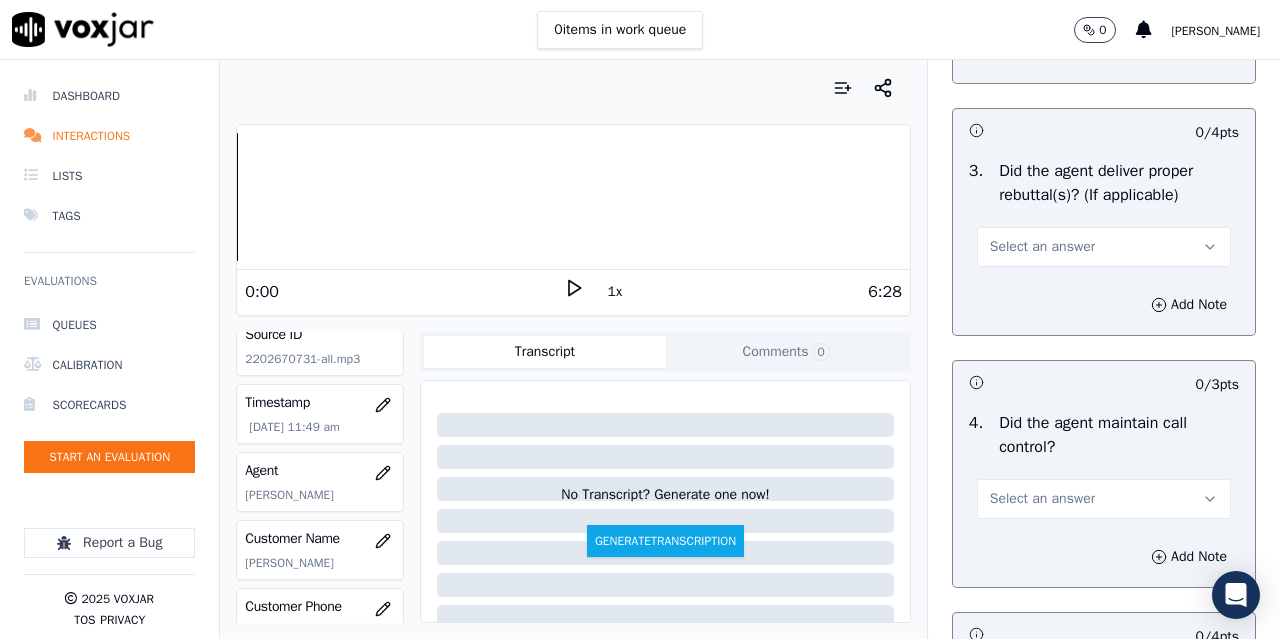 click on "Select an answer" at bounding box center [1042, 247] 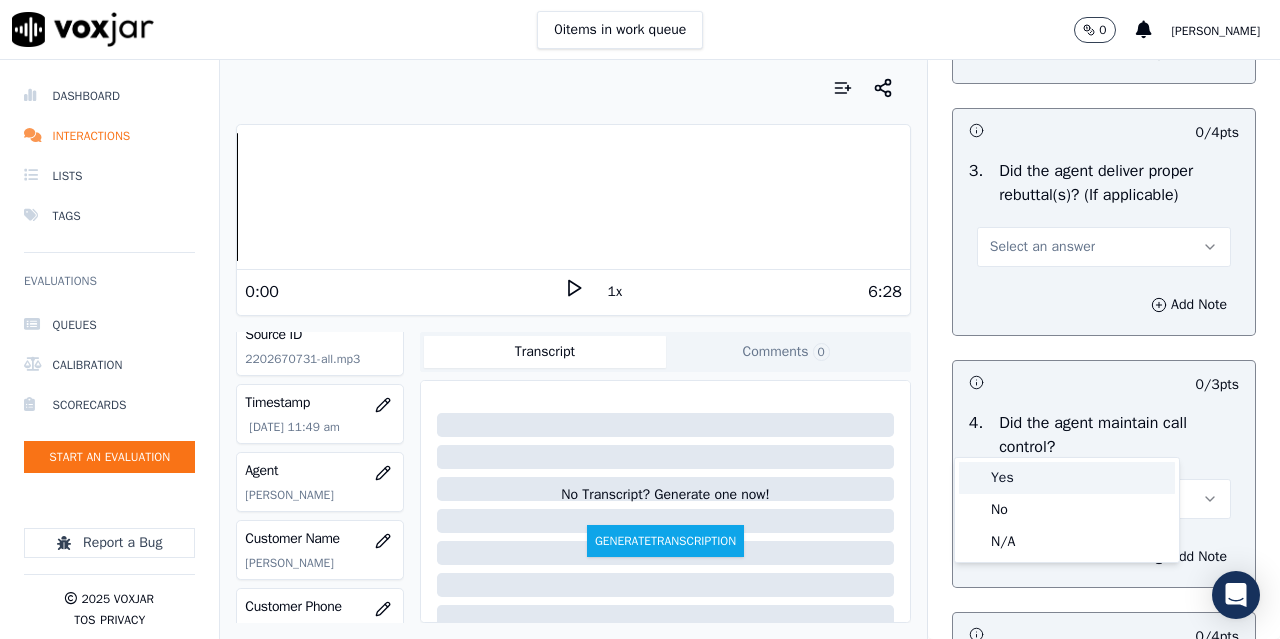 click on "Yes" at bounding box center (1067, 478) 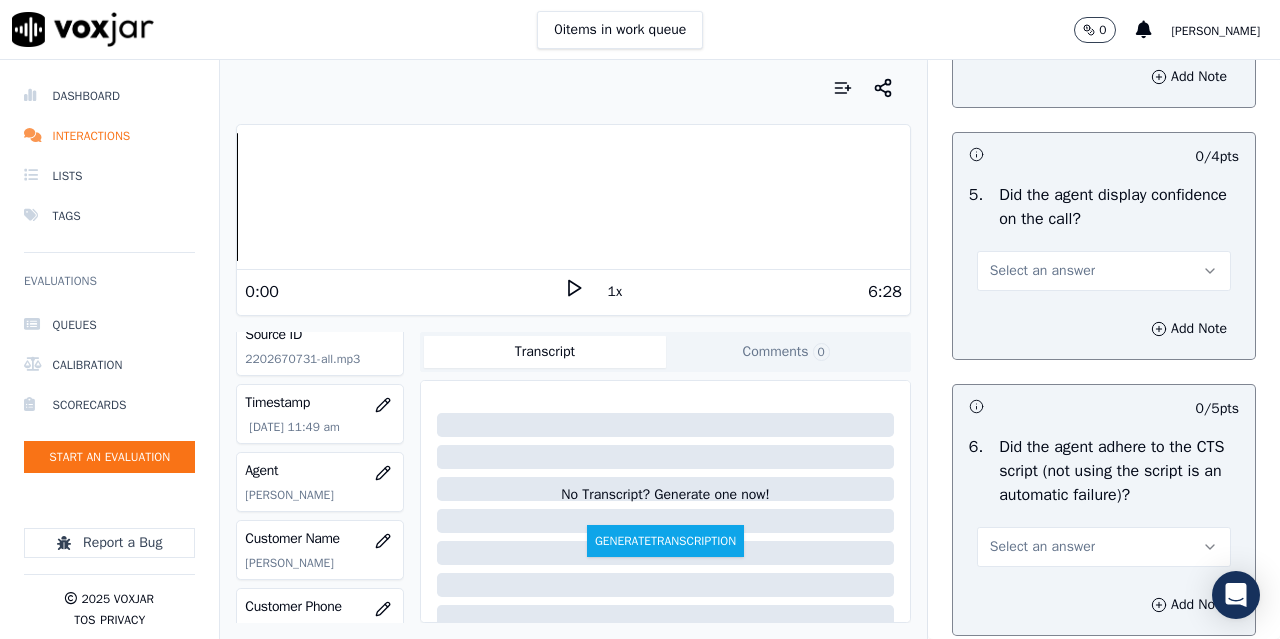 scroll, scrollTop: 4100, scrollLeft: 0, axis: vertical 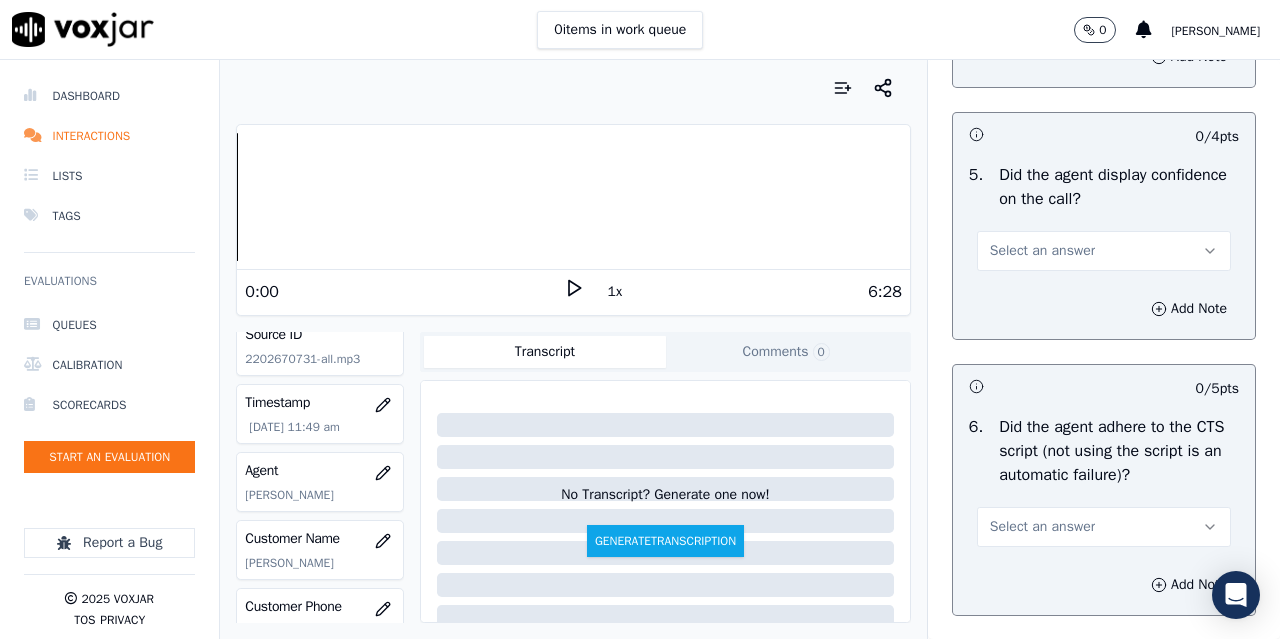 click on "Select an answer" at bounding box center [1042, -1] 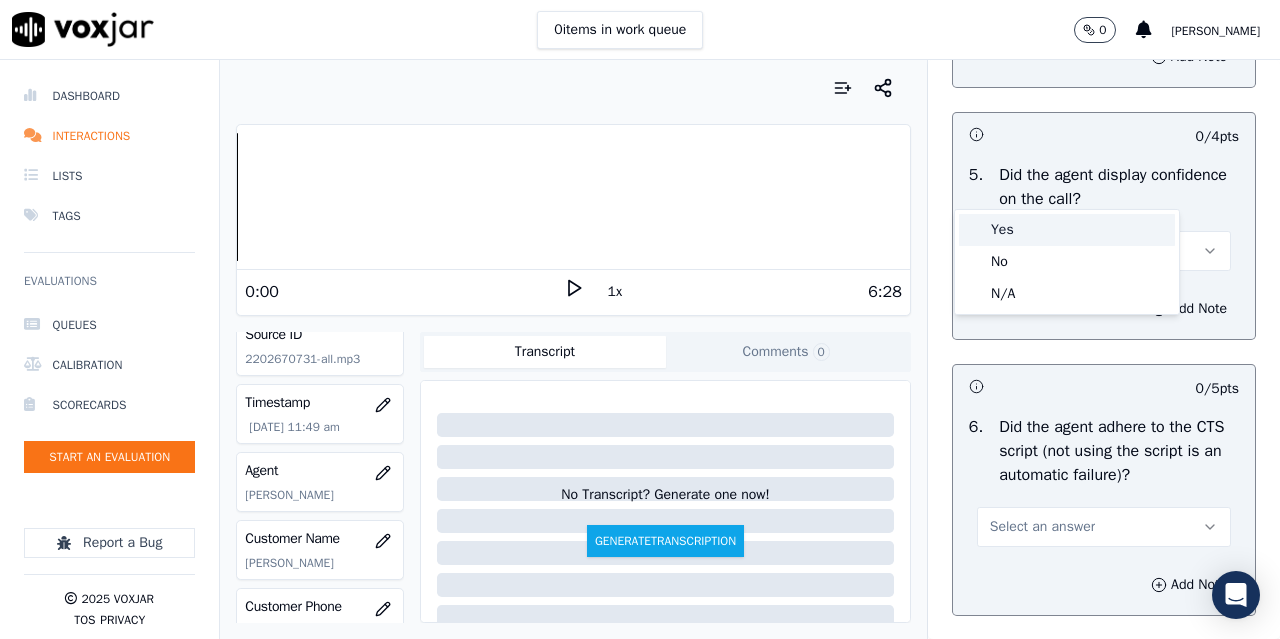 click on "Yes" at bounding box center (1067, 230) 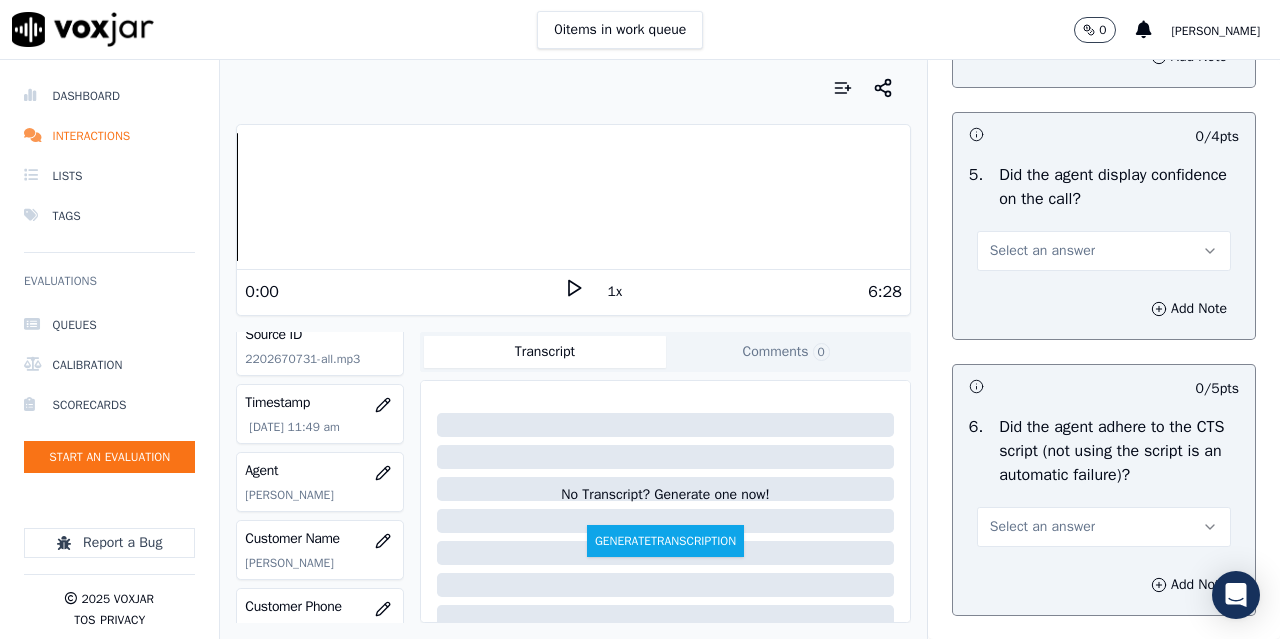 click on "Select an answer" at bounding box center [1042, 251] 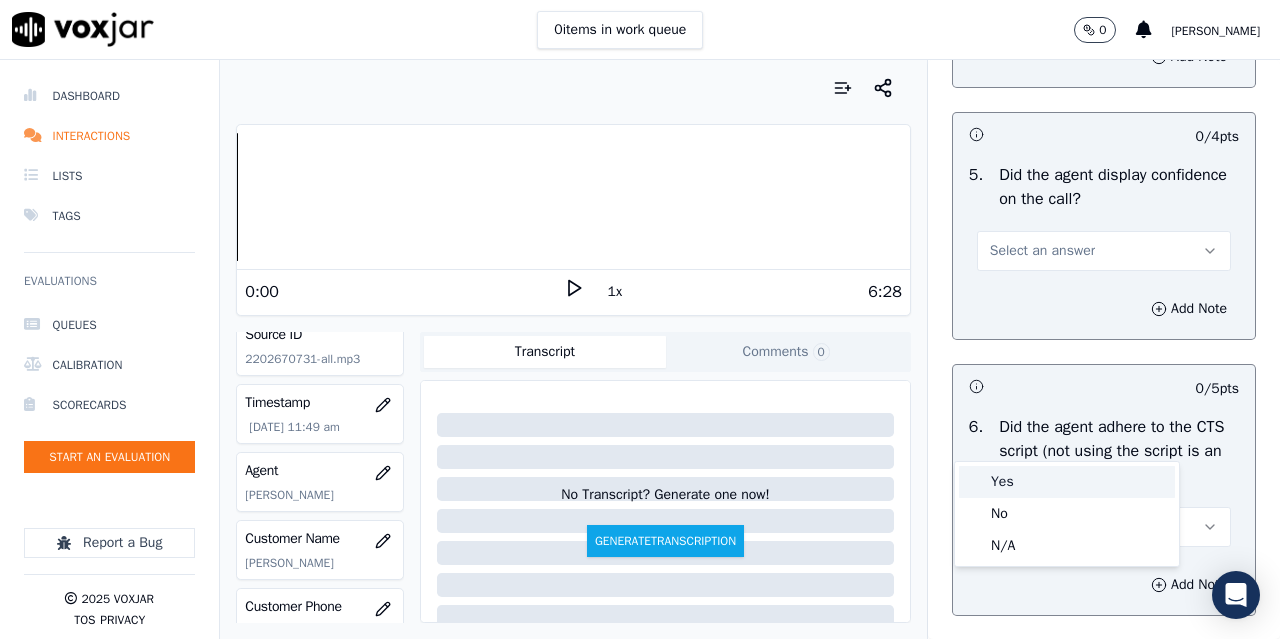 click on "Yes" at bounding box center (1067, 482) 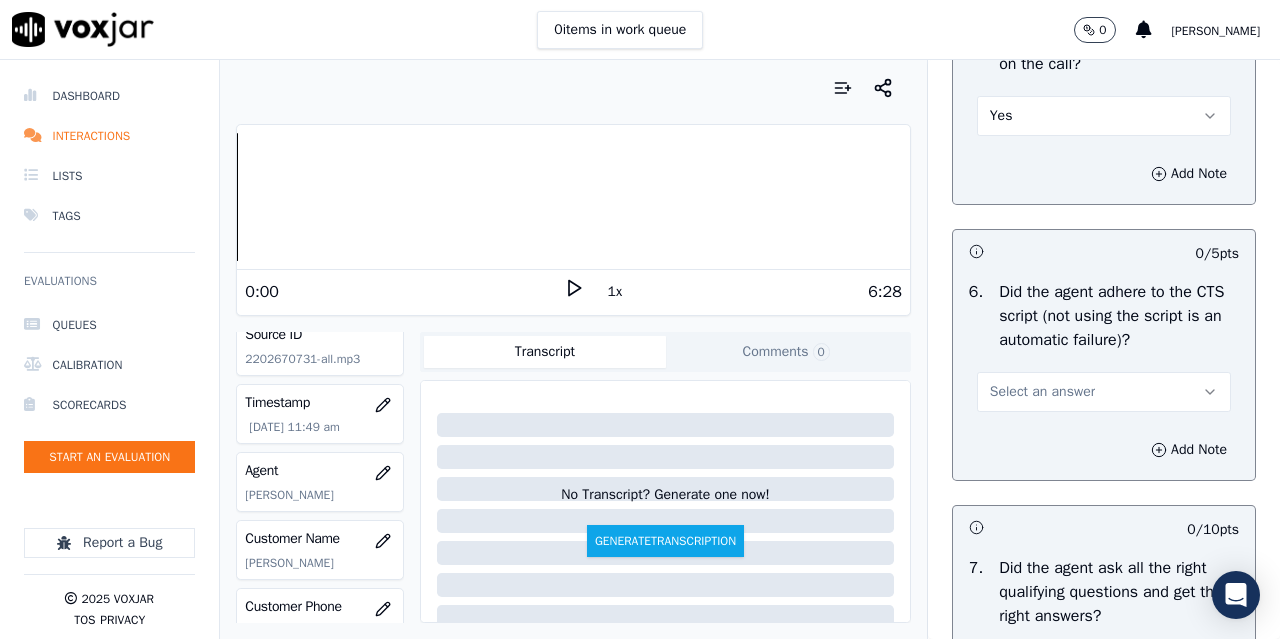 scroll, scrollTop: 4500, scrollLeft: 0, axis: vertical 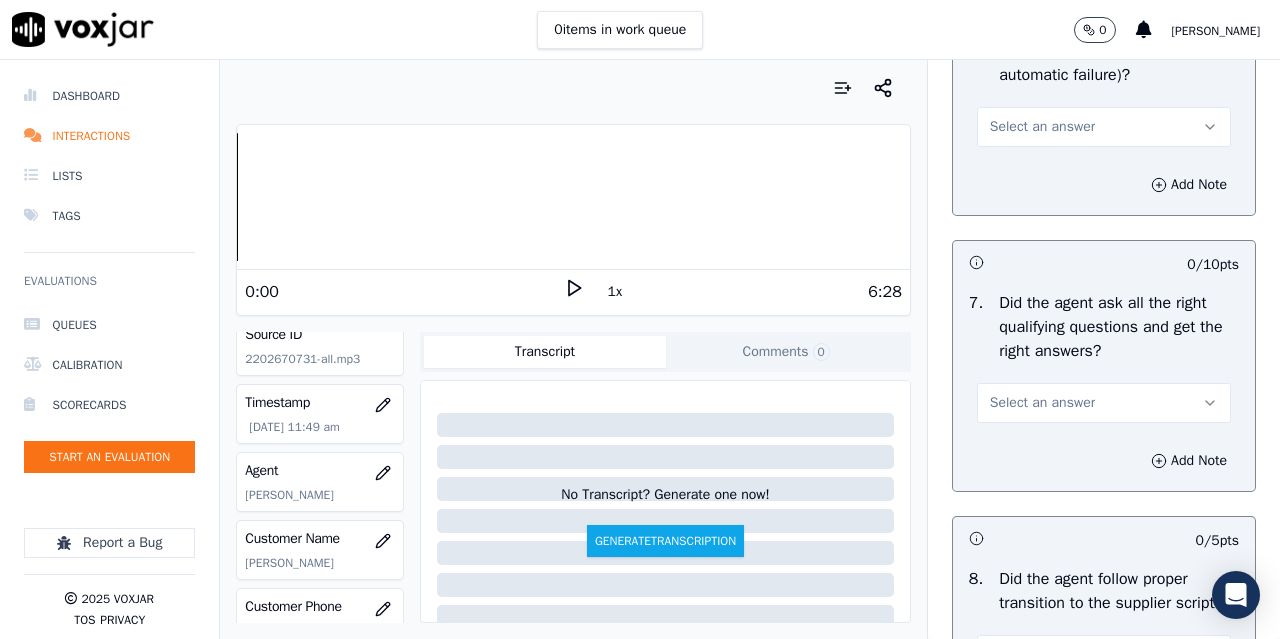 click on "Select an answer" at bounding box center (1042, 127) 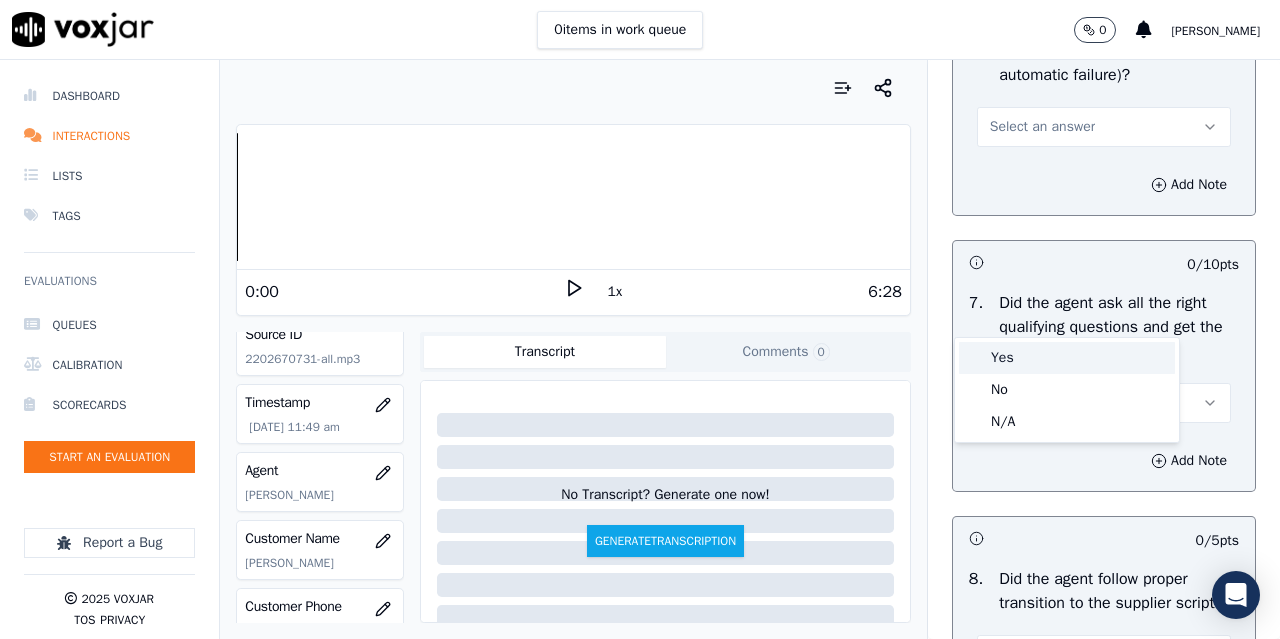 click on "Yes" at bounding box center [1067, 358] 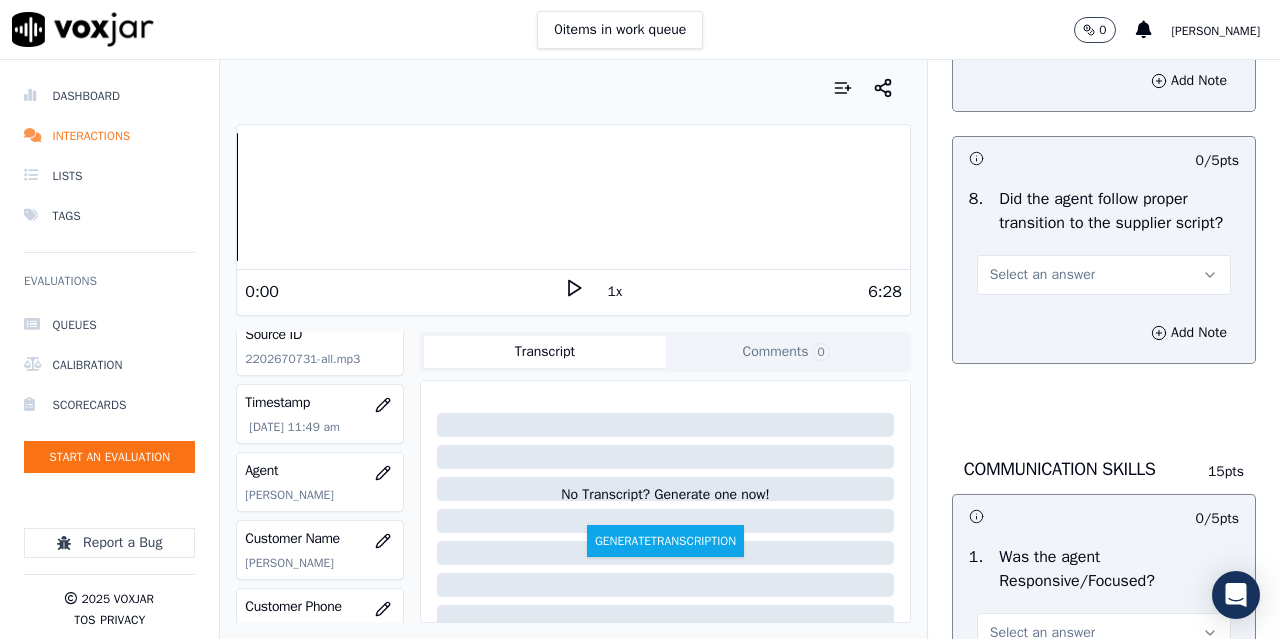 scroll, scrollTop: 4900, scrollLeft: 0, axis: vertical 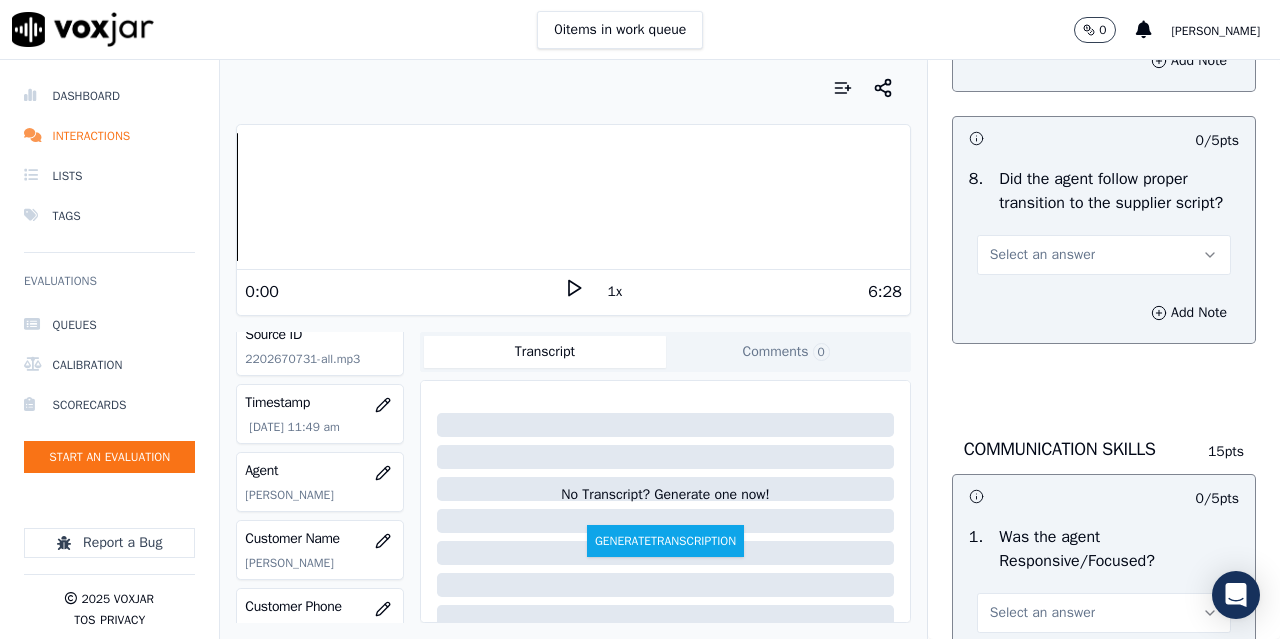 click on "Select an answer" at bounding box center (1042, 3) 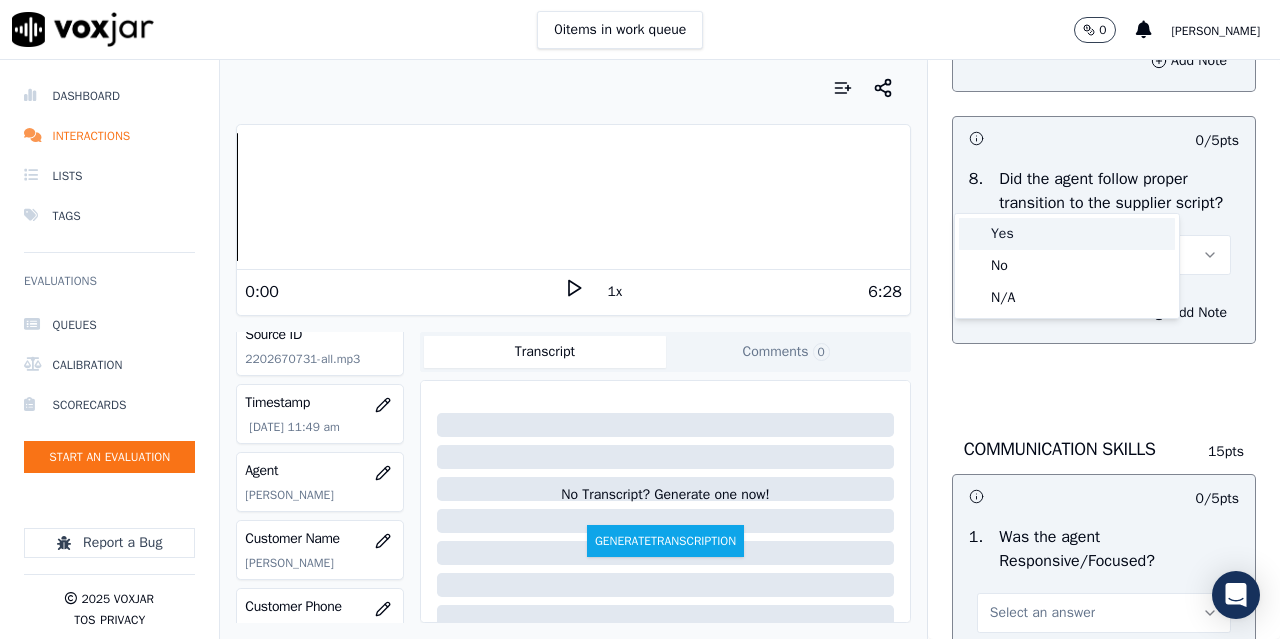 click on "Yes" at bounding box center (1067, 234) 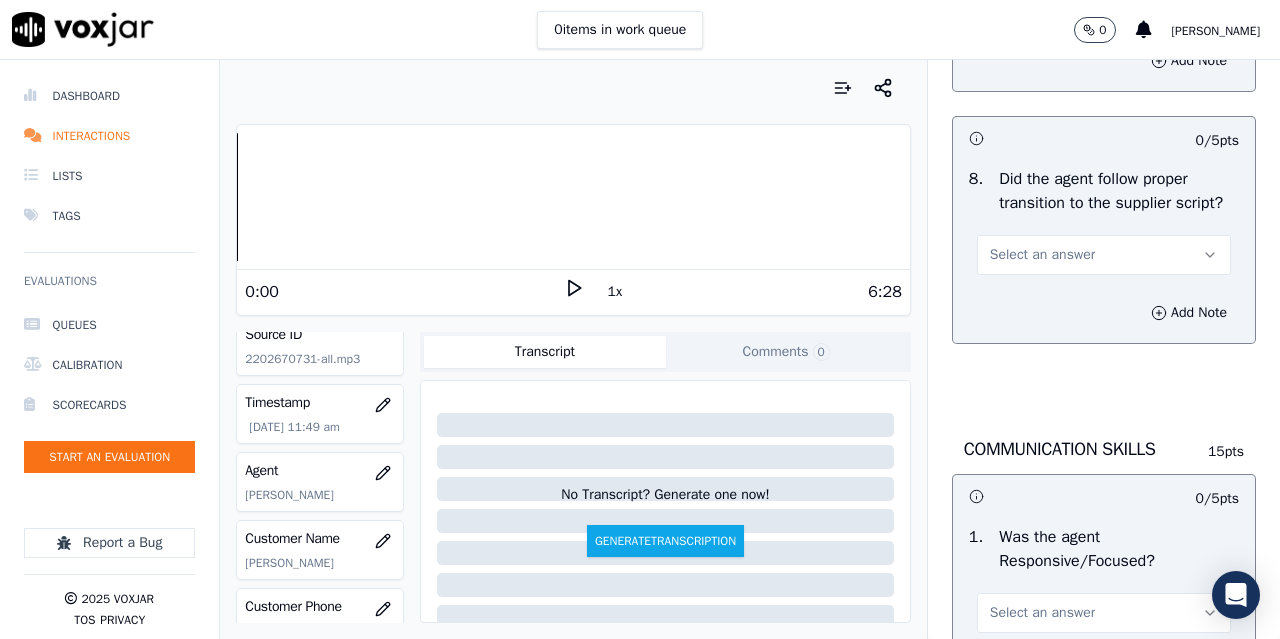 click on "Select an answer" at bounding box center [1104, 255] 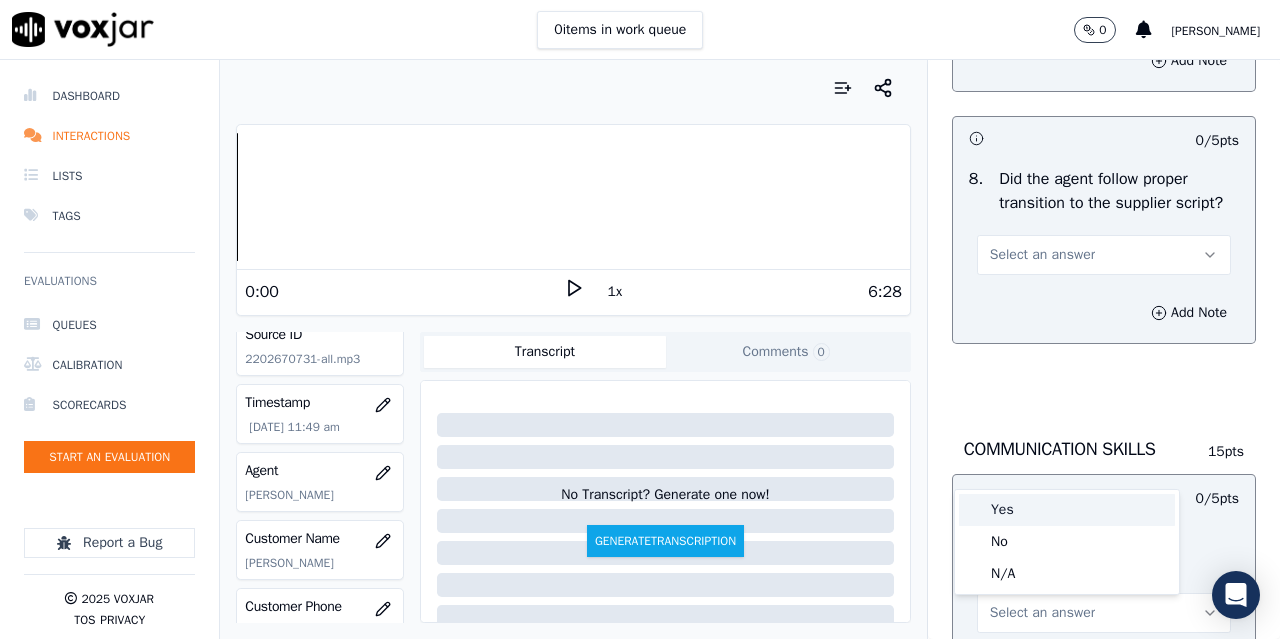 click on "Yes" at bounding box center (1067, 510) 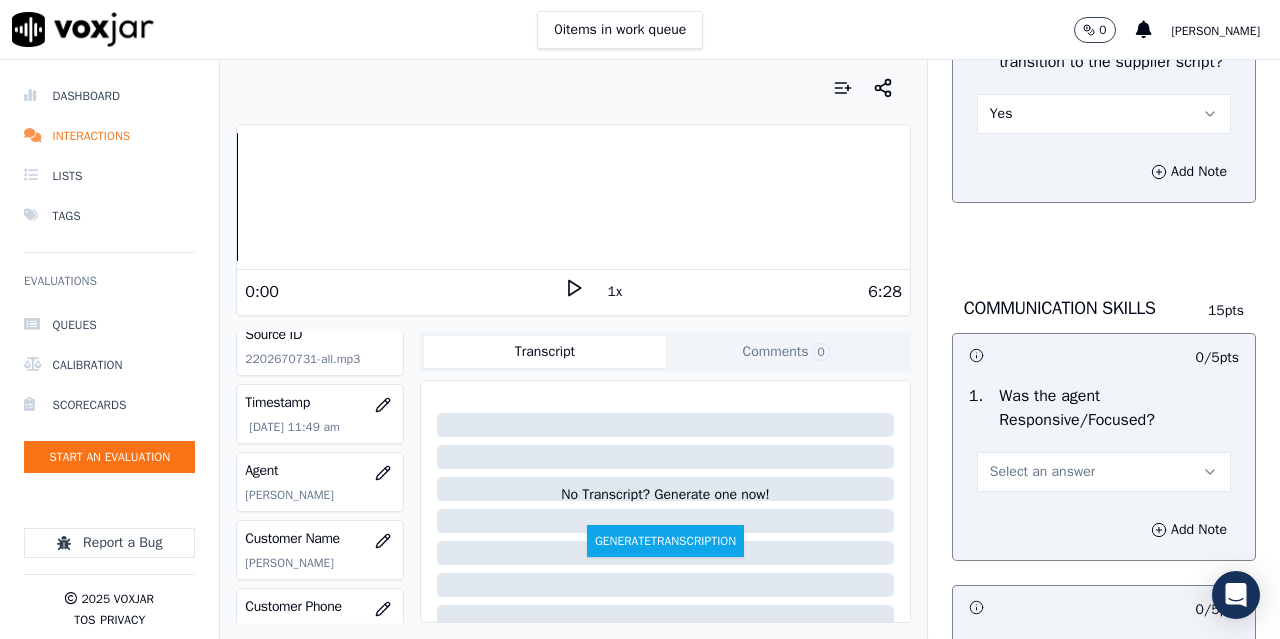 scroll, scrollTop: 5300, scrollLeft: 0, axis: vertical 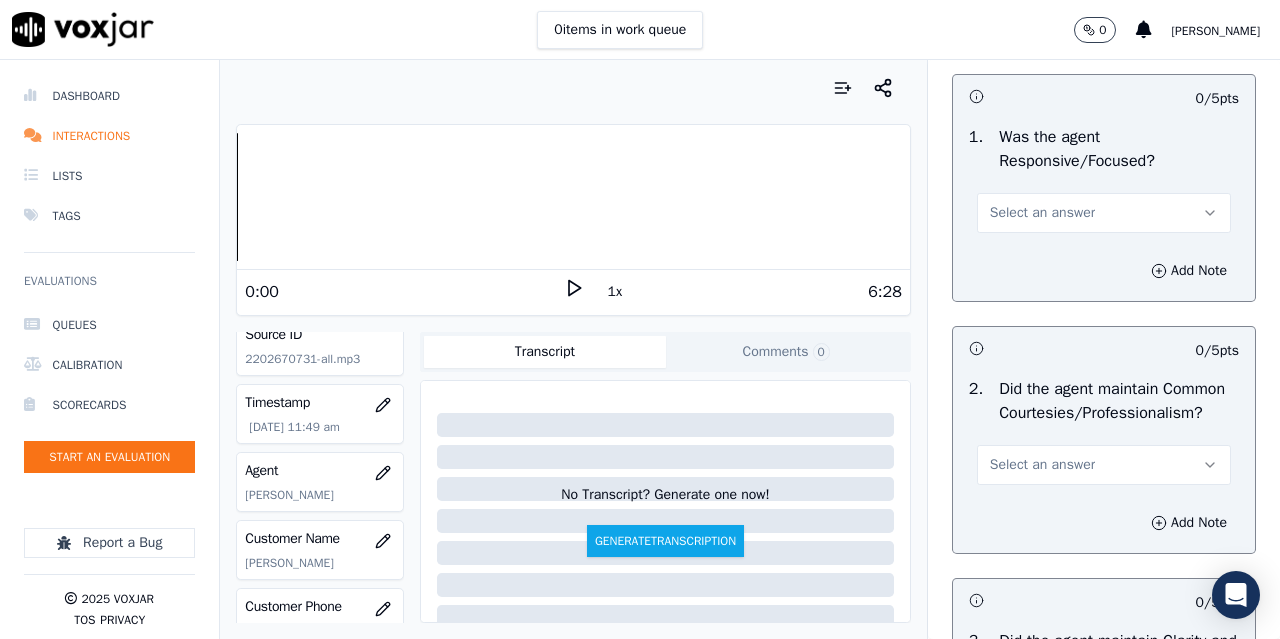 click on "Select an answer" at bounding box center [1042, 213] 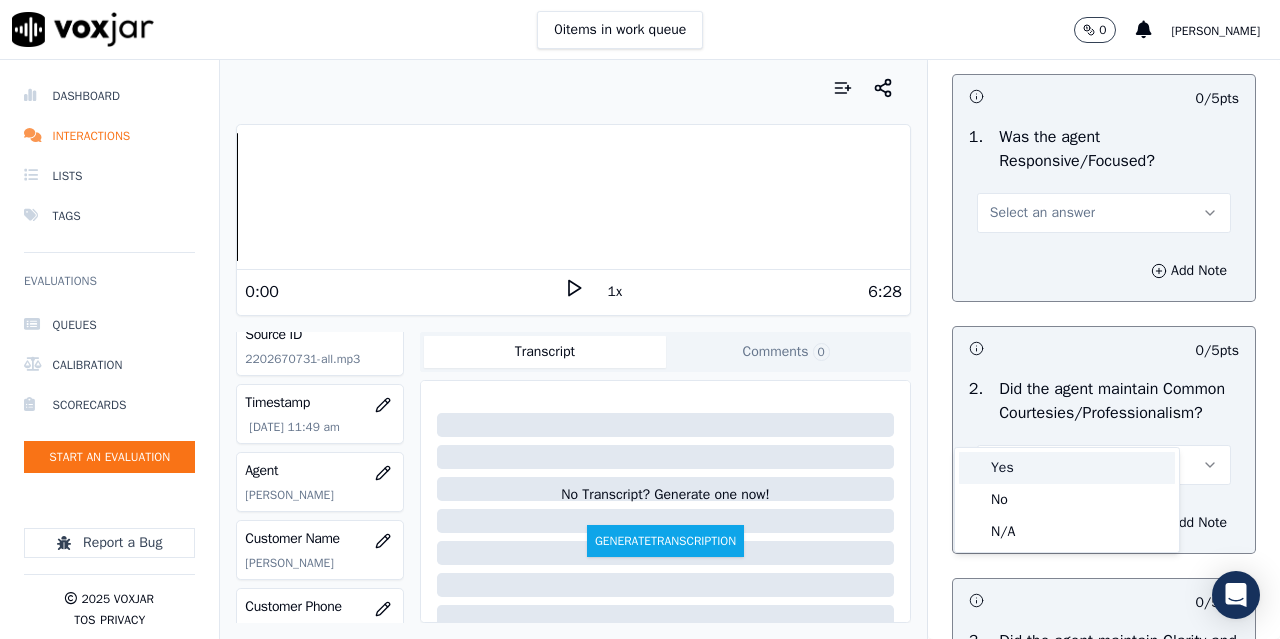 click on "Yes" at bounding box center (1067, 468) 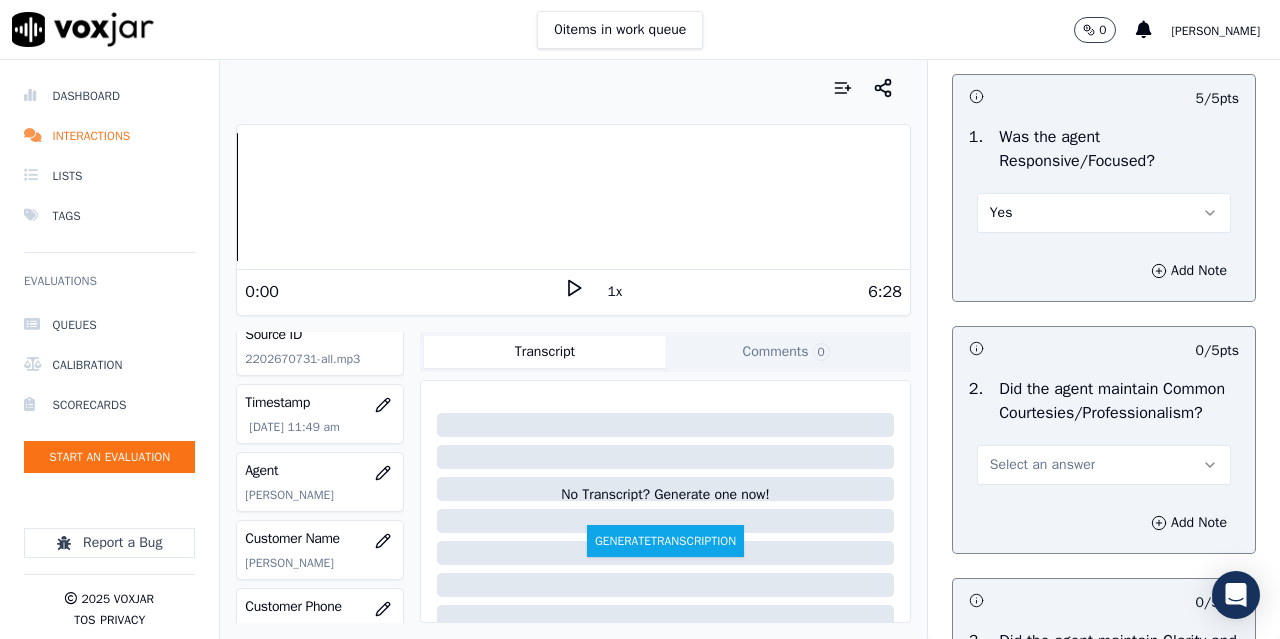 scroll, scrollTop: 5700, scrollLeft: 0, axis: vertical 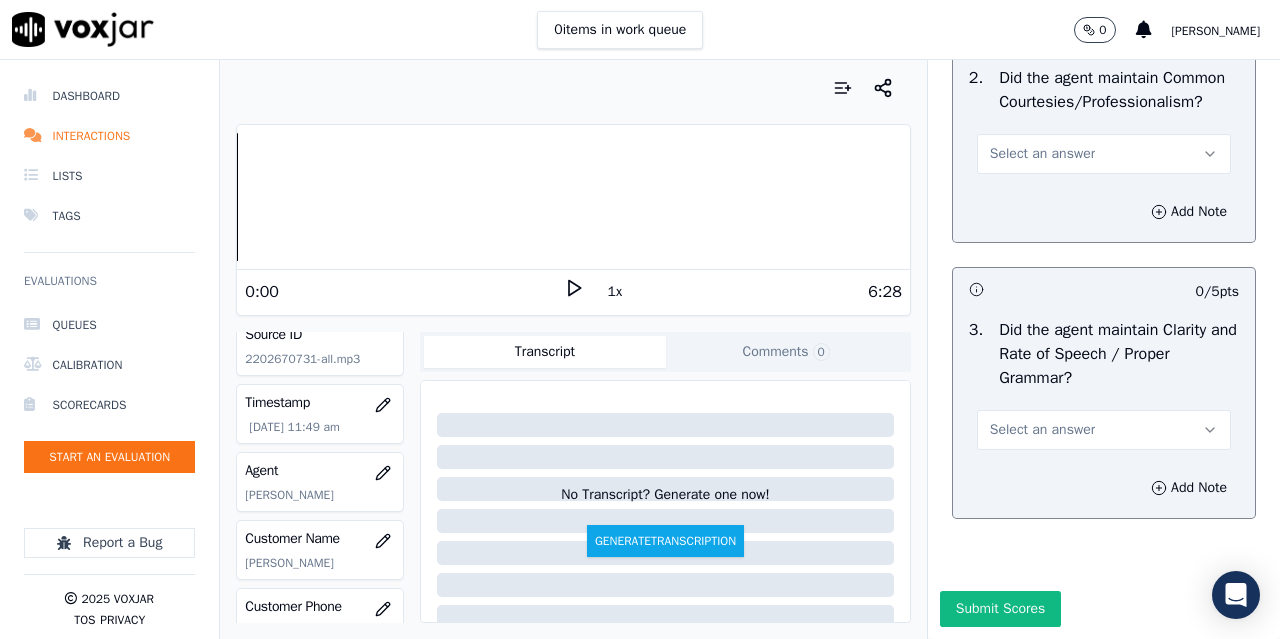 drag, startPoint x: 1022, startPoint y: 299, endPoint x: 1025, endPoint y: 316, distance: 17.262676 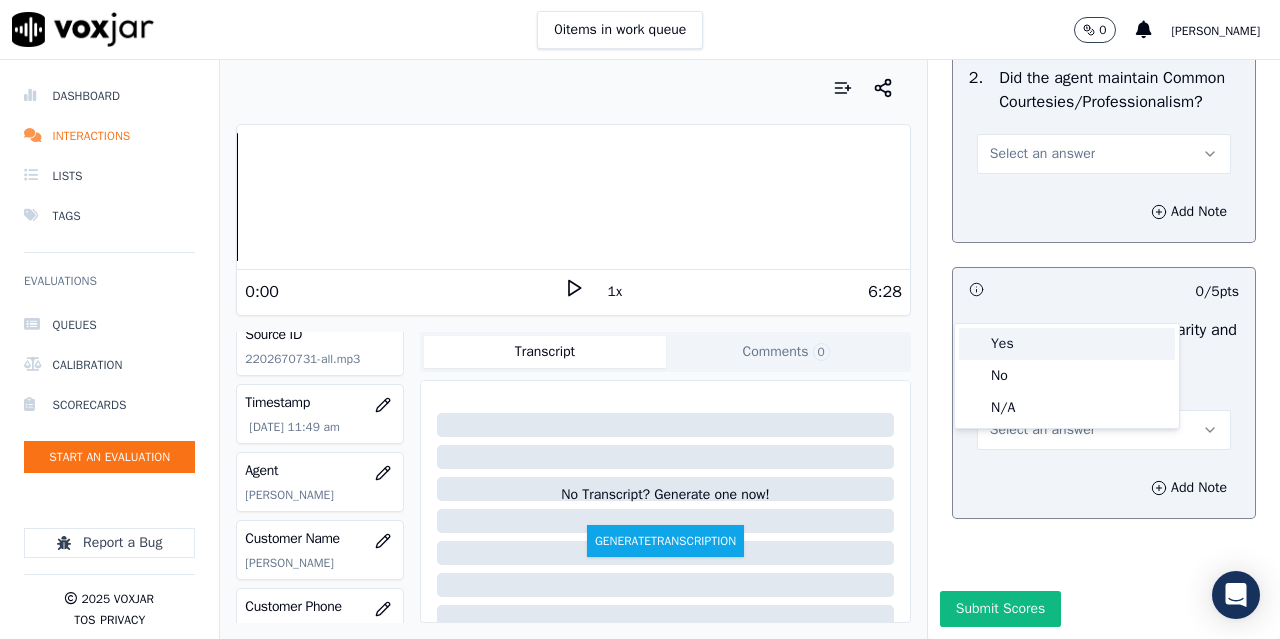 click on "Yes" at bounding box center [1067, 344] 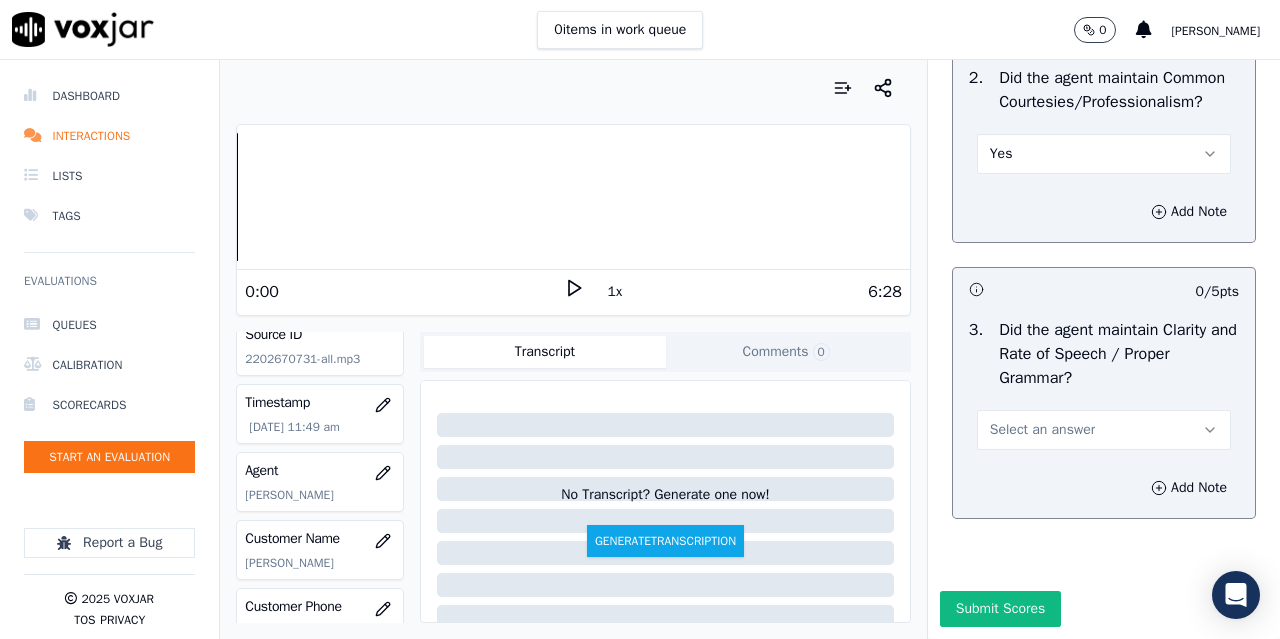 scroll, scrollTop: 5896, scrollLeft: 0, axis: vertical 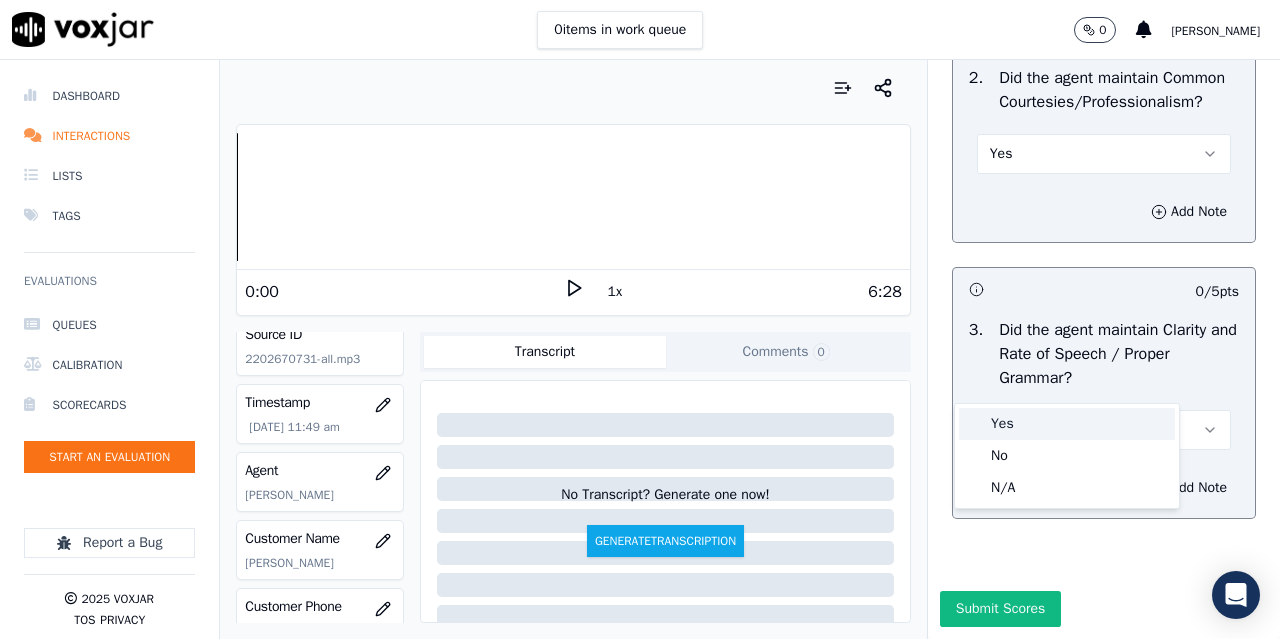 click on "Yes" at bounding box center [1067, 424] 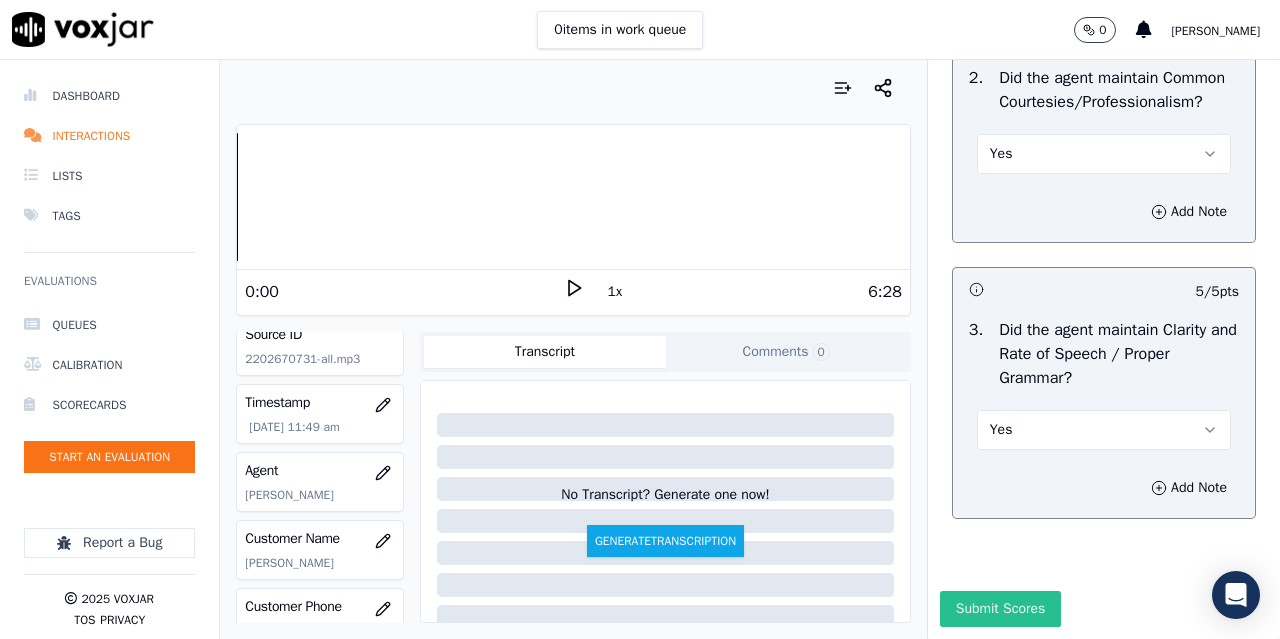 click on "Submit Scores" at bounding box center [1000, 609] 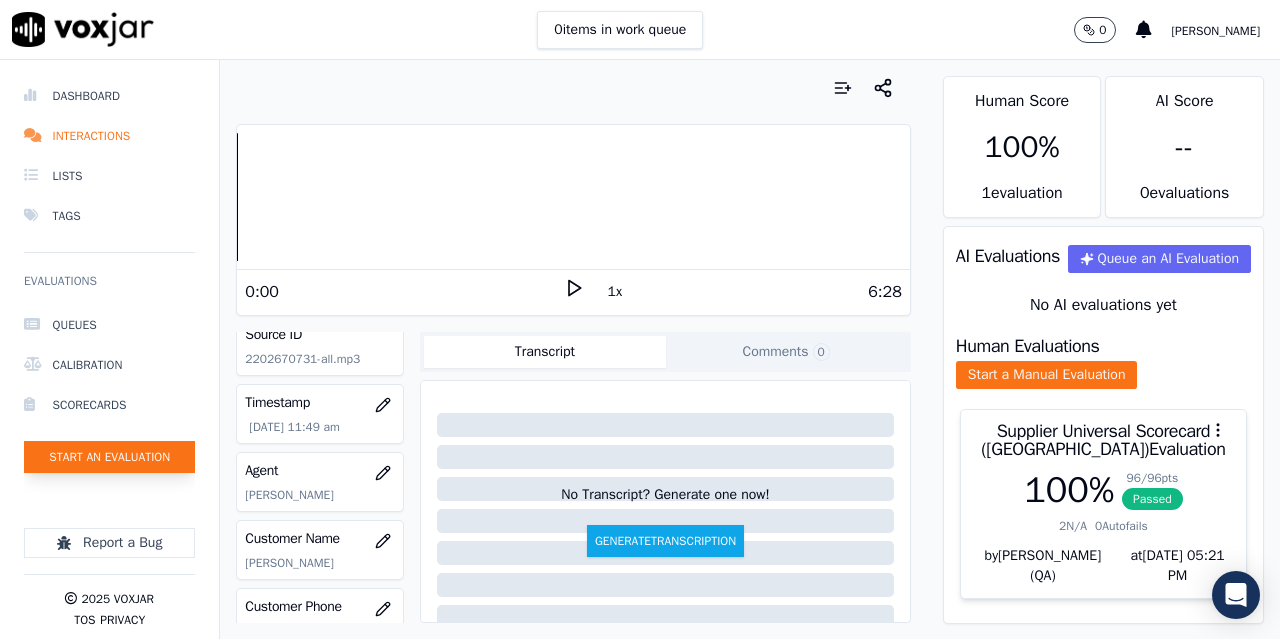 click on "Start an Evaluation" 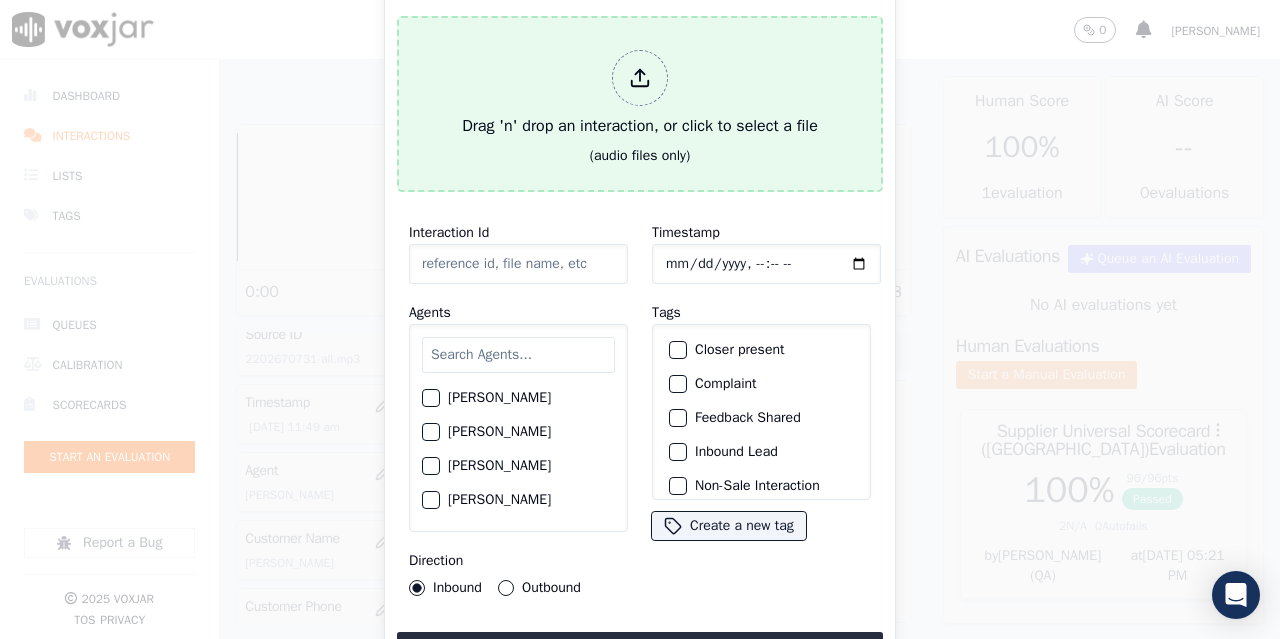 click on "(audio files only)" at bounding box center (640, 156) 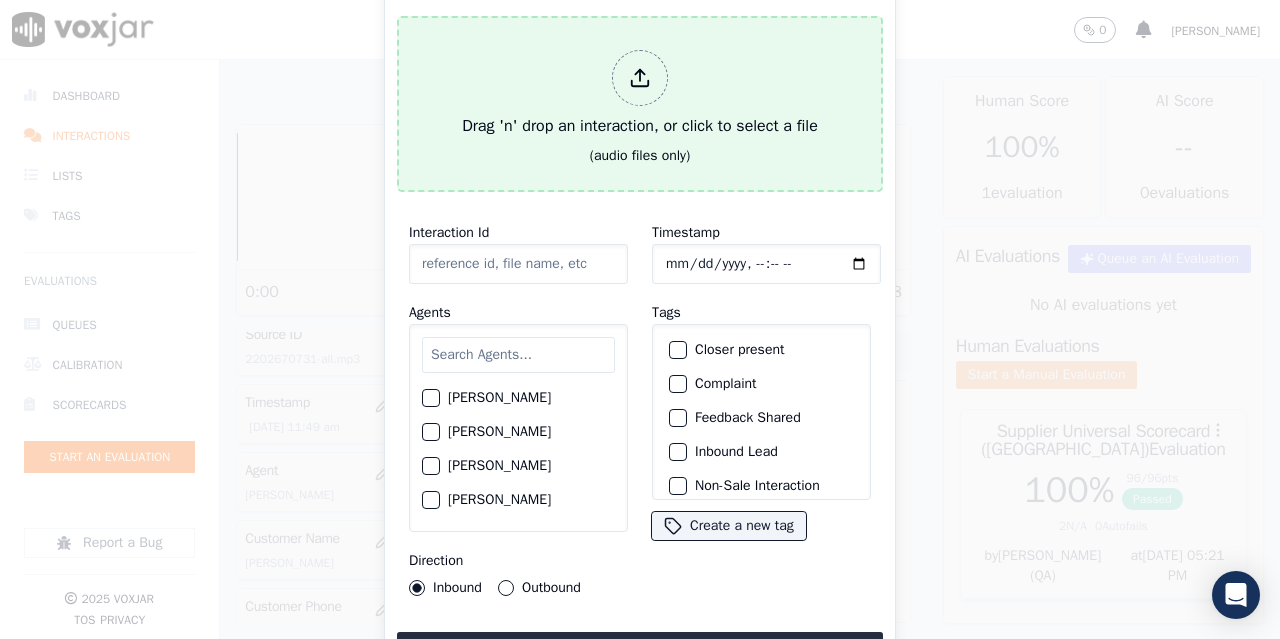 type on "20250702-170322_4433751950-all.mp3" 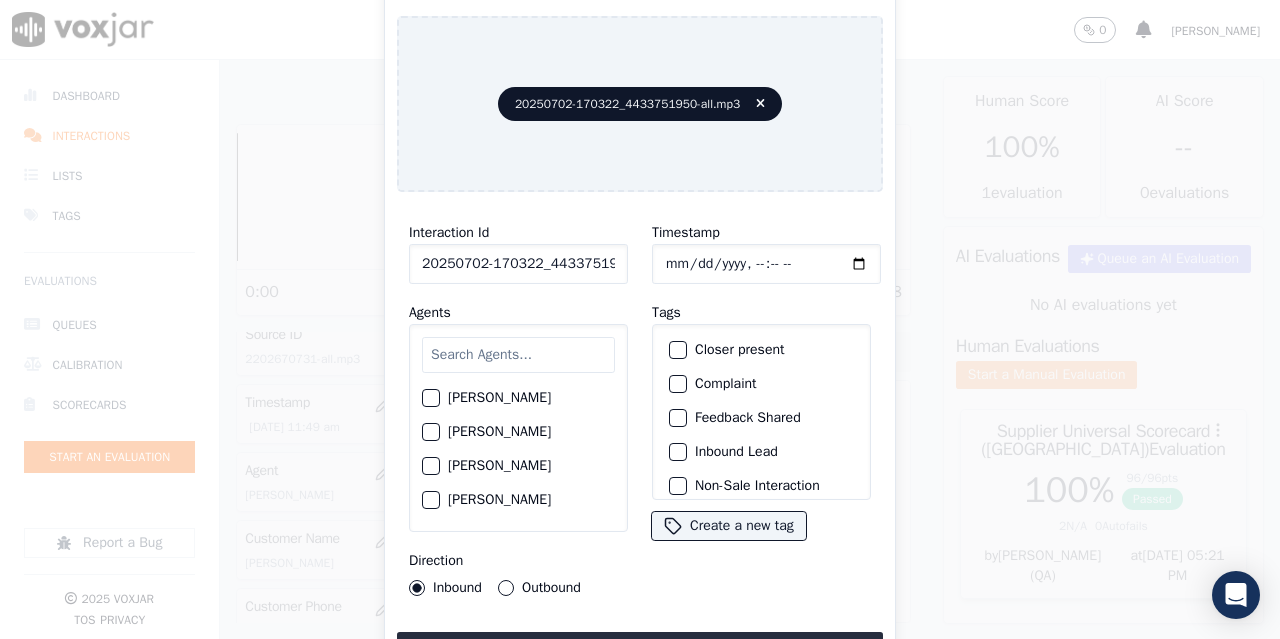 click at bounding box center (518, 355) 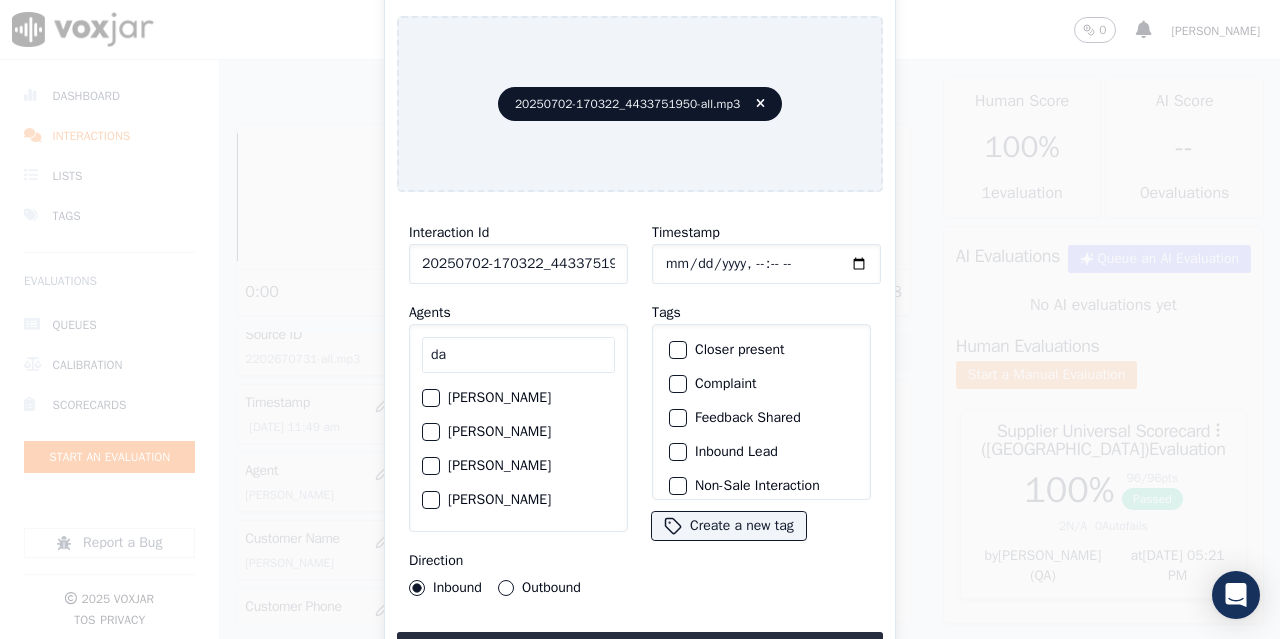 type on "da" 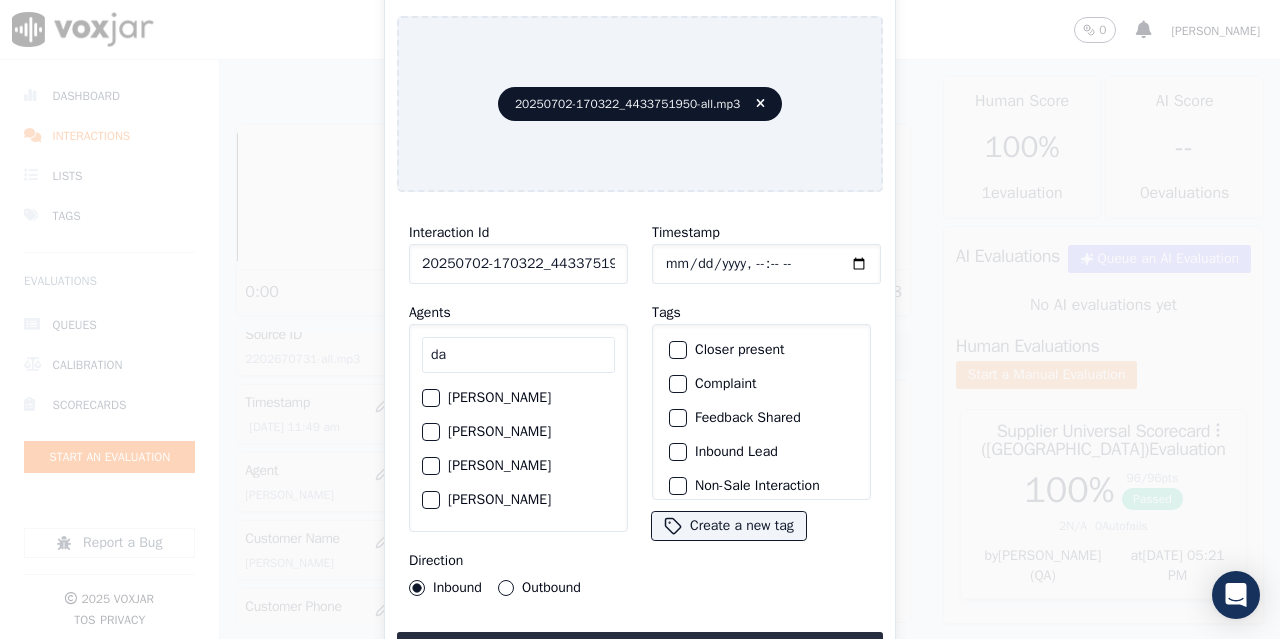 drag, startPoint x: 501, startPoint y: 425, endPoint x: 527, endPoint y: 448, distance: 34.713108 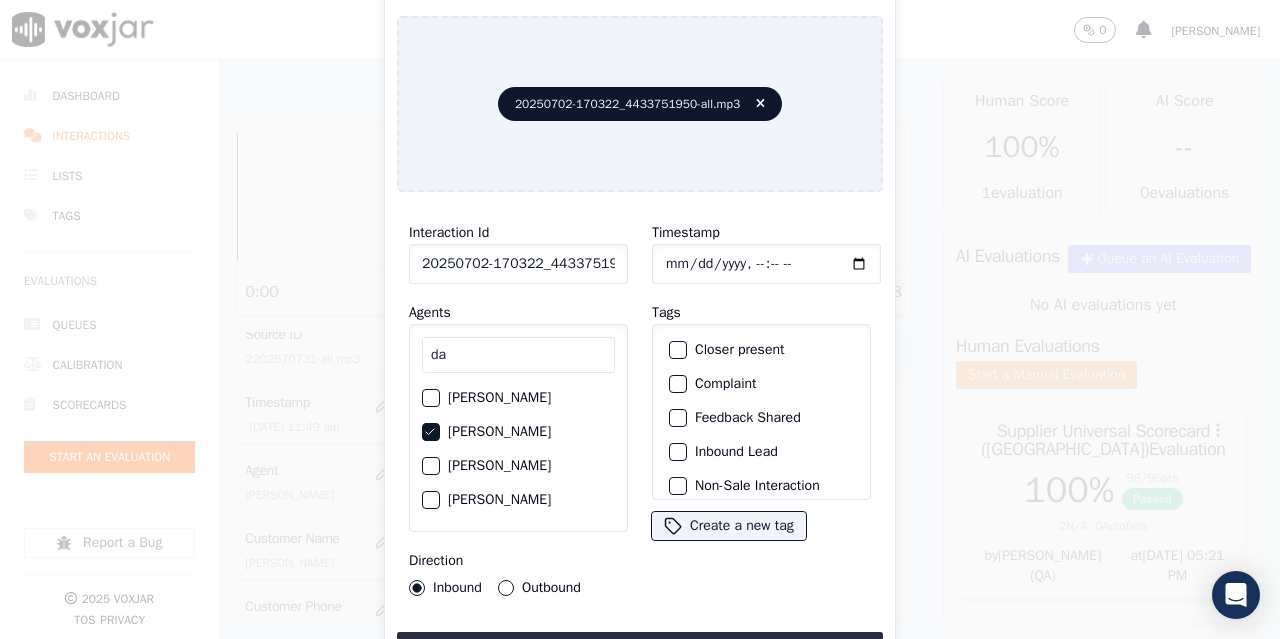click on "Outbound" 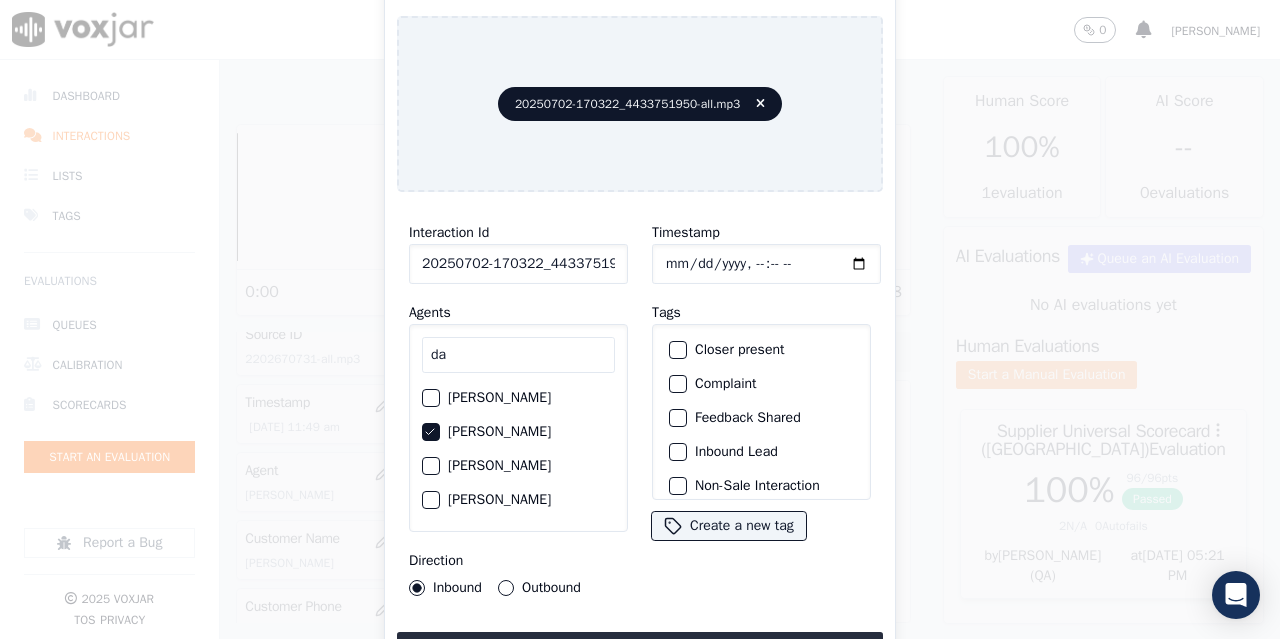 click on "Outbound" at bounding box center [506, 588] 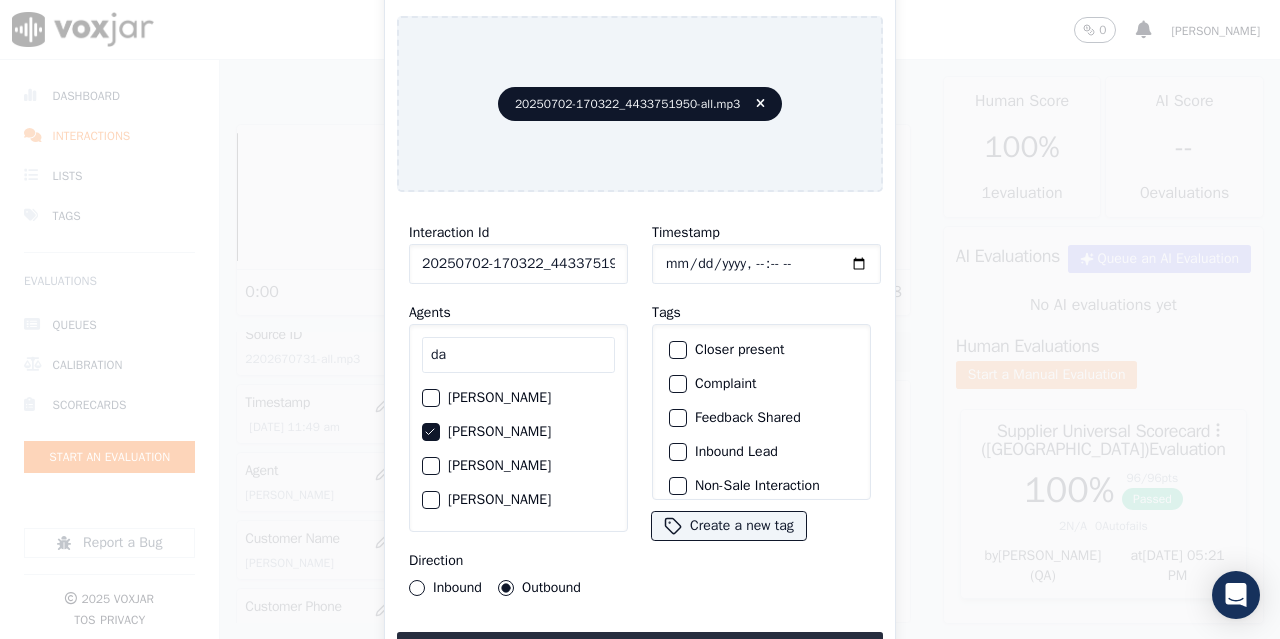 click on "Timestamp" 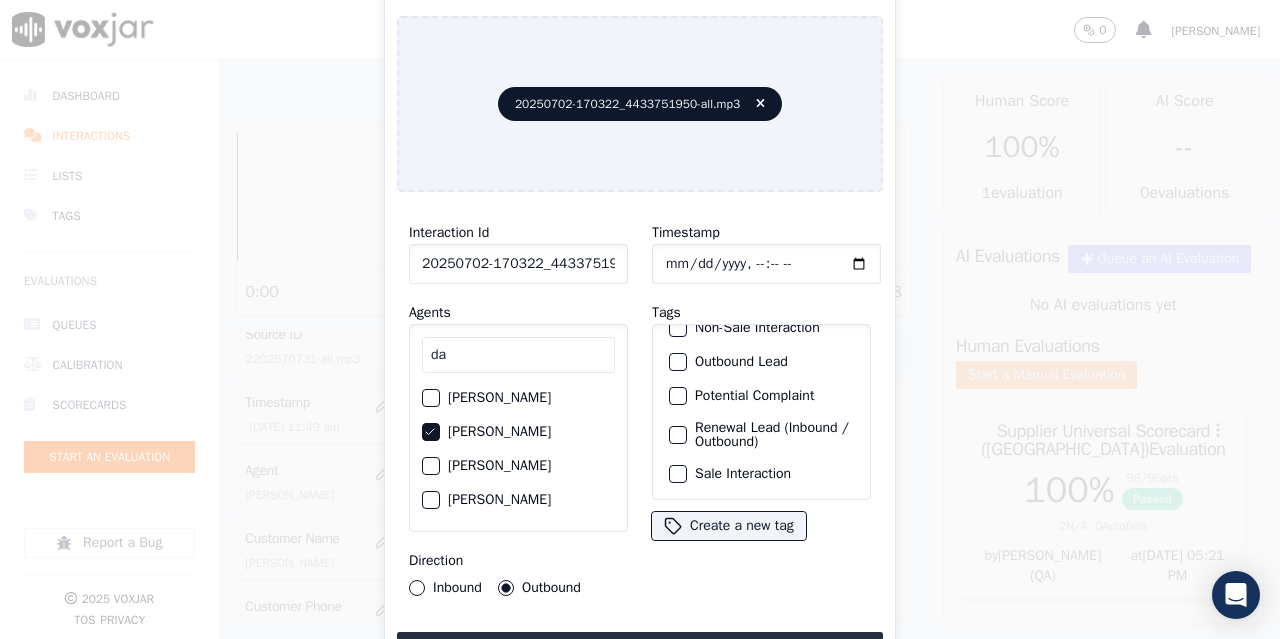 click on "Sale Interaction" 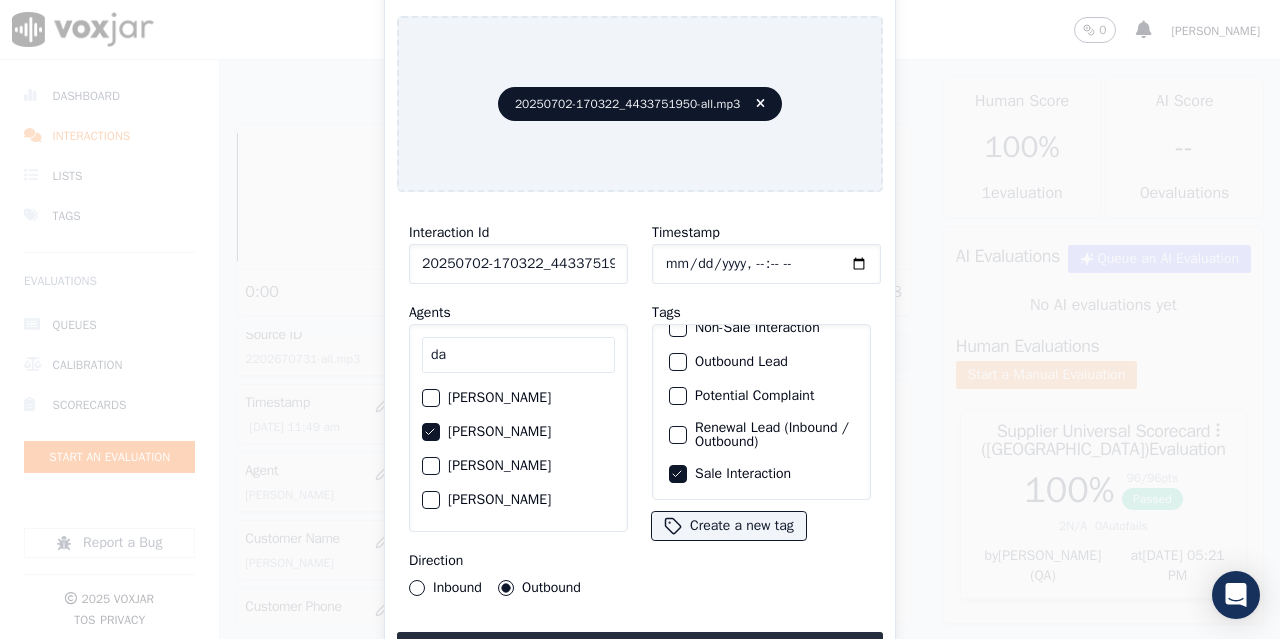 type 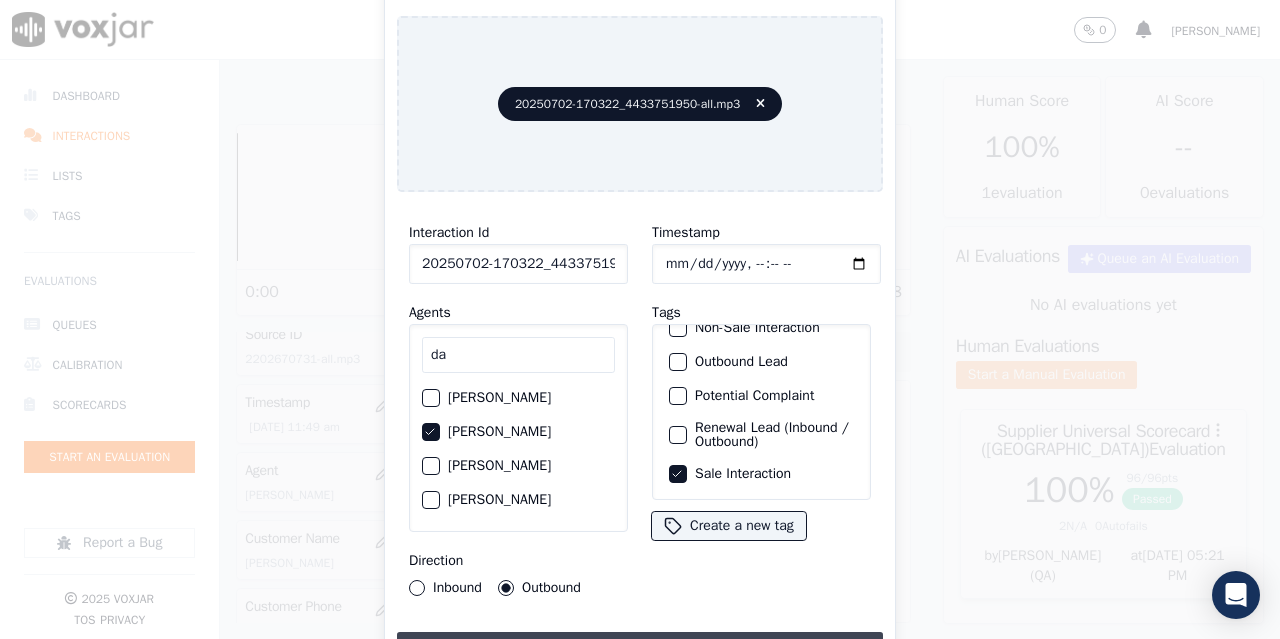 click on "Upload interaction to start evaluation" at bounding box center (640, 650) 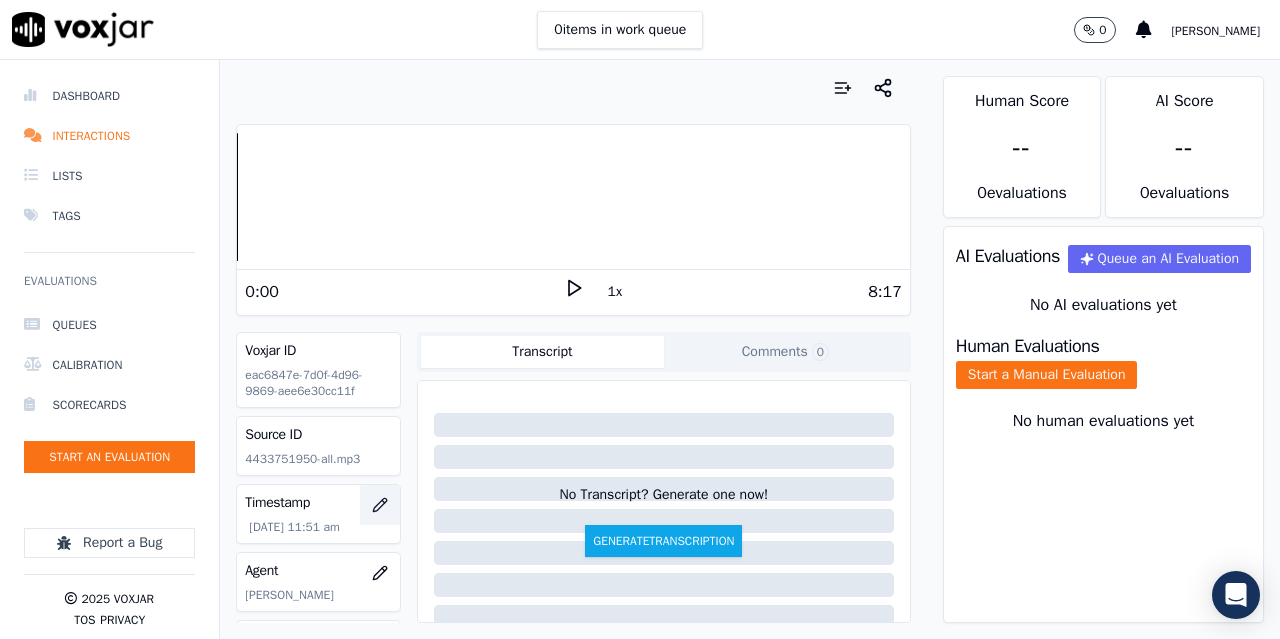 scroll, scrollTop: 200, scrollLeft: 0, axis: vertical 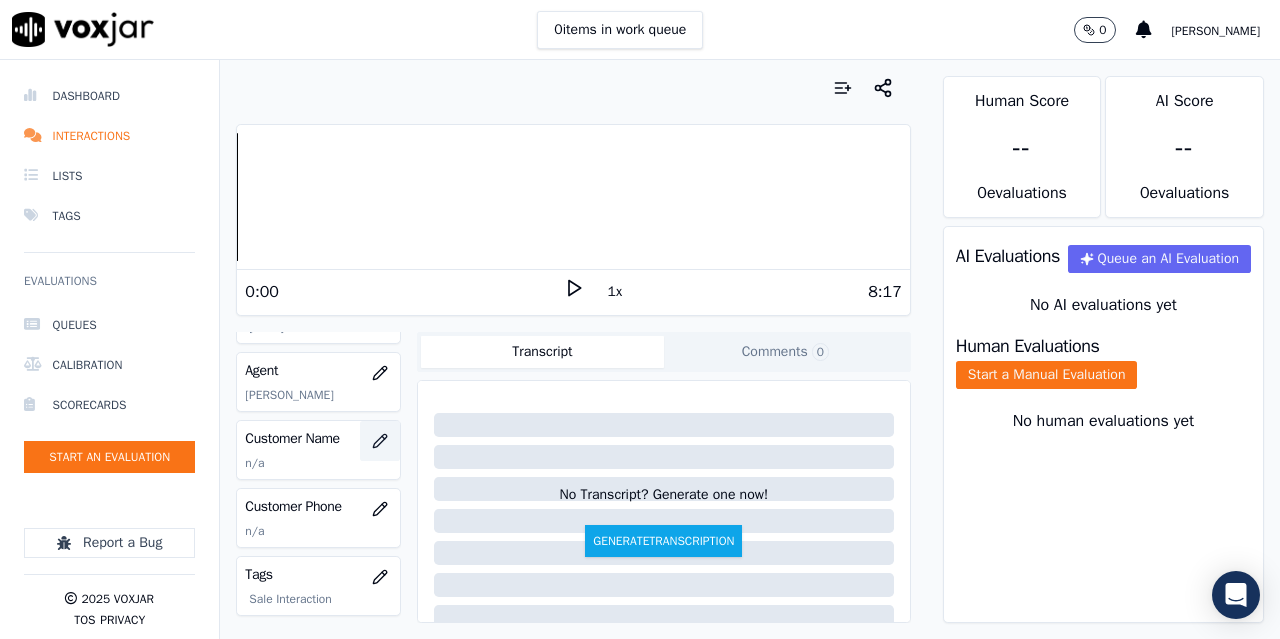 click 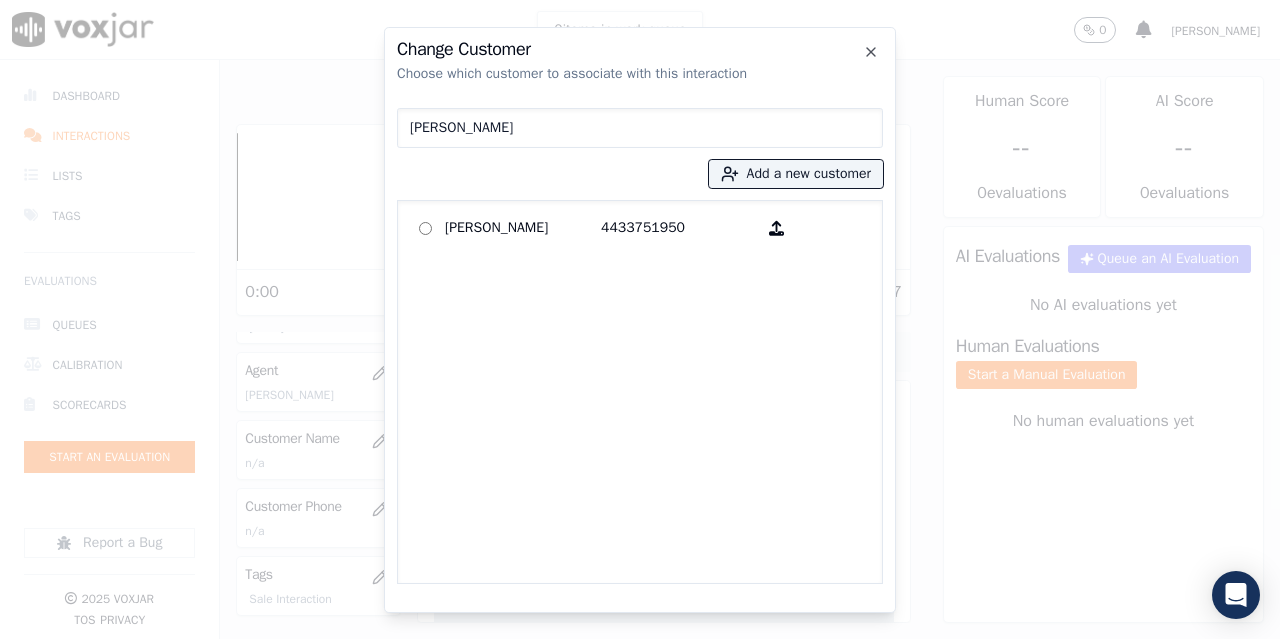 type on "[PERSON_NAME]" 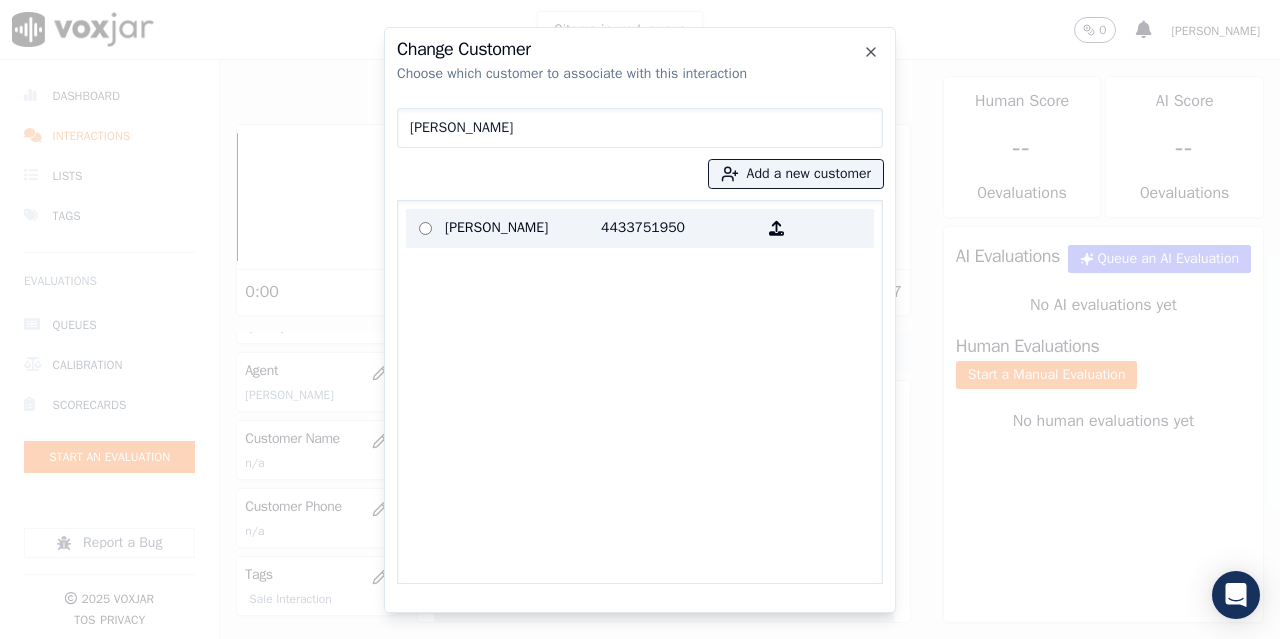 click on "[PERSON_NAME]" at bounding box center (523, 228) 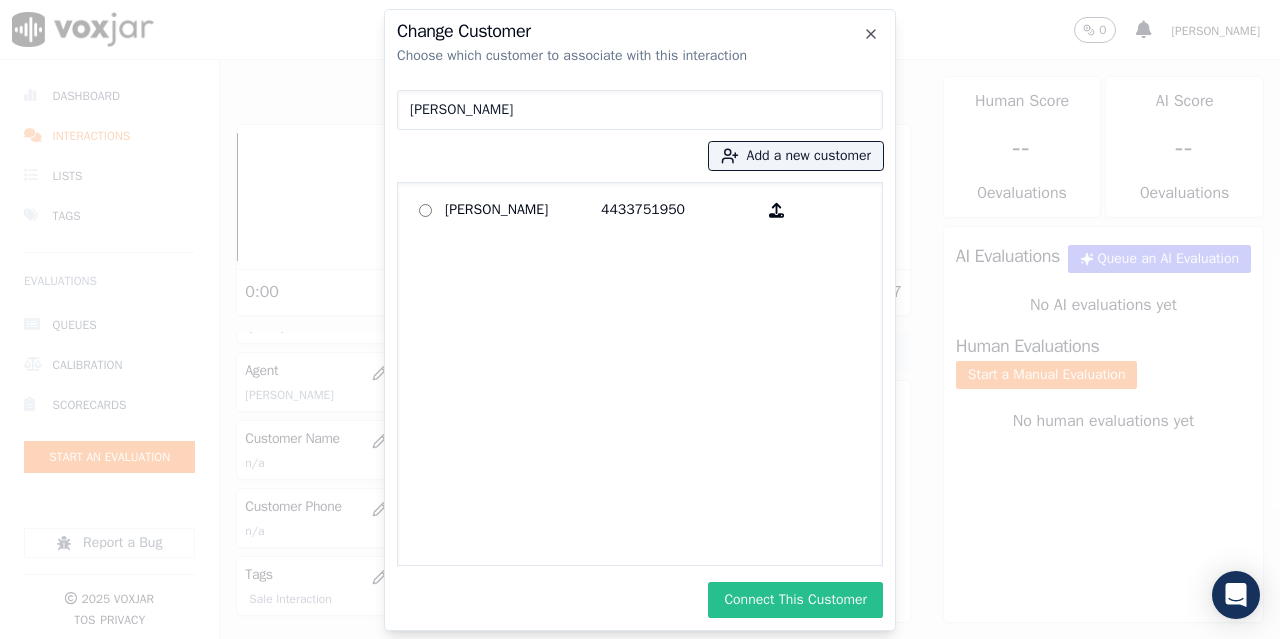 click on "Connect This Customer" at bounding box center [795, 600] 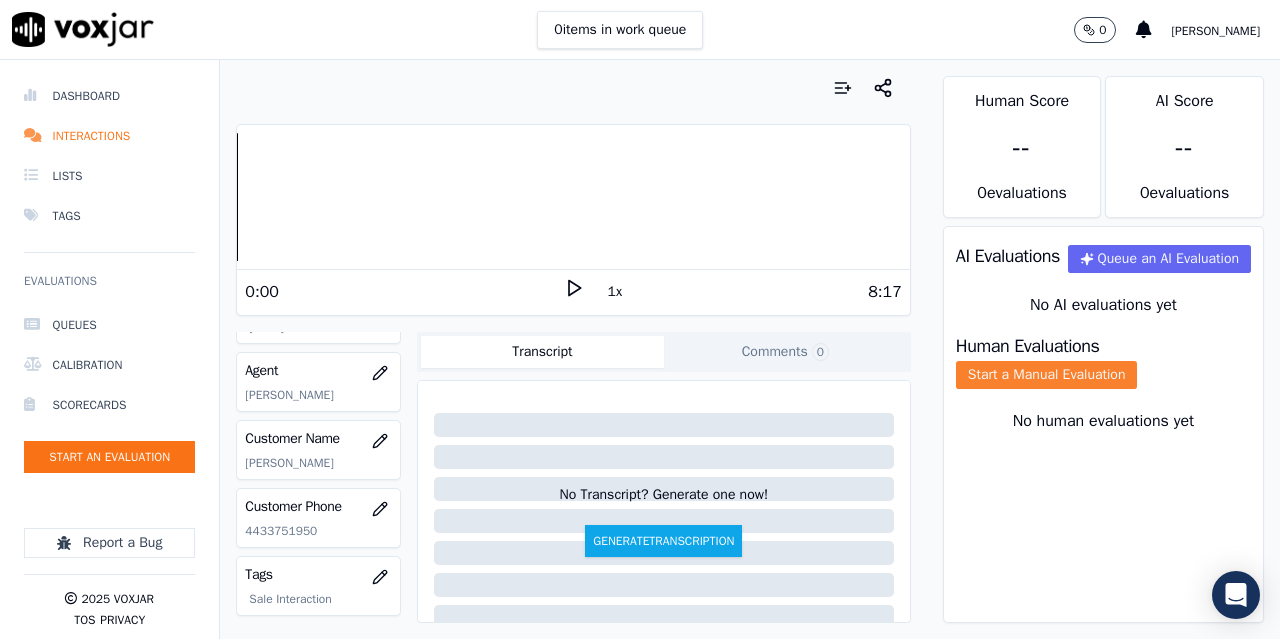 click on "Start a Manual Evaluation" 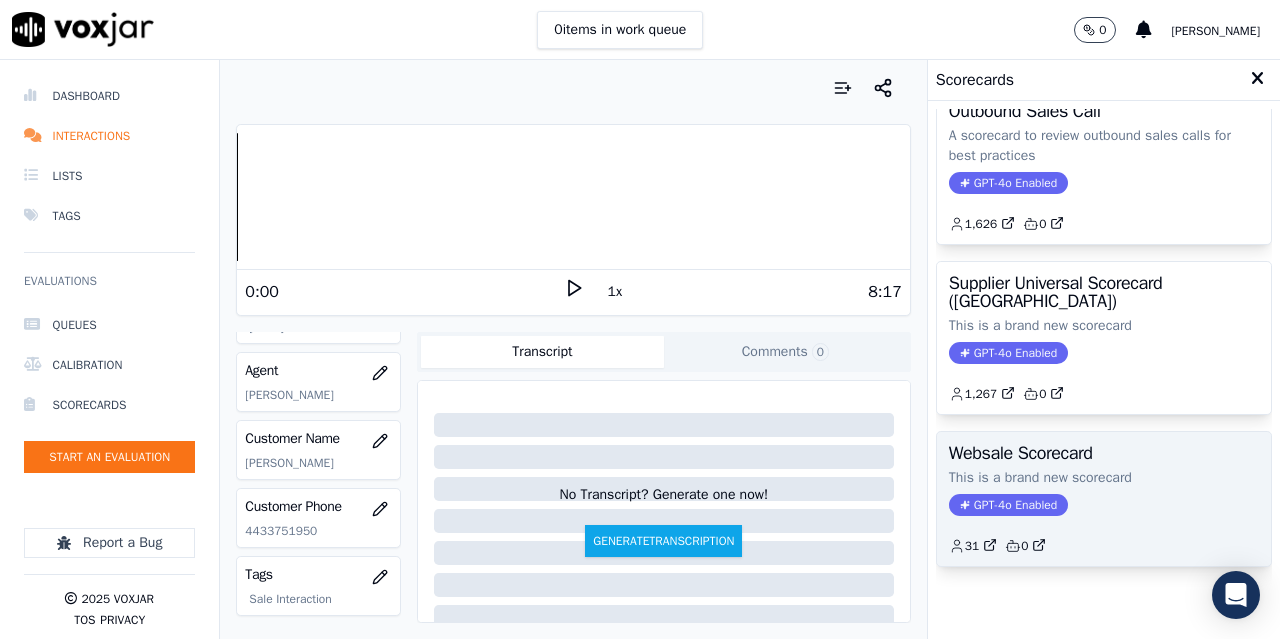scroll, scrollTop: 400, scrollLeft: 0, axis: vertical 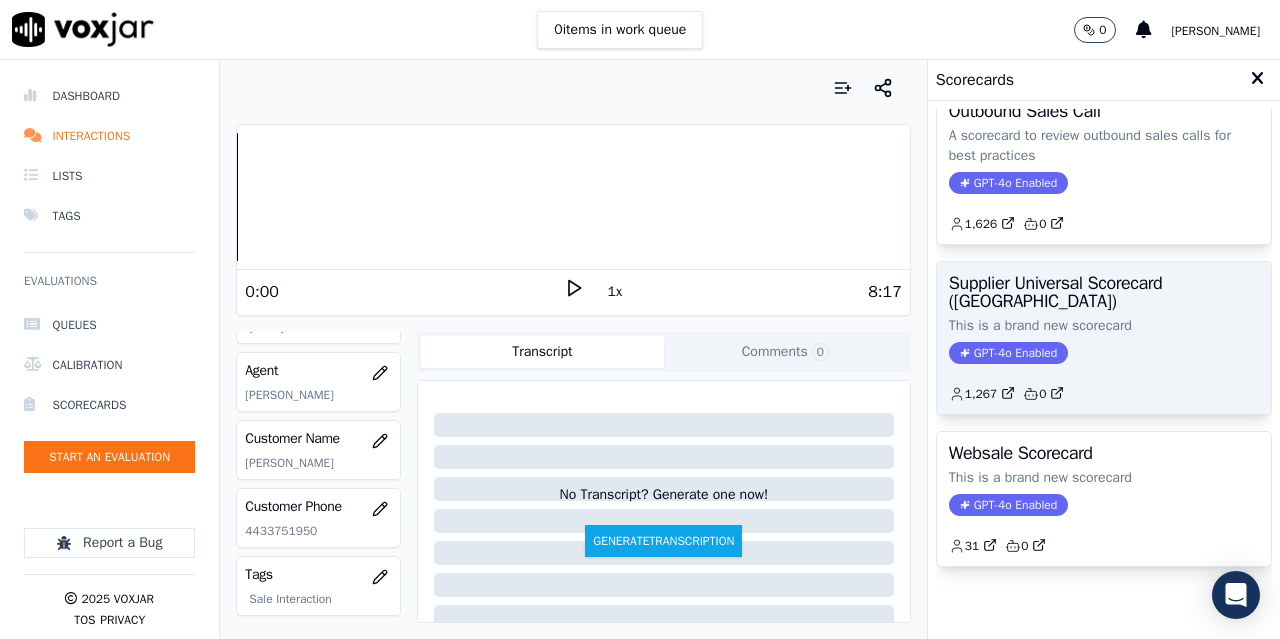click on "Supplier Universal Scorecard ([GEOGRAPHIC_DATA])   This is a brand new scorecard     GPT-4o Enabled       1,267         0" at bounding box center [1104, 338] 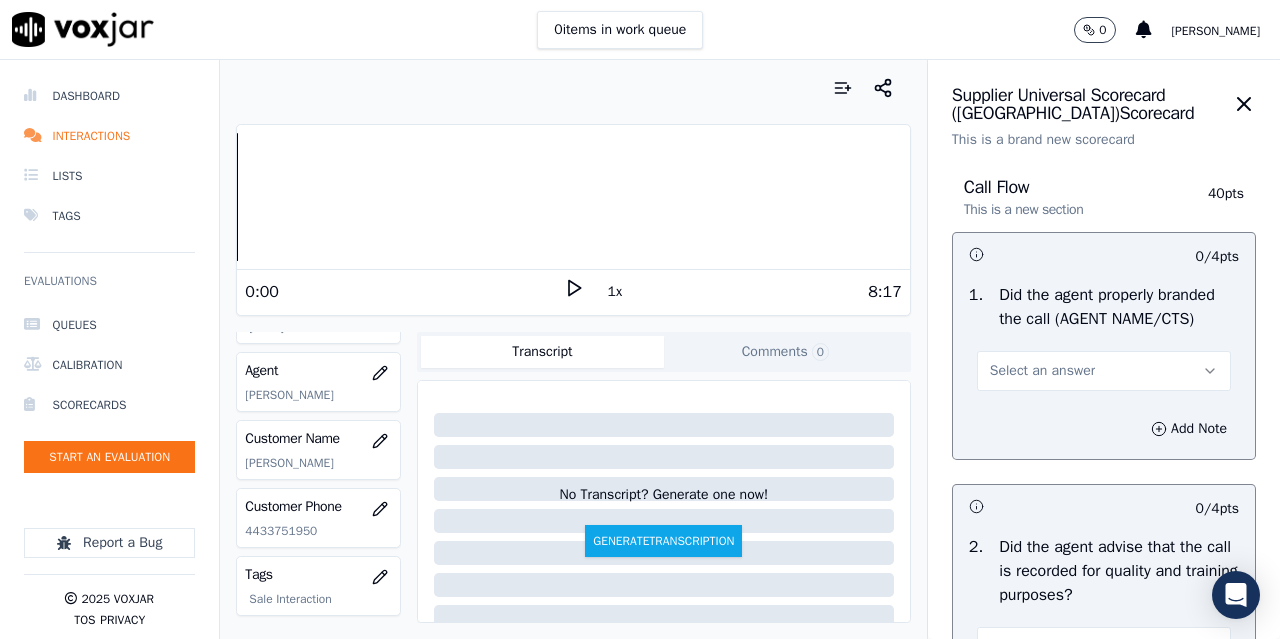 click on "Select an answer" at bounding box center [1042, 371] 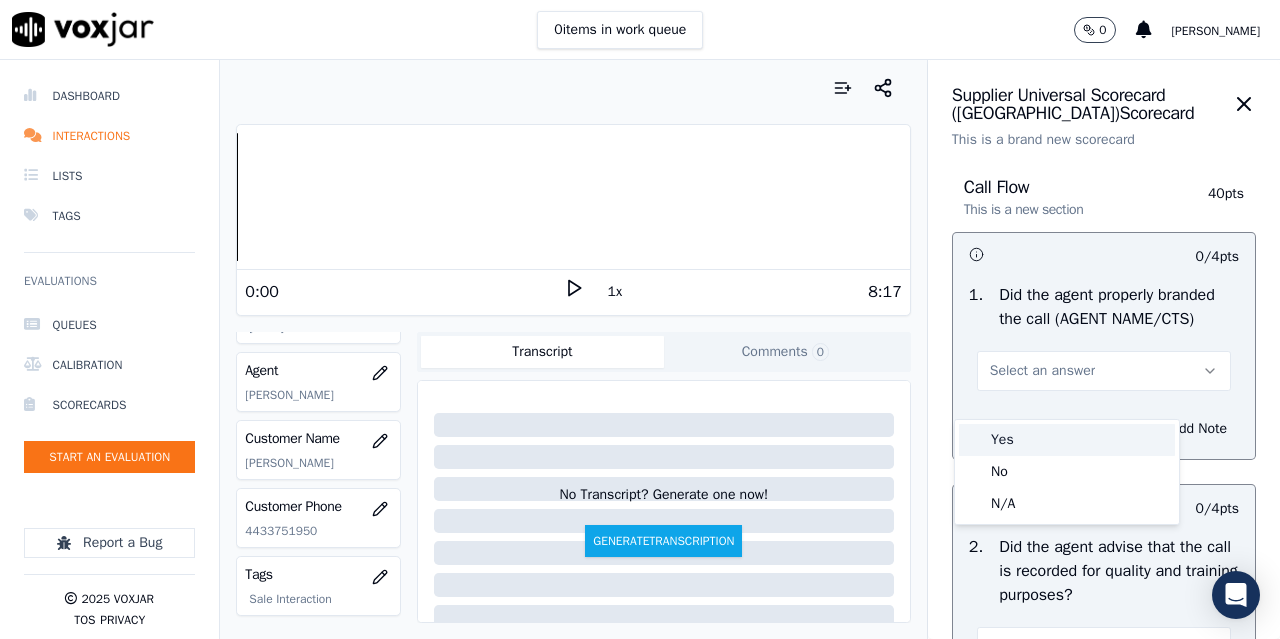 click on "Yes" at bounding box center (1067, 440) 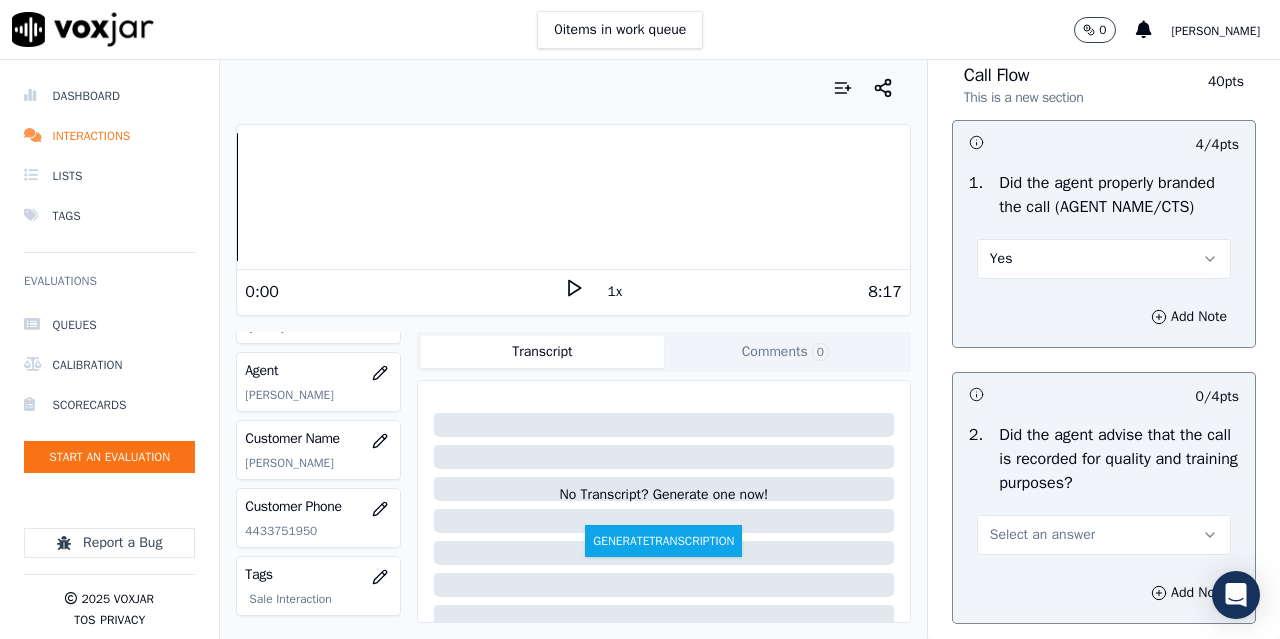 scroll, scrollTop: 300, scrollLeft: 0, axis: vertical 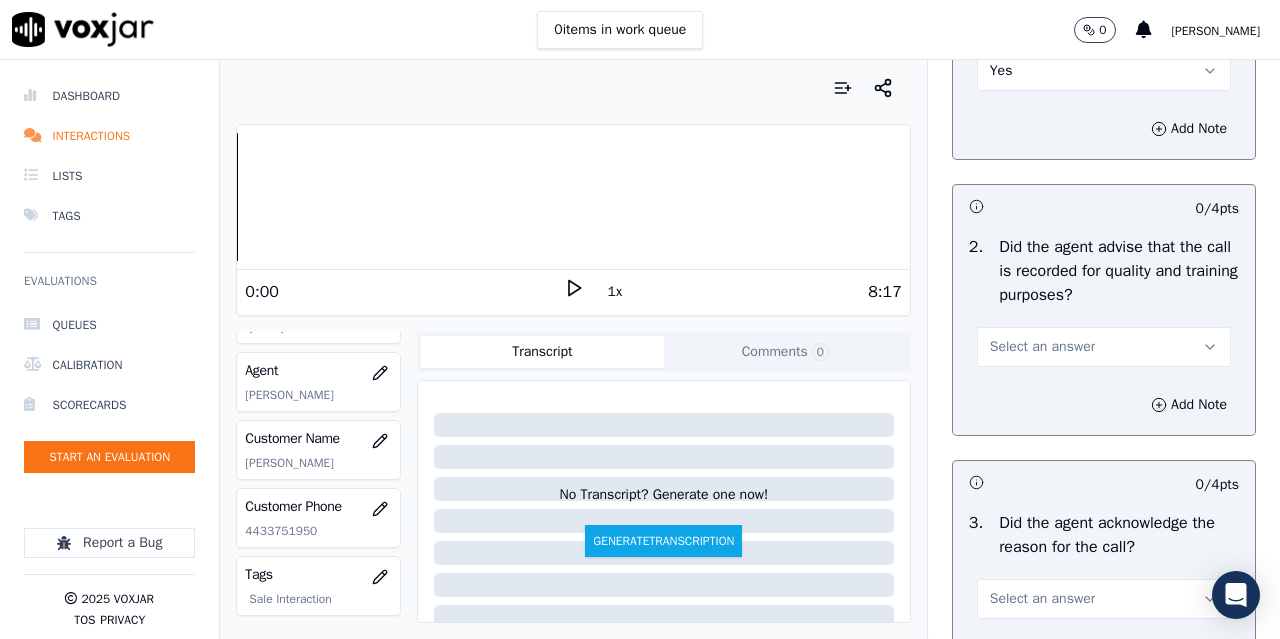 click on "Select an answer" at bounding box center [1042, 347] 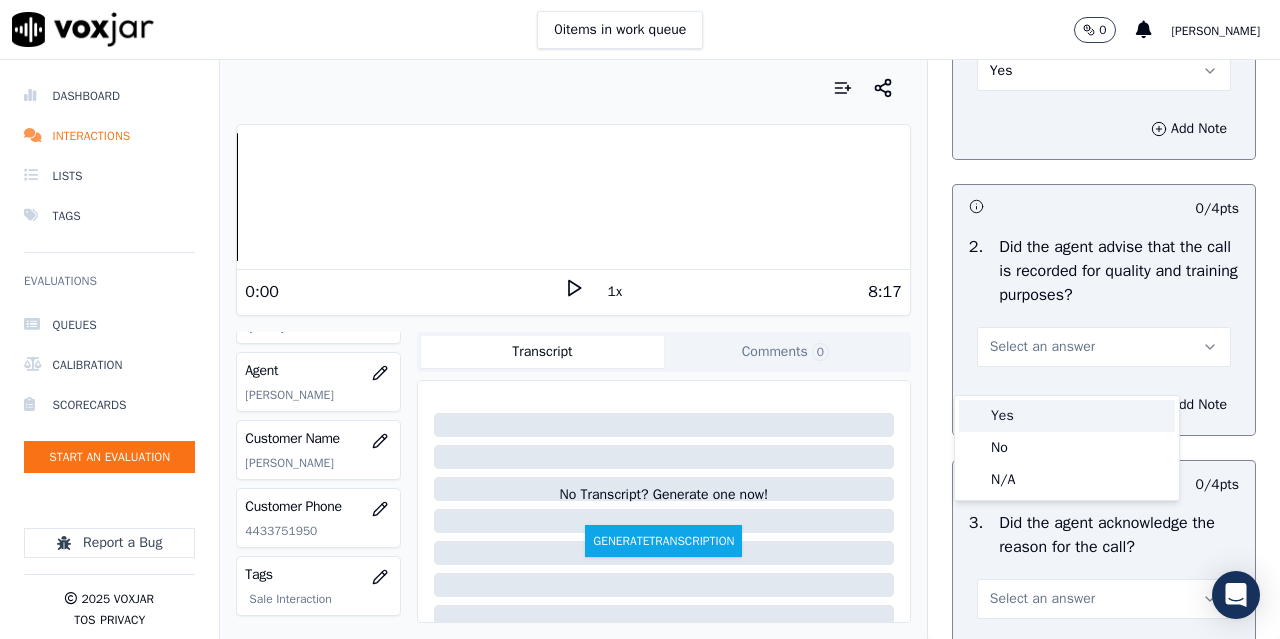click on "Yes" at bounding box center (1067, 416) 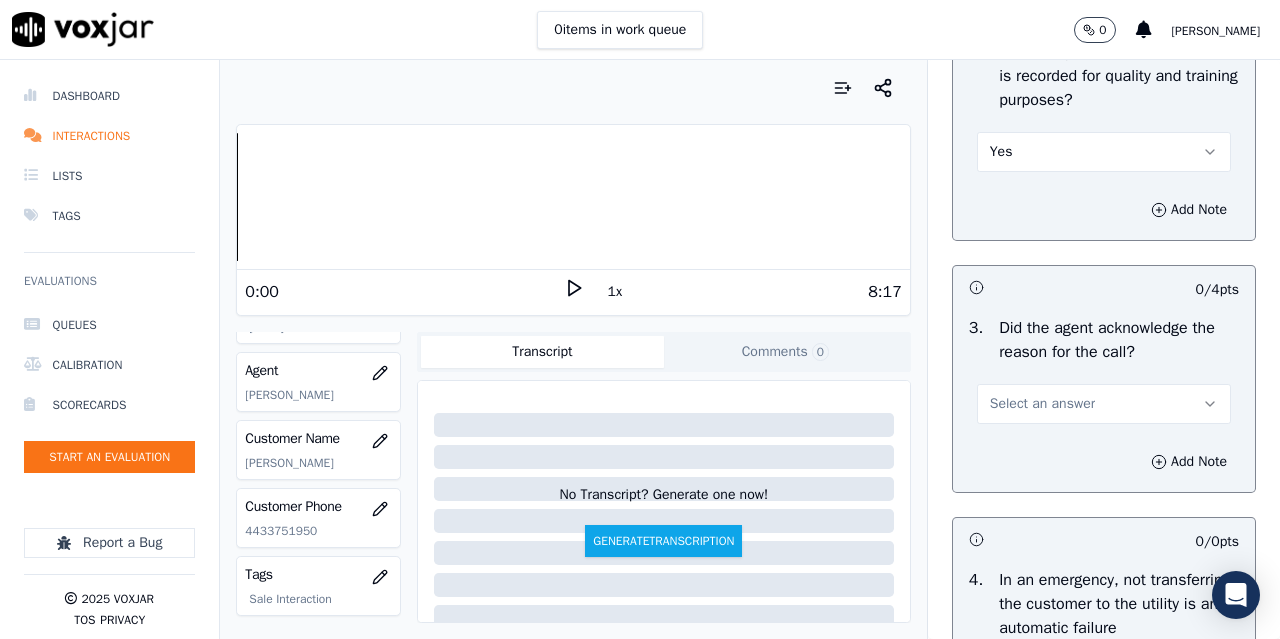 scroll, scrollTop: 600, scrollLeft: 0, axis: vertical 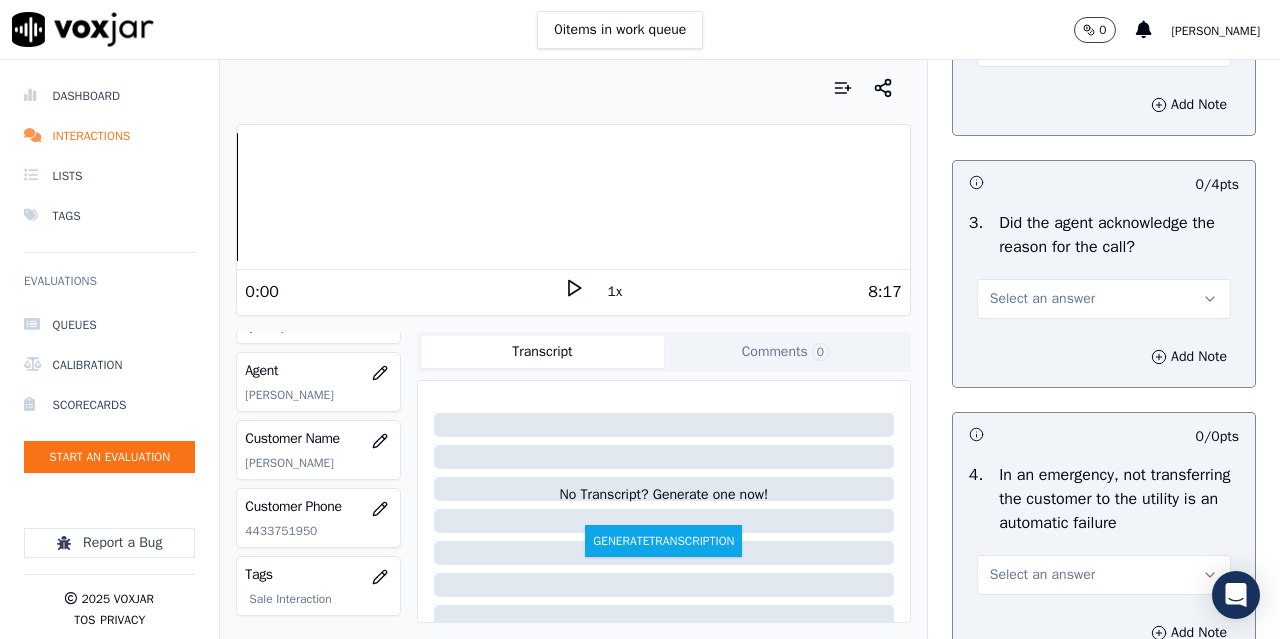click on "Select an answer" at bounding box center [1042, 299] 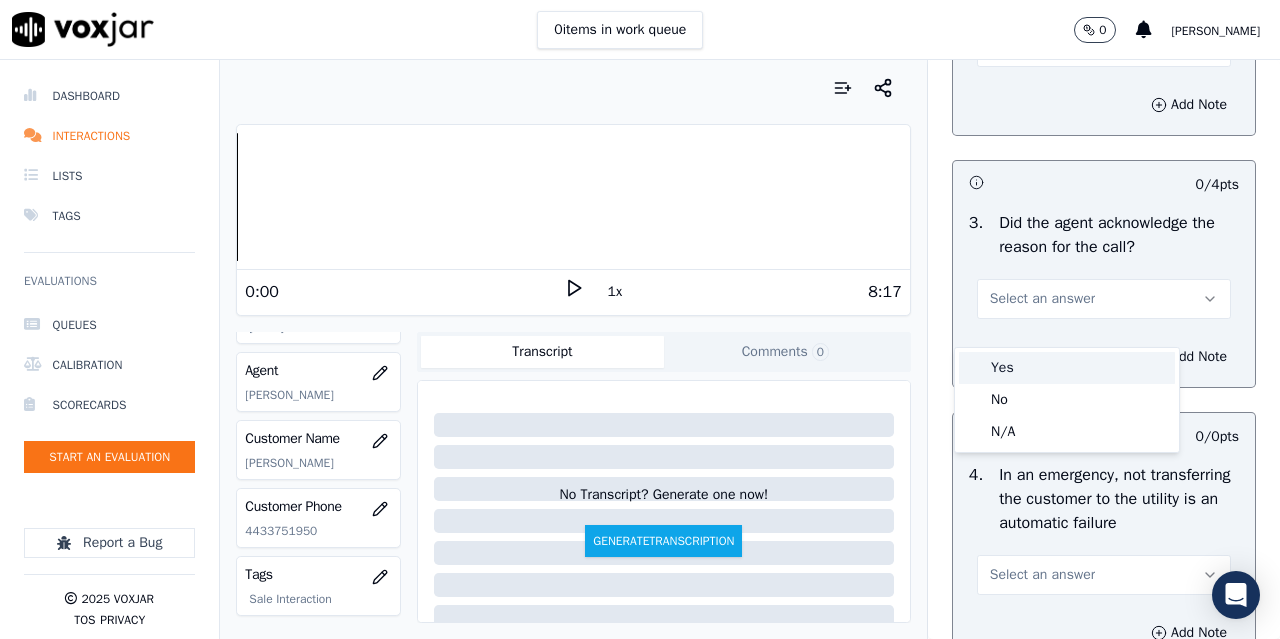 click on "Yes" at bounding box center [1067, 368] 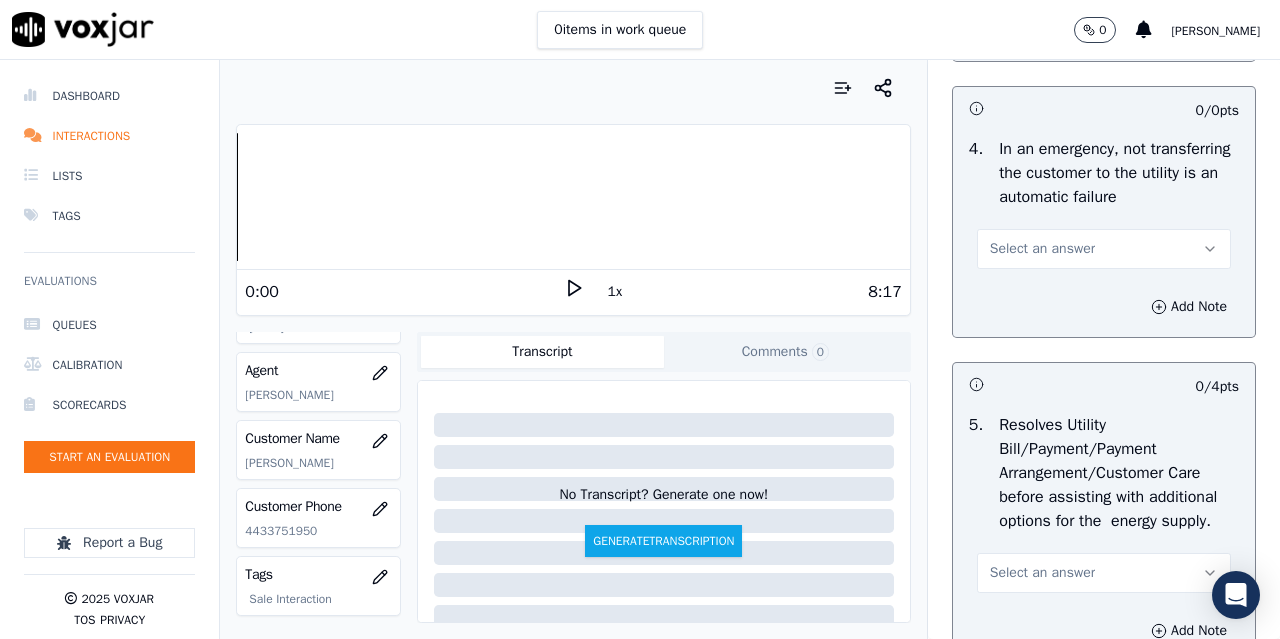 scroll, scrollTop: 1000, scrollLeft: 0, axis: vertical 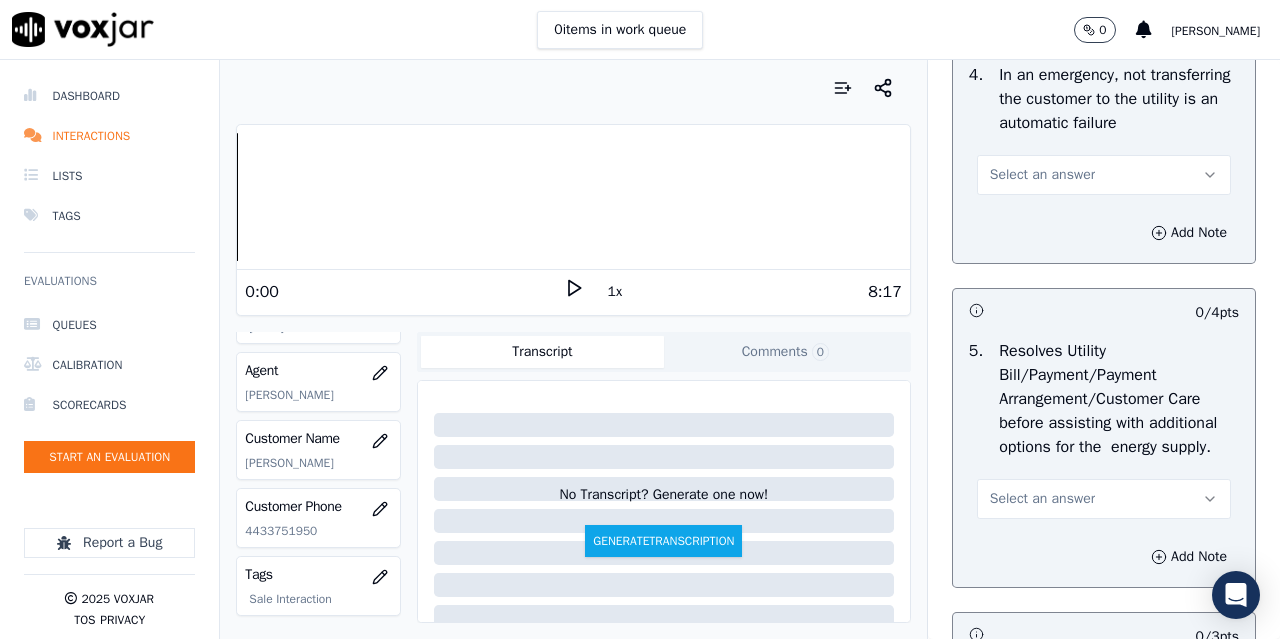 click on "Select an answer" at bounding box center (1042, 175) 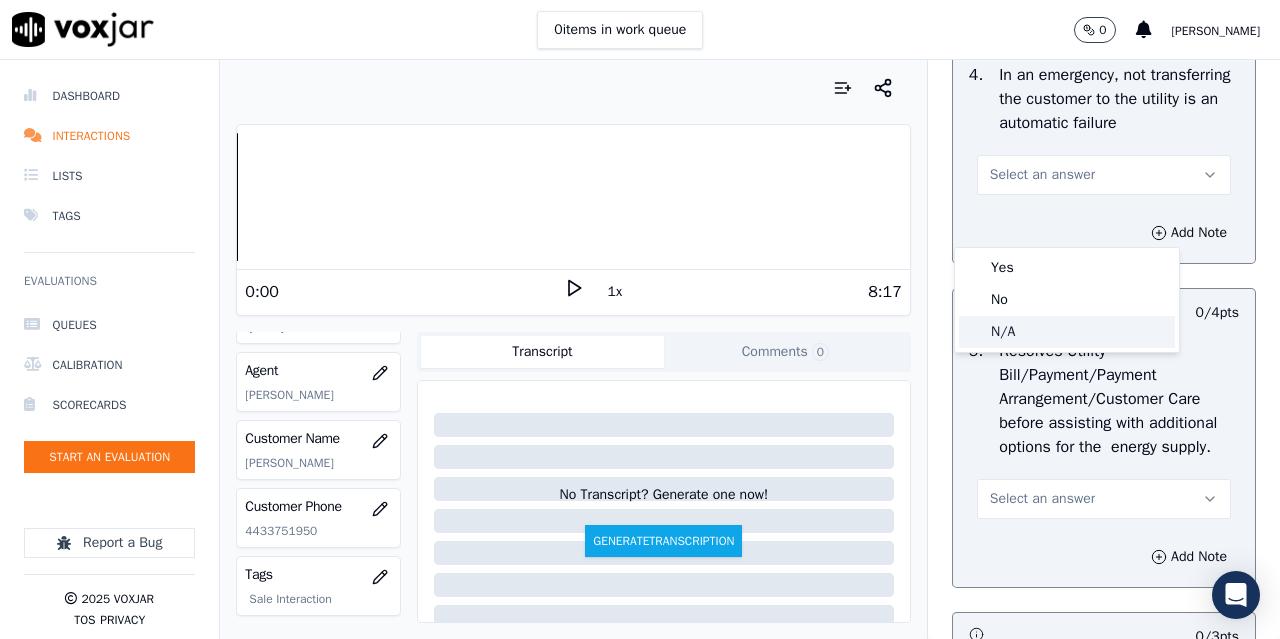 click on "N/A" 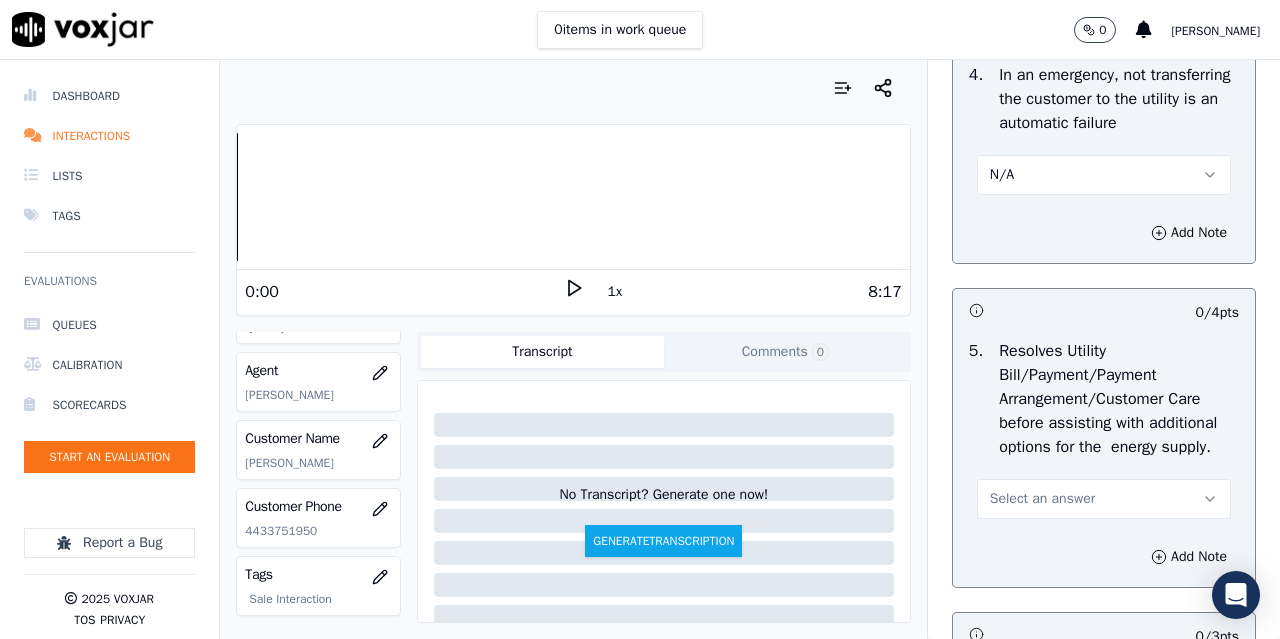 click on "Select an answer" at bounding box center (1042, 499) 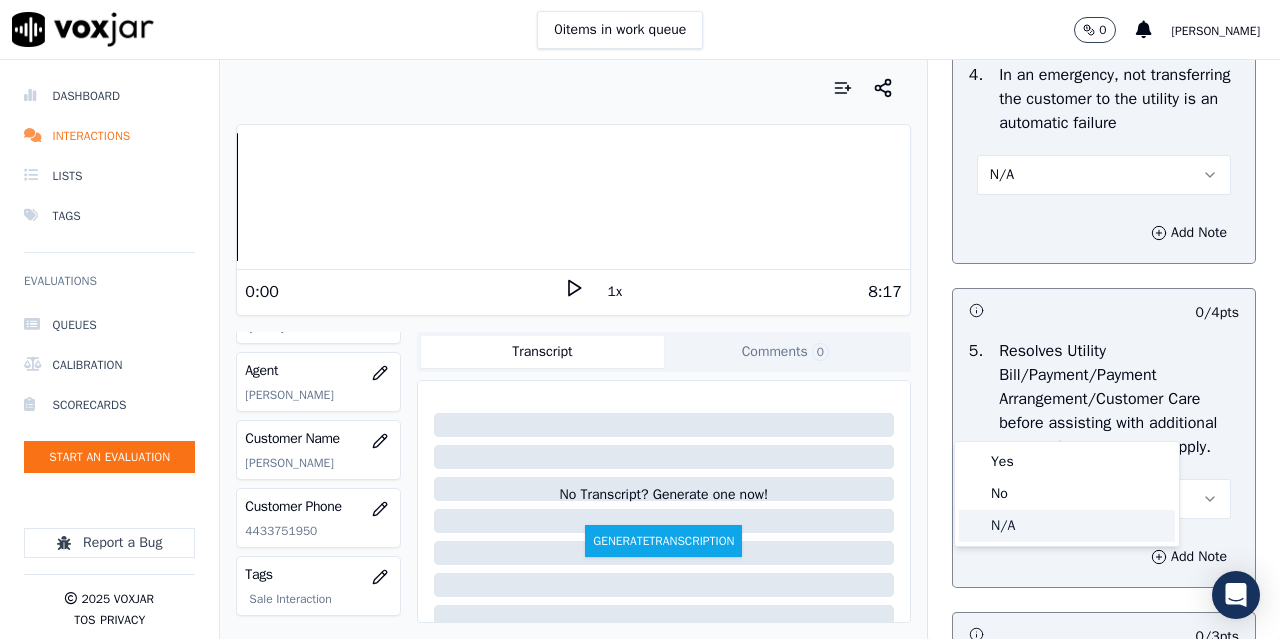click on "N/A" 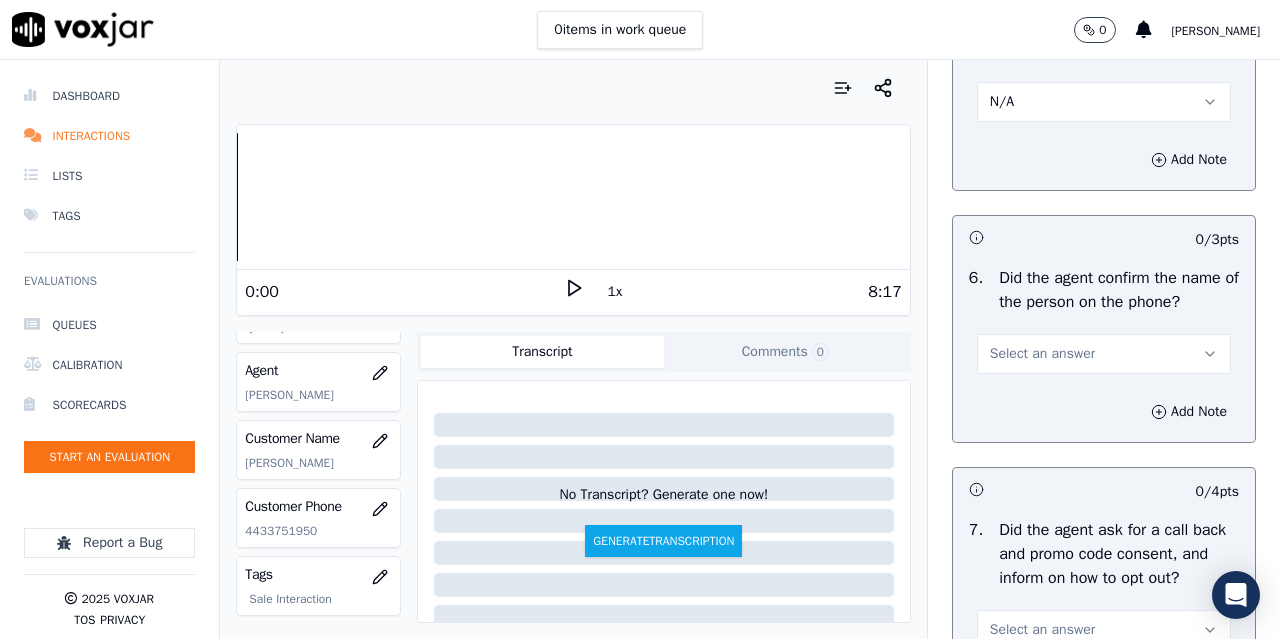 scroll, scrollTop: 1400, scrollLeft: 0, axis: vertical 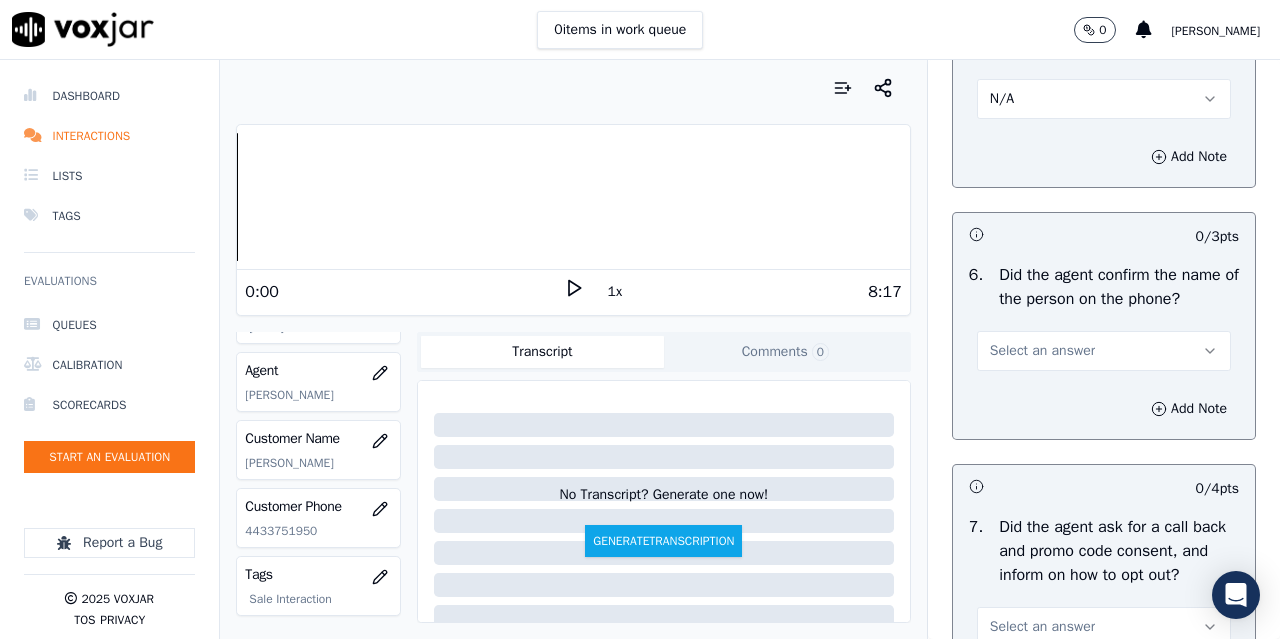 click on "Select an answer" at bounding box center [1042, 351] 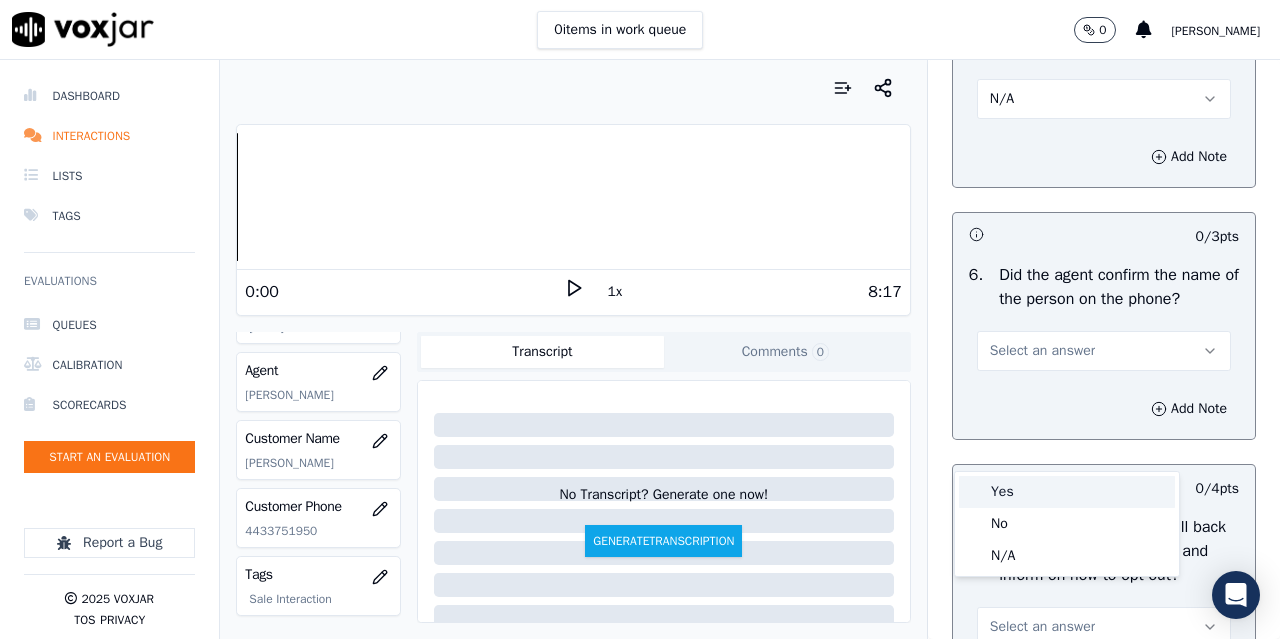 click on "Yes" at bounding box center (1067, 492) 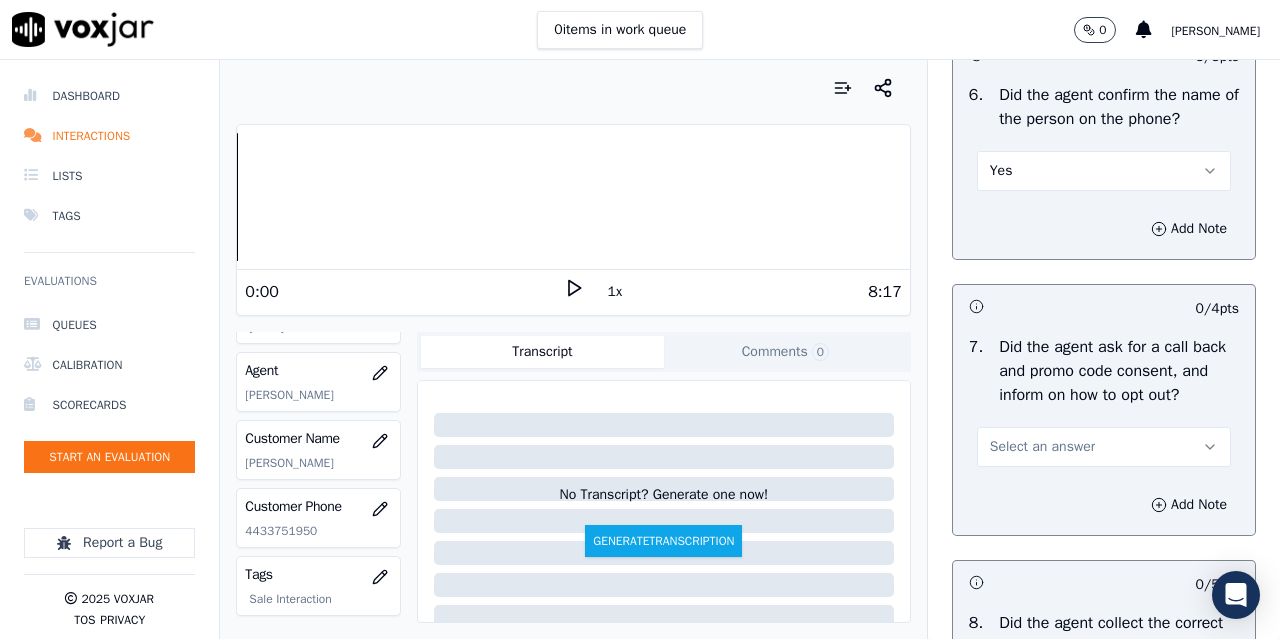 scroll, scrollTop: 1800, scrollLeft: 0, axis: vertical 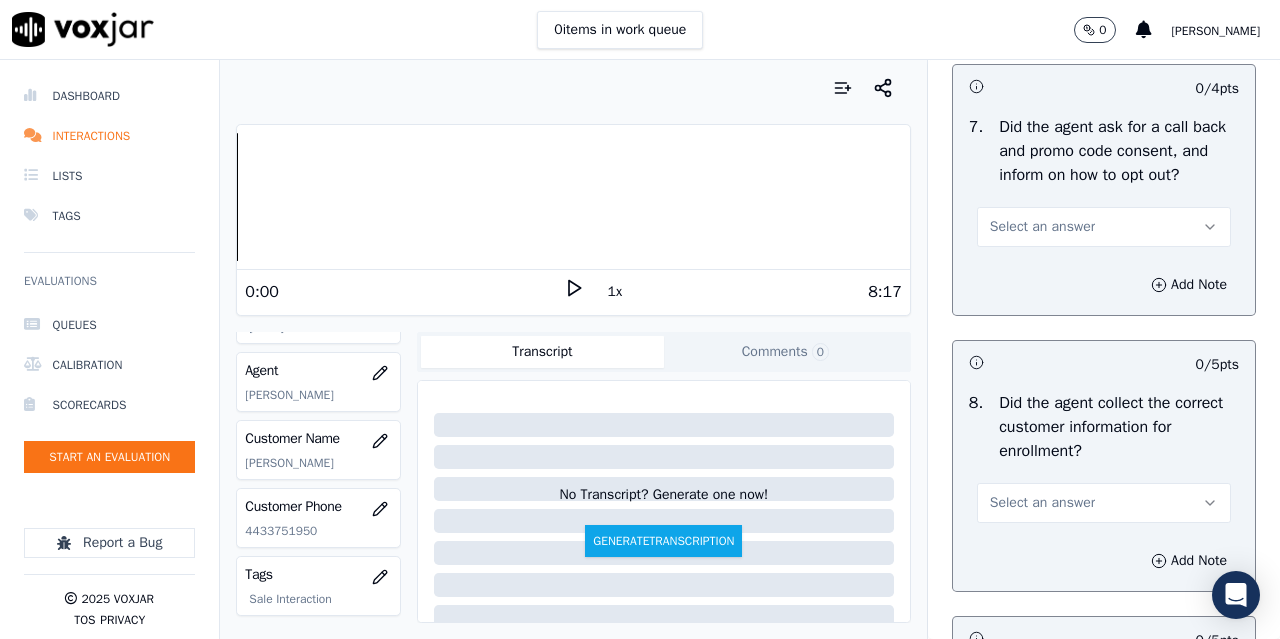 click on "Select an answer" at bounding box center (1042, 227) 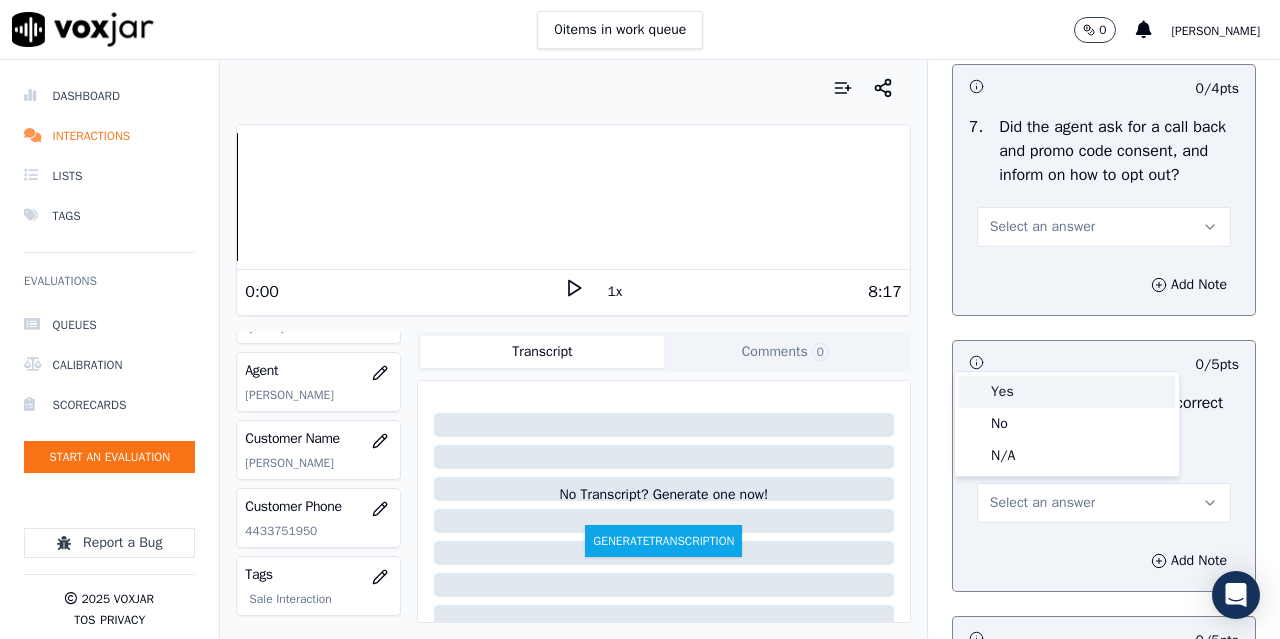 click on "Yes" at bounding box center (1067, 392) 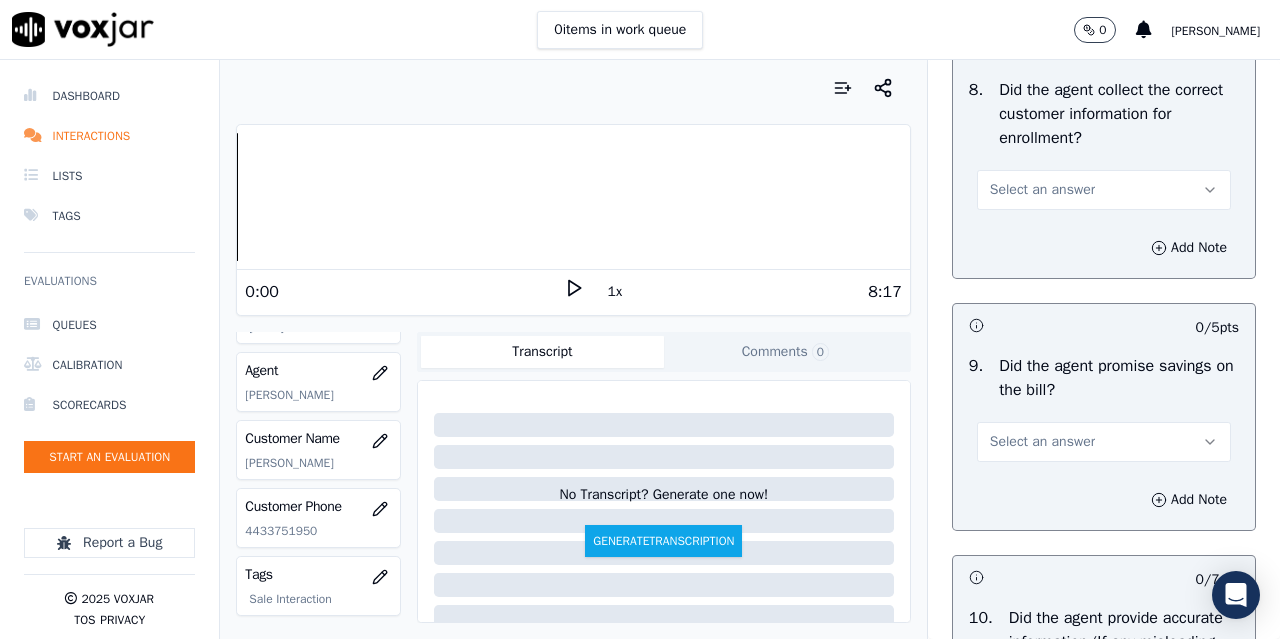 scroll, scrollTop: 2200, scrollLeft: 0, axis: vertical 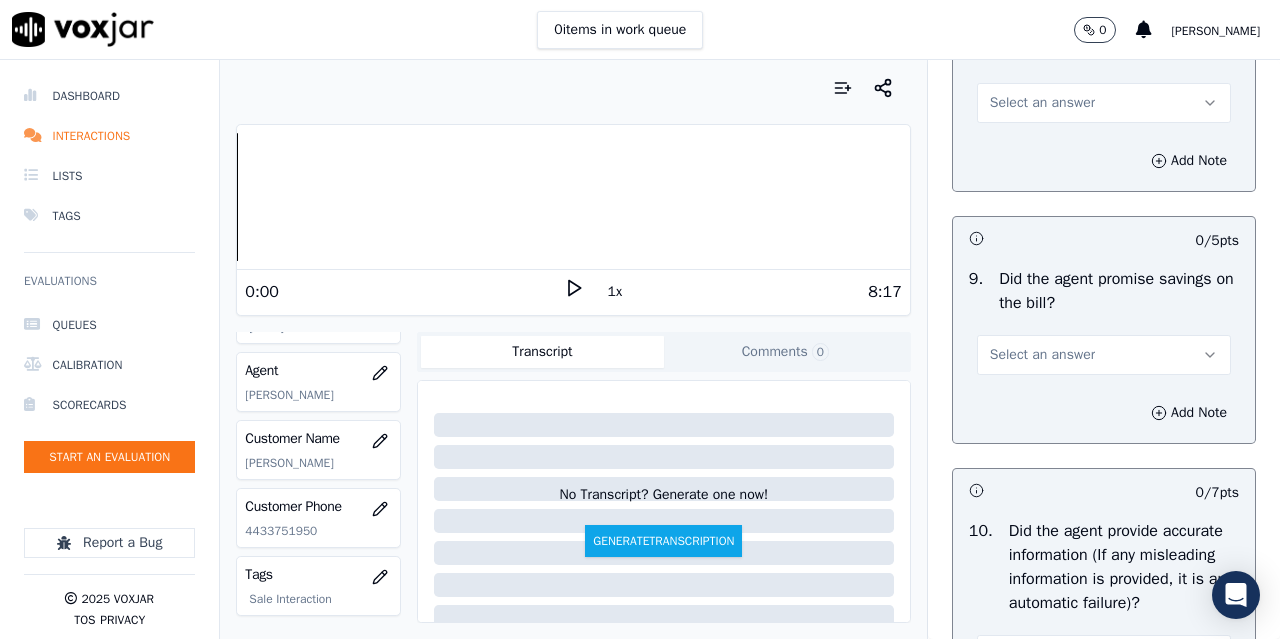 click on "Select an answer" at bounding box center (1042, 103) 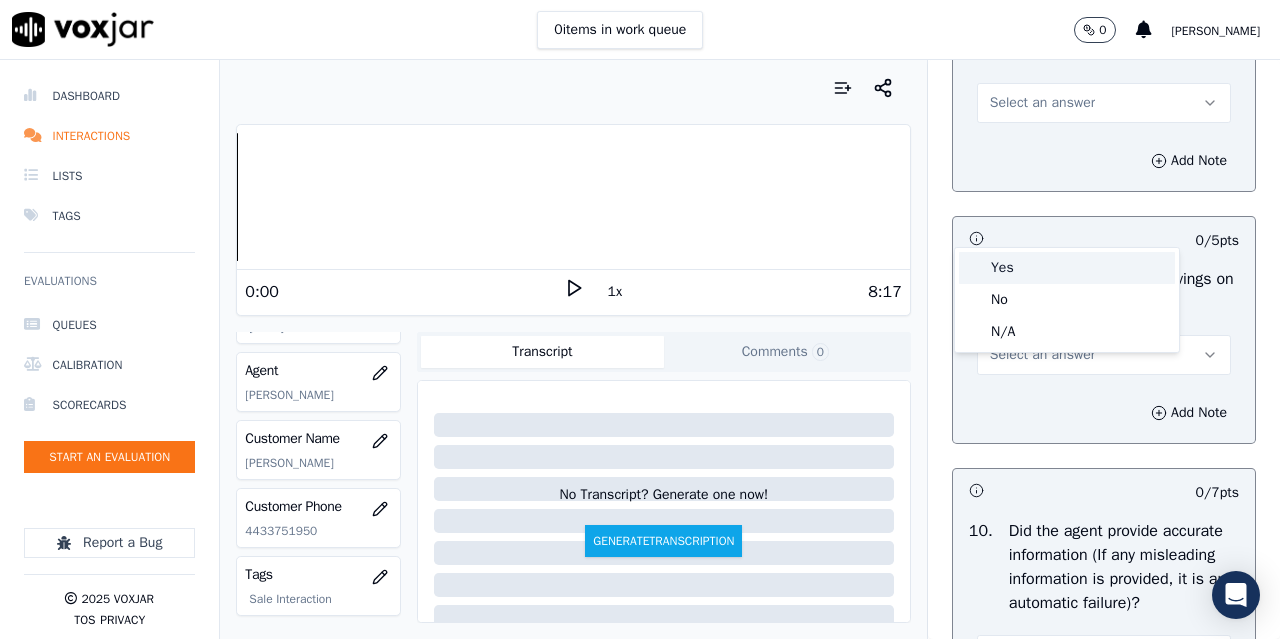 click on "Yes" at bounding box center [1067, 268] 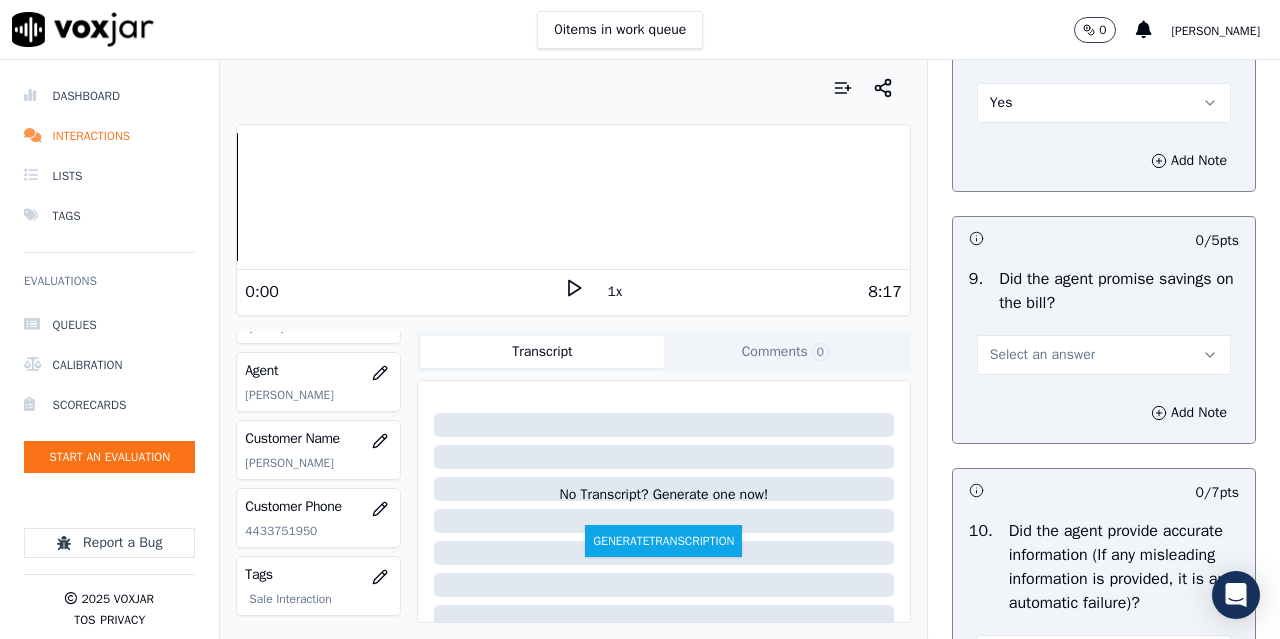 click on "Select an answer" at bounding box center [1042, 355] 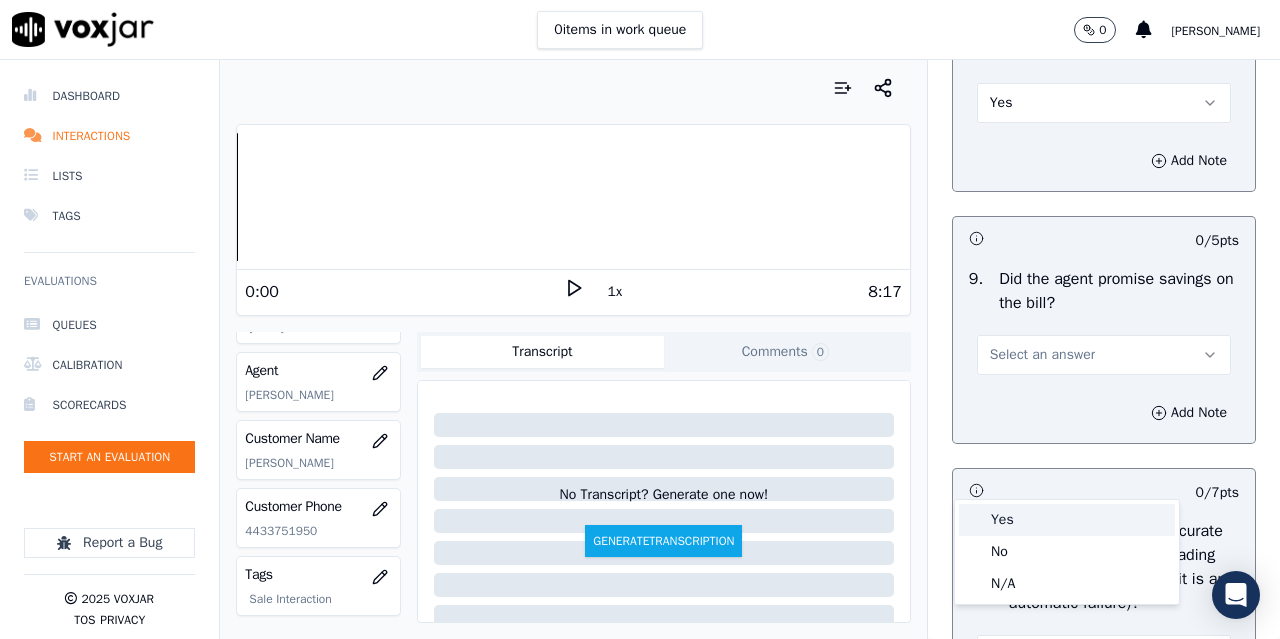 click on "Yes" at bounding box center [1067, 520] 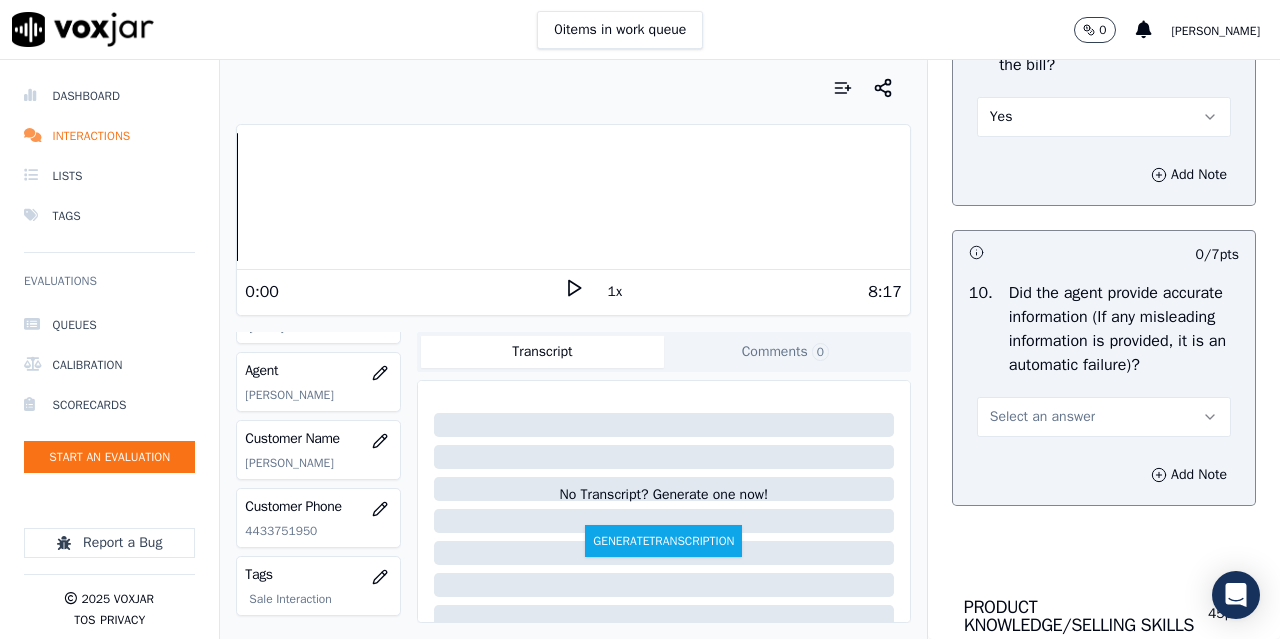 scroll, scrollTop: 2600, scrollLeft: 0, axis: vertical 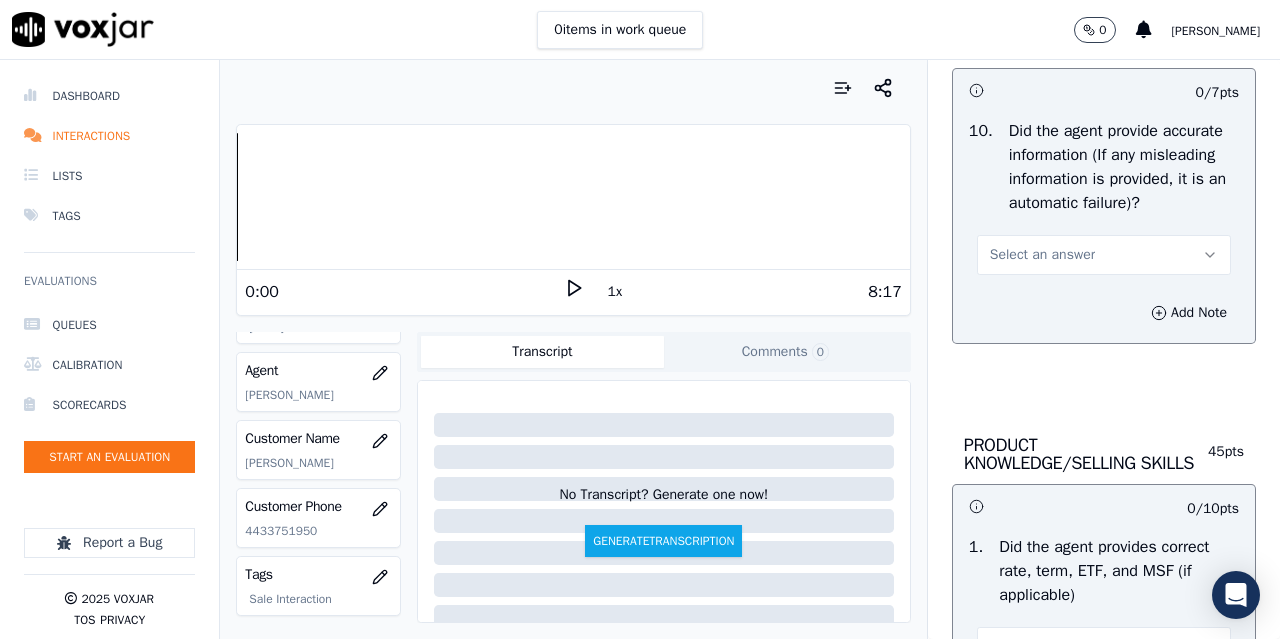drag, startPoint x: 1032, startPoint y: 391, endPoint x: 1027, endPoint y: 411, distance: 20.615528 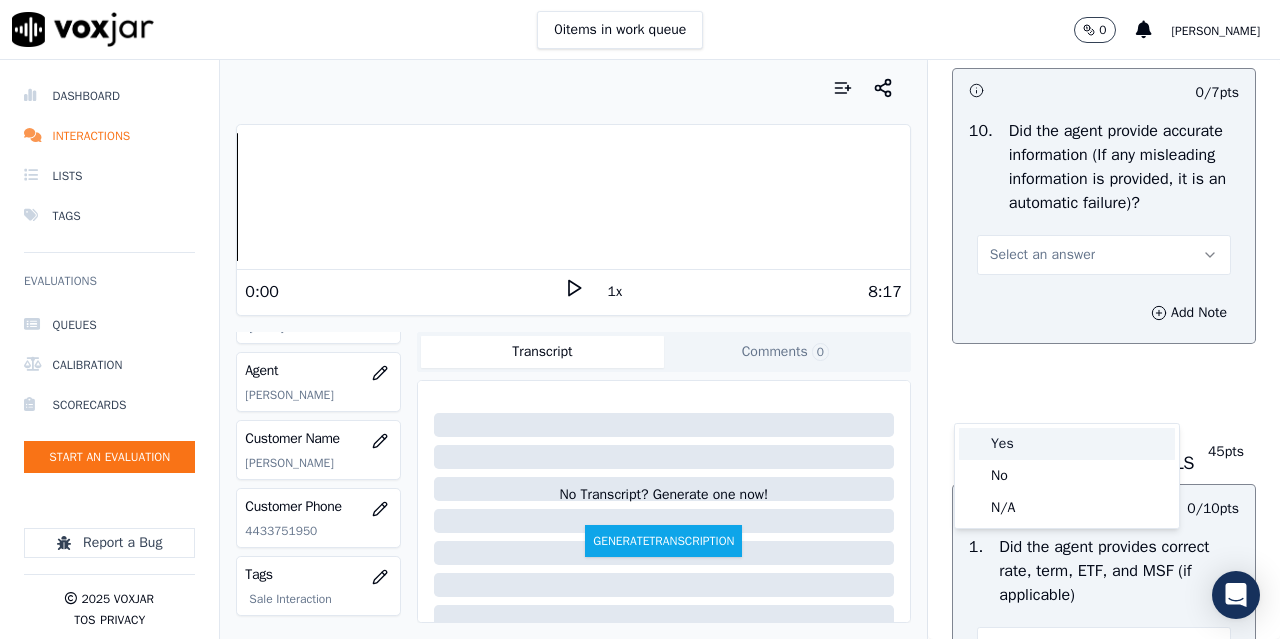 click on "Yes" at bounding box center (1067, 444) 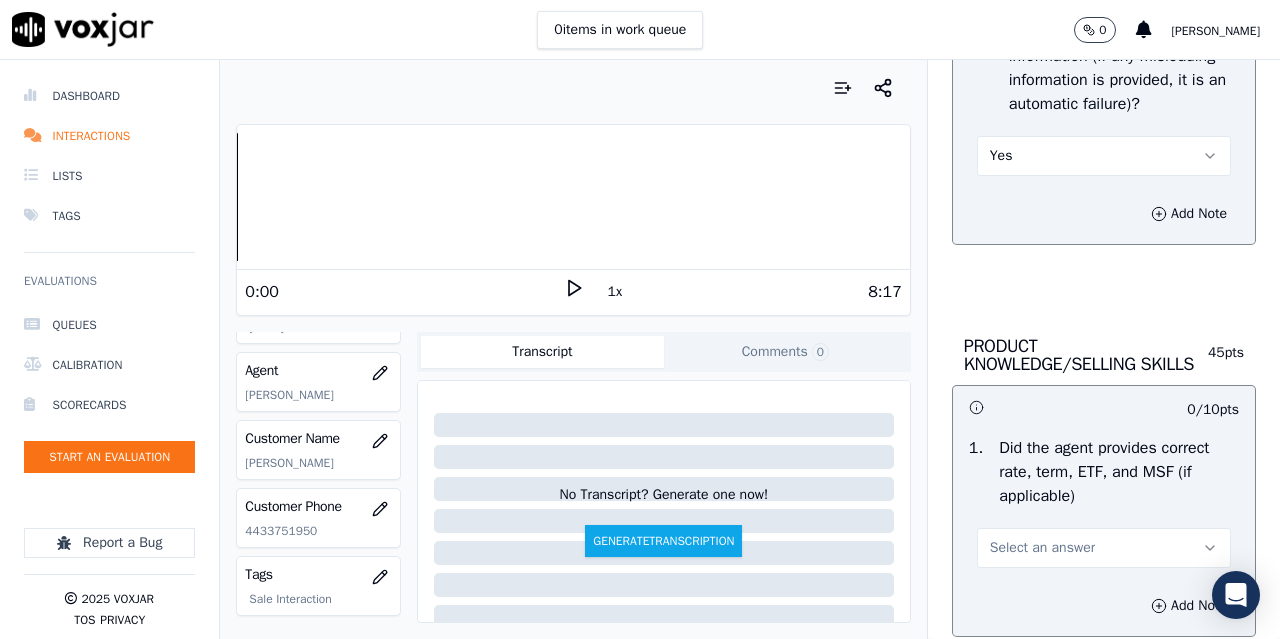 scroll, scrollTop: 3000, scrollLeft: 0, axis: vertical 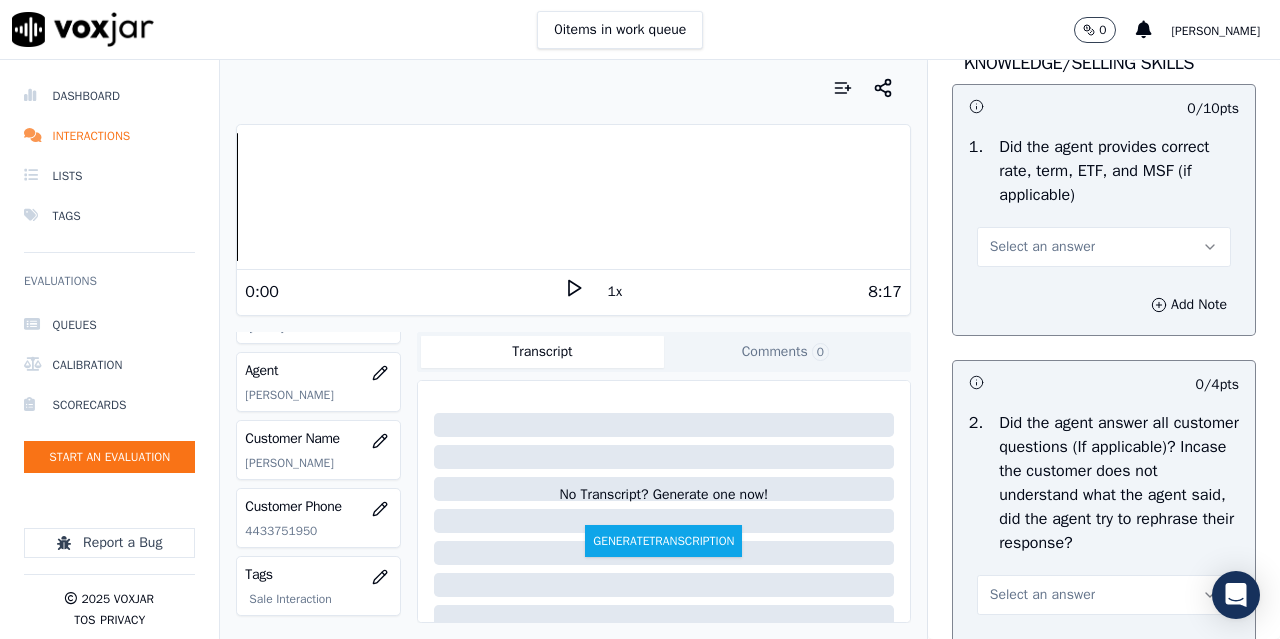 click on "Select an answer" at bounding box center (1042, 247) 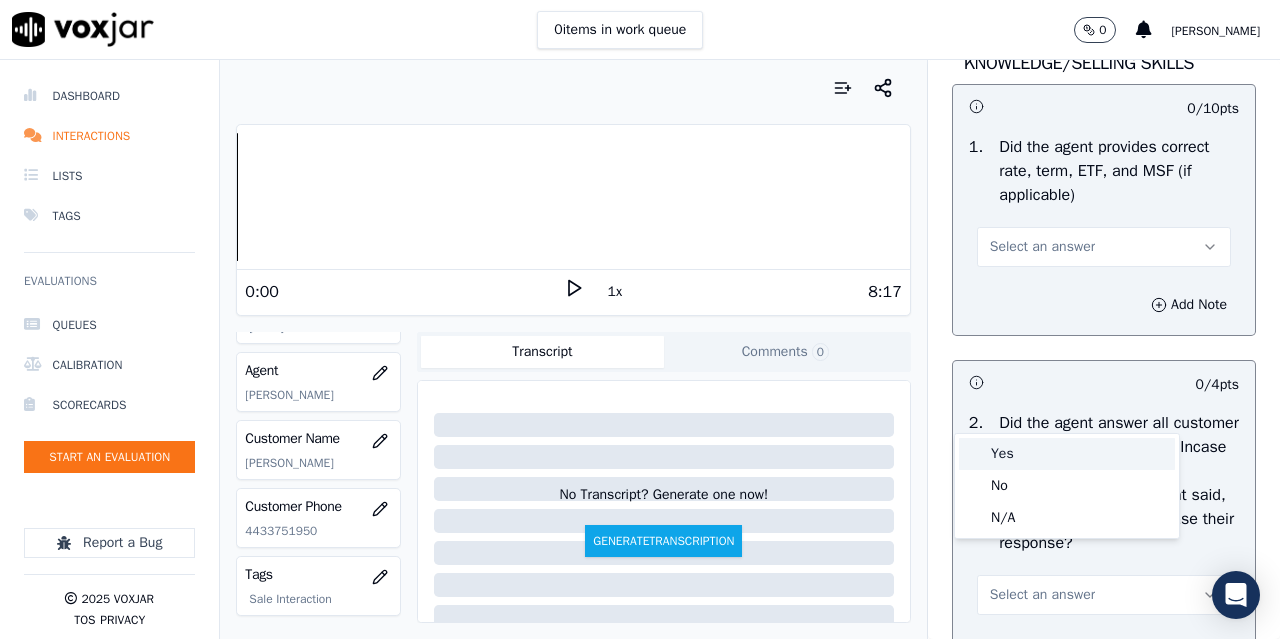 click on "Yes" at bounding box center [1067, 454] 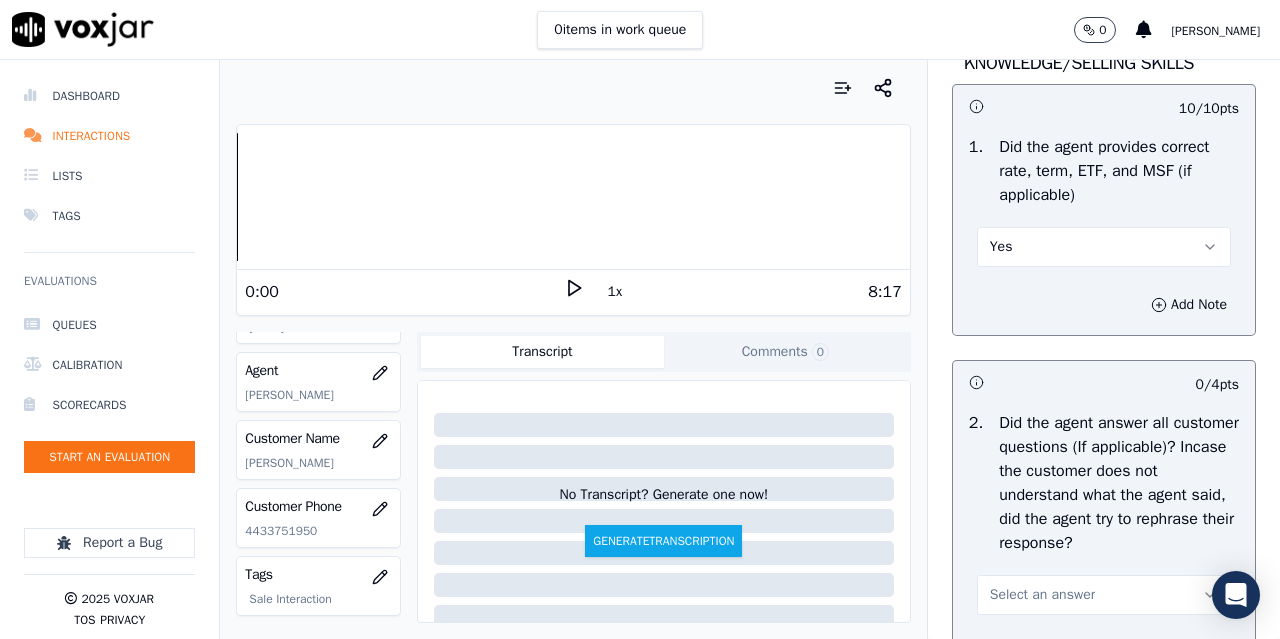 scroll, scrollTop: 3400, scrollLeft: 0, axis: vertical 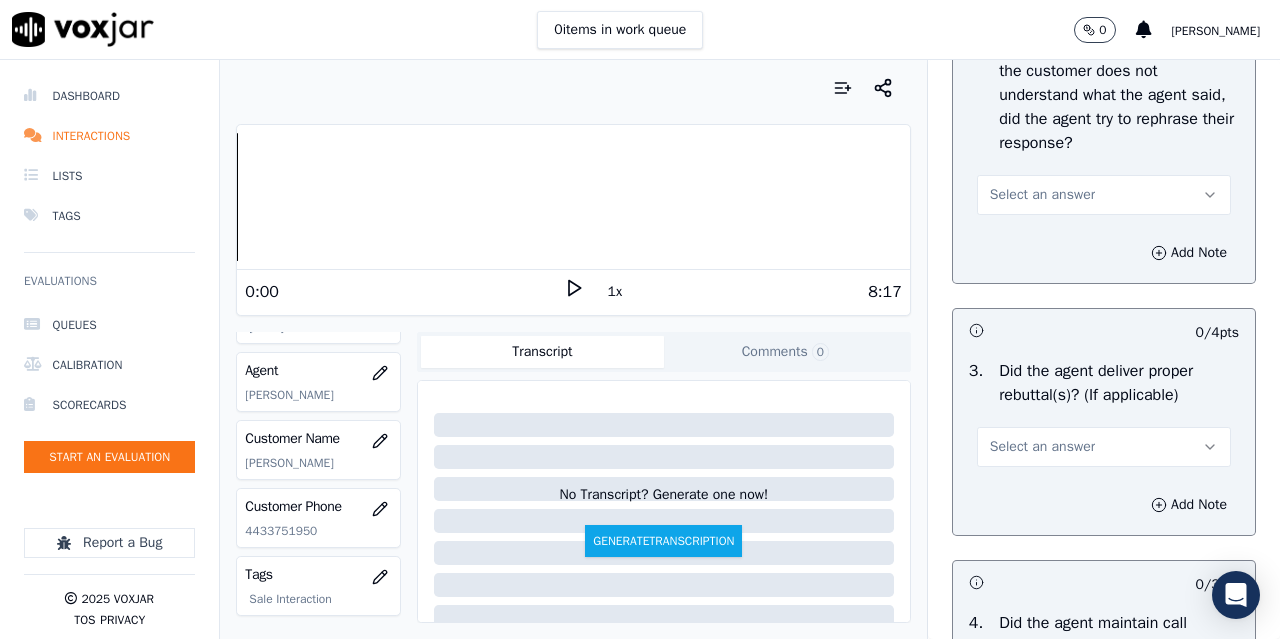 click on "Select an answer" at bounding box center [1042, 195] 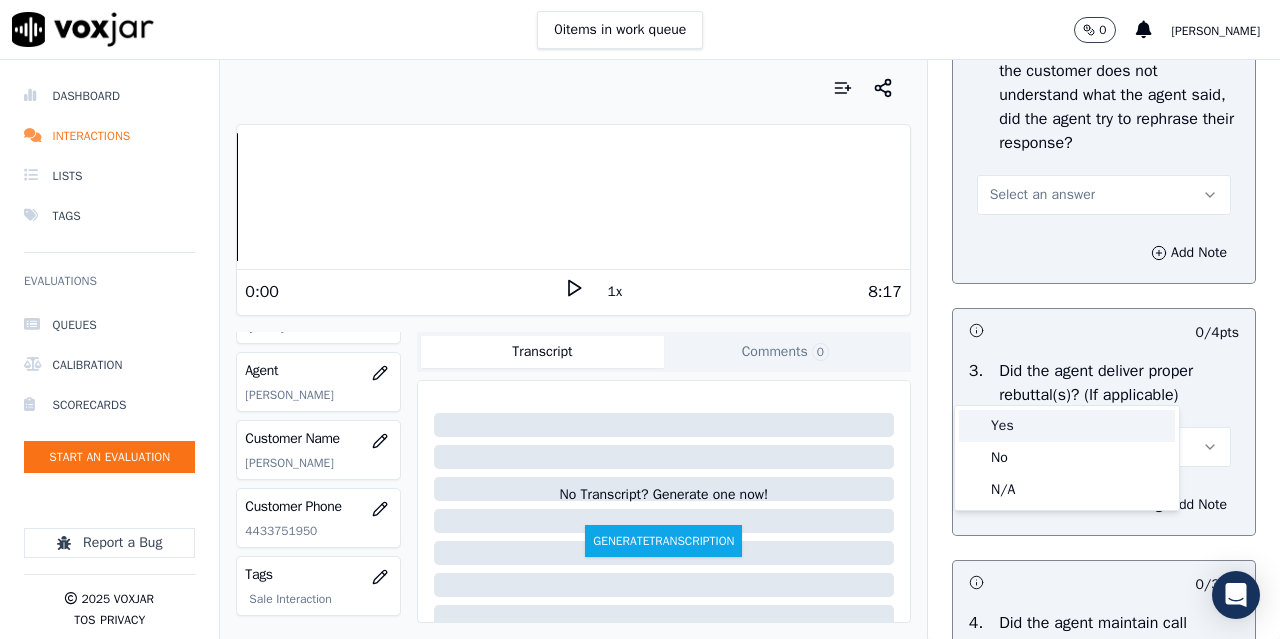 click on "Yes" at bounding box center [1067, 426] 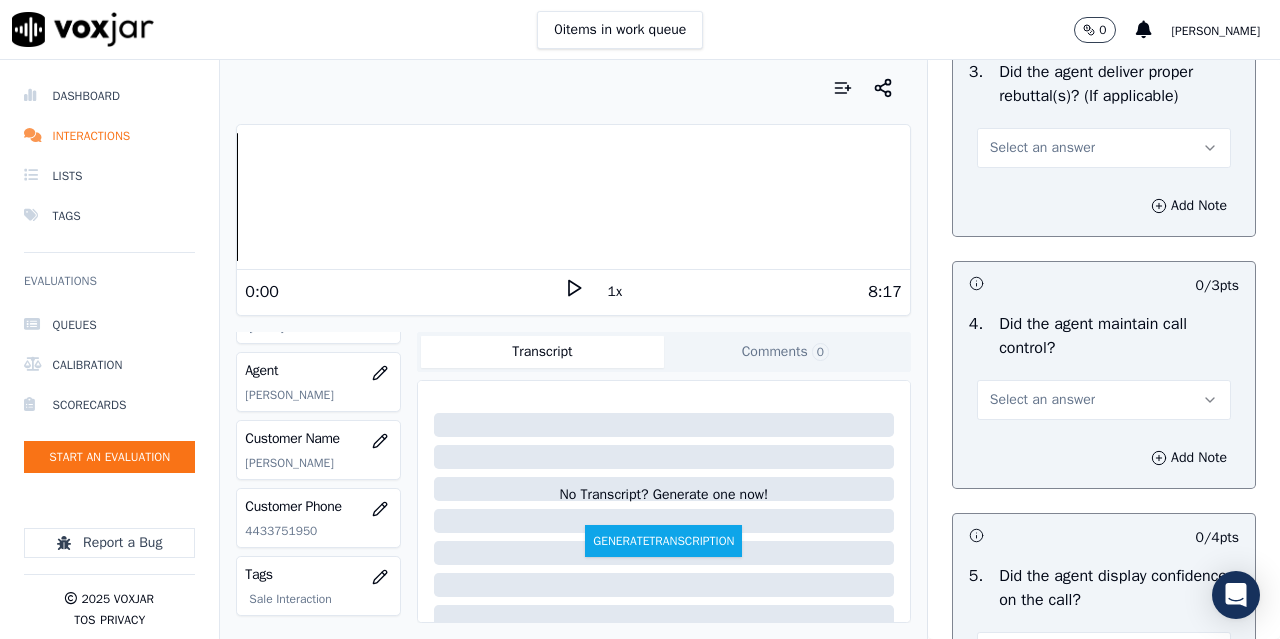 scroll, scrollTop: 3800, scrollLeft: 0, axis: vertical 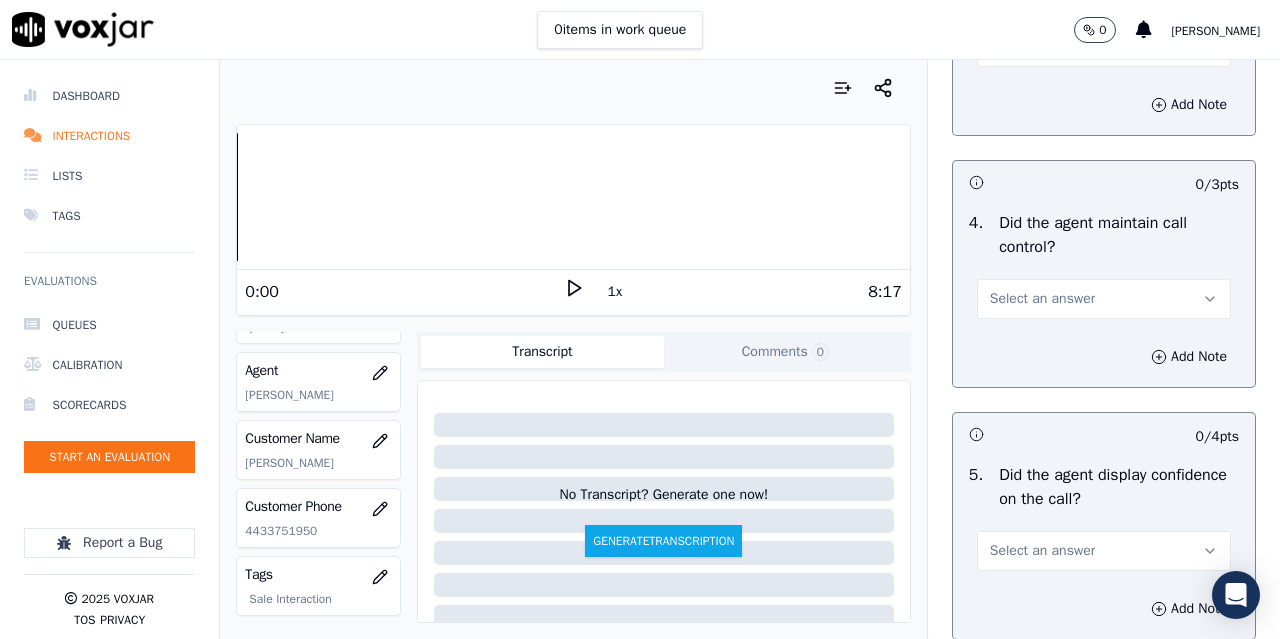 click on "Select an answer" at bounding box center (1104, 47) 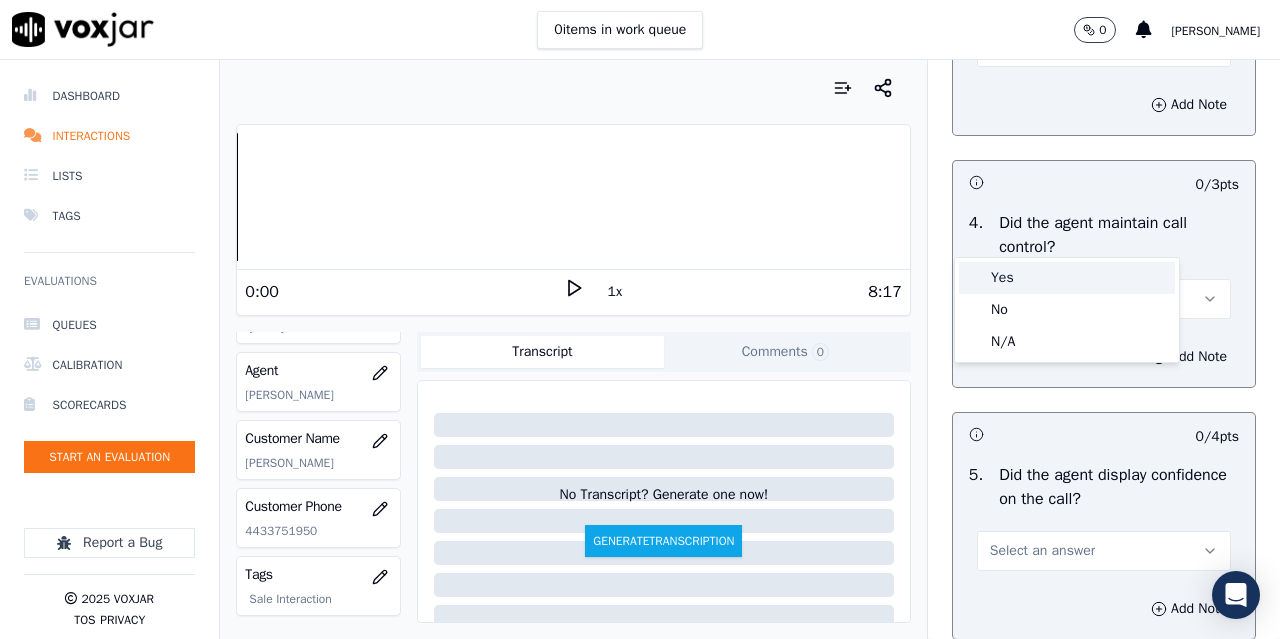 click on "Yes" at bounding box center [1067, 278] 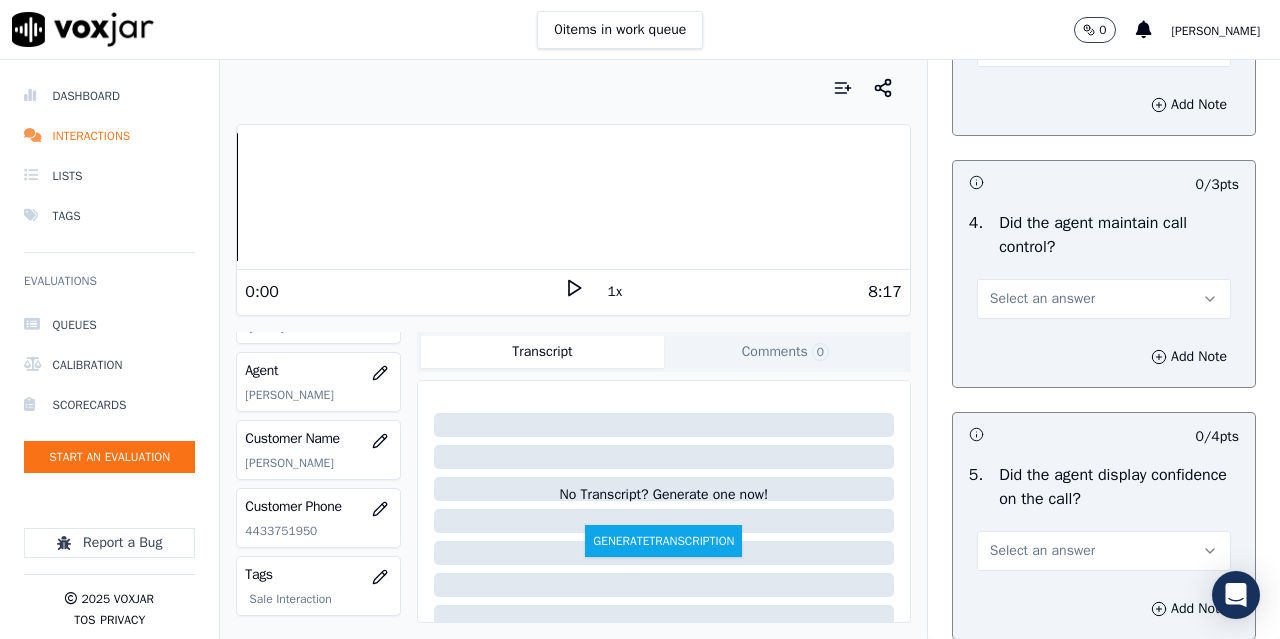 click on "Select an answer" at bounding box center (1042, 299) 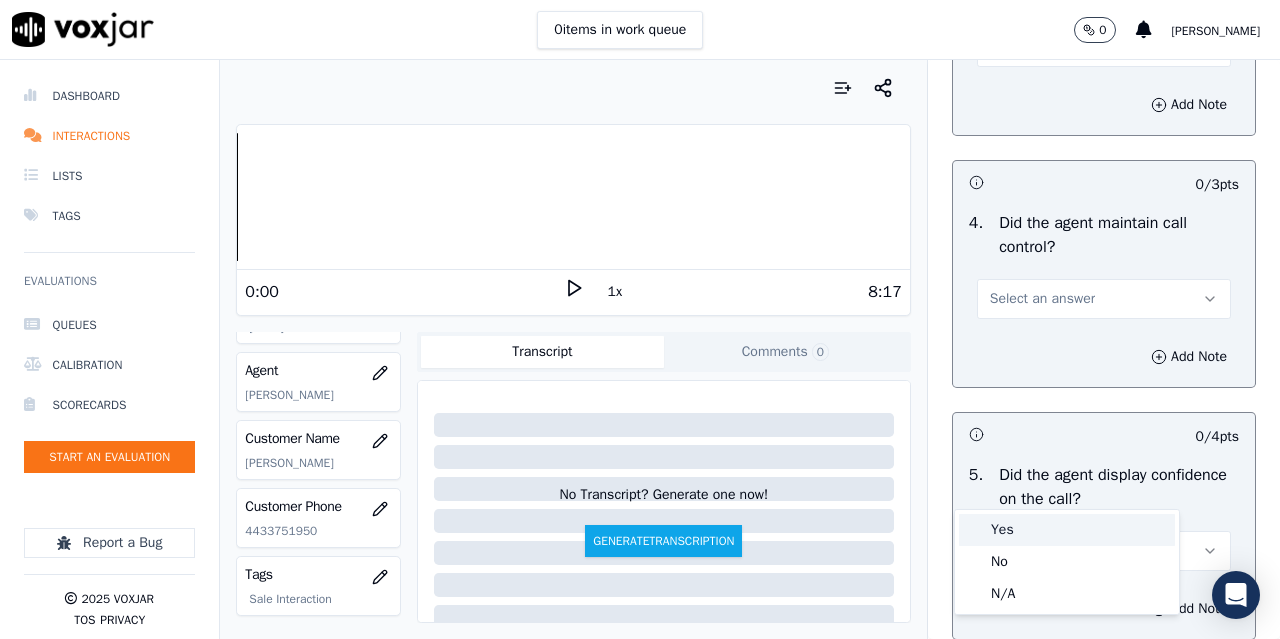 click on "Yes" at bounding box center (1067, 530) 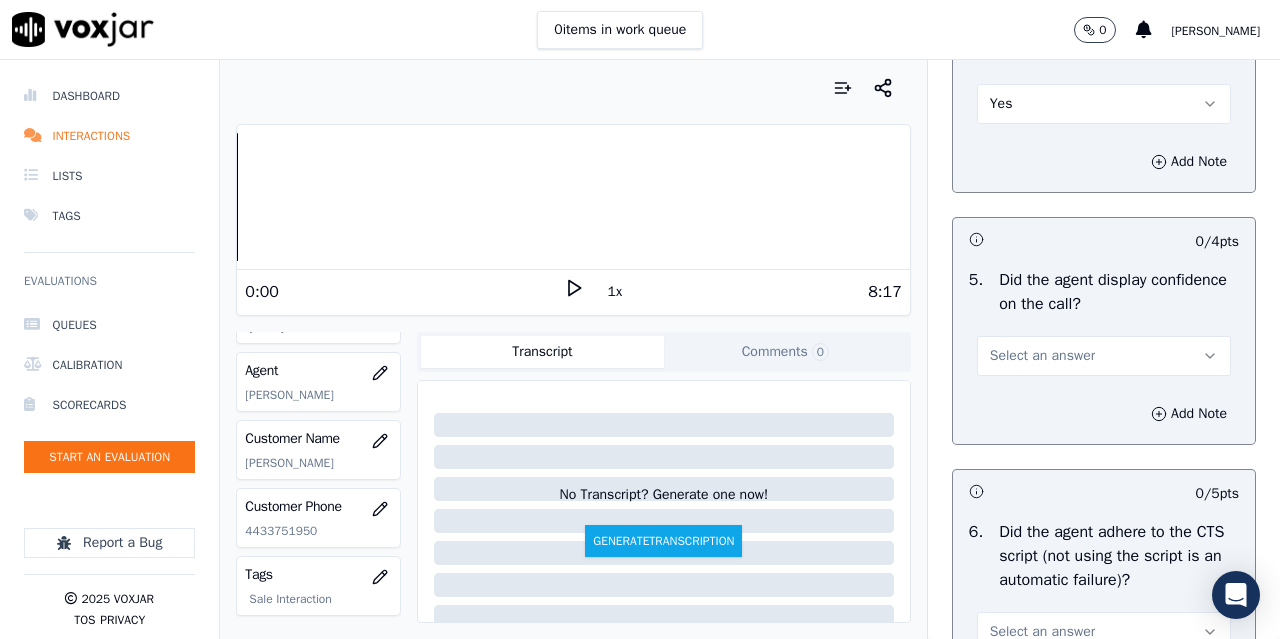 scroll, scrollTop: 4300, scrollLeft: 0, axis: vertical 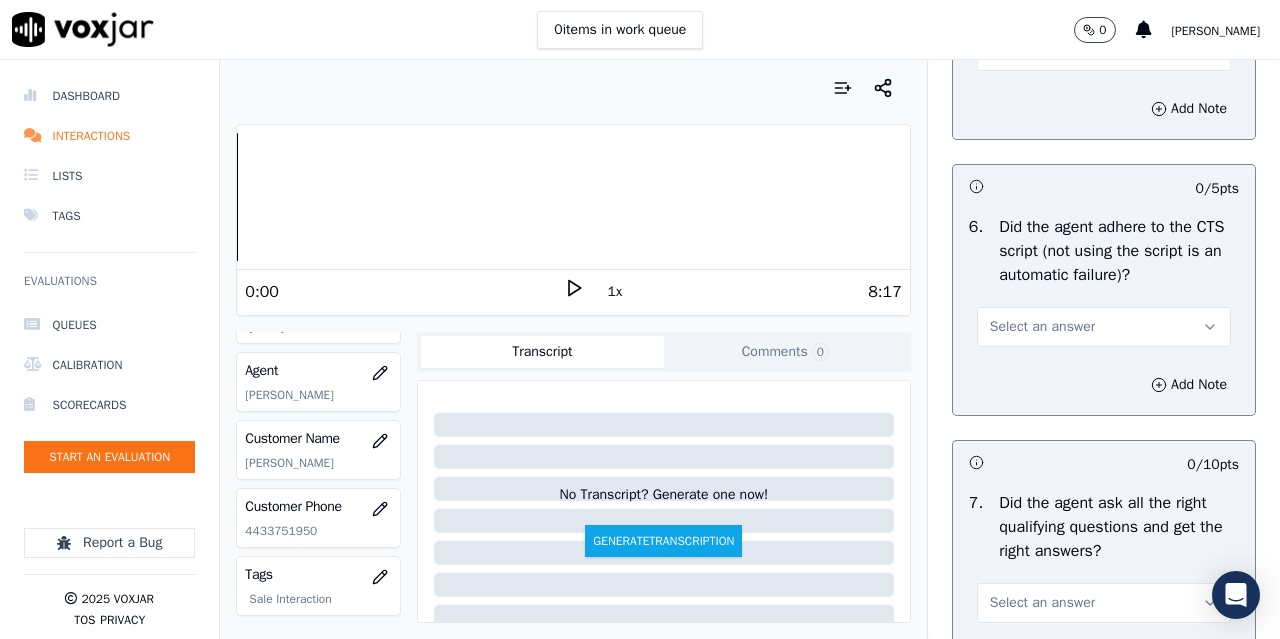 click on "Select an answer" at bounding box center [1042, 51] 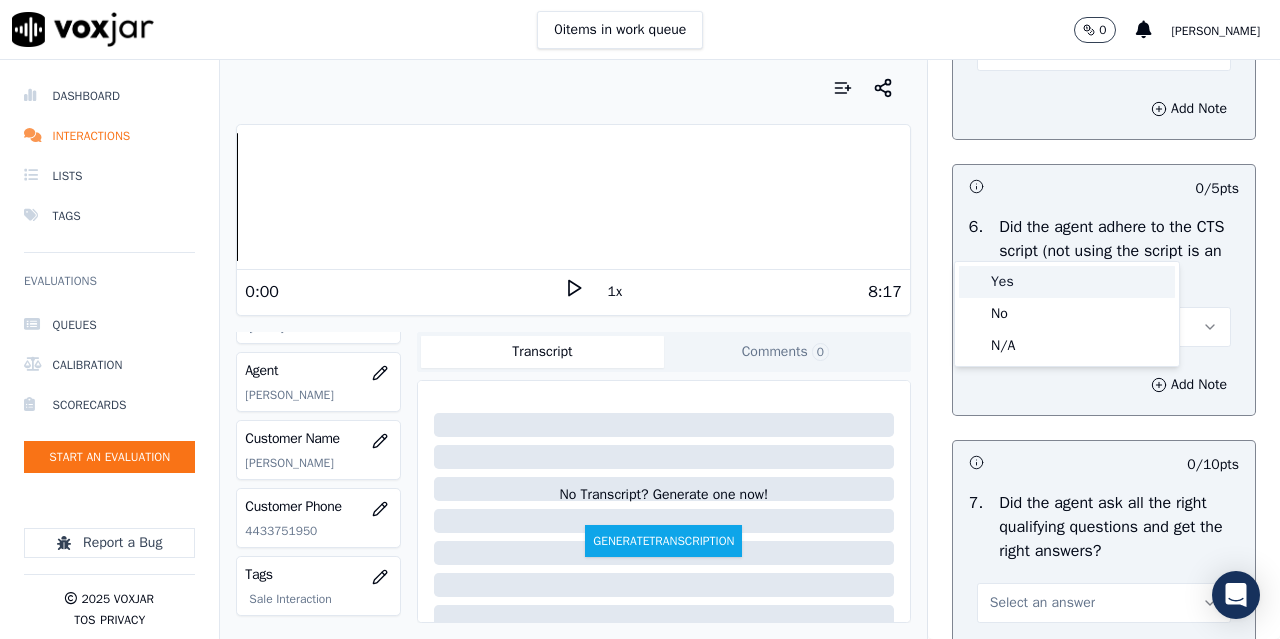 click on "Yes" at bounding box center (1067, 282) 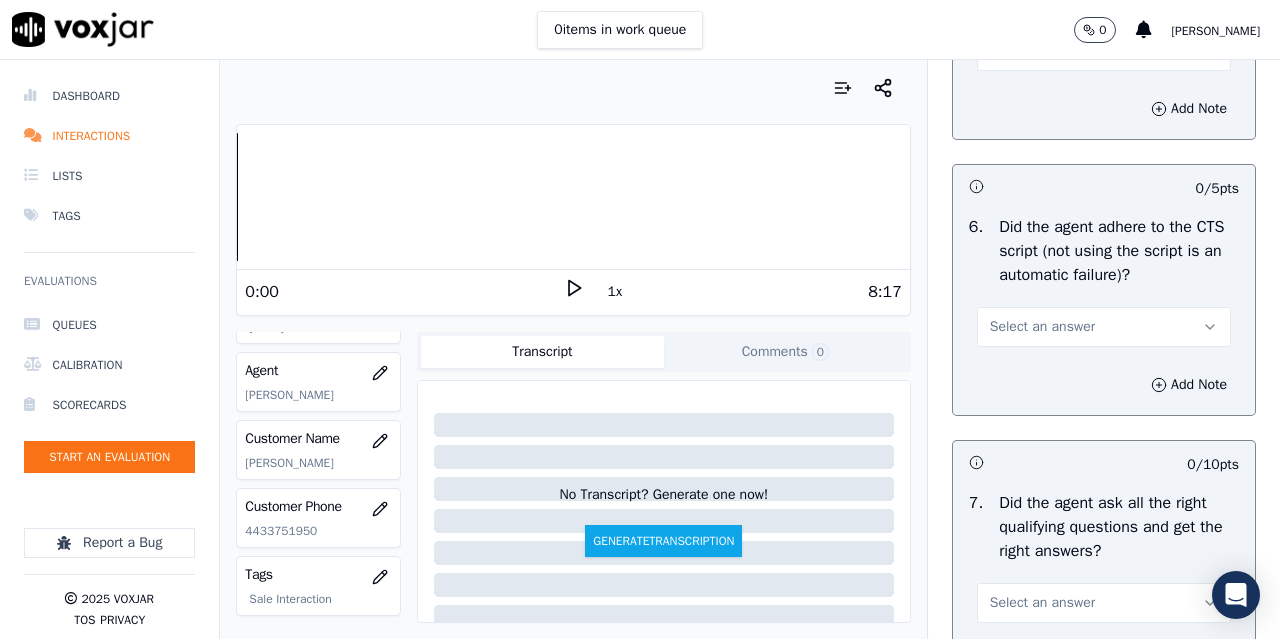 click on "Select an answer" at bounding box center [1104, 327] 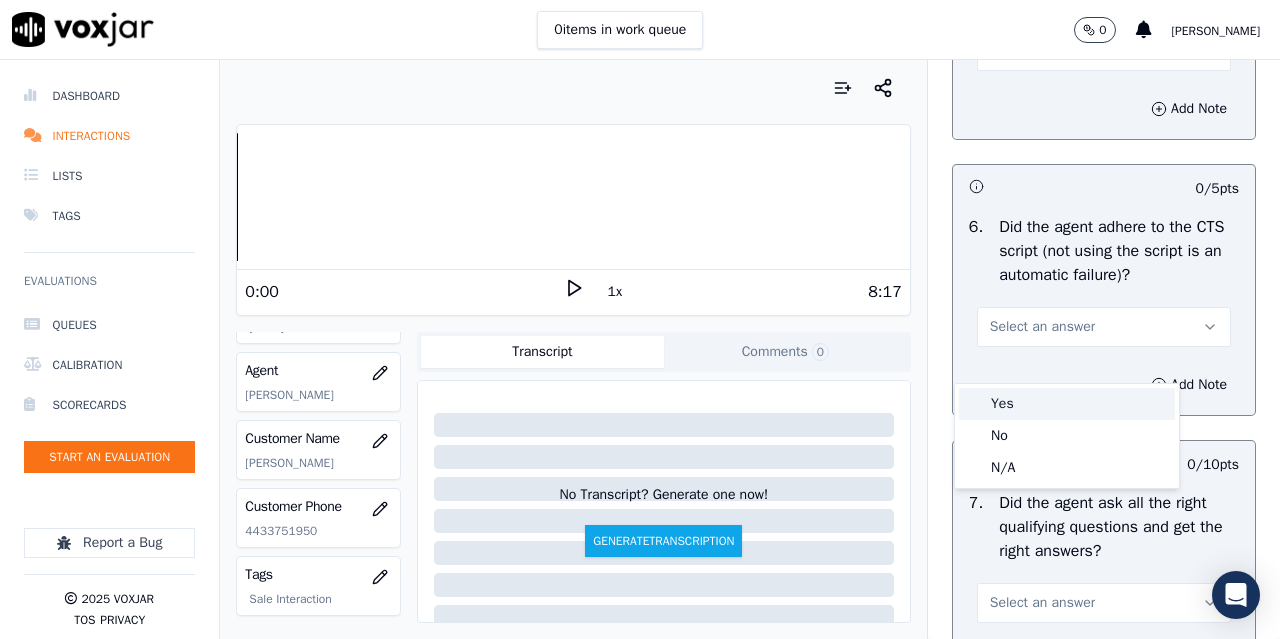 click on "Yes" at bounding box center (1067, 404) 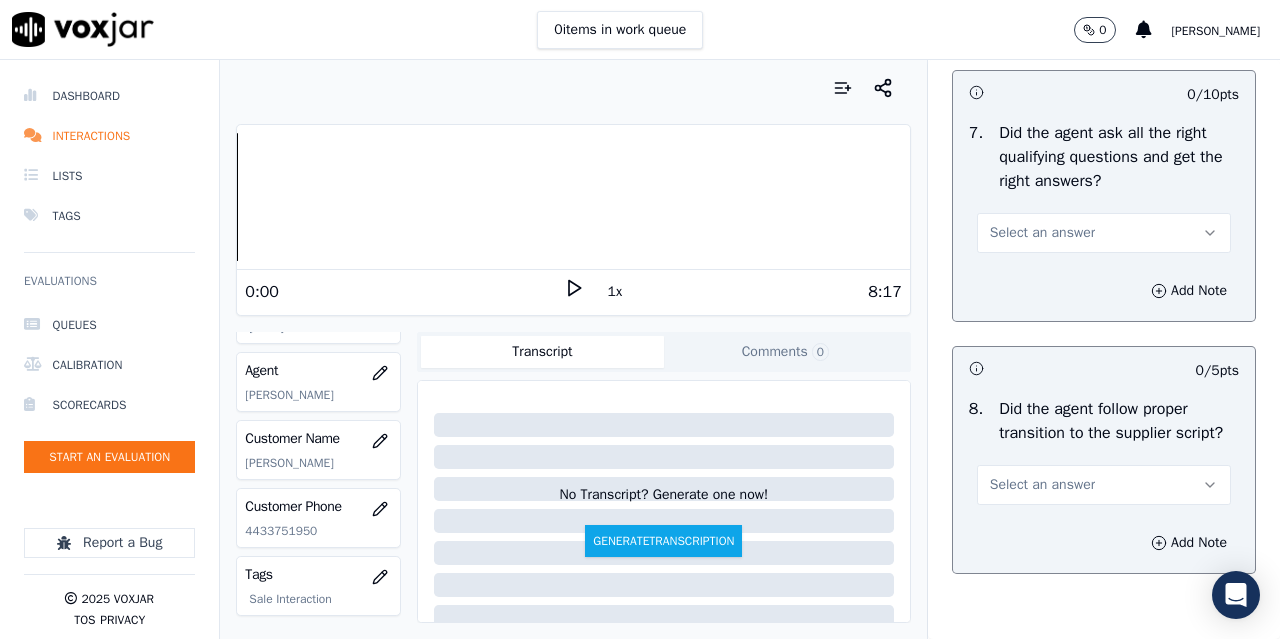 scroll, scrollTop: 4700, scrollLeft: 0, axis: vertical 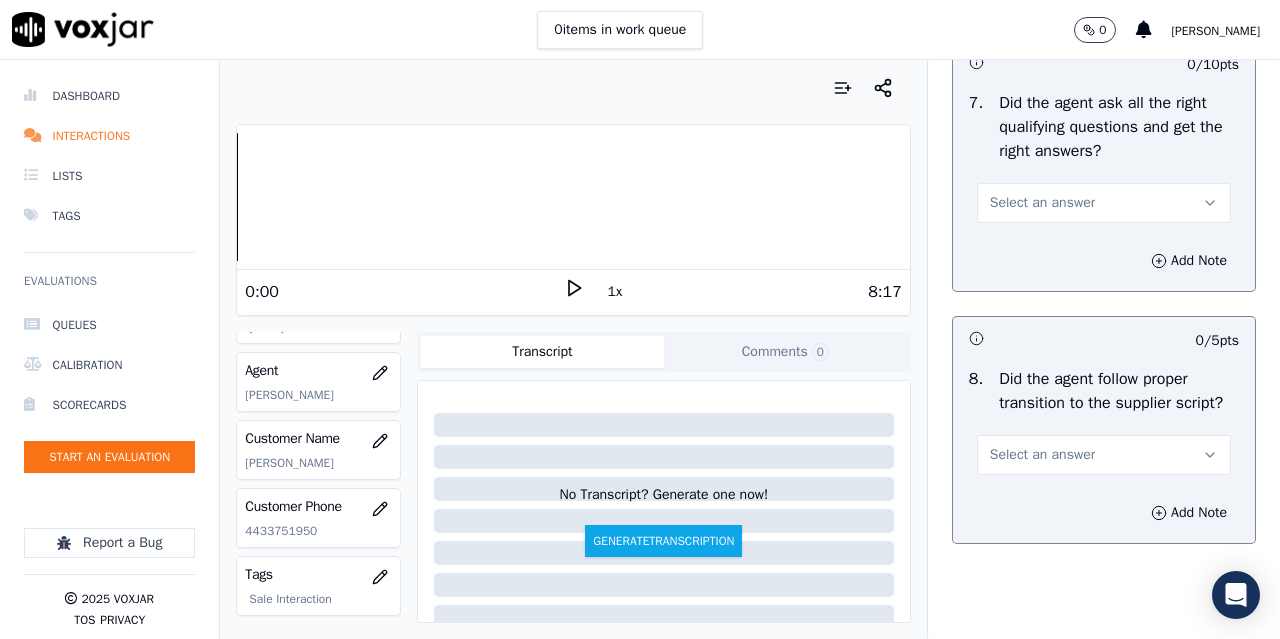 click on "Select an answer" at bounding box center (1042, 203) 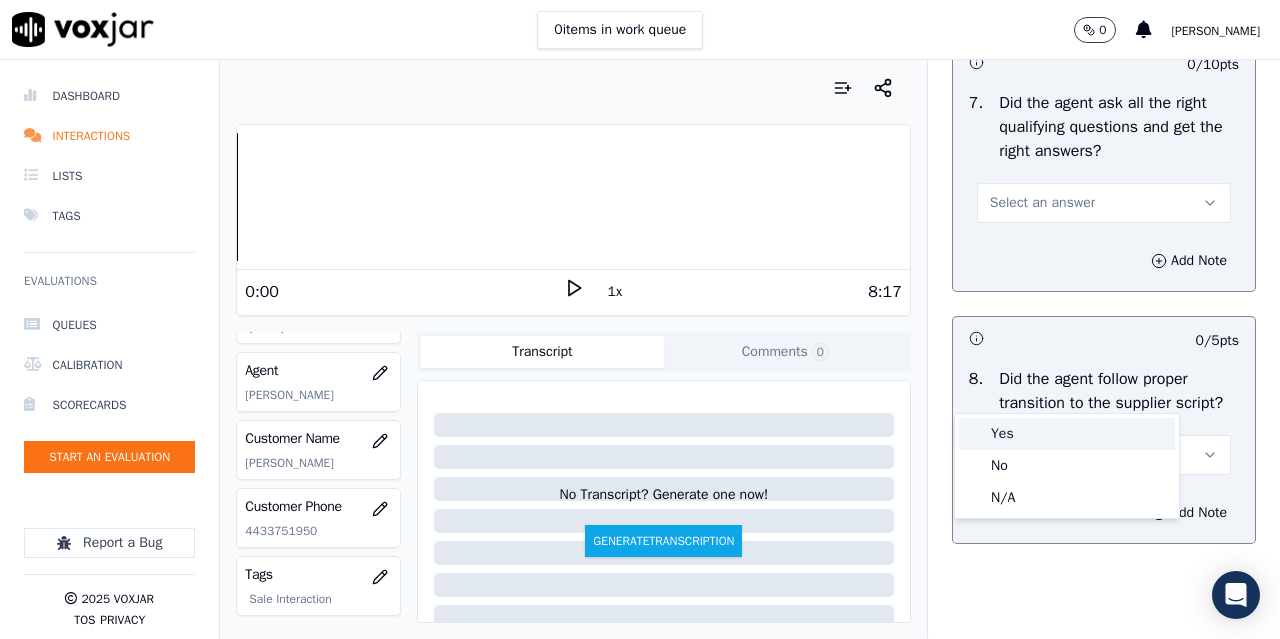 click on "Yes" at bounding box center (1067, 434) 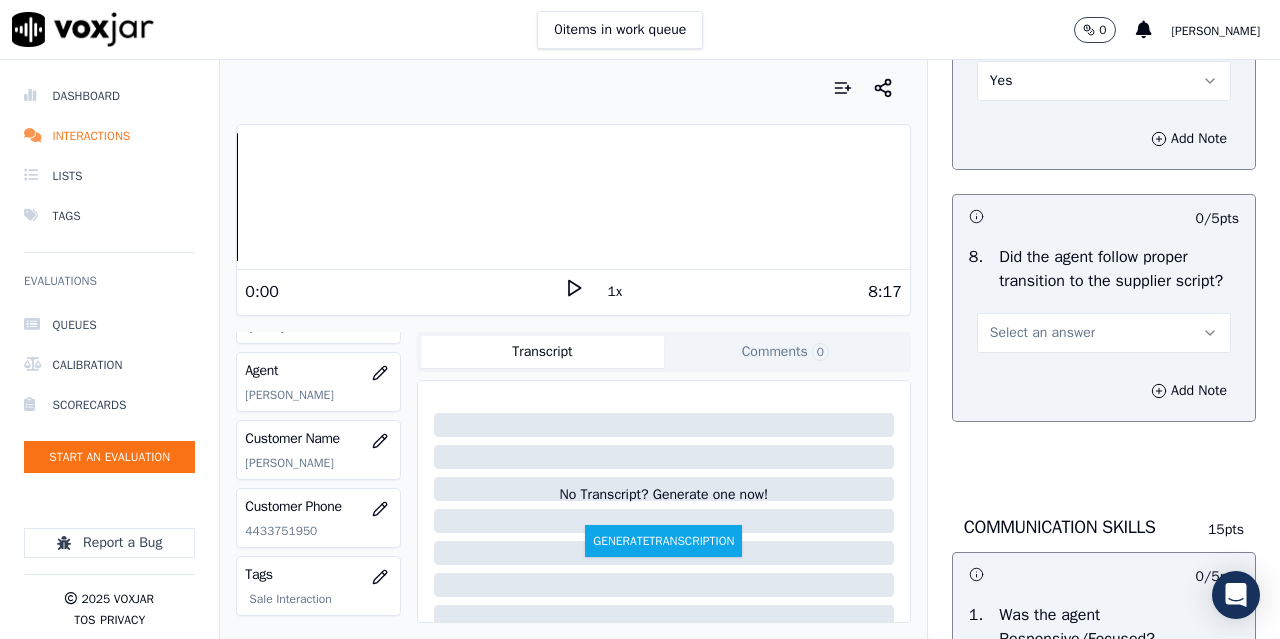scroll, scrollTop: 5000, scrollLeft: 0, axis: vertical 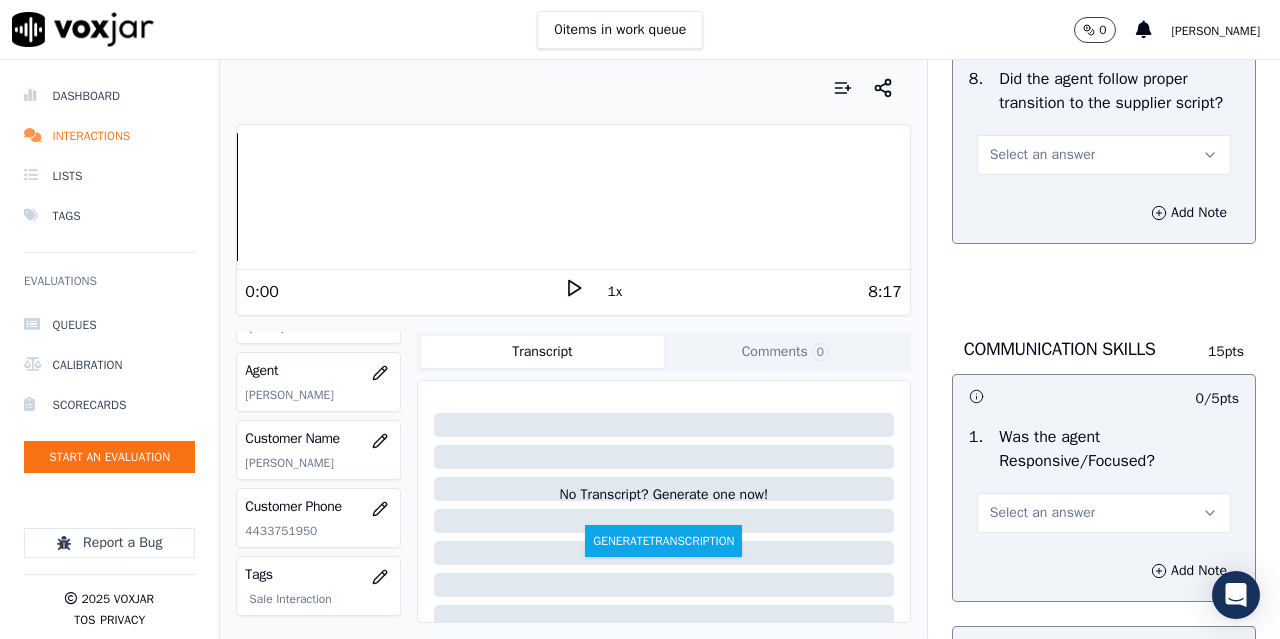 click on "Select an answer" at bounding box center (1104, 155) 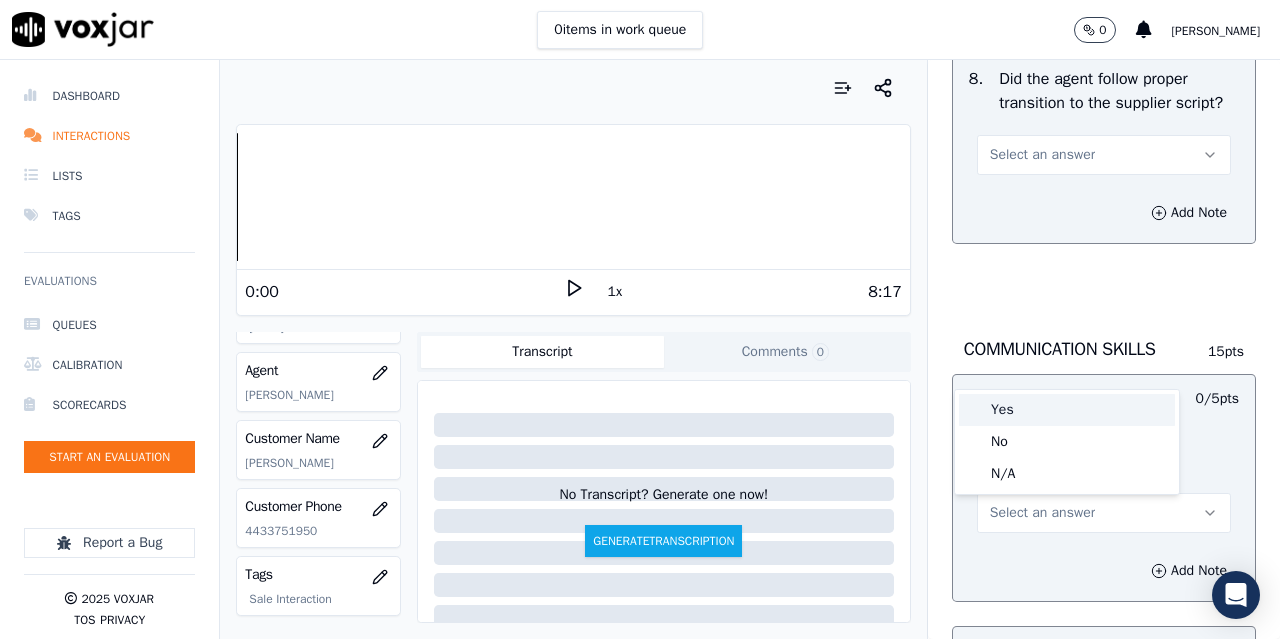 click on "Yes" at bounding box center [1067, 410] 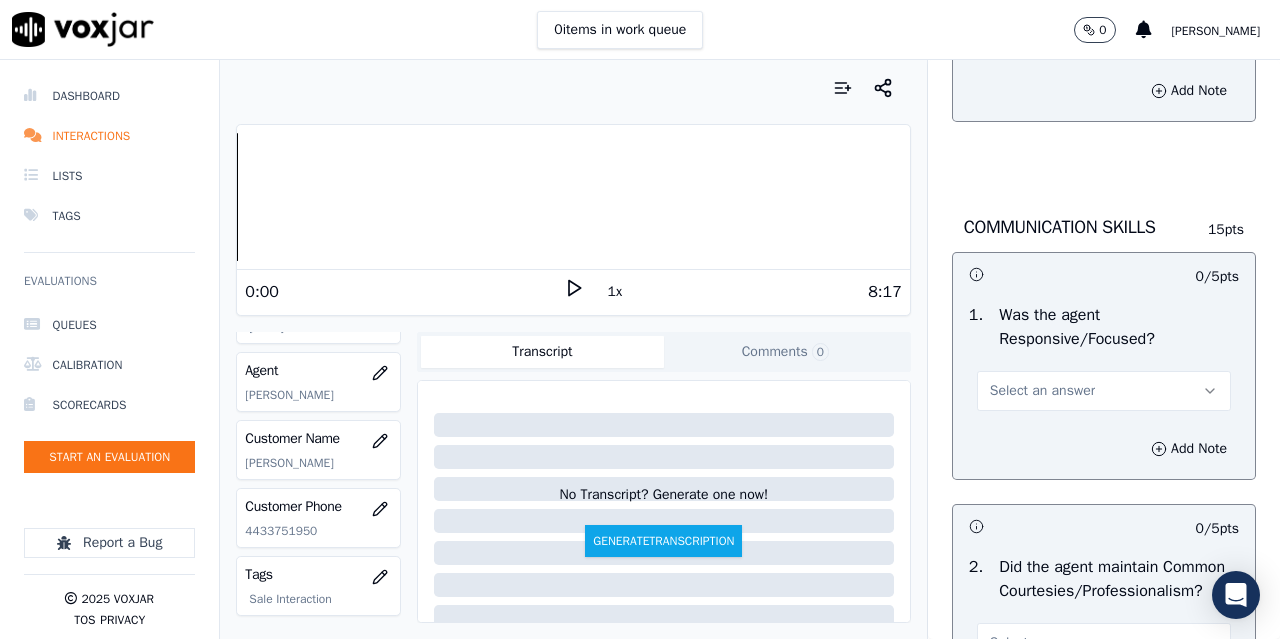 scroll, scrollTop: 5400, scrollLeft: 0, axis: vertical 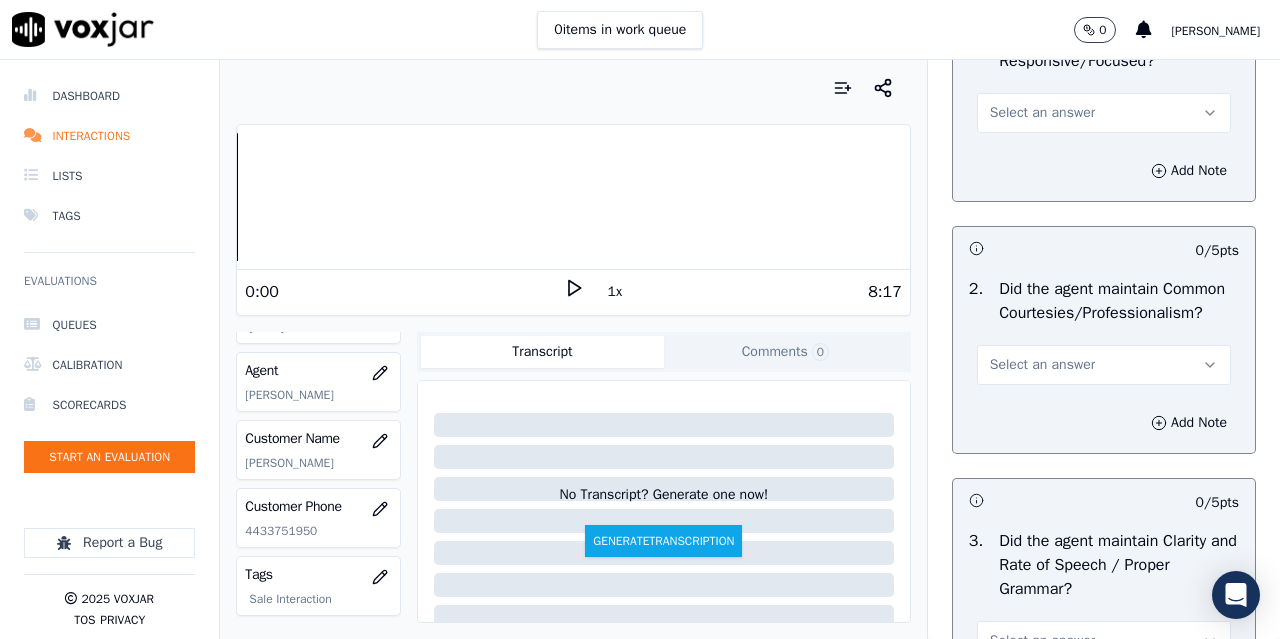 click on "Select an answer" at bounding box center [1042, 113] 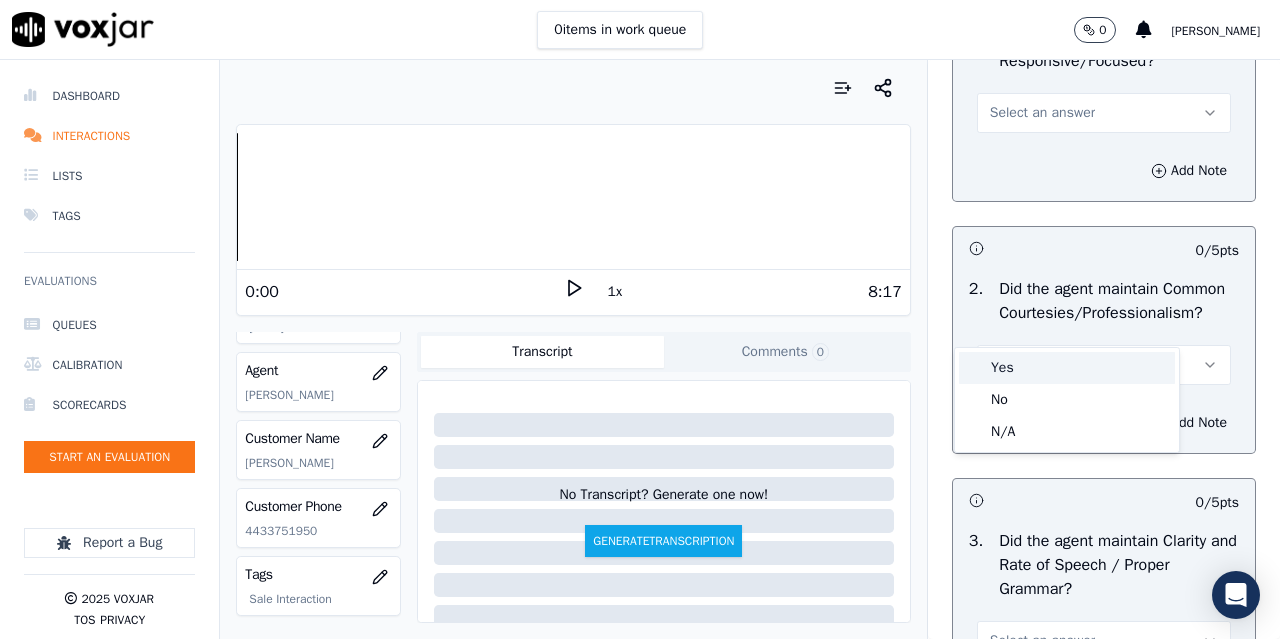 click on "Yes" at bounding box center (1067, 368) 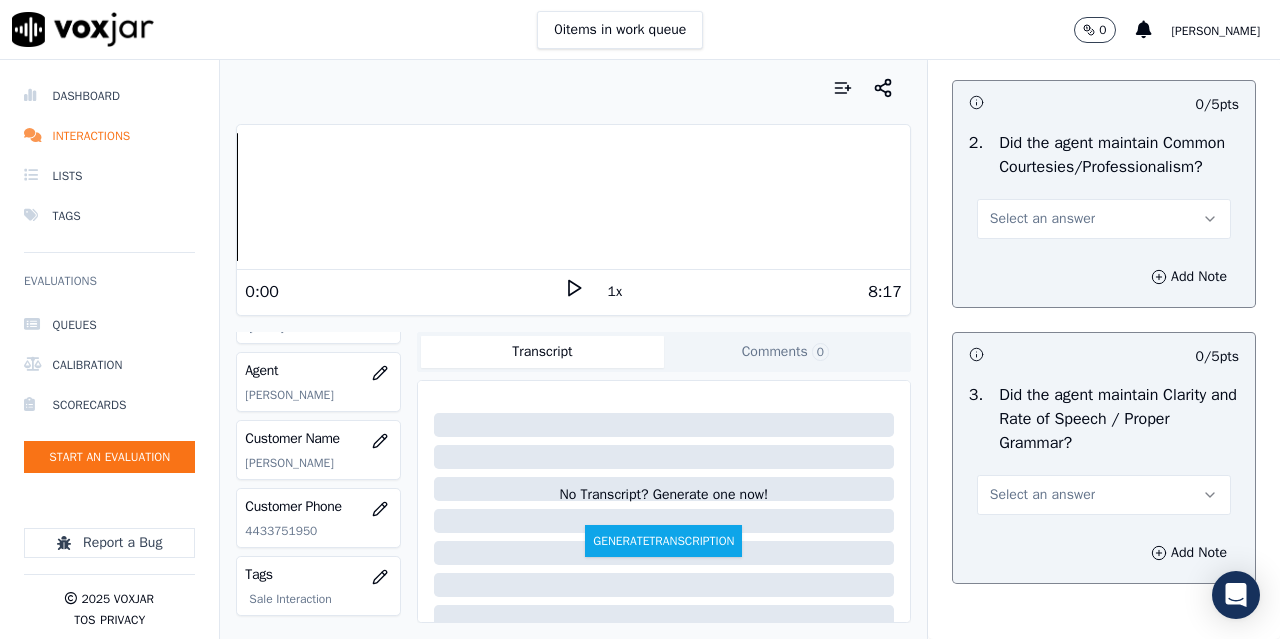scroll, scrollTop: 5700, scrollLeft: 0, axis: vertical 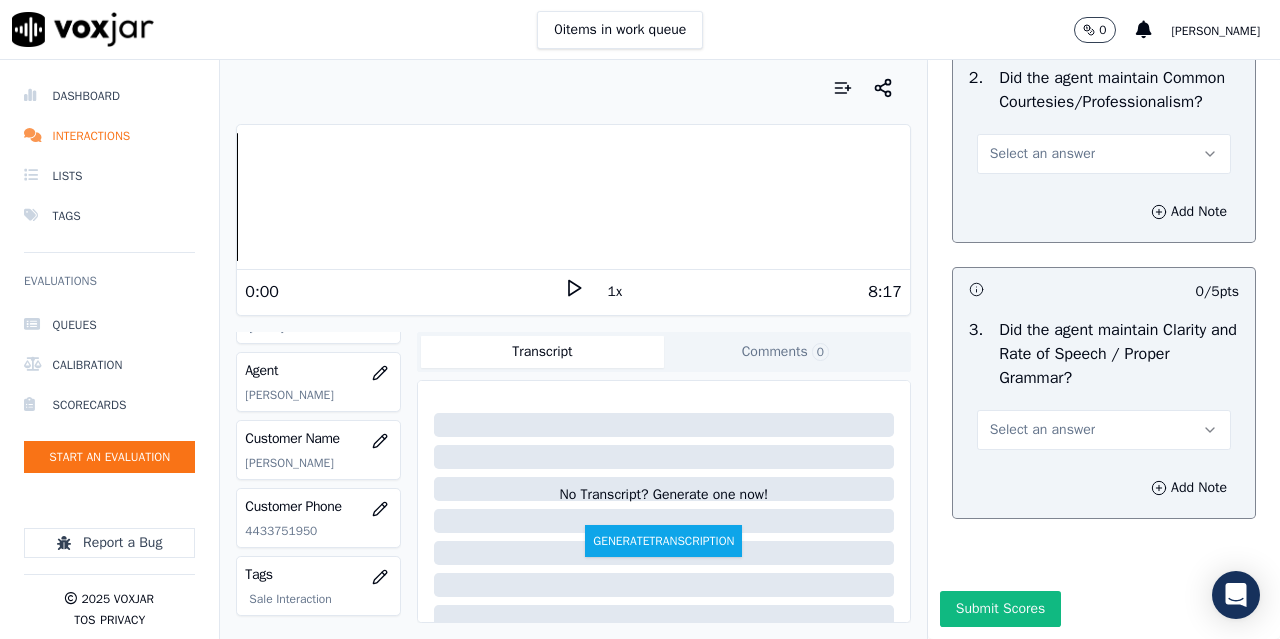drag, startPoint x: 1033, startPoint y: 290, endPoint x: 1034, endPoint y: 312, distance: 22.022715 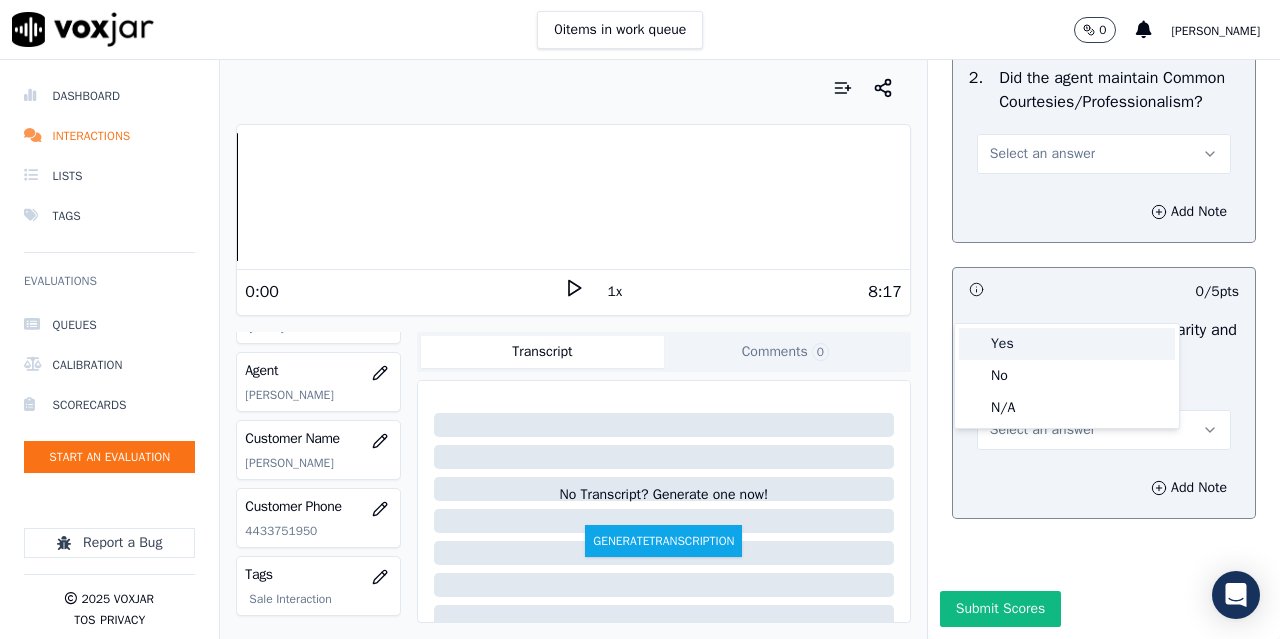 click on "Yes" at bounding box center [1067, 344] 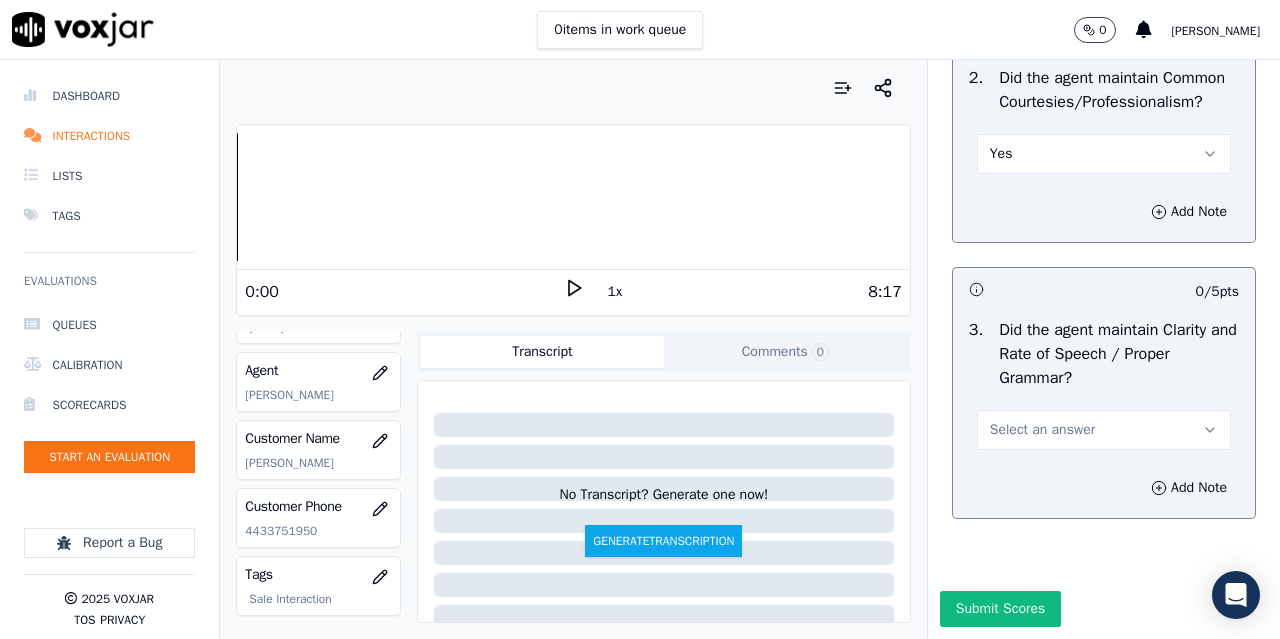 scroll, scrollTop: 5896, scrollLeft: 0, axis: vertical 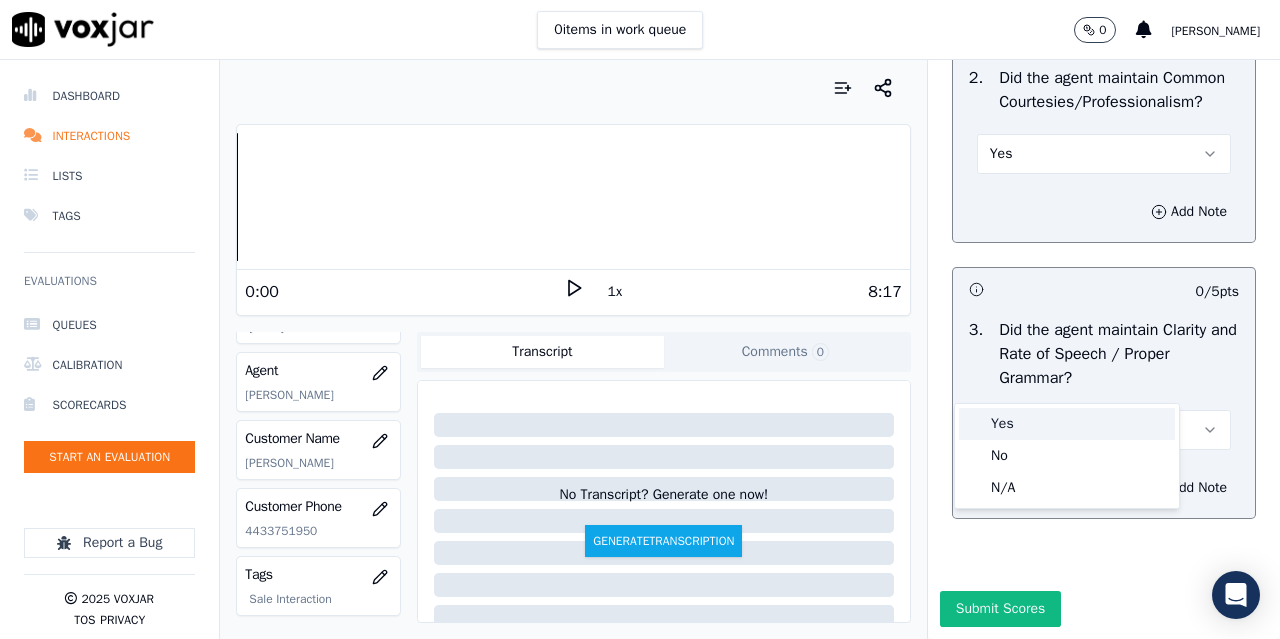 click on "Yes" at bounding box center (1067, 424) 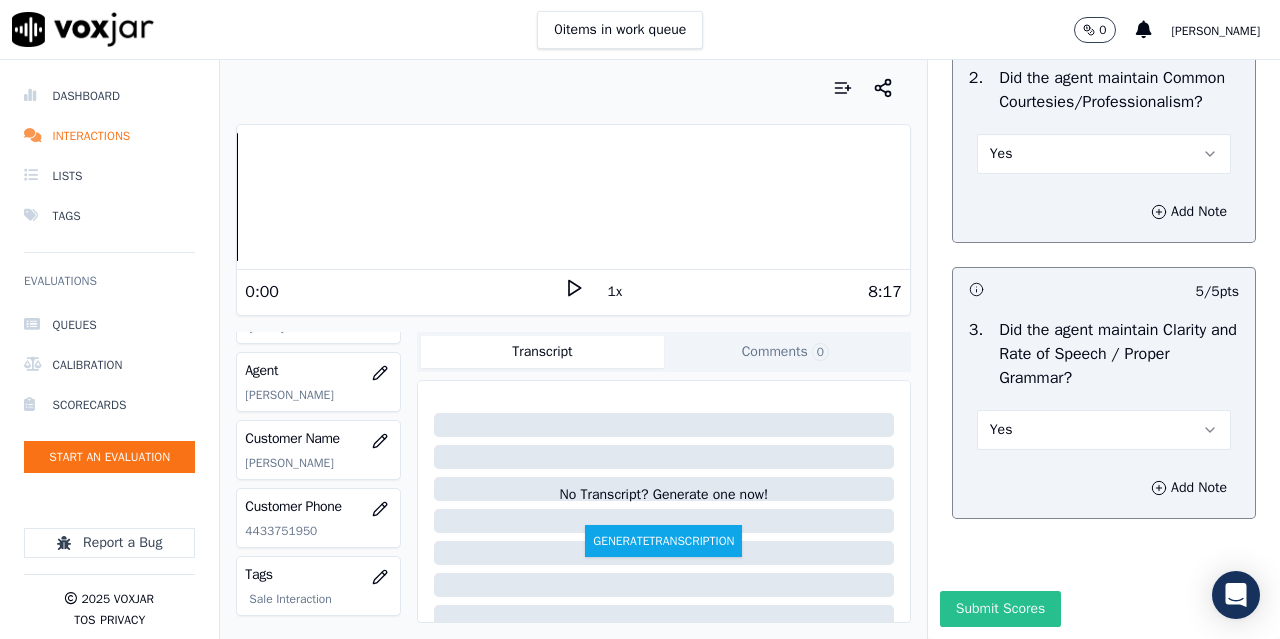 click on "Submit Scores" at bounding box center [1000, 609] 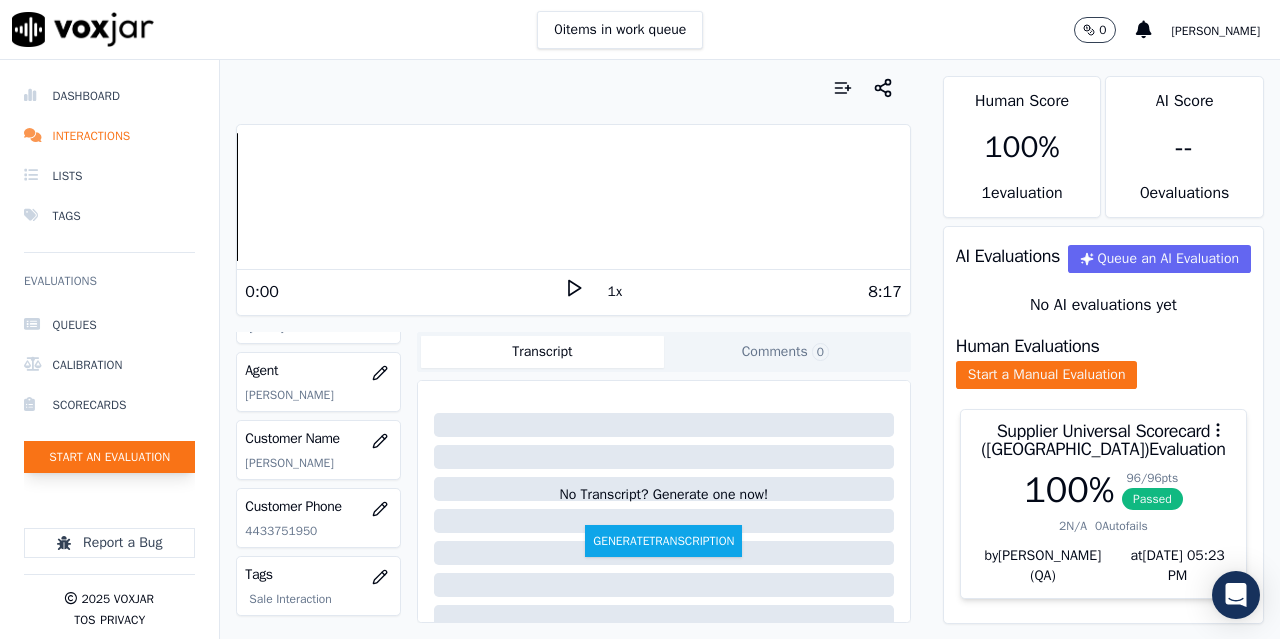 click on "Start an Evaluation" 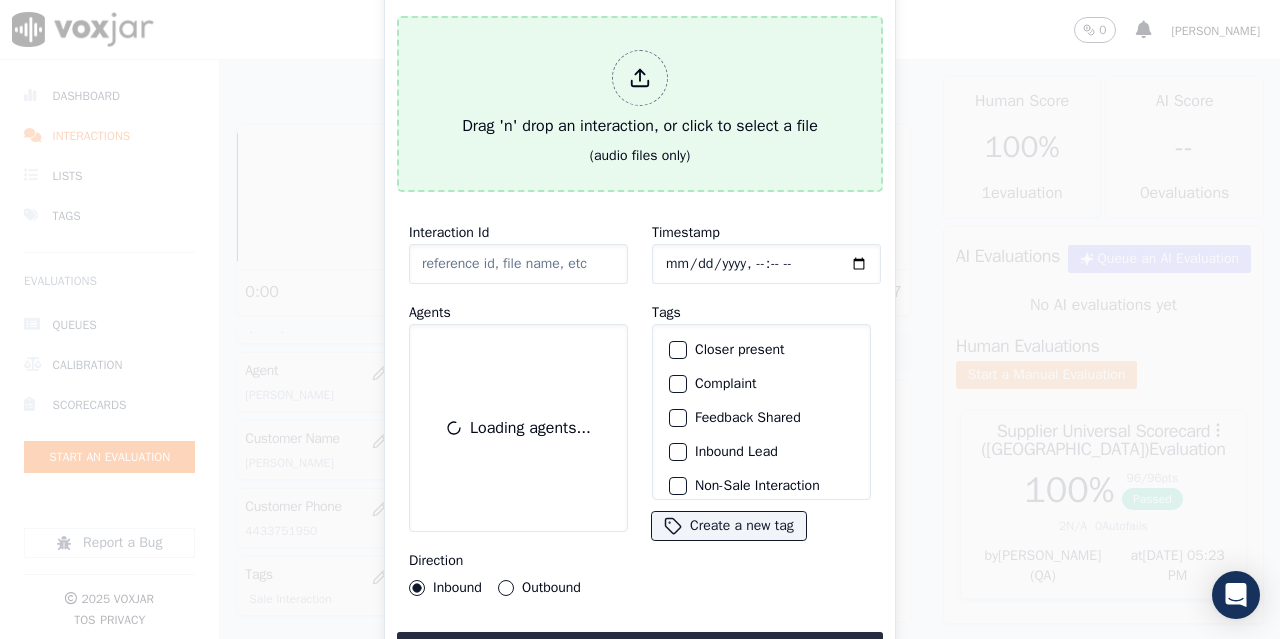 click on "Drag 'n' drop an interaction, or click to select a file" at bounding box center (640, 94) 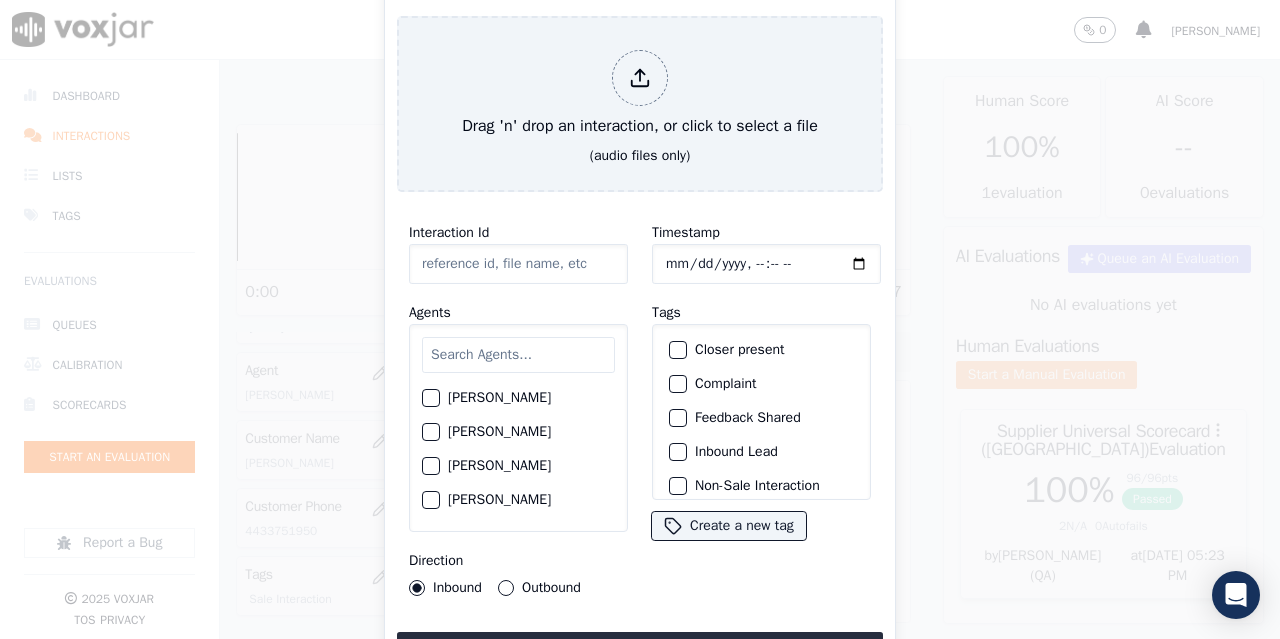 type on "20250702-133712_4403207579-all.mp3" 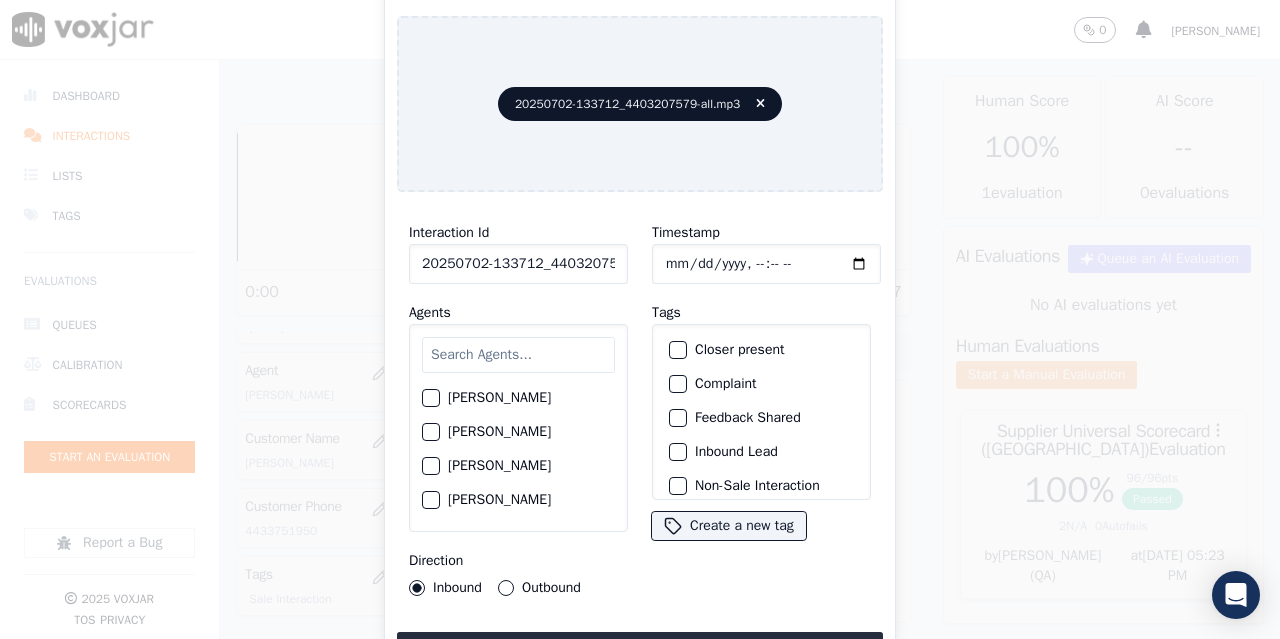 click at bounding box center (518, 355) 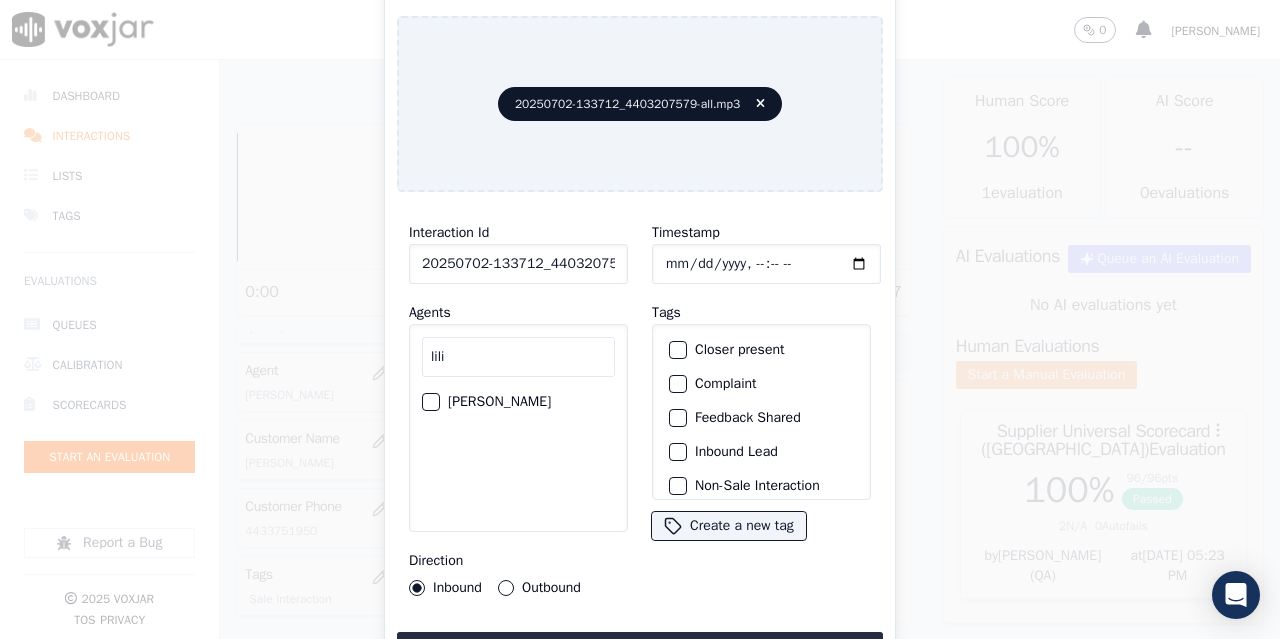 type on "lili" 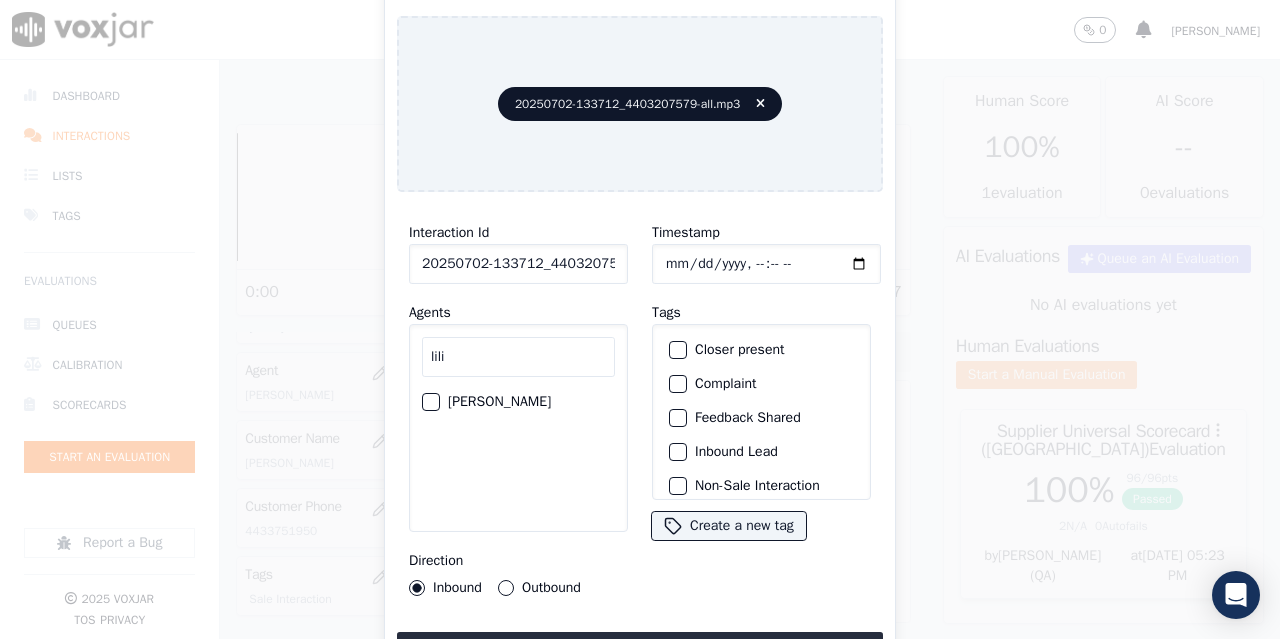 click on "[PERSON_NAME]" 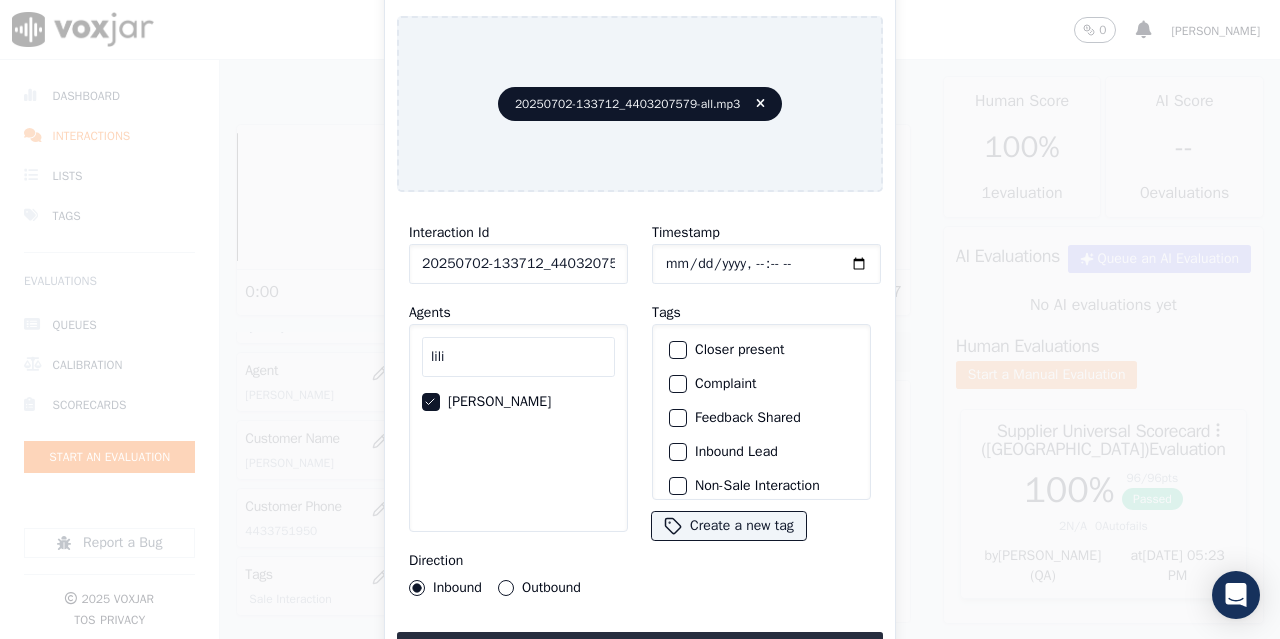 click on "Timestamp" 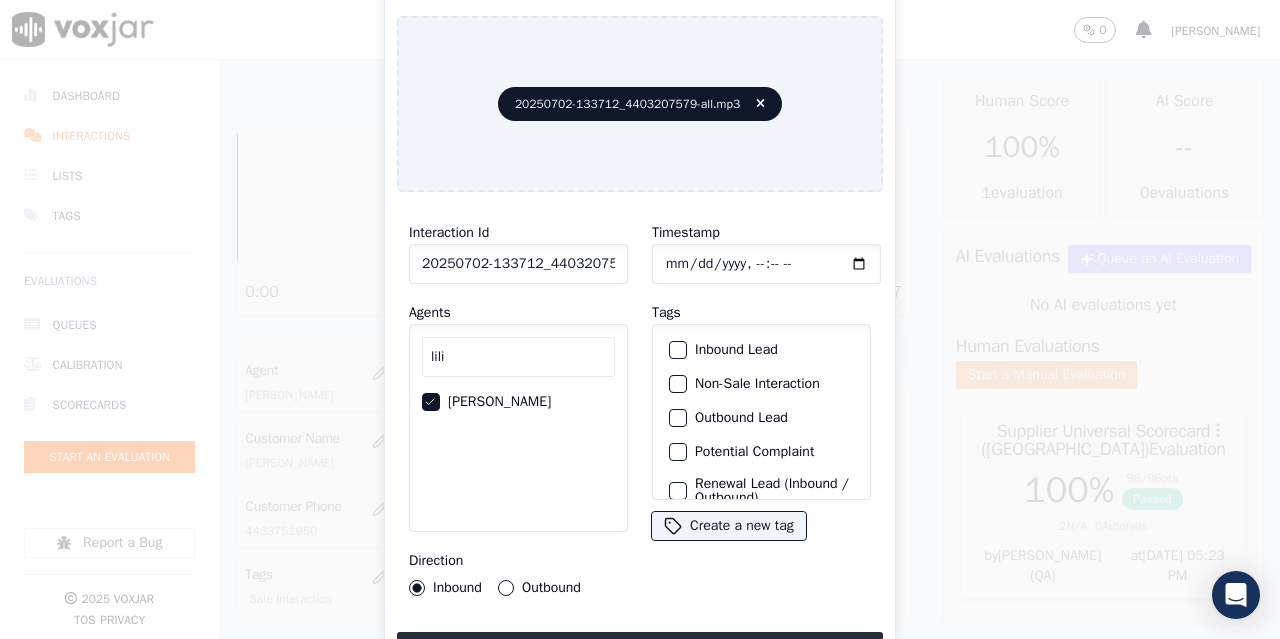 scroll, scrollTop: 189, scrollLeft: 0, axis: vertical 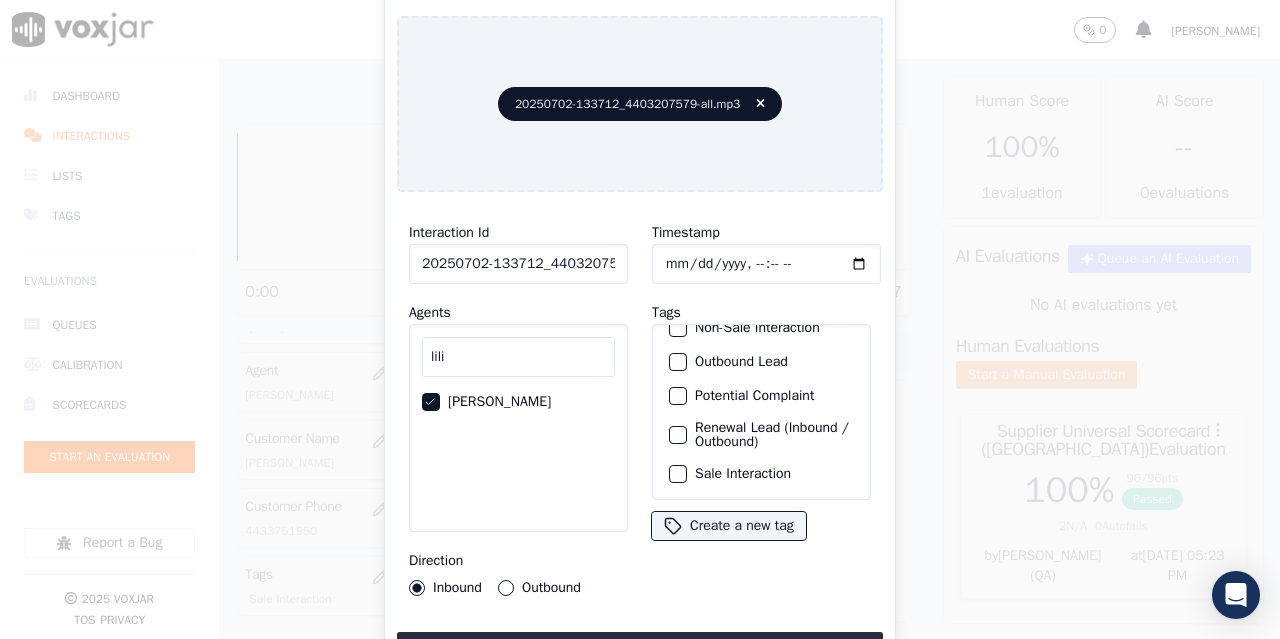 click on "Sale Interaction" 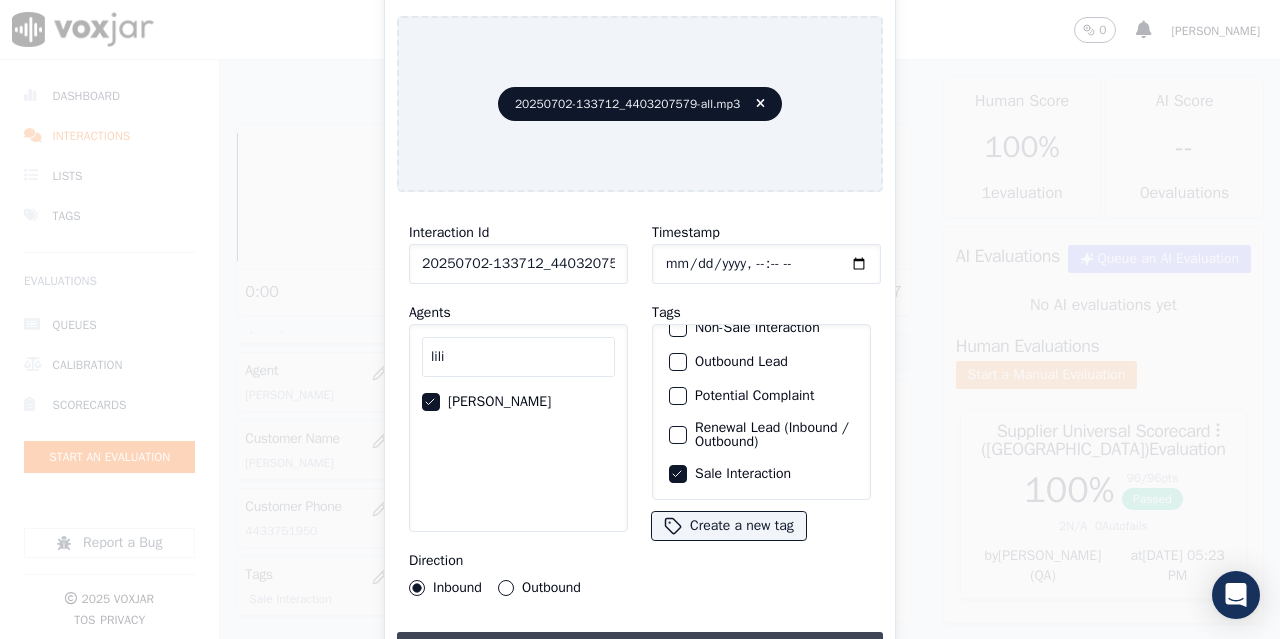 click on "Upload interaction to start evaluation" at bounding box center (640, 650) 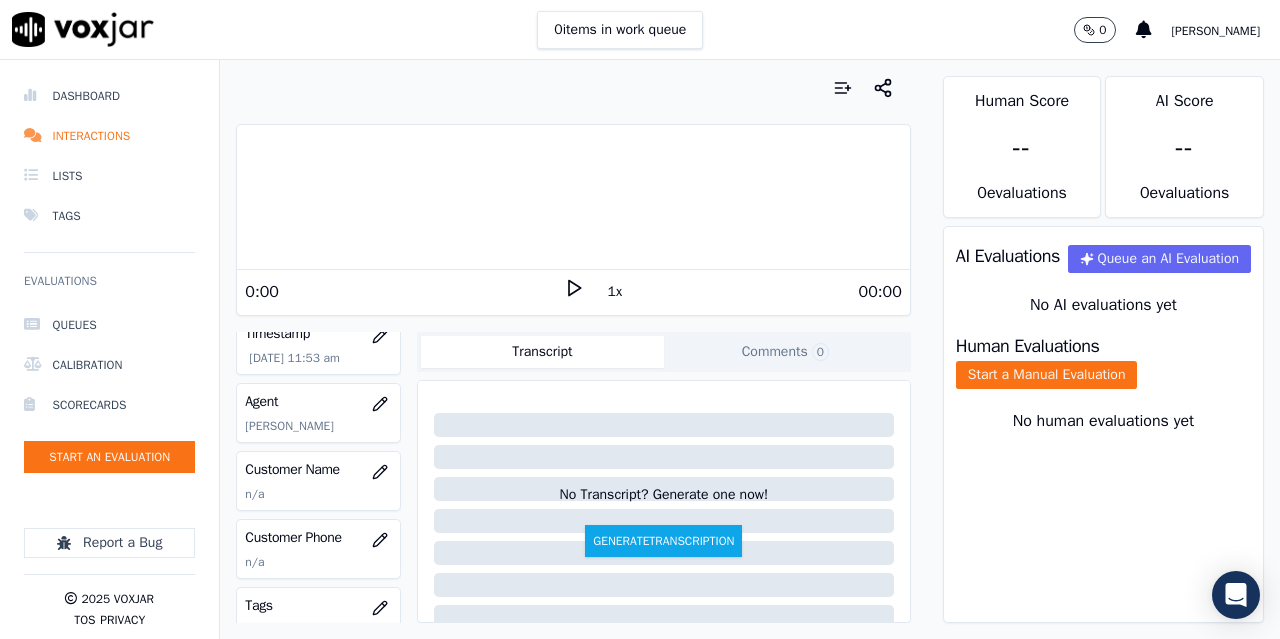 scroll, scrollTop: 200, scrollLeft: 0, axis: vertical 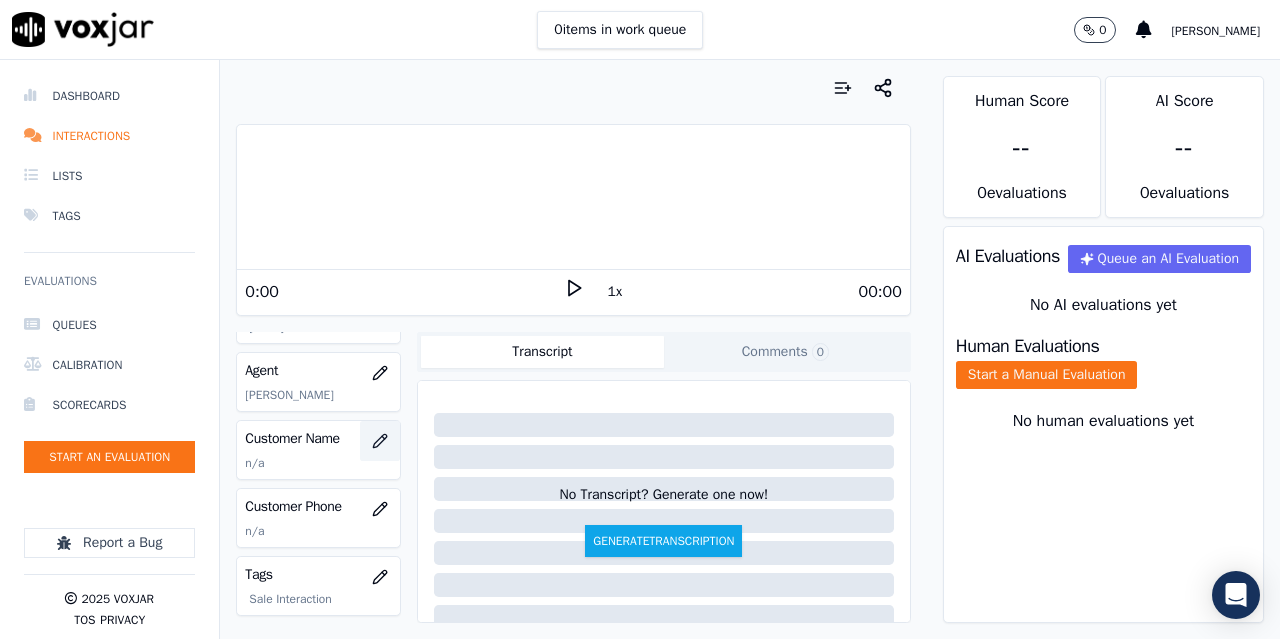 click 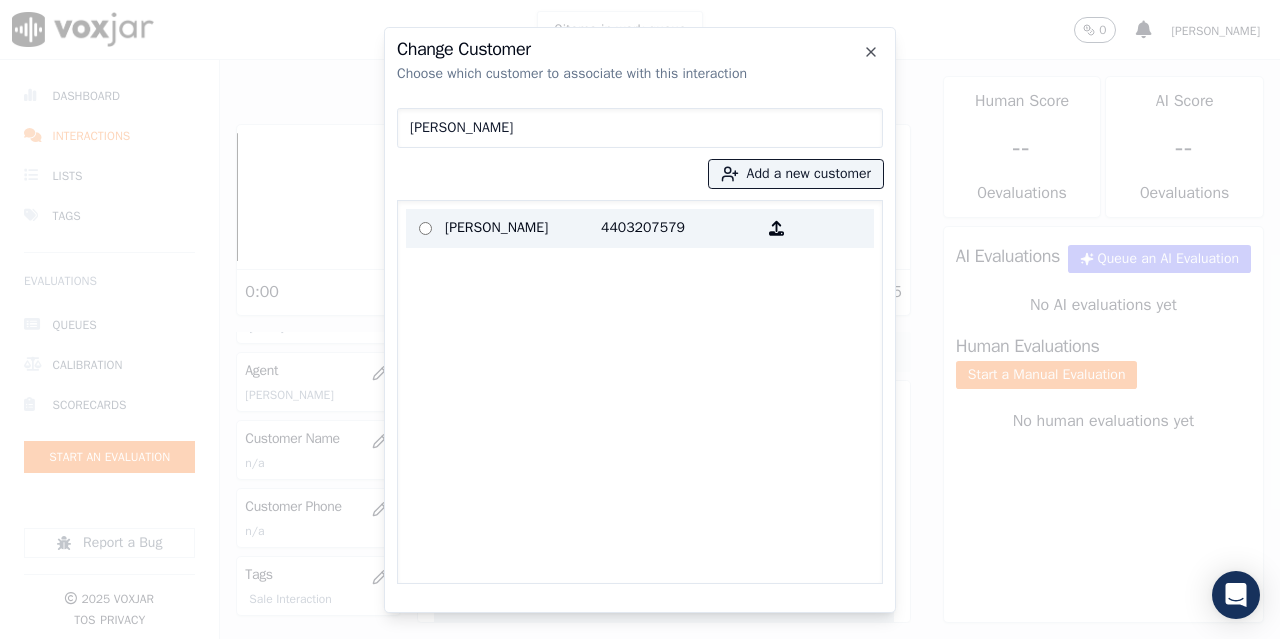 type on "[PERSON_NAME]" 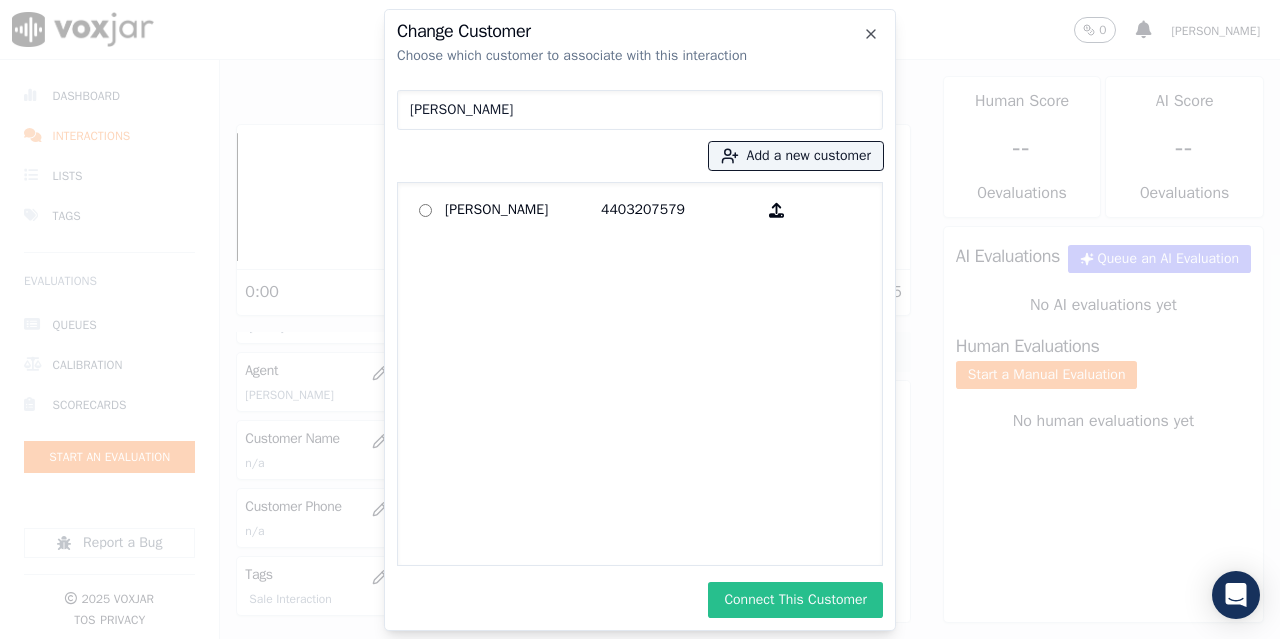click on "Connect This Customer" at bounding box center (795, 600) 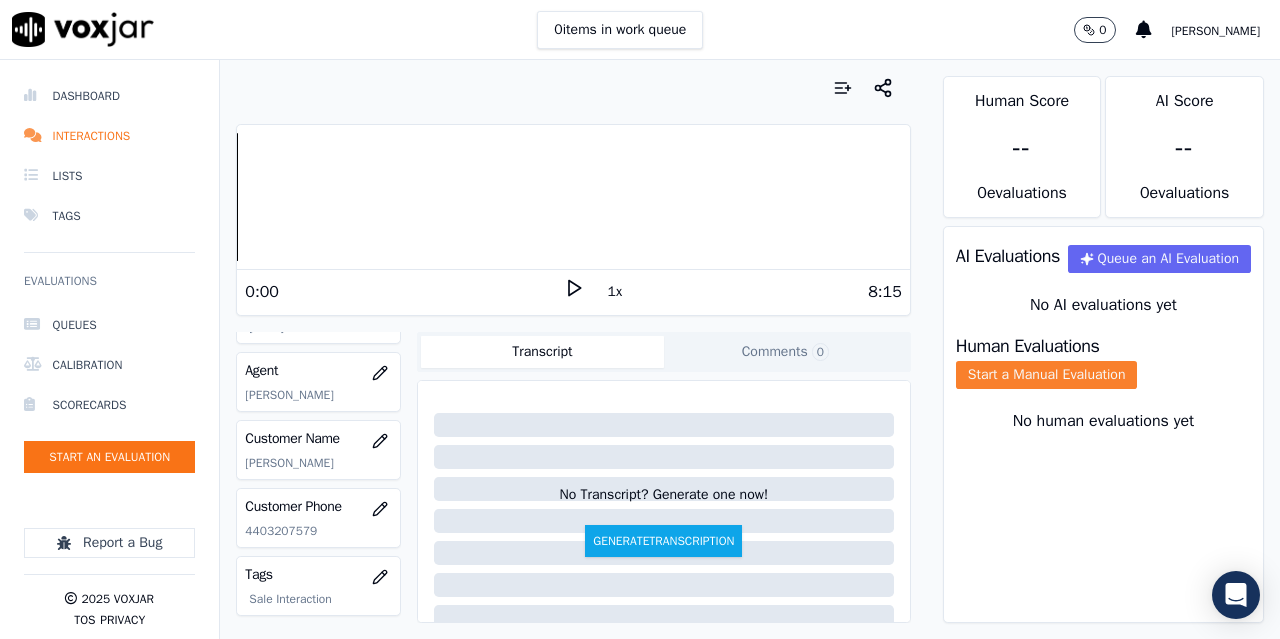 click on "Start a Manual Evaluation" 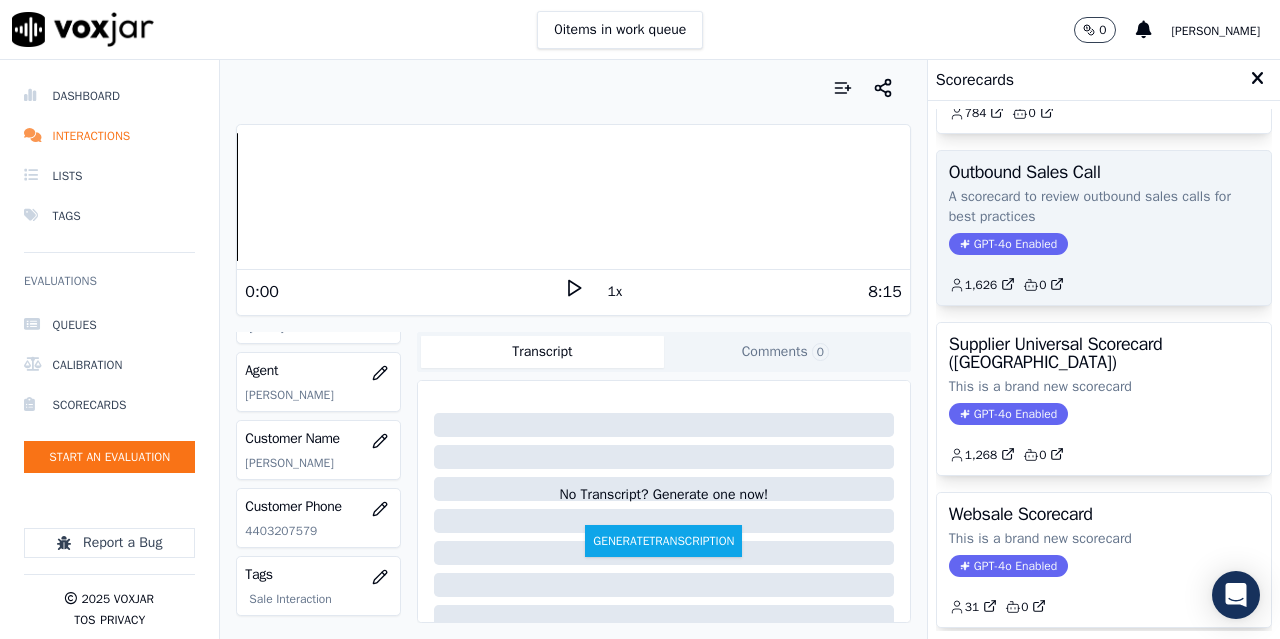 scroll, scrollTop: 300, scrollLeft: 0, axis: vertical 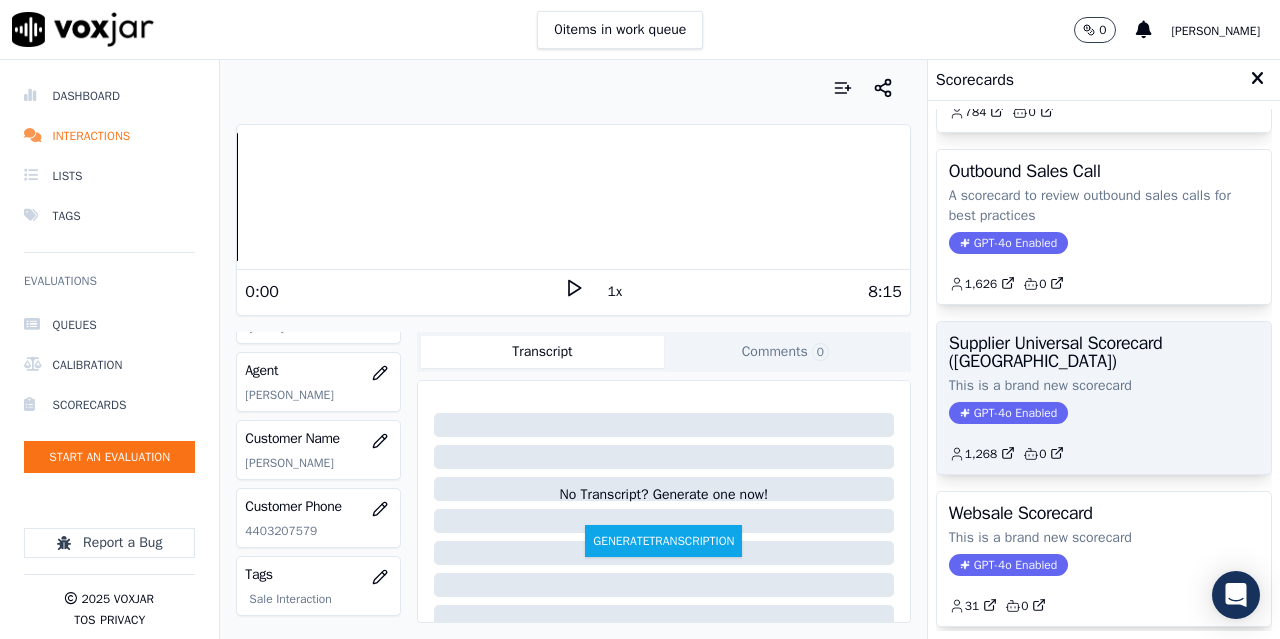 click on "Supplier Universal Scorecard ([GEOGRAPHIC_DATA])   This is a brand new scorecard     GPT-4o Enabled       1,268         0" at bounding box center (1104, 398) 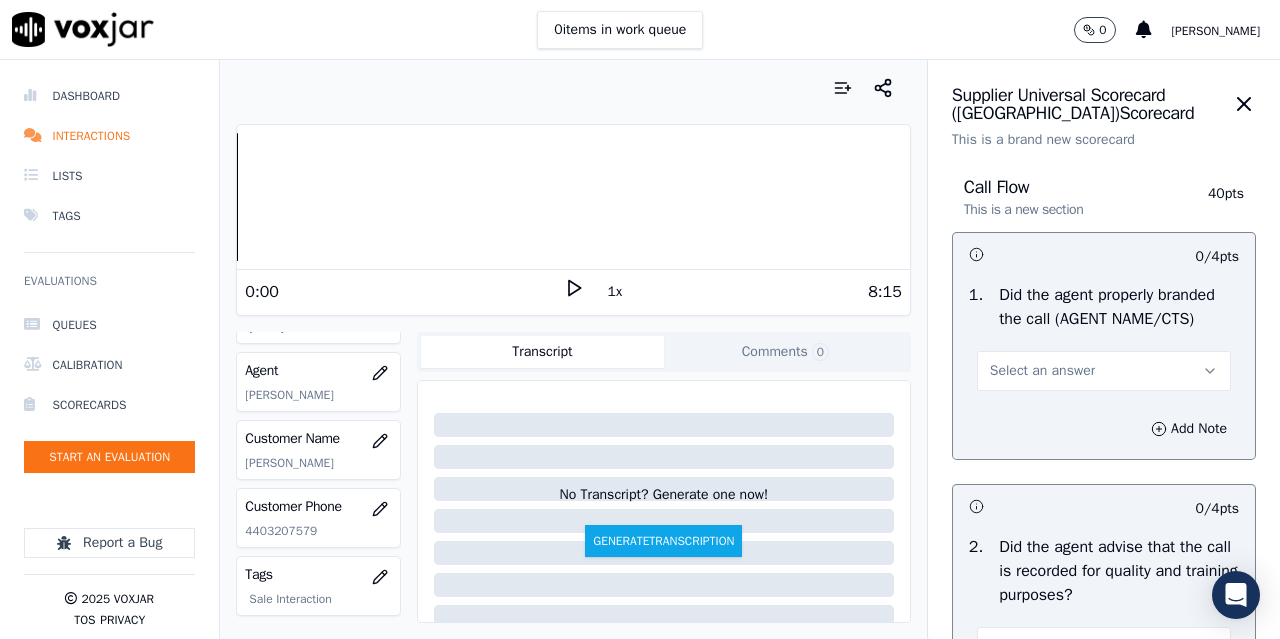 click on "Select an answer" at bounding box center [1042, 371] 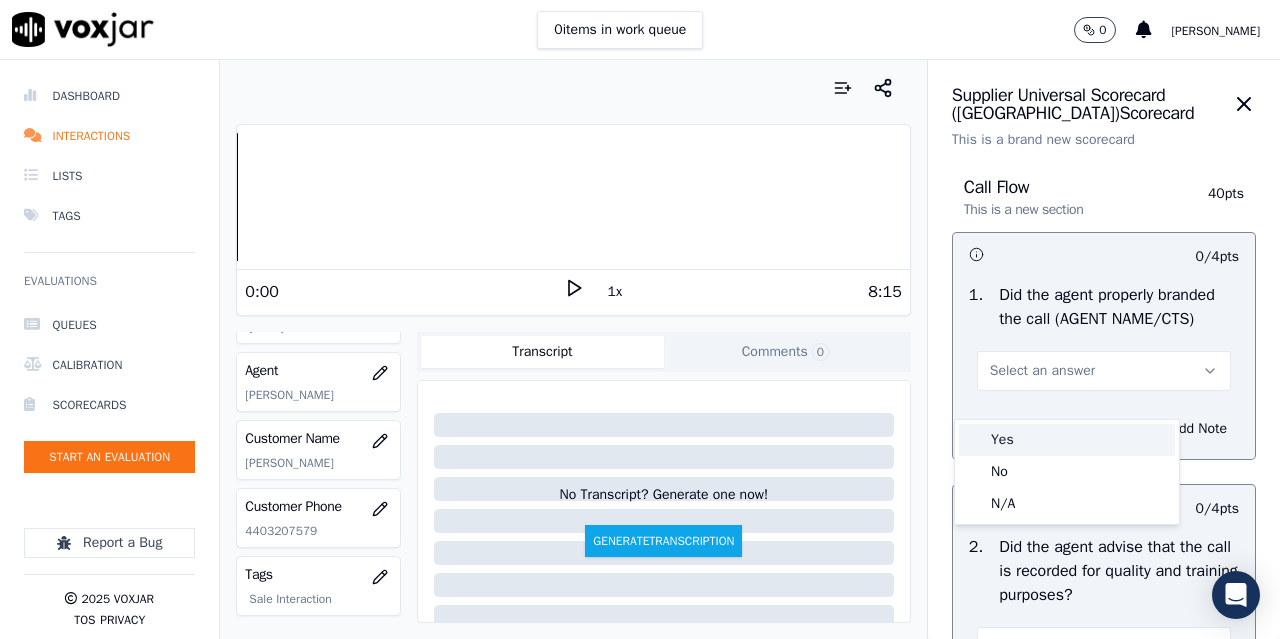 click on "Yes" at bounding box center (1067, 440) 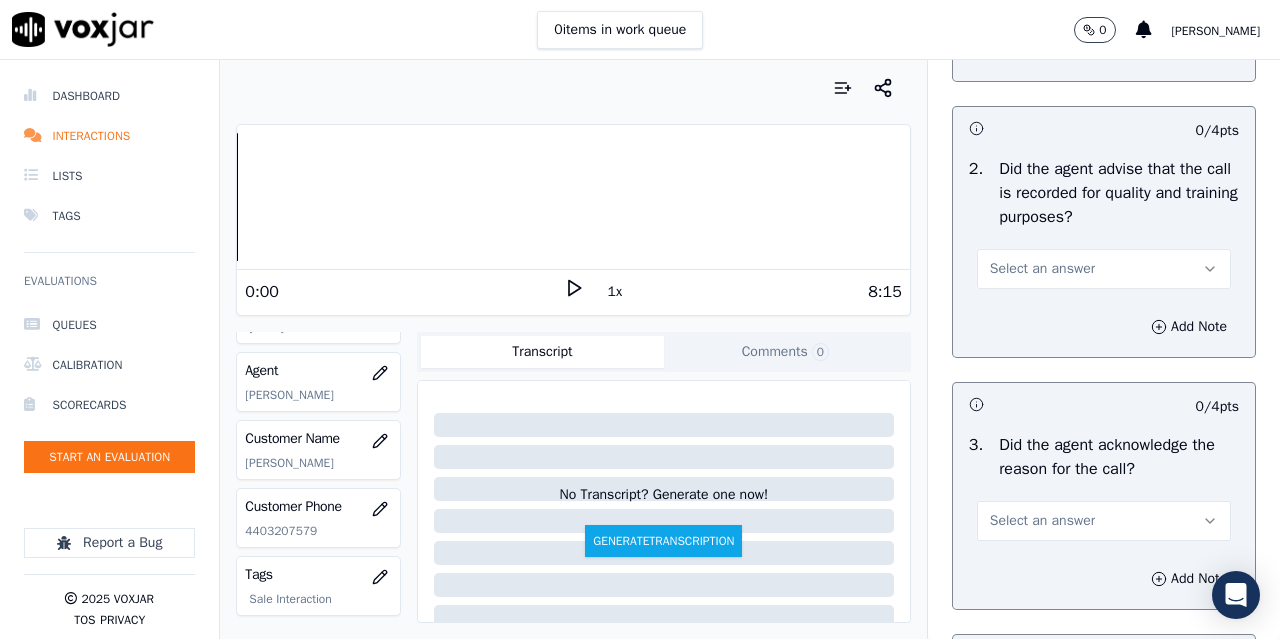 scroll, scrollTop: 400, scrollLeft: 0, axis: vertical 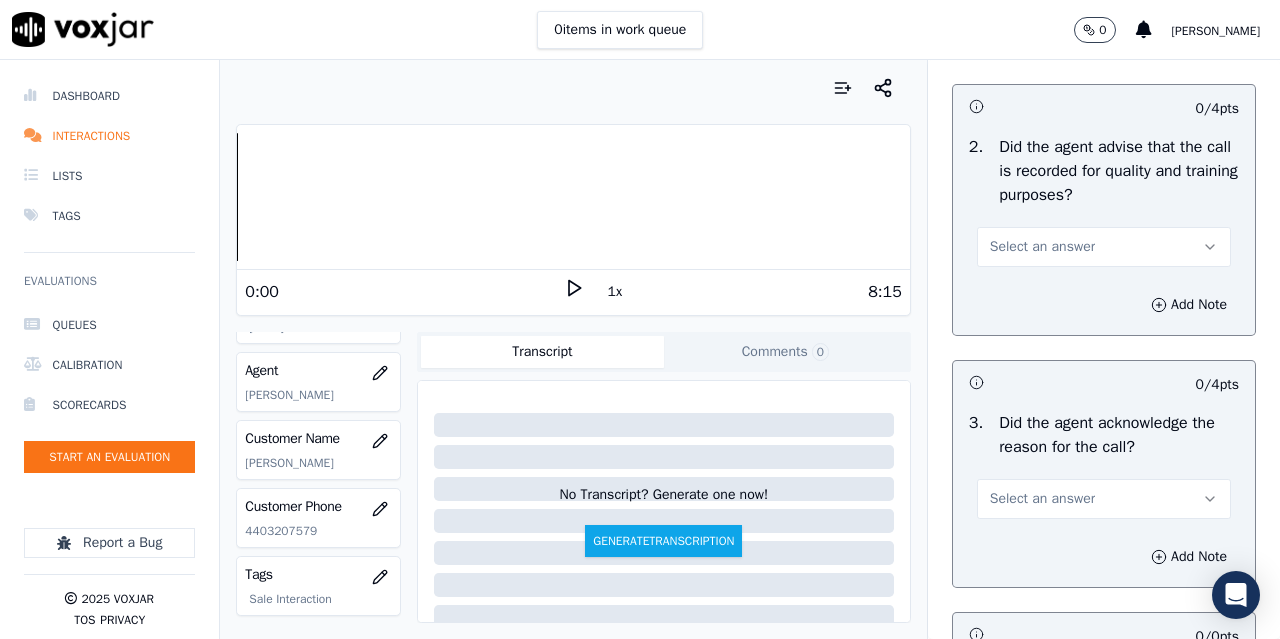 drag, startPoint x: 1016, startPoint y: 267, endPoint x: 1026, endPoint y: 287, distance: 22.36068 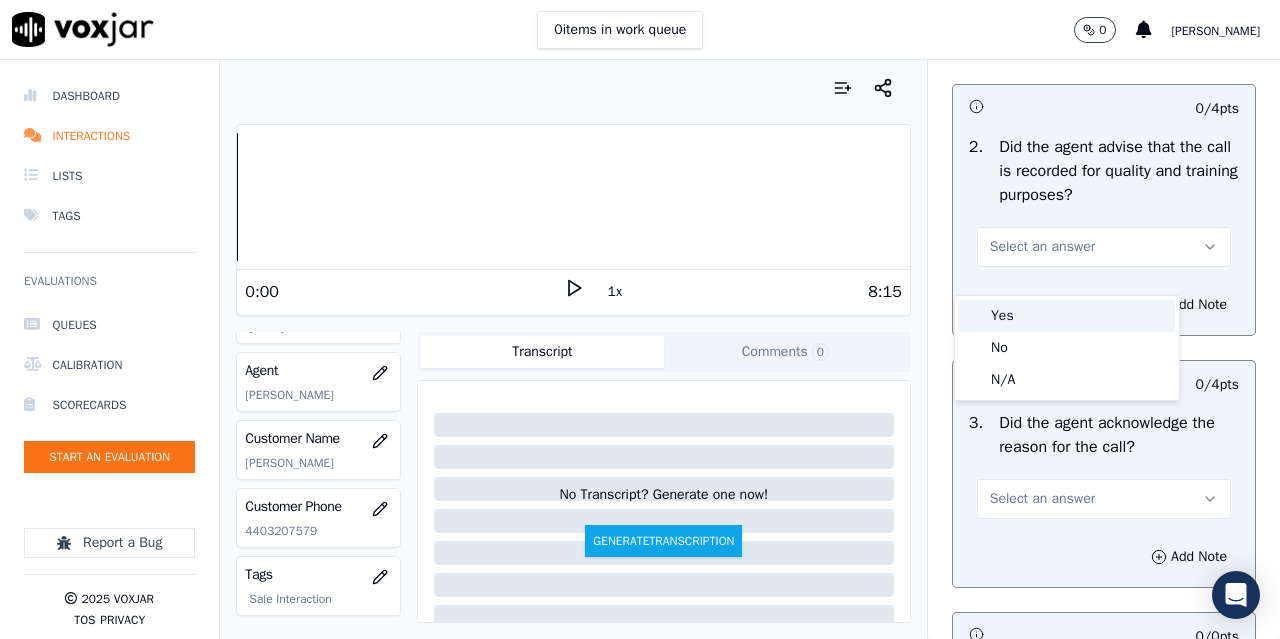 click on "Yes" at bounding box center (1067, 316) 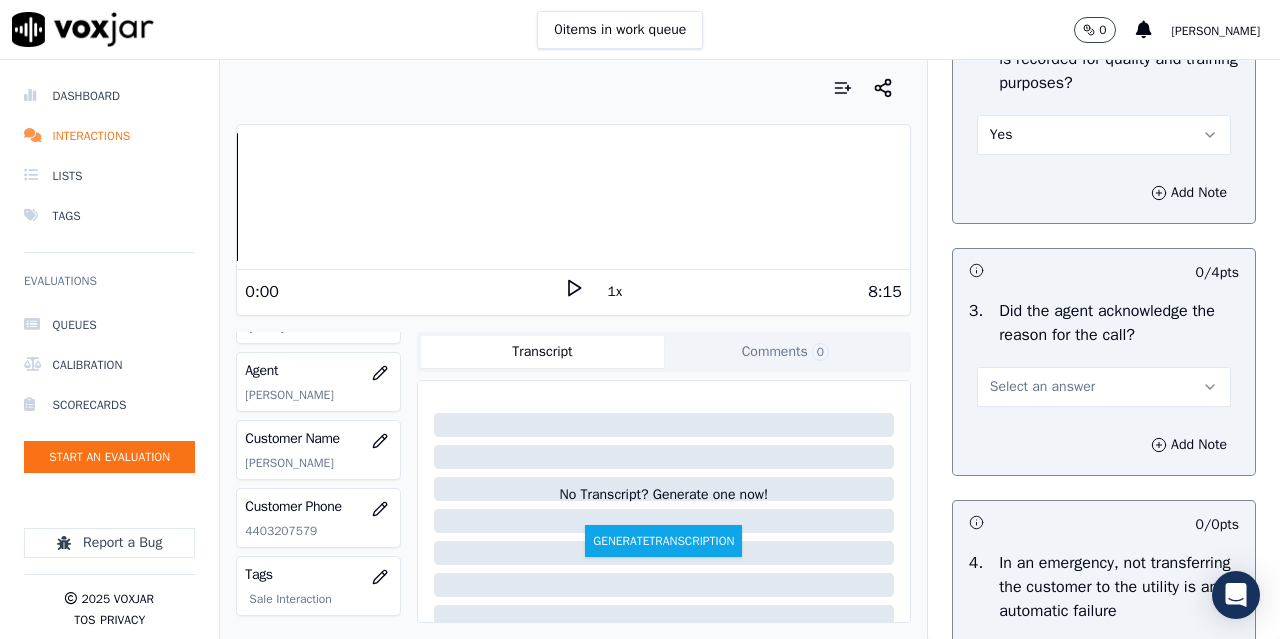 scroll, scrollTop: 600, scrollLeft: 0, axis: vertical 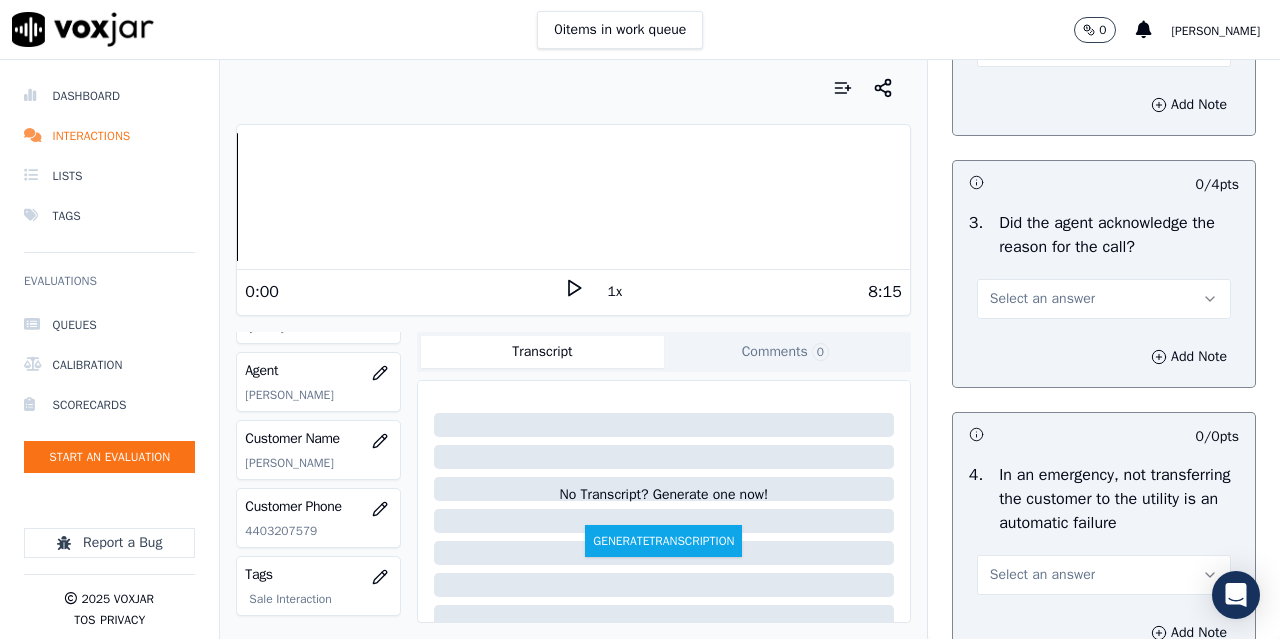 click on "Select an answer" at bounding box center [1042, 299] 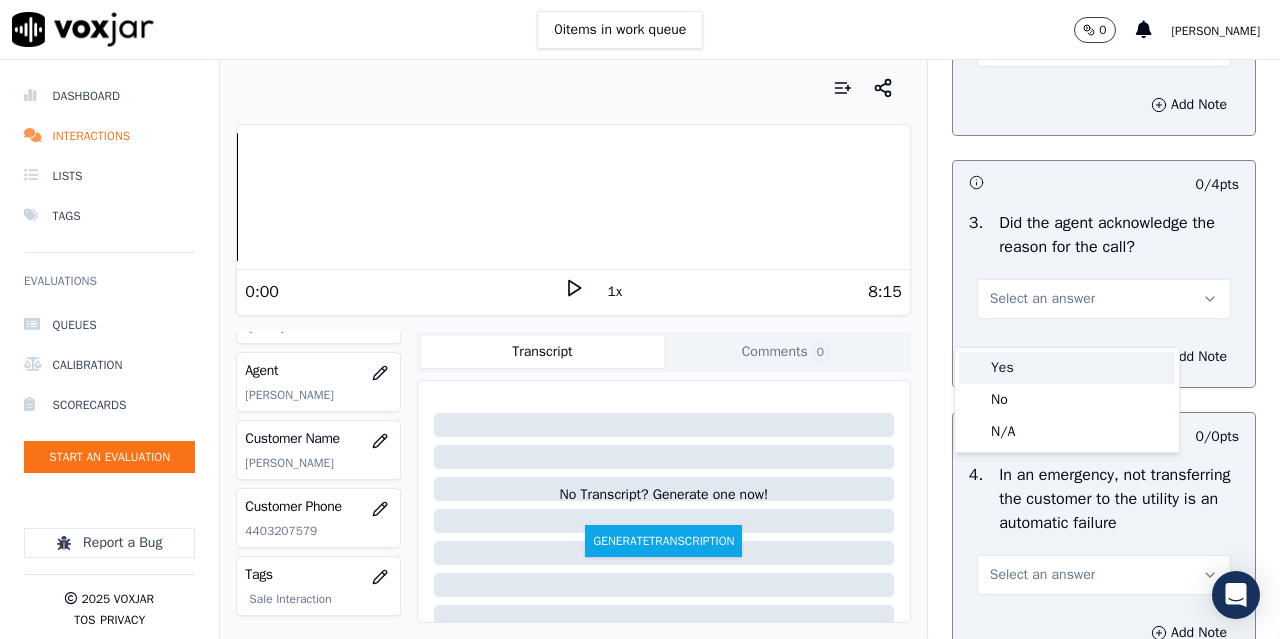 click on "Yes" at bounding box center [1067, 368] 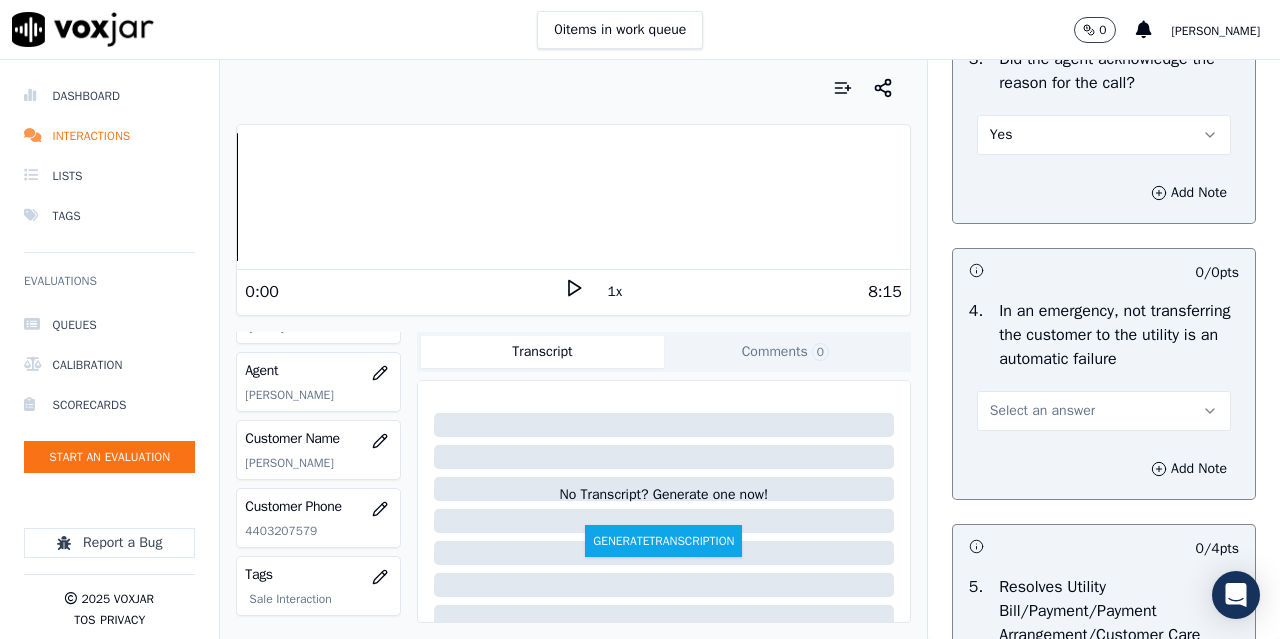 scroll, scrollTop: 900, scrollLeft: 0, axis: vertical 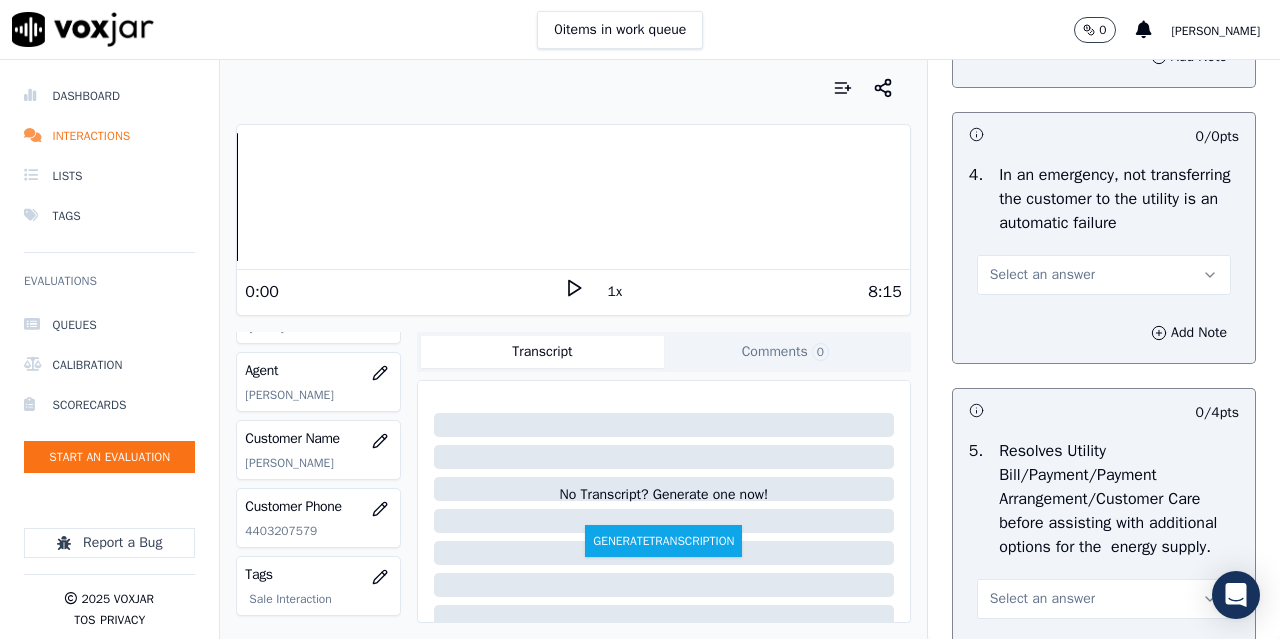click on "Select an answer" at bounding box center [1042, 275] 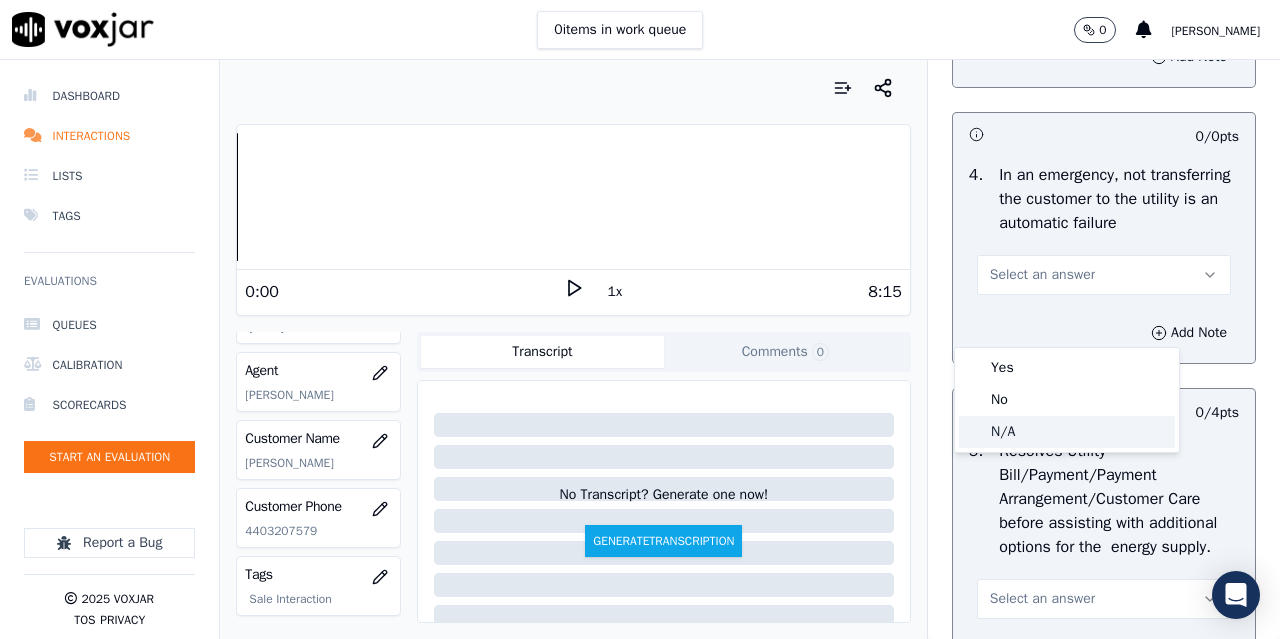 click on "N/A" 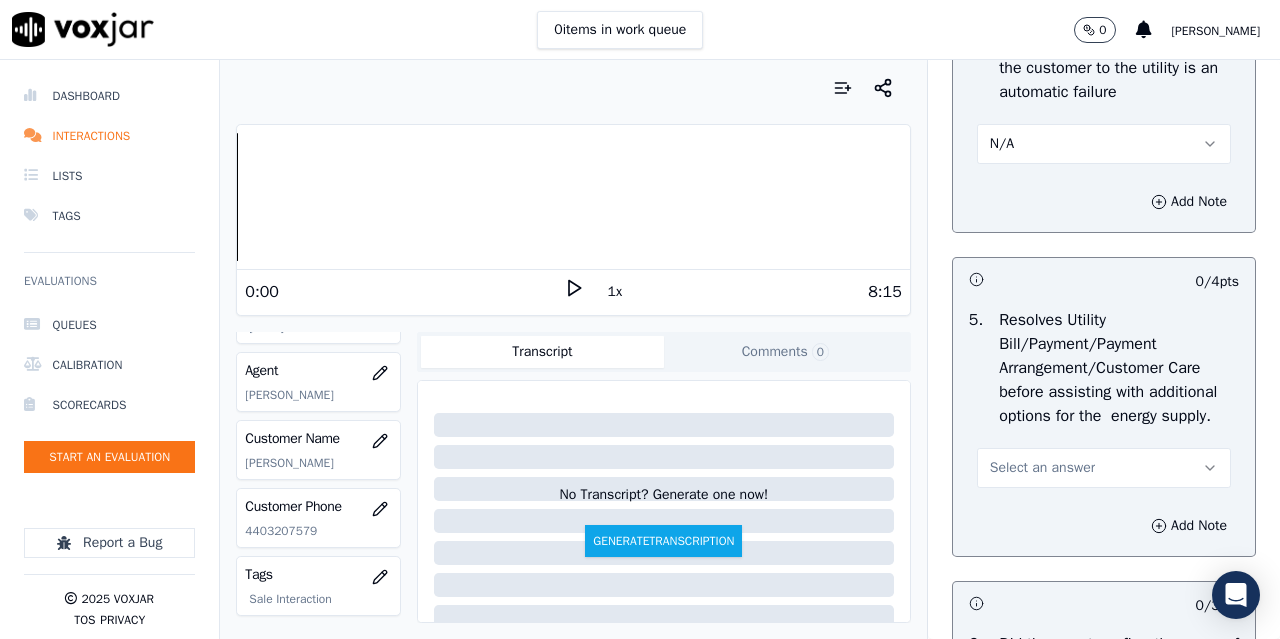 scroll, scrollTop: 1200, scrollLeft: 0, axis: vertical 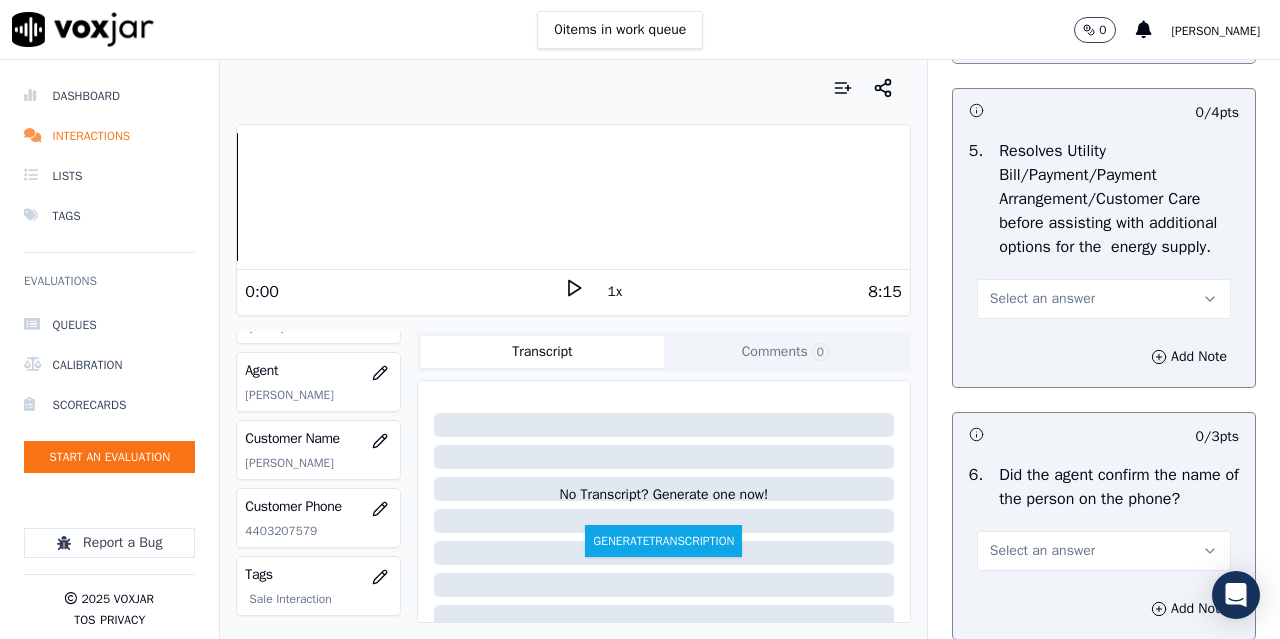 drag, startPoint x: 1035, startPoint y: 370, endPoint x: 1038, endPoint y: 384, distance: 14.3178215 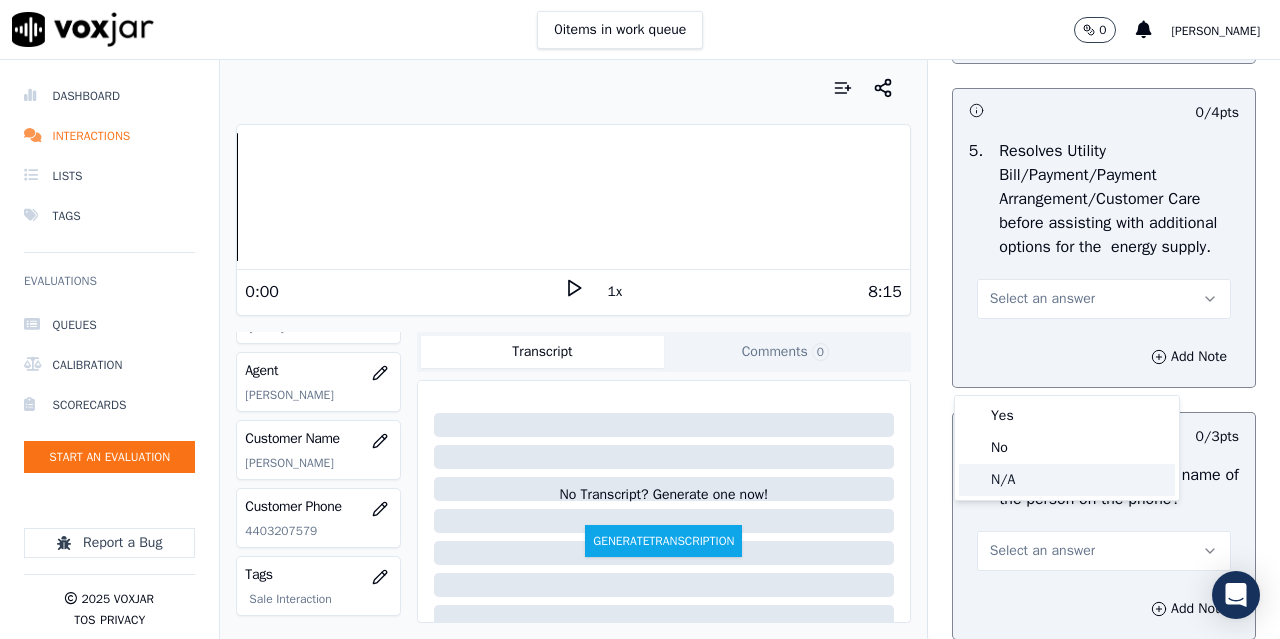 click on "N/A" 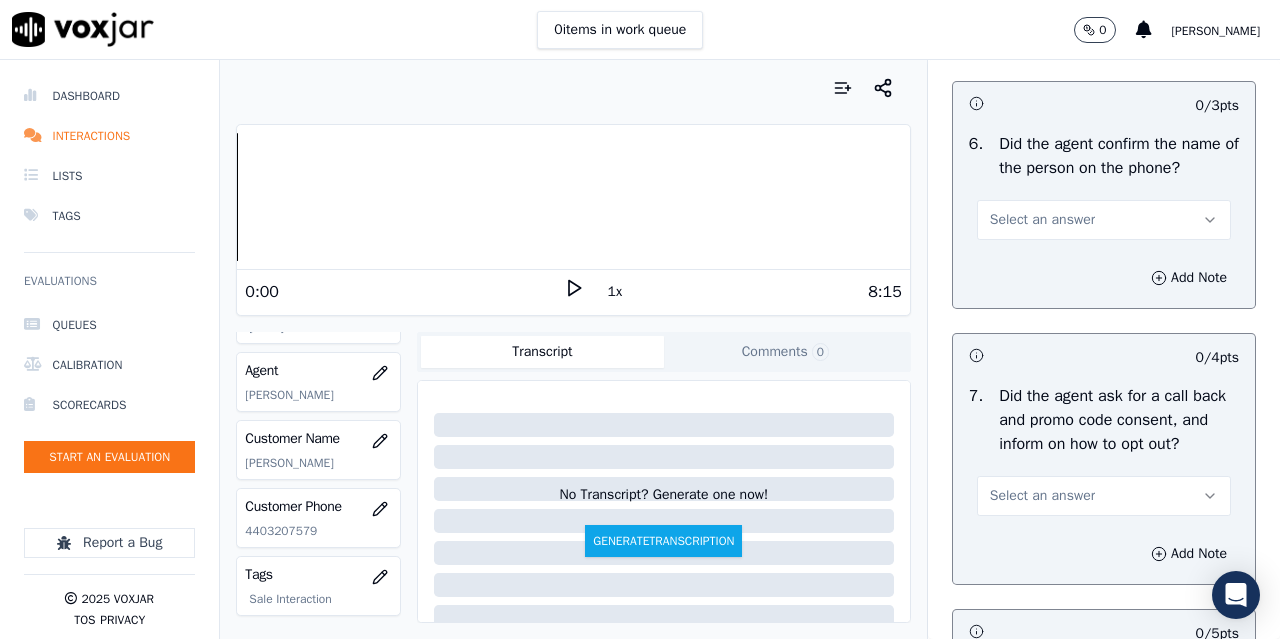 scroll, scrollTop: 1600, scrollLeft: 0, axis: vertical 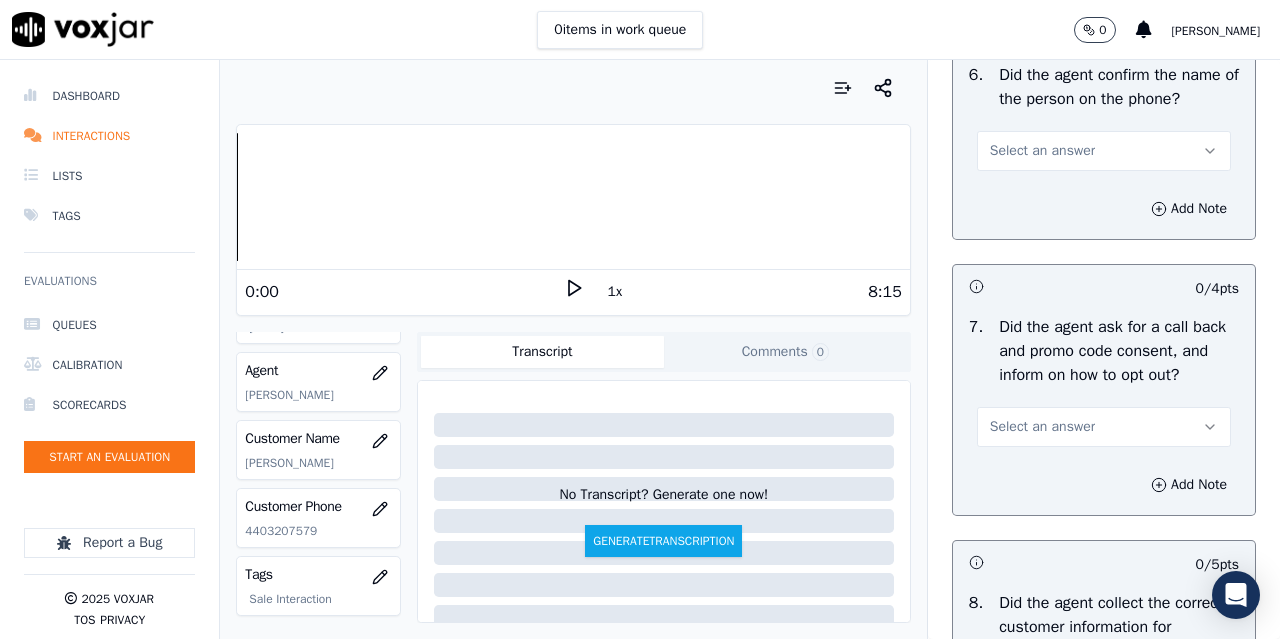 click on "Select an answer" at bounding box center (1042, 151) 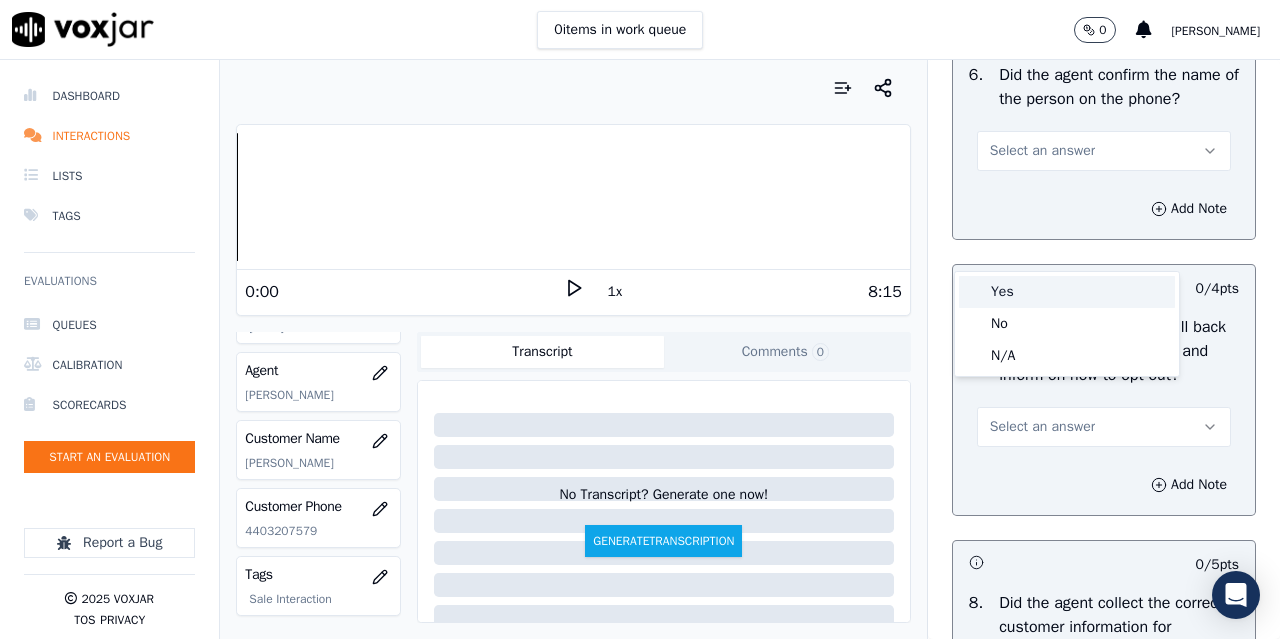 click on "Yes" at bounding box center [1067, 292] 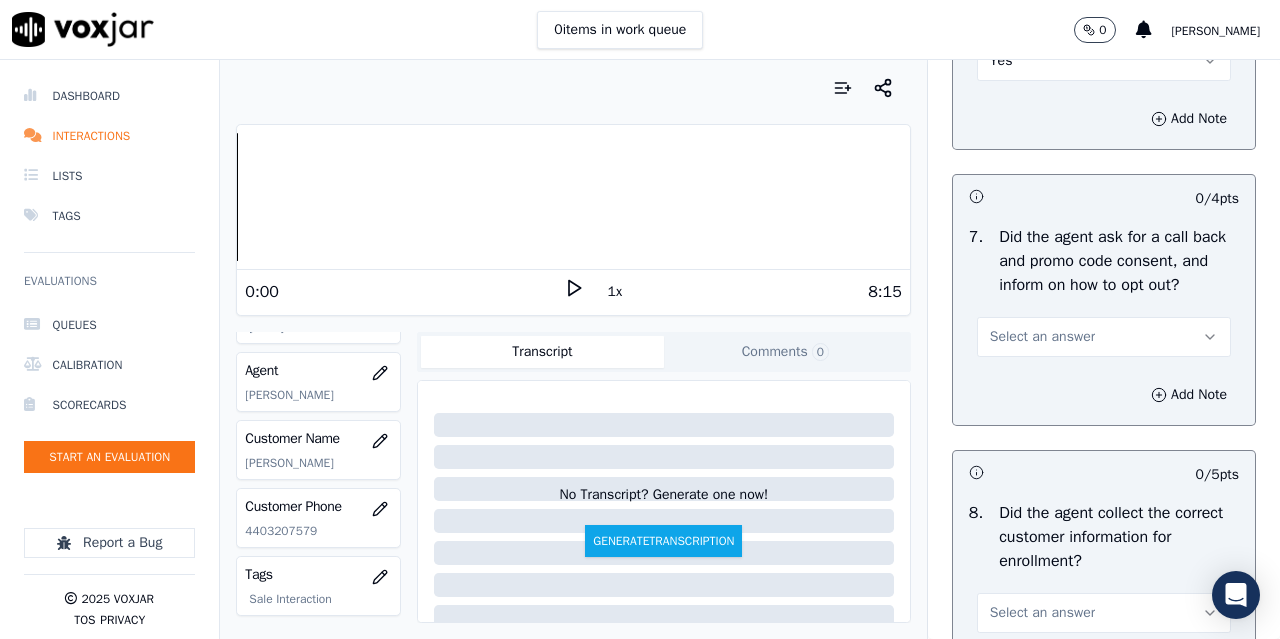 scroll, scrollTop: 1900, scrollLeft: 0, axis: vertical 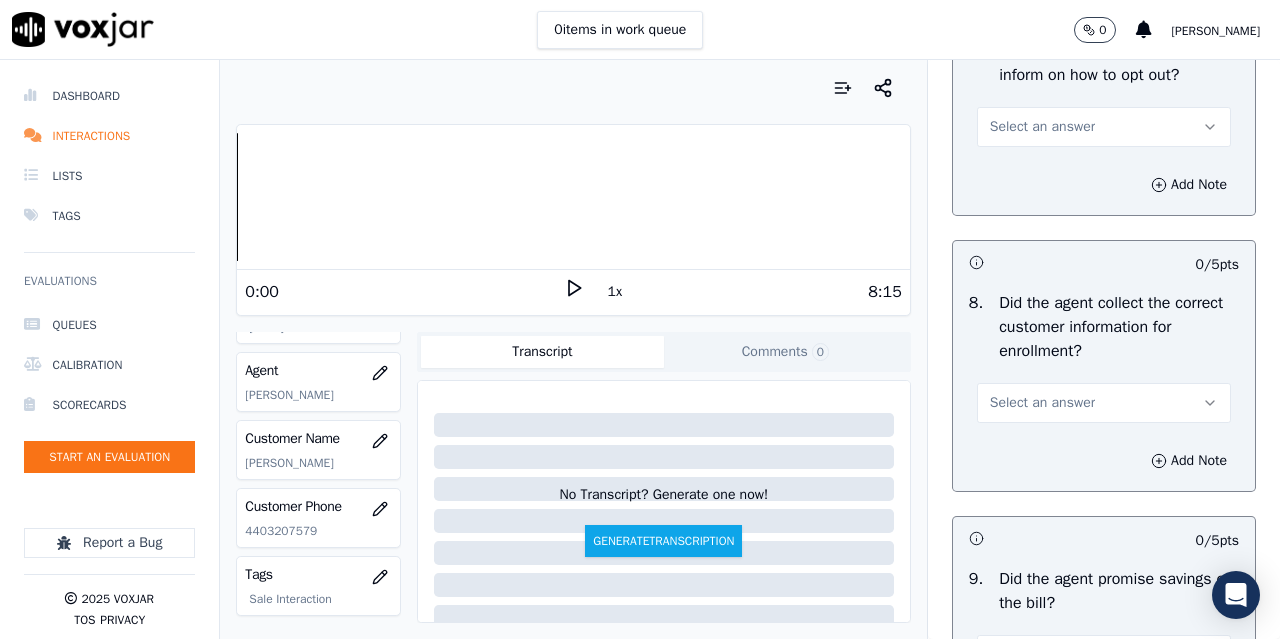 click on "Select an answer" at bounding box center [1042, 127] 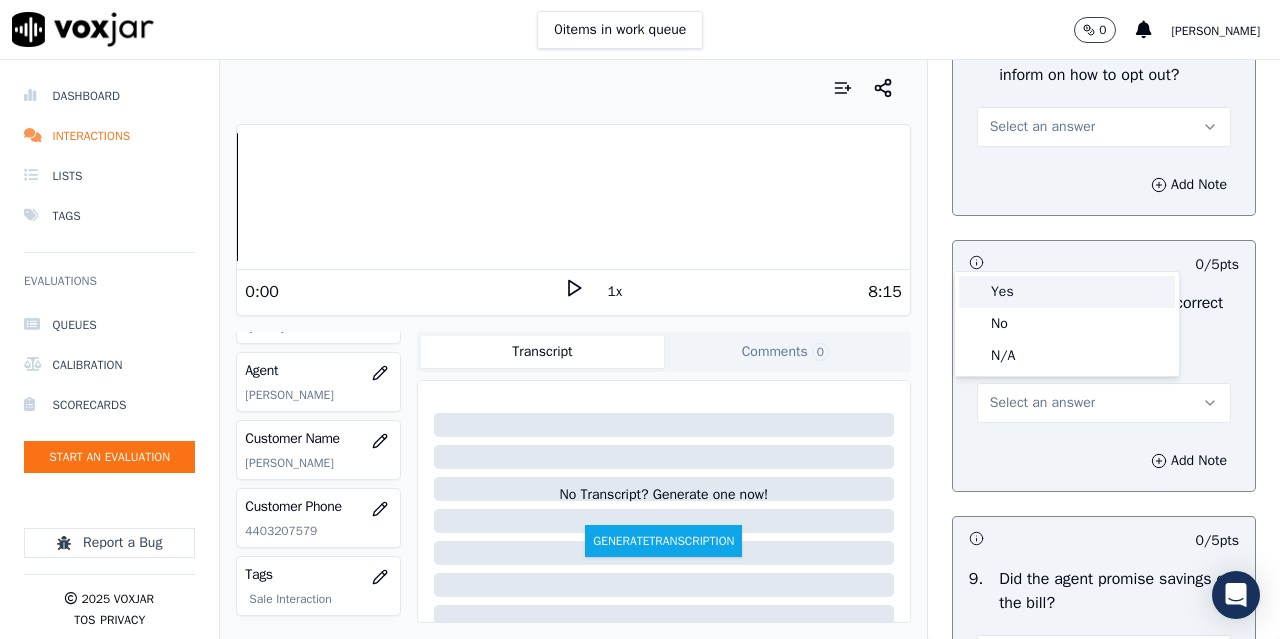 click on "Yes" at bounding box center (1067, 292) 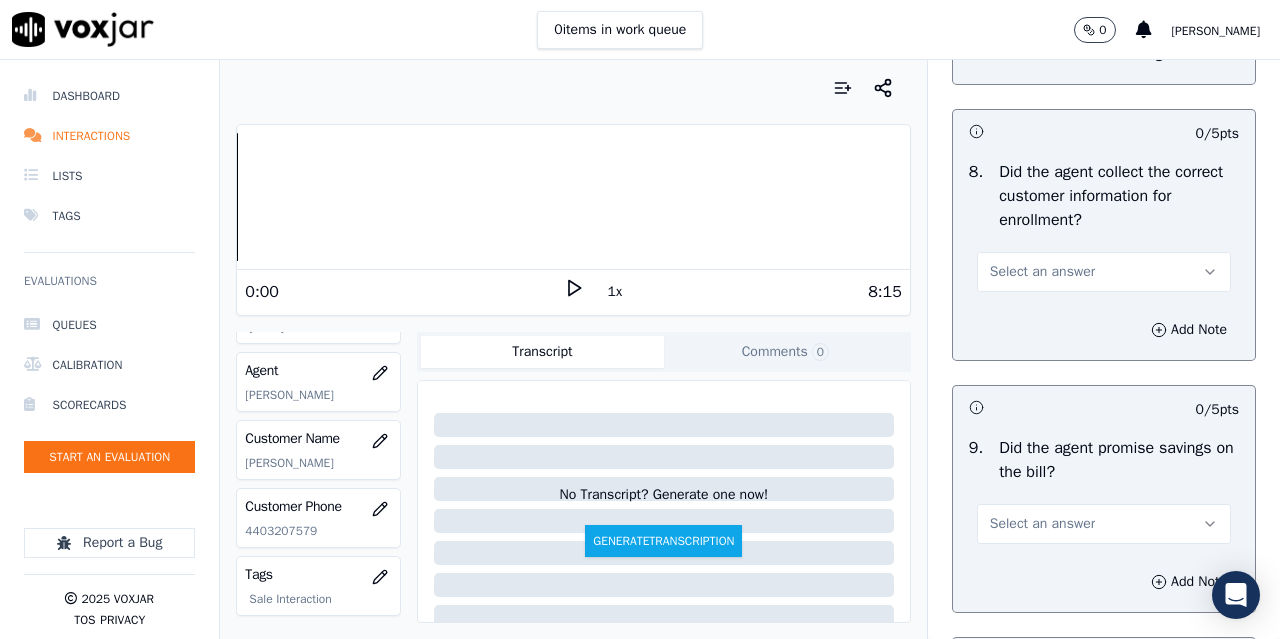 scroll, scrollTop: 2200, scrollLeft: 0, axis: vertical 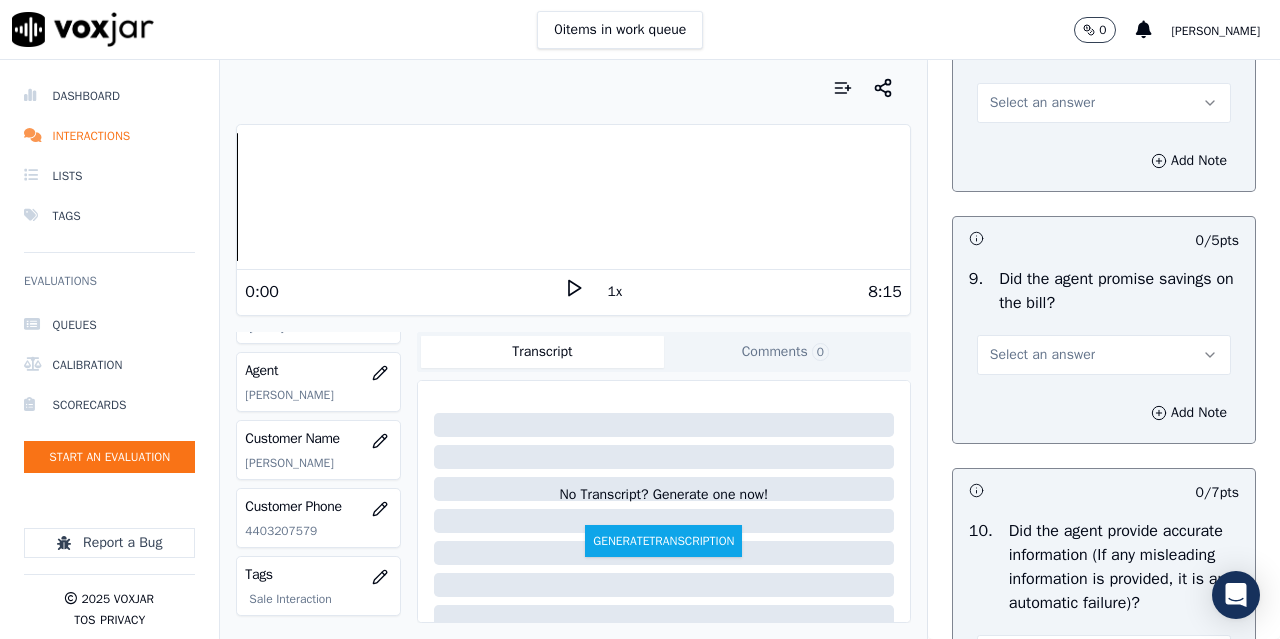 click on "Select an answer" at bounding box center (1104, 103) 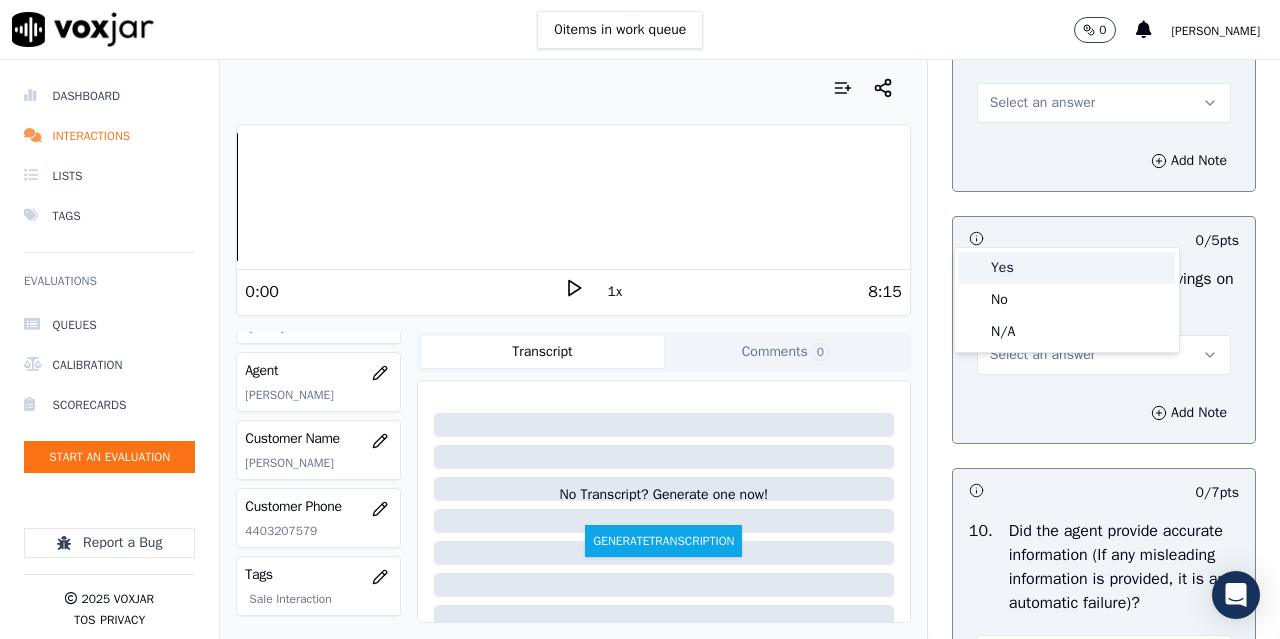 click on "Yes" at bounding box center (1067, 268) 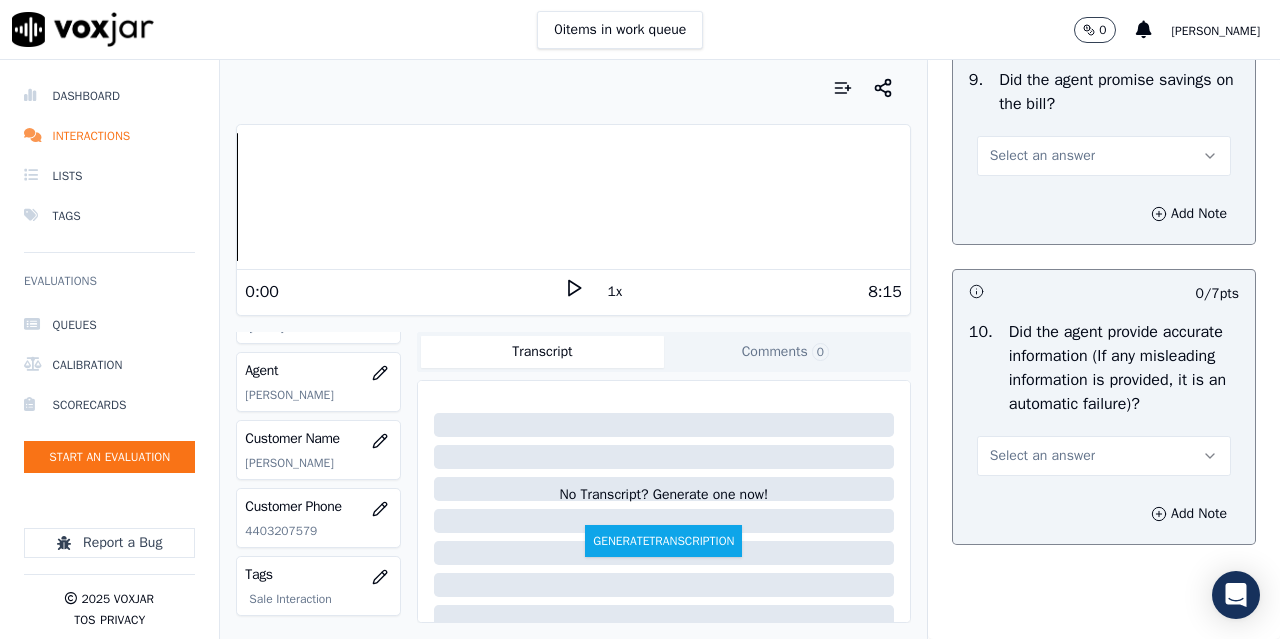 scroll, scrollTop: 2400, scrollLeft: 0, axis: vertical 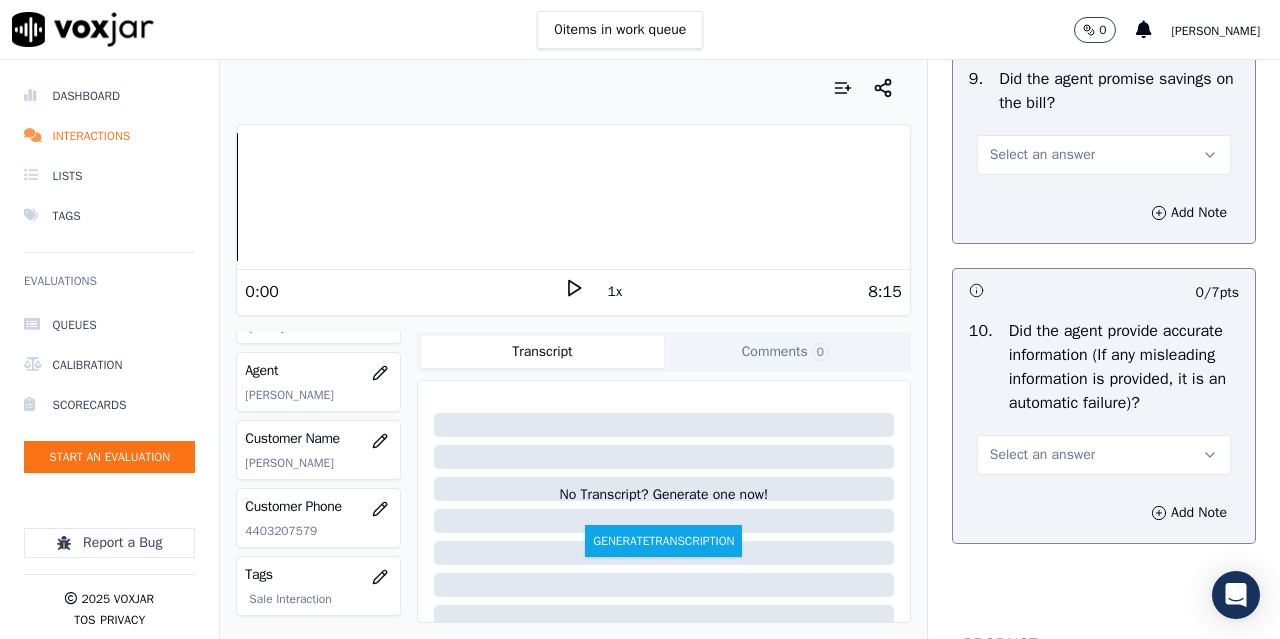 click on "Select an answer" at bounding box center (1042, 155) 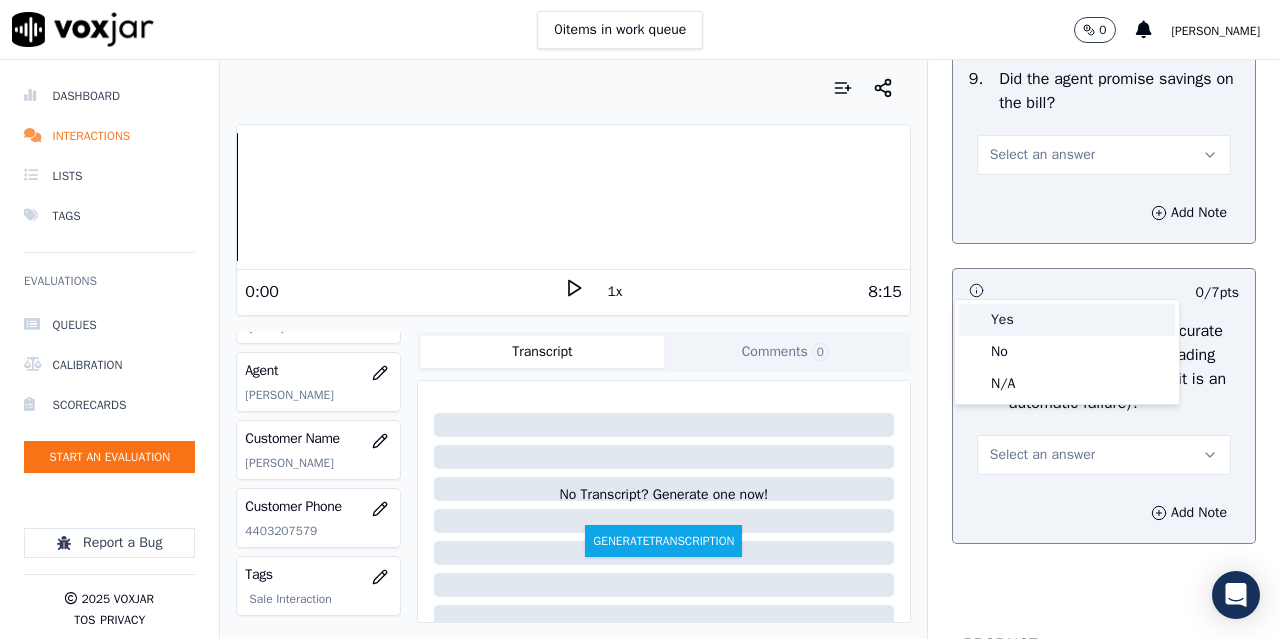 click on "Yes" at bounding box center [1067, 320] 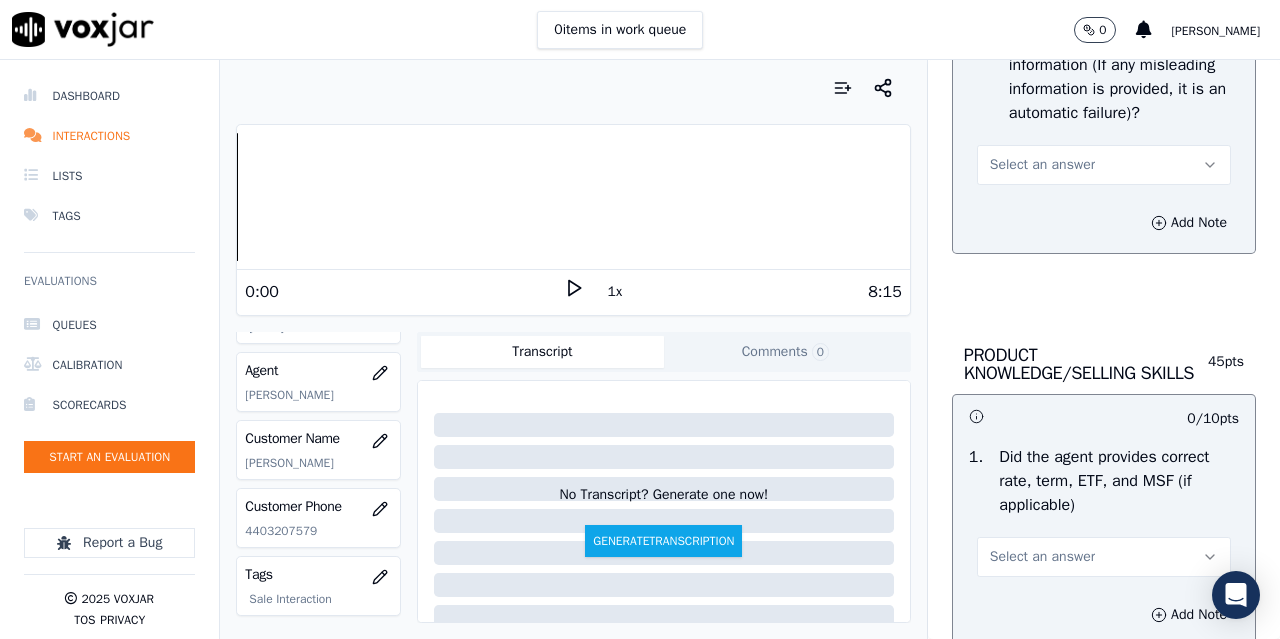 scroll, scrollTop: 2700, scrollLeft: 0, axis: vertical 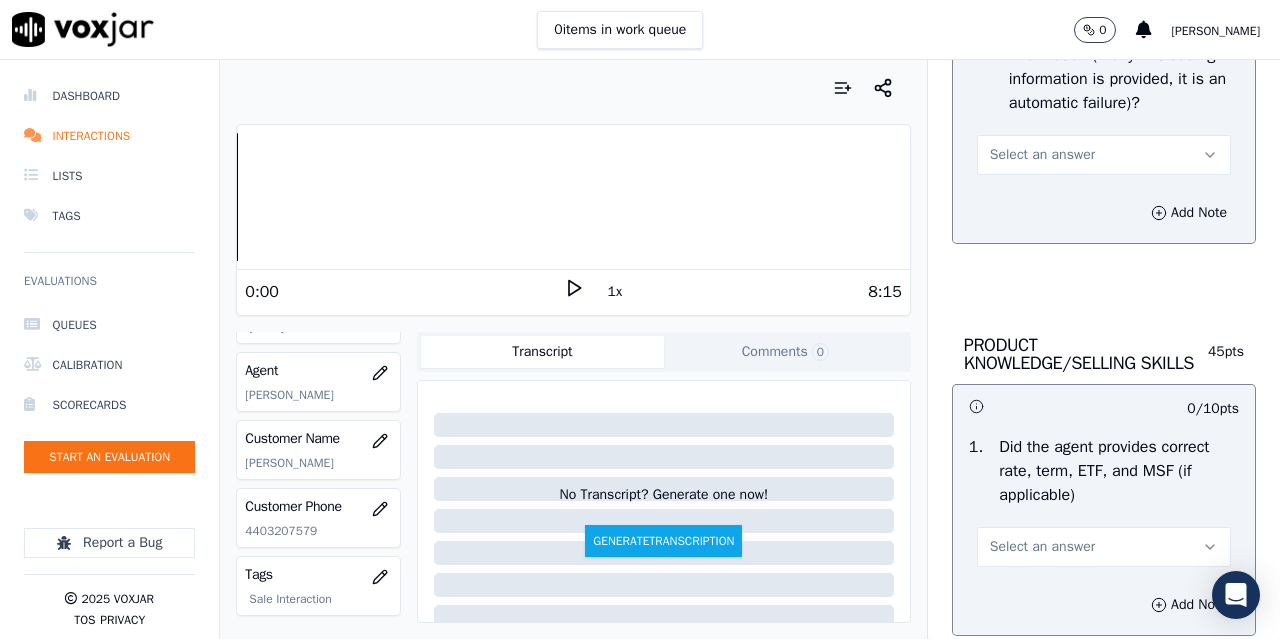 click on "Select an answer" at bounding box center (1042, 155) 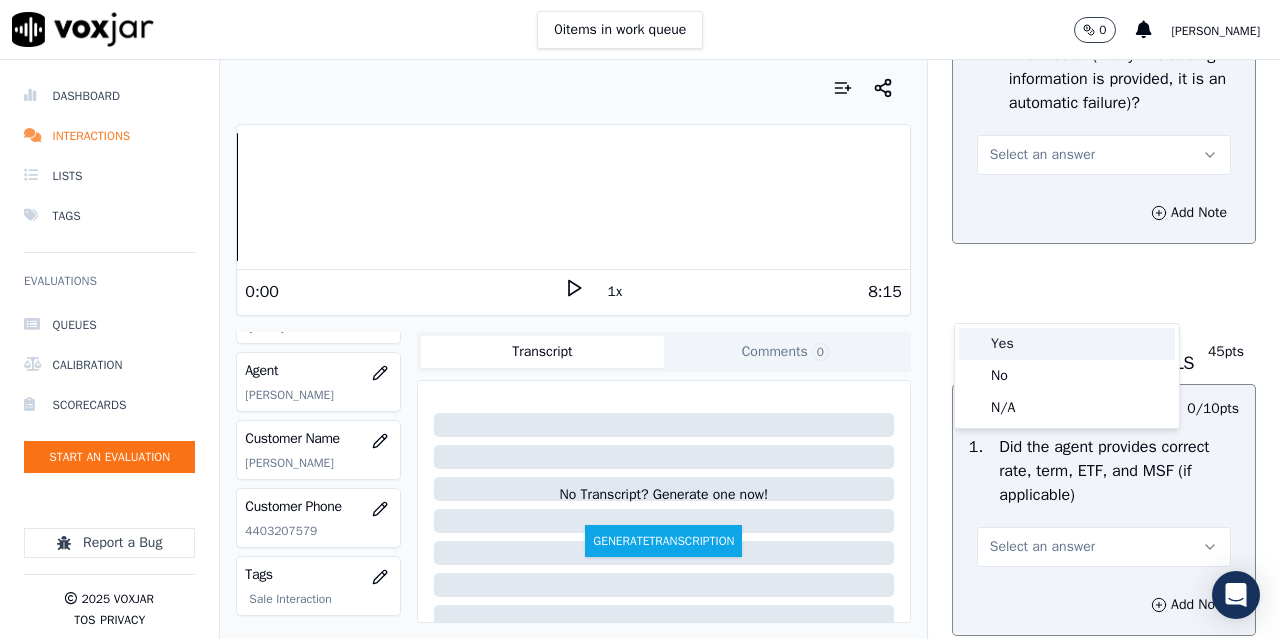 click on "Yes" at bounding box center [1067, 344] 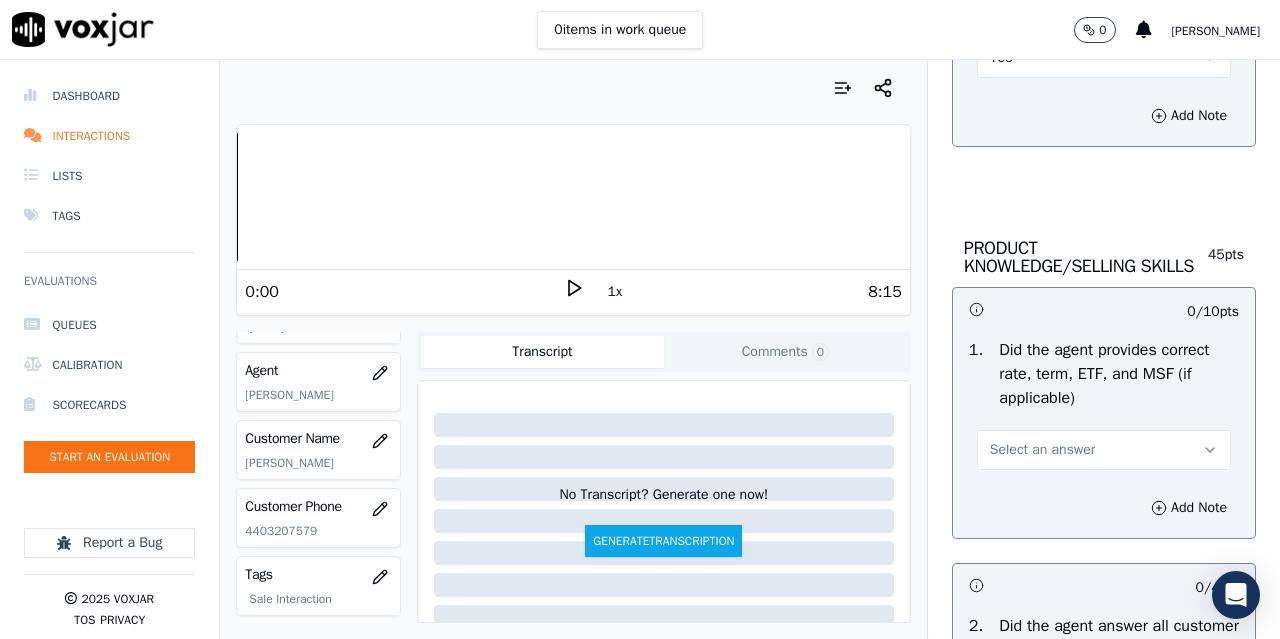 scroll, scrollTop: 3100, scrollLeft: 0, axis: vertical 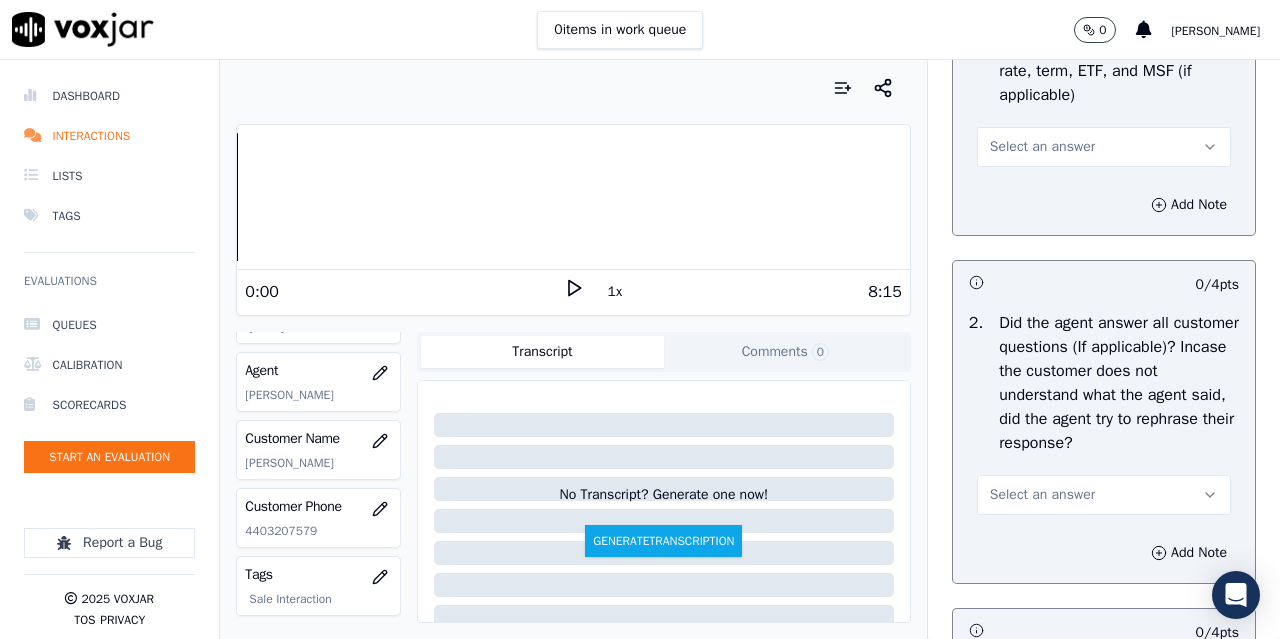 click on "Select an answer" at bounding box center [1042, 147] 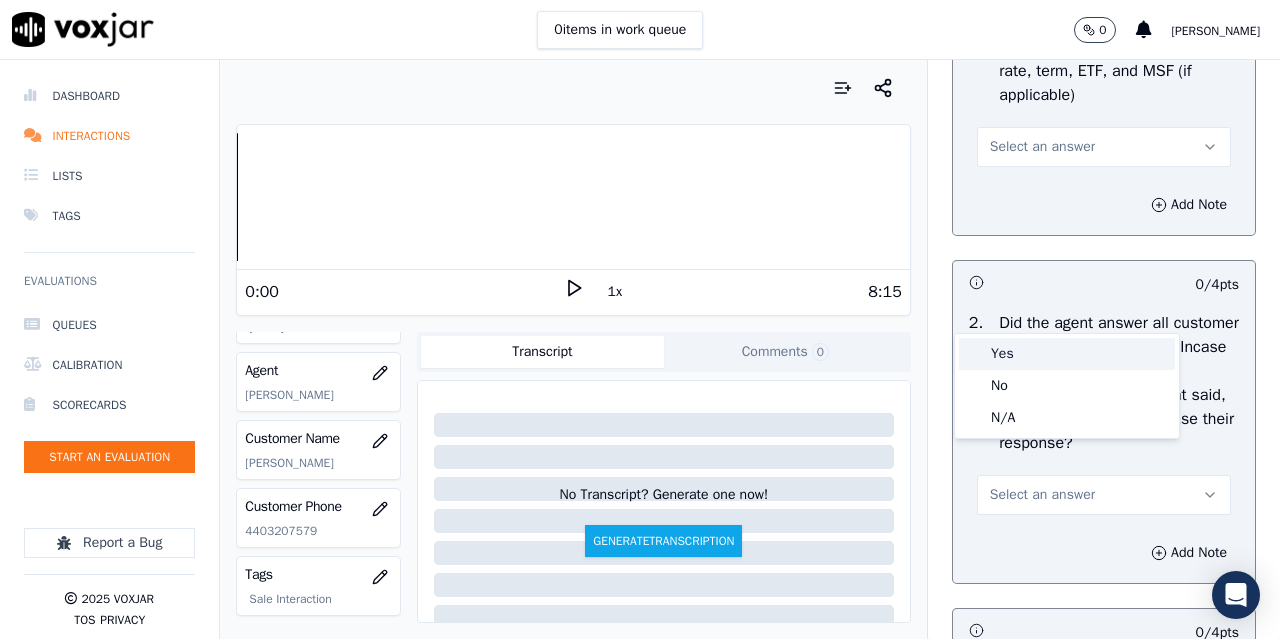 click on "Yes" at bounding box center (1067, 354) 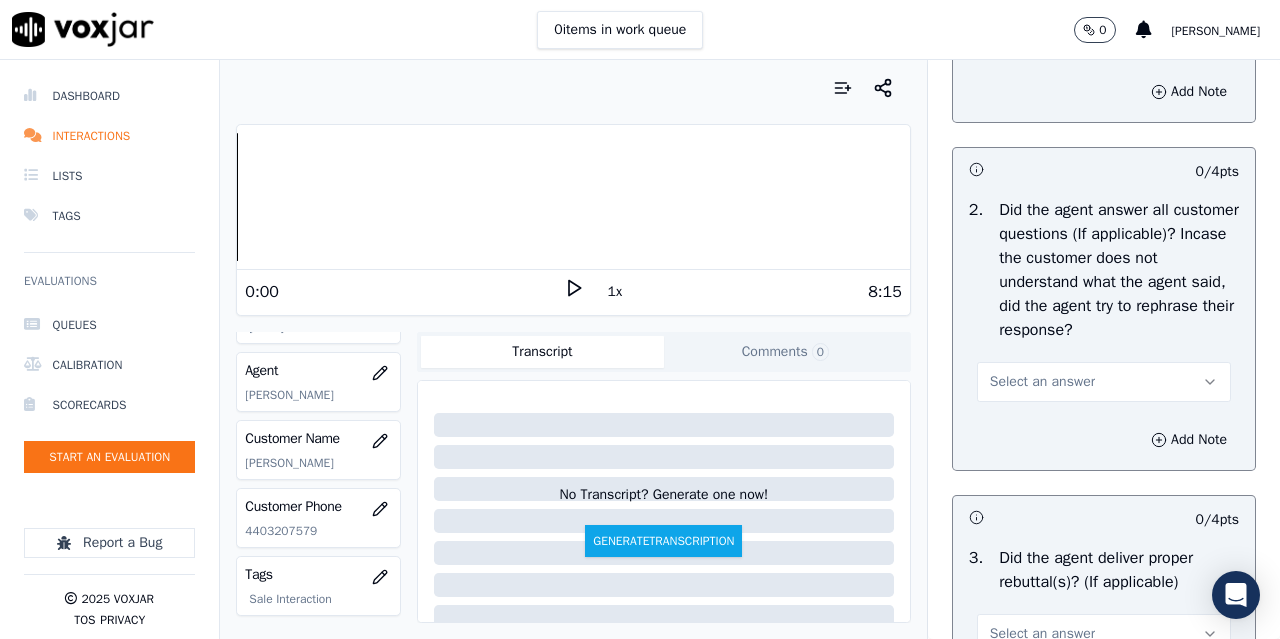 scroll, scrollTop: 3500, scrollLeft: 0, axis: vertical 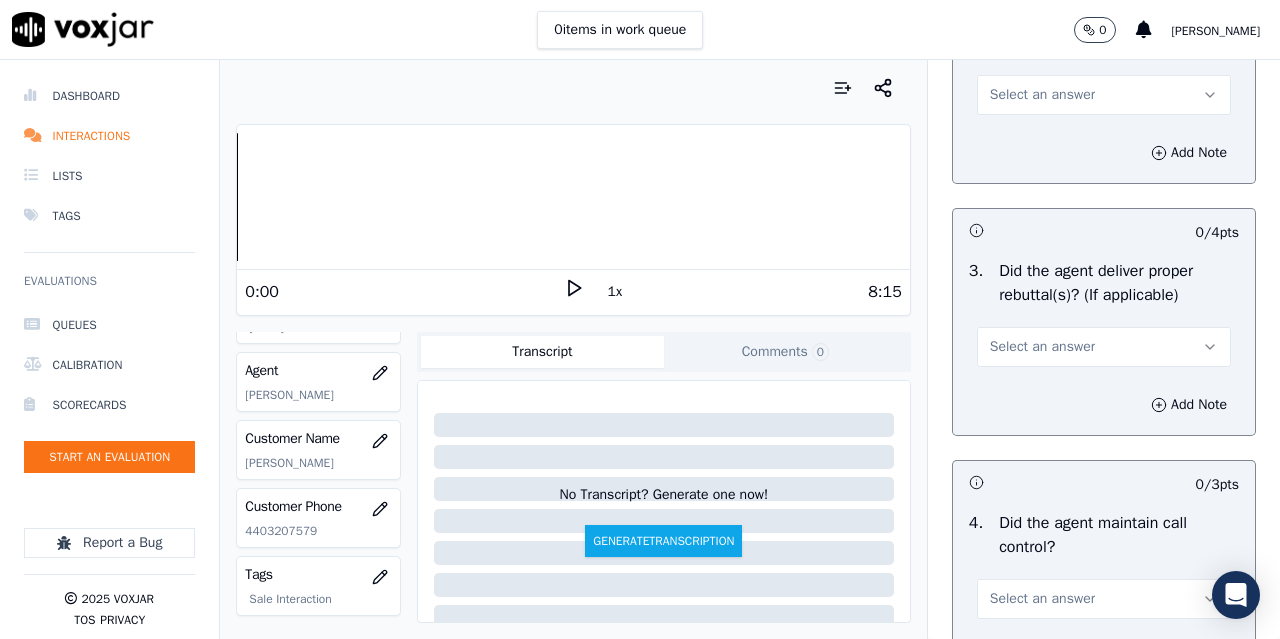 click on "Select an answer" at bounding box center [1042, 95] 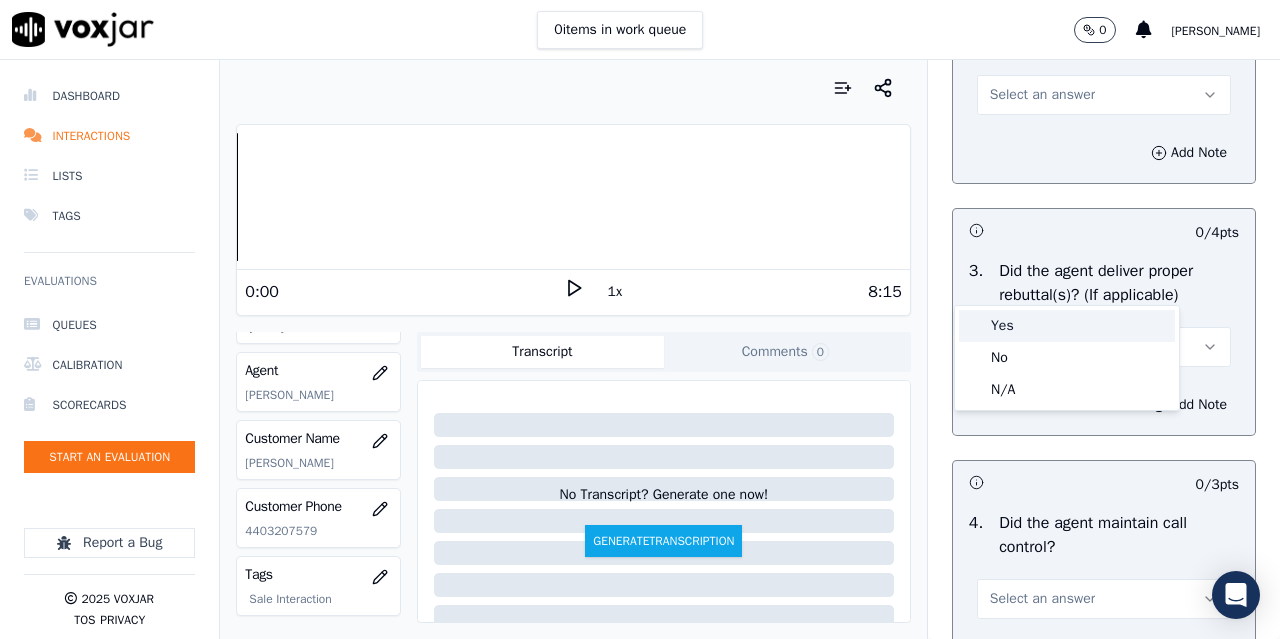 click on "Yes" at bounding box center [1067, 326] 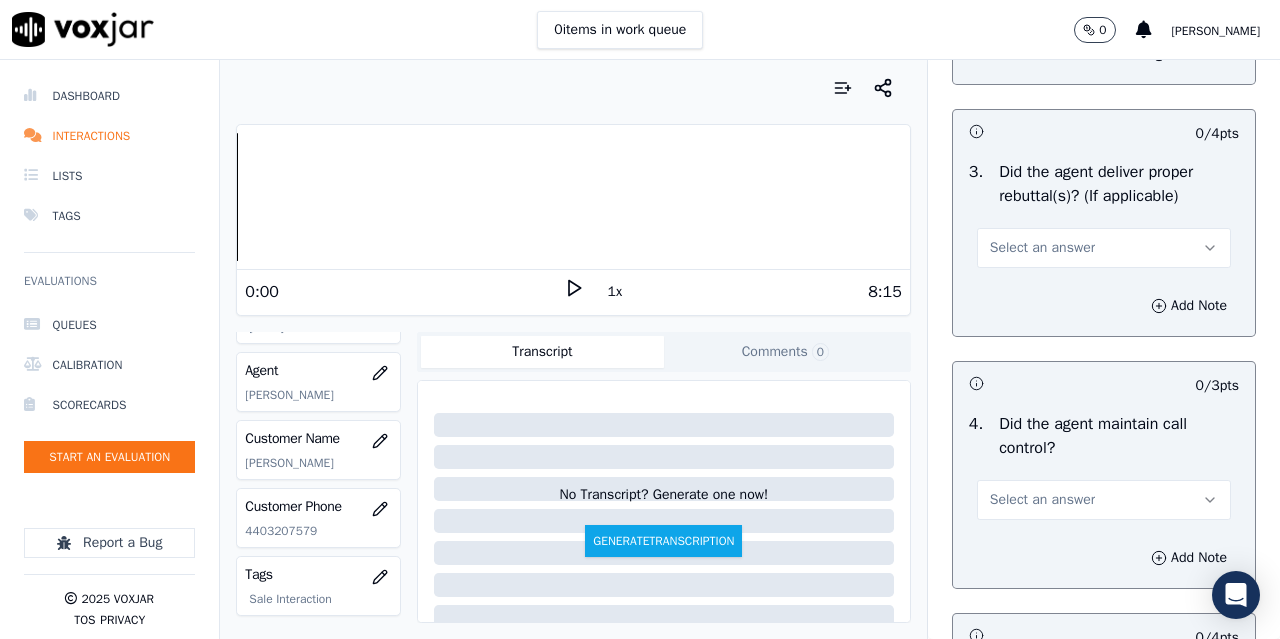 scroll, scrollTop: 3800, scrollLeft: 0, axis: vertical 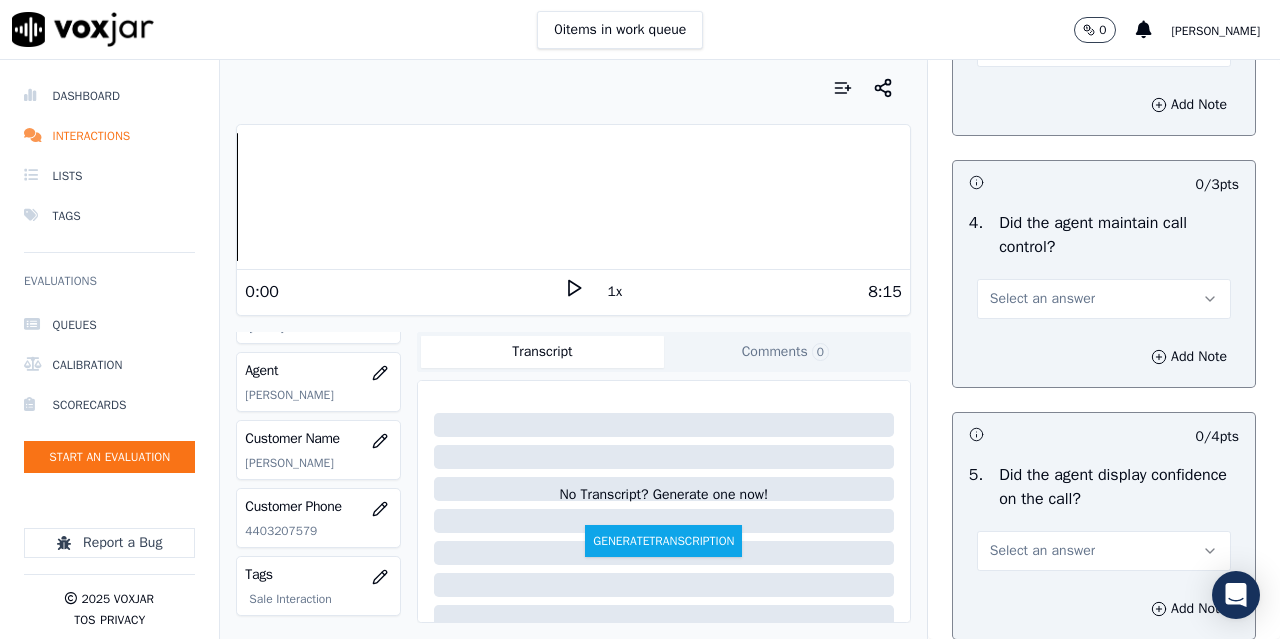 click on "Select an answer" at bounding box center [1042, 47] 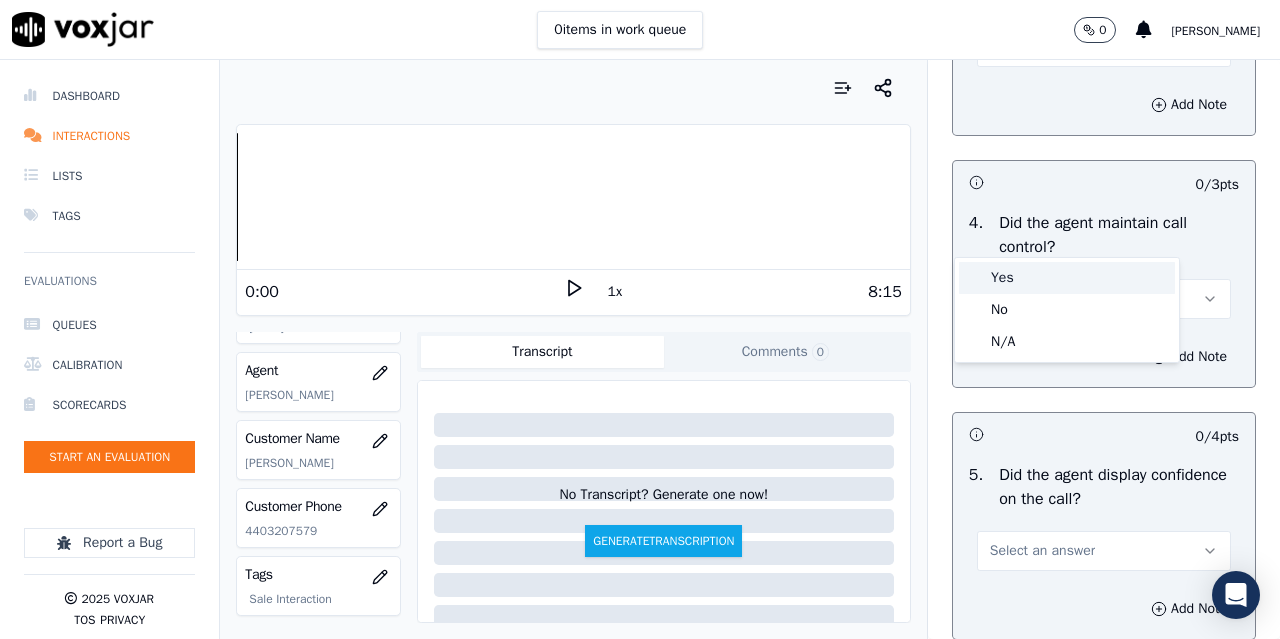 click on "Yes" at bounding box center [1067, 278] 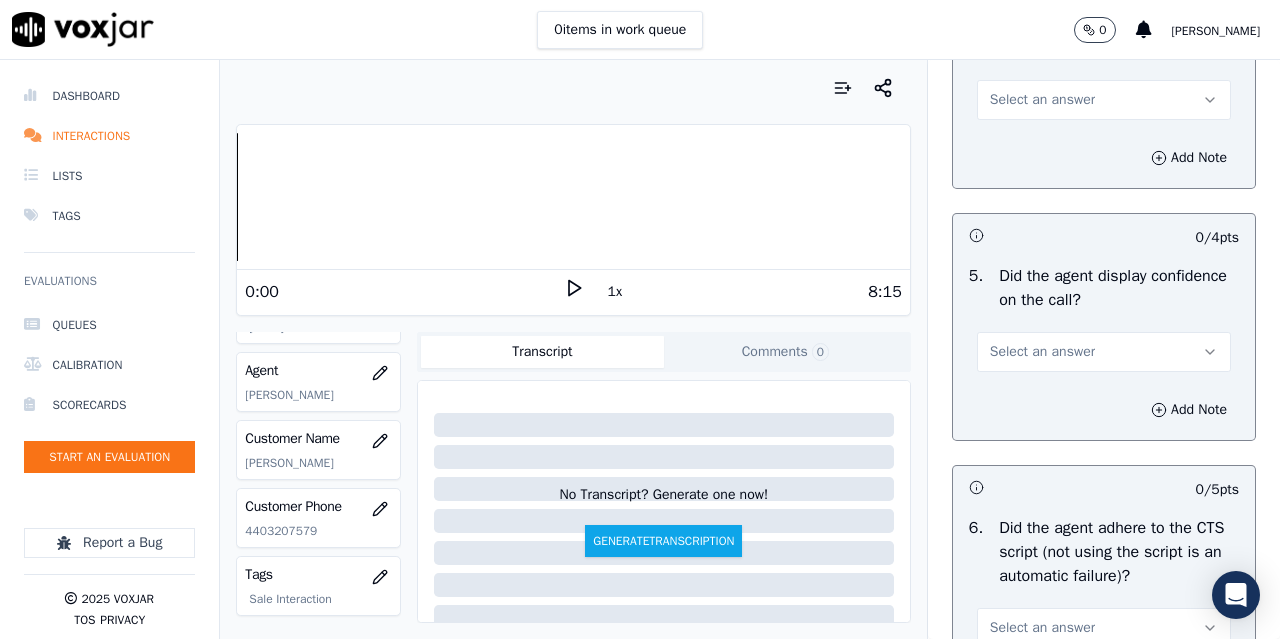 scroll, scrollTop: 4000, scrollLeft: 0, axis: vertical 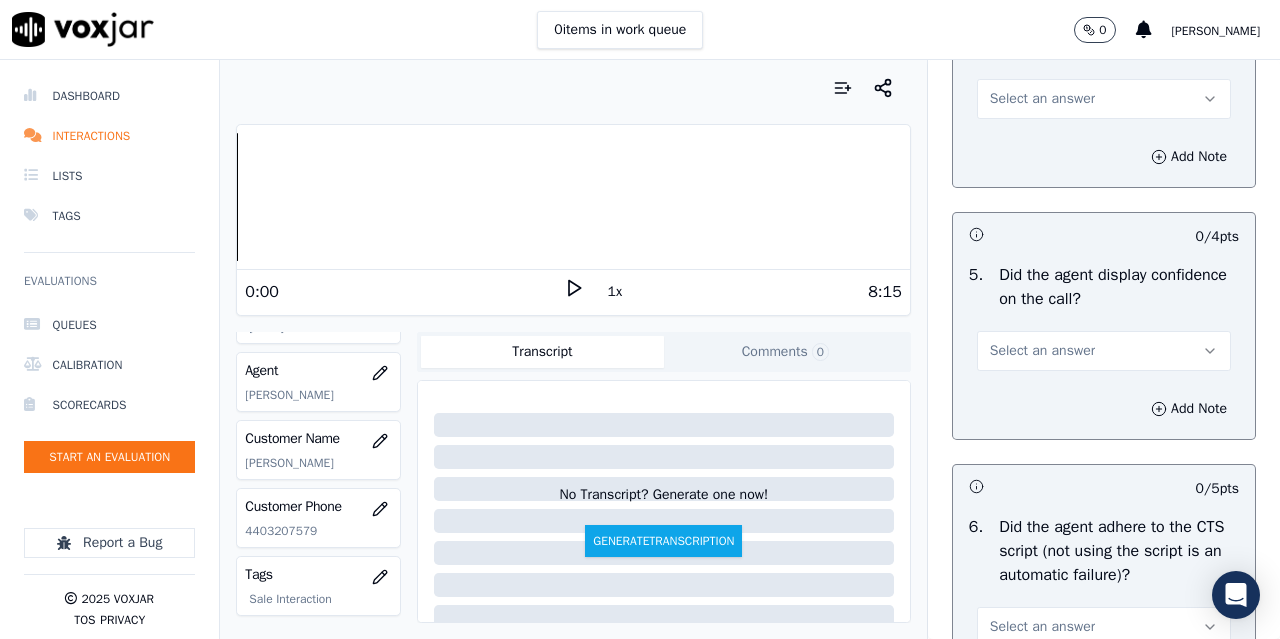click on "Select an answer" at bounding box center (1042, 99) 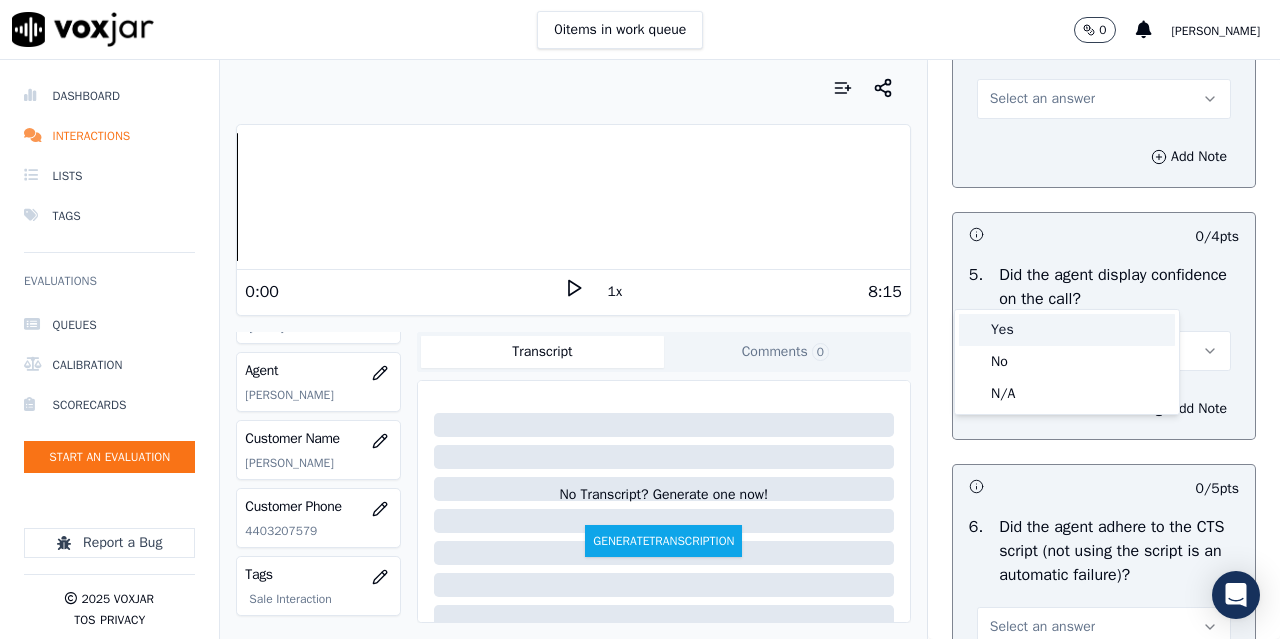 click on "Yes" at bounding box center [1067, 330] 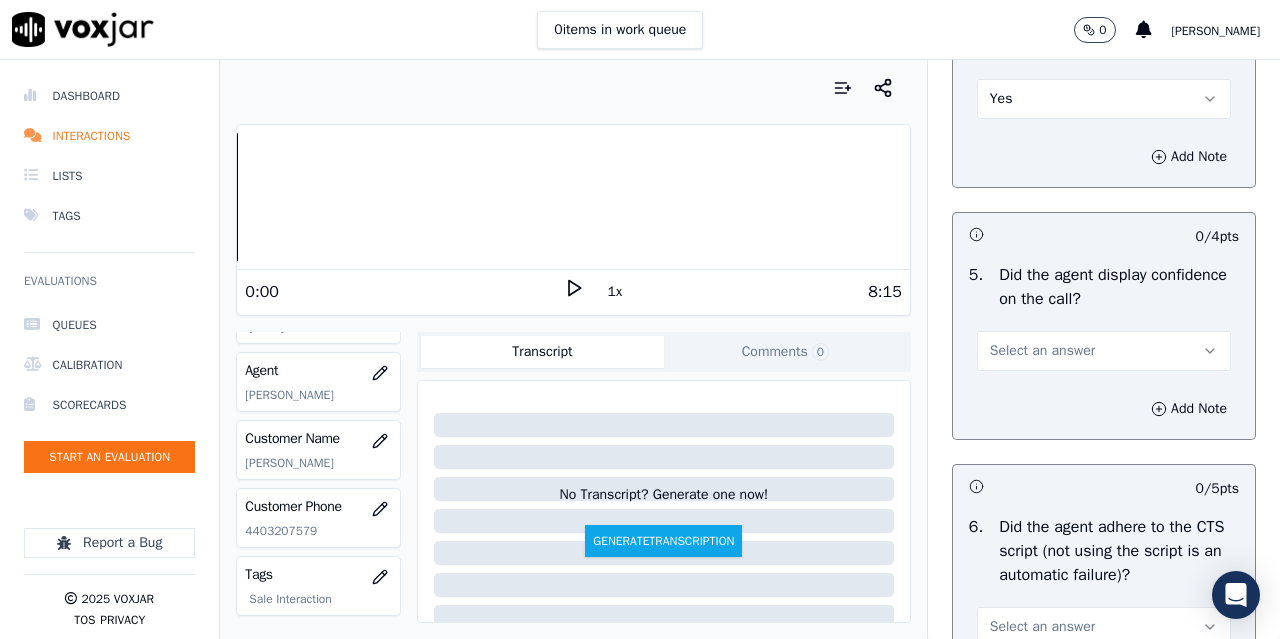 click on "Select an answer" at bounding box center (1042, 351) 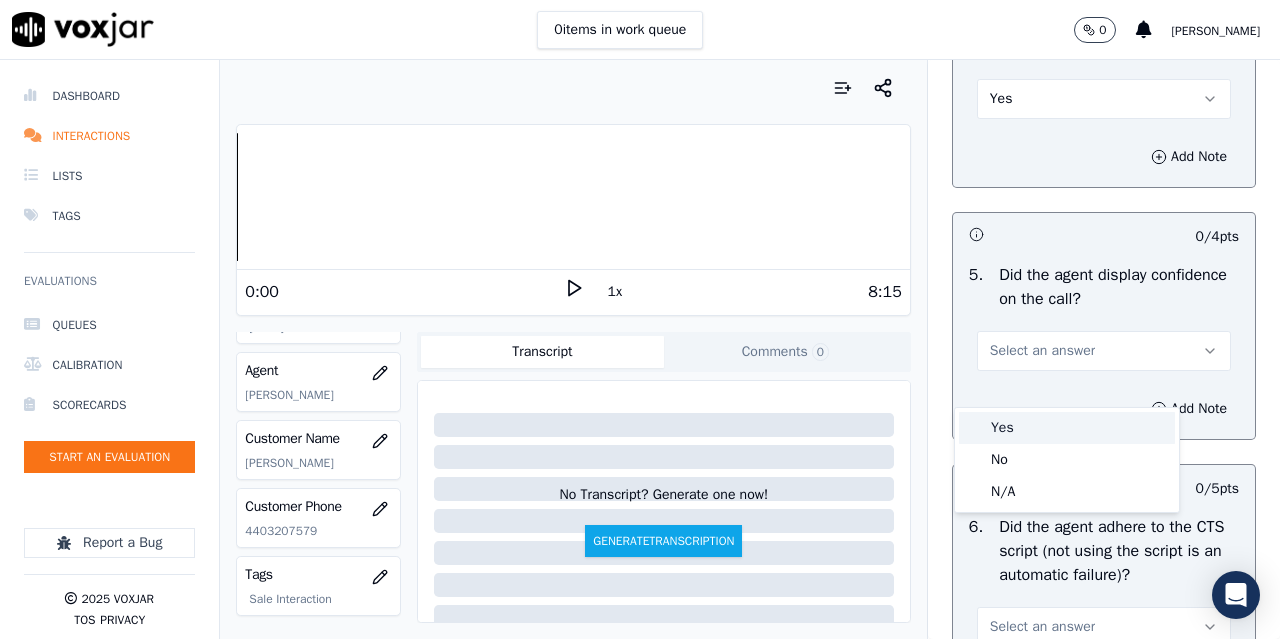 click on "Yes" at bounding box center (1067, 428) 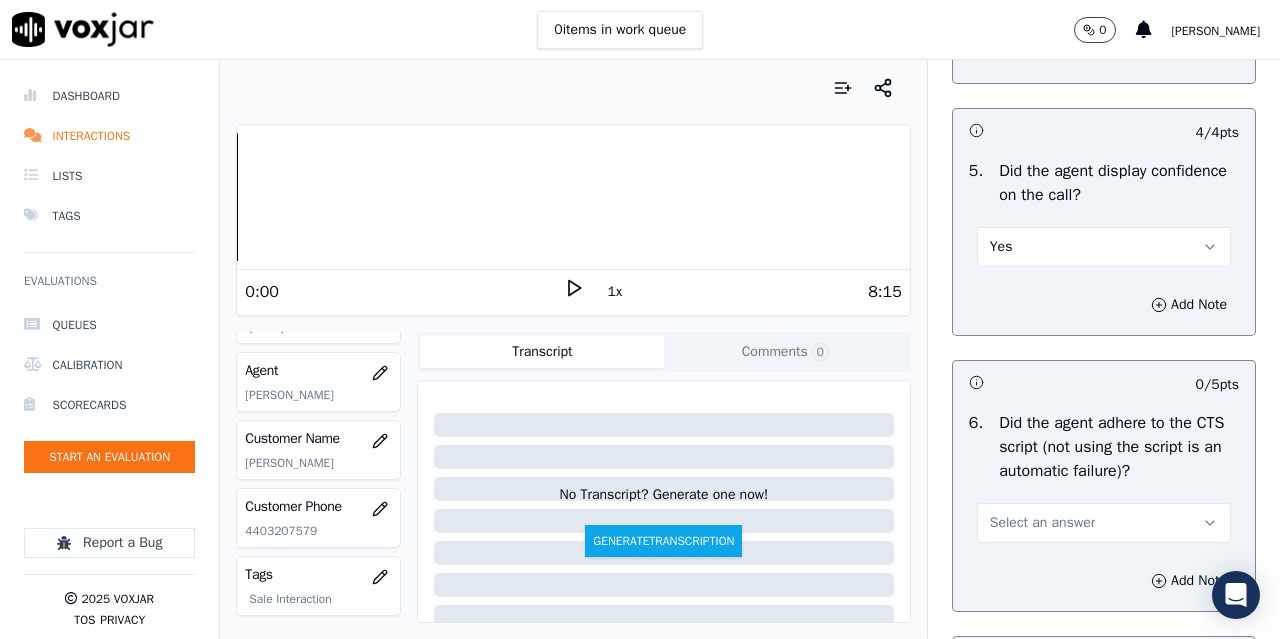 scroll, scrollTop: 4500, scrollLeft: 0, axis: vertical 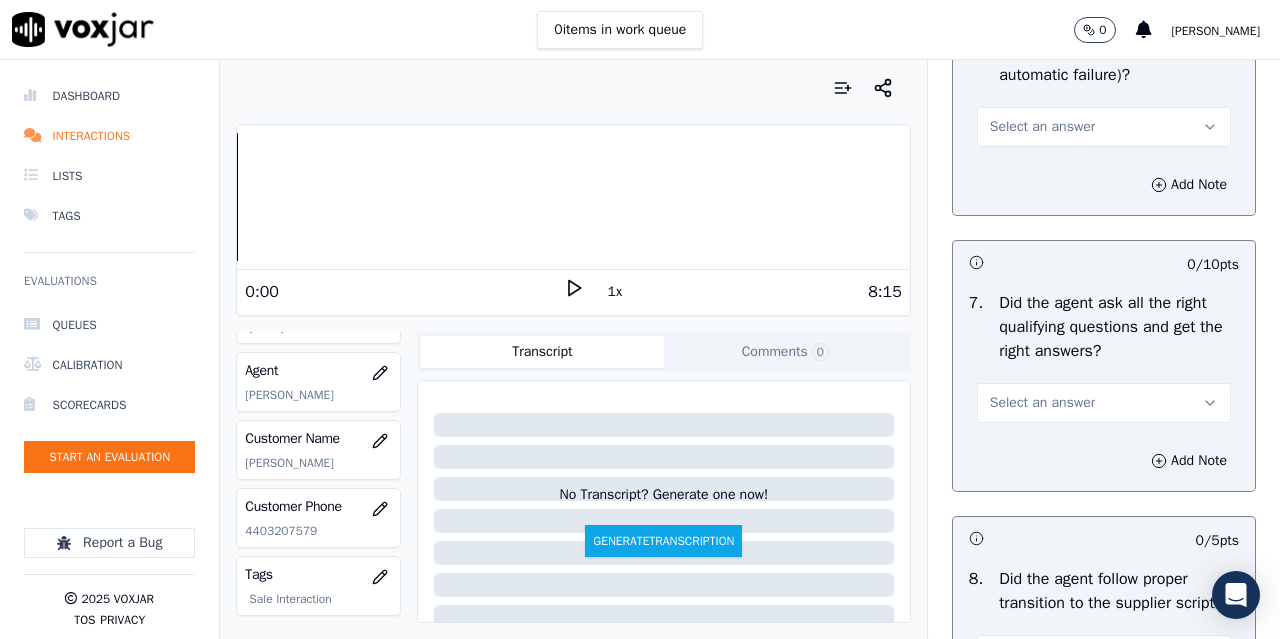 click on "Select an answer" at bounding box center (1042, 127) 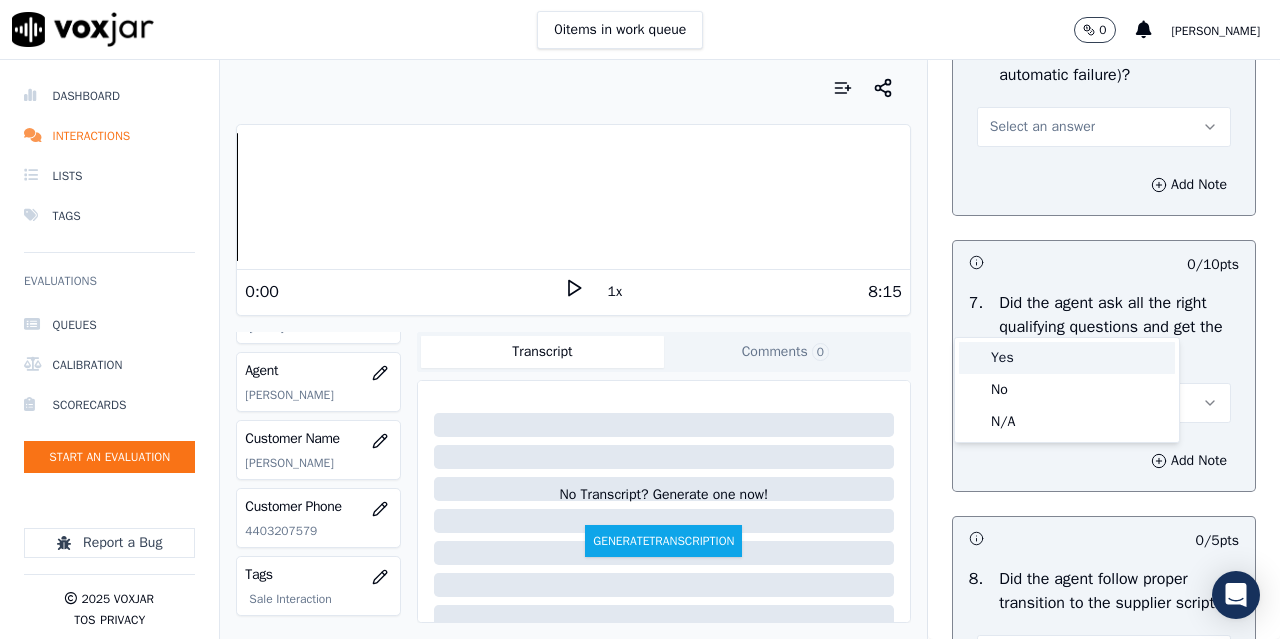 click on "Yes" at bounding box center [1067, 358] 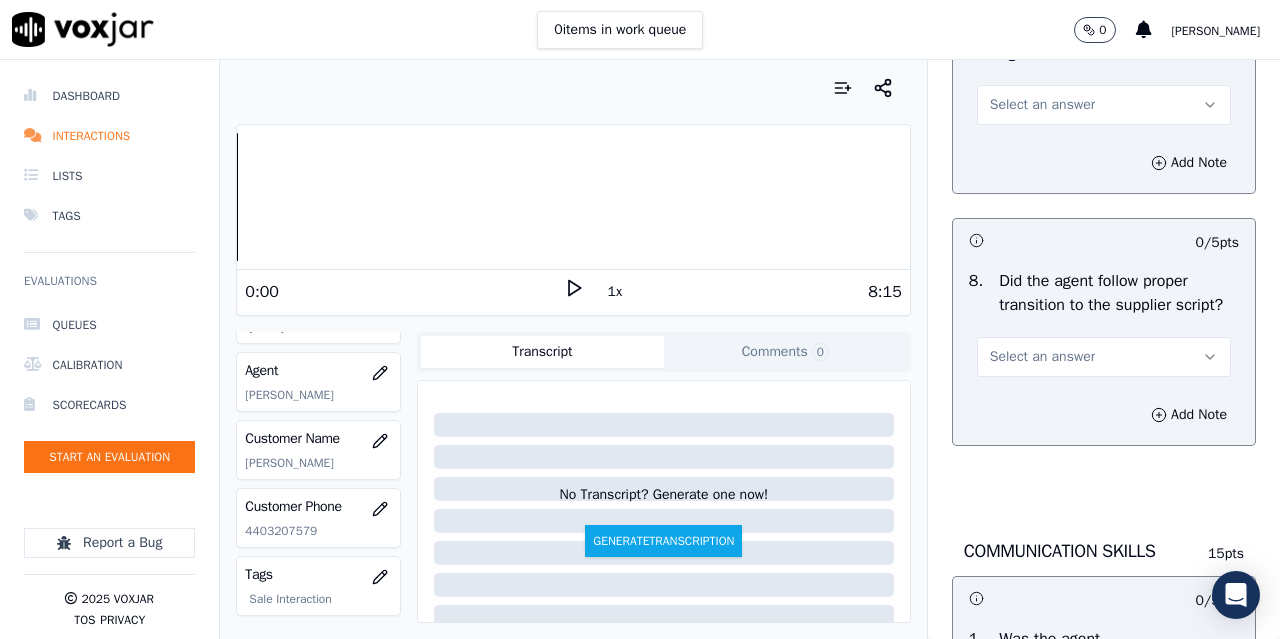 scroll, scrollTop: 4800, scrollLeft: 0, axis: vertical 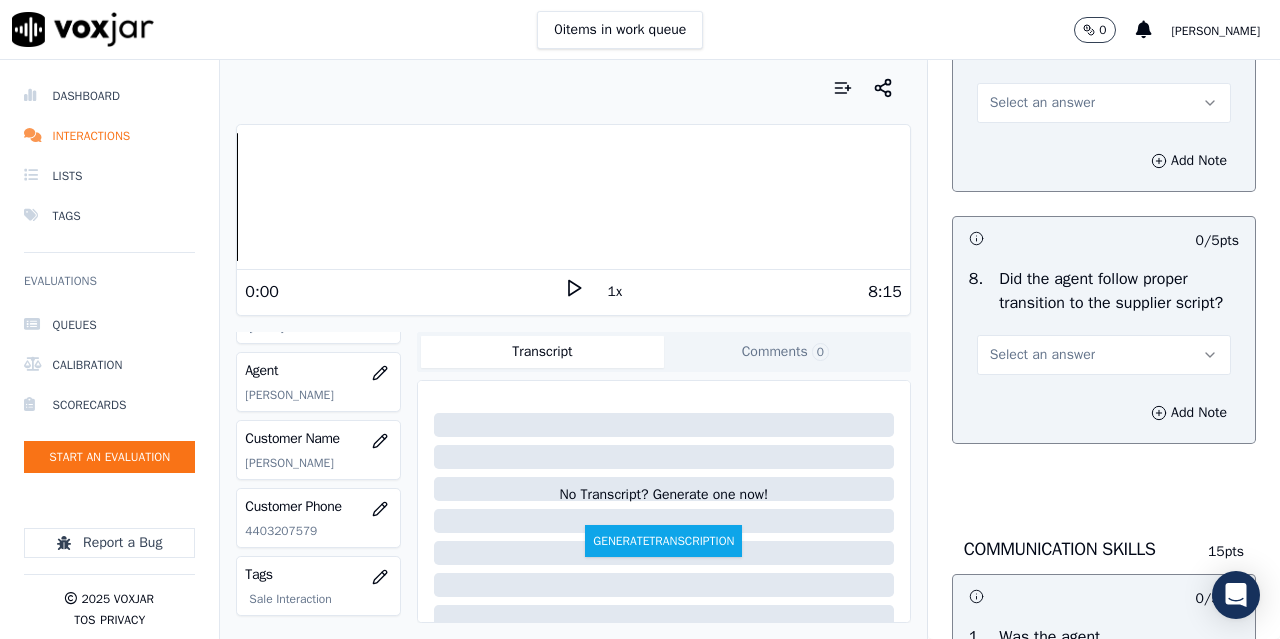click on "Select an answer" at bounding box center [1042, 103] 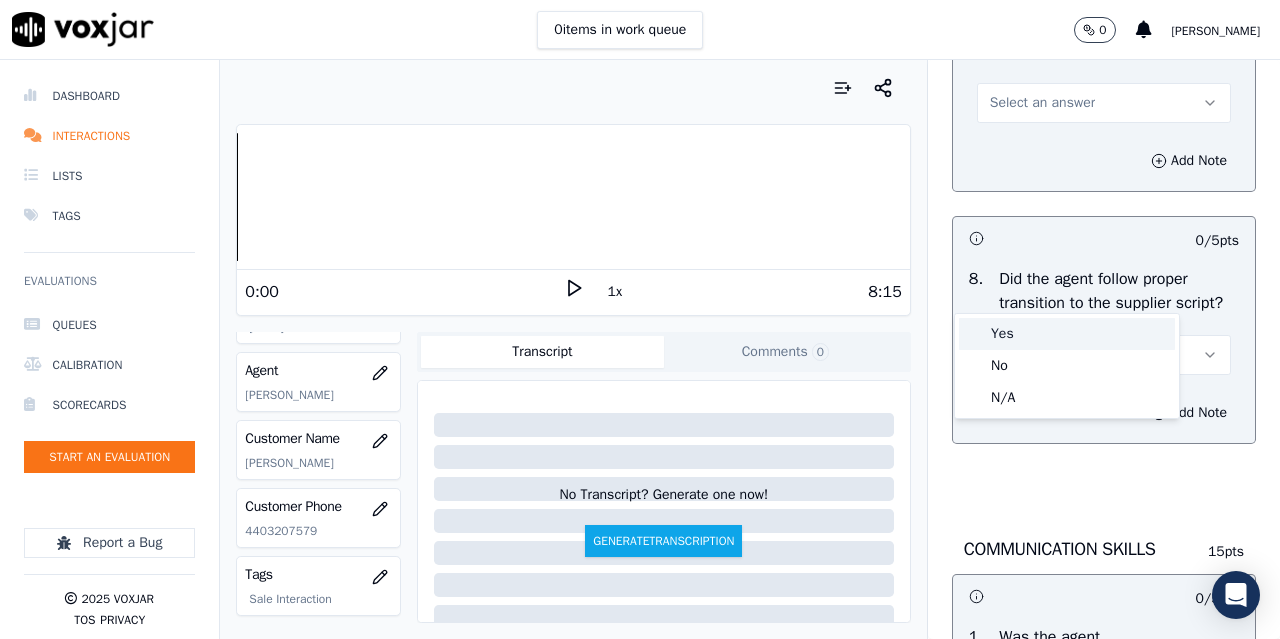 click on "Yes" at bounding box center [1067, 334] 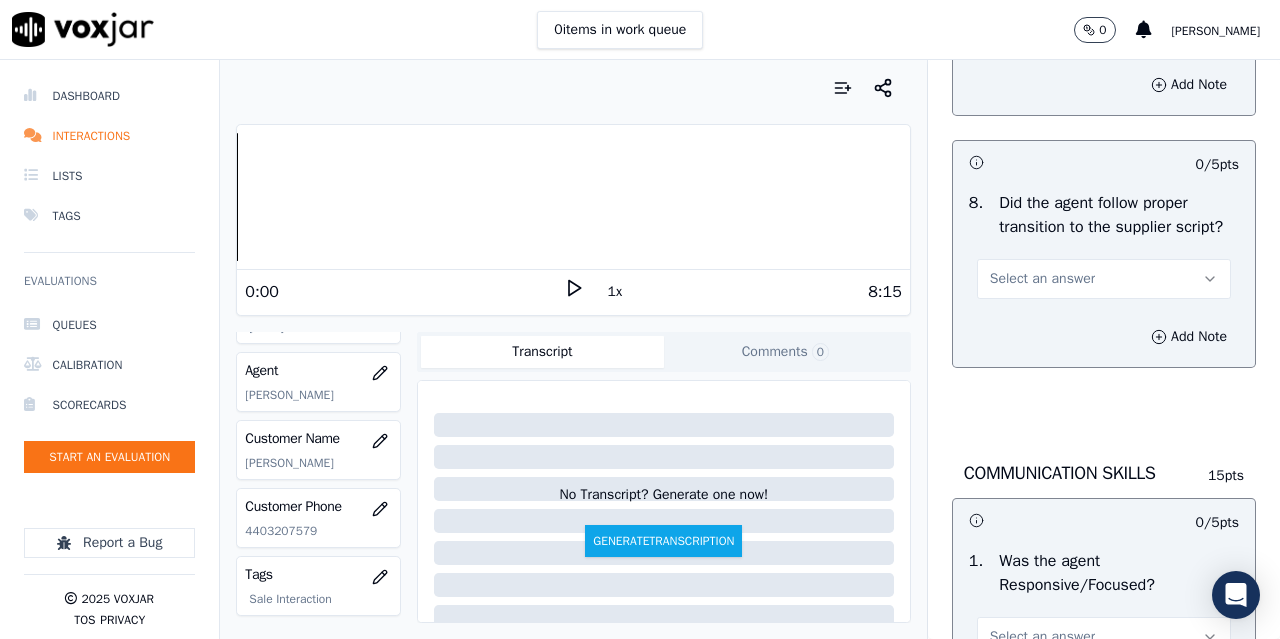 scroll, scrollTop: 5100, scrollLeft: 0, axis: vertical 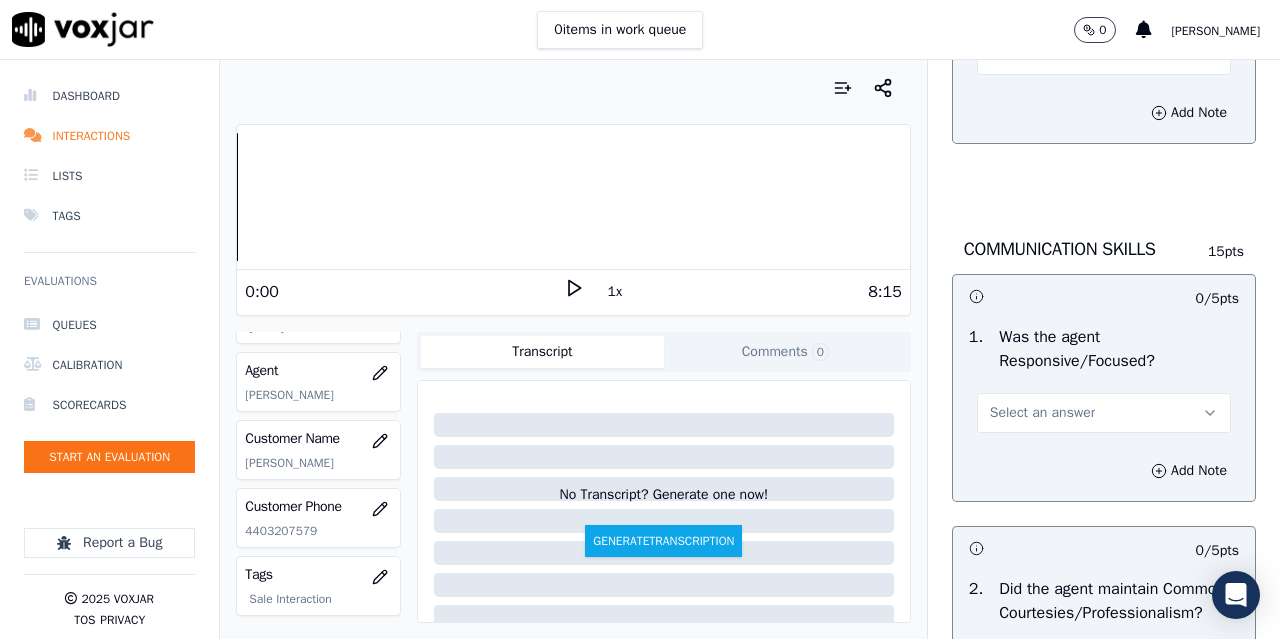 click on "Select an answer" at bounding box center (1042, 55) 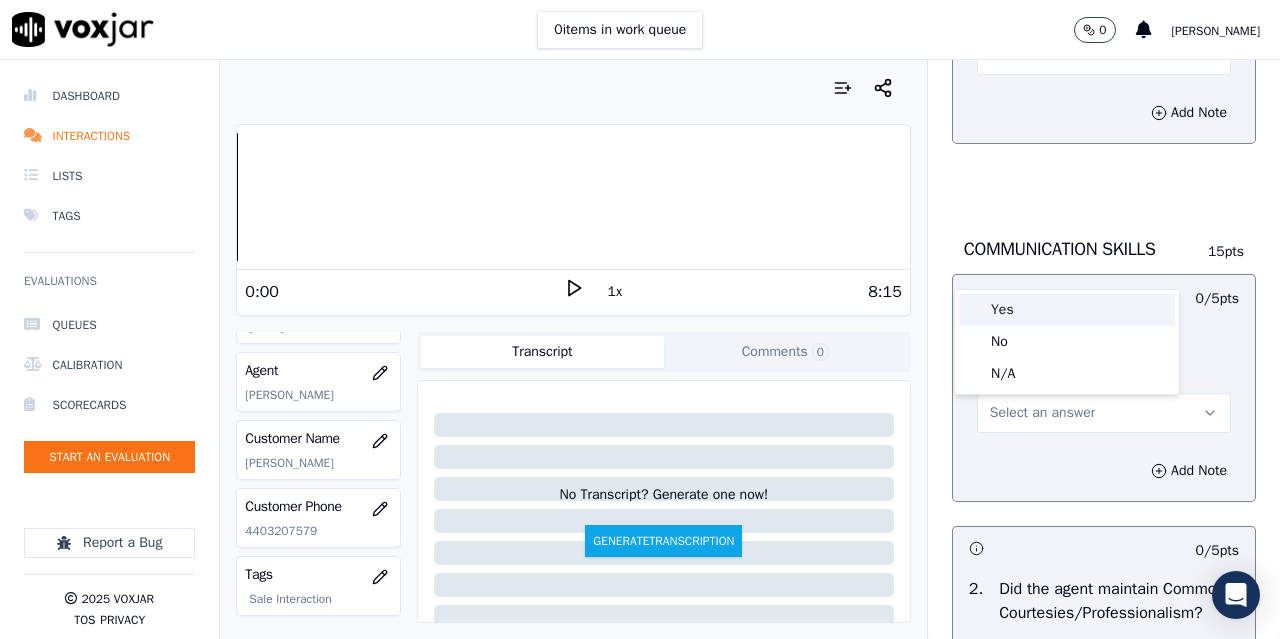 click on "Yes" at bounding box center (1067, 310) 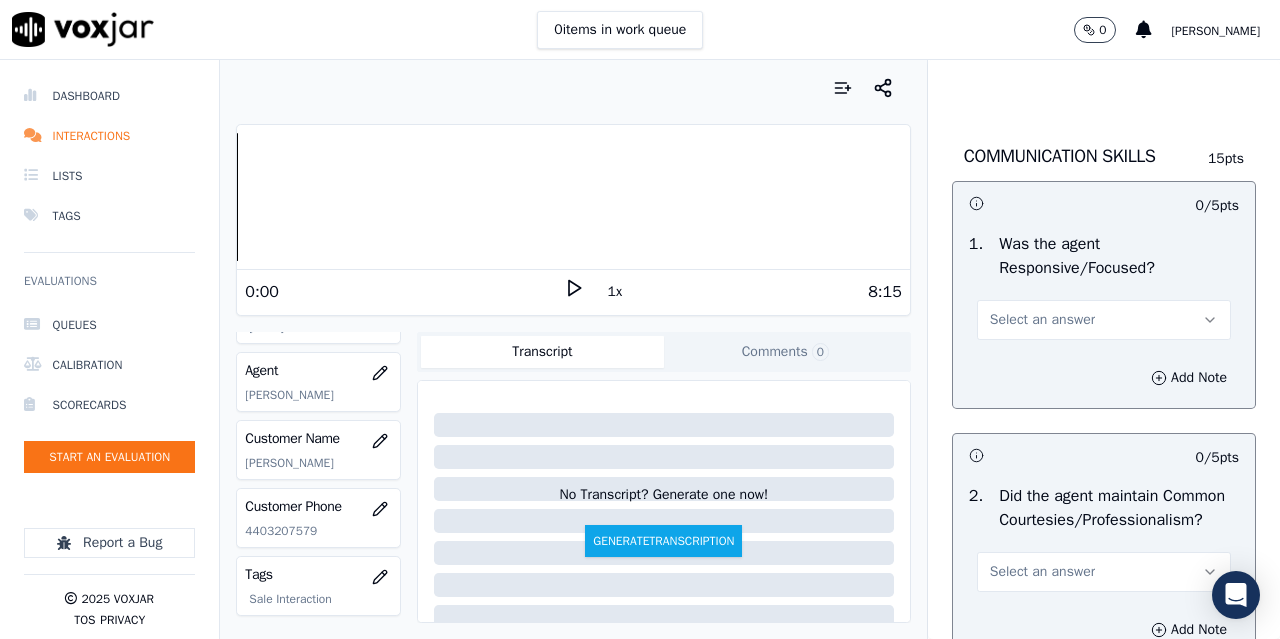 scroll, scrollTop: 5400, scrollLeft: 0, axis: vertical 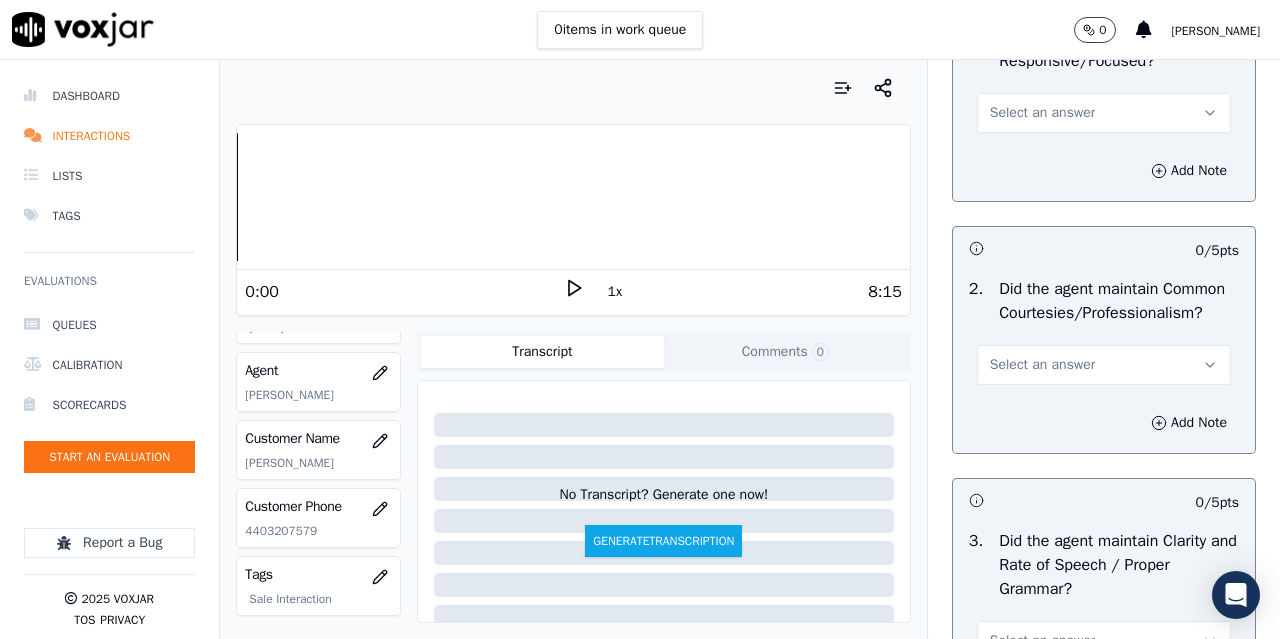 click on "Select an answer" at bounding box center (1042, 113) 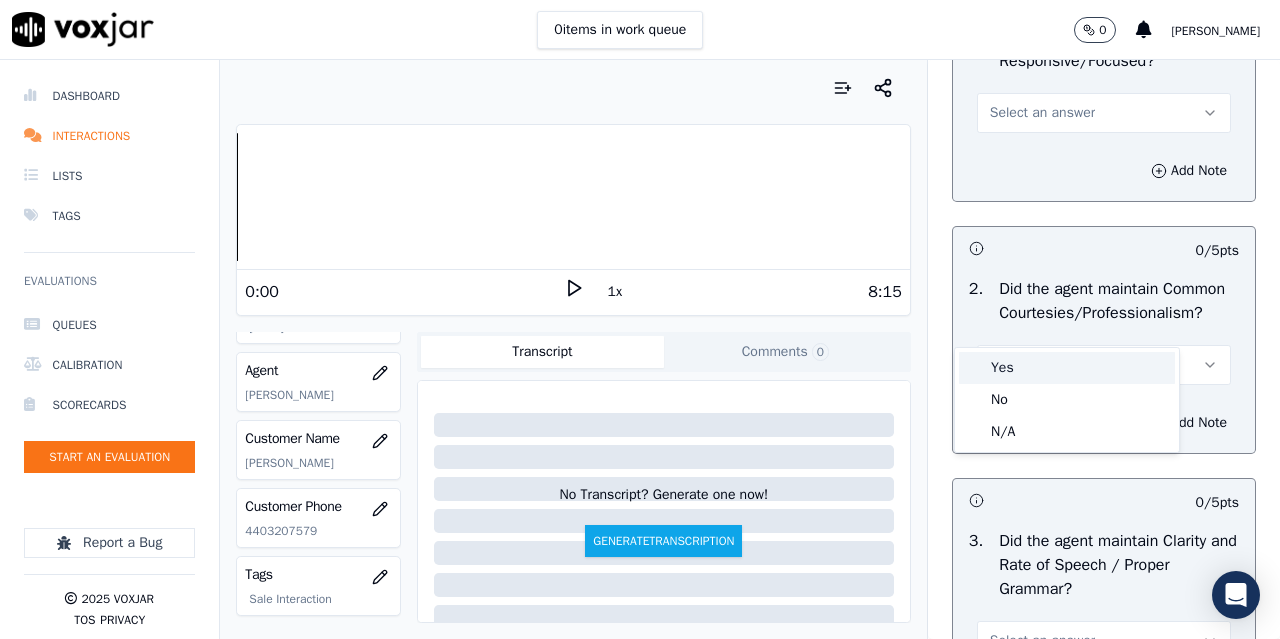 click on "Yes" at bounding box center (1067, 368) 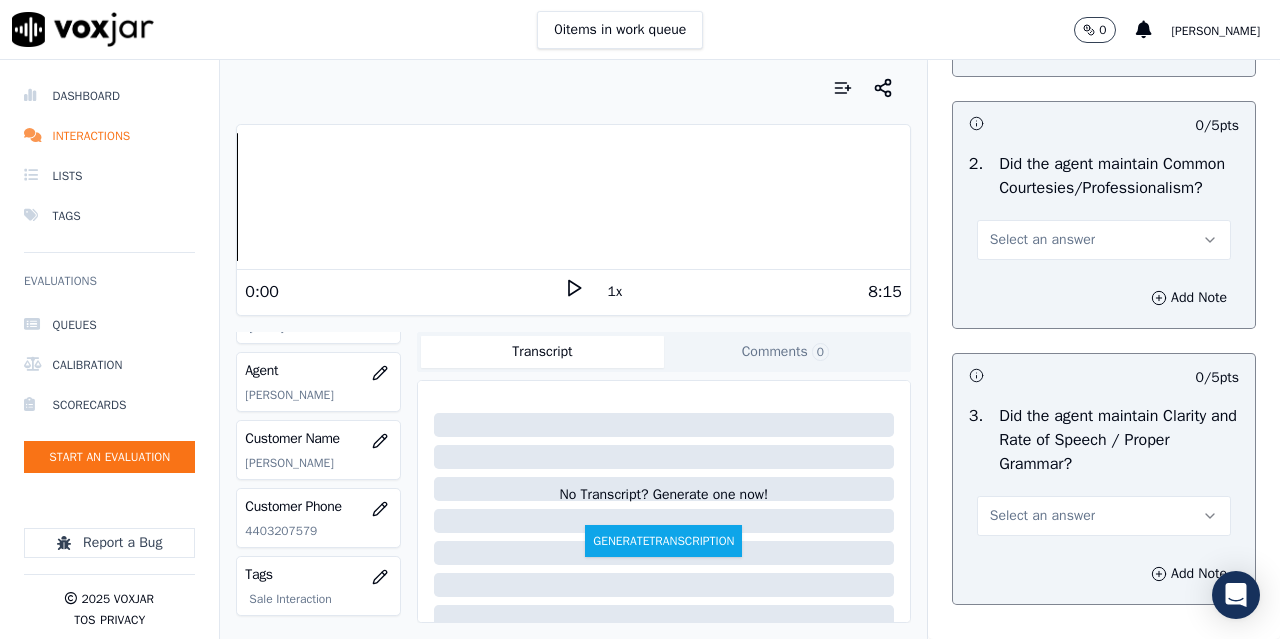 scroll, scrollTop: 5700, scrollLeft: 0, axis: vertical 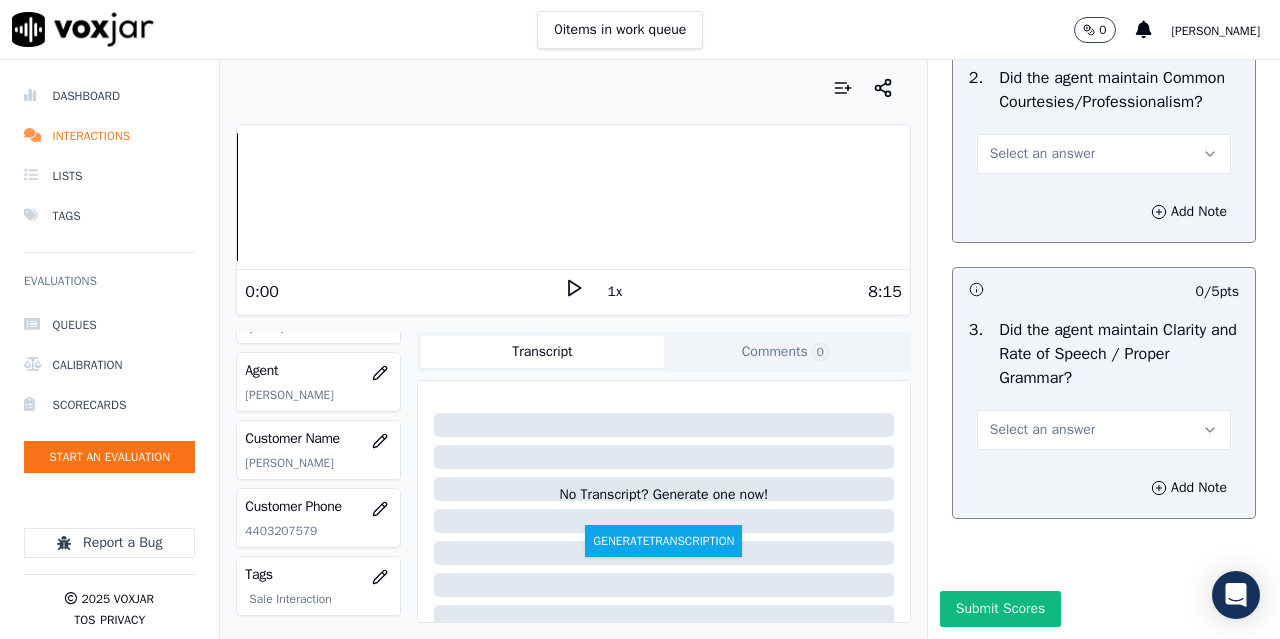 click on "Select an answer" at bounding box center (1042, 154) 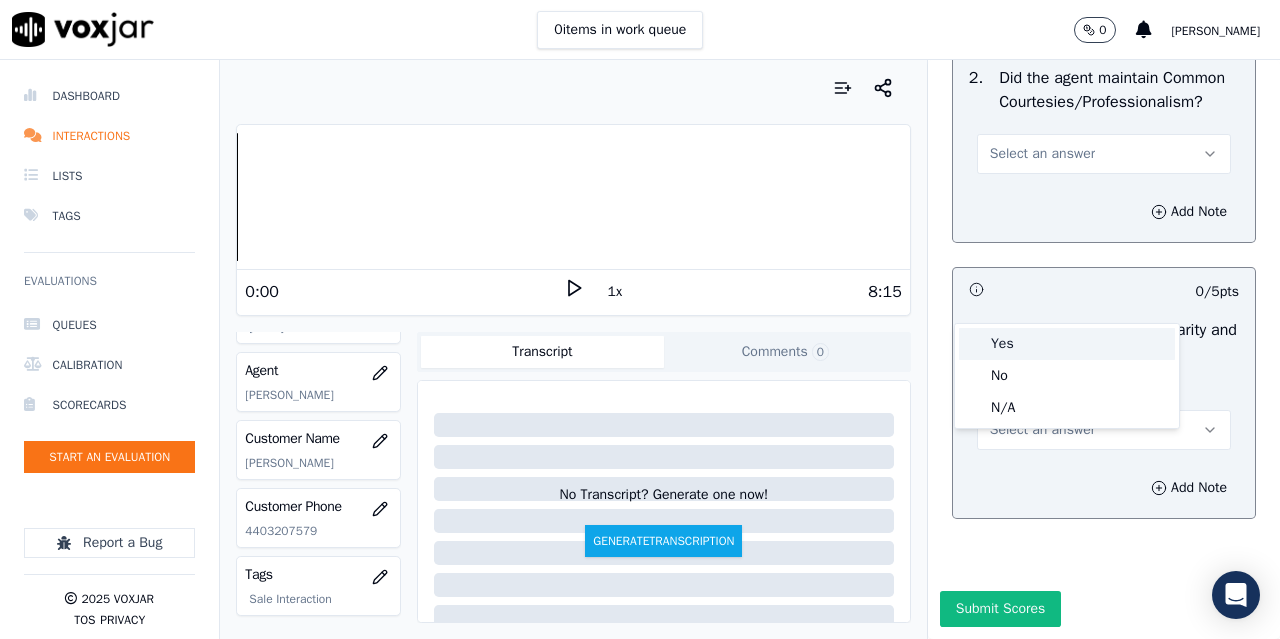 click 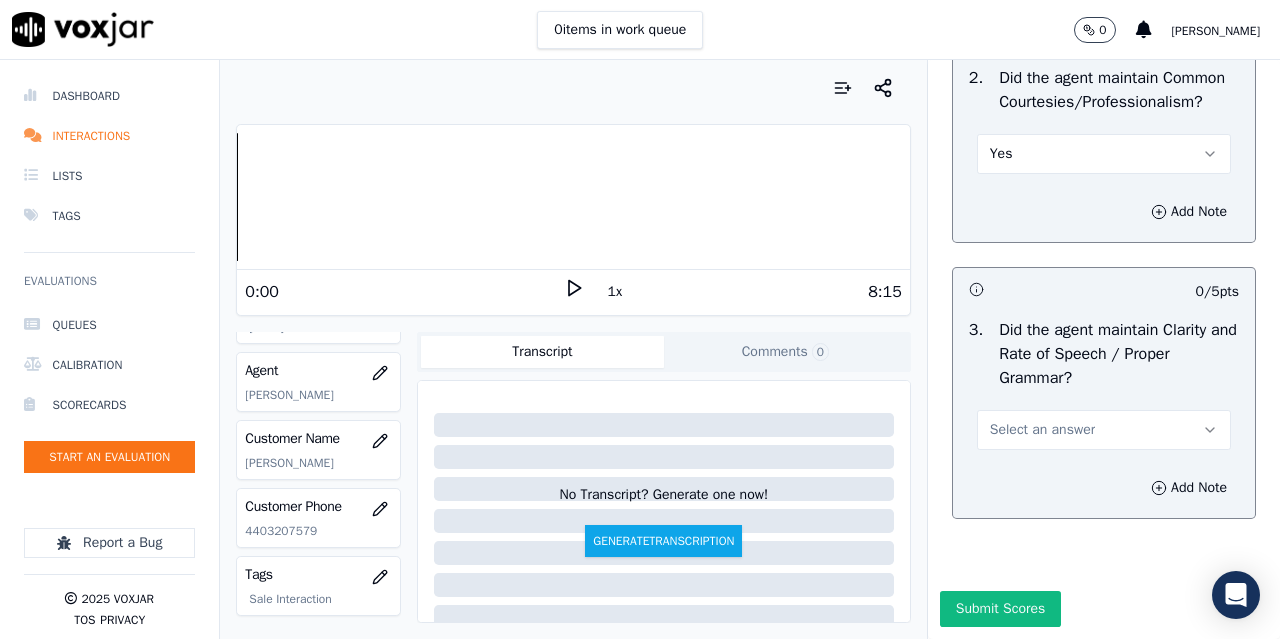 scroll, scrollTop: 5896, scrollLeft: 0, axis: vertical 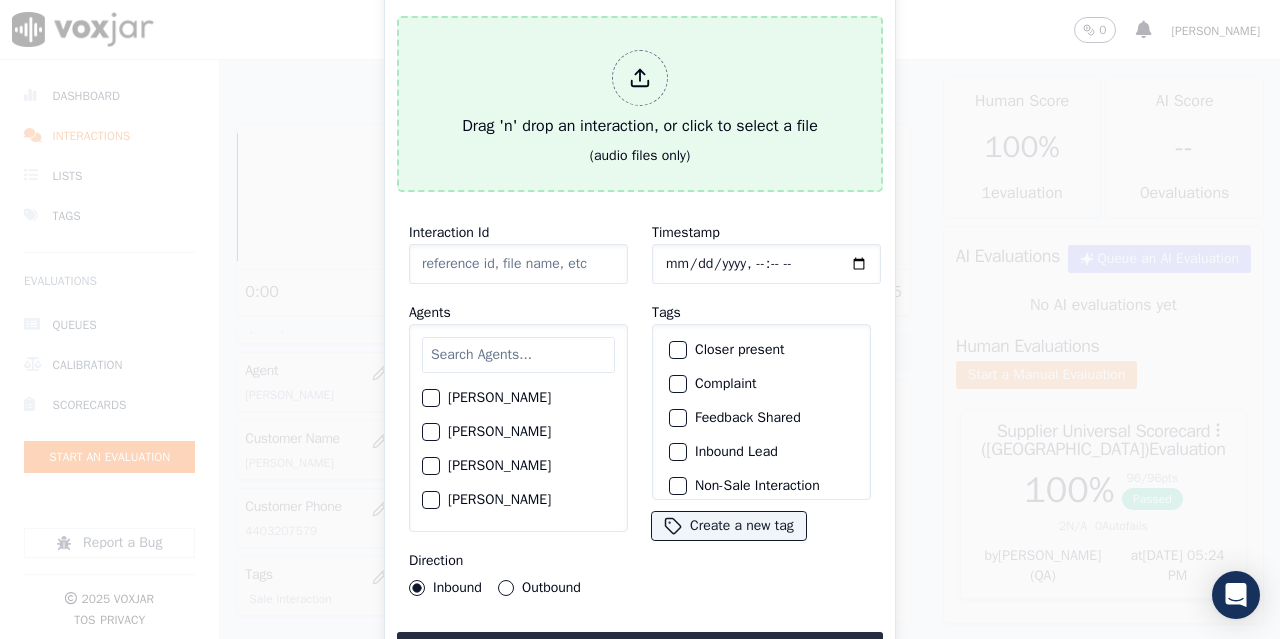 type on "20250630-183028_6146413471-all.mp3" 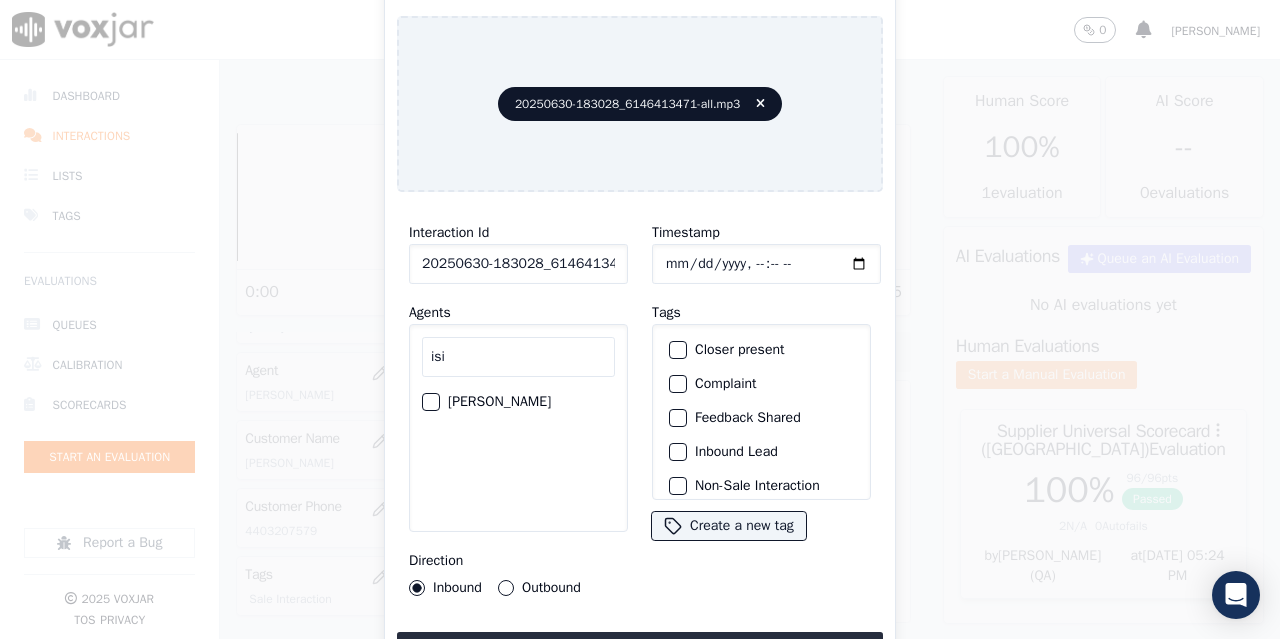 type on "isi" 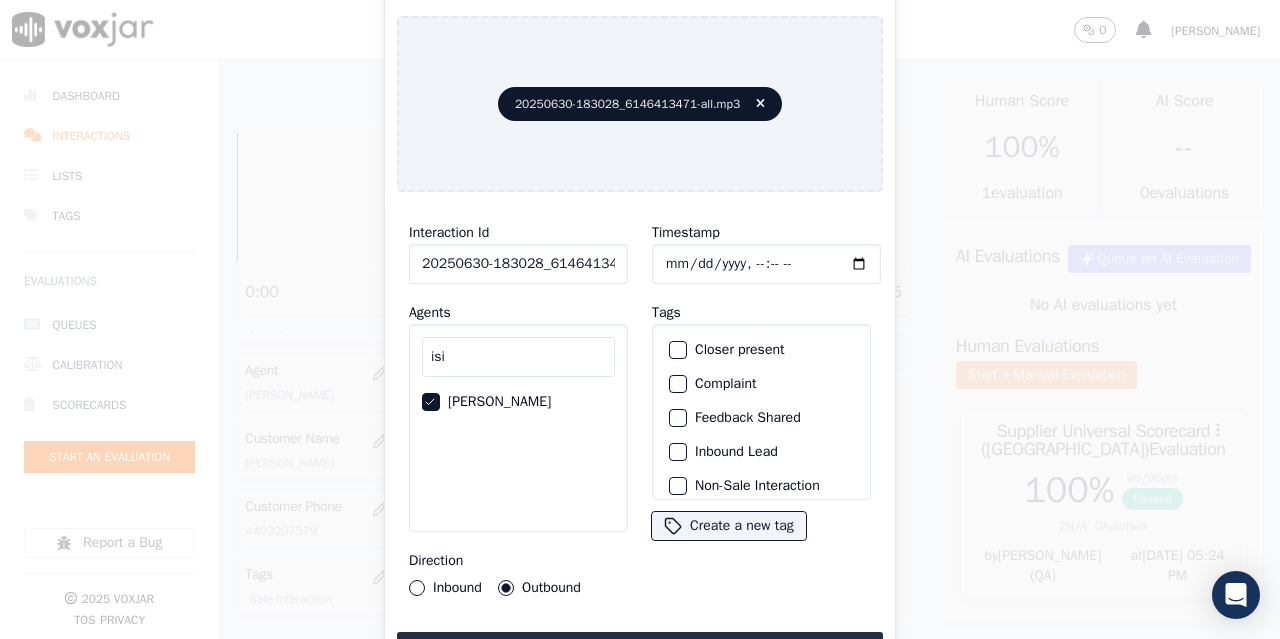 type on "[DATE]T11:54" 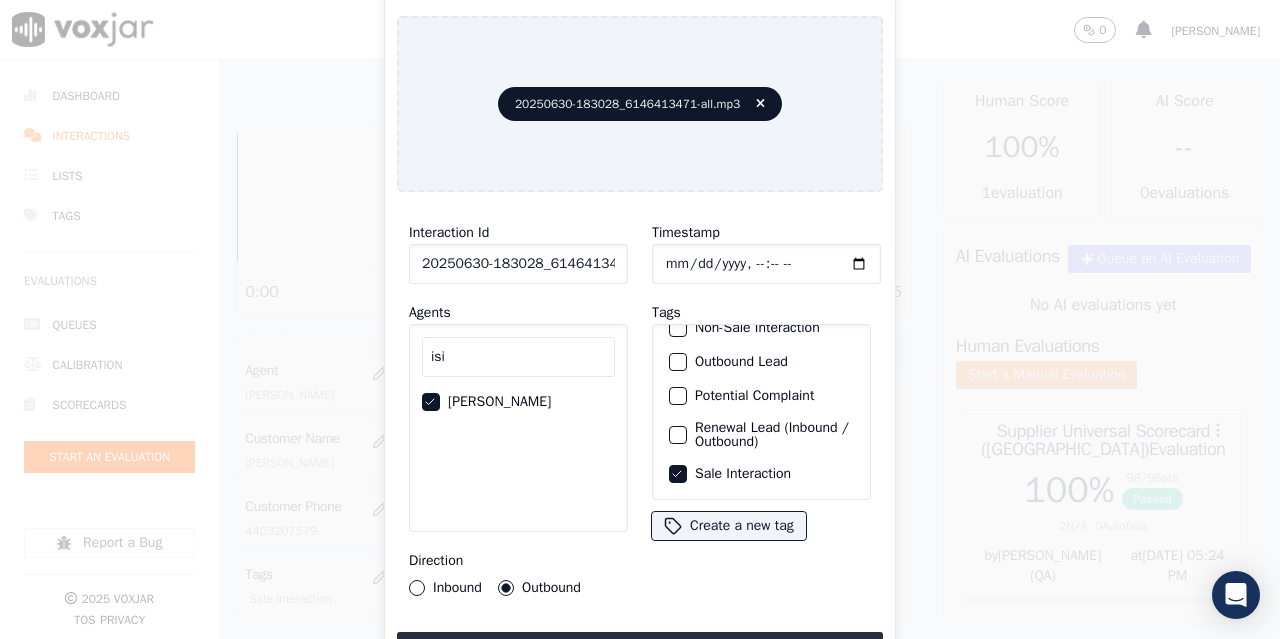 type 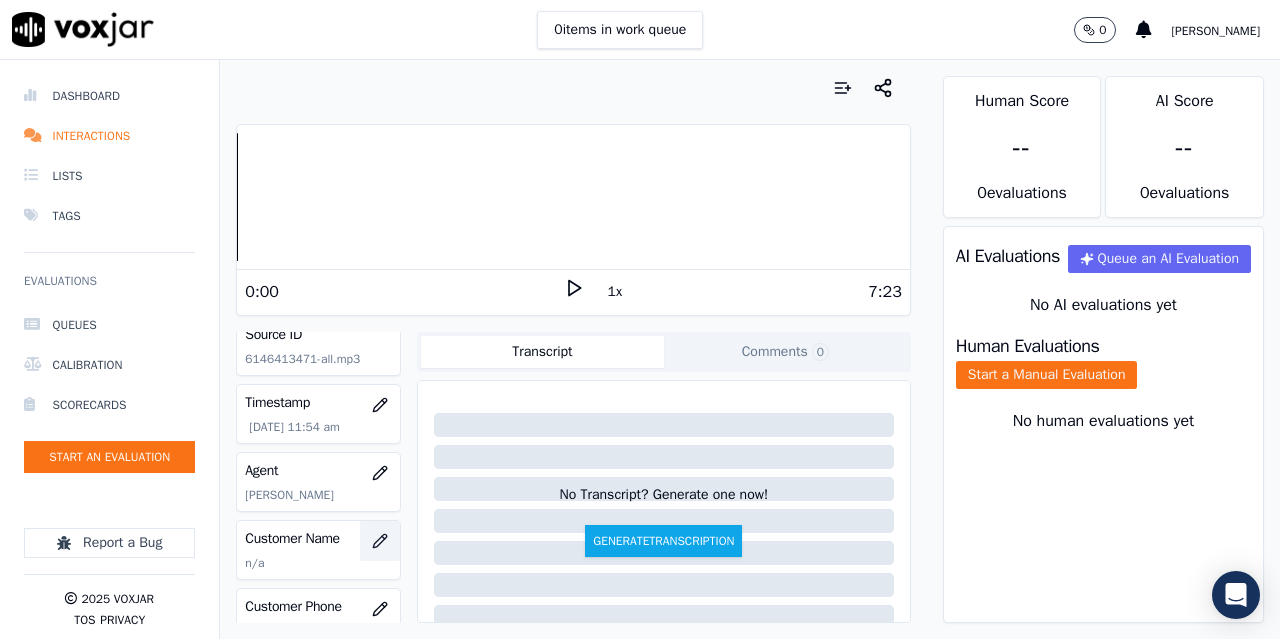 scroll, scrollTop: 200, scrollLeft: 0, axis: vertical 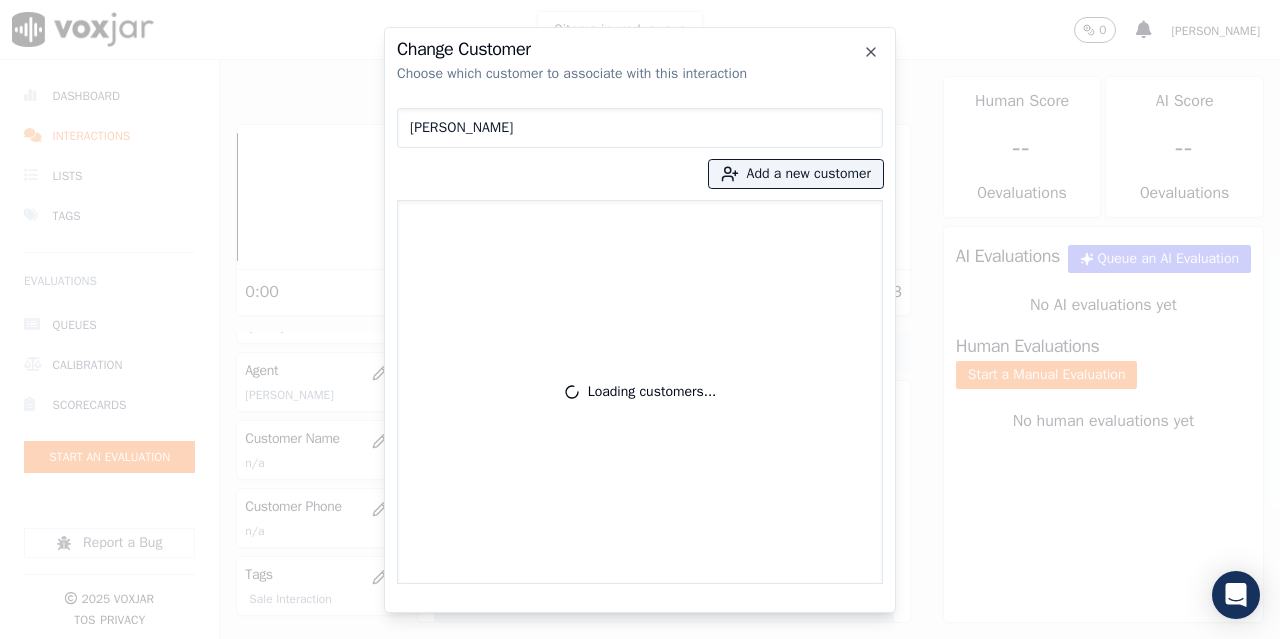 type on "[PERSON_NAME]" 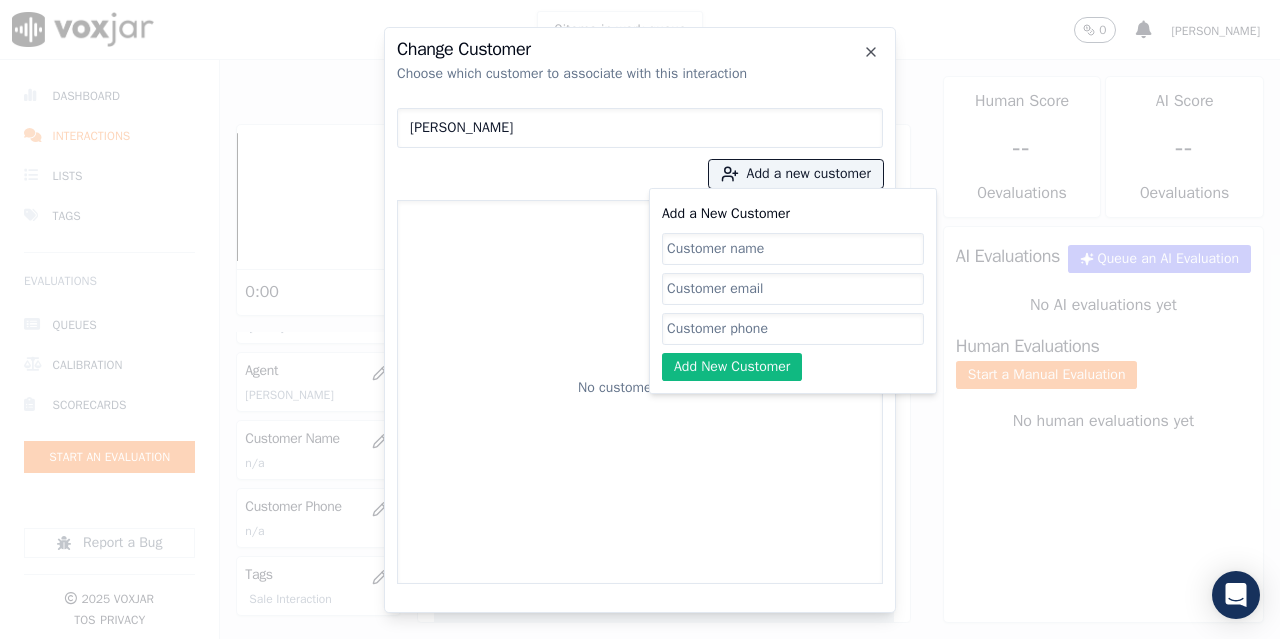 paste on "6146413471" 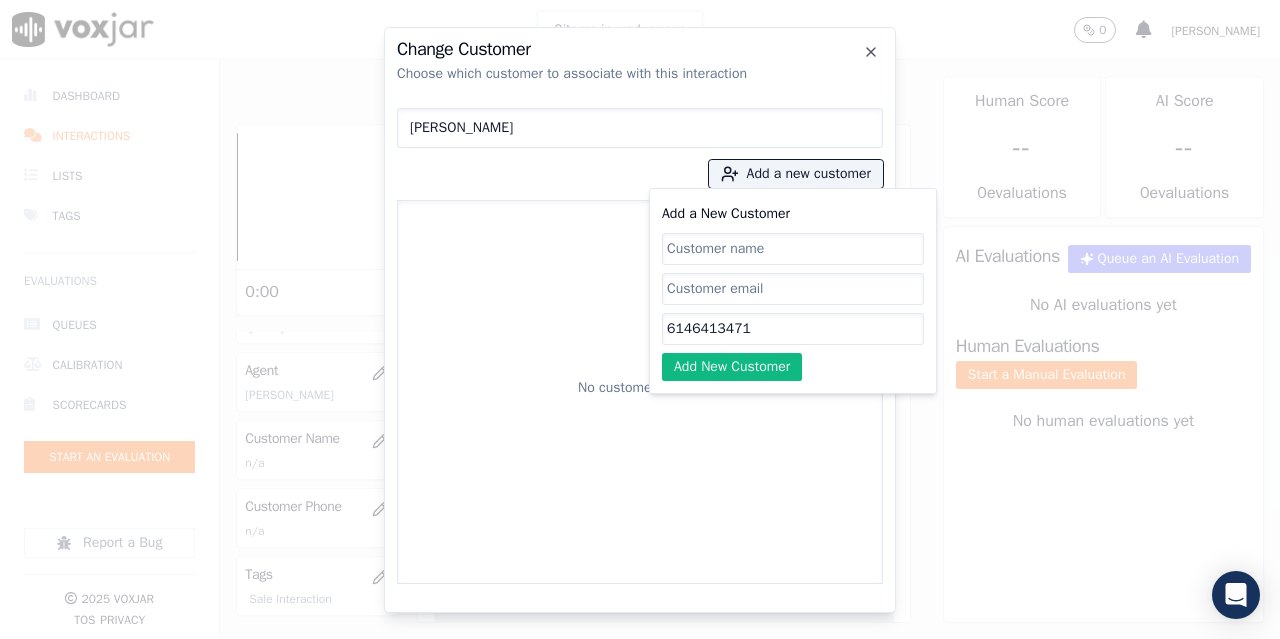 type on "6146413471" 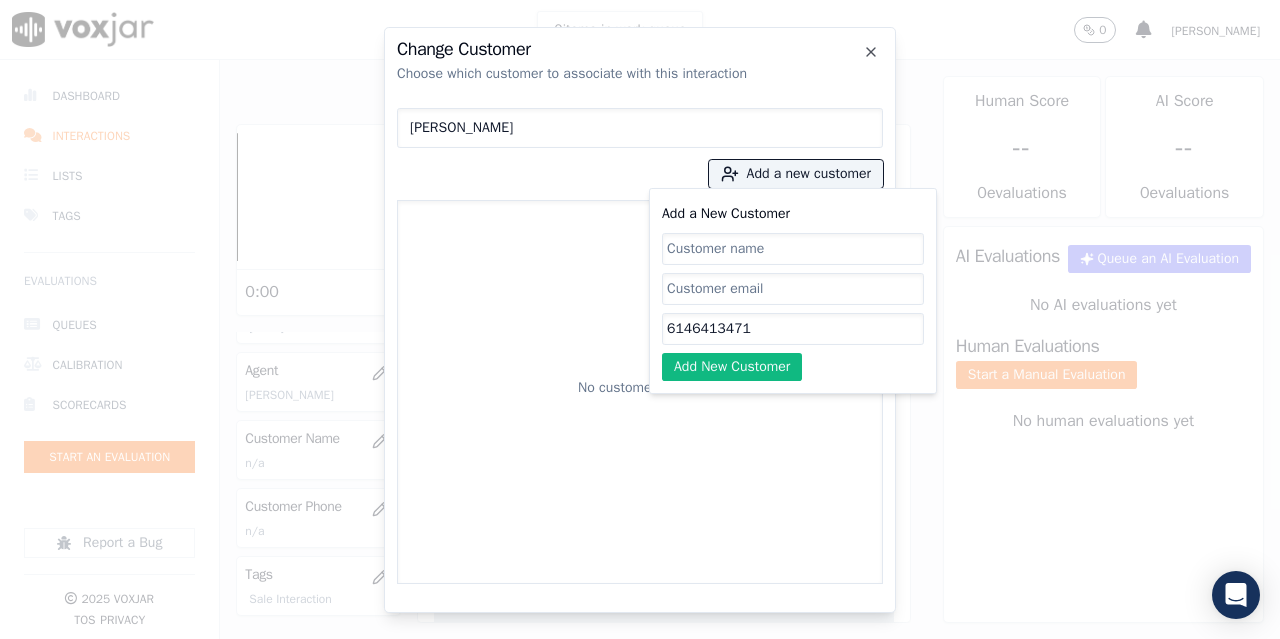 paste on "[PERSON_NAME]" 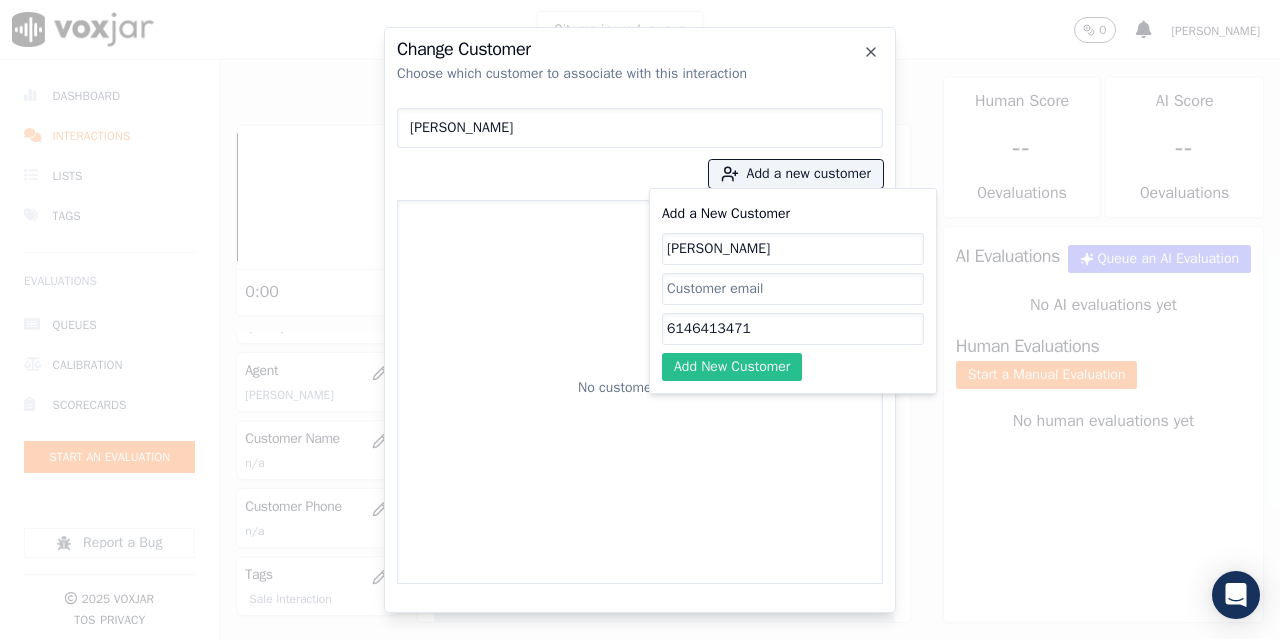type on "[PERSON_NAME]" 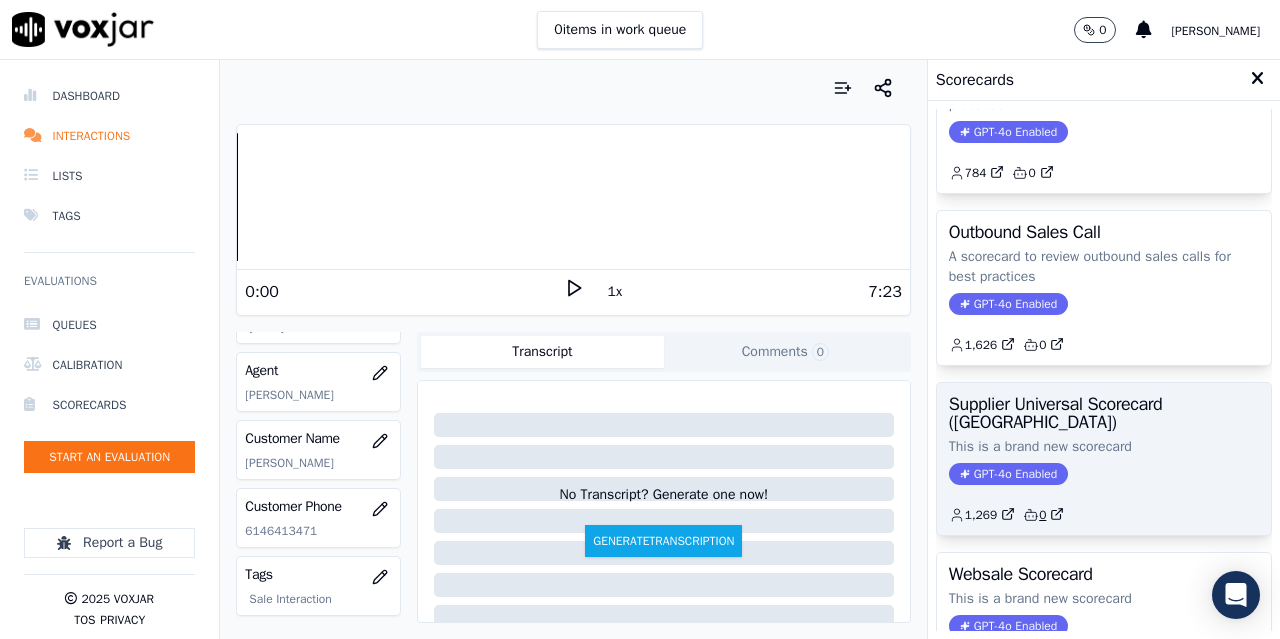 scroll, scrollTop: 300, scrollLeft: 0, axis: vertical 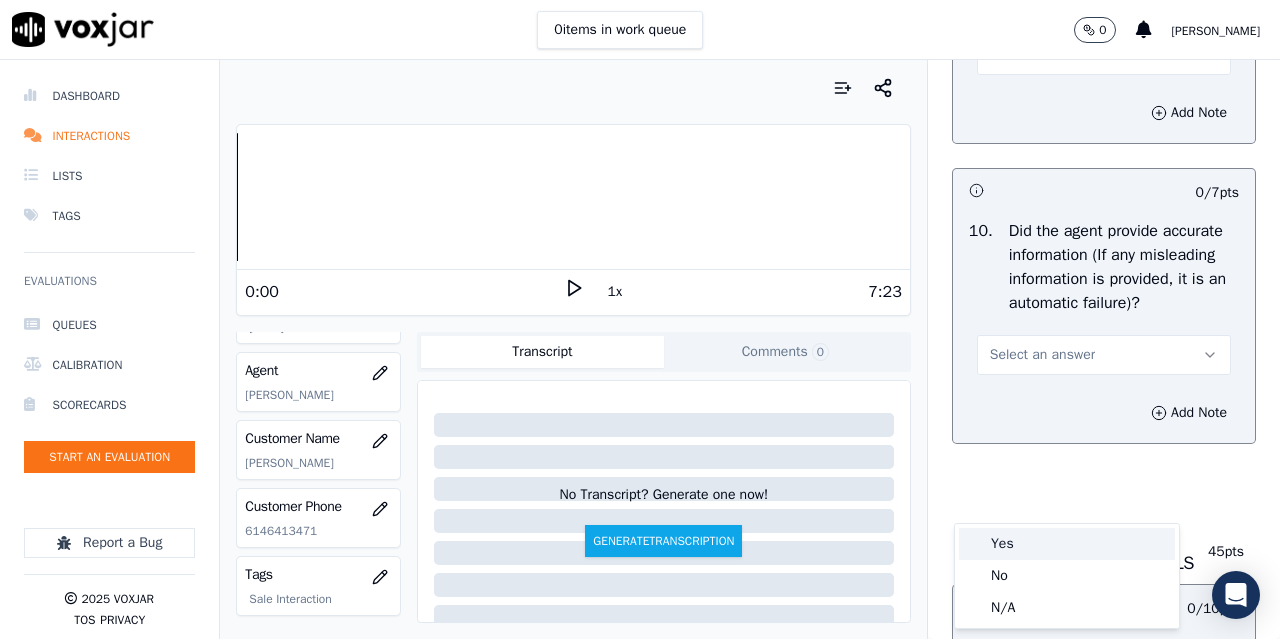 drag, startPoint x: 1019, startPoint y: 539, endPoint x: 1016, endPoint y: 551, distance: 12.369317 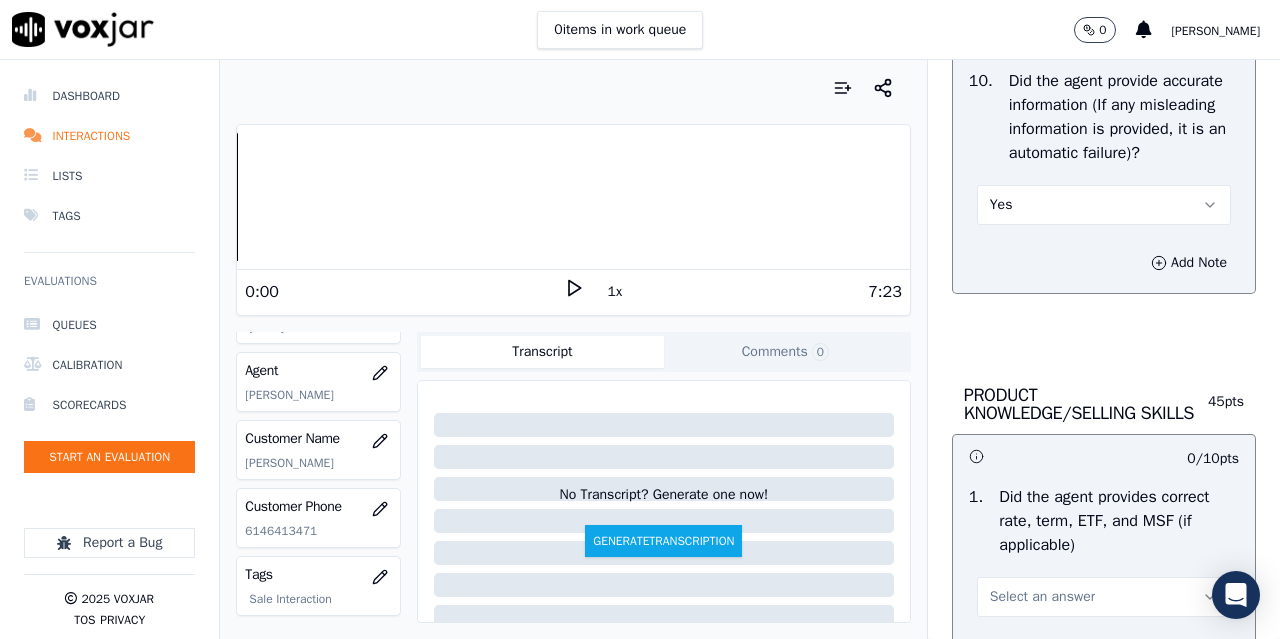scroll, scrollTop: 2900, scrollLeft: 0, axis: vertical 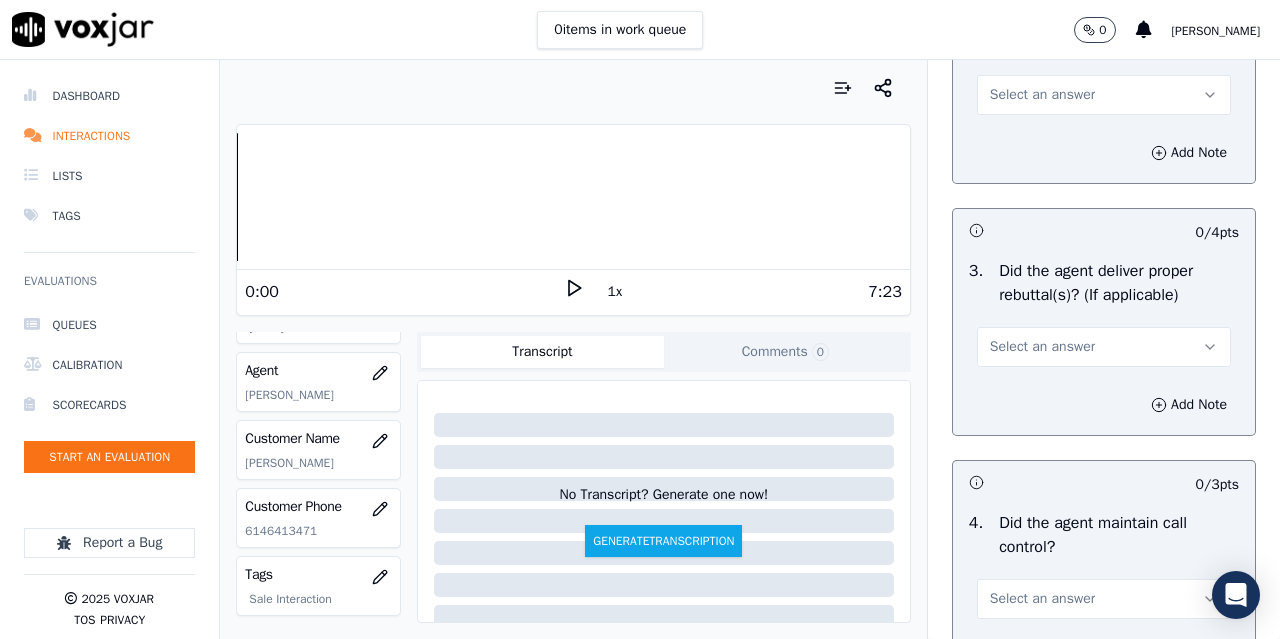 drag, startPoint x: 1013, startPoint y: 264, endPoint x: 1032, endPoint y: 293, distance: 34.669872 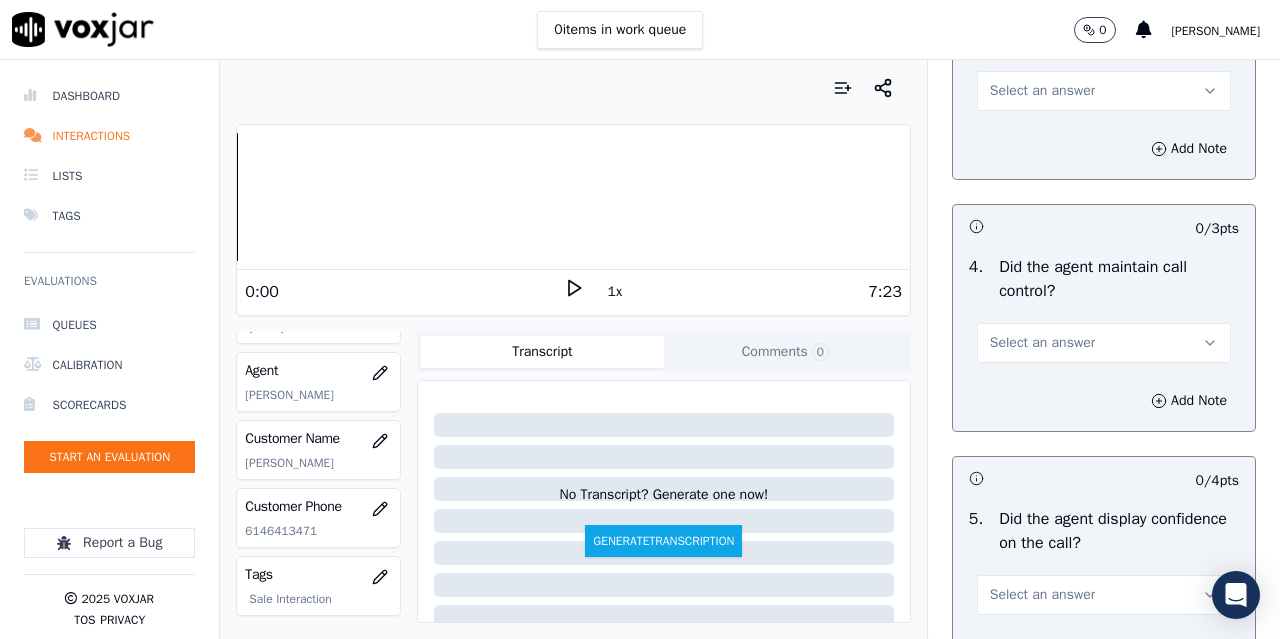 scroll, scrollTop: 3800, scrollLeft: 0, axis: vertical 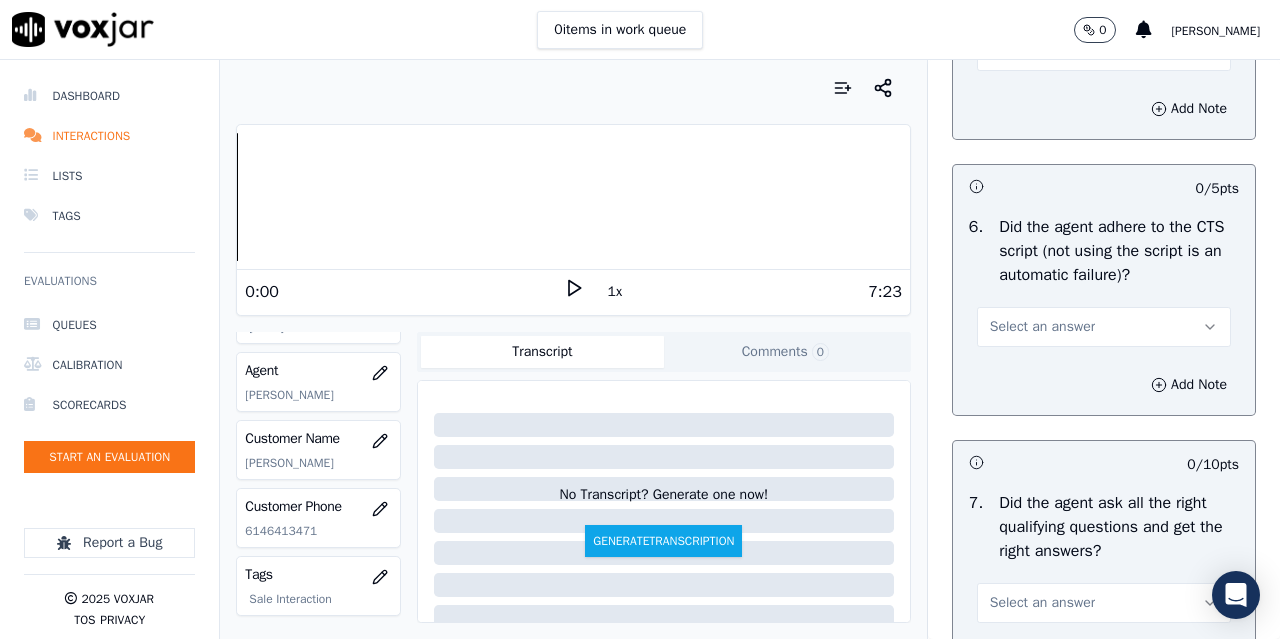 drag, startPoint x: 1005, startPoint y: 505, endPoint x: 992, endPoint y: 579, distance: 75.13322 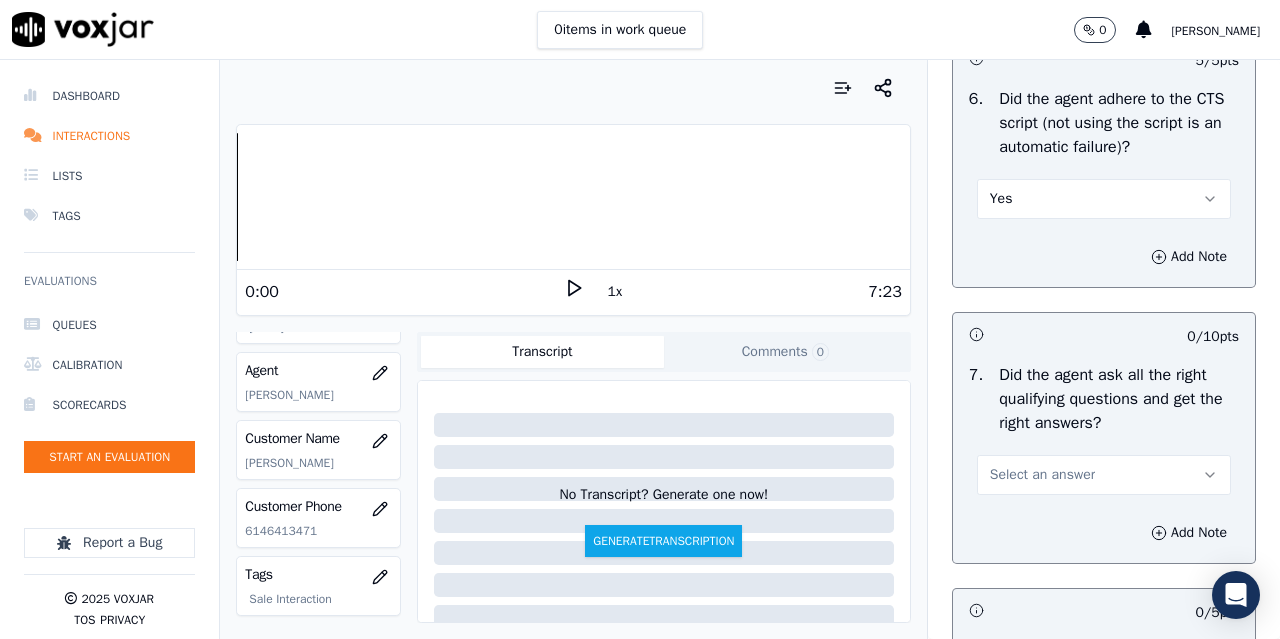 scroll, scrollTop: 4600, scrollLeft: 0, axis: vertical 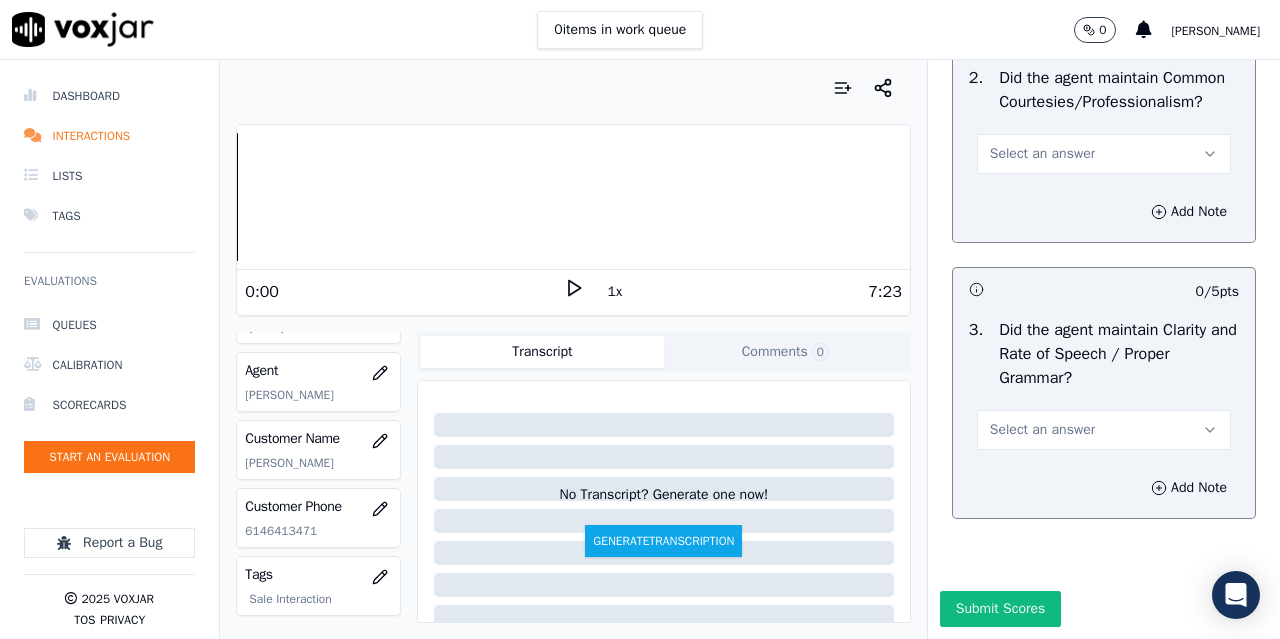 drag, startPoint x: 1013, startPoint y: 279, endPoint x: 1025, endPoint y: 316, distance: 38.8973 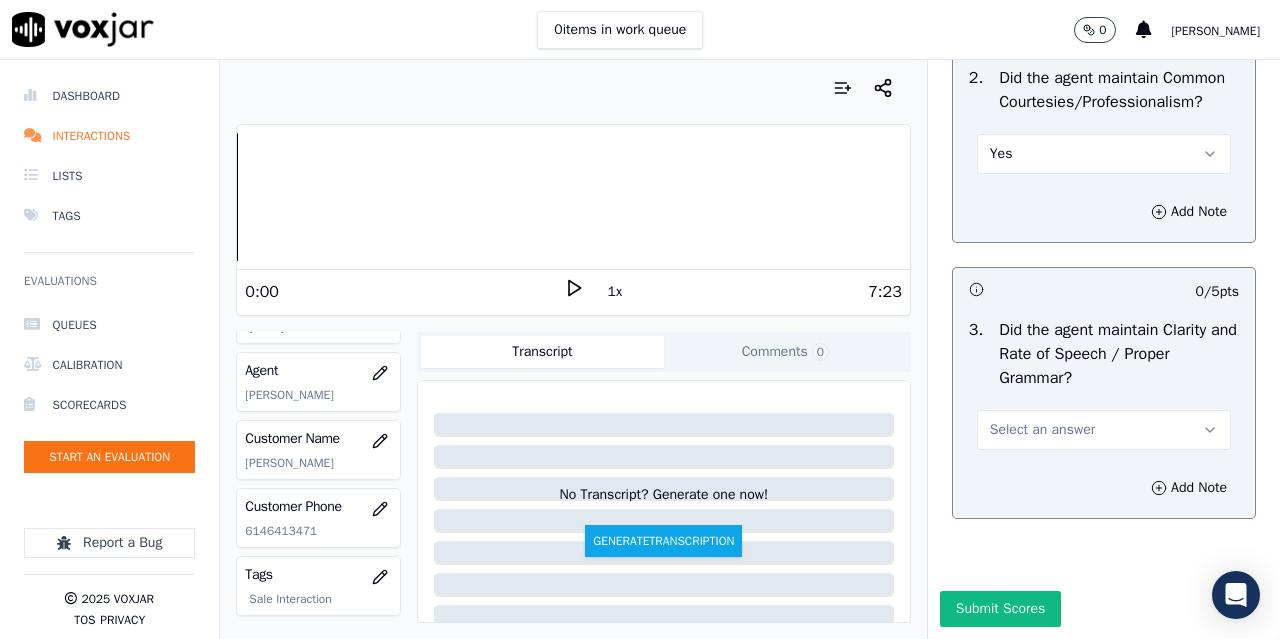 scroll, scrollTop: 5896, scrollLeft: 0, axis: vertical 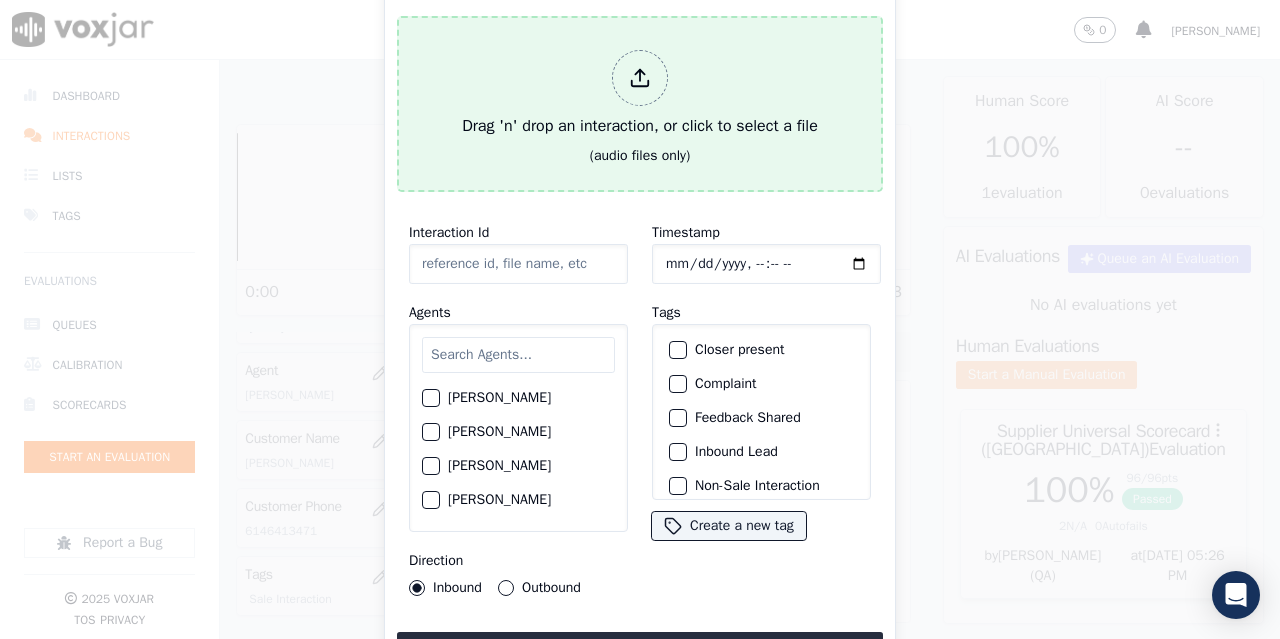 type on "20250702-163732_2348179734-all.mp3" 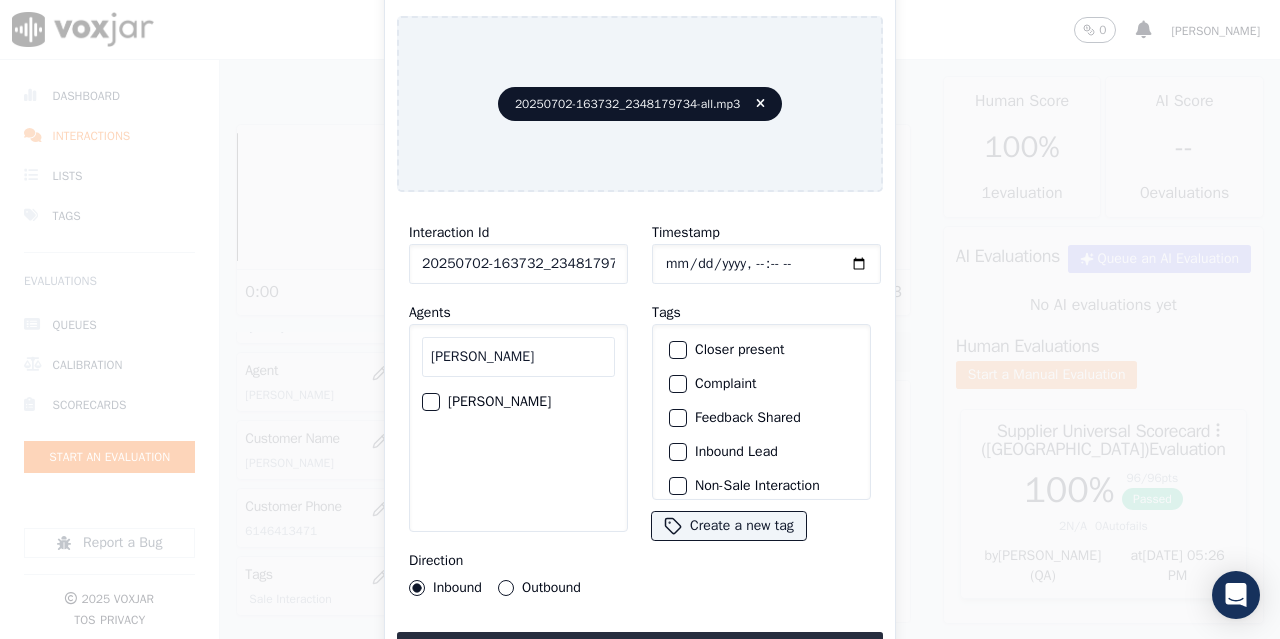 type on "[PERSON_NAME]" 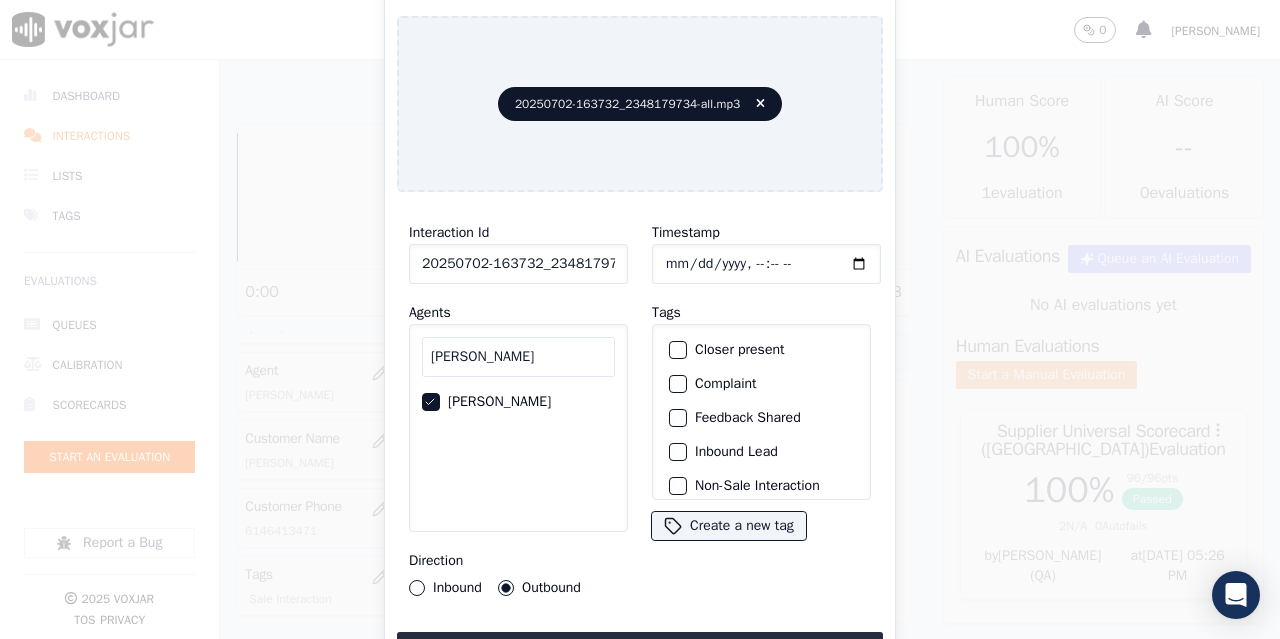 type on "[DATE]T11:56" 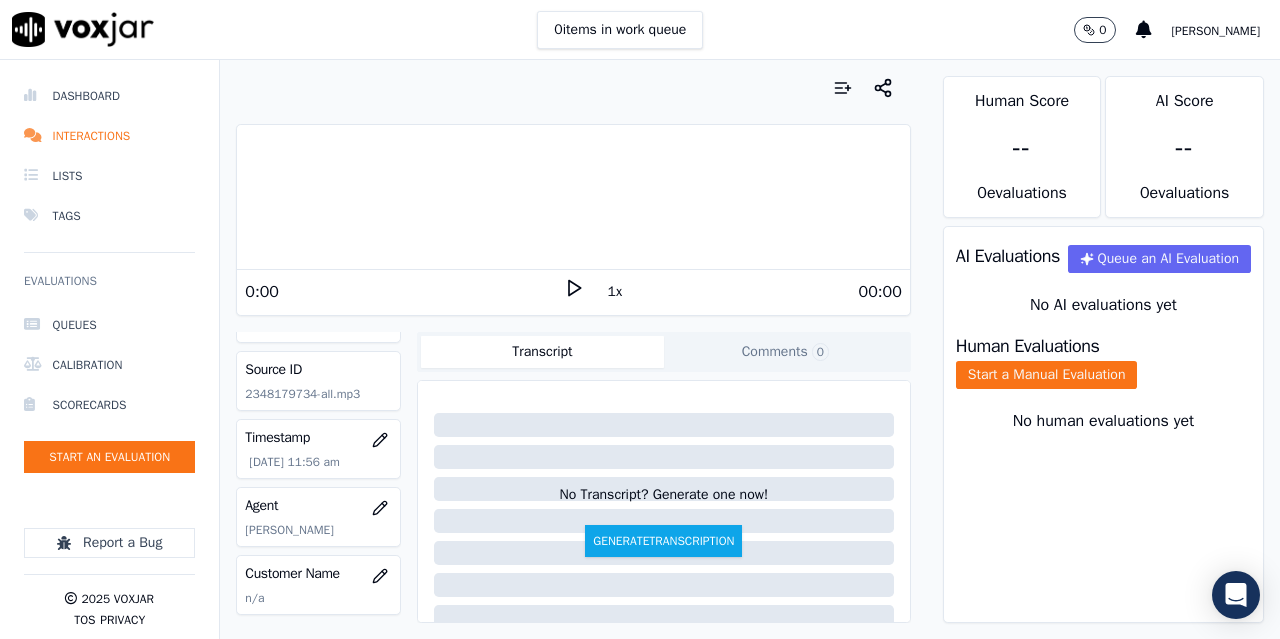 scroll, scrollTop: 100, scrollLeft: 0, axis: vertical 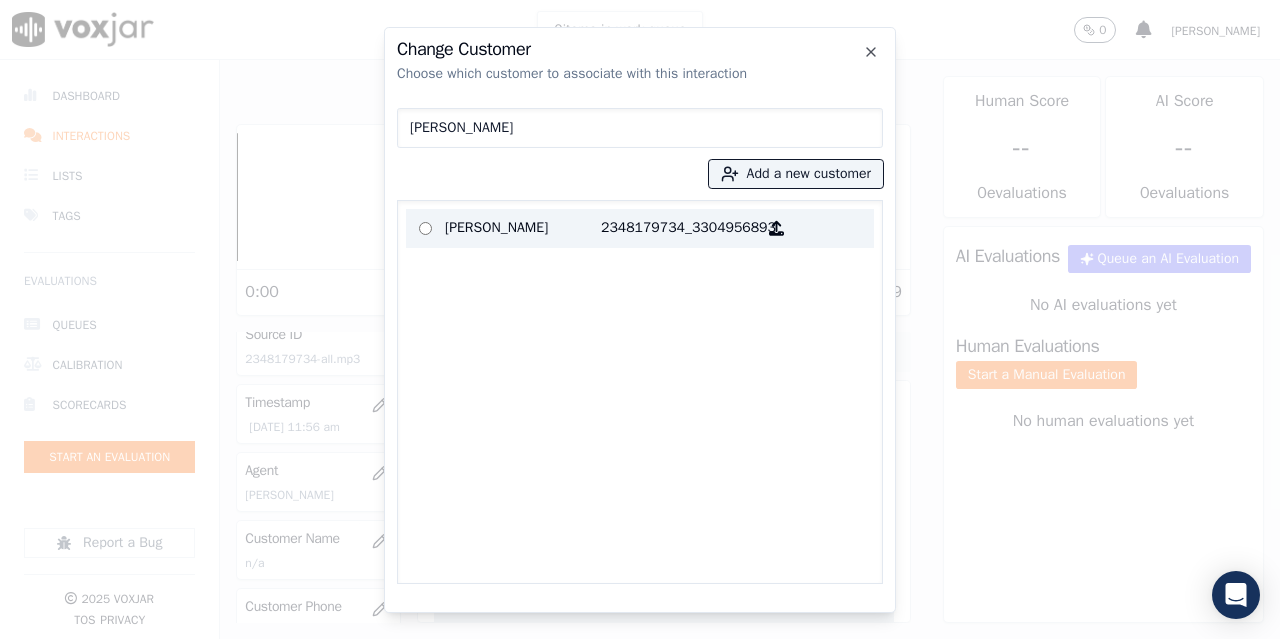 type on "[PERSON_NAME]" 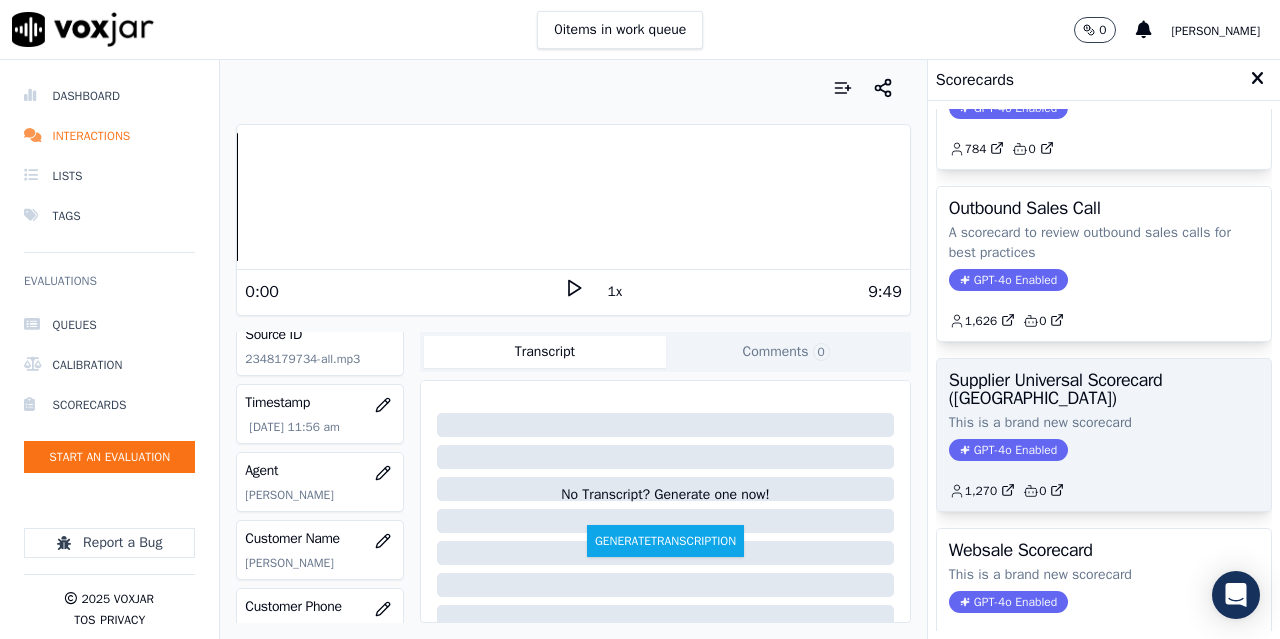 scroll, scrollTop: 300, scrollLeft: 0, axis: vertical 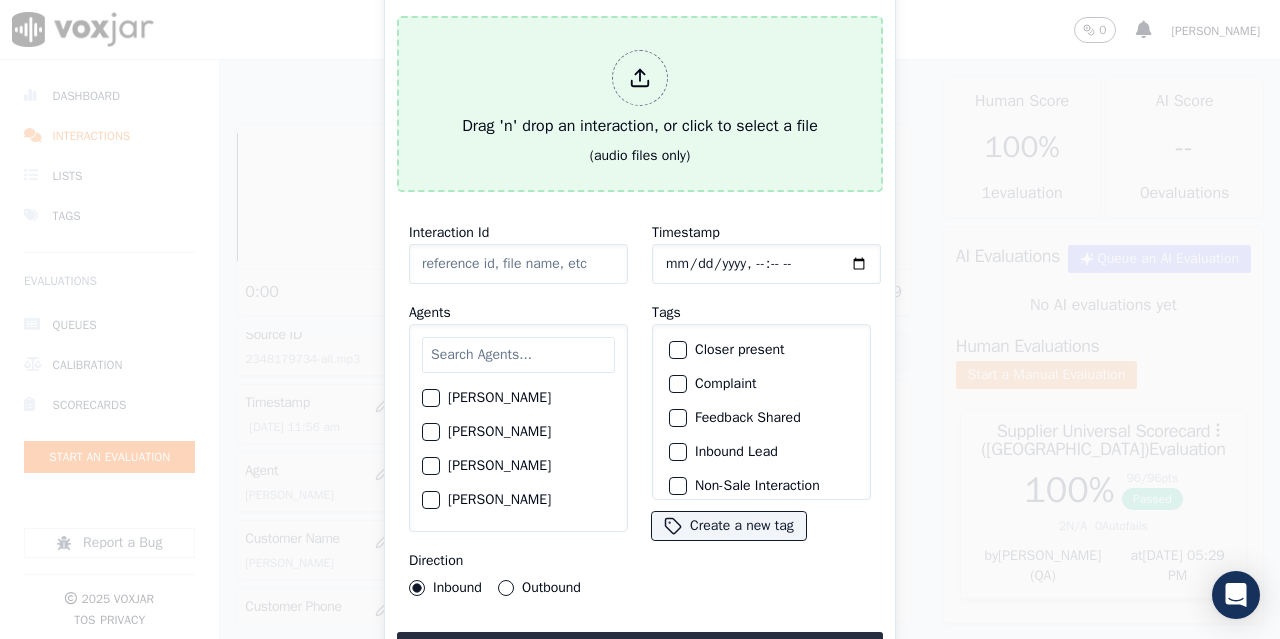 type on "20250702-145821_2673158779-all.mp3" 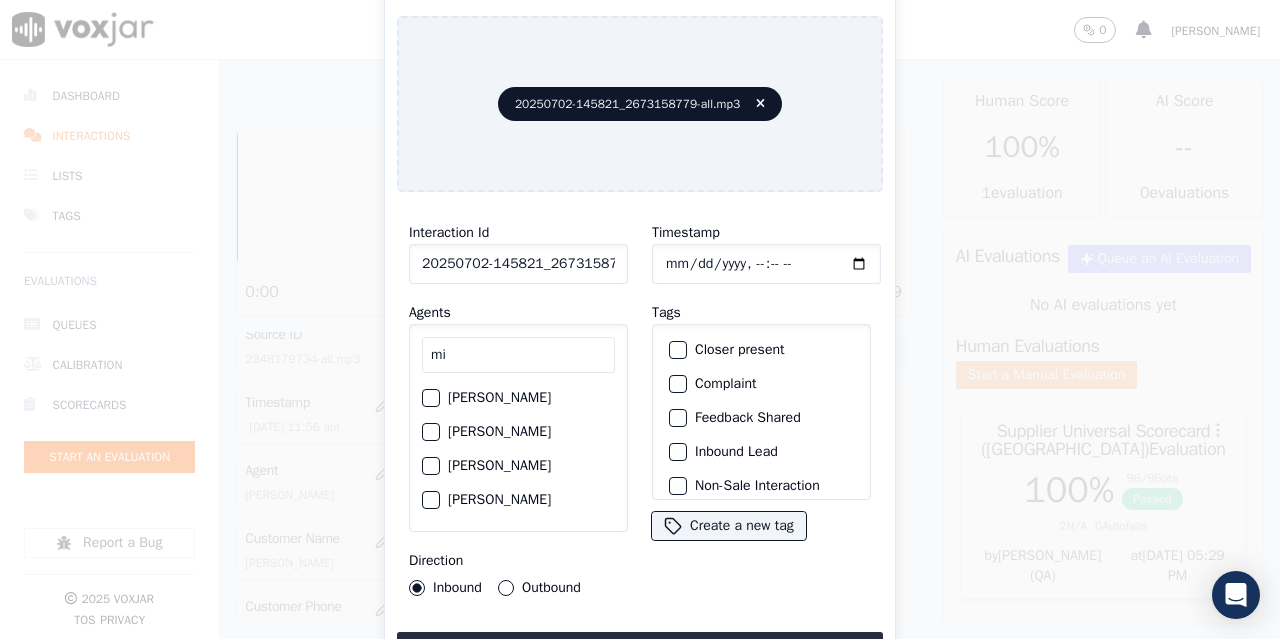 type on "mi" 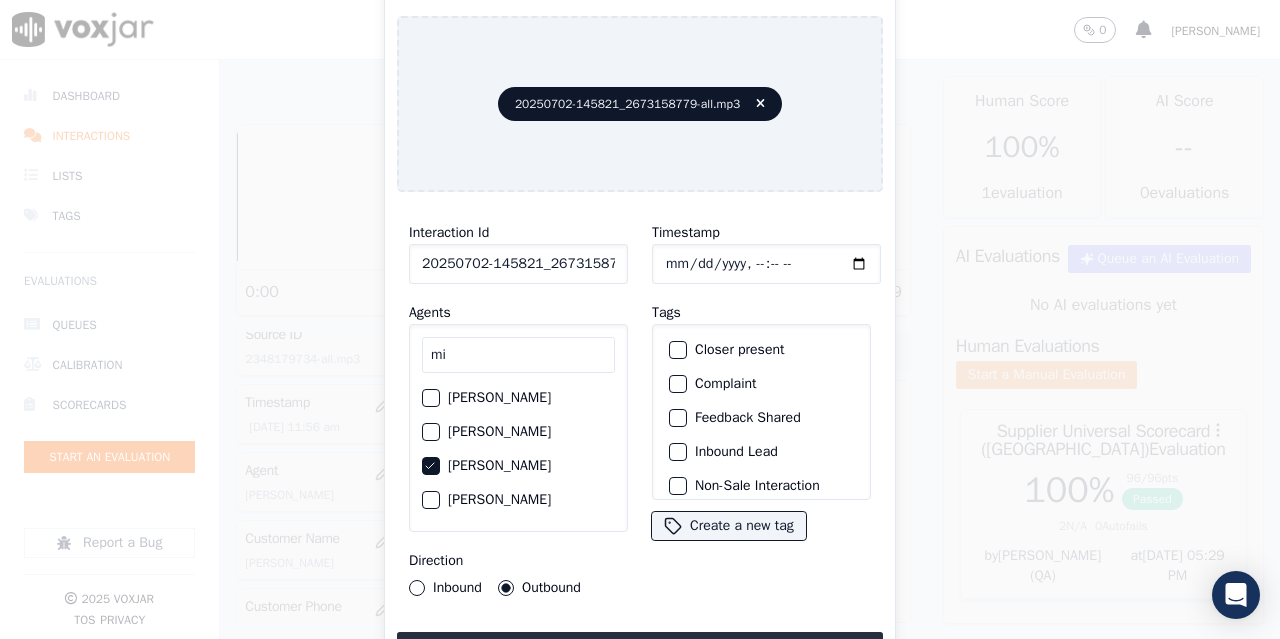 type on "[DATE]T11:59" 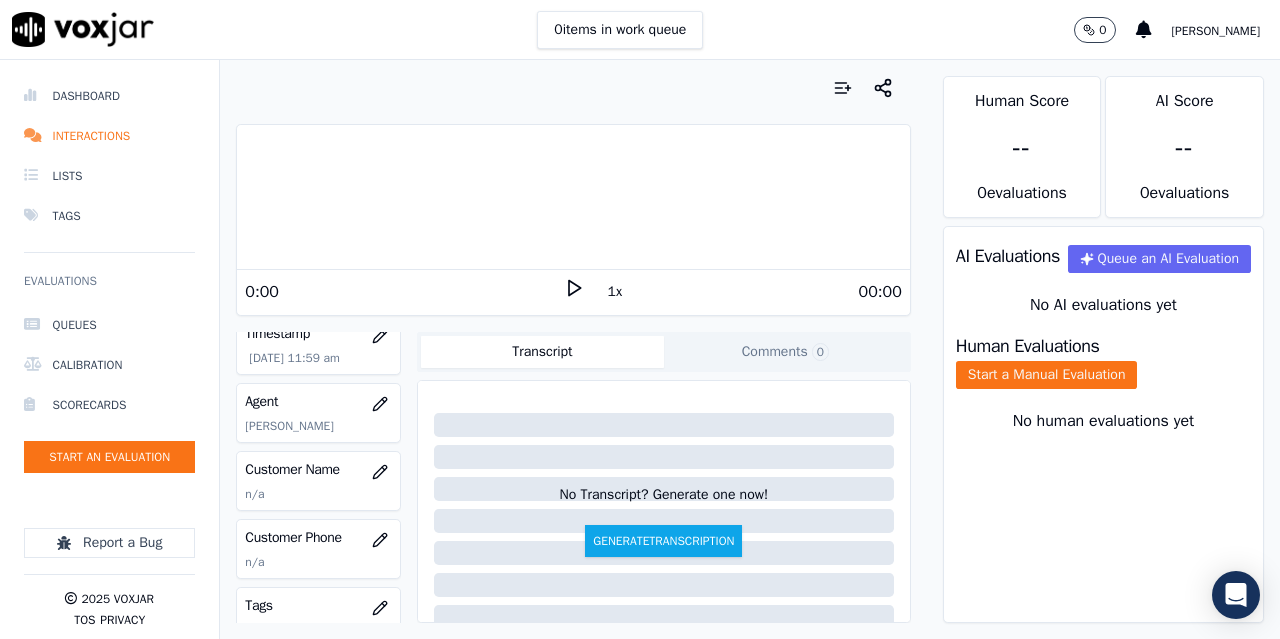 scroll, scrollTop: 200, scrollLeft: 0, axis: vertical 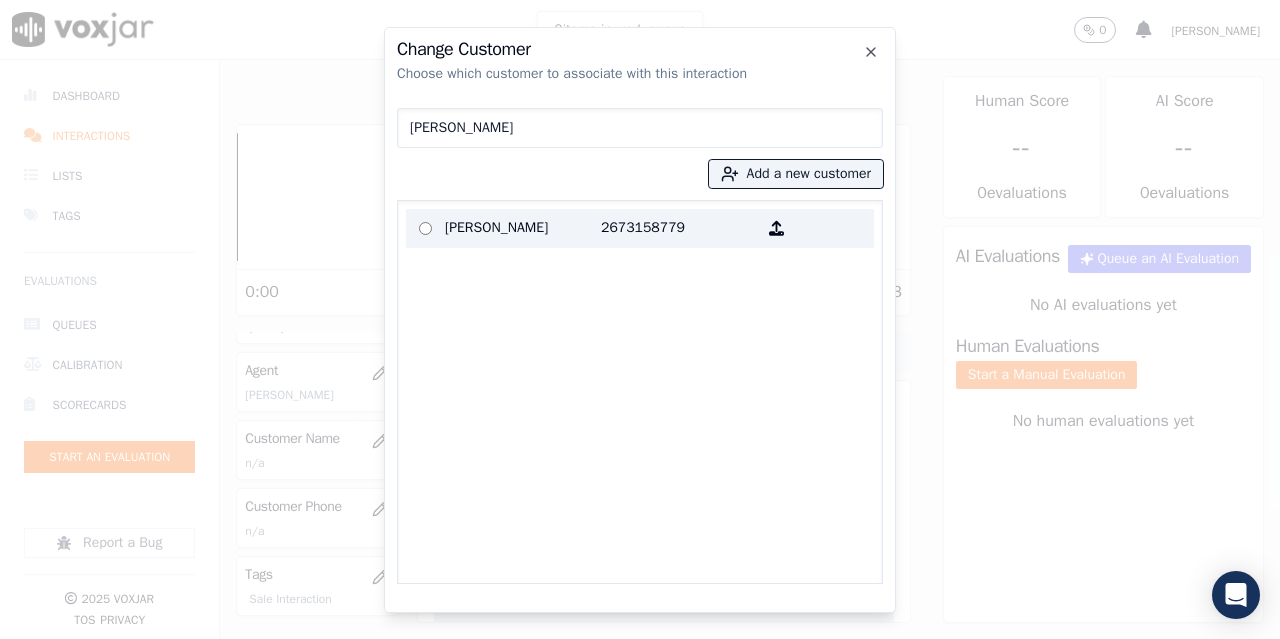 type on "[PERSON_NAME]" 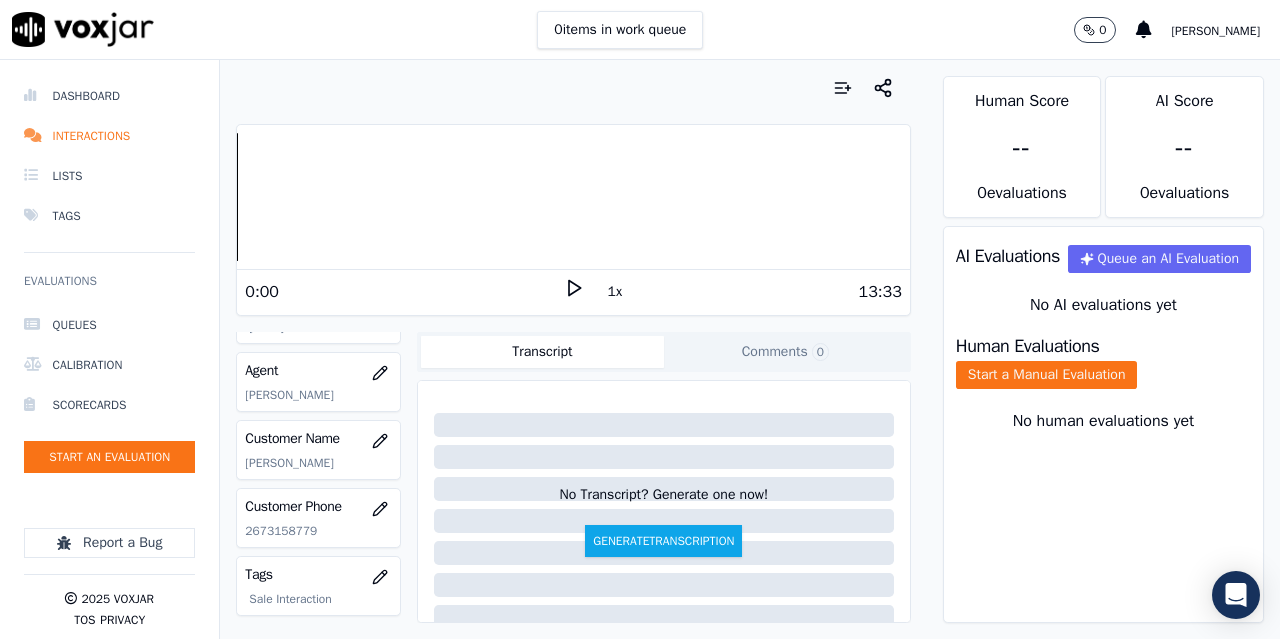 scroll, scrollTop: 300, scrollLeft: 0, axis: vertical 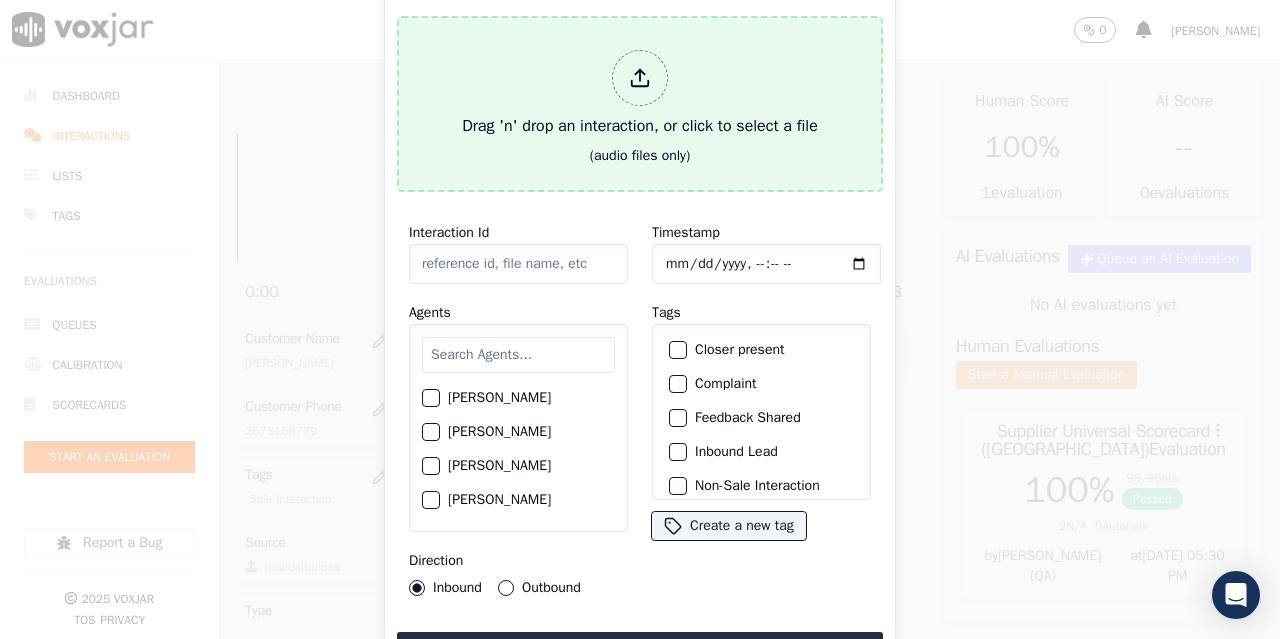 type on "20250702-190320_2155310031-all.mp3" 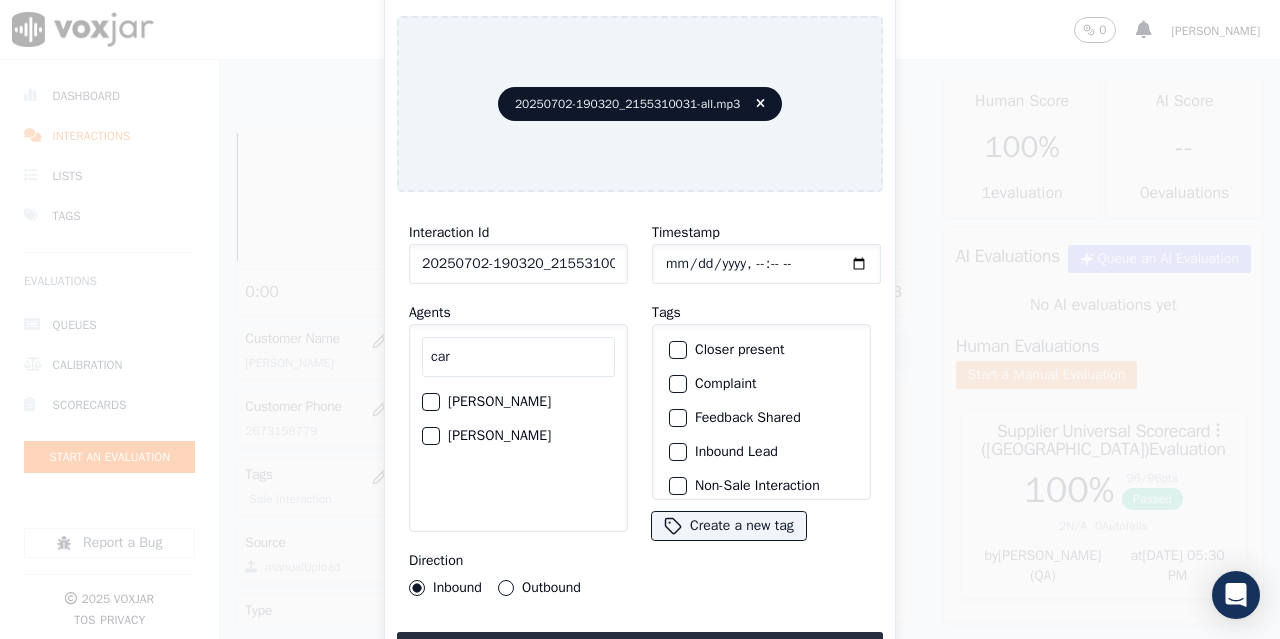 type on "car" 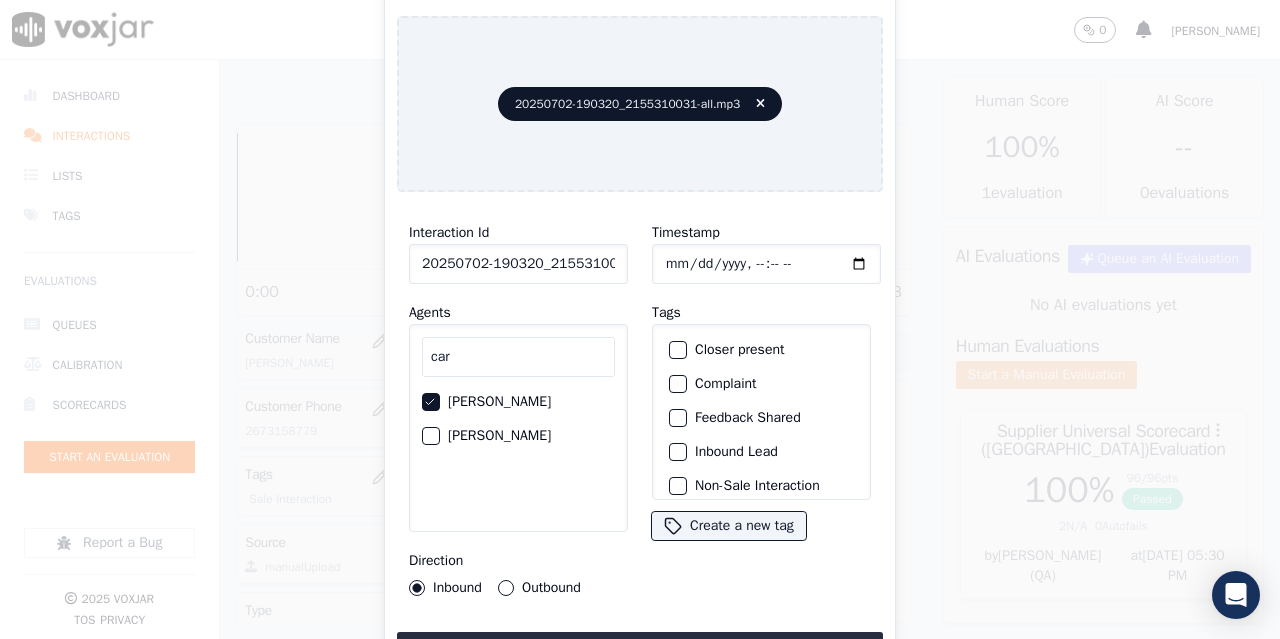 type 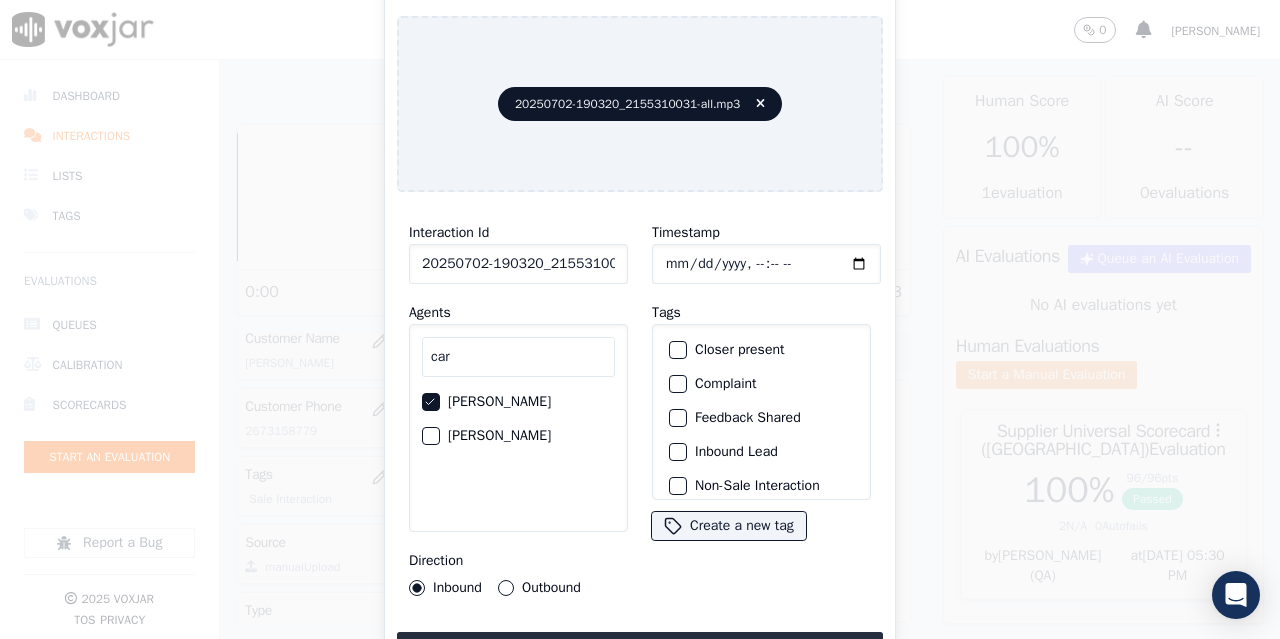 type on "[DATE]T12:01" 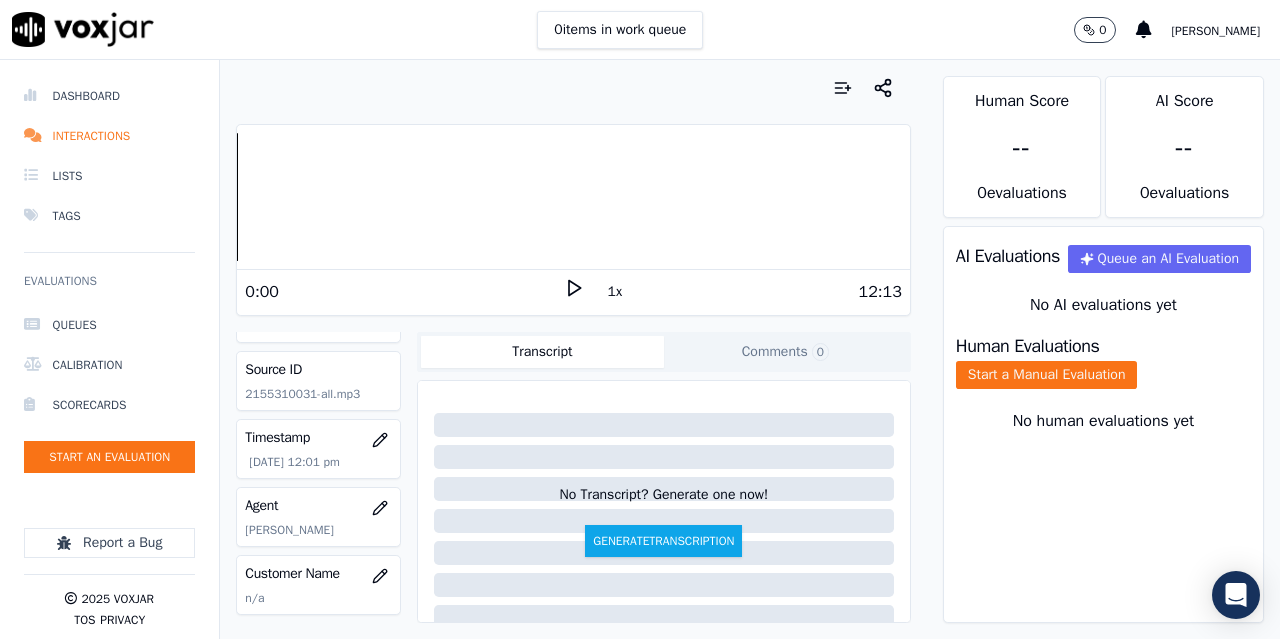 scroll, scrollTop: 100, scrollLeft: 0, axis: vertical 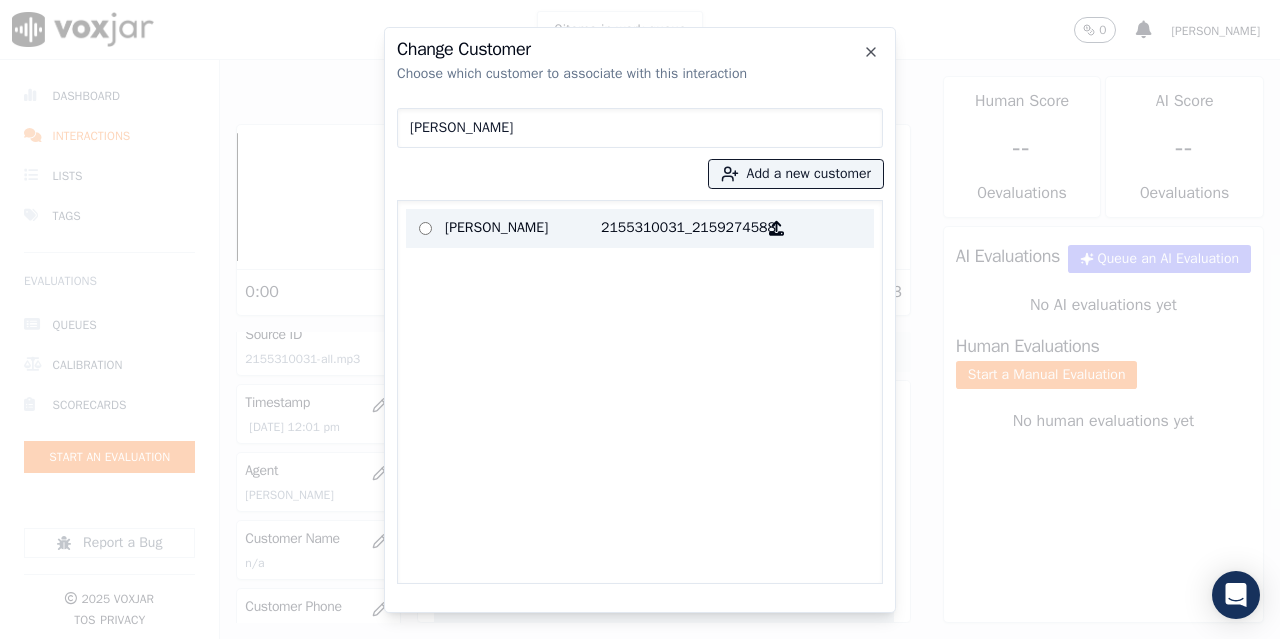 type on "[PERSON_NAME]" 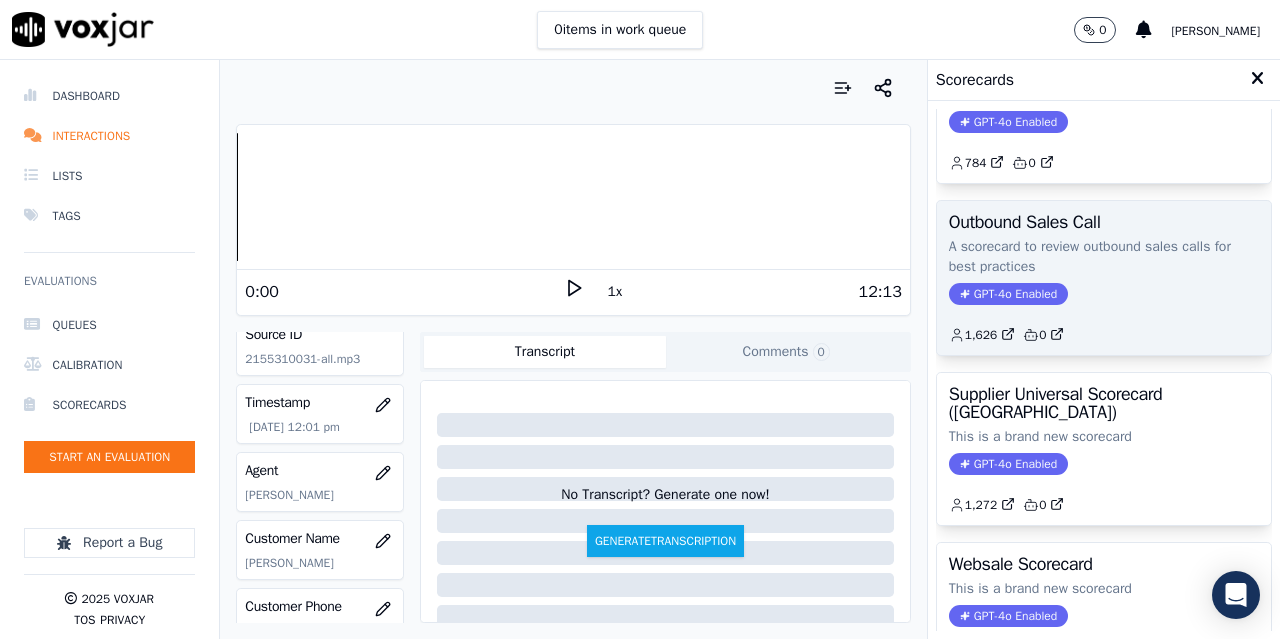 scroll, scrollTop: 300, scrollLeft: 0, axis: vertical 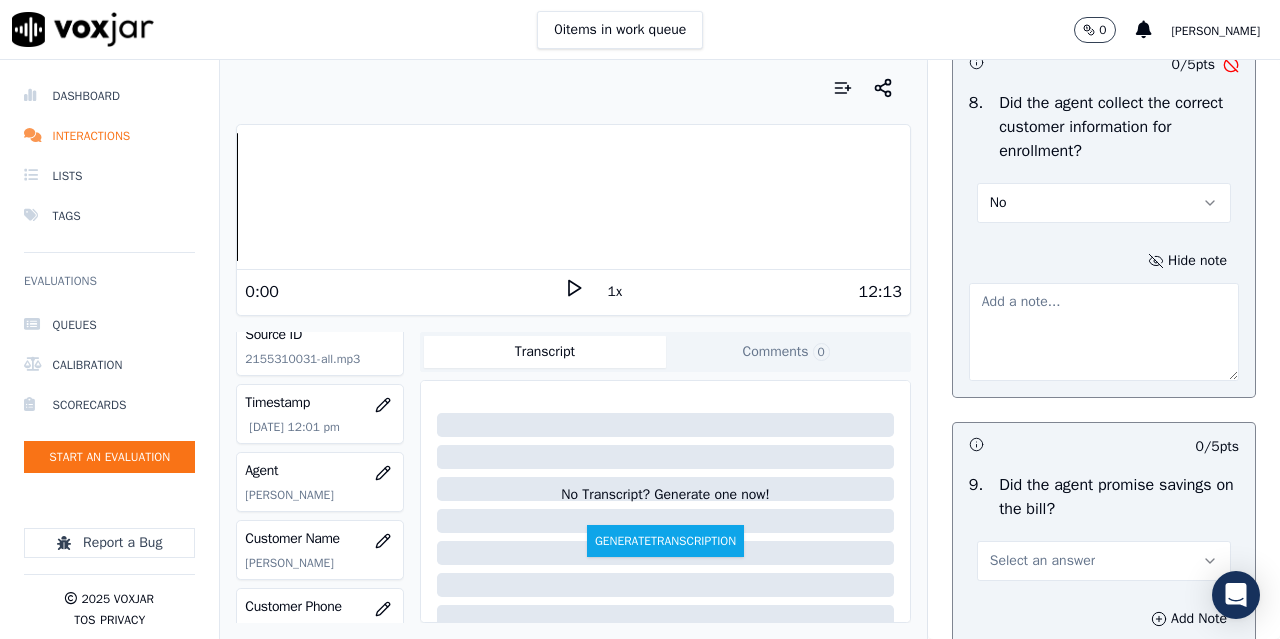 type 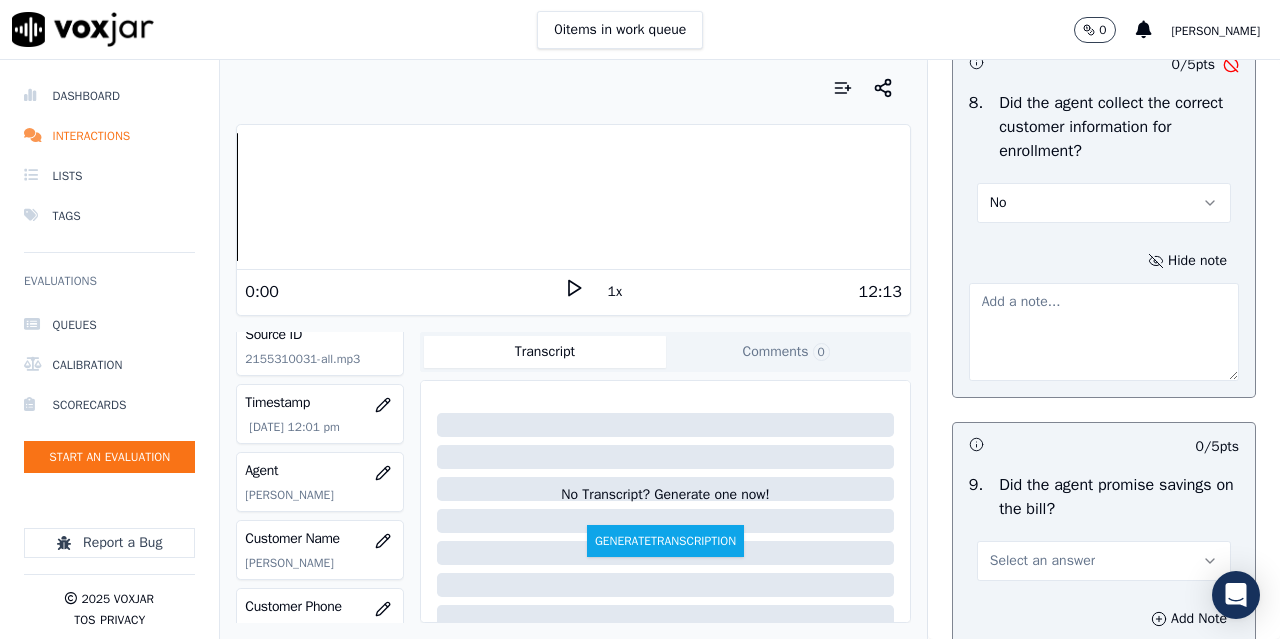paste on "6.25sec Did not took consent from CX whether he wants to go ahead with the paln or not,7.41sec Did not ask the CX about Elec Choice ID" 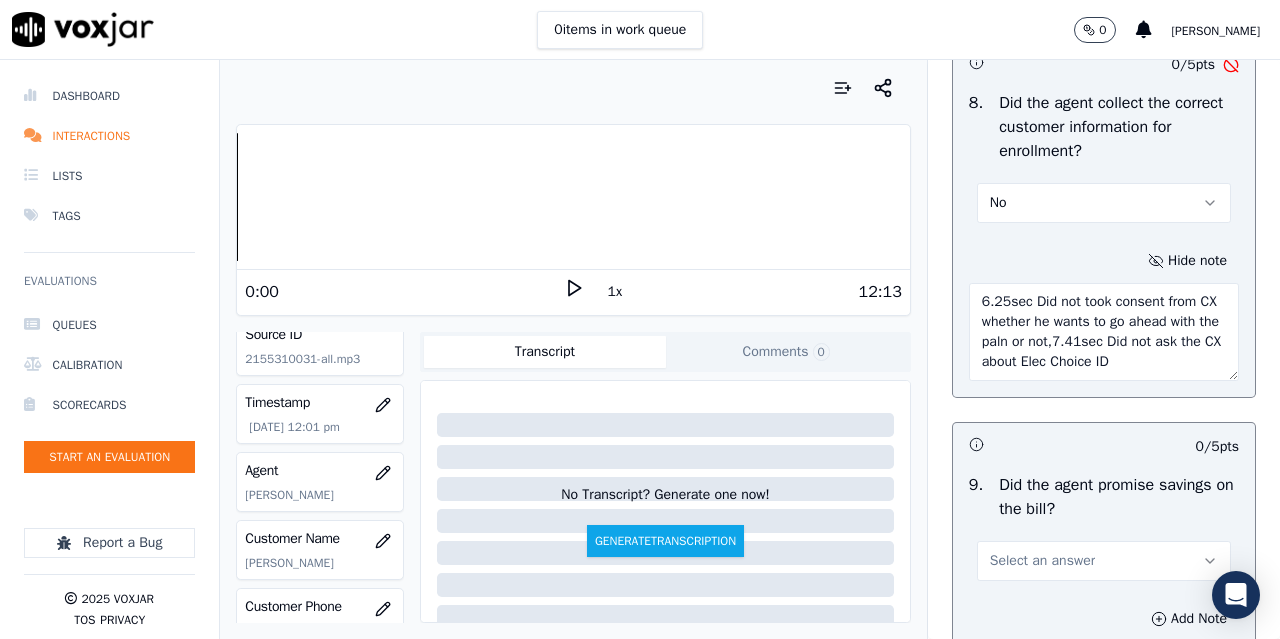 scroll, scrollTop: 20, scrollLeft: 0, axis: vertical 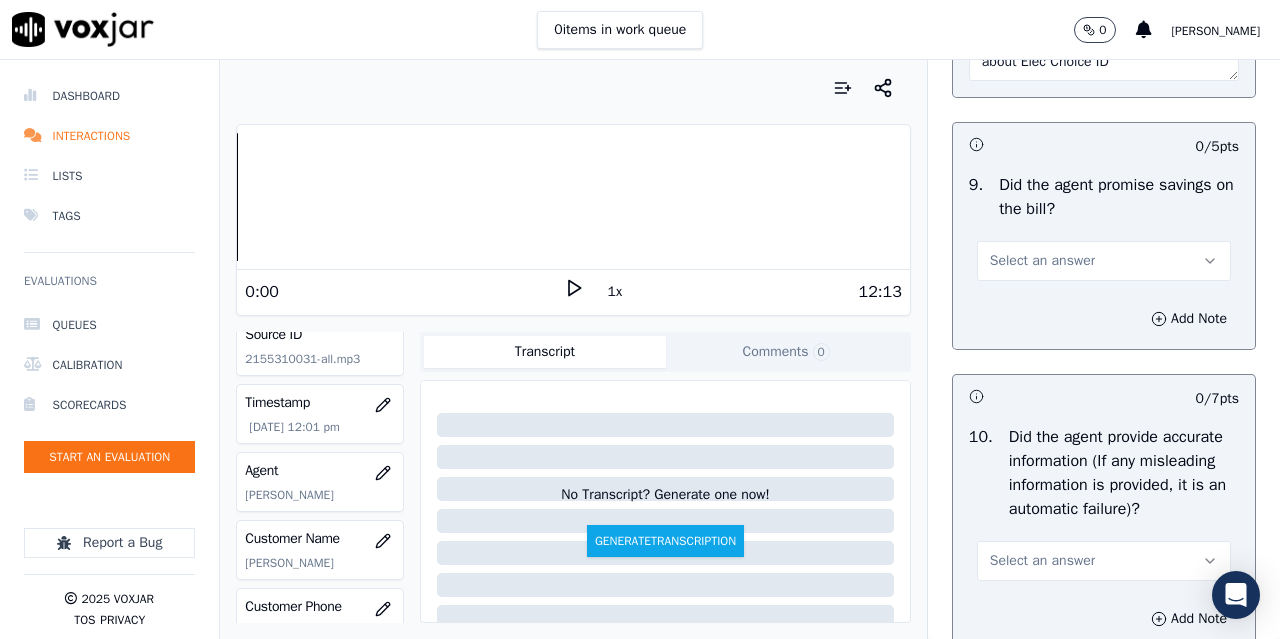 type on "6.25sec Did not took consent from CX whether he wants to go ahead with the plan or not,7.41sec Did not ask the CX about Elec Choice ID" 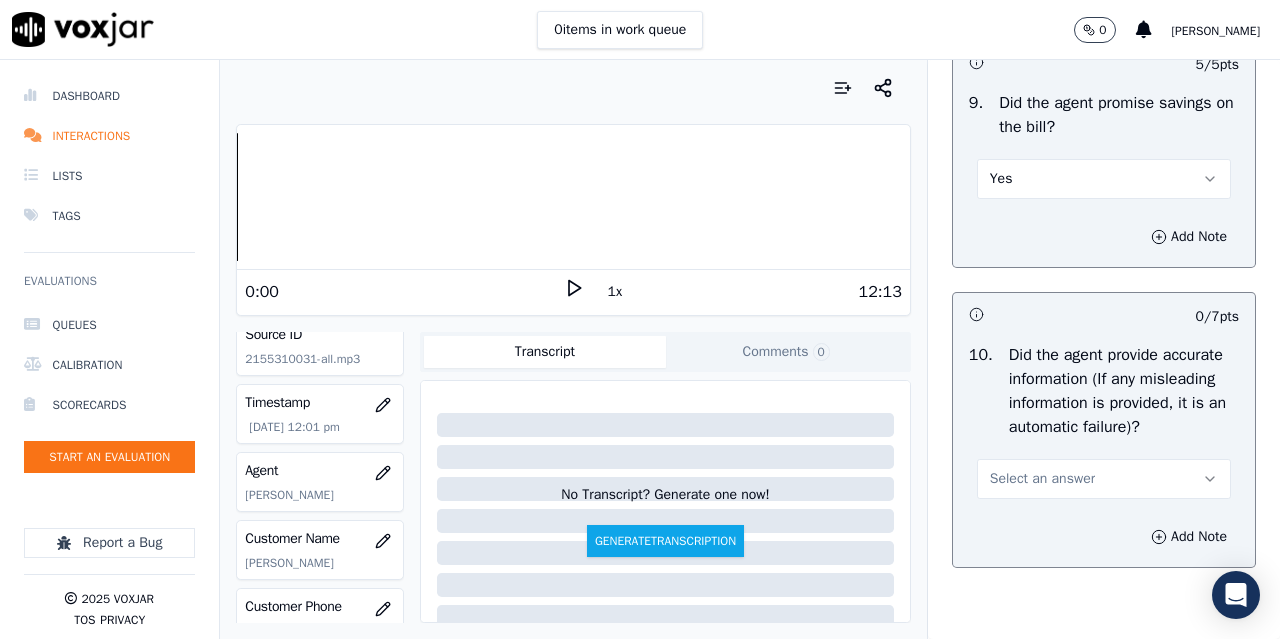 scroll, scrollTop: 2800, scrollLeft: 0, axis: vertical 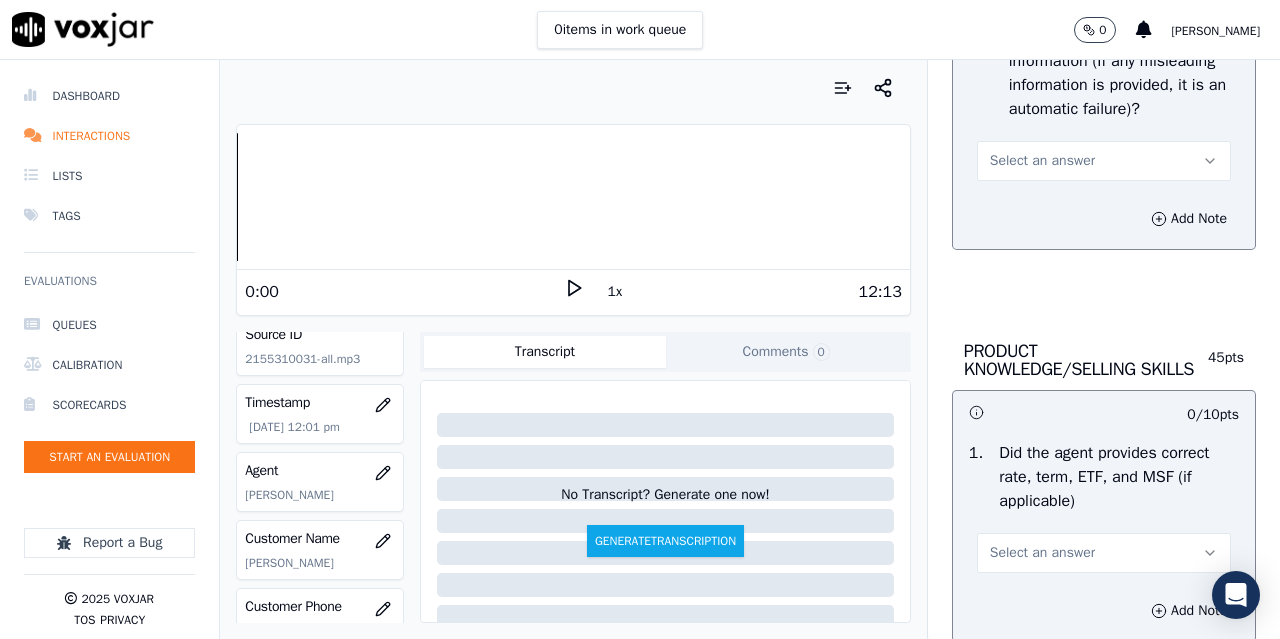 drag, startPoint x: 1044, startPoint y: 299, endPoint x: 1048, endPoint y: 313, distance: 14.56022 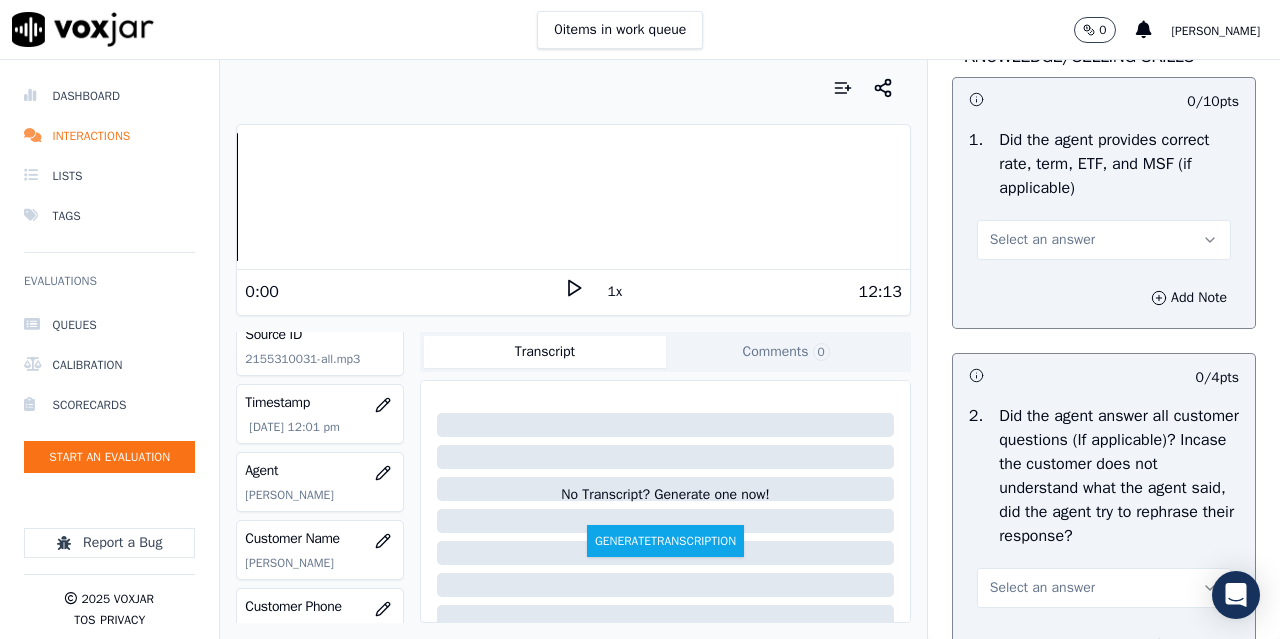 scroll, scrollTop: 3200, scrollLeft: 0, axis: vertical 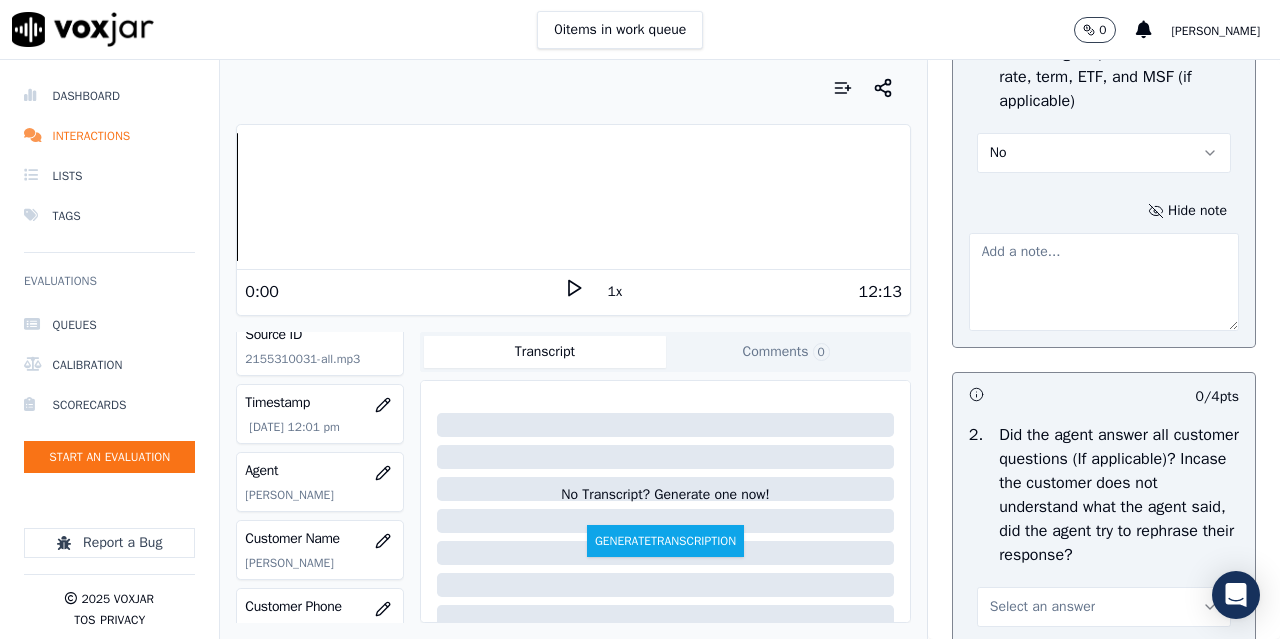 type 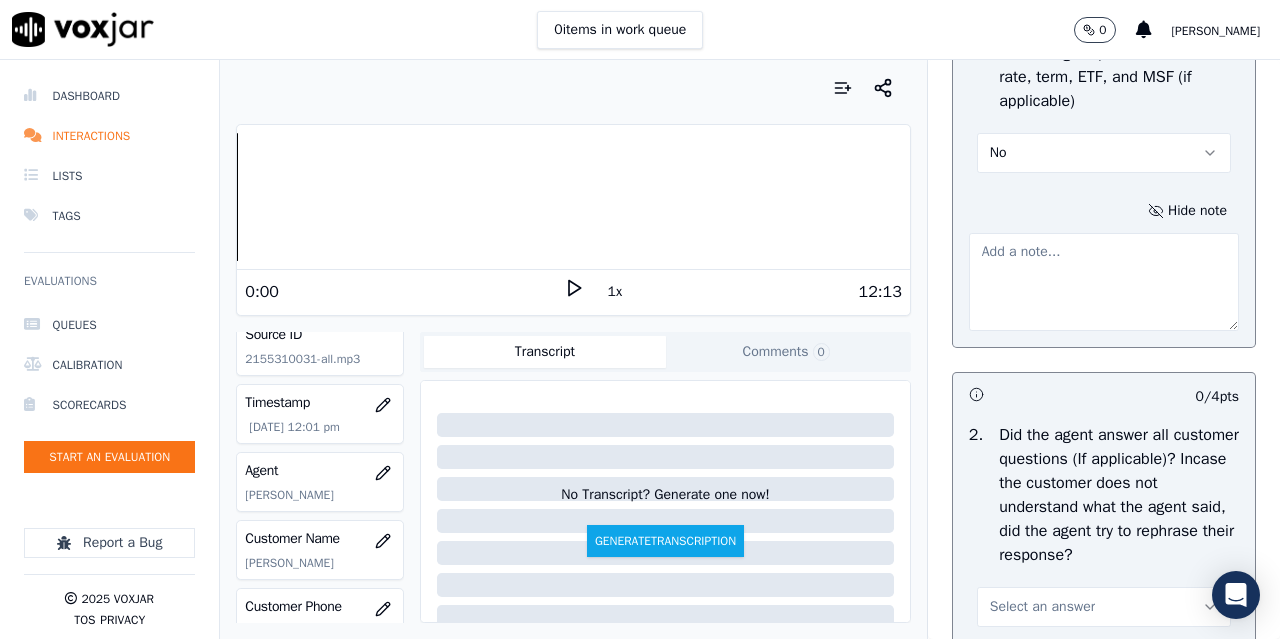 paste on "6.14sec Gave the rate of 11.5c/Kwh but the correct rate is 11.15c/Kwh" 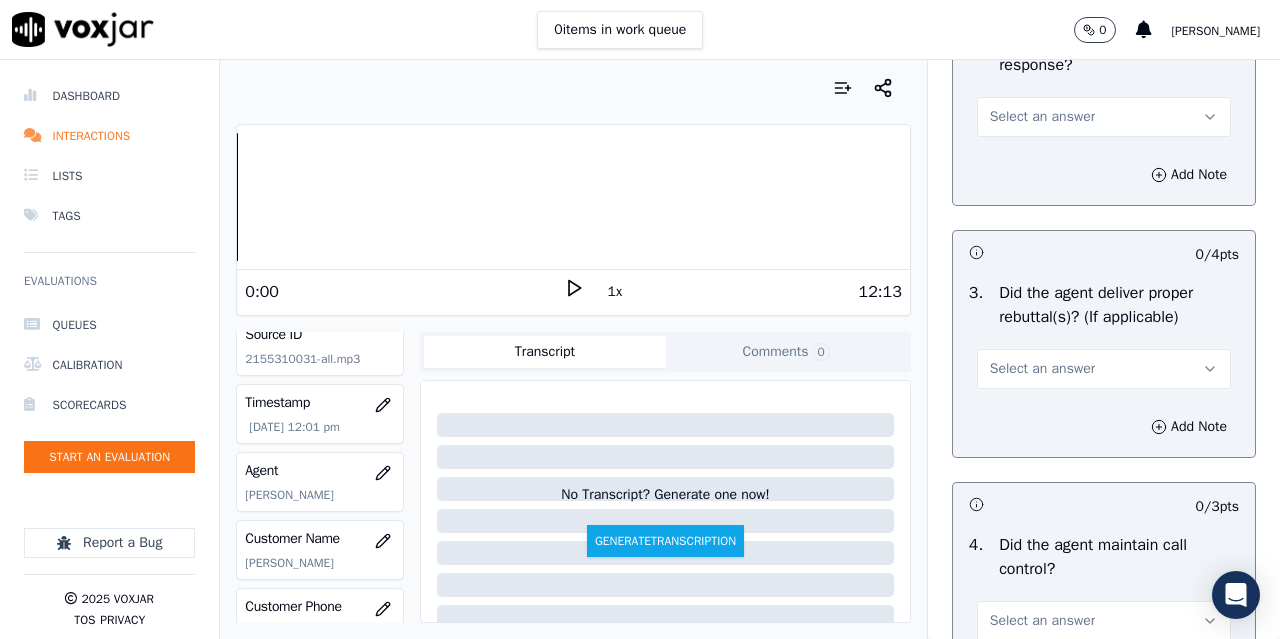 scroll, scrollTop: 3700, scrollLeft: 0, axis: vertical 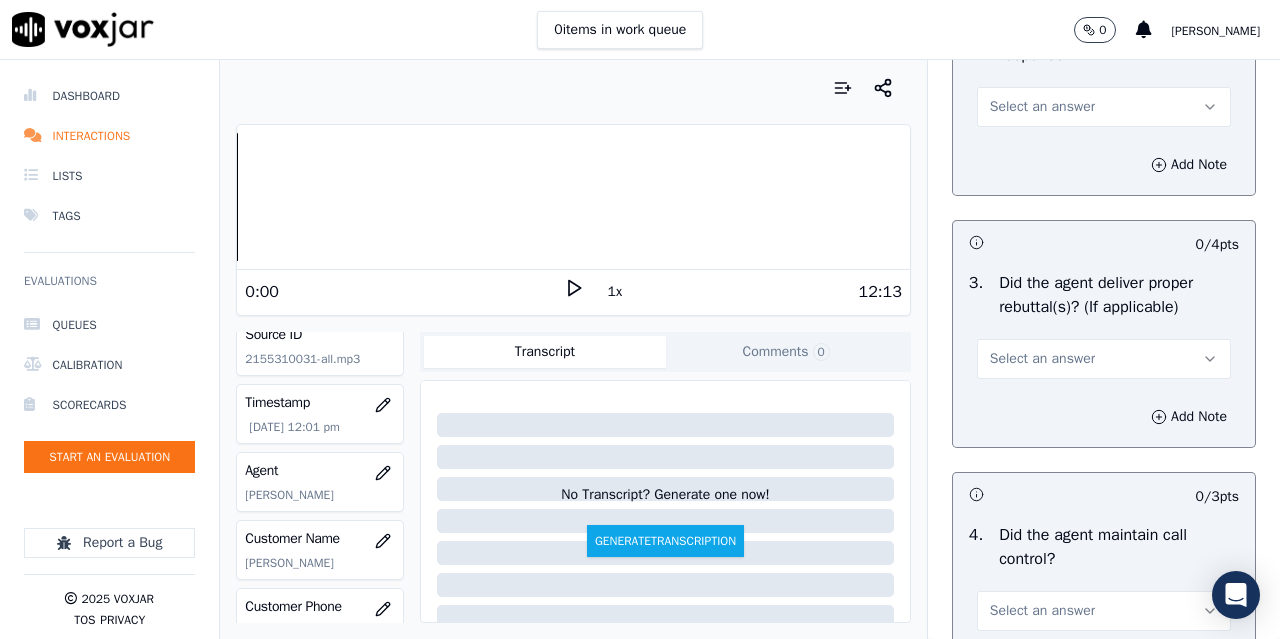 type on "6.14sec Gave the rate of 11.5c/Kwh but the correct rate is 11.15c/Kwh" 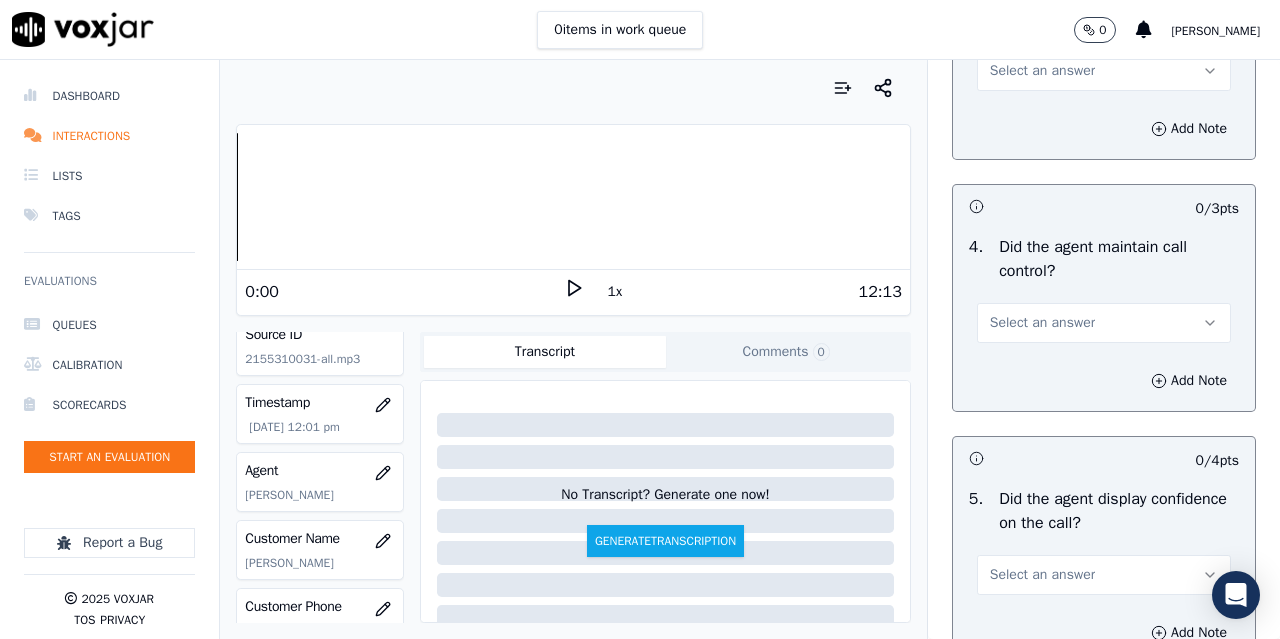 scroll, scrollTop: 4000, scrollLeft: 0, axis: vertical 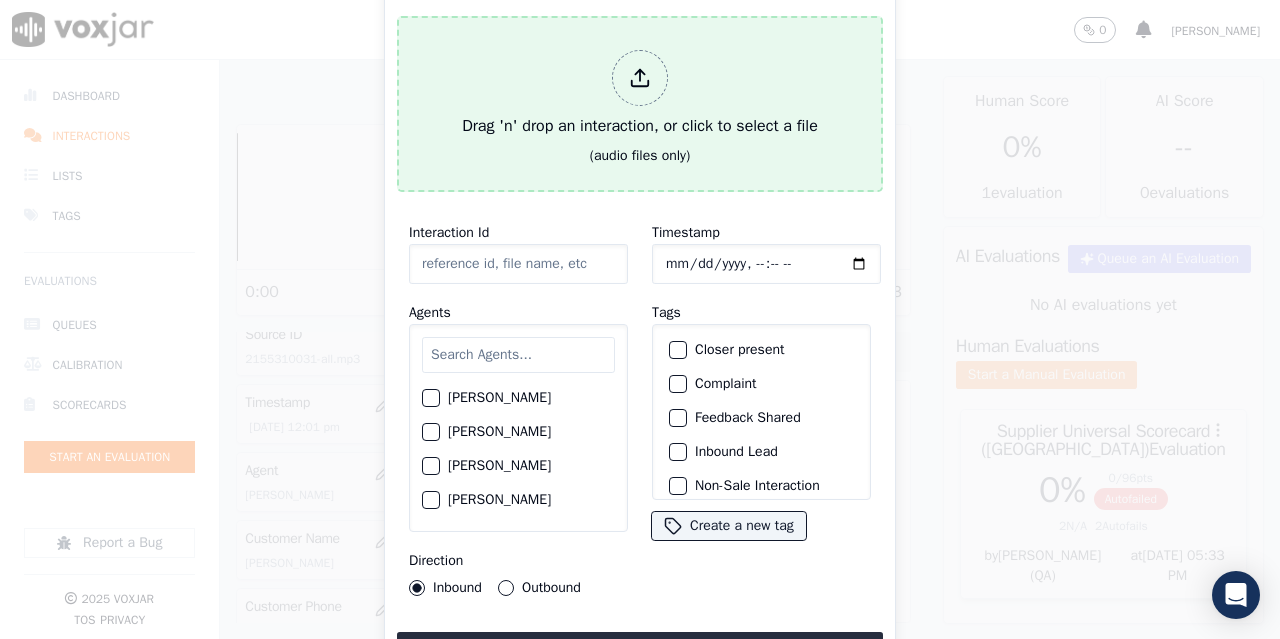 type on "20250702-132002_2675042187-all.mp3" 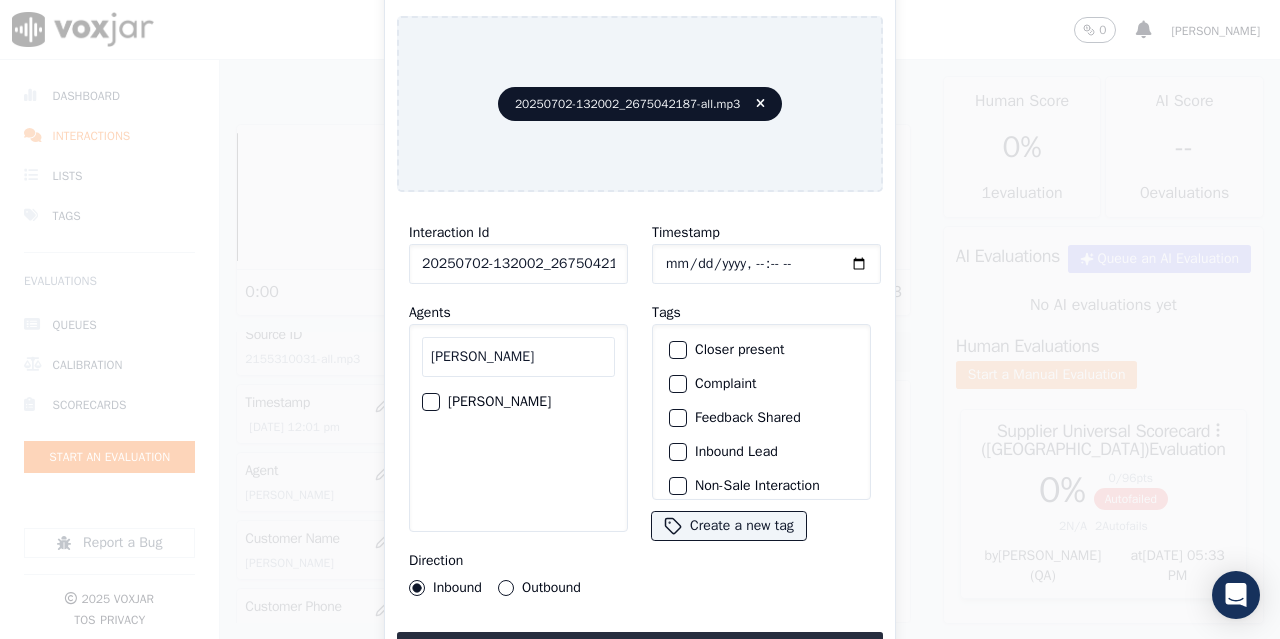 type on "[PERSON_NAME]" 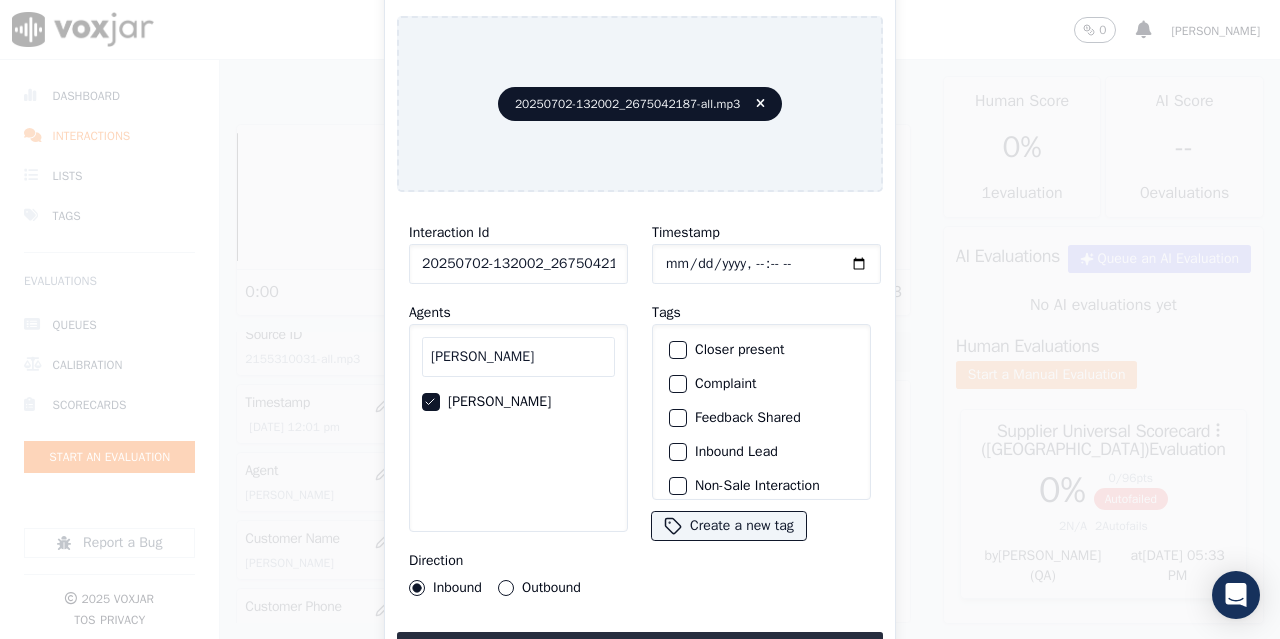 type on "[DATE]T12:03" 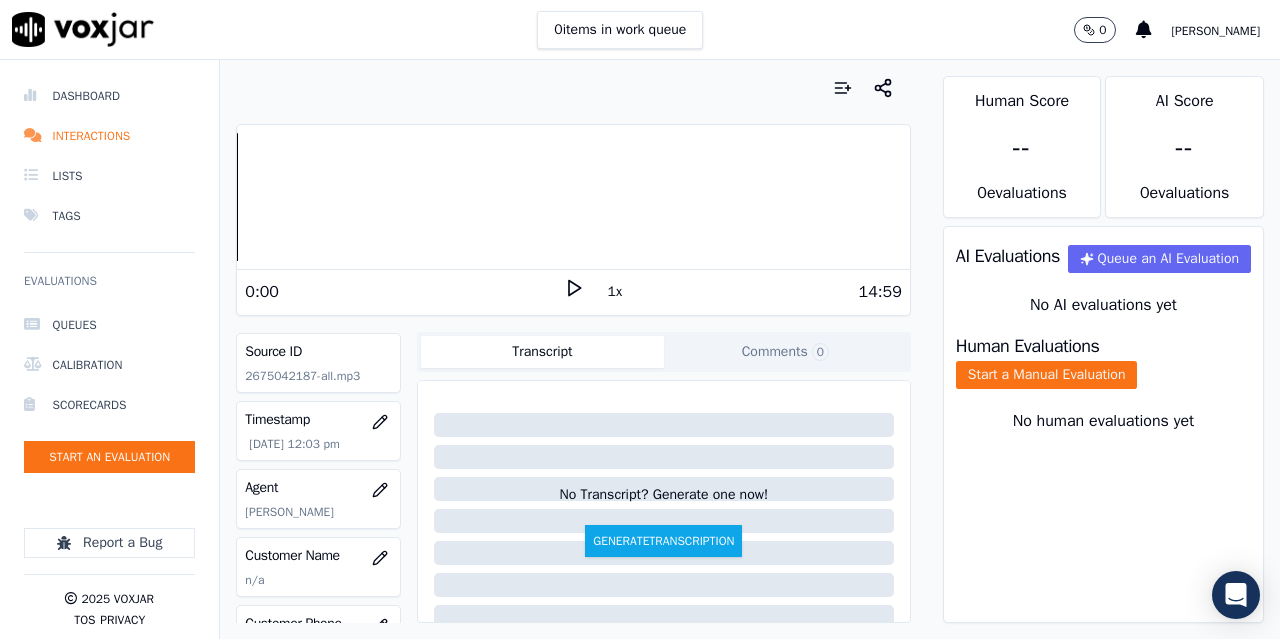 scroll, scrollTop: 200, scrollLeft: 0, axis: vertical 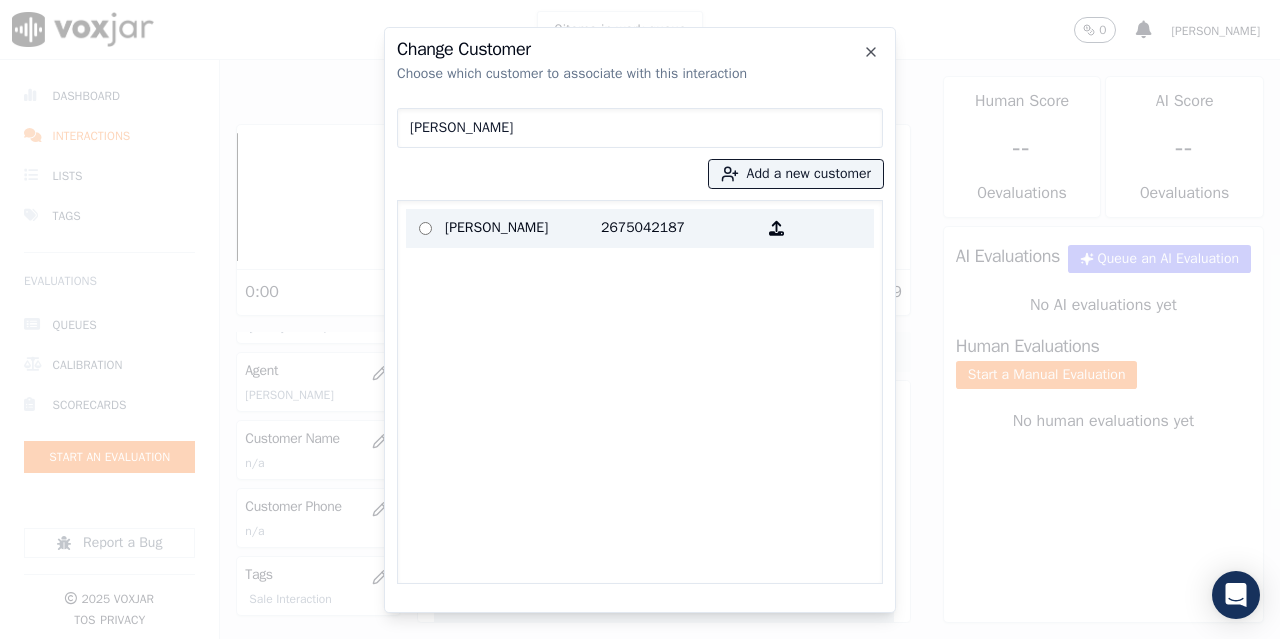 type on "[PERSON_NAME]" 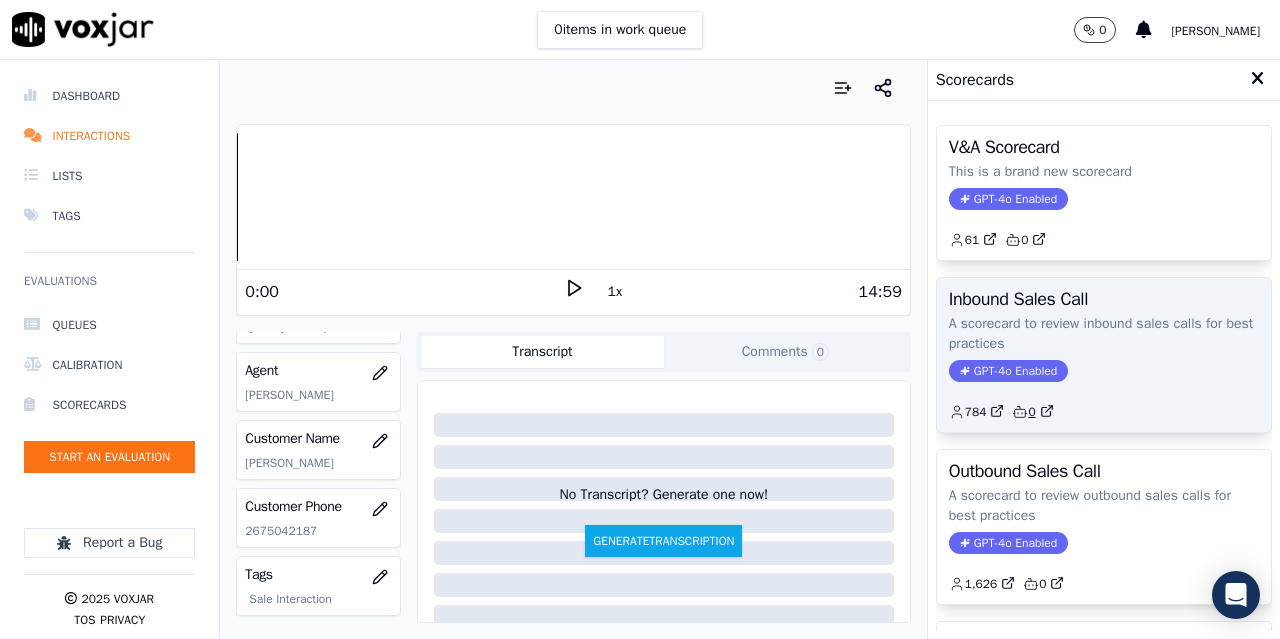 scroll, scrollTop: 200, scrollLeft: 0, axis: vertical 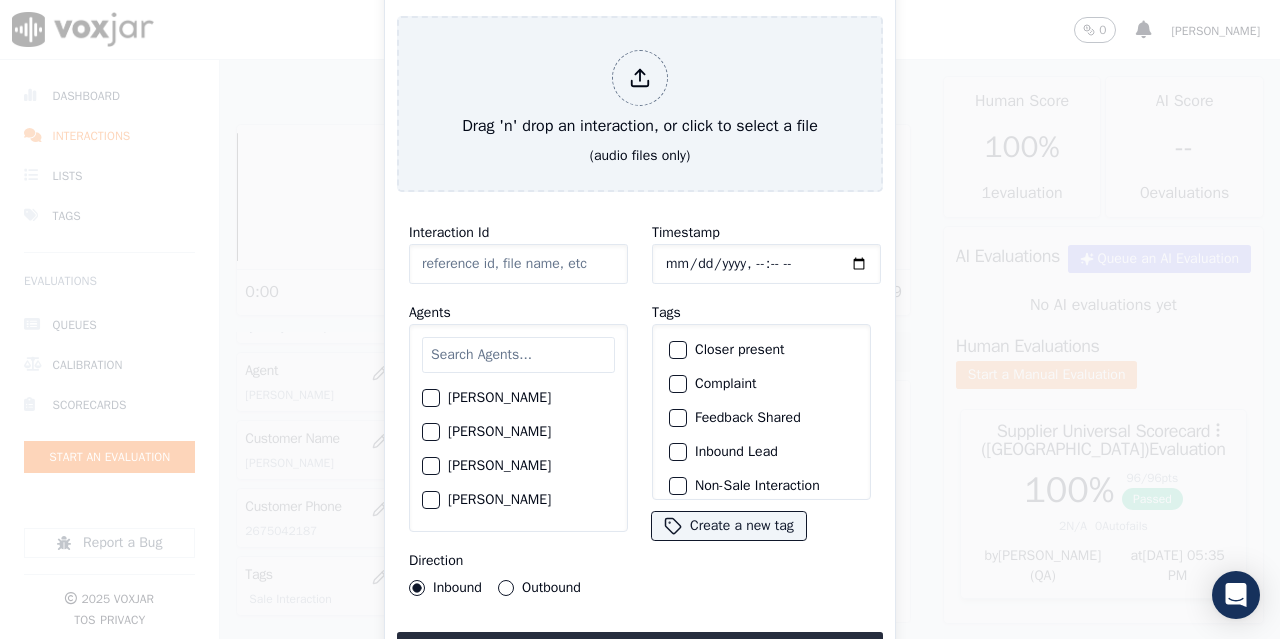 type 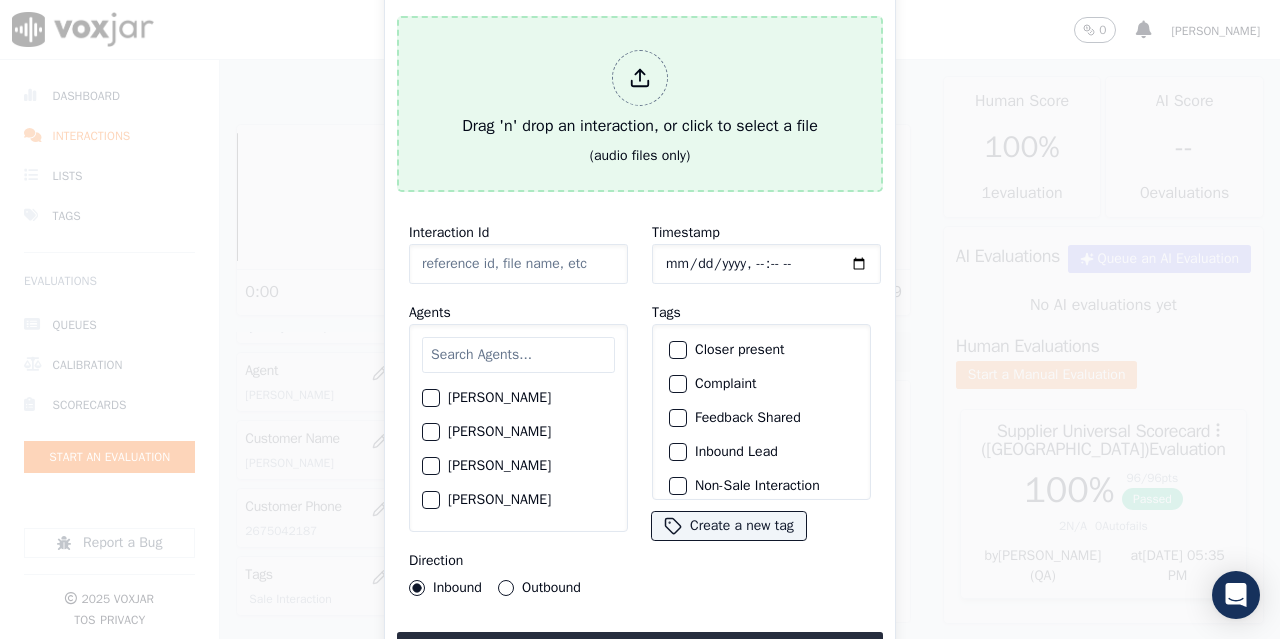 type on "20250702-154813_8144272250-all.mp3" 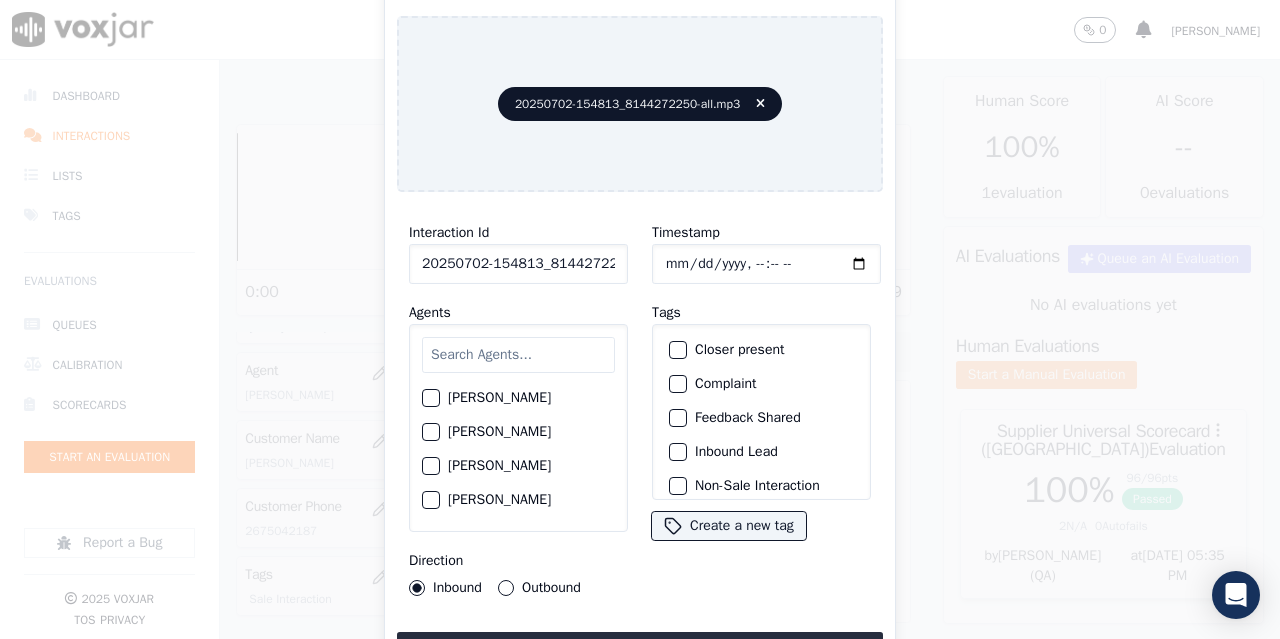 type on "[DATE]T12:05" 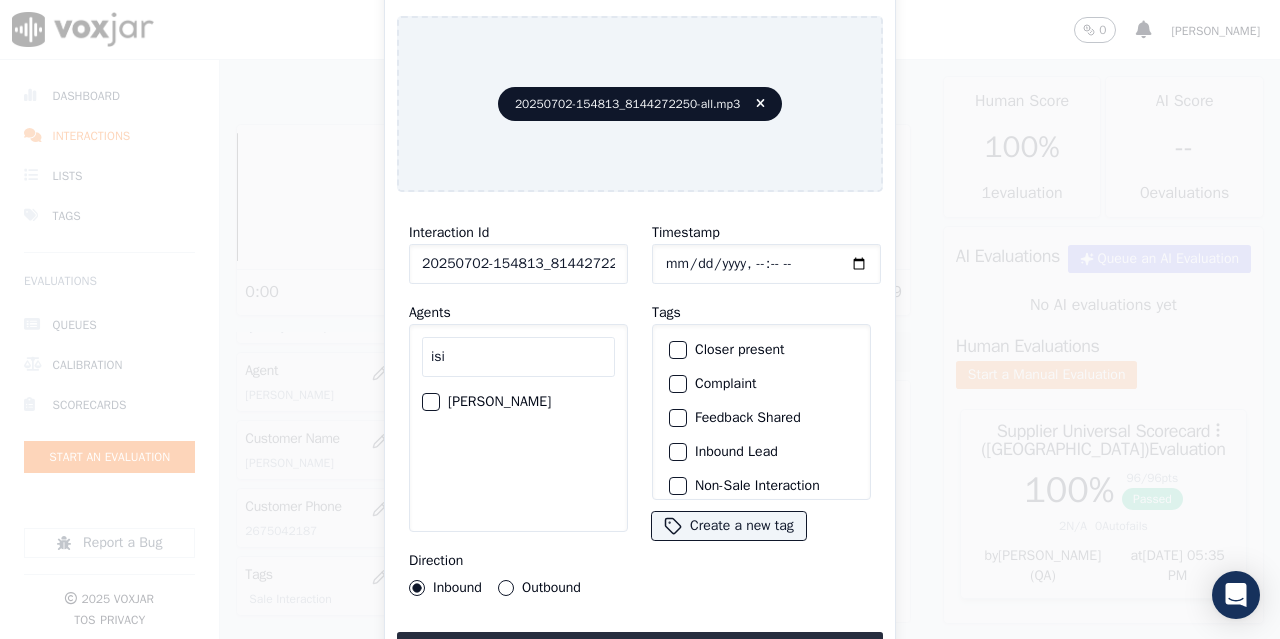 type on "isi" 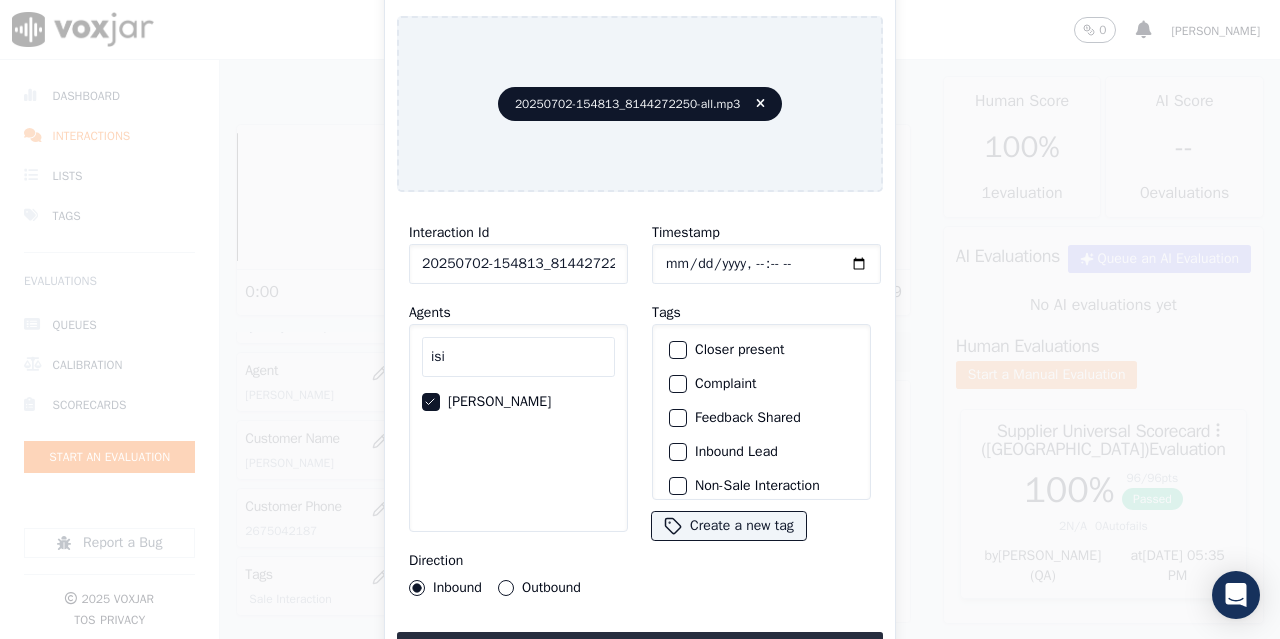scroll, scrollTop: 189, scrollLeft: 0, axis: vertical 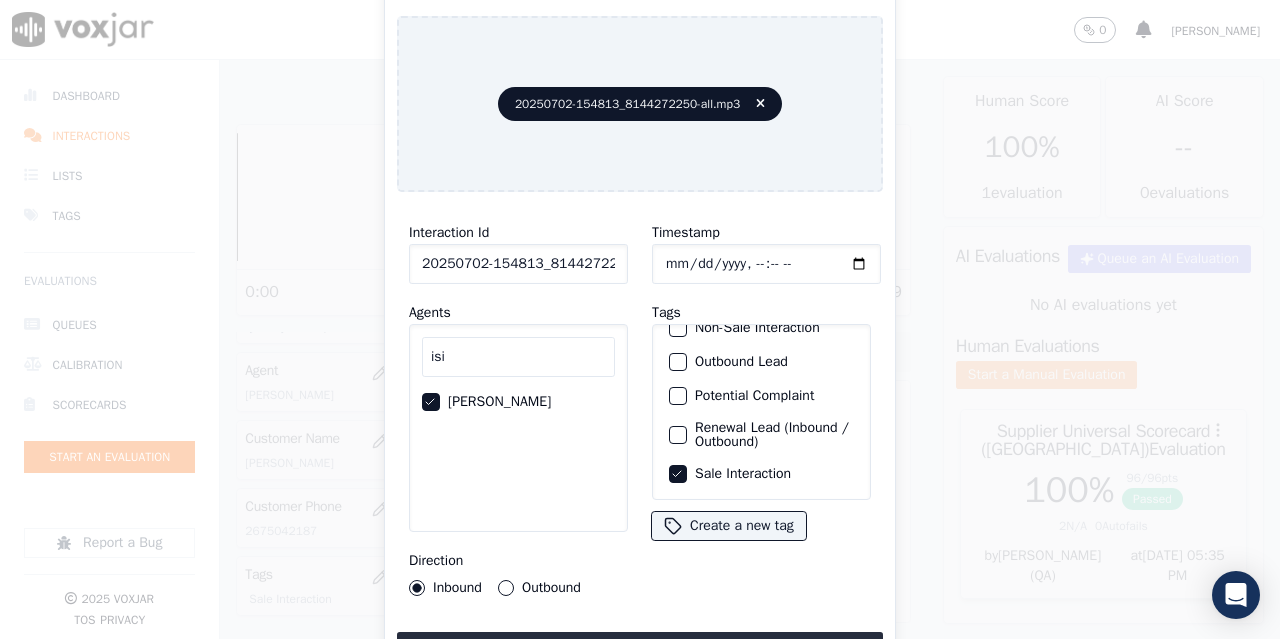 type 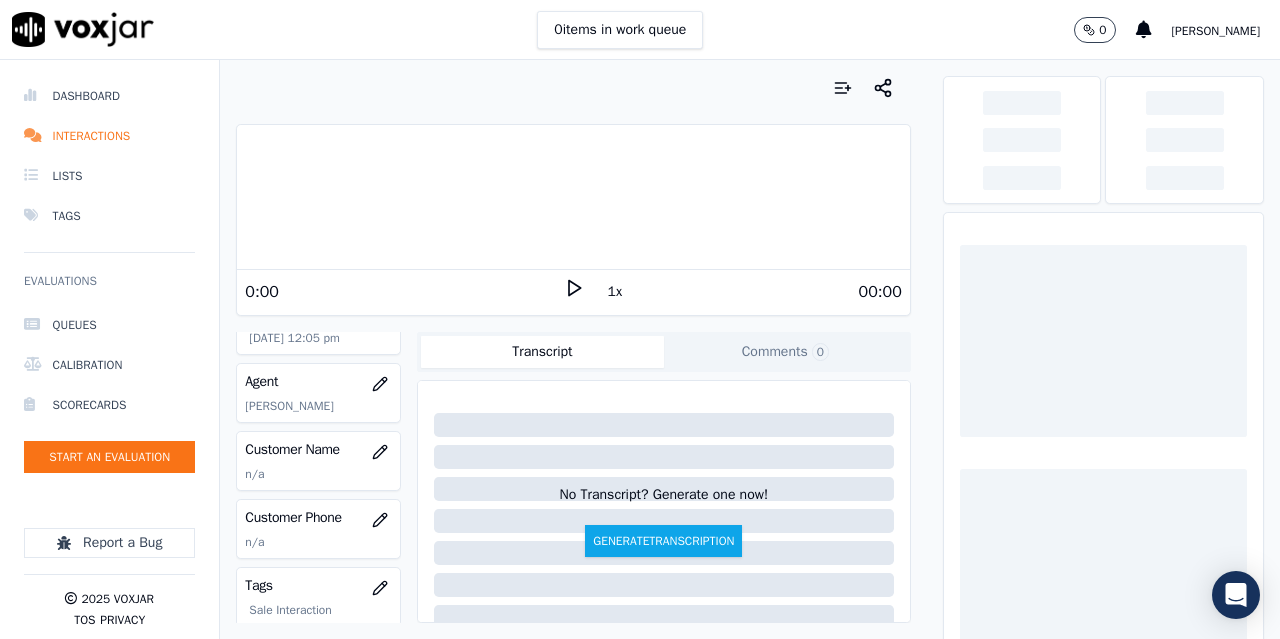 scroll, scrollTop: 200, scrollLeft: 0, axis: vertical 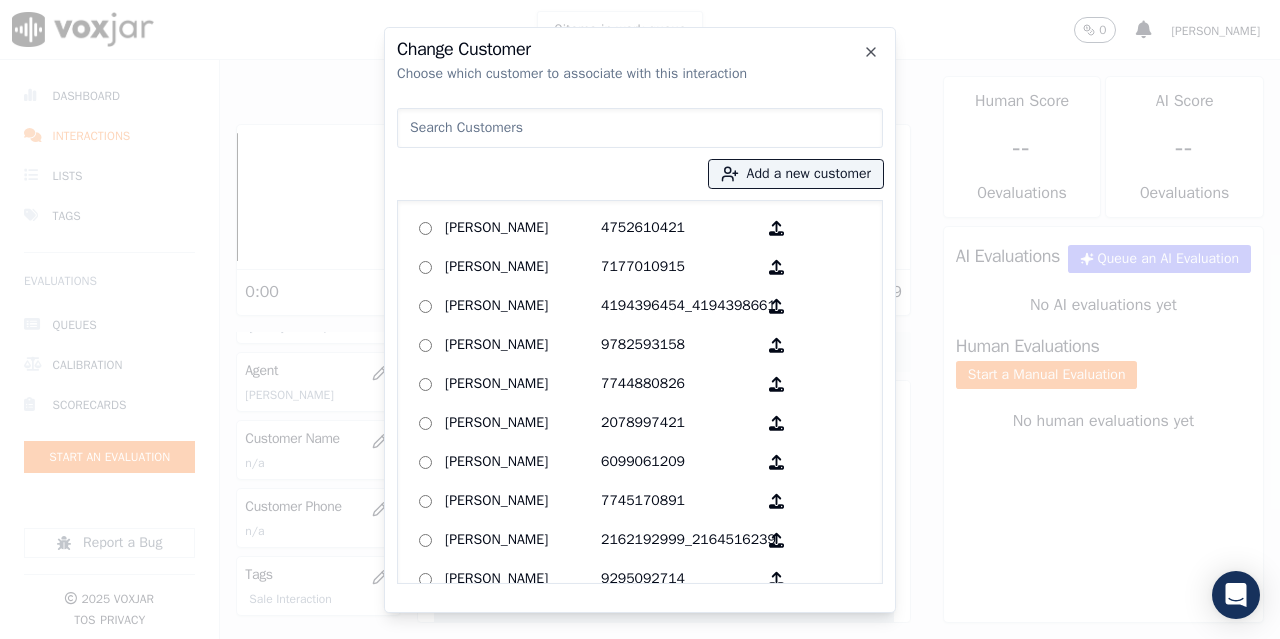 paste on "[PERSON_NAME]" 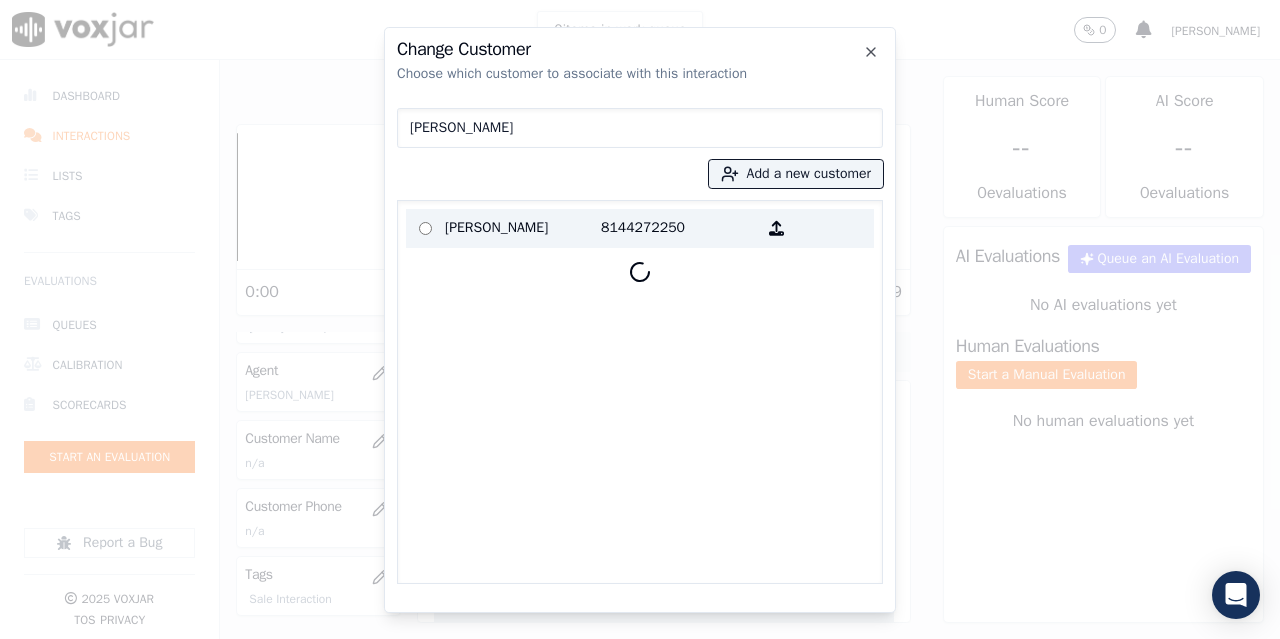 type on "[PERSON_NAME]" 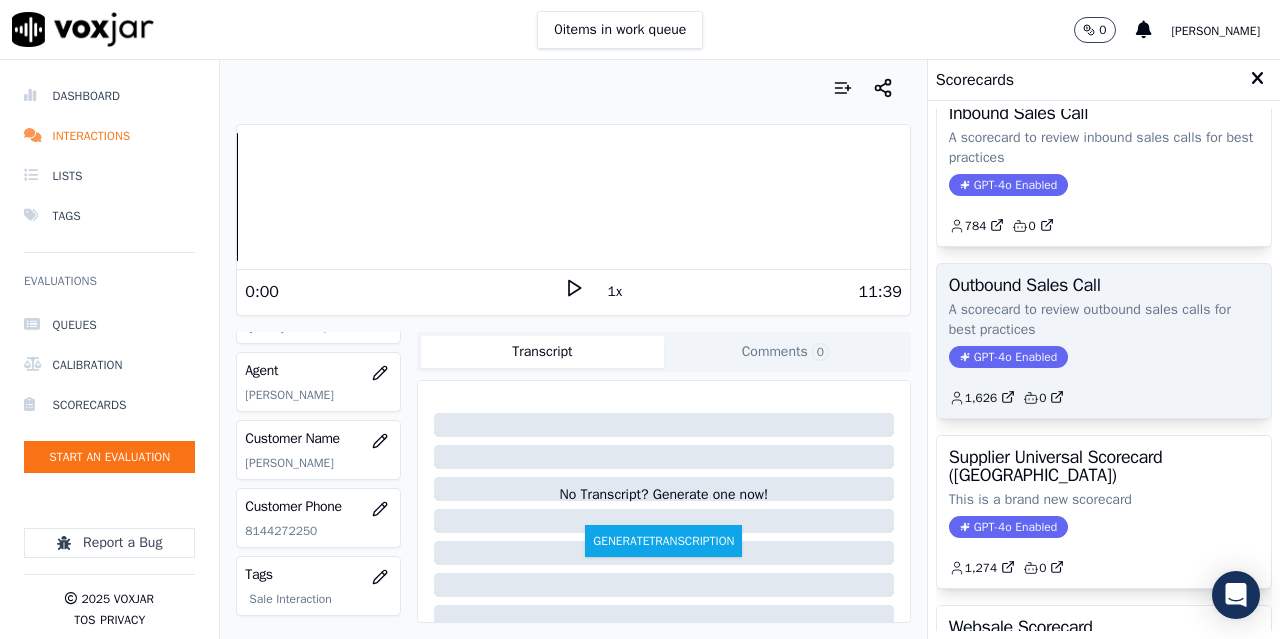 scroll, scrollTop: 200, scrollLeft: 0, axis: vertical 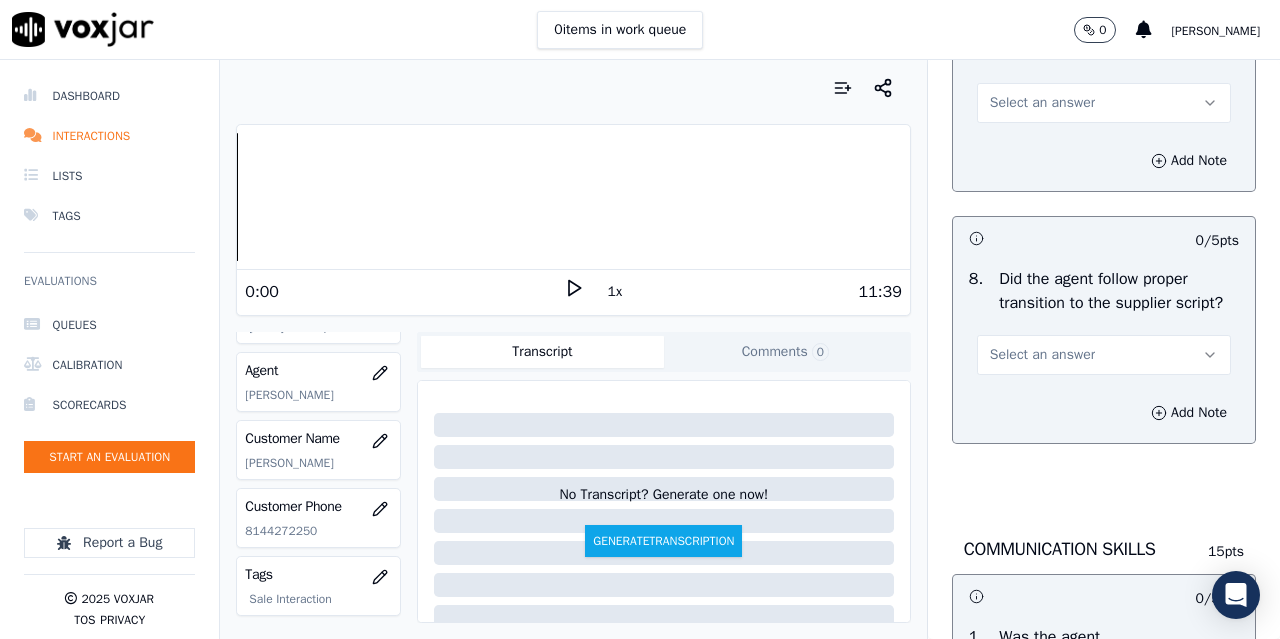 drag, startPoint x: 1022, startPoint y: 280, endPoint x: 1024, endPoint y: 309, distance: 29.068884 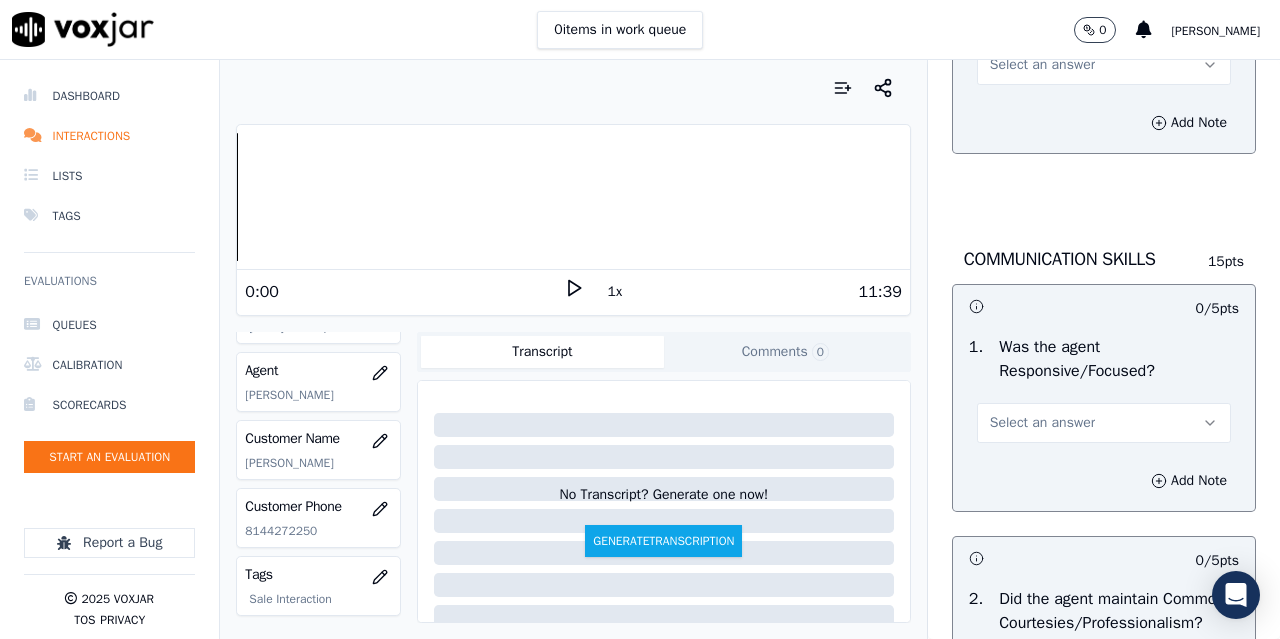 scroll, scrollTop: 5100, scrollLeft: 0, axis: vertical 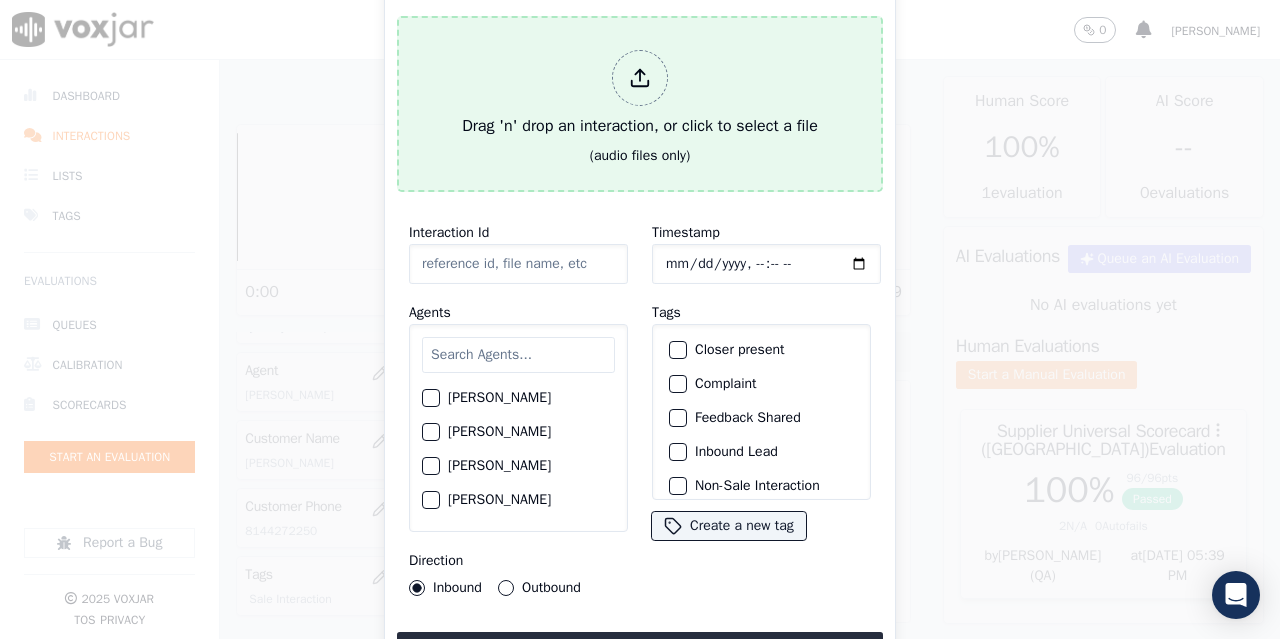 type on "20250702-153407_7245240047-all.mp3" 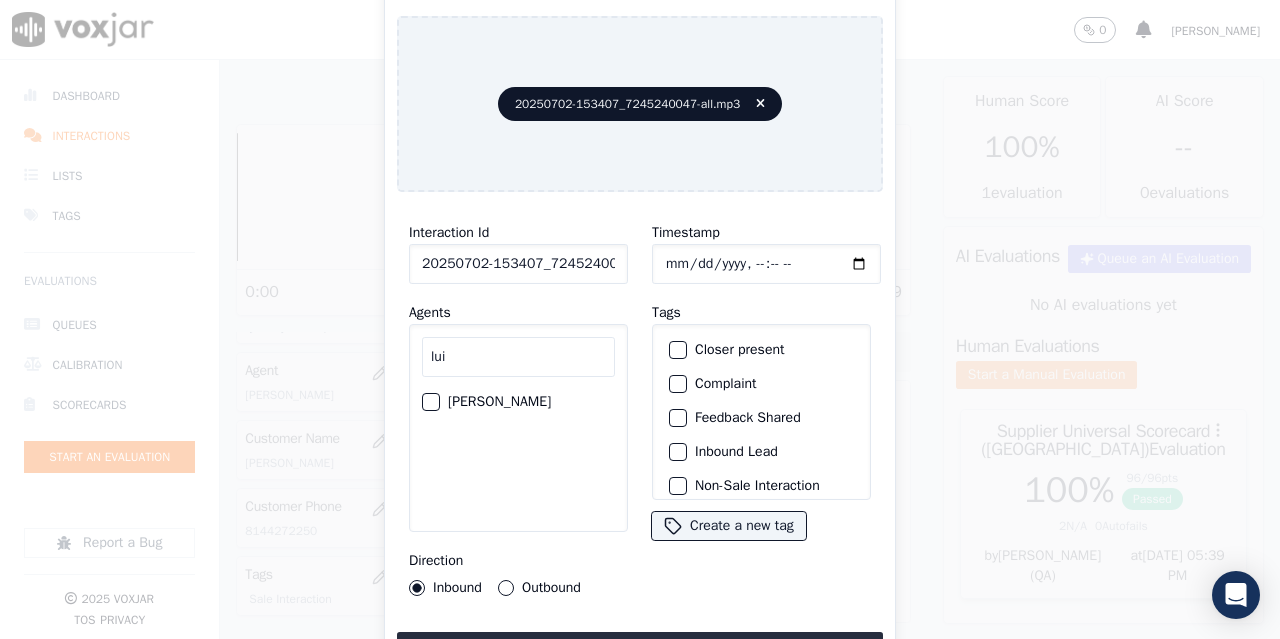 type on "lui" 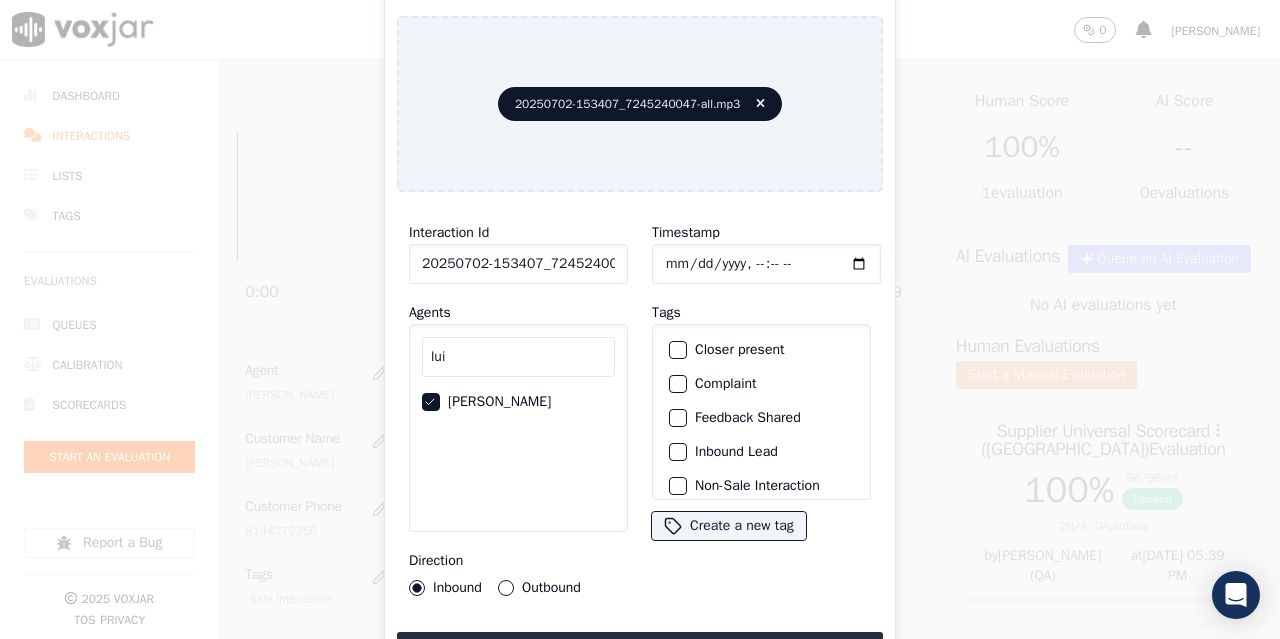 type on "[DATE]T12:09" 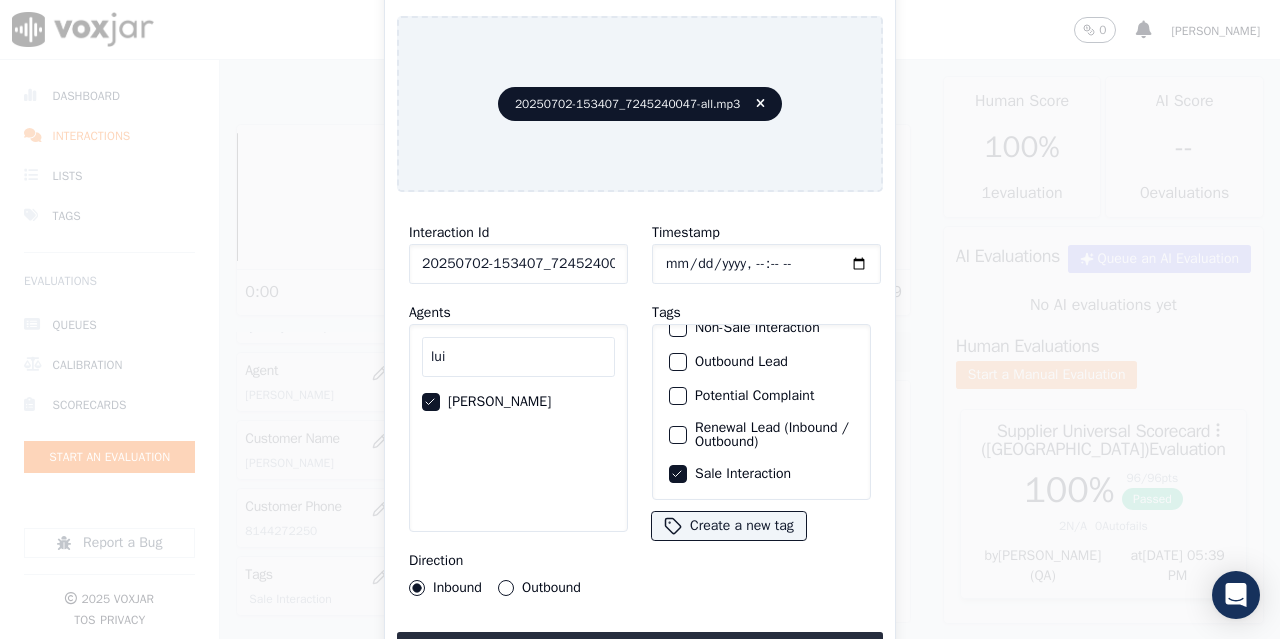 type 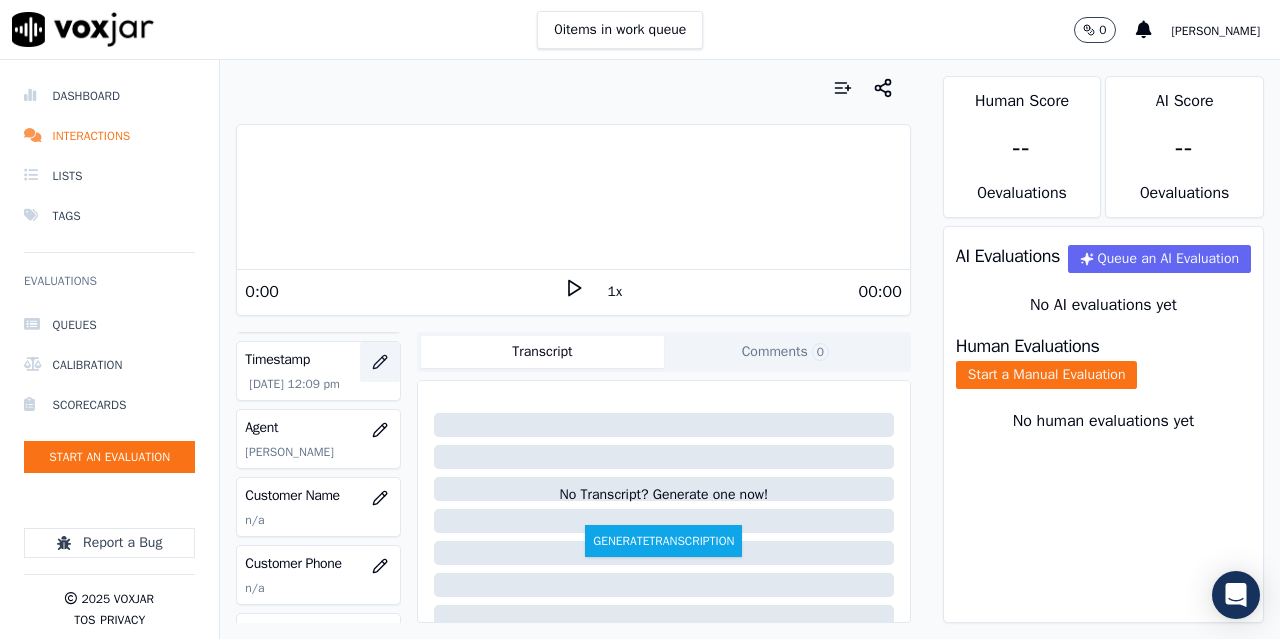 scroll, scrollTop: 200, scrollLeft: 0, axis: vertical 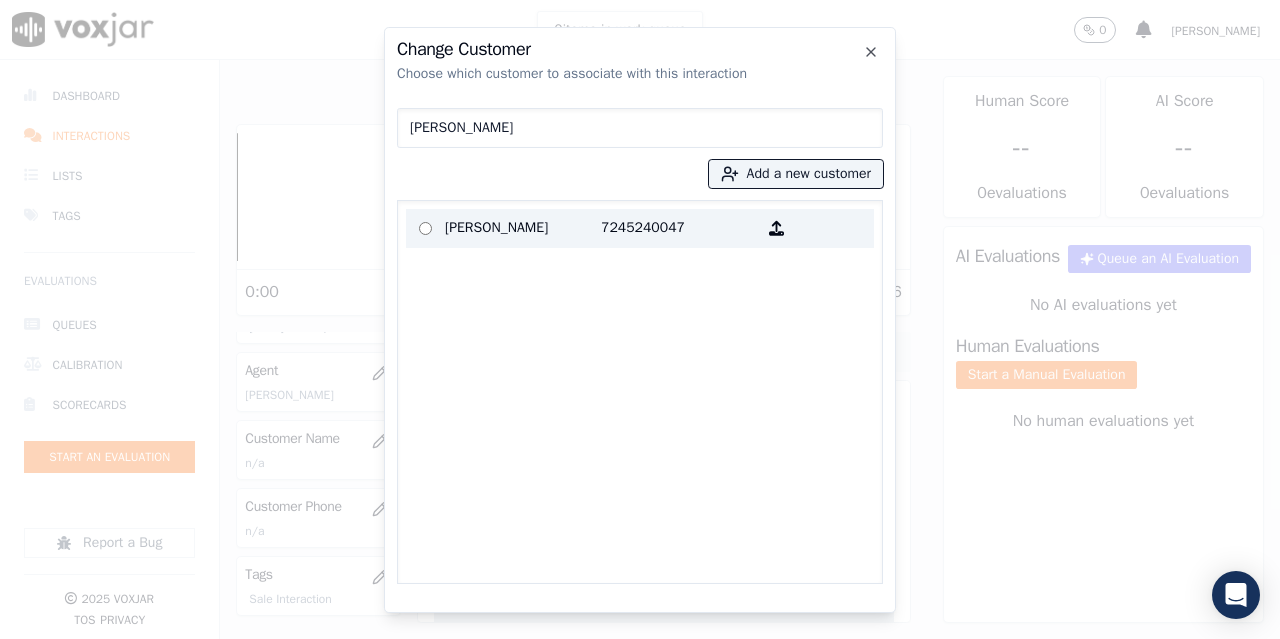 type on "[PERSON_NAME]" 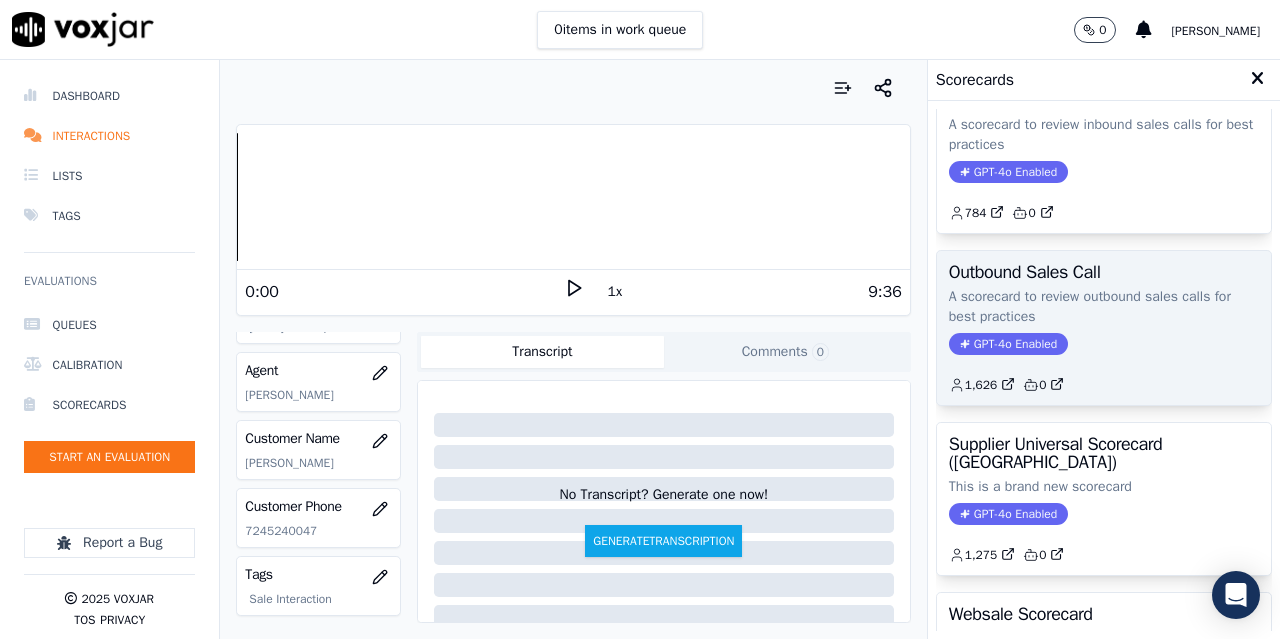 scroll, scrollTop: 200, scrollLeft: 0, axis: vertical 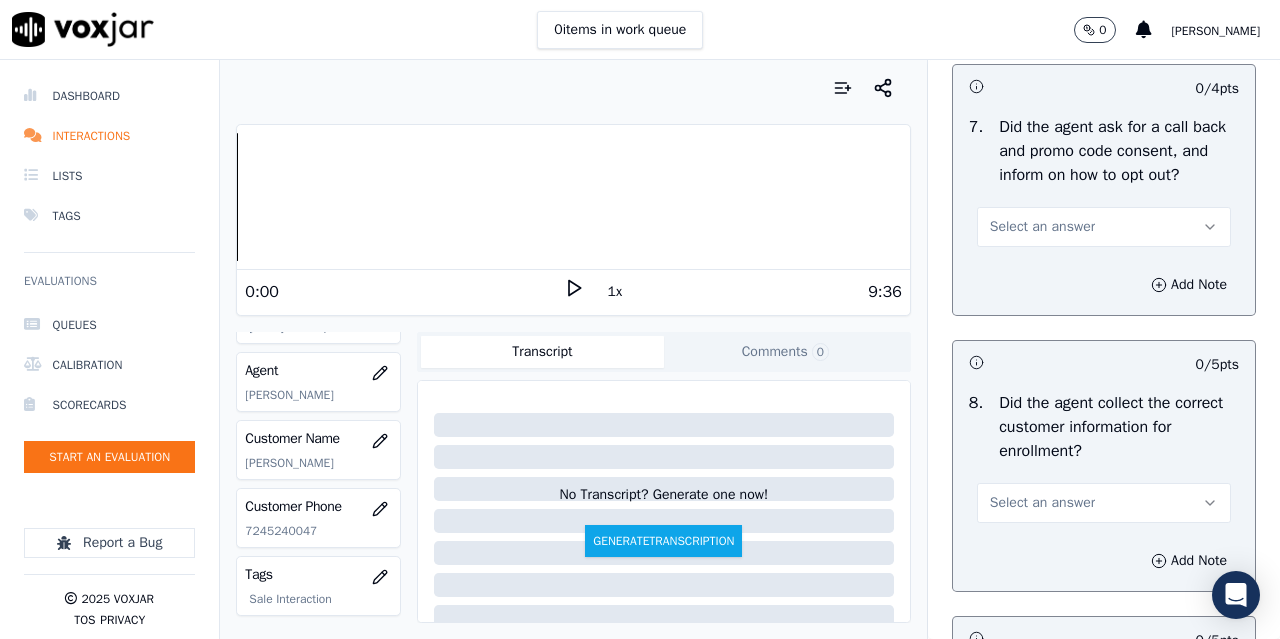 drag, startPoint x: 1013, startPoint y: 355, endPoint x: 1016, endPoint y: 366, distance: 11.401754 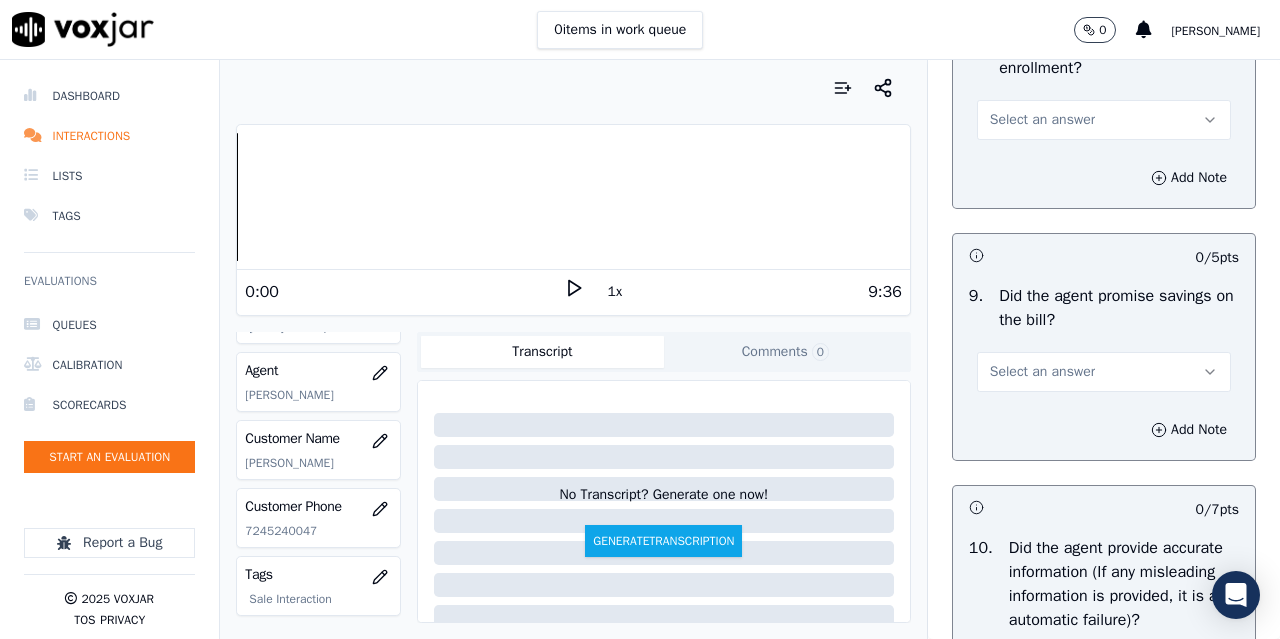 scroll, scrollTop: 2200, scrollLeft: 0, axis: vertical 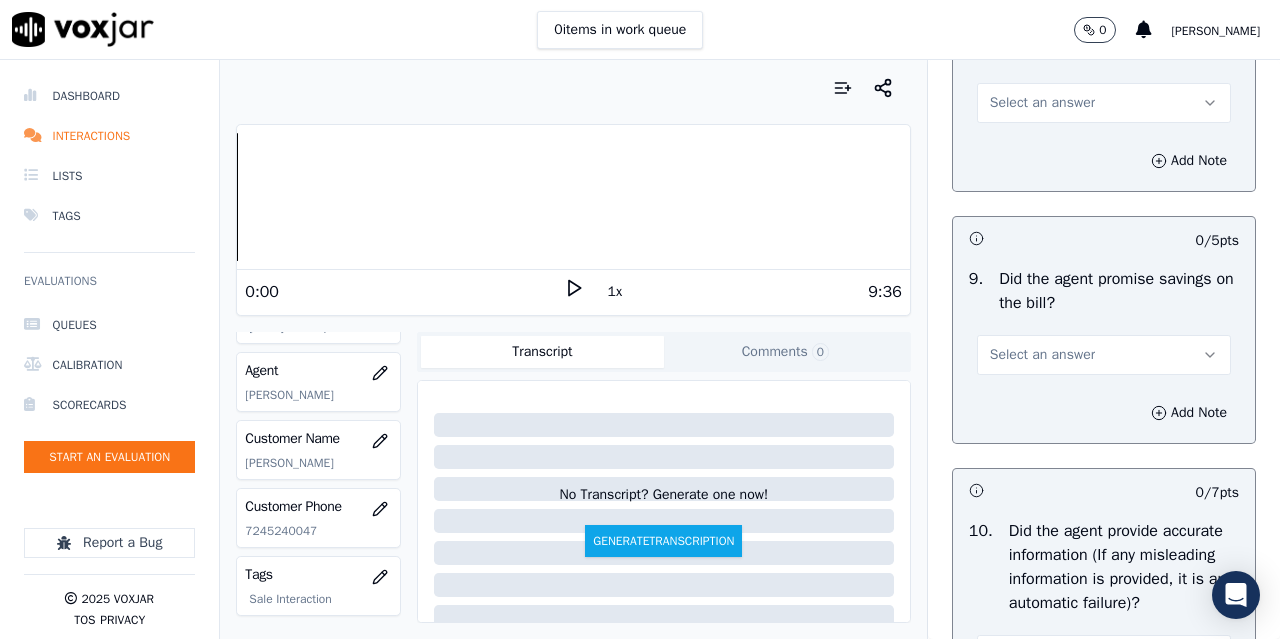 drag, startPoint x: 1004, startPoint y: 219, endPoint x: 1013, endPoint y: 238, distance: 21.023796 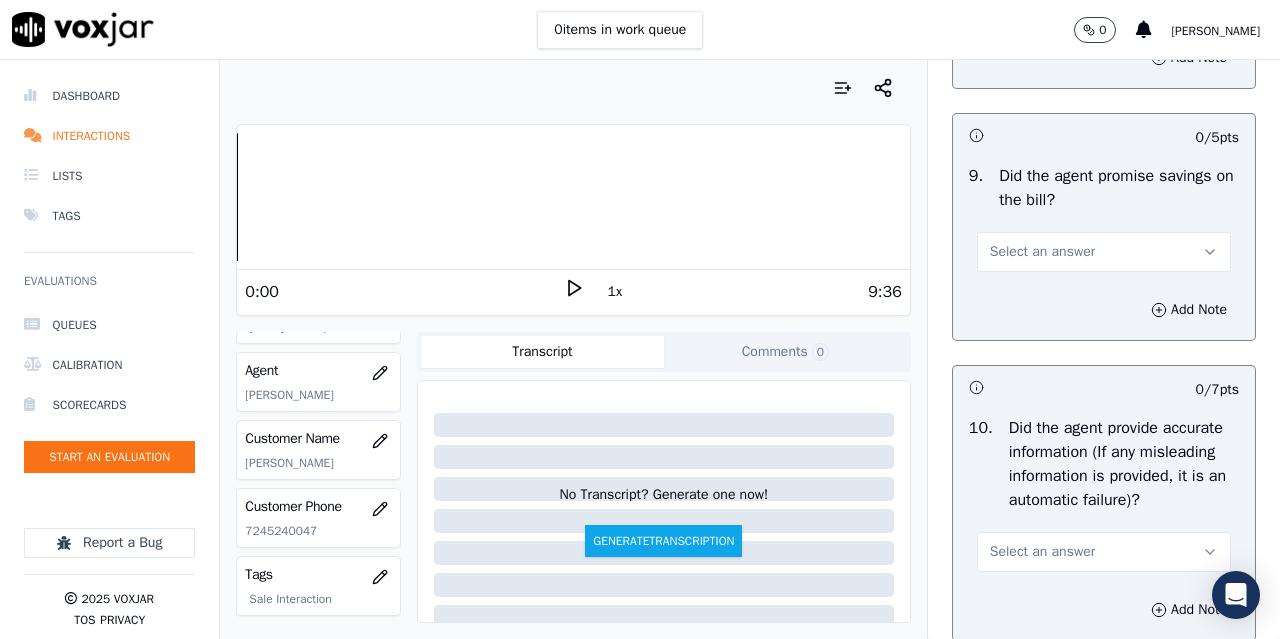 scroll, scrollTop: 2400, scrollLeft: 0, axis: vertical 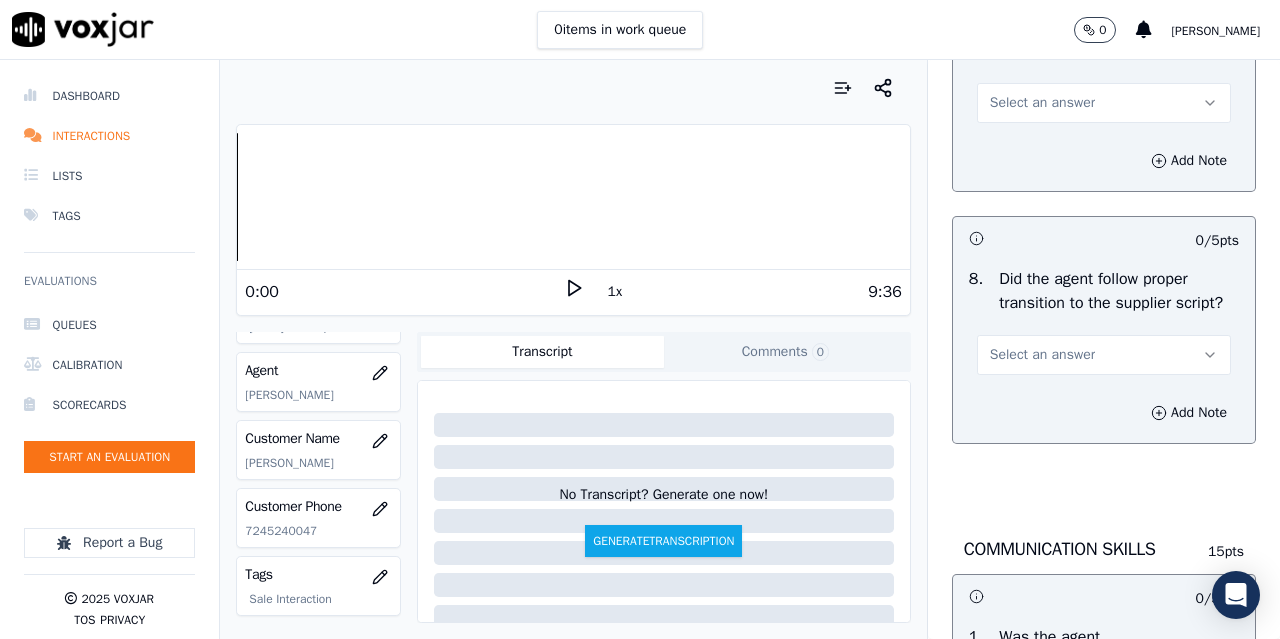 drag, startPoint x: 1032, startPoint y: 288, endPoint x: 1036, endPoint y: 304, distance: 16.492422 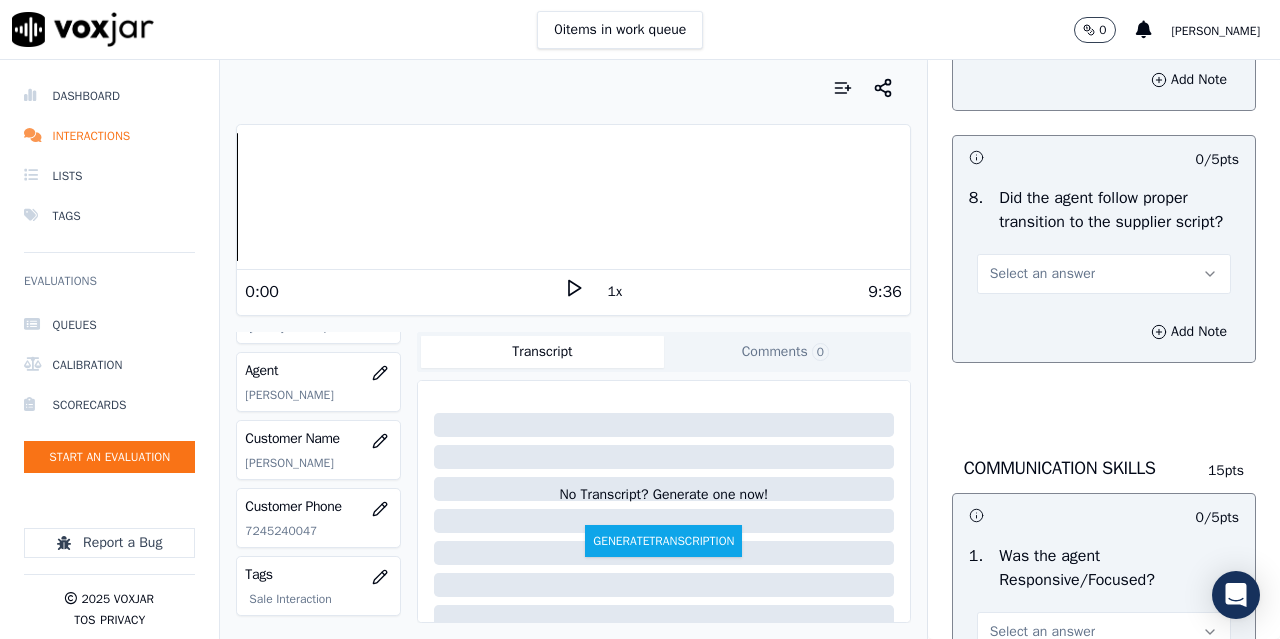 scroll, scrollTop: 5100, scrollLeft: 0, axis: vertical 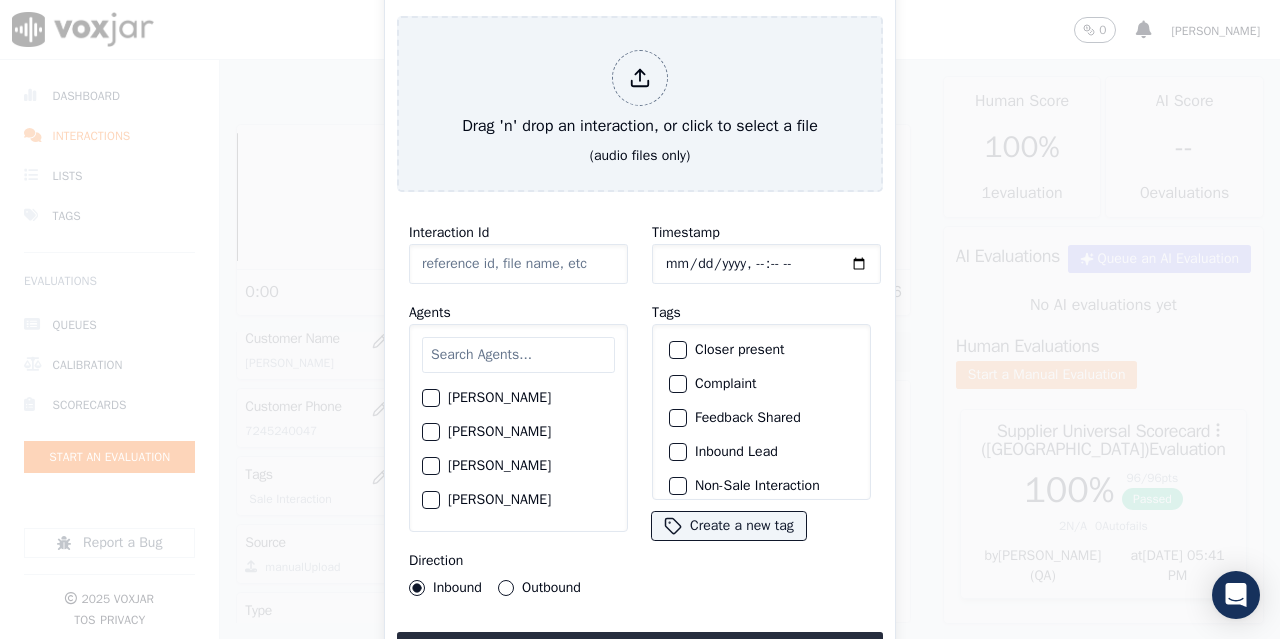 type 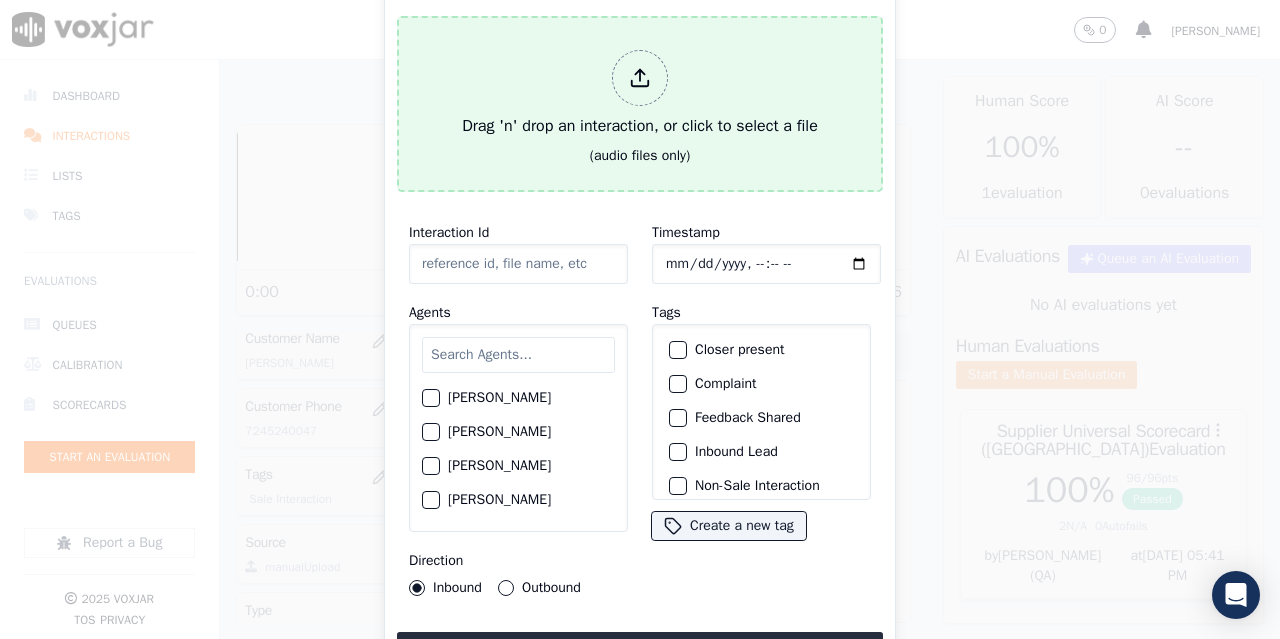 type on "20250702-153407_7245240047-all.mp3" 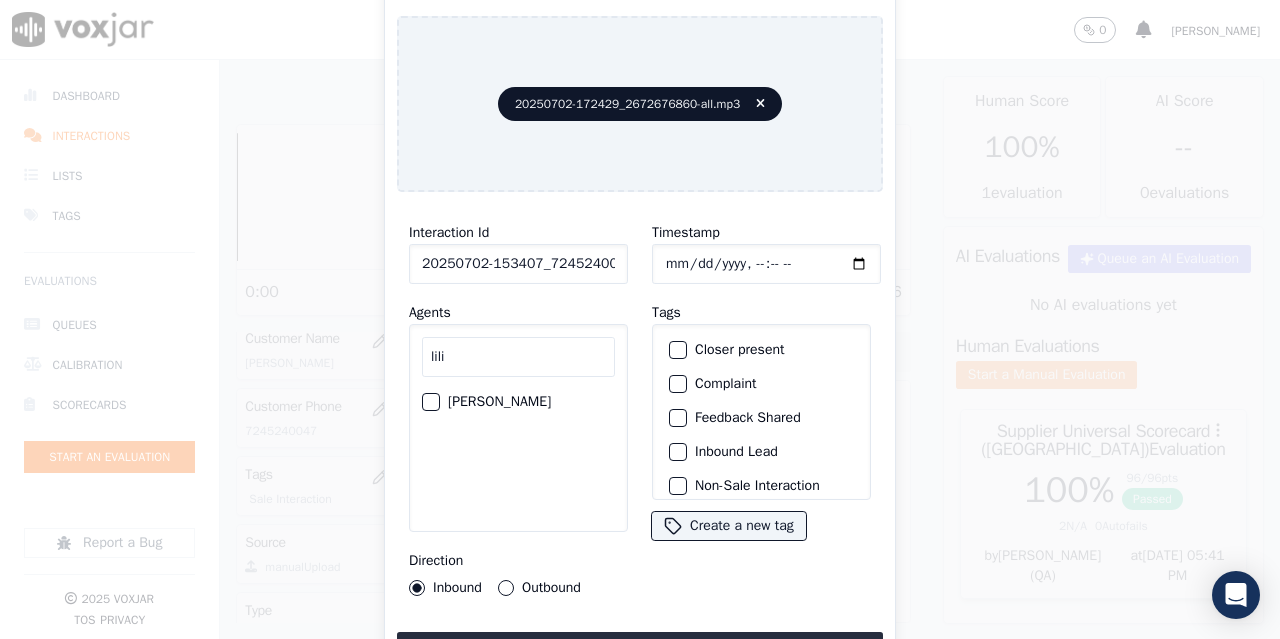 type on "lili" 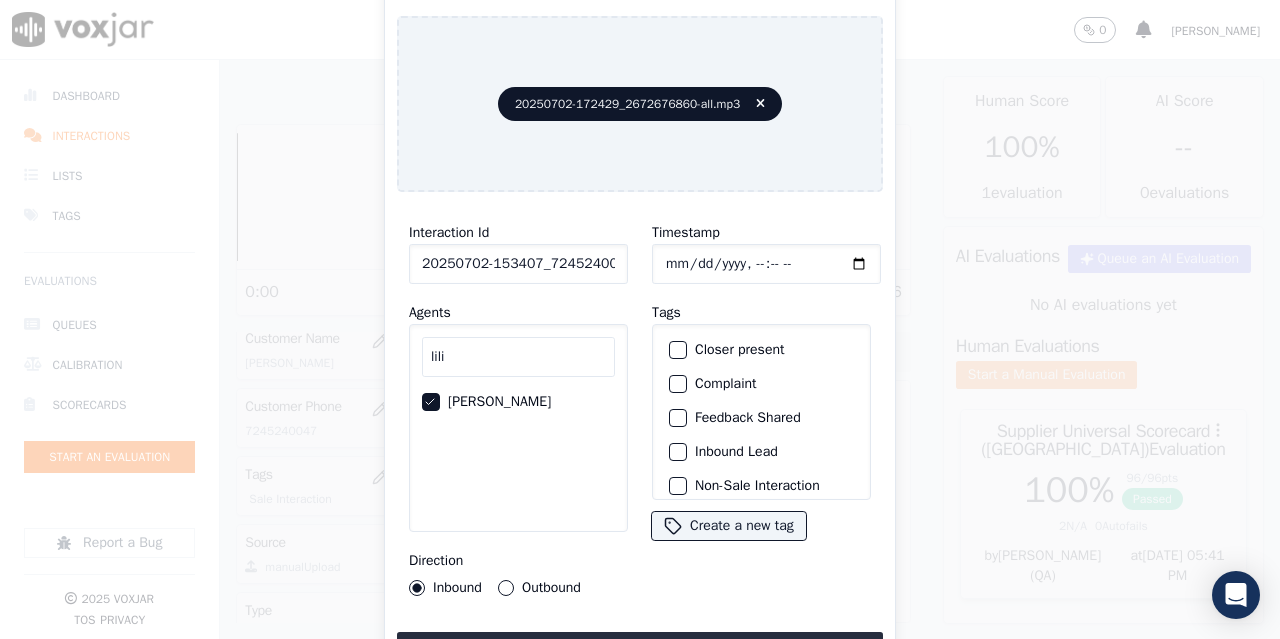 type 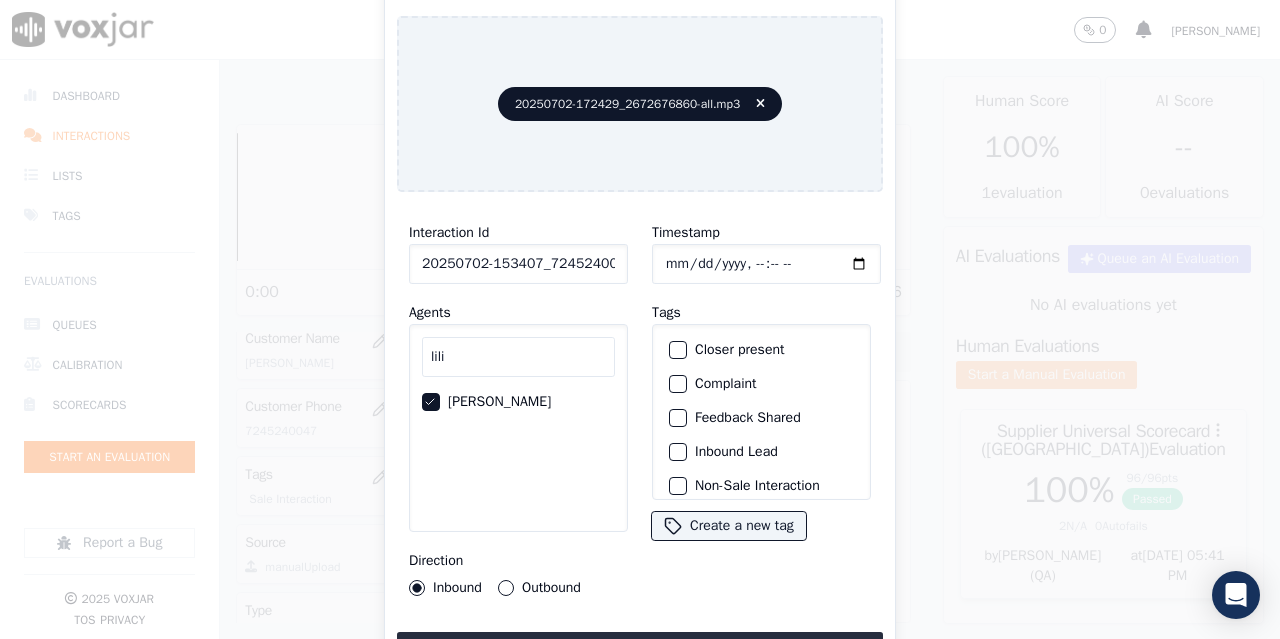 type on "[DATE]T12:11" 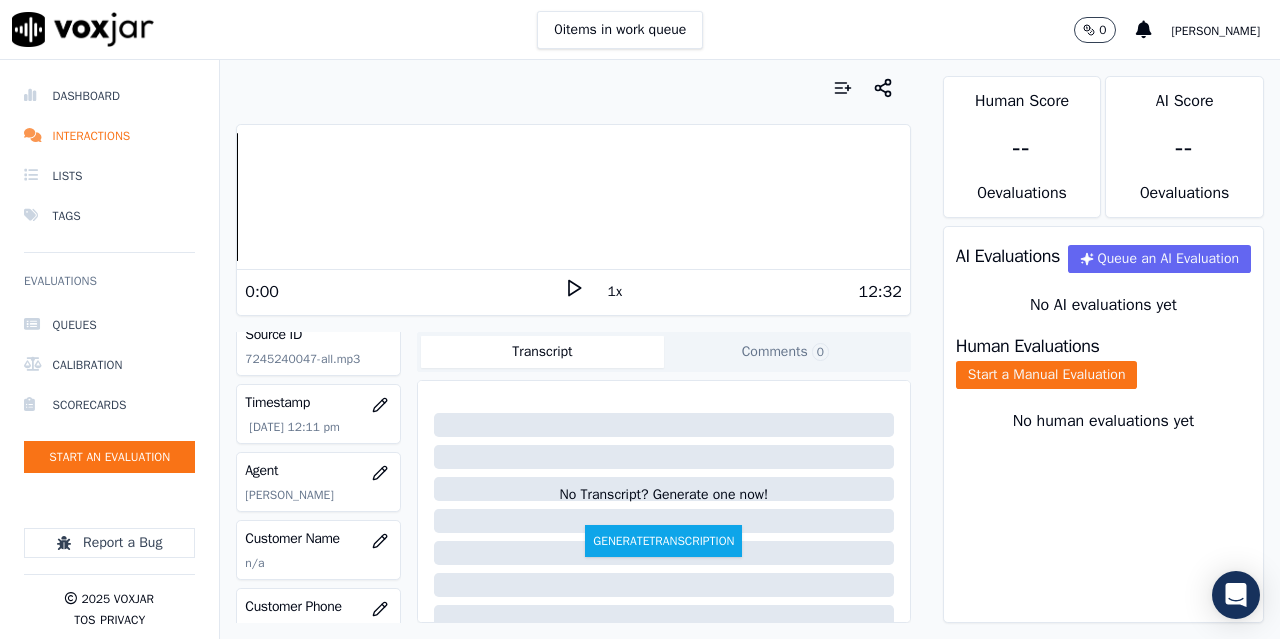 scroll, scrollTop: 0, scrollLeft: 0, axis: both 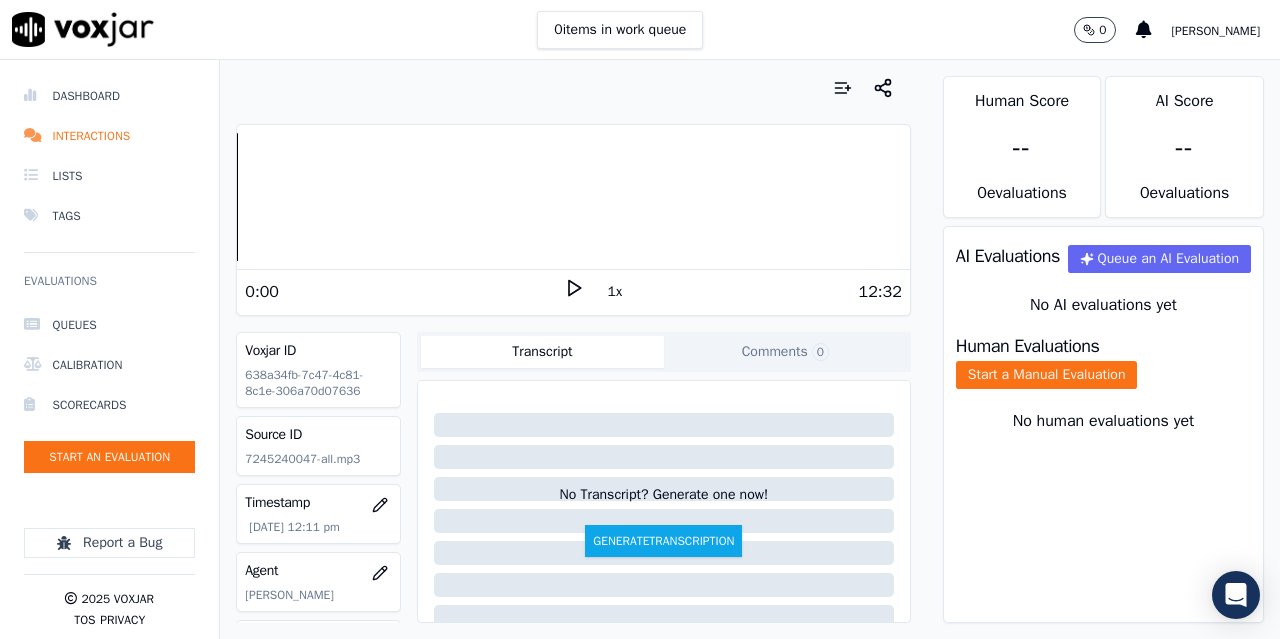 click on "Source ID   7245240047-all.mp3" at bounding box center [318, 446] 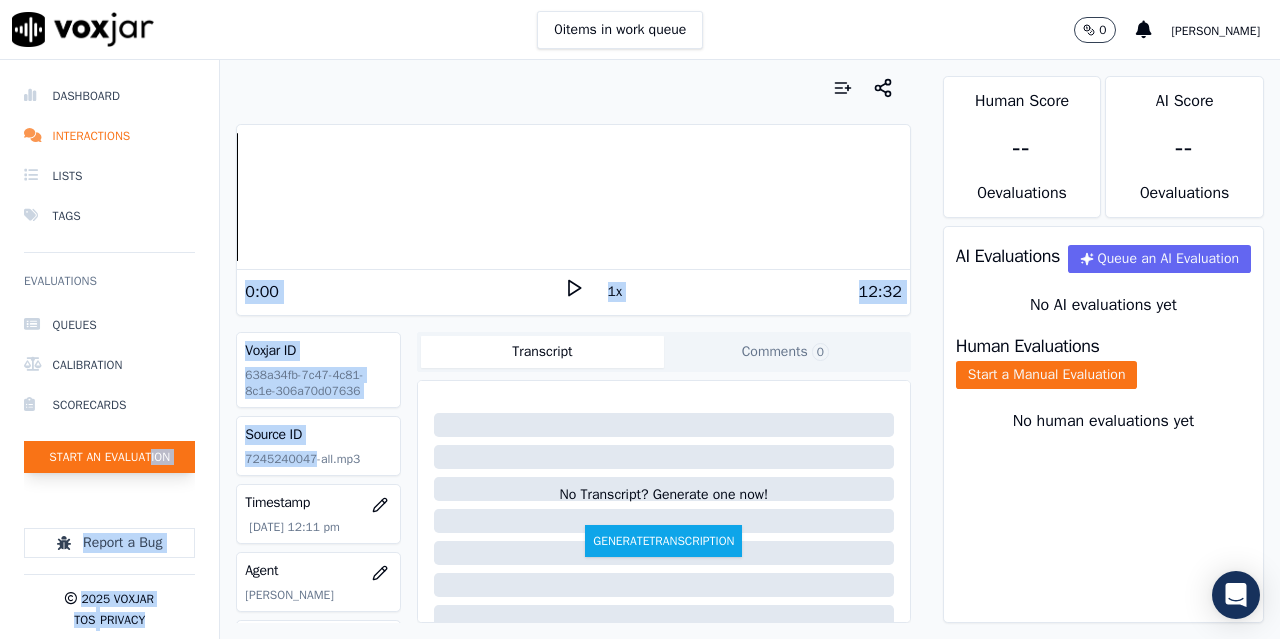 drag, startPoint x: 308, startPoint y: 456, endPoint x: 155, endPoint y: 456, distance: 153 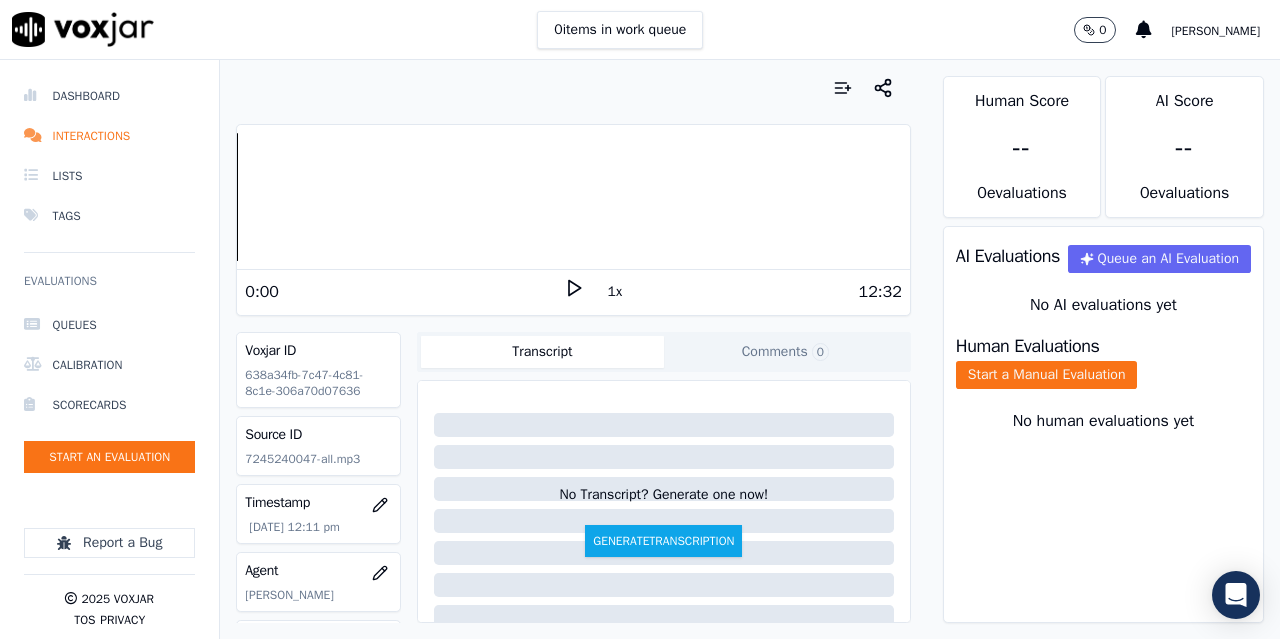 click on "7245240047-all.mp3" 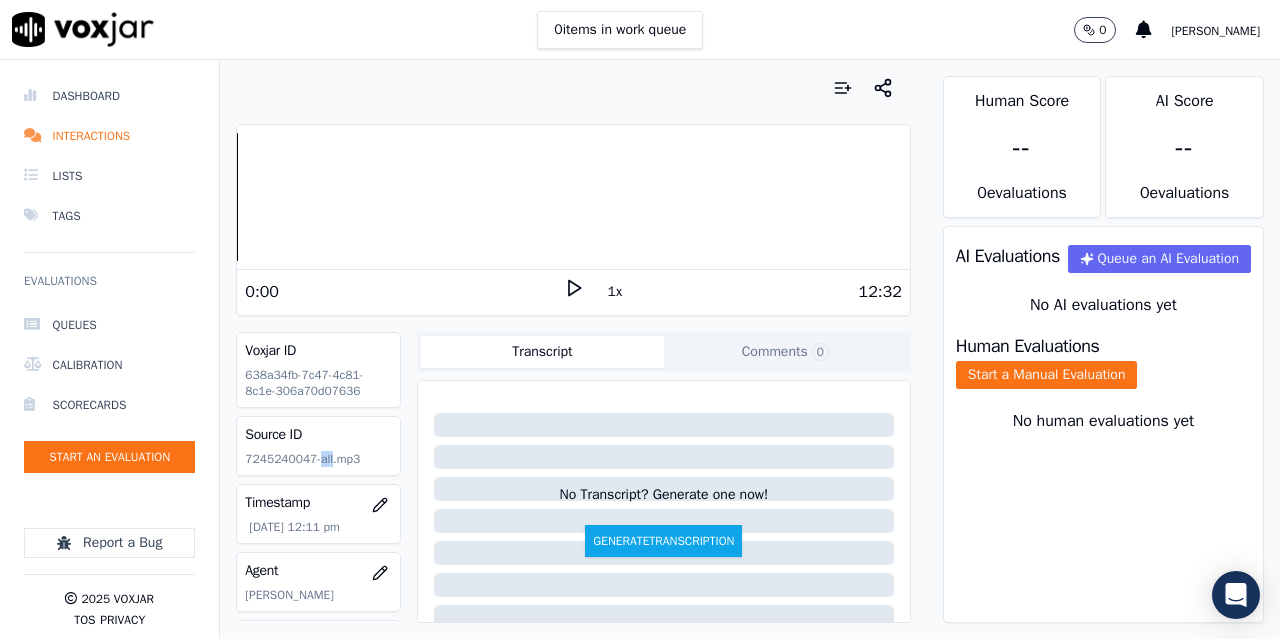 click on "7245240047-all.mp3" 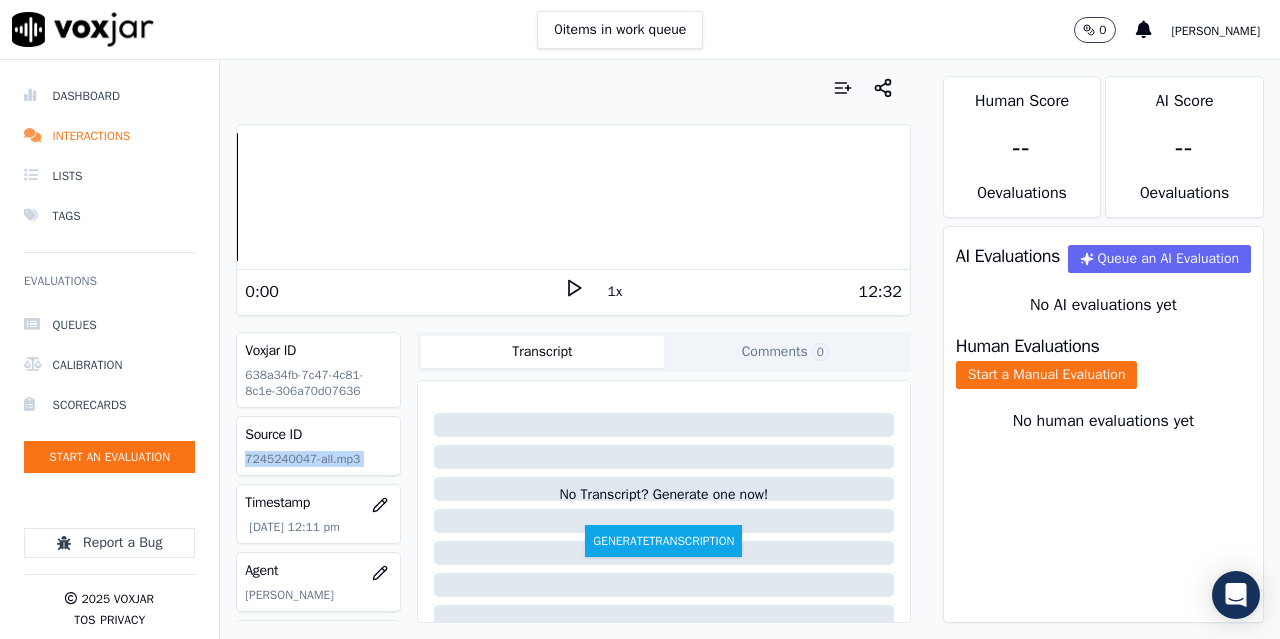 click on "7245240047-all.mp3" 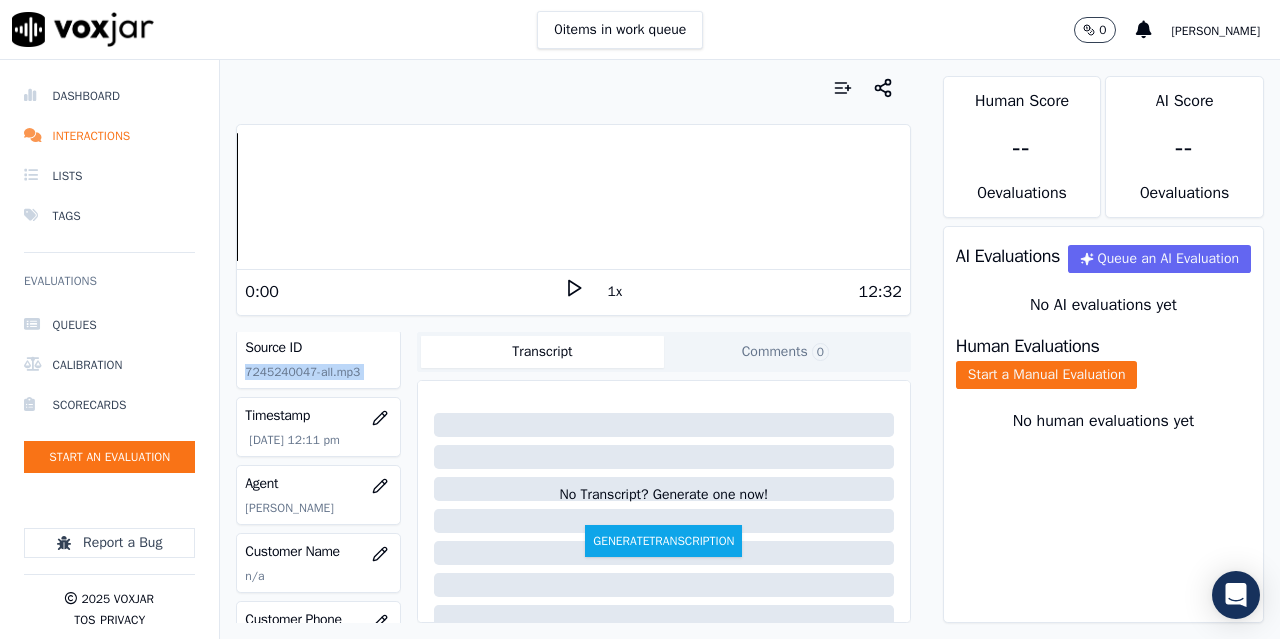 scroll, scrollTop: 200, scrollLeft: 0, axis: vertical 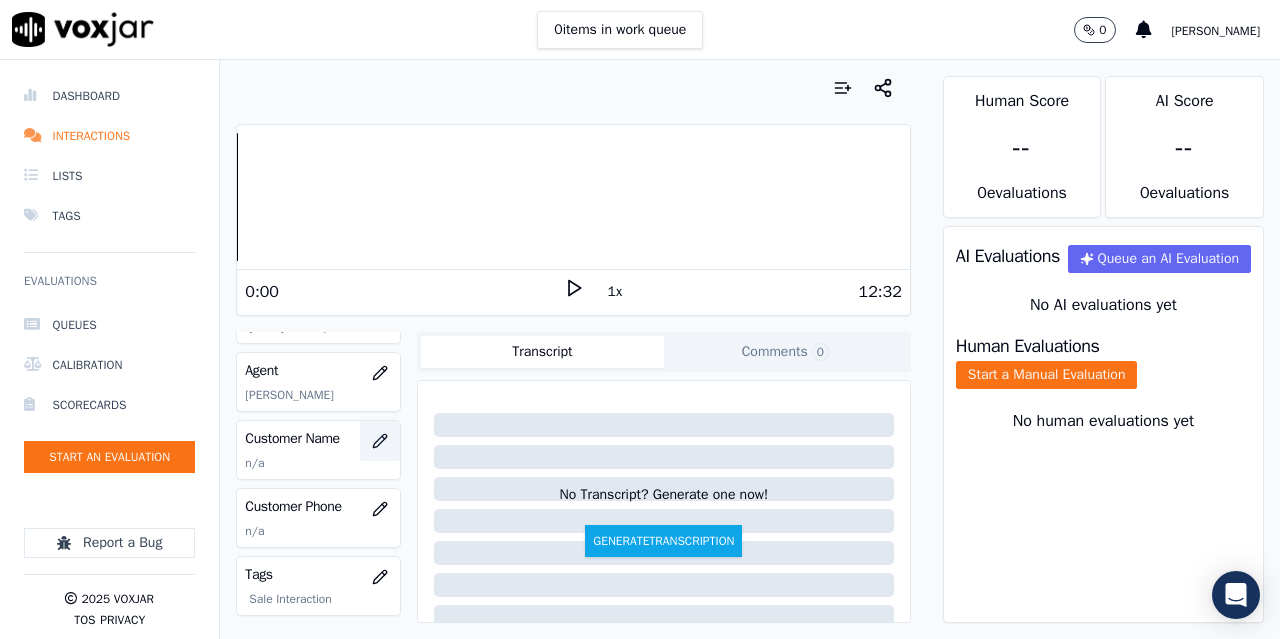 click 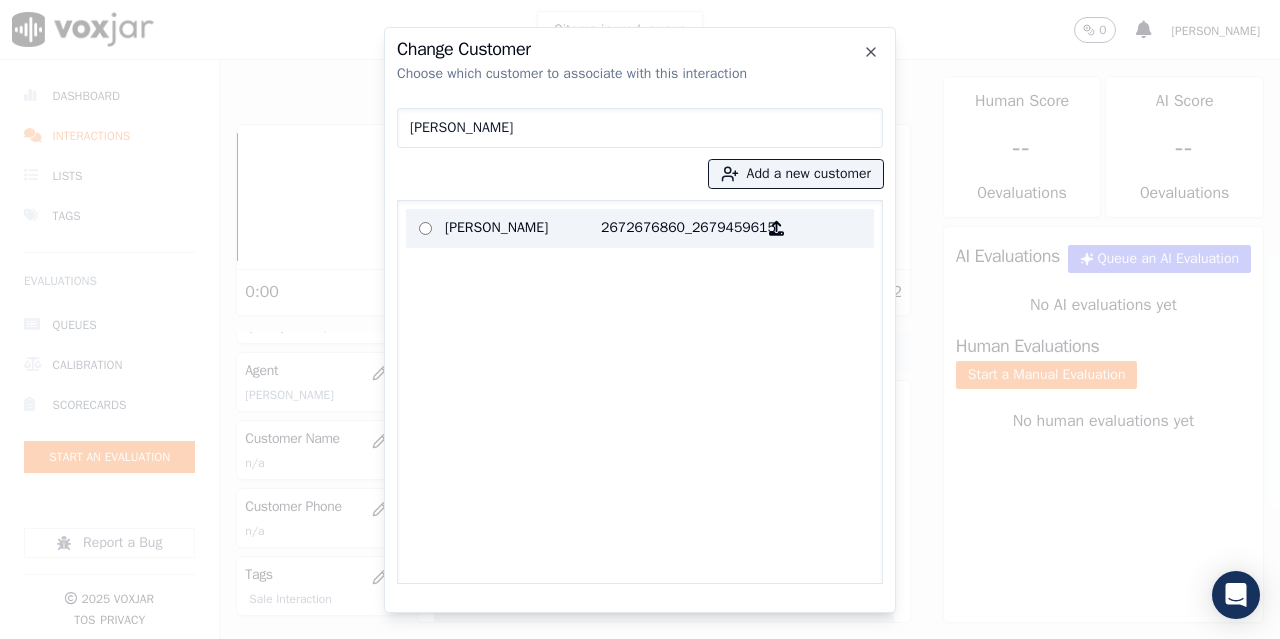 type on "[PERSON_NAME]" 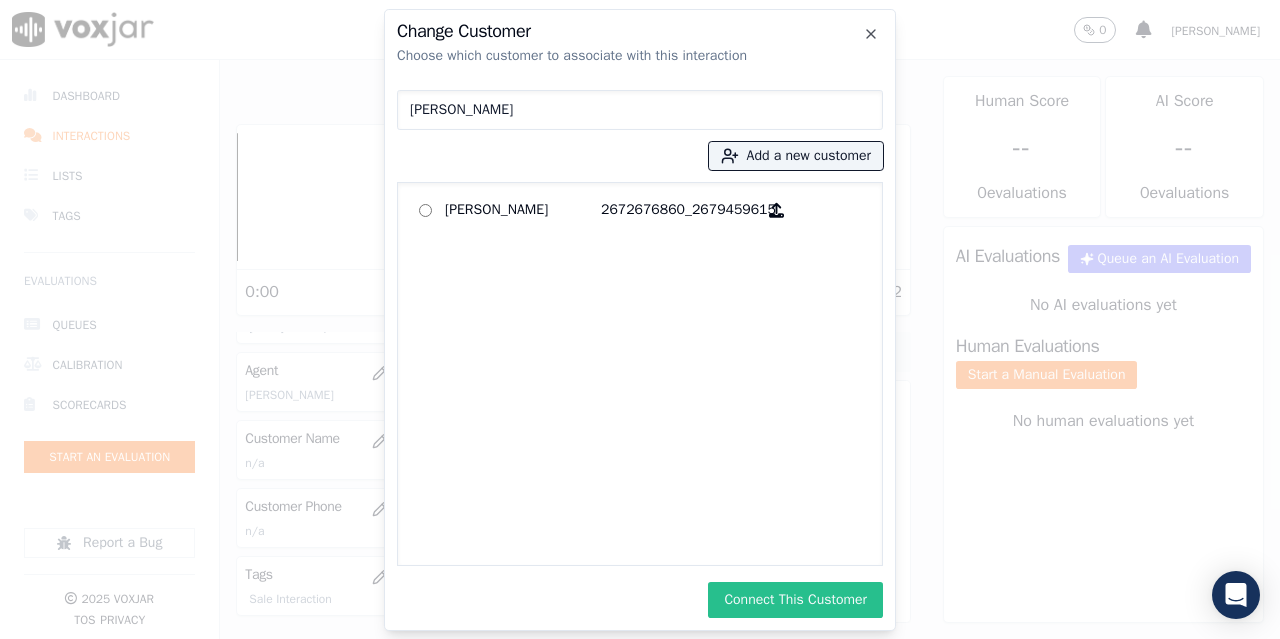 click on "Connect This Customer" at bounding box center [795, 600] 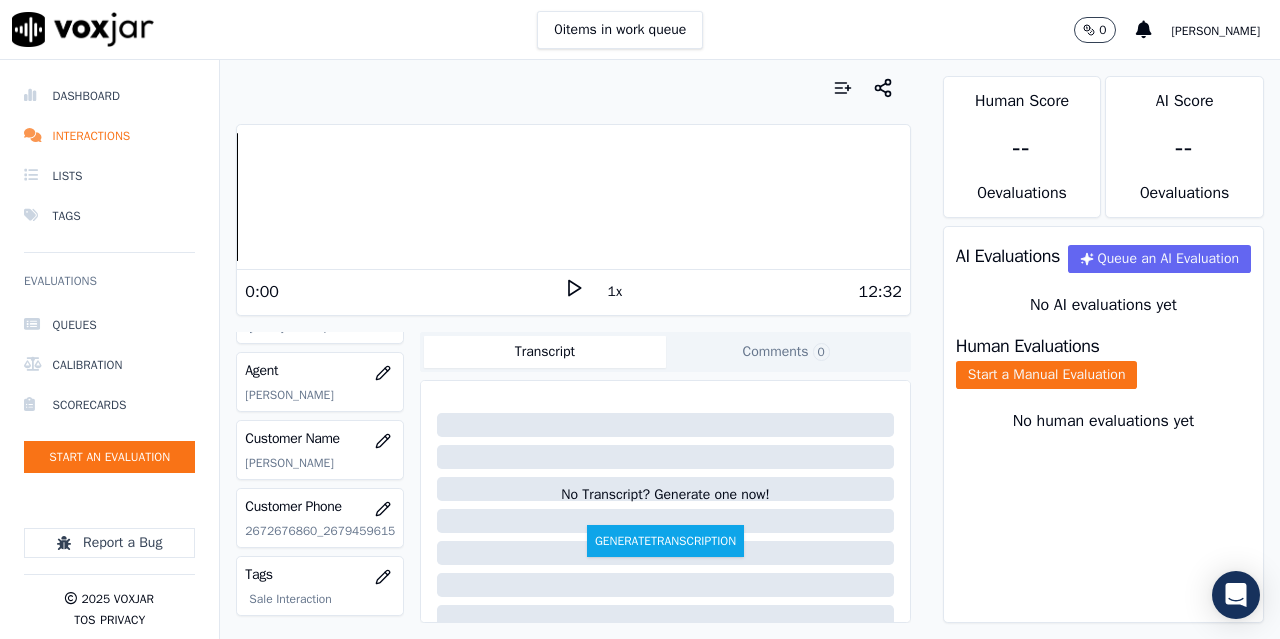 click 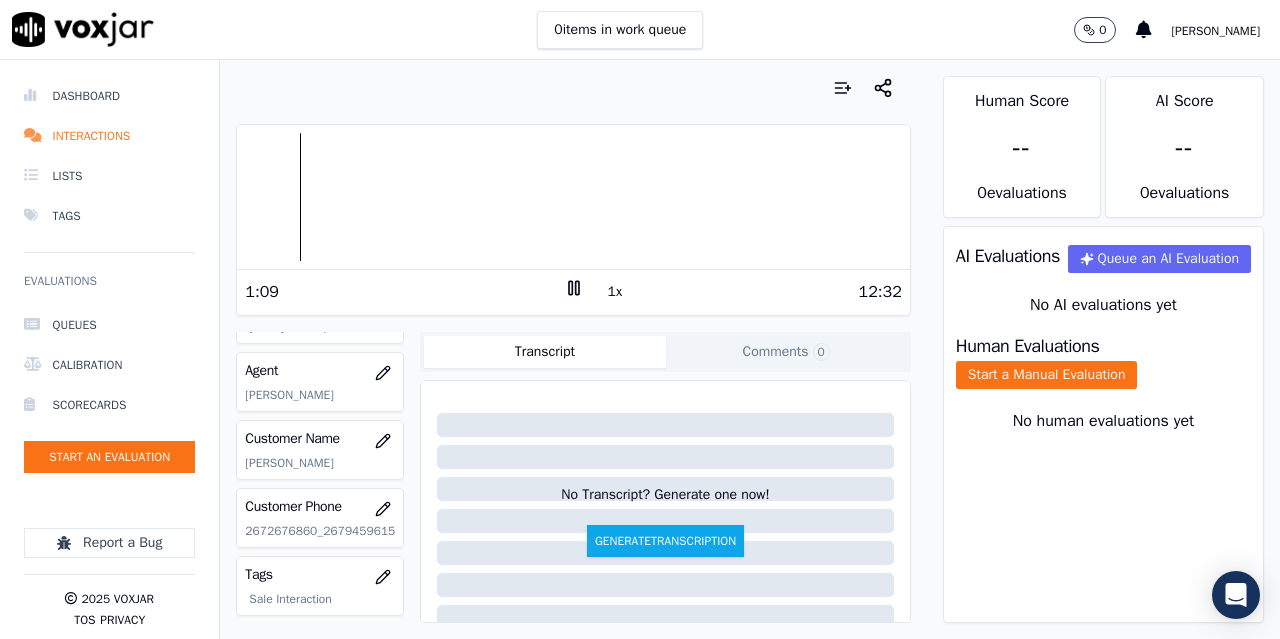 click 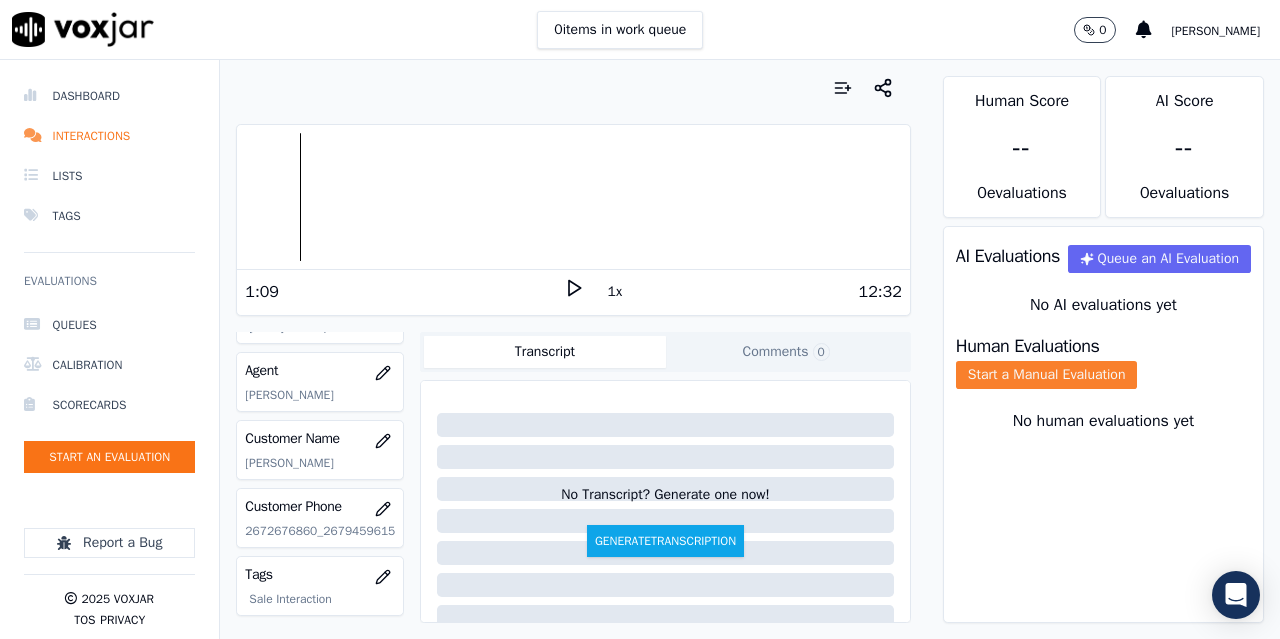 click on "Start a Manual Evaluation" 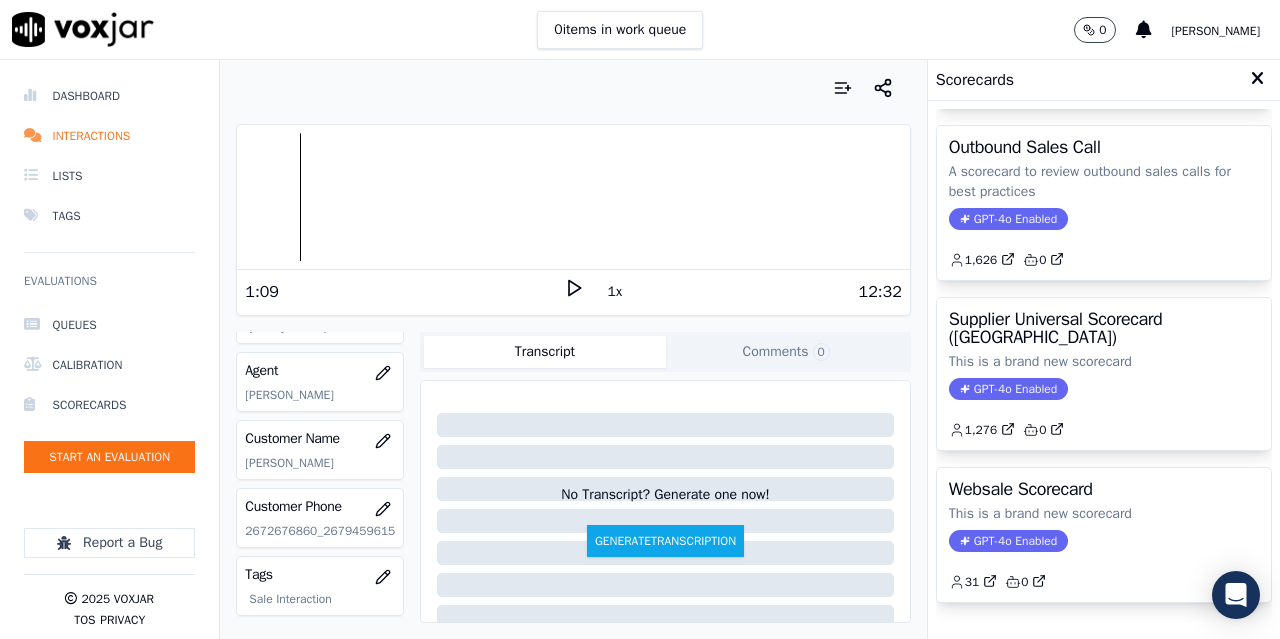 scroll, scrollTop: 400, scrollLeft: 0, axis: vertical 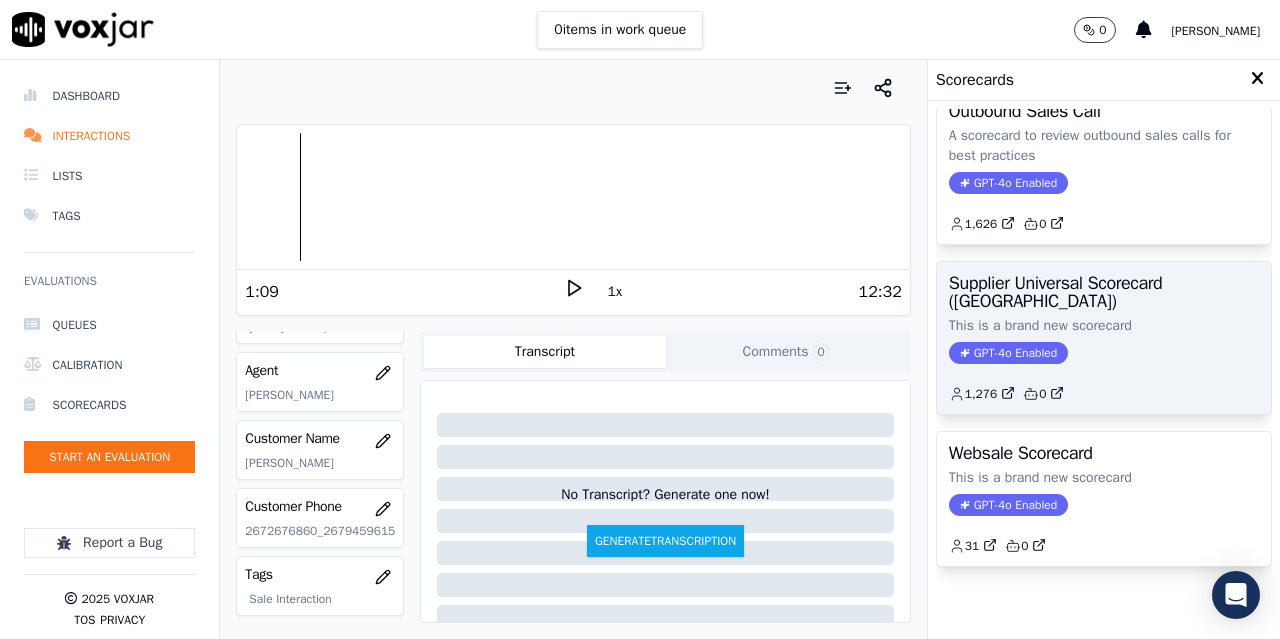 click on "This is a brand new scorecard" 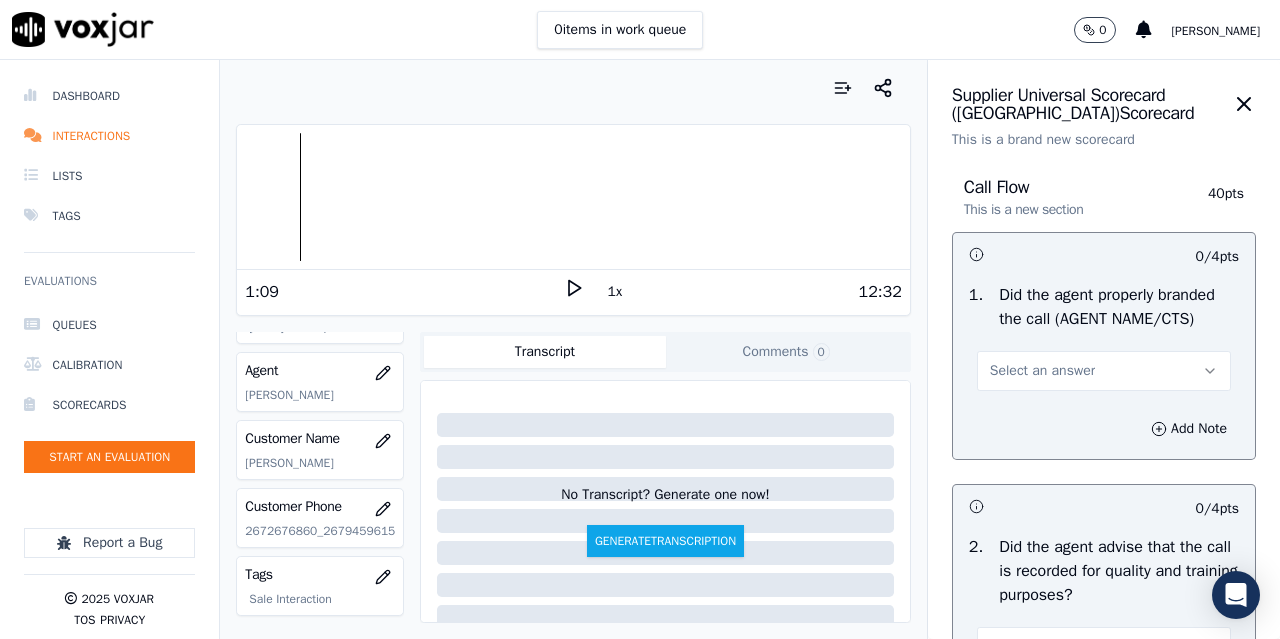 click on "Select an answer" at bounding box center [1042, 371] 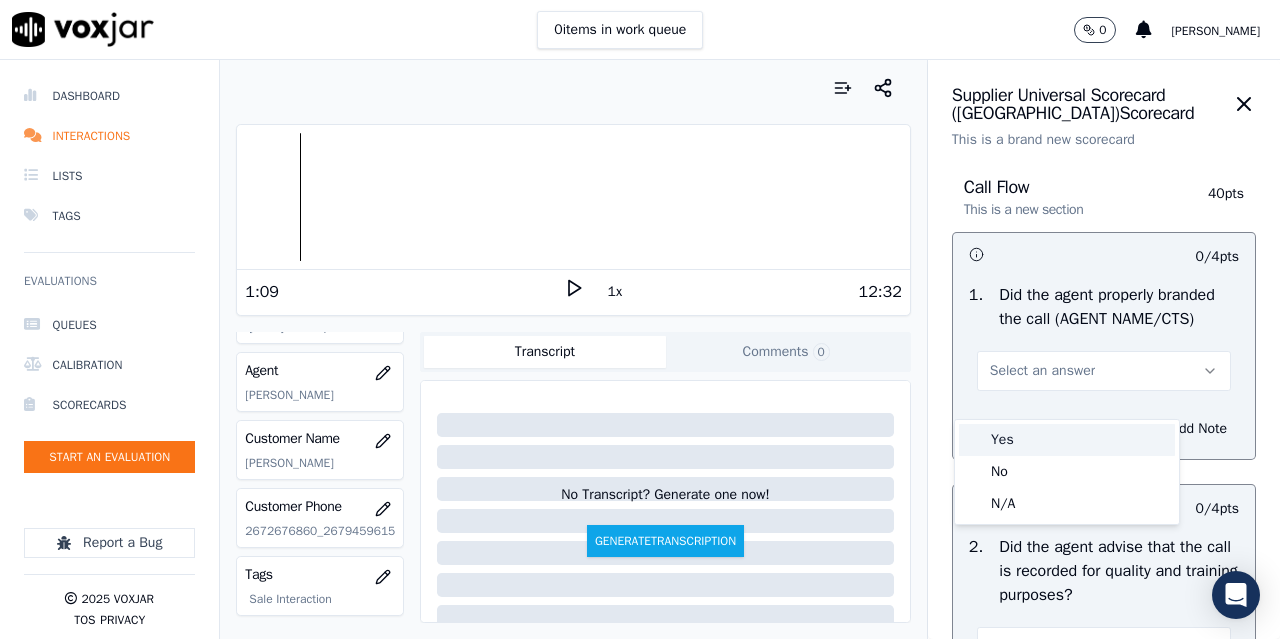 click on "Yes" at bounding box center (1067, 440) 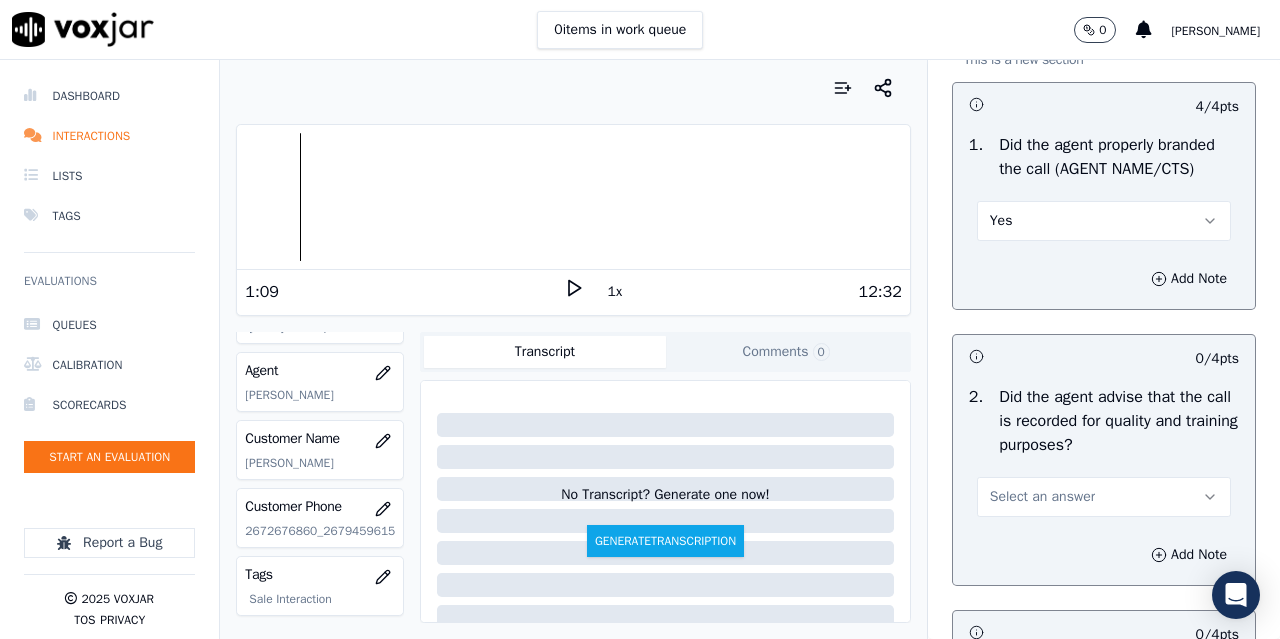 scroll, scrollTop: 400, scrollLeft: 0, axis: vertical 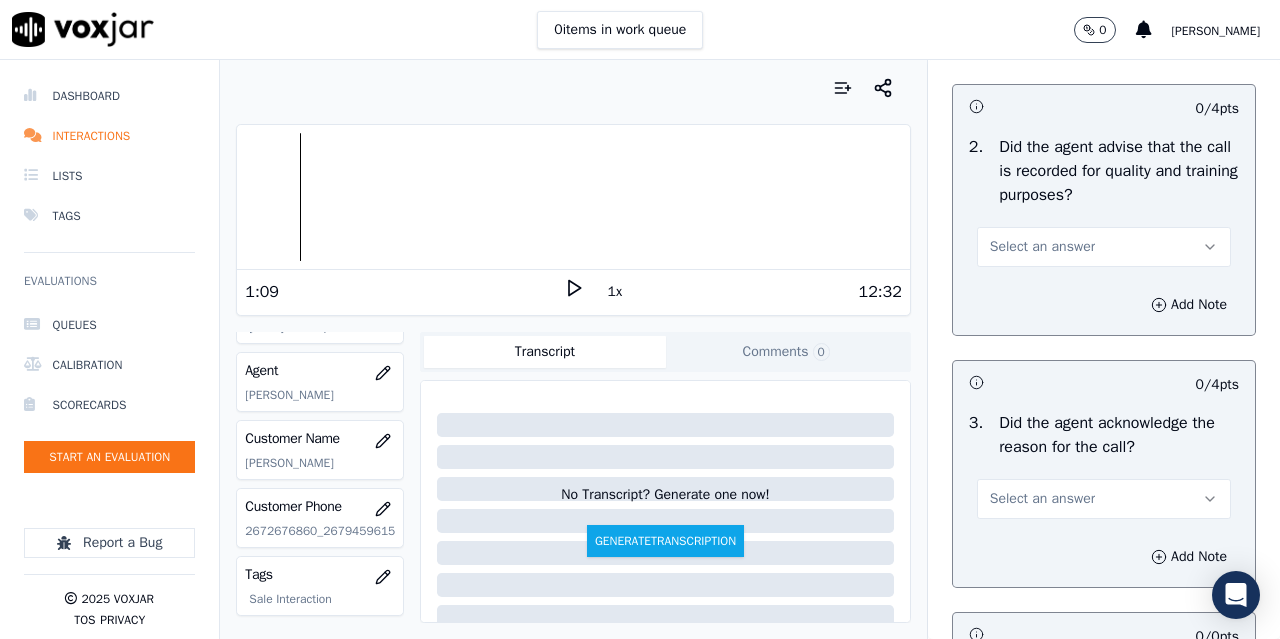 click on "Select an answer" at bounding box center [1042, 247] 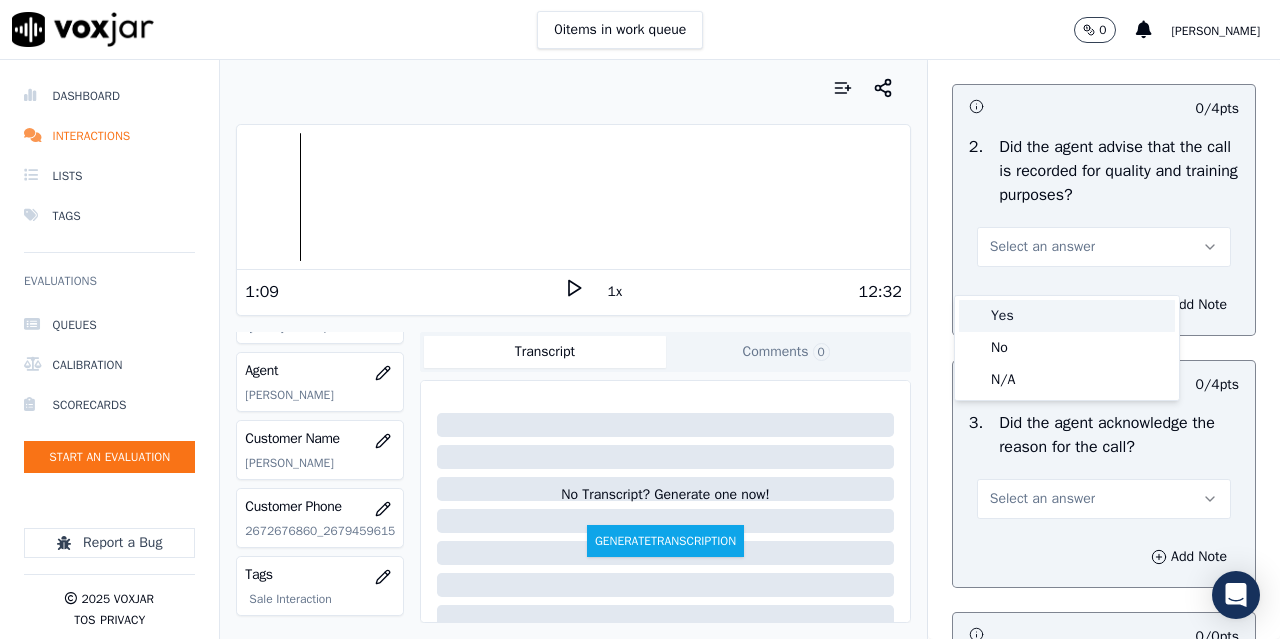click on "Yes" at bounding box center [1067, 316] 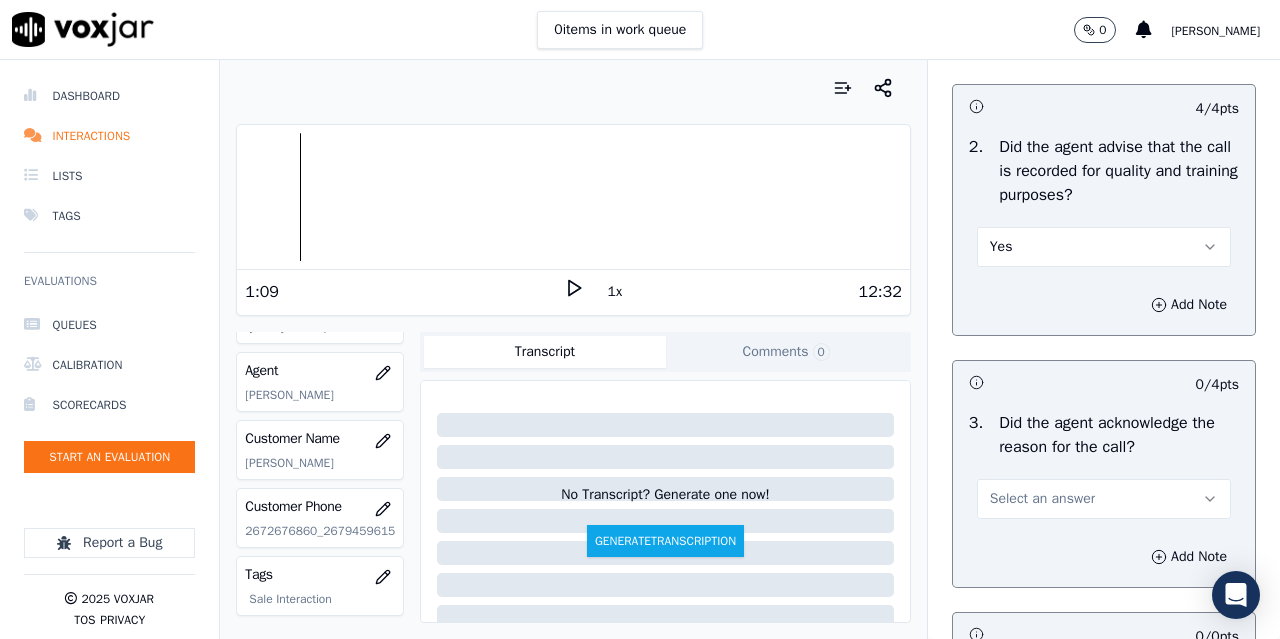 scroll, scrollTop: 700, scrollLeft: 0, axis: vertical 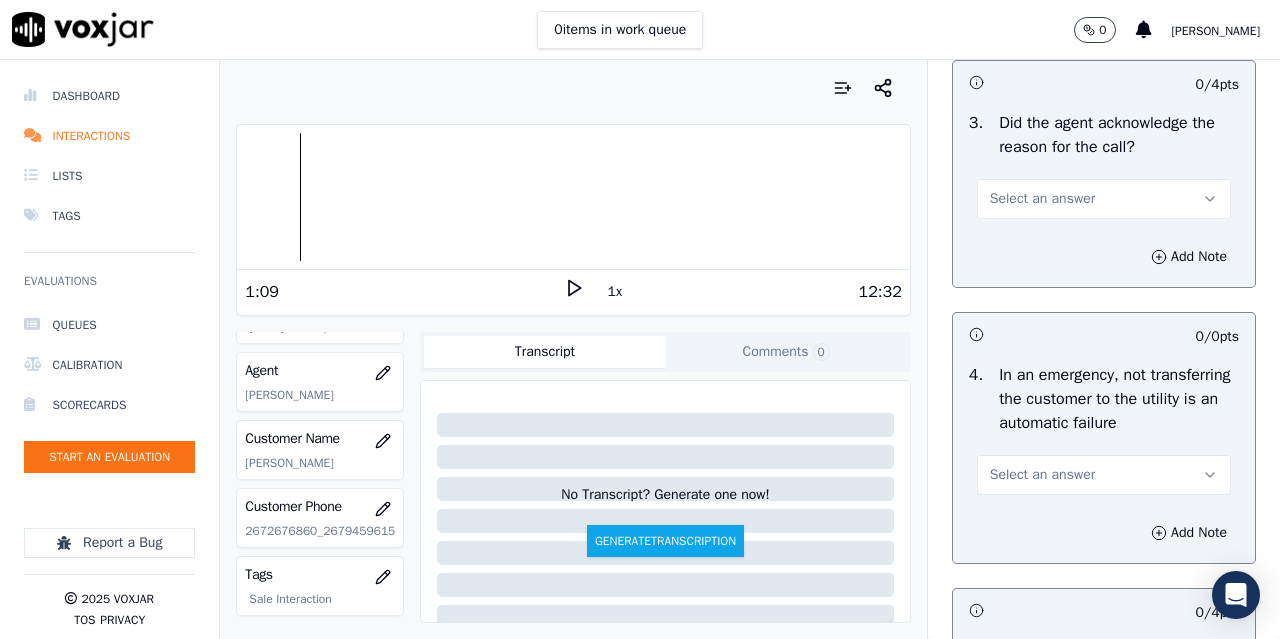click on "Select an answer" at bounding box center (1042, 199) 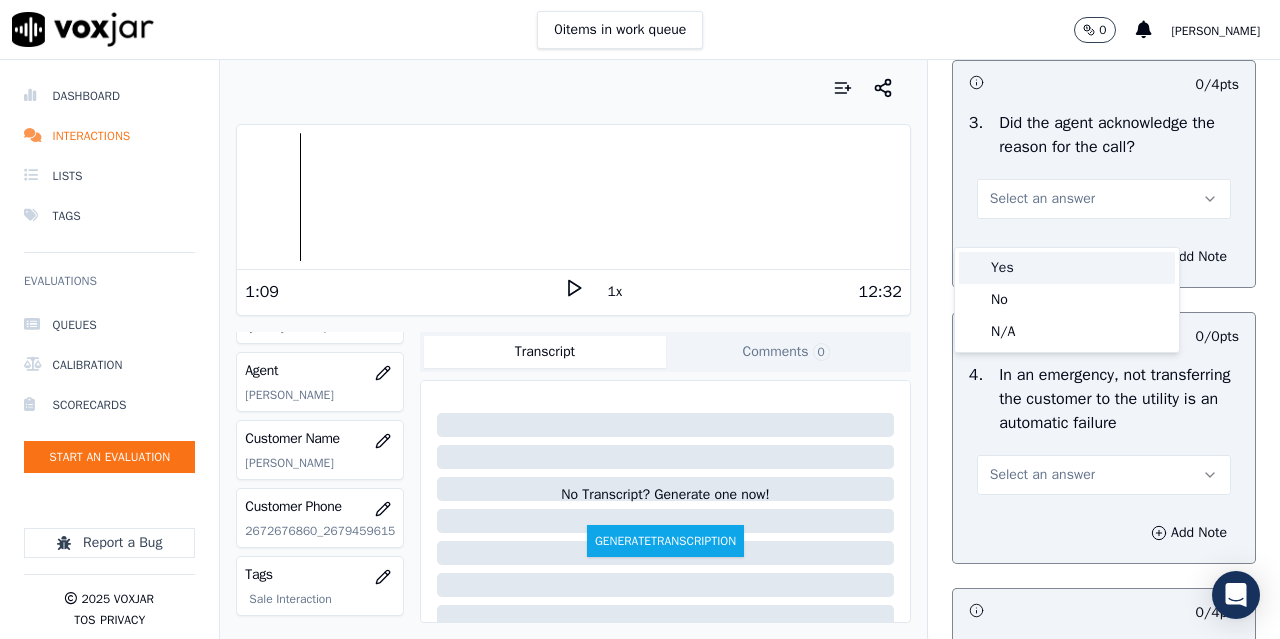 click on "Yes" at bounding box center [1067, 268] 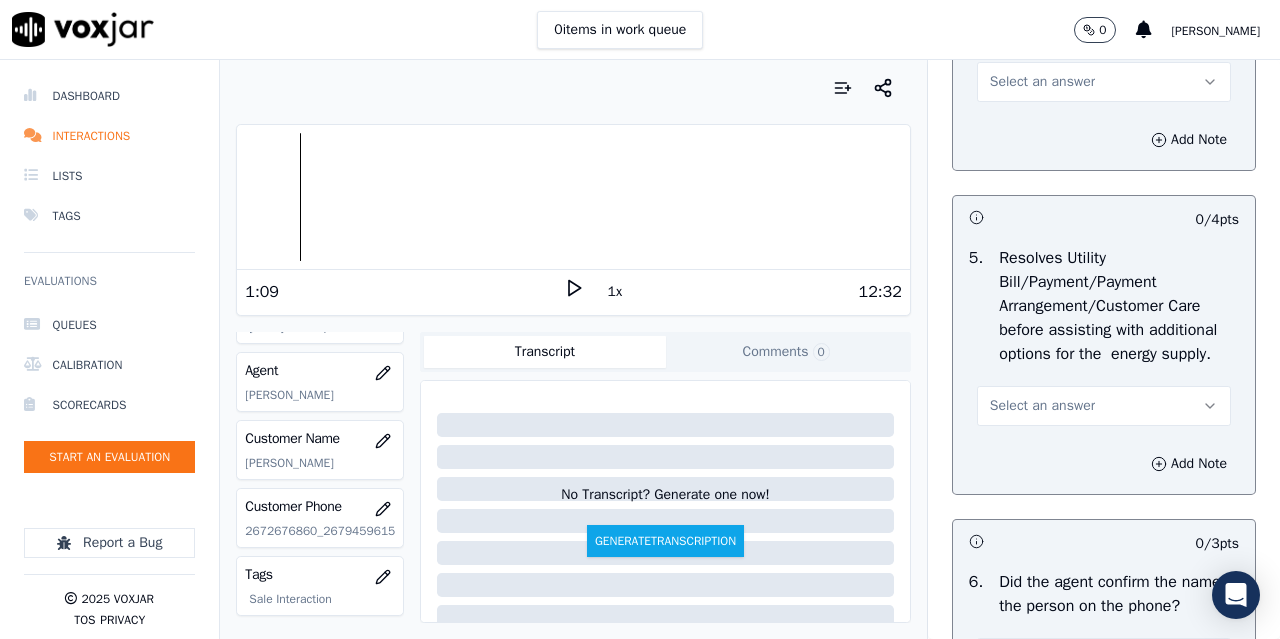 scroll, scrollTop: 1100, scrollLeft: 0, axis: vertical 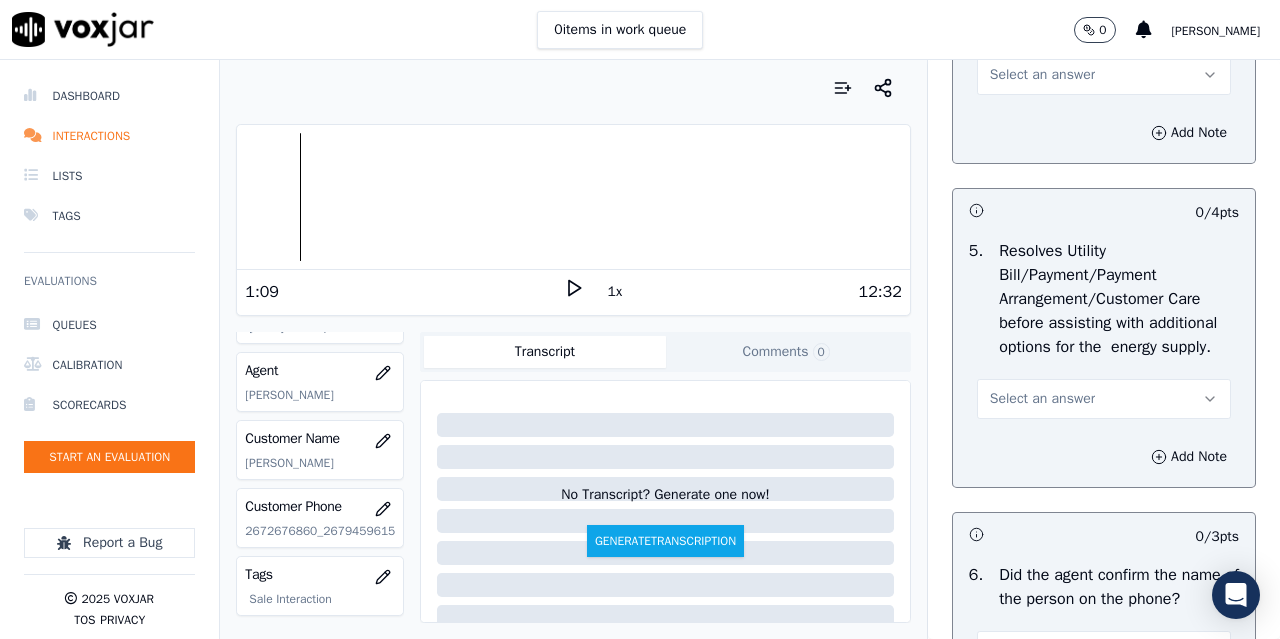 click on "Select an answer" at bounding box center [1042, 75] 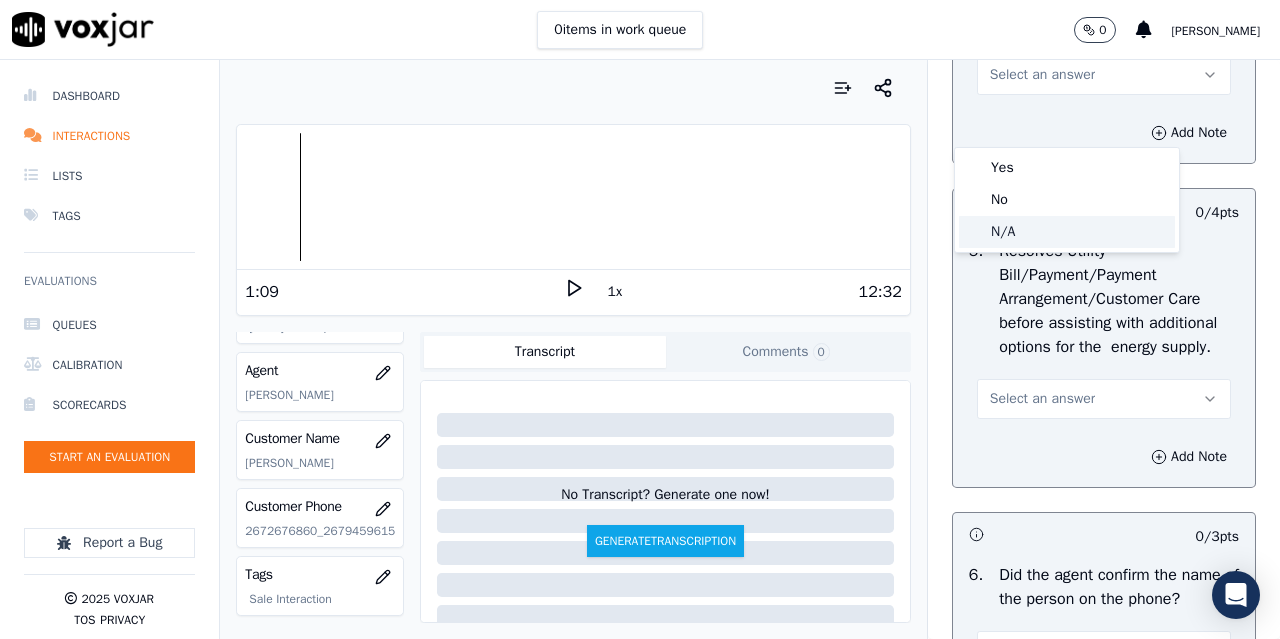 drag, startPoint x: 1033, startPoint y: 233, endPoint x: 1048, endPoint y: 283, distance: 52.201534 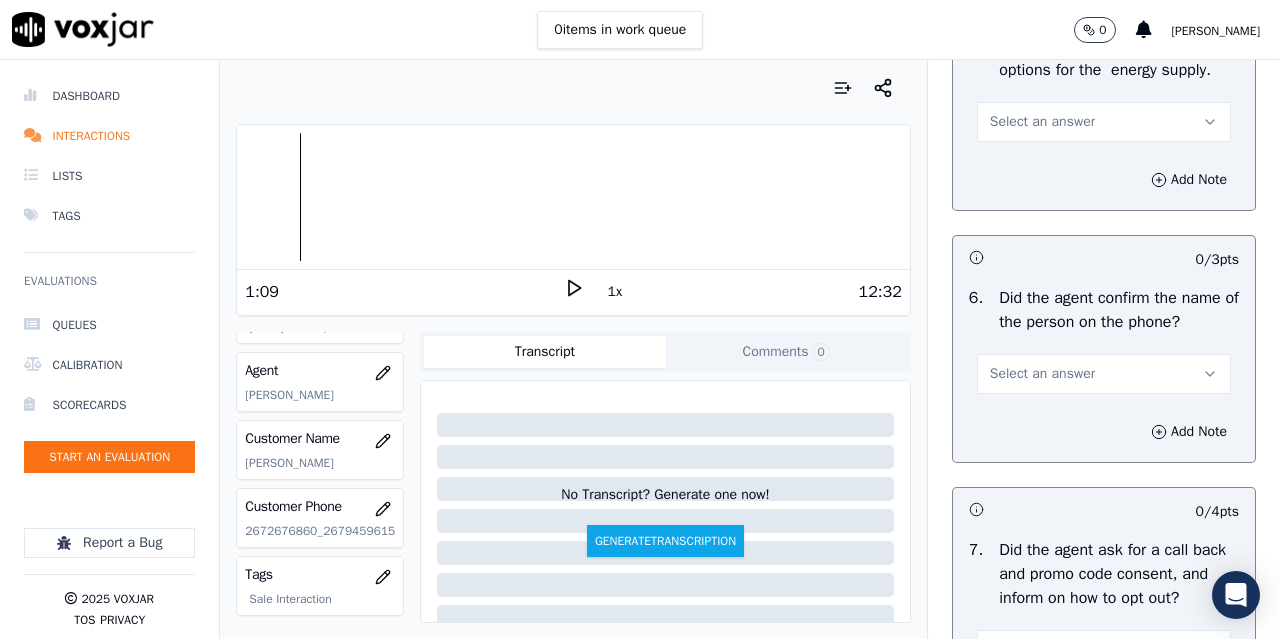 scroll, scrollTop: 1400, scrollLeft: 0, axis: vertical 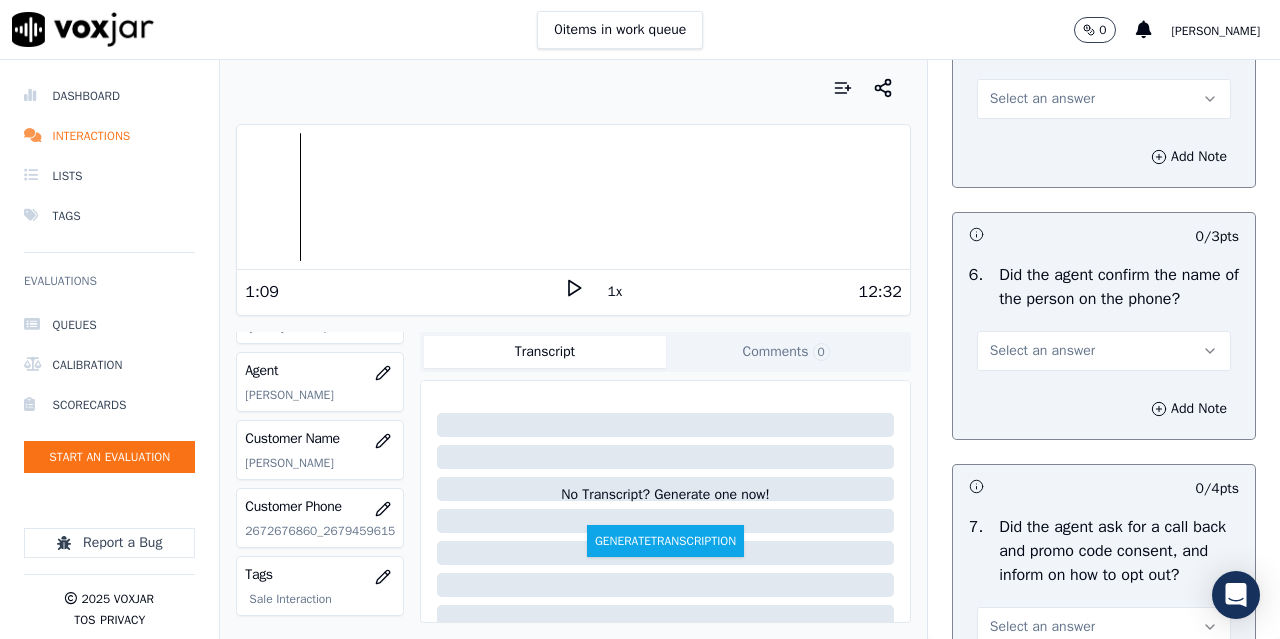 drag, startPoint x: 1036, startPoint y: 156, endPoint x: 1060, endPoint y: 186, distance: 38.418747 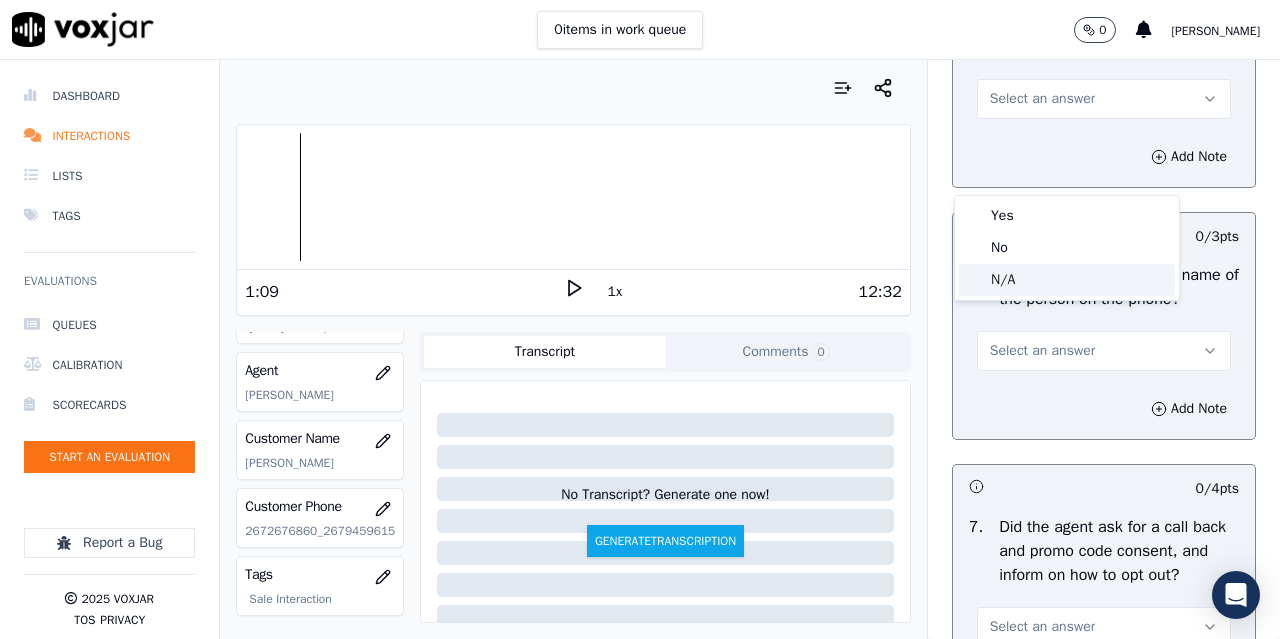 click on "N/A" 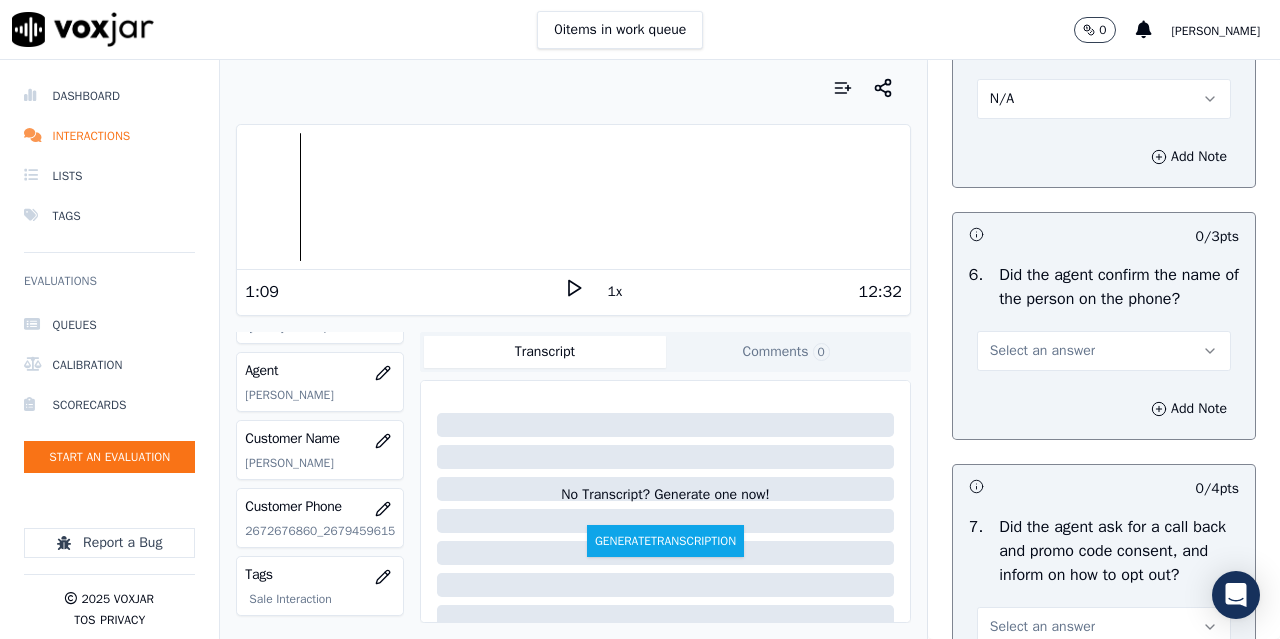 click on "Select an answer" at bounding box center (1042, 351) 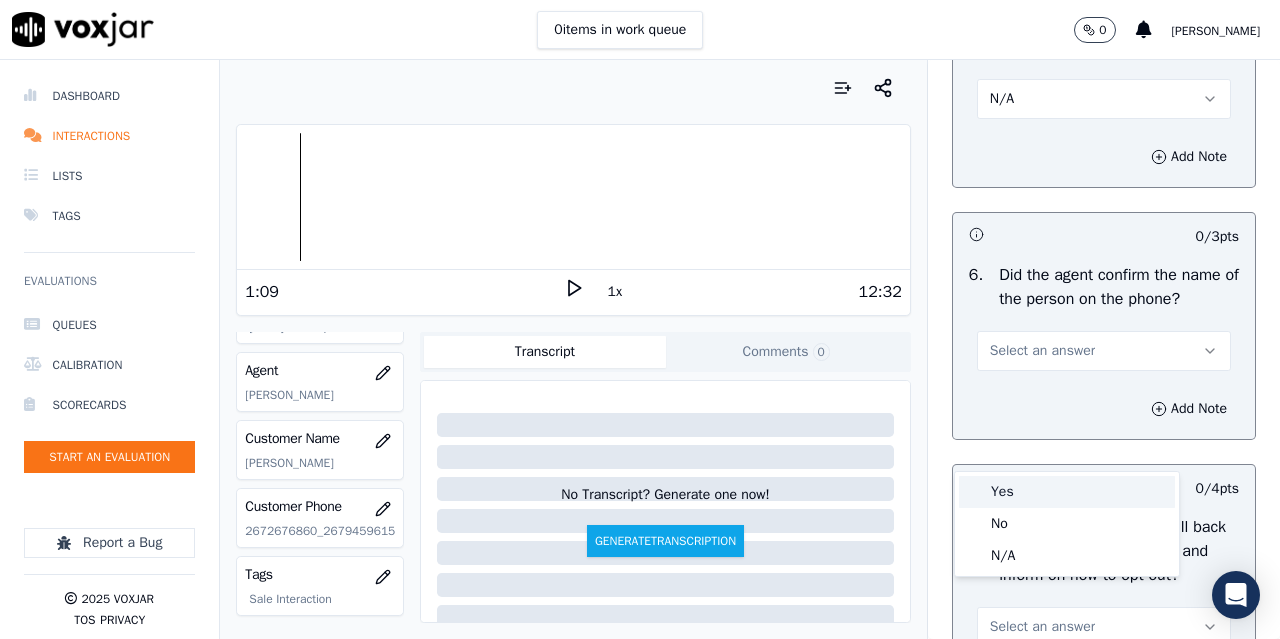 click on "Yes" at bounding box center (1067, 492) 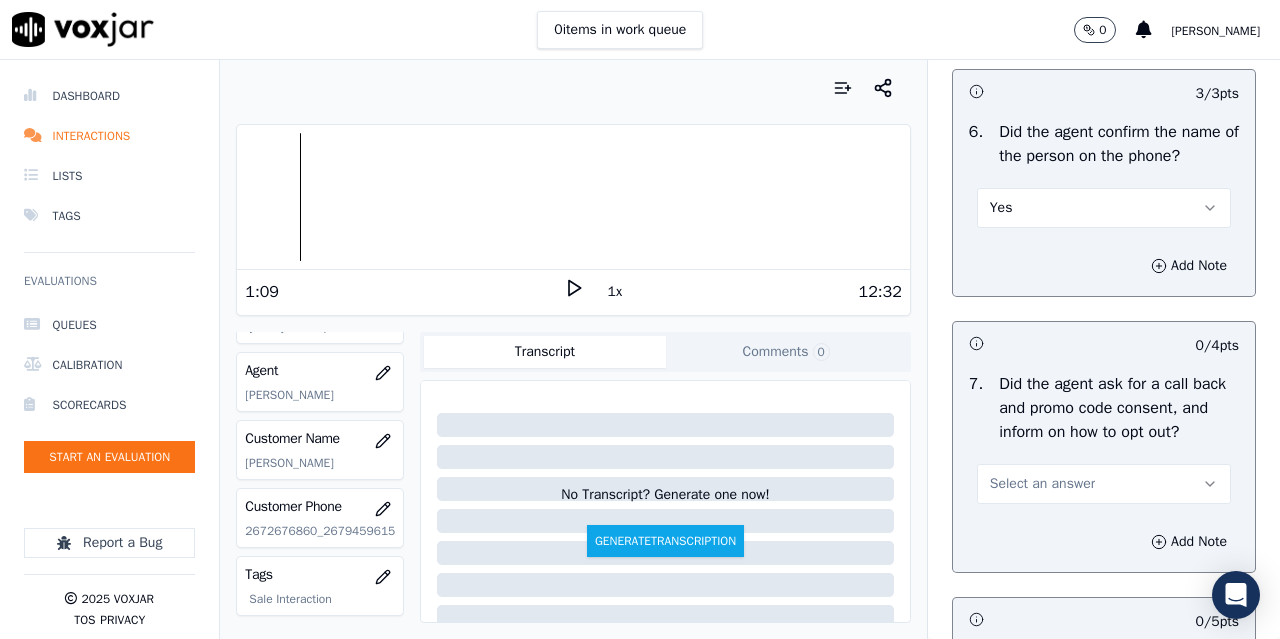 scroll, scrollTop: 1800, scrollLeft: 0, axis: vertical 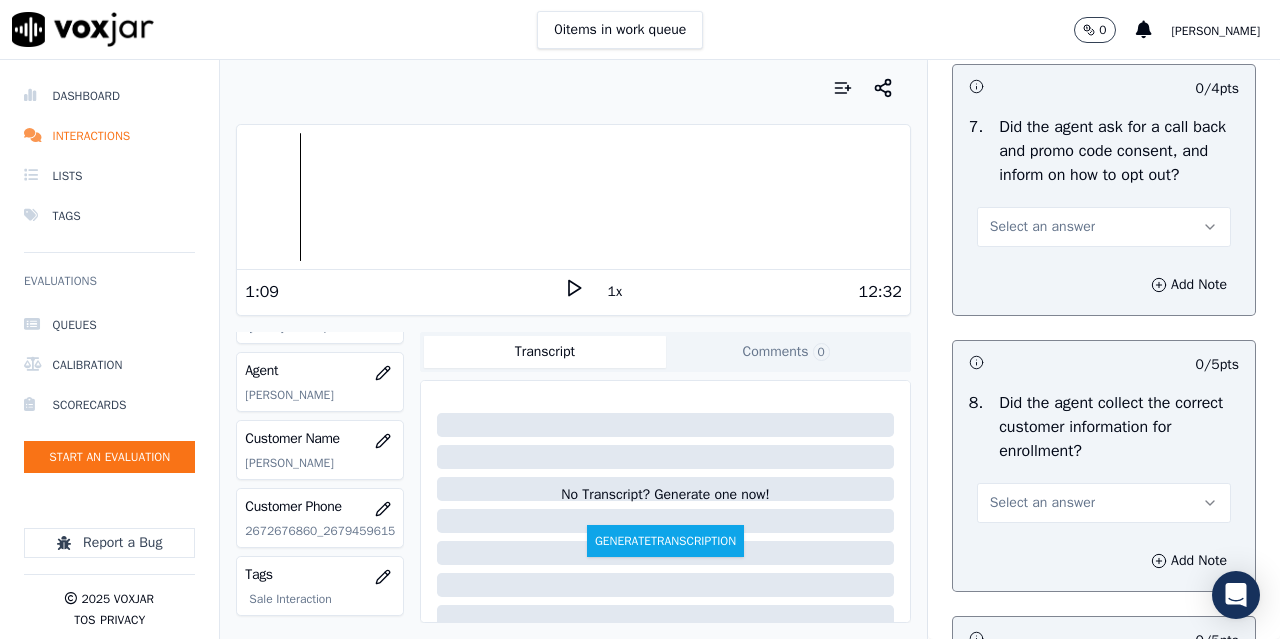 click on "Select an answer" at bounding box center [1042, 227] 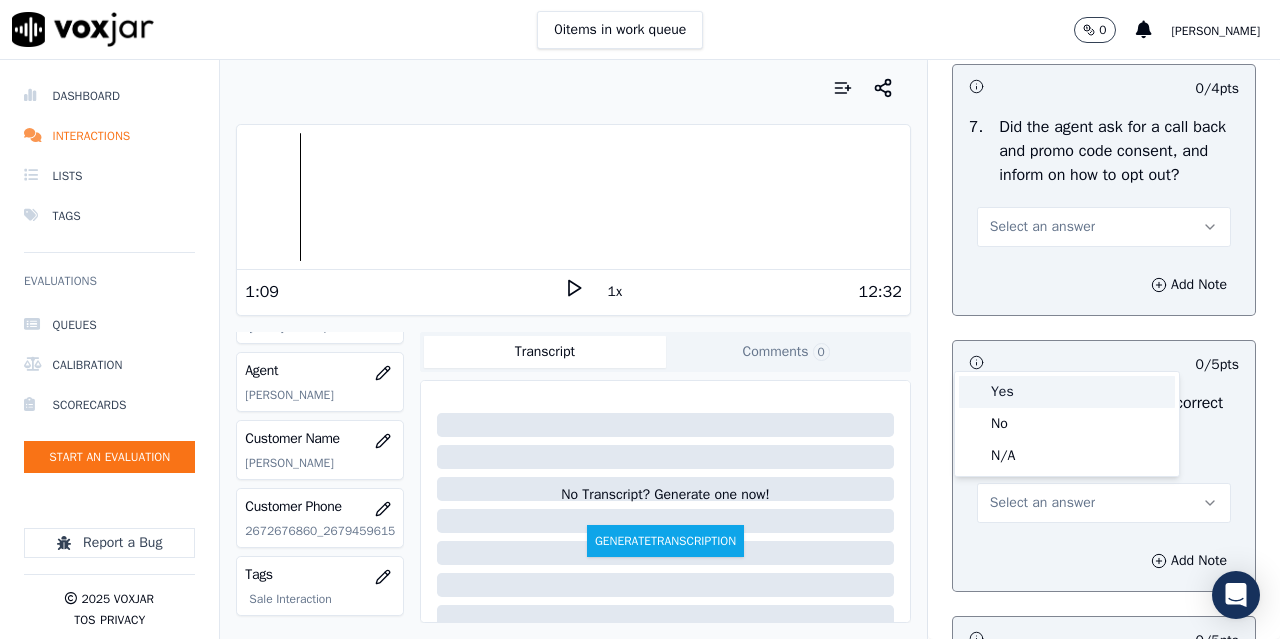 click on "Yes" at bounding box center [1067, 392] 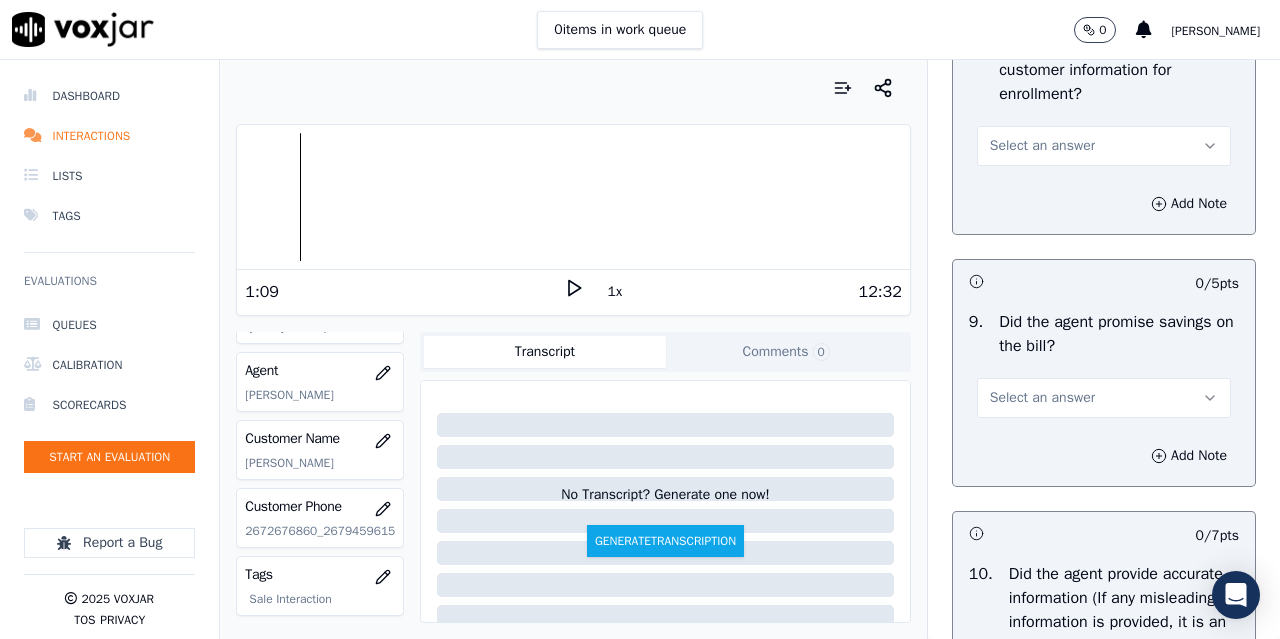scroll, scrollTop: 2200, scrollLeft: 0, axis: vertical 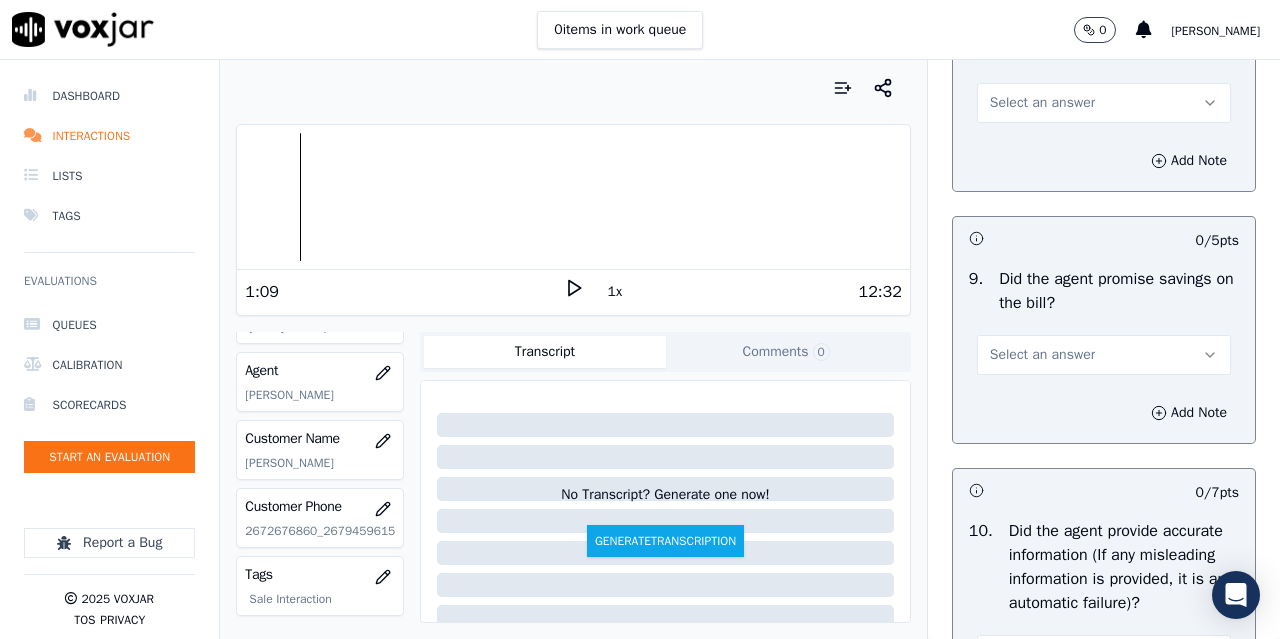 click on "Select an answer" at bounding box center (1042, 103) 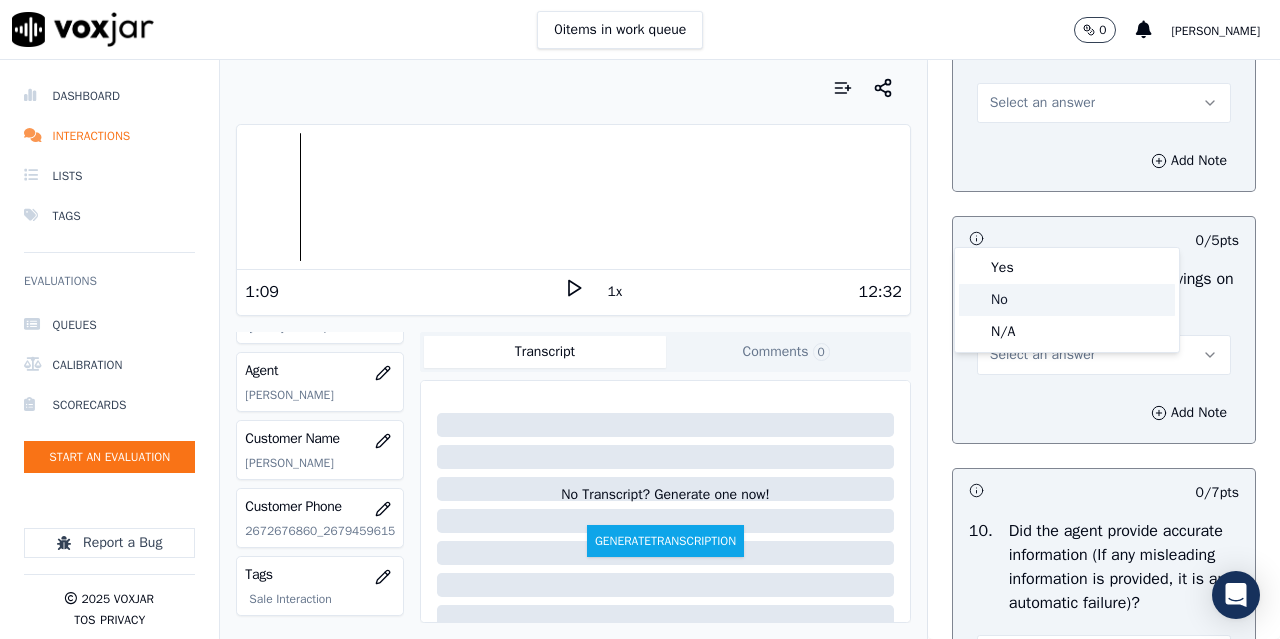 click on "No" 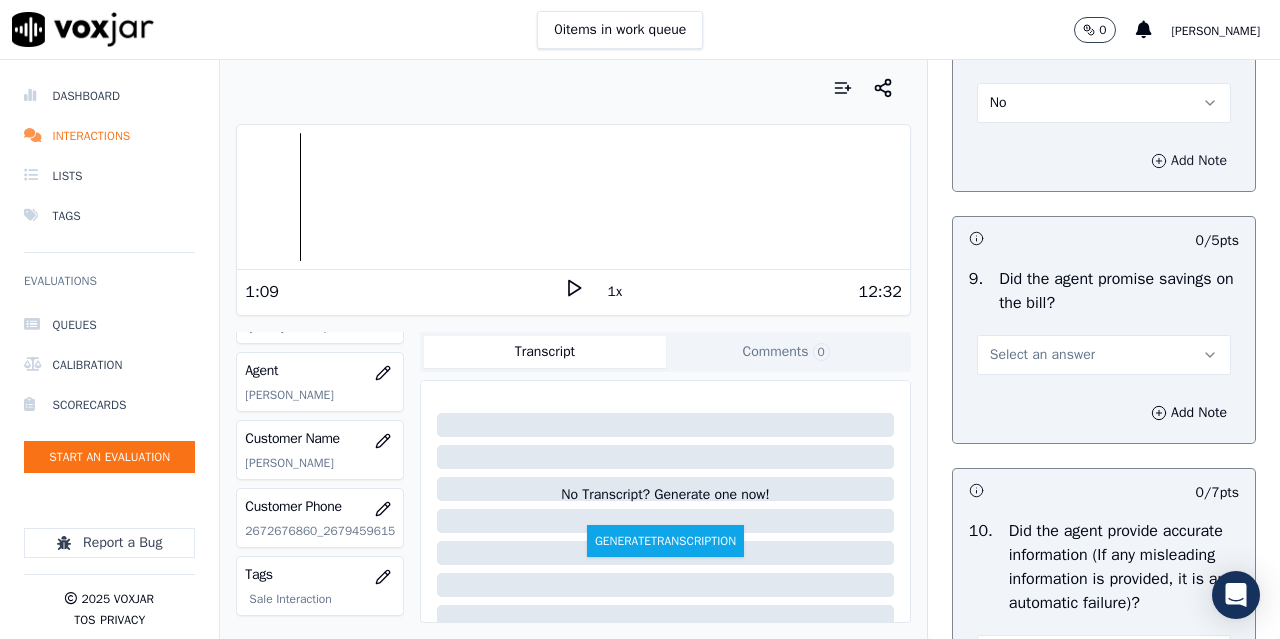 click on "Add Note" at bounding box center [1189, 161] 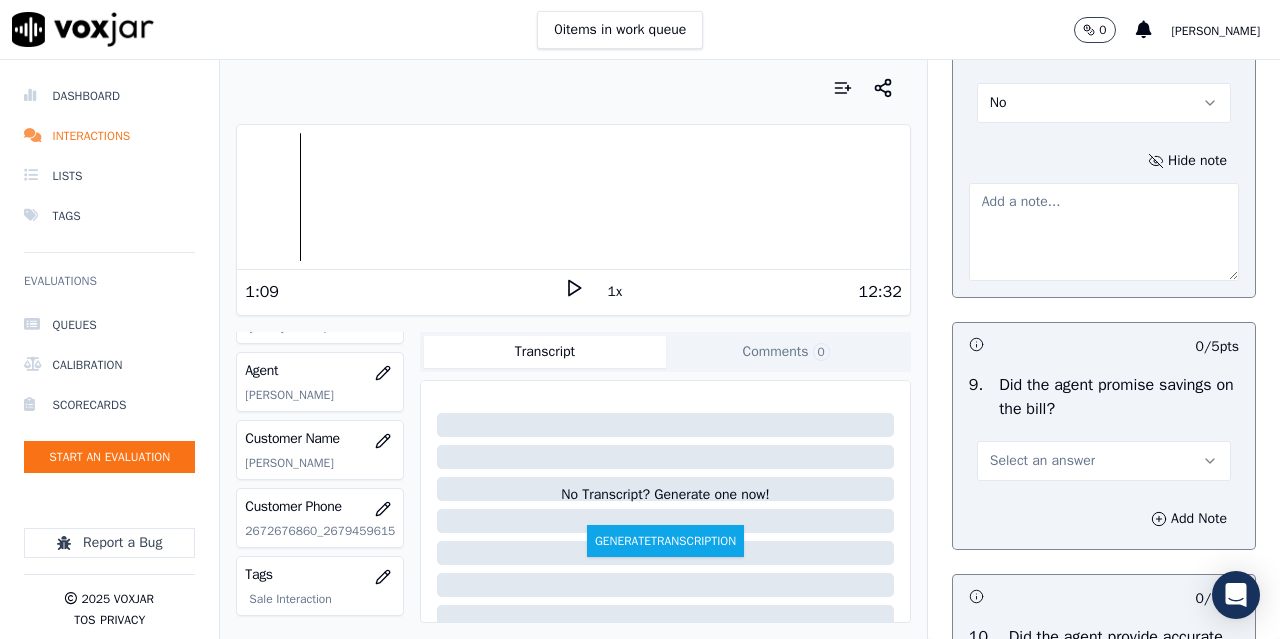 type 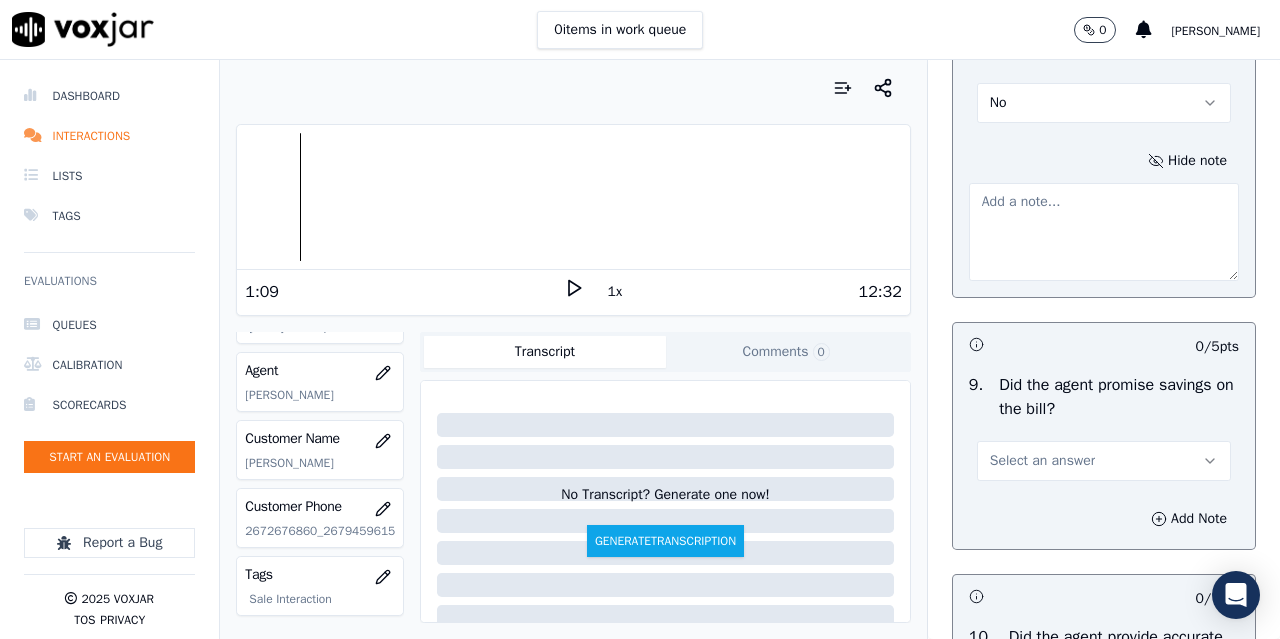 click at bounding box center [1104, 232] 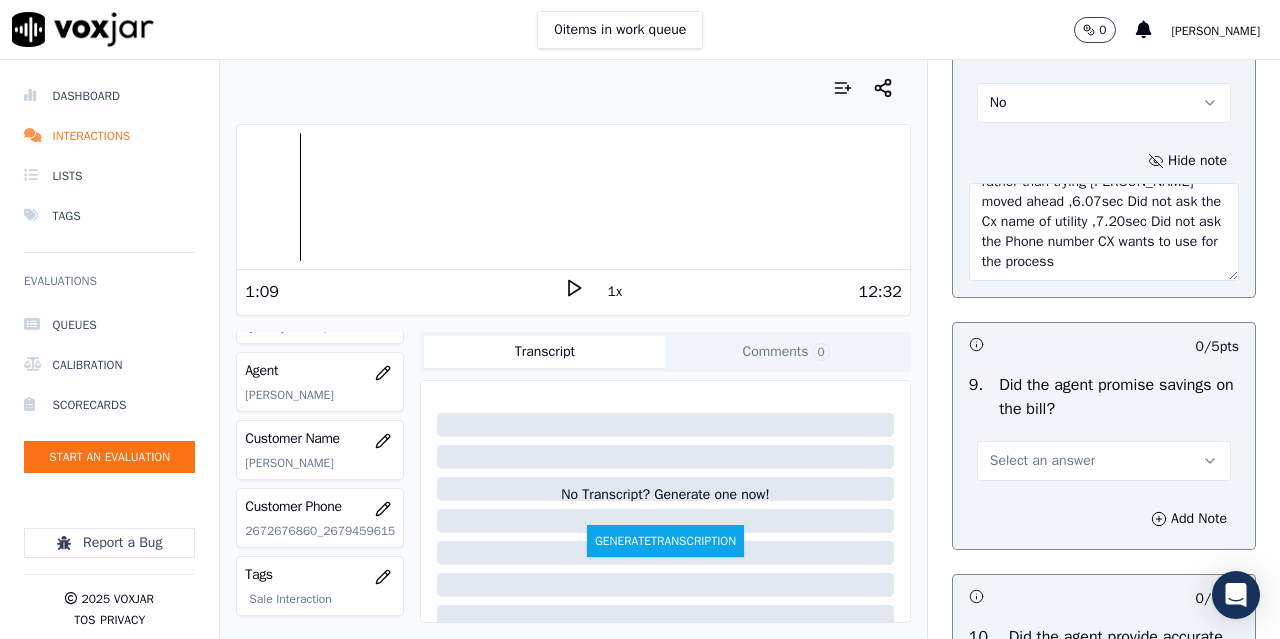 scroll, scrollTop: 80, scrollLeft: 0, axis: vertical 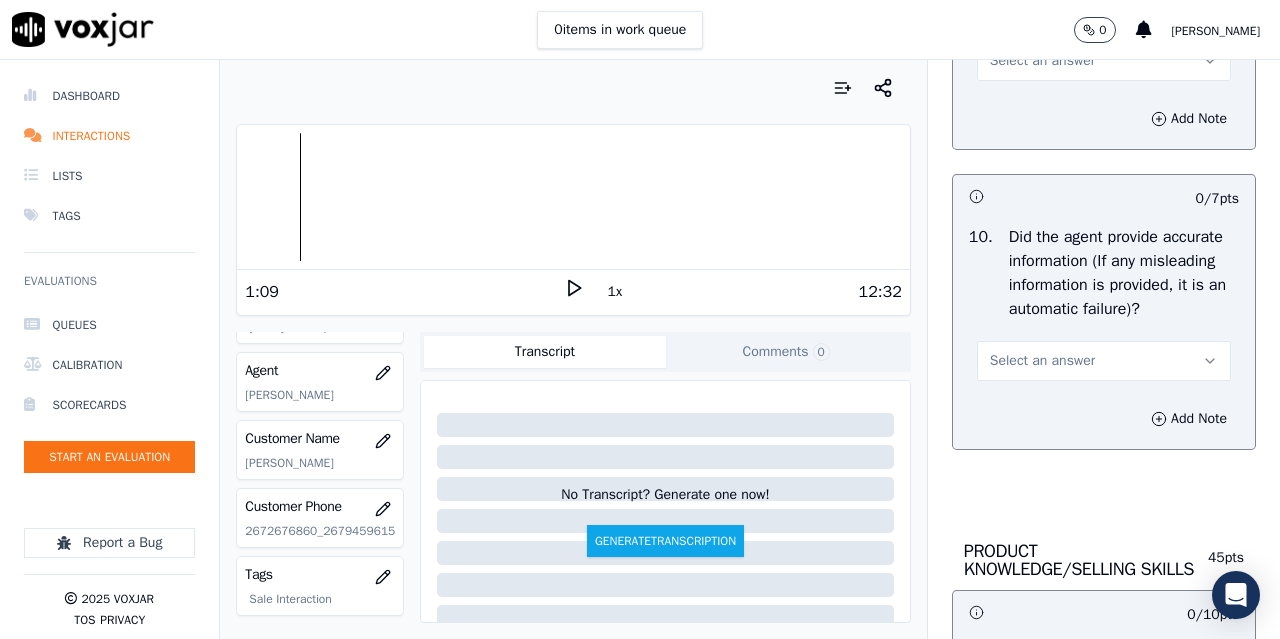 type on "2.35sec CX never said his name but rather than trying [PERSON_NAME] moved ahead ,6.07sec Did not ask the Cx name of utility ,7.20sec Did not ask the Phone number CX wants to use for the process" 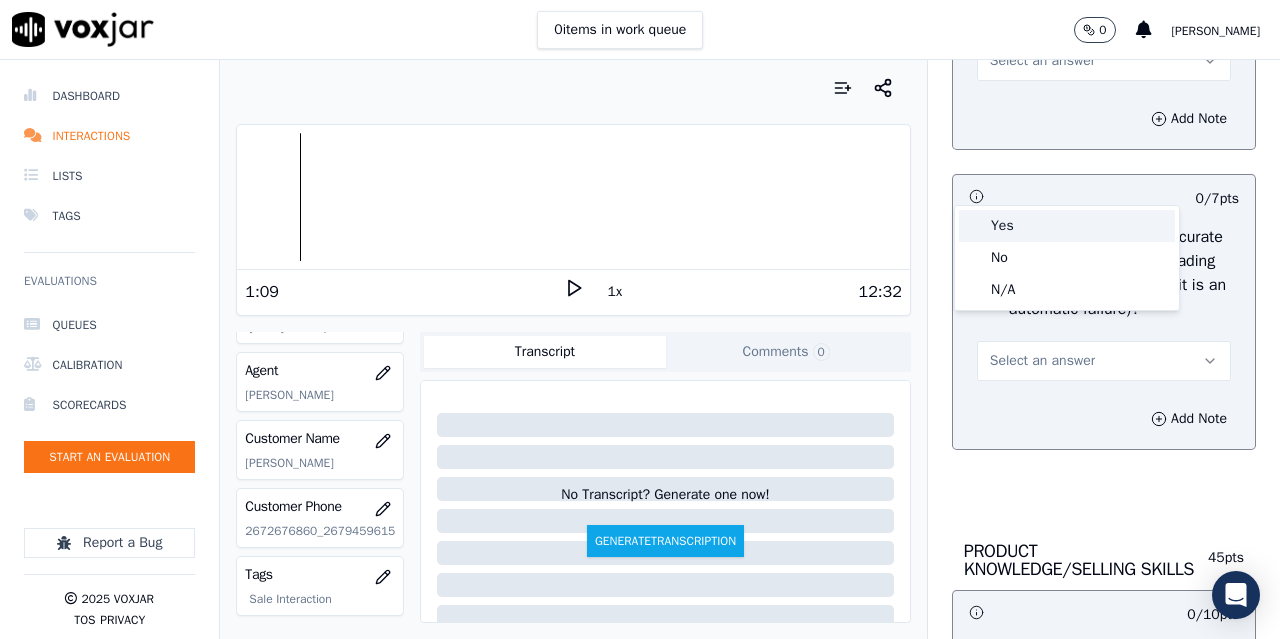 click on "Yes" at bounding box center [1067, 226] 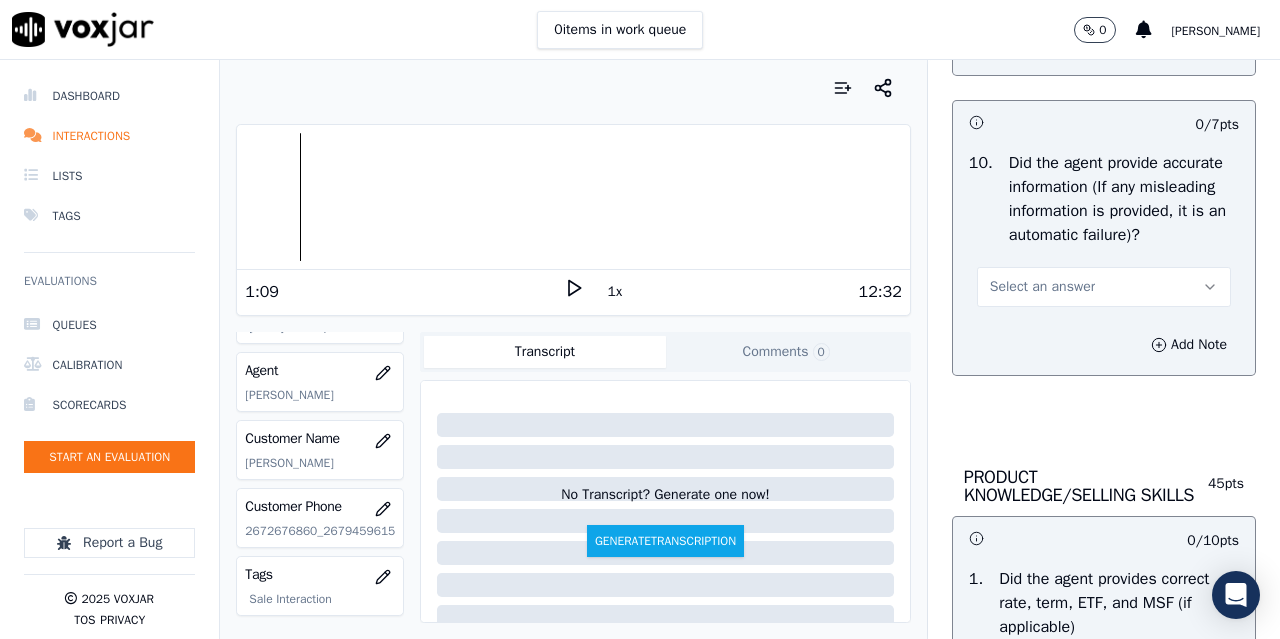 scroll, scrollTop: 2700, scrollLeft: 0, axis: vertical 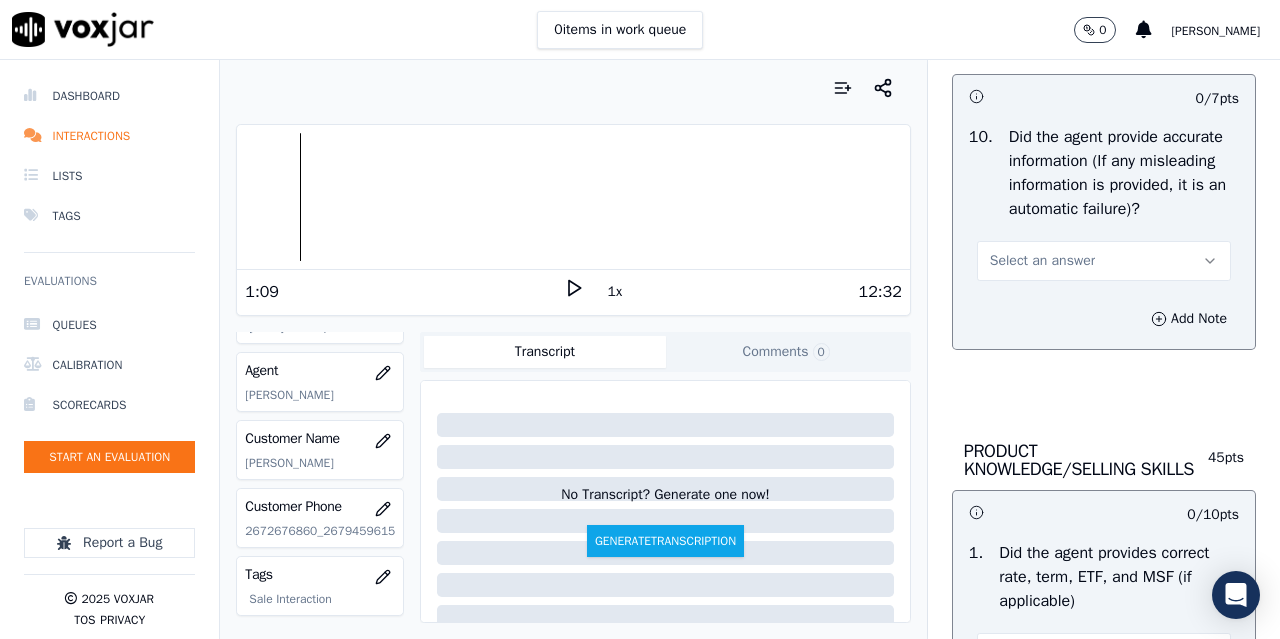 click on "Select an answer" at bounding box center (1042, 261) 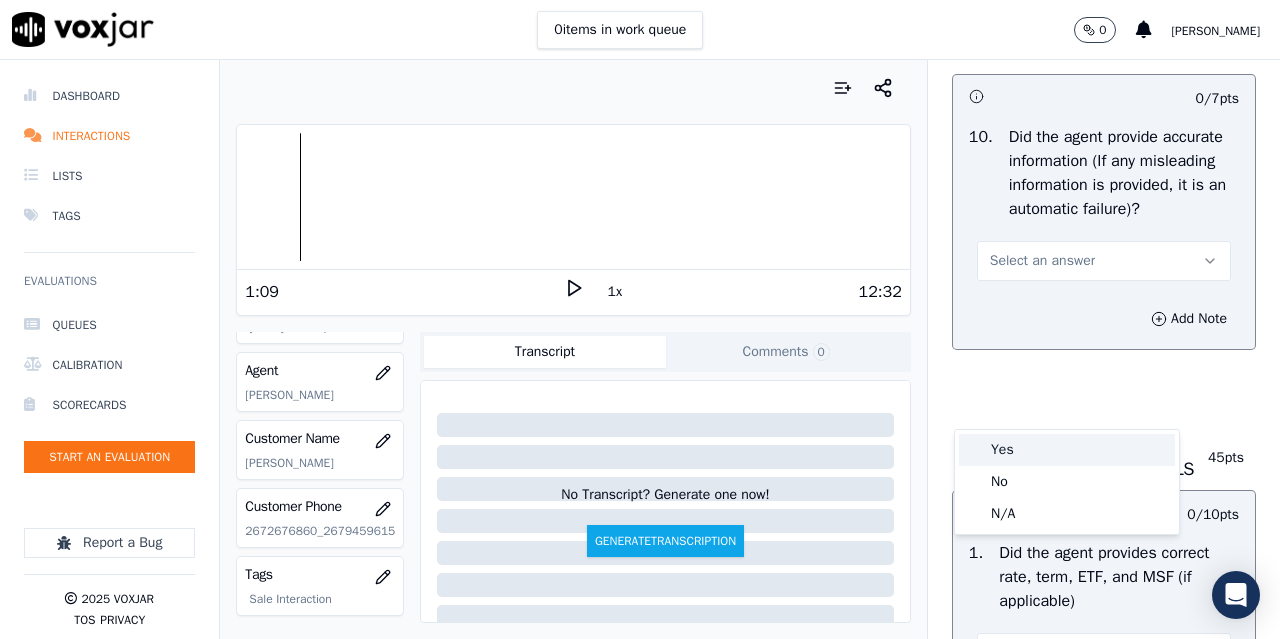 click on "Yes" at bounding box center (1067, 450) 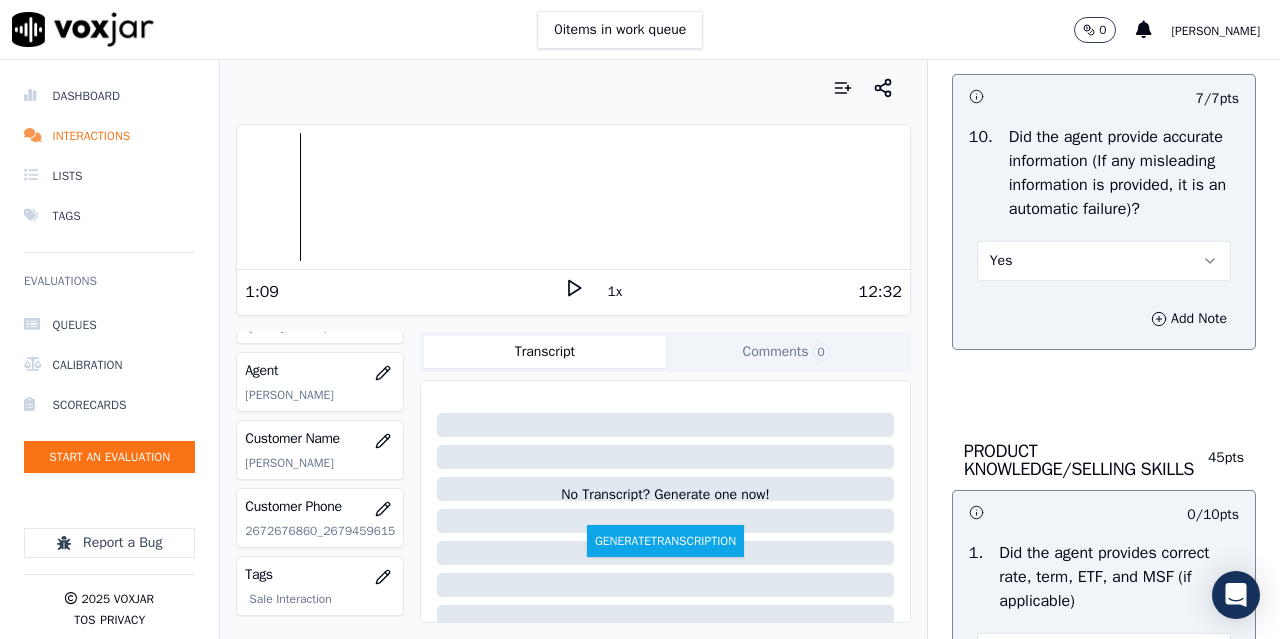 scroll, scrollTop: 3200, scrollLeft: 0, axis: vertical 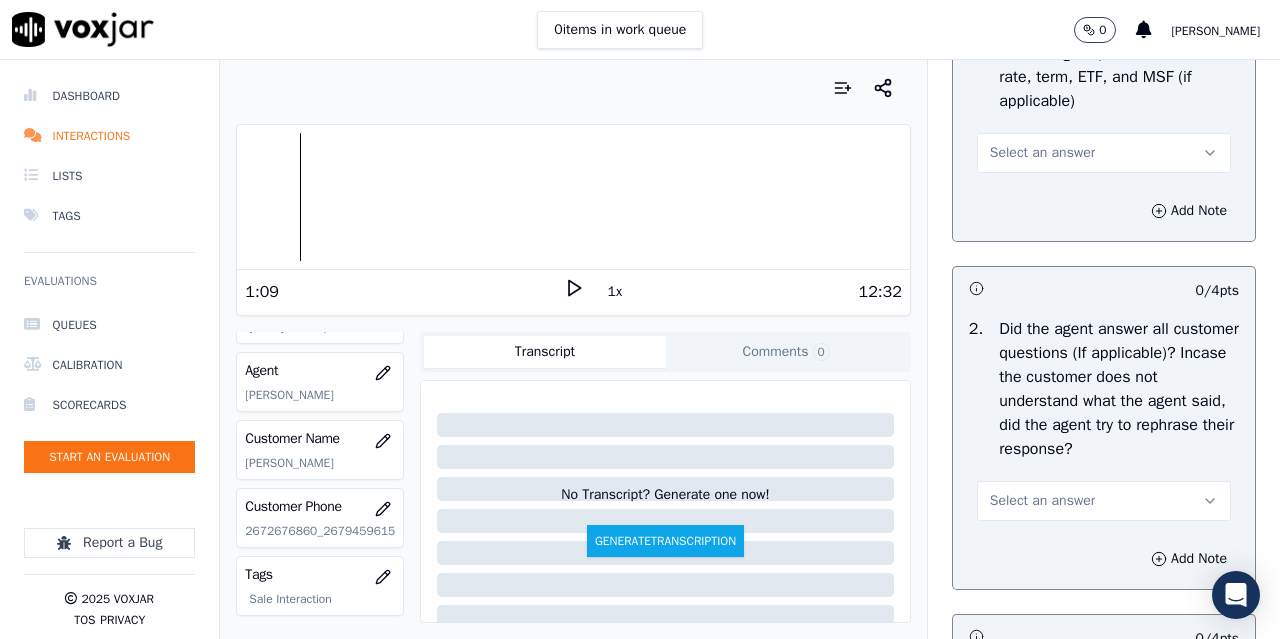 click on "Select an answer" at bounding box center [1042, 153] 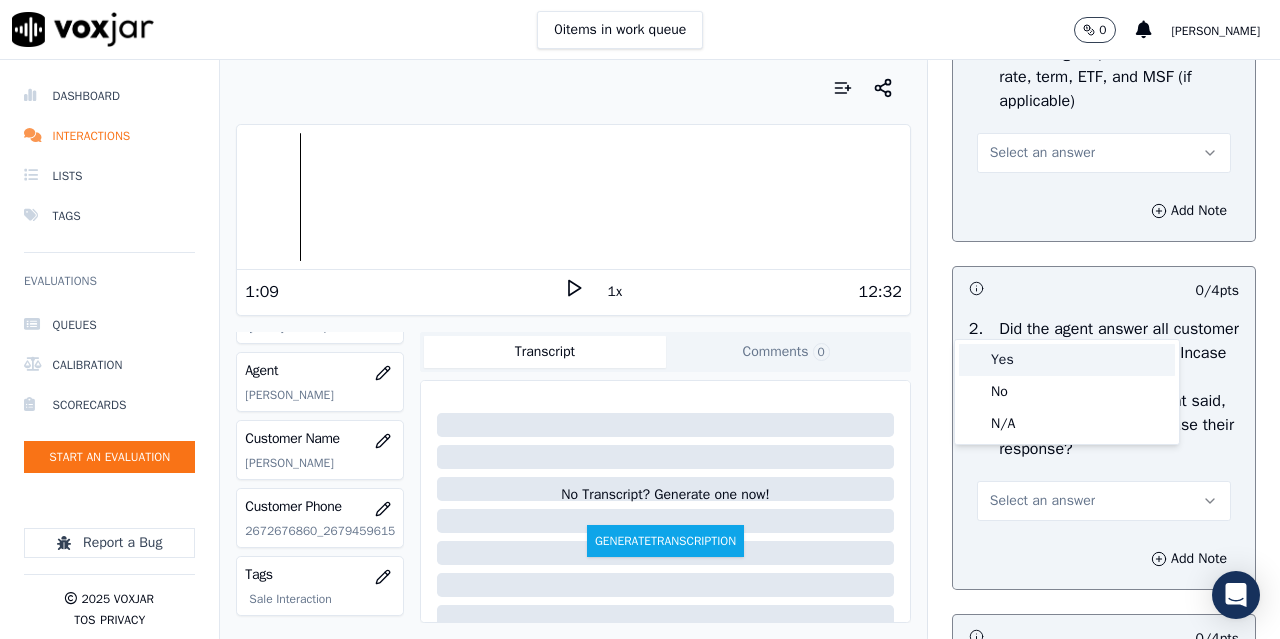 click on "Yes" at bounding box center (1067, 360) 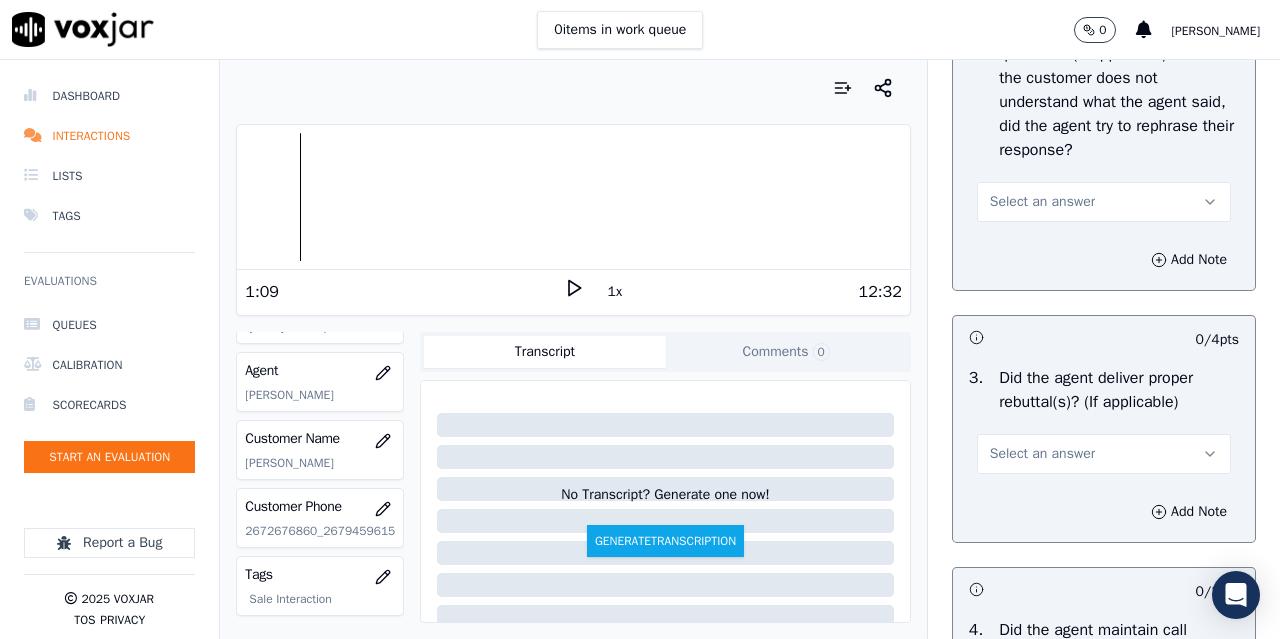 scroll, scrollTop: 3500, scrollLeft: 0, axis: vertical 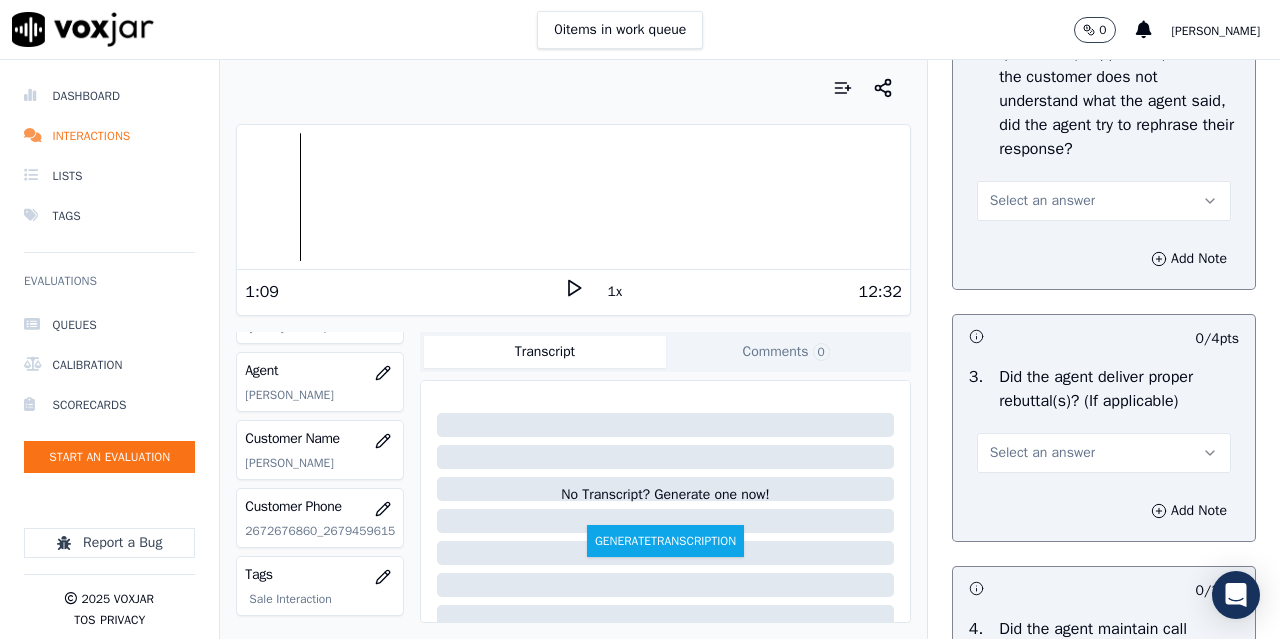 click on "Select an answer" at bounding box center (1042, 201) 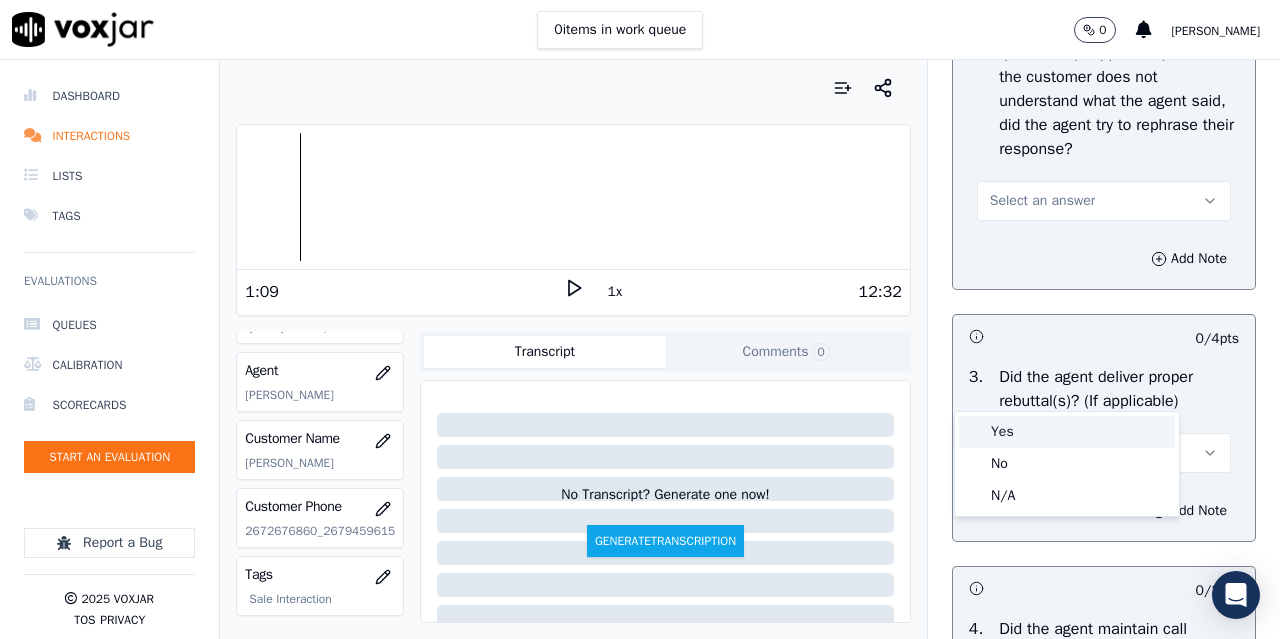 click on "Yes" at bounding box center [1067, 432] 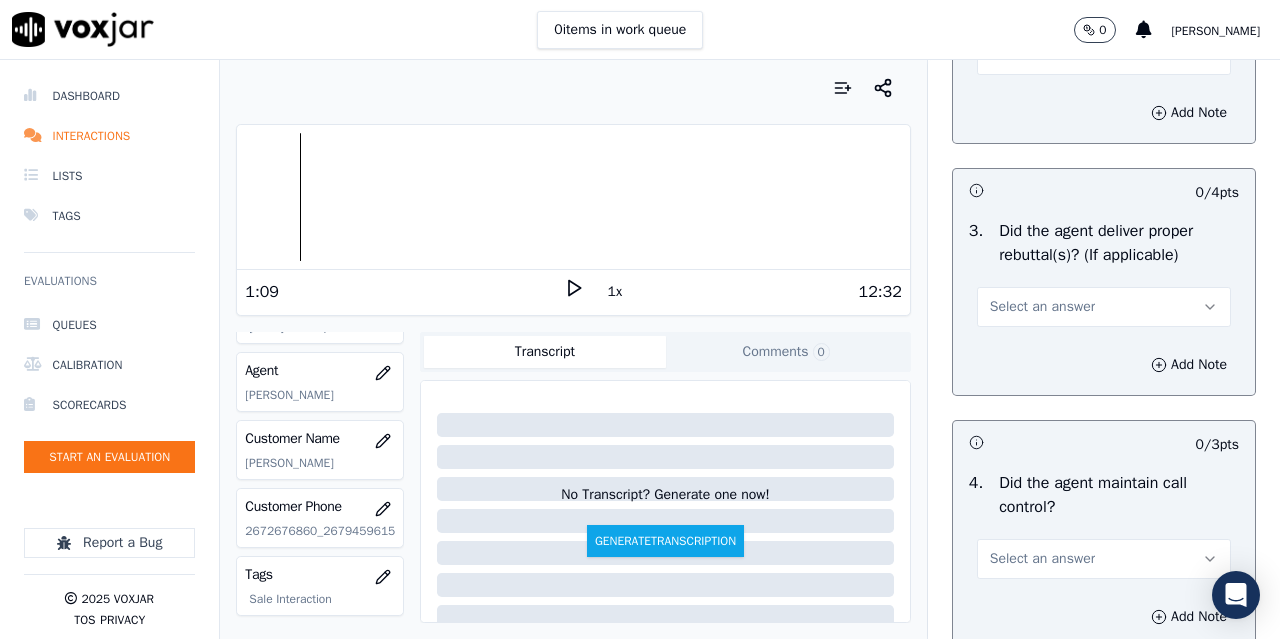 scroll, scrollTop: 3900, scrollLeft: 0, axis: vertical 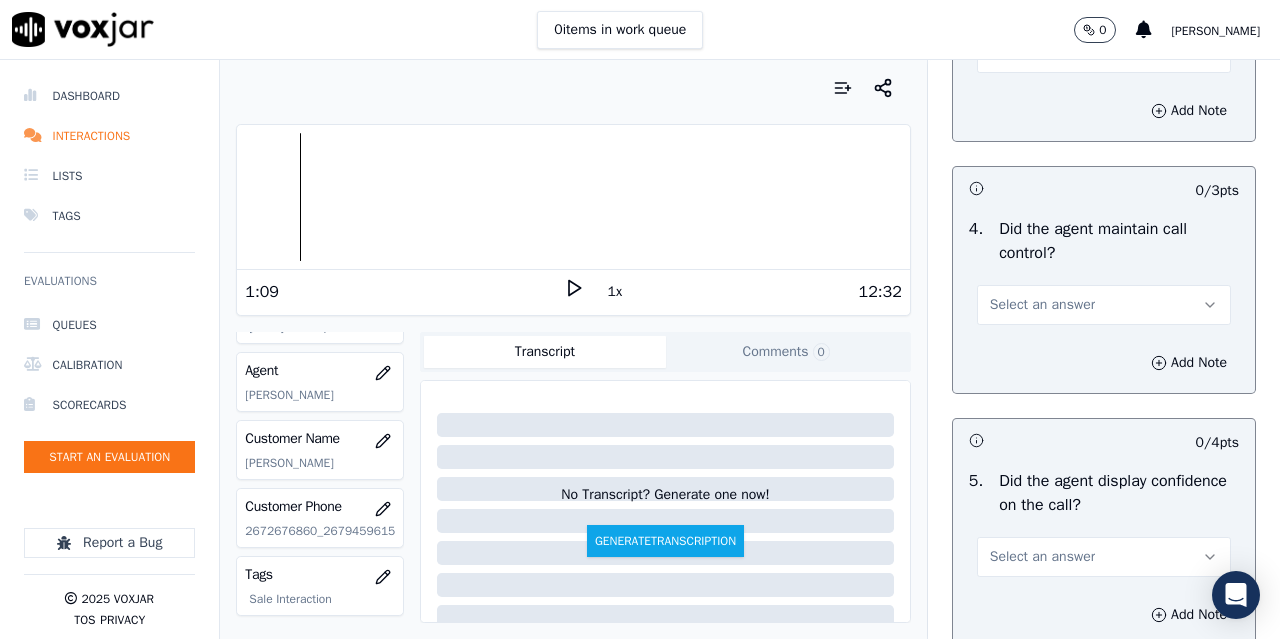click on "Select an answer" at bounding box center (1042, 53) 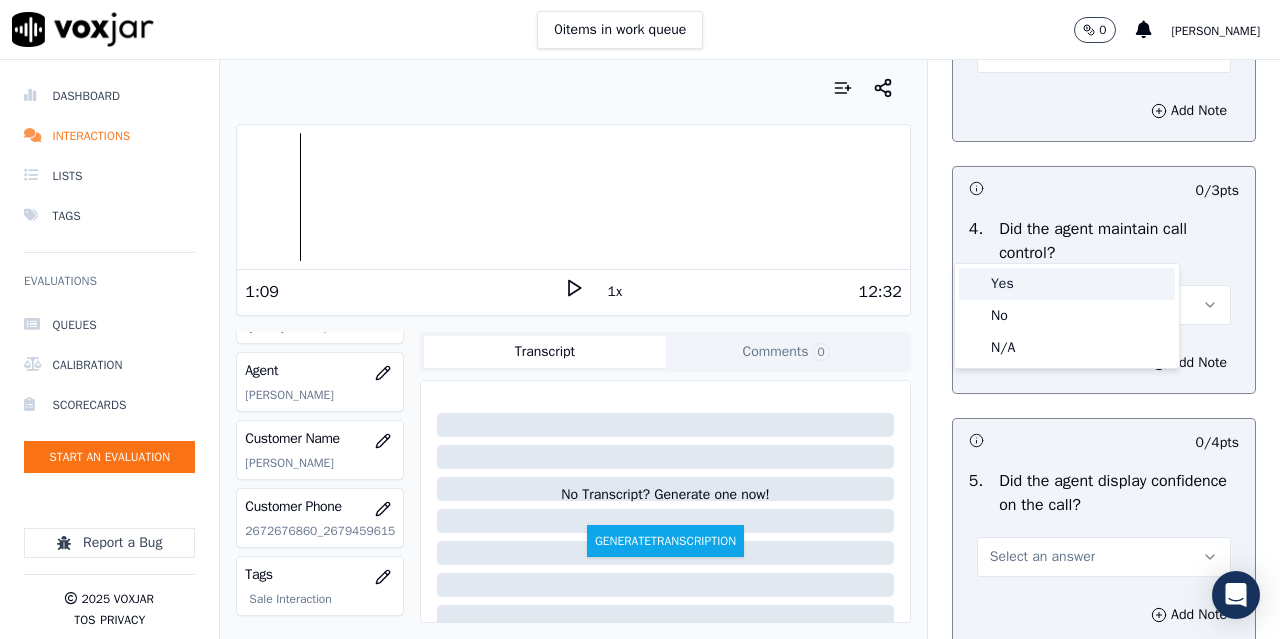 drag, startPoint x: 1035, startPoint y: 286, endPoint x: 1046, endPoint y: 410, distance: 124.486946 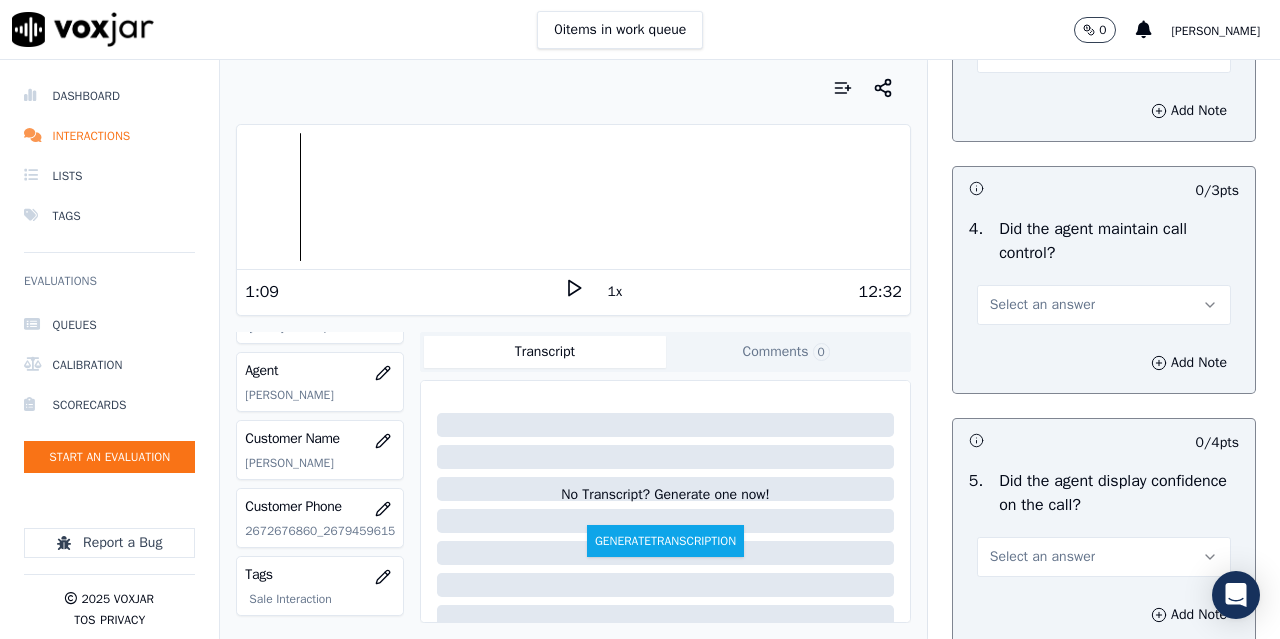 click on "Select an answer" at bounding box center (1104, 305) 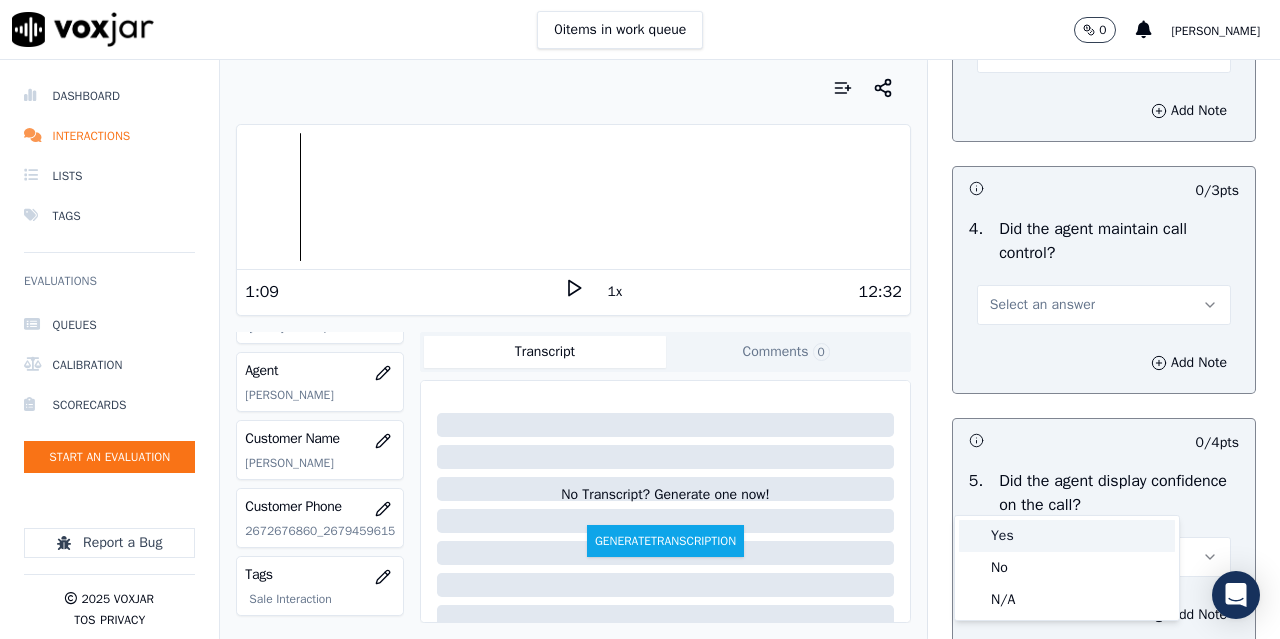click on "Yes" at bounding box center [1067, 536] 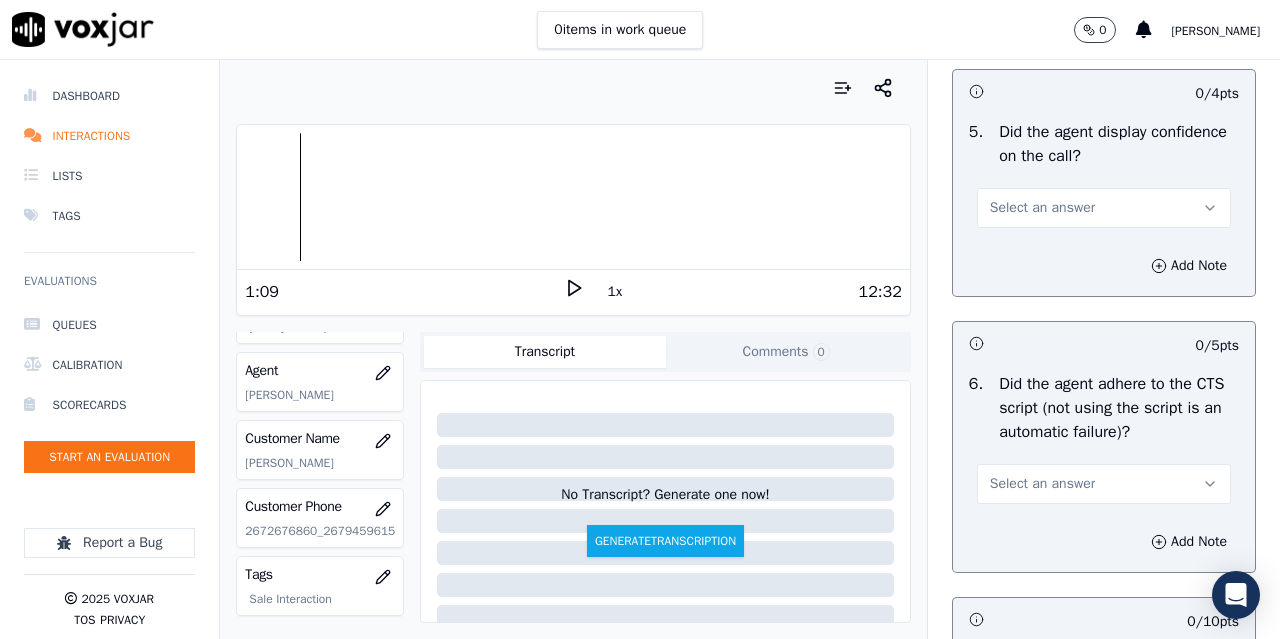 scroll, scrollTop: 4300, scrollLeft: 0, axis: vertical 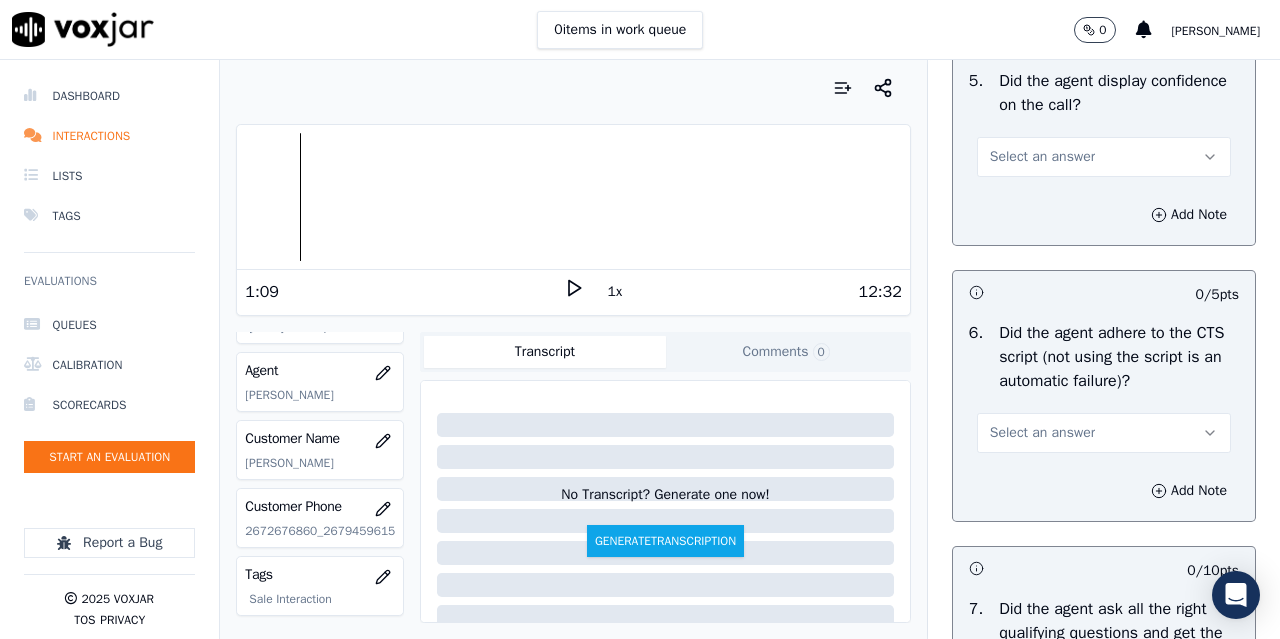 click on "Select an answer" at bounding box center (1042, 157) 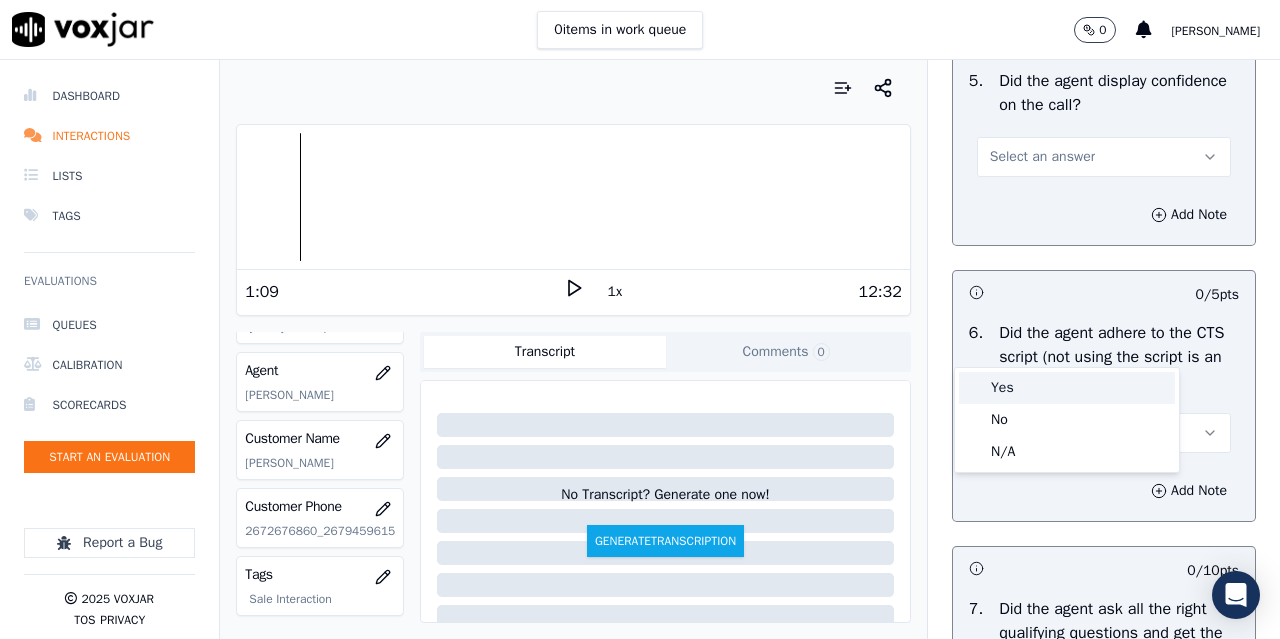click on "Yes" at bounding box center (1067, 388) 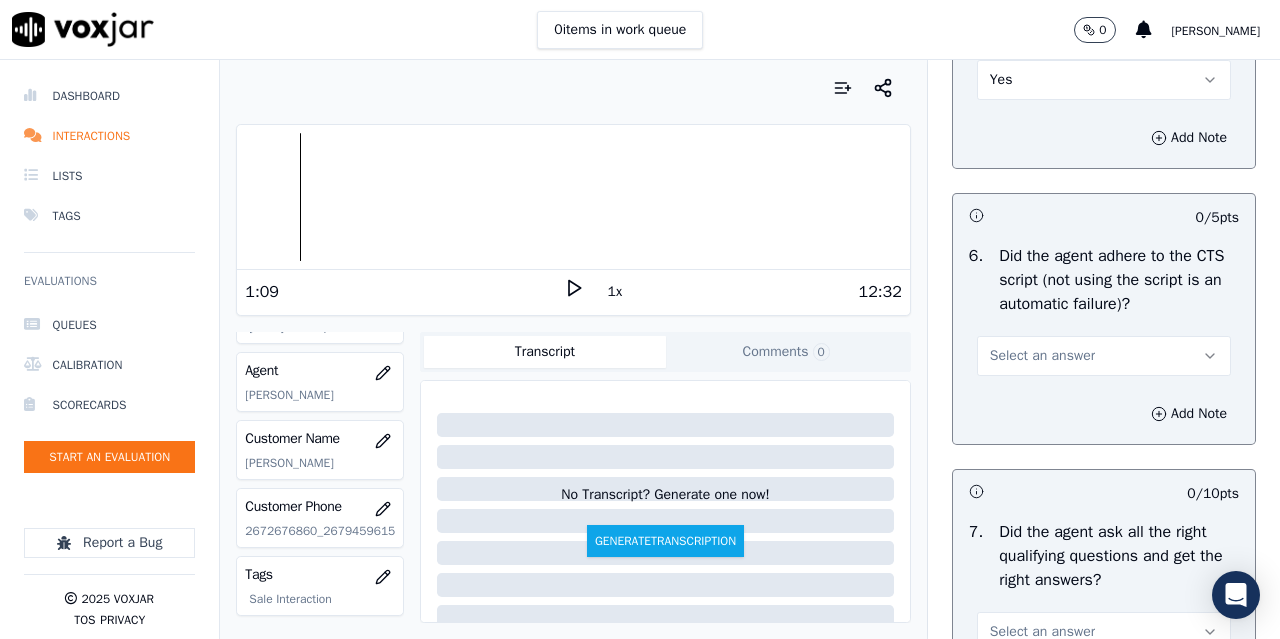 scroll, scrollTop: 4600, scrollLeft: 0, axis: vertical 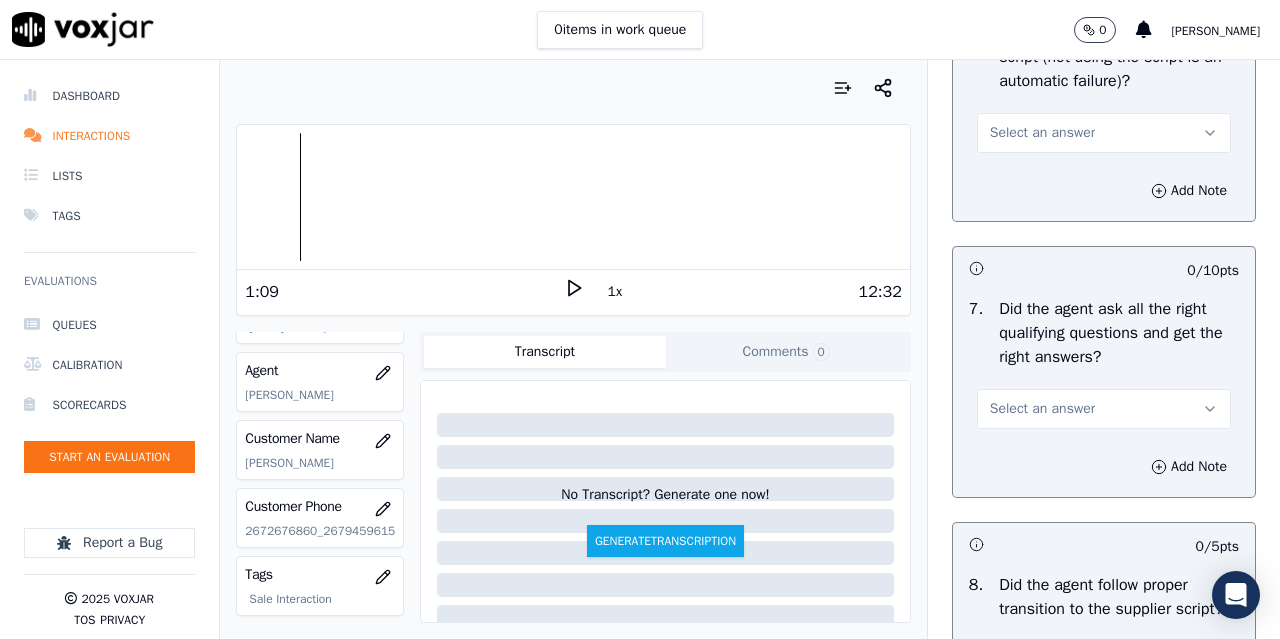 click on "Select an answer" at bounding box center (1042, 133) 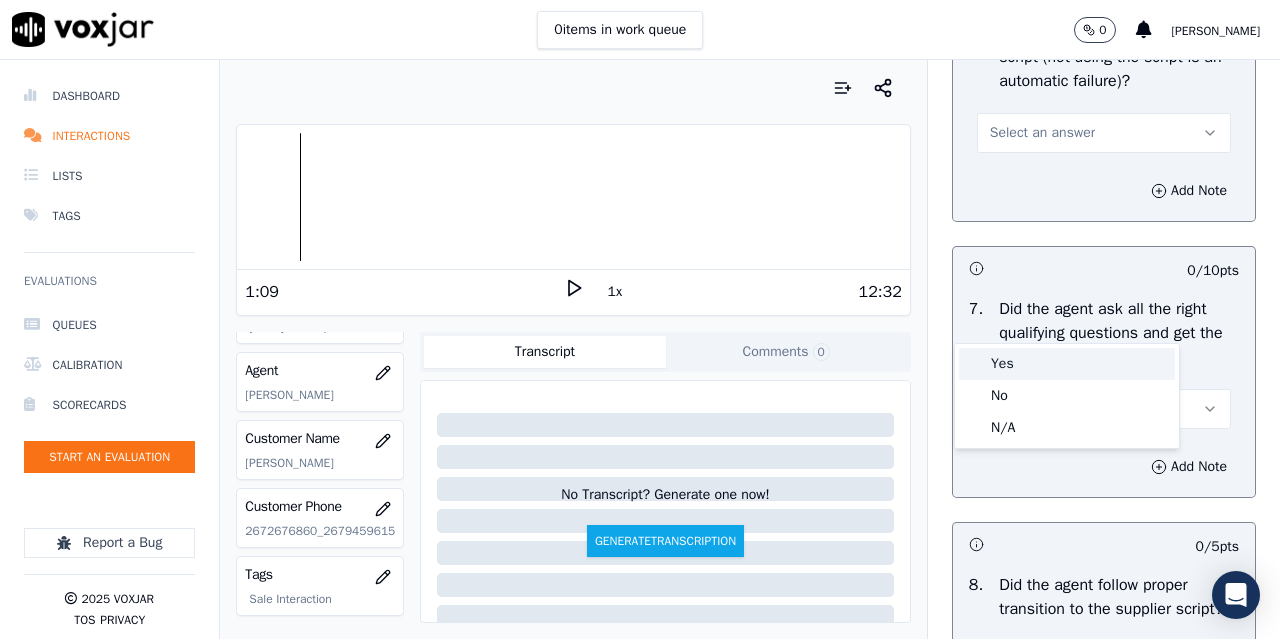 click on "Yes" at bounding box center [1067, 364] 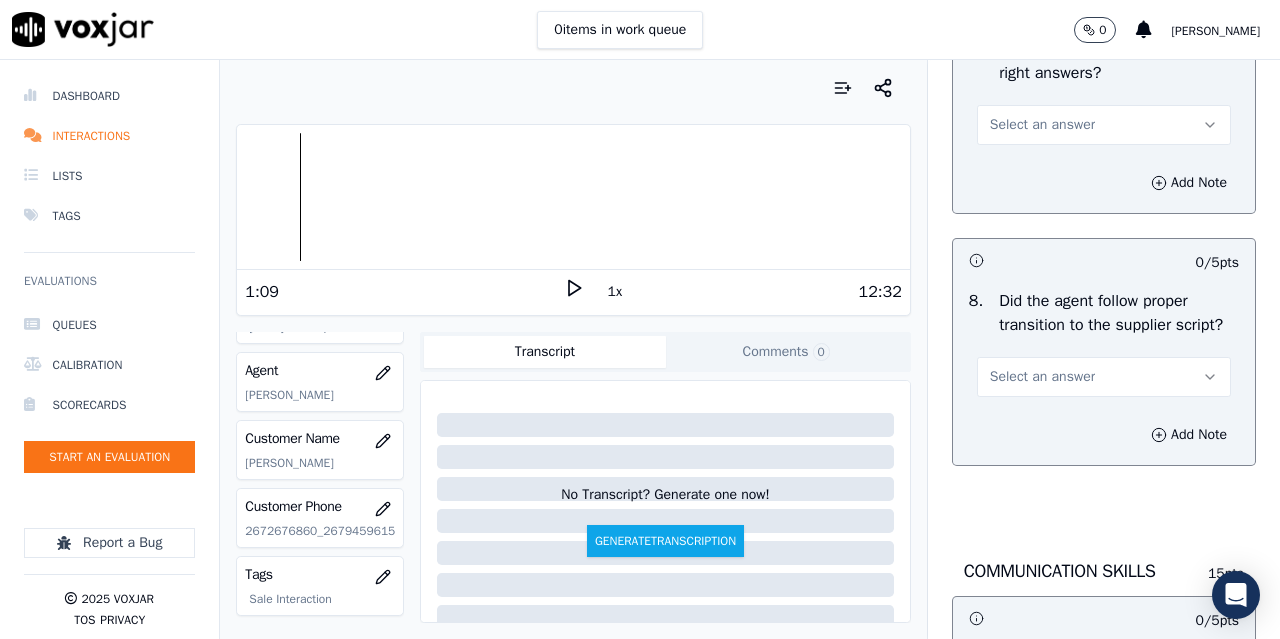 scroll, scrollTop: 4900, scrollLeft: 0, axis: vertical 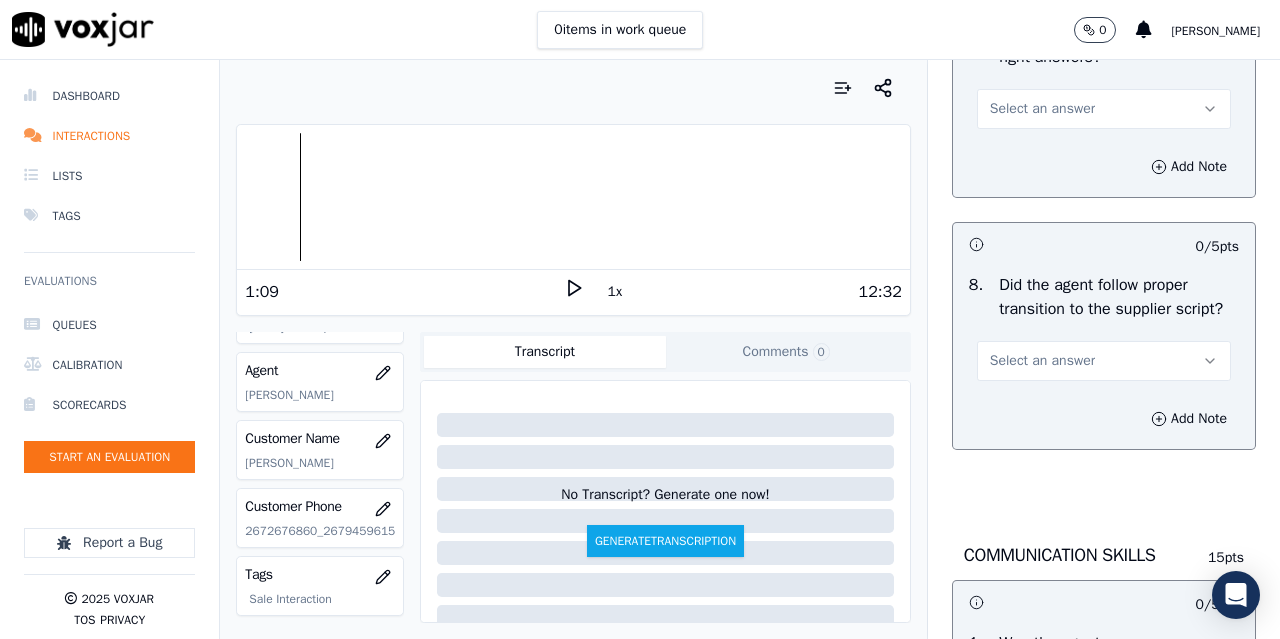 click on "Select an answer" at bounding box center [1042, 109] 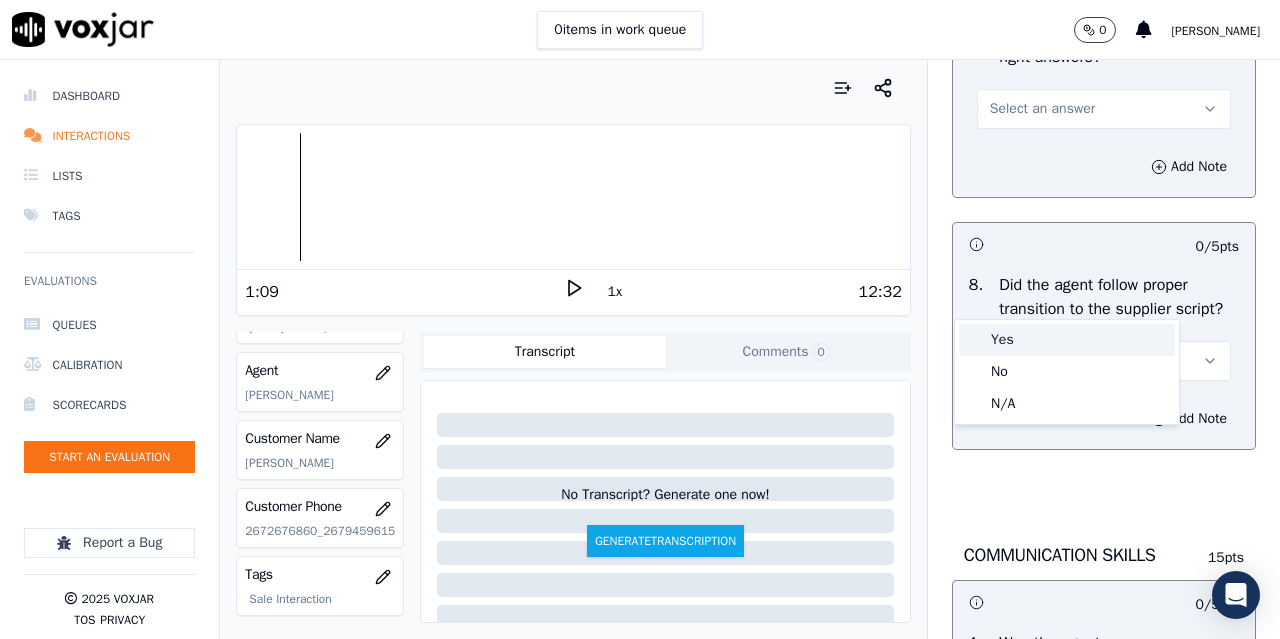 click on "Yes" at bounding box center (1067, 340) 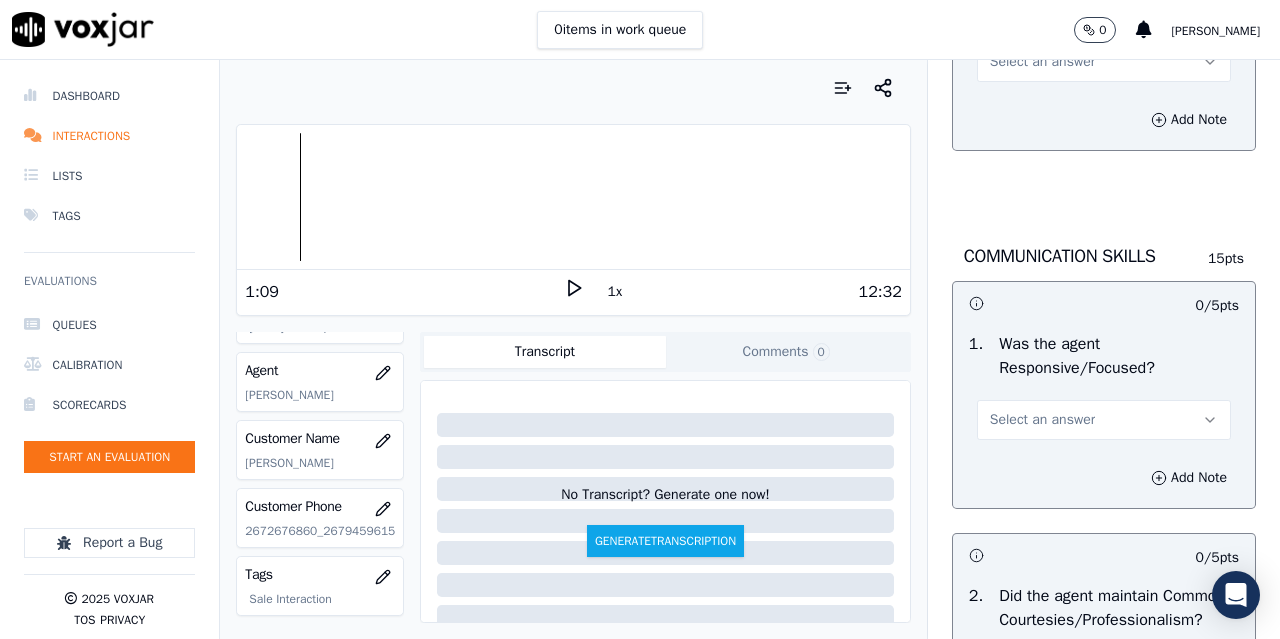 scroll, scrollTop: 5200, scrollLeft: 0, axis: vertical 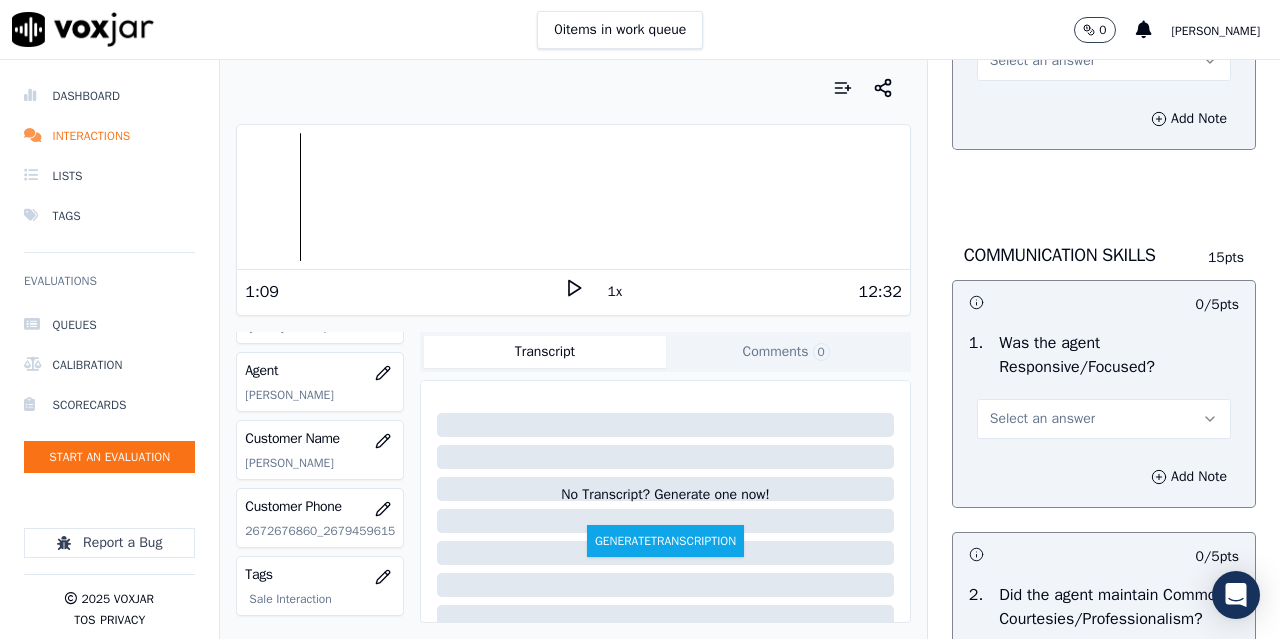 click on "Select an answer" at bounding box center (1042, 61) 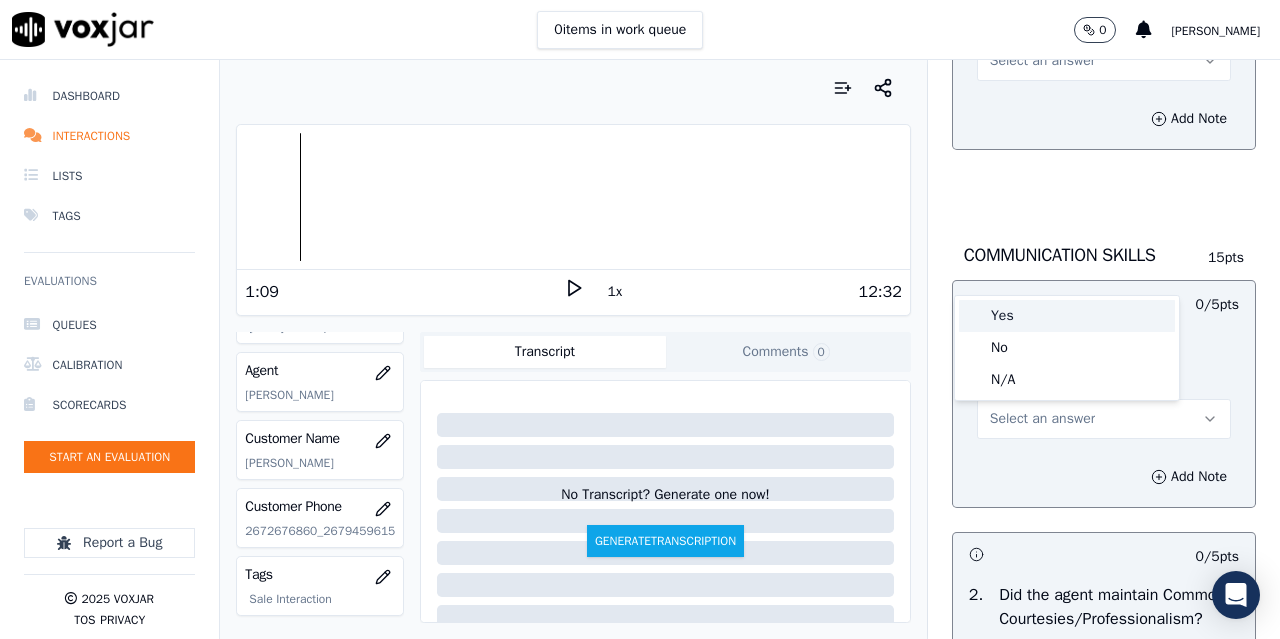 drag, startPoint x: 1032, startPoint y: 306, endPoint x: 1046, endPoint y: 364, distance: 59.665737 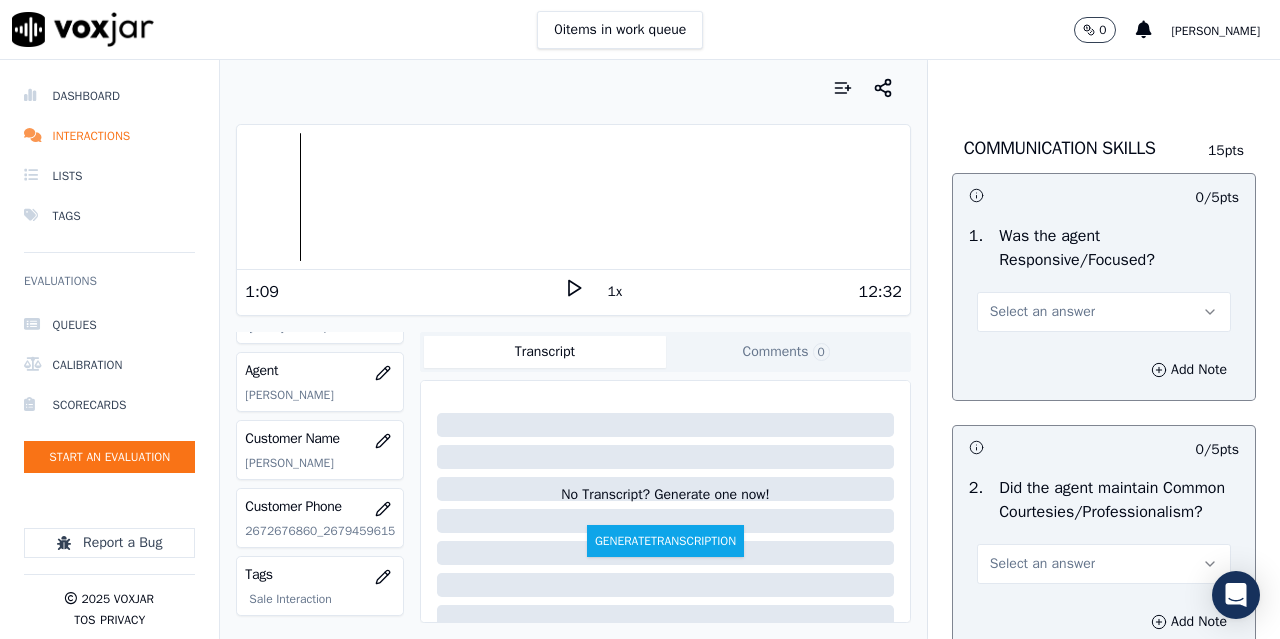 scroll, scrollTop: 5500, scrollLeft: 0, axis: vertical 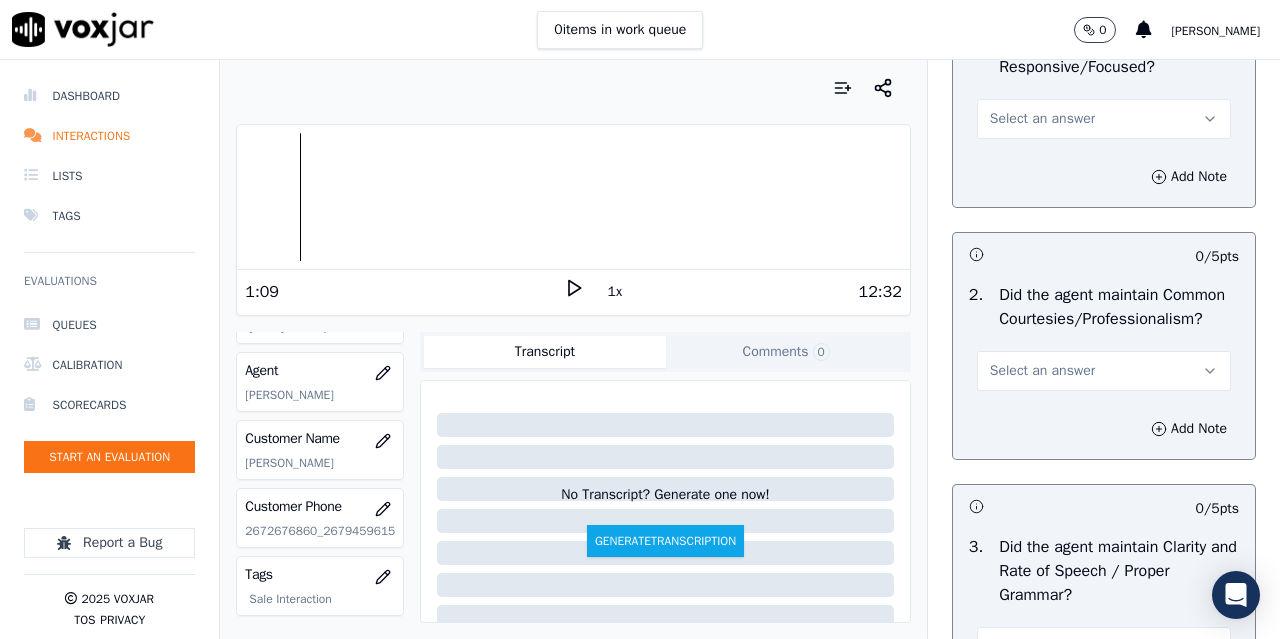 click on "Select an answer" at bounding box center [1042, 119] 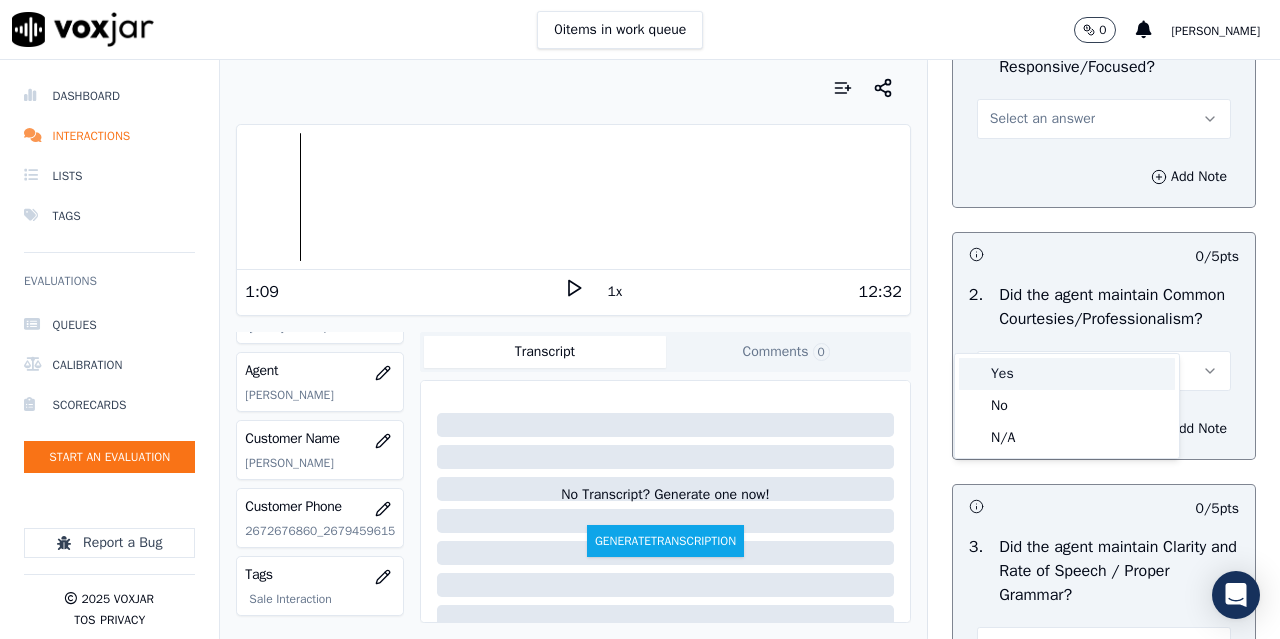 click on "Yes" at bounding box center (1067, 374) 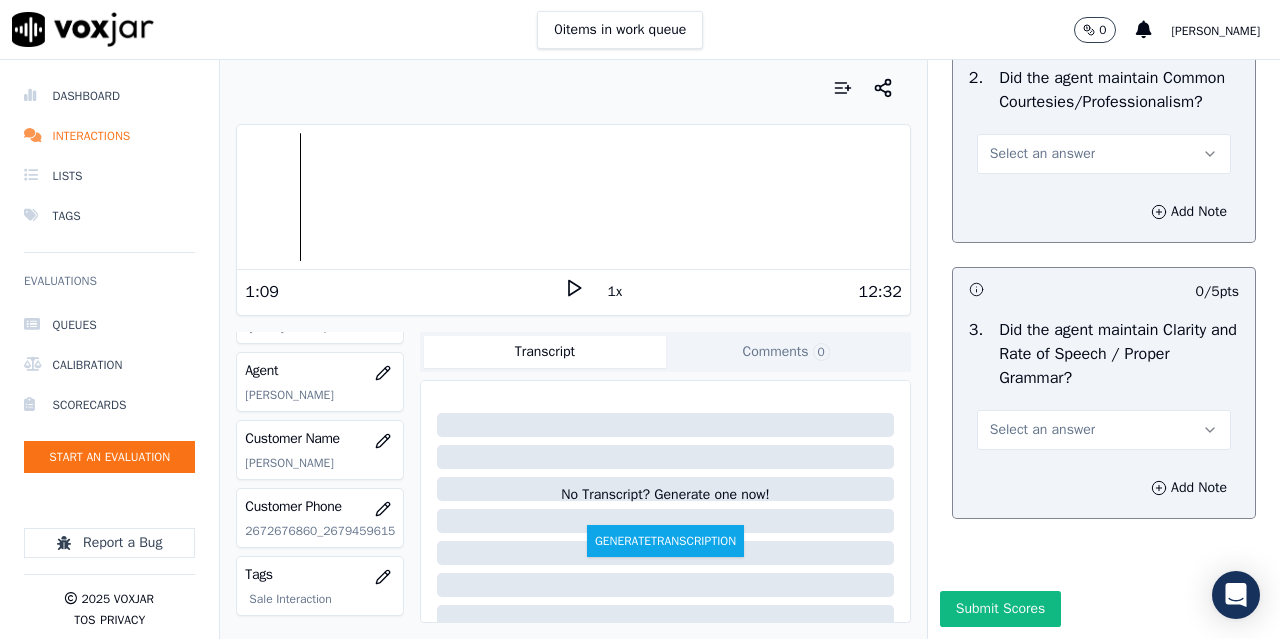 scroll, scrollTop: 5900, scrollLeft: 0, axis: vertical 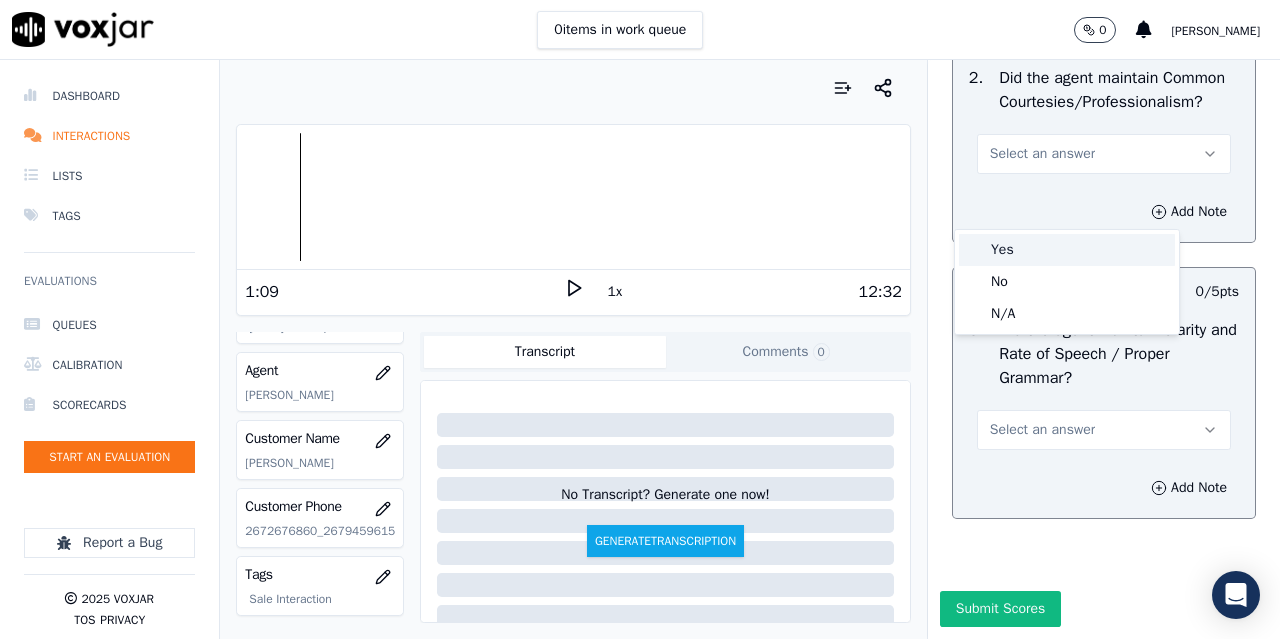 click on "Yes" at bounding box center (1067, 250) 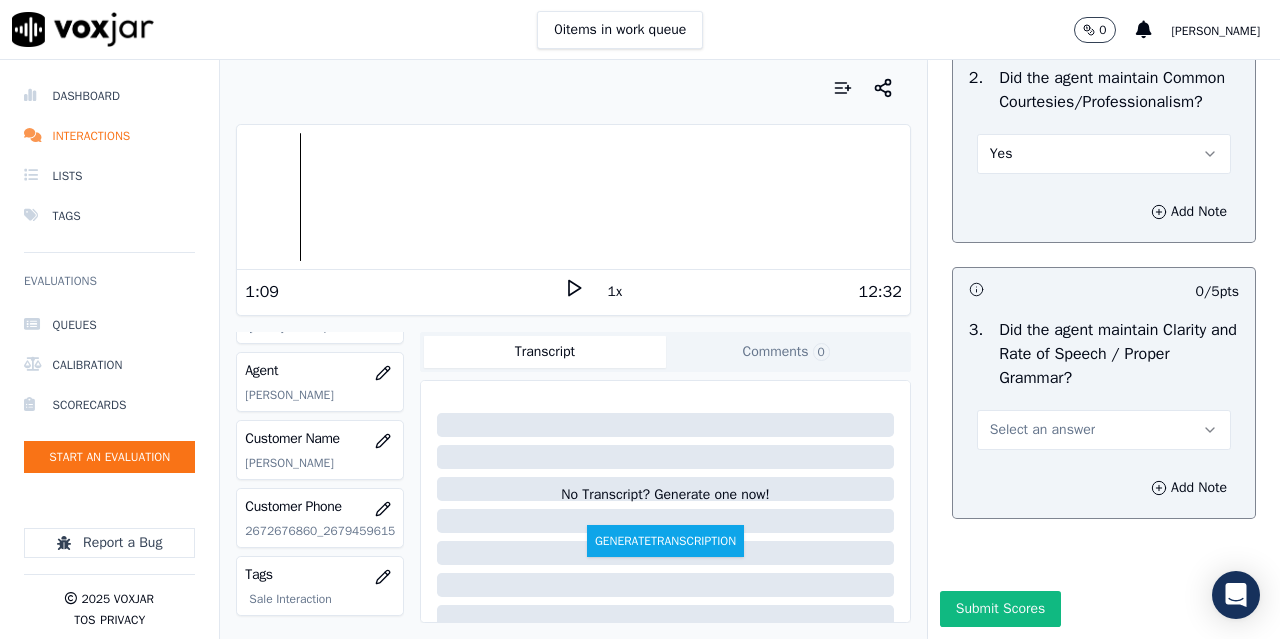 scroll, scrollTop: 6002, scrollLeft: 0, axis: vertical 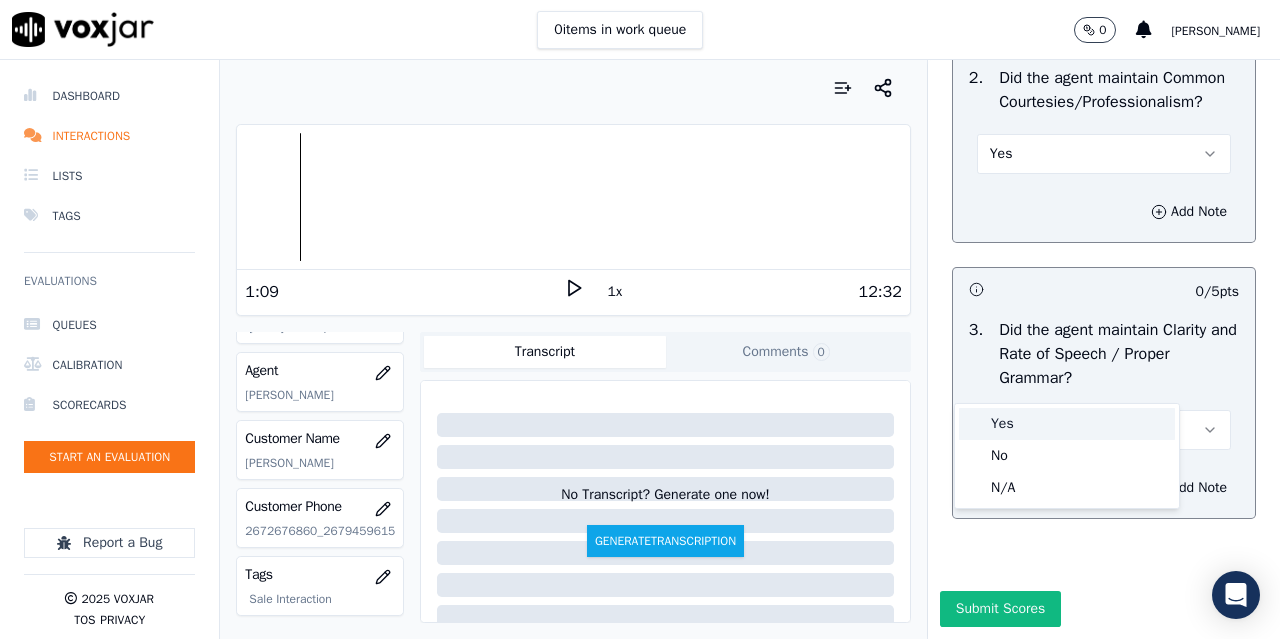 drag, startPoint x: 1039, startPoint y: 419, endPoint x: 1018, endPoint y: 518, distance: 101.20277 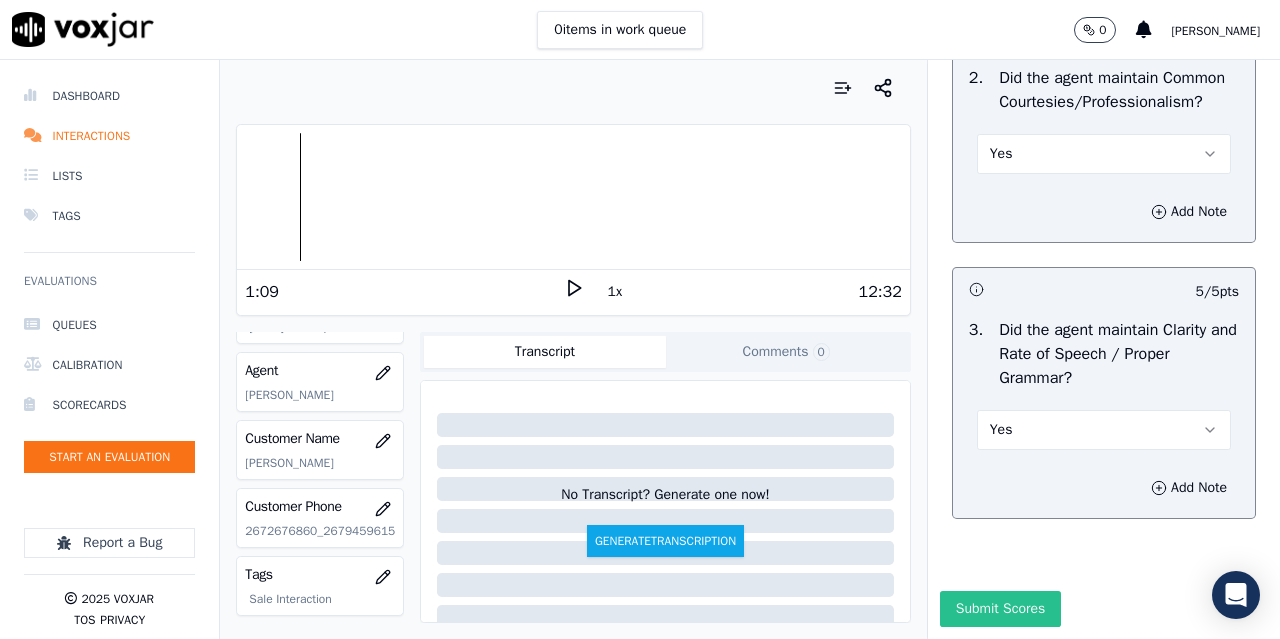 click on "Submit Scores" at bounding box center (1000, 609) 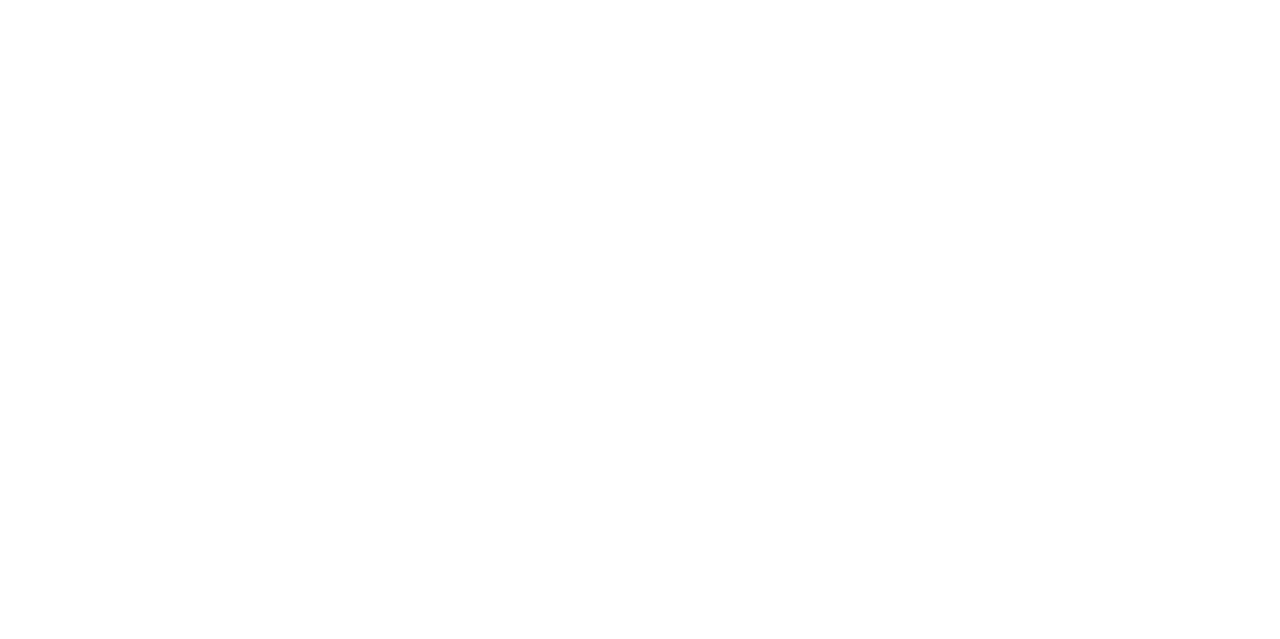 scroll, scrollTop: 0, scrollLeft: 0, axis: both 